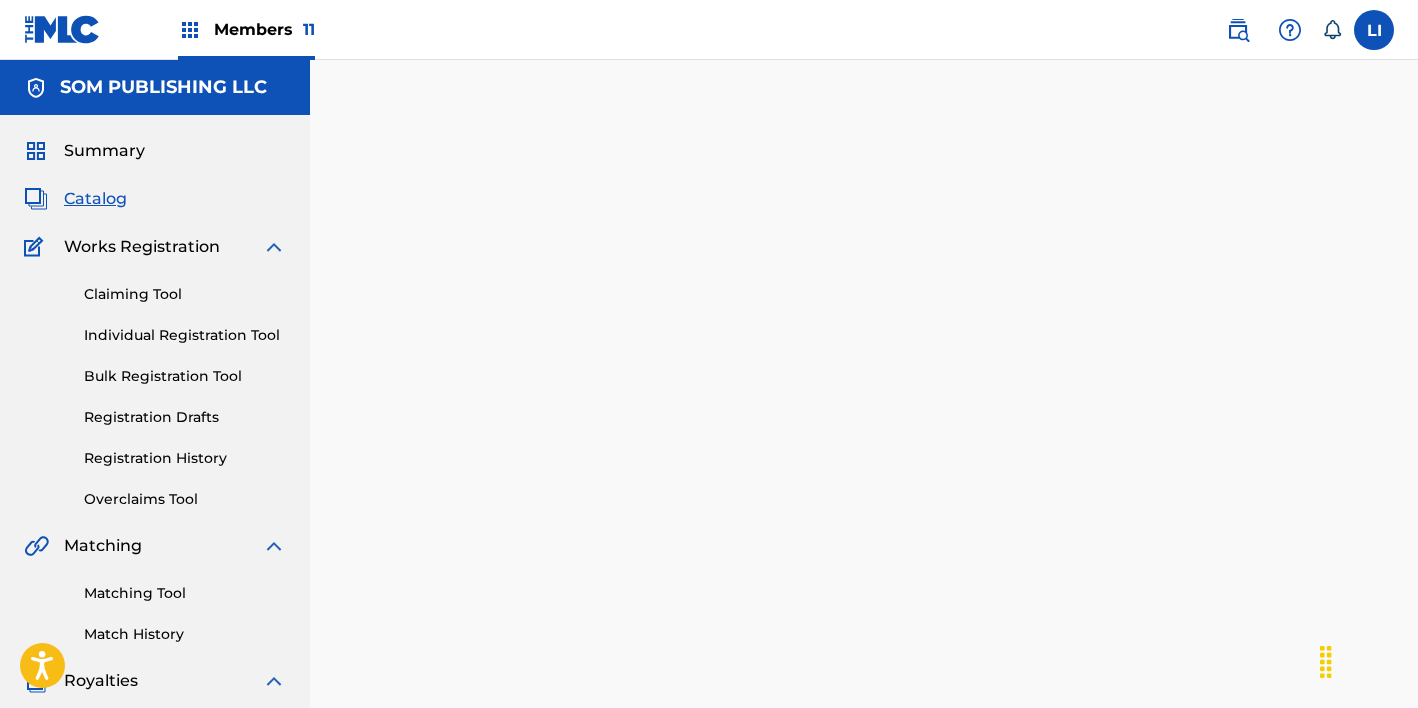 scroll, scrollTop: 0, scrollLeft: 0, axis: both 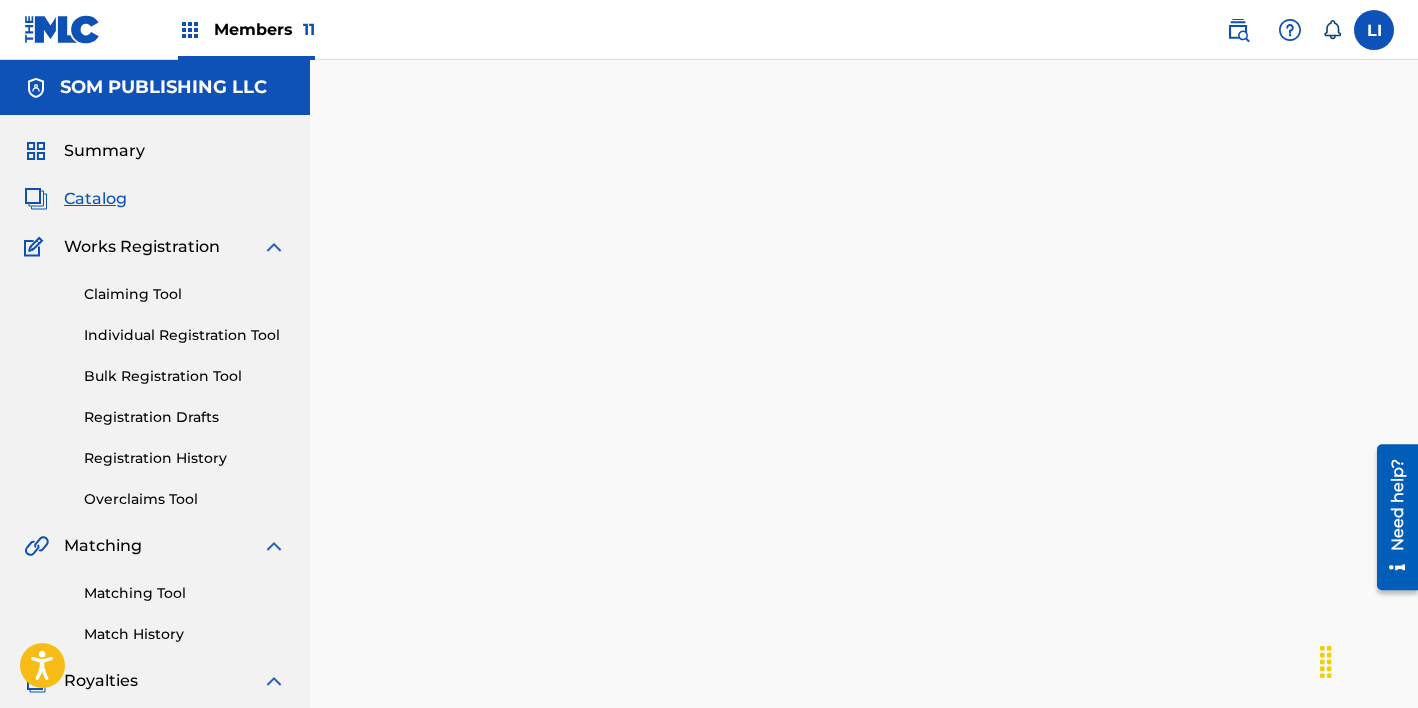 click on "Members    11" at bounding box center (264, 29) 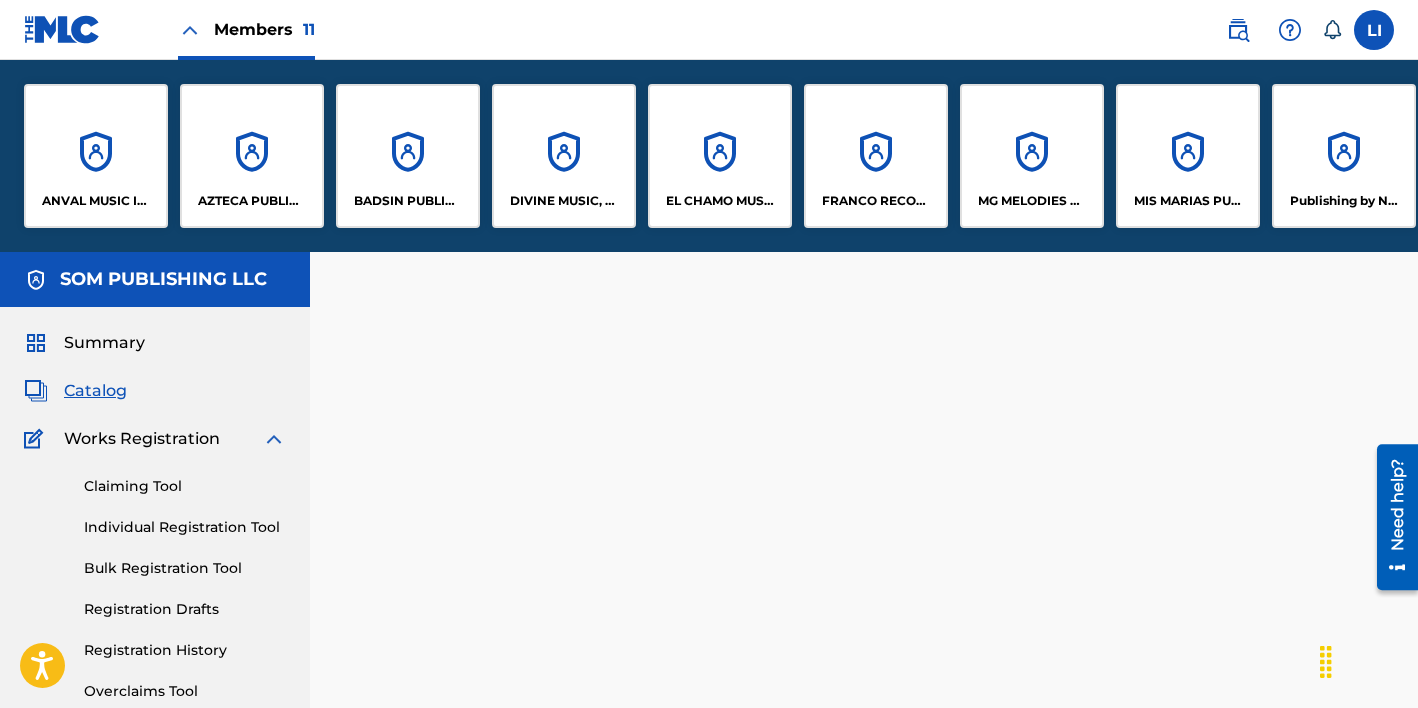 scroll, scrollTop: 0, scrollLeft: 334, axis: horizontal 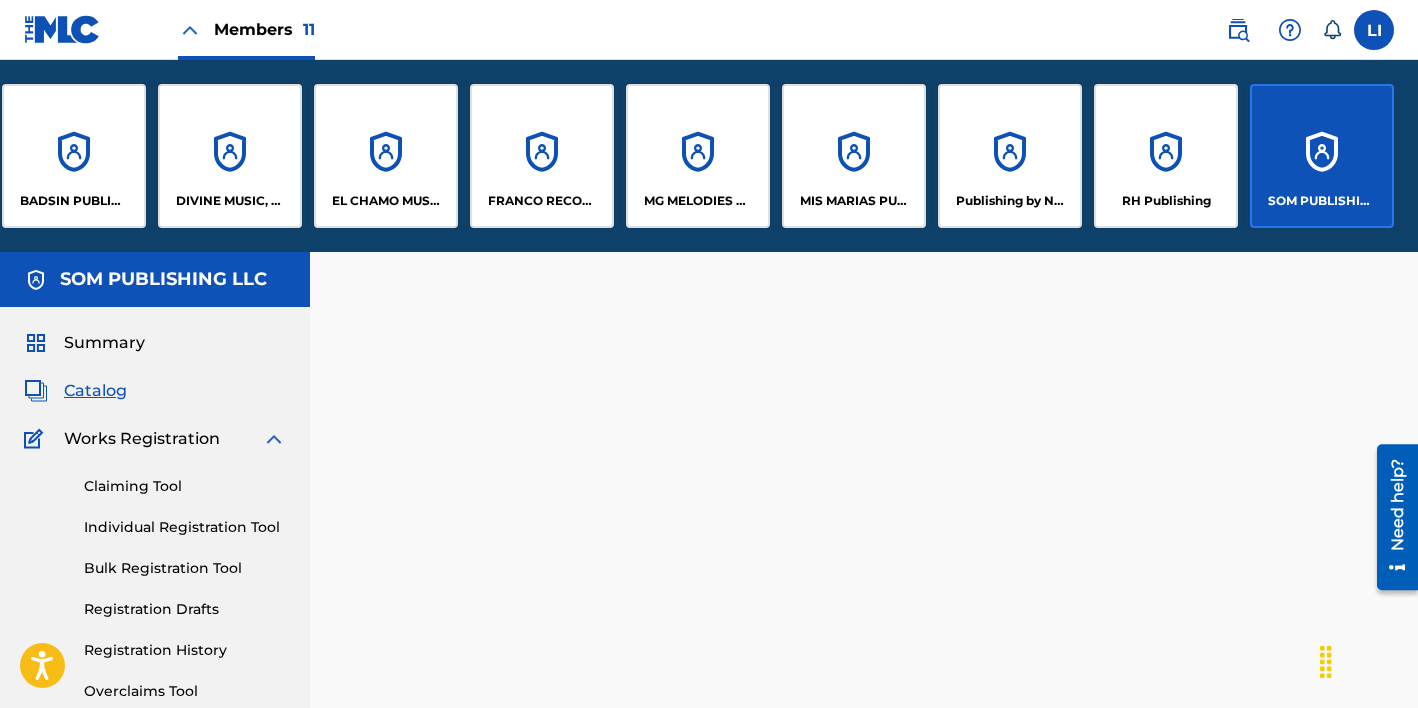 click on "SOM PUBLISHING LLC" at bounding box center [1322, 156] 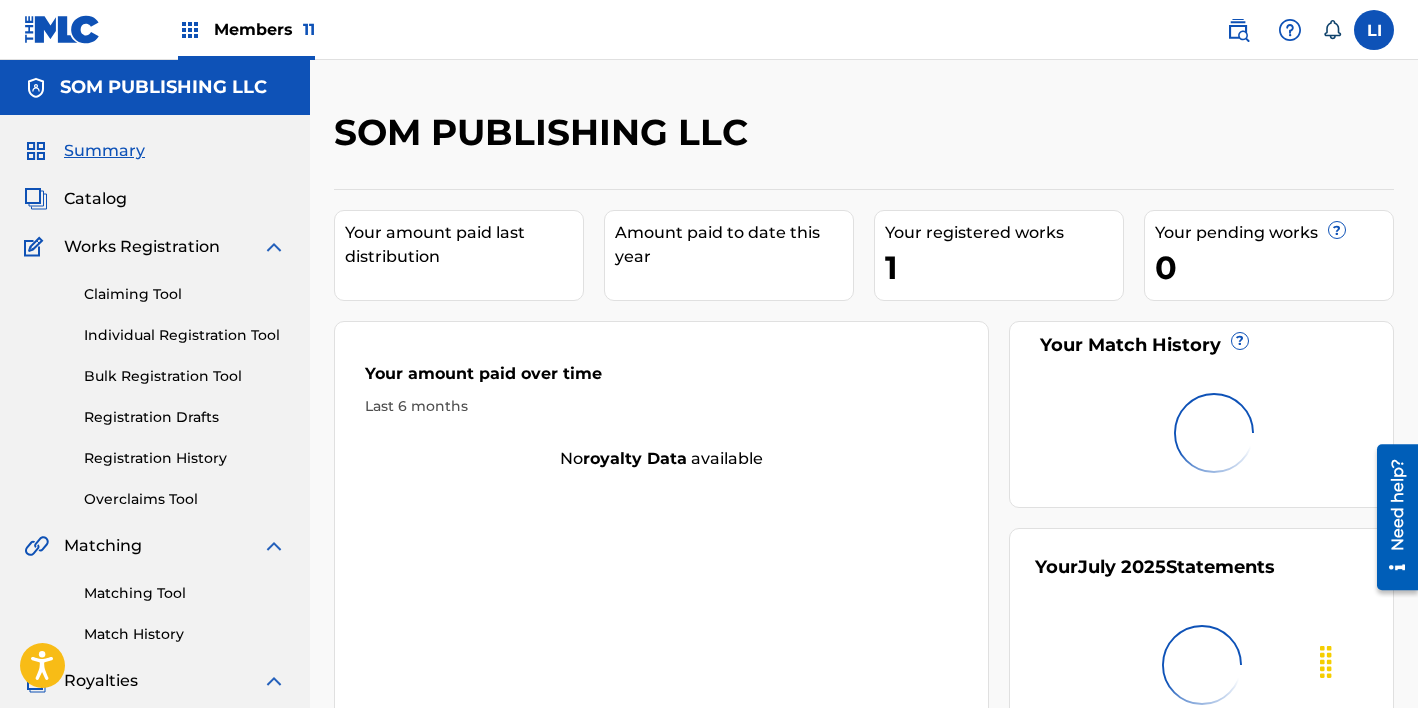 click on "Catalog" at bounding box center [95, 199] 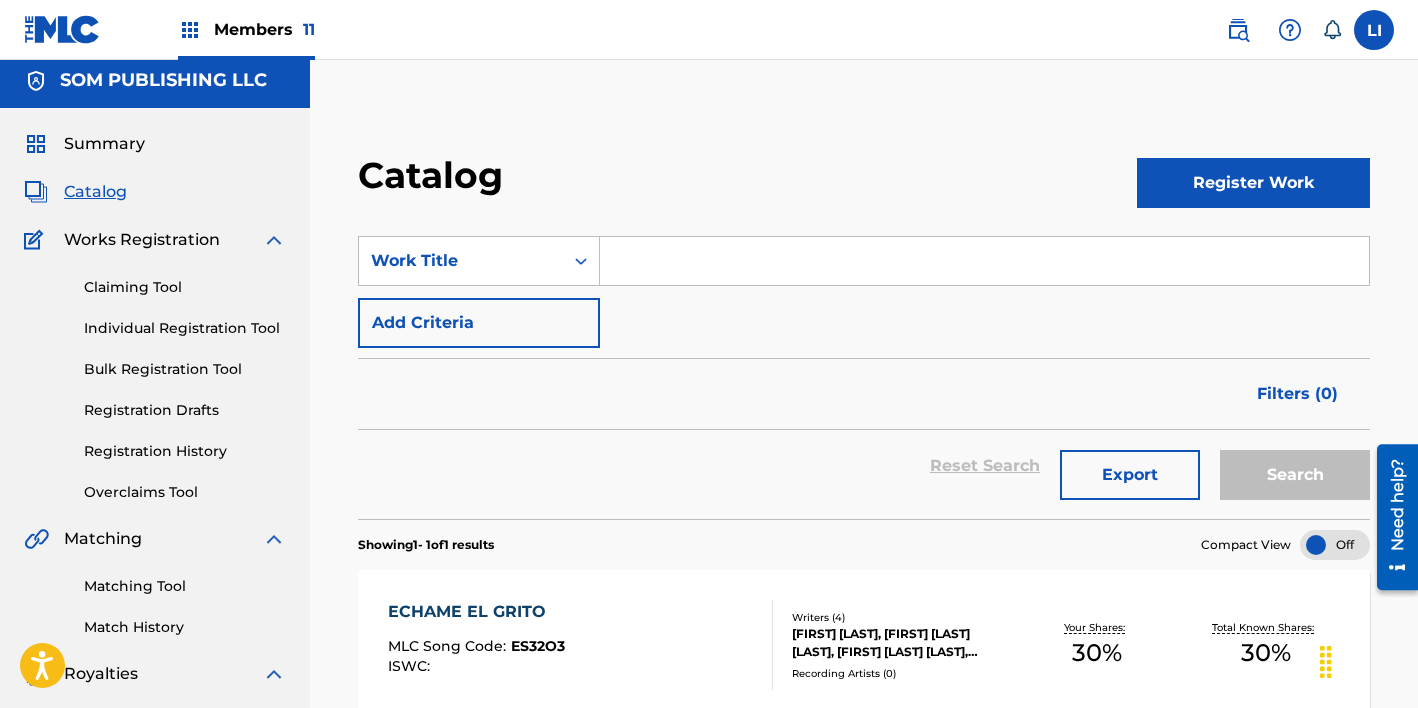 scroll, scrollTop: 0, scrollLeft: 0, axis: both 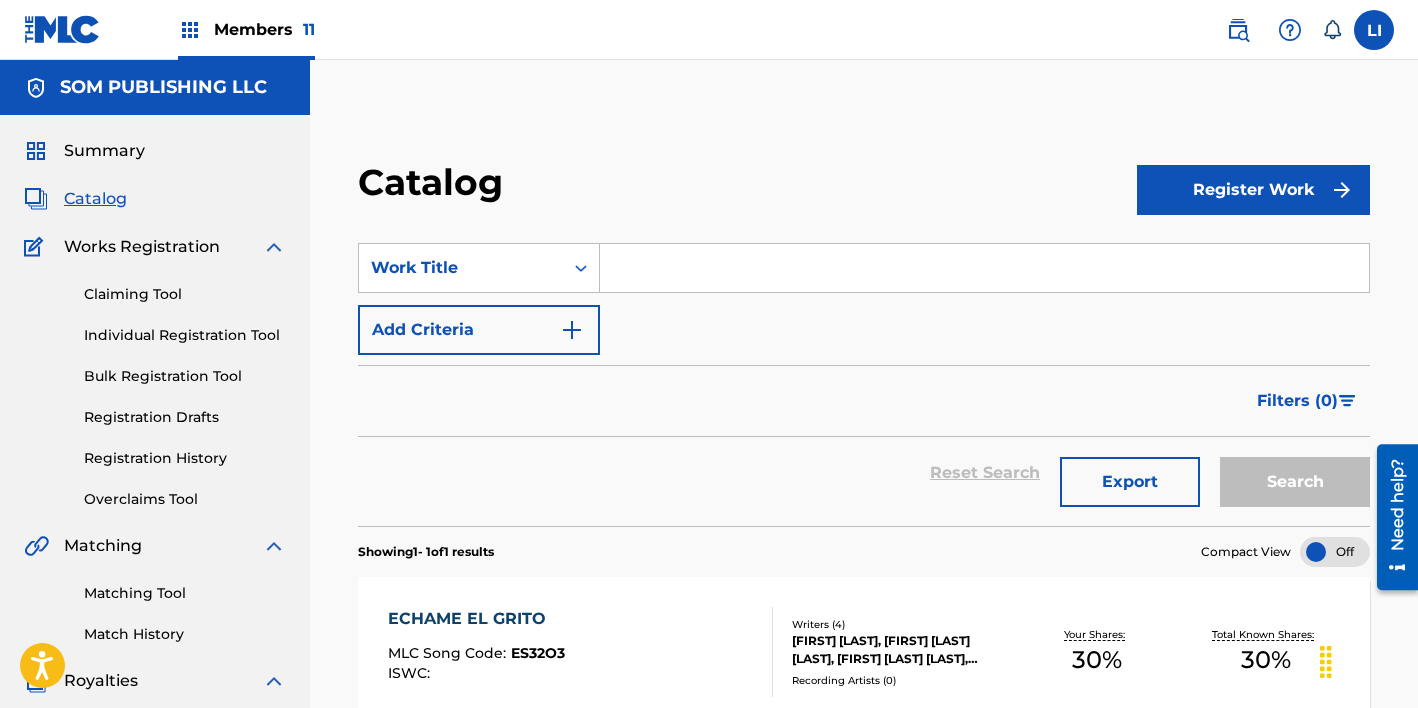 click on "Individual Registration Tool" at bounding box center (185, 335) 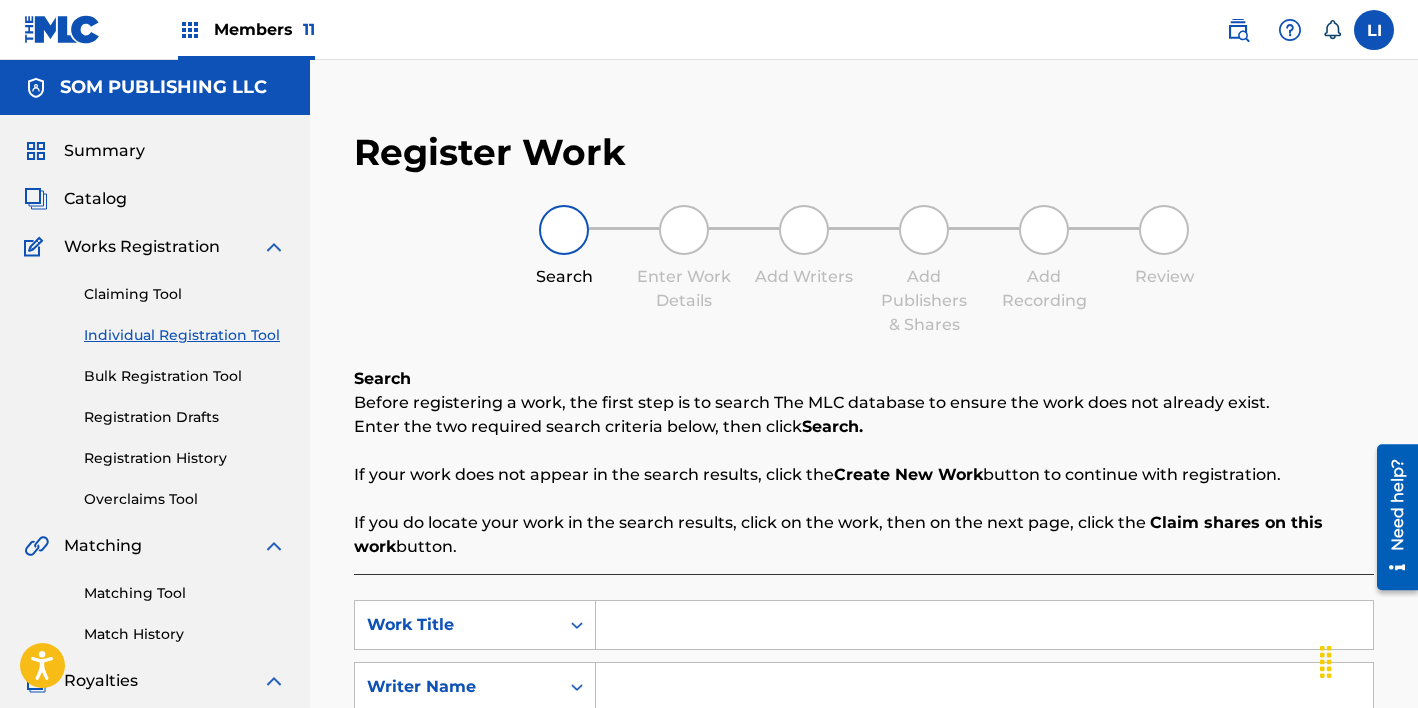 scroll, scrollTop: 182, scrollLeft: 0, axis: vertical 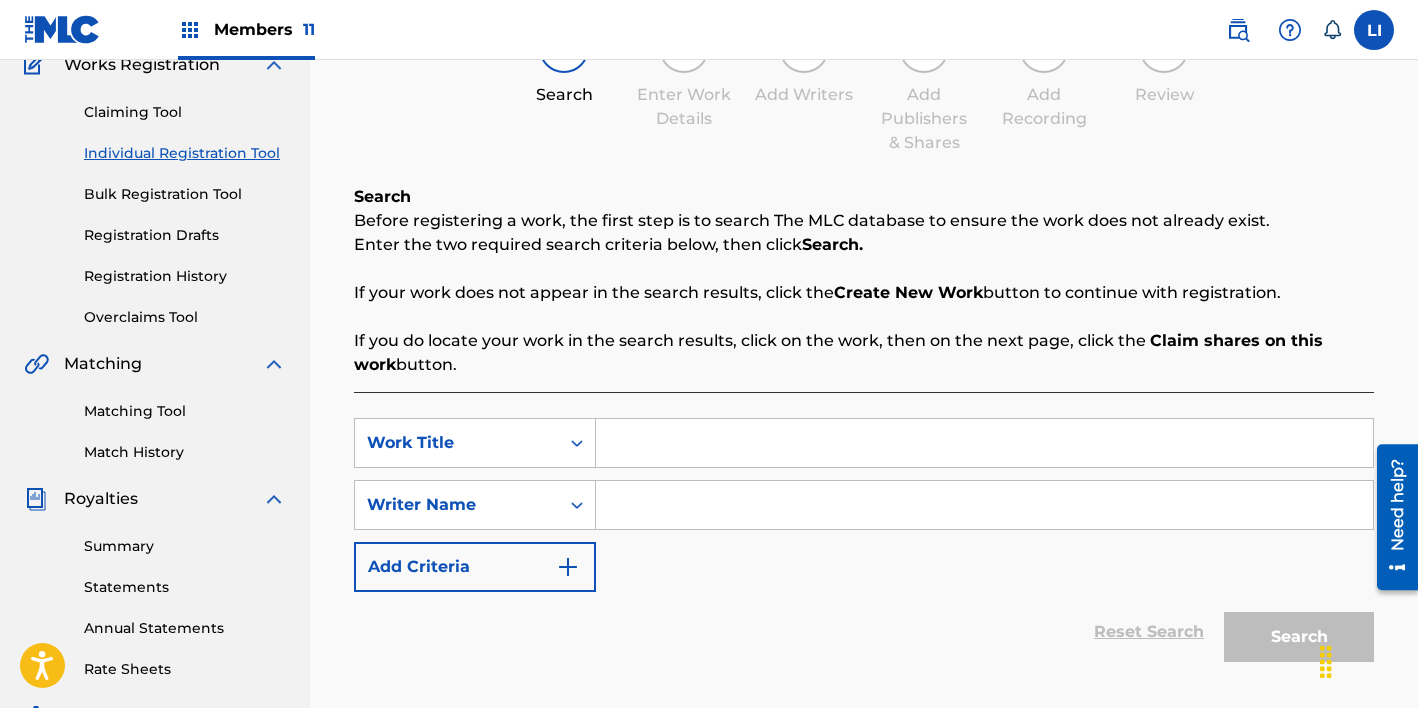 click at bounding box center (984, 443) 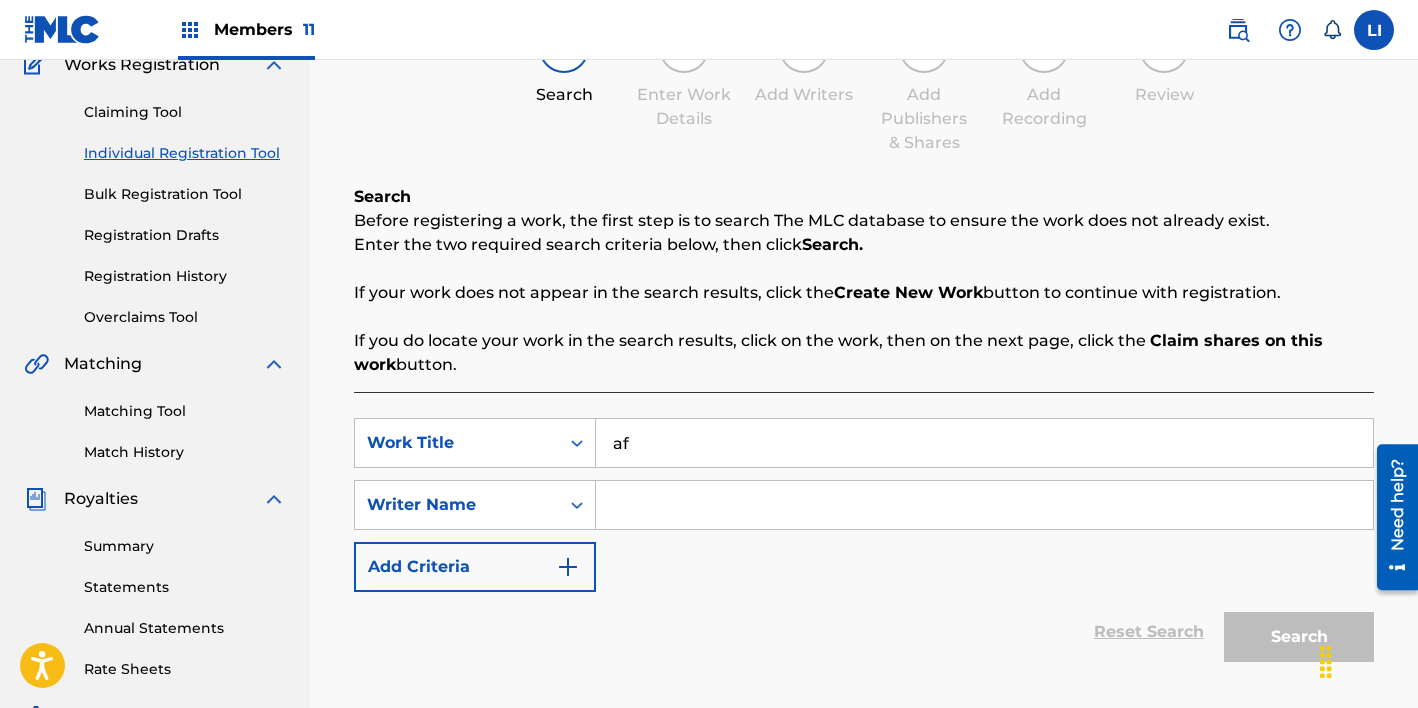 type on "a" 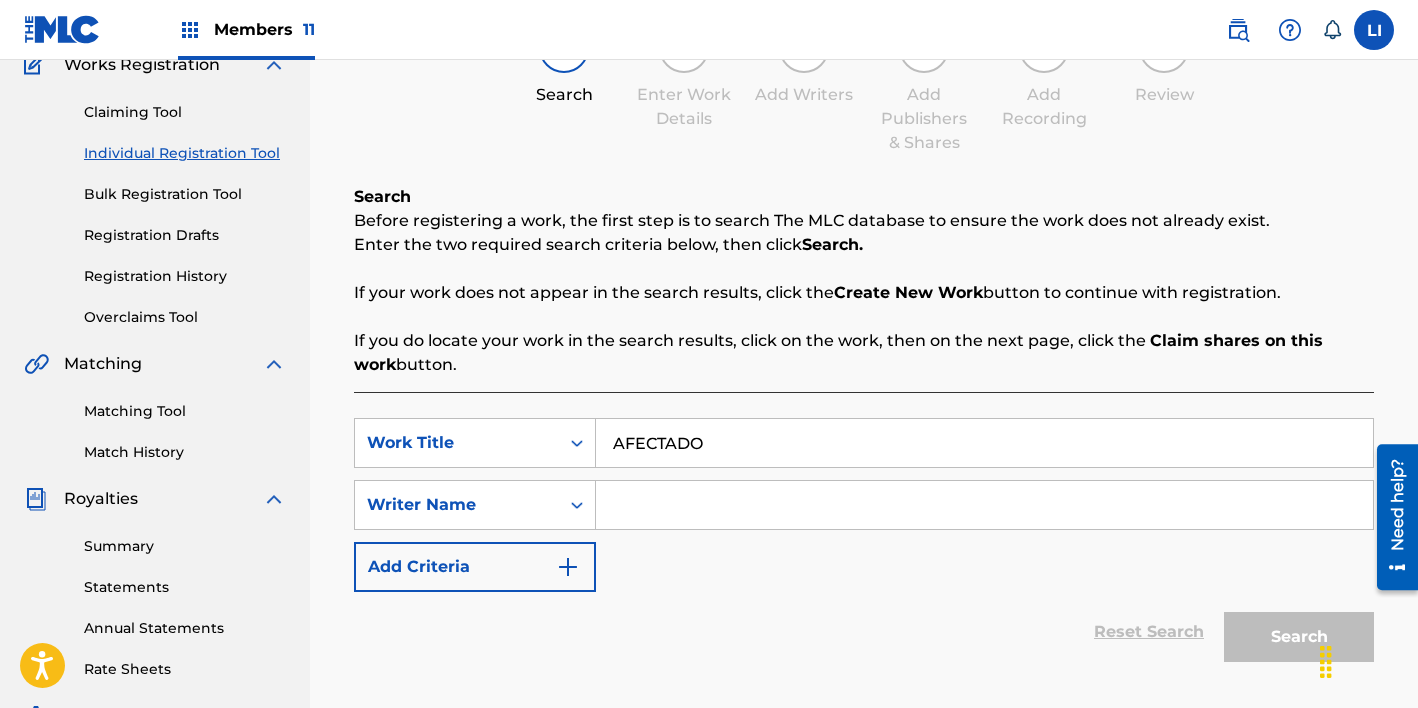 type on "AFECTADO" 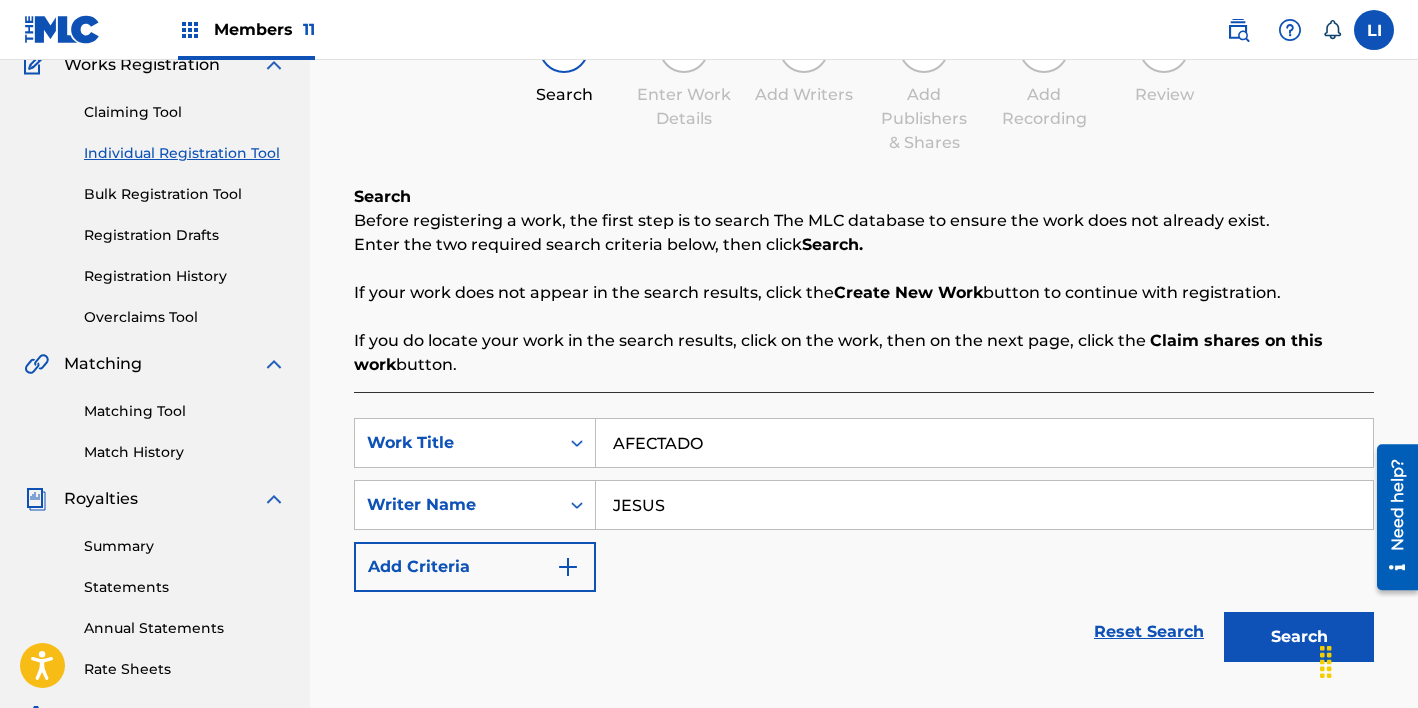 type on "JESUS" 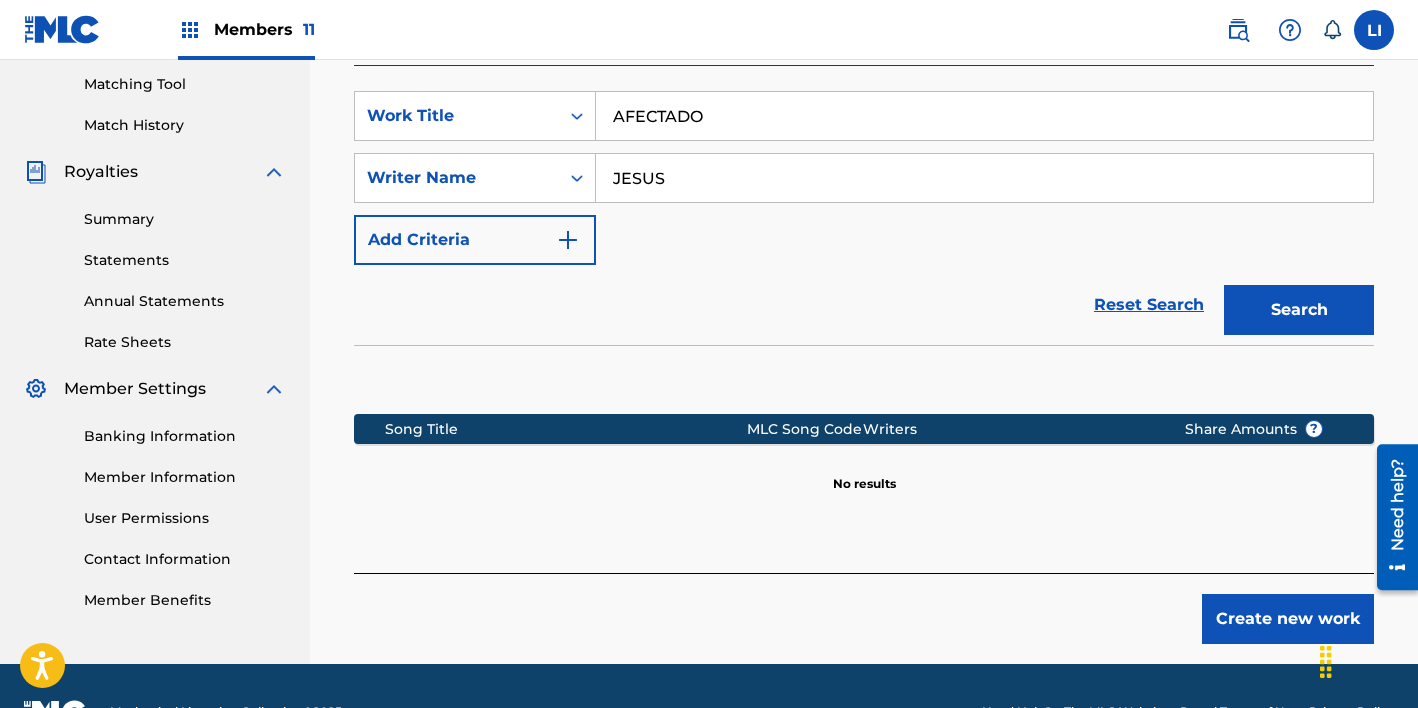 scroll, scrollTop: 514, scrollLeft: 0, axis: vertical 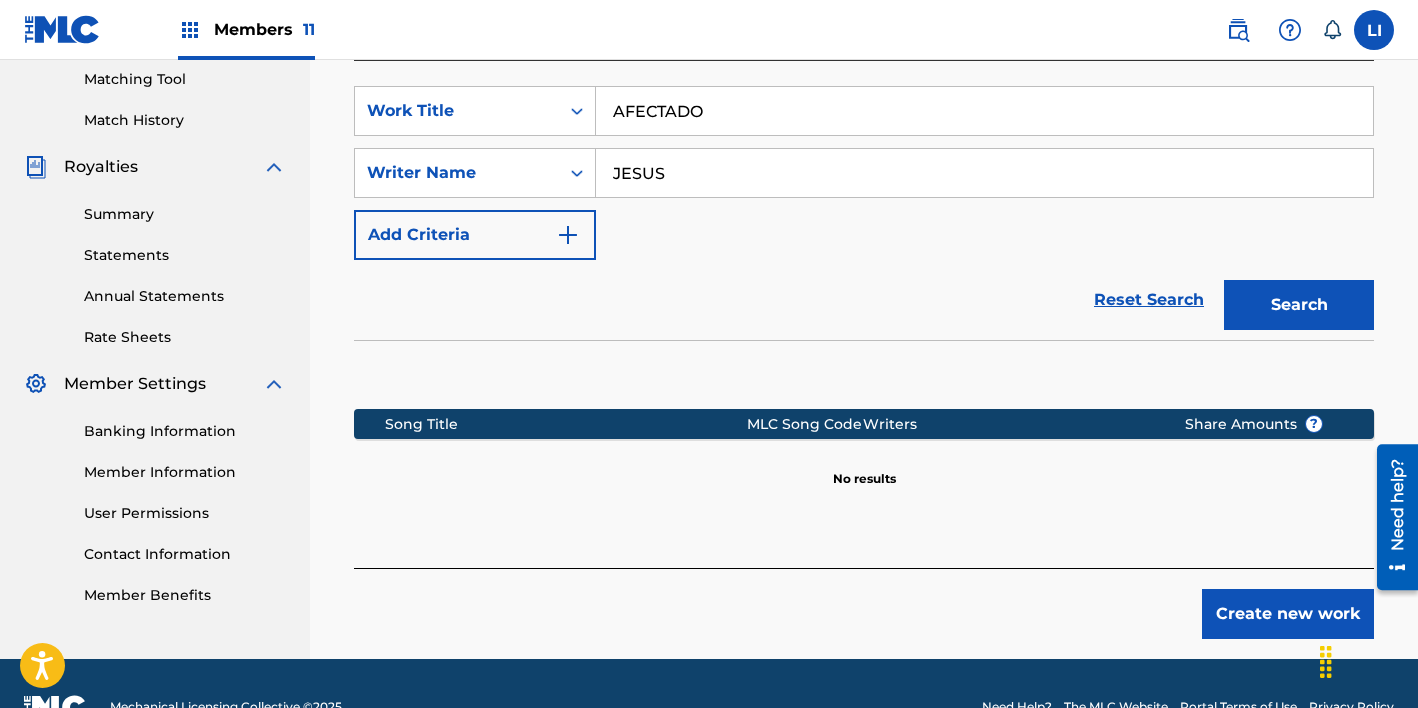 click on "Create new work" at bounding box center (1288, 614) 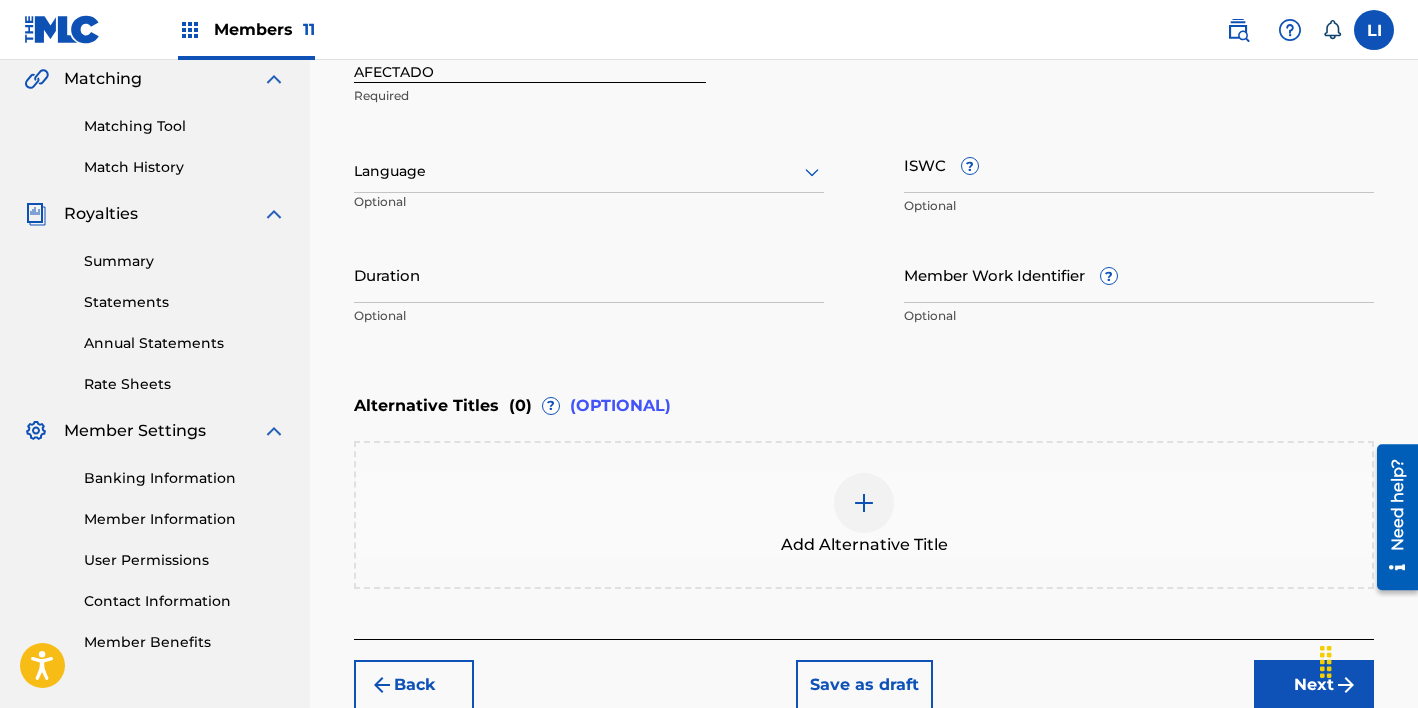 scroll, scrollTop: 363, scrollLeft: 0, axis: vertical 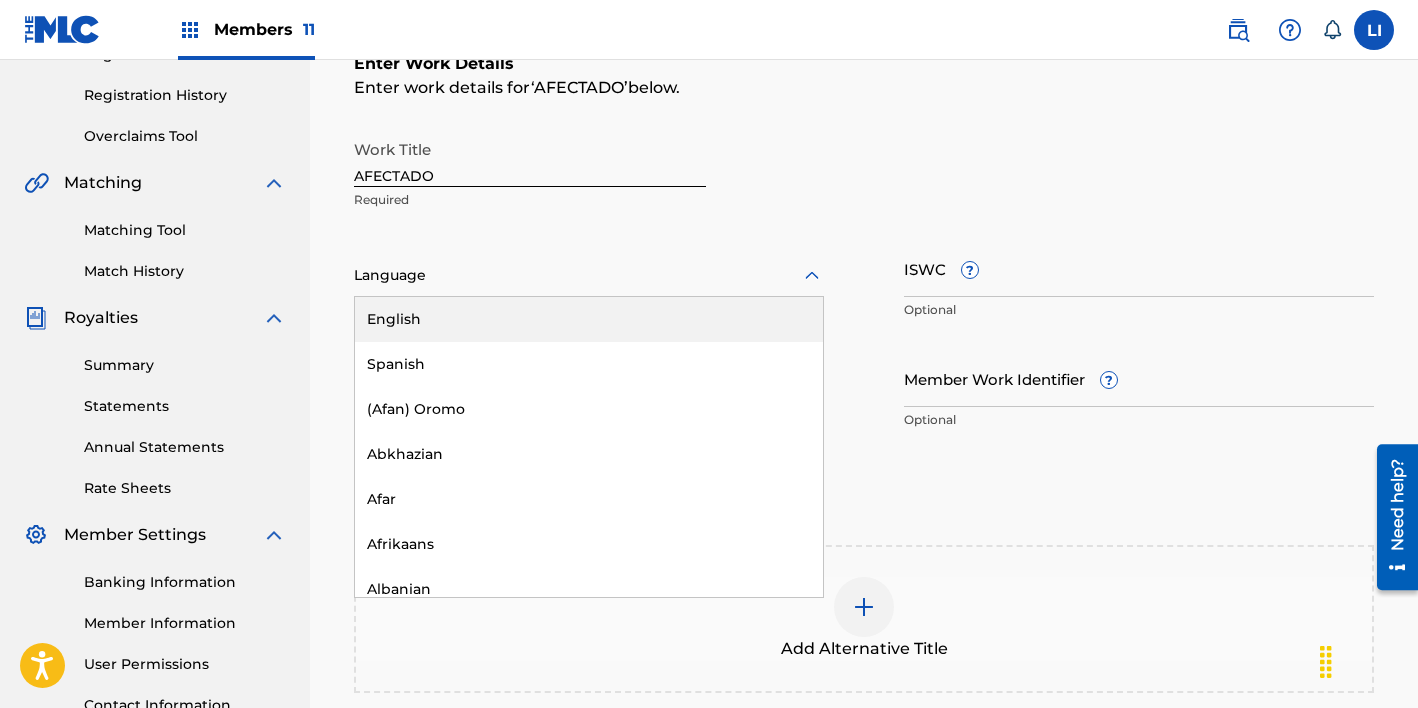 click at bounding box center (589, 275) 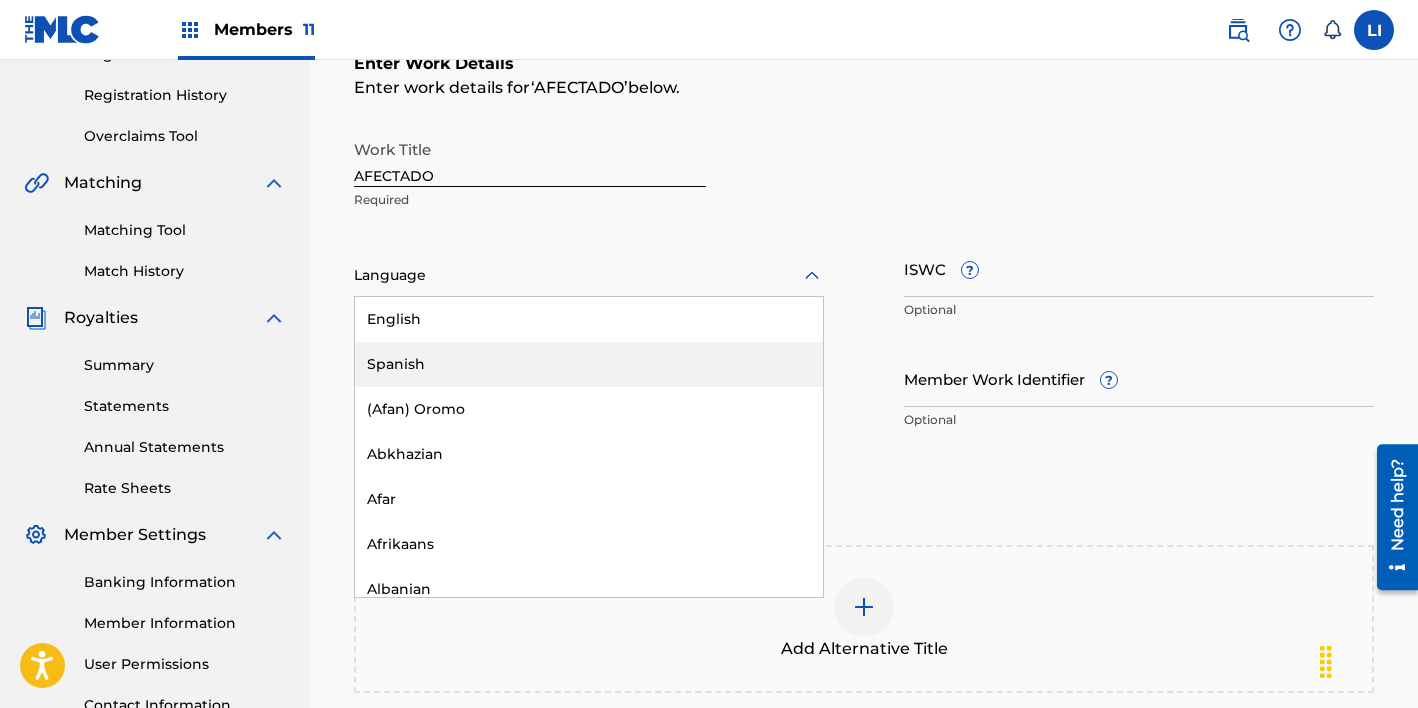 click on "Spanish" at bounding box center [589, 364] 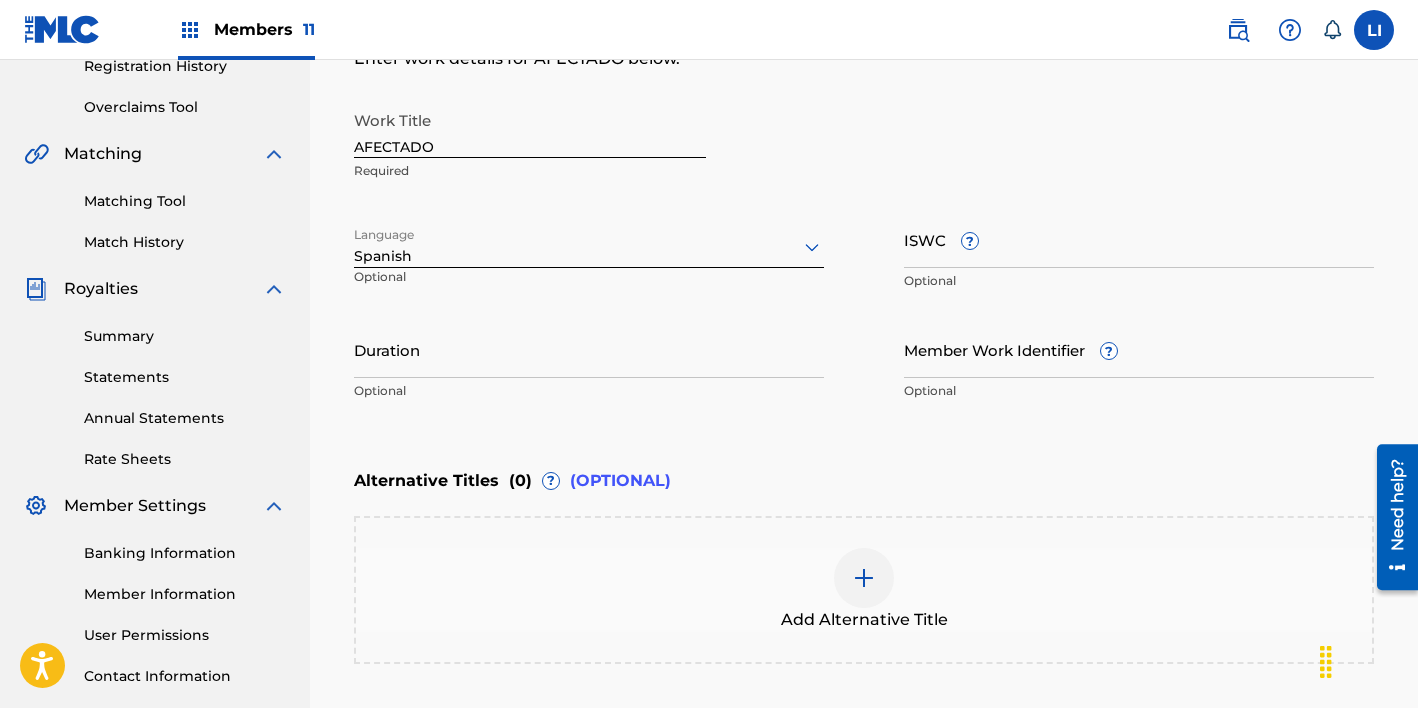 scroll, scrollTop: 417, scrollLeft: 0, axis: vertical 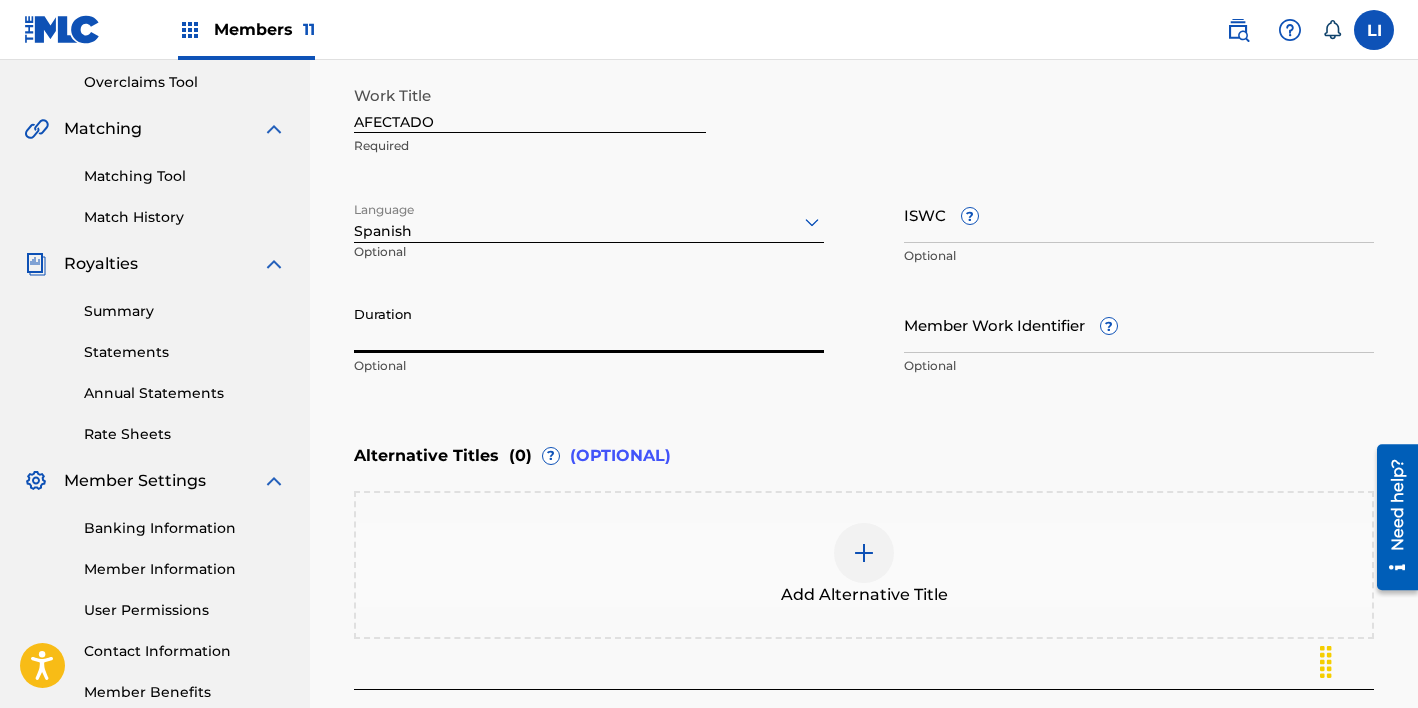 click on "Duration" at bounding box center [589, 324] 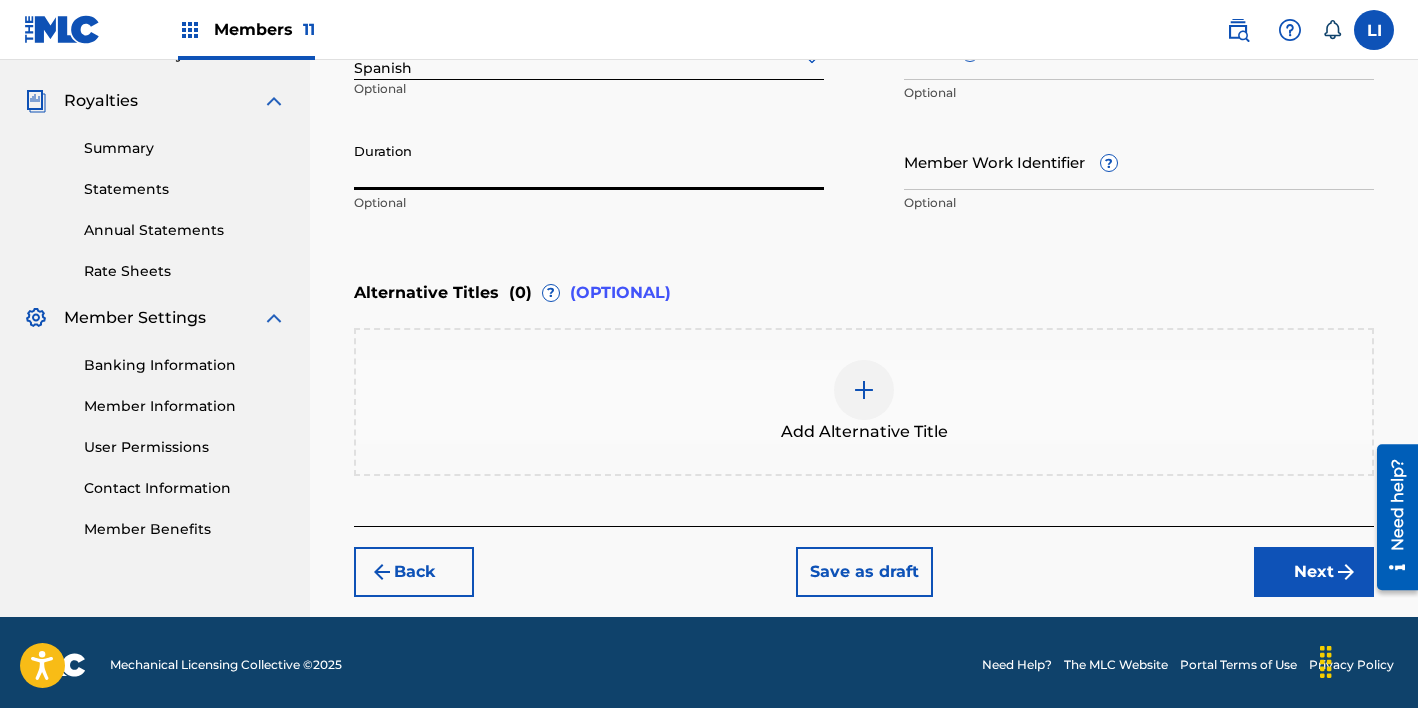 click on "Next" at bounding box center (1314, 572) 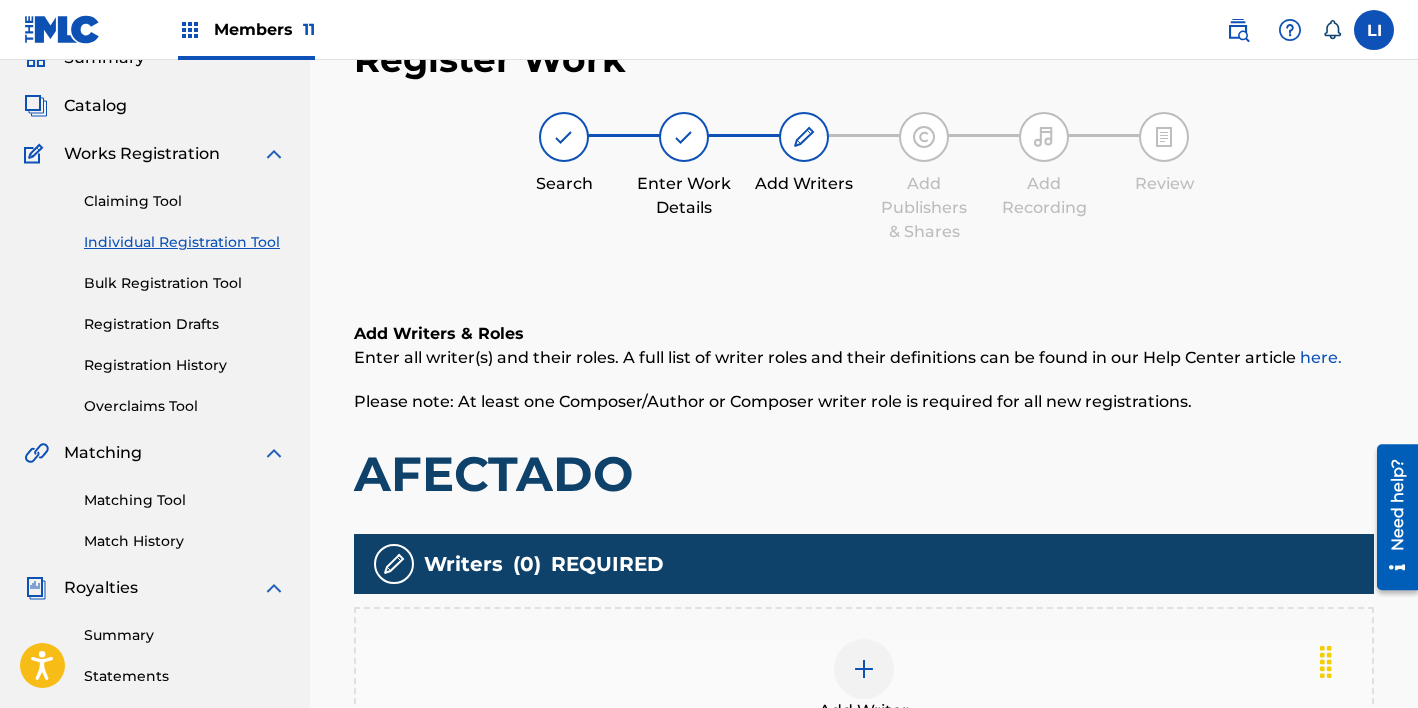 scroll, scrollTop: 400, scrollLeft: 0, axis: vertical 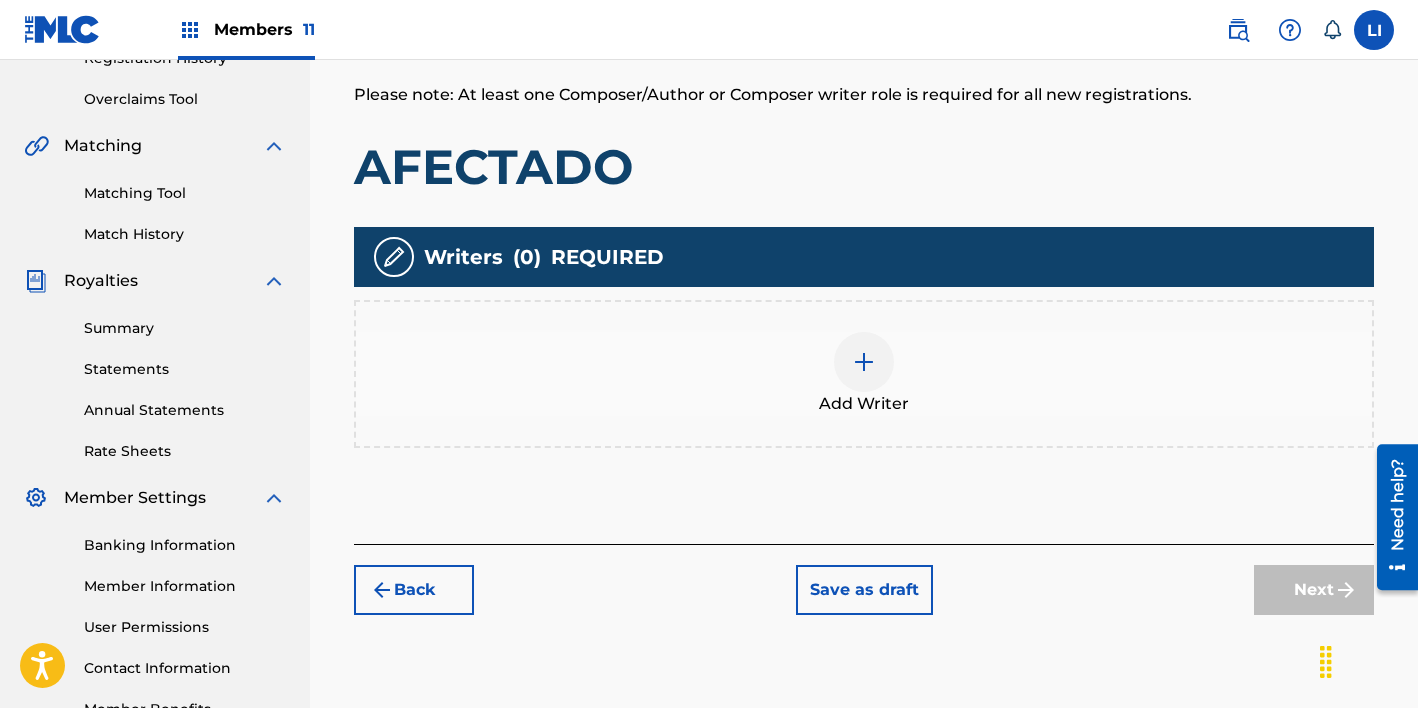 click on "Add Writer" at bounding box center (864, 374) 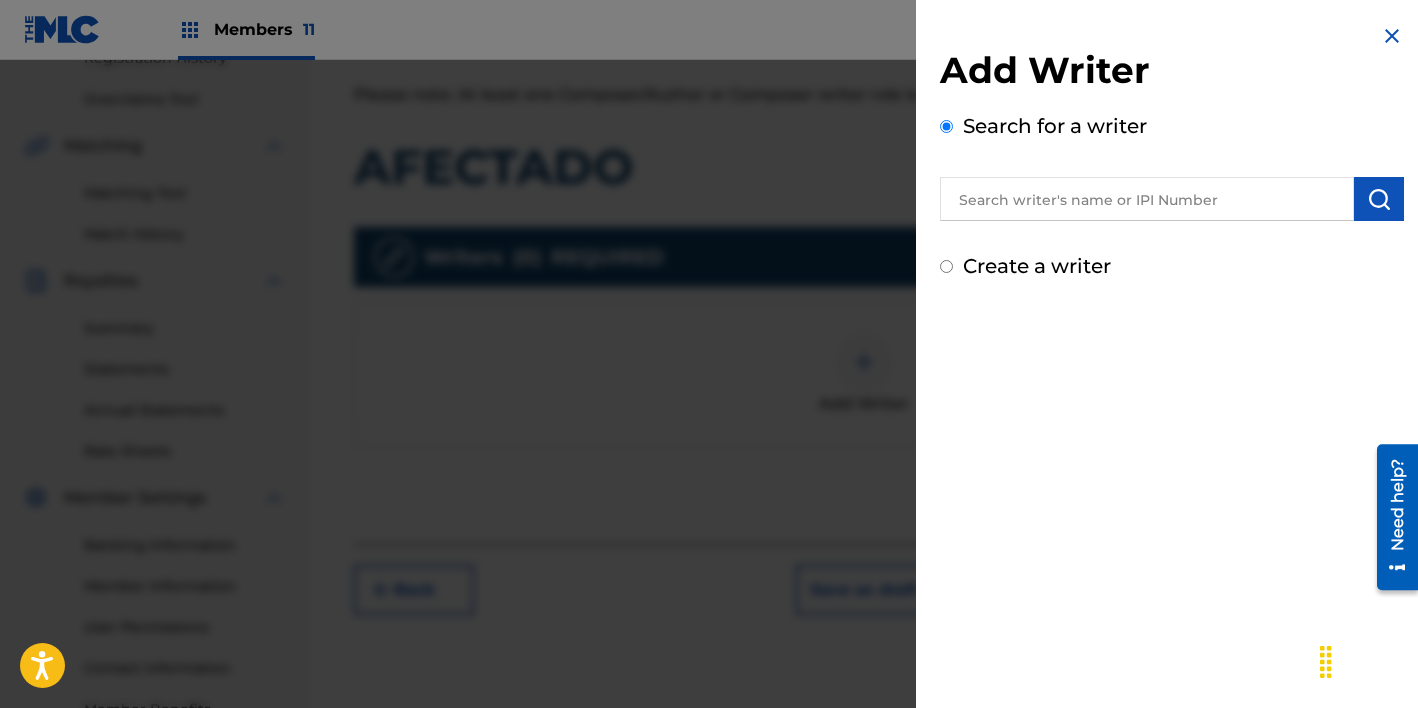 click at bounding box center [1147, 199] 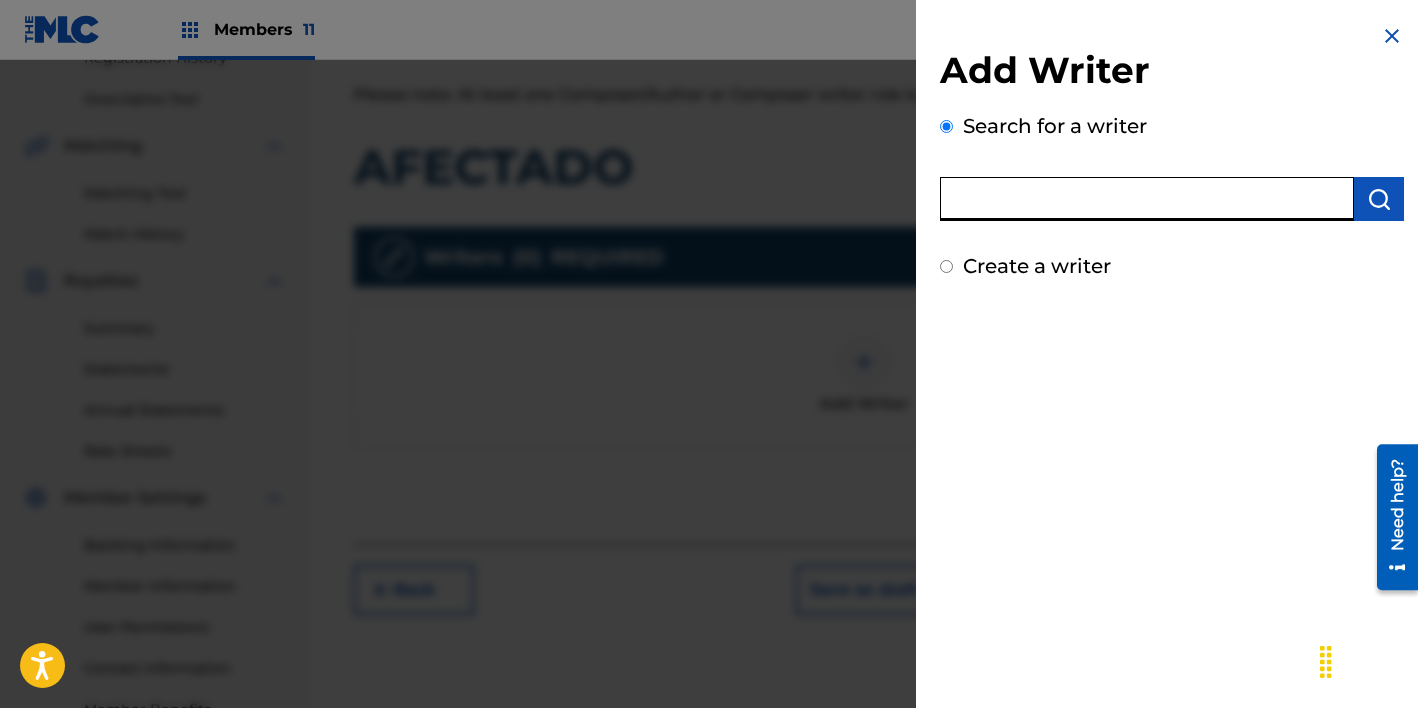 paste on "JESUS VALDEMAR VALDES LOPEZ" 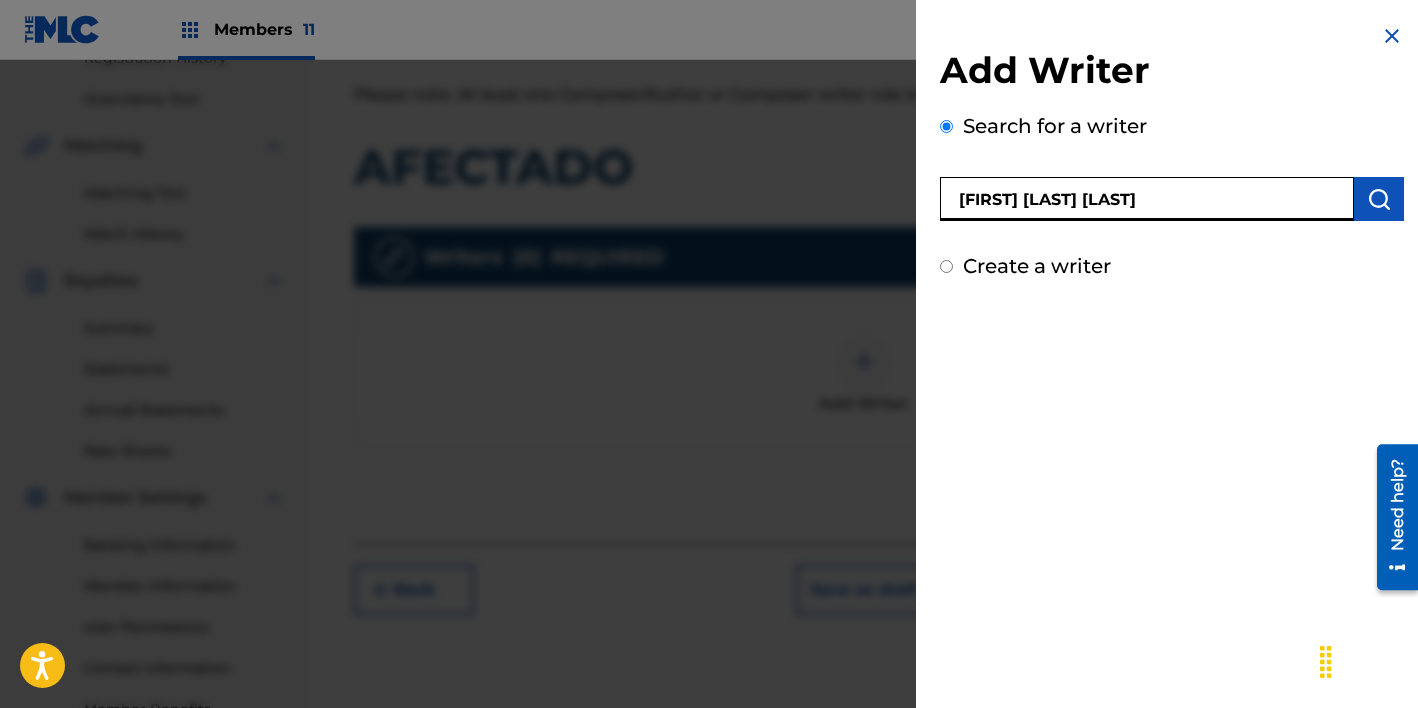 type on "JESUS VALDEMAR VALDES LOPEZ" 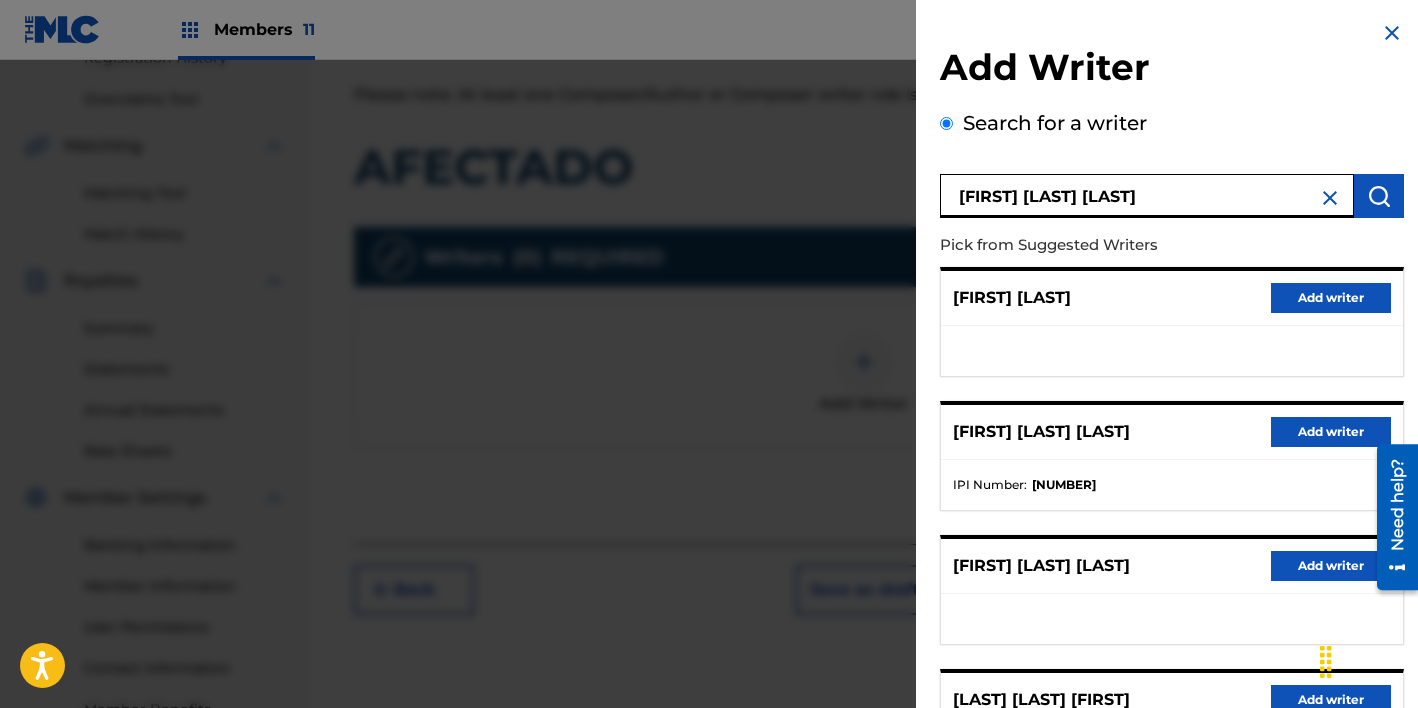 scroll, scrollTop: 4, scrollLeft: 0, axis: vertical 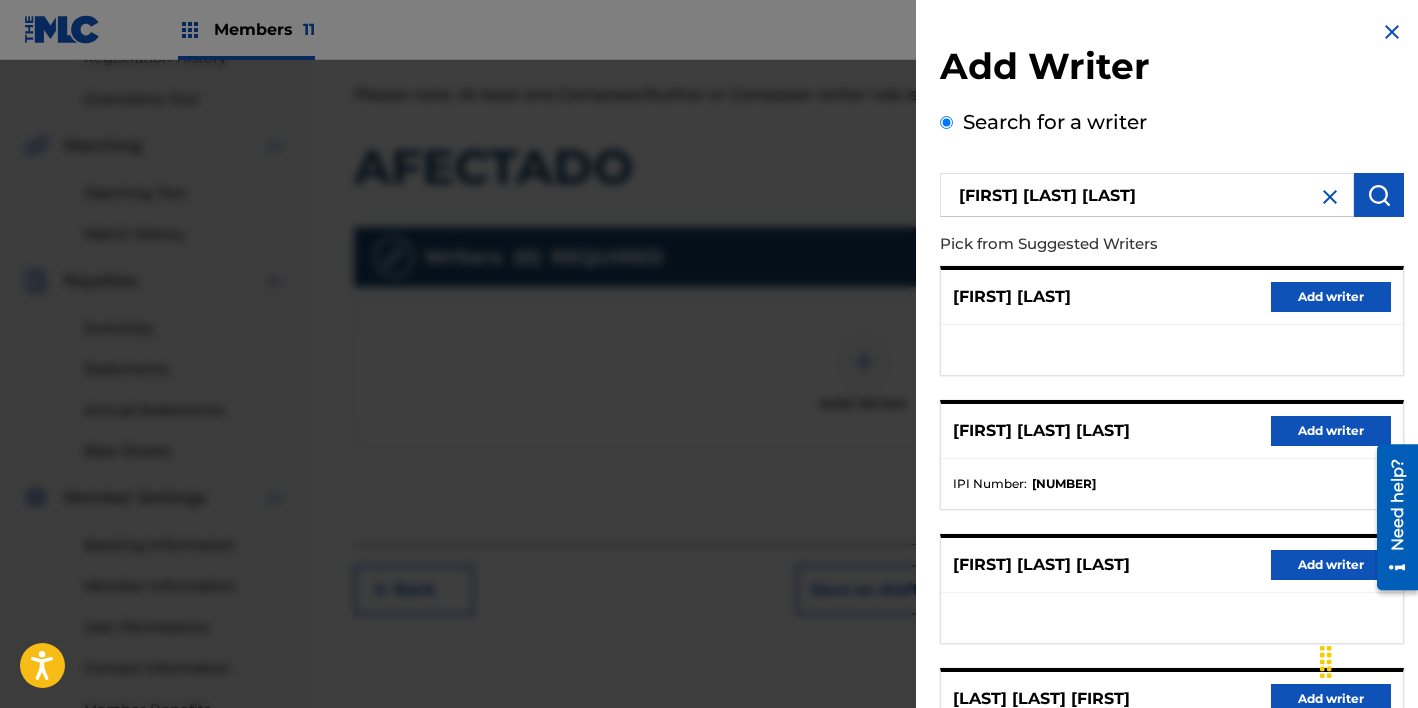 click on "Add writer" at bounding box center [1331, 431] 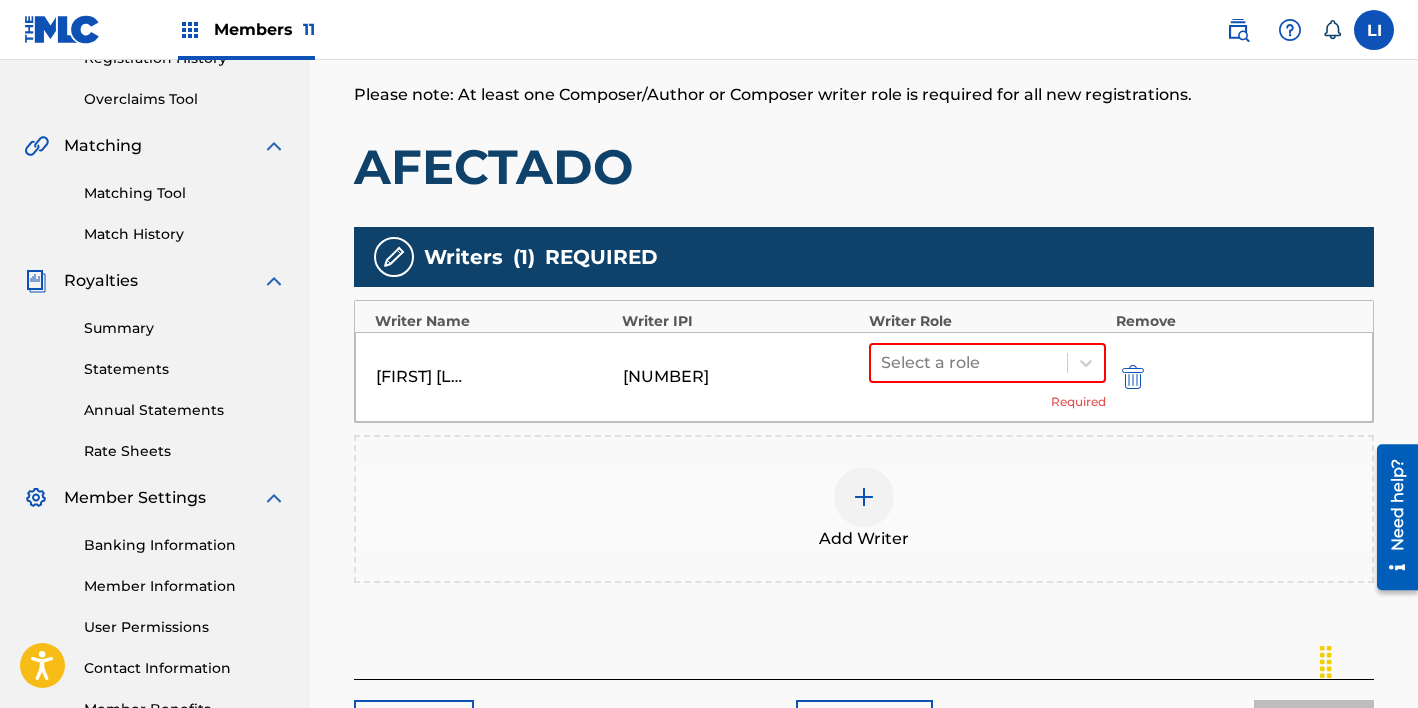 click on "Add Writer" at bounding box center [864, 509] 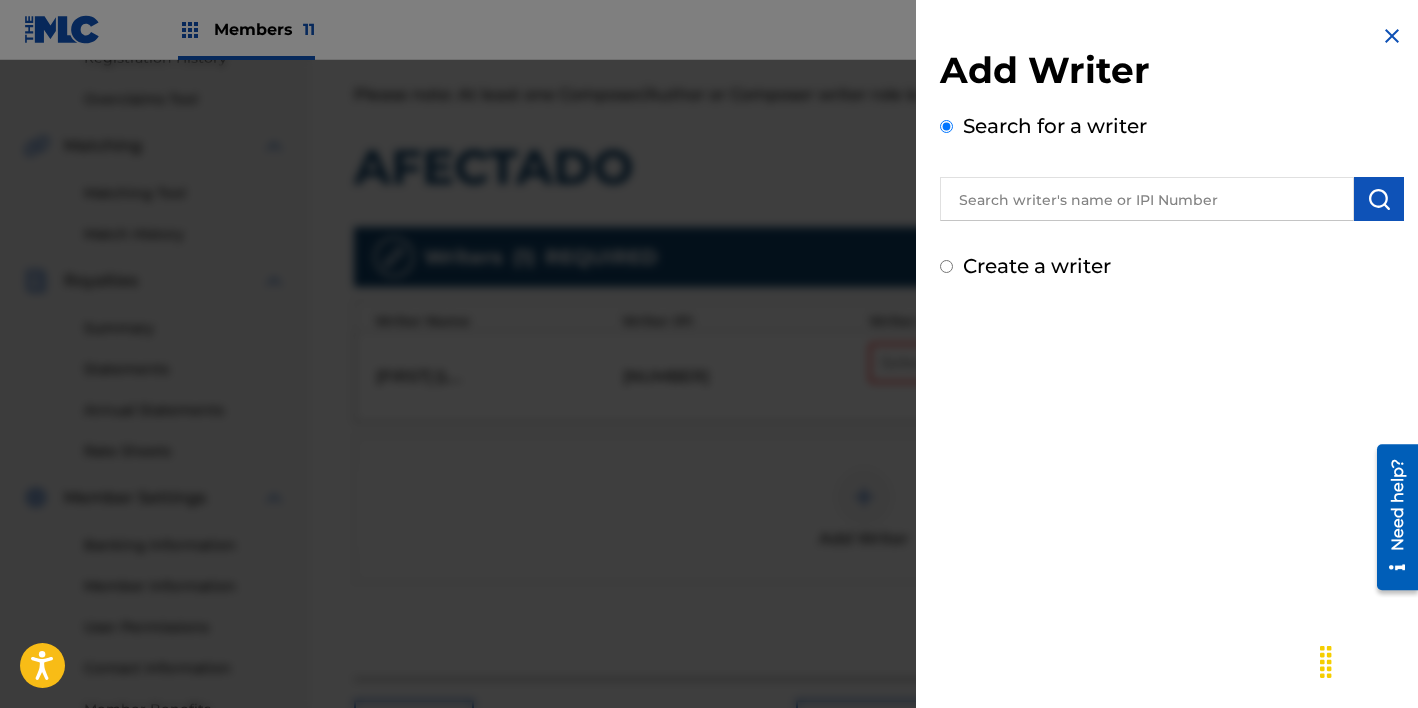 click at bounding box center [1147, 199] 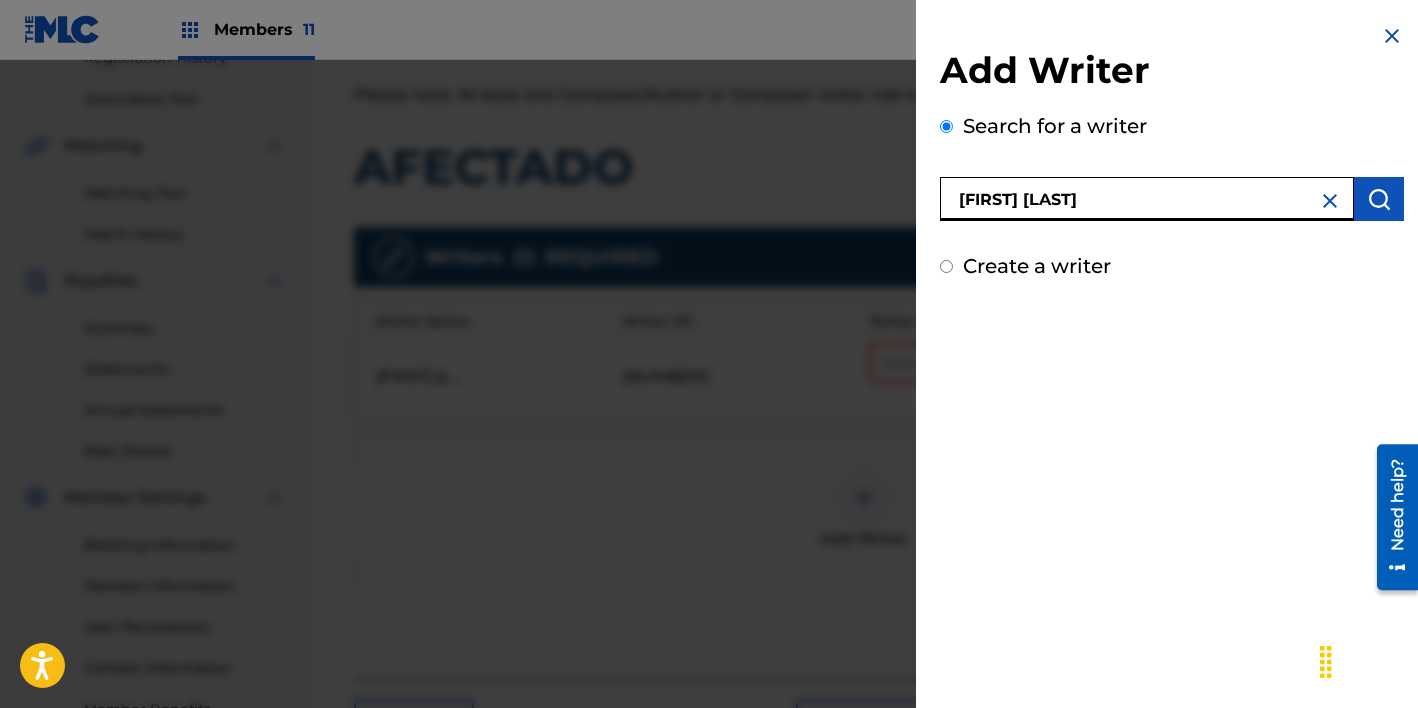 type on "BRIAN ADRIAN GUILLEN REYNA" 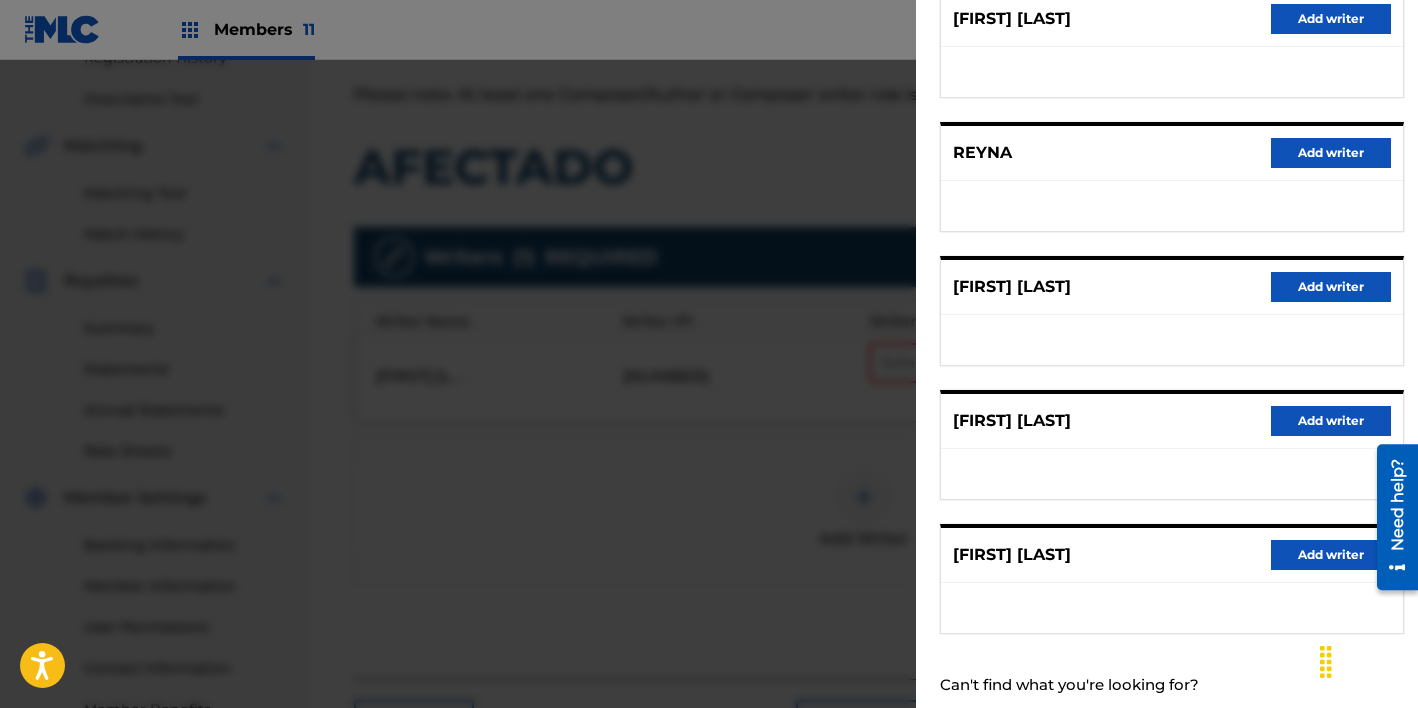 scroll, scrollTop: 334, scrollLeft: 0, axis: vertical 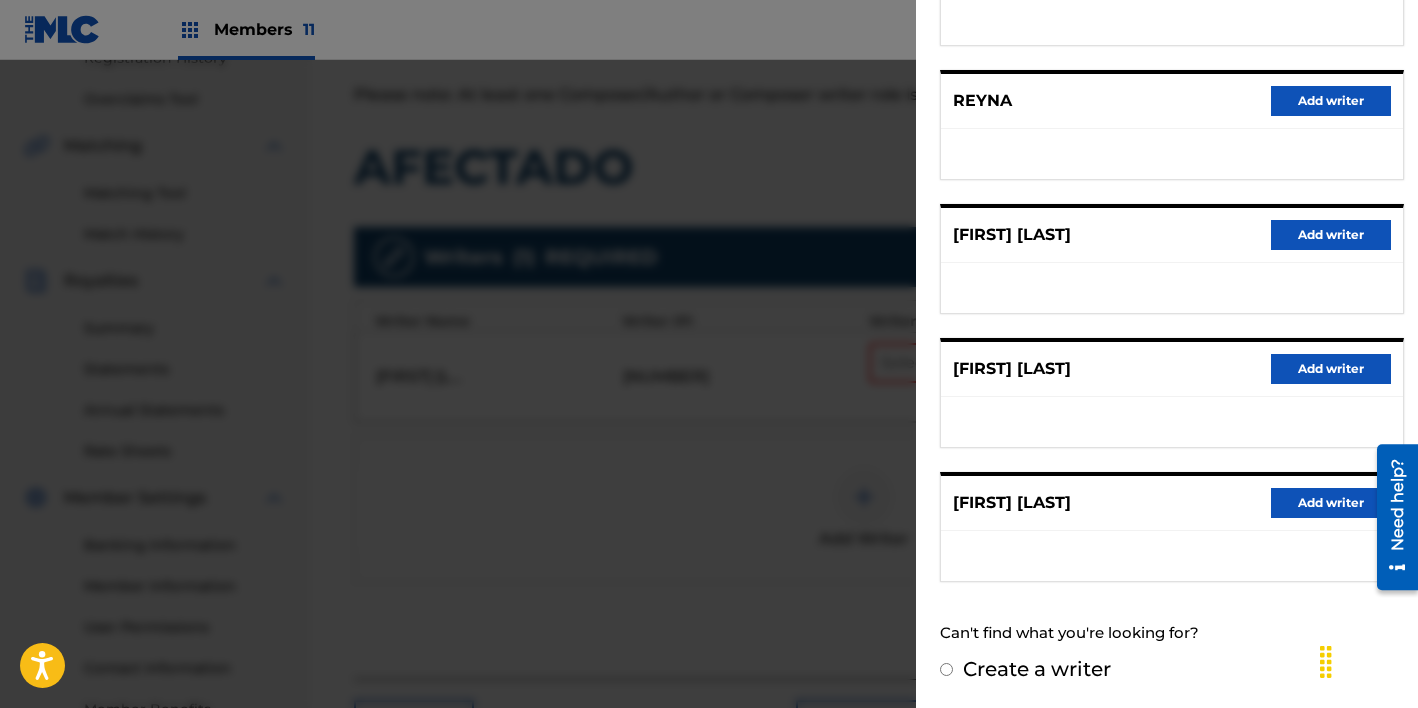 click on "Create a writer" at bounding box center [1037, 669] 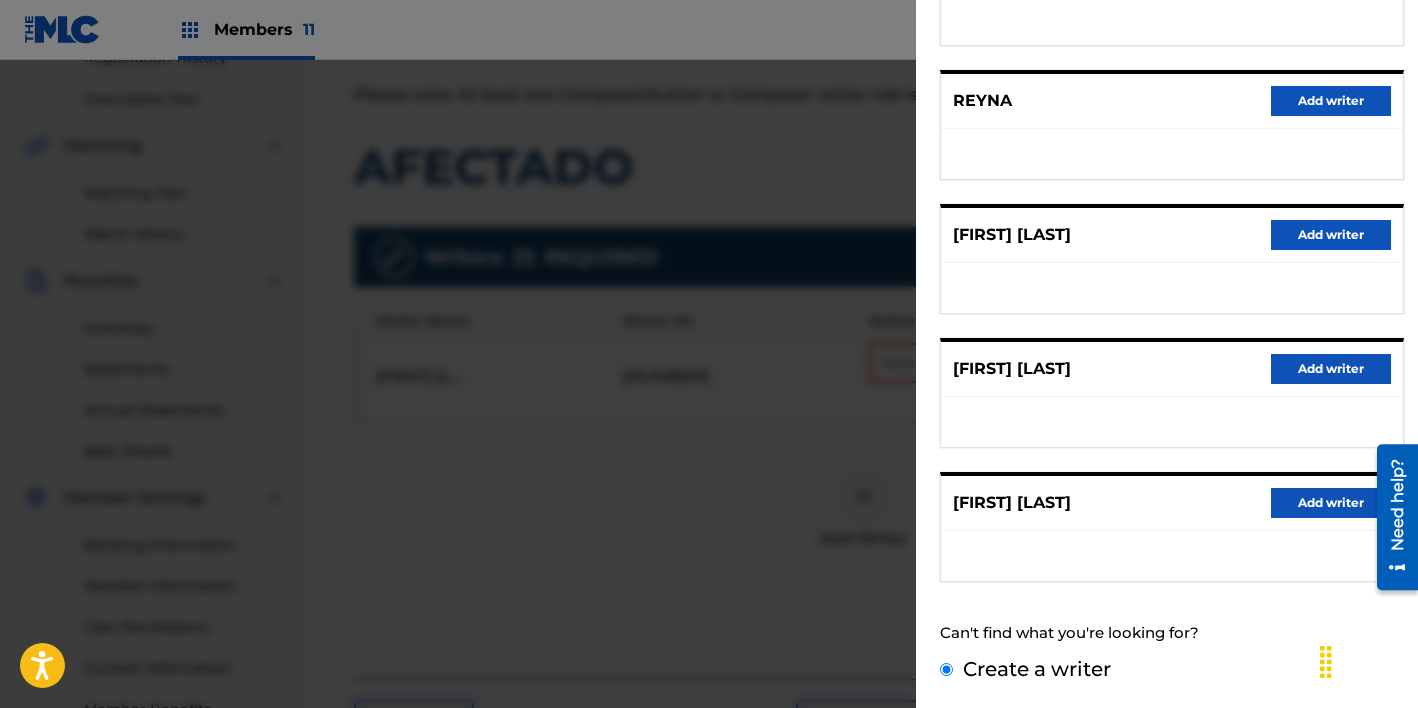 click on "Create a writer" at bounding box center [946, 669] 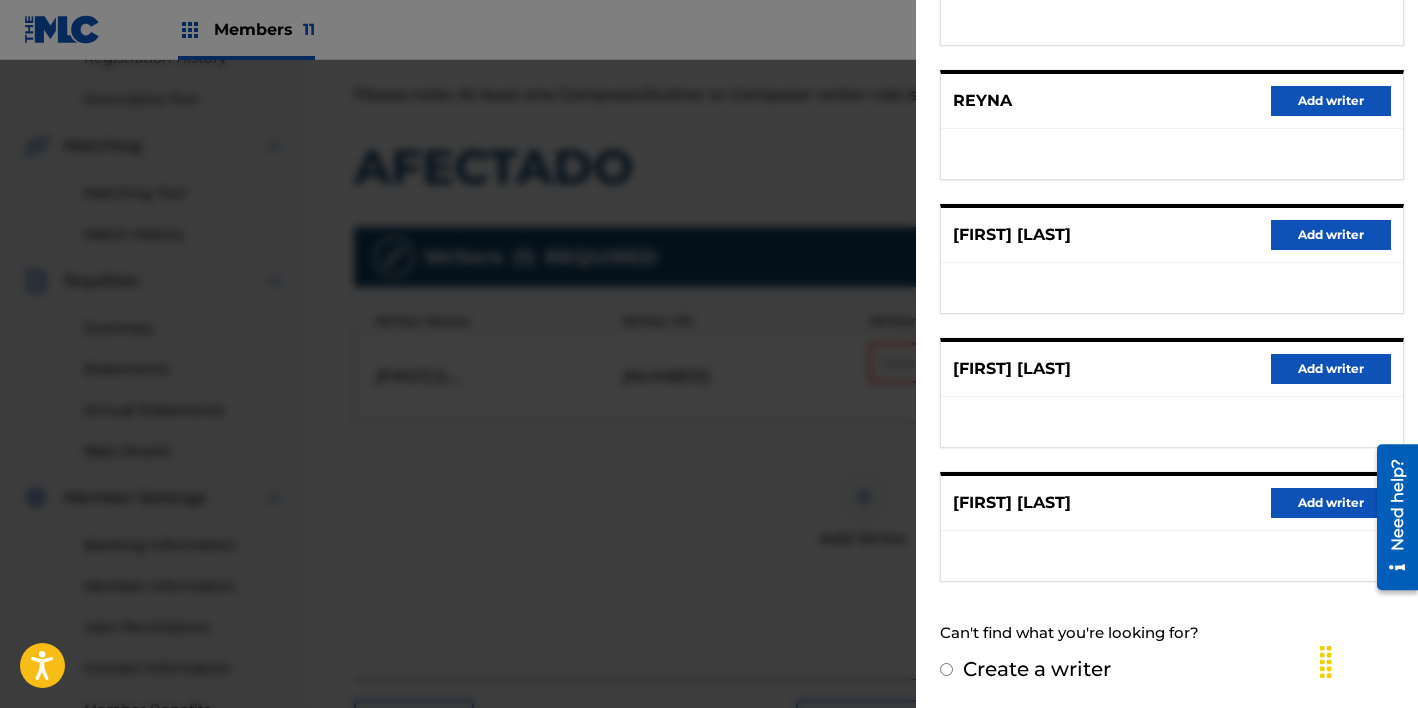 radio on "false" 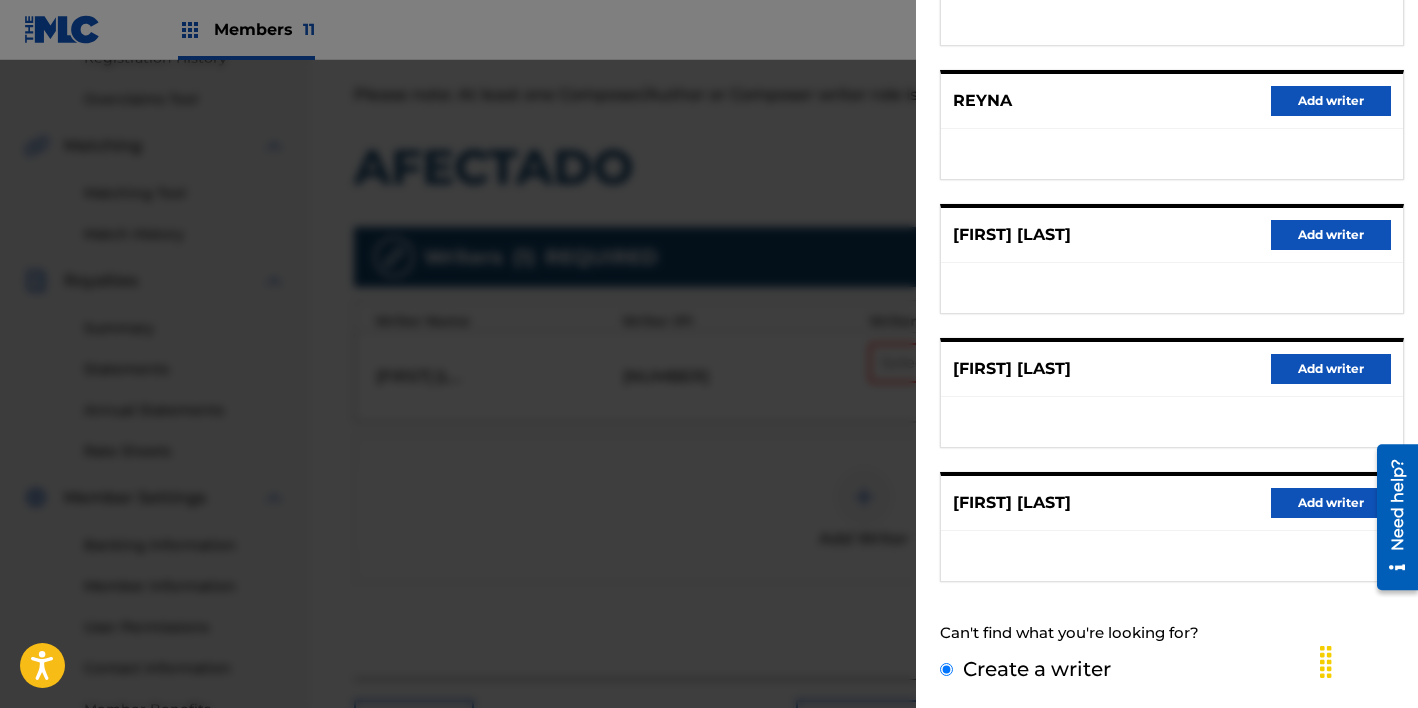 scroll, scrollTop: 95, scrollLeft: 0, axis: vertical 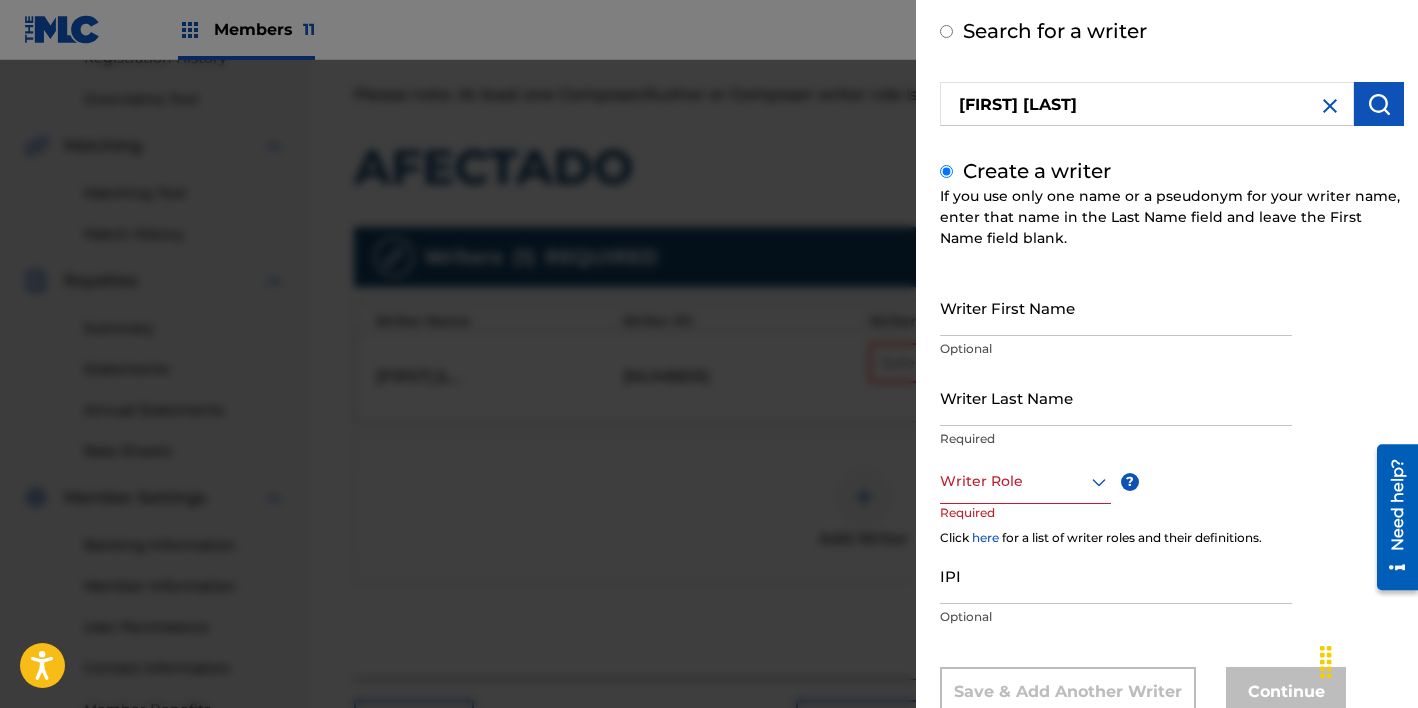 click on "Writer First Name" at bounding box center [1116, 307] 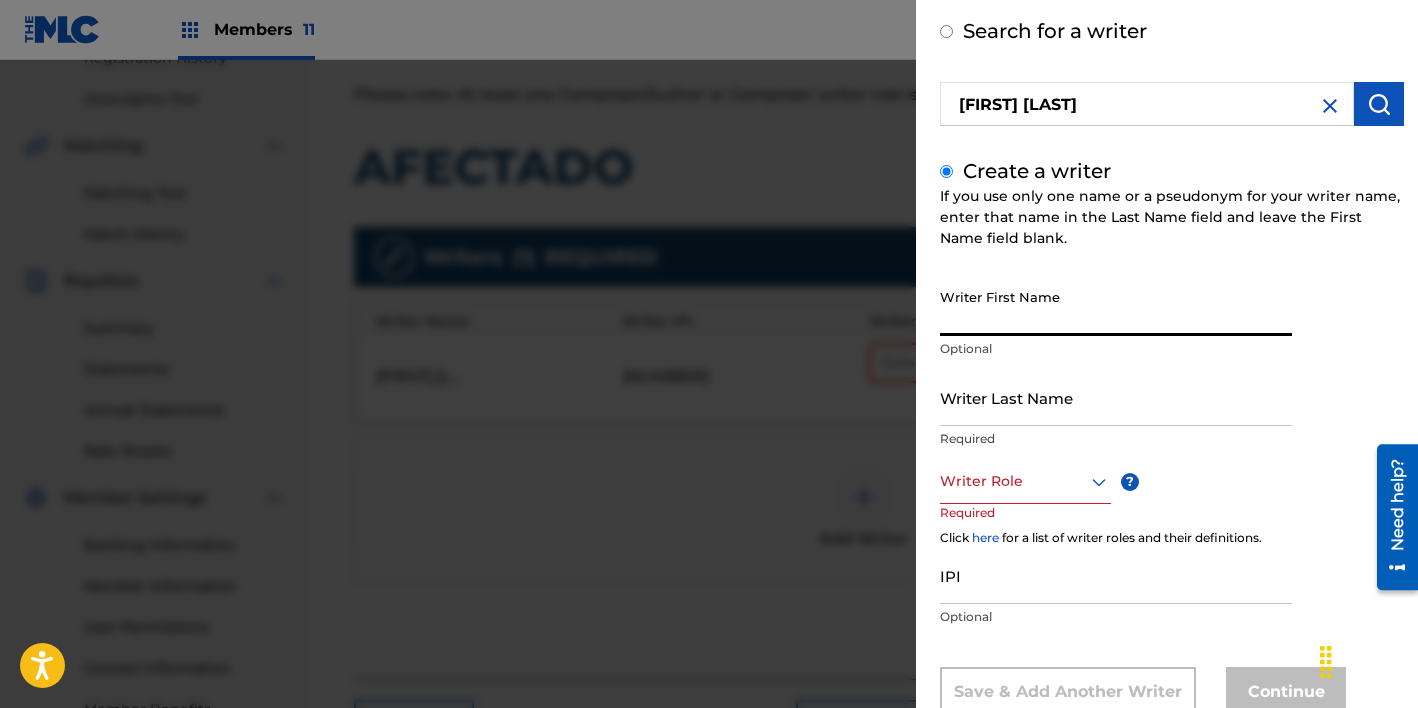 paste on "BRIAN ADRIAN GUILLEN REYNA" 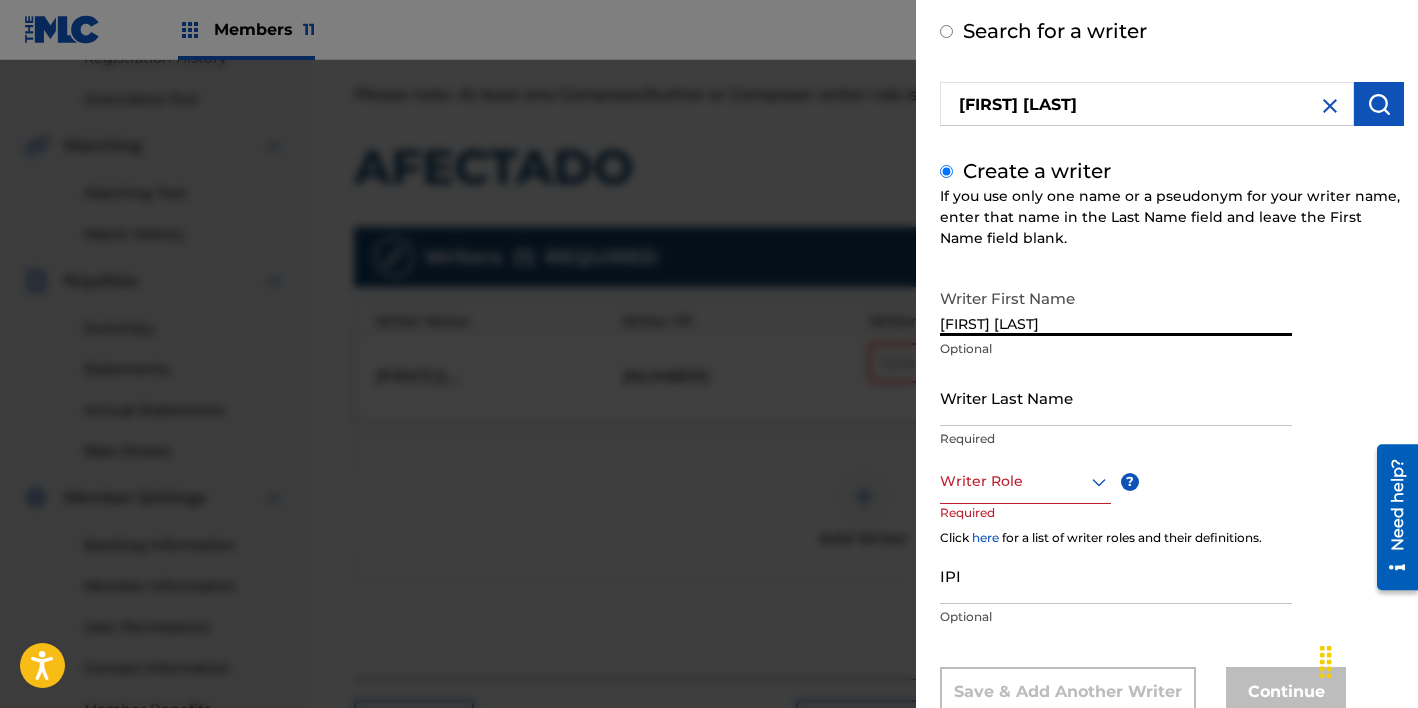 drag, startPoint x: 1054, startPoint y: 329, endPoint x: 1166, endPoint y: 329, distance: 112 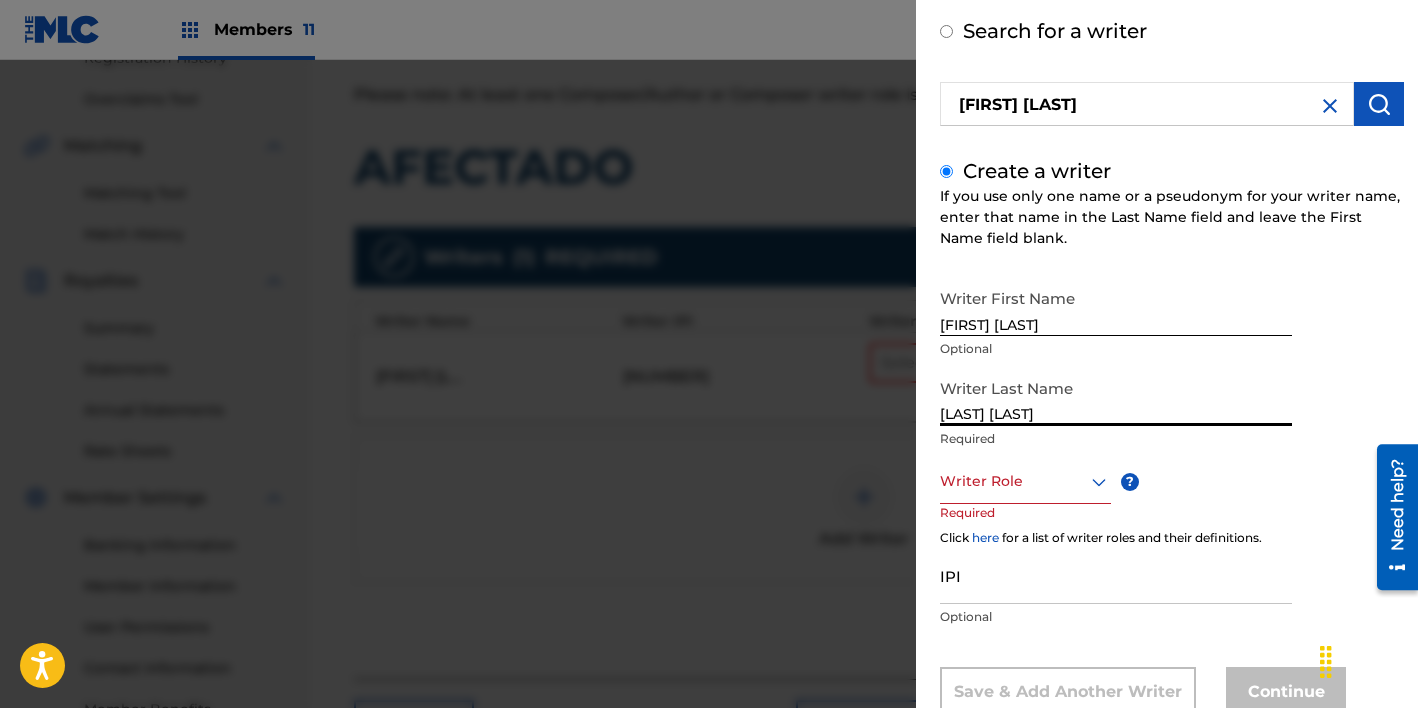 type on "GUILLEN REYNA" 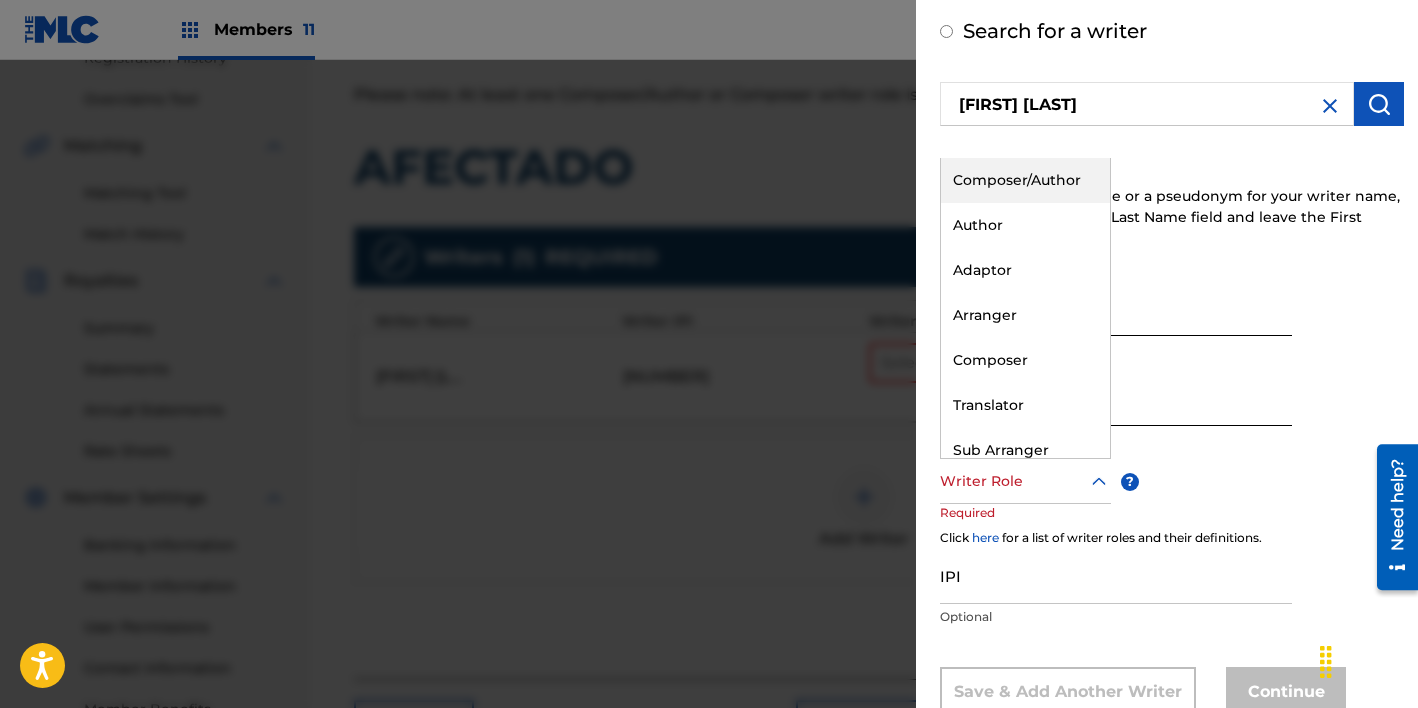 click on "Writer Role" at bounding box center (1025, 481) 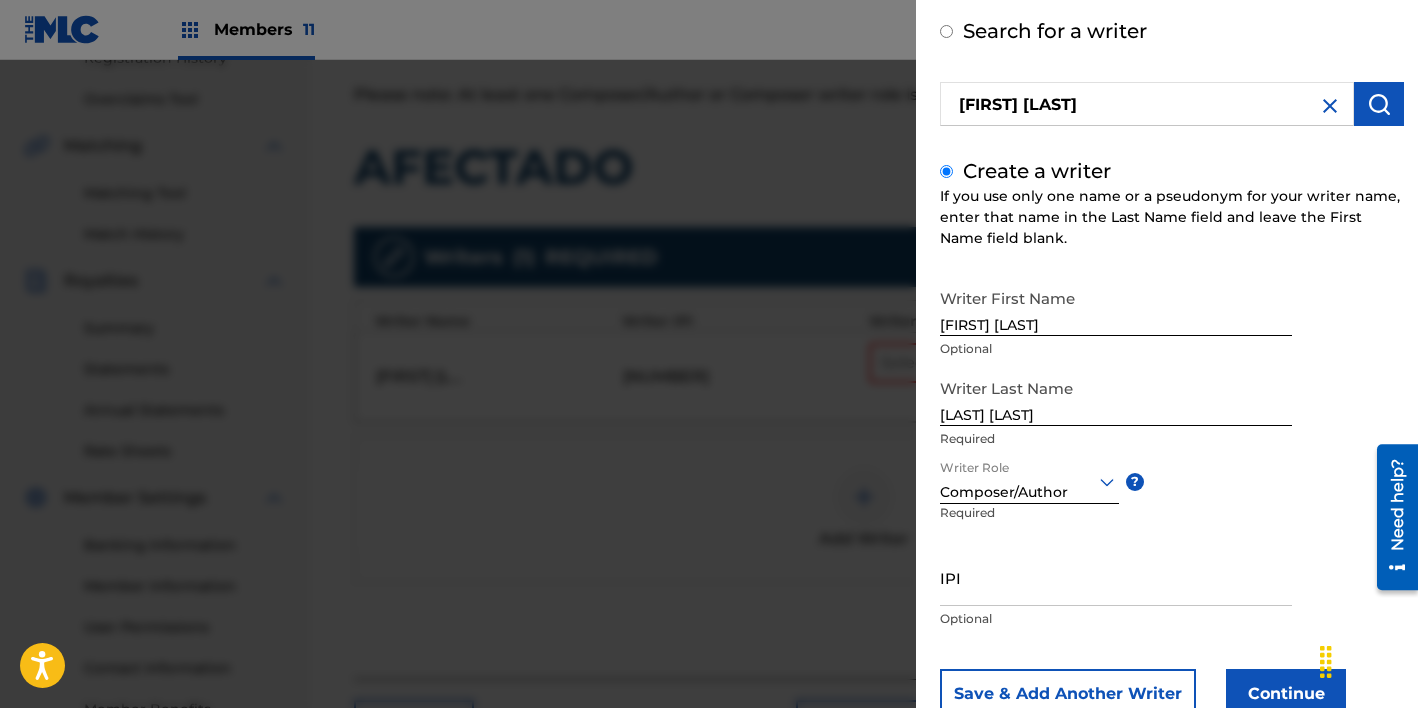 click on "IPI" at bounding box center (1116, 577) 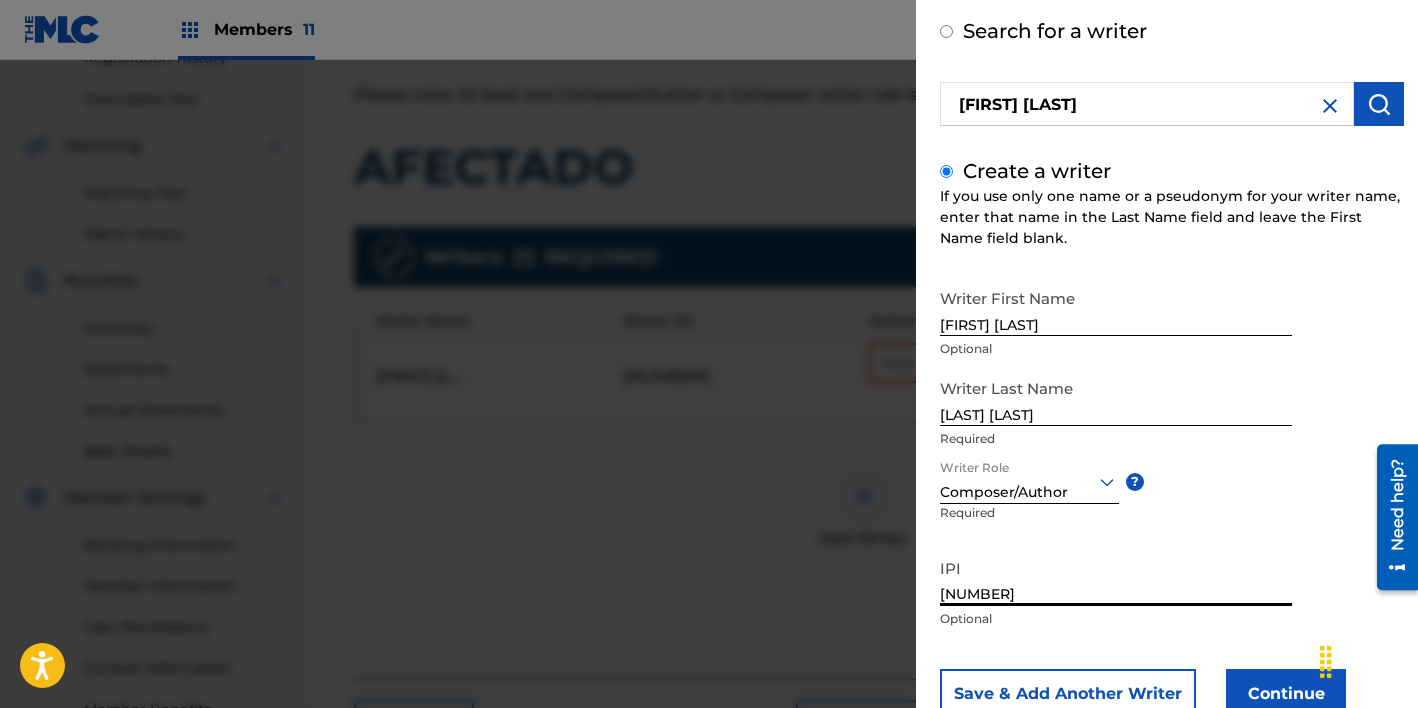type on "1009737267" 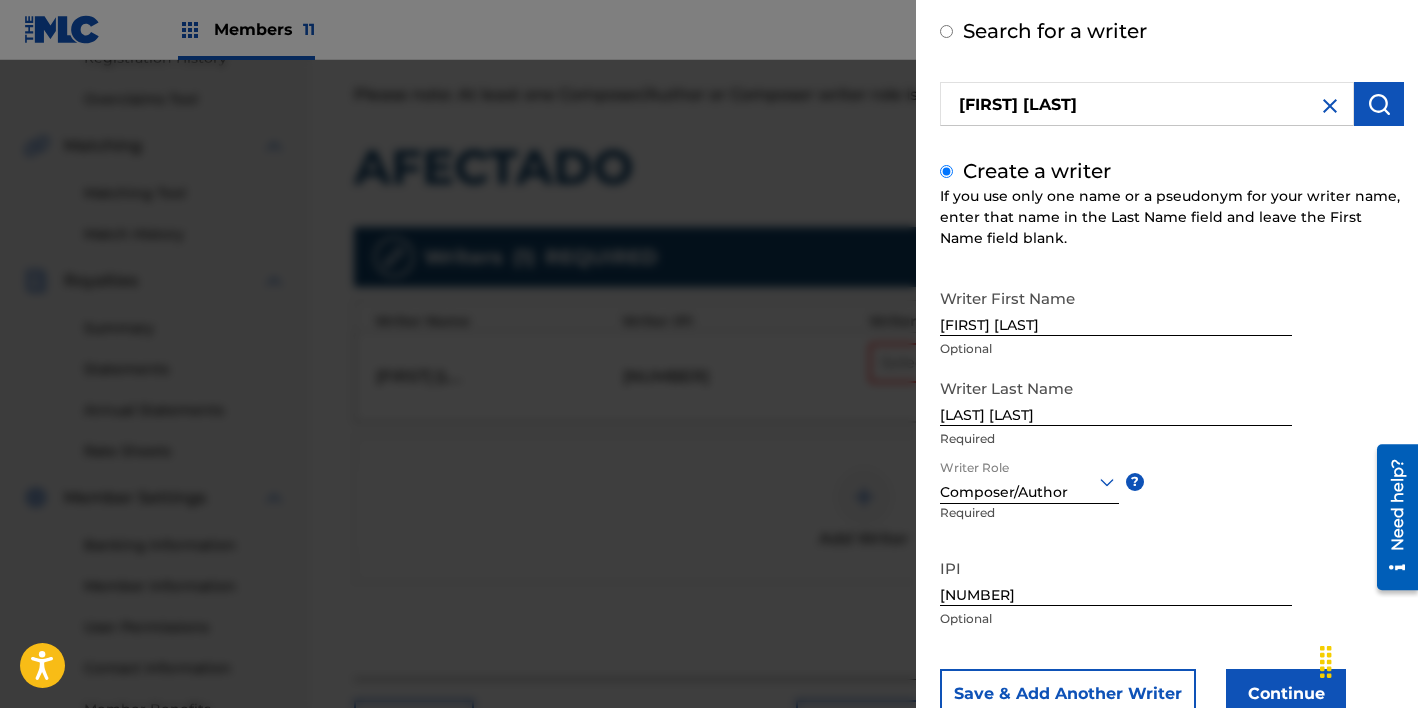 click on "Continue" at bounding box center [1286, 694] 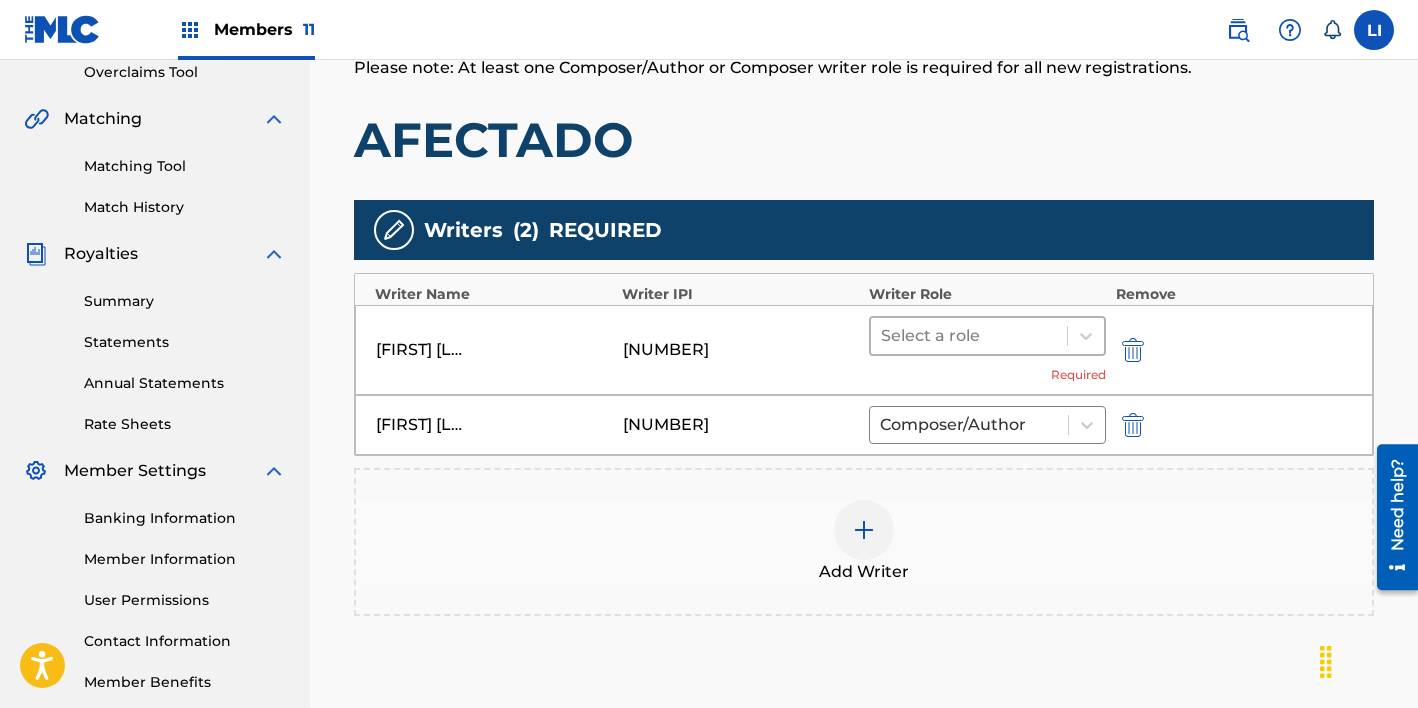 scroll, scrollTop: 428, scrollLeft: 0, axis: vertical 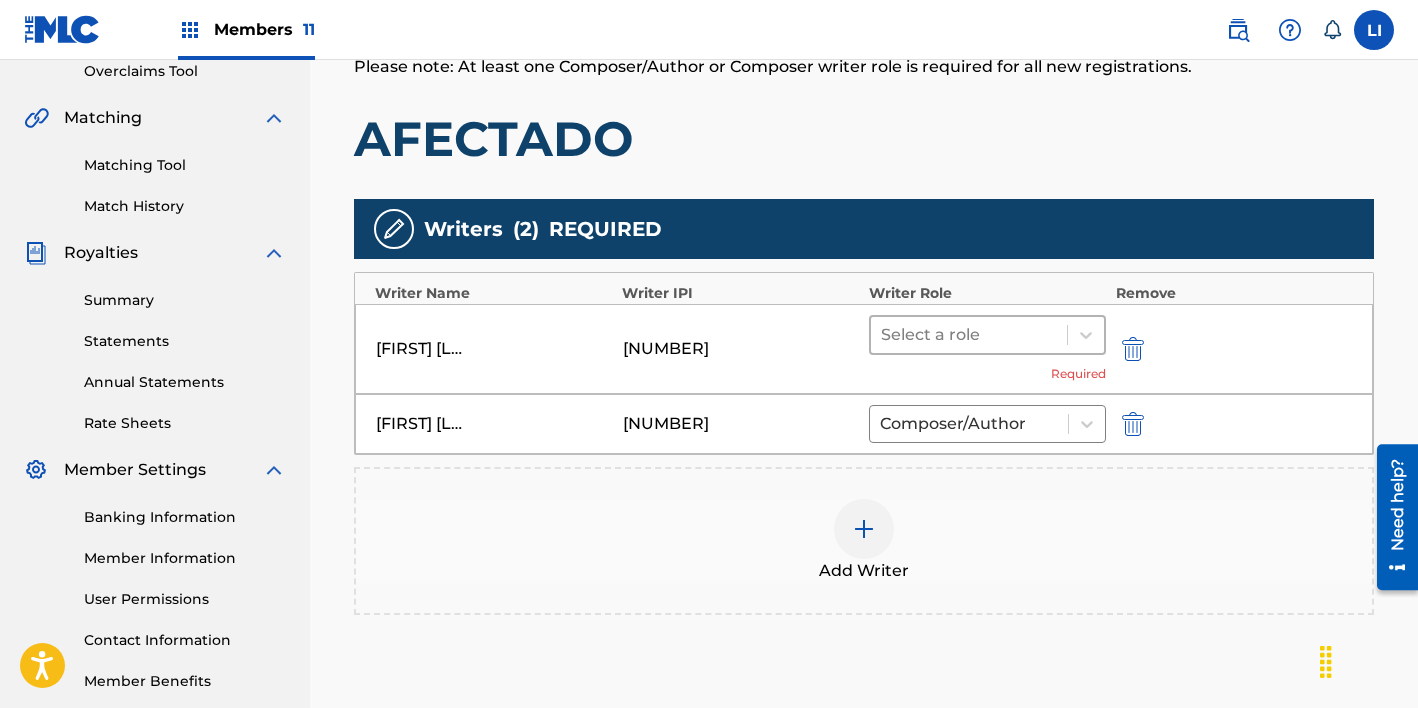 drag, startPoint x: 958, startPoint y: 333, endPoint x: 960, endPoint y: 352, distance: 19.104973 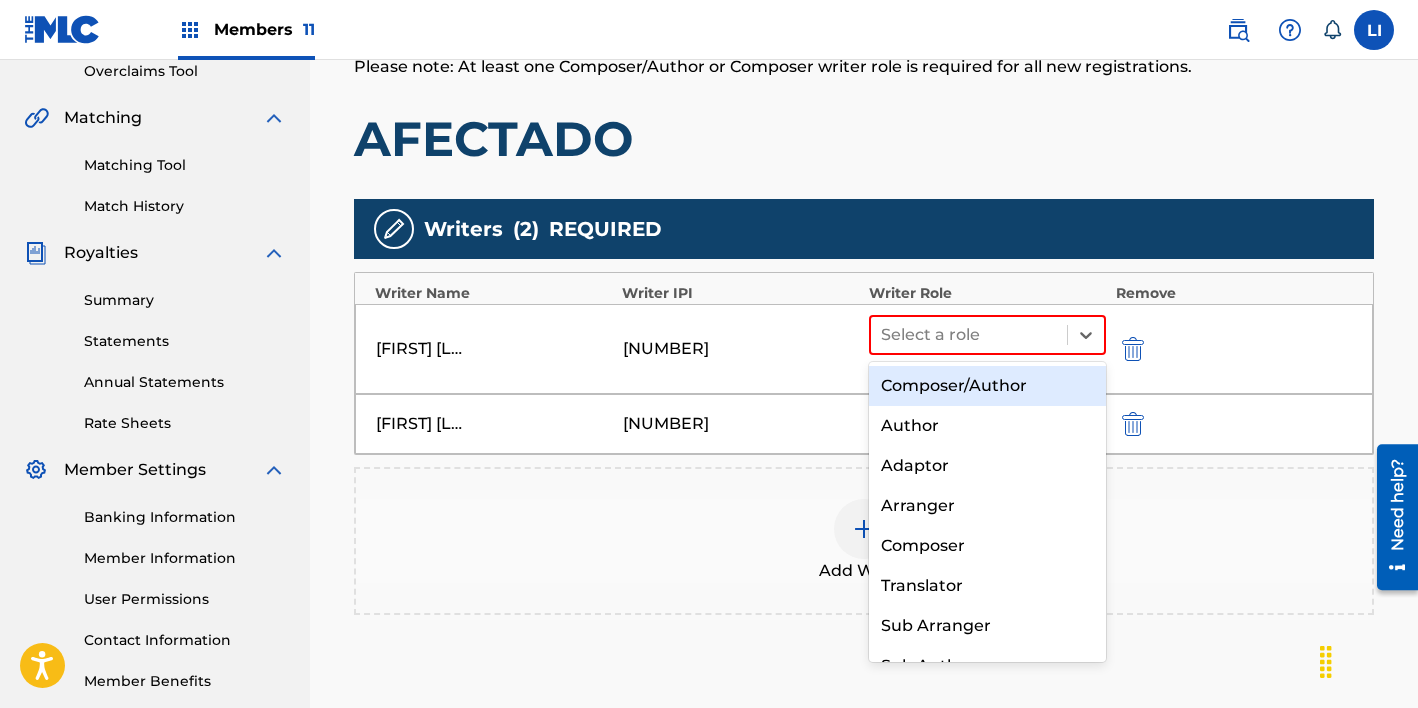 drag, startPoint x: 957, startPoint y: 388, endPoint x: 1421, endPoint y: 443, distance: 467.24832 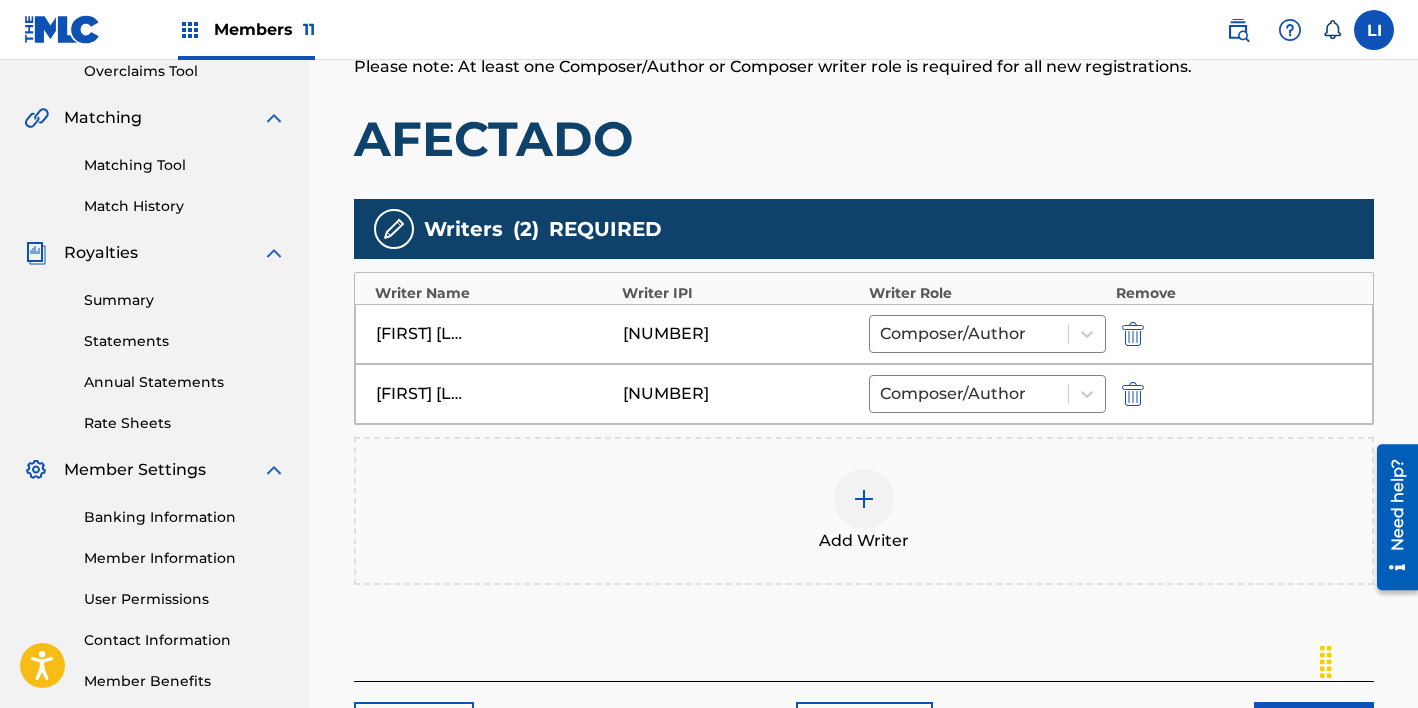 click on "Add Writer" at bounding box center [864, 511] 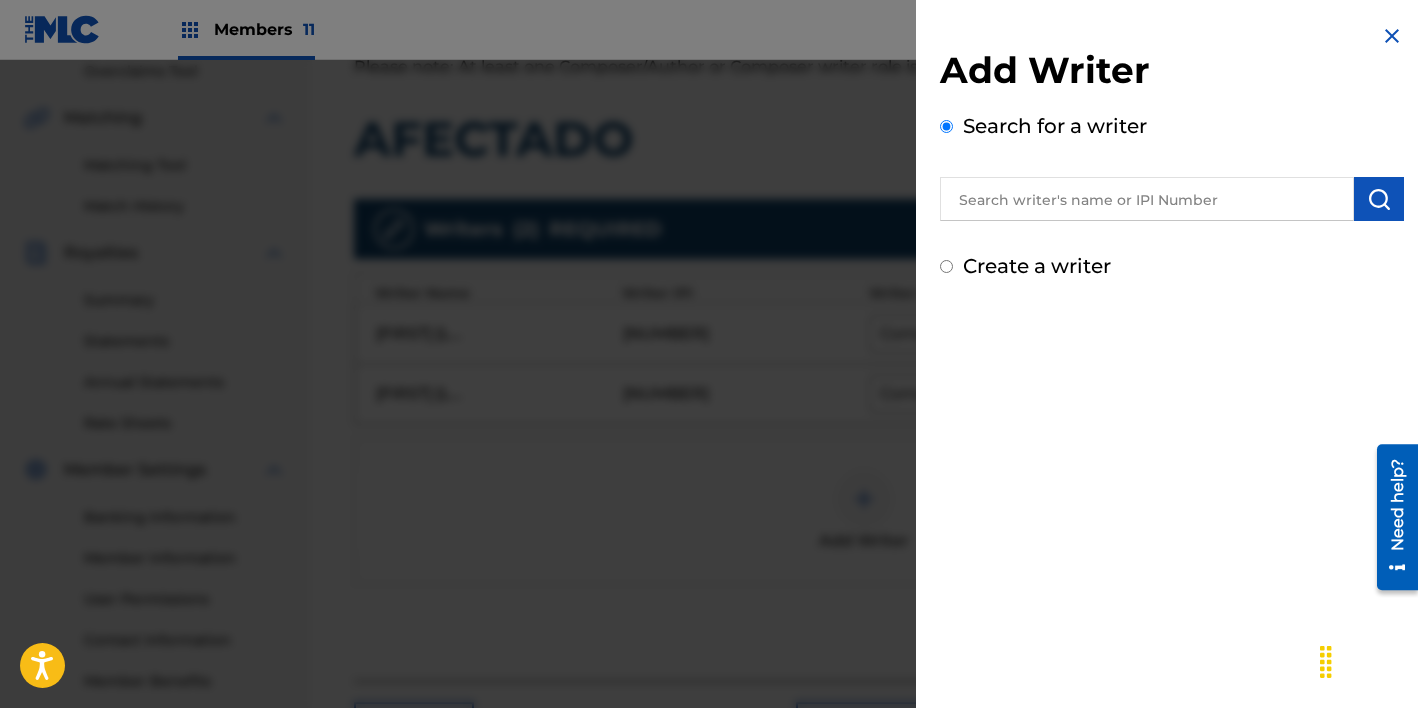 click on "Search for a writer" at bounding box center [1172, 166] 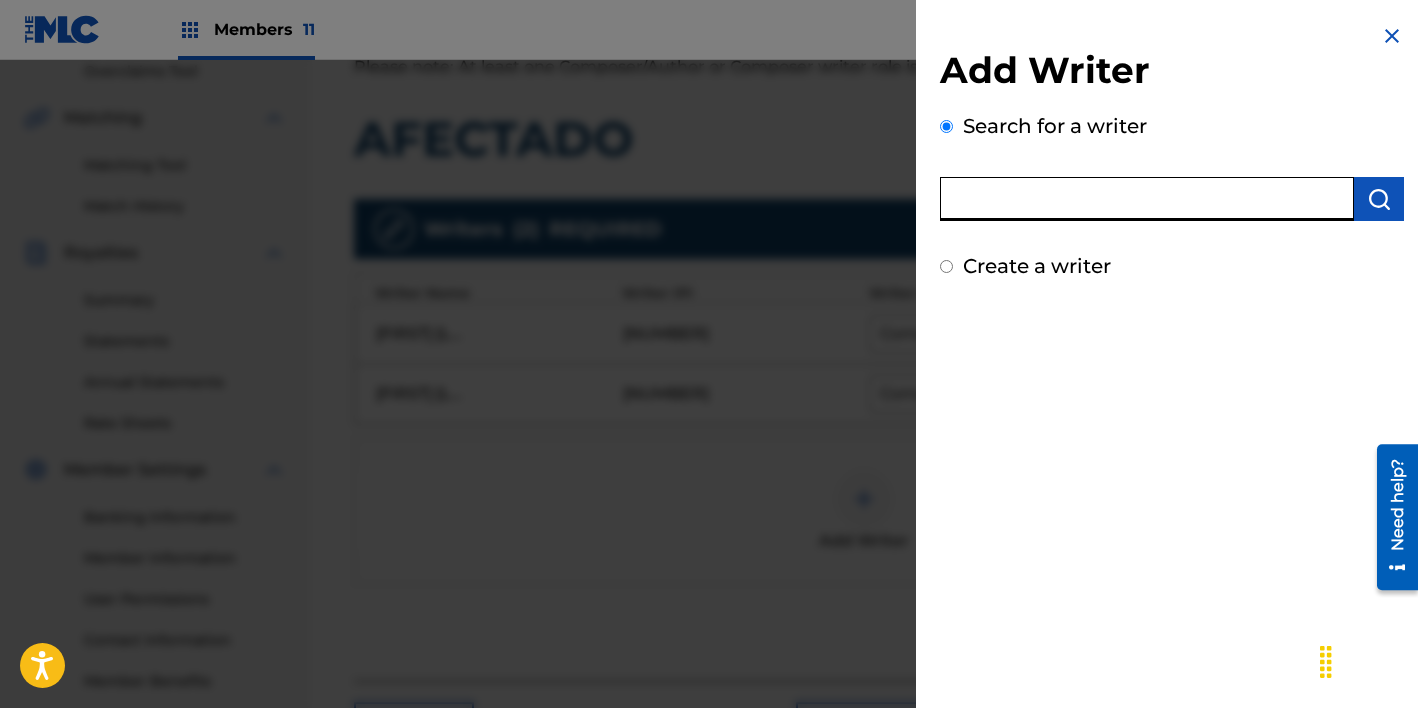 paste on "GERARDO ORTIZ" 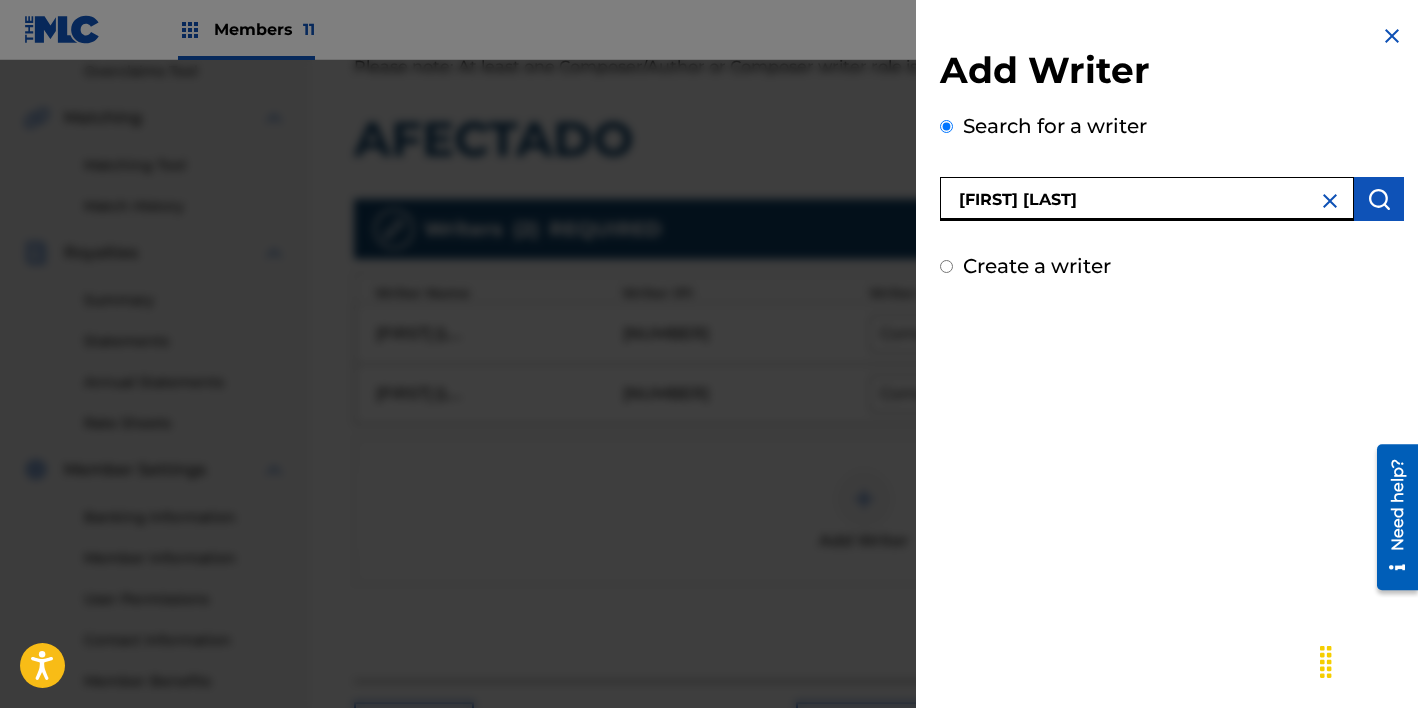 type on "GERARDO ORTIZ" 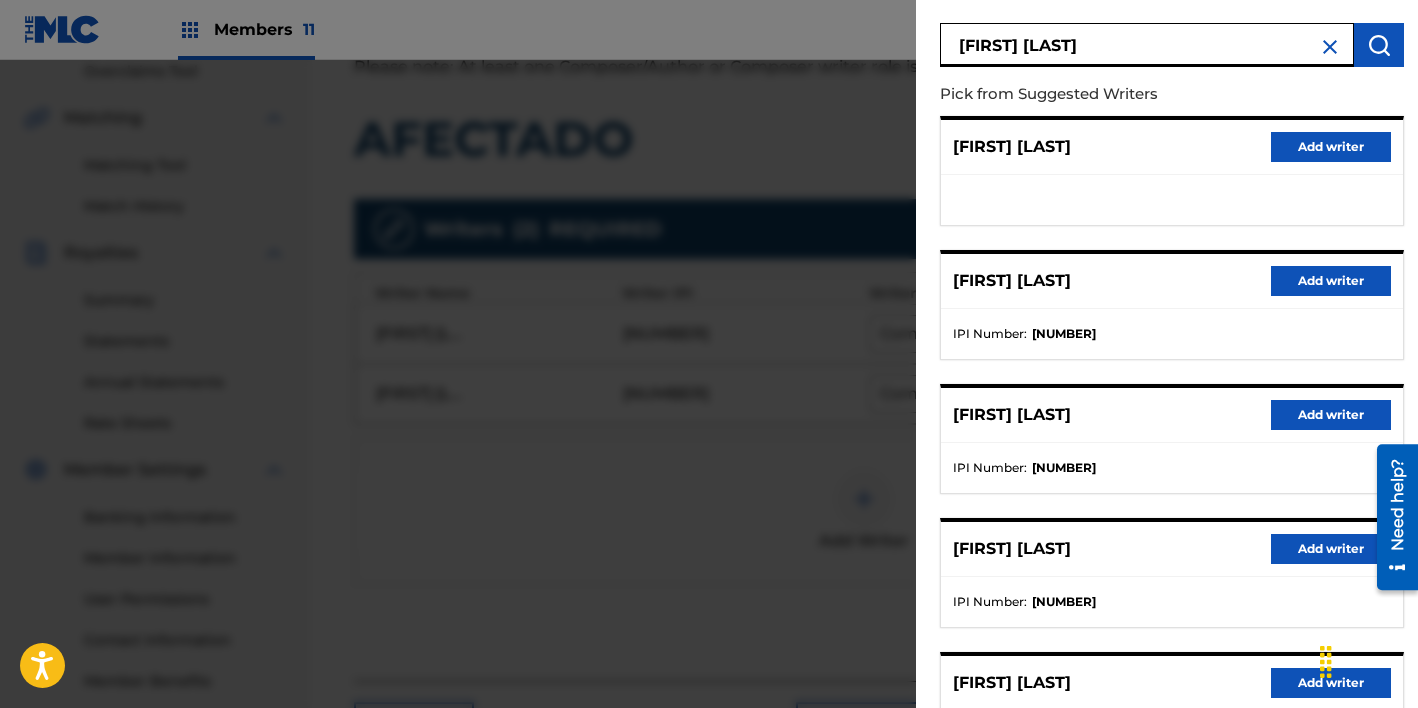 scroll, scrollTop: 334, scrollLeft: 0, axis: vertical 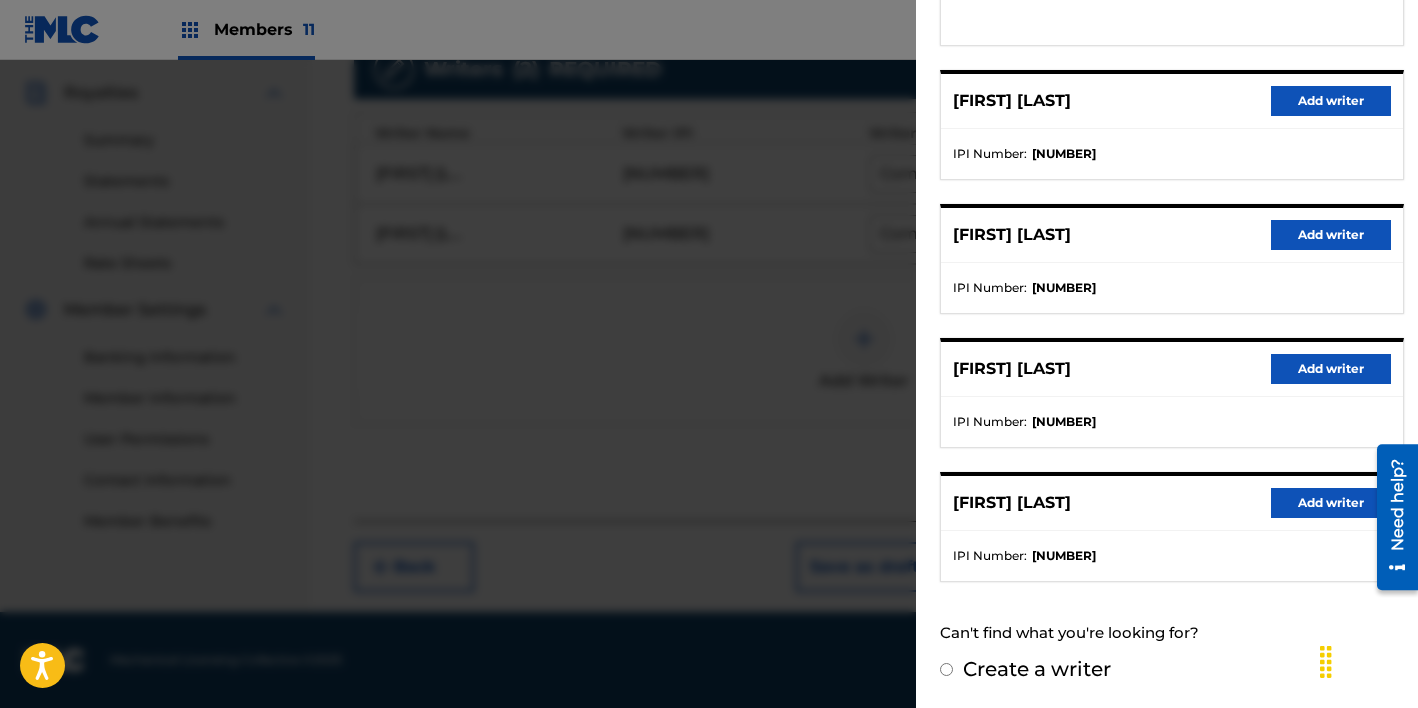 click on "Create a writer" at bounding box center (1037, 669) 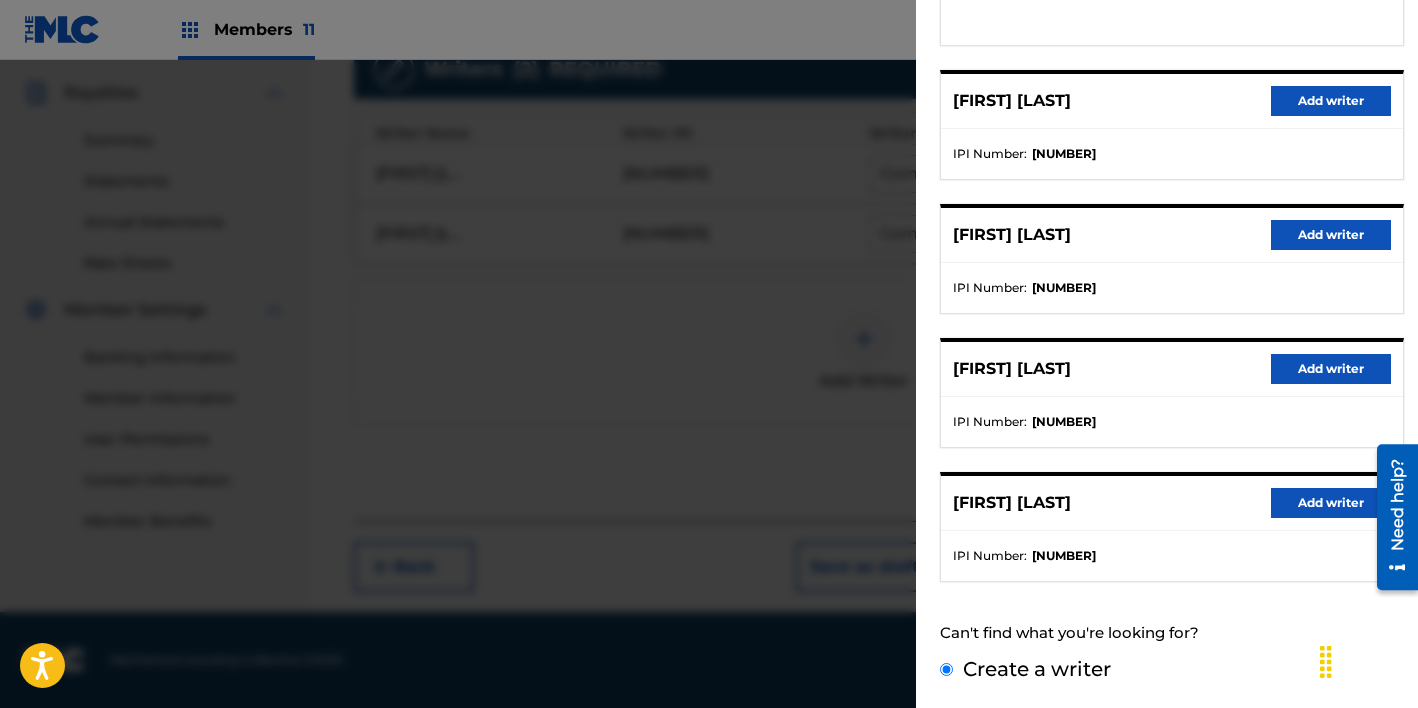 click on "Create a writer" at bounding box center [946, 669] 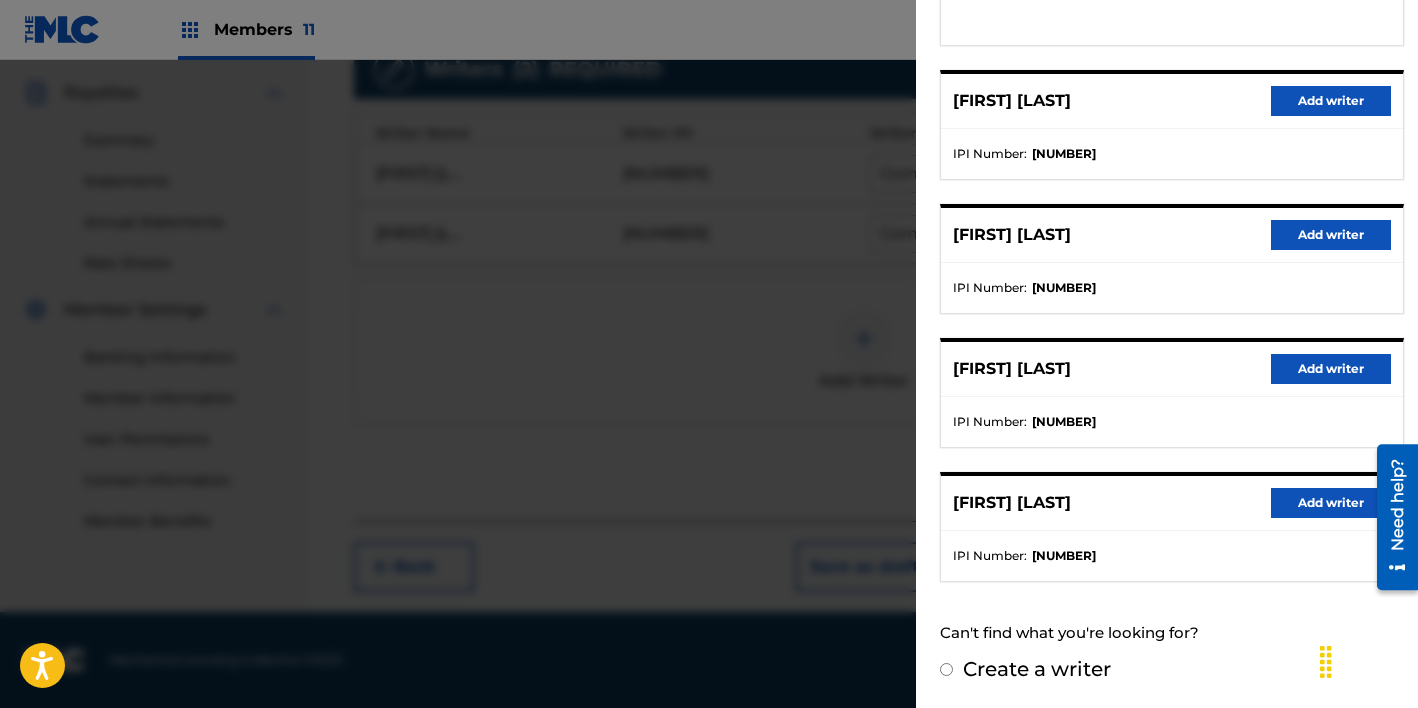 radio on "false" 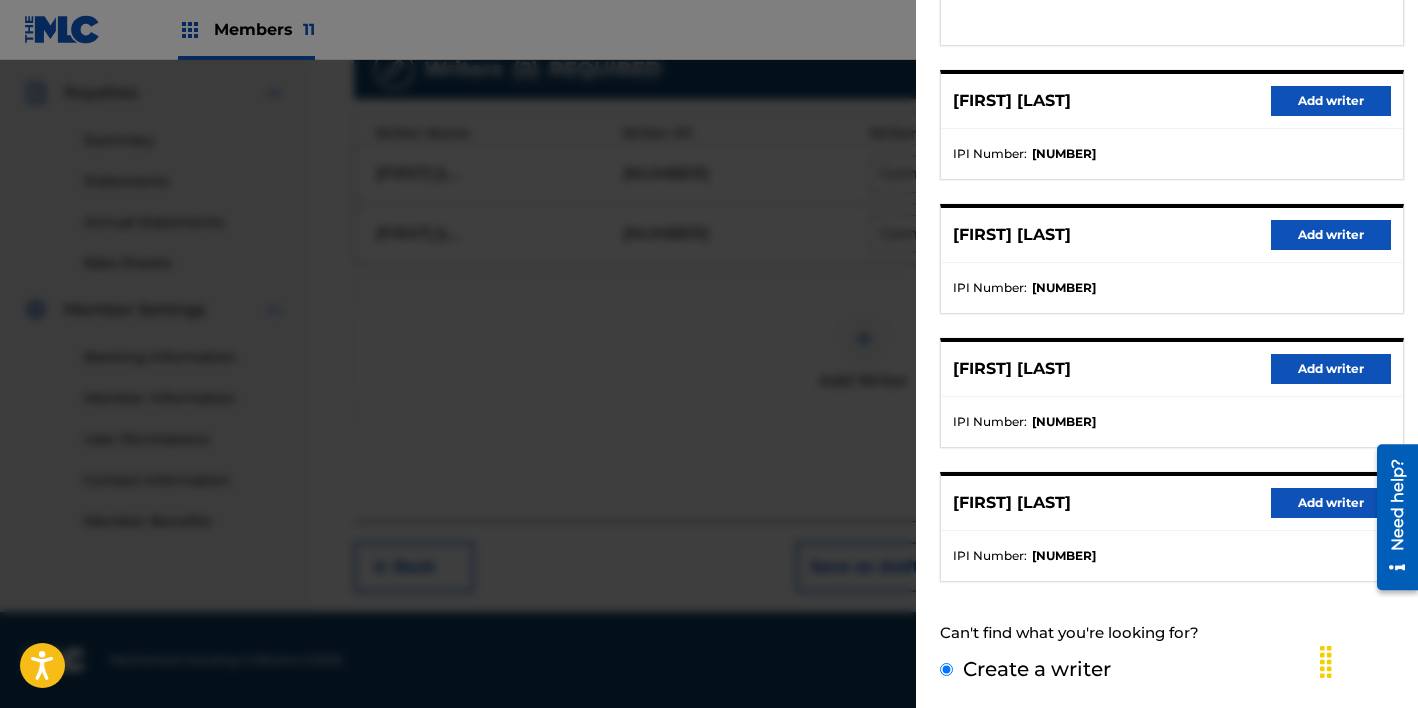 scroll, scrollTop: 95, scrollLeft: 0, axis: vertical 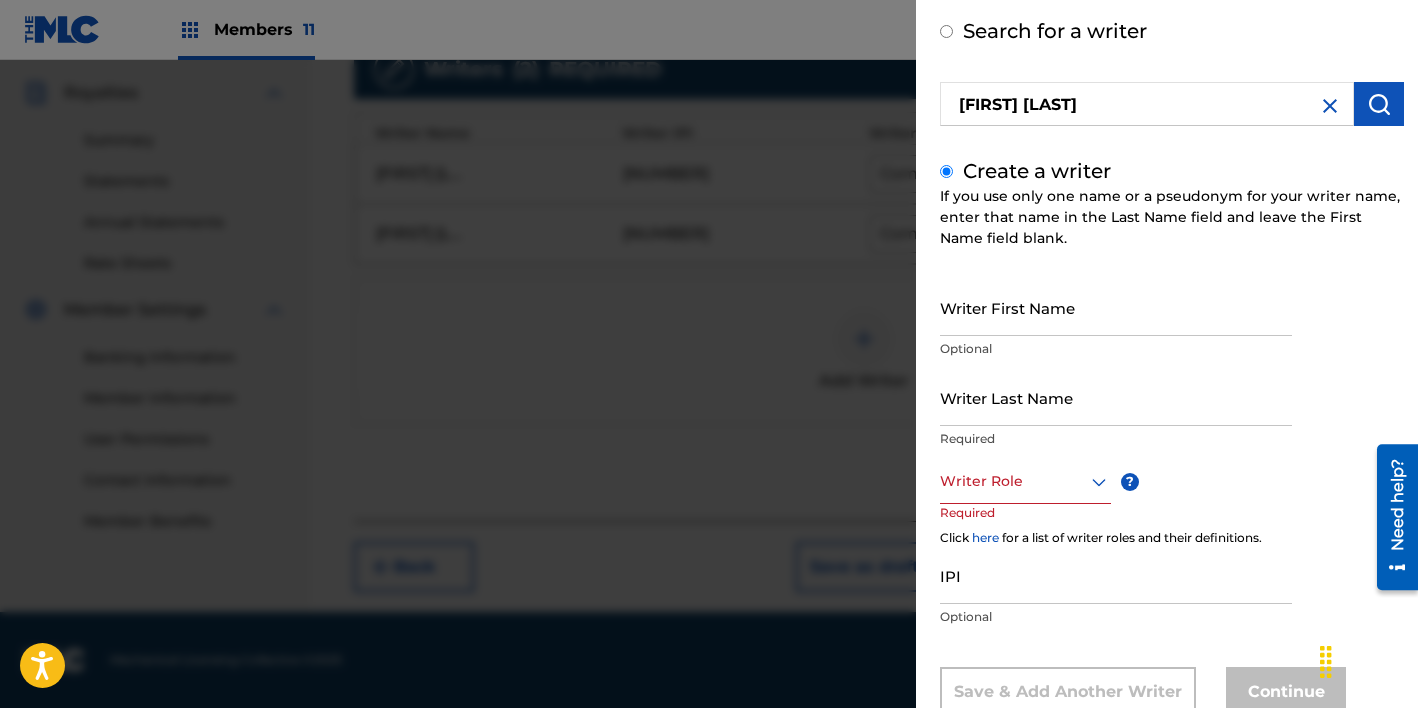 click on "Writer First Name" at bounding box center (1116, 307) 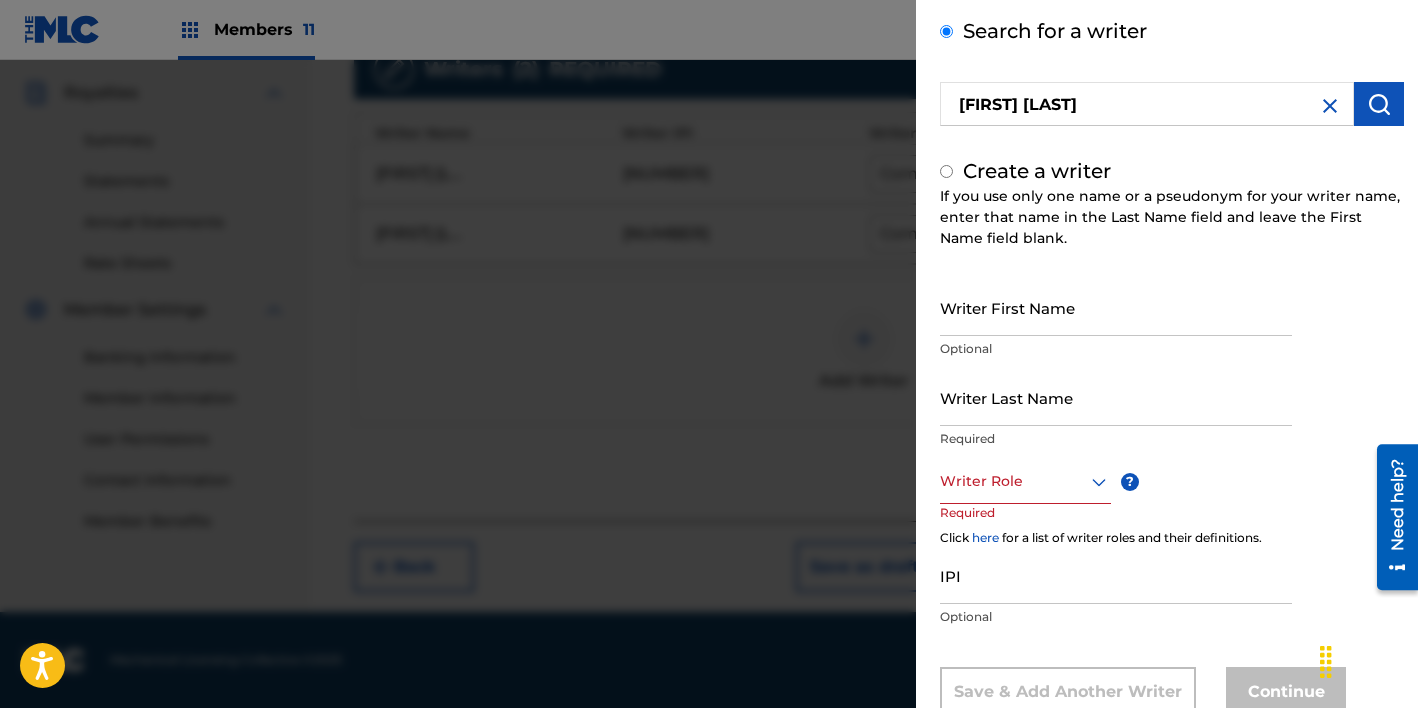 scroll, scrollTop: 0, scrollLeft: 0, axis: both 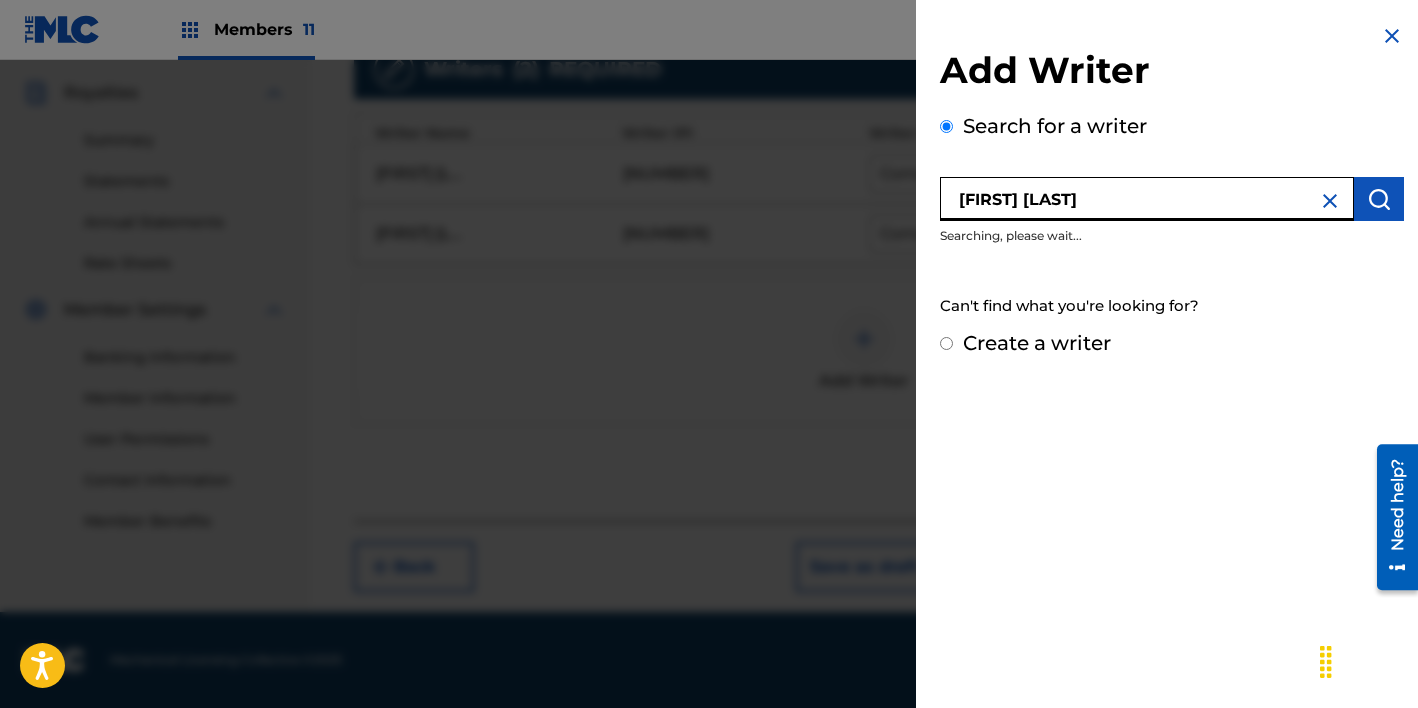 click on "GERARDO ORTIZ" at bounding box center (1147, 199) 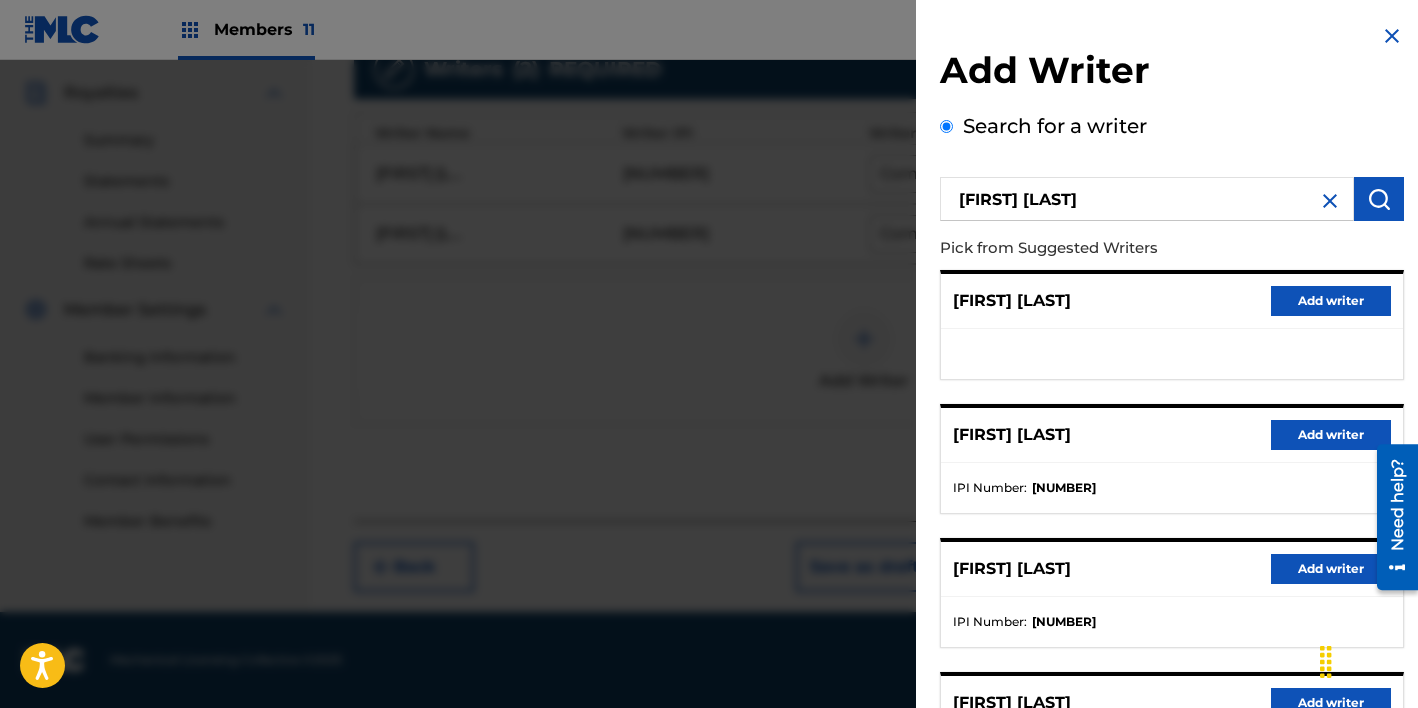 click on "Add writer" at bounding box center [1331, 301] 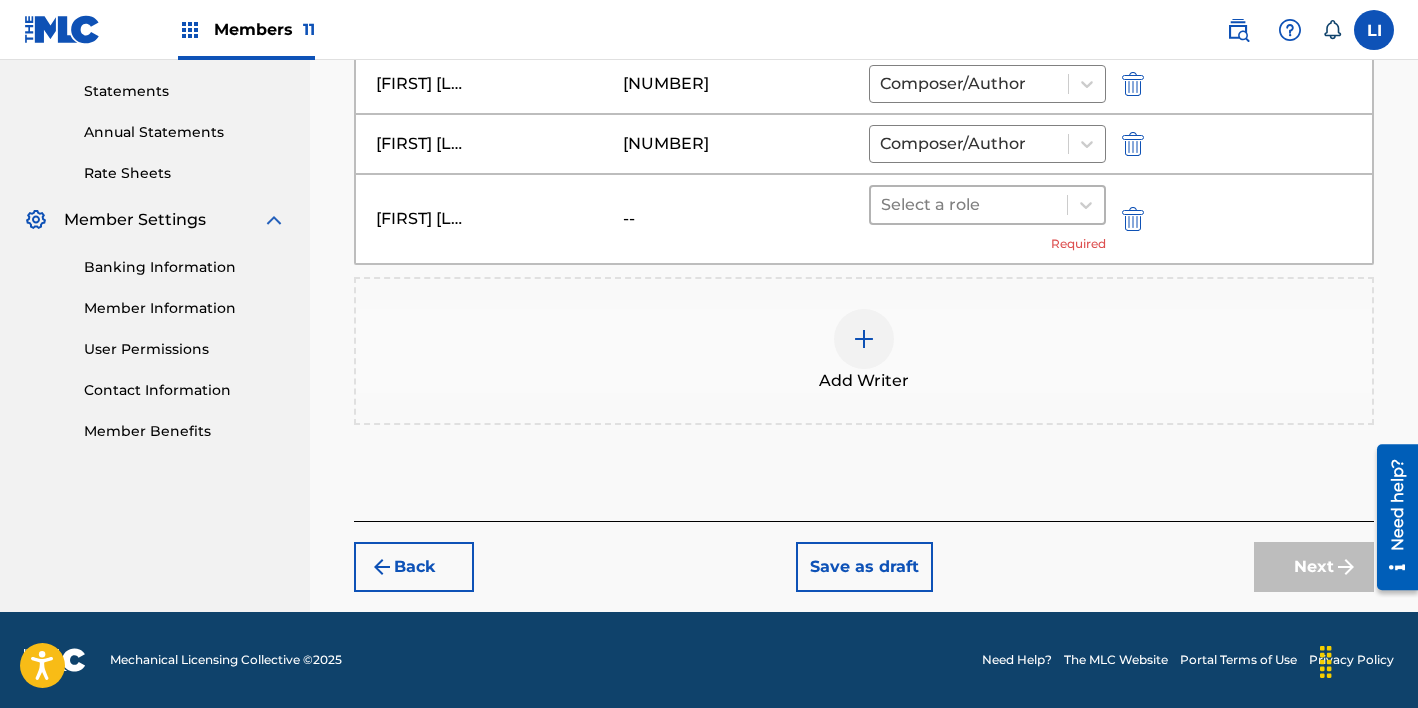 click at bounding box center (969, 205) 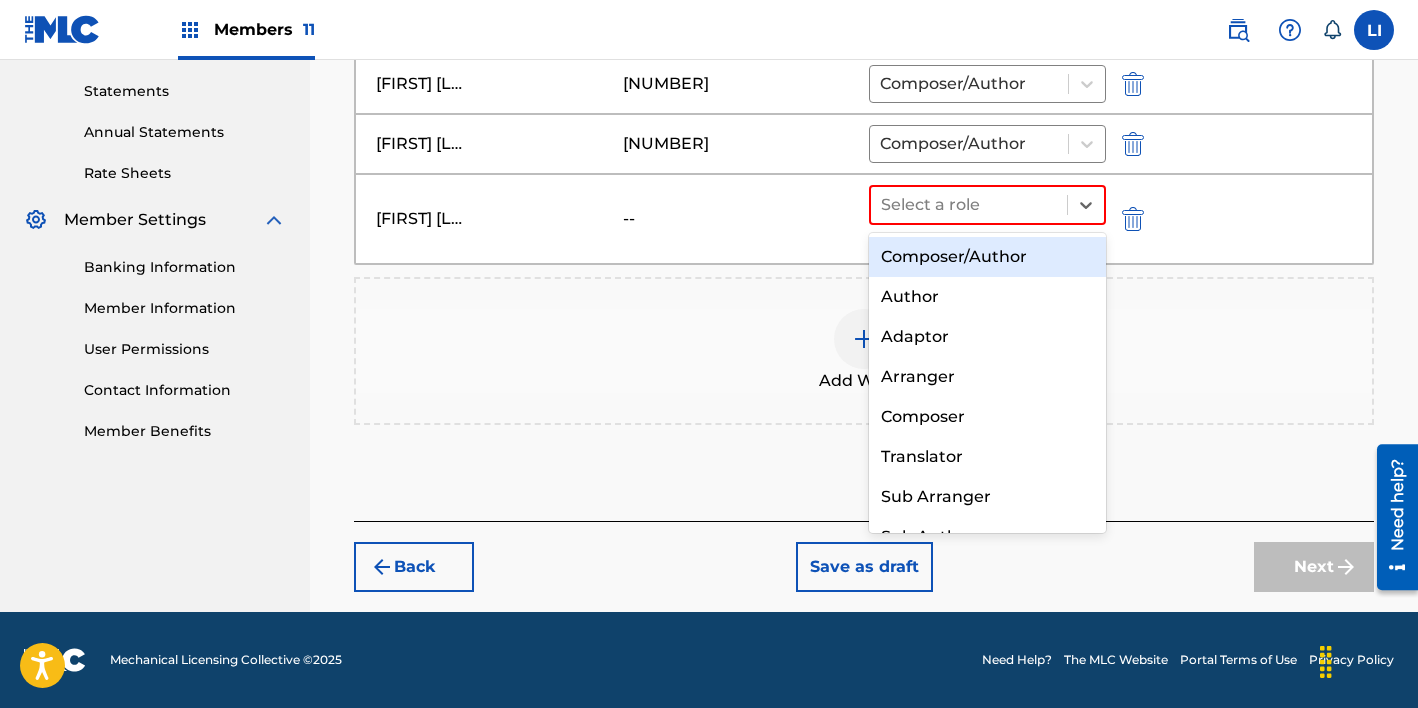 drag, startPoint x: 968, startPoint y: 261, endPoint x: 1127, endPoint y: 489, distance: 277.96582 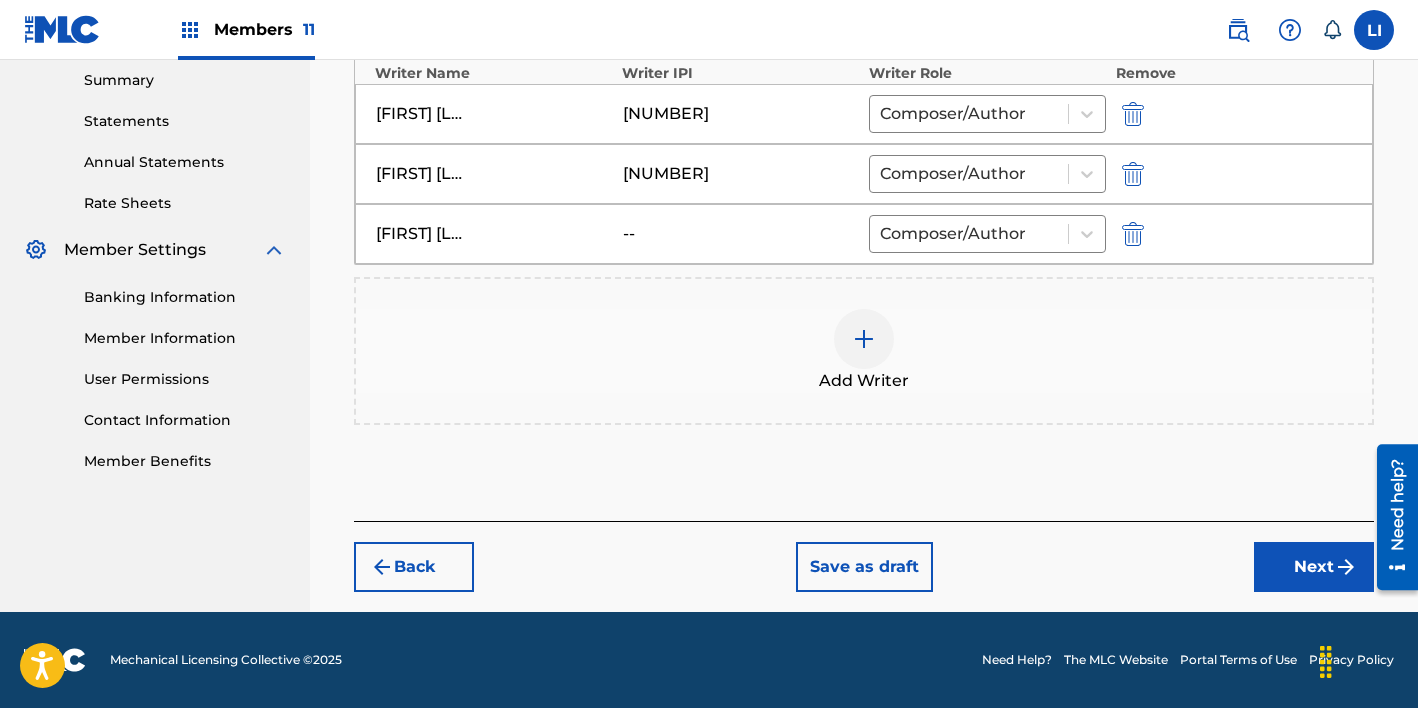 drag, startPoint x: 1296, startPoint y: 553, endPoint x: 1283, endPoint y: 536, distance: 21.400934 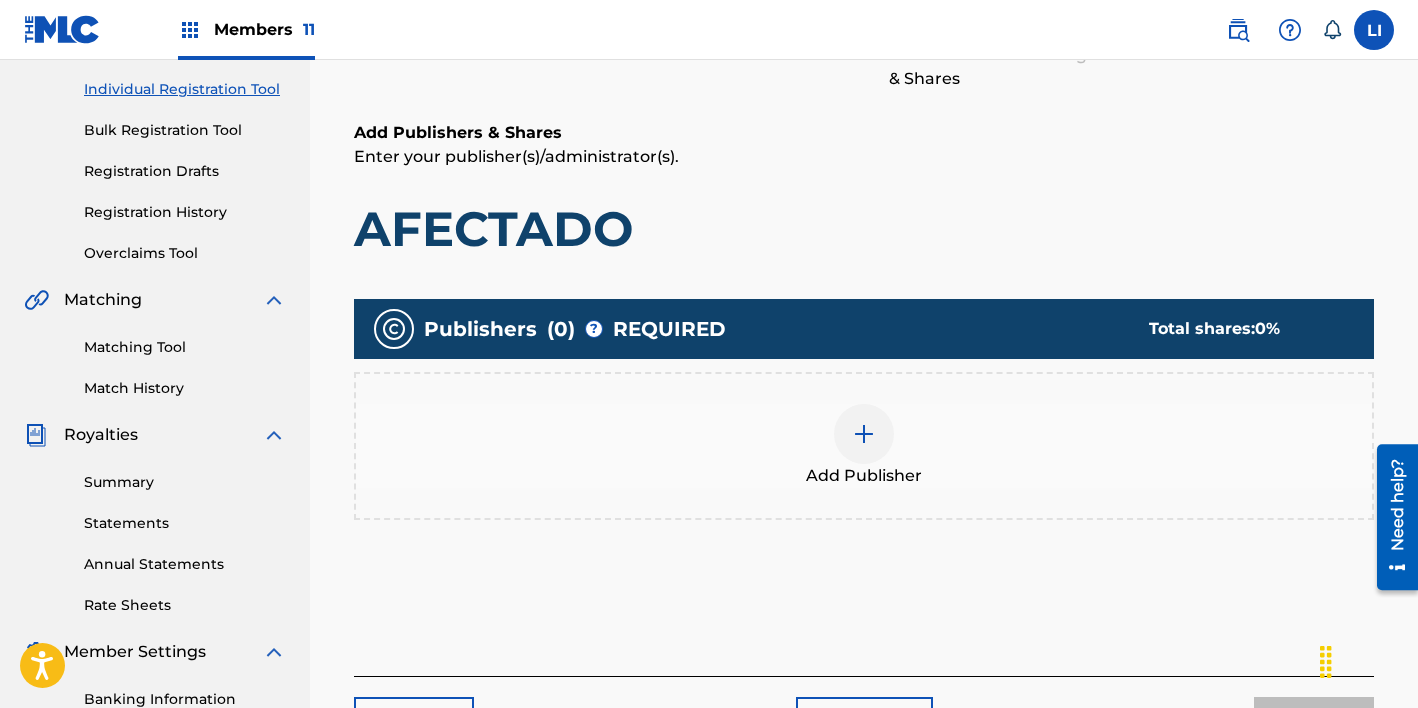 scroll, scrollTop: 352, scrollLeft: 0, axis: vertical 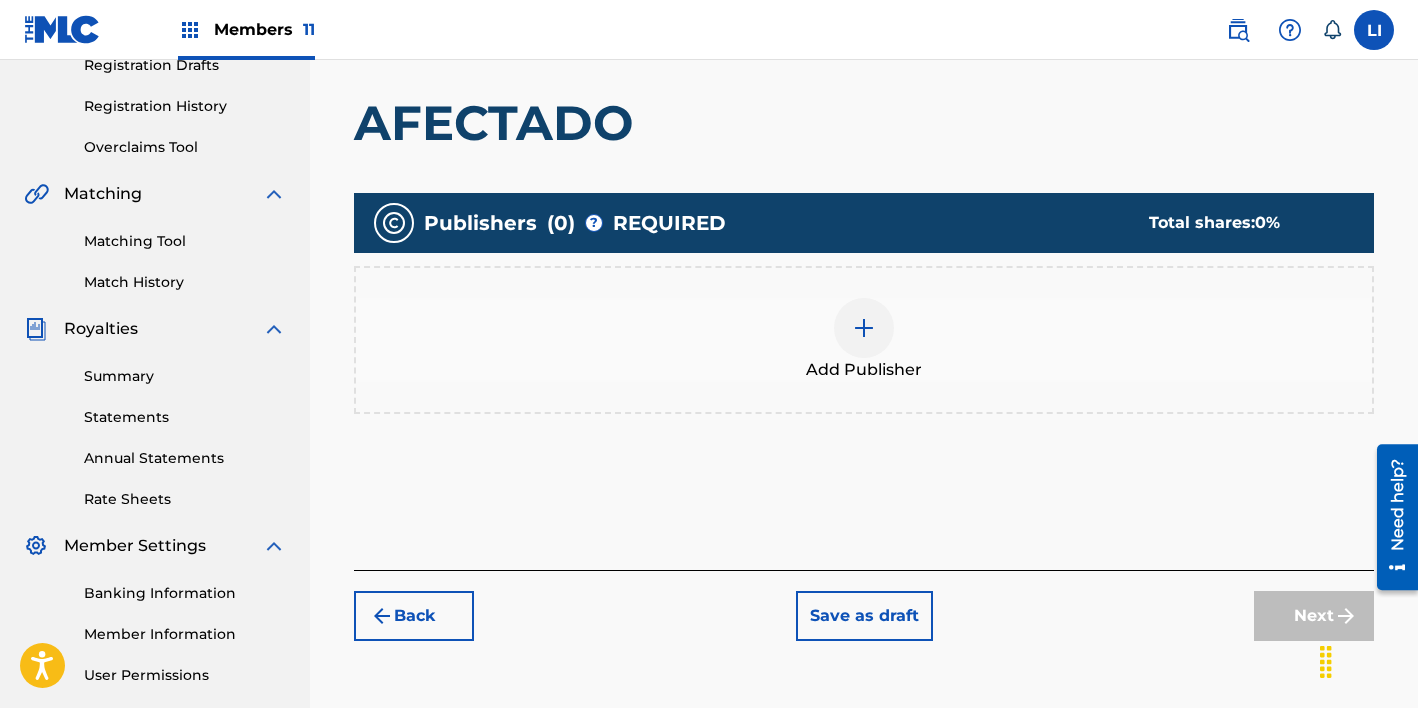click on "Add Publisher" at bounding box center (864, 340) 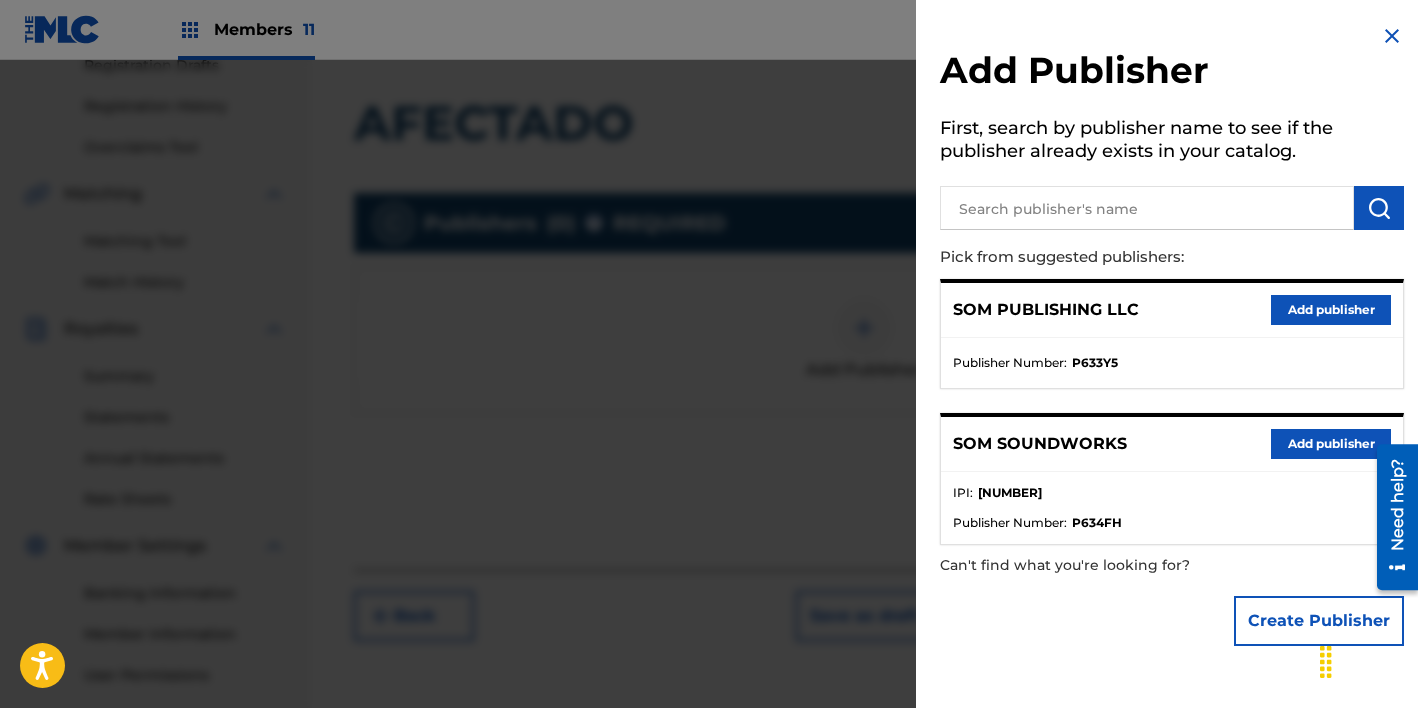 click at bounding box center [1147, 208] 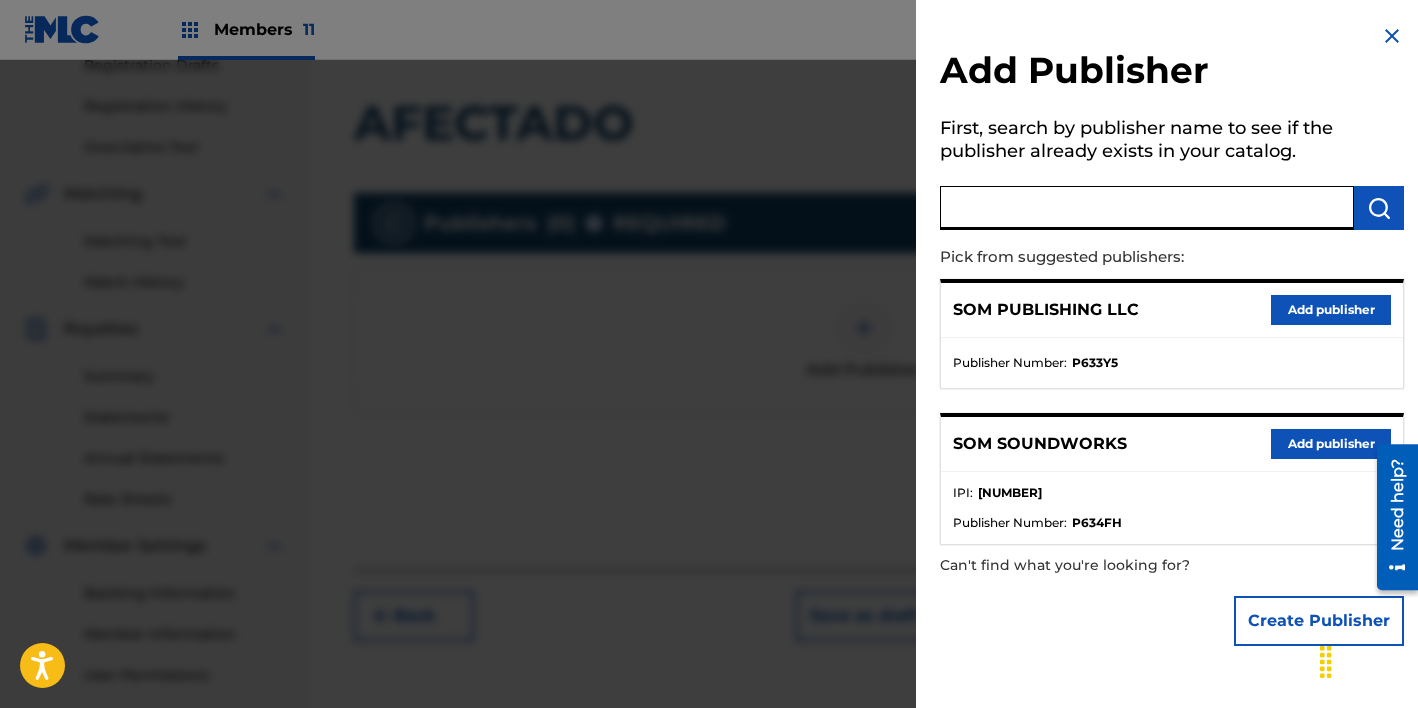 paste on "HOUSE OF SOM" 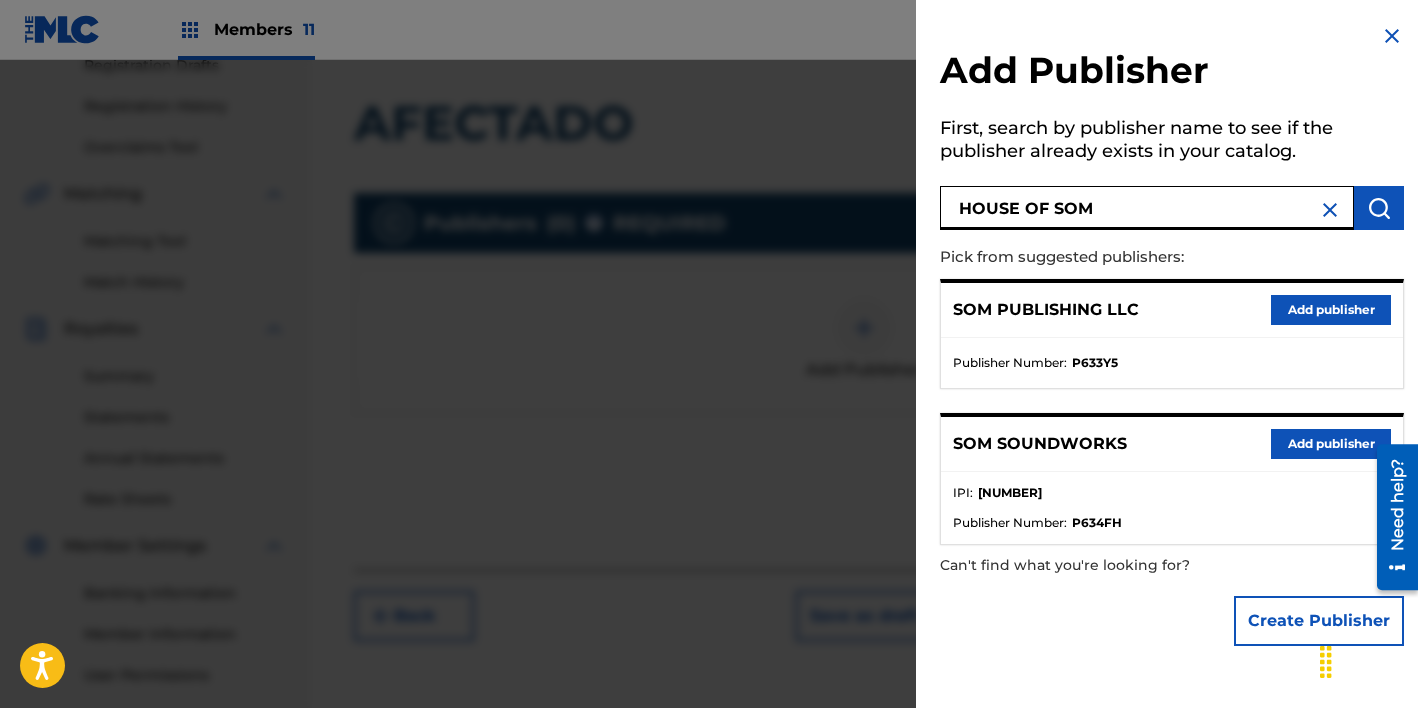 type on "HOUSE OF SOM" 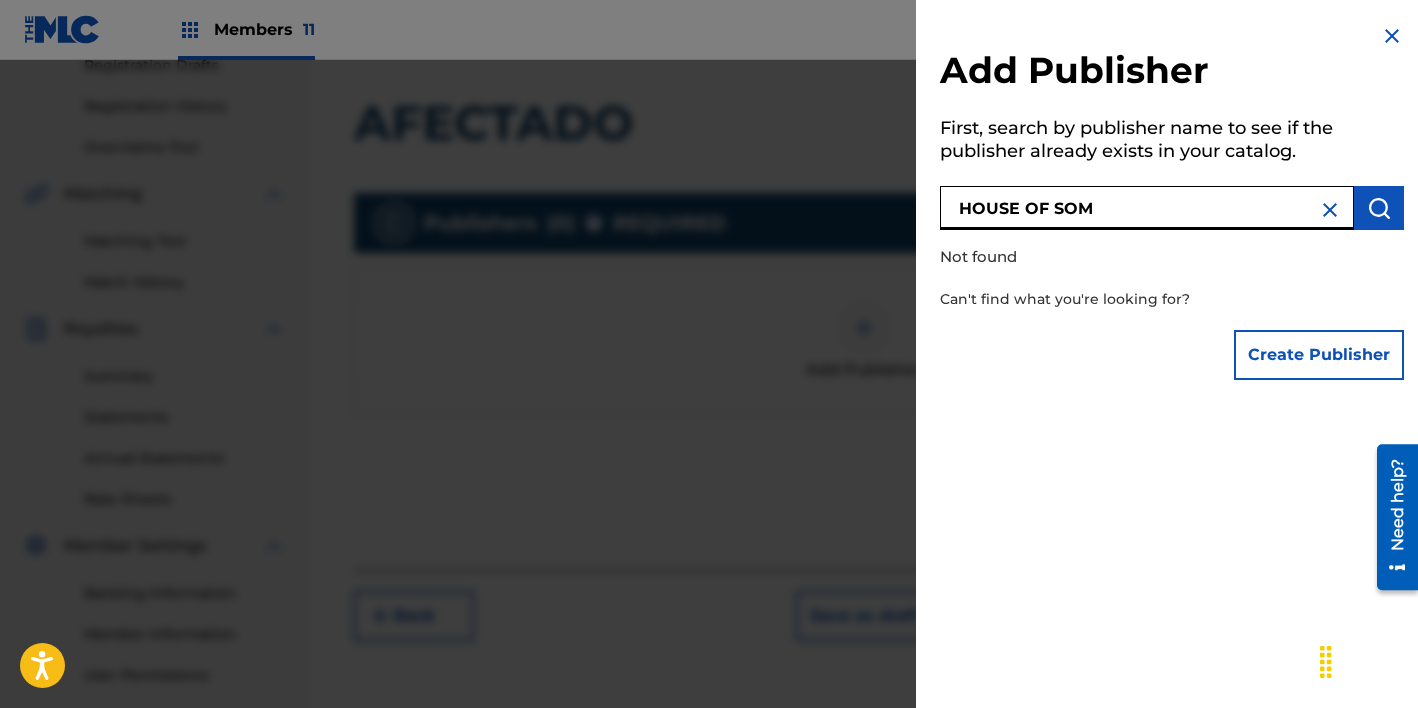 click on "Create Publisher" at bounding box center [1319, 355] 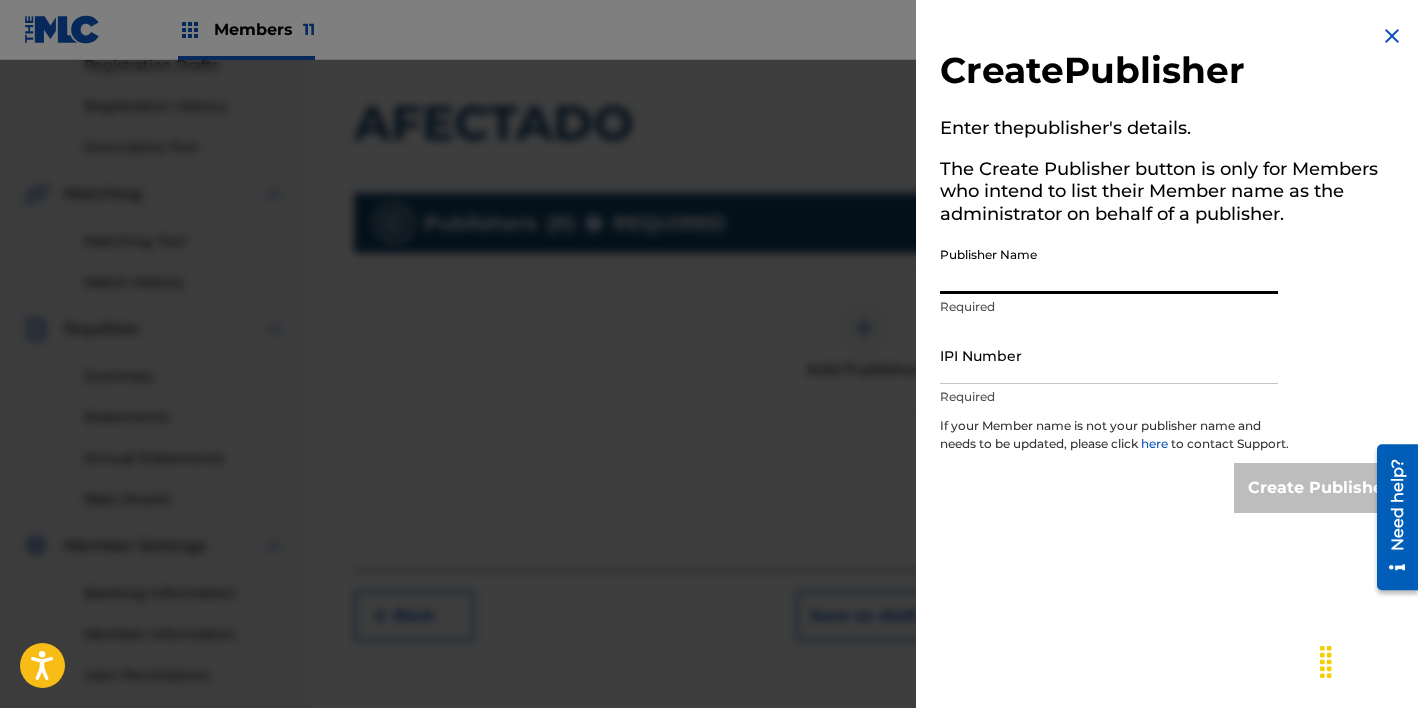 drag, startPoint x: 1052, startPoint y: 271, endPoint x: 1020, endPoint y: 362, distance: 96.462425 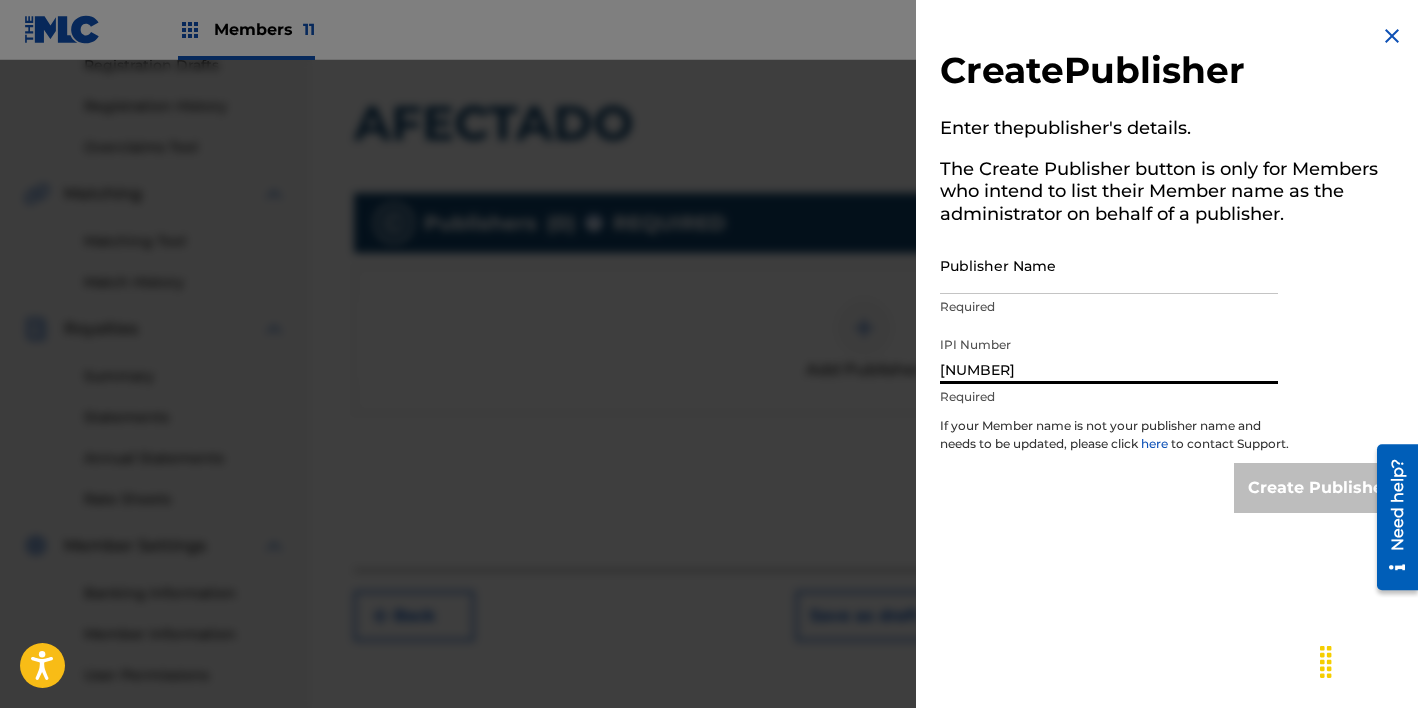 type on "1303319987" 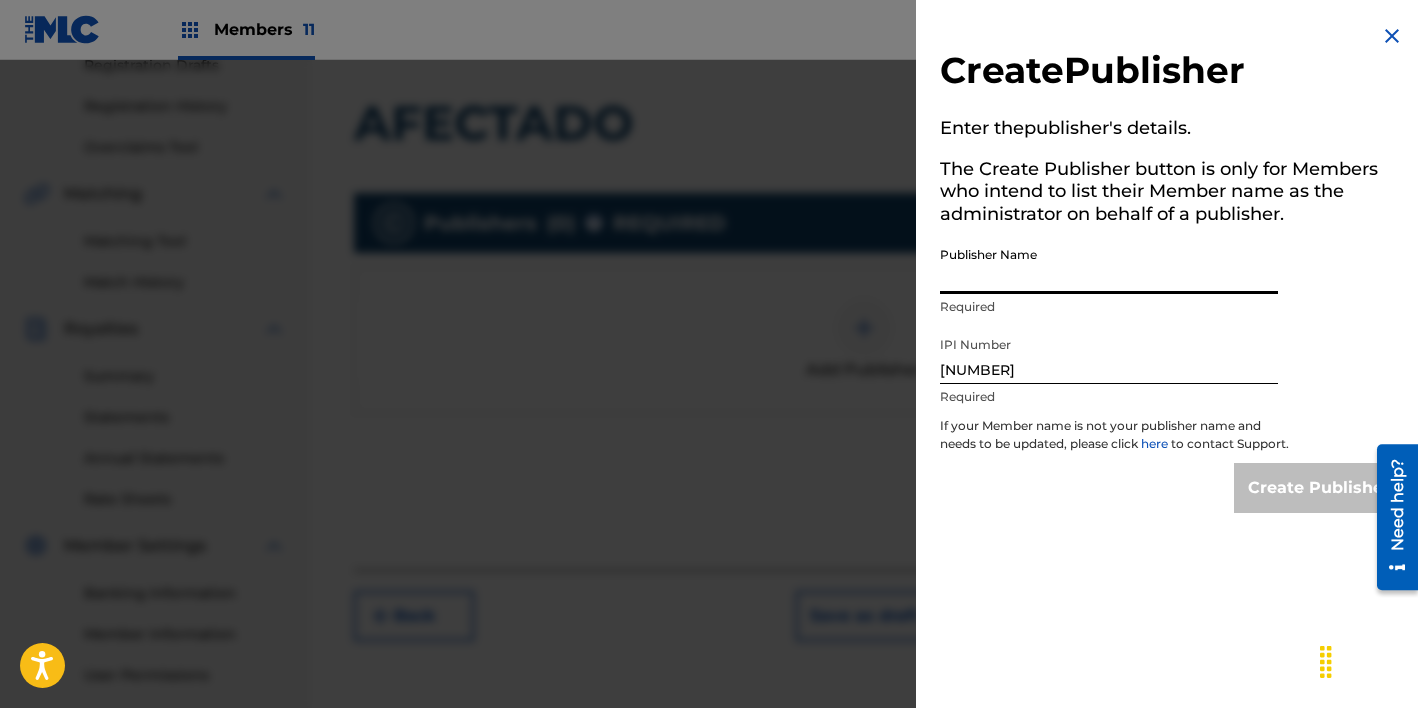 drag, startPoint x: 979, startPoint y: 282, endPoint x: 999, endPoint y: 289, distance: 21.189621 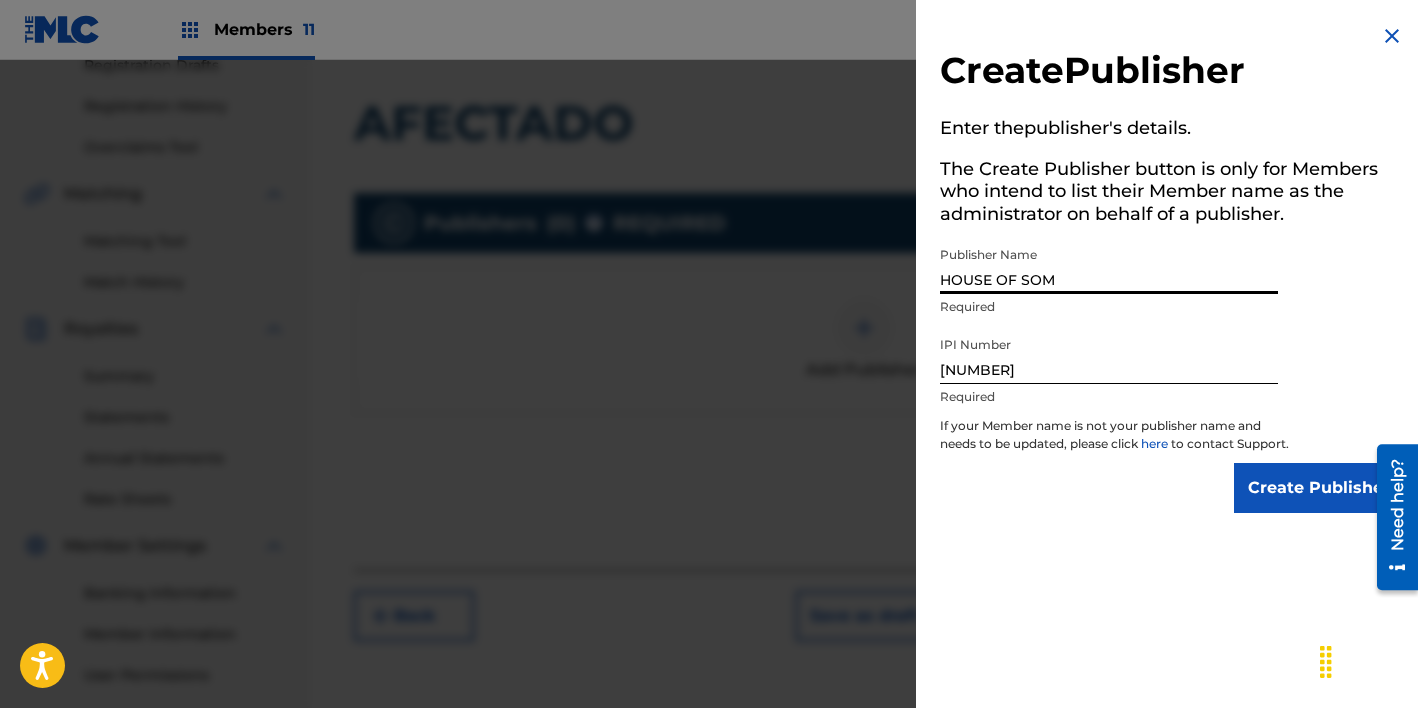 type on "HOUSE OF SOM" 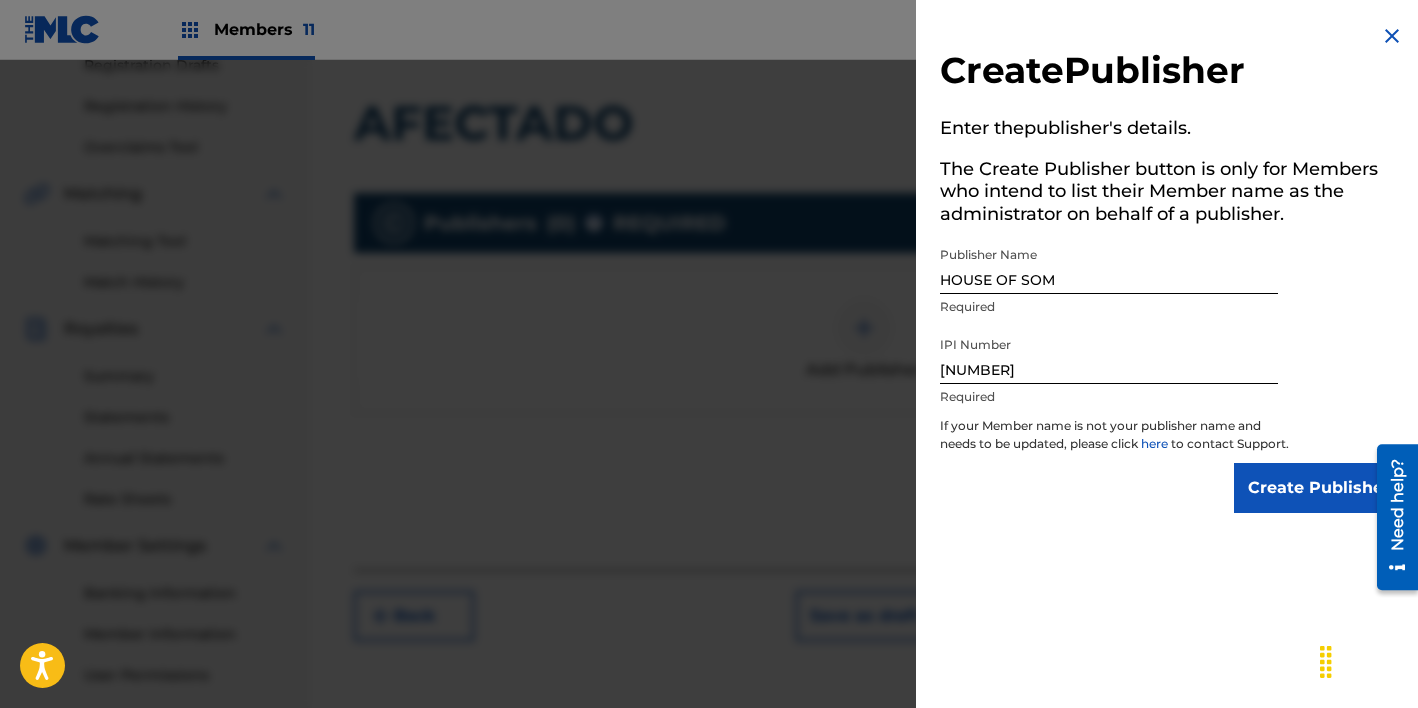 click on "Create Publisher" at bounding box center (1319, 488) 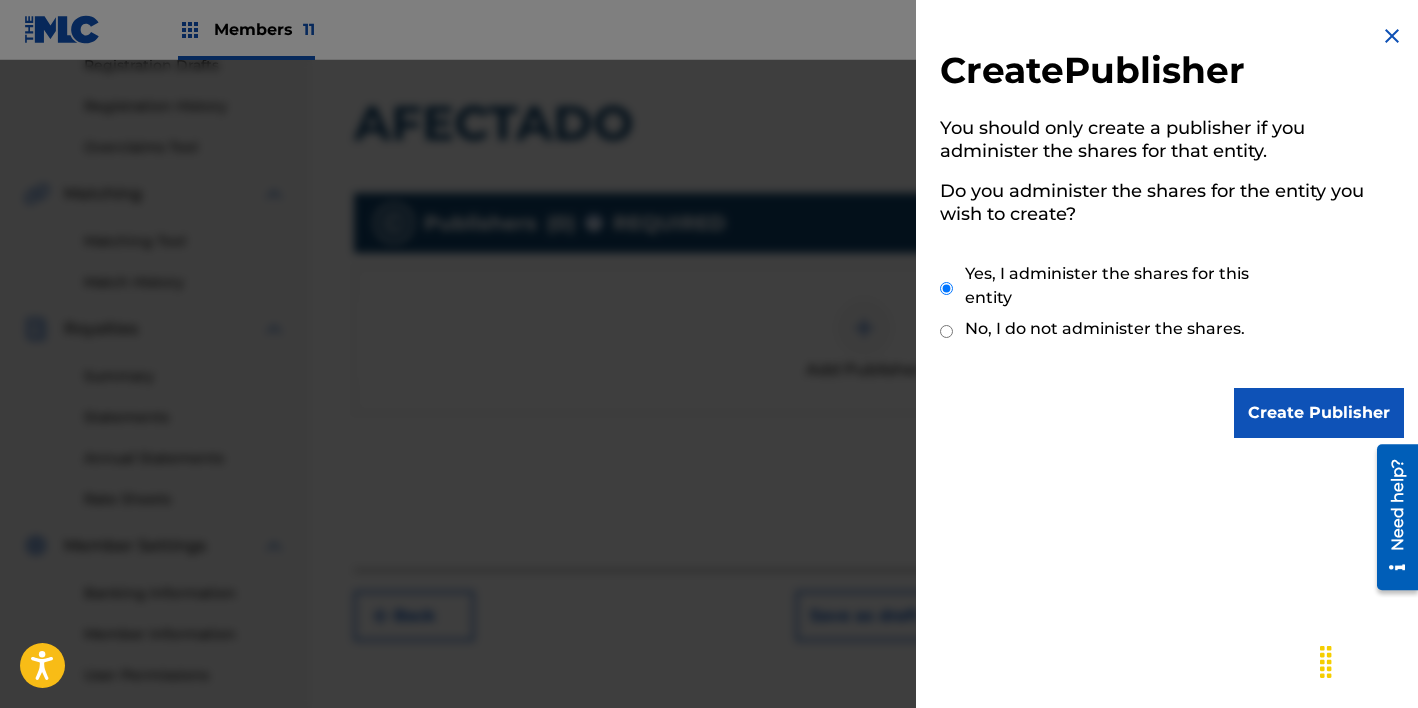 click on "Create Publisher" at bounding box center [1319, 413] 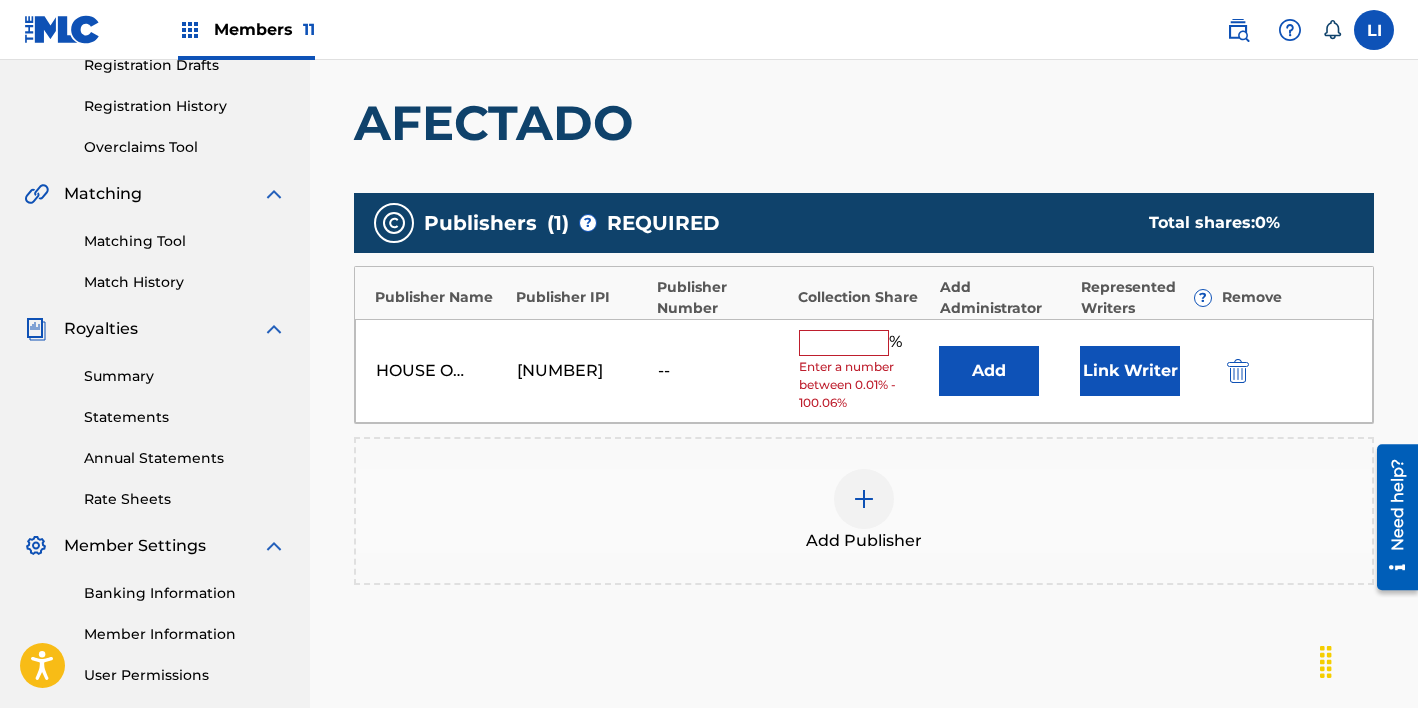 click on "Add" at bounding box center (989, 371) 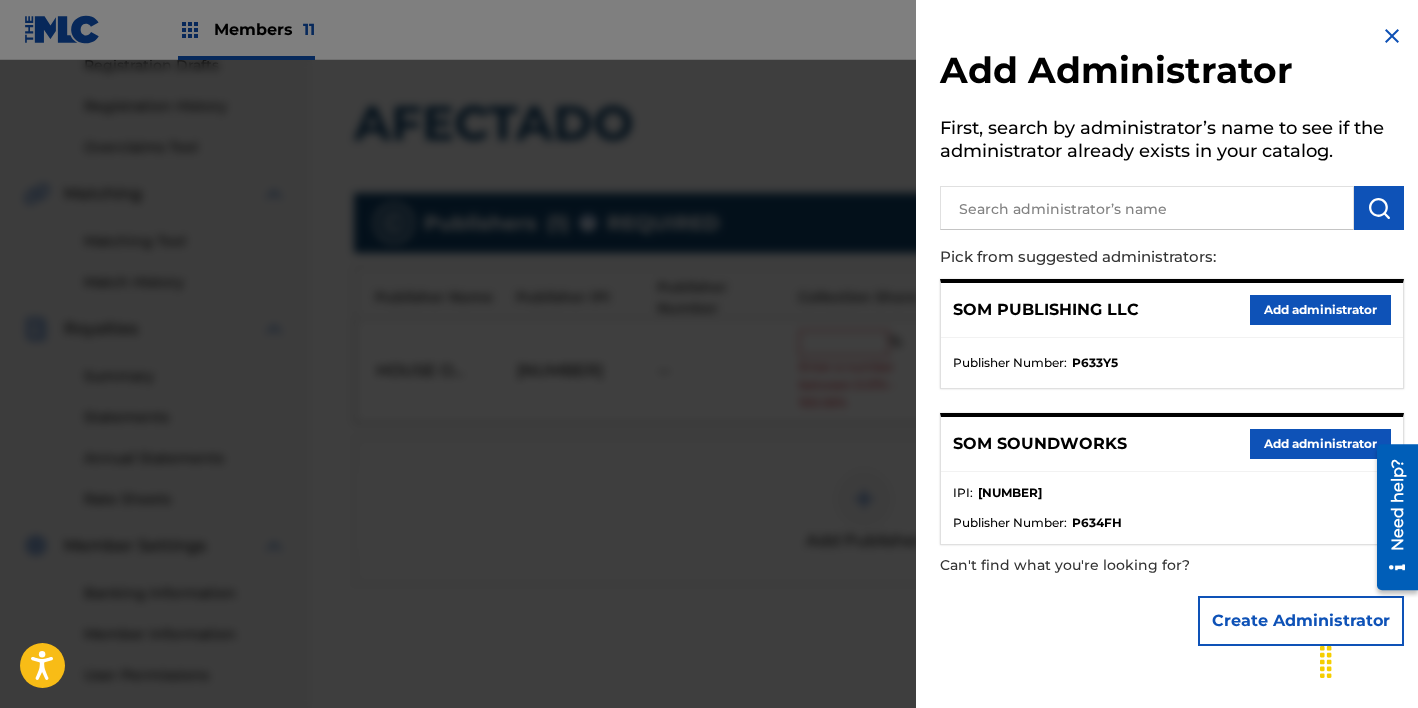 click at bounding box center (1147, 208) 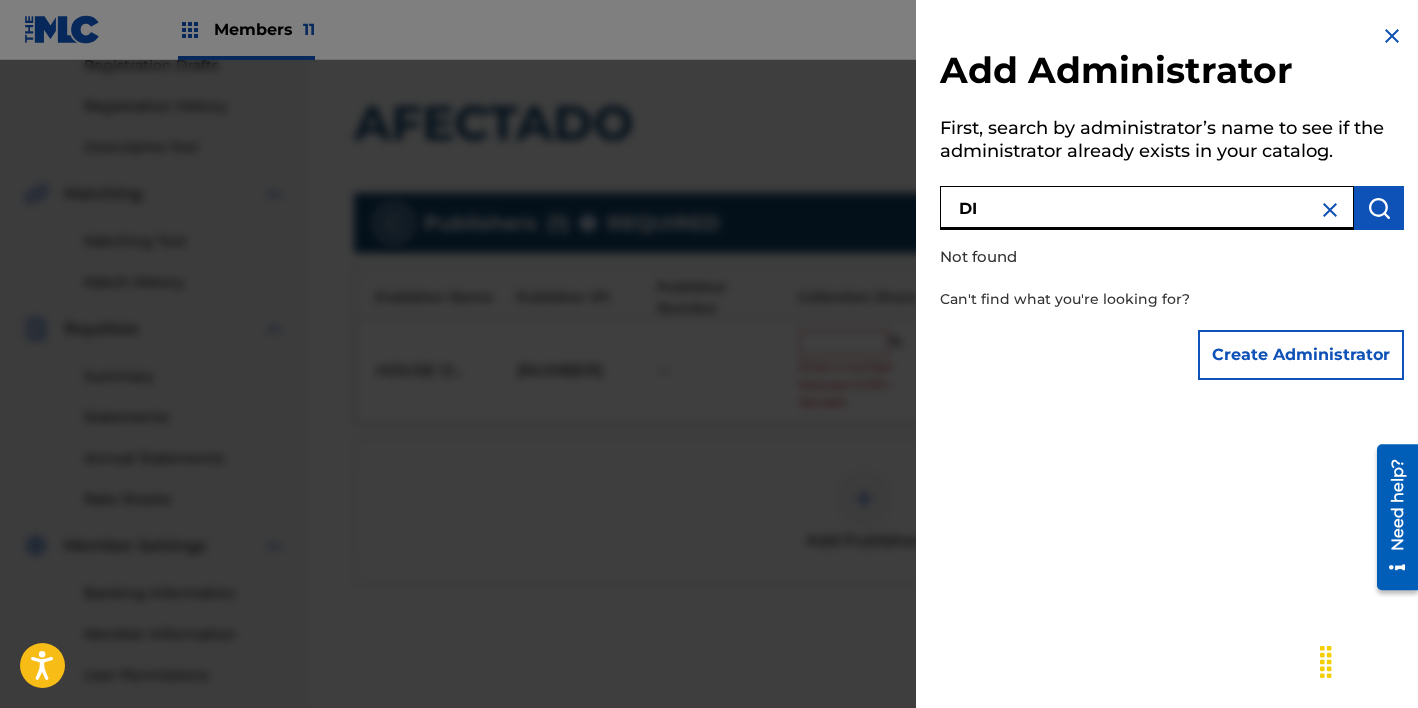 type on "D" 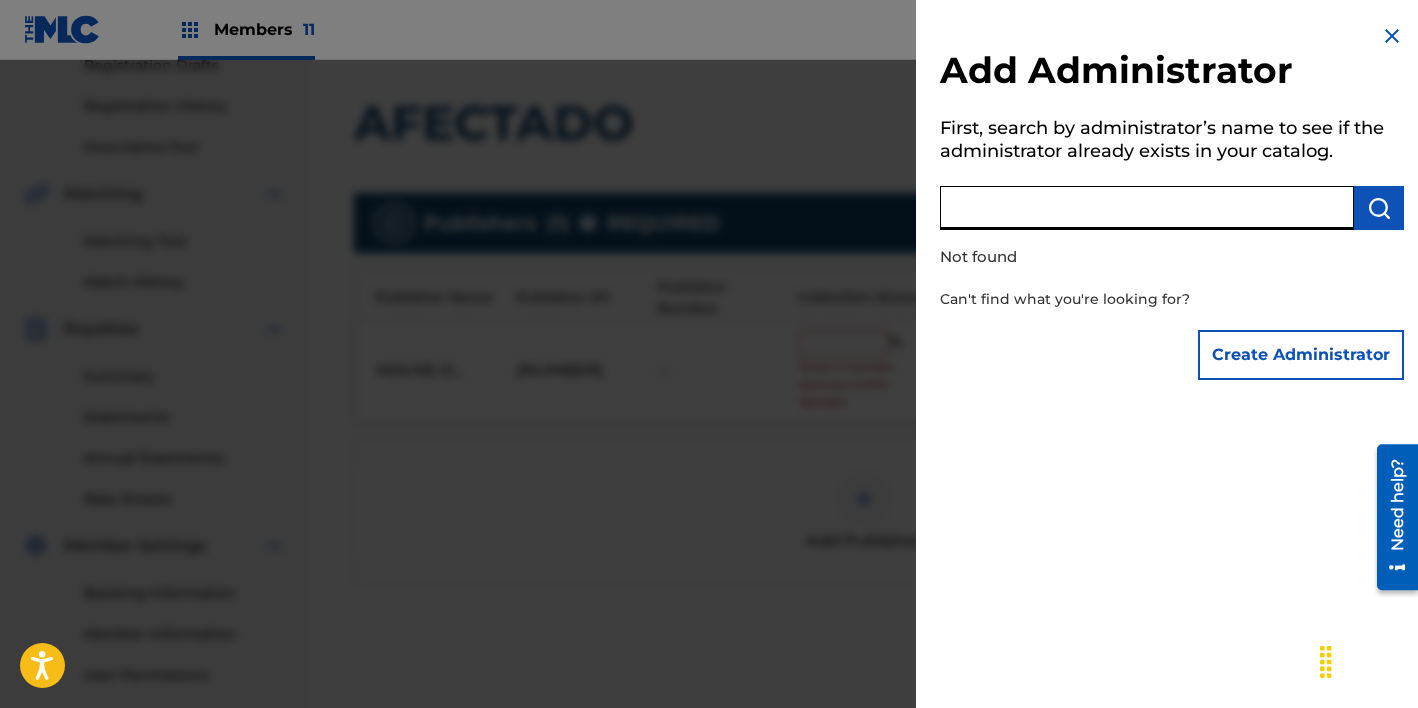 type 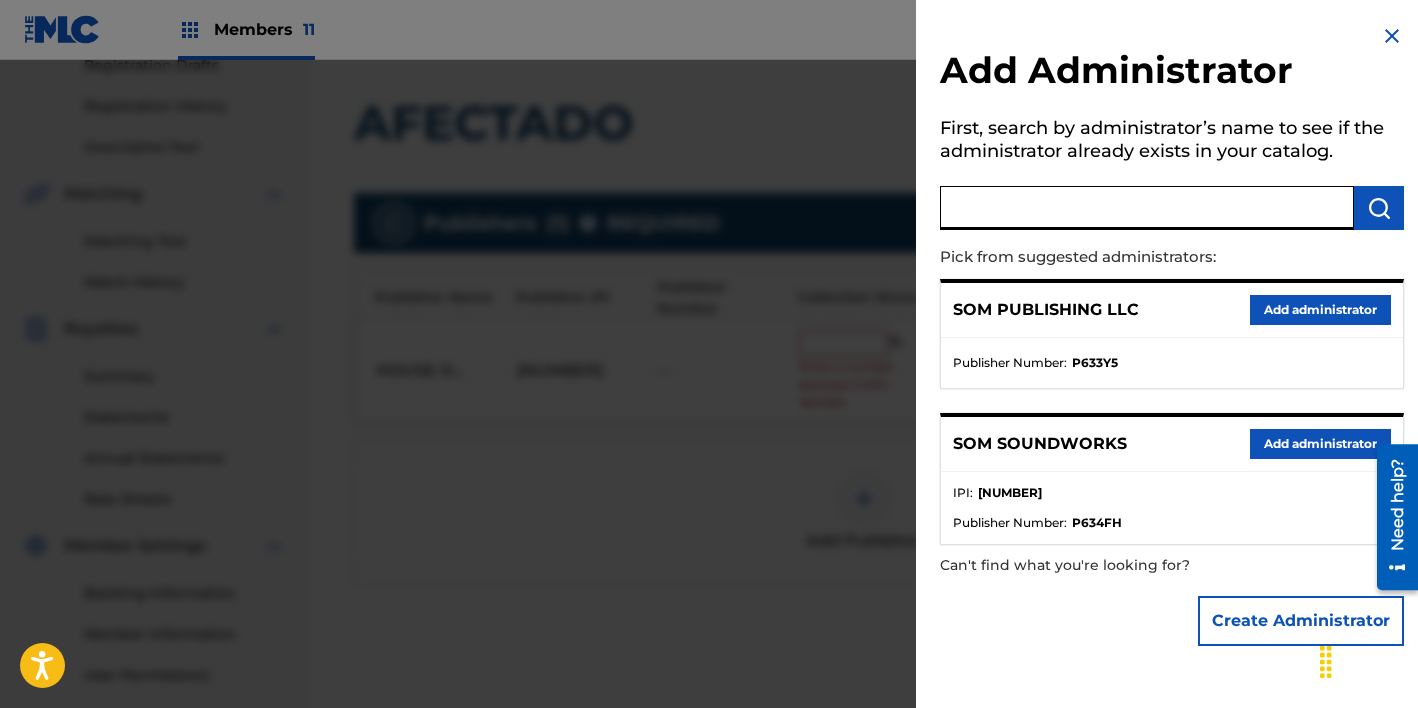 click on "Add administrator" at bounding box center [1320, 310] 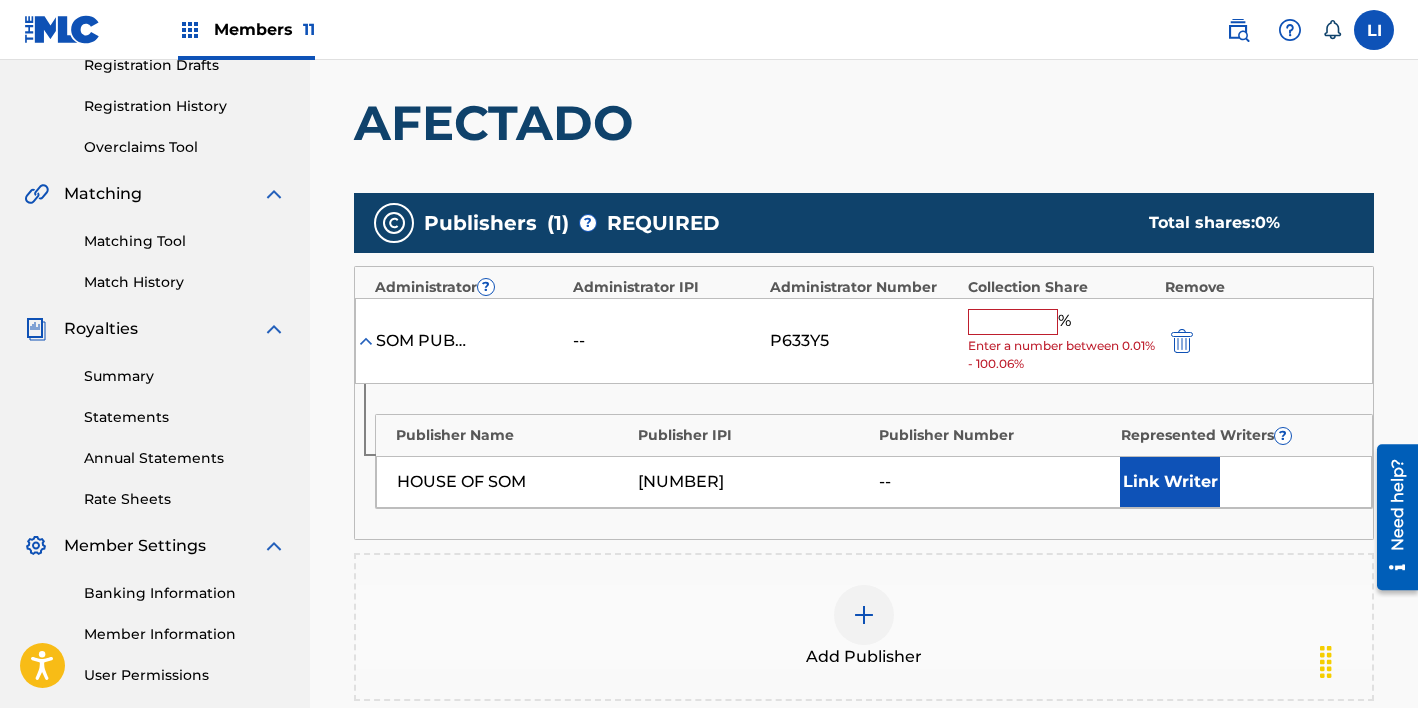 click at bounding box center [1013, 322] 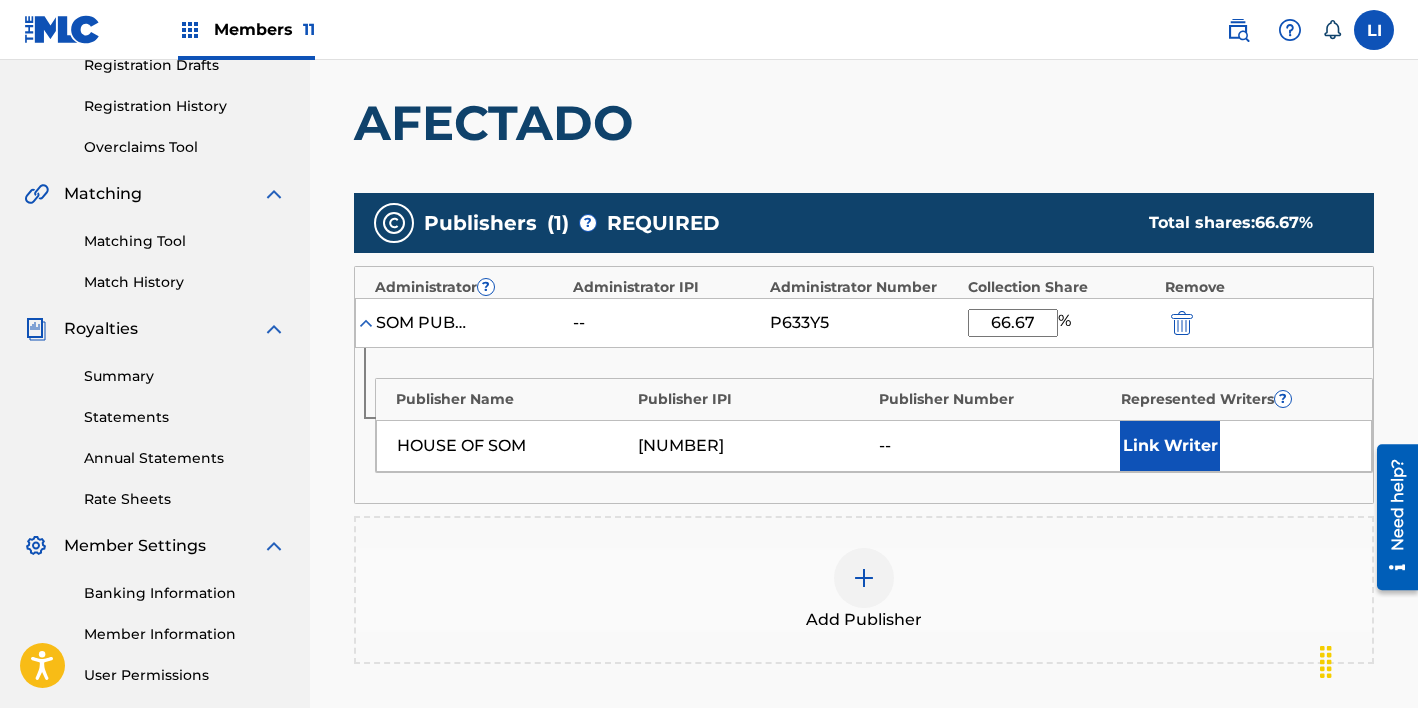 type on "66.67" 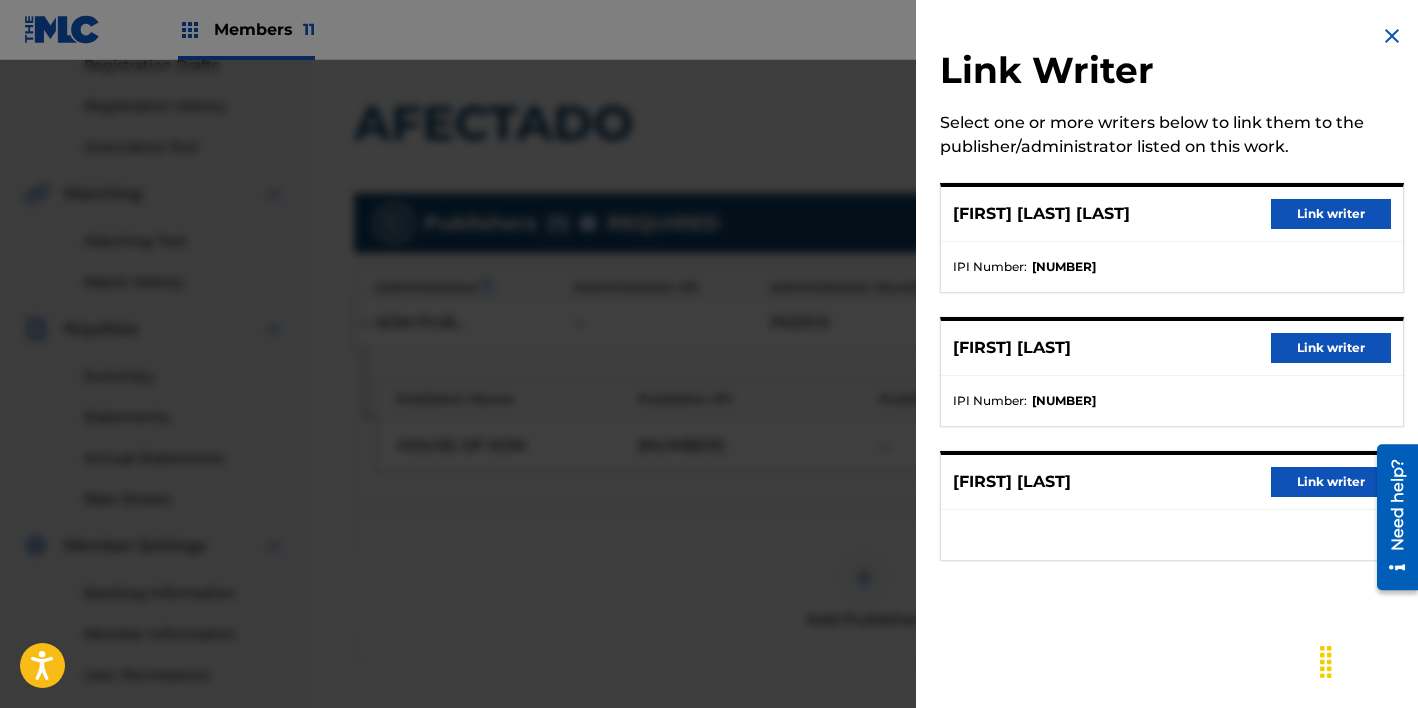 click on "Link writer" at bounding box center [1331, 214] 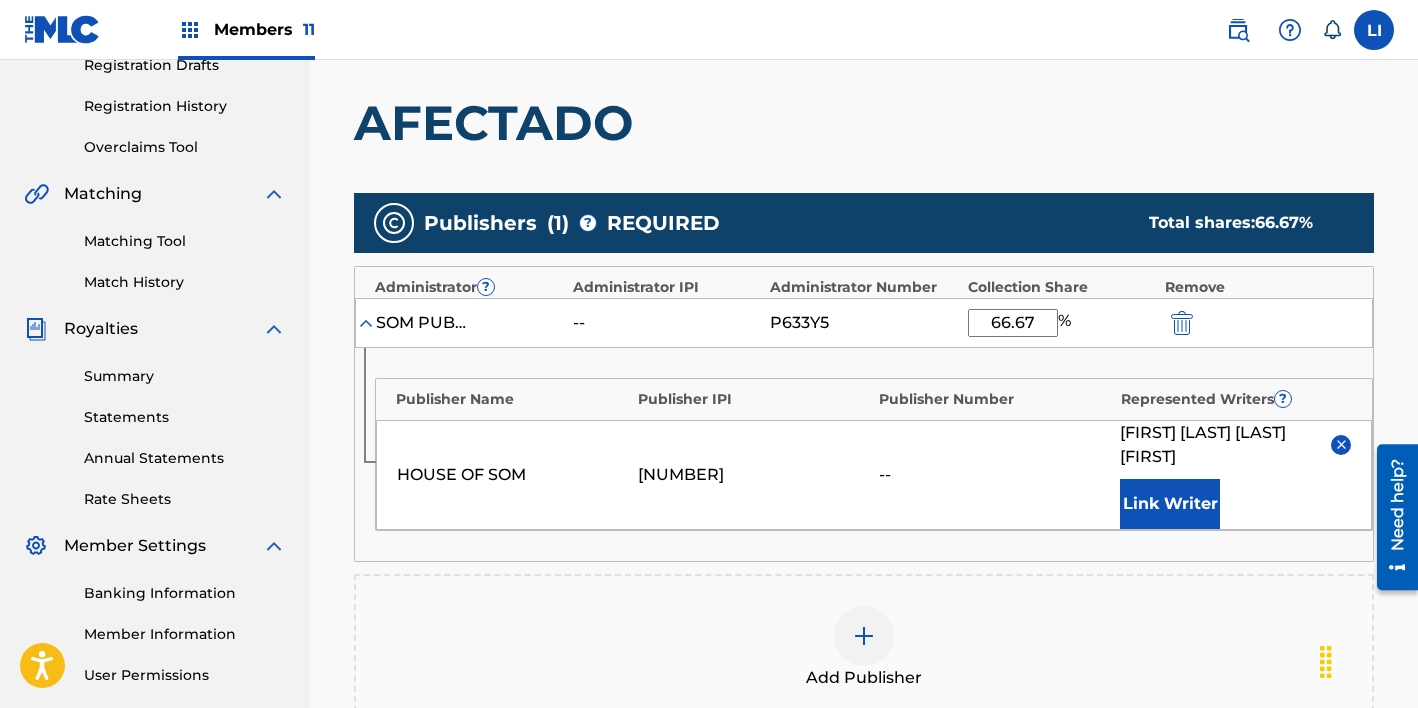 click on "Link Writer" at bounding box center (1170, 504) 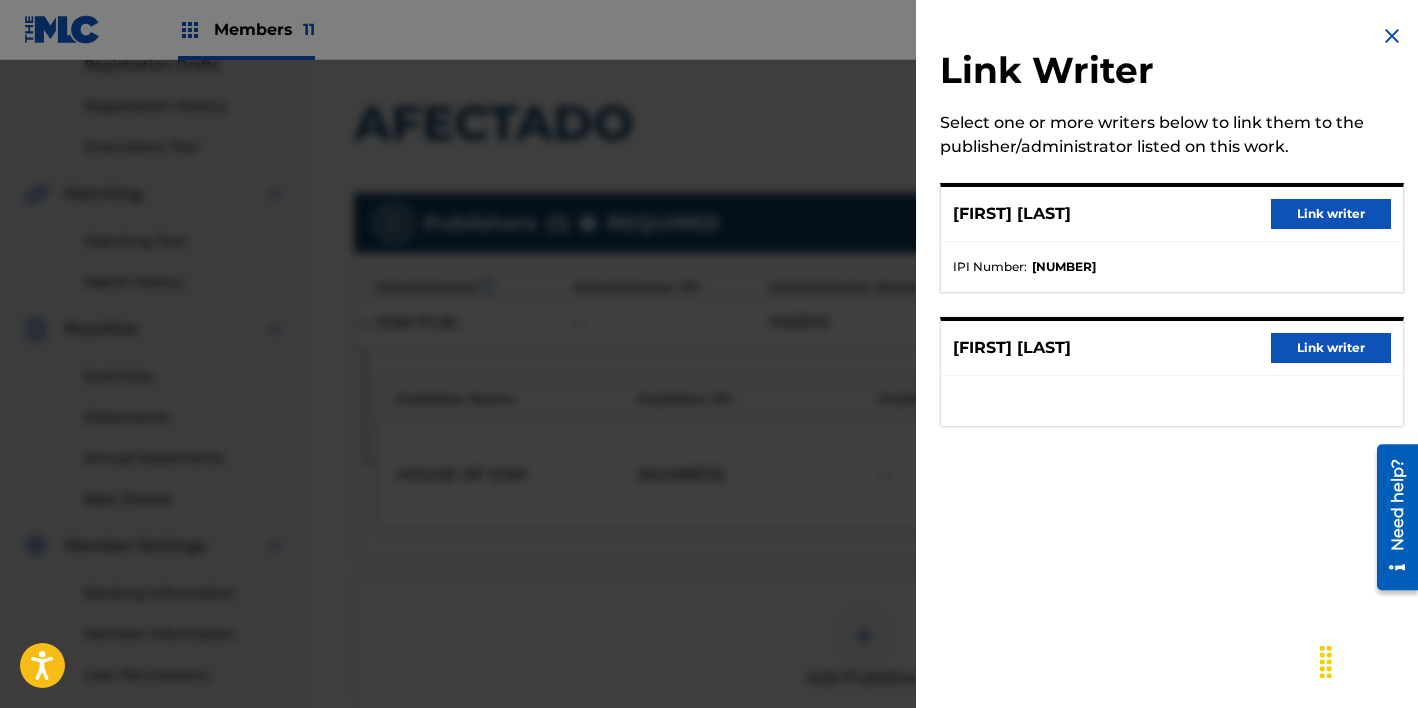 click on "Link writer" at bounding box center (1331, 214) 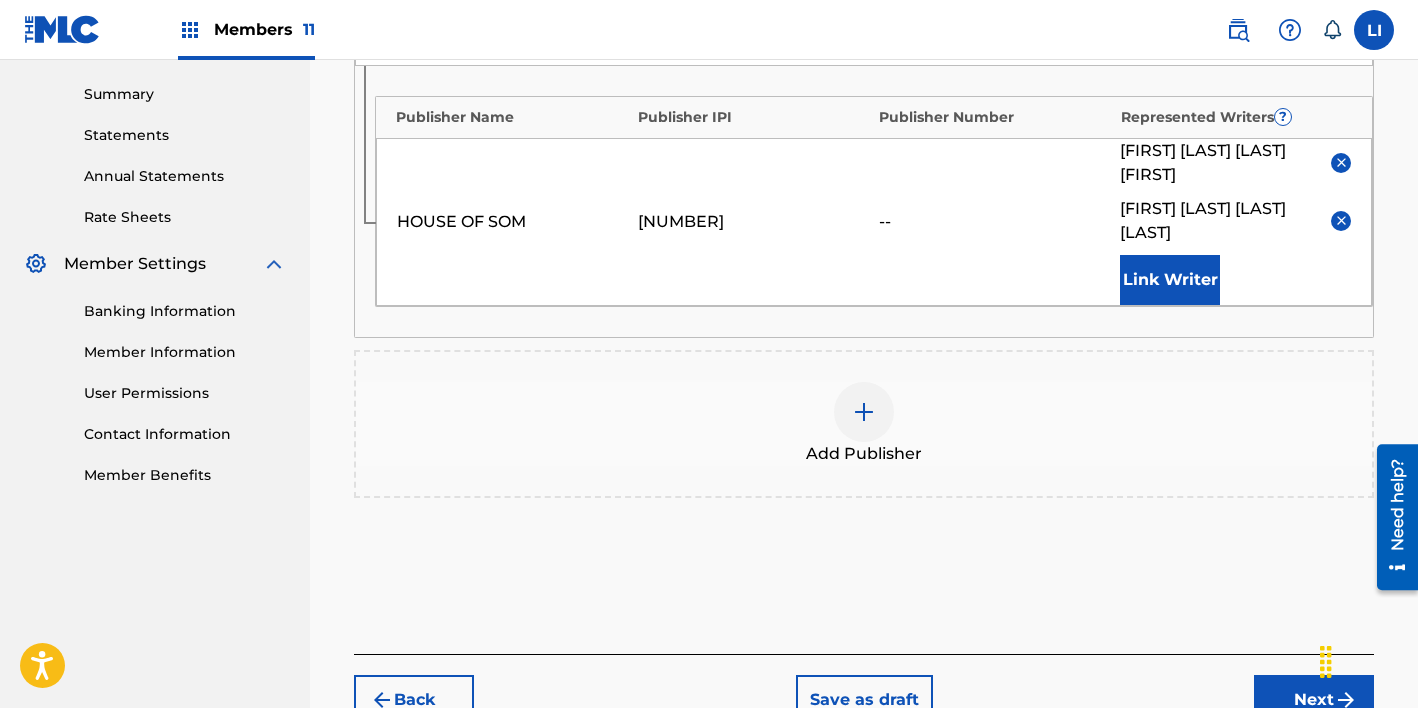 click on "Next" at bounding box center (1314, 700) 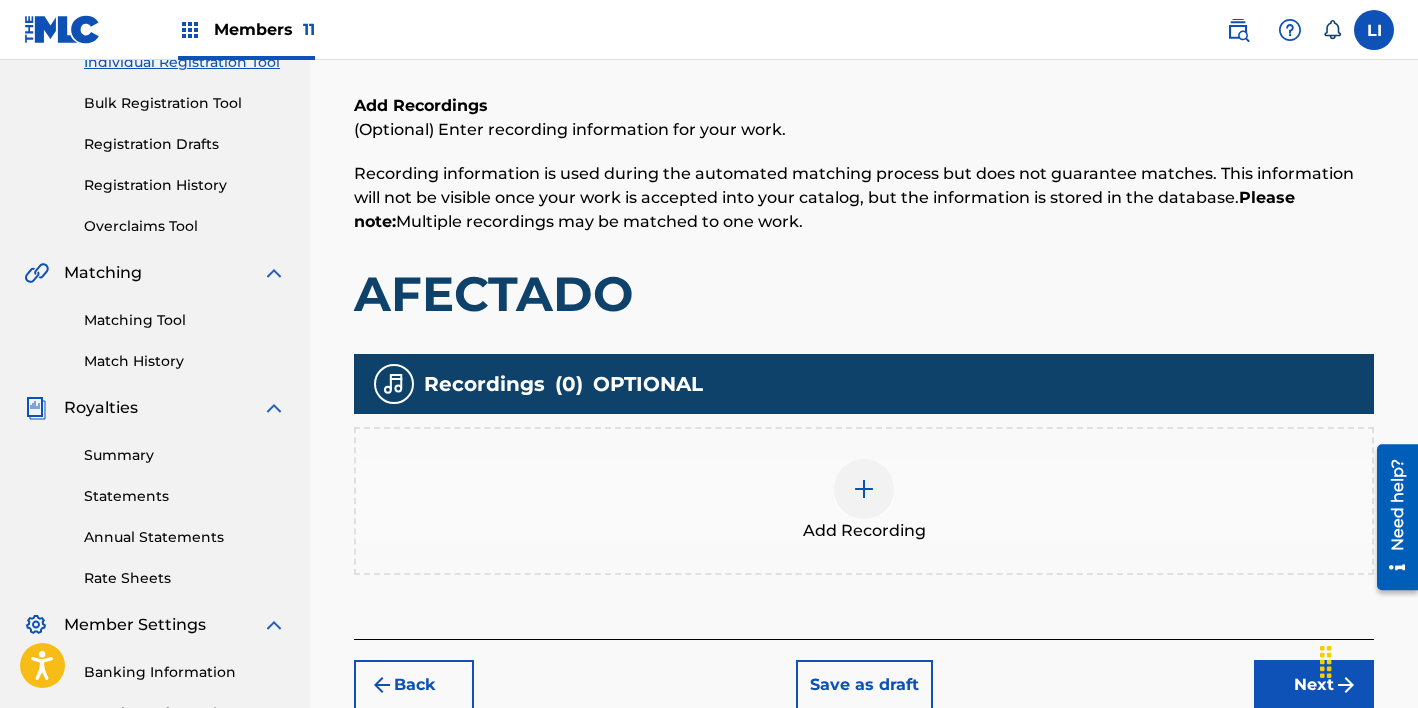 scroll, scrollTop: 338, scrollLeft: 0, axis: vertical 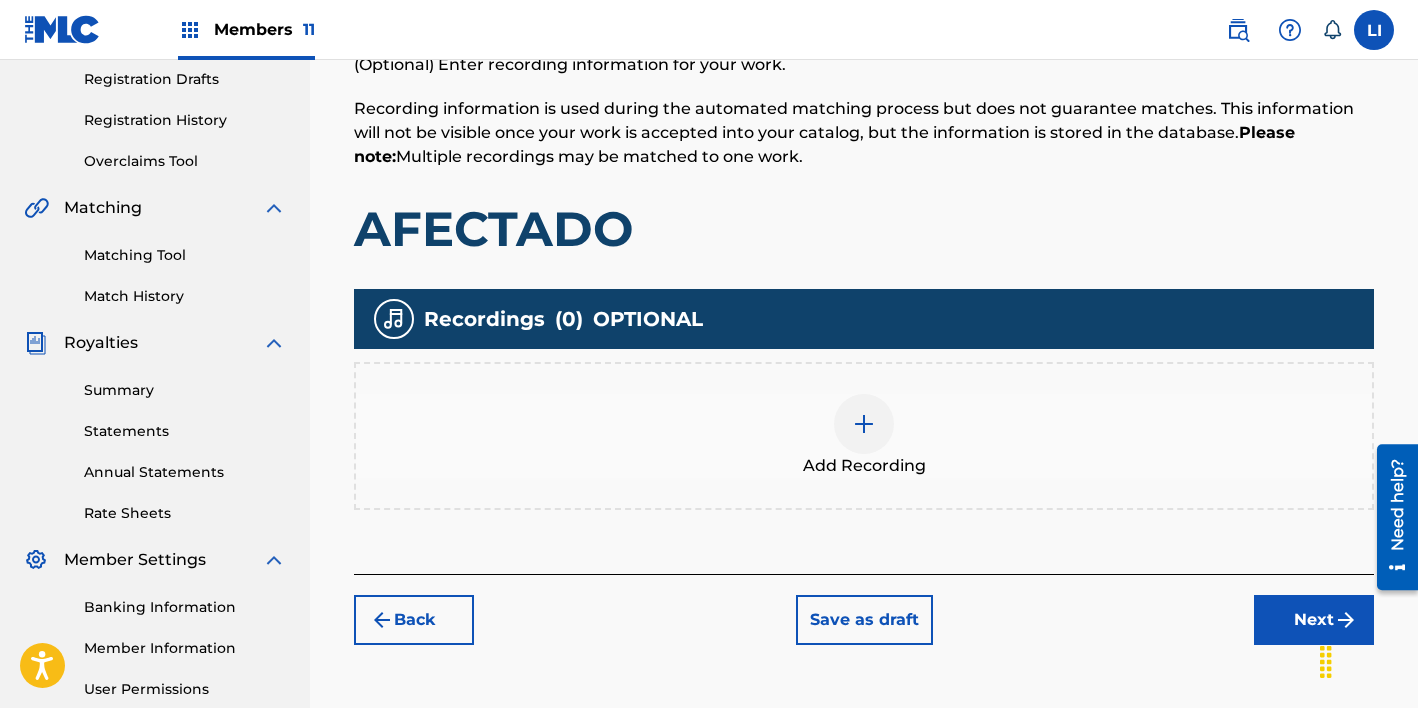 click on "Add Recording" at bounding box center (864, 436) 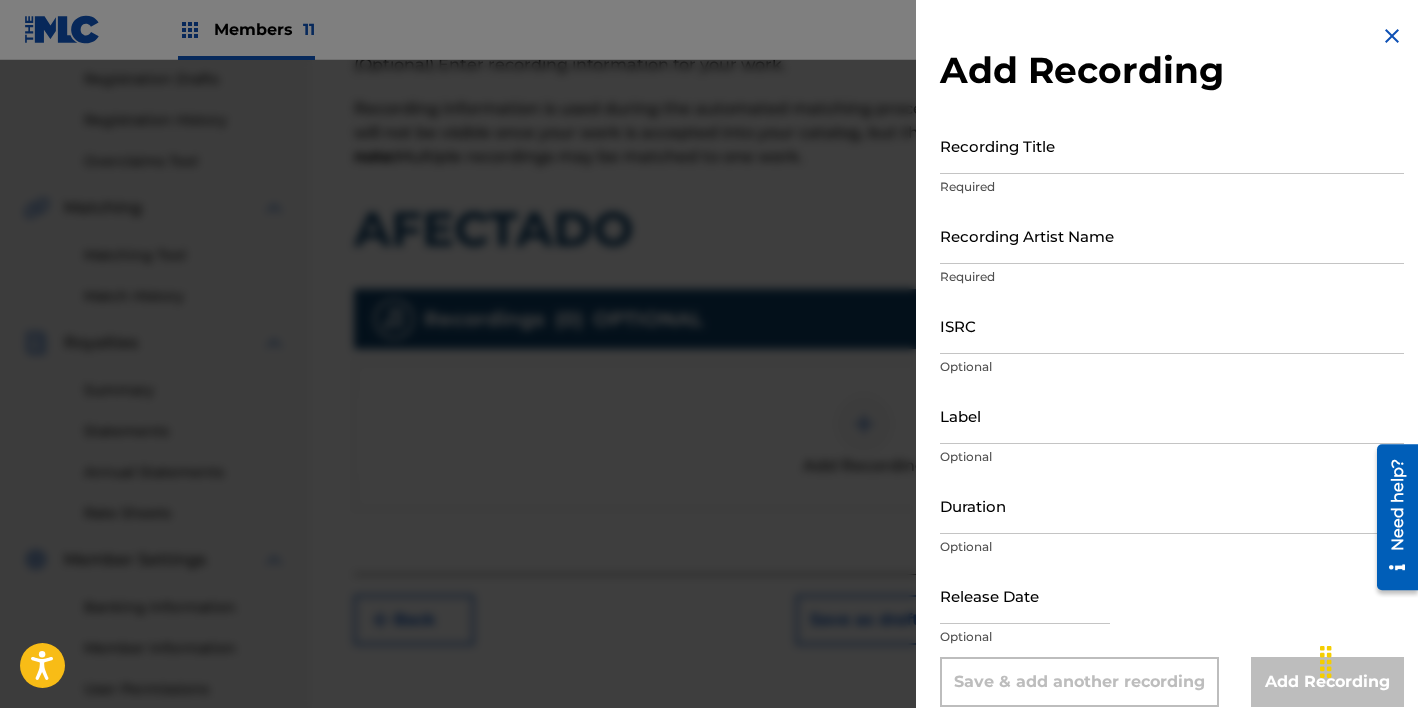 click on "Recording Title Required" at bounding box center [1172, 162] 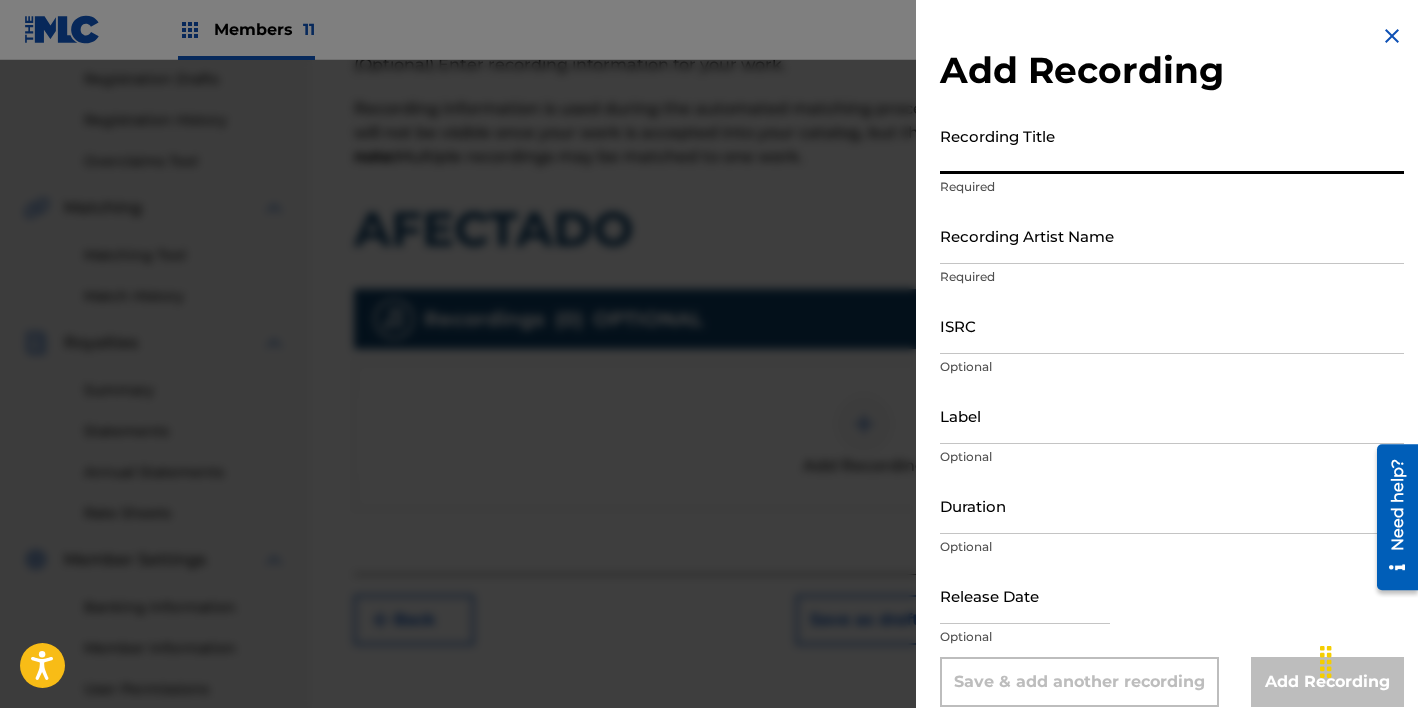 click on "Recording Title" at bounding box center (1172, 145) 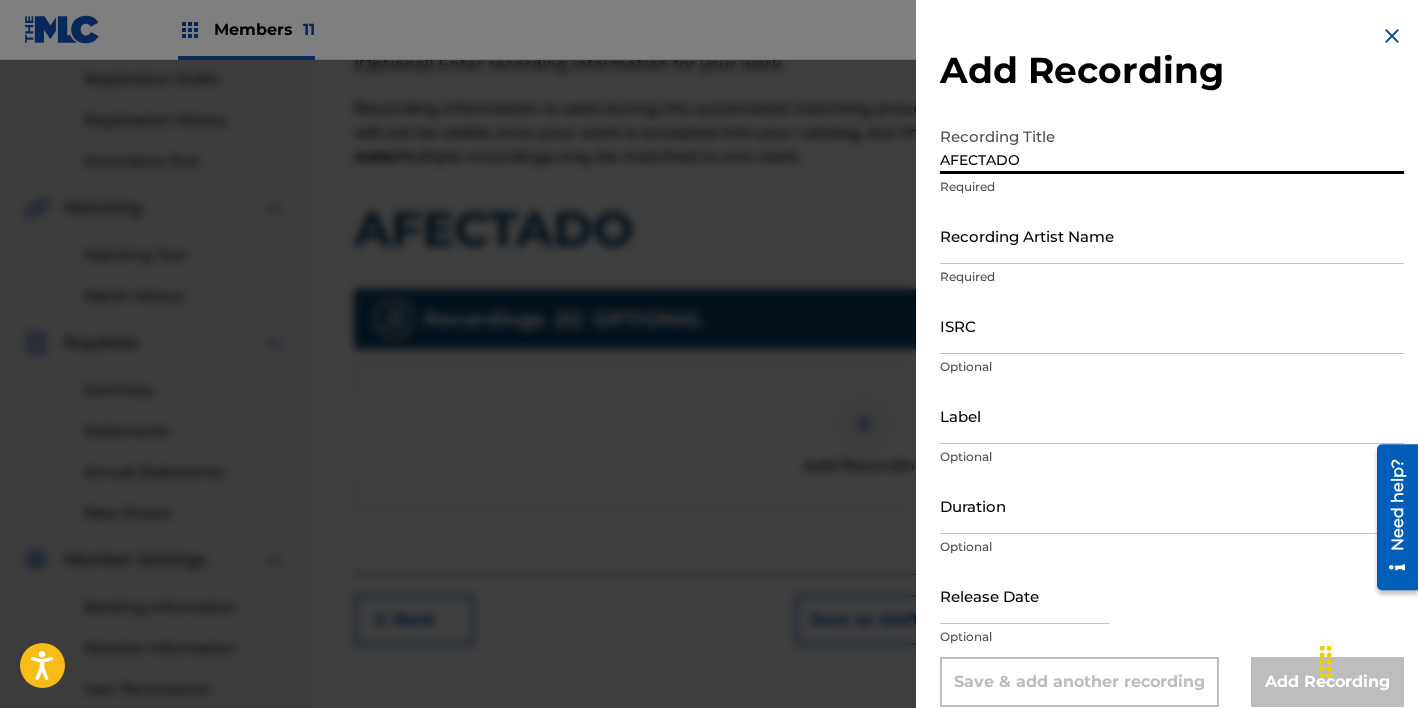 type on "AFECTADO" 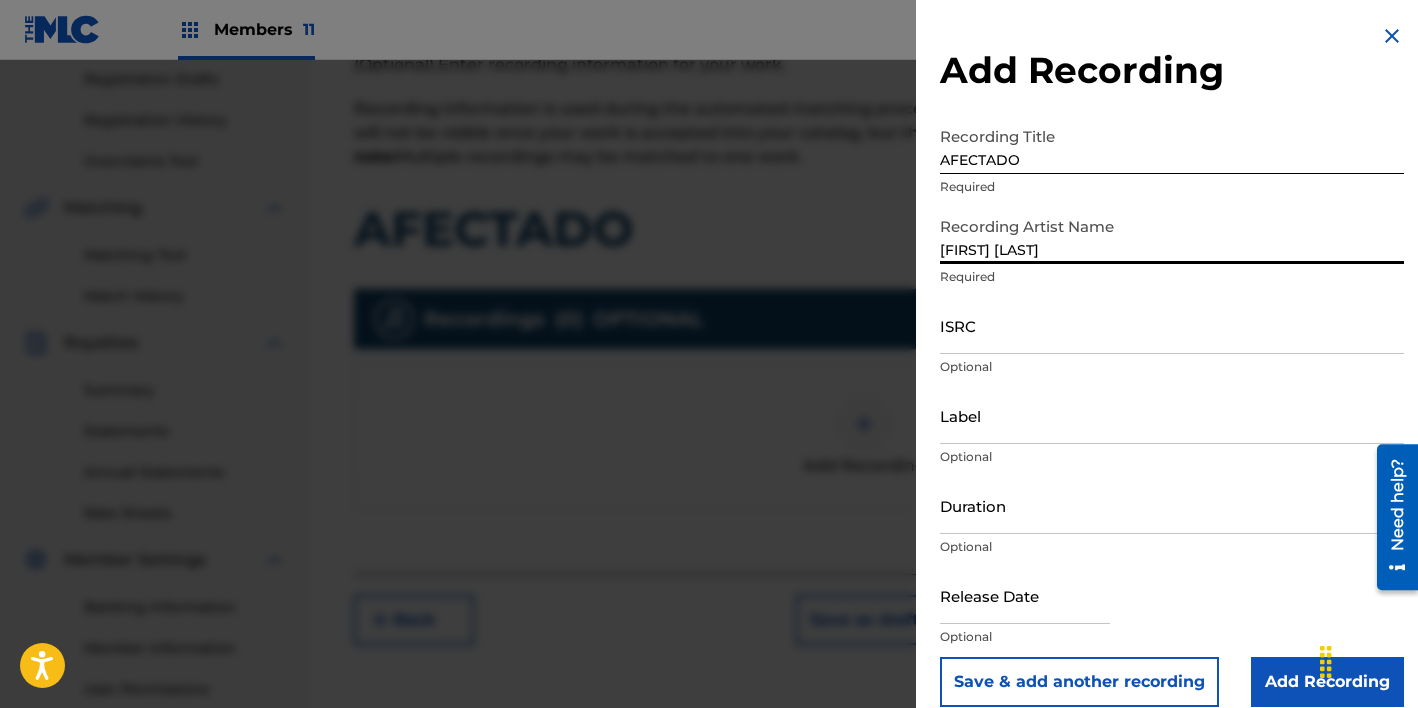 type on "GERARDO ORTIZ" 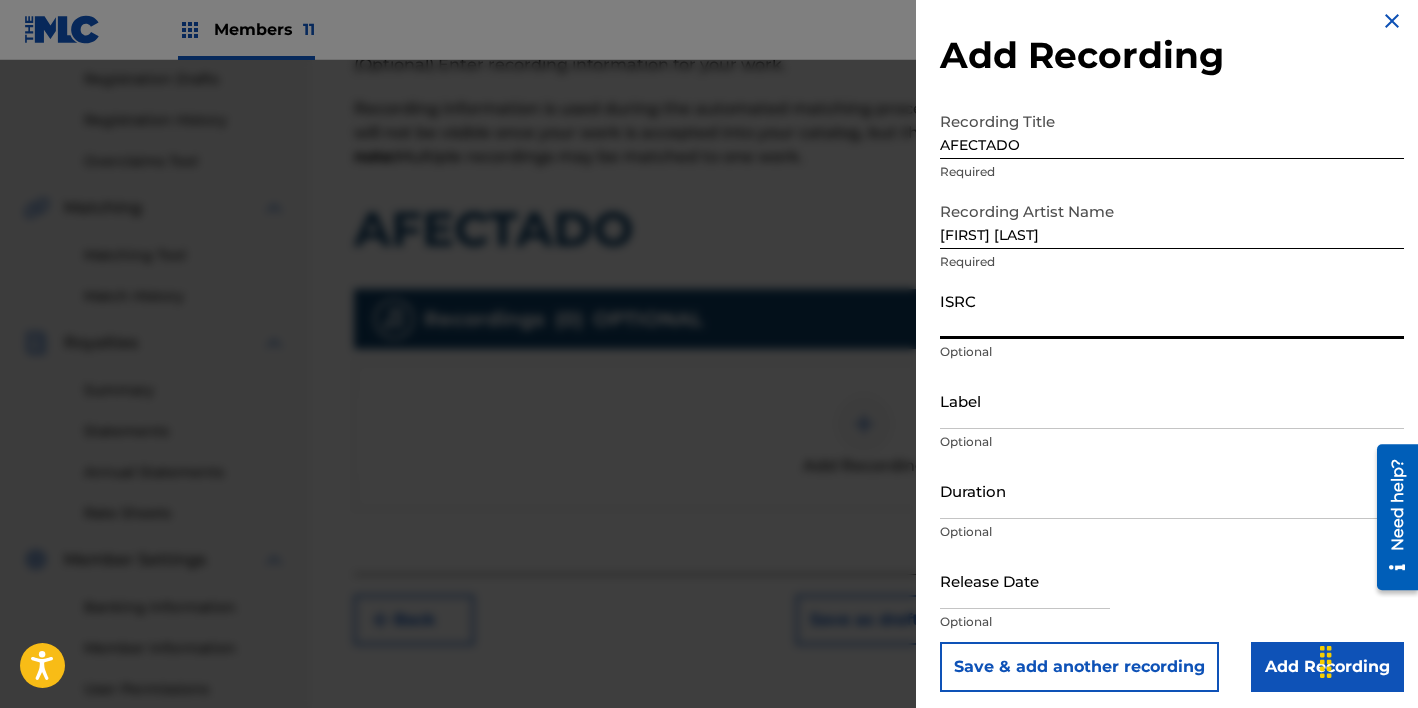 scroll, scrollTop: 23, scrollLeft: 0, axis: vertical 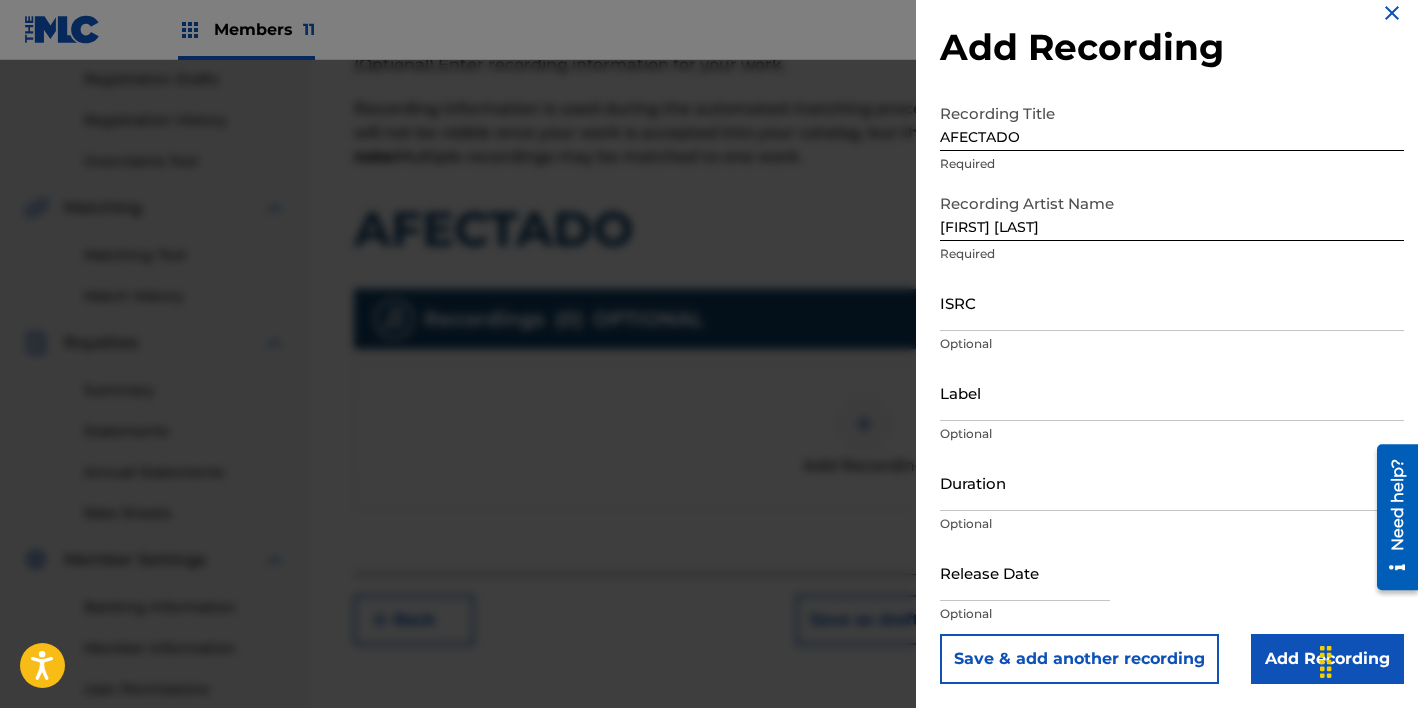 click at bounding box center (709, 414) 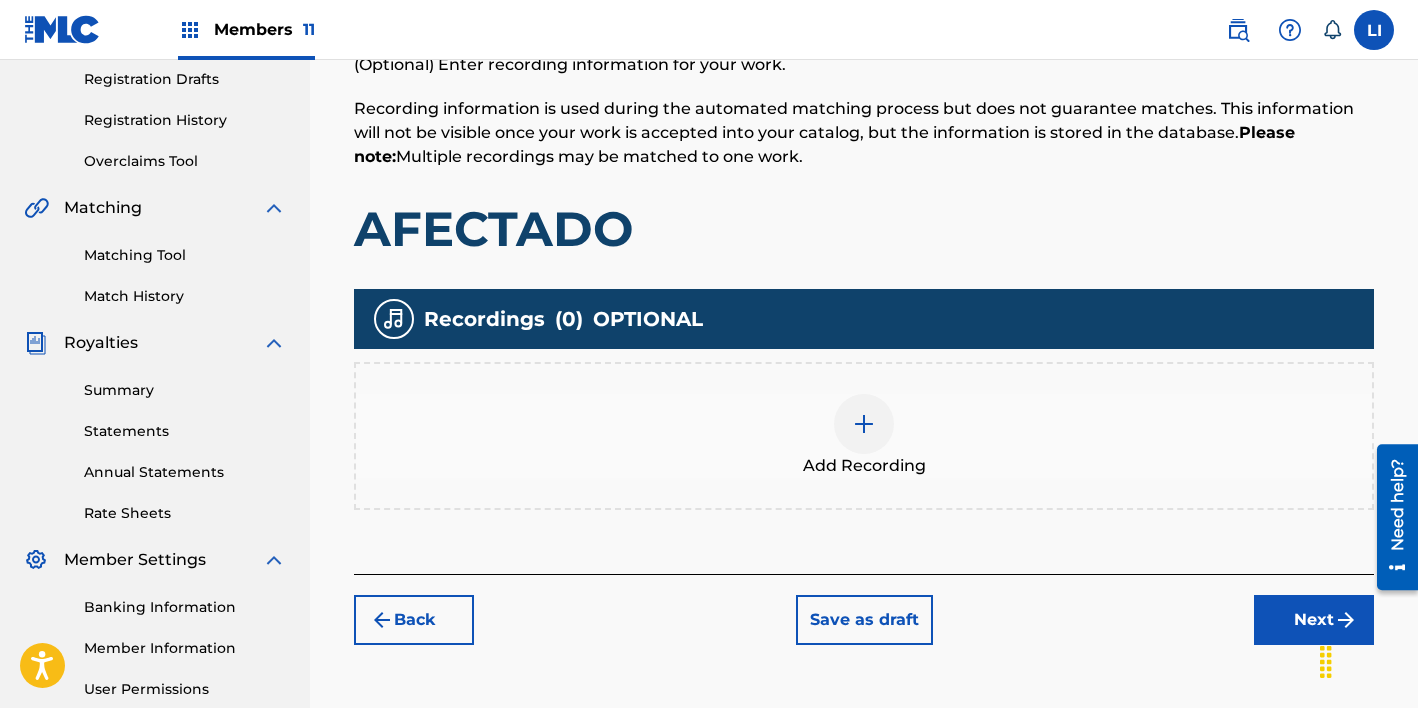 click on "Next" at bounding box center (1314, 620) 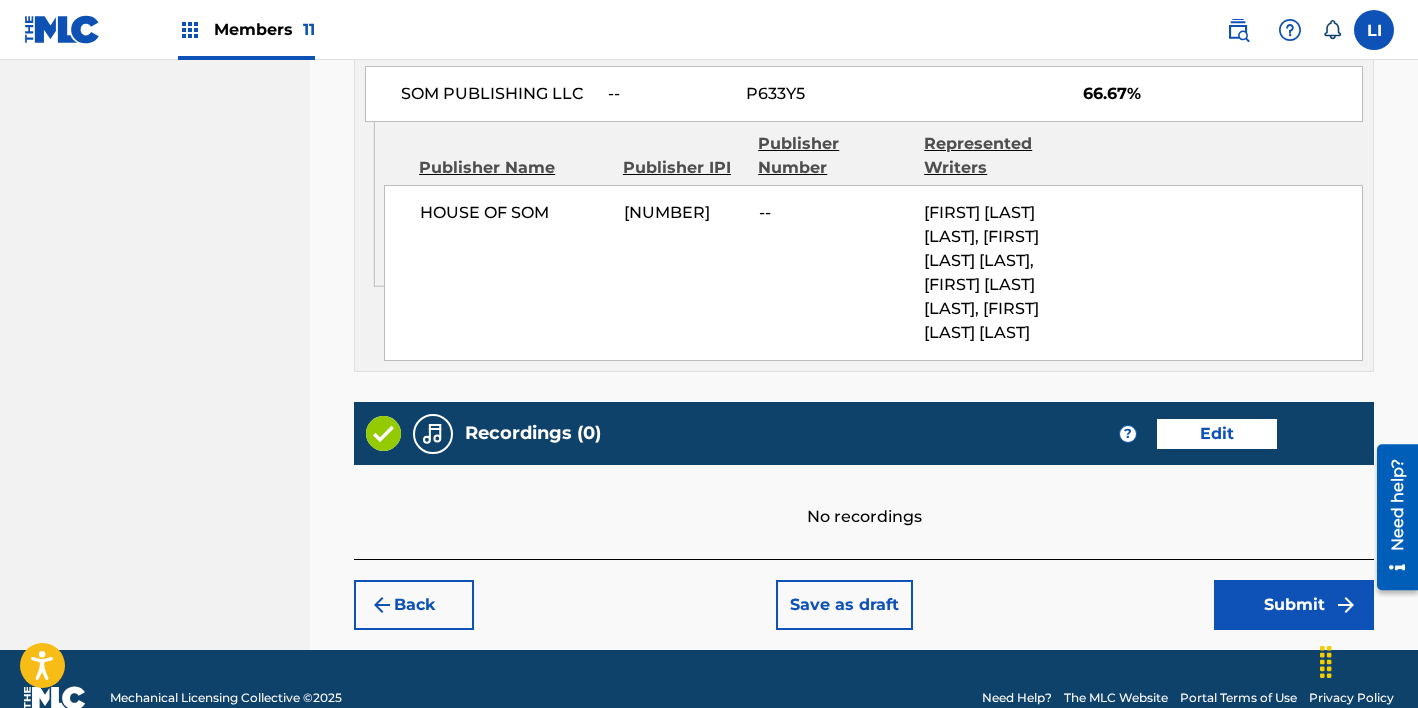 scroll, scrollTop: 1227, scrollLeft: 0, axis: vertical 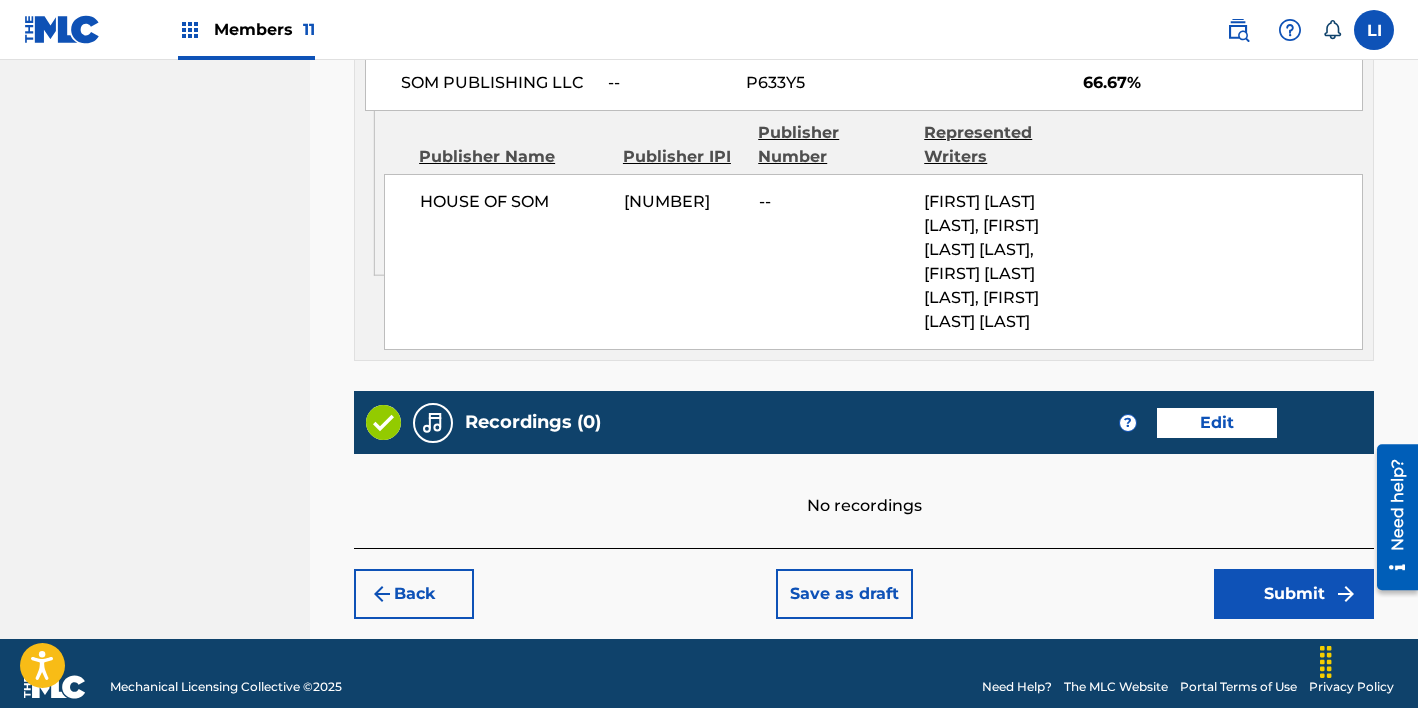 click on "Submit" at bounding box center (1294, 594) 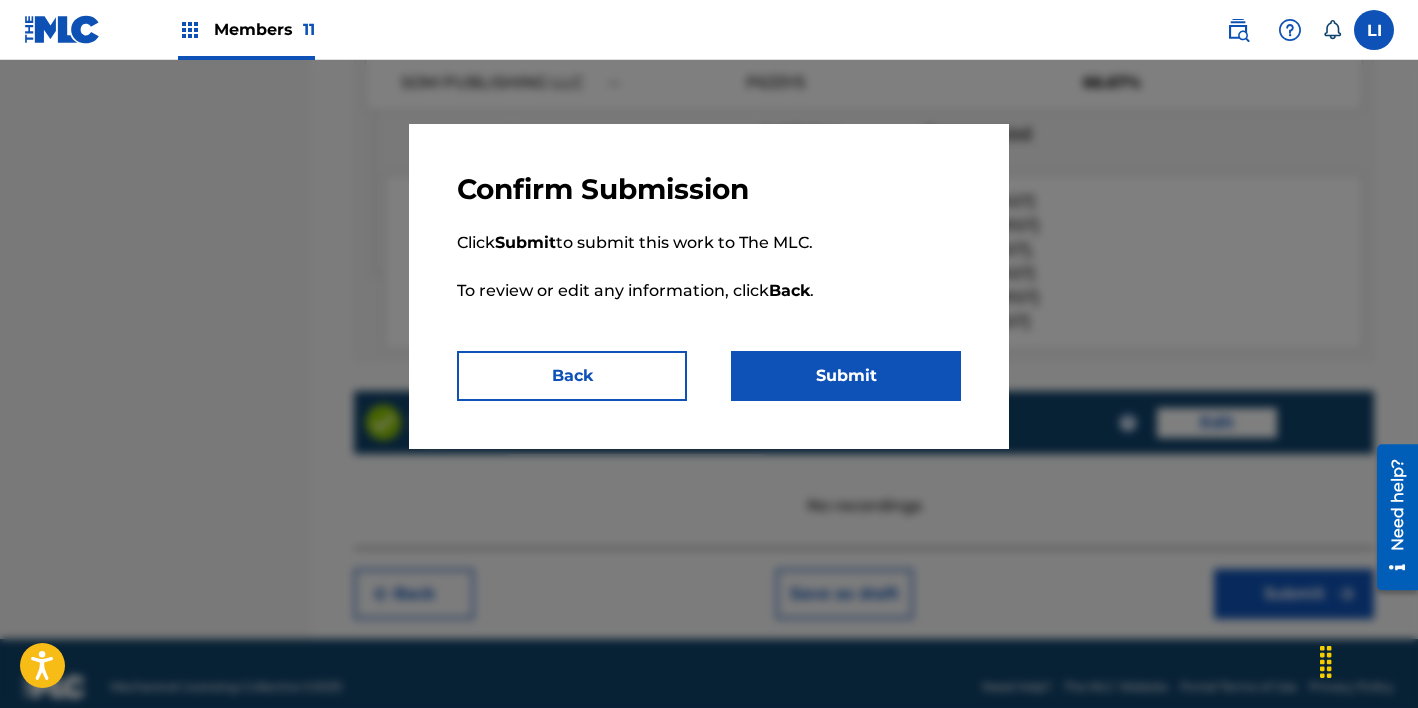 click on "Submit" at bounding box center (846, 376) 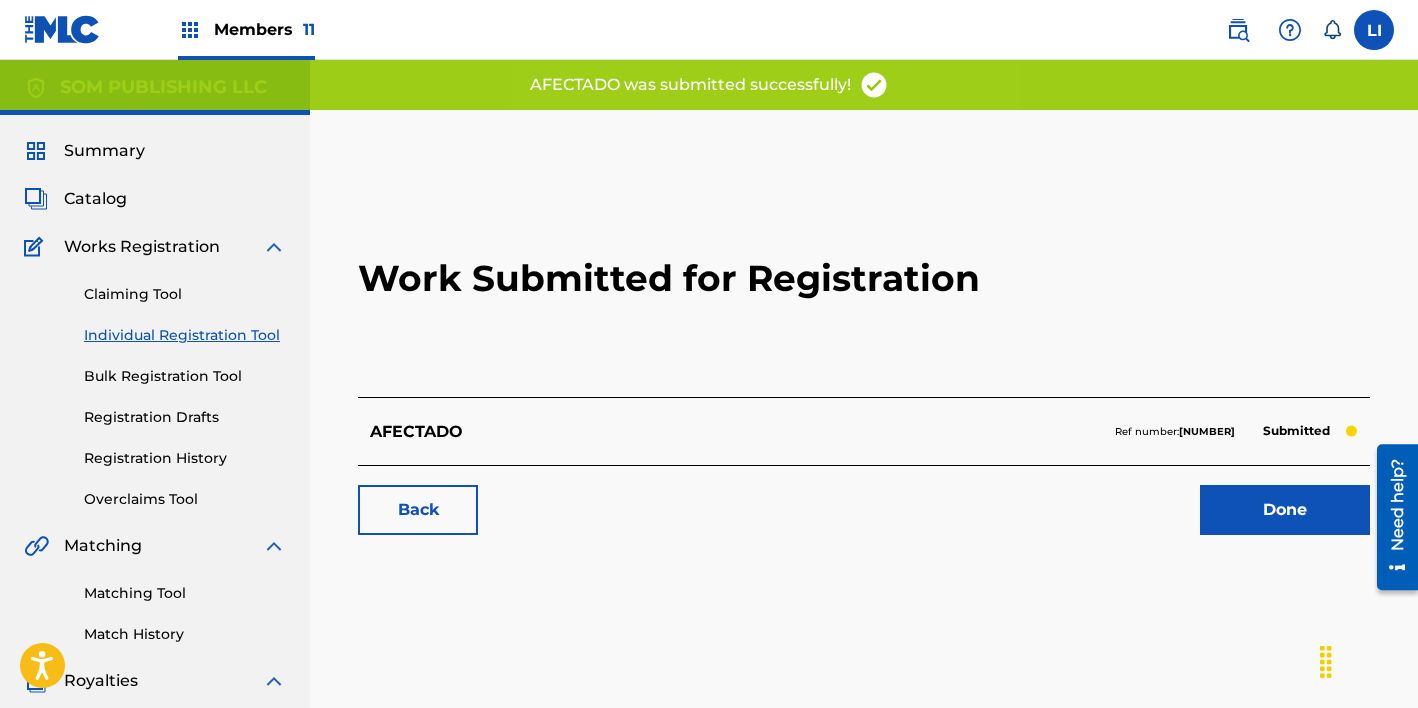 click on "Done" at bounding box center (1285, 510) 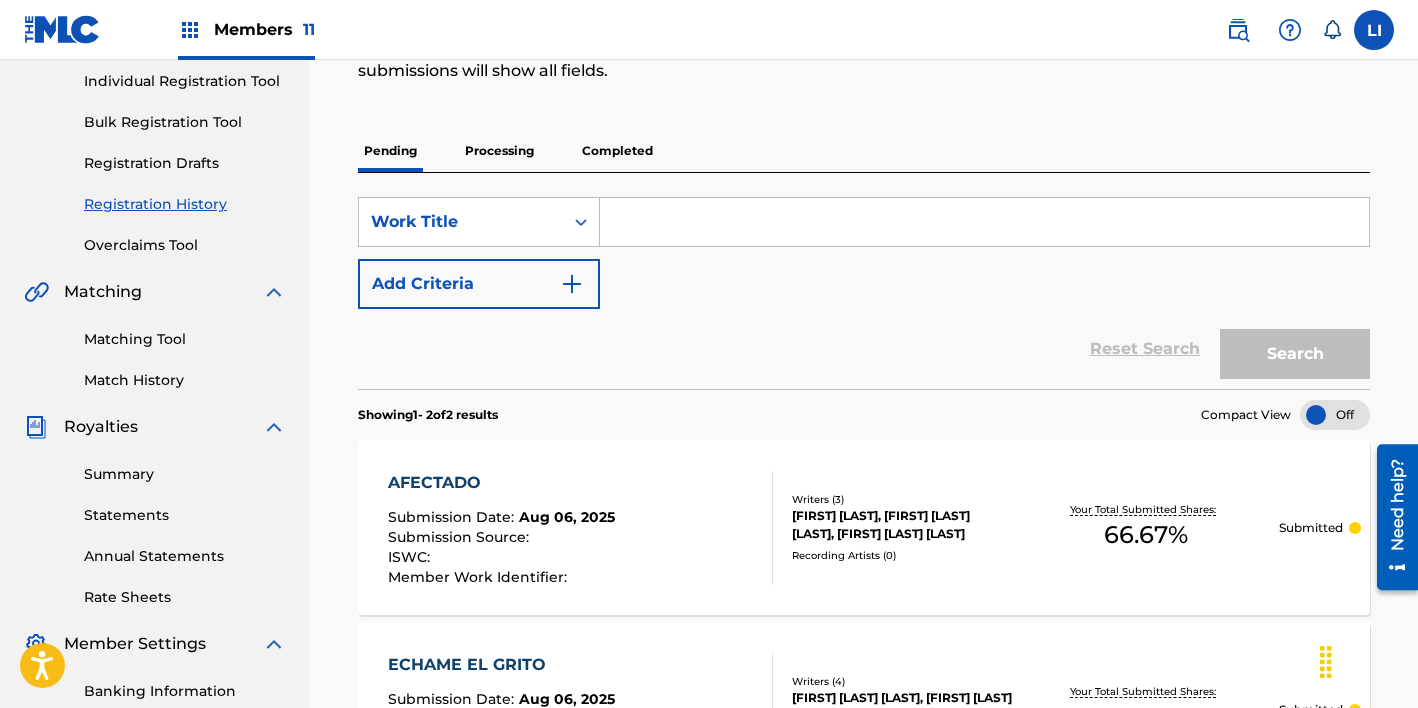 scroll, scrollTop: 0, scrollLeft: 0, axis: both 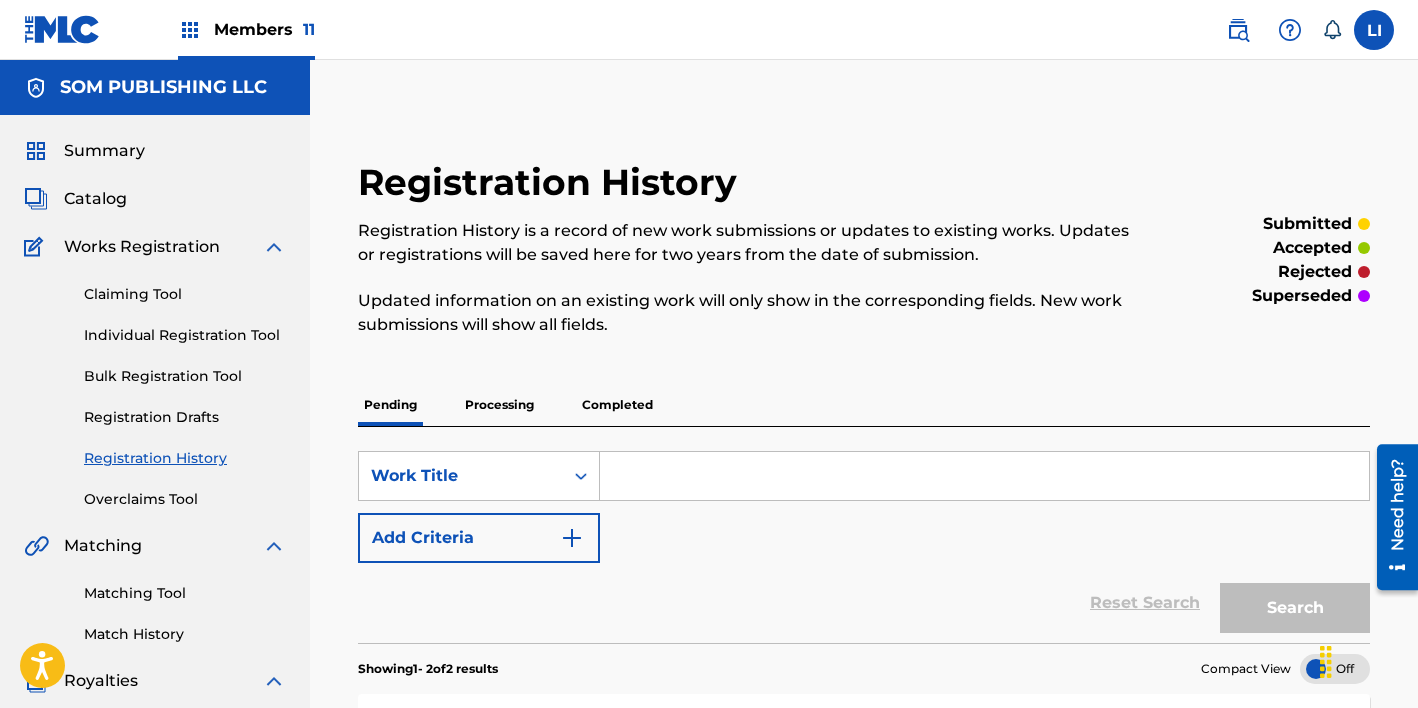 click on "Individual Registration Tool" at bounding box center (185, 335) 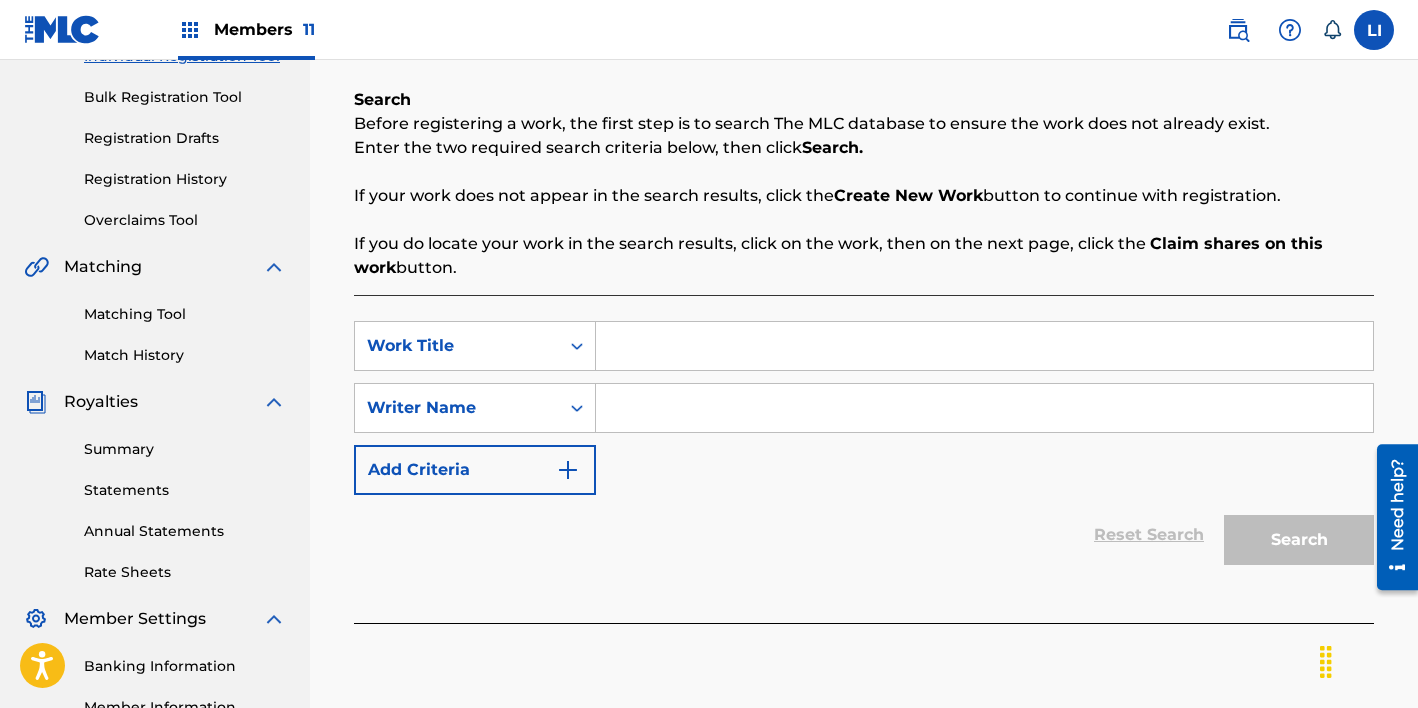 scroll, scrollTop: 307, scrollLeft: 0, axis: vertical 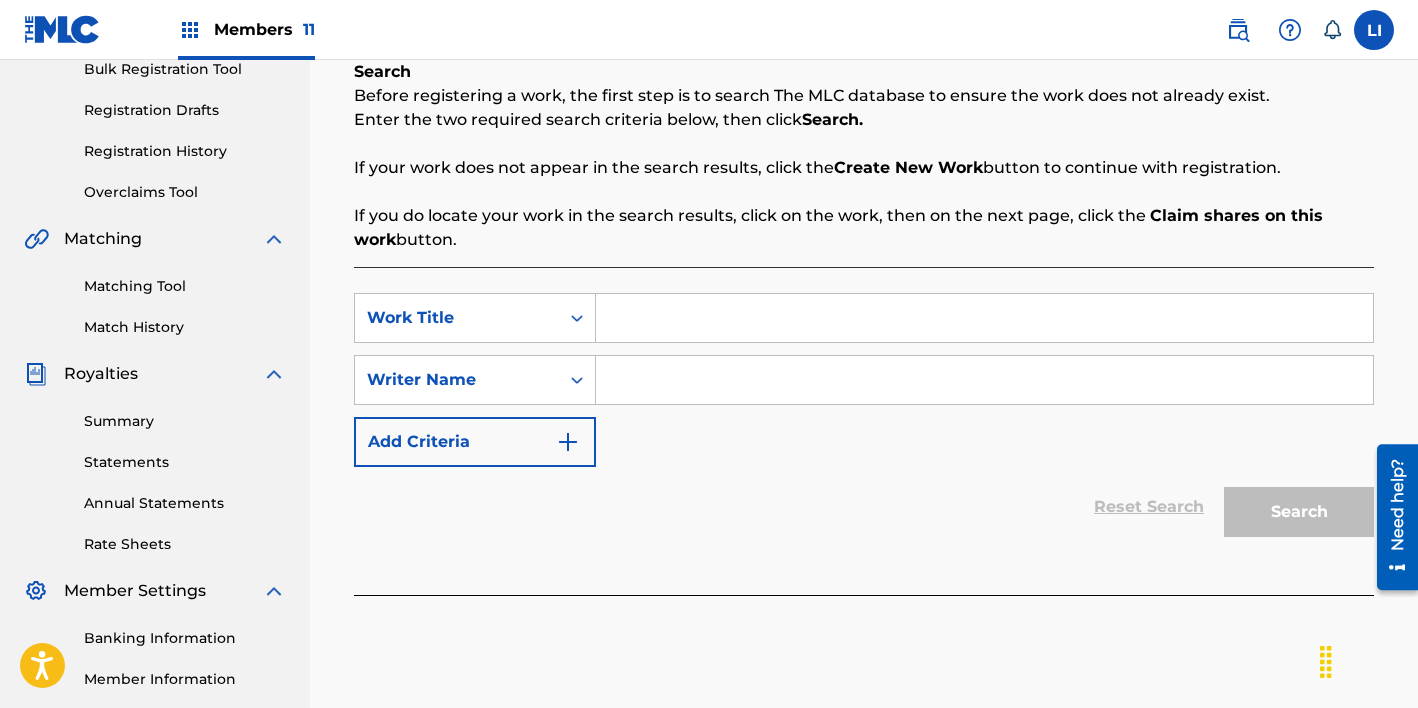 click at bounding box center (984, 318) 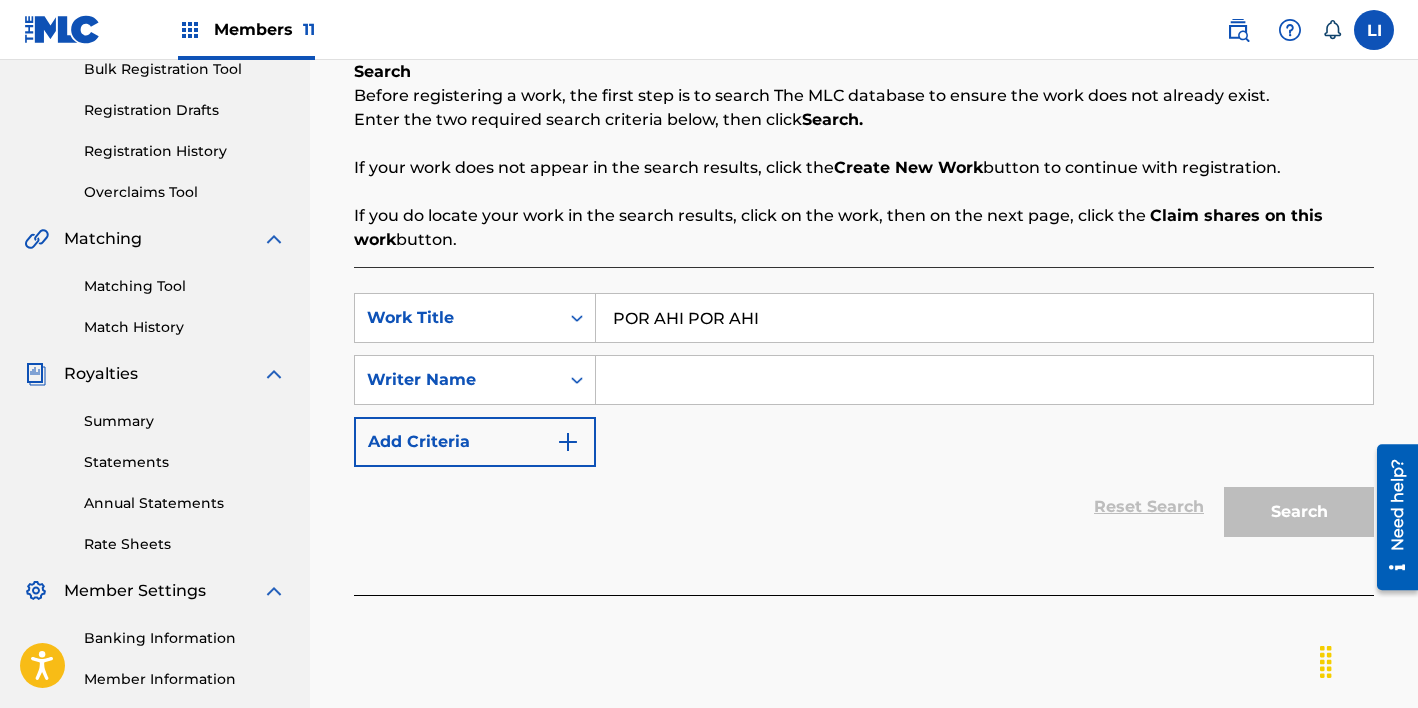type on "POR AHI POR AHI" 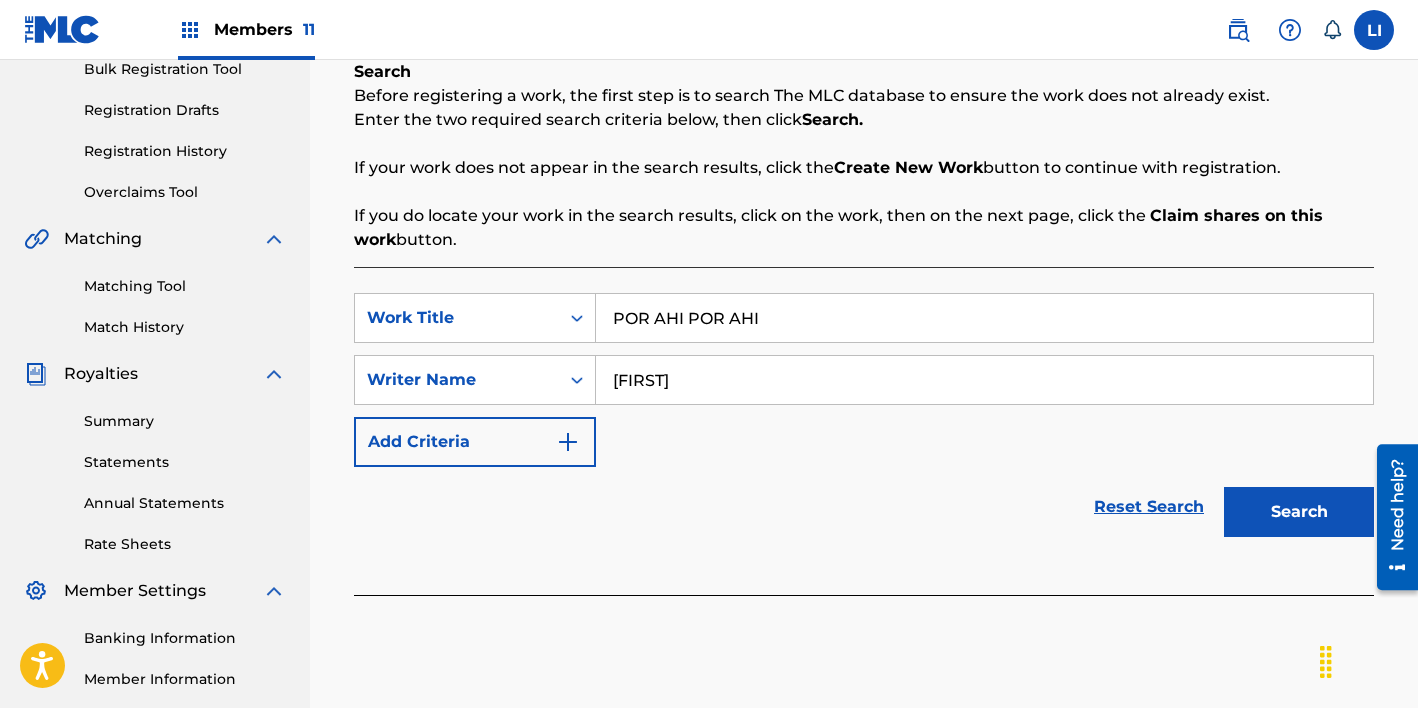 type on "ELVIN" 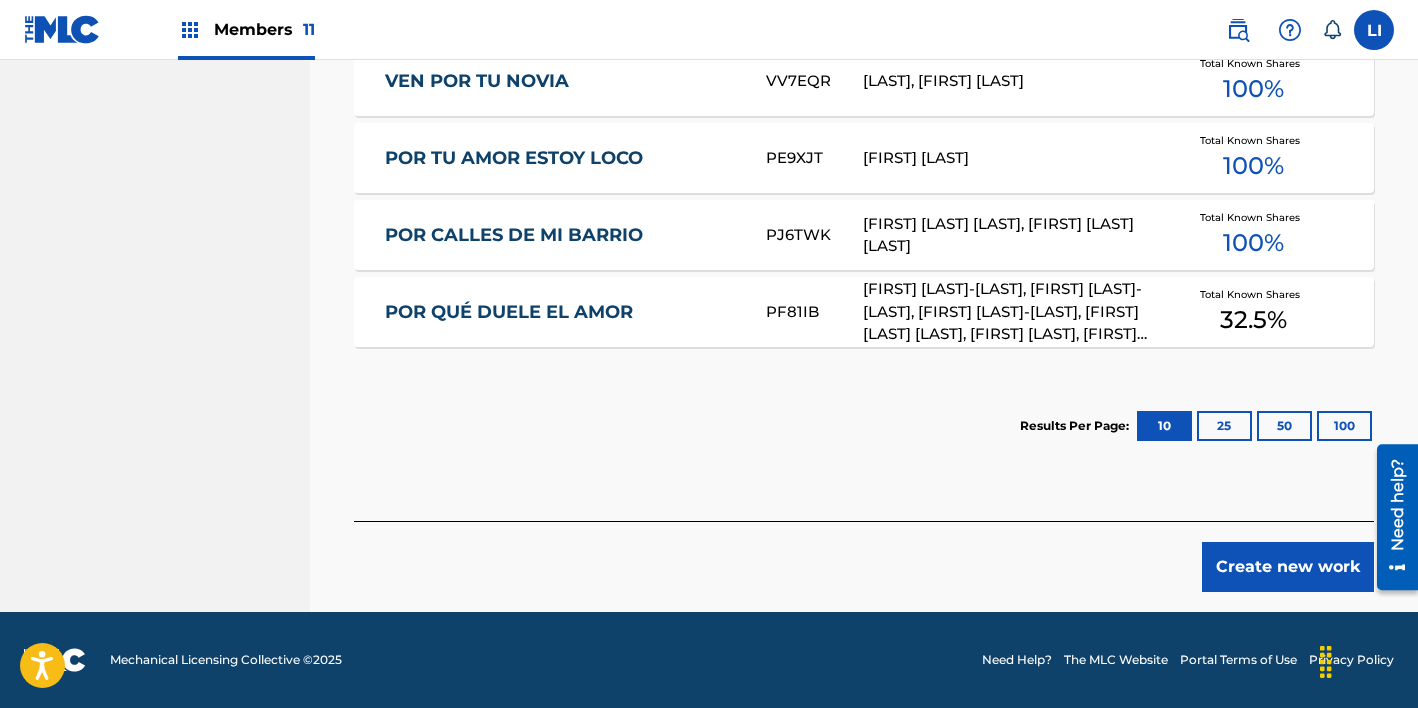 click on "Create new work" at bounding box center (1288, 567) 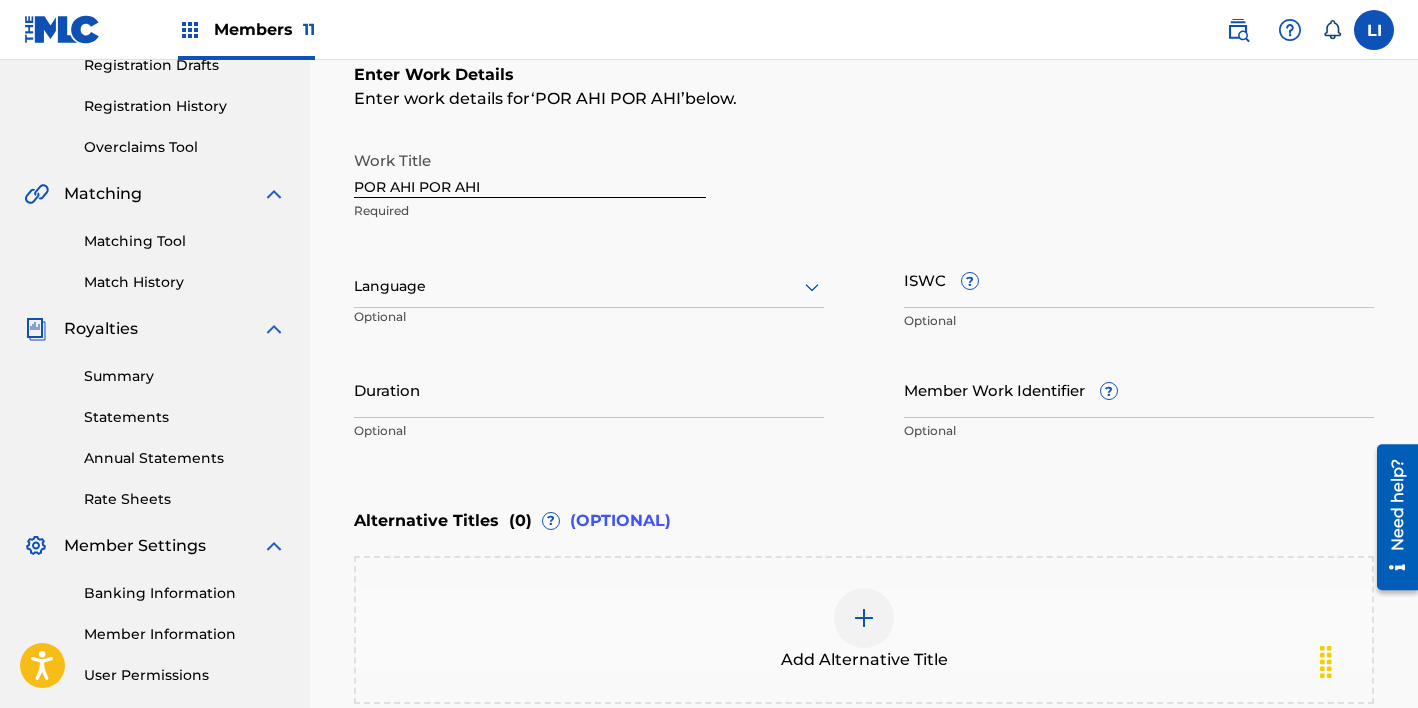 scroll, scrollTop: 252, scrollLeft: 0, axis: vertical 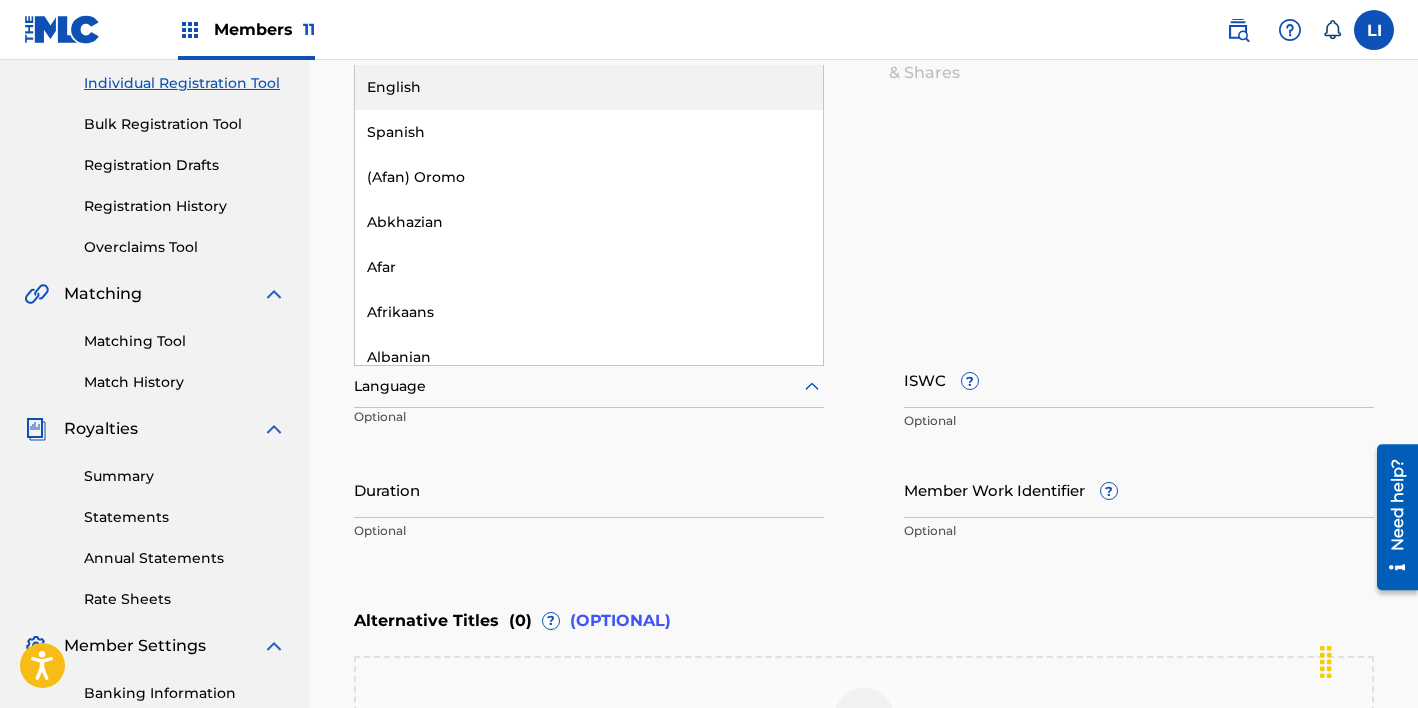click at bounding box center (589, 386) 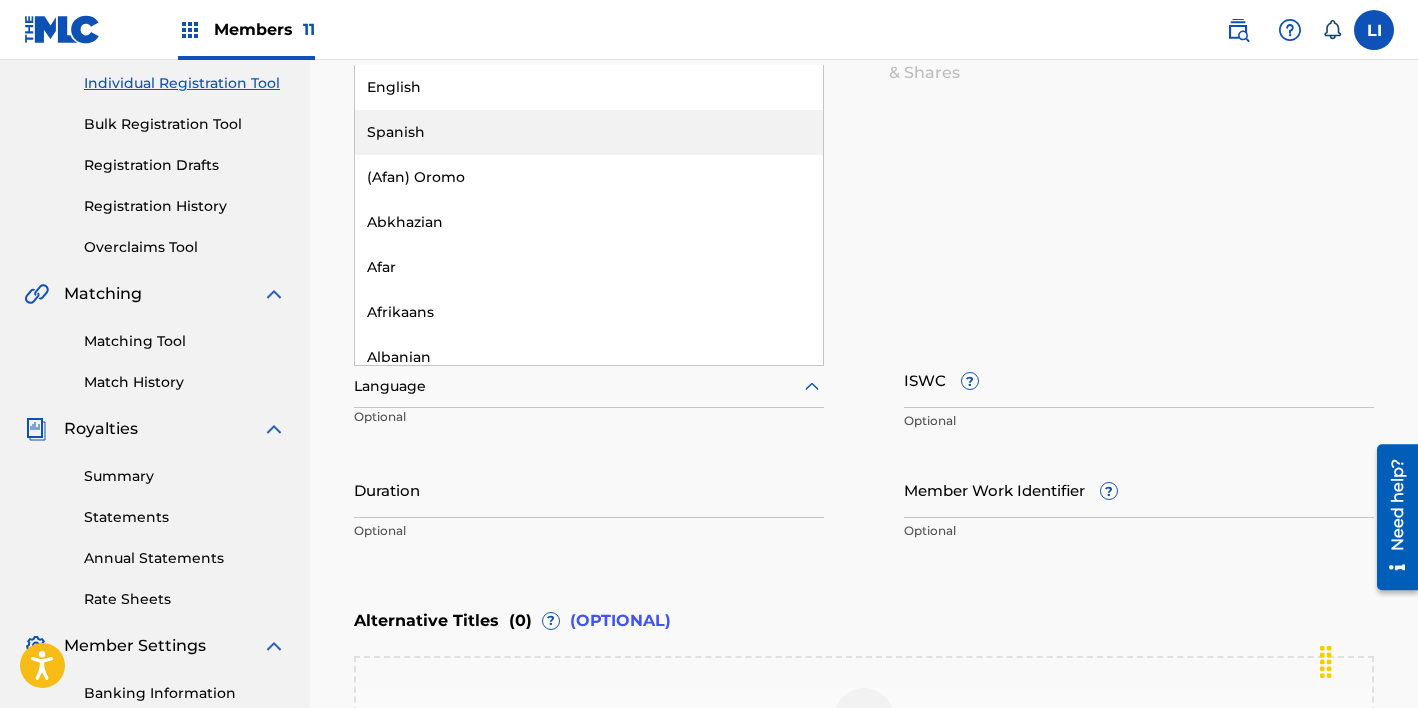 click on "Spanish" at bounding box center (589, 132) 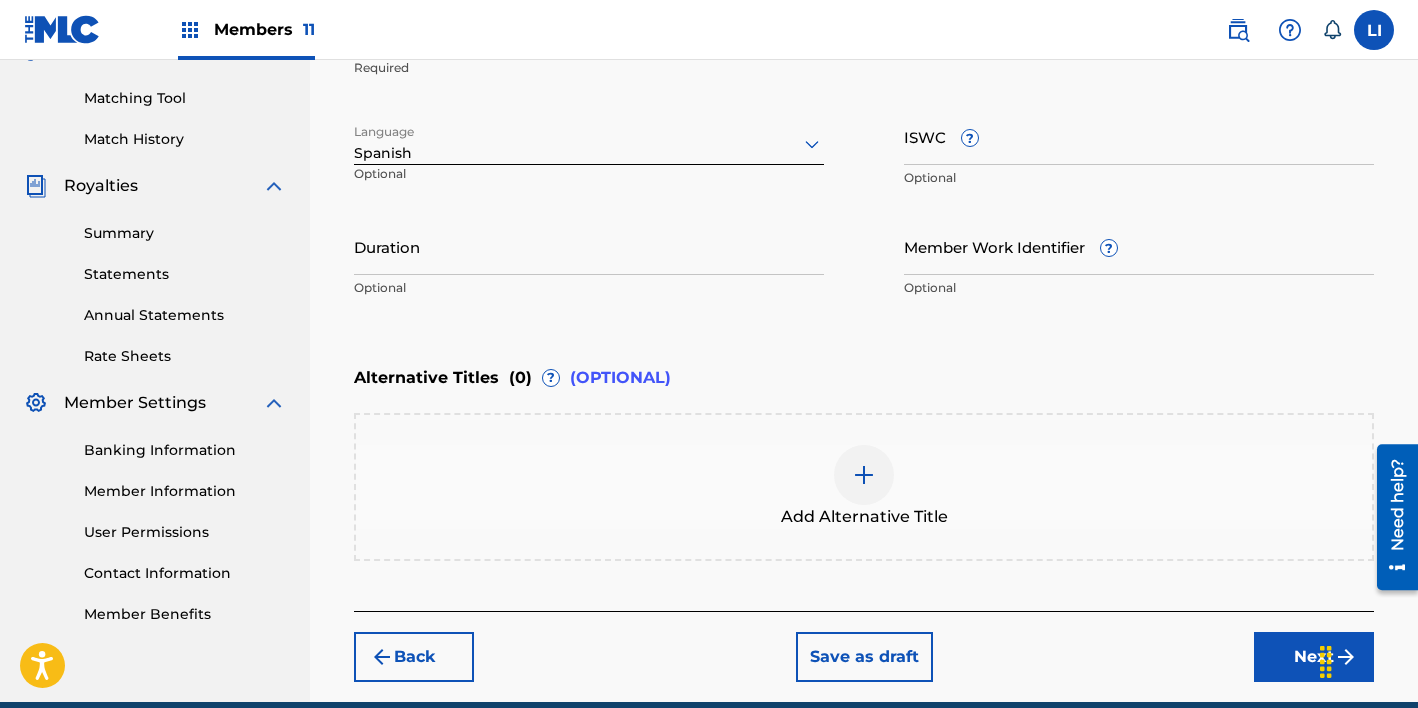 click on "Next" at bounding box center (1314, 657) 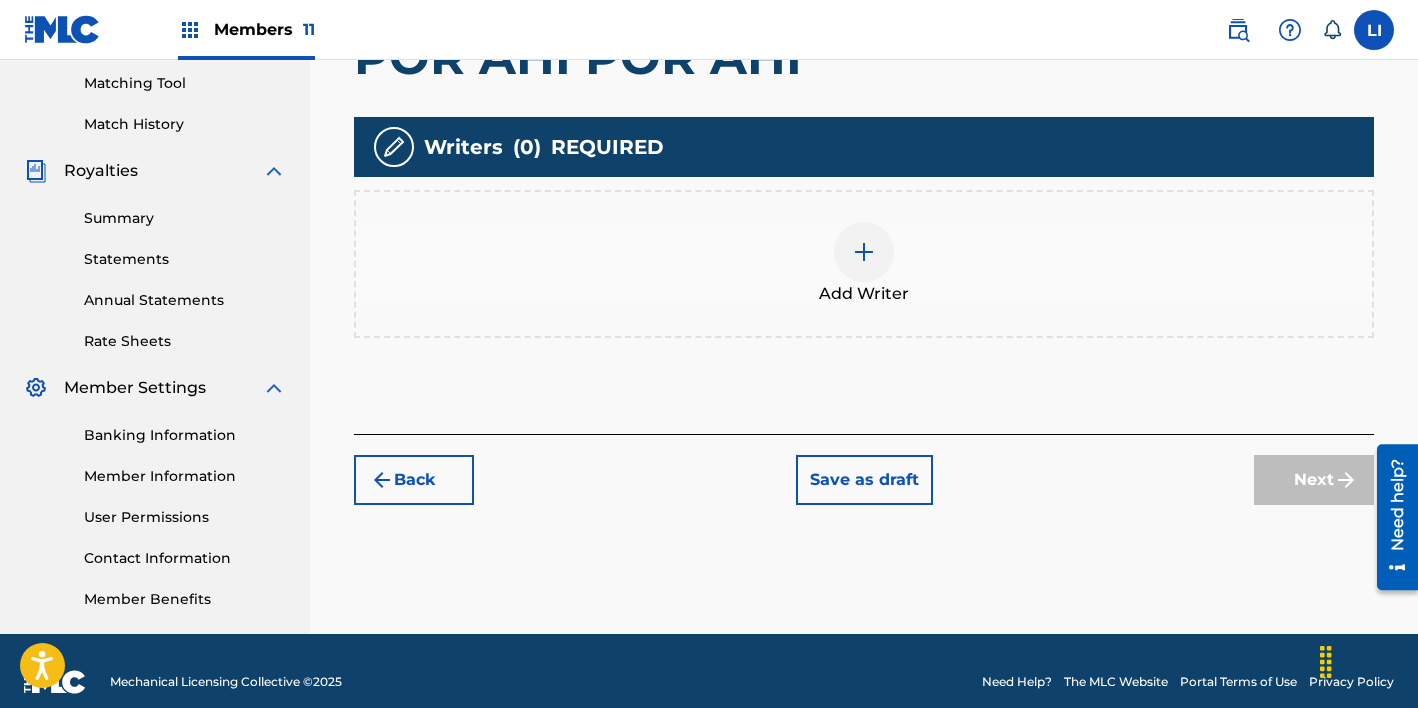 click on "Back" at bounding box center (414, 480) 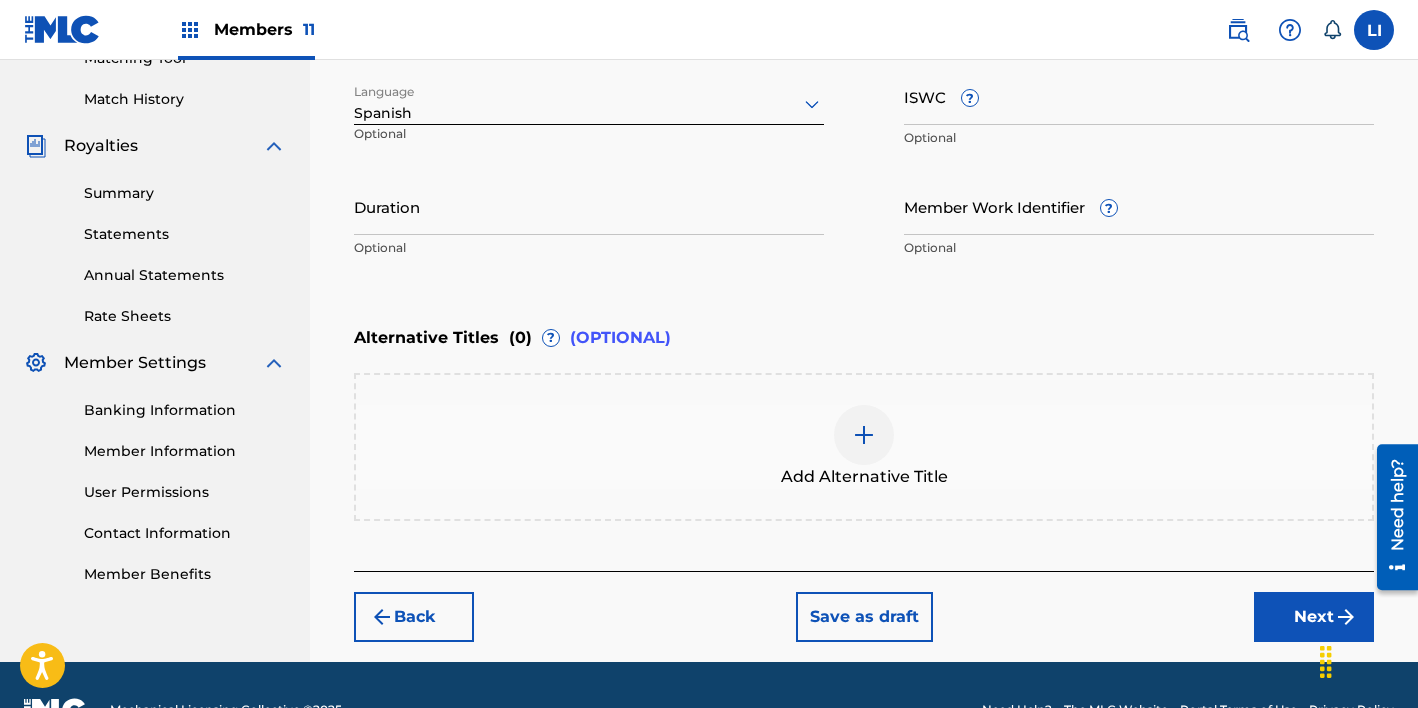 scroll, scrollTop: 548, scrollLeft: 0, axis: vertical 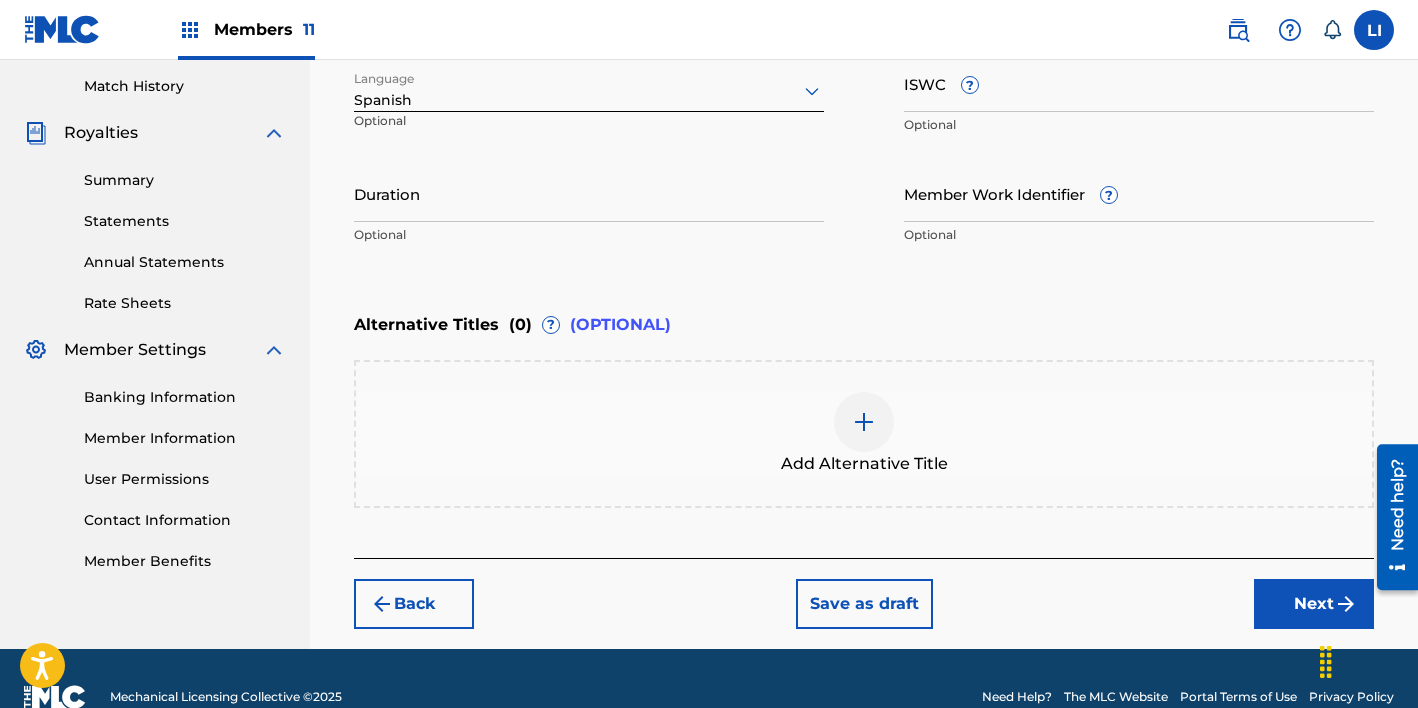 click on "Add Alternative Title" at bounding box center [864, 434] 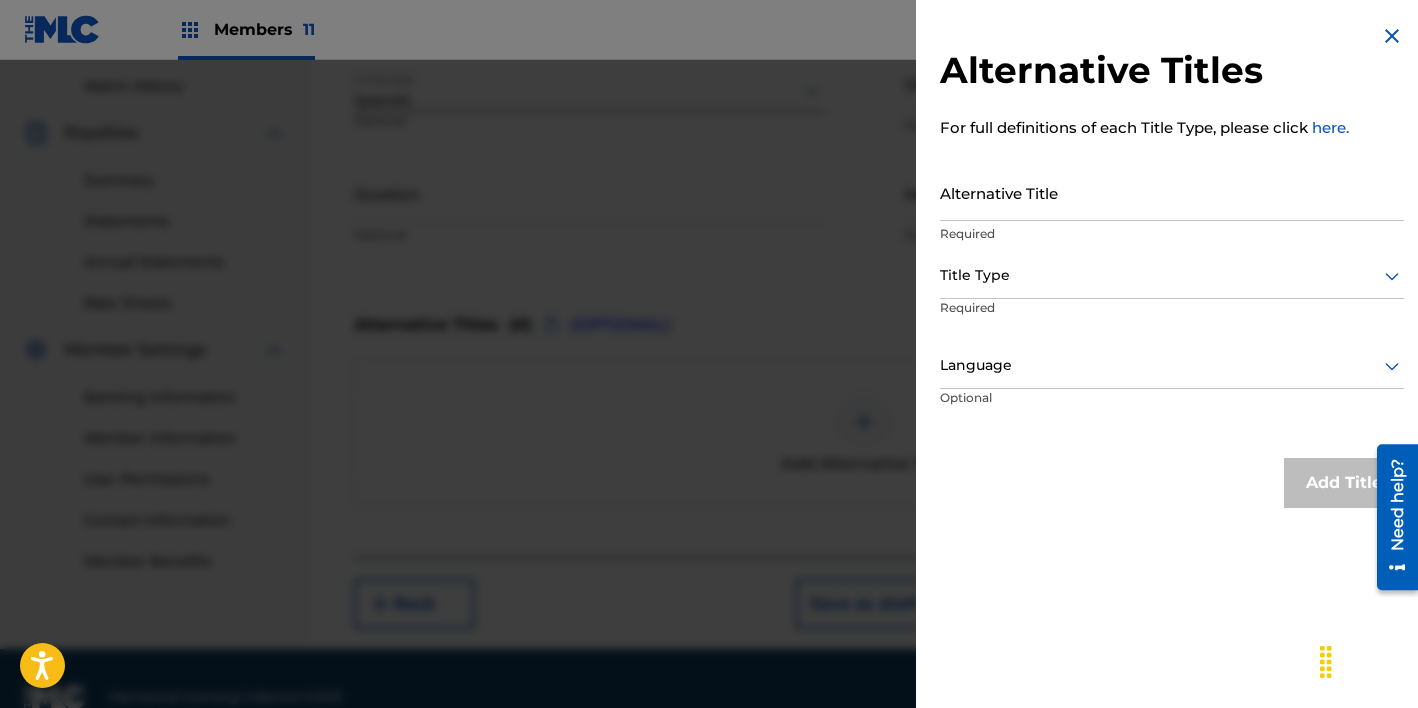 click on "Alternative Title" at bounding box center [1172, 192] 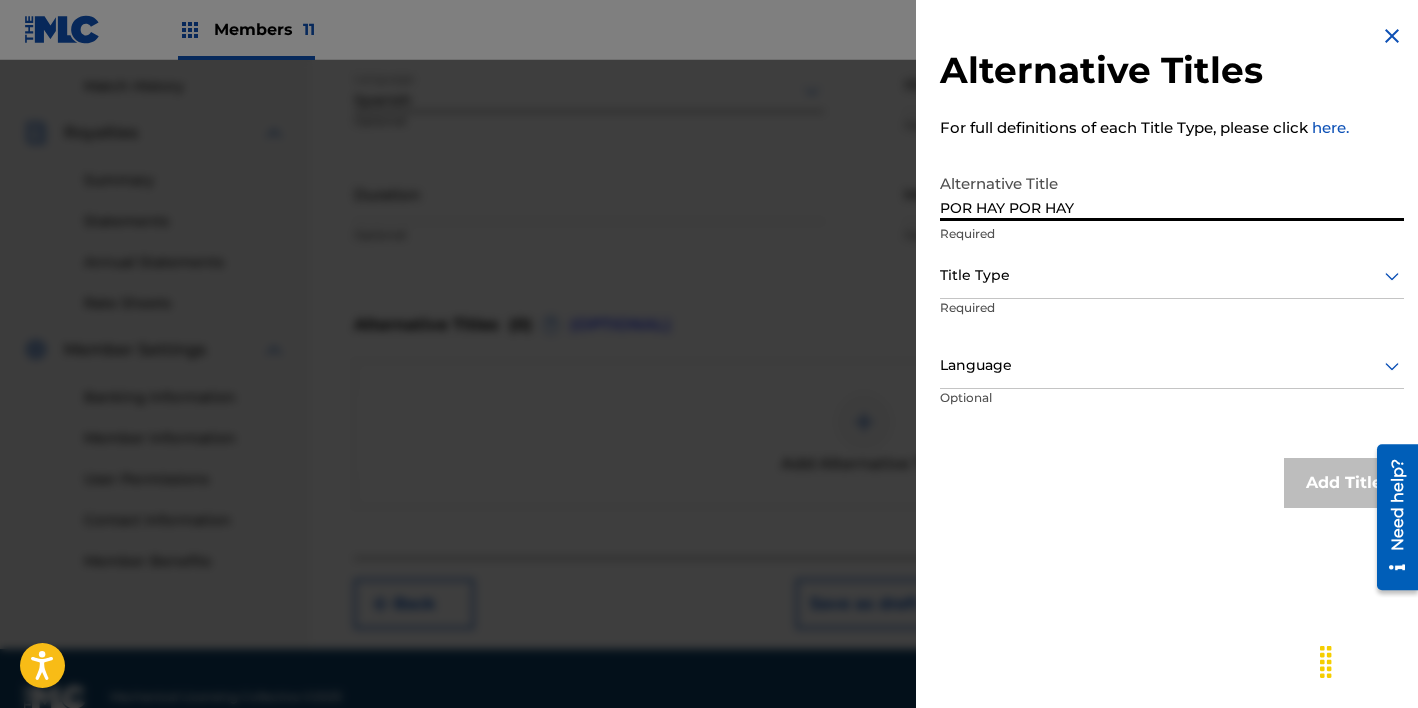 type on "POR HAY POR HAY" 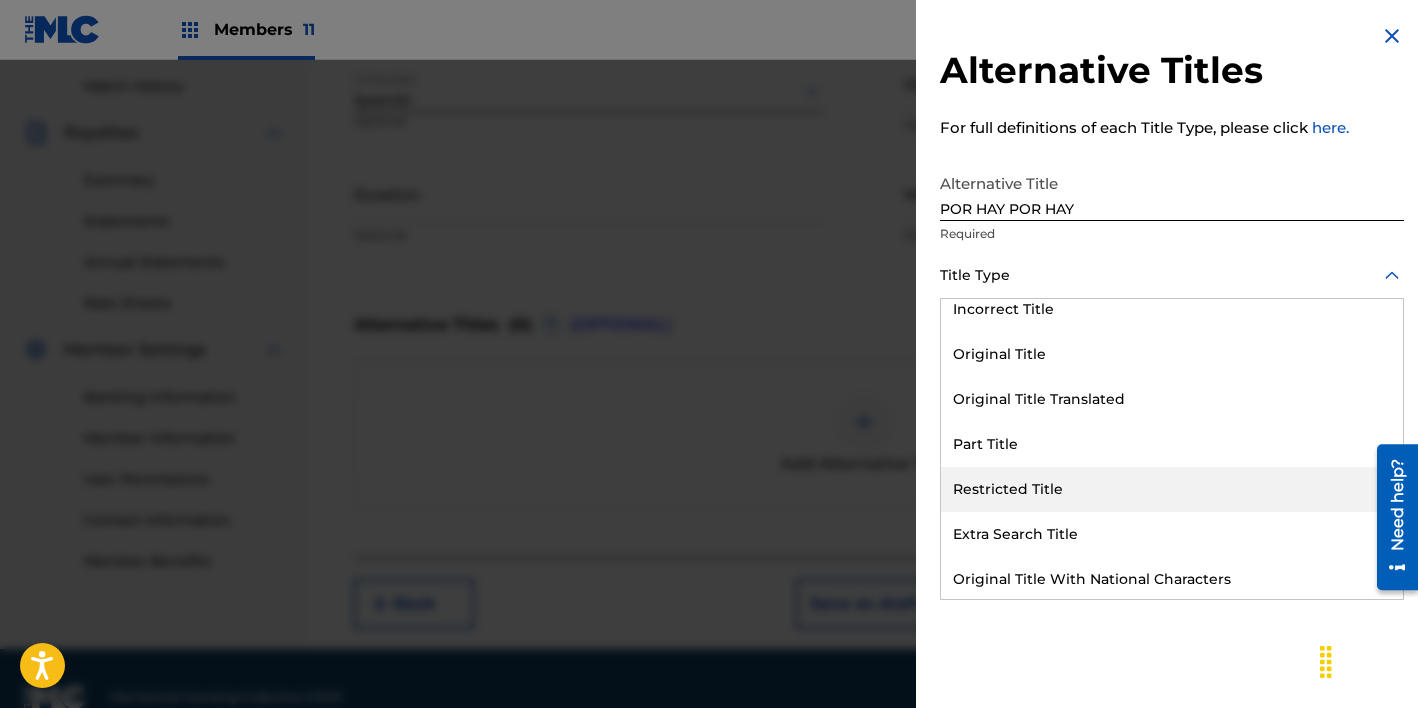 scroll, scrollTop: 195, scrollLeft: 0, axis: vertical 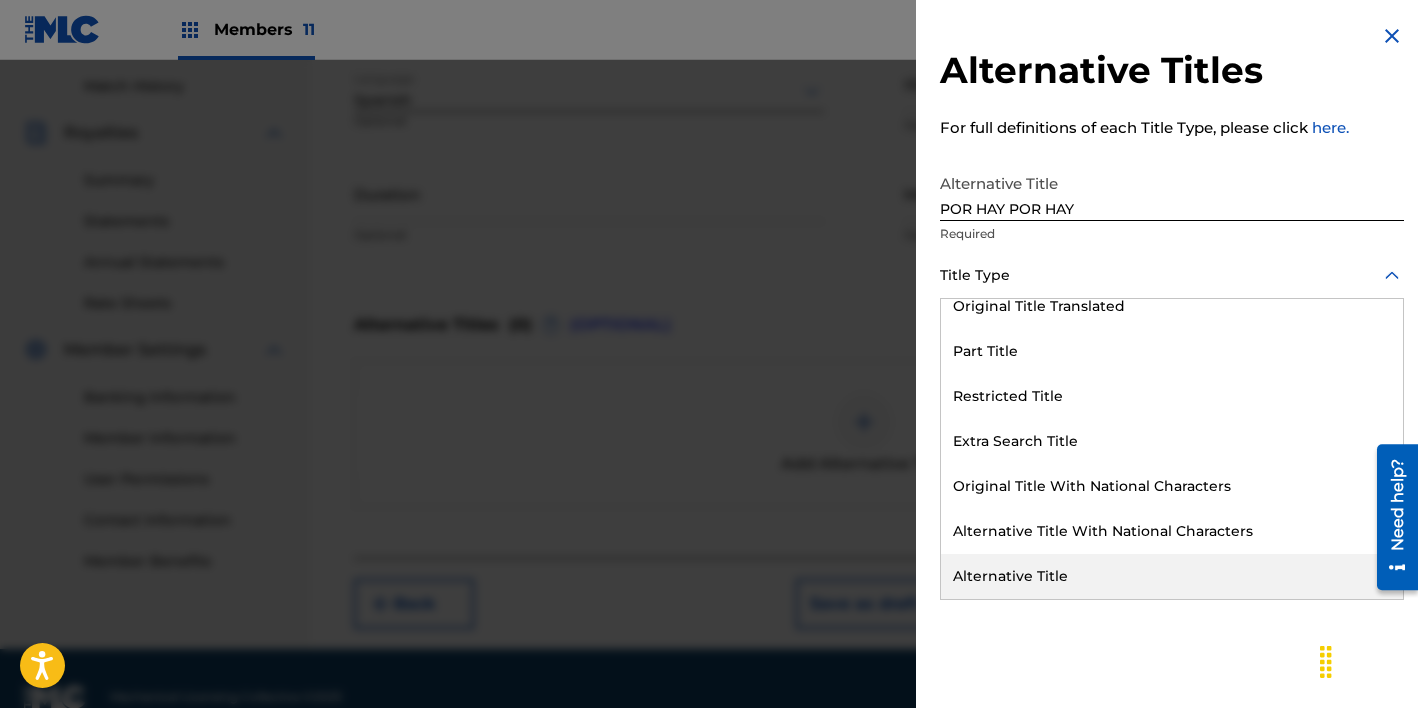 click on "Alternative Title" at bounding box center (1172, 576) 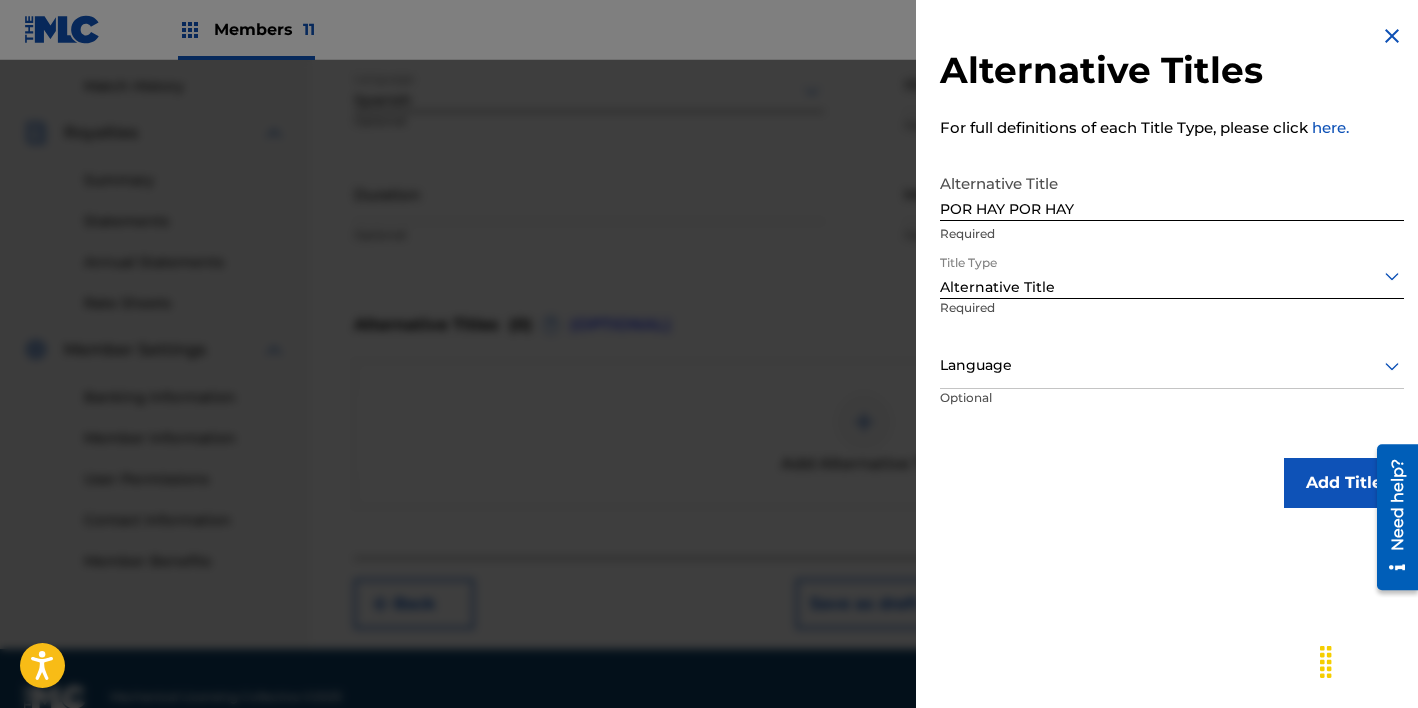 click at bounding box center [1172, 365] 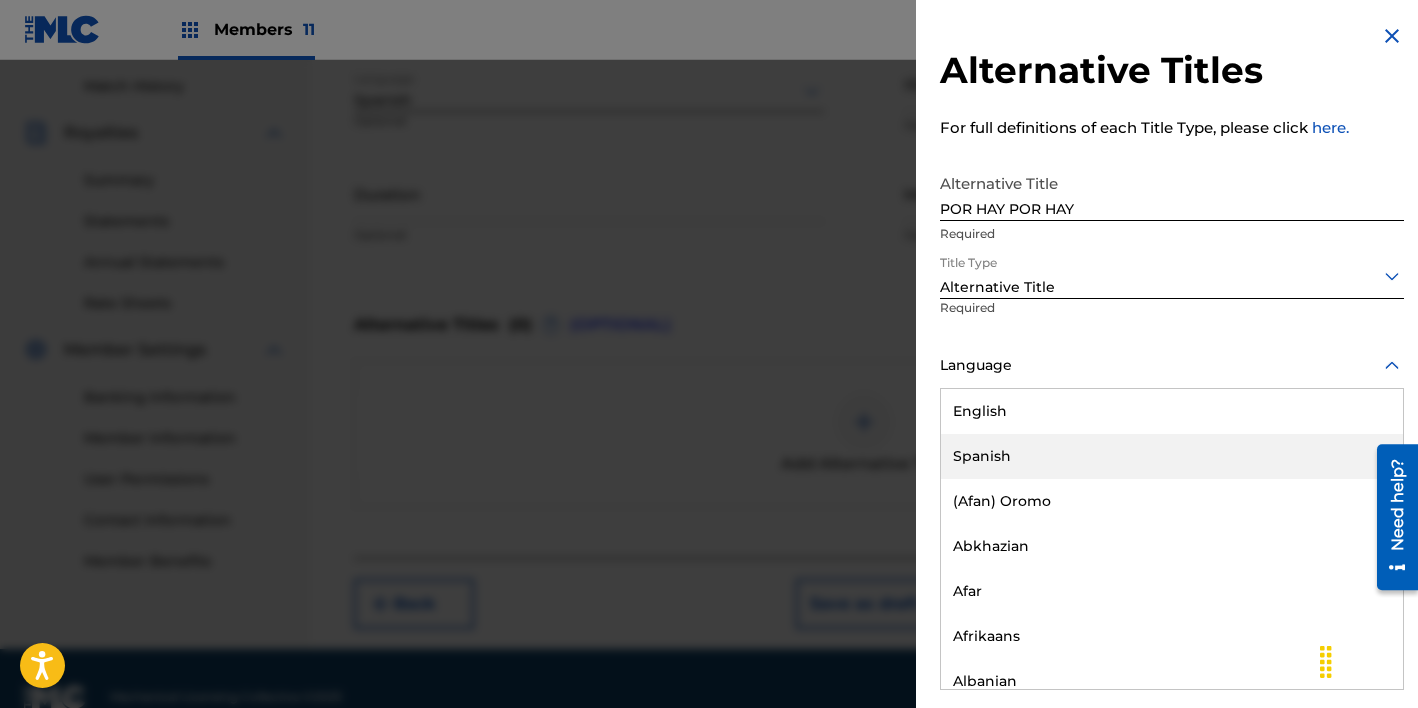 click on "Spanish" at bounding box center [1172, 456] 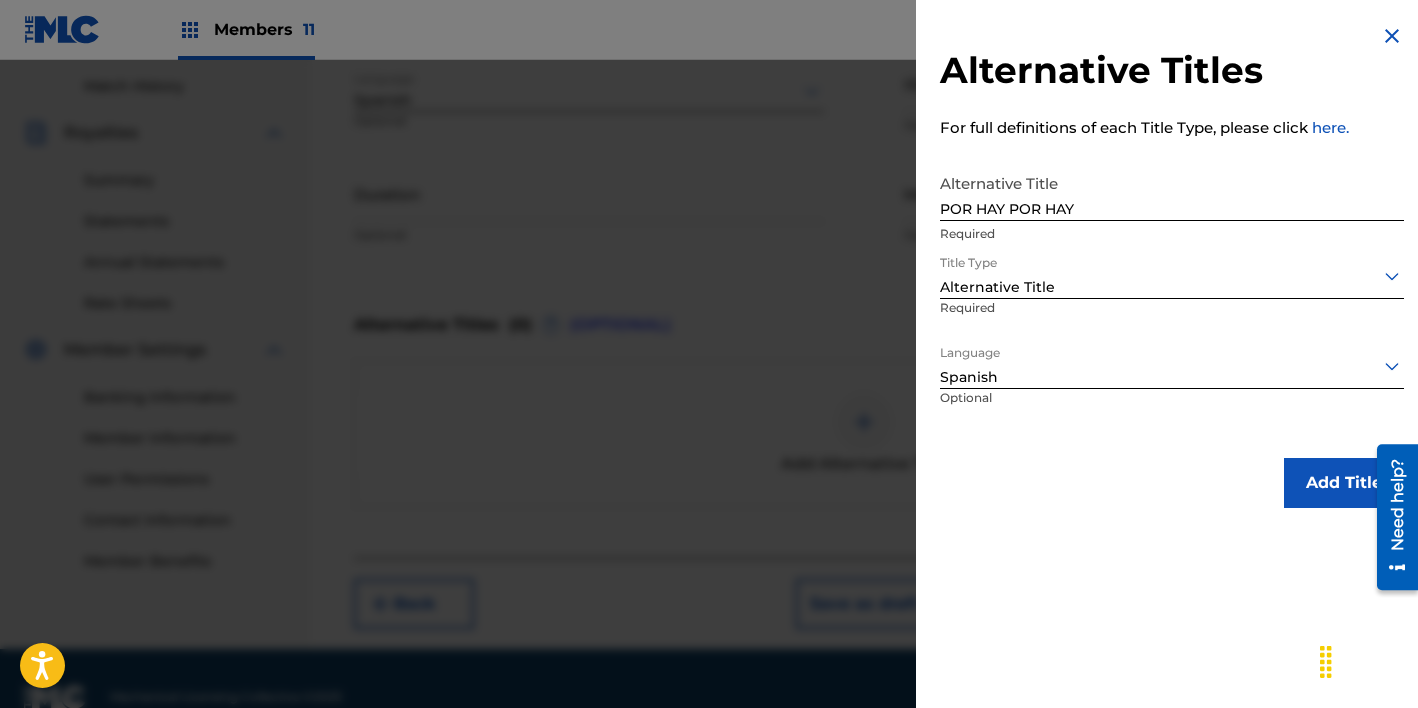 click on "Add Title" at bounding box center (1344, 483) 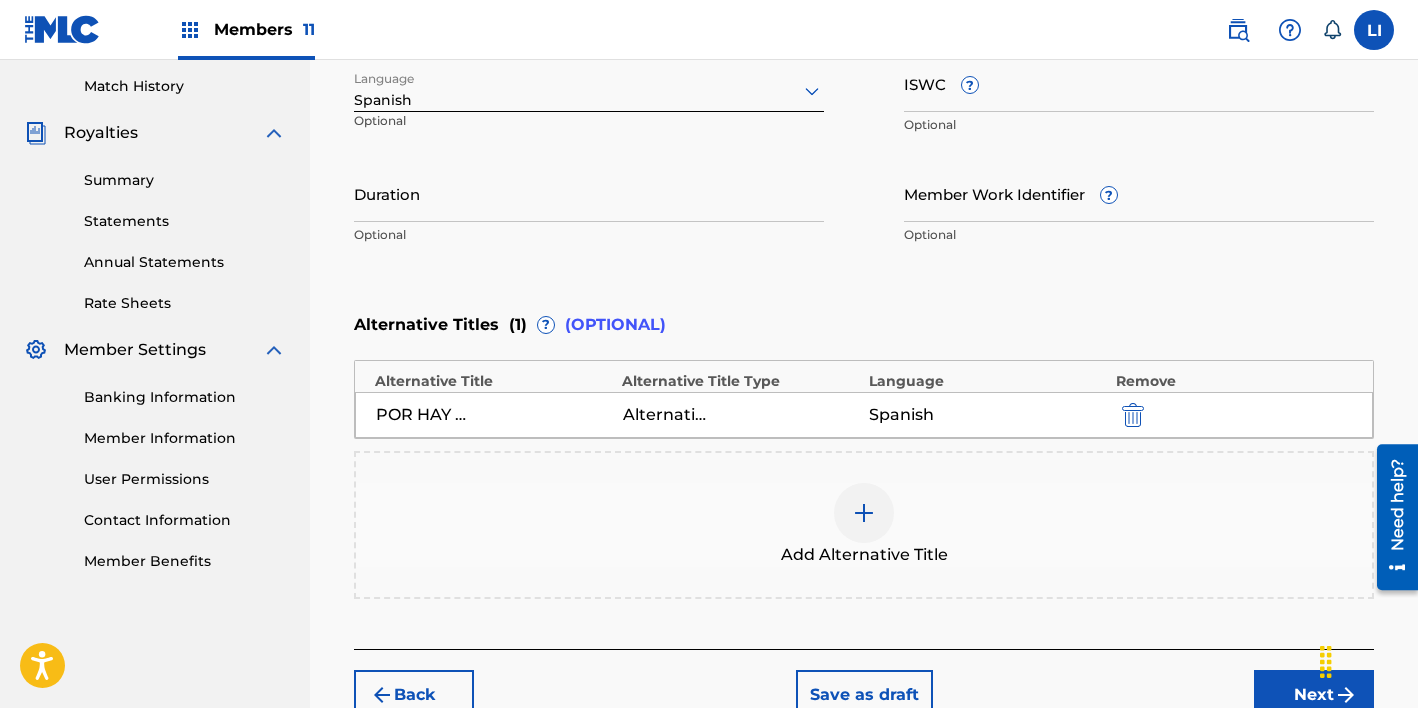 drag, startPoint x: 1274, startPoint y: 686, endPoint x: 1060, endPoint y: 544, distance: 256.82678 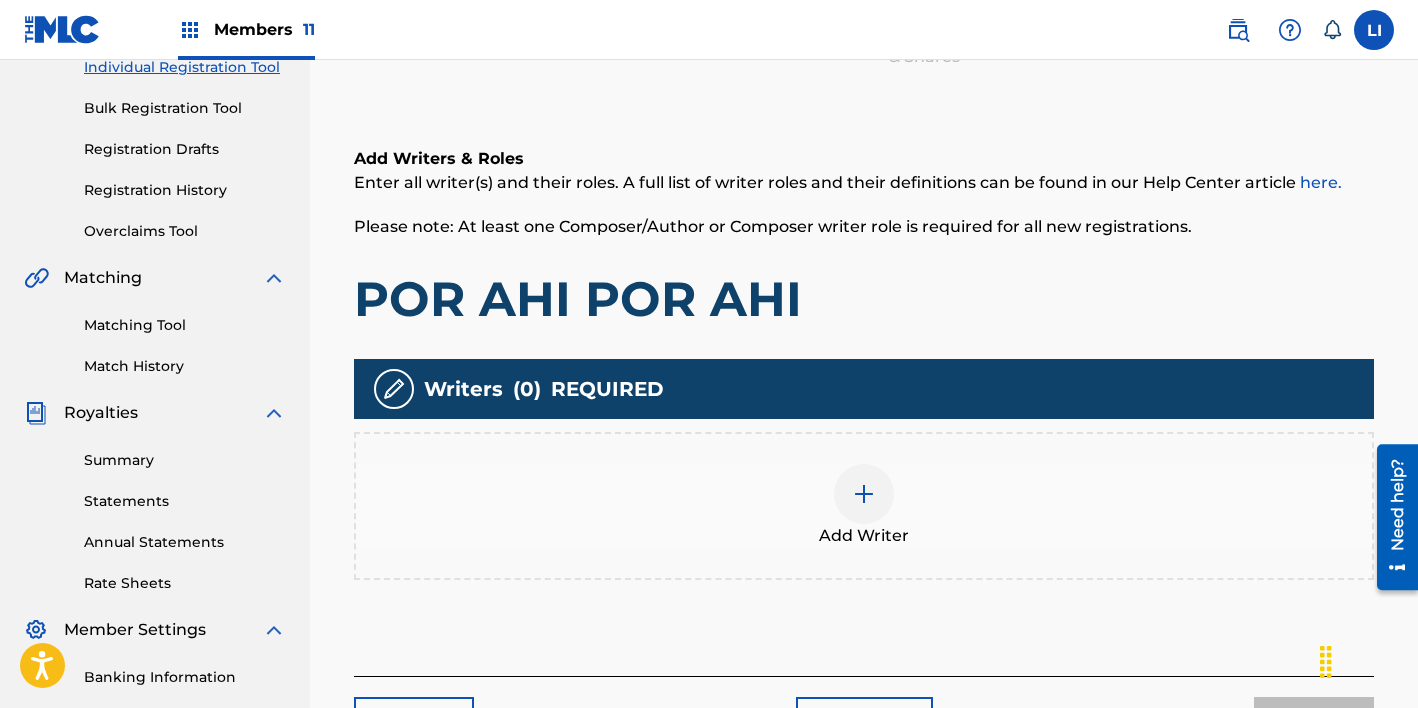 scroll, scrollTop: 444, scrollLeft: 0, axis: vertical 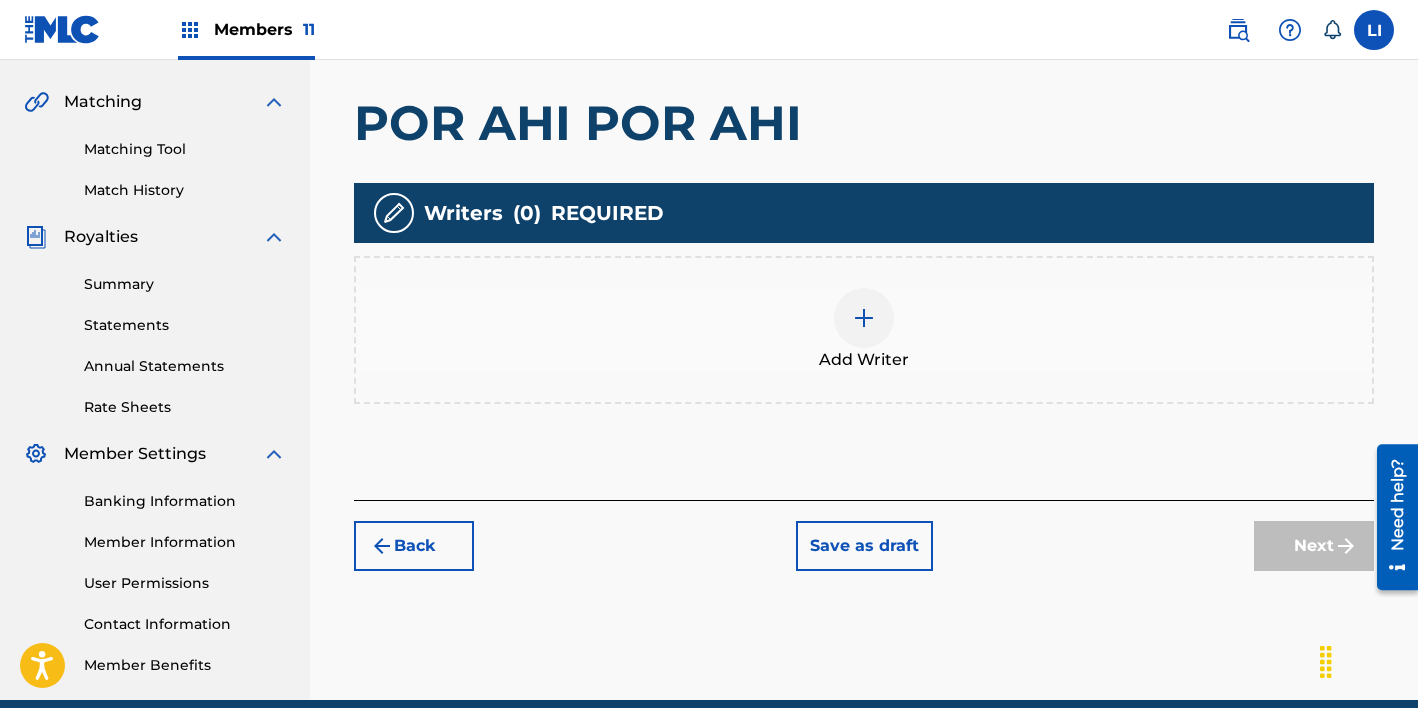 click on "Add Writer" at bounding box center (864, 330) 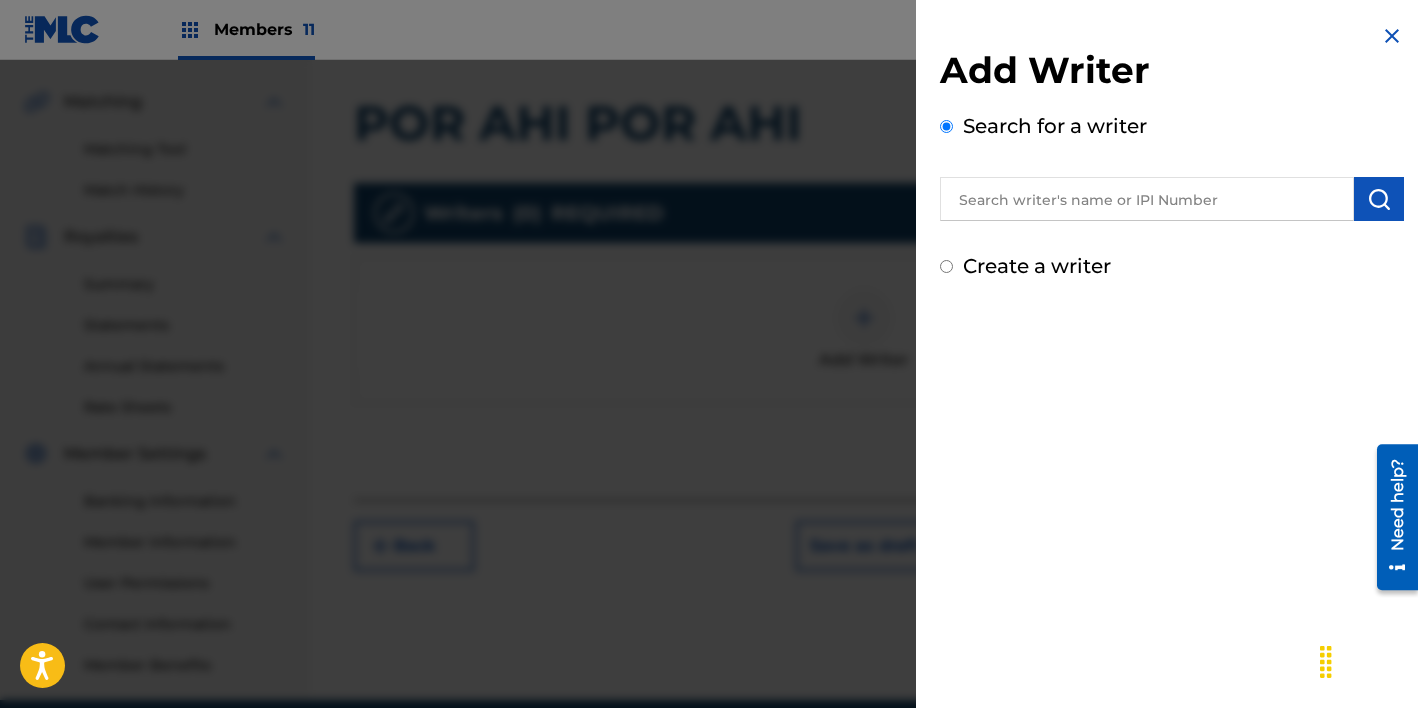 click at bounding box center (1147, 199) 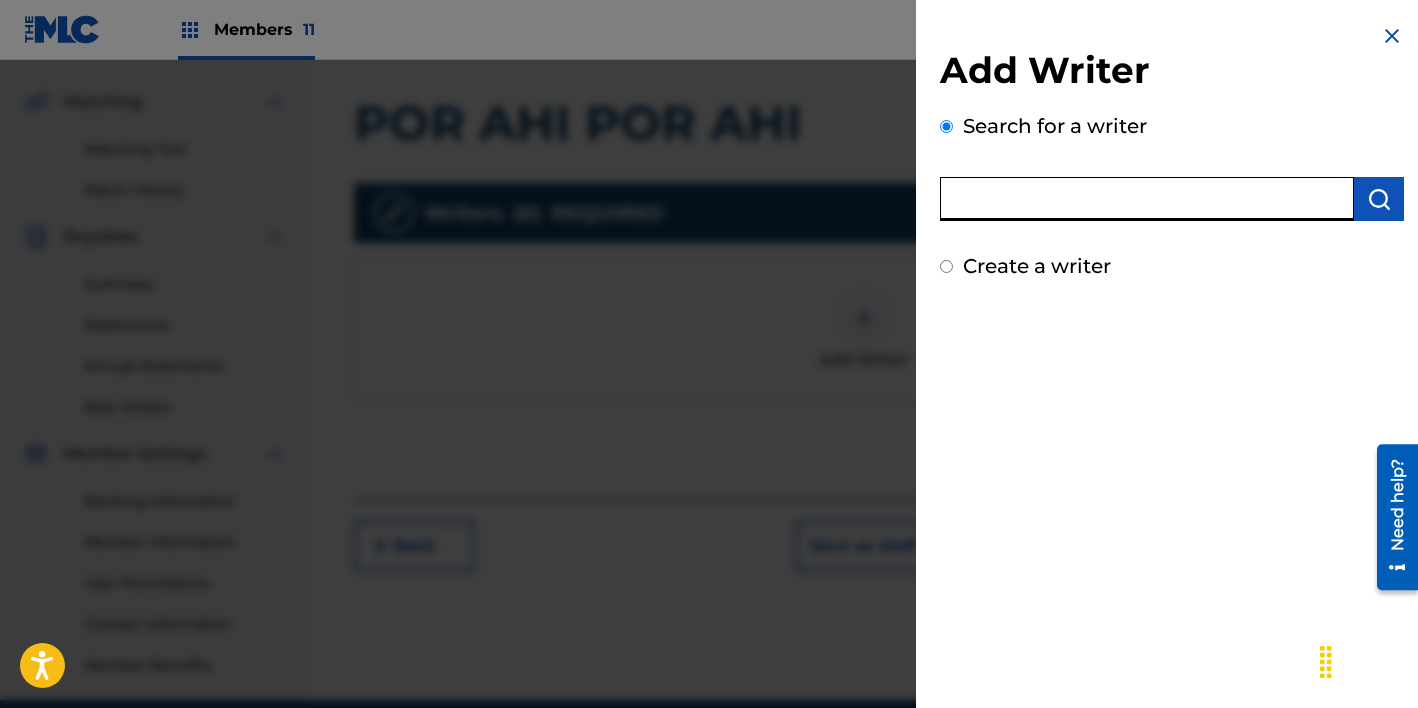 paste on "BRANDON FELIZARDO REYES OCHOA" 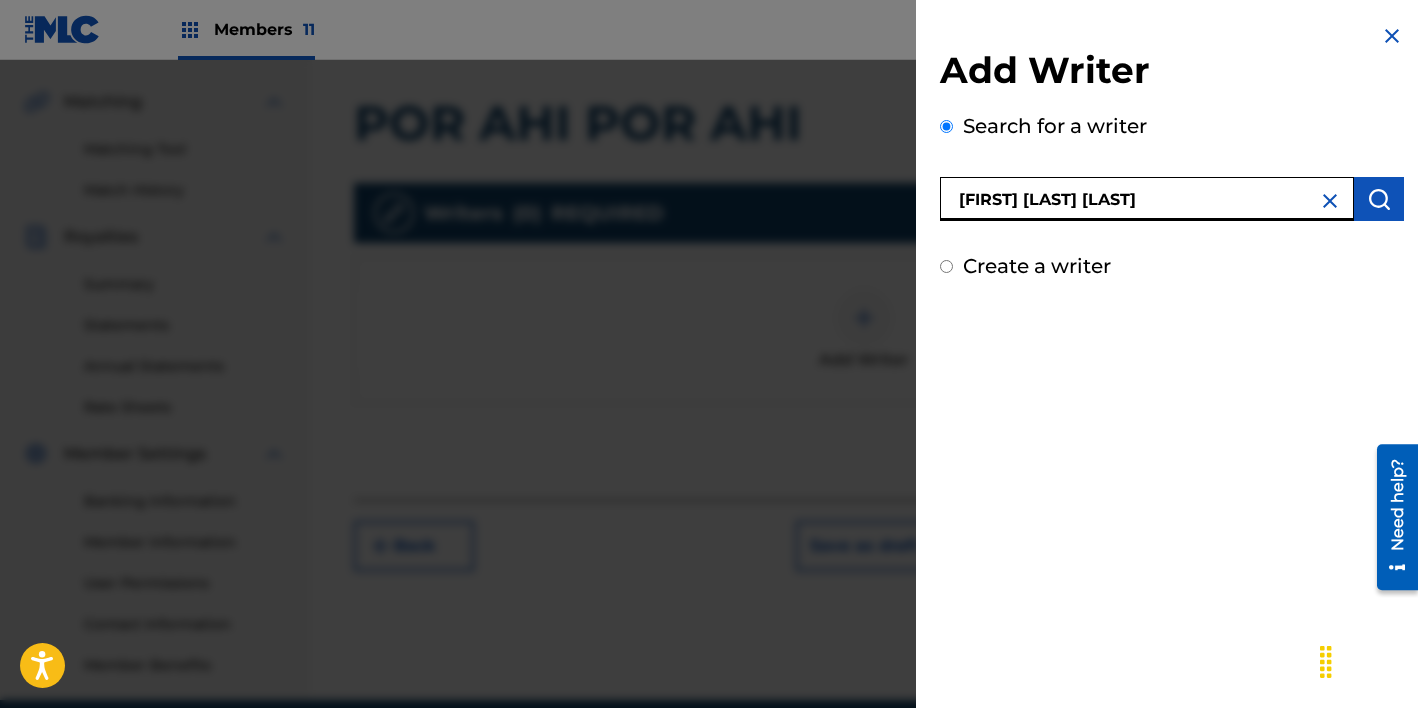 type on "BRANDON FELIZARDO REYES OCHOA" 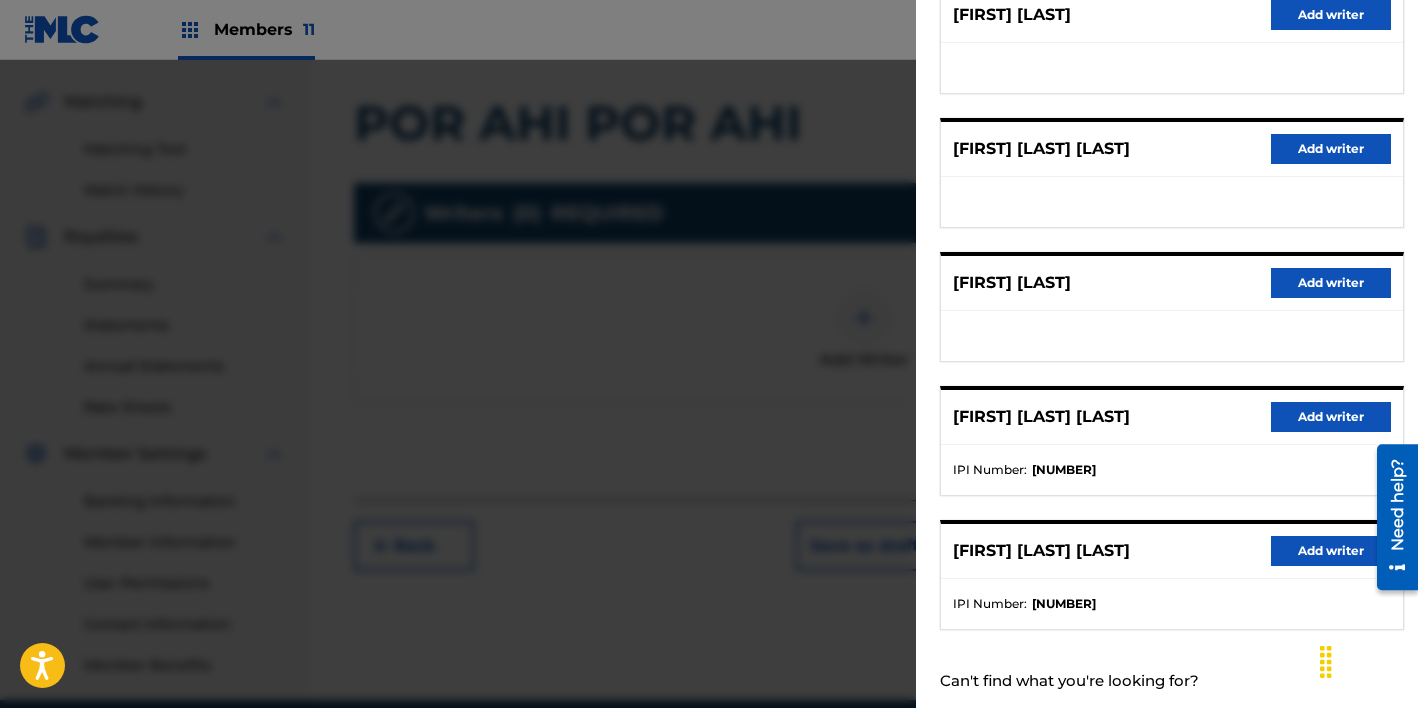 scroll, scrollTop: 352, scrollLeft: 0, axis: vertical 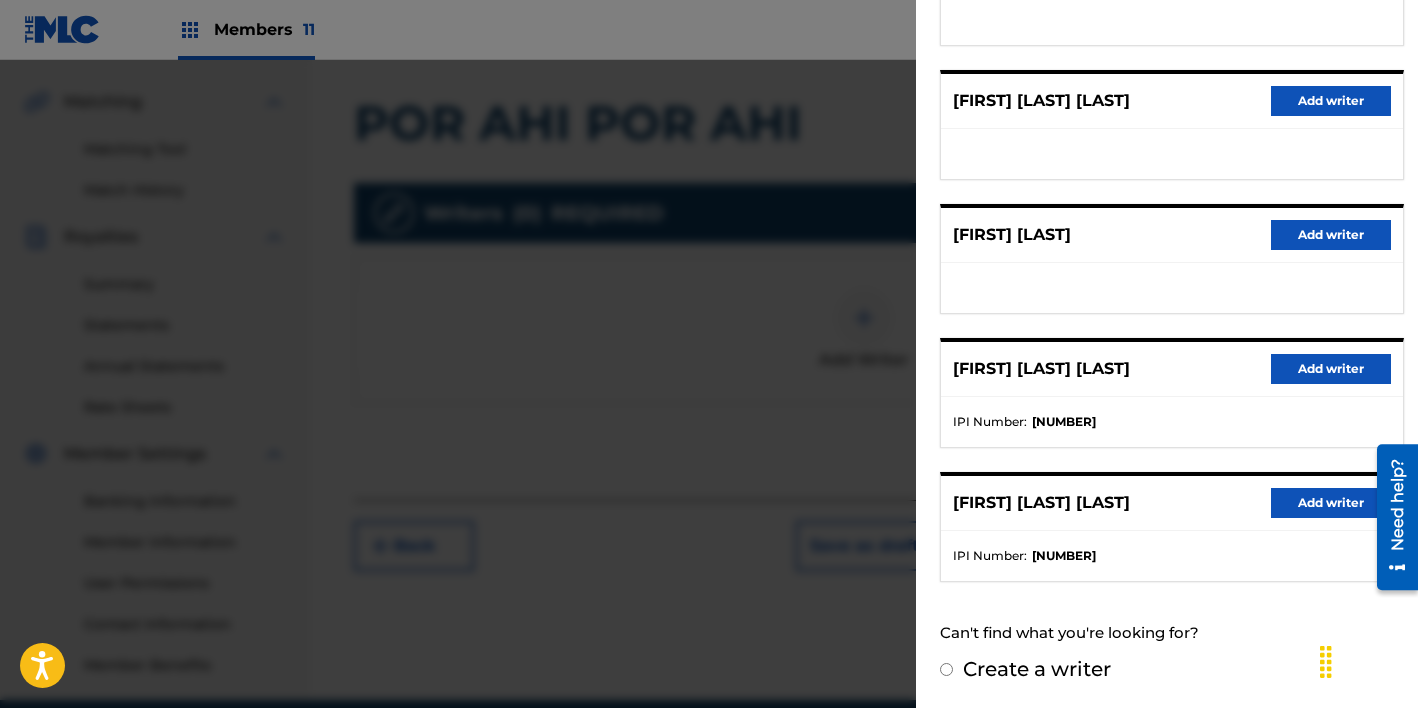 click on "Add writer" at bounding box center [1331, 369] 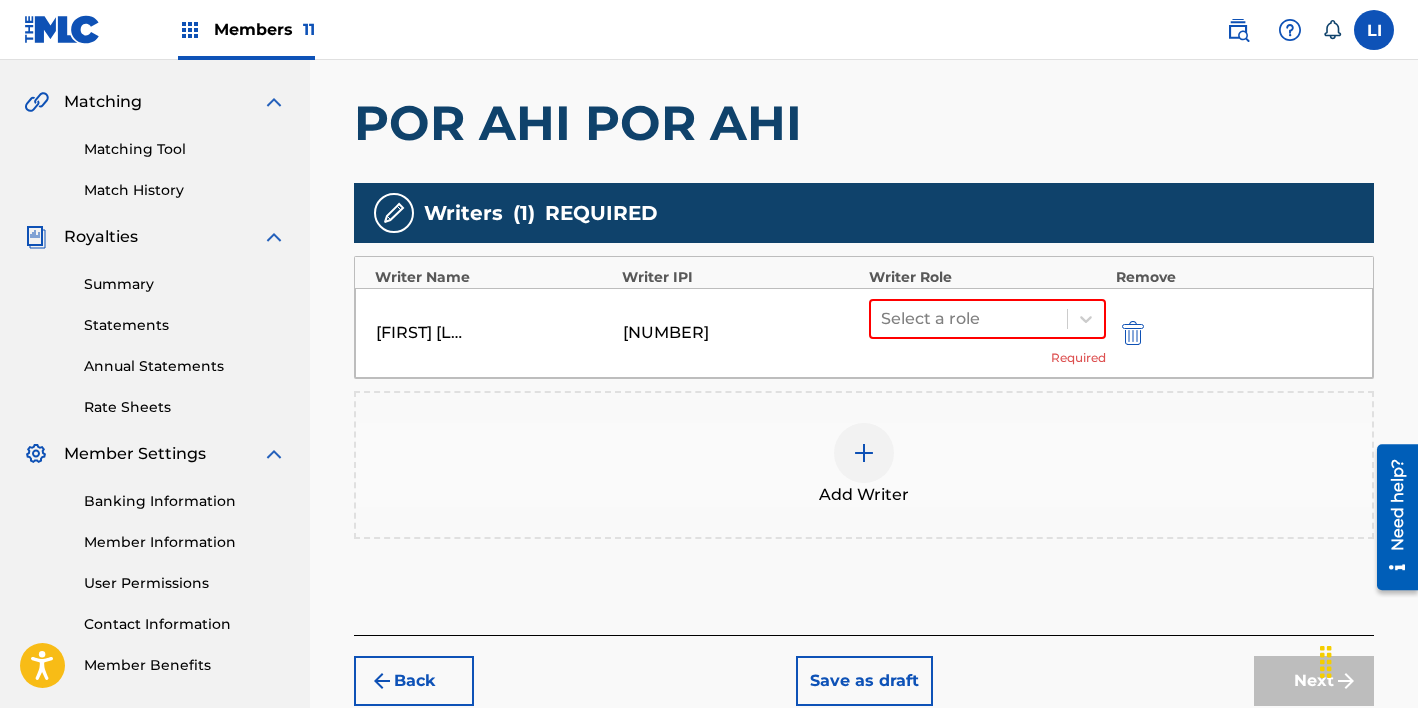 click at bounding box center [1133, 333] 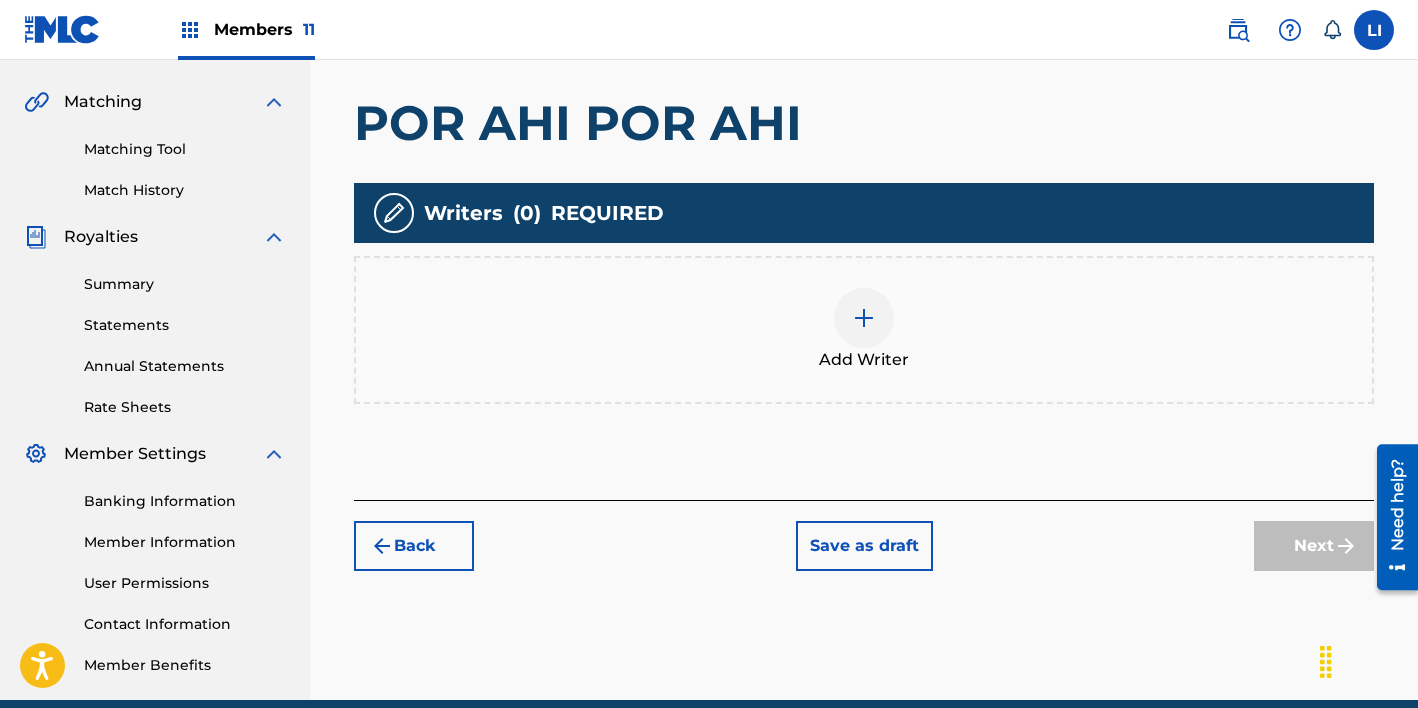 click on "Add Writer" at bounding box center (864, 330) 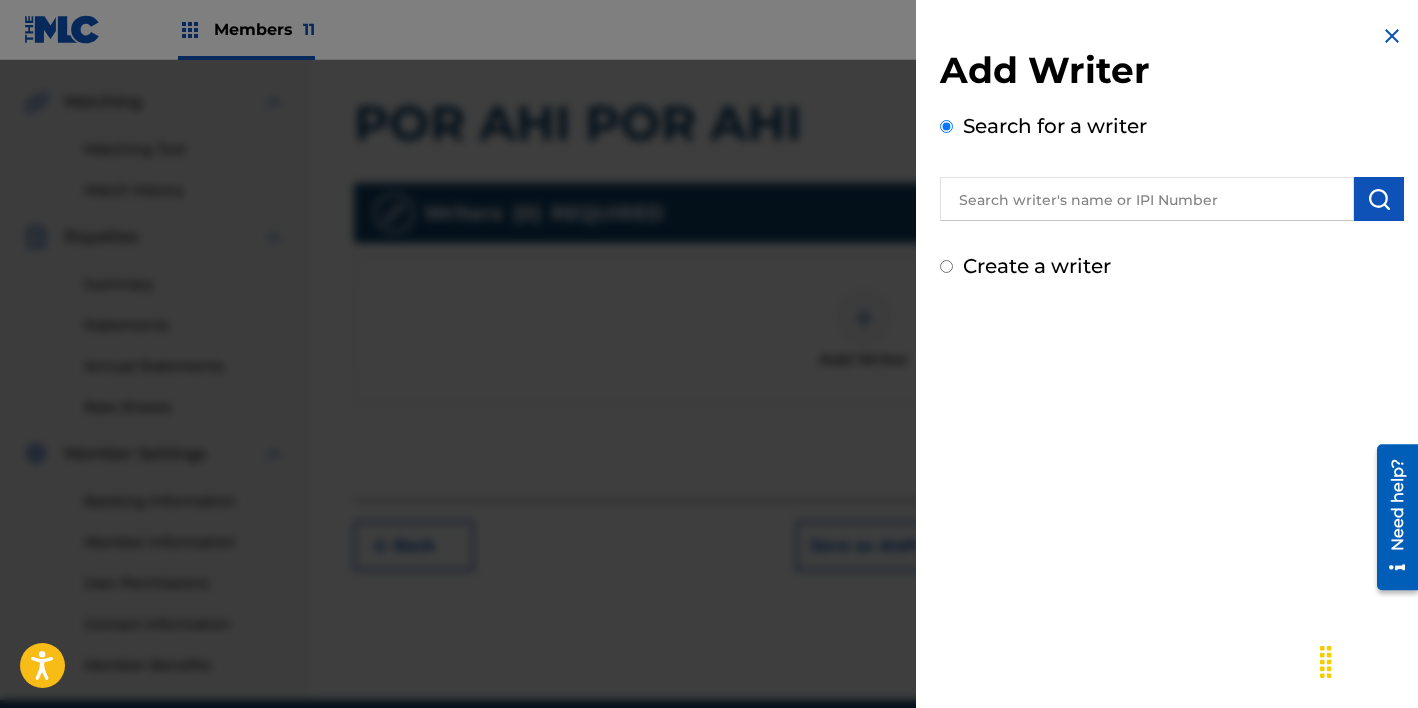 drag, startPoint x: 1176, startPoint y: 131, endPoint x: 1152, endPoint y: 234, distance: 105.75916 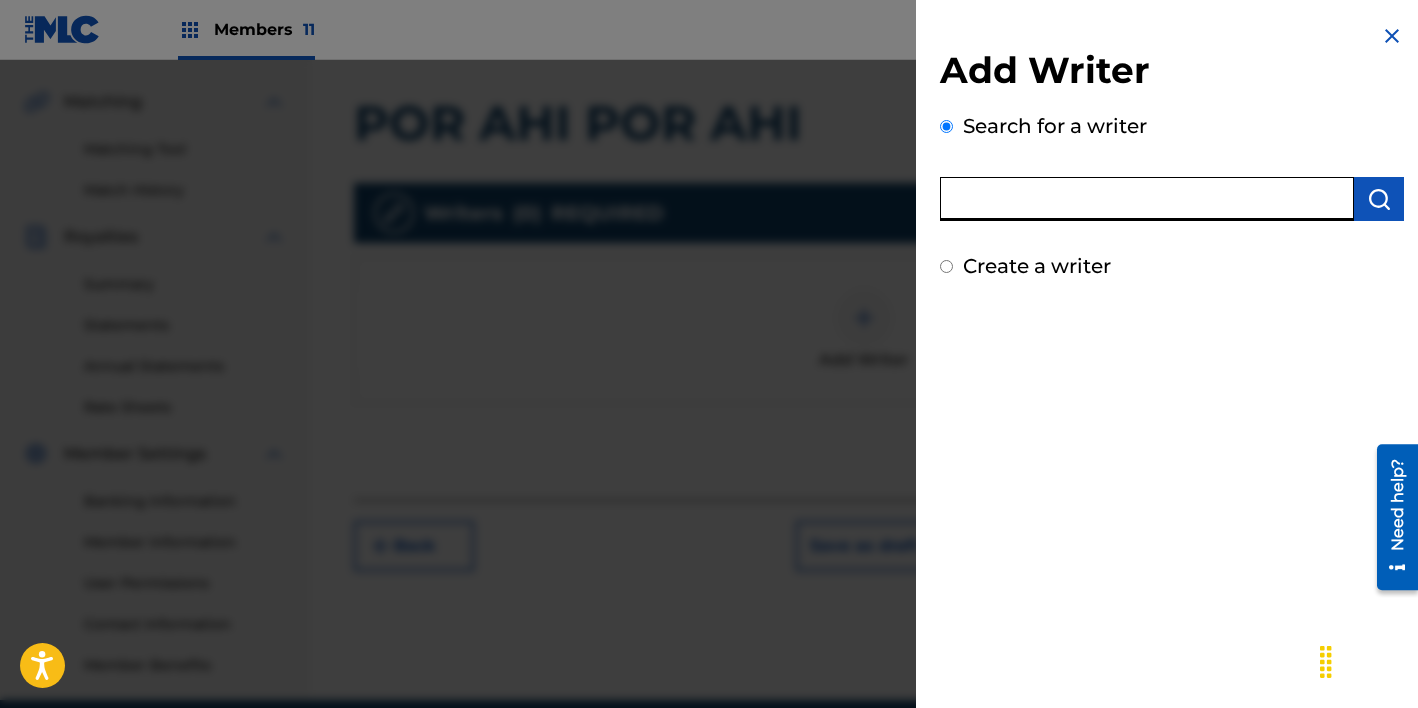 paste on "BRANDON FELIZARDO REYES OCHOA" 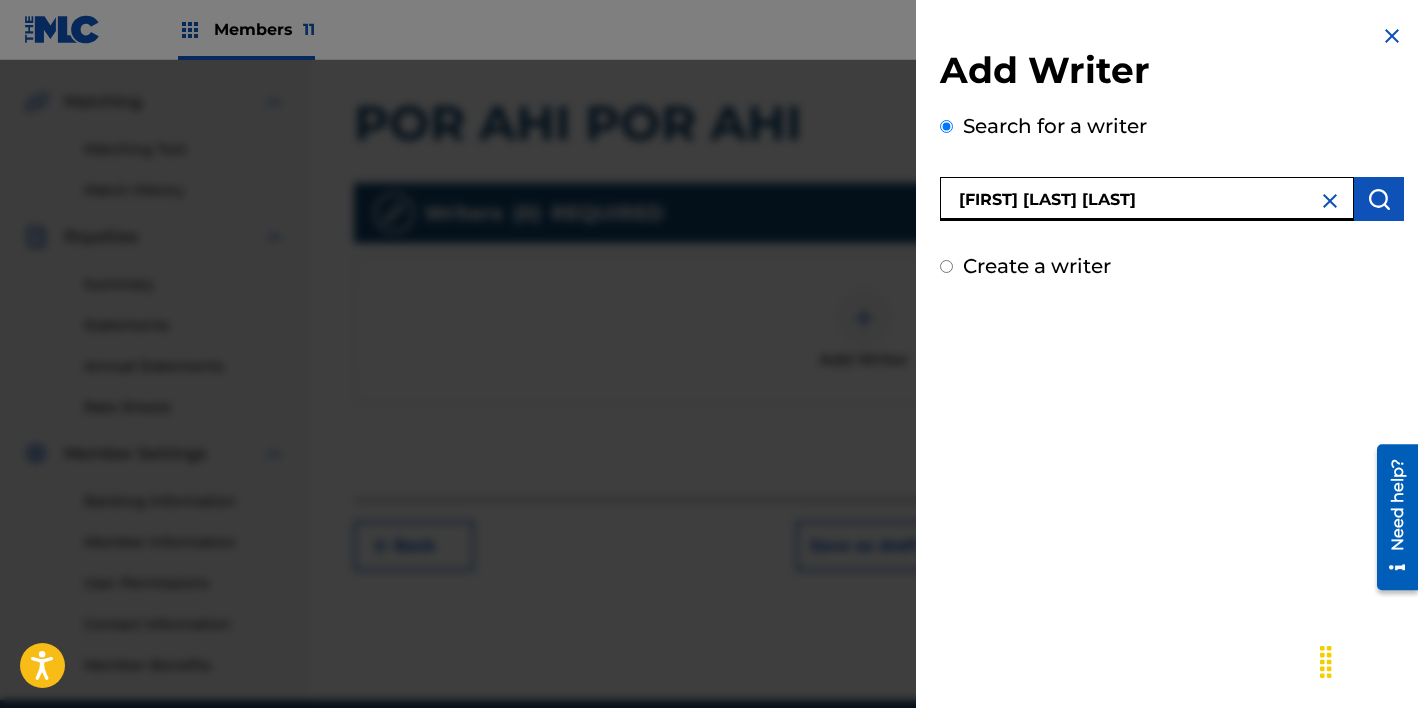 type on "BRANDON FELIZARDO REYES OCHOA" 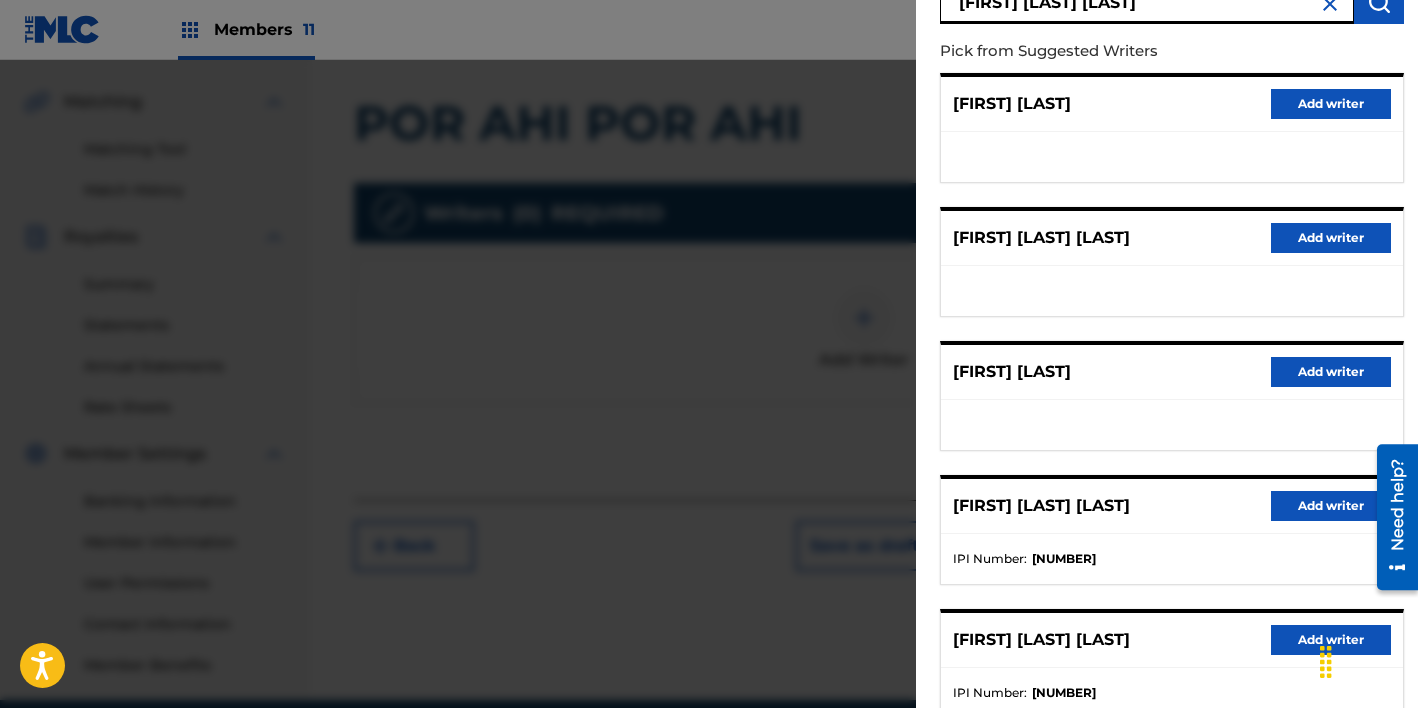 scroll, scrollTop: 352, scrollLeft: 0, axis: vertical 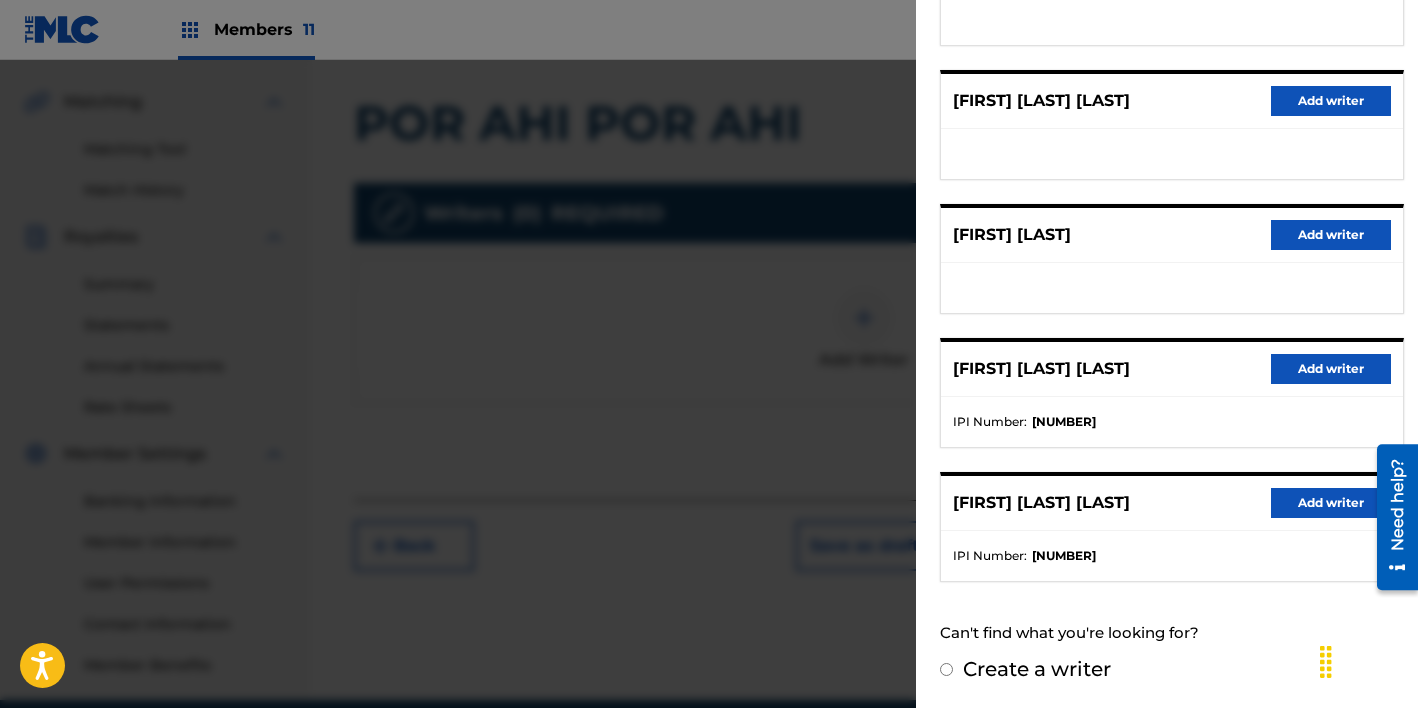 click on "Add writer" at bounding box center (1331, 503) 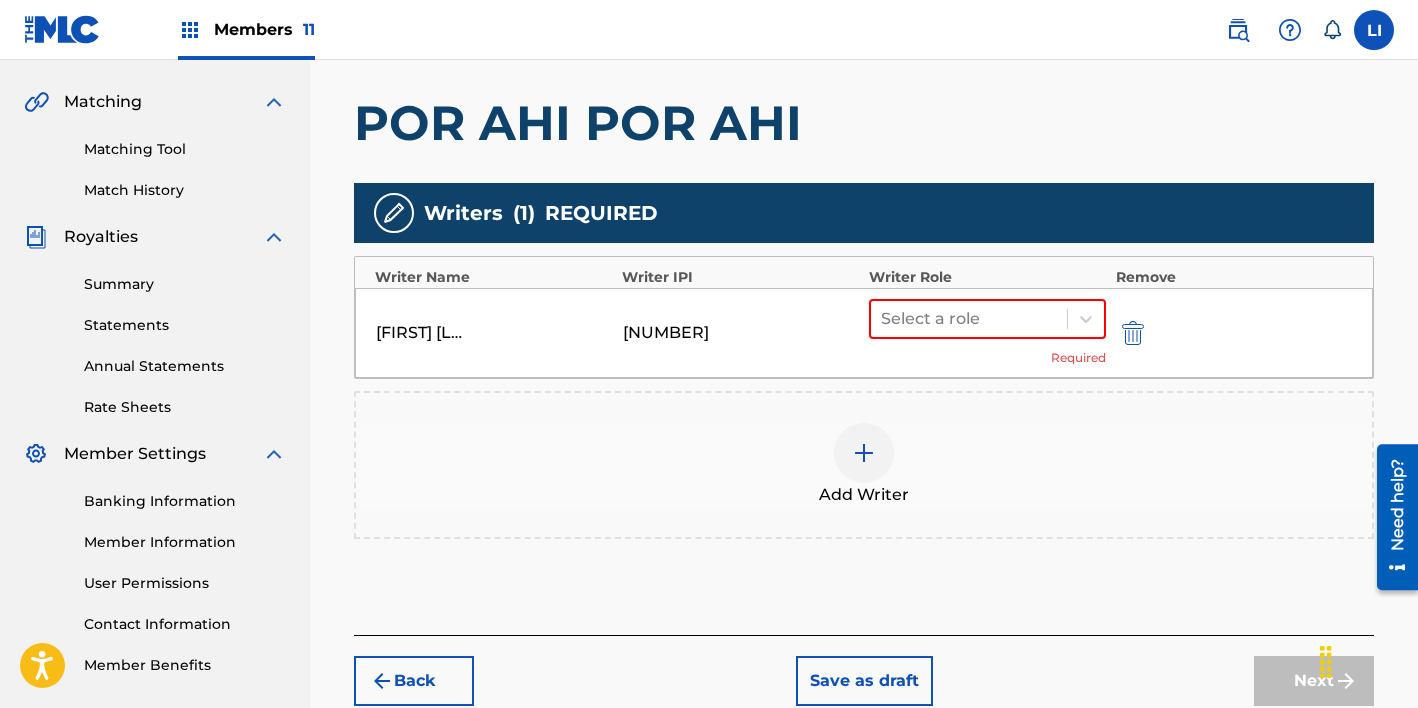 click on "Add Writer" at bounding box center (864, 465) 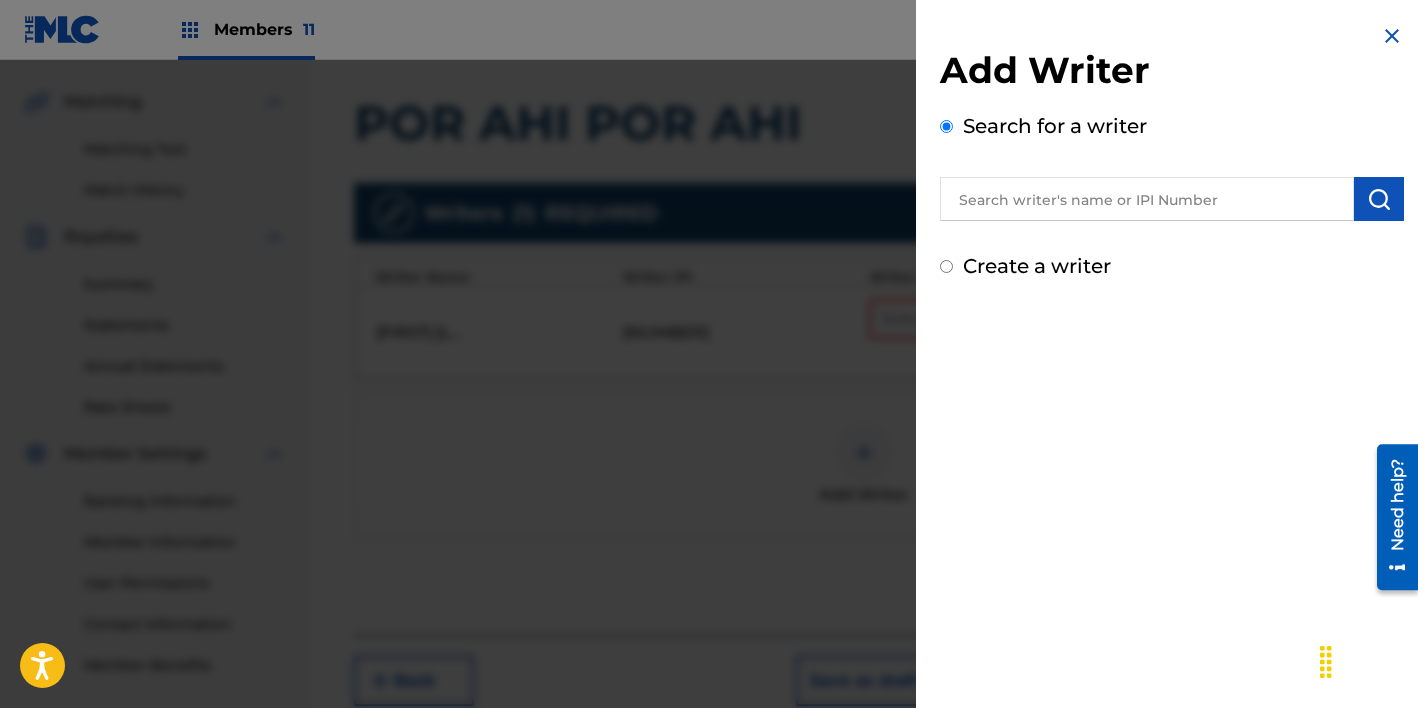 click at bounding box center [1147, 199] 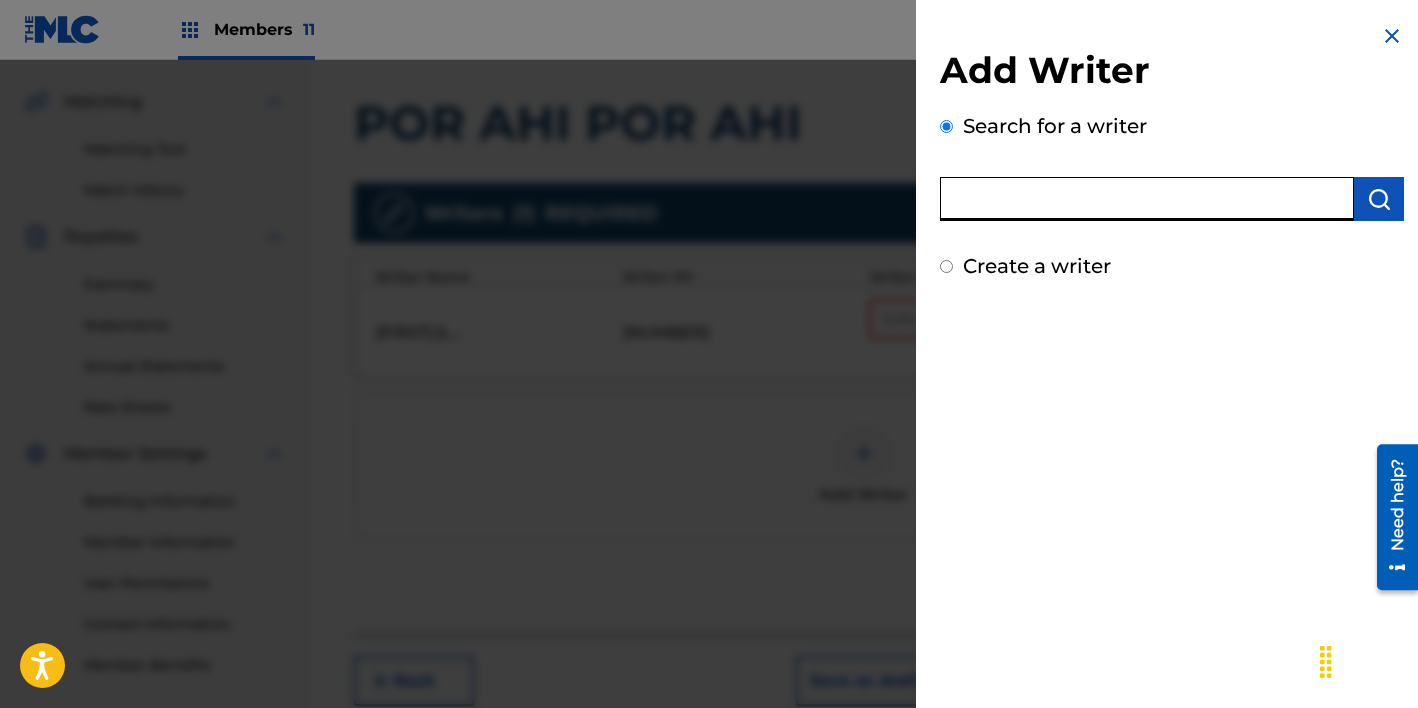 paste on "ELVIN YAHIR REYES OCHOA" 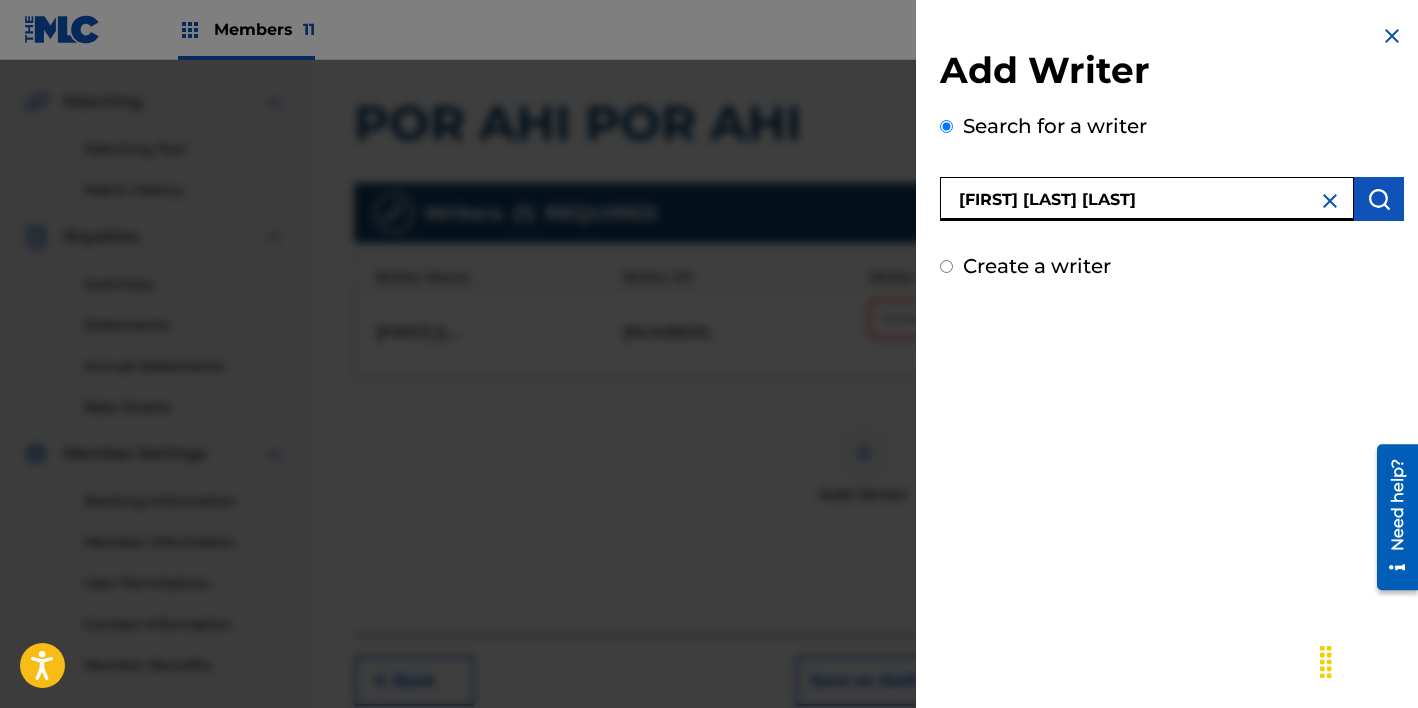 type on "ELVIN YAHIR REYES OCHOA" 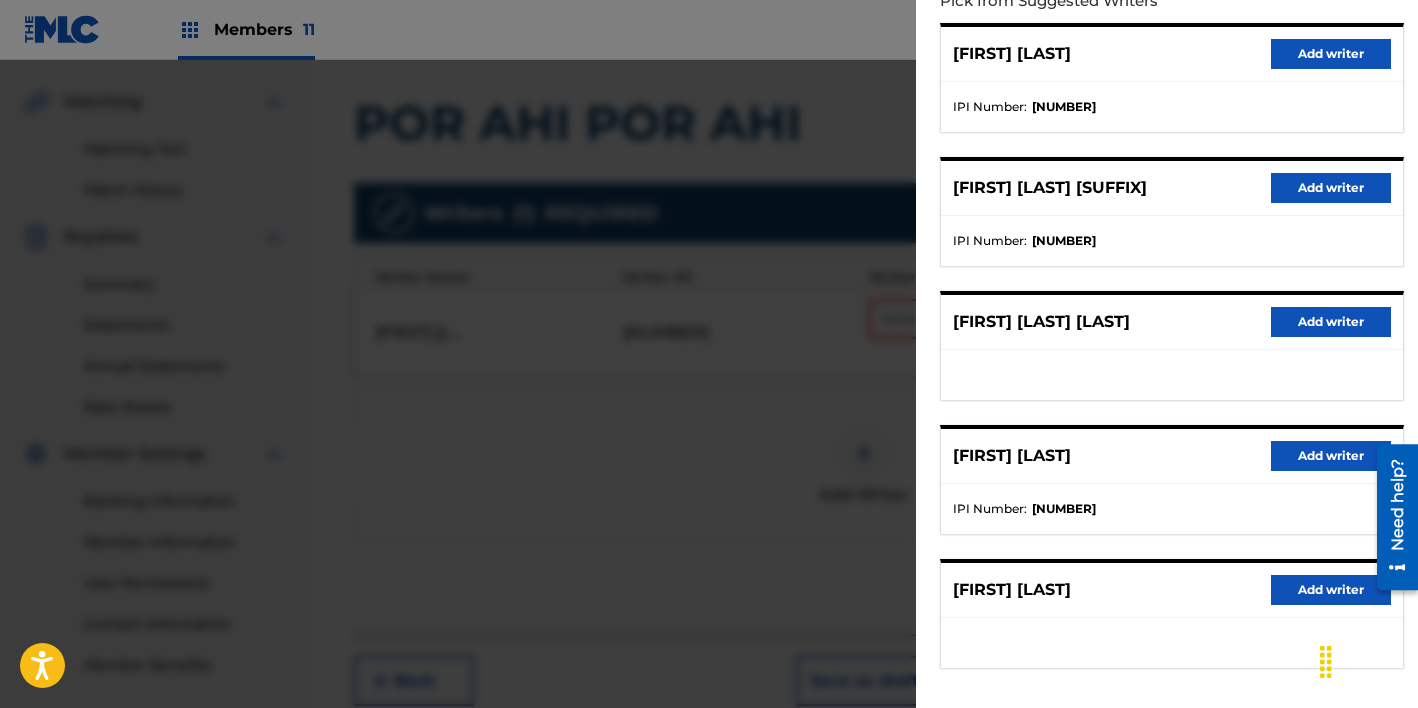 scroll, scrollTop: 334, scrollLeft: 0, axis: vertical 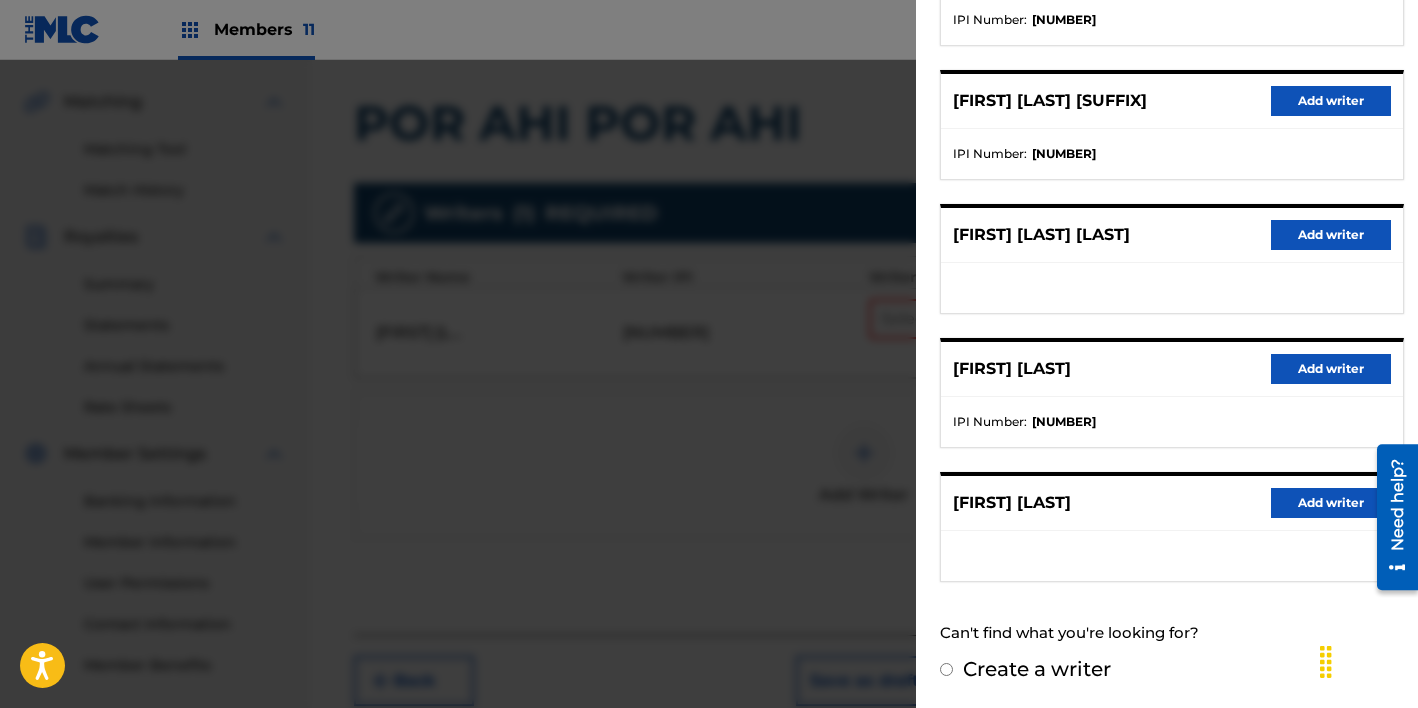 click on "Add writer" at bounding box center (1331, 369) 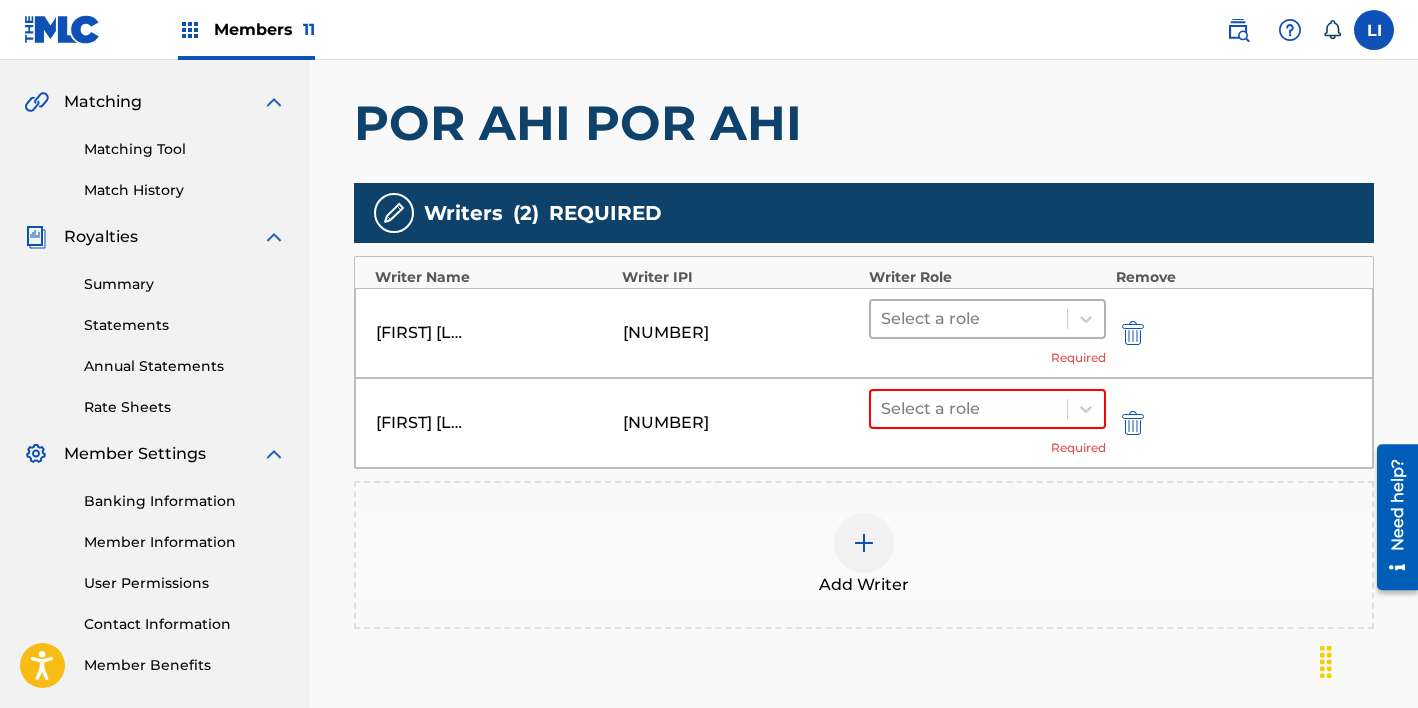 drag, startPoint x: 1004, startPoint y: 322, endPoint x: 1003, endPoint y: 334, distance: 12.0415945 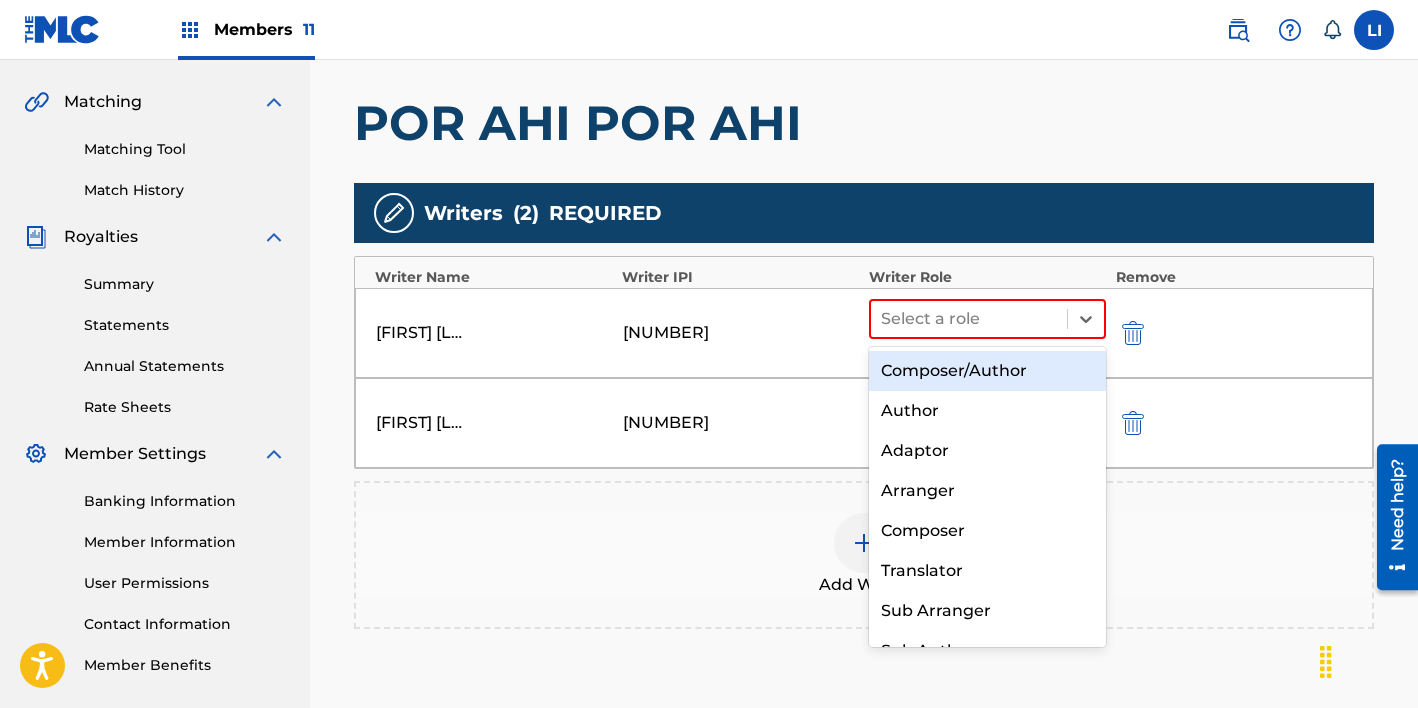 drag, startPoint x: 997, startPoint y: 362, endPoint x: 997, endPoint y: 405, distance: 43 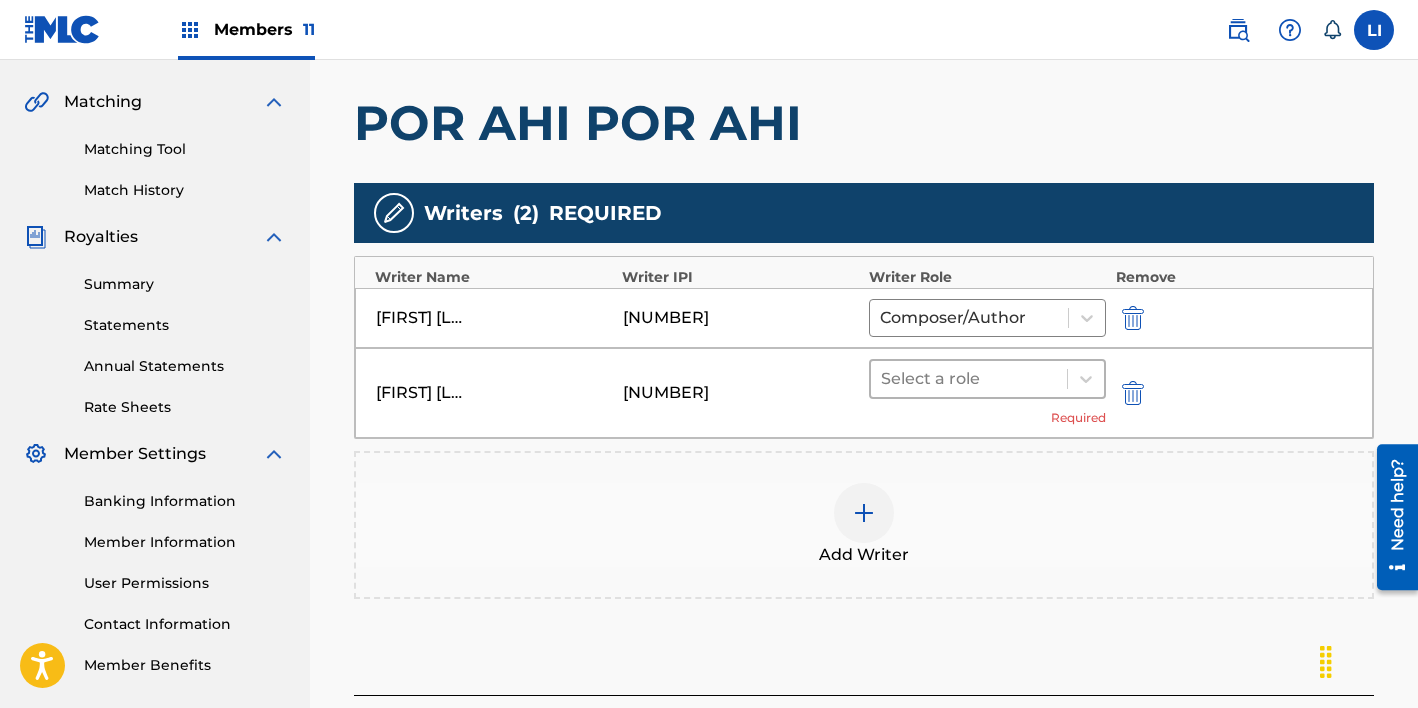 drag, startPoint x: 997, startPoint y: 405, endPoint x: 1001, endPoint y: 395, distance: 10.770329 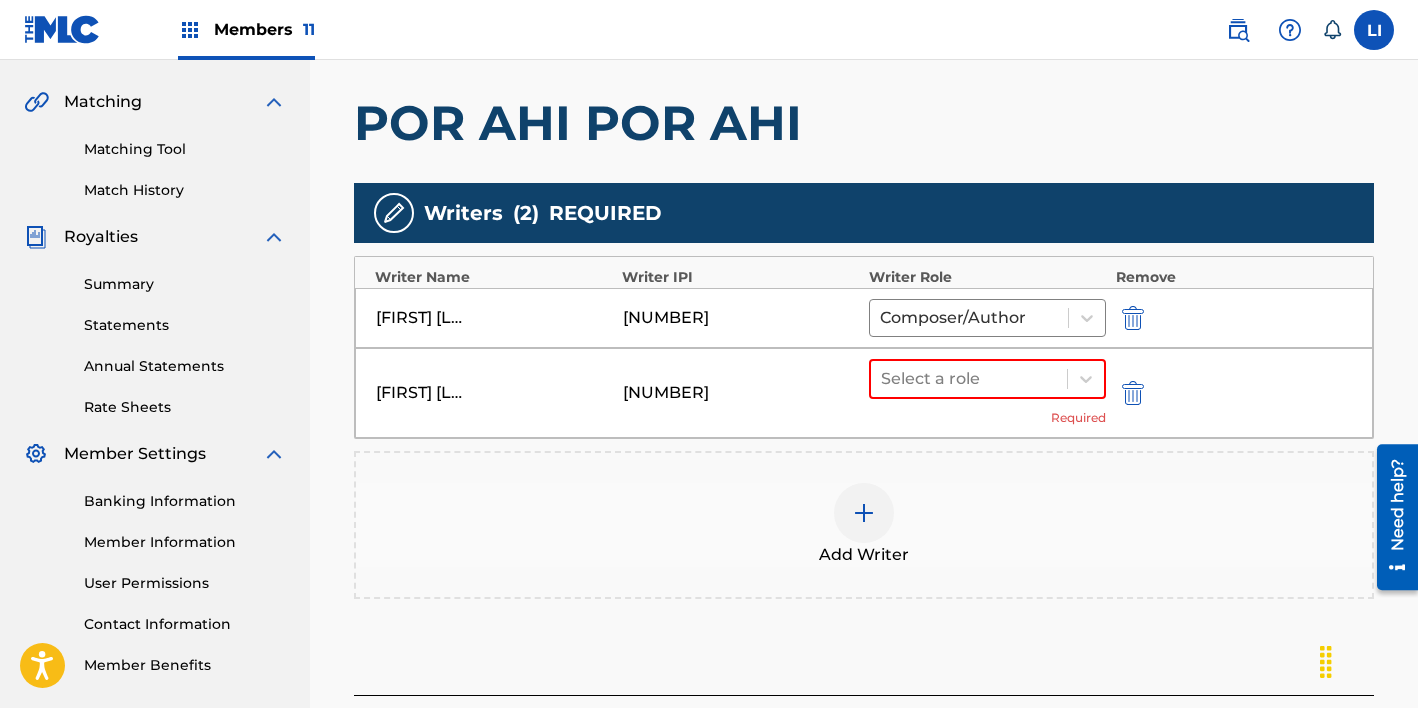 click on "Select a role" at bounding box center (987, 379) 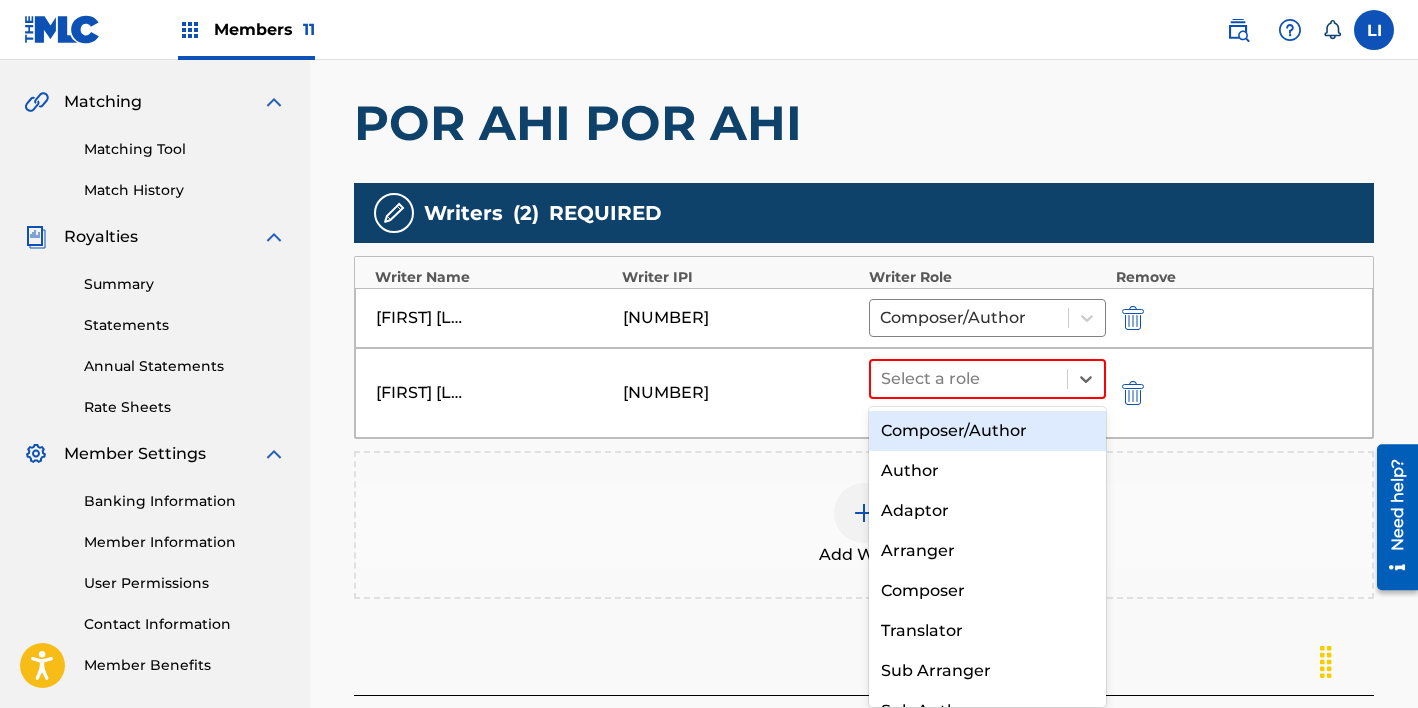 click on "Composer/Author" at bounding box center [987, 431] 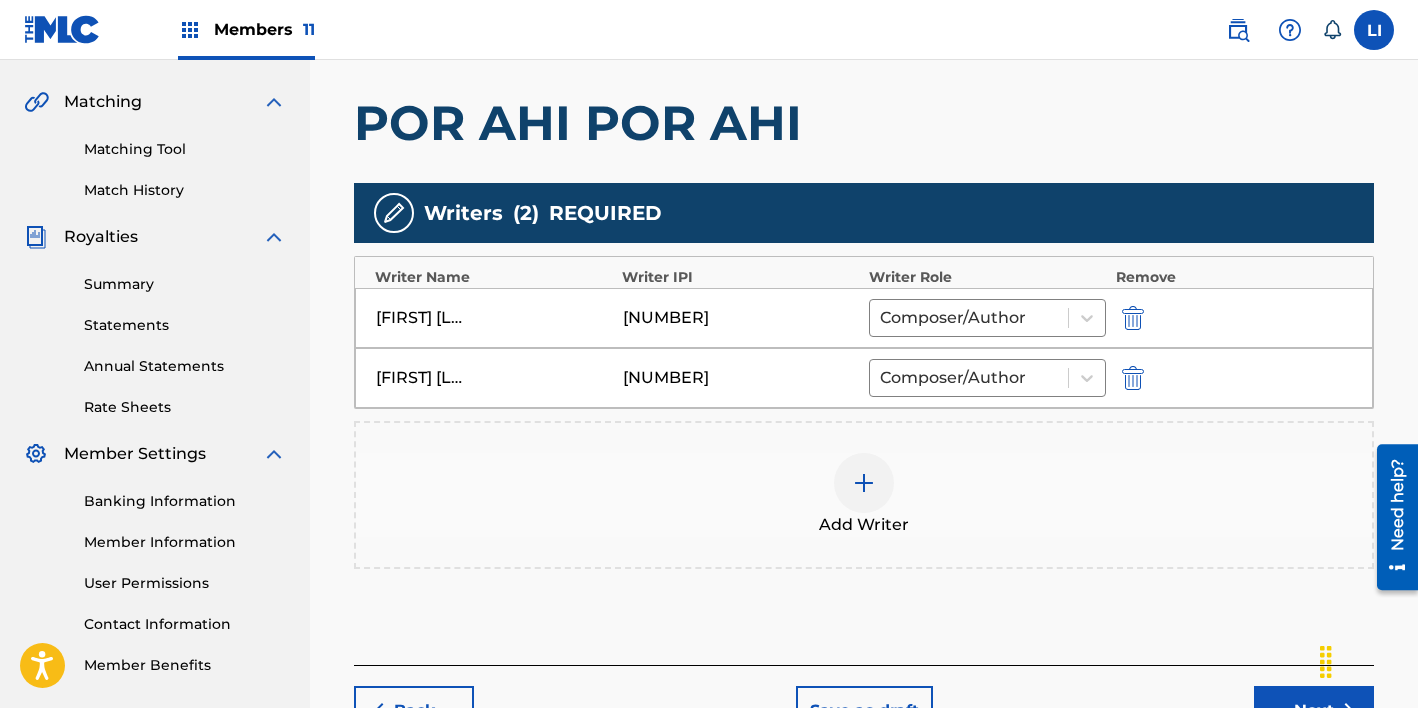 scroll, scrollTop: 448, scrollLeft: 0, axis: vertical 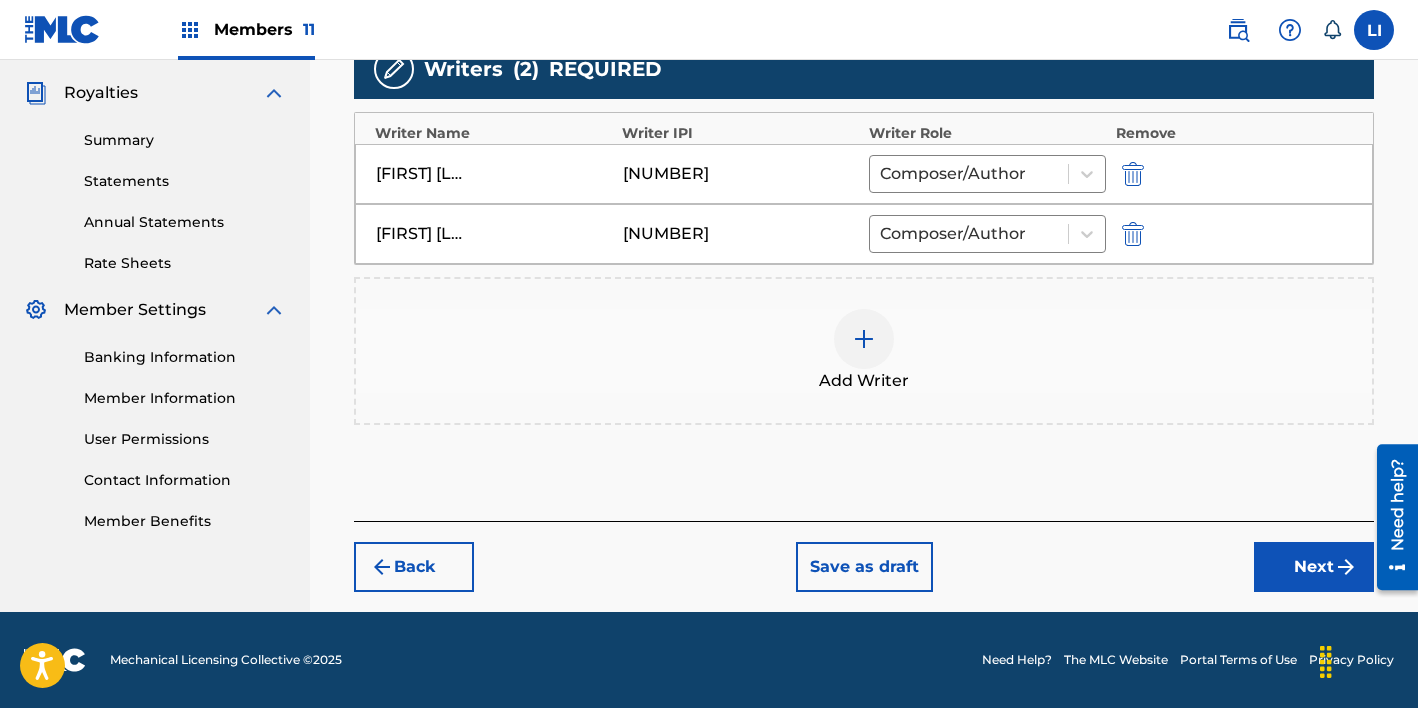 click on "Next" at bounding box center [1314, 567] 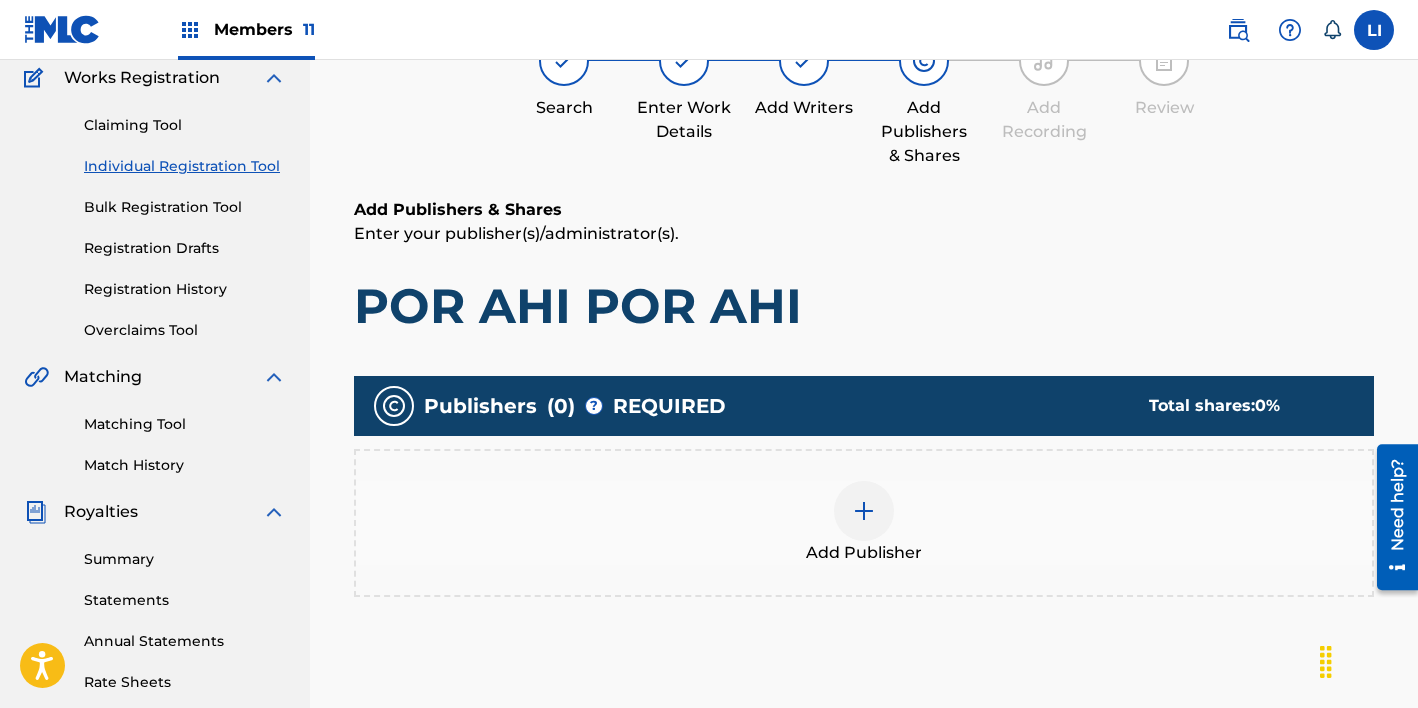 scroll, scrollTop: 301, scrollLeft: 0, axis: vertical 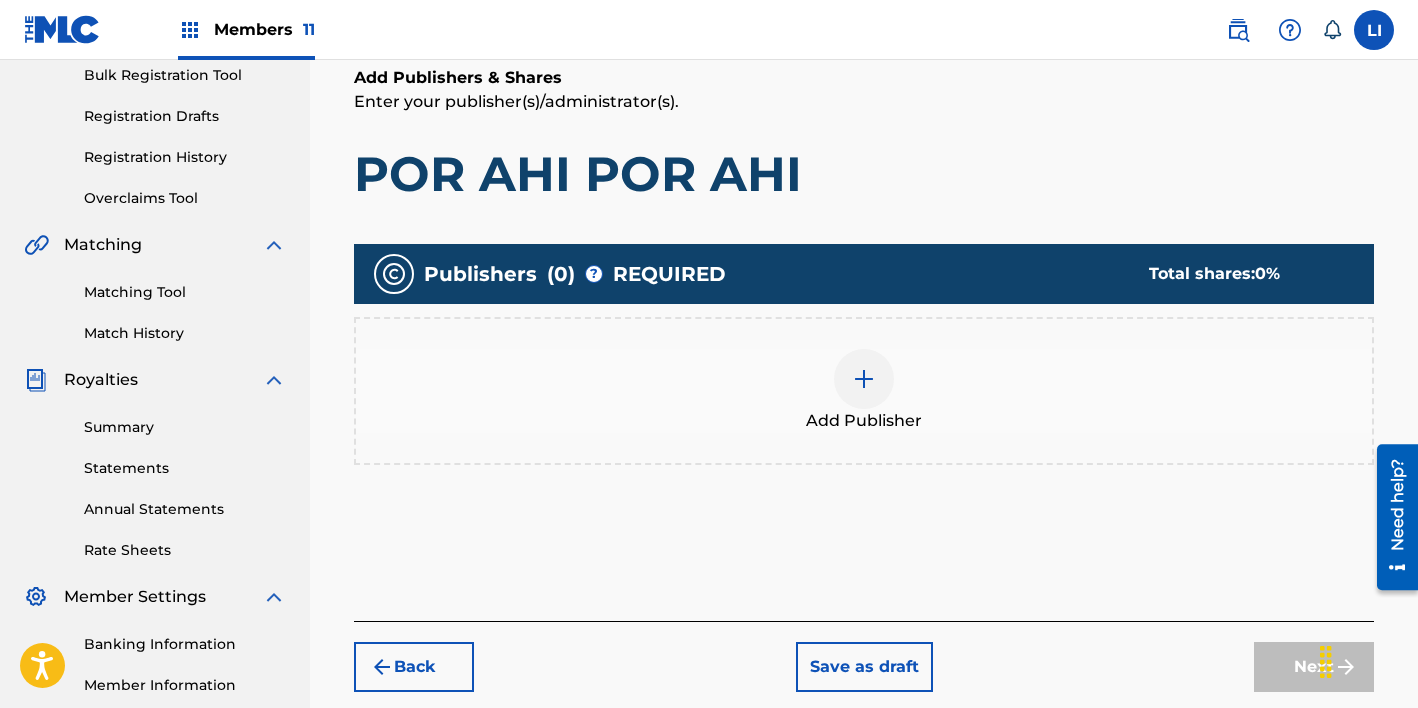 click at bounding box center [864, 379] 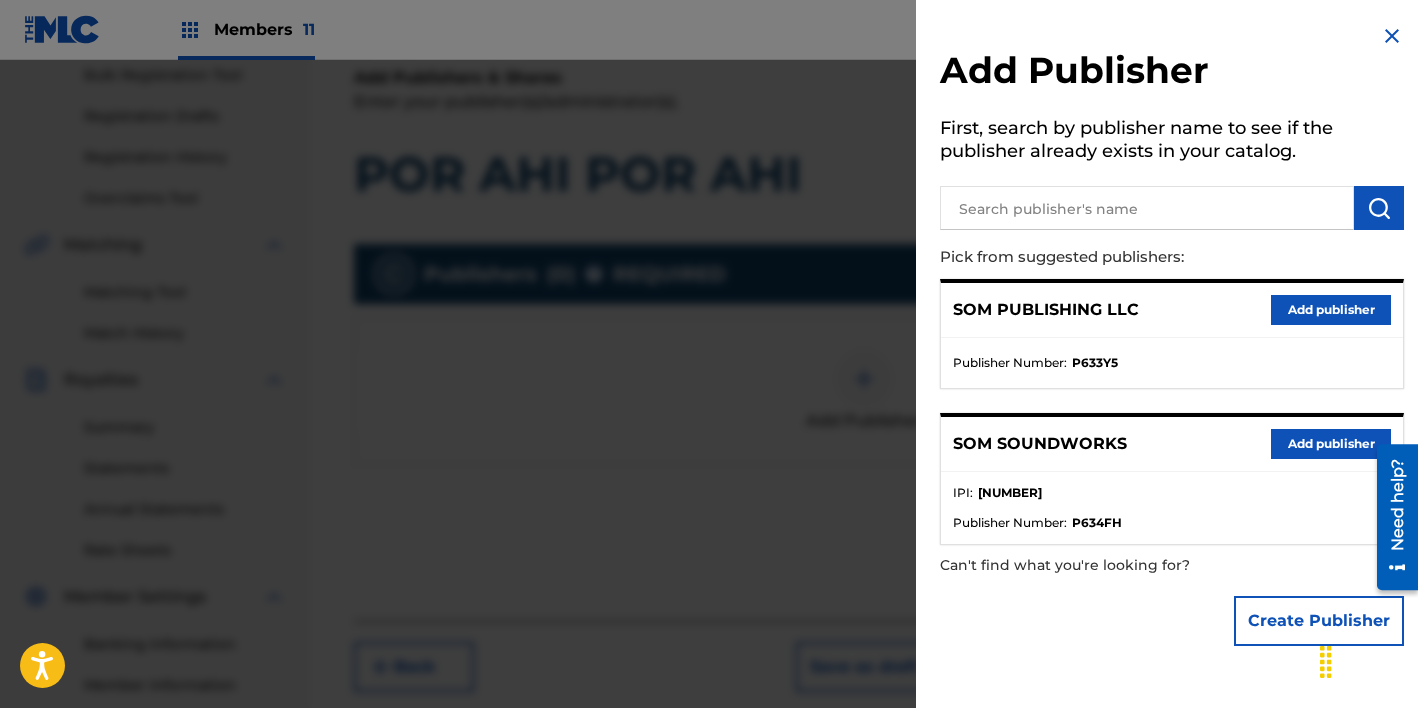 click at bounding box center (1147, 208) 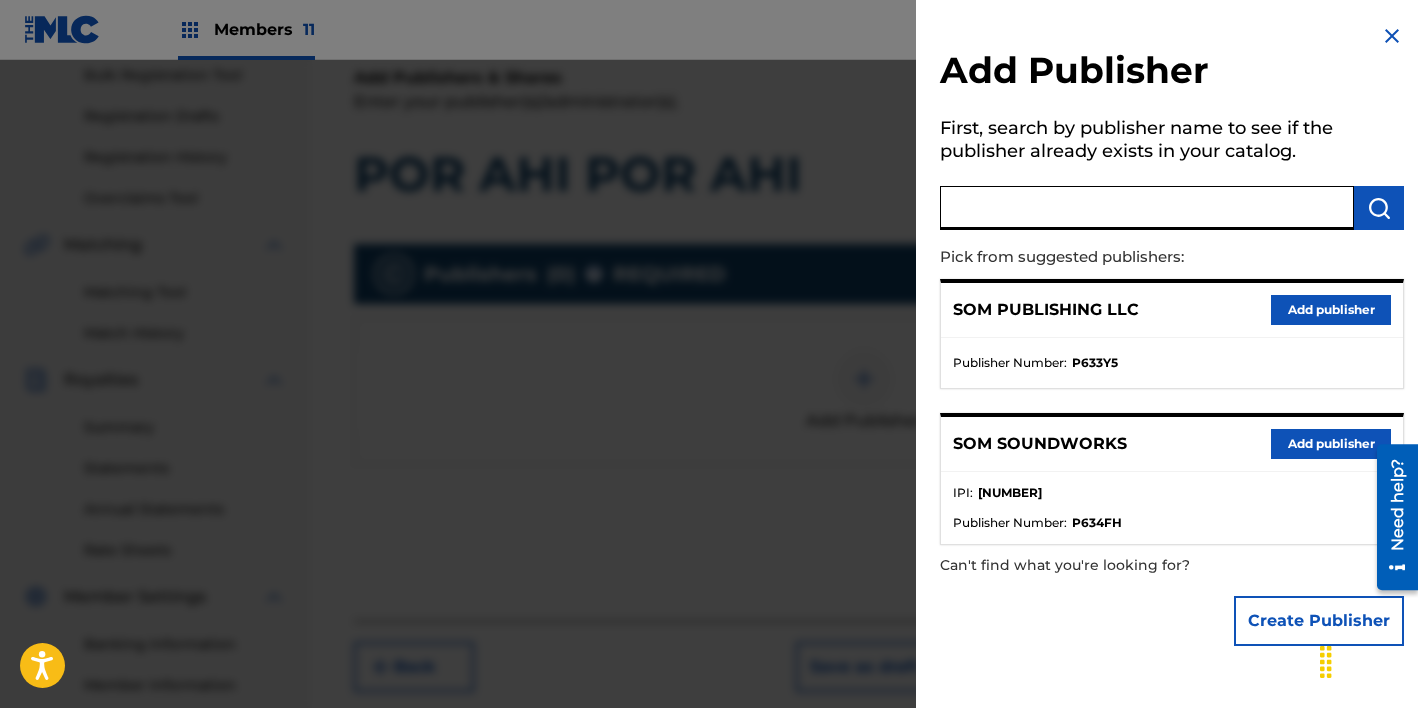 paste on "HOUSE OF SOM" 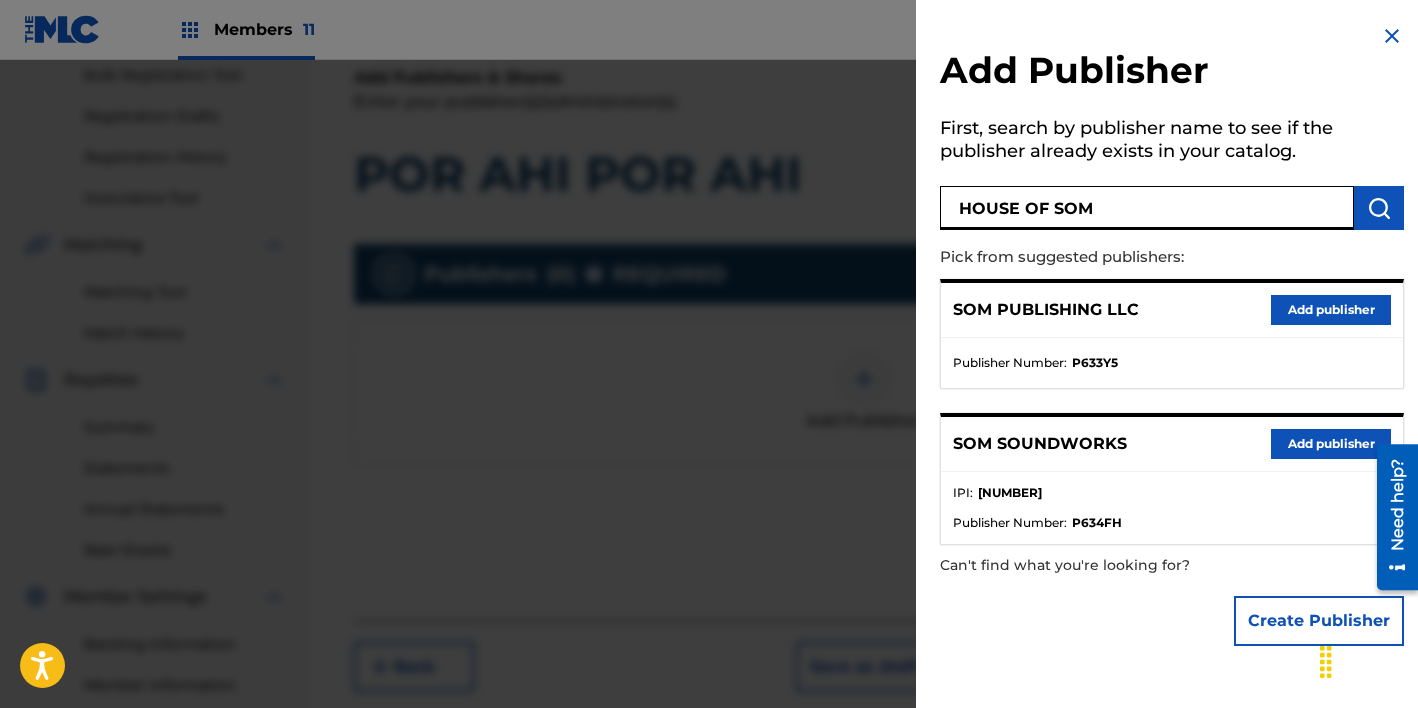type on "HOUSE OF SOM" 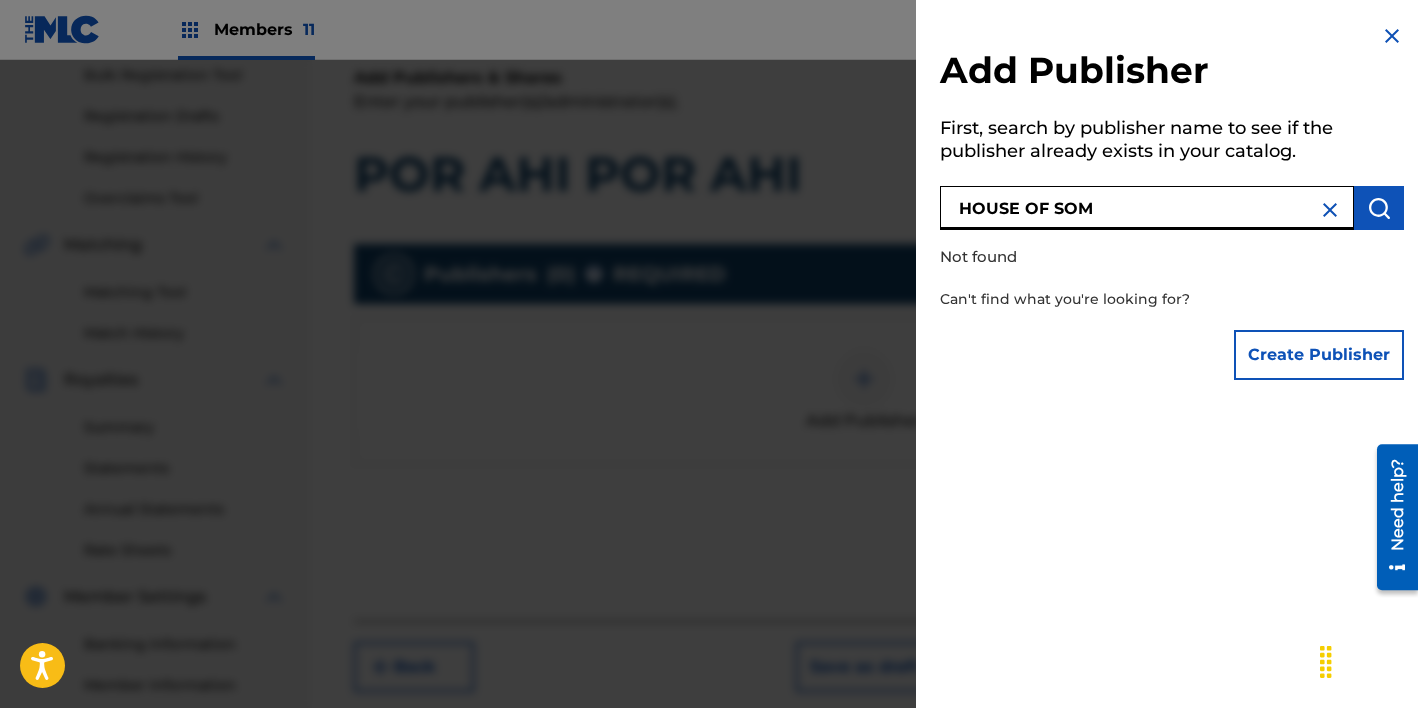 click on "Create Publisher" at bounding box center [1319, 355] 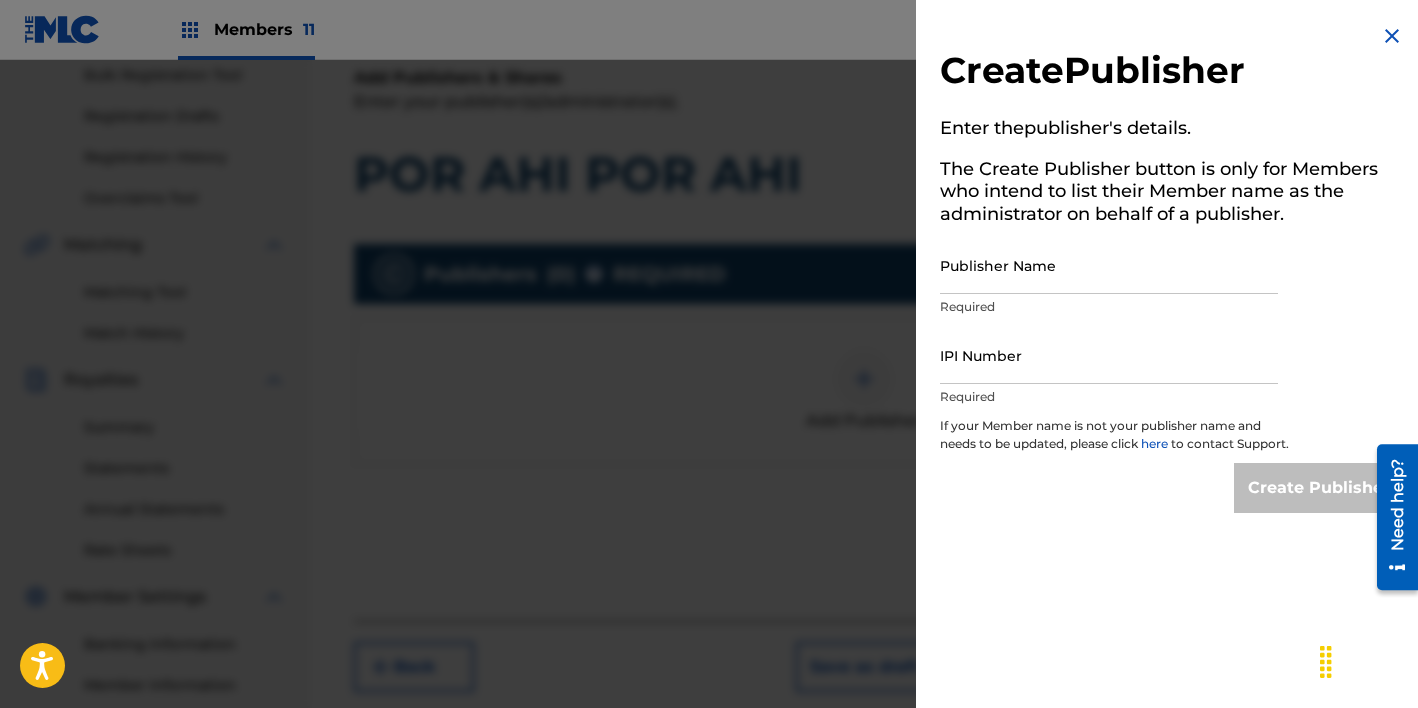 click on "Publisher Name" at bounding box center (1109, 265) 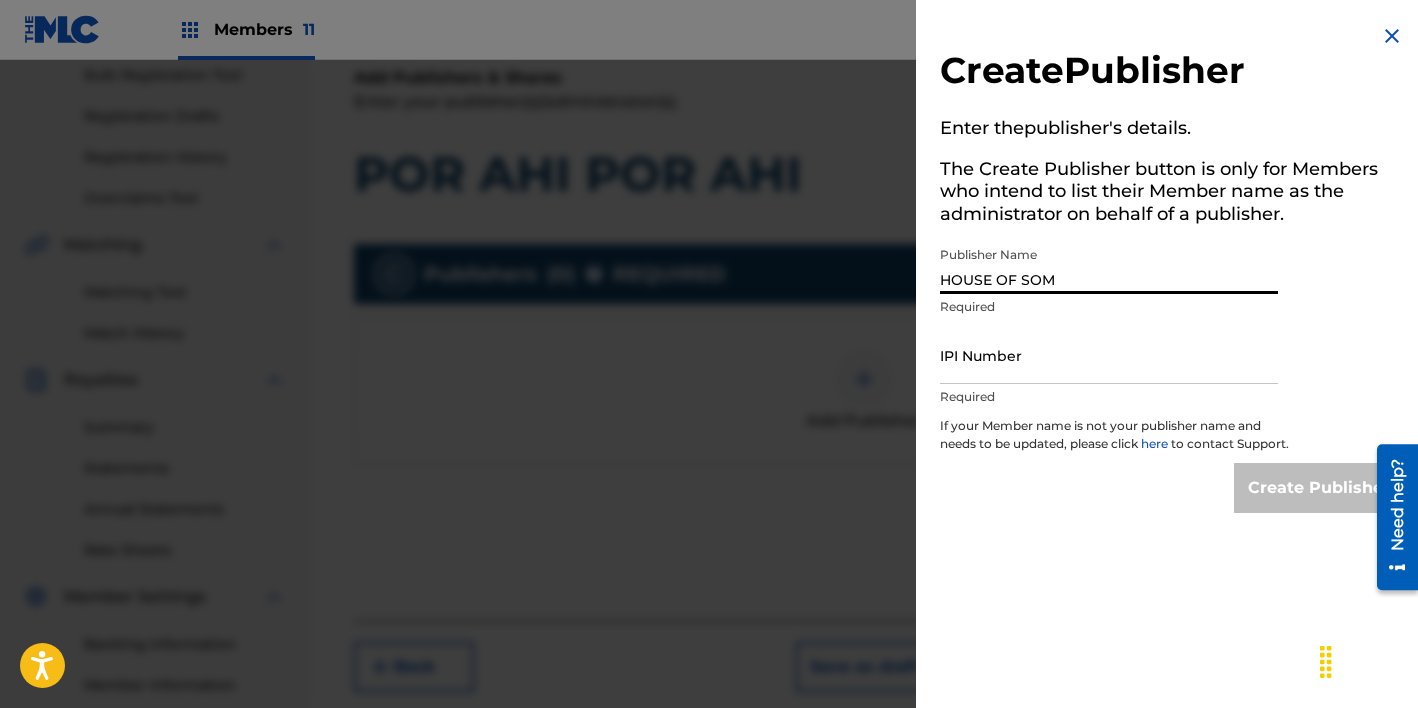 type on "HOUSE OF SOM" 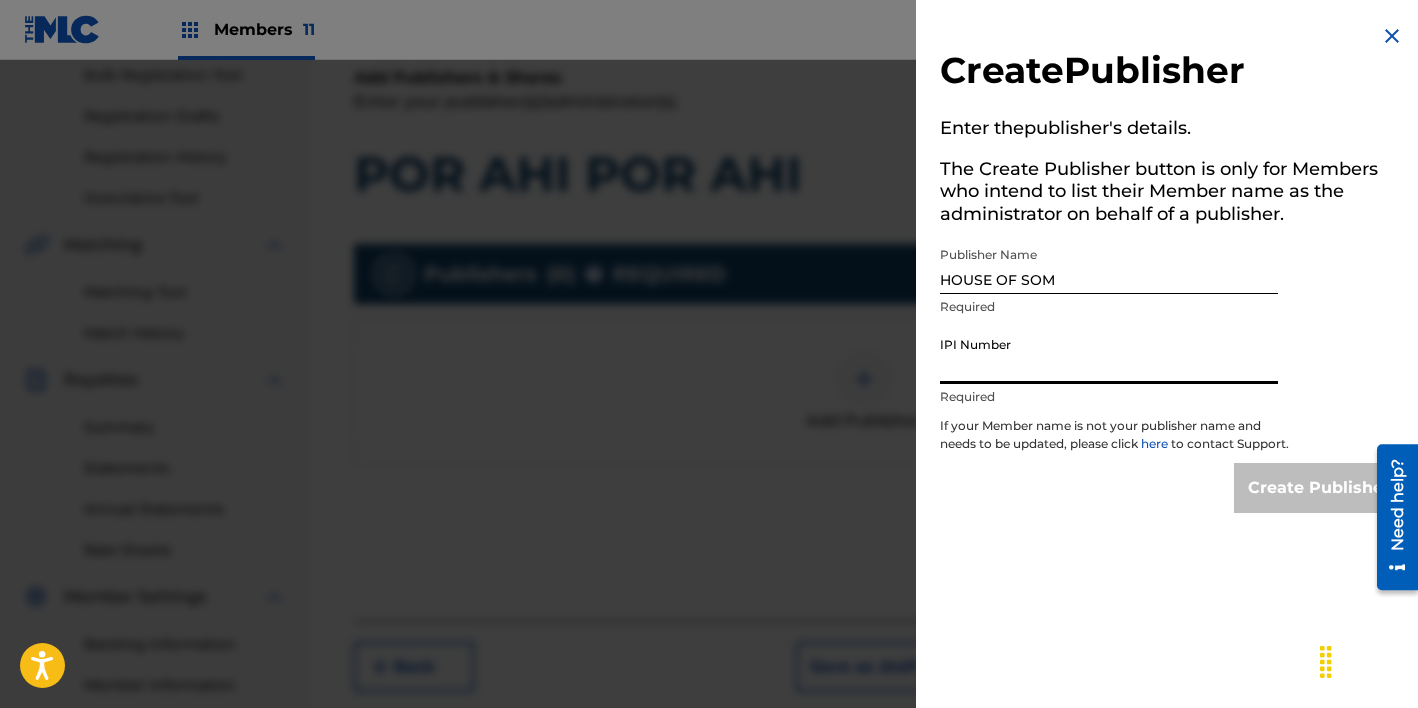 click on "IPI Number" at bounding box center [1109, 355] 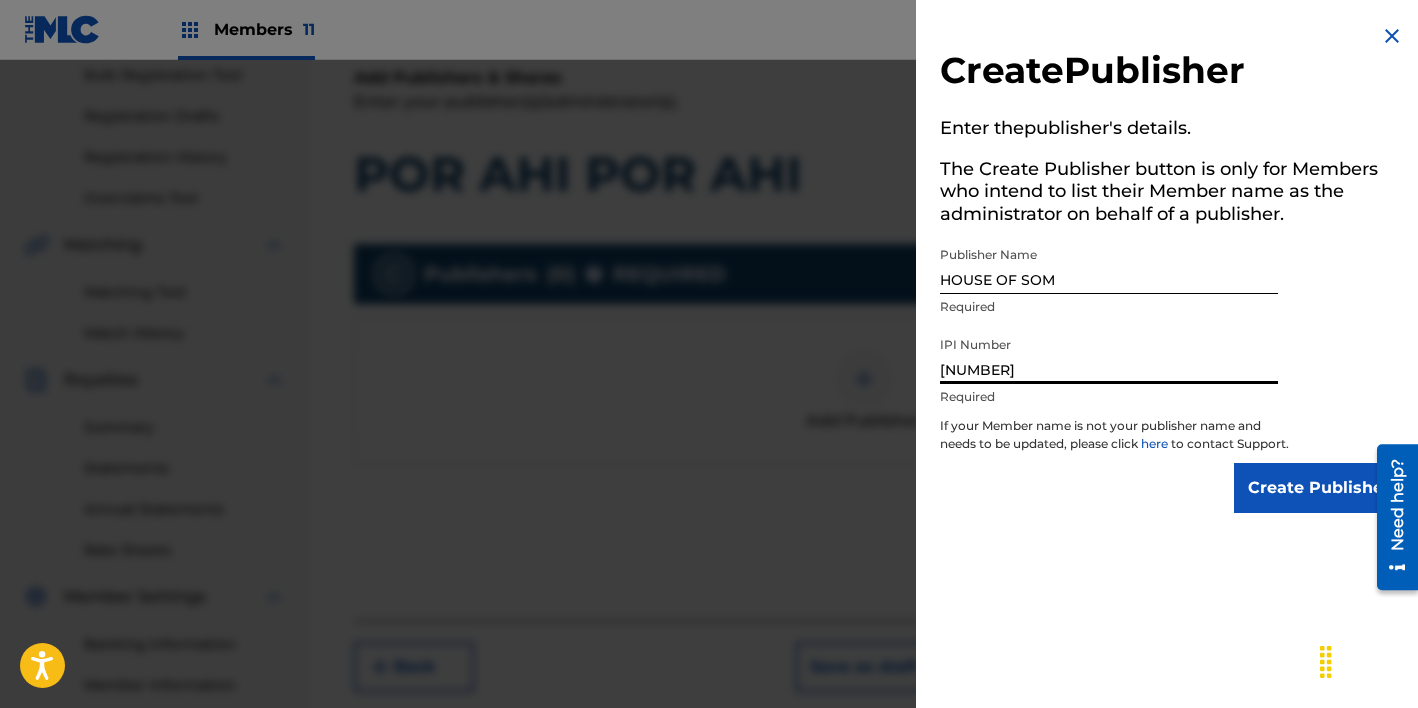 type on "1303319987" 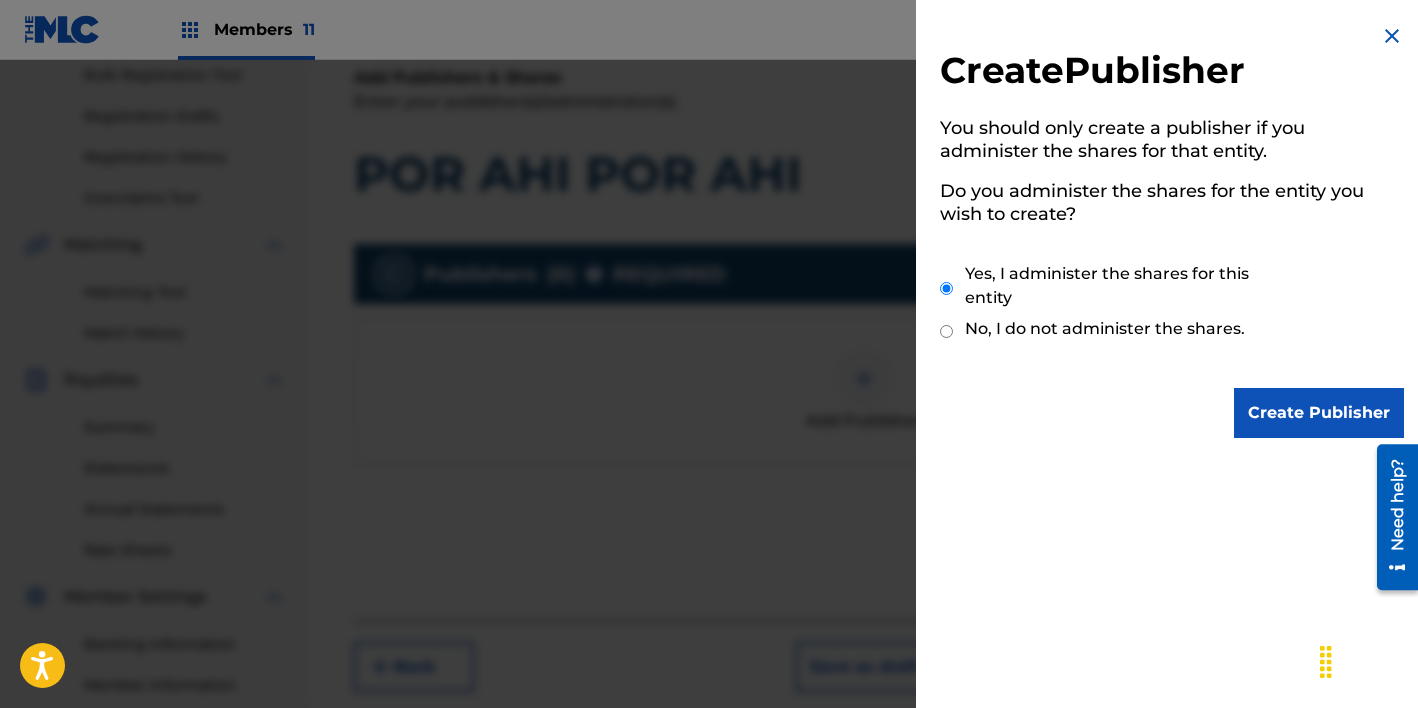 click on "Create Publisher" at bounding box center [1319, 413] 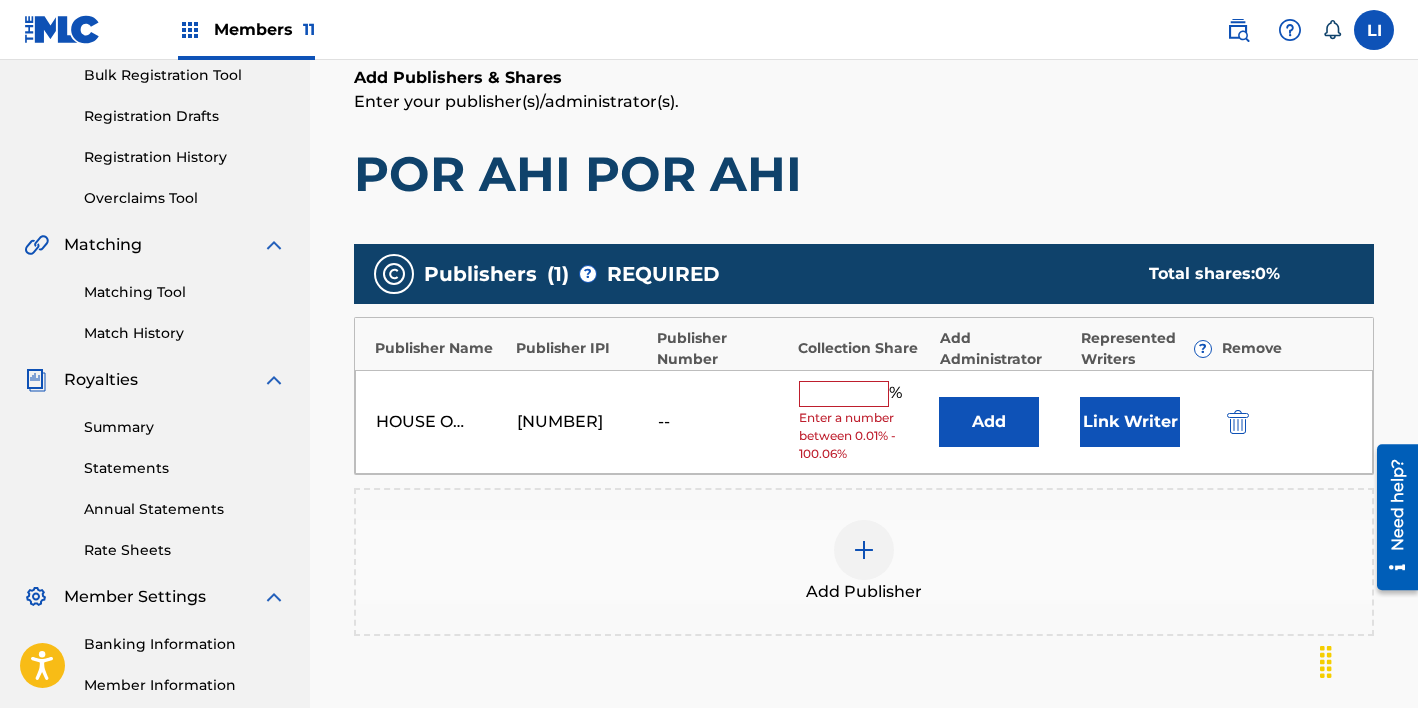 drag, startPoint x: 815, startPoint y: 390, endPoint x: 924, endPoint y: 404, distance: 109.89541 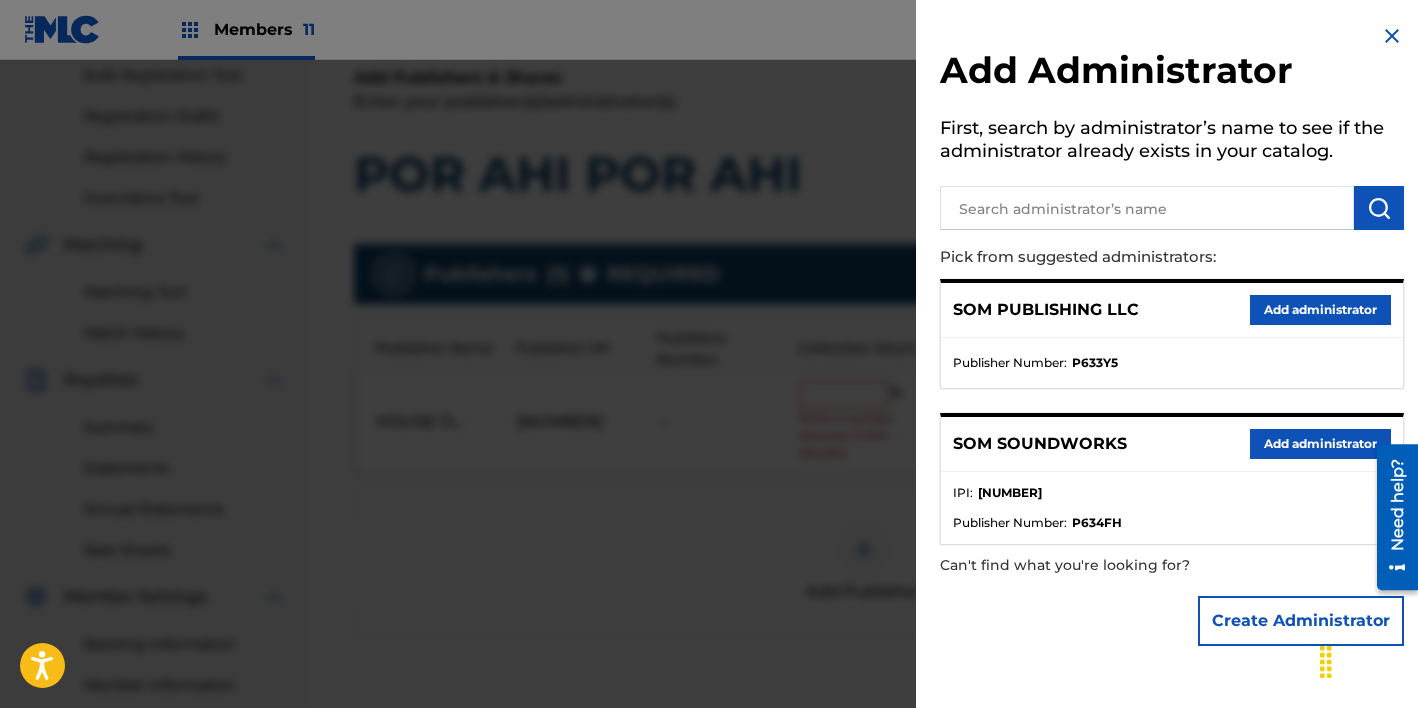 click on "Add administrator" at bounding box center (1320, 310) 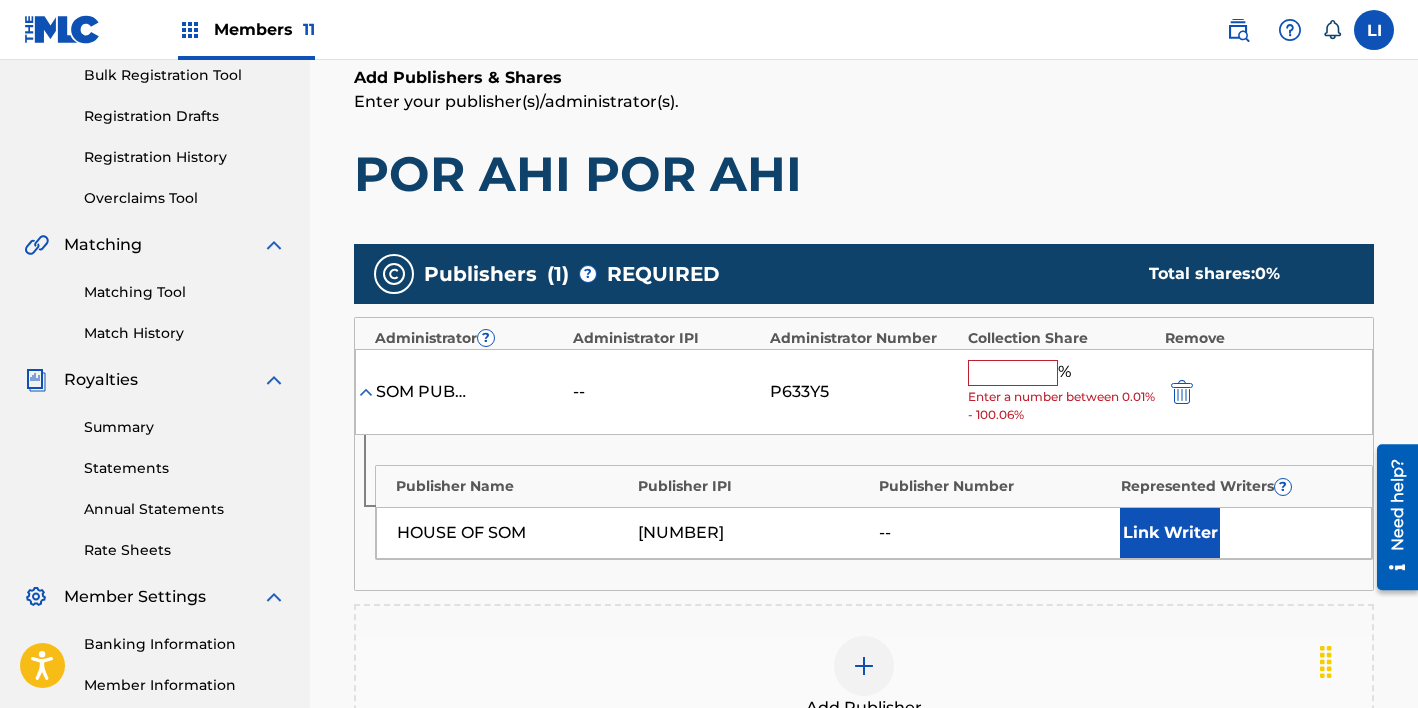 click at bounding box center (1013, 373) 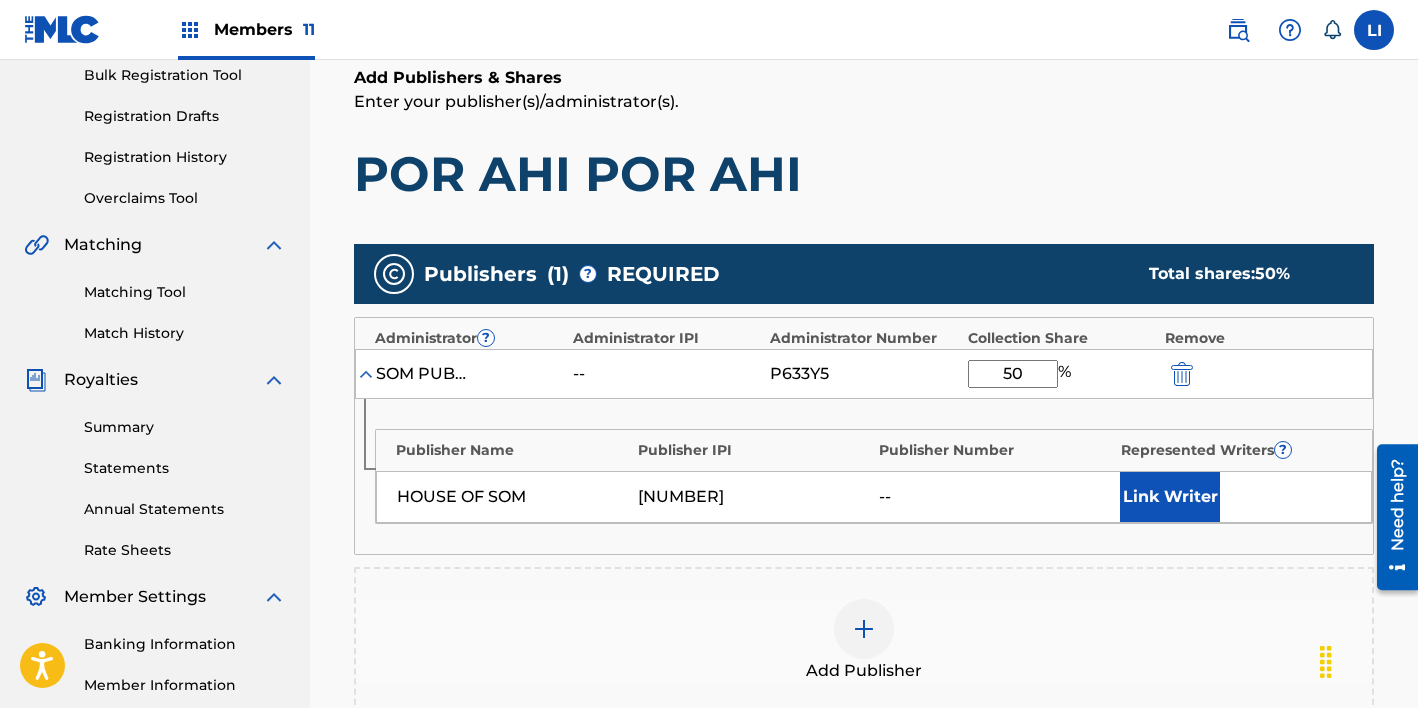 type on "50" 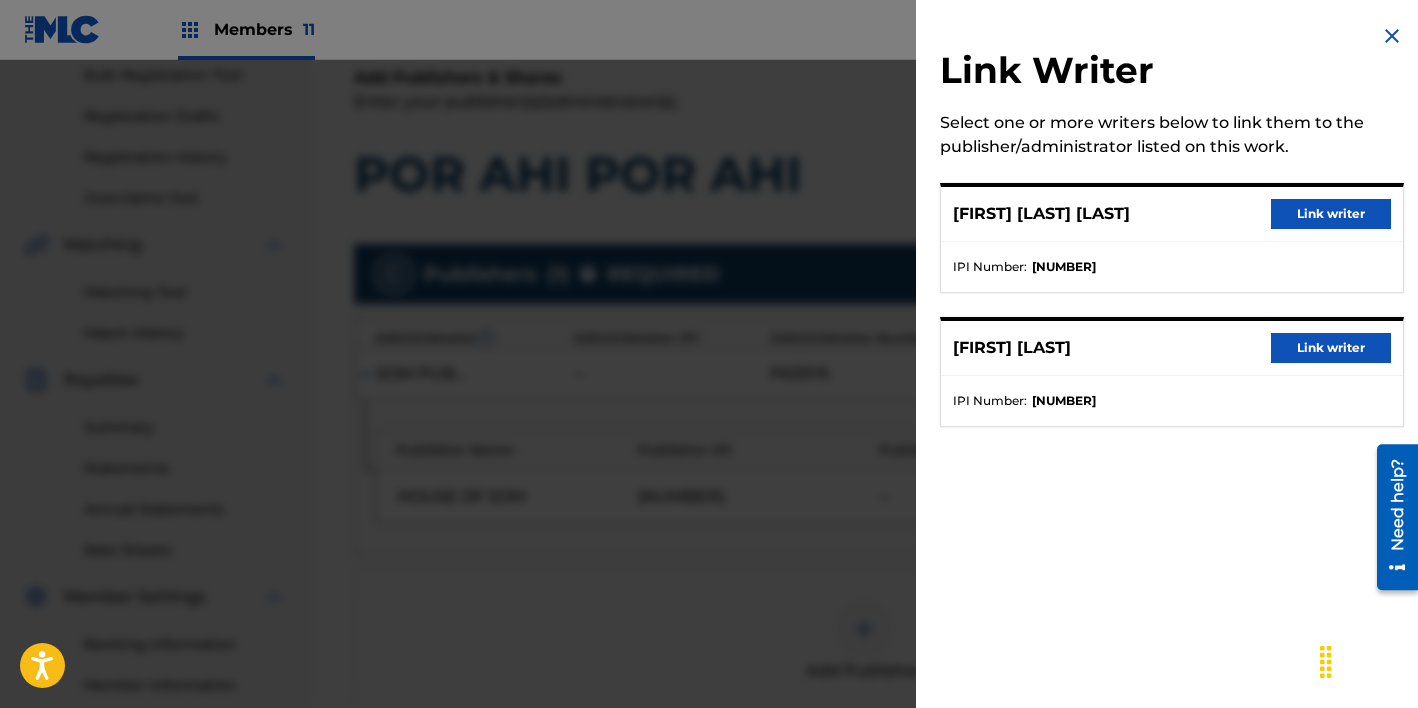 click on "Link writer" at bounding box center (1331, 214) 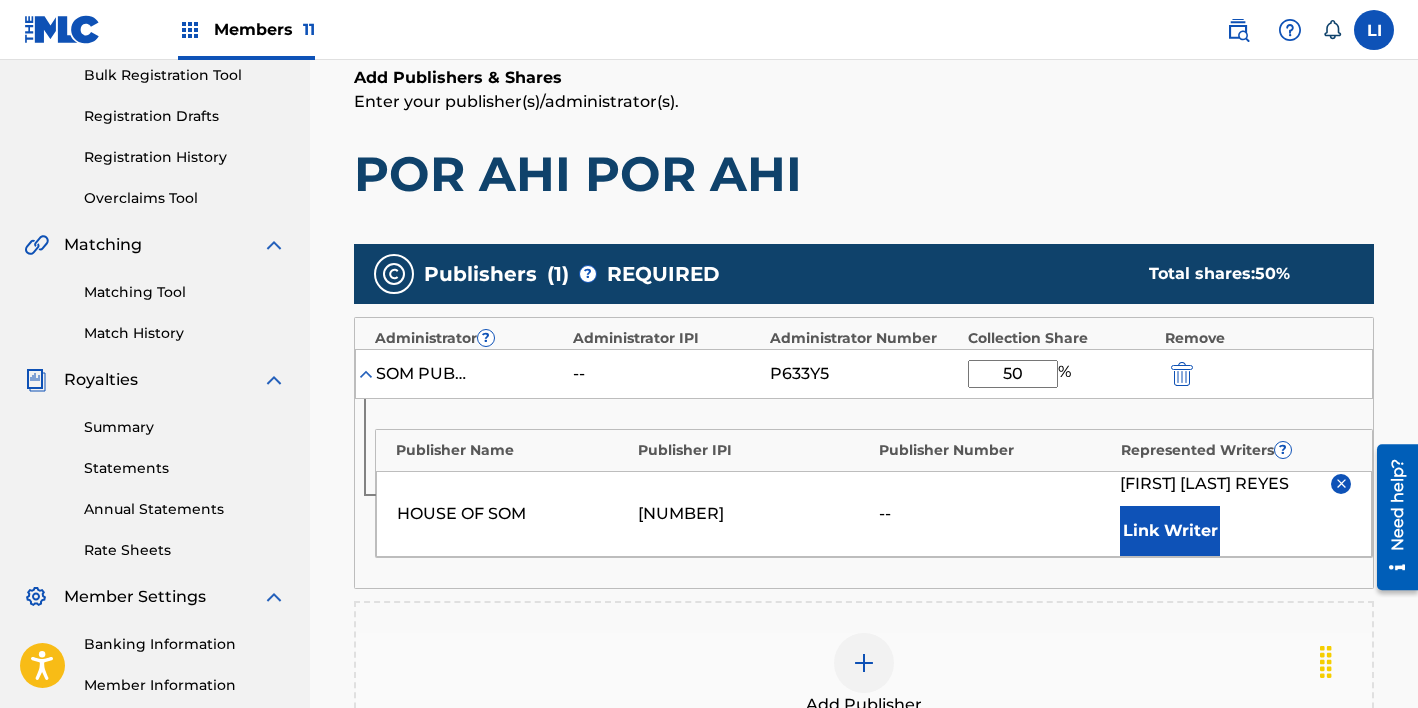click at bounding box center (1341, 483) 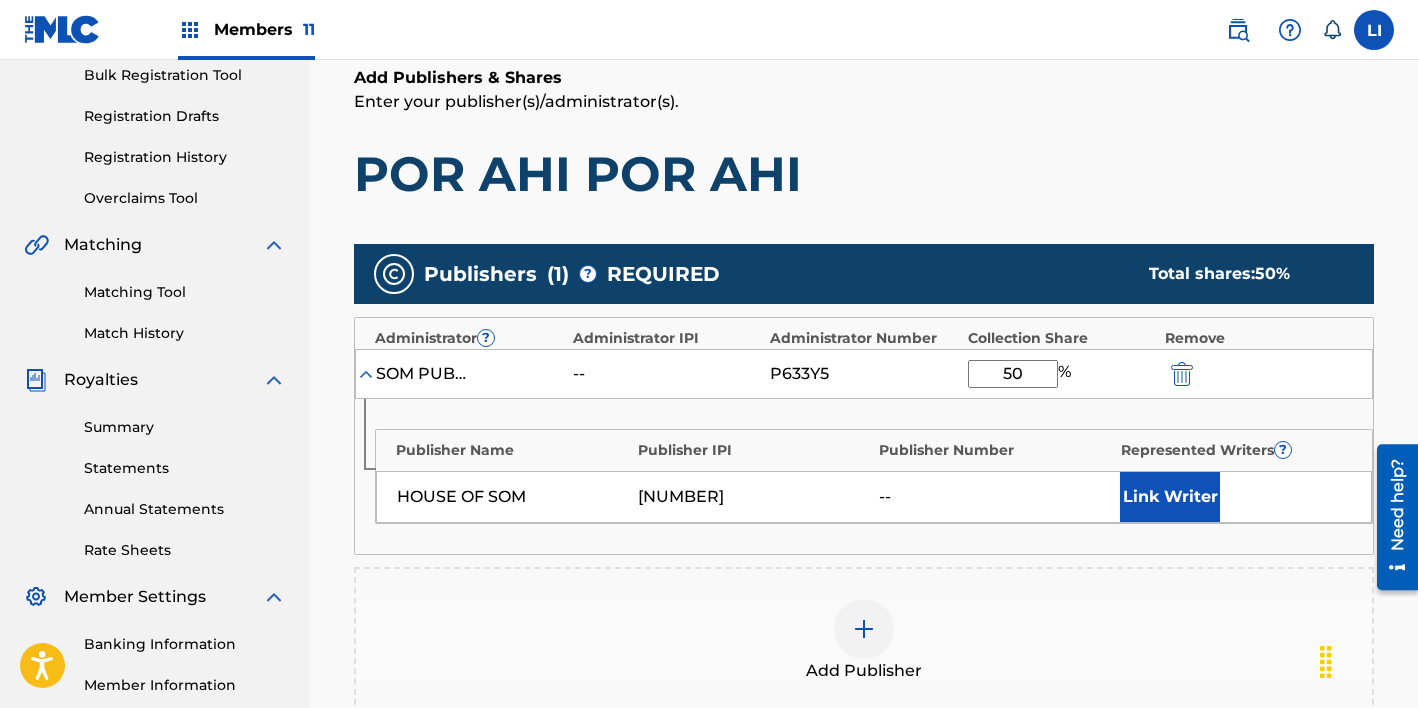 click on "Link Writer" at bounding box center [1170, 497] 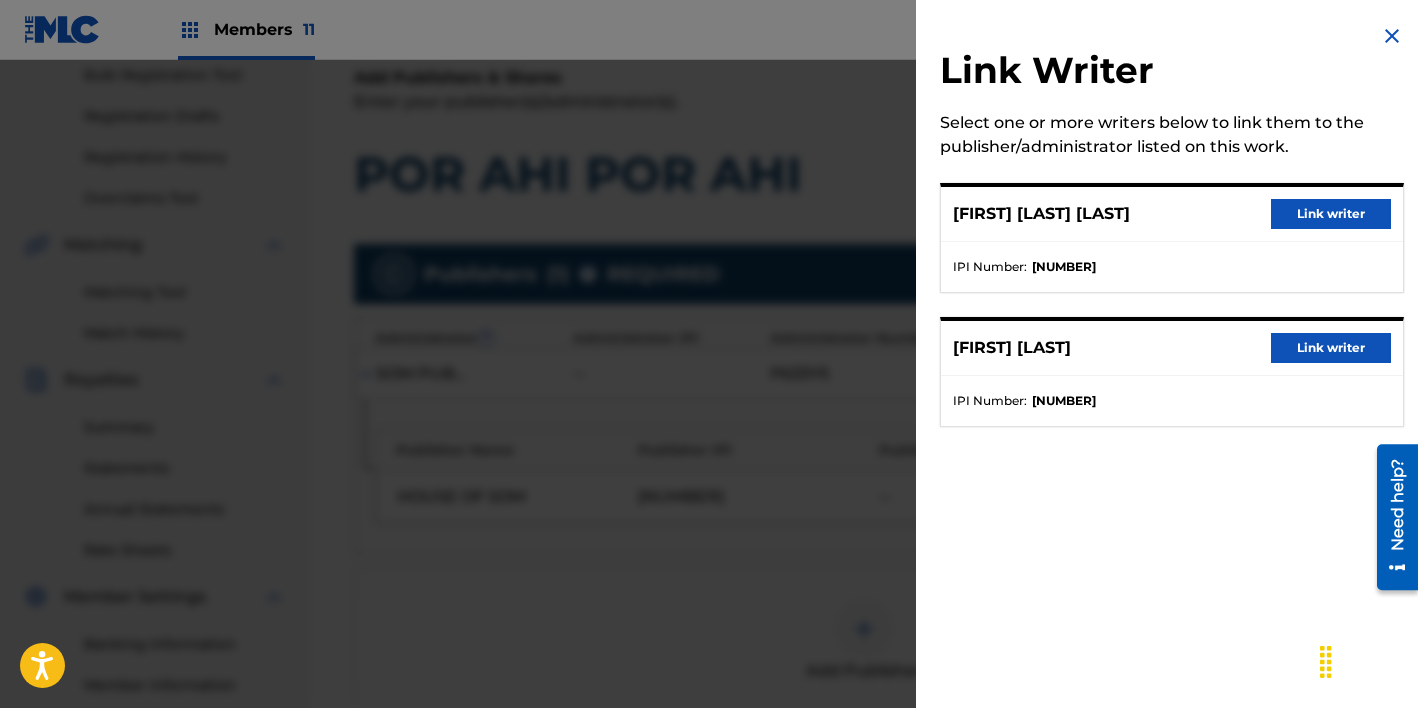 click on "Link writer" at bounding box center [1331, 348] 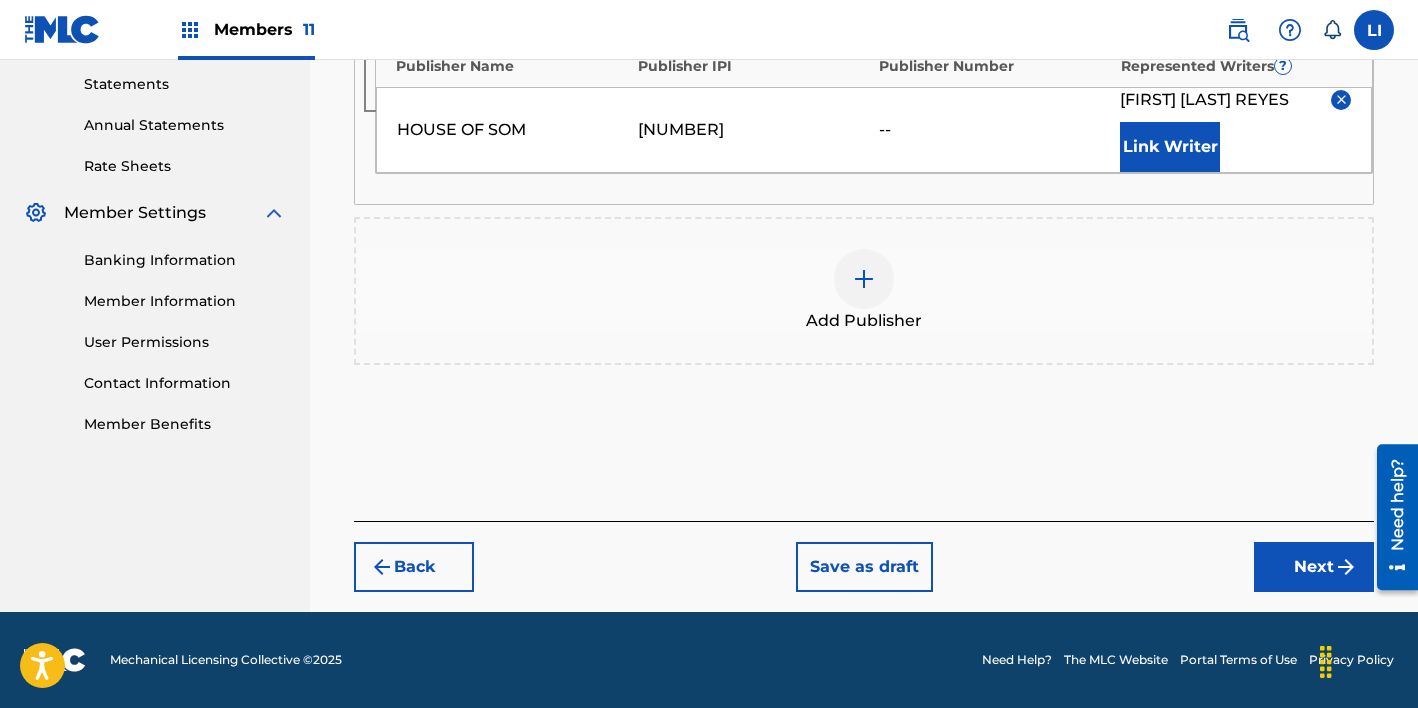 click on "Next" at bounding box center (1314, 567) 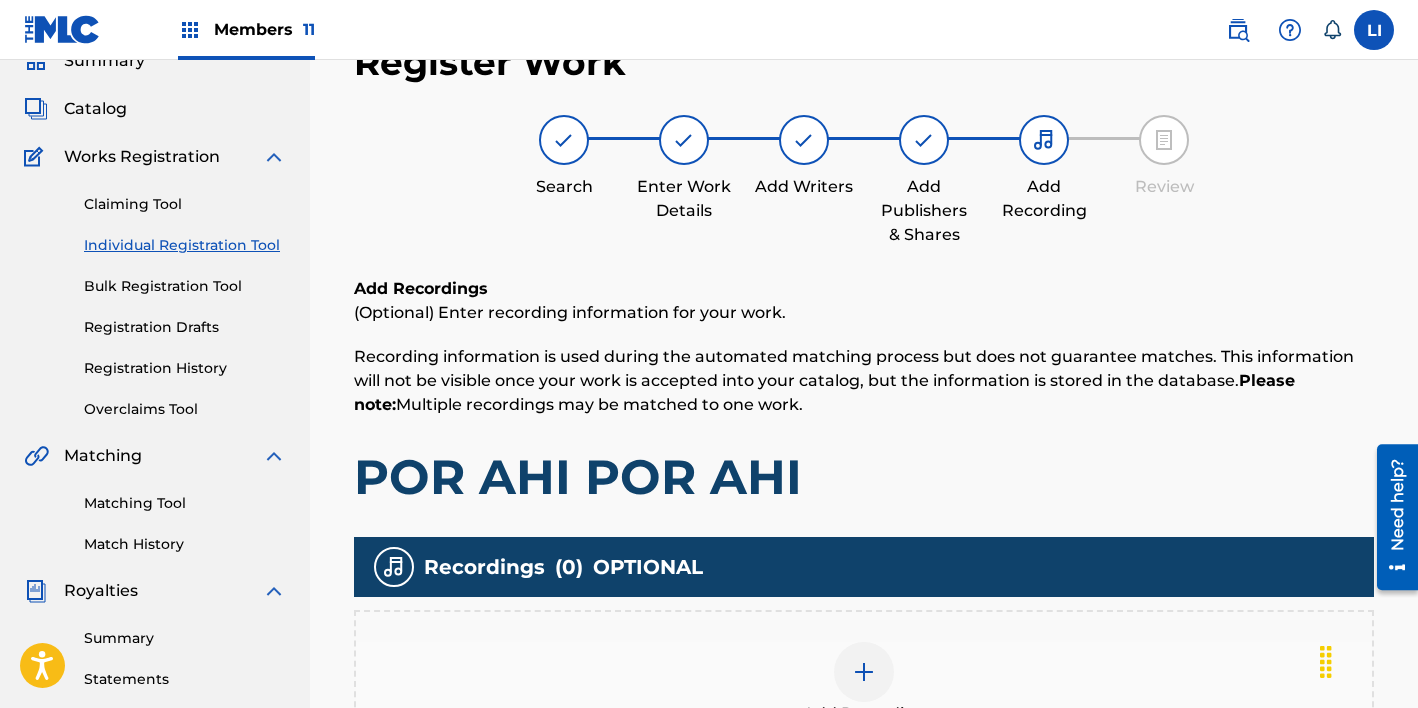 scroll, scrollTop: 438, scrollLeft: 0, axis: vertical 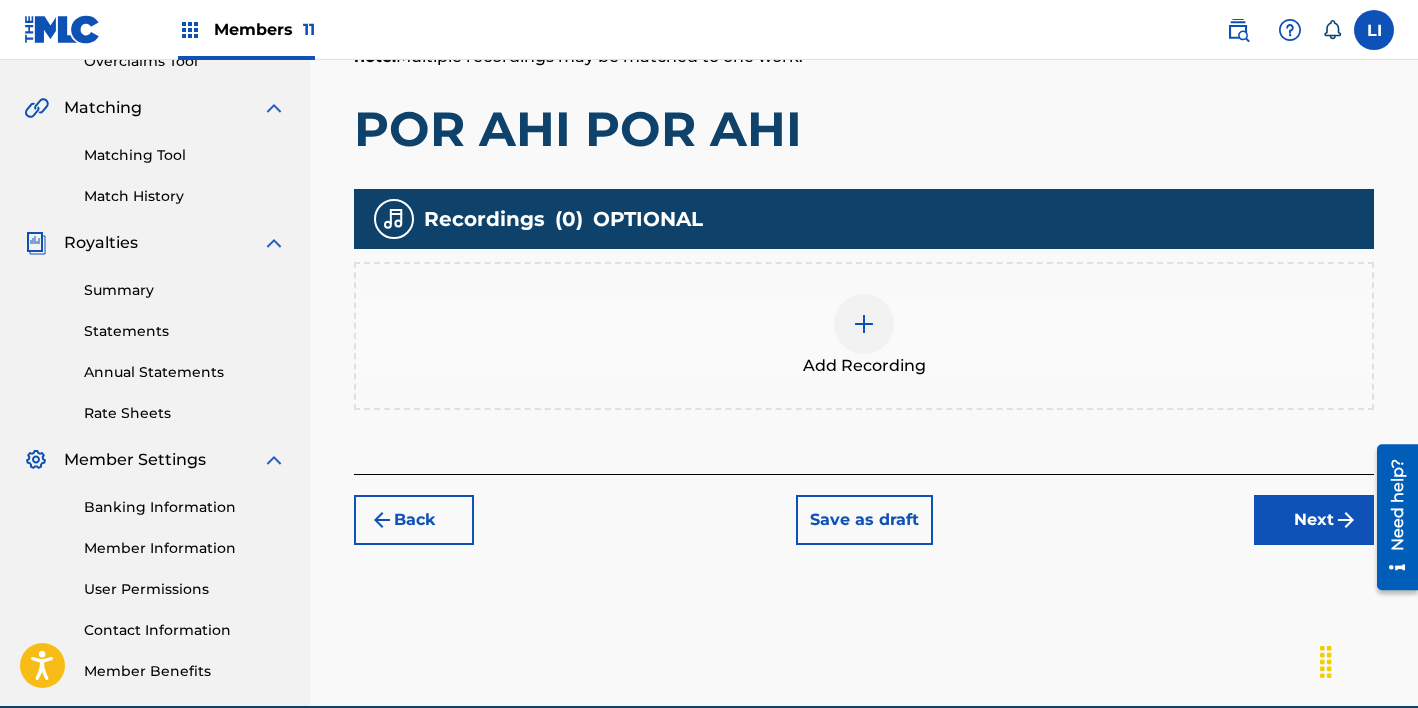 click at bounding box center (864, 324) 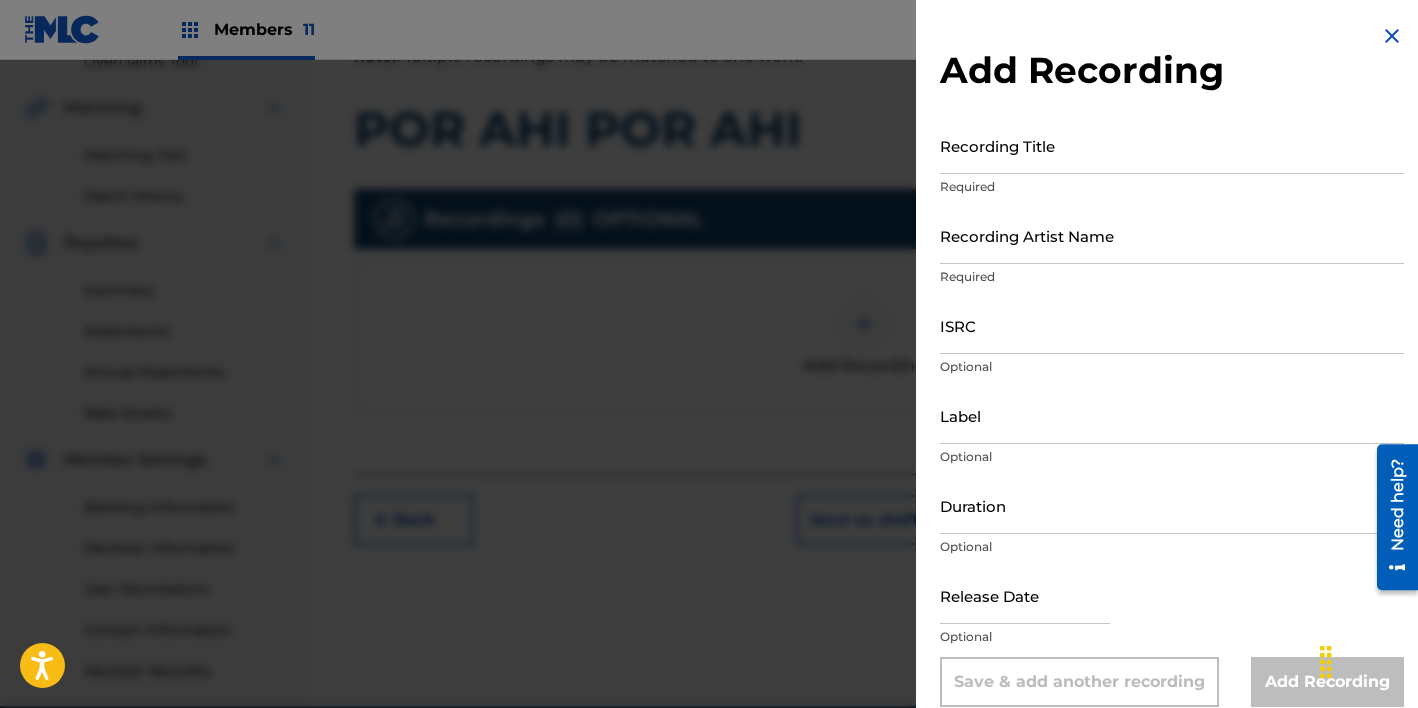 click at bounding box center [709, 414] 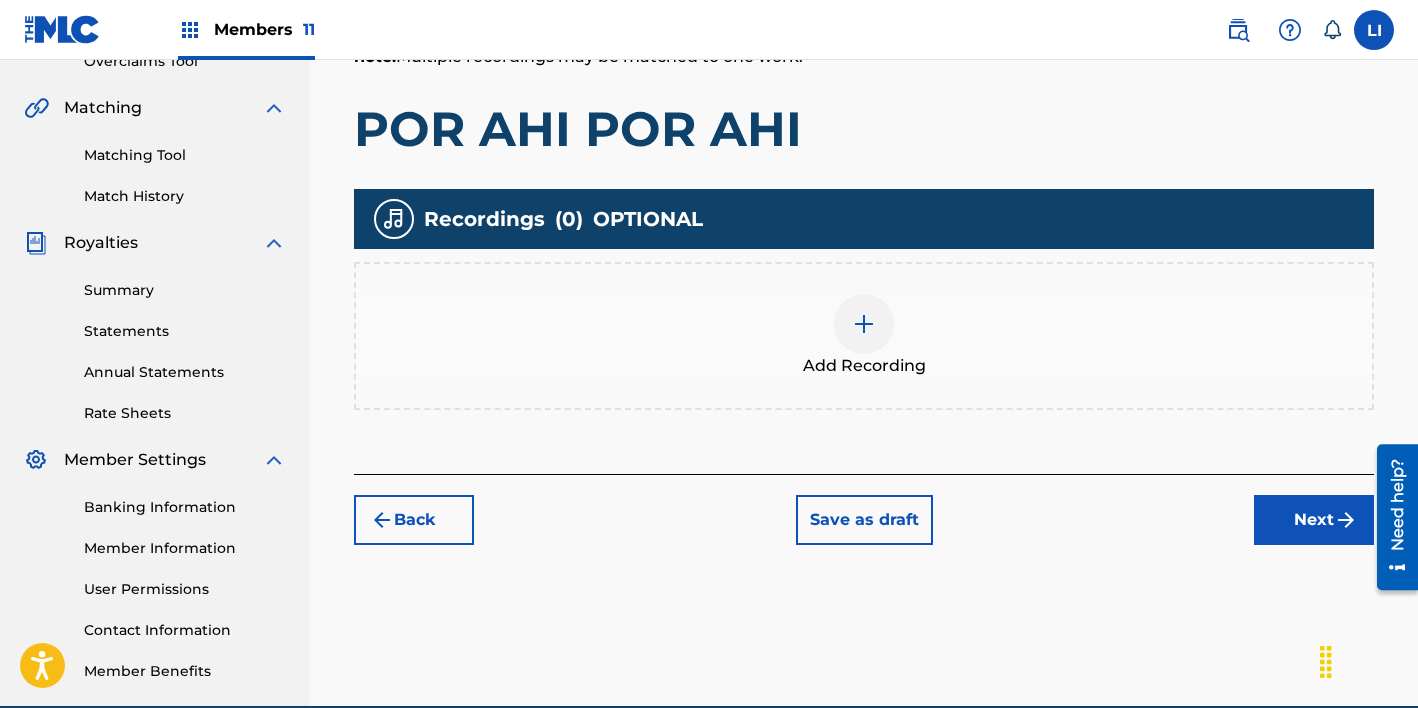 click on "Next" at bounding box center (1314, 520) 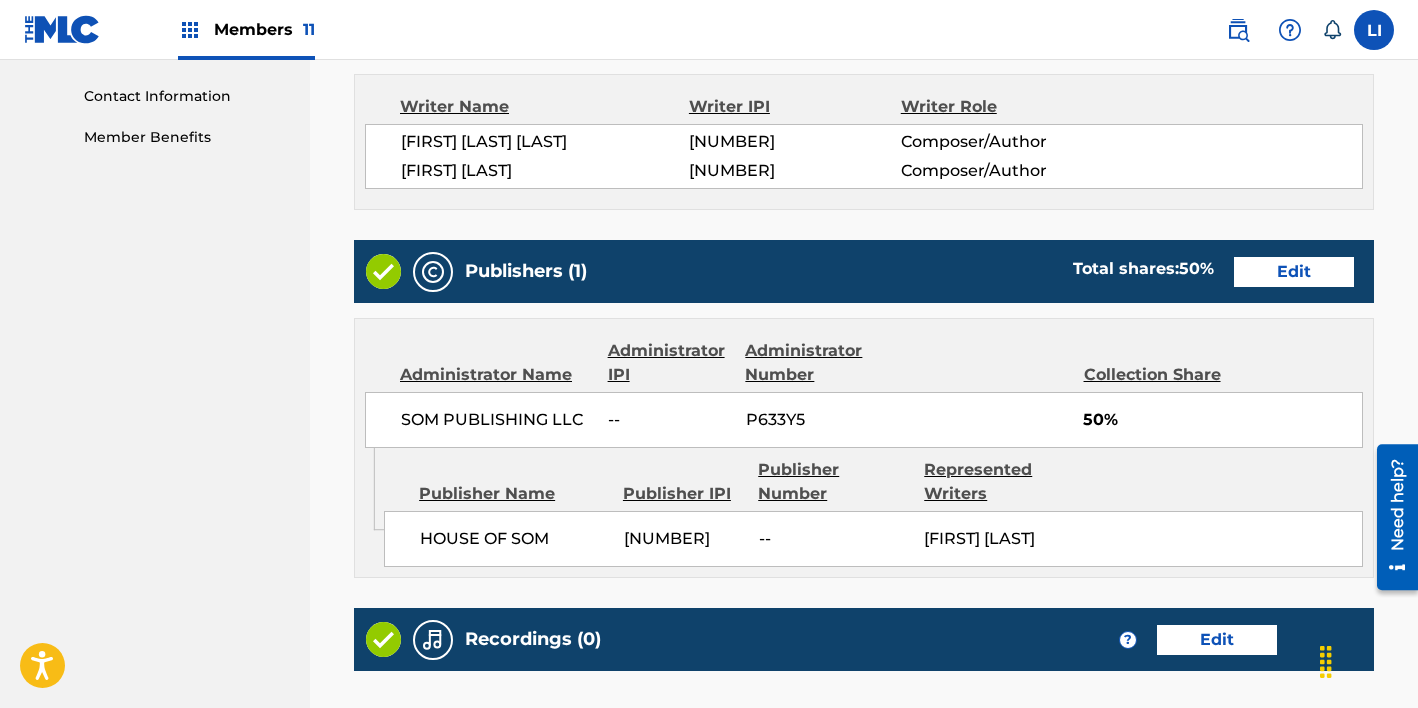 scroll, scrollTop: 1216, scrollLeft: 0, axis: vertical 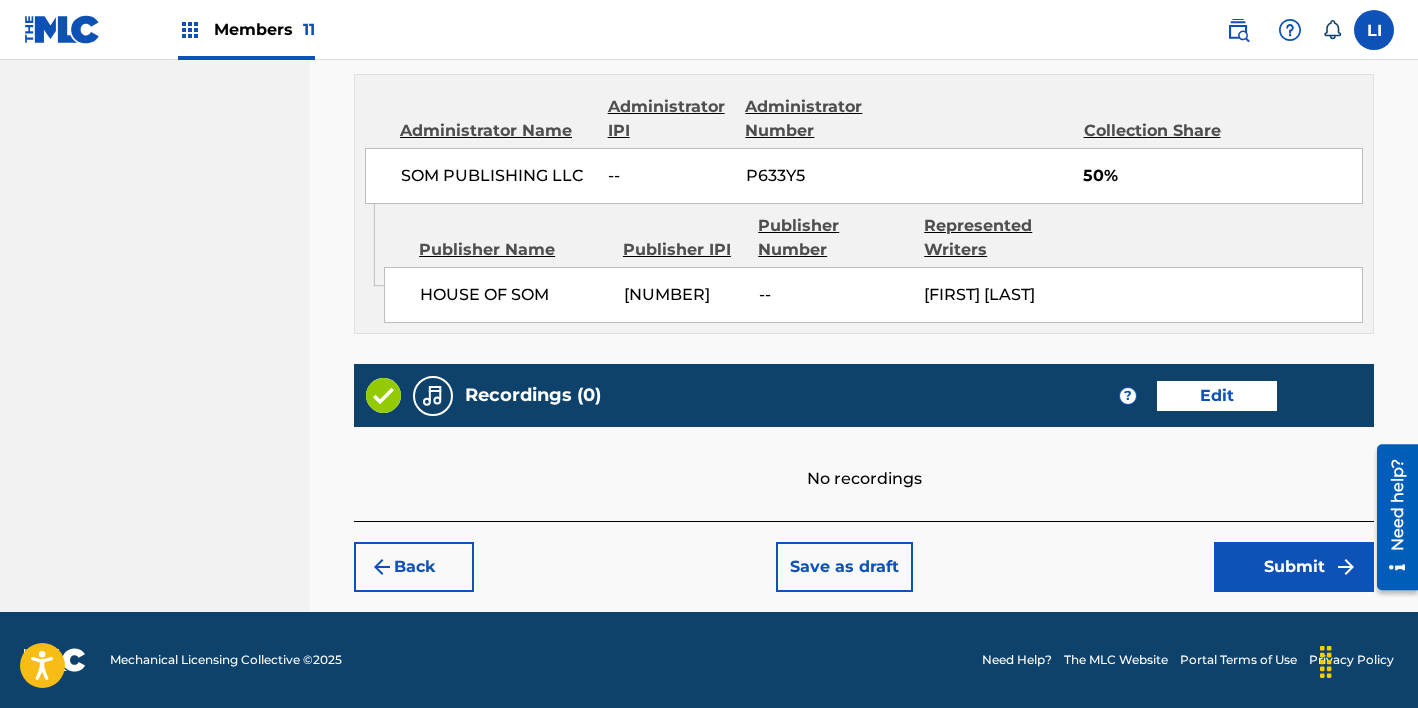 click on "Submit" at bounding box center (1294, 567) 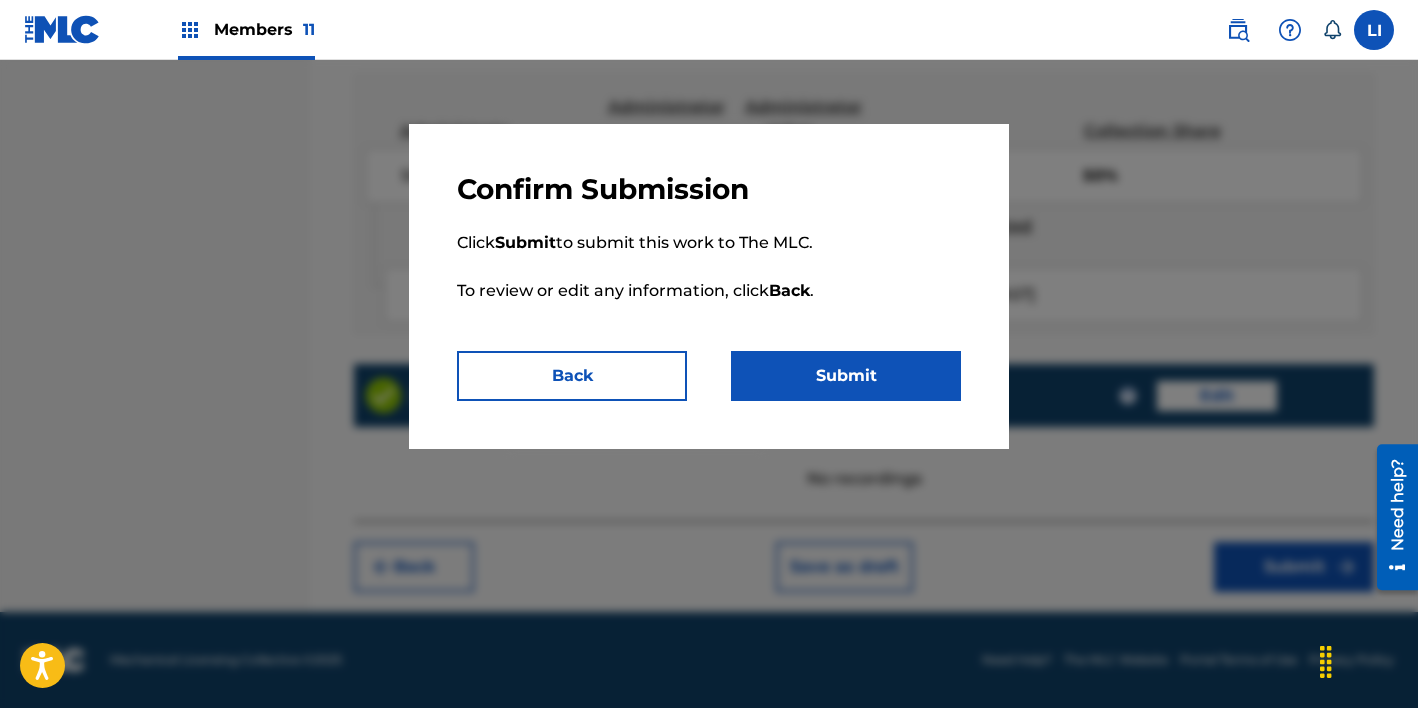 click on "Submit" at bounding box center [846, 376] 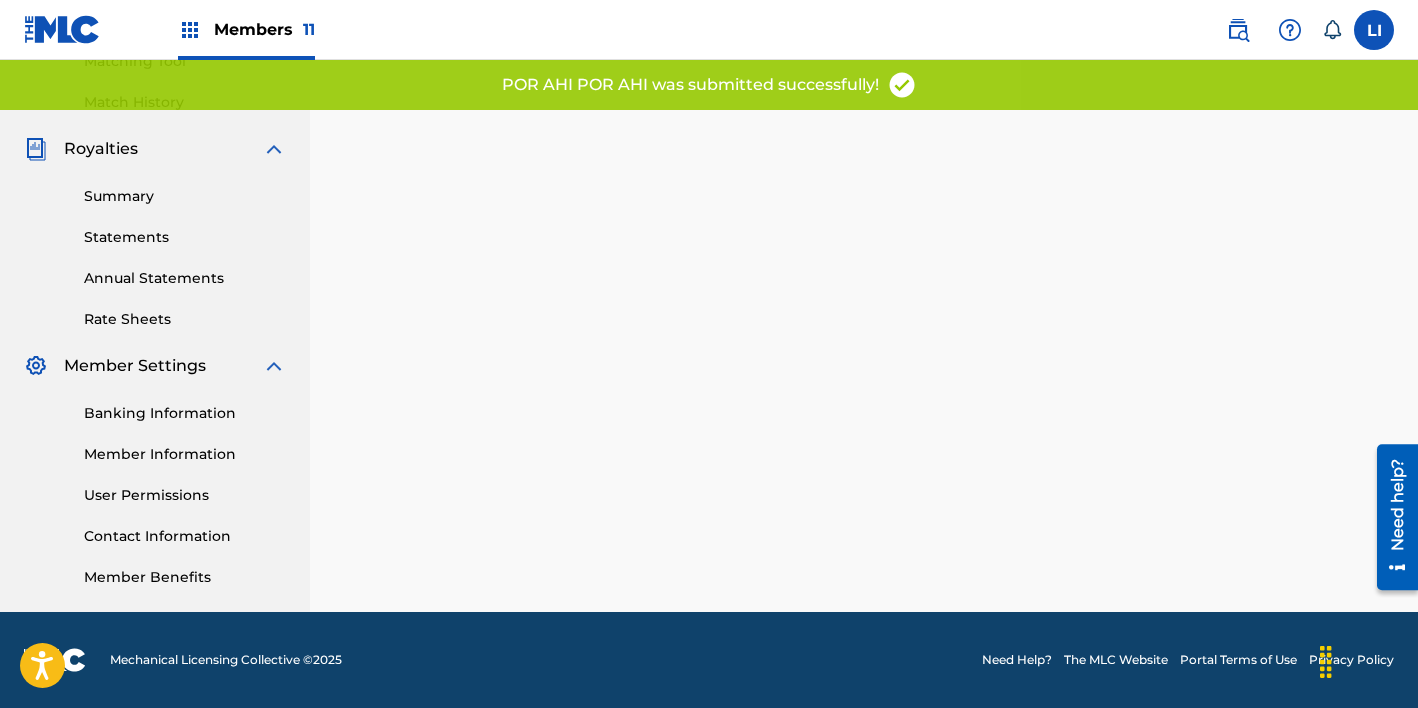 scroll, scrollTop: 0, scrollLeft: 0, axis: both 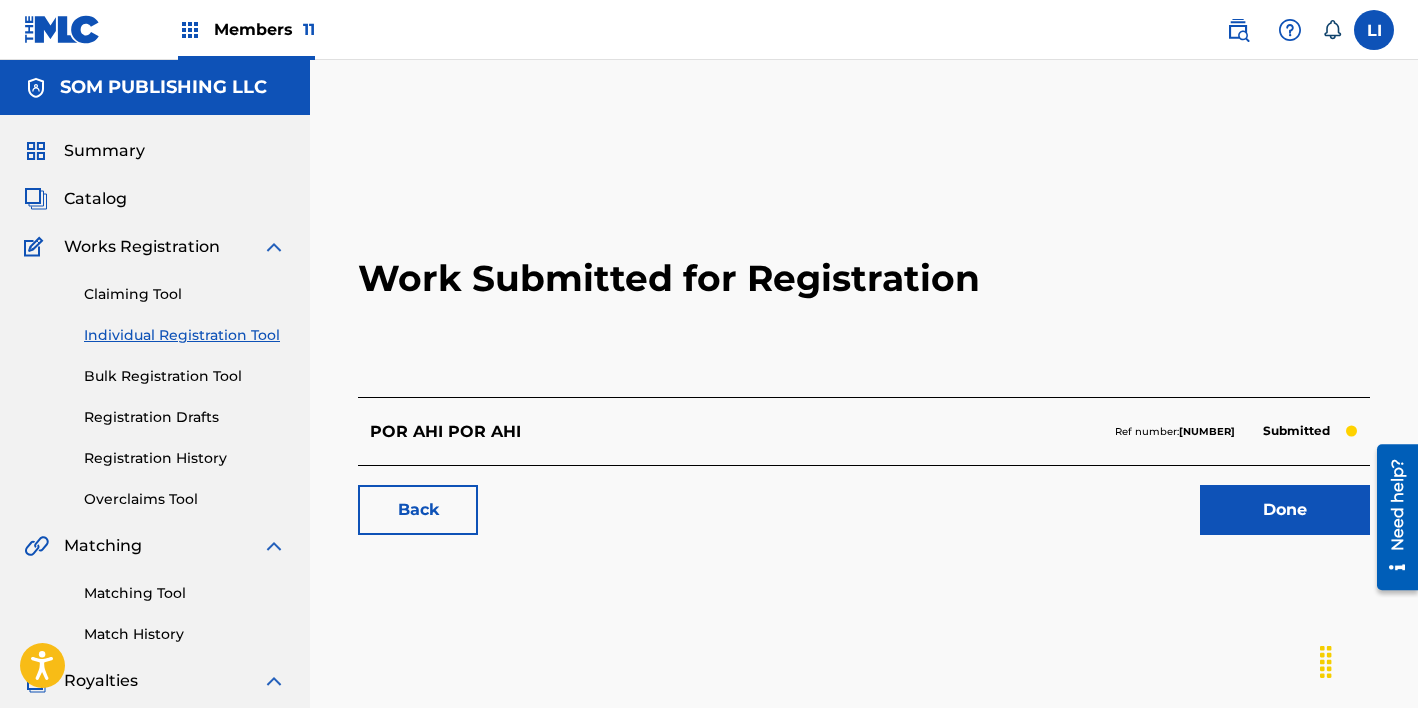 drag, startPoint x: 560, startPoint y: 160, endPoint x: 551, endPoint y: 136, distance: 25.632011 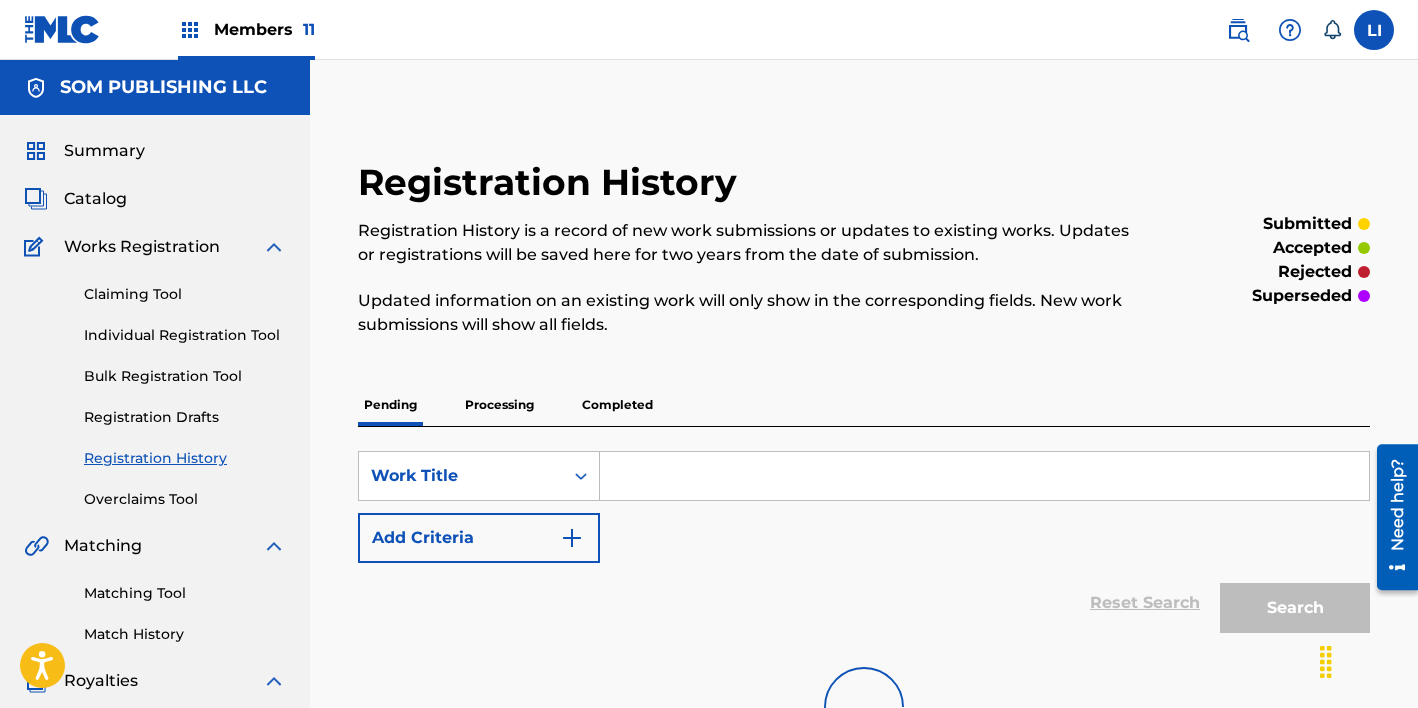 drag, startPoint x: 1274, startPoint y: 495, endPoint x: 1261, endPoint y: 489, distance: 14.3178215 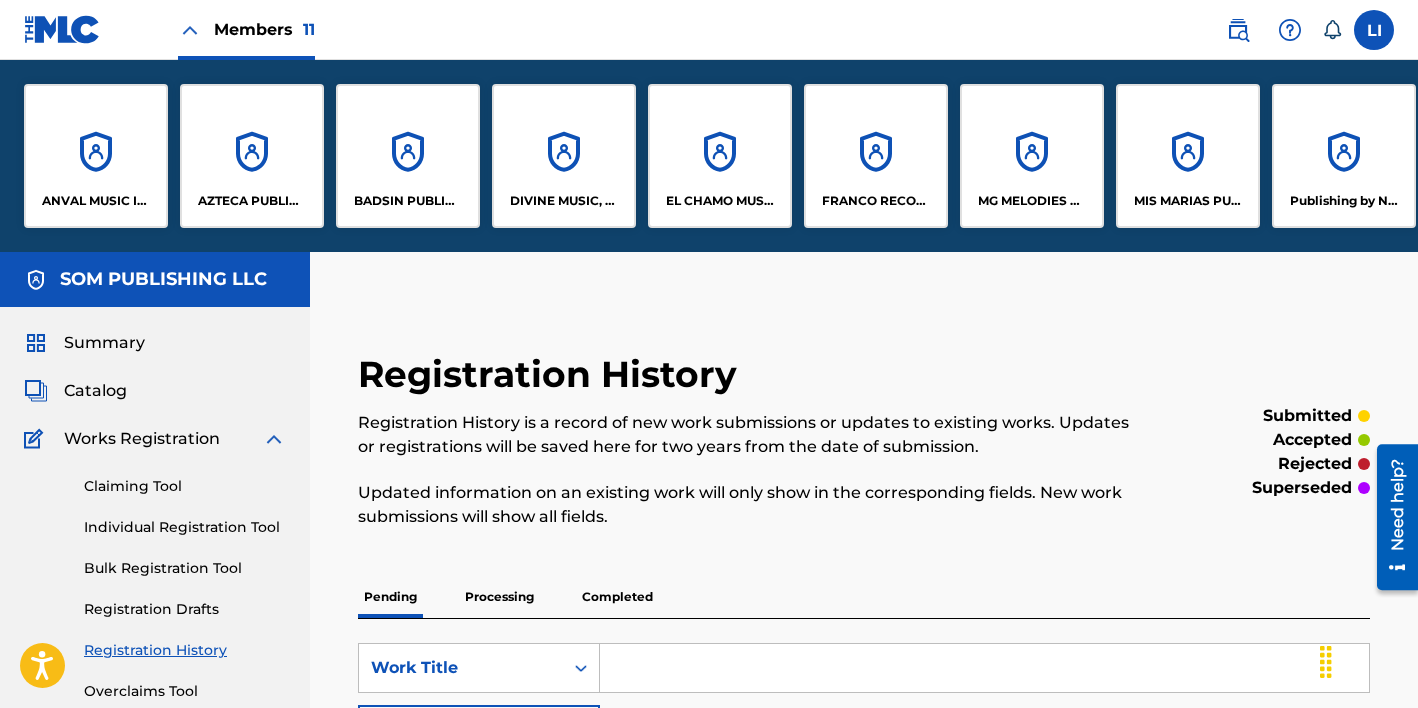 click on "DIVINE MUSIC, INC." at bounding box center (564, 156) 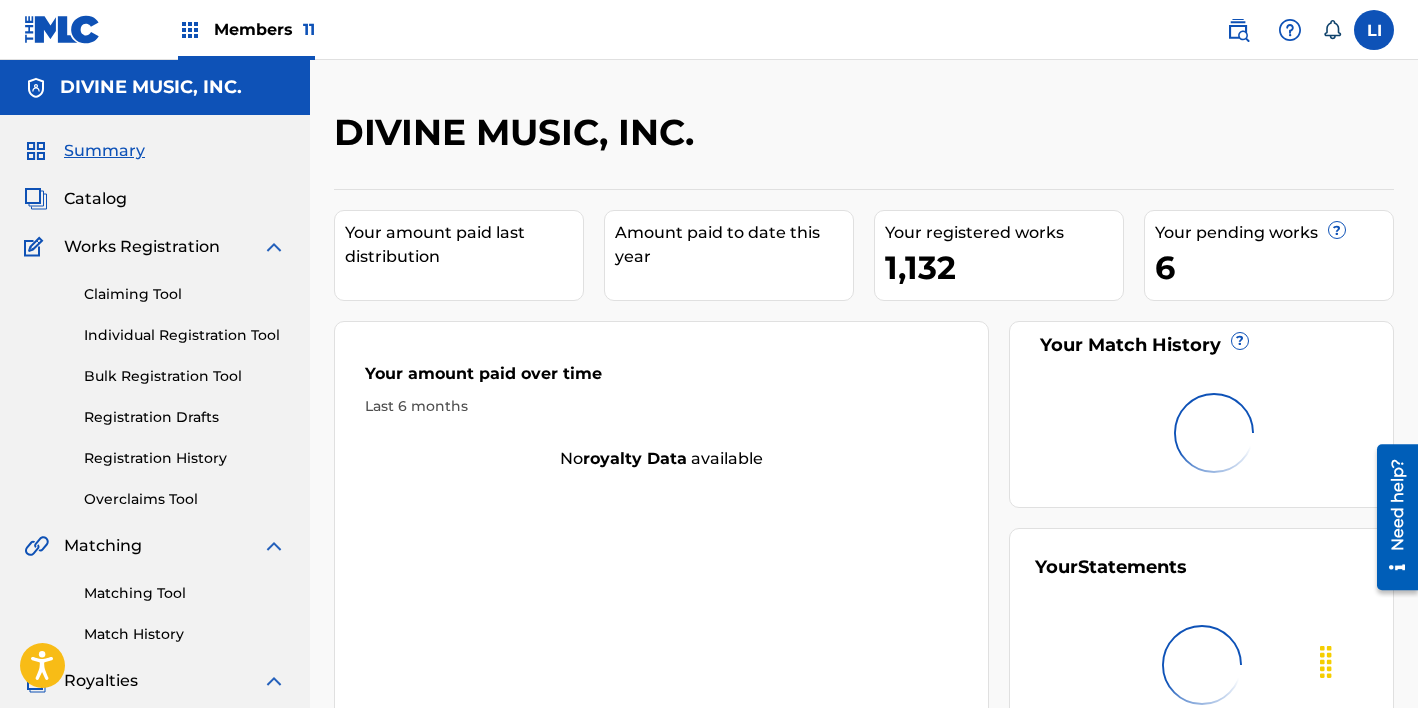 click on "Members    11" at bounding box center (264, 29) 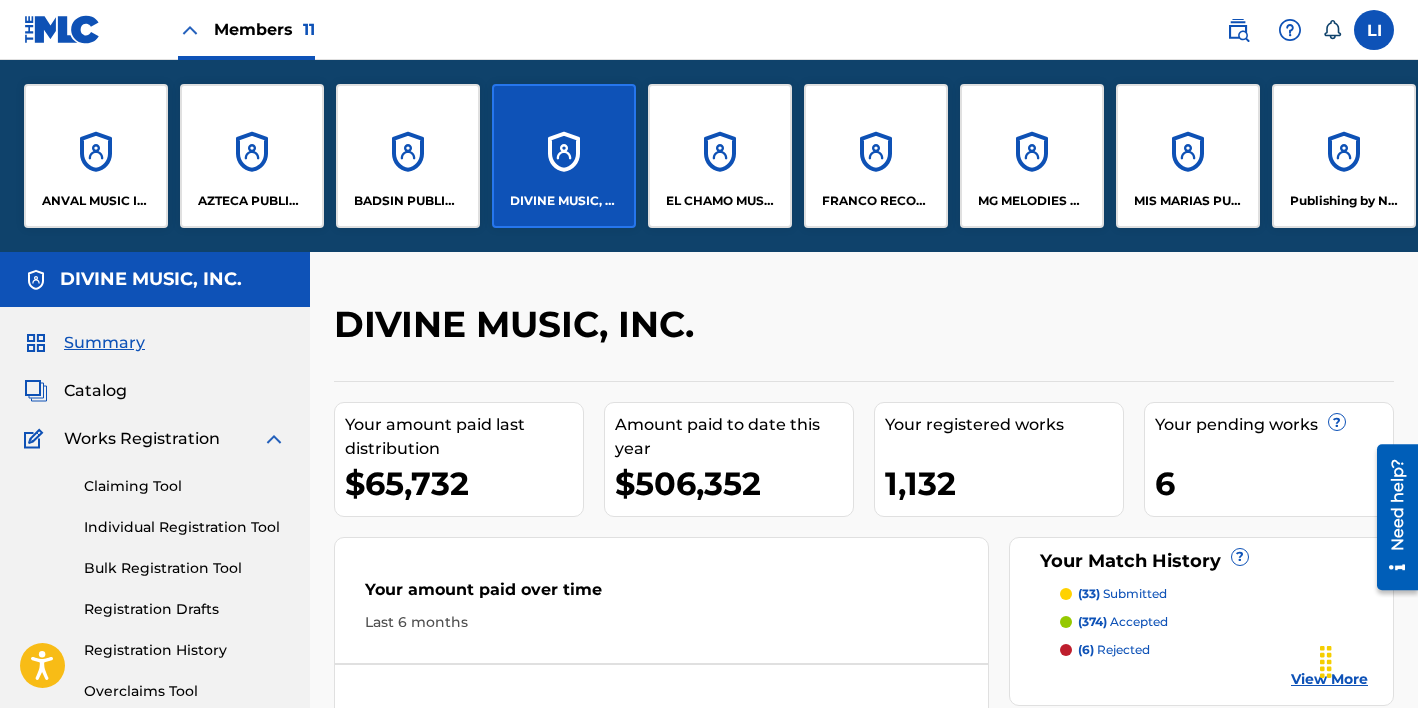 click on "BADSIN PUBLISHING LLC" at bounding box center (408, 156) 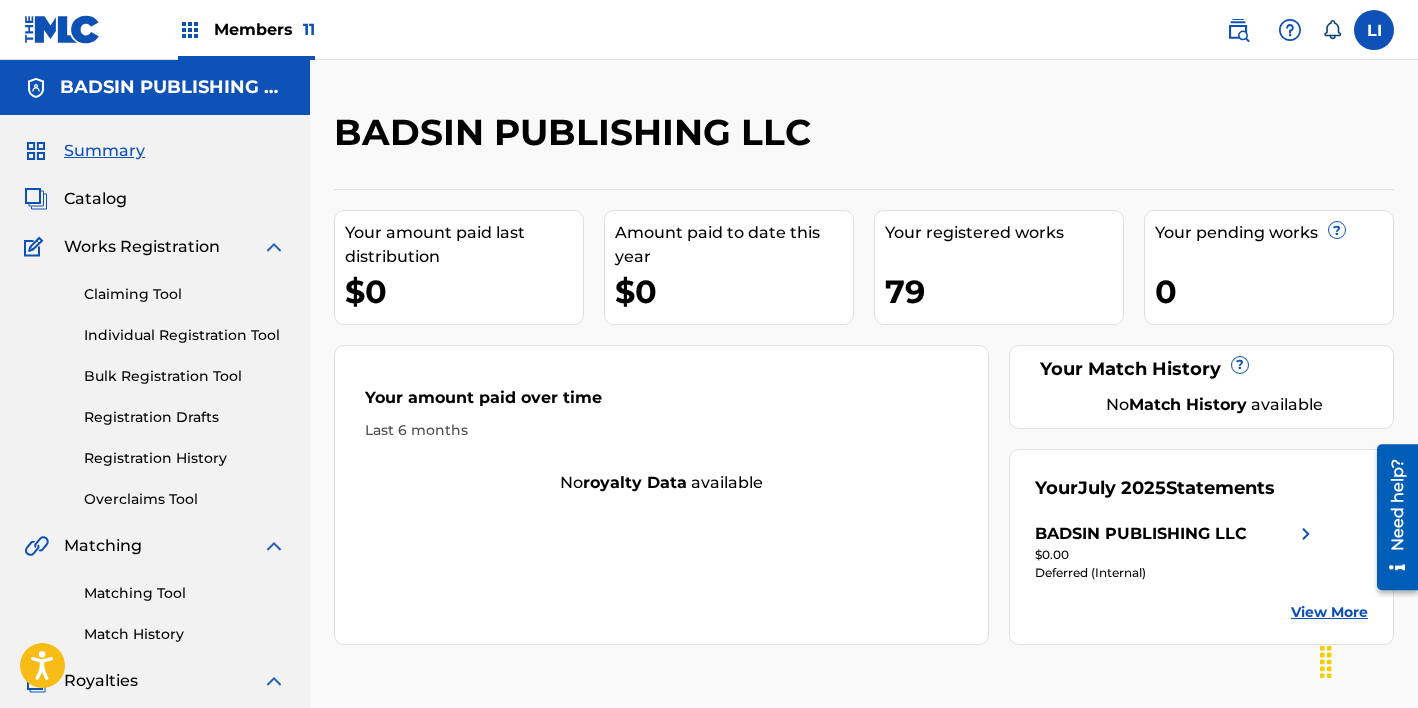 click on "Members    11" at bounding box center (246, 29) 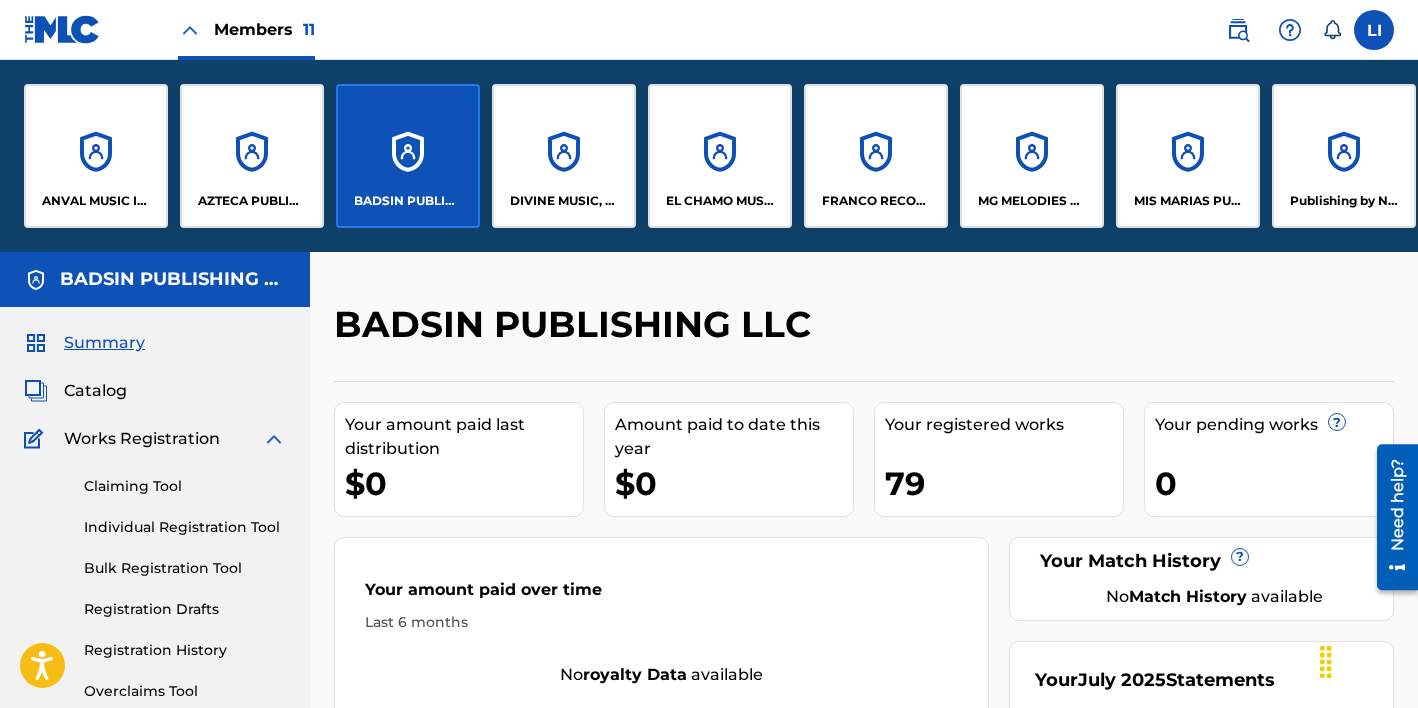 scroll, scrollTop: 0, scrollLeft: 334, axis: horizontal 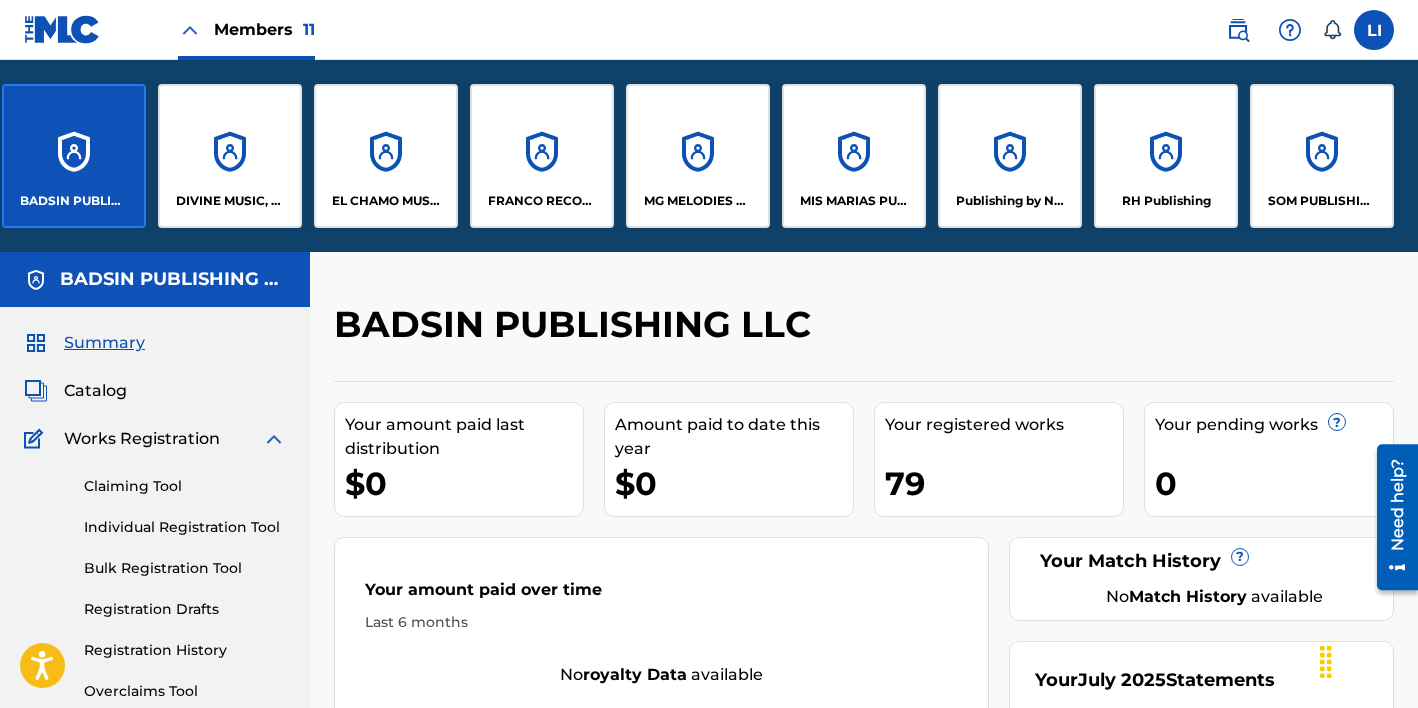 click on "RH Publishing" at bounding box center (1166, 156) 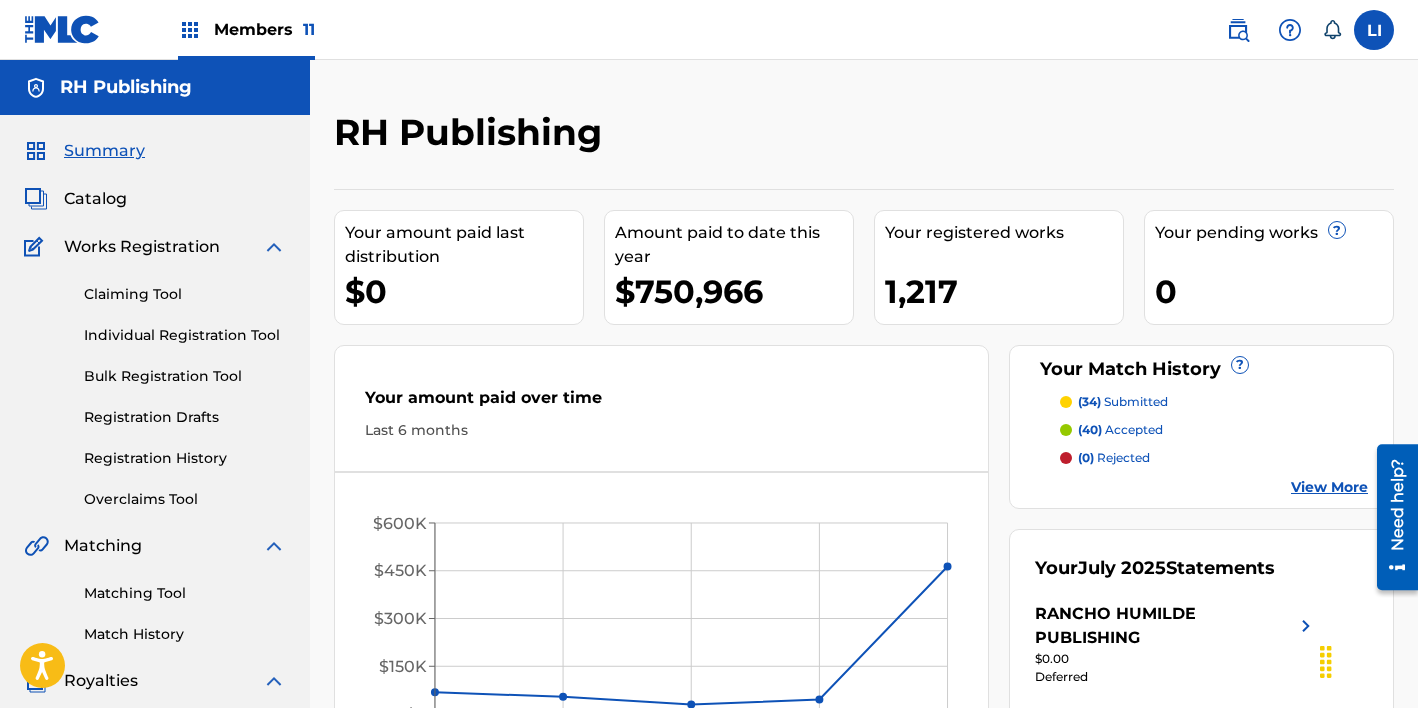 click on "Catalog" at bounding box center (95, 199) 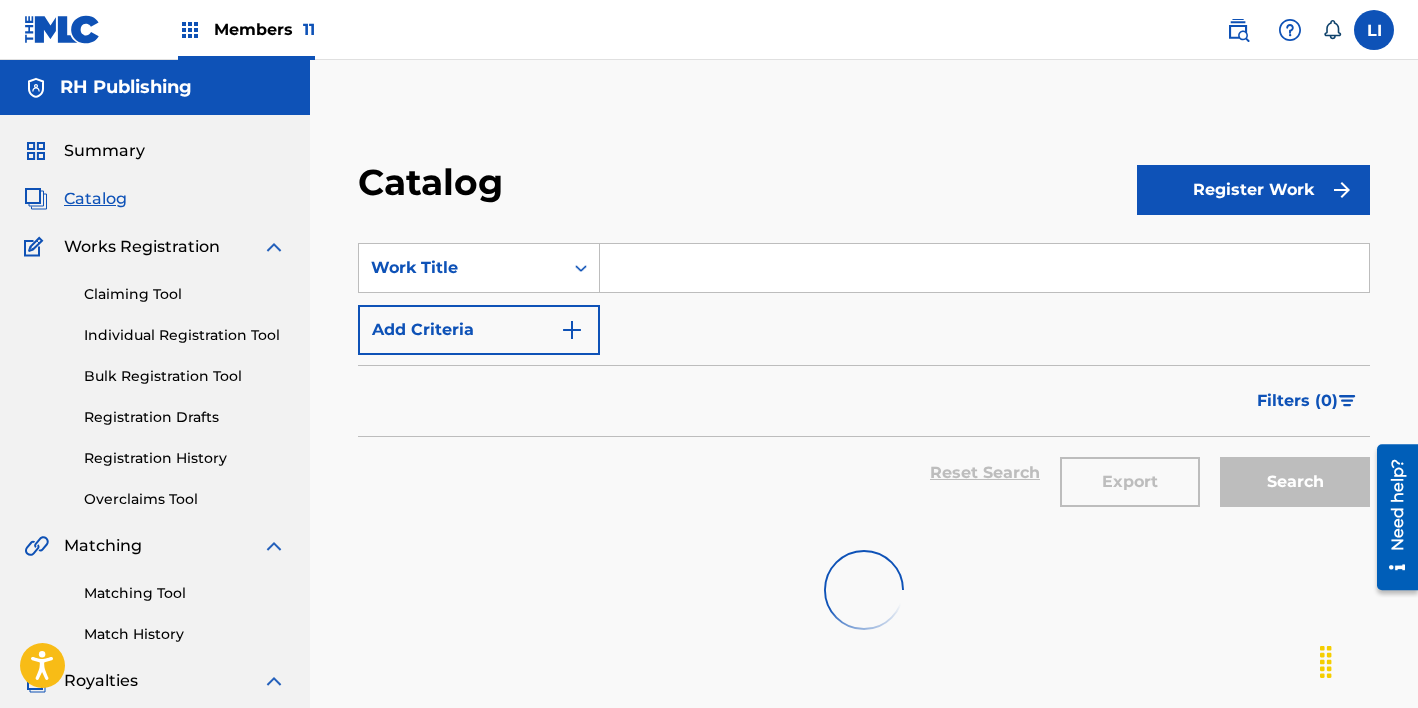 click at bounding box center (984, 268) 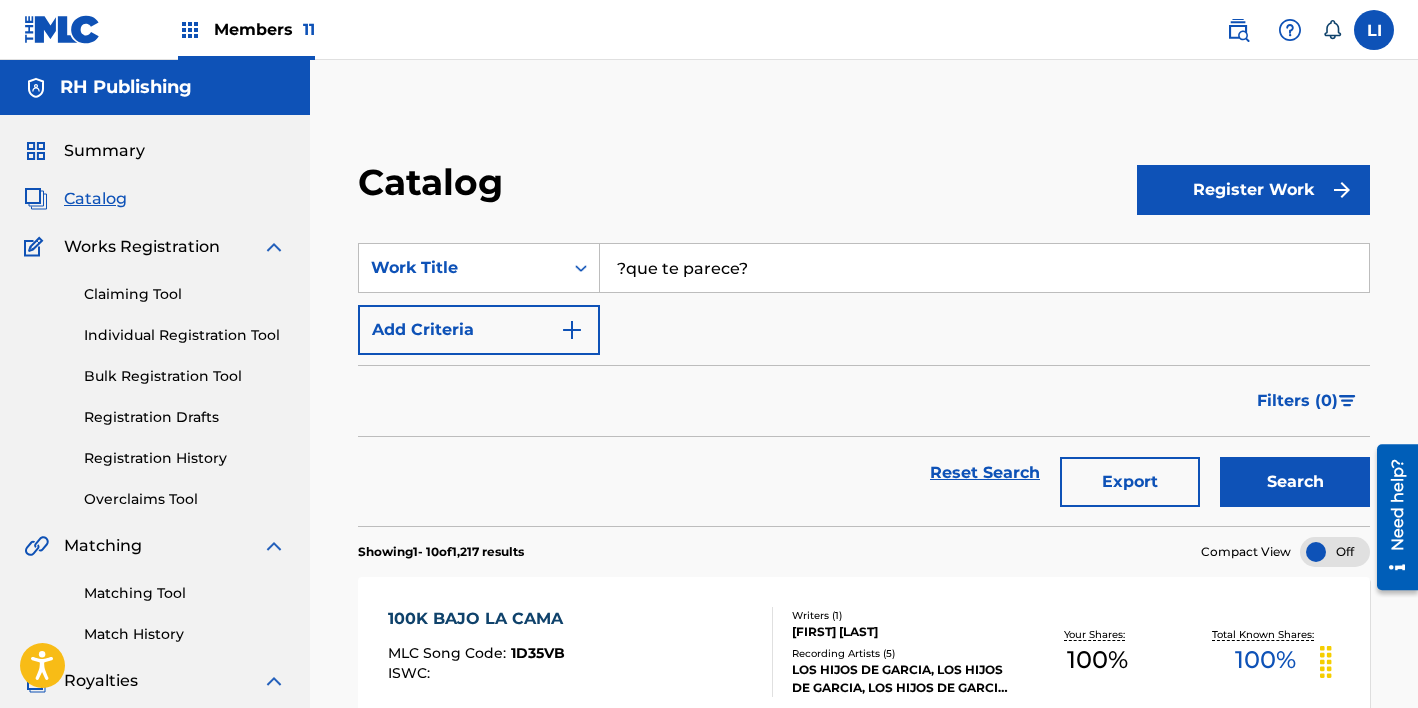 type on "?que te parece?" 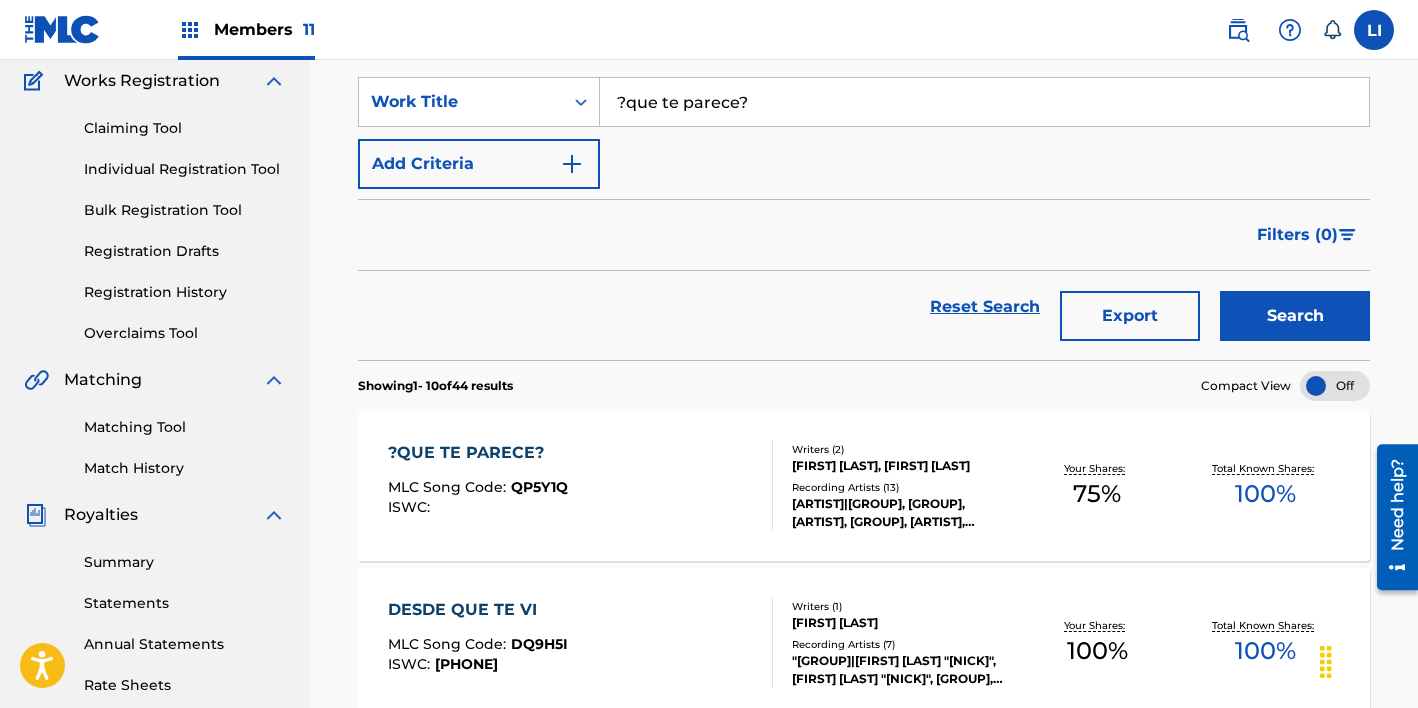 scroll, scrollTop: 171, scrollLeft: 0, axis: vertical 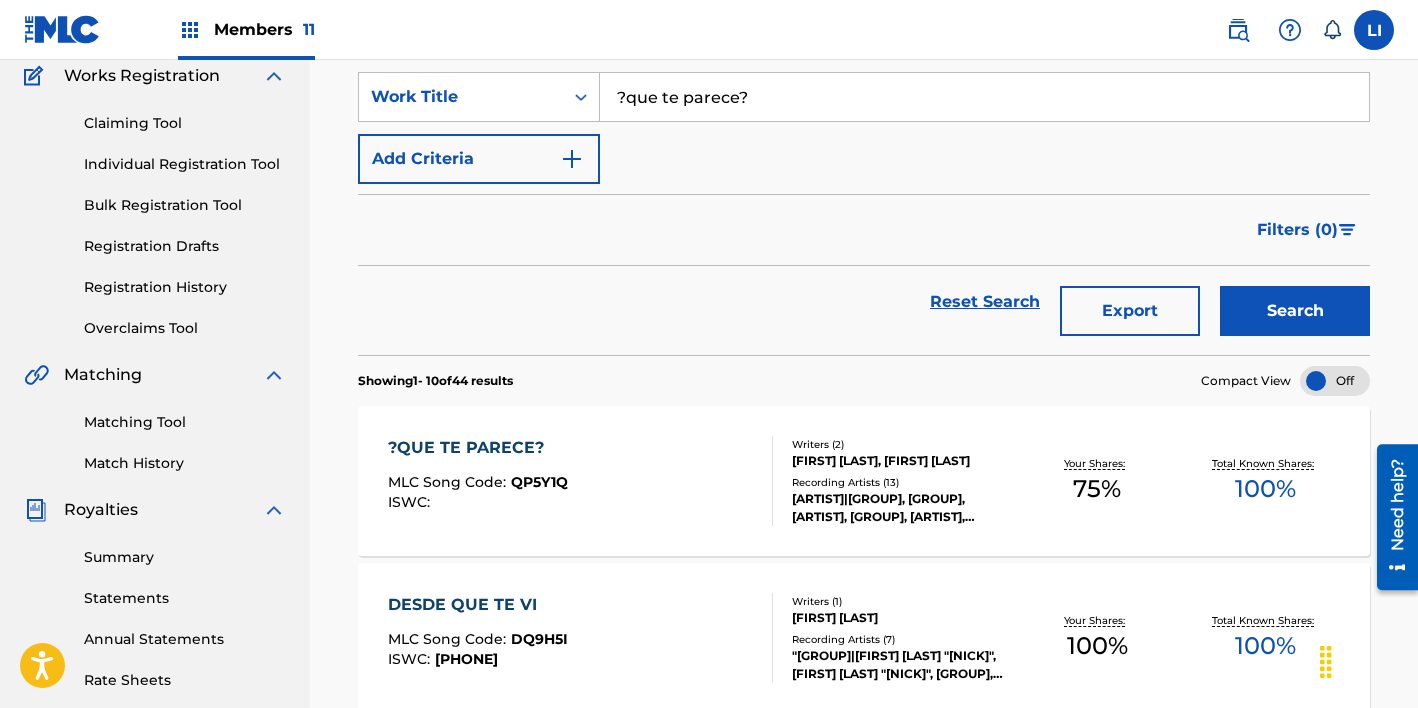 click on "?QUE TE PARECE? MLC Song Code : QP5Y1Q ISWC :" at bounding box center (478, 481) 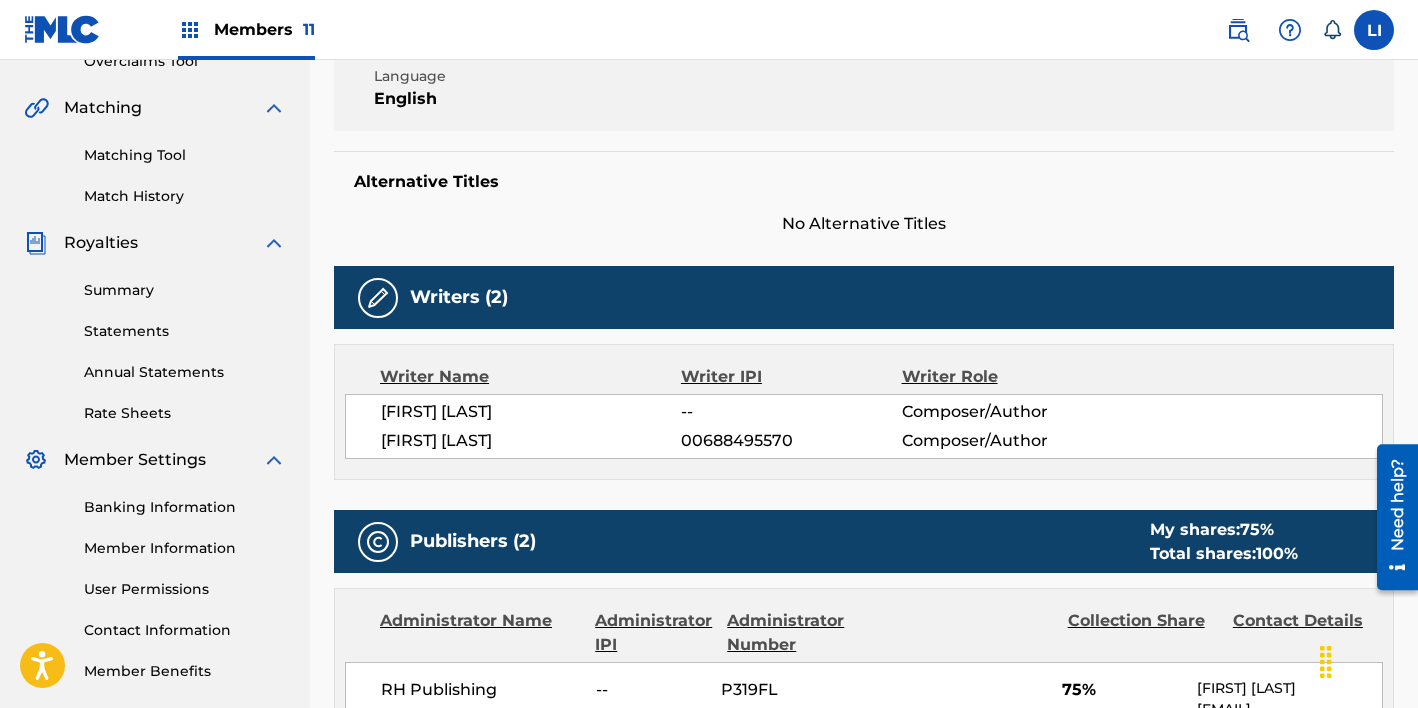 scroll, scrollTop: 16, scrollLeft: 0, axis: vertical 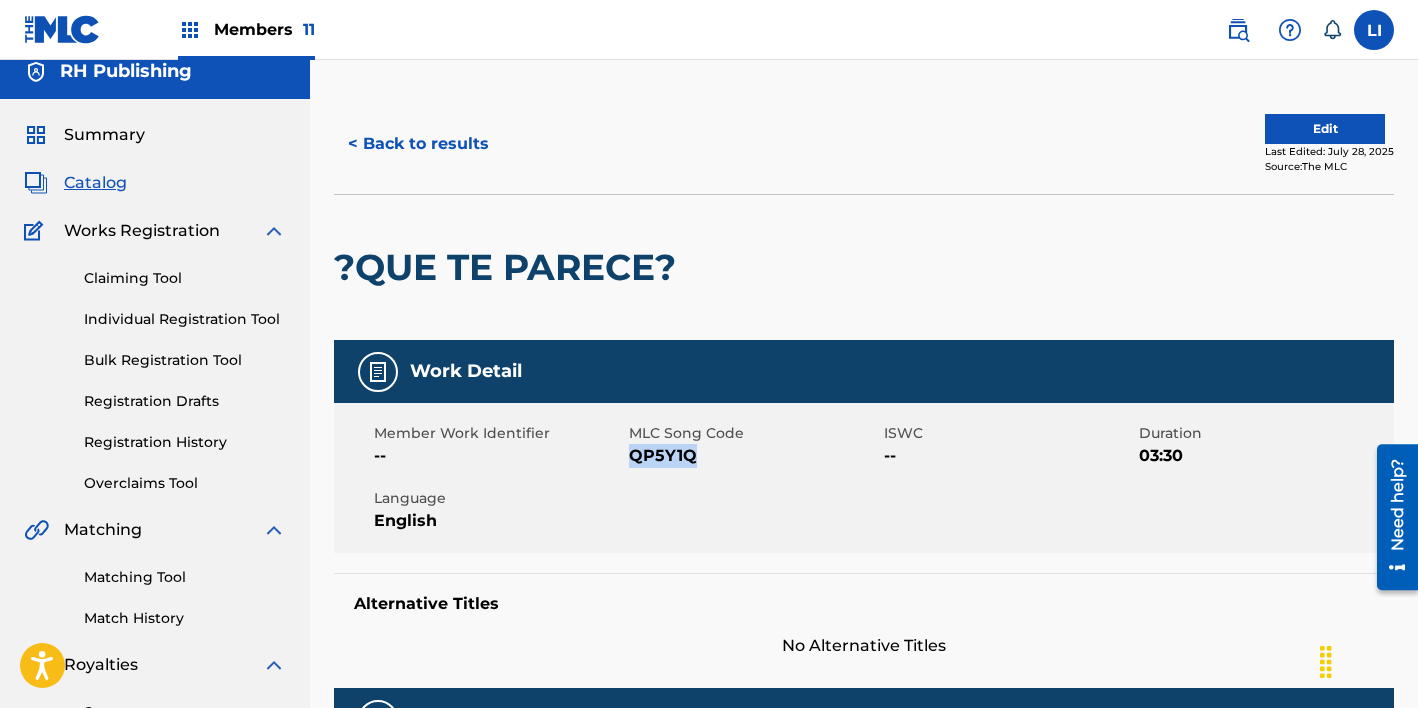 drag, startPoint x: 645, startPoint y: 461, endPoint x: 631, endPoint y: 460, distance: 14.035668 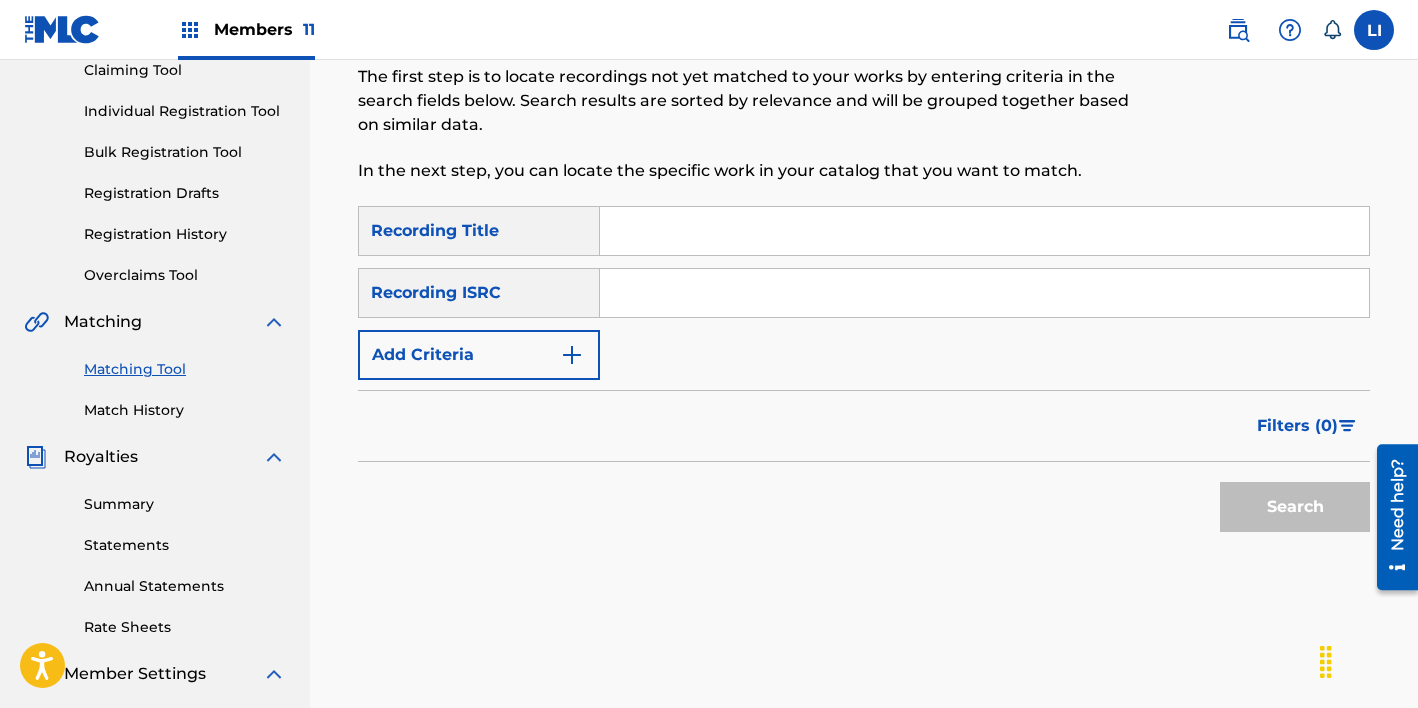 scroll, scrollTop: 118, scrollLeft: 0, axis: vertical 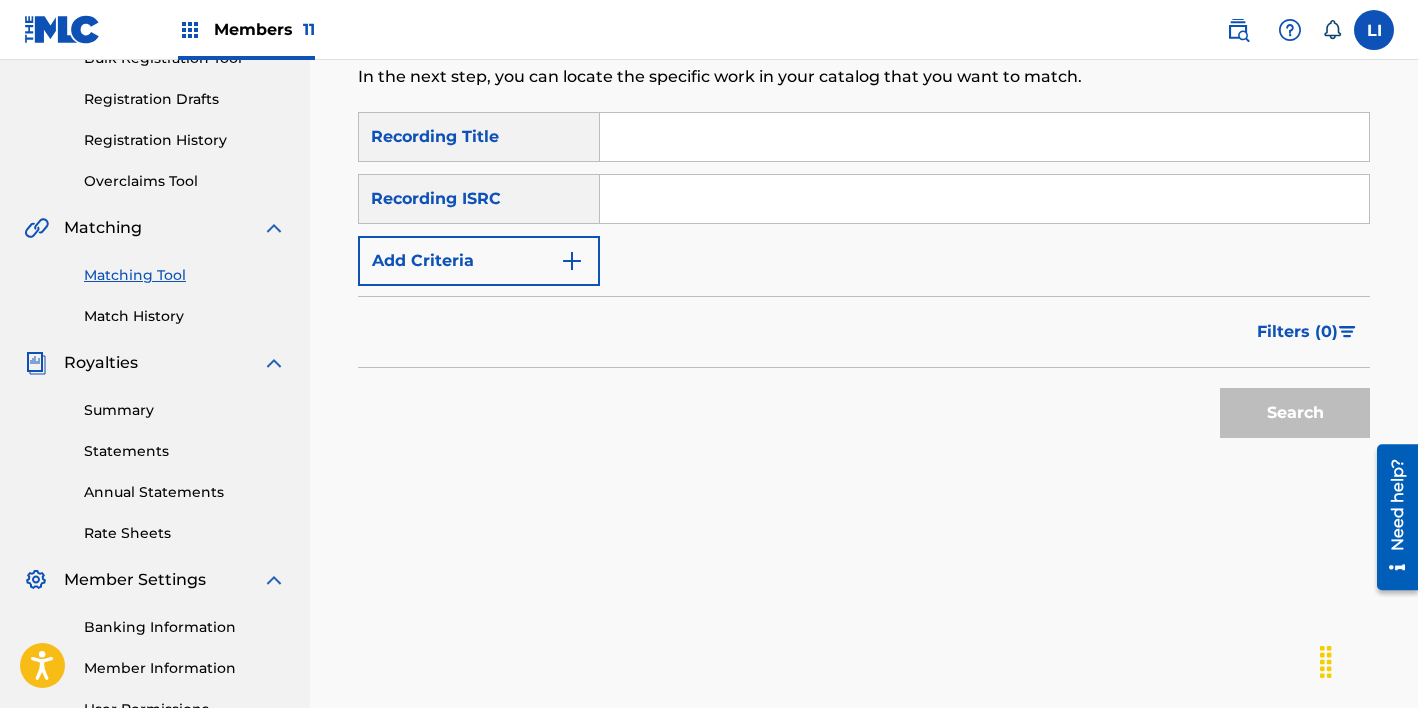 click on "Matching Tool The Matching Tool allows Members to match  sound recordings  to works within their catalog. This ensures you'll collect the royalties you're owed for your work(s). The first step is to locate recordings not yet matched to your works by entering criteria in the search fields below. Search results are sorted by relevance and will be grouped together based on similar data. In the next step, you can locate the specific work in your catalog that you want to match." at bounding box center [747, -23] 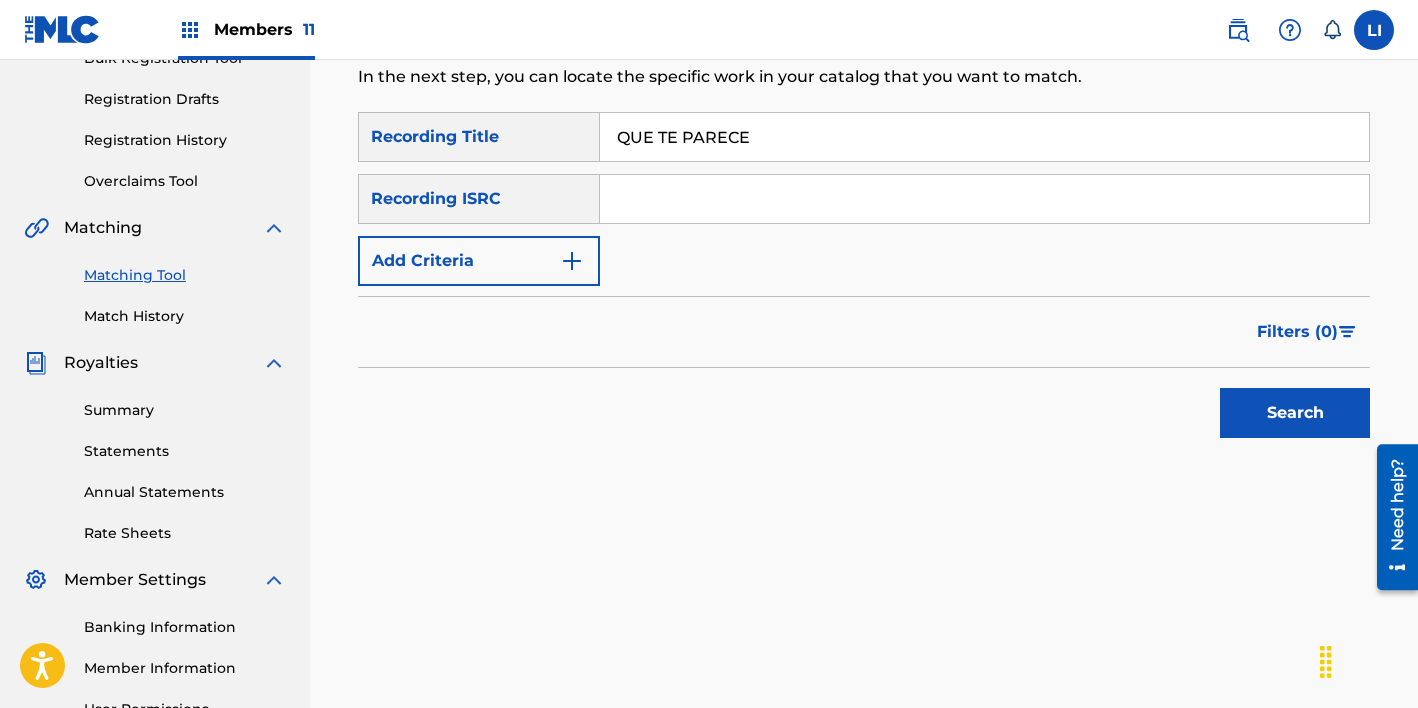 type on "QUE TE PARECE" 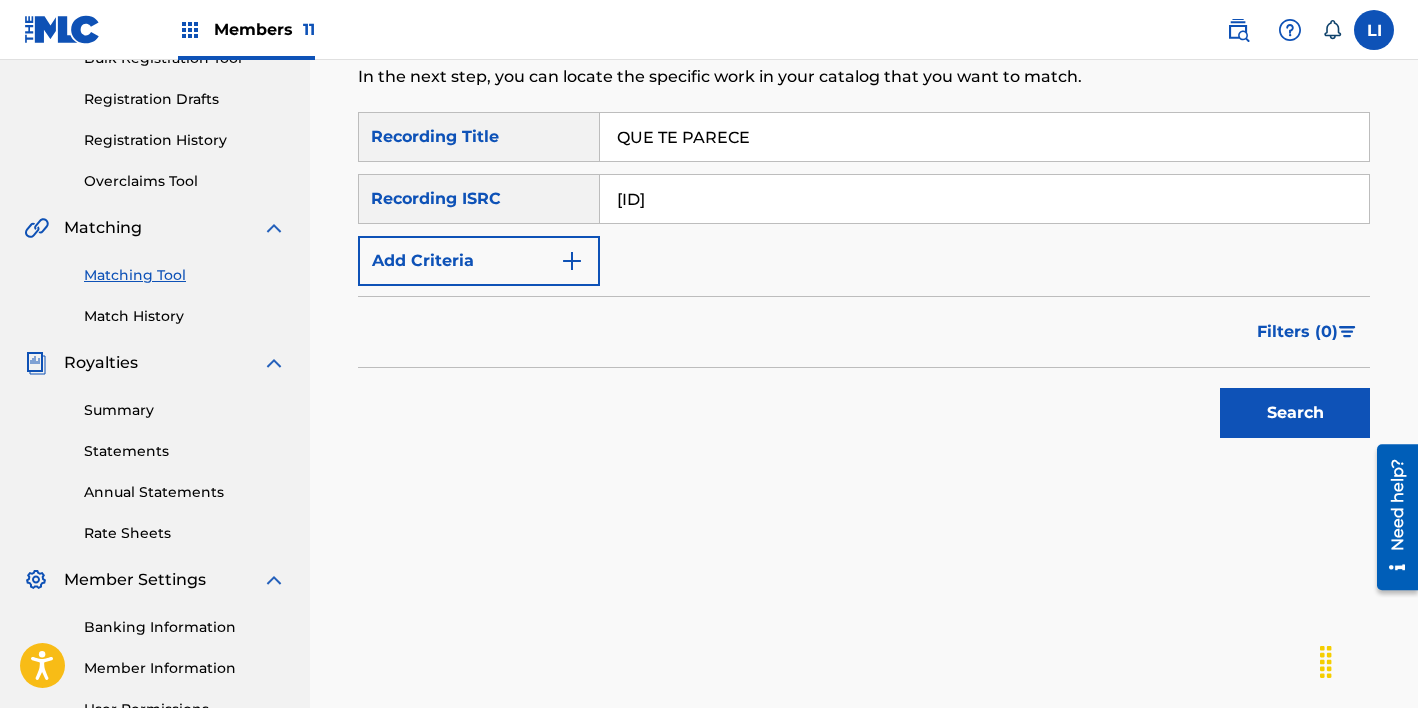 type on "DGA0R2424329" 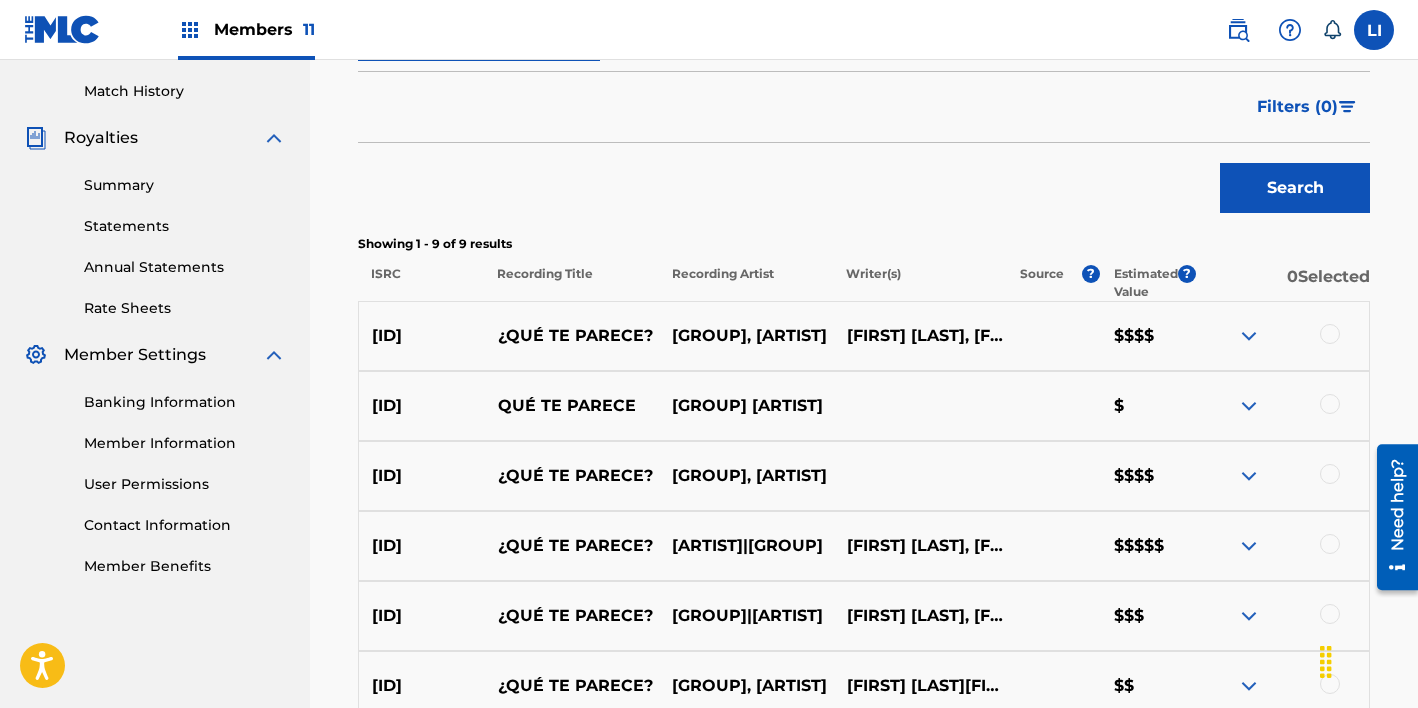 scroll, scrollTop: 562, scrollLeft: 0, axis: vertical 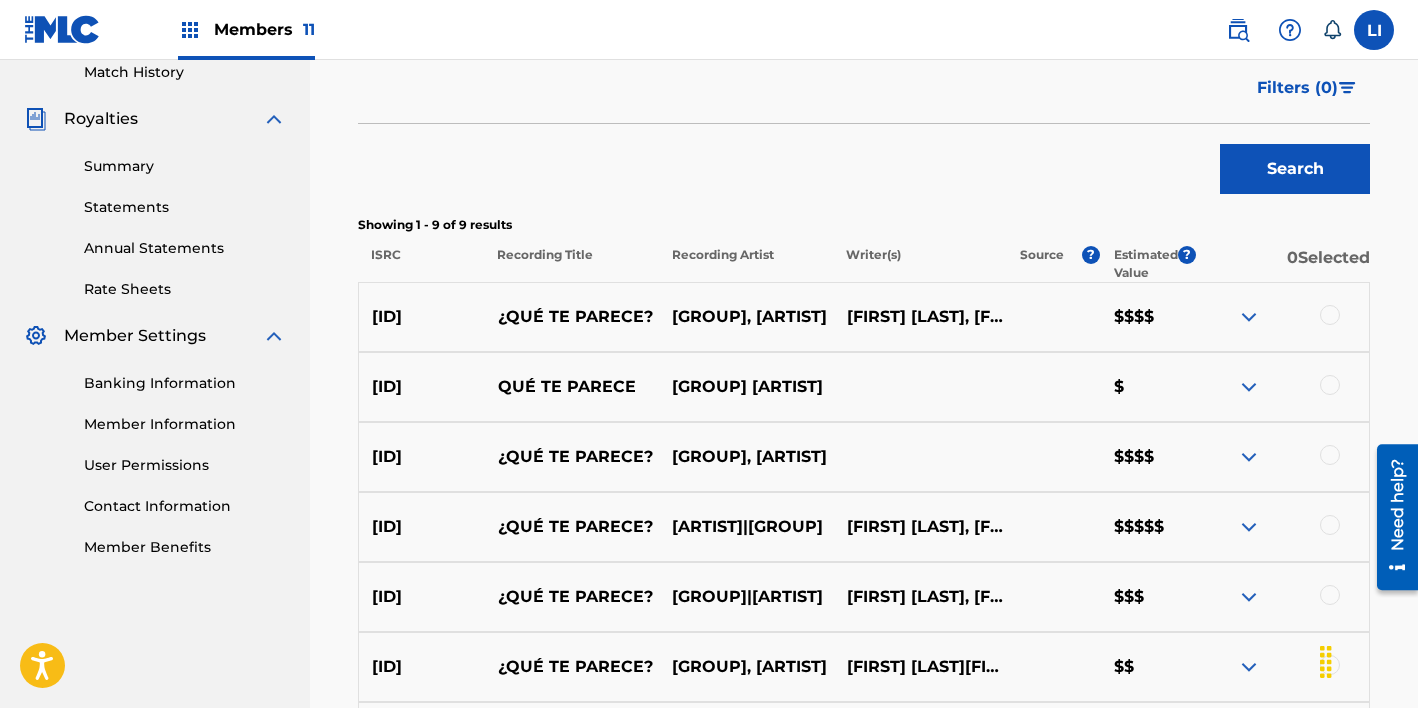 click at bounding box center [1330, 315] 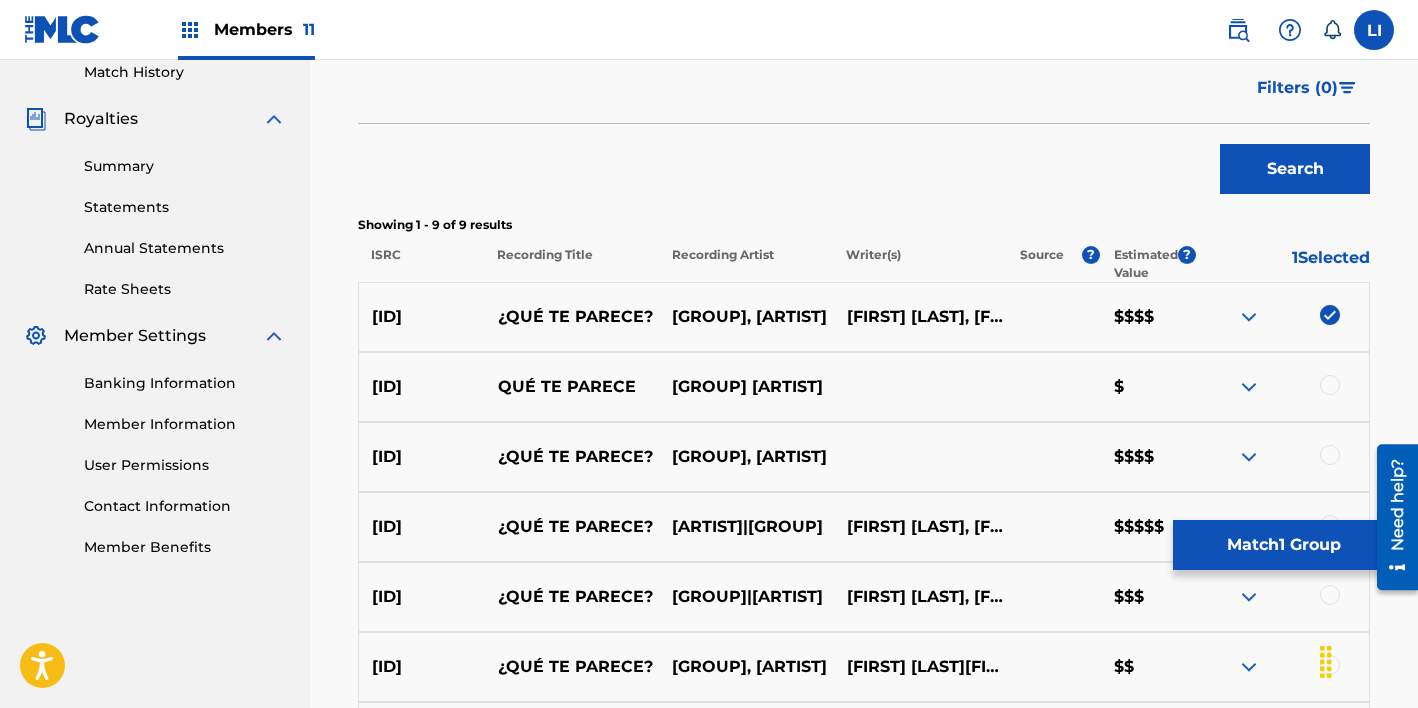 click at bounding box center (1330, 385) 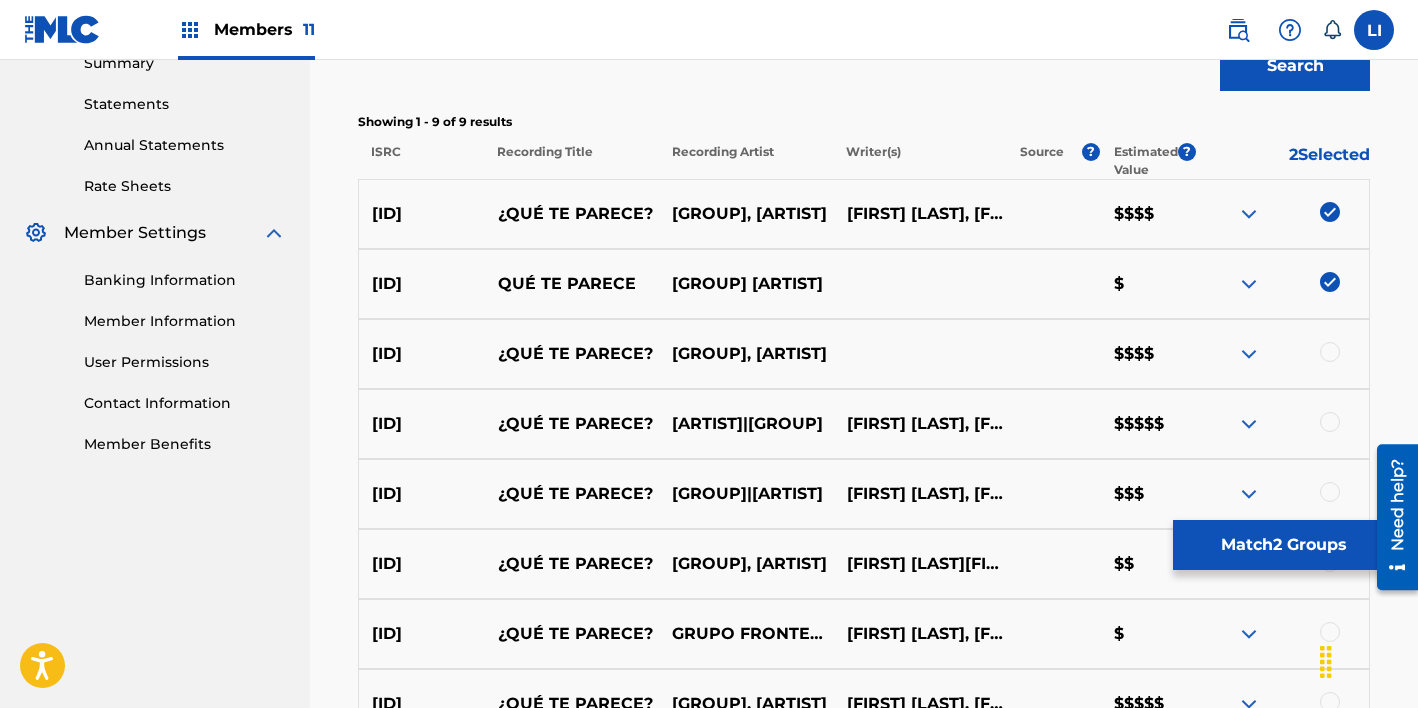 scroll, scrollTop: 832, scrollLeft: 0, axis: vertical 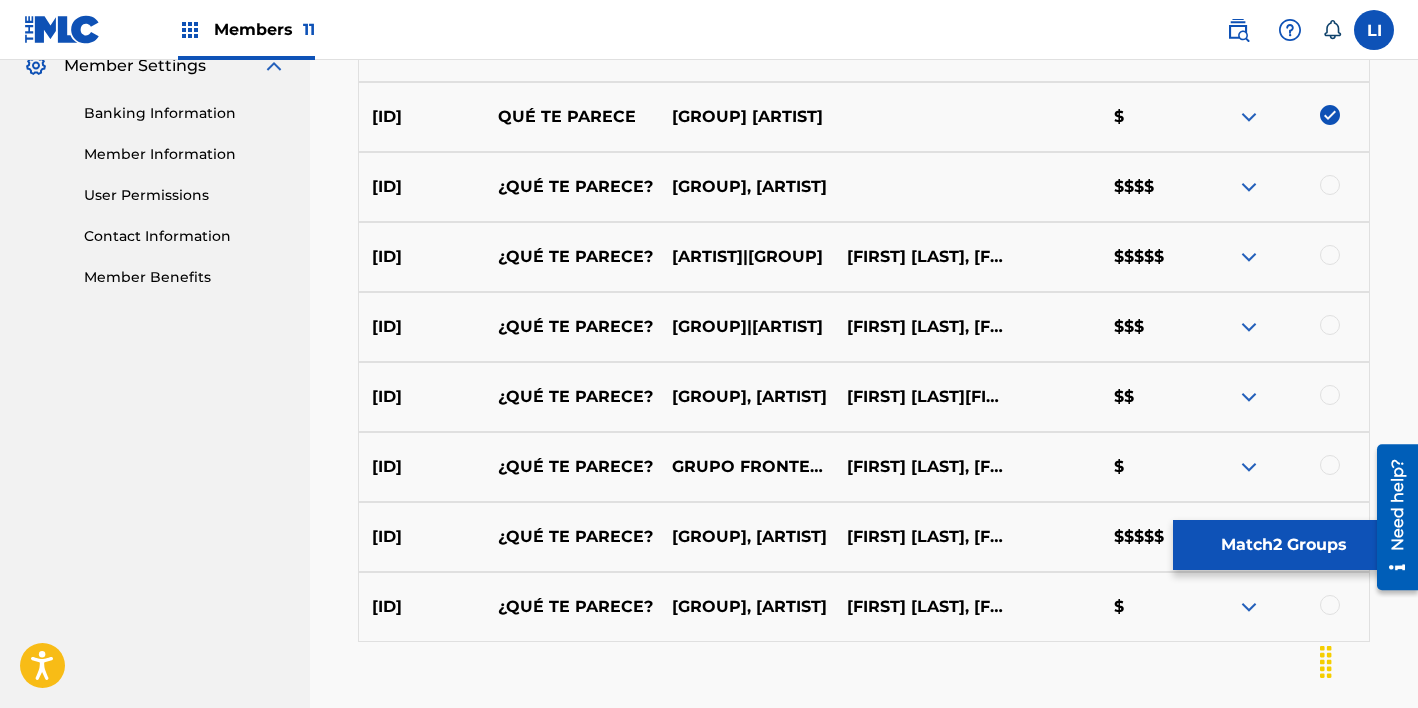 click at bounding box center [1330, 185] 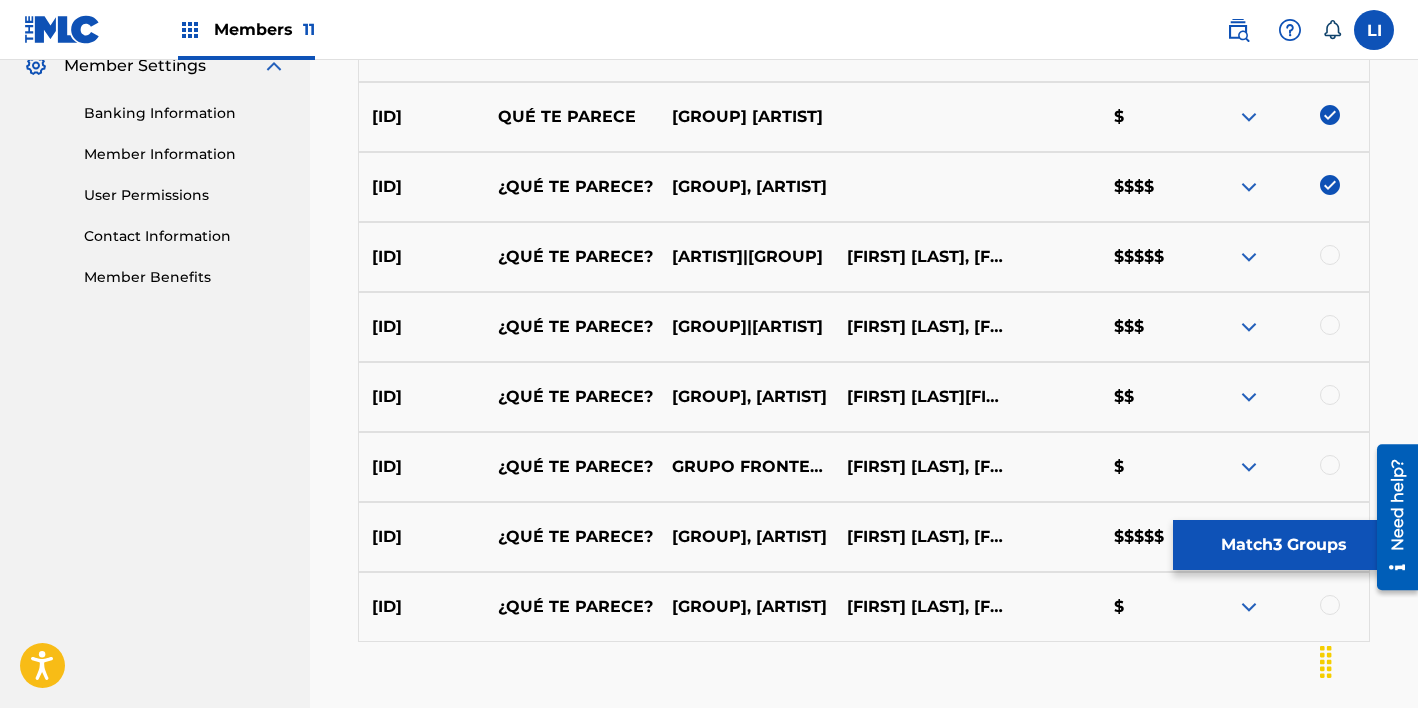 click at bounding box center [1330, 255] 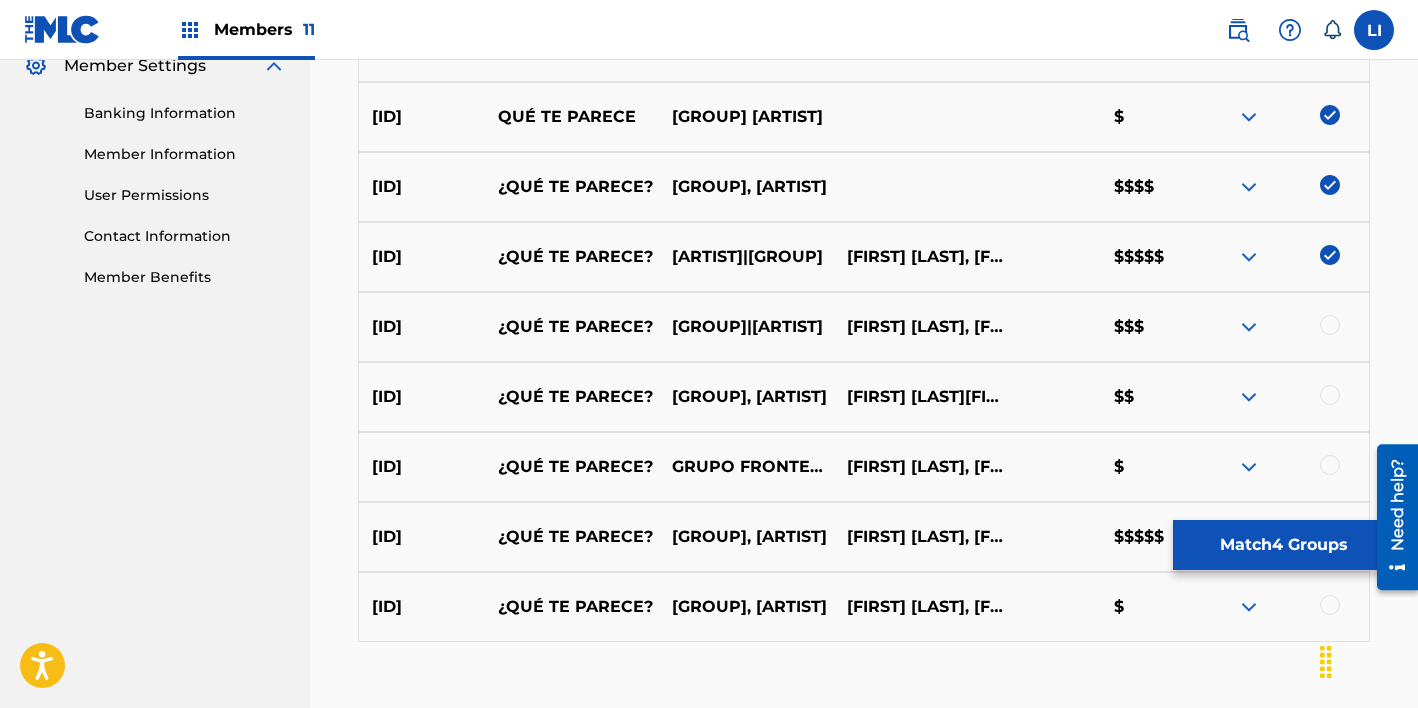 drag, startPoint x: 1332, startPoint y: 331, endPoint x: 1336, endPoint y: 348, distance: 17.464249 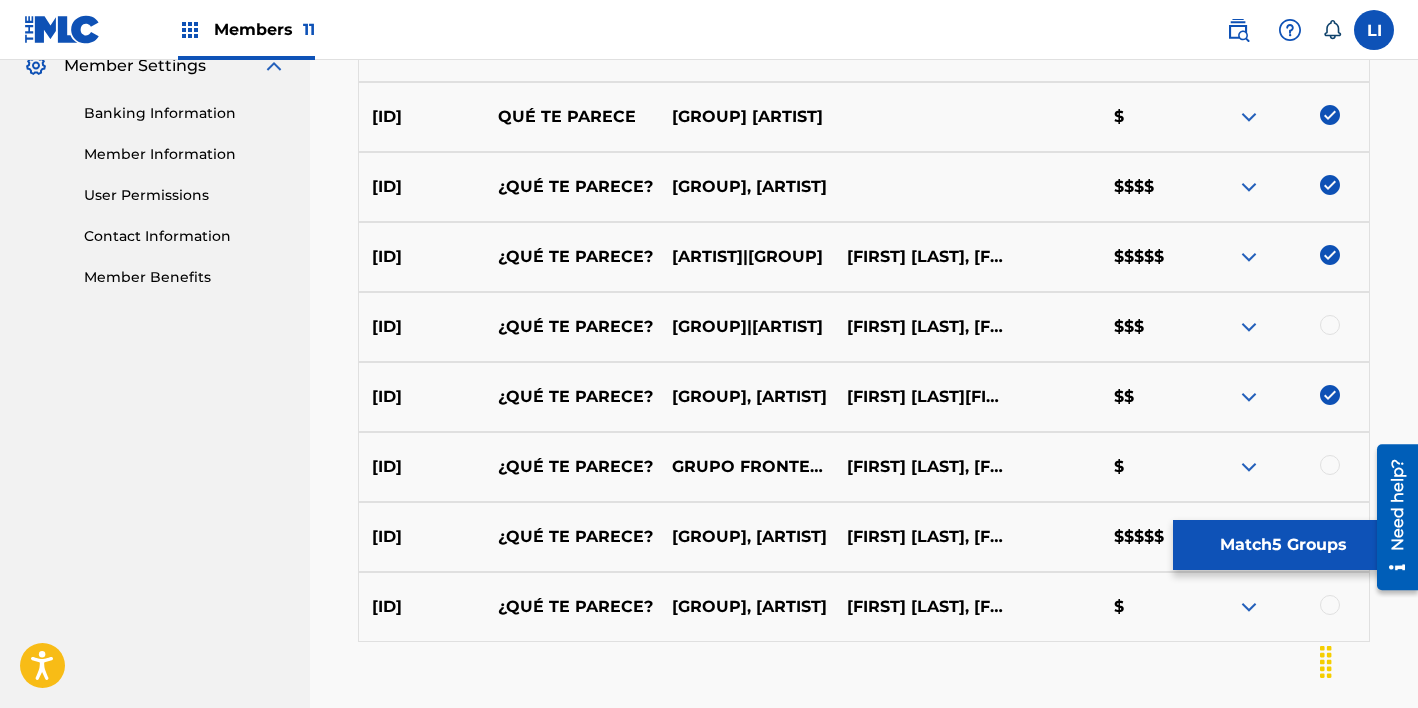 click at bounding box center (1330, 325) 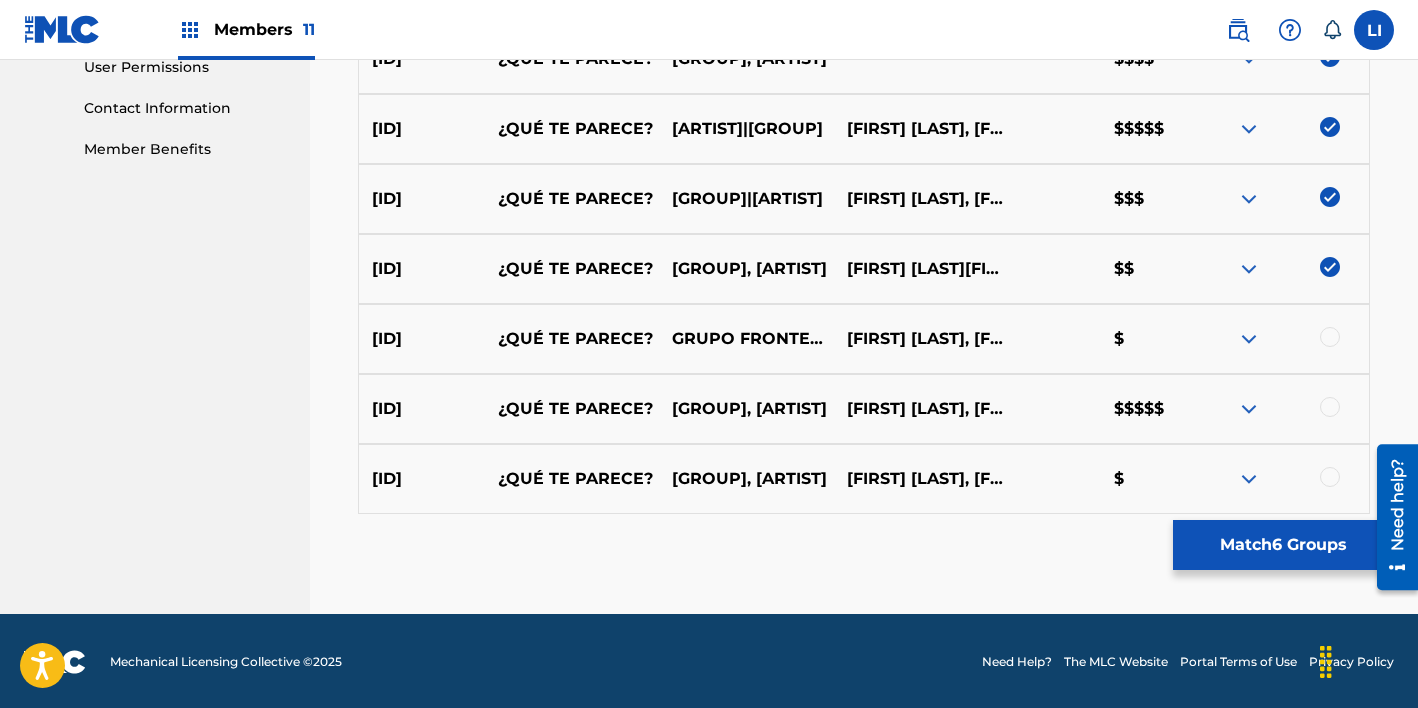 scroll, scrollTop: 962, scrollLeft: 0, axis: vertical 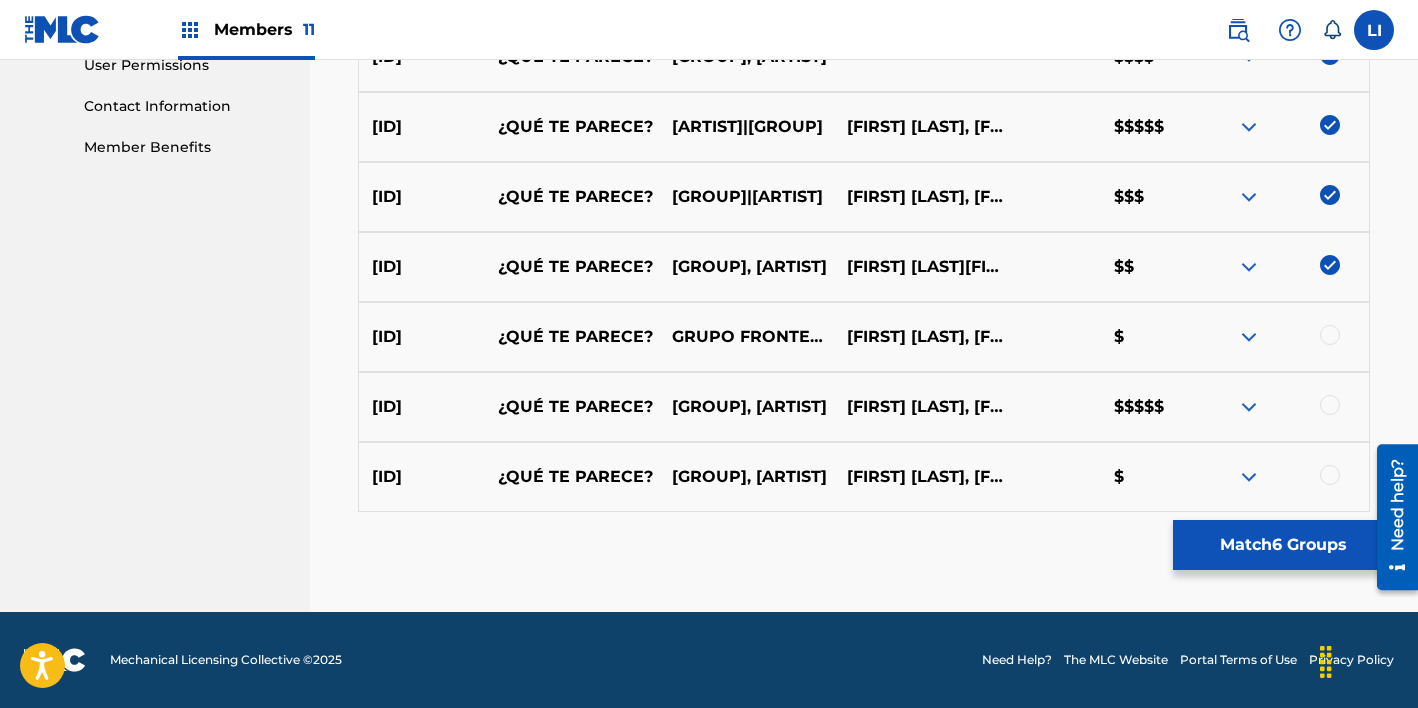 click at bounding box center (1330, 335) 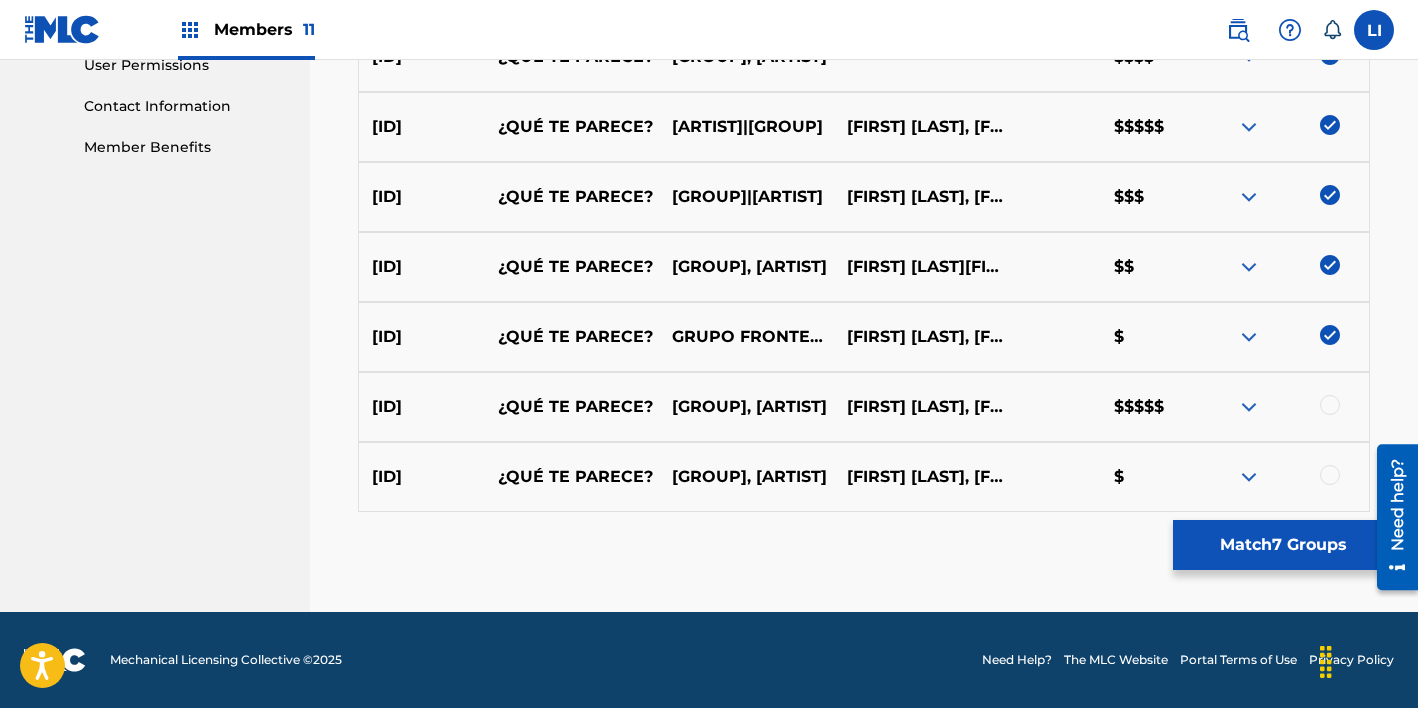 click at bounding box center (1330, 405) 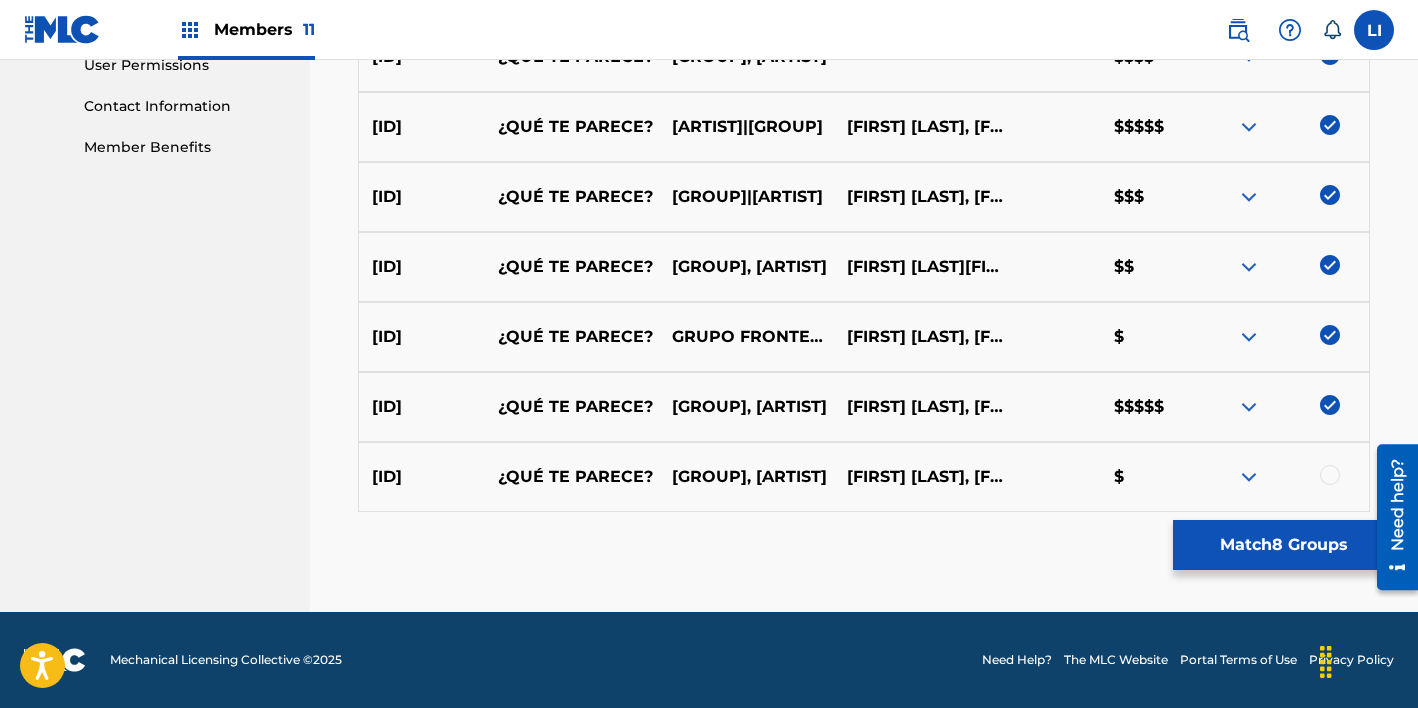 click at bounding box center (1330, 475) 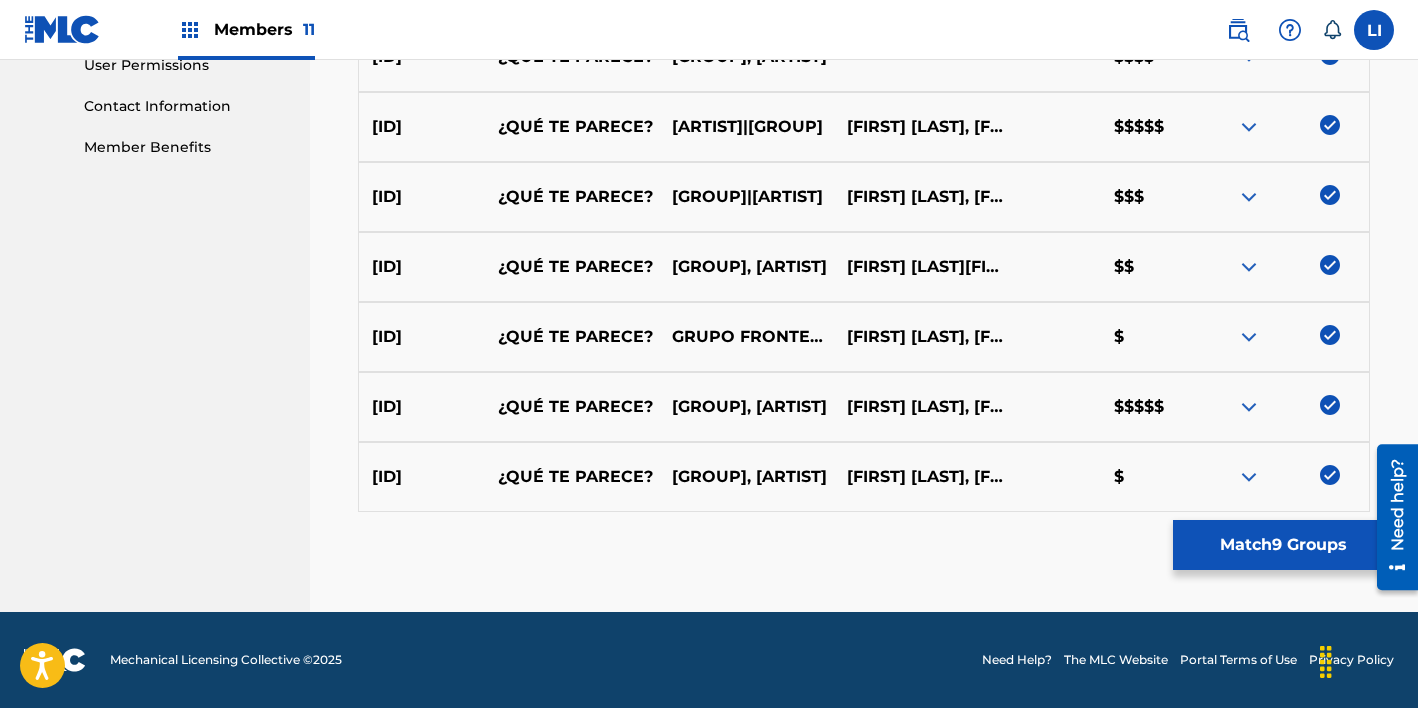 click on "Match  9 Groups" at bounding box center (1283, 545) 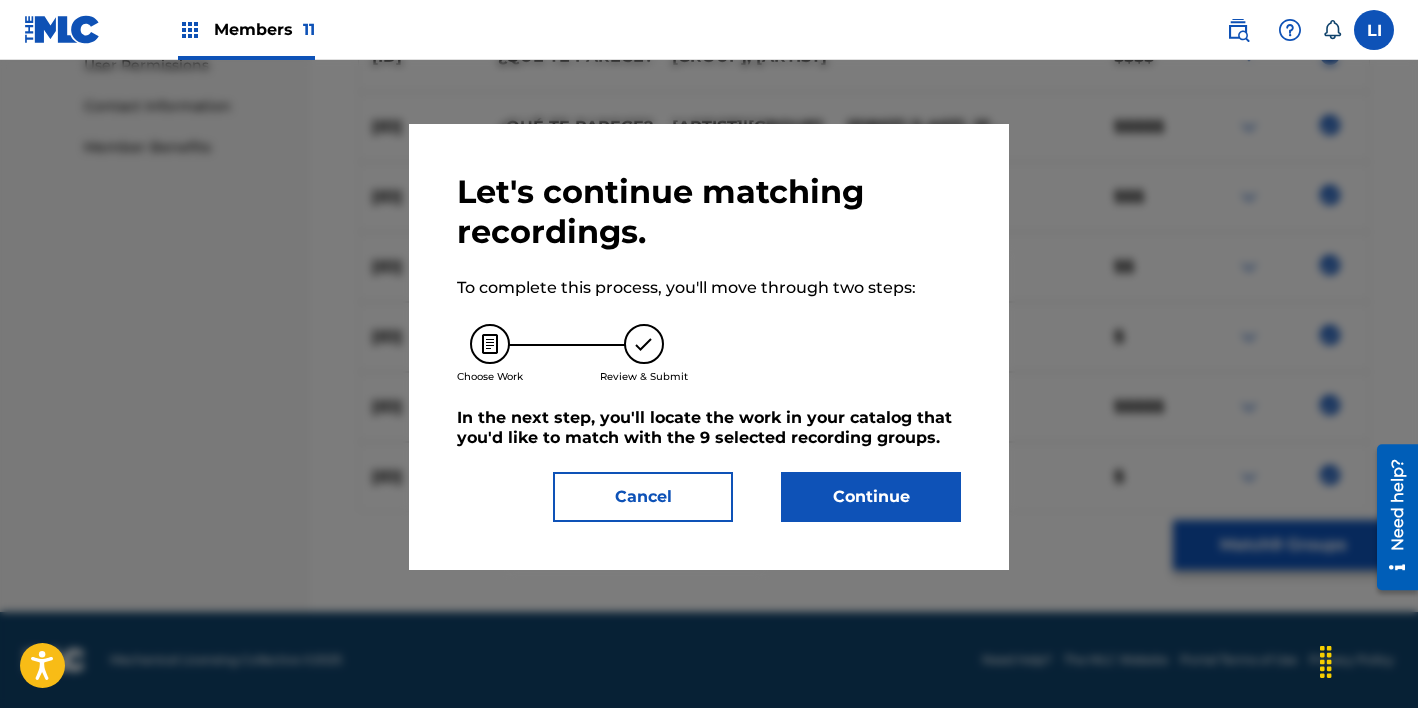 click on "Continue" at bounding box center (871, 497) 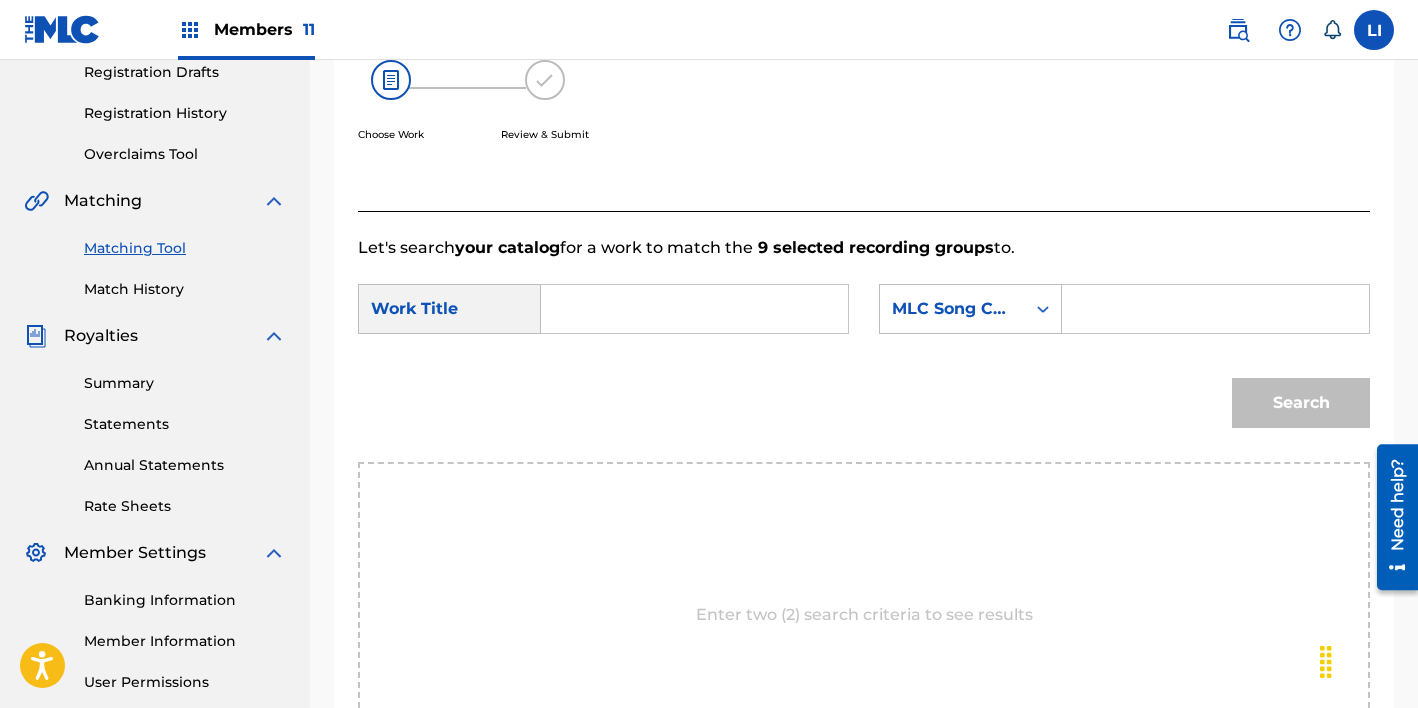 scroll, scrollTop: 205, scrollLeft: 0, axis: vertical 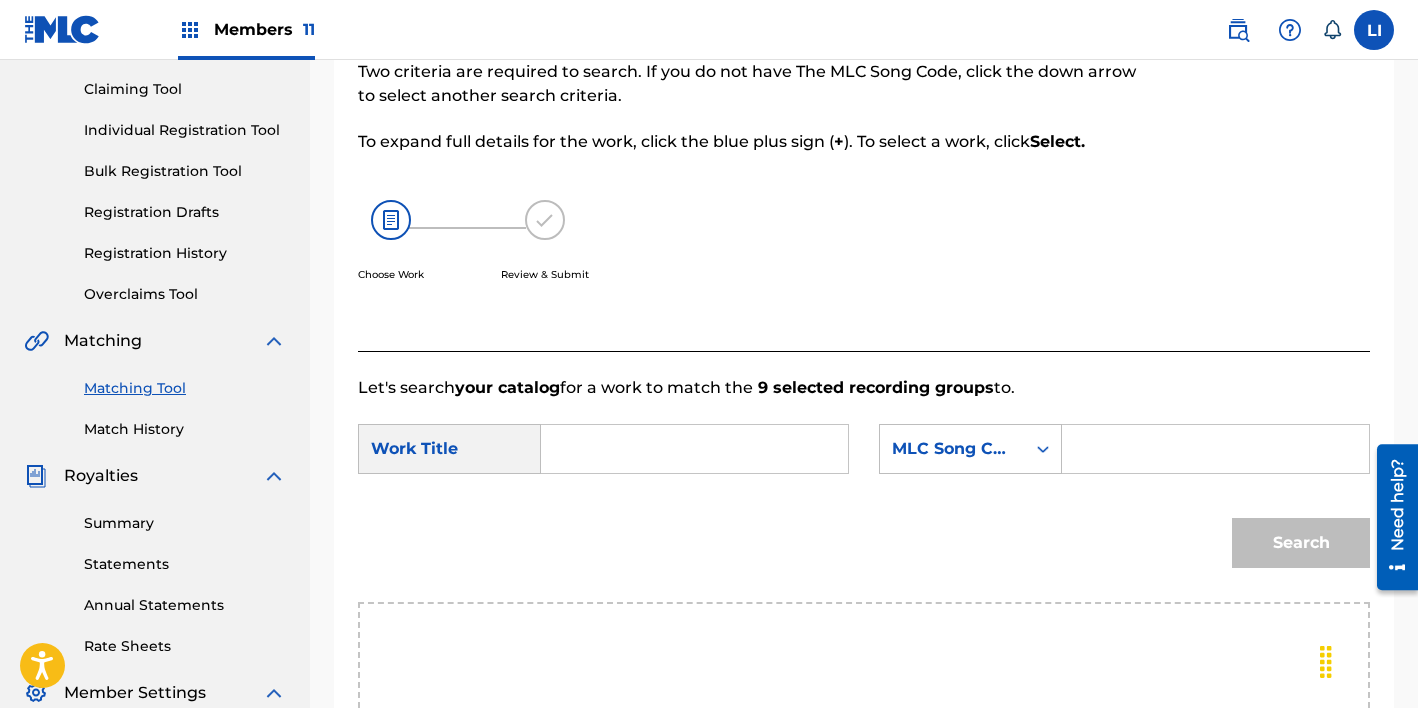 click at bounding box center (694, 449) 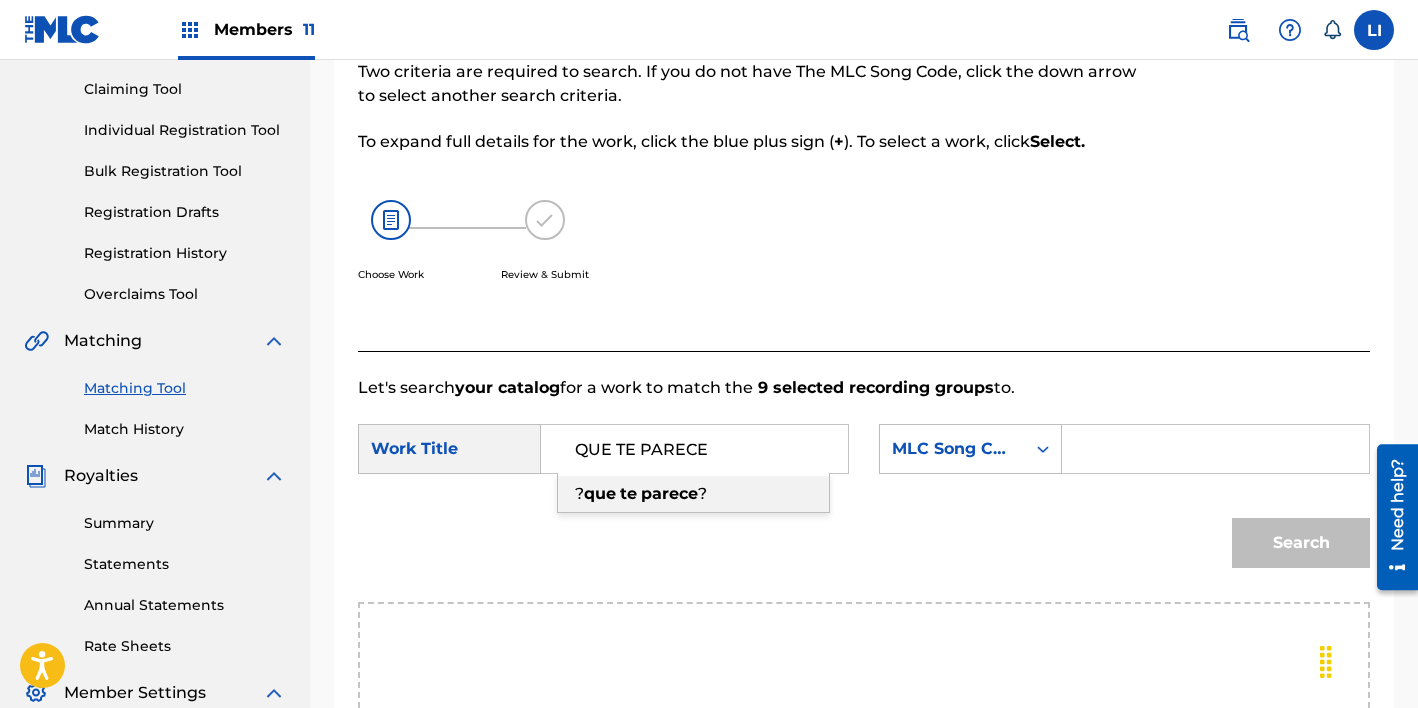 type on "QUE TE PARECE" 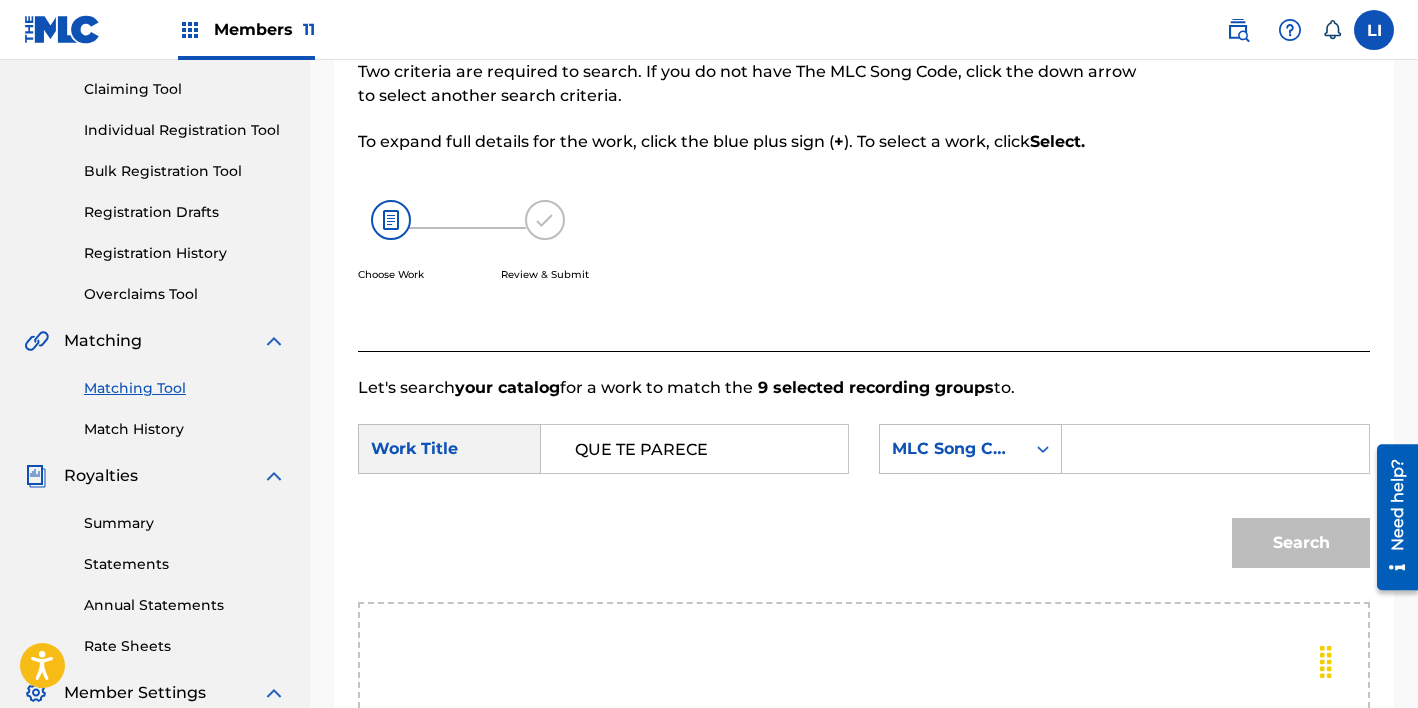 paste on "QP5Y1Q" 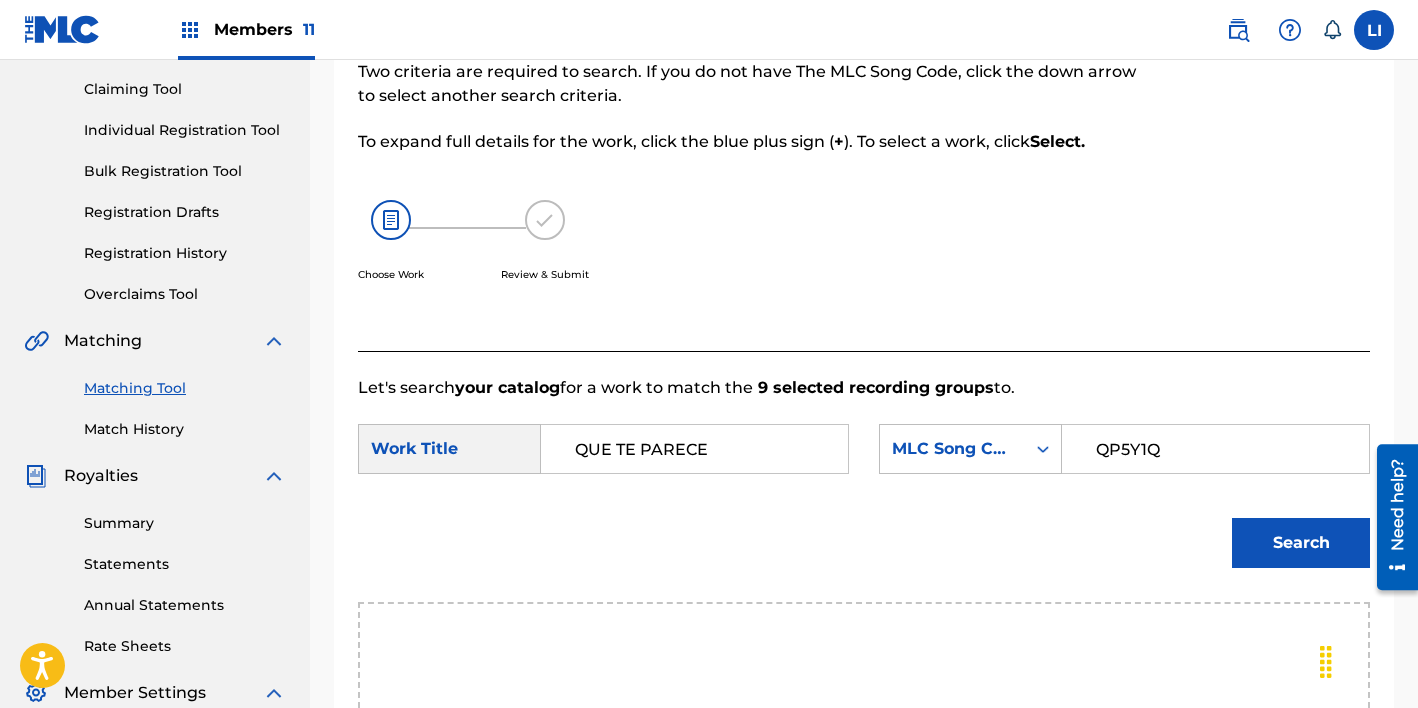 type on "QP5Y1Q" 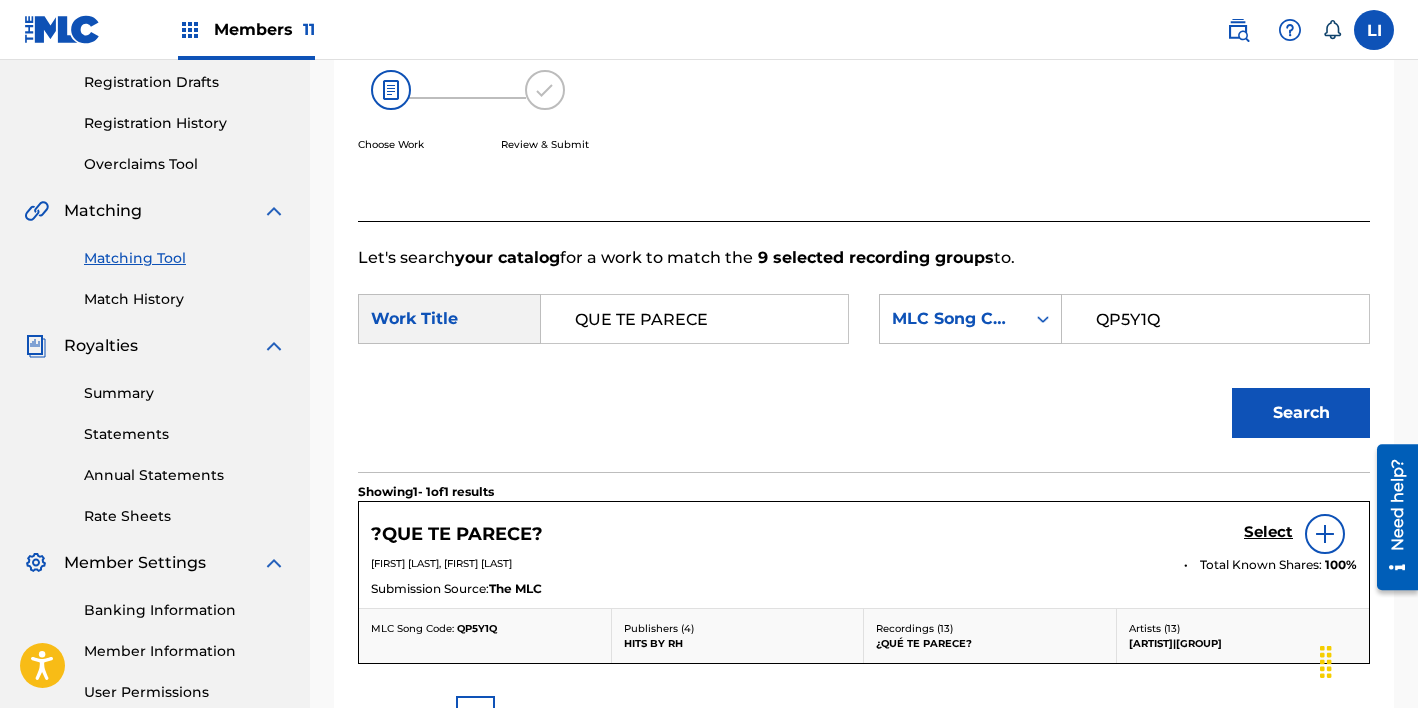 scroll, scrollTop: 543, scrollLeft: 0, axis: vertical 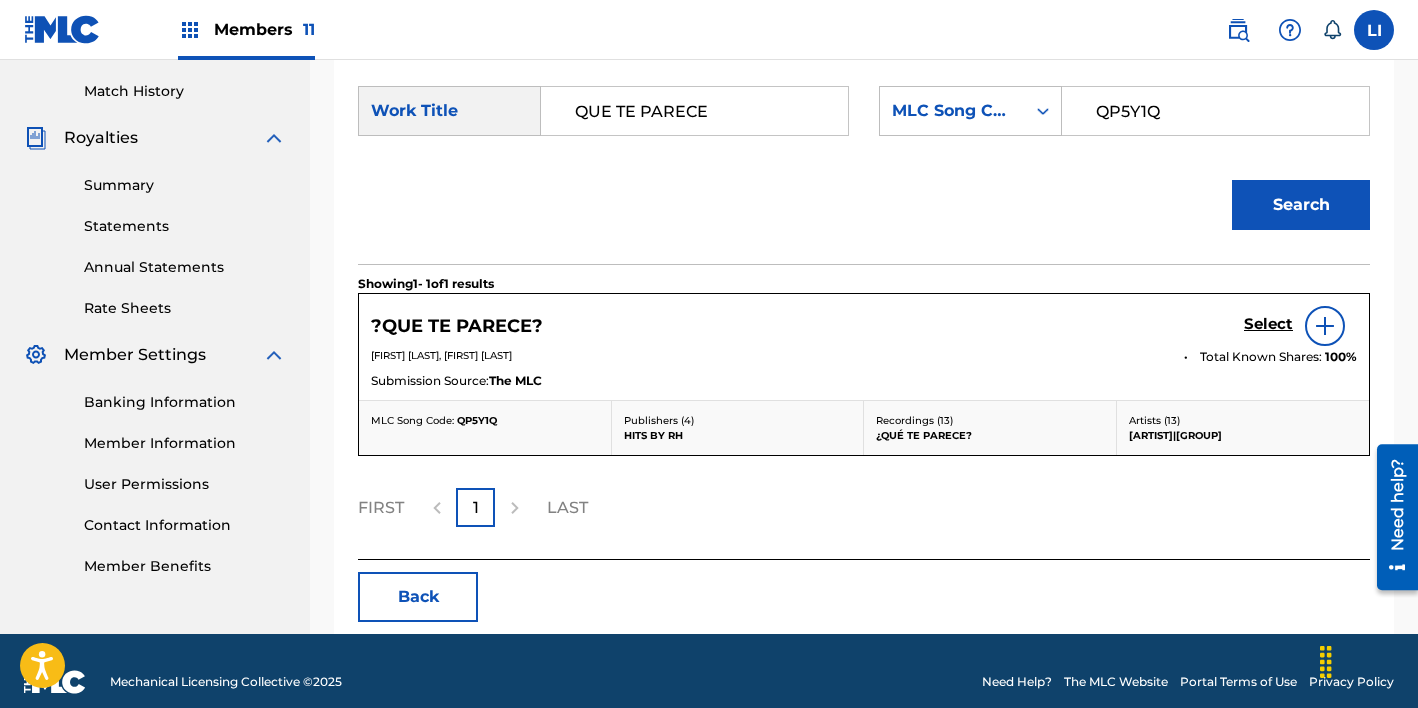 click on "Select" at bounding box center (1268, 324) 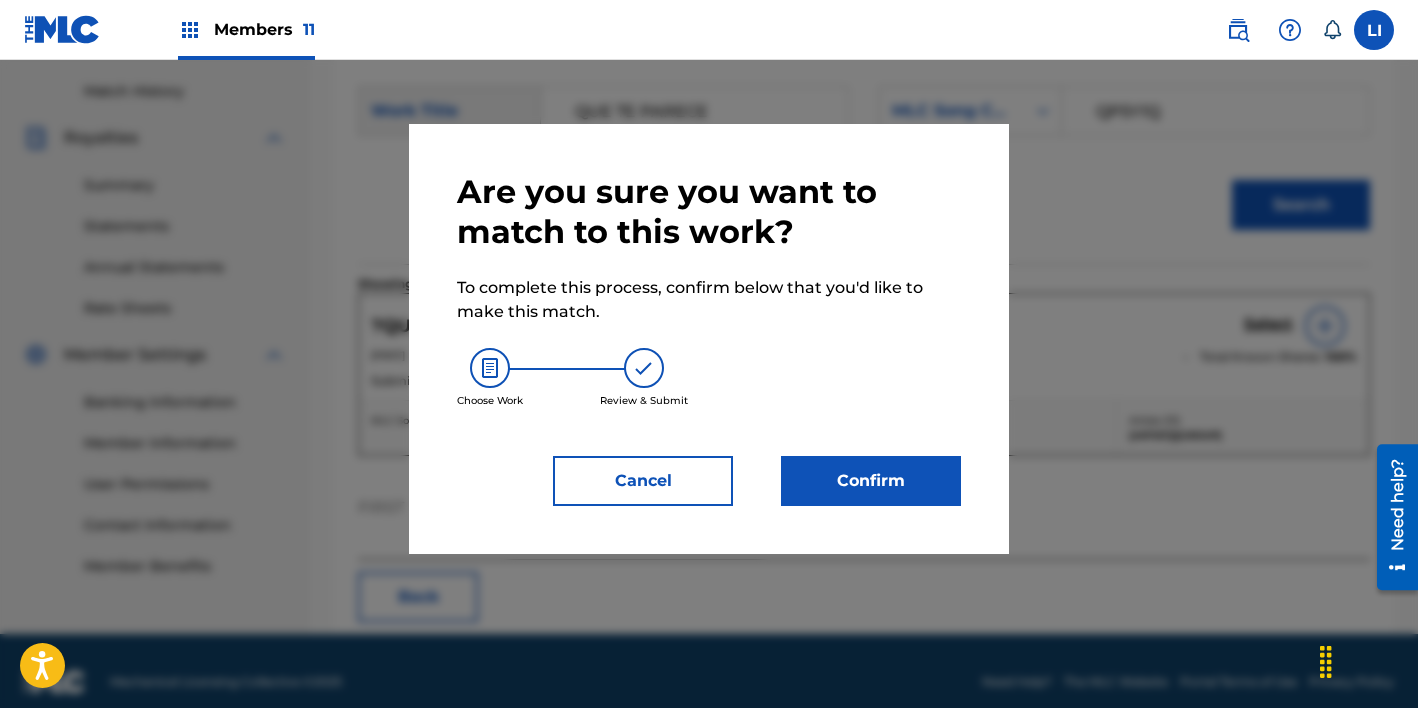 click on "Confirm" at bounding box center [871, 481] 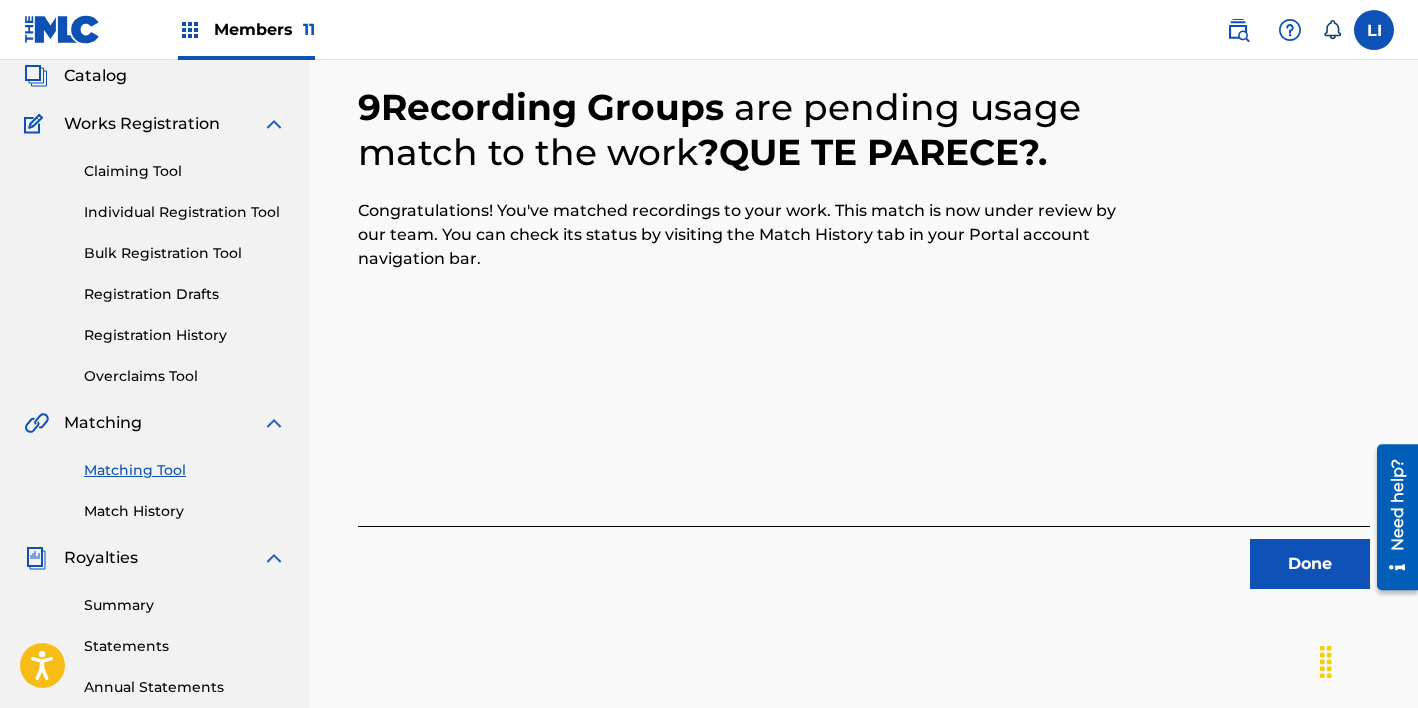 scroll, scrollTop: 0, scrollLeft: 0, axis: both 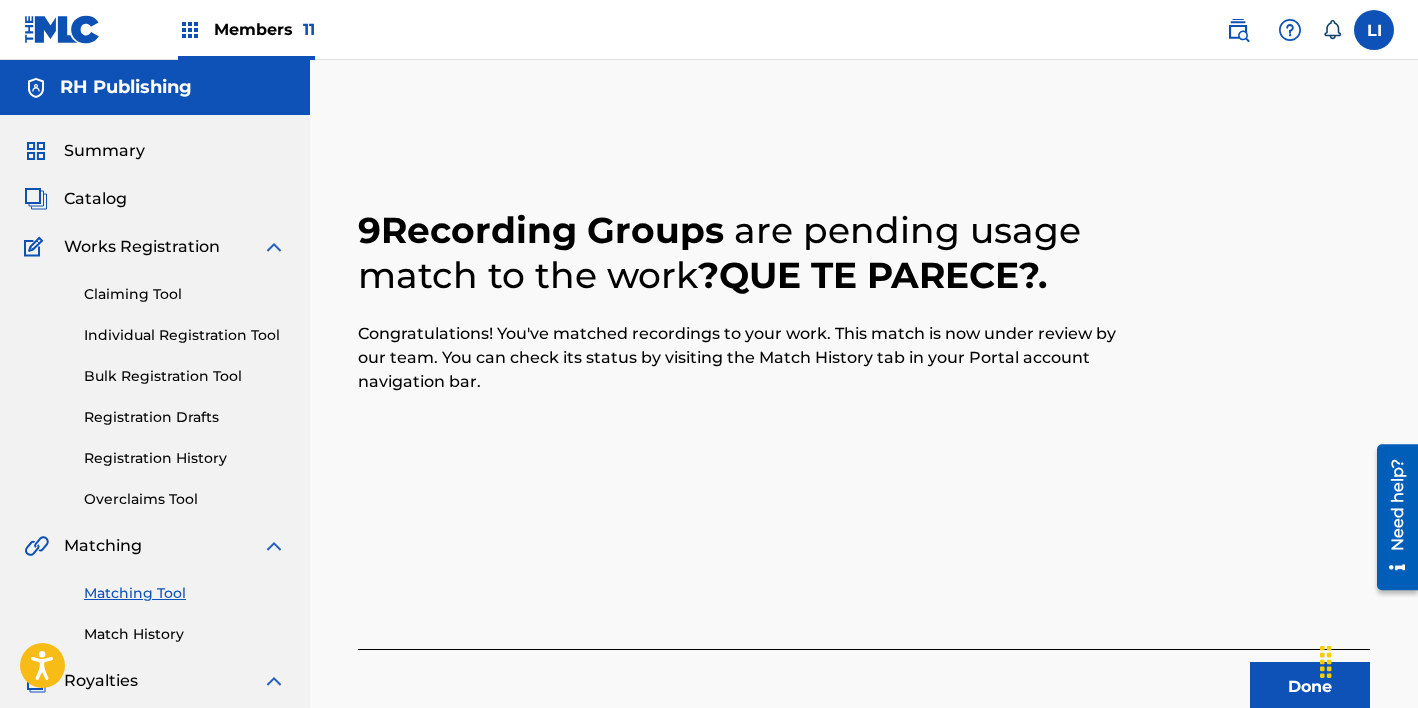 click on "Members    11" at bounding box center (264, 29) 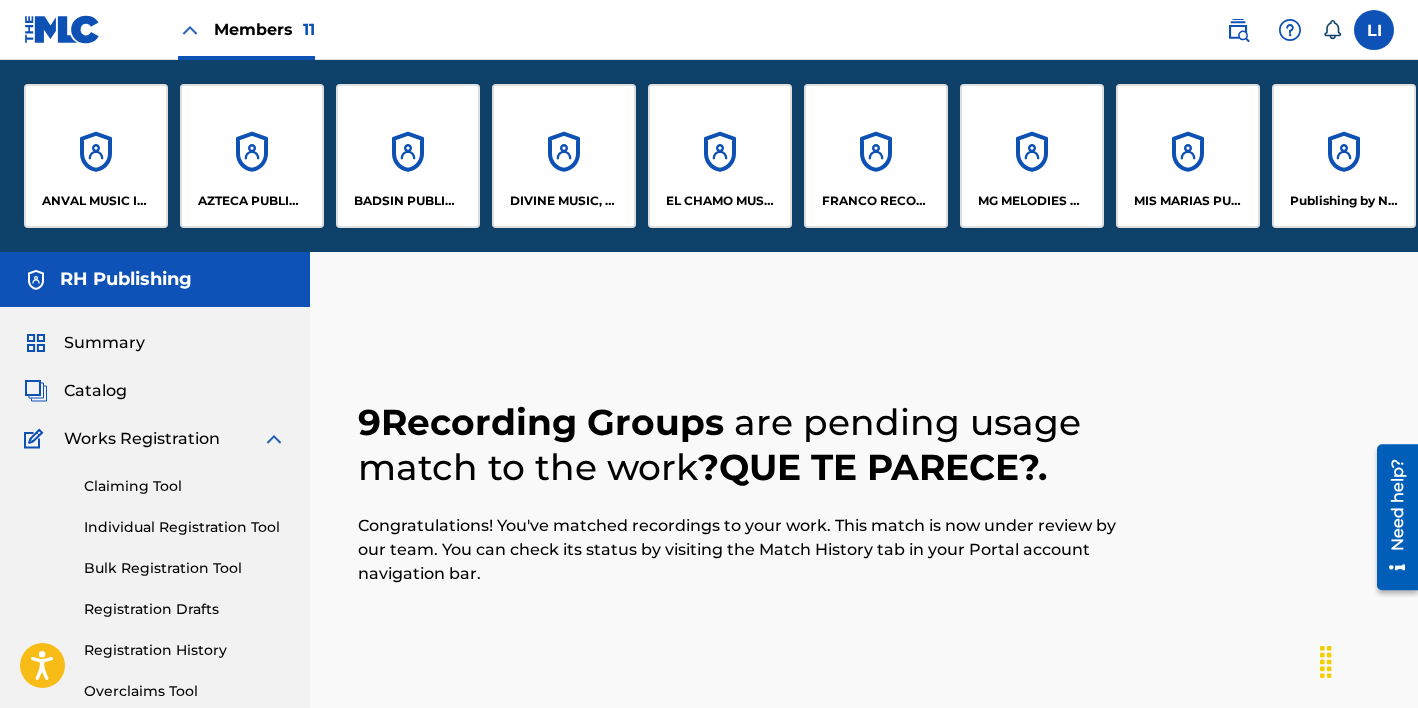 click at bounding box center (1238, 30) 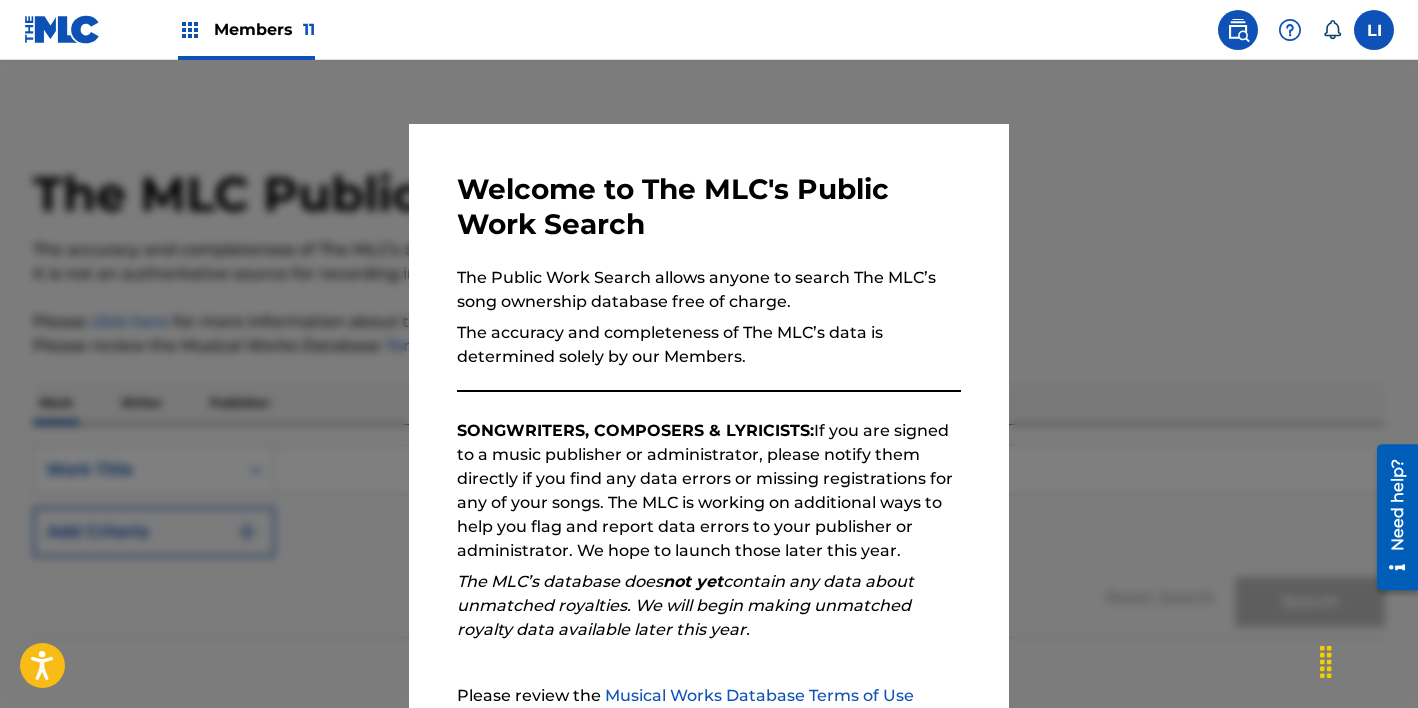 click on "Welcome to The MLC's Public Work Search The Public Work Search allows anyone to search The MLC’s song ownership database free of charge. The accuracy and completeness of The MLC’s data is determined solely by our Members. SONGWRITERS, COMPOSERS & LYRICISTS:  If you are signed to a music publisher or administrator, please notify them directly if you find any data errors or missing registrations for any of your songs. The MLC is working on additional ways to help you flag and report data errors to your publisher or administrator. We hope to launch those later this year. The MLC’s database does  not yet  contain any data about unmatched royalties. We will begin making unmatched royalty data available later this year. Please review the   Musical Works Database Terms of Use If you have any questions, please  contact us . Subscribe to our monthly newsletter! This message will reappear one week after it is closed. Continue" at bounding box center [709, 519] 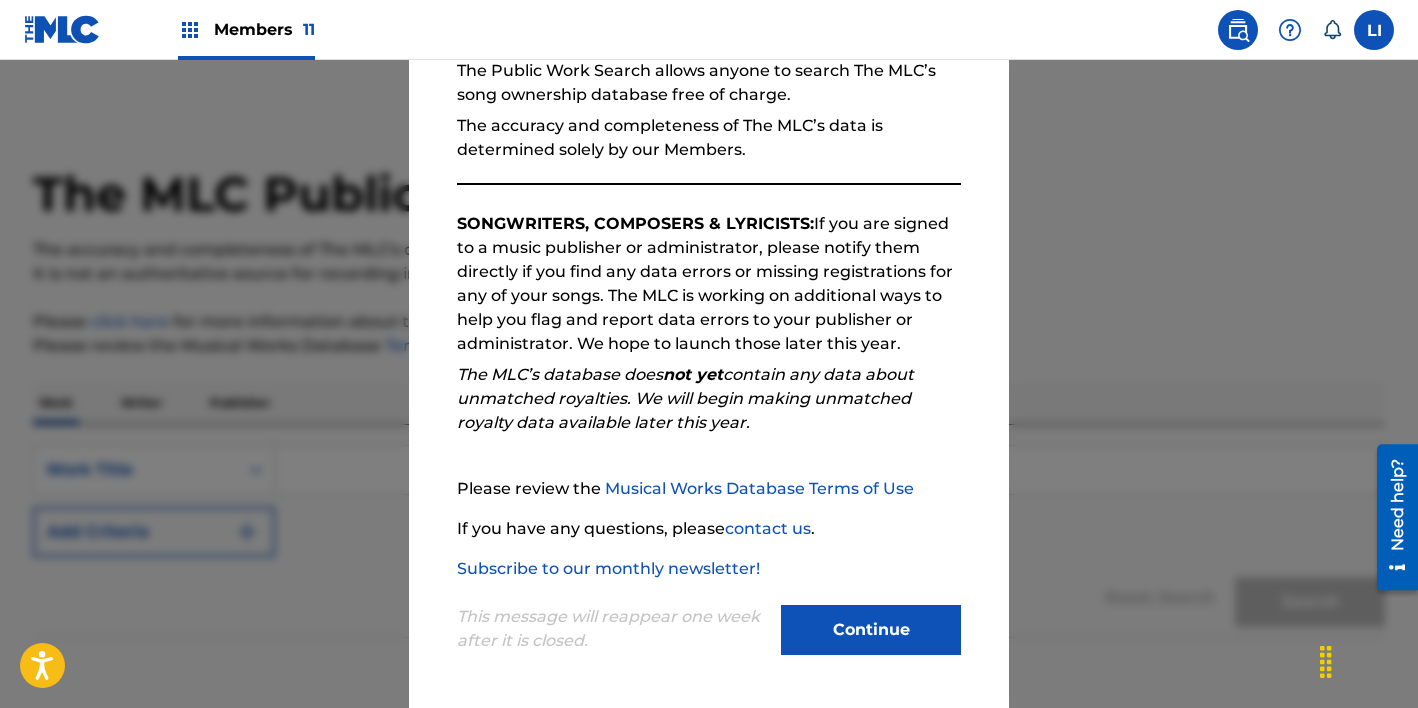 click on "Continue" at bounding box center [871, 630] 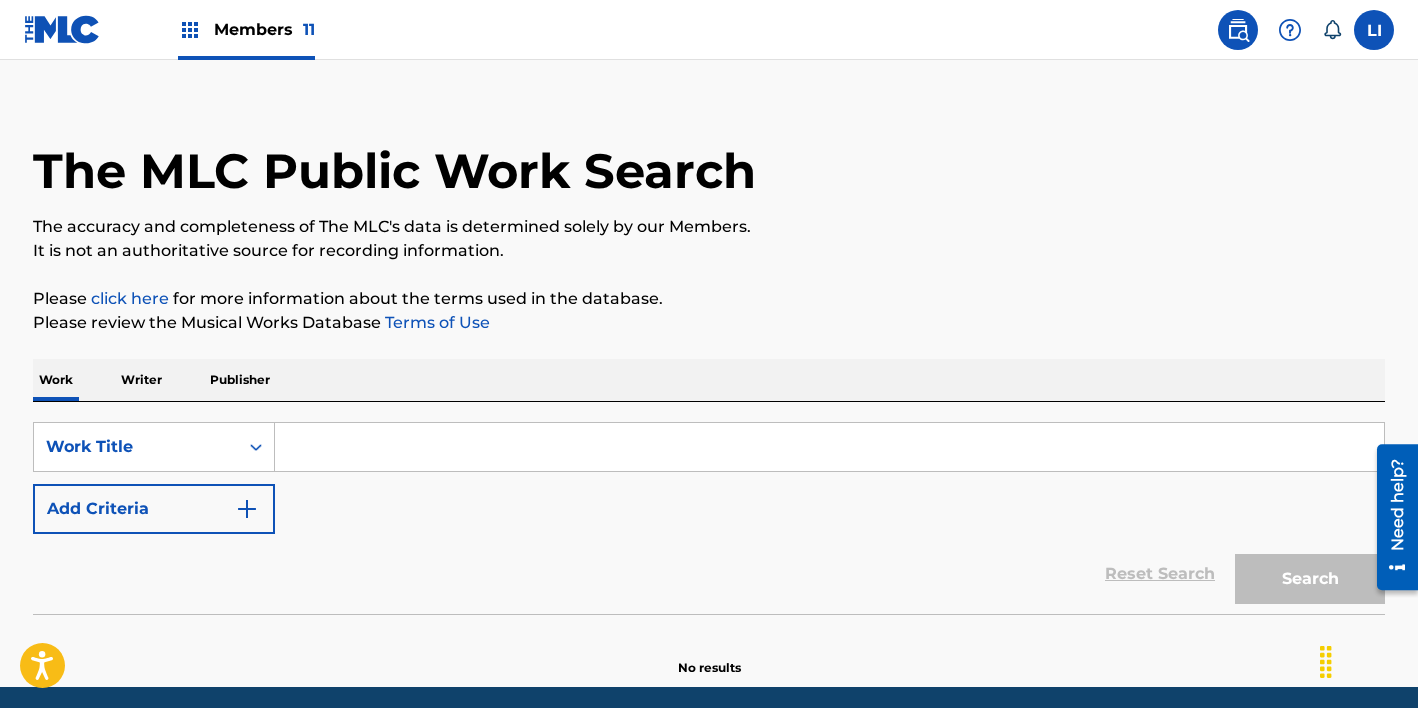scroll, scrollTop: 98, scrollLeft: 0, axis: vertical 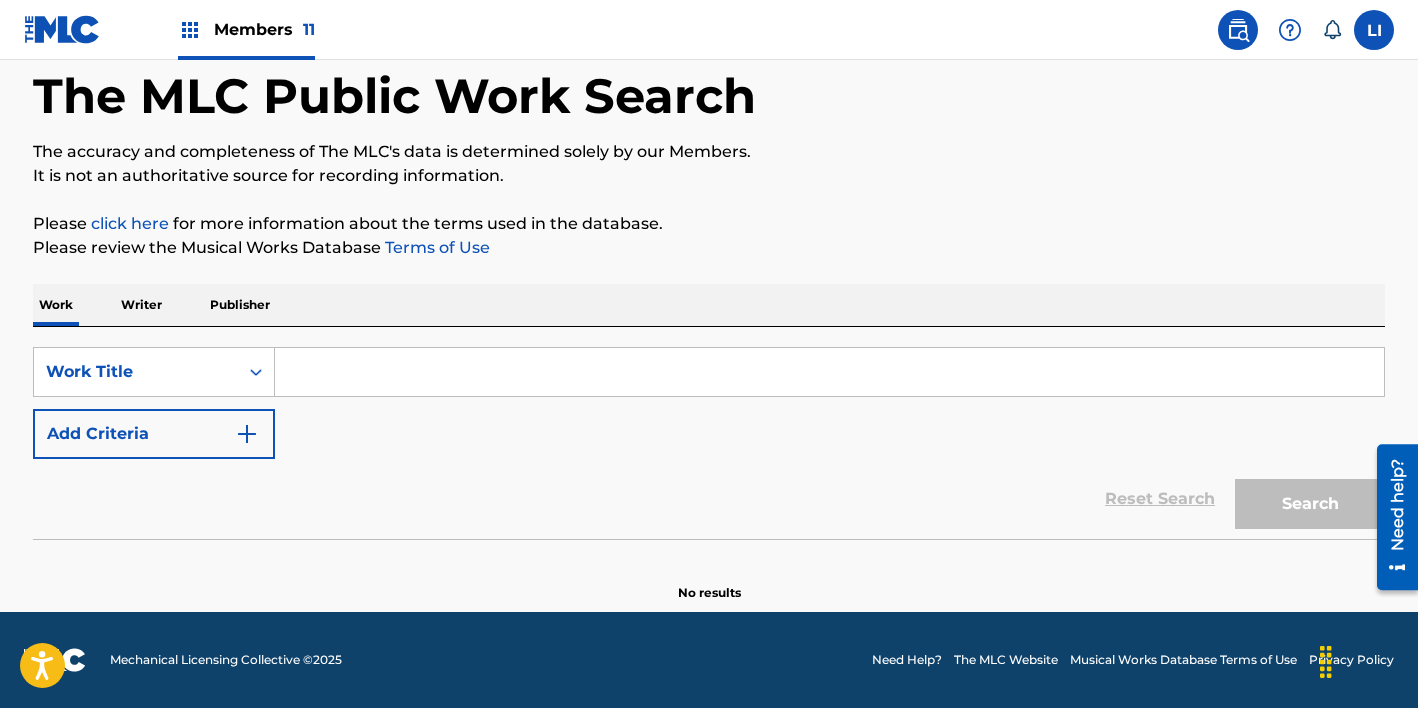 click at bounding box center [829, 372] 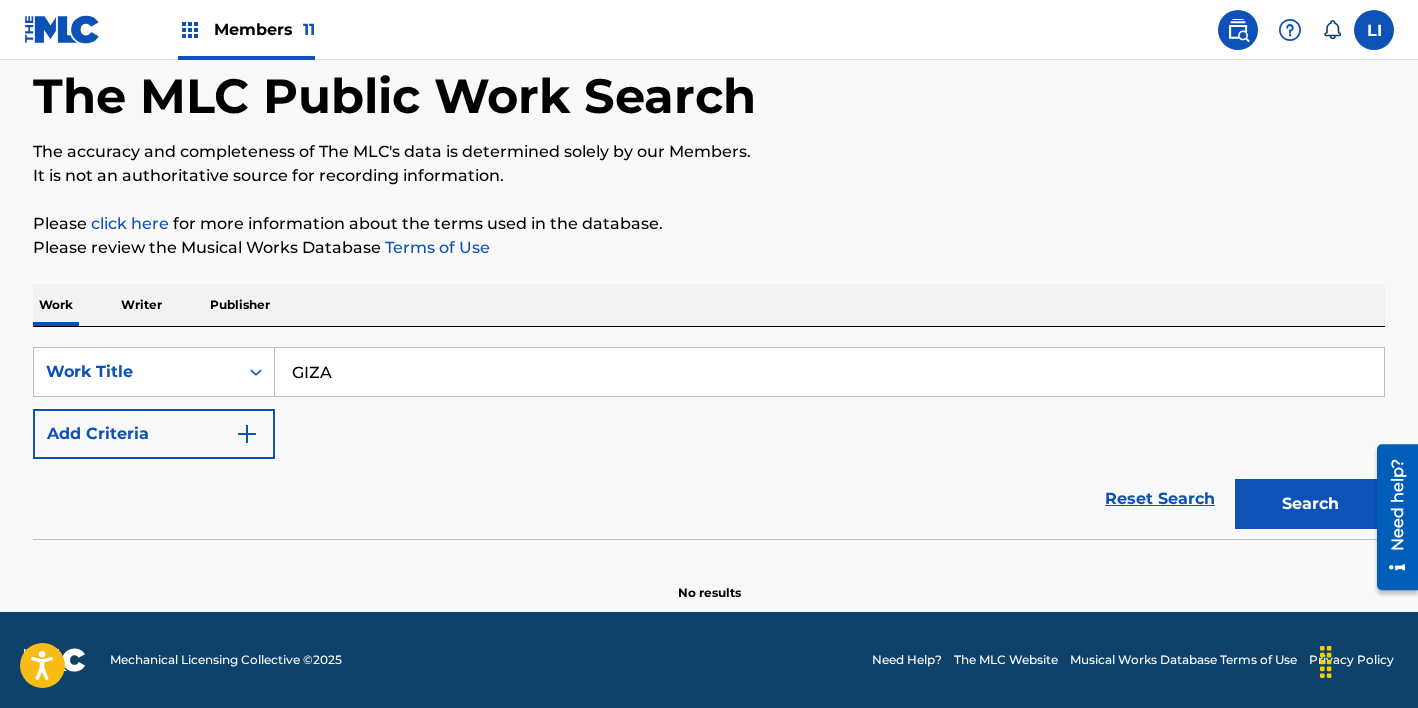type on "GIZA" 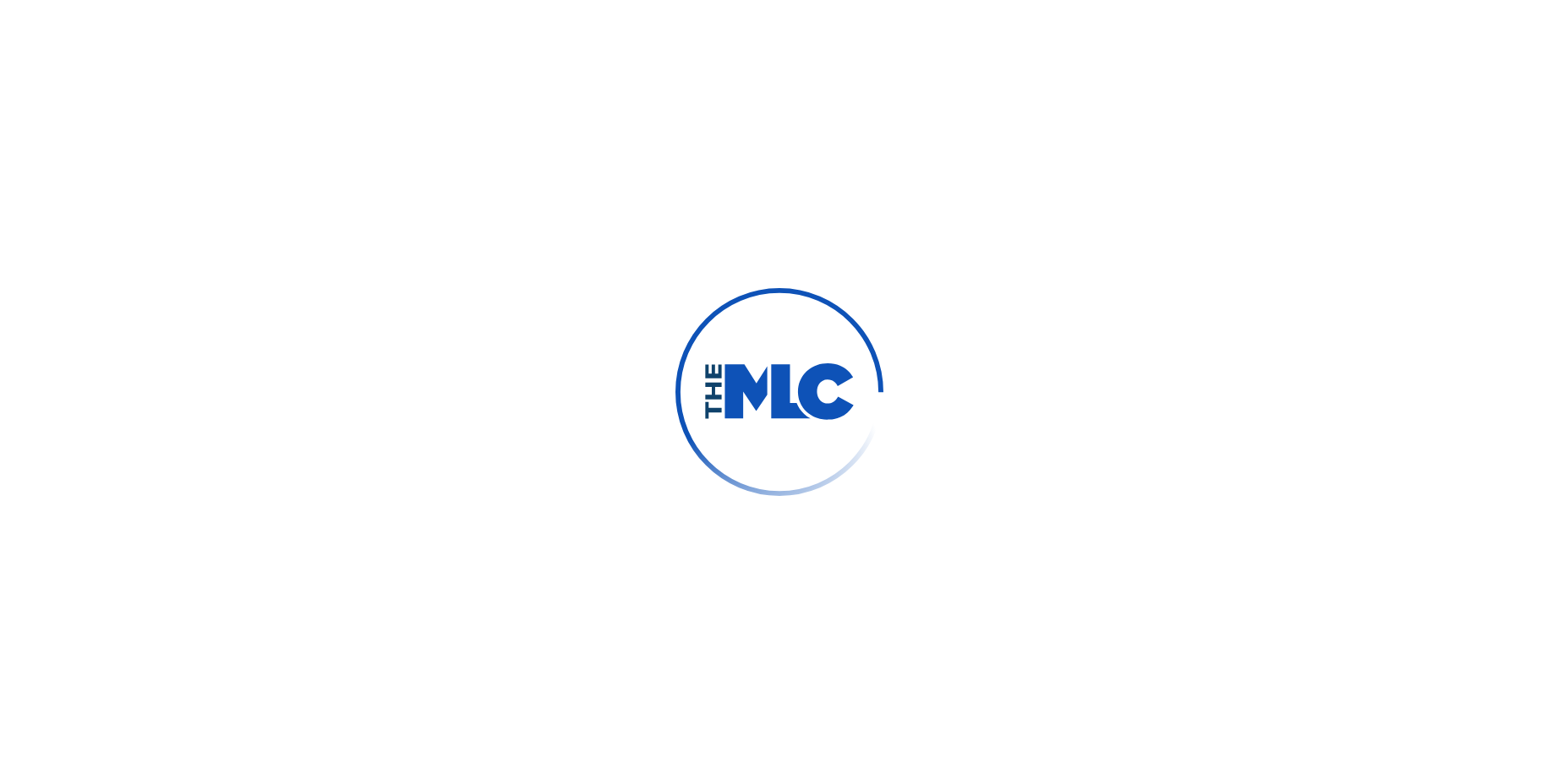 scroll, scrollTop: 0, scrollLeft: 0, axis: both 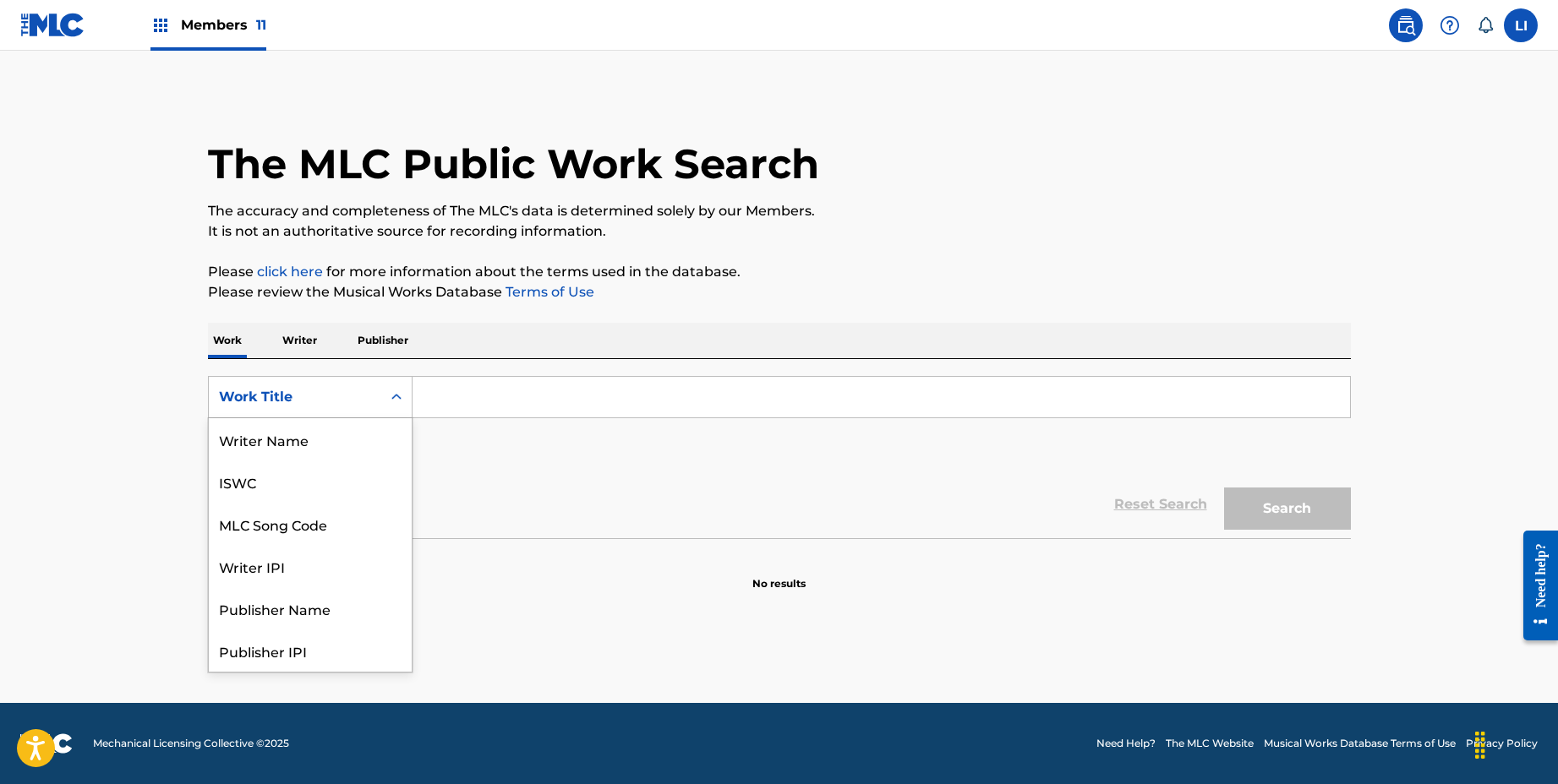 click on "Work Title" at bounding box center (295, 397) 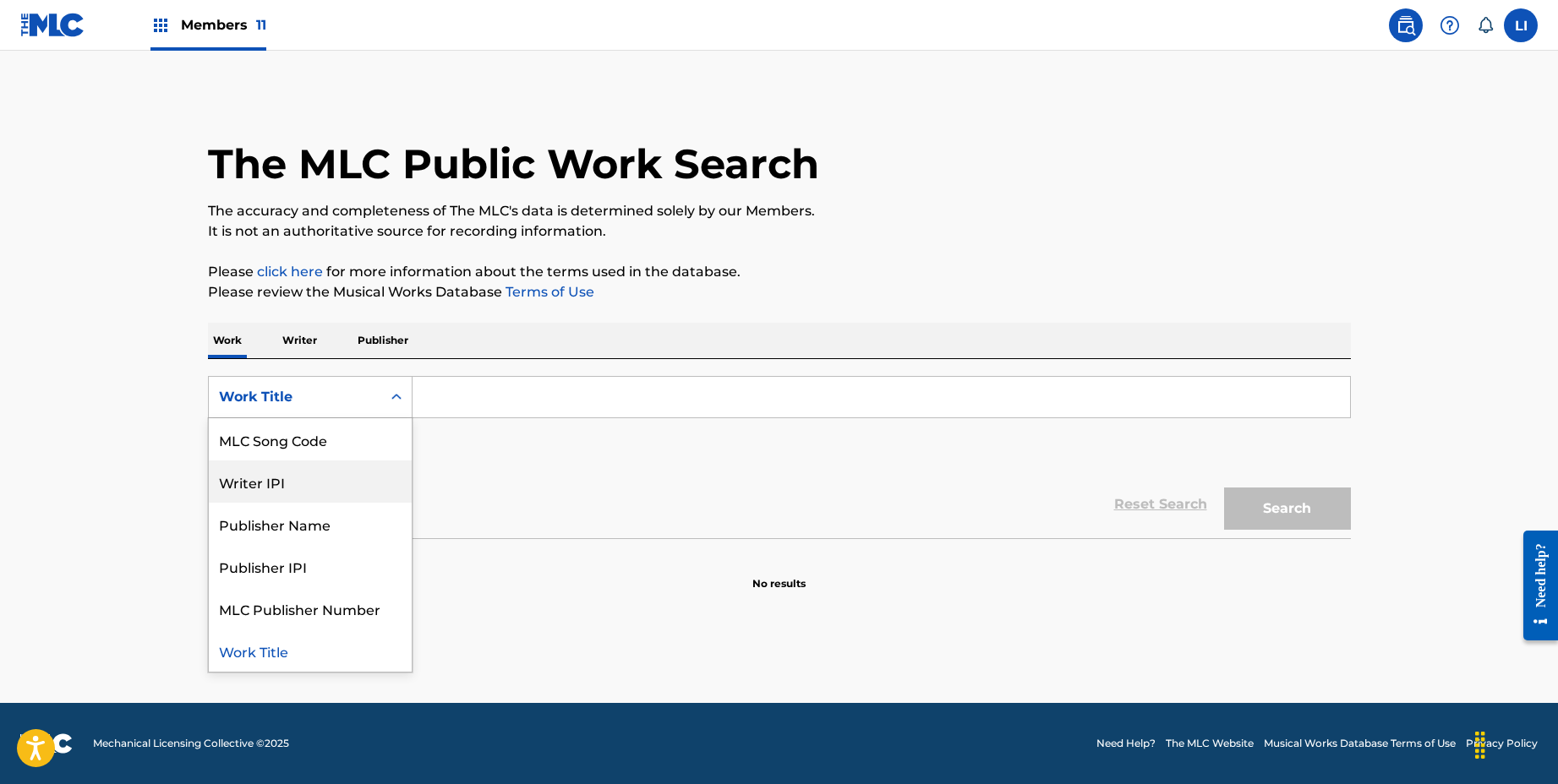 click on "MLC Song Code" at bounding box center (310, 439) 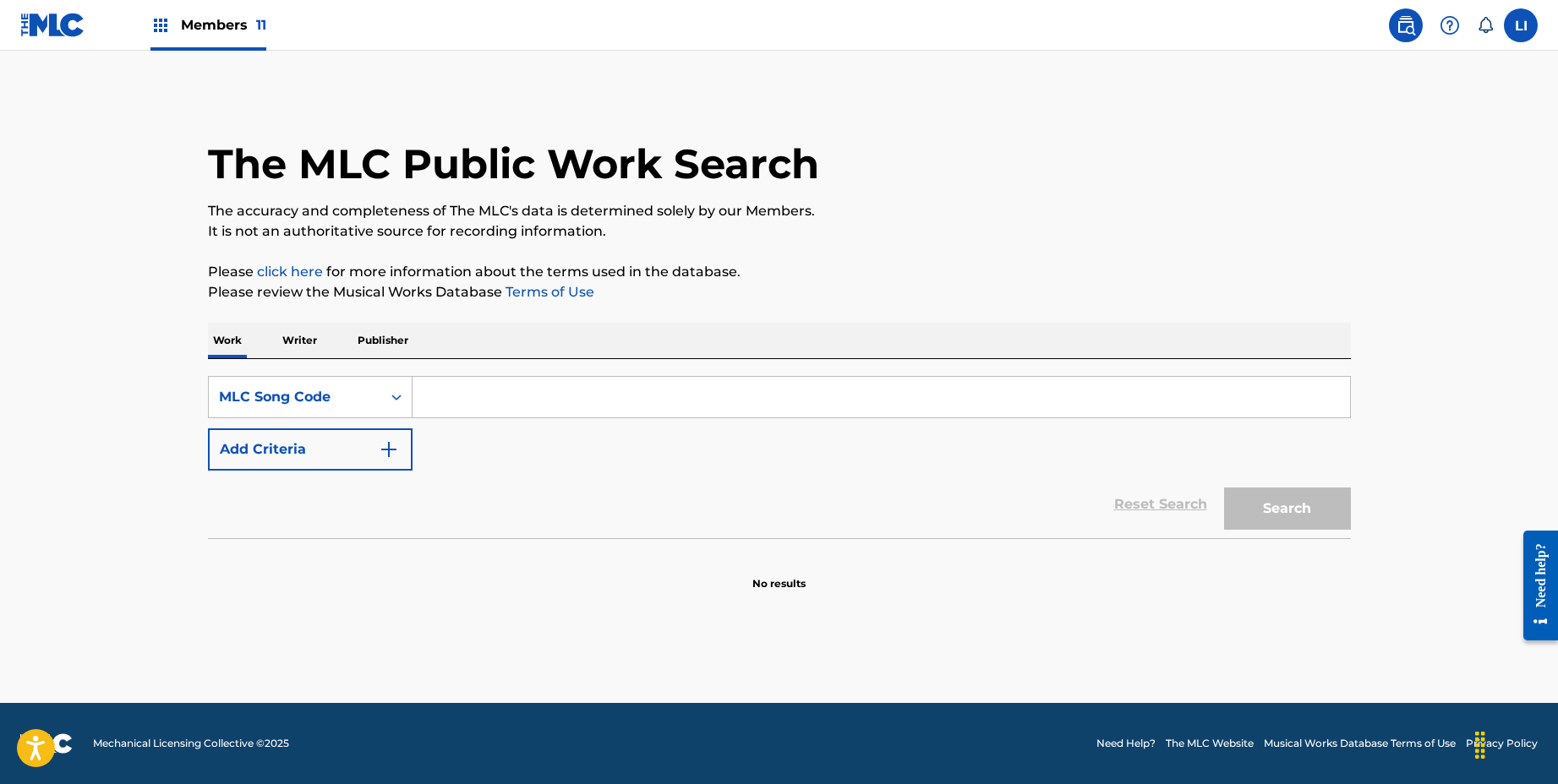 click at bounding box center (881, 397) 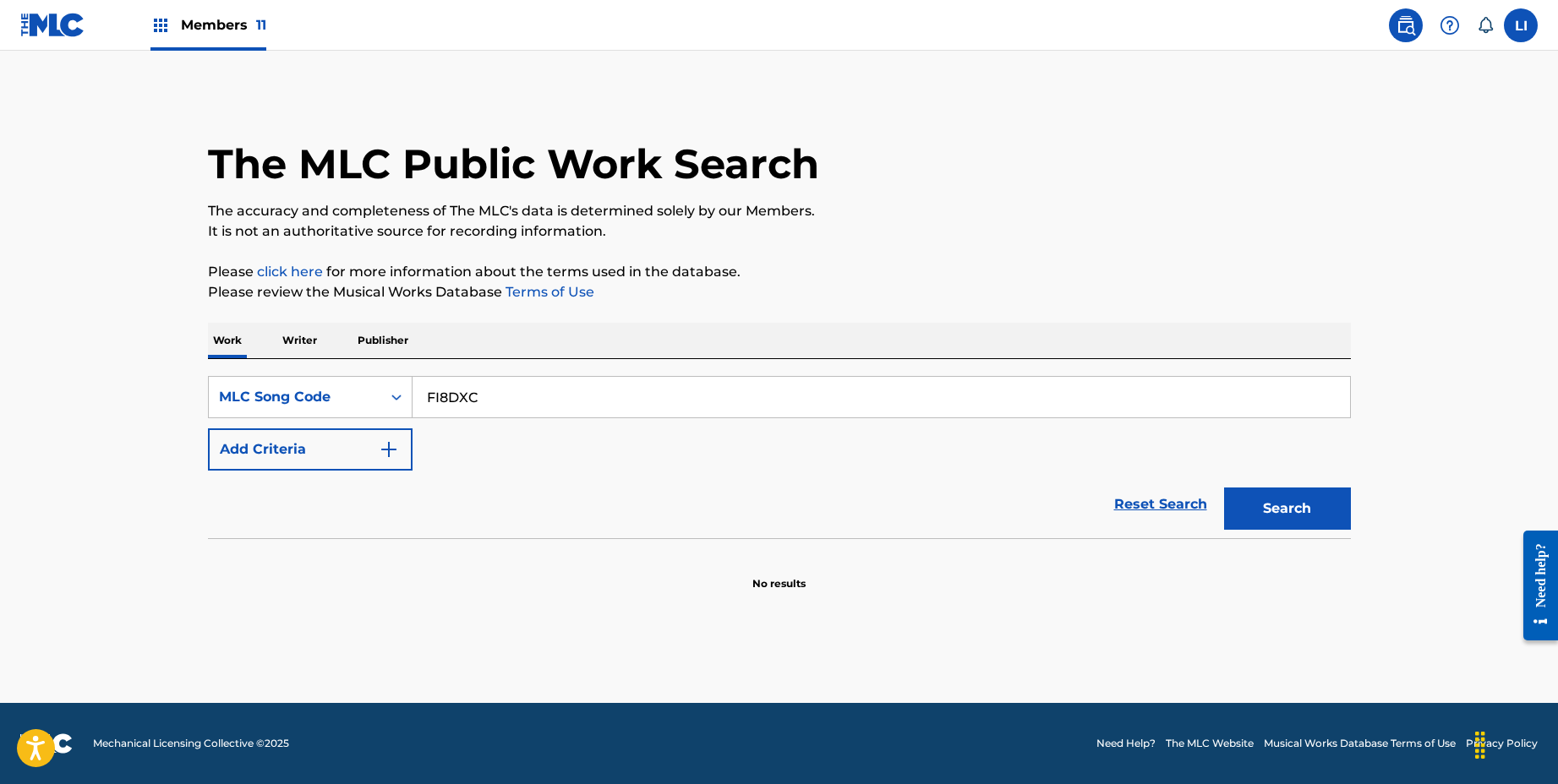 type on "FI8DXC" 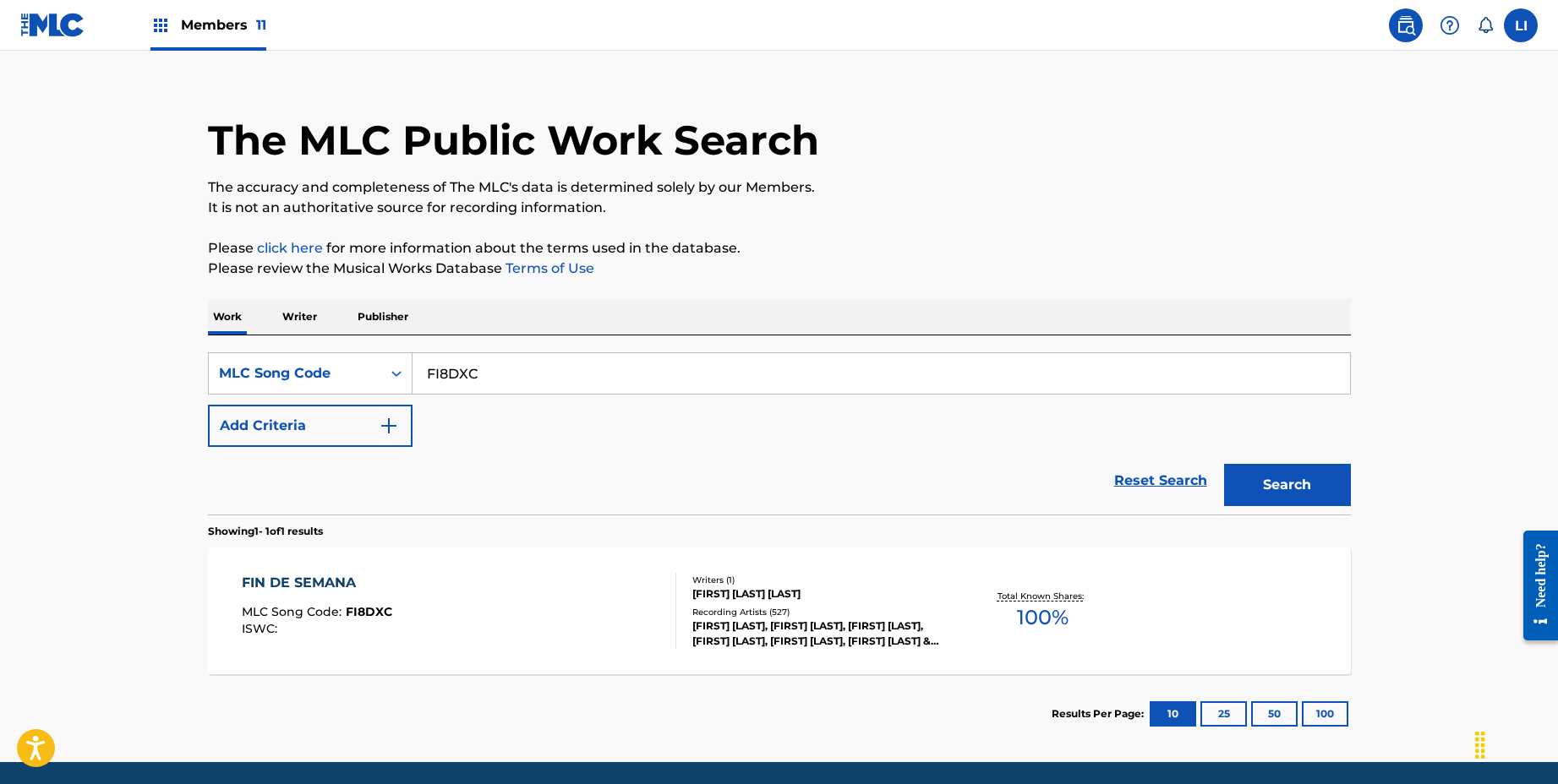 scroll, scrollTop: 24, scrollLeft: 0, axis: vertical 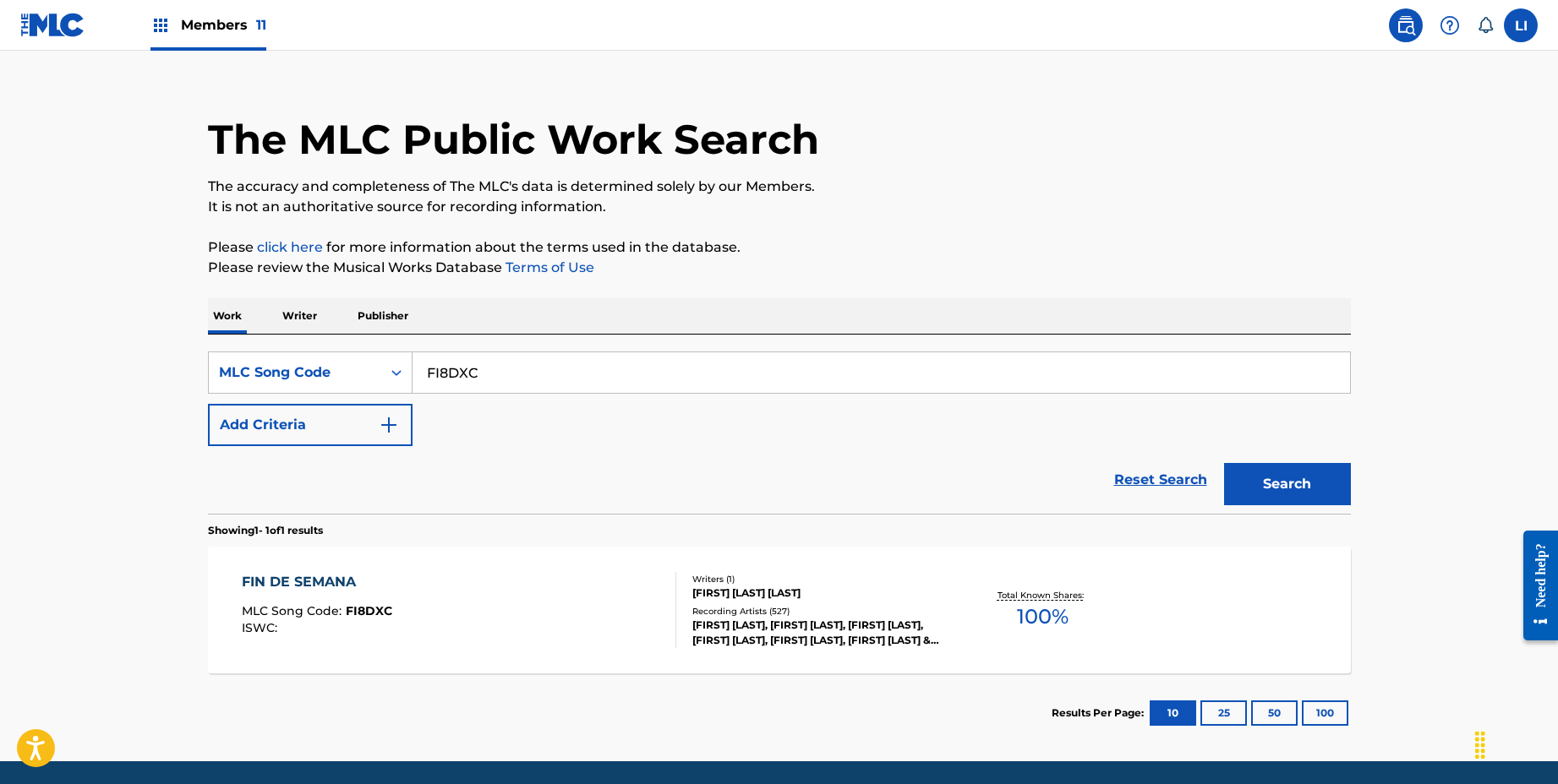 click on "FIN DE SEMANA MLC Song Code : [SONG_CODE] ISWC : Writers ( 1 ) [FIRST] [LAST] [LAST] Recording Artists ( 527 ) [FIRST] [LAST], [FIRST] [LAST], [FIRST] [LAST], [FIRST] [LAST], [FIRST] [LAST] & [FIRST] [LAST], [FIRST] [LAST] | [FIRST] [LAST] Total Known Shares: 100 %" at bounding box center (779, 610) 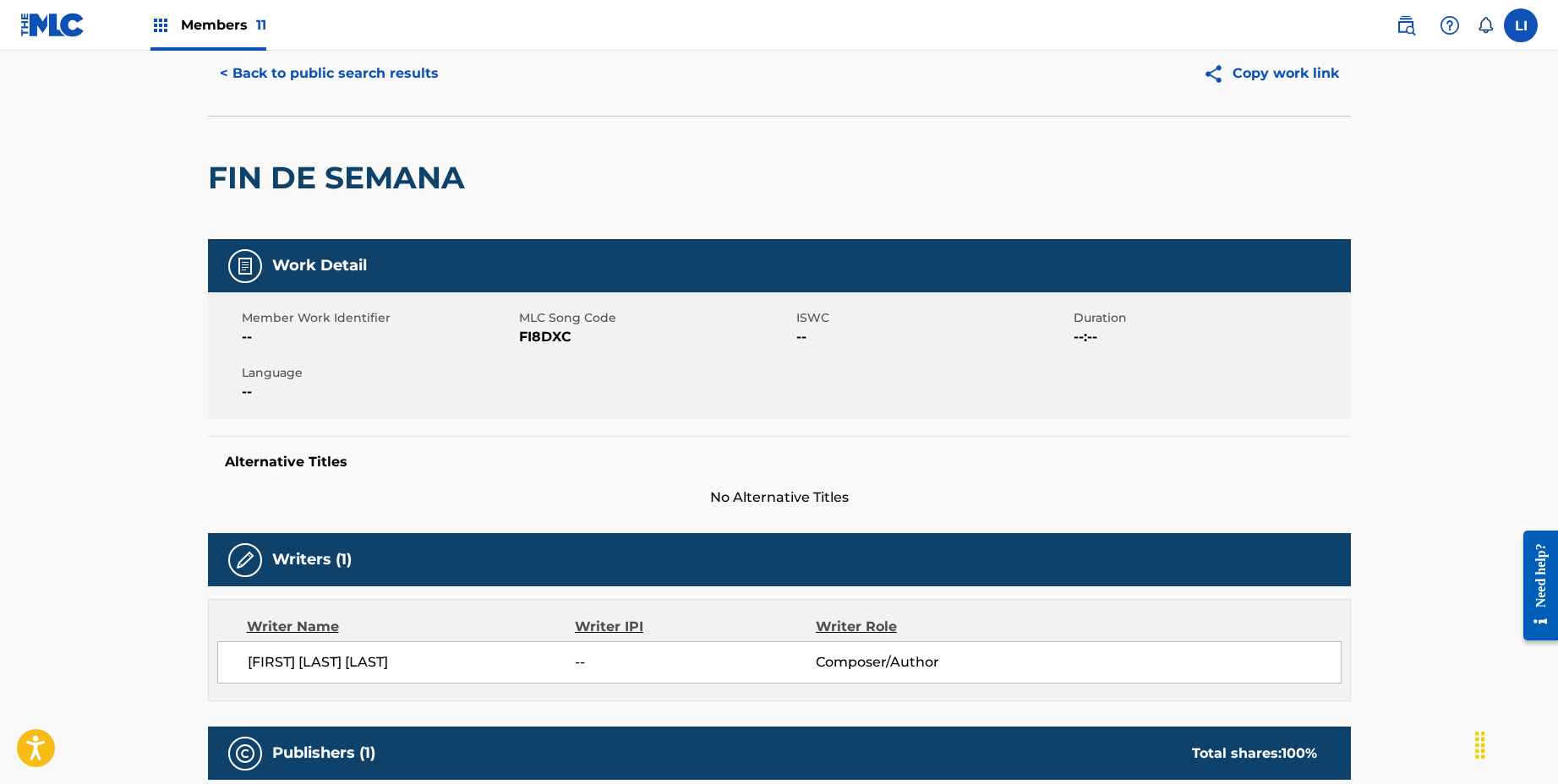 scroll, scrollTop: 0, scrollLeft: 0, axis: both 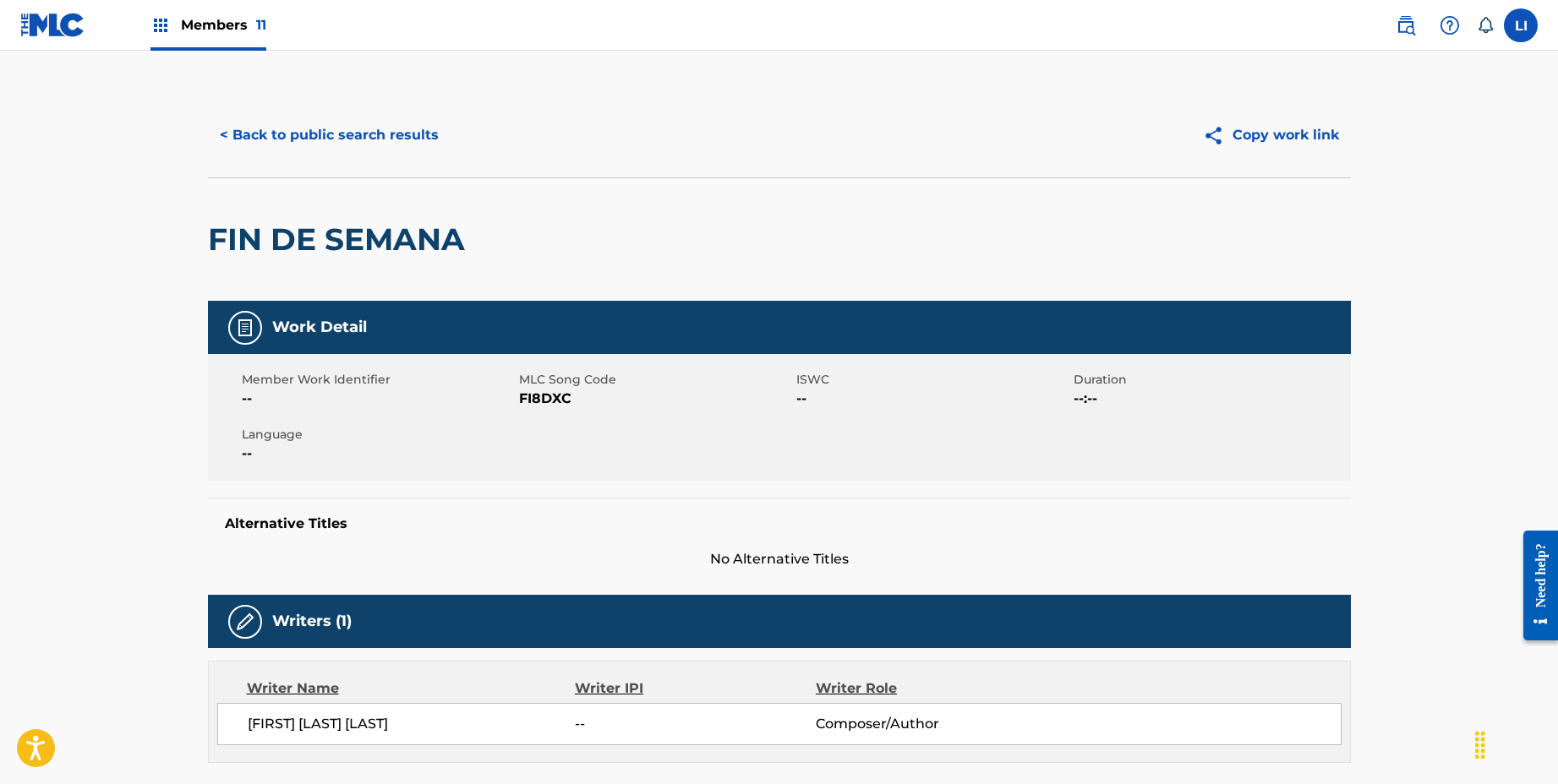 click on "< Back to public search results" at bounding box center (329, 135) 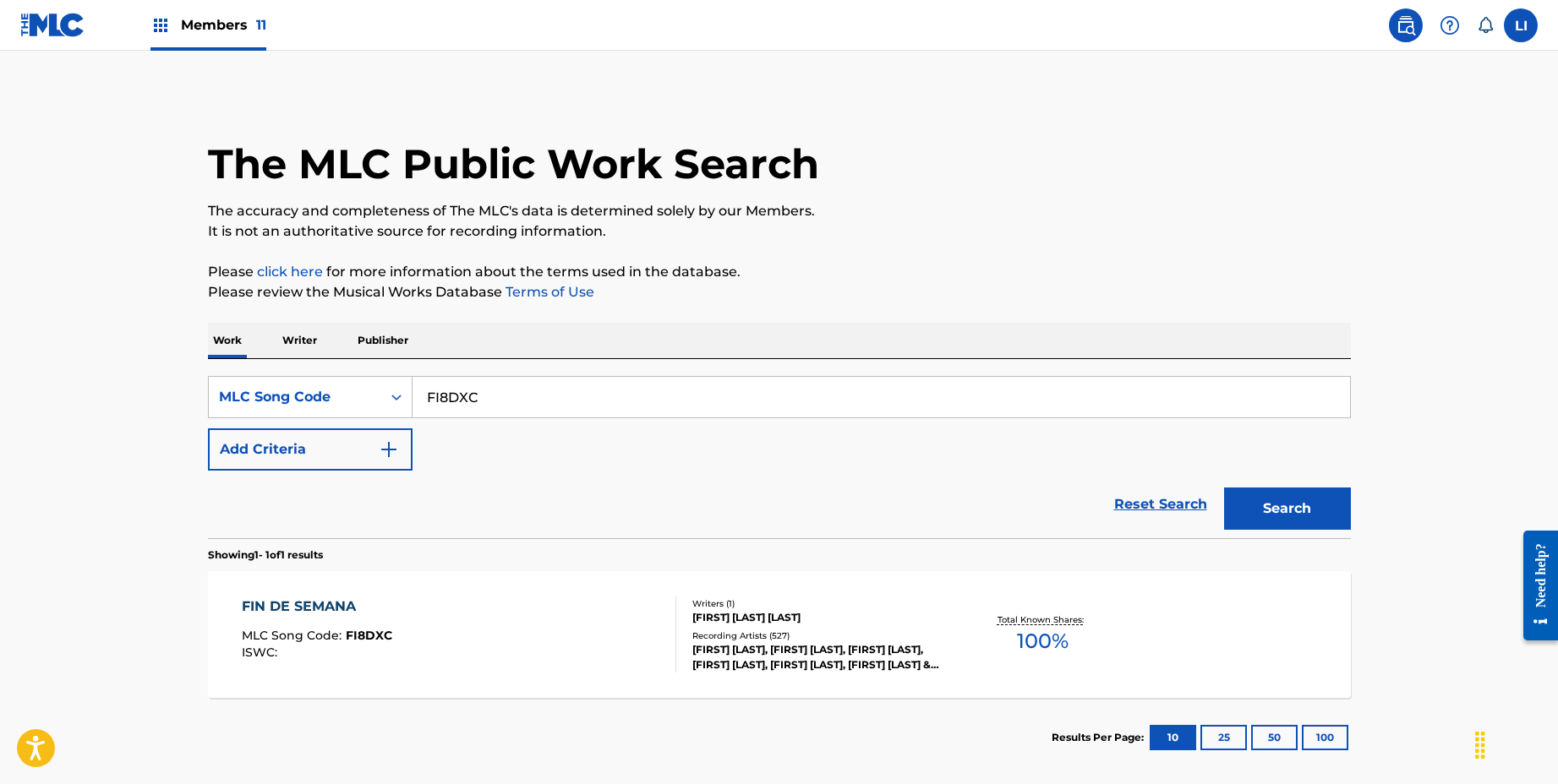 scroll, scrollTop: 24, scrollLeft: 0, axis: vertical 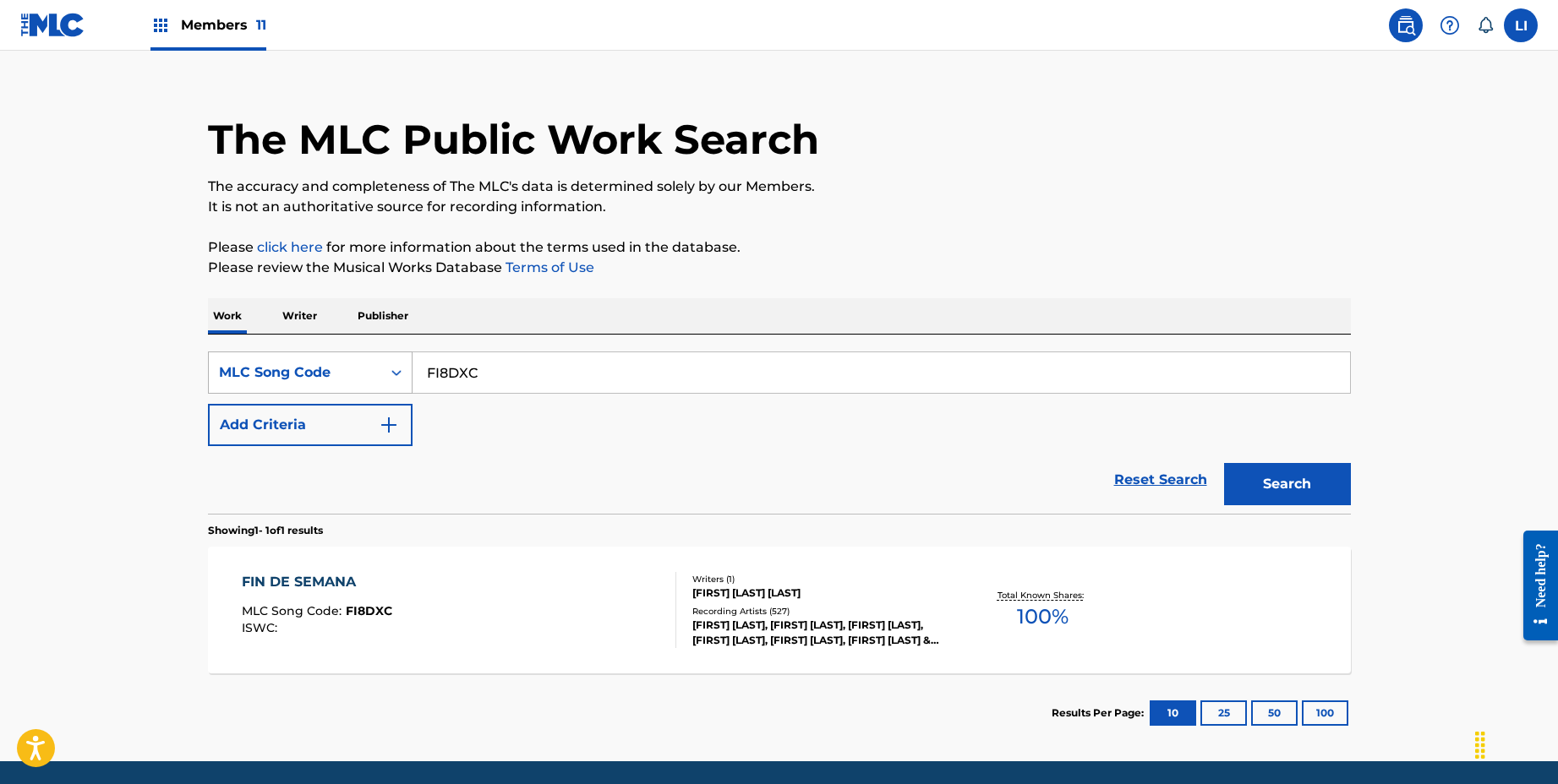 drag, startPoint x: 520, startPoint y: 376, endPoint x: 350, endPoint y: 363, distance: 170.49633 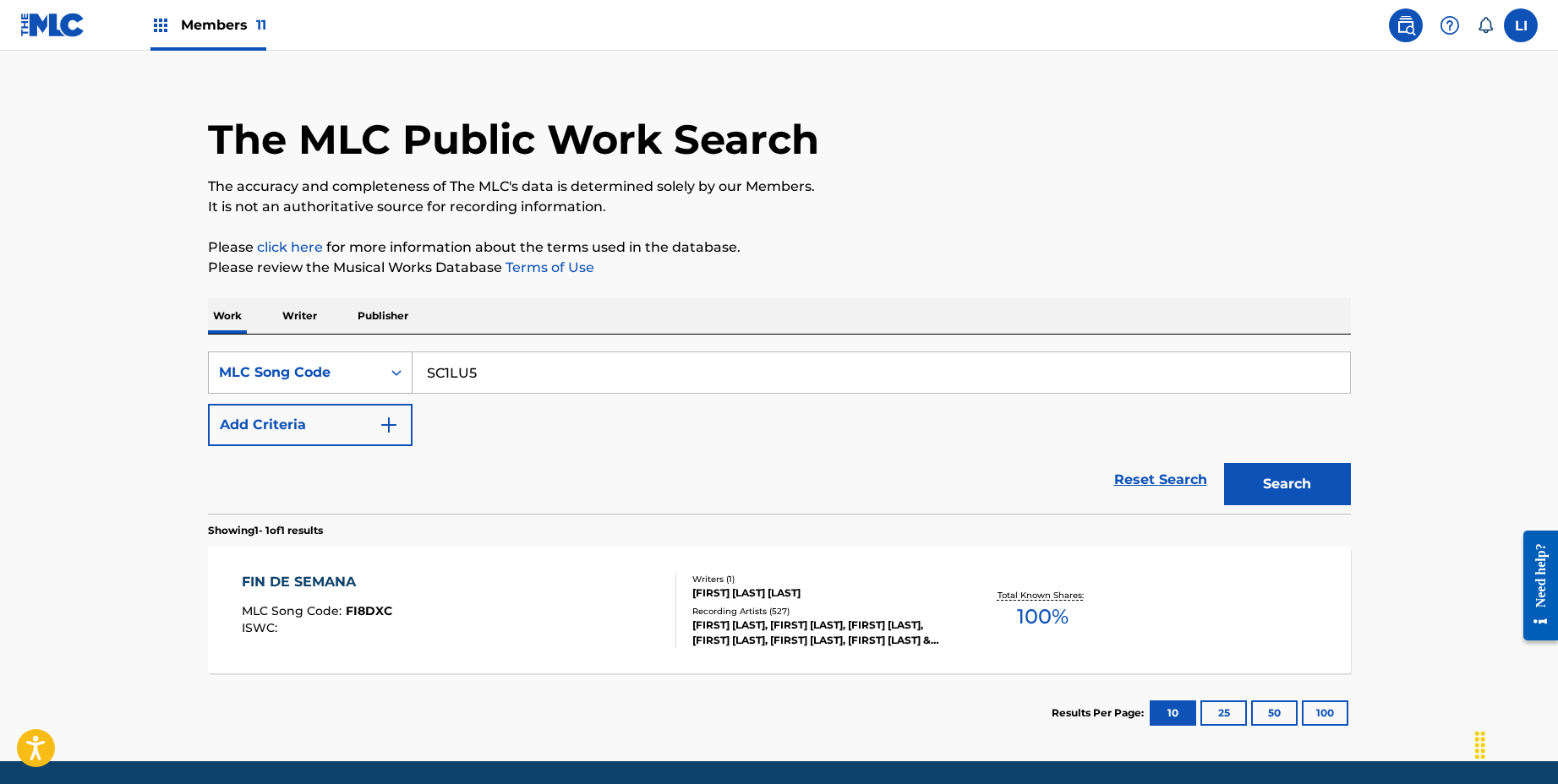 type on "SC1LU5" 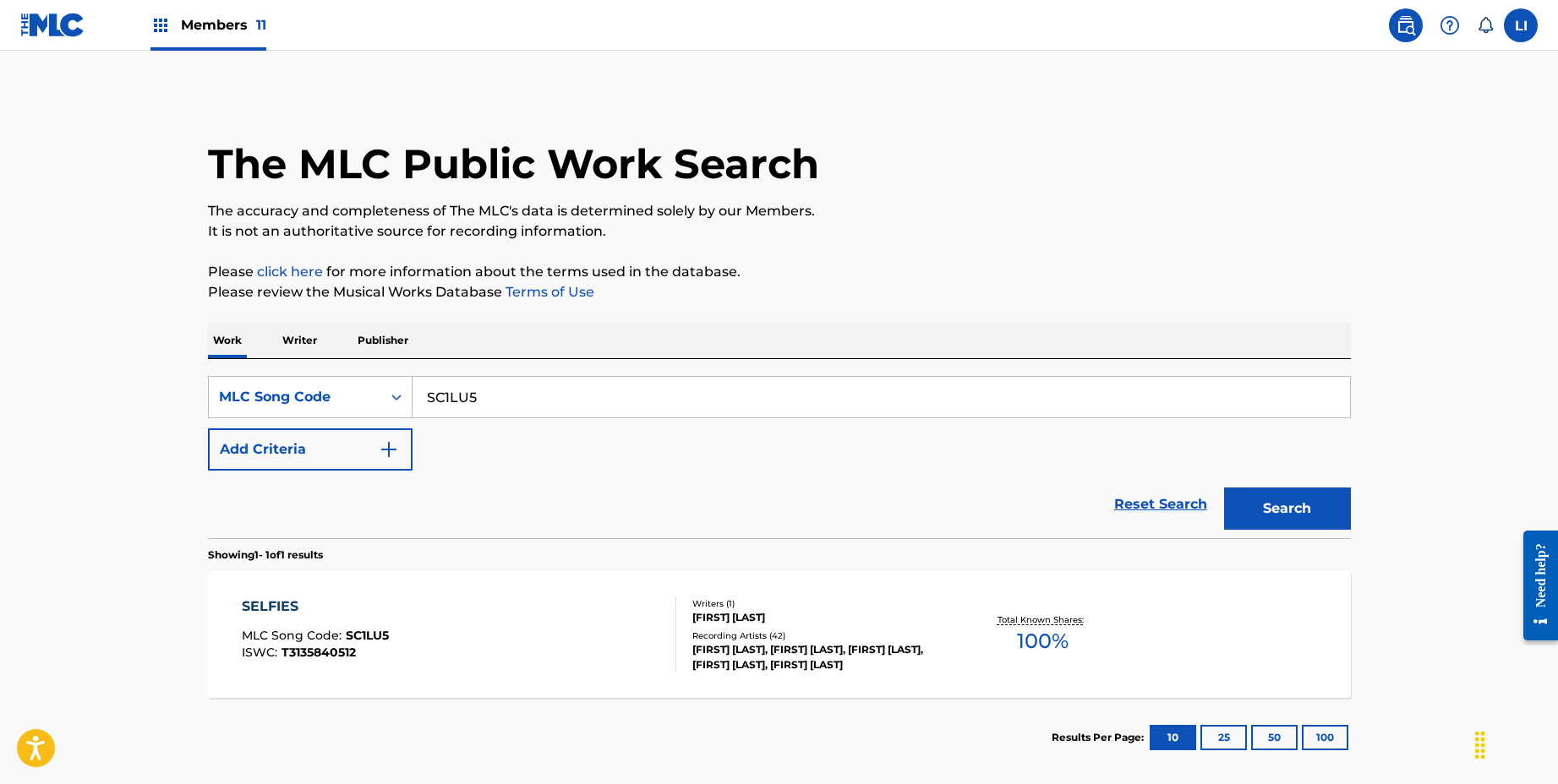 scroll, scrollTop: 3, scrollLeft: 0, axis: vertical 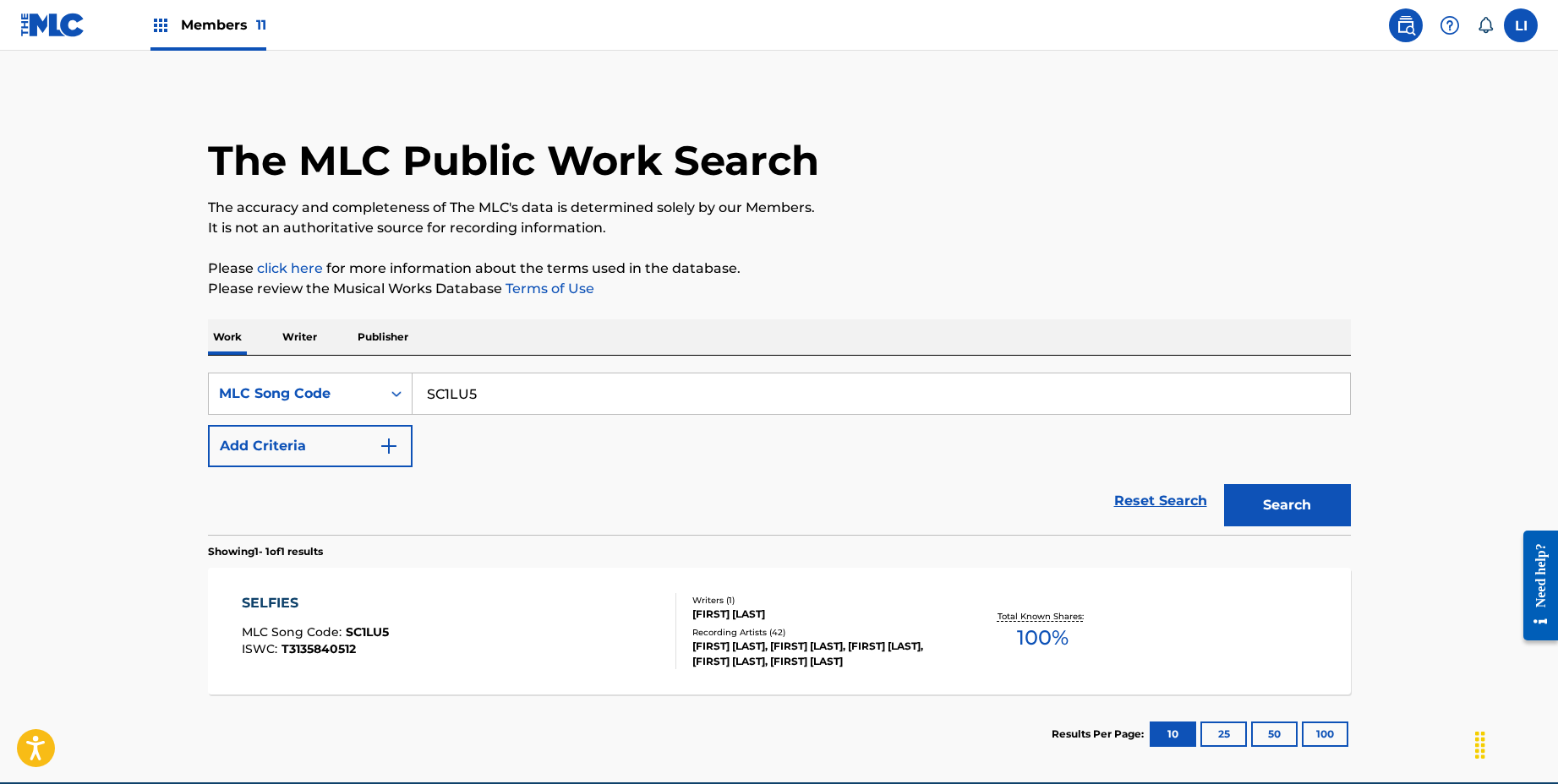 click on "SELFIES MLC Song Code : SC1LU5 ISWC : T3135840512" at bounding box center [459, 631] 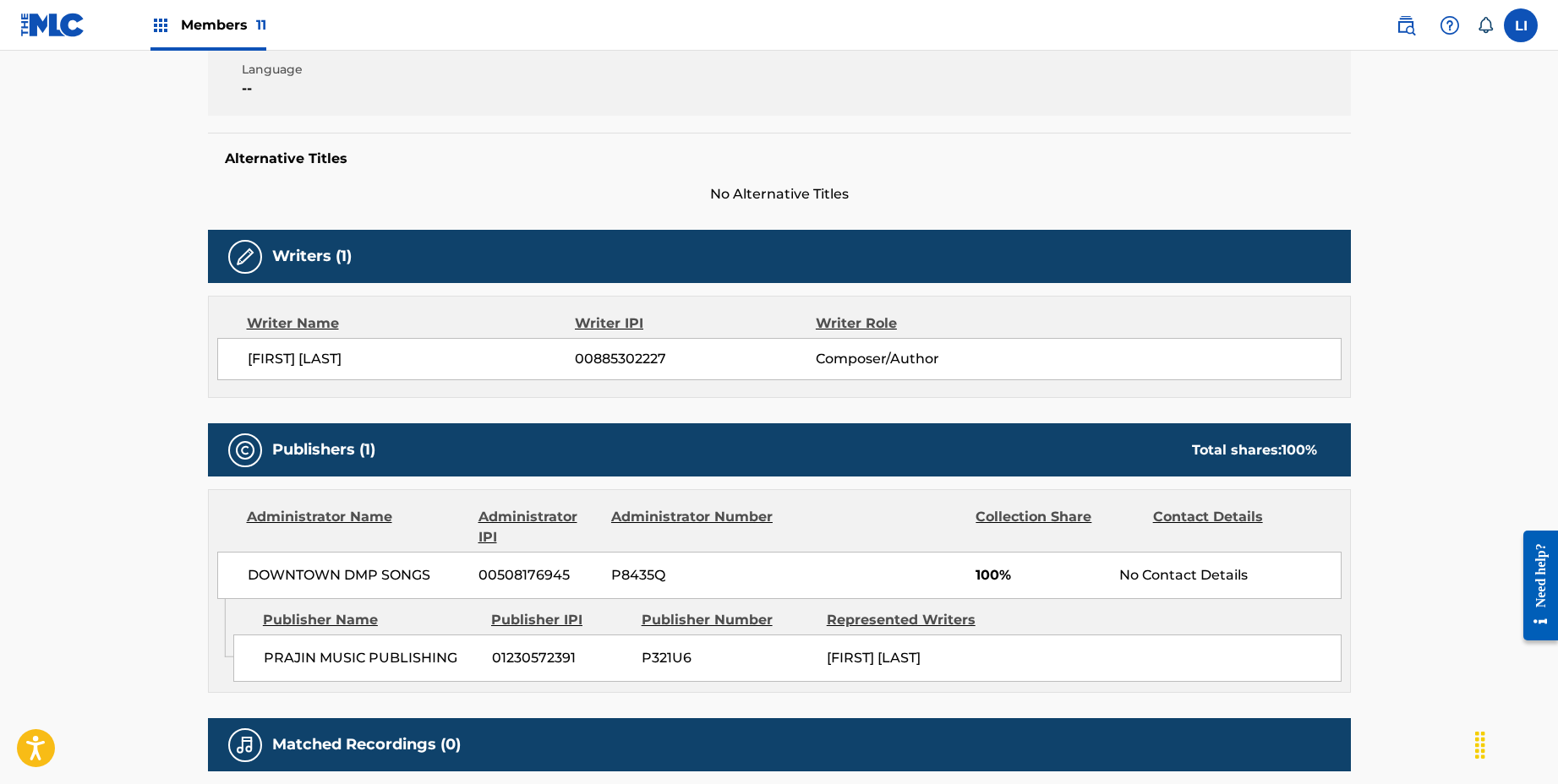 scroll, scrollTop: 567, scrollLeft: 0, axis: vertical 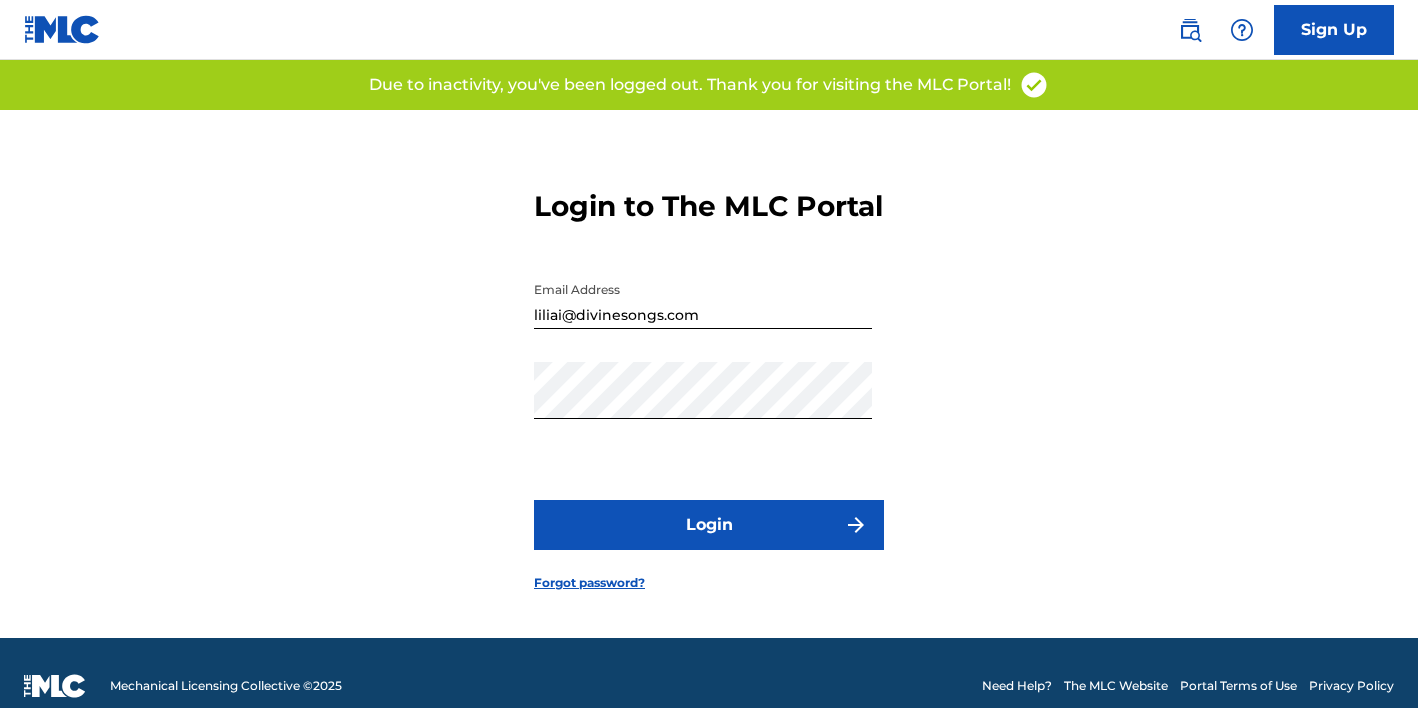 click on "Login" at bounding box center (709, 525) 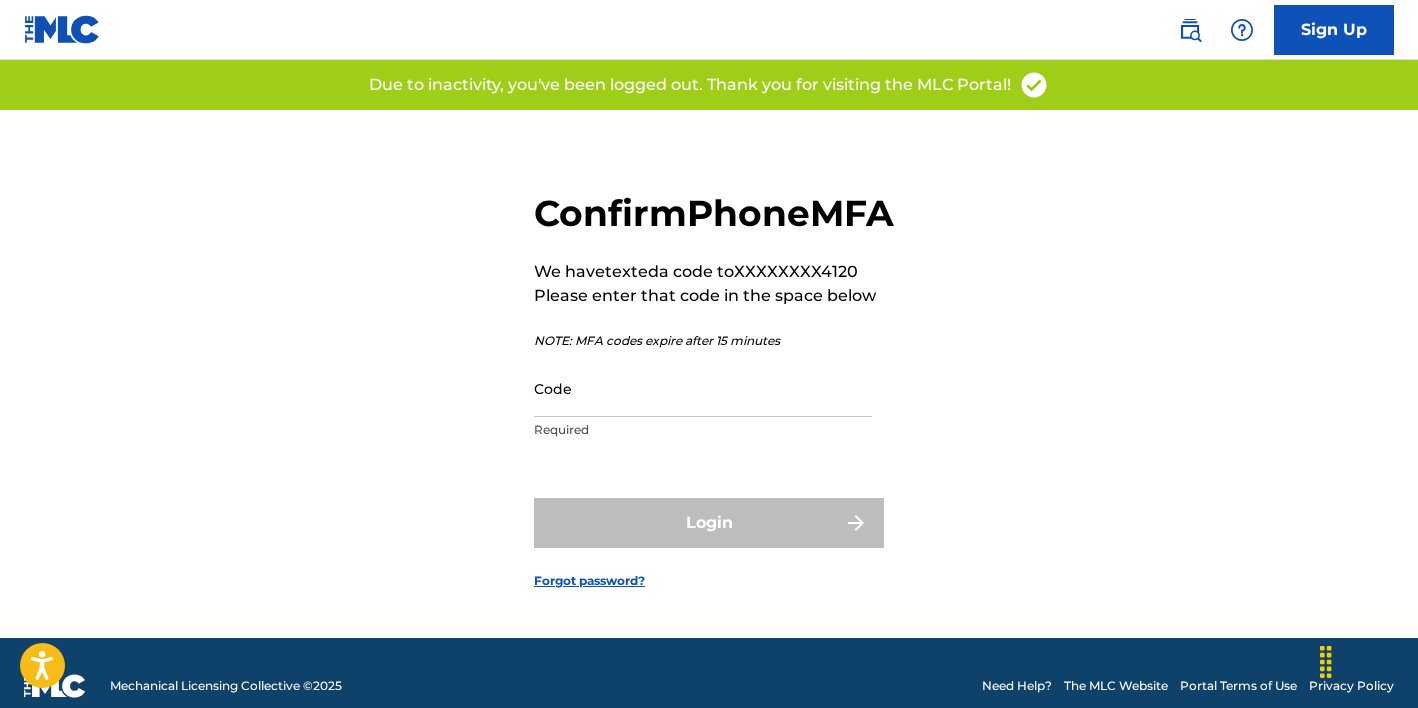 click on "Code" at bounding box center [703, 388] 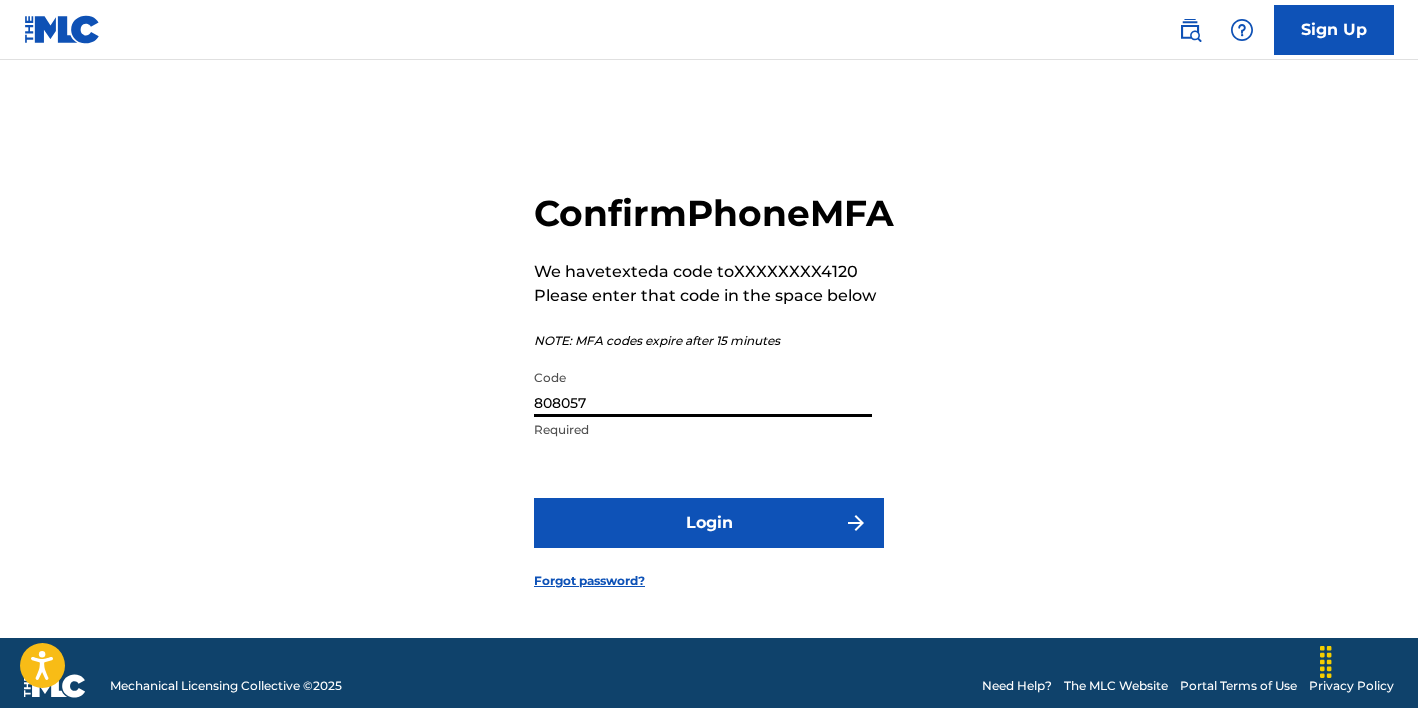 type on "808057" 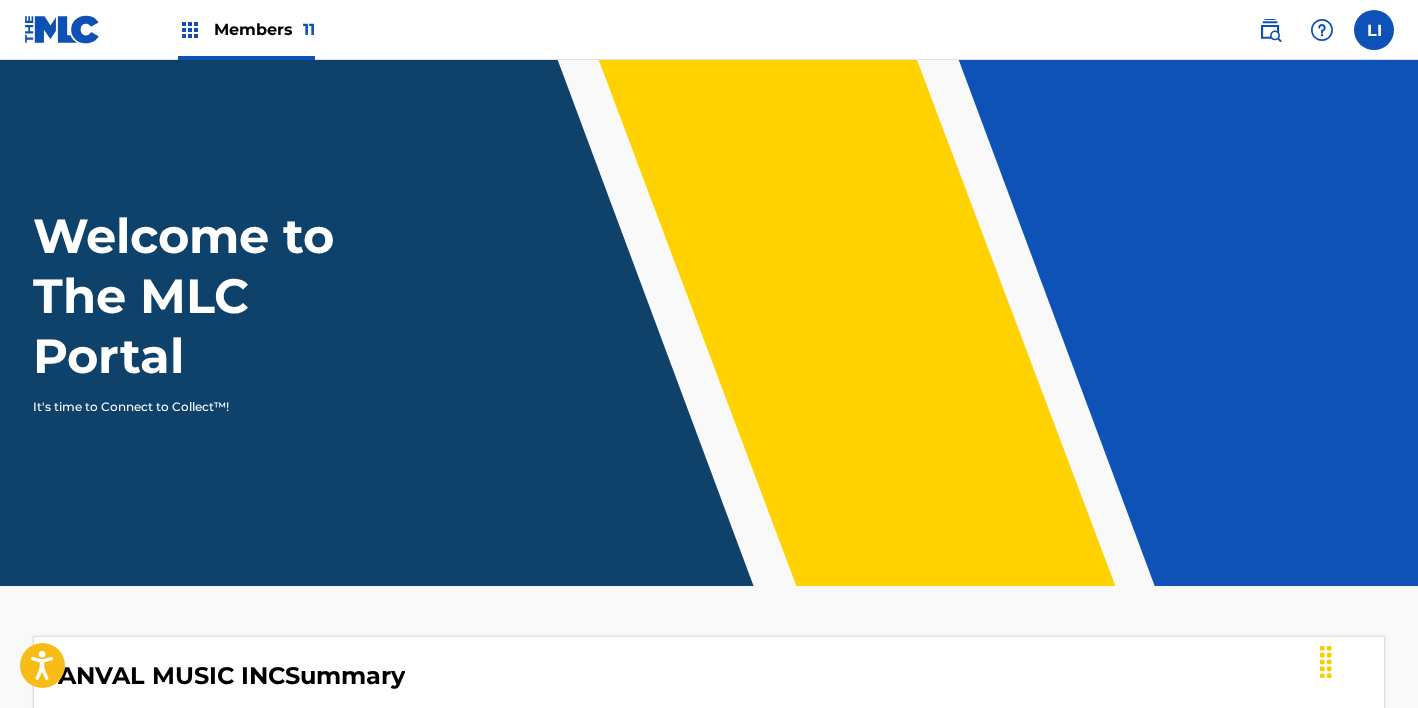 scroll, scrollTop: 0, scrollLeft: 0, axis: both 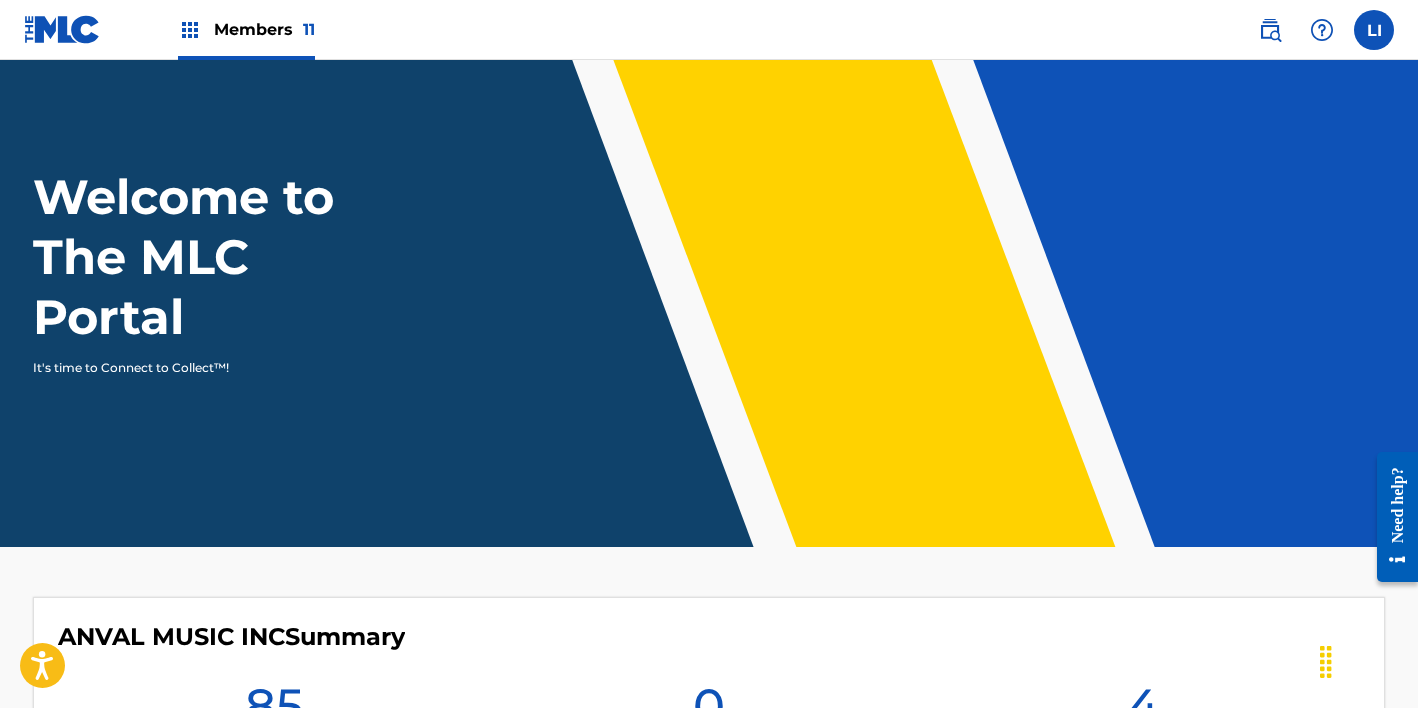 click at bounding box center [1296, 30] 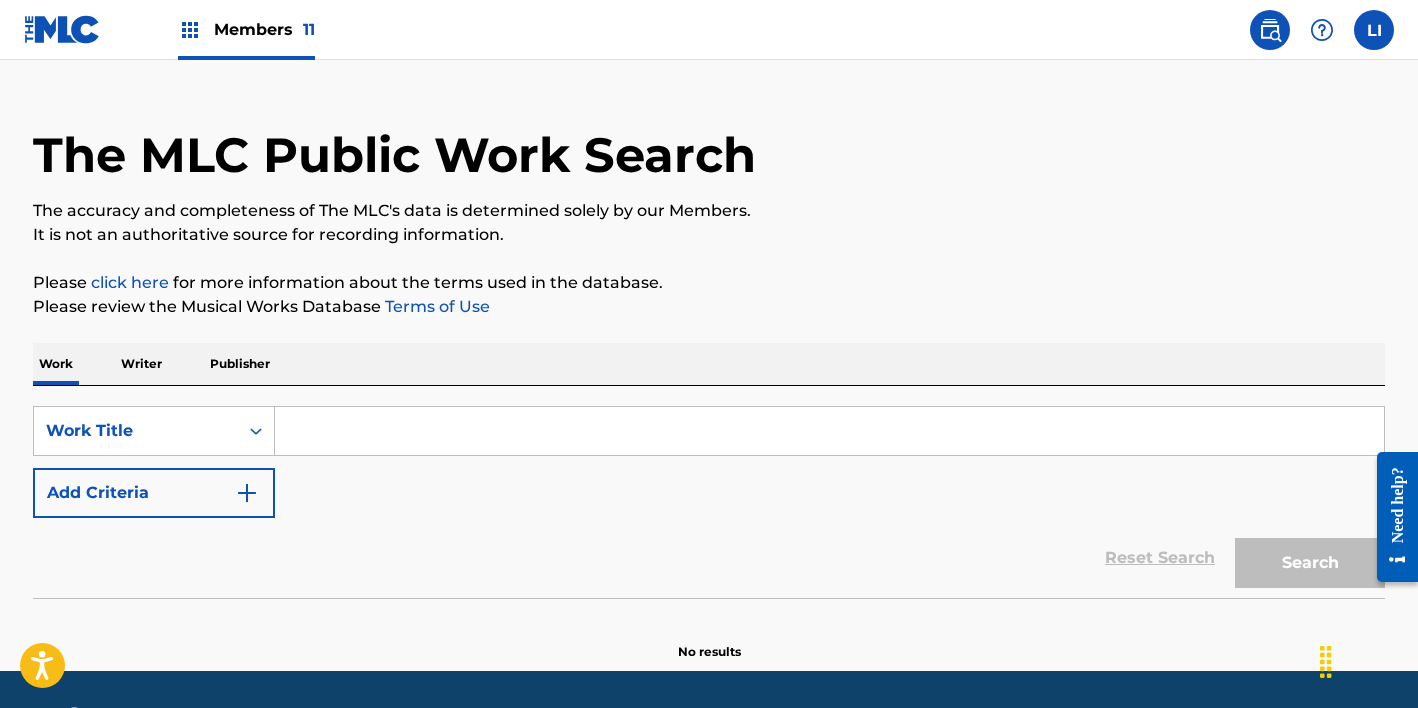 scroll, scrollTop: 0, scrollLeft: 0, axis: both 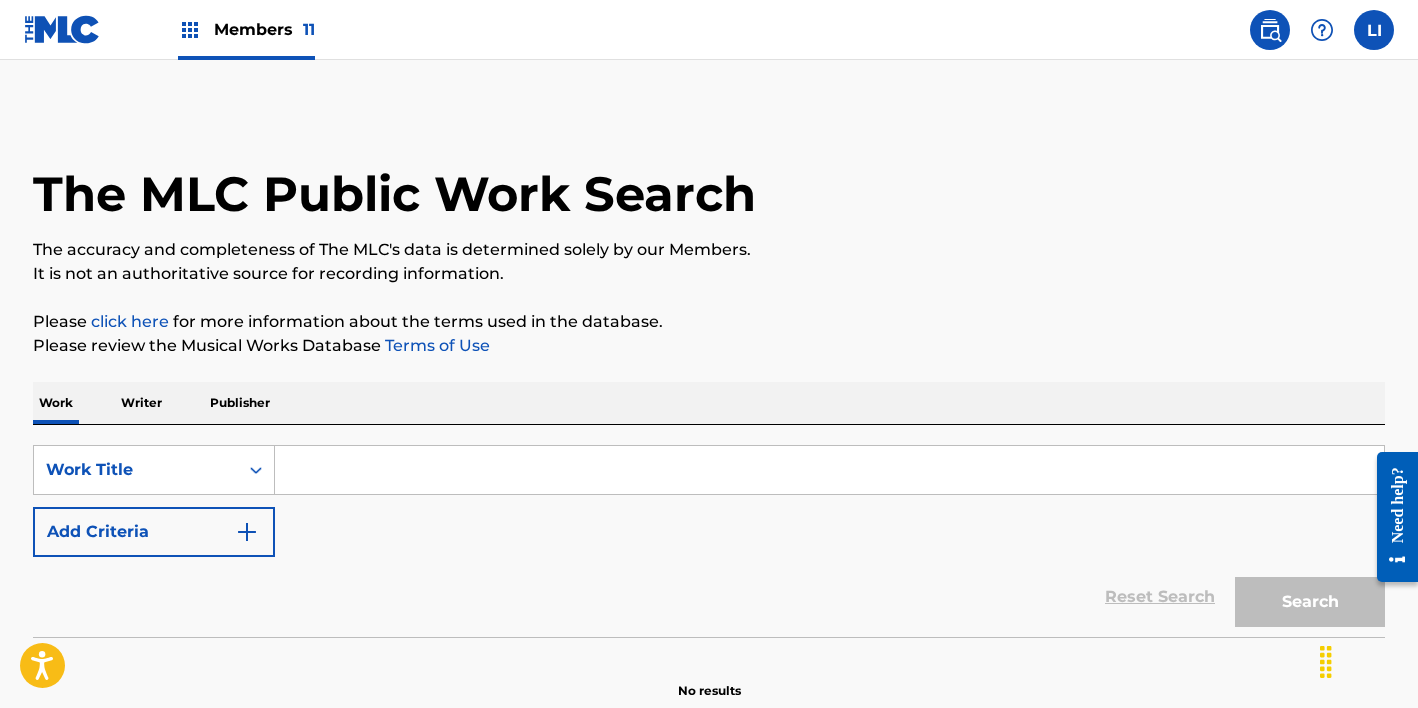click at bounding box center (829, 470) 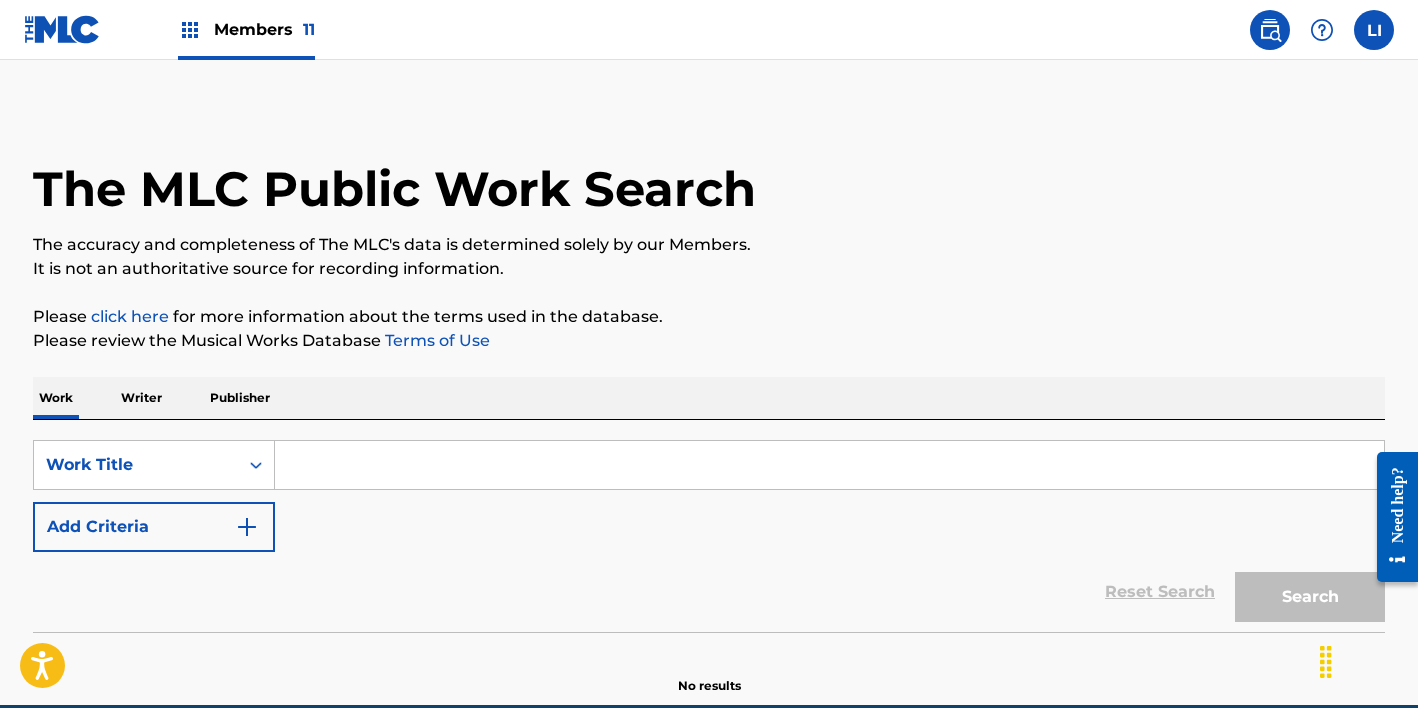 scroll, scrollTop: 42, scrollLeft: 0, axis: vertical 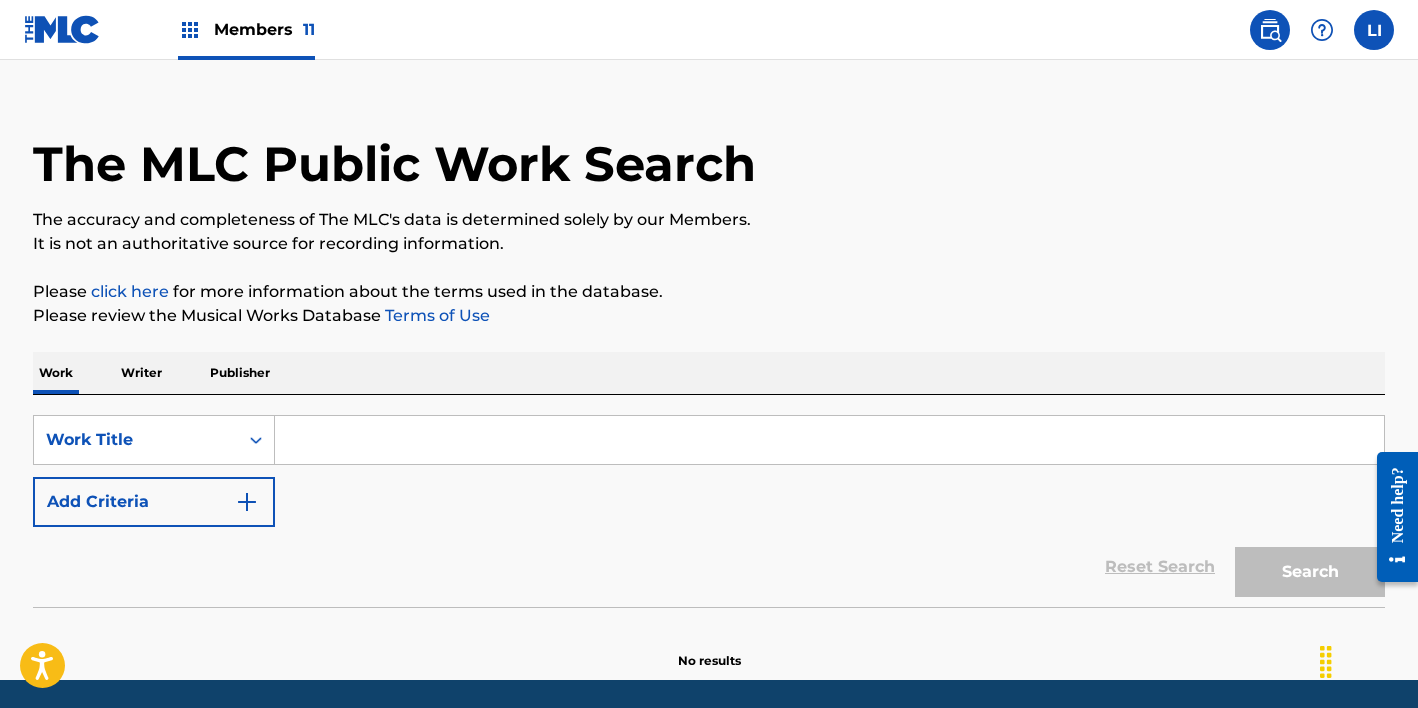 paste on "GIZA" 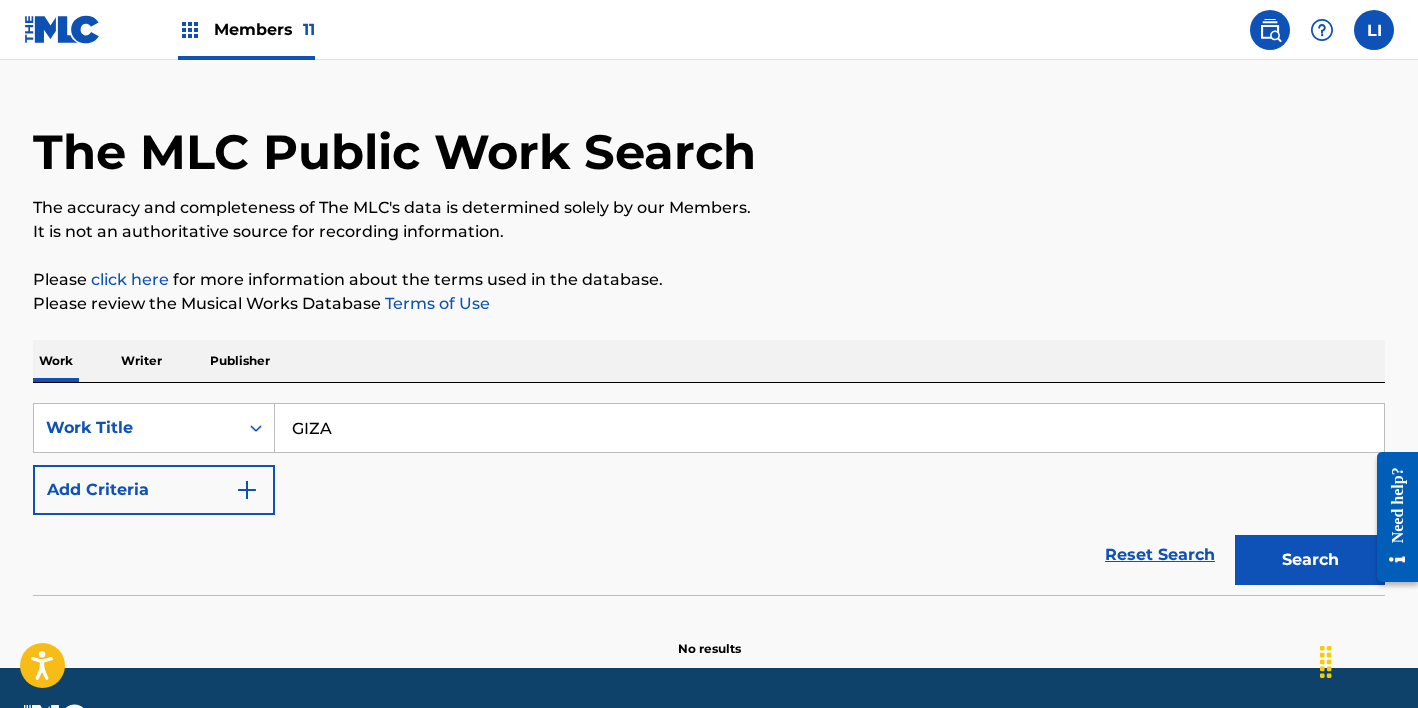 type on "GIZA" 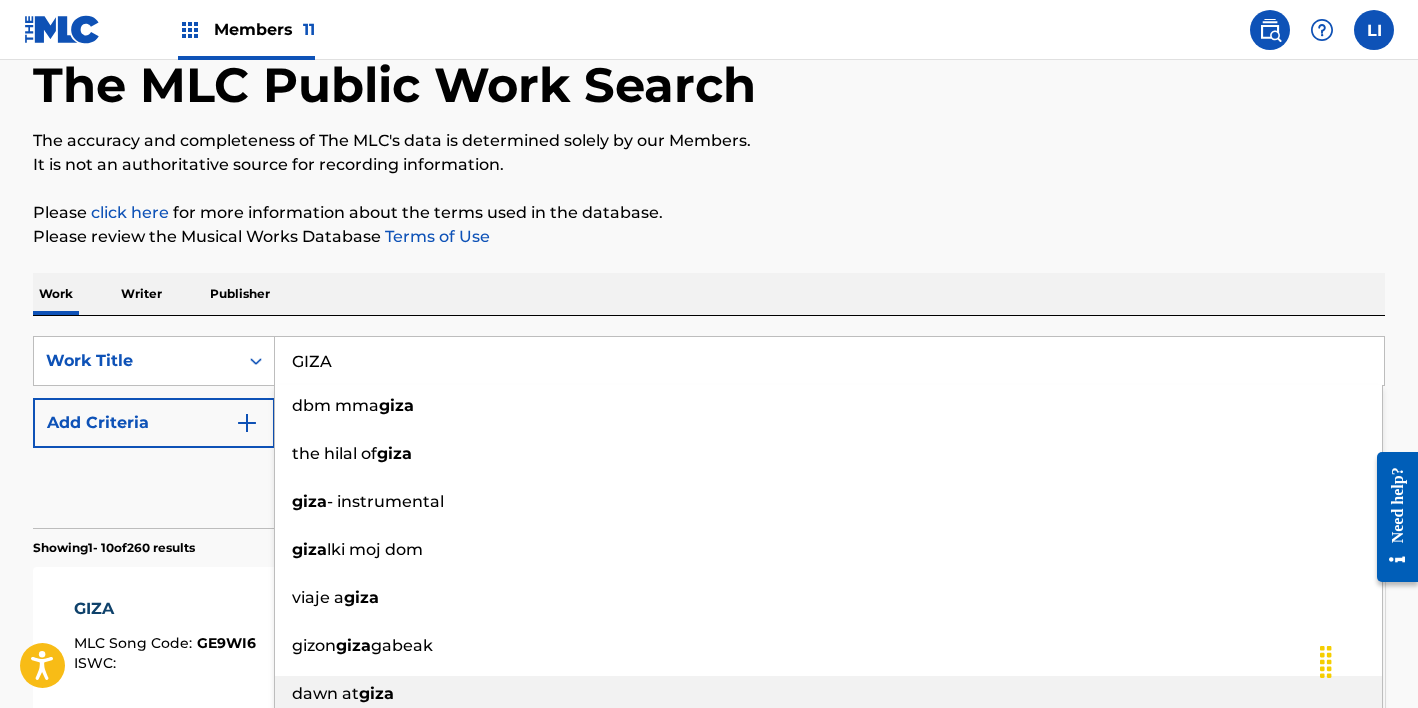 scroll, scrollTop: 342, scrollLeft: 0, axis: vertical 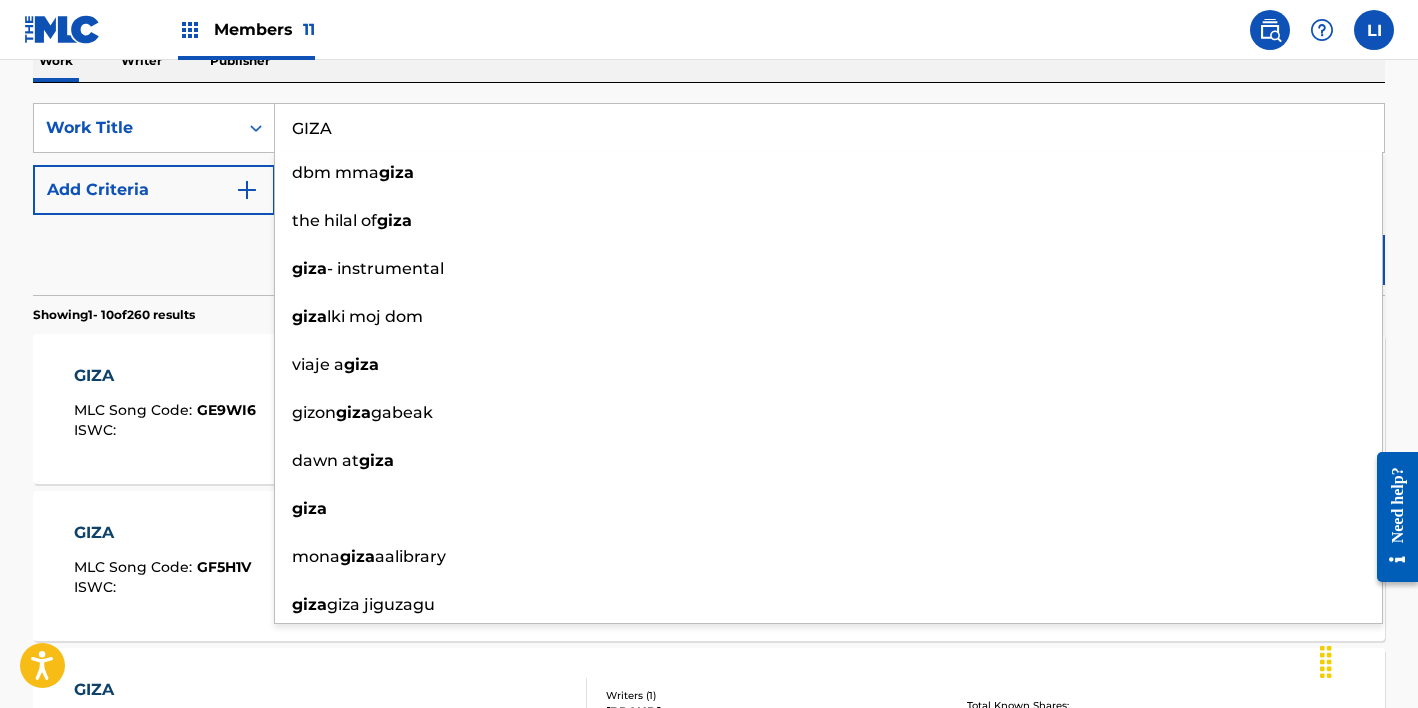 click on "Reset Search Search" at bounding box center (709, 255) 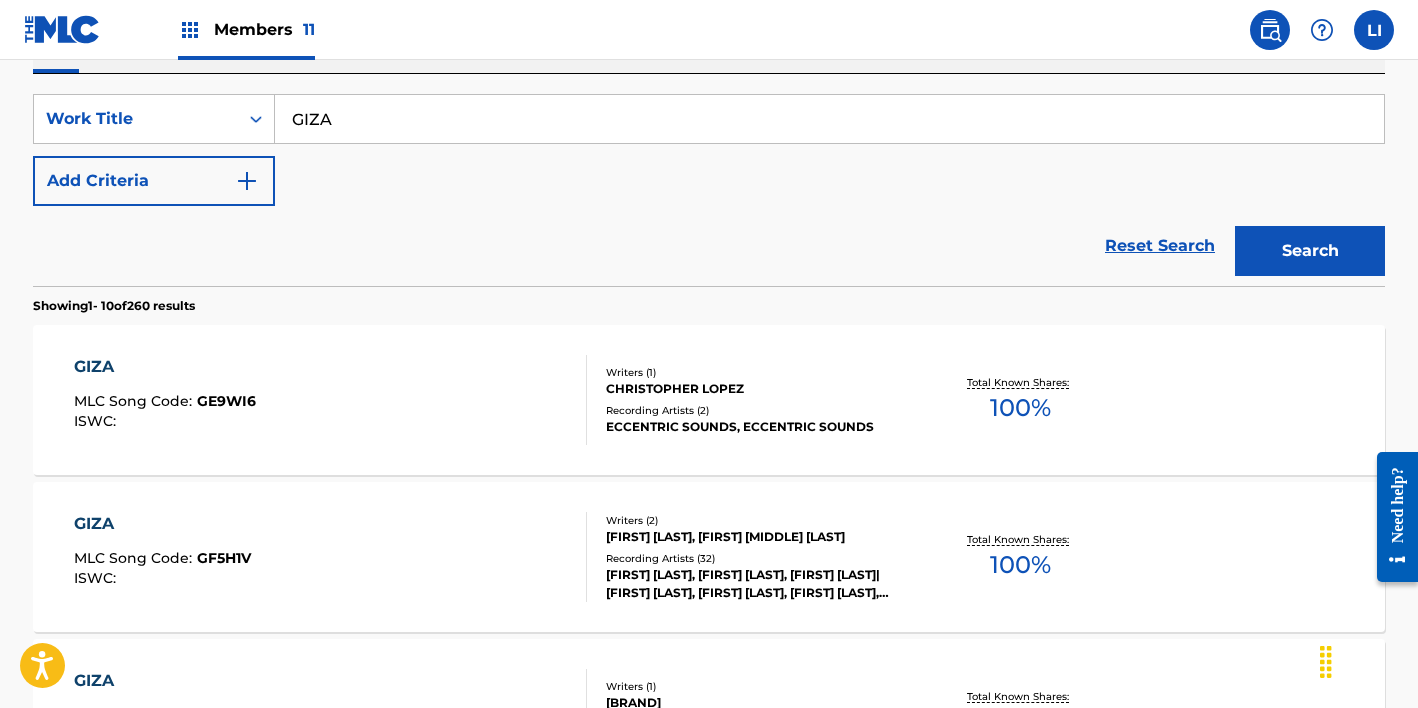scroll, scrollTop: 352, scrollLeft: 0, axis: vertical 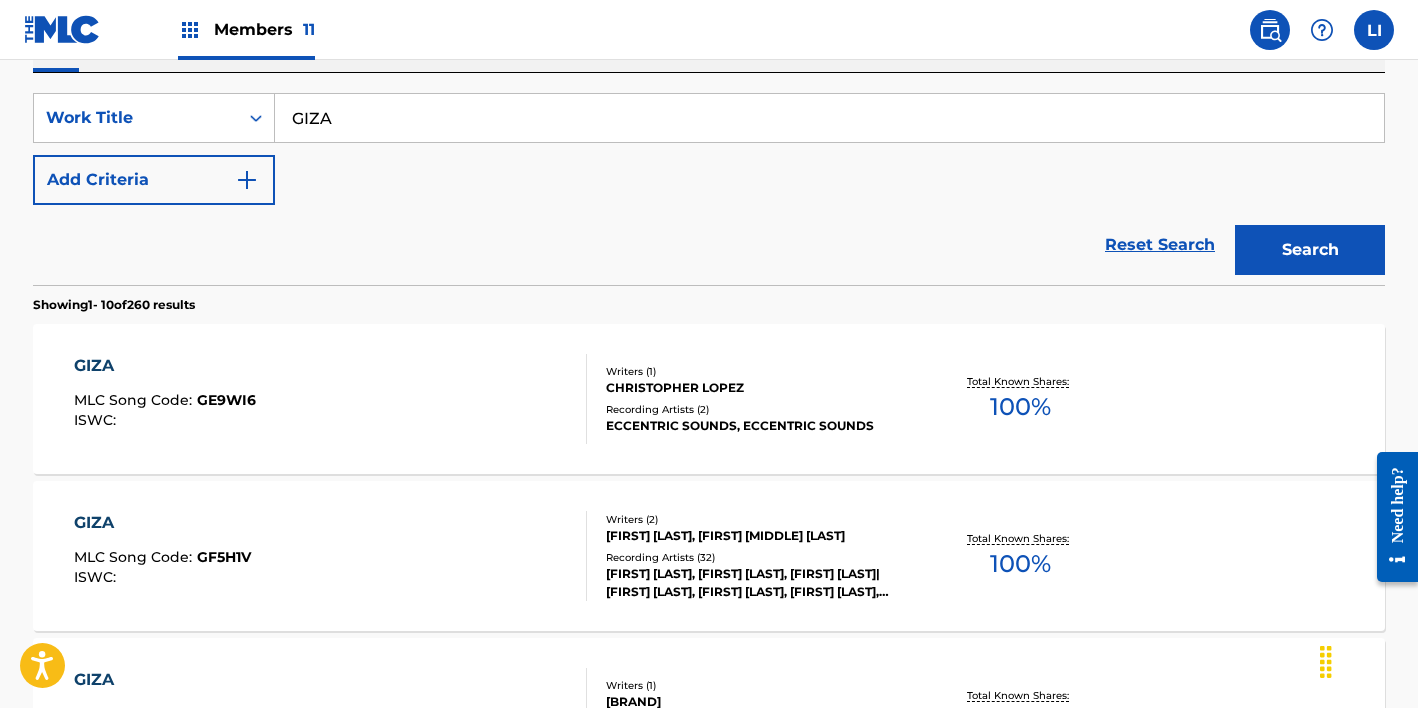 click on "GIZA MLC Song Code : GF5H1V ISWC :" at bounding box center (331, 556) 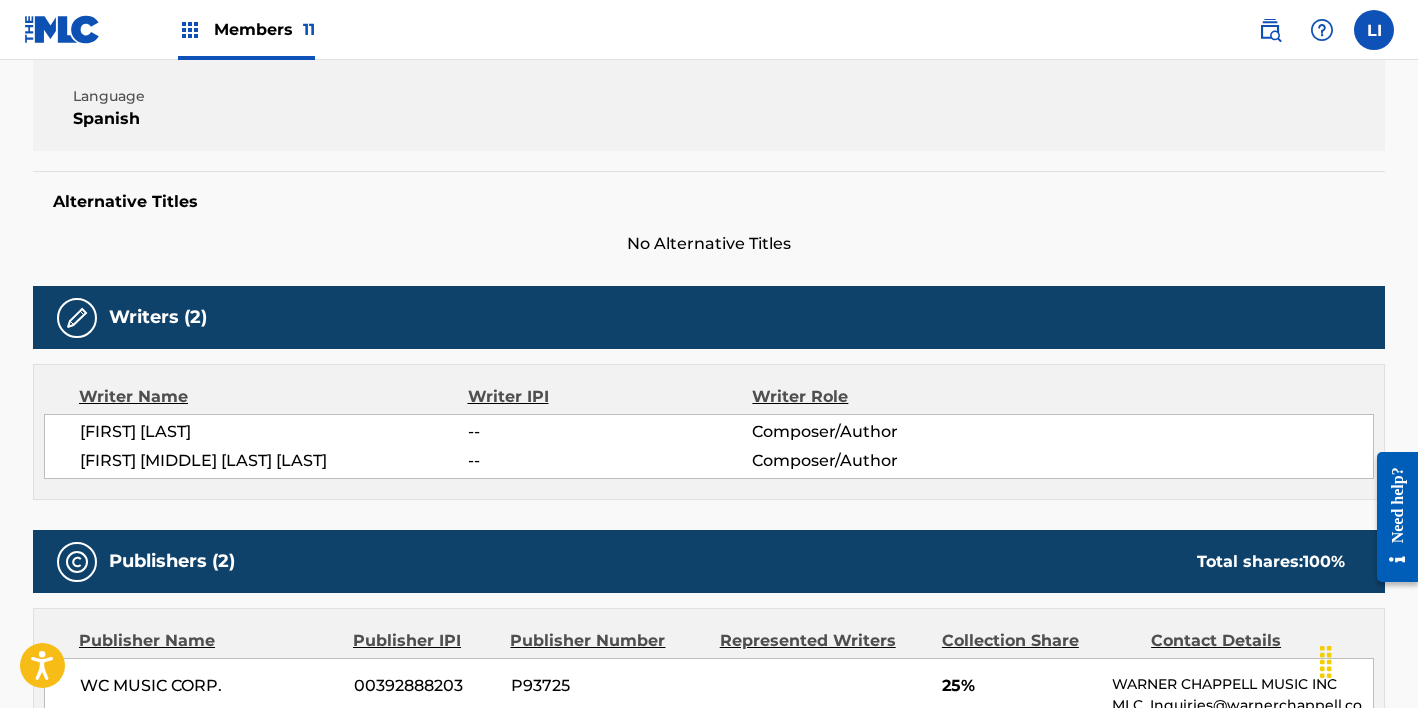 scroll, scrollTop: 0, scrollLeft: 0, axis: both 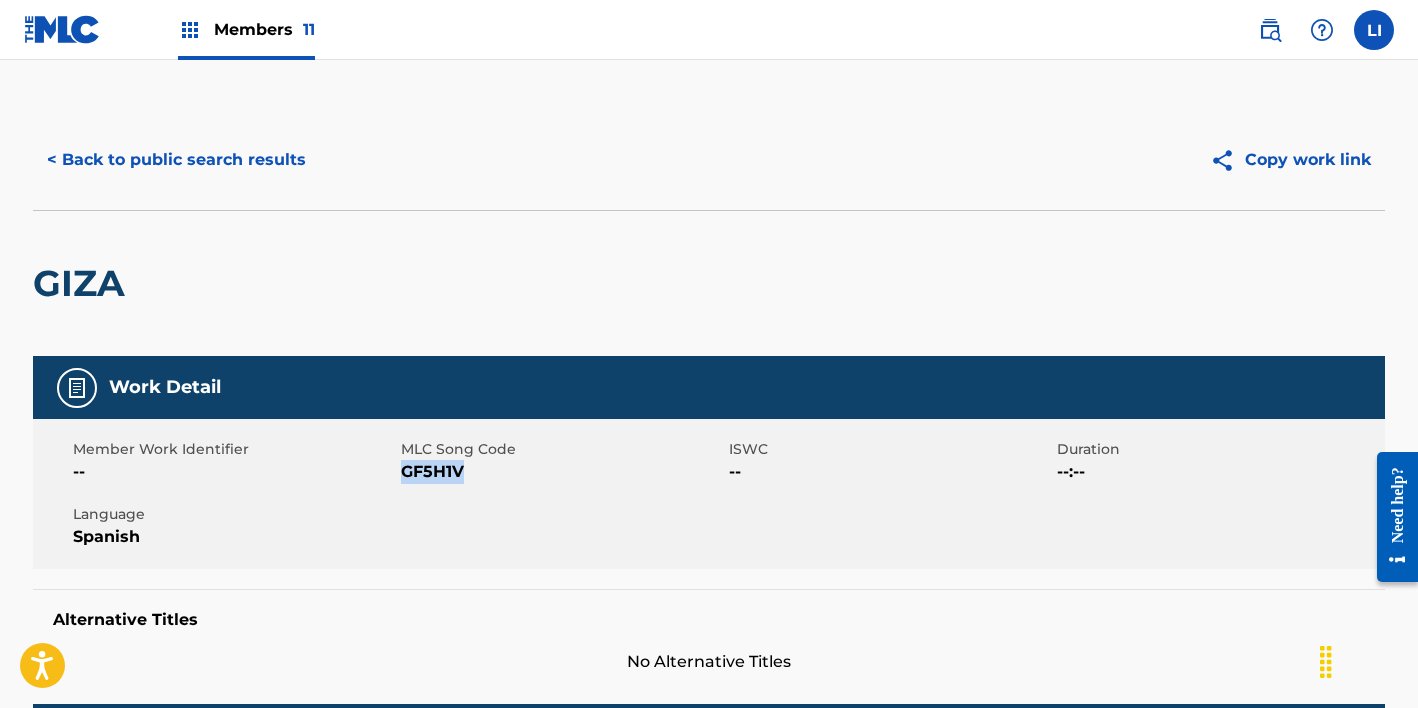 drag, startPoint x: 476, startPoint y: 474, endPoint x: 403, endPoint y: 466, distance: 73.43705 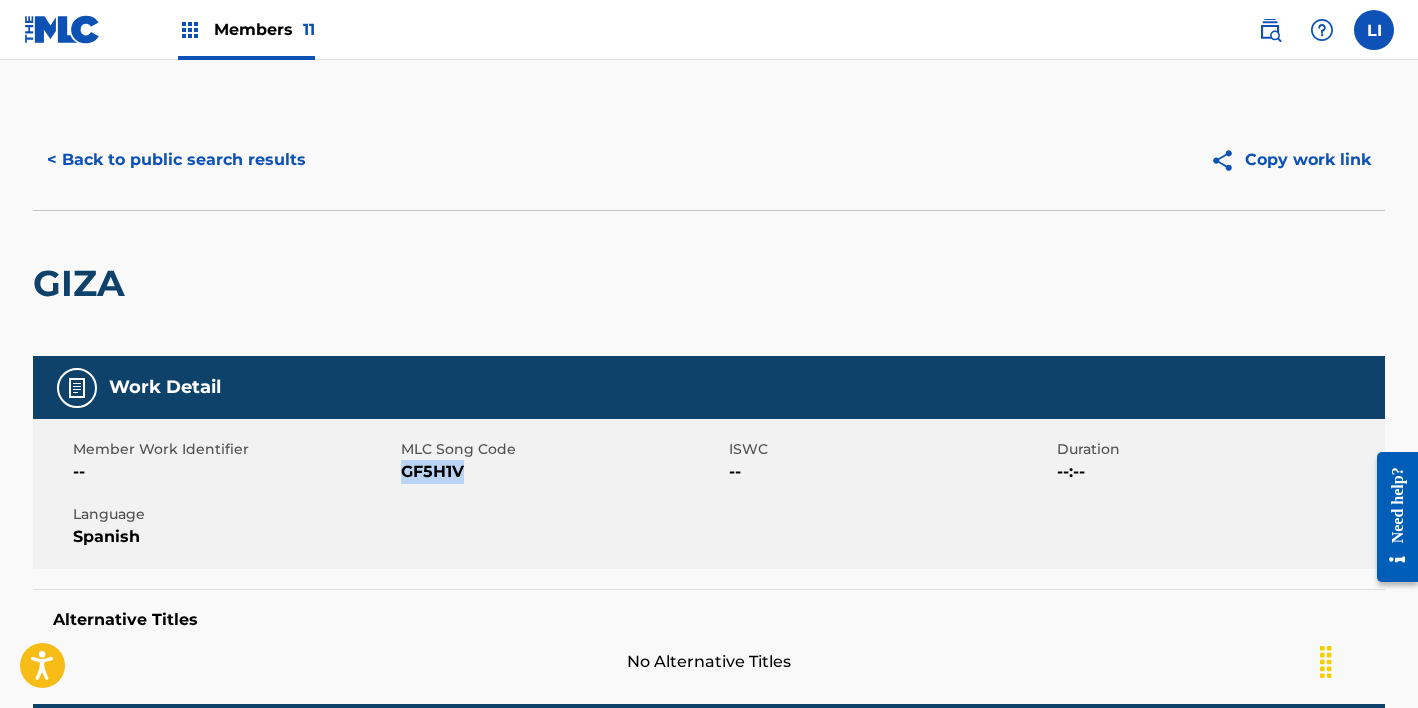 click on "< Back to public search results" at bounding box center [176, 160] 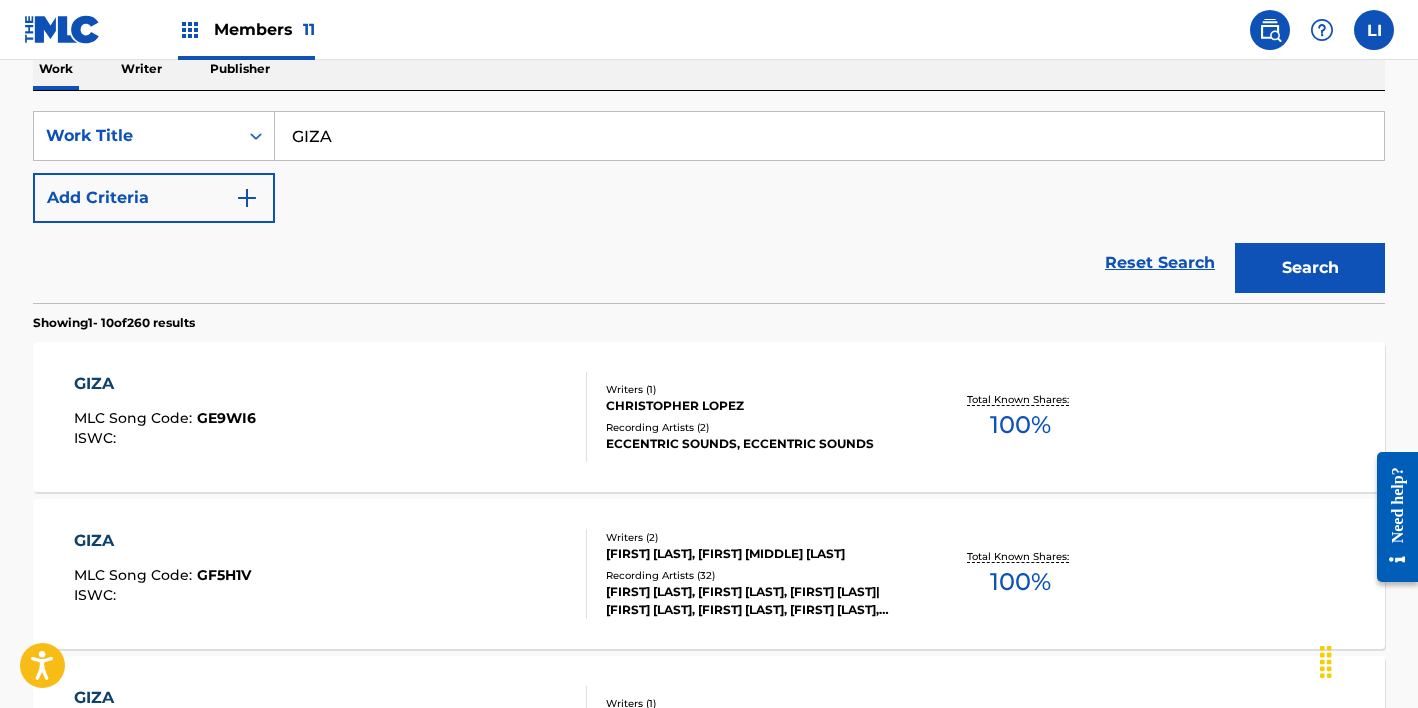 scroll, scrollTop: 310, scrollLeft: 0, axis: vertical 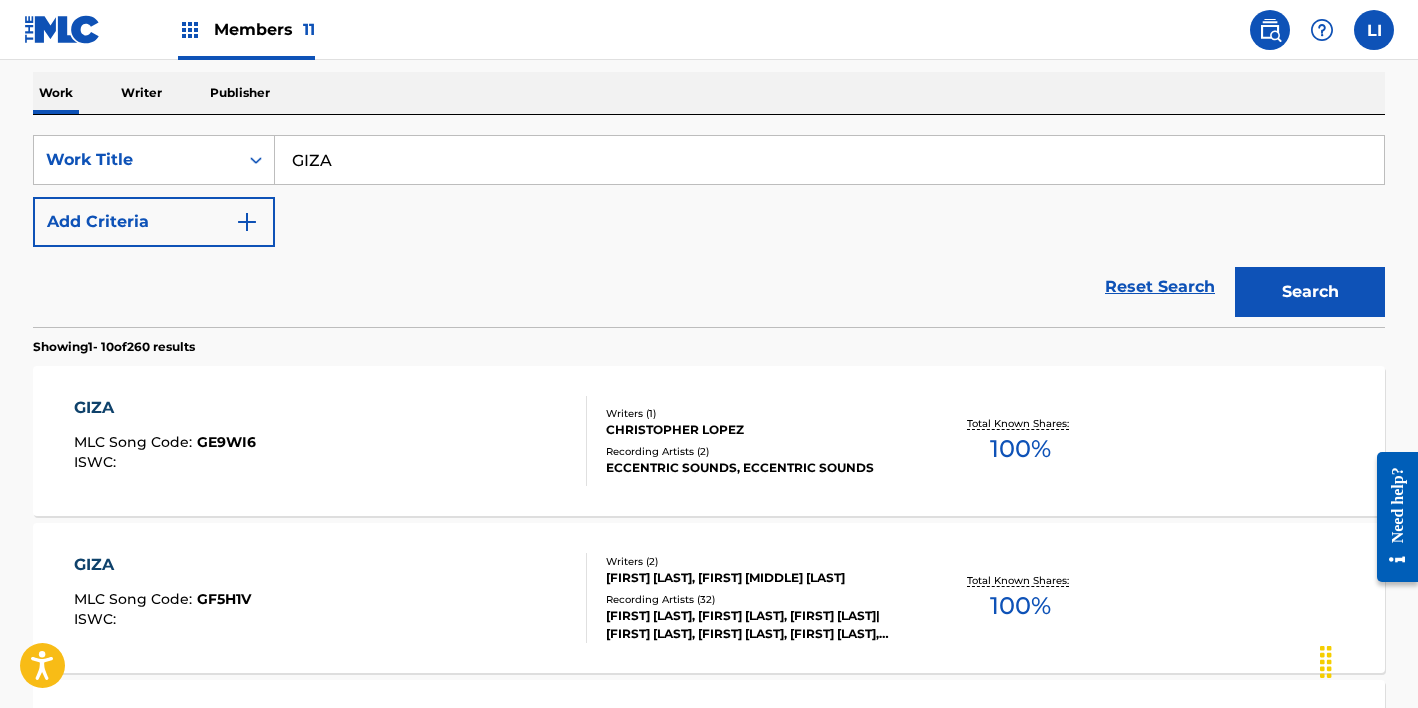 drag, startPoint x: 354, startPoint y: 161, endPoint x: 178, endPoint y: 131, distance: 178.53851 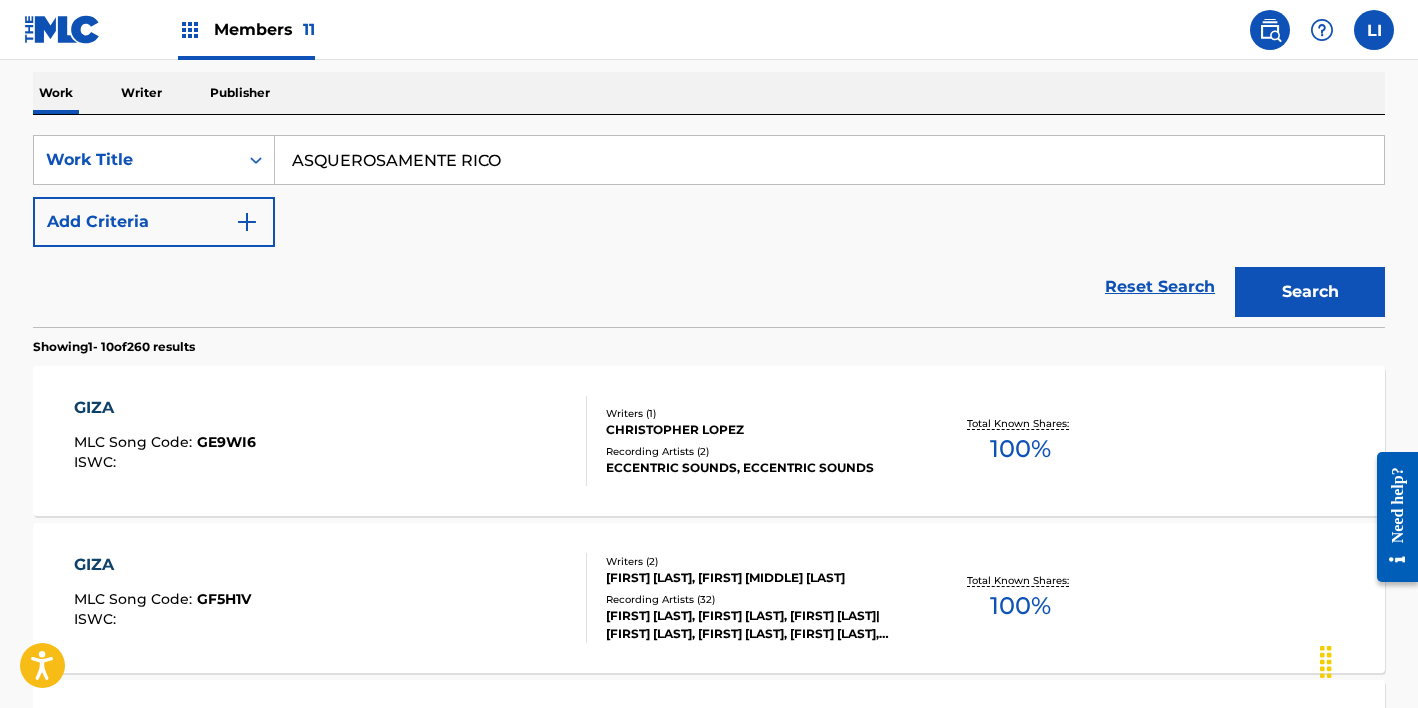 type on "ASQUEROSAMENTE RICO" 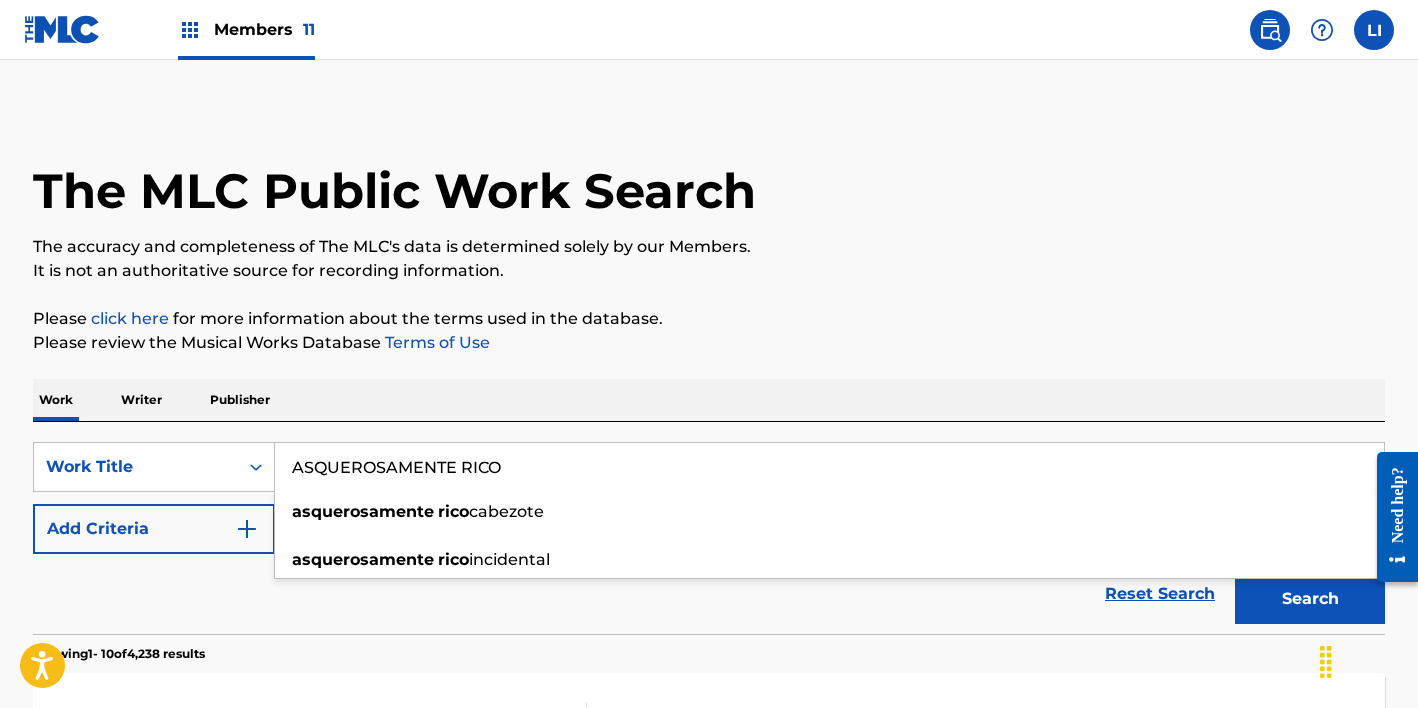 scroll, scrollTop: 0, scrollLeft: 0, axis: both 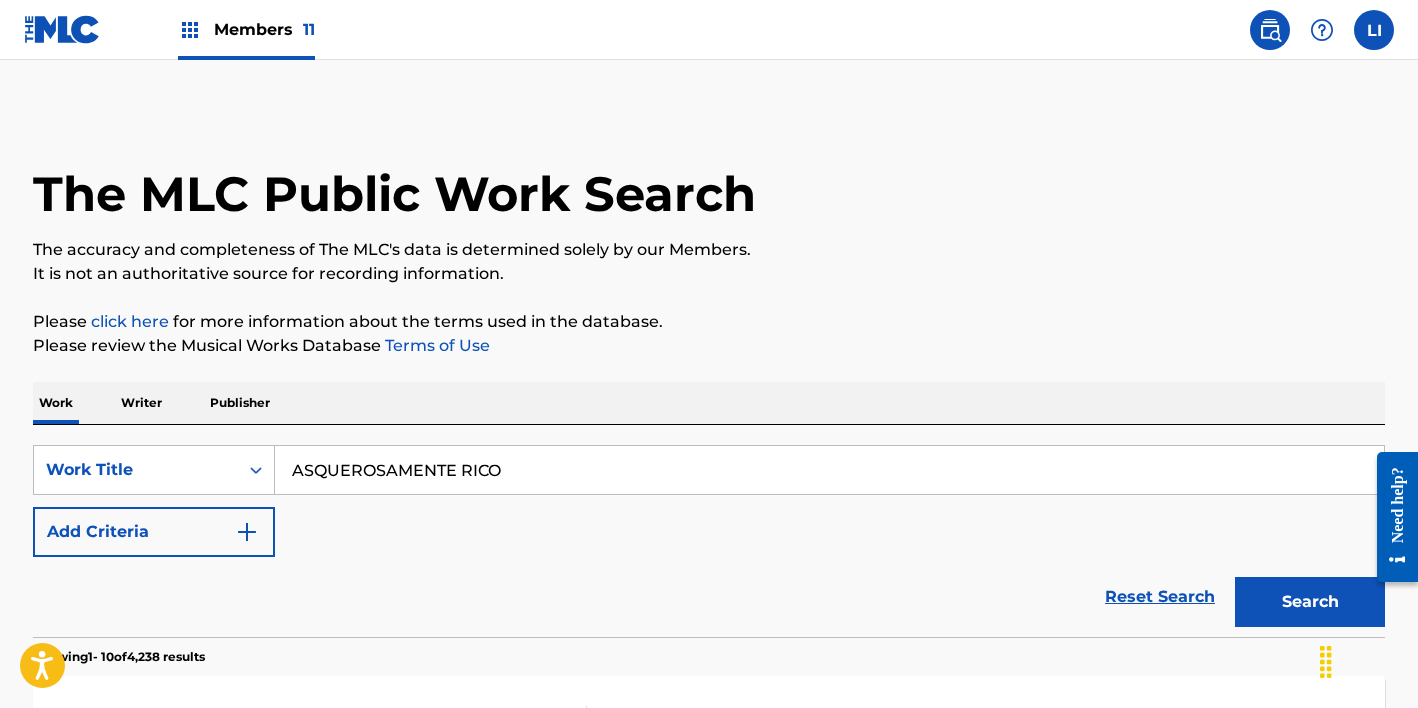 click on "Add Criteria" at bounding box center (154, 532) 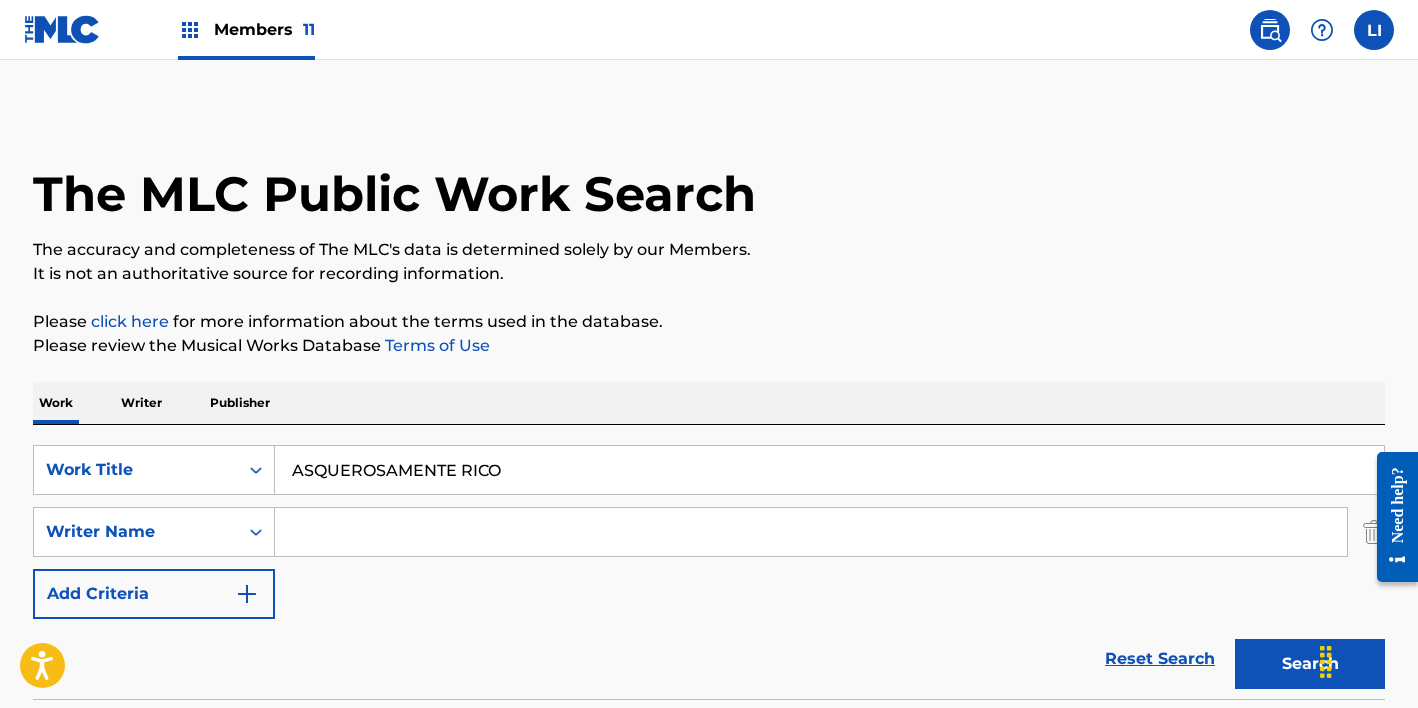 click at bounding box center [811, 532] 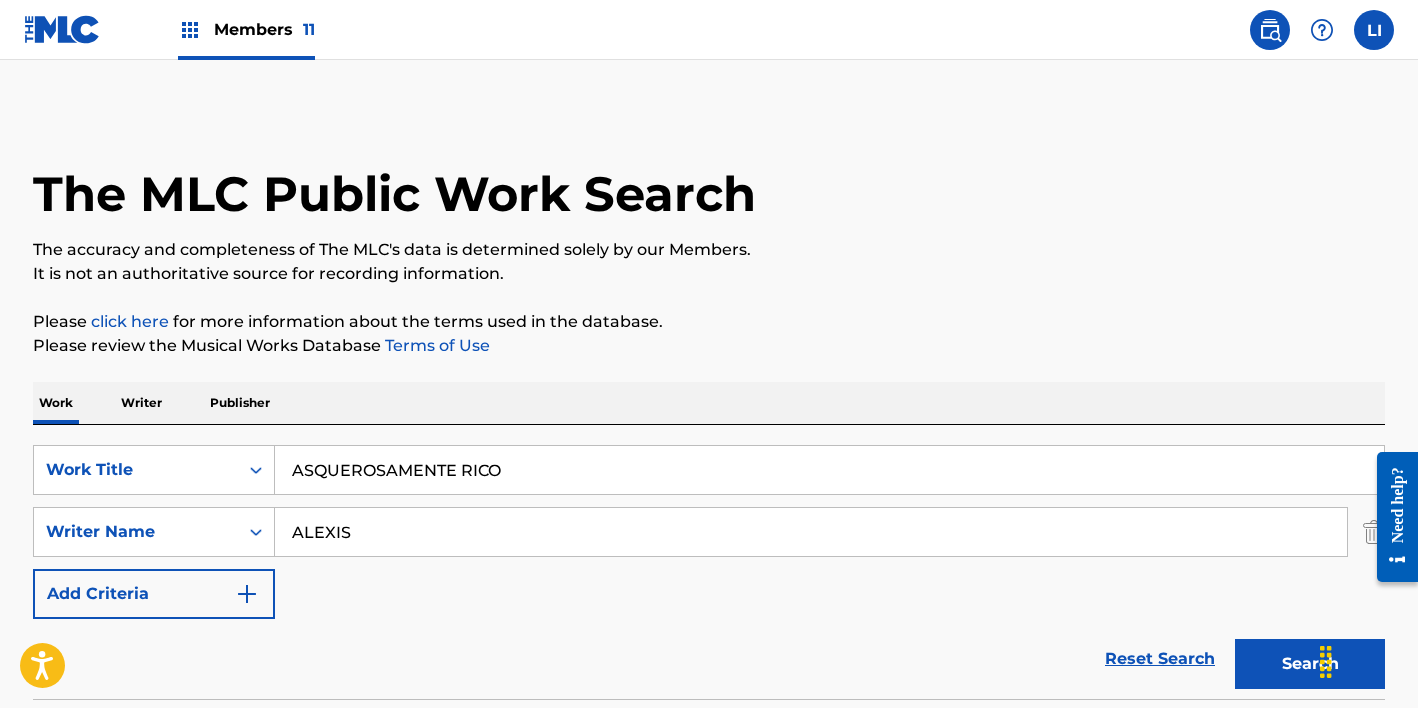 type on "ALEXIS" 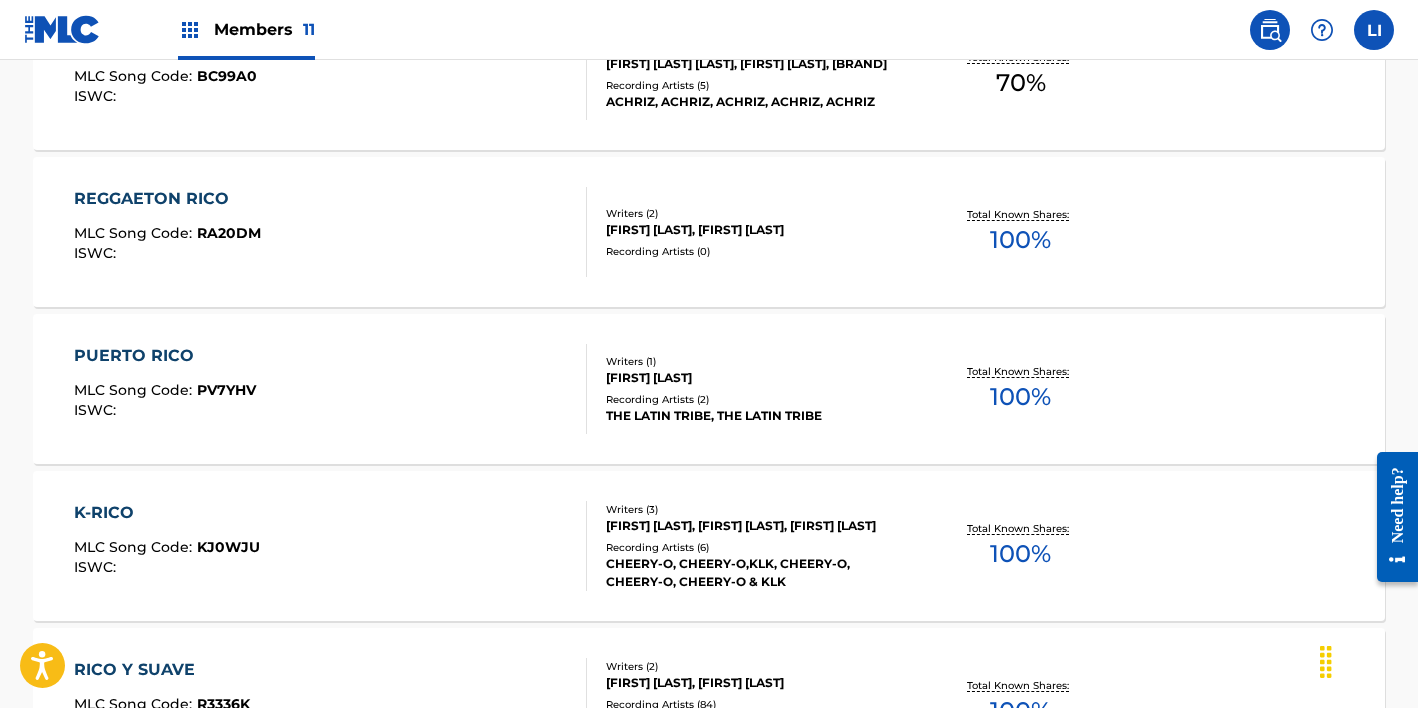 scroll, scrollTop: 1250, scrollLeft: 0, axis: vertical 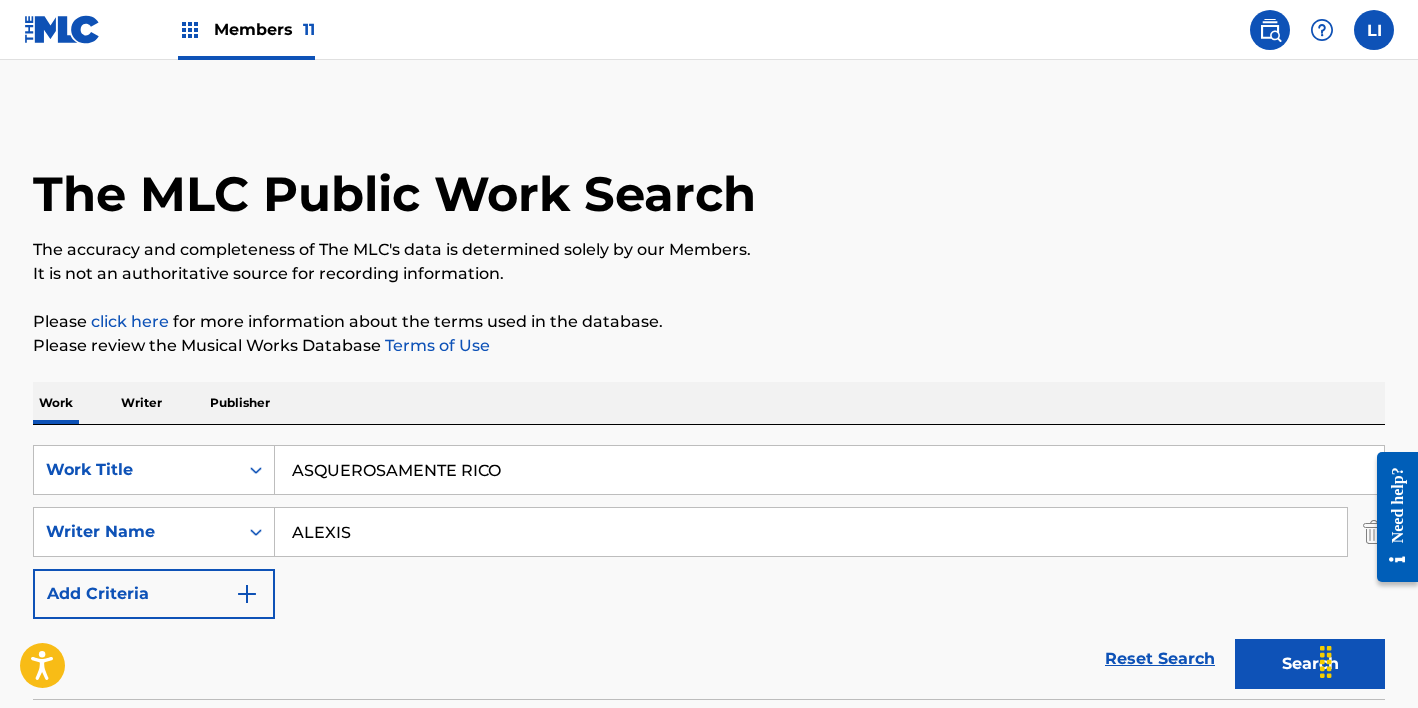 click on "ASQUEROSAMENTE RICO" at bounding box center [829, 470] 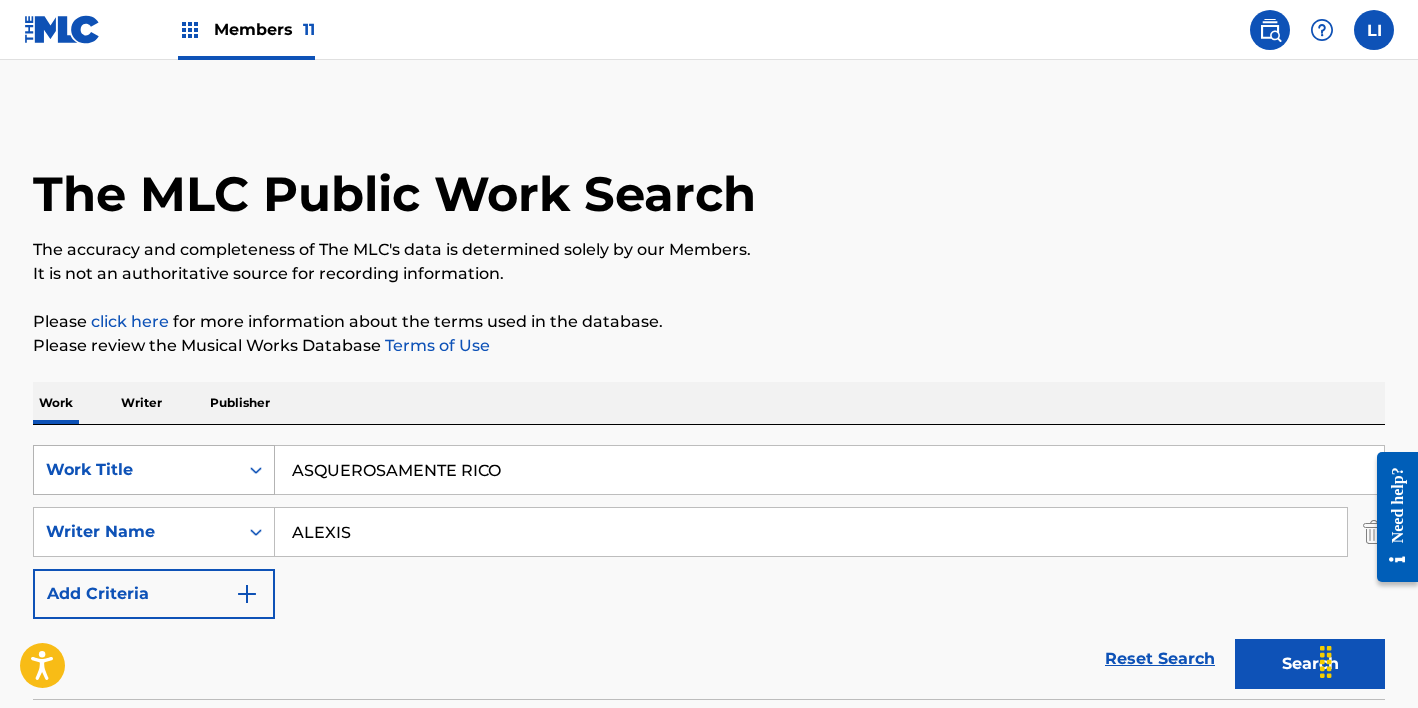 drag, startPoint x: 552, startPoint y: 474, endPoint x: 270, endPoint y: 470, distance: 282.02838 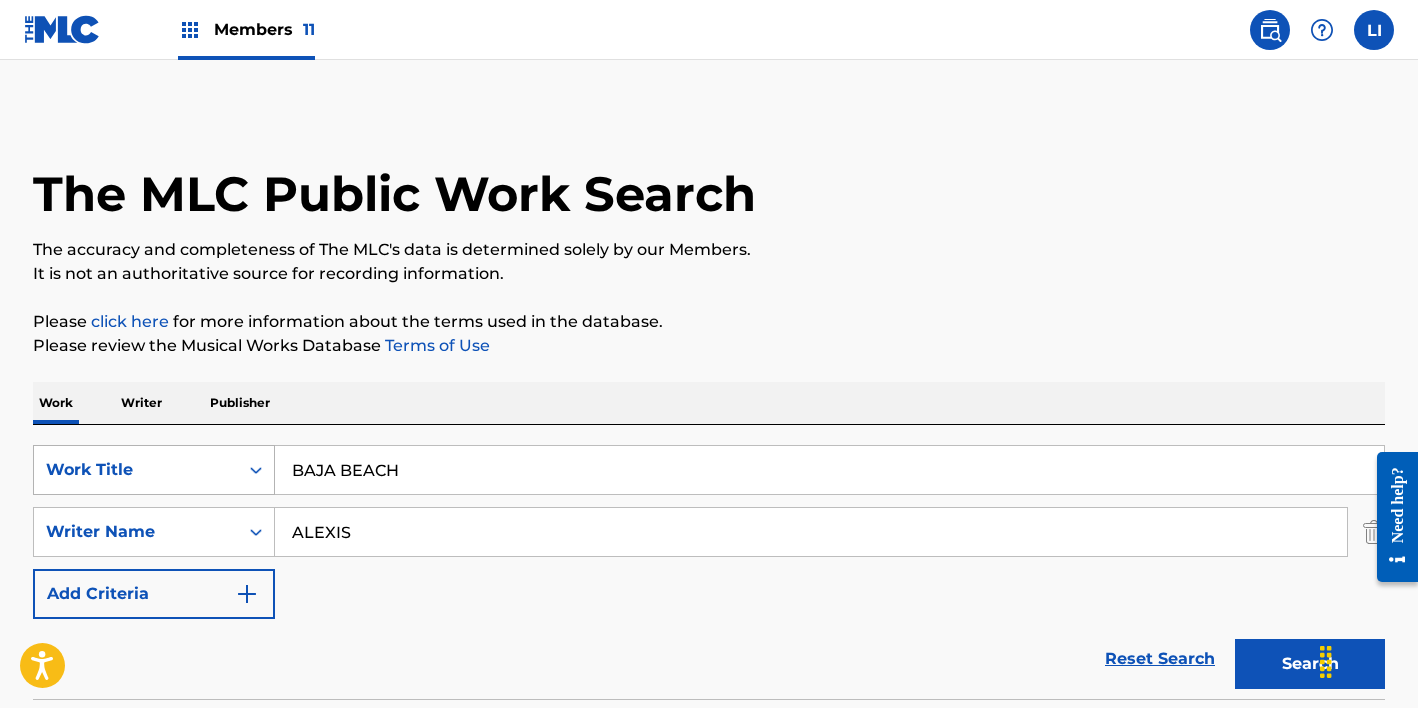 type on "BAJA BEACH" 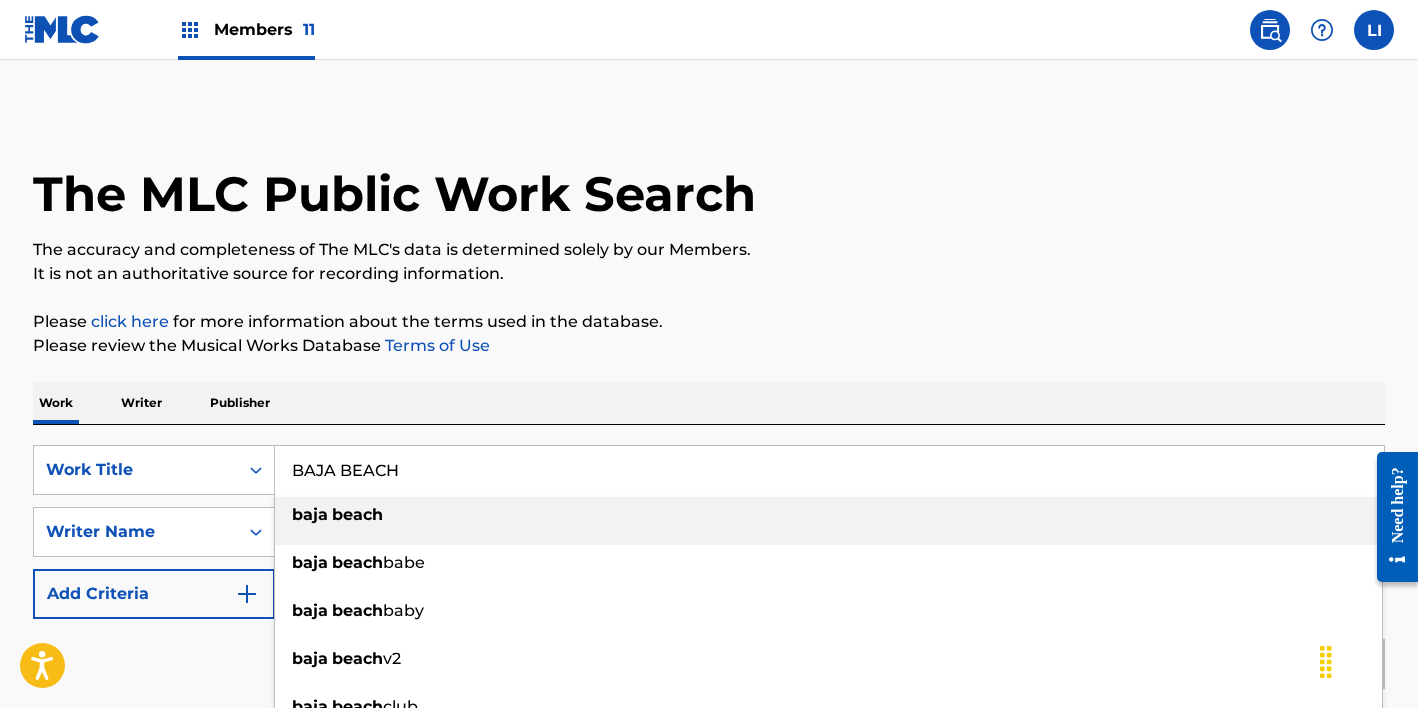 scroll, scrollTop: 153, scrollLeft: 0, axis: vertical 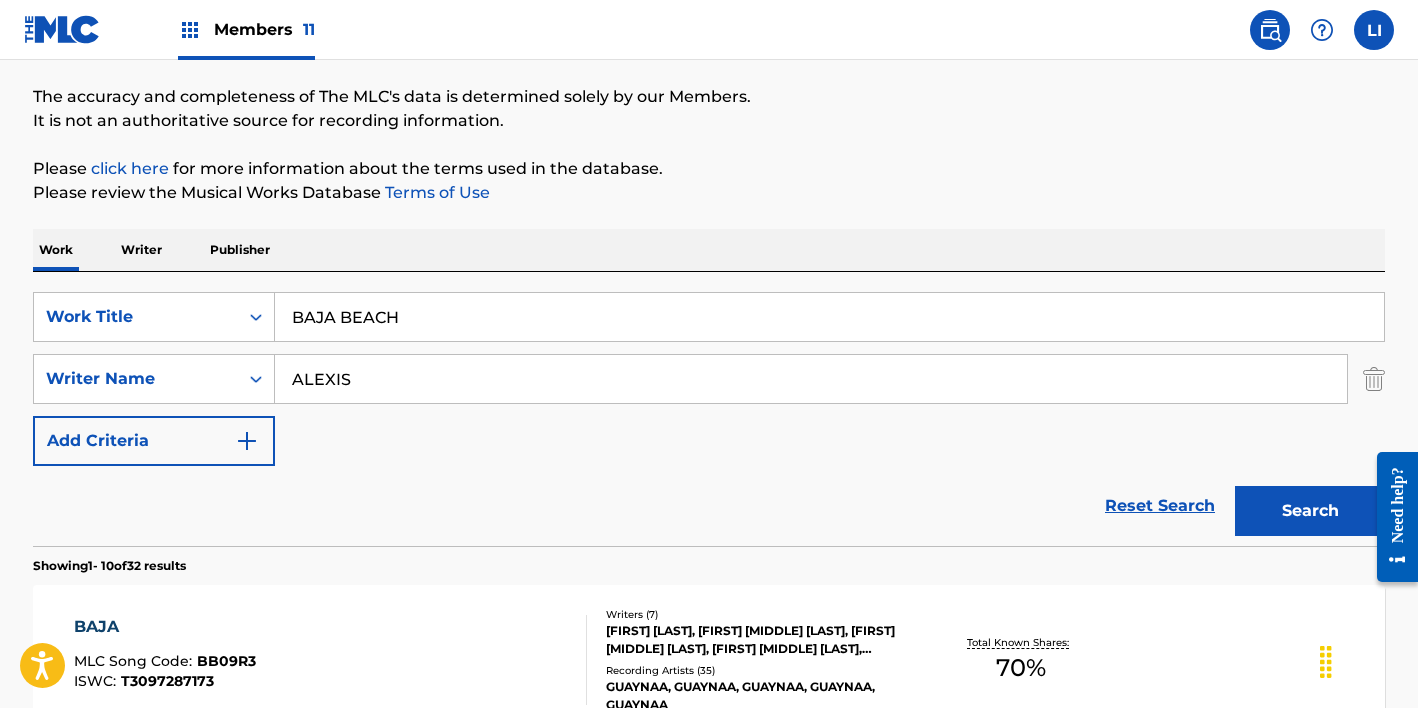click on "Work Writer Publisher" at bounding box center [709, 250] 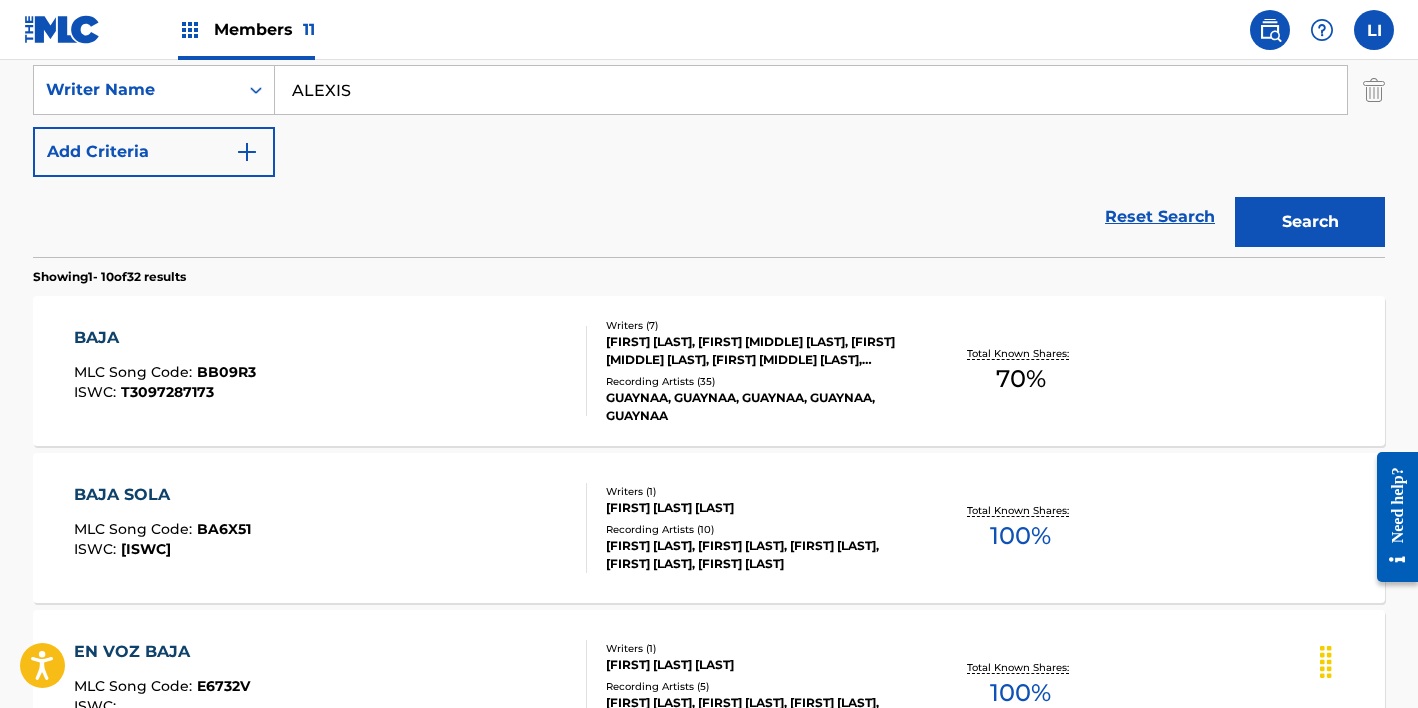 scroll, scrollTop: 455, scrollLeft: 0, axis: vertical 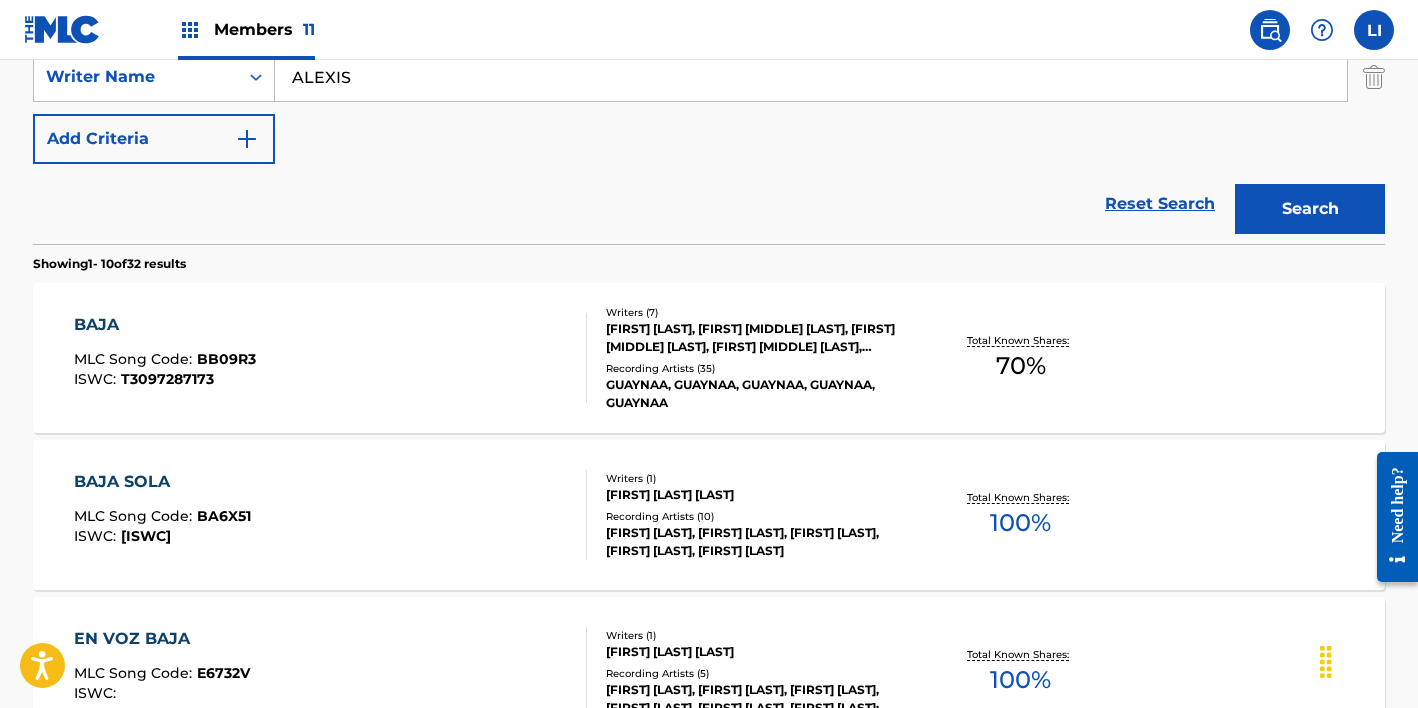 click on "BAJA MLC Song Code : [CODE] ISWC : [ISWC]" at bounding box center (331, 358) 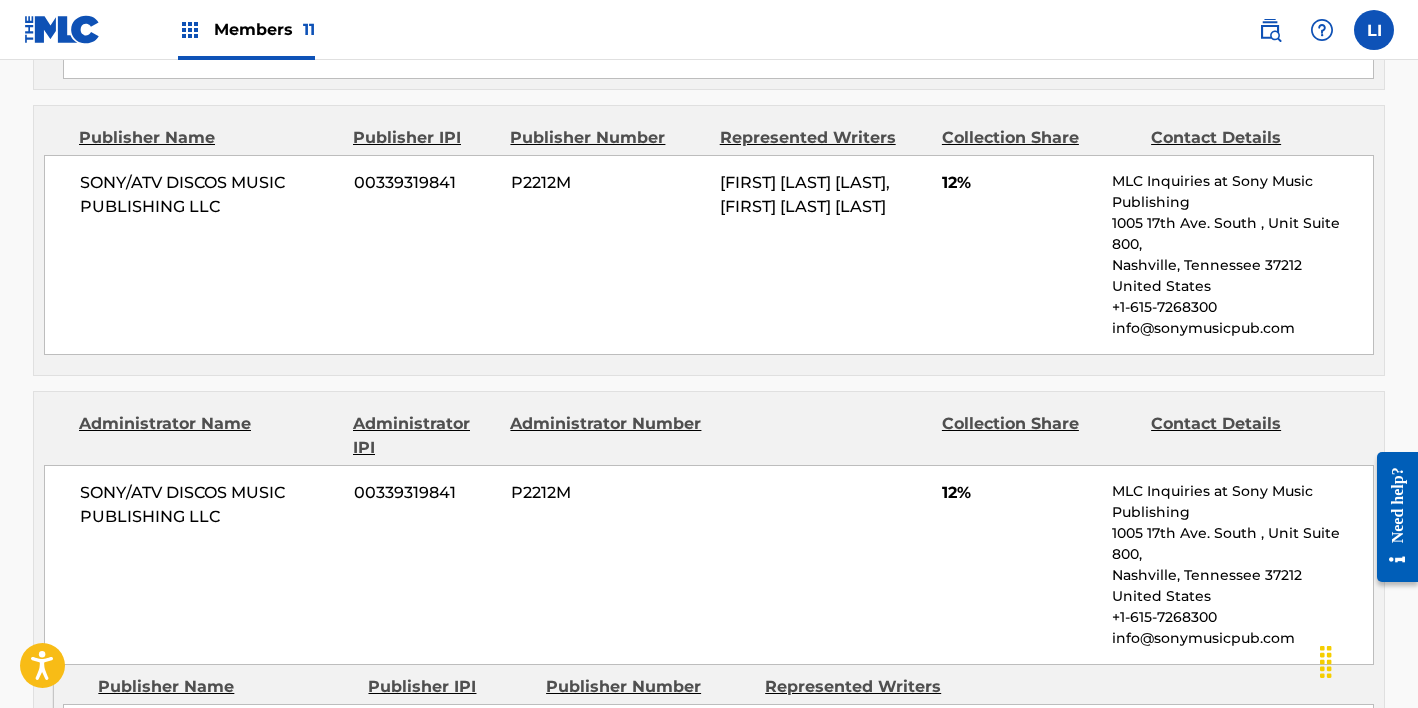 scroll, scrollTop: 1664, scrollLeft: 0, axis: vertical 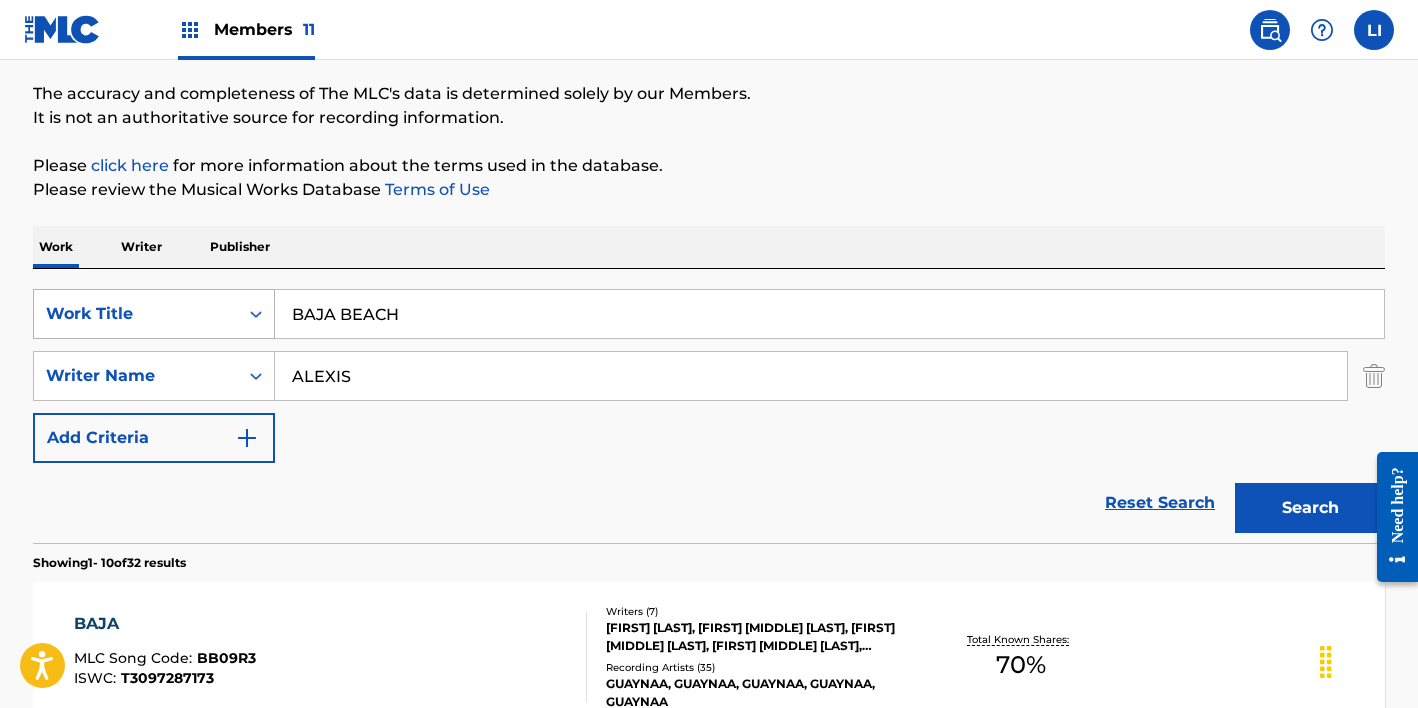 drag, startPoint x: 424, startPoint y: 314, endPoint x: 219, endPoint y: 297, distance: 205.70367 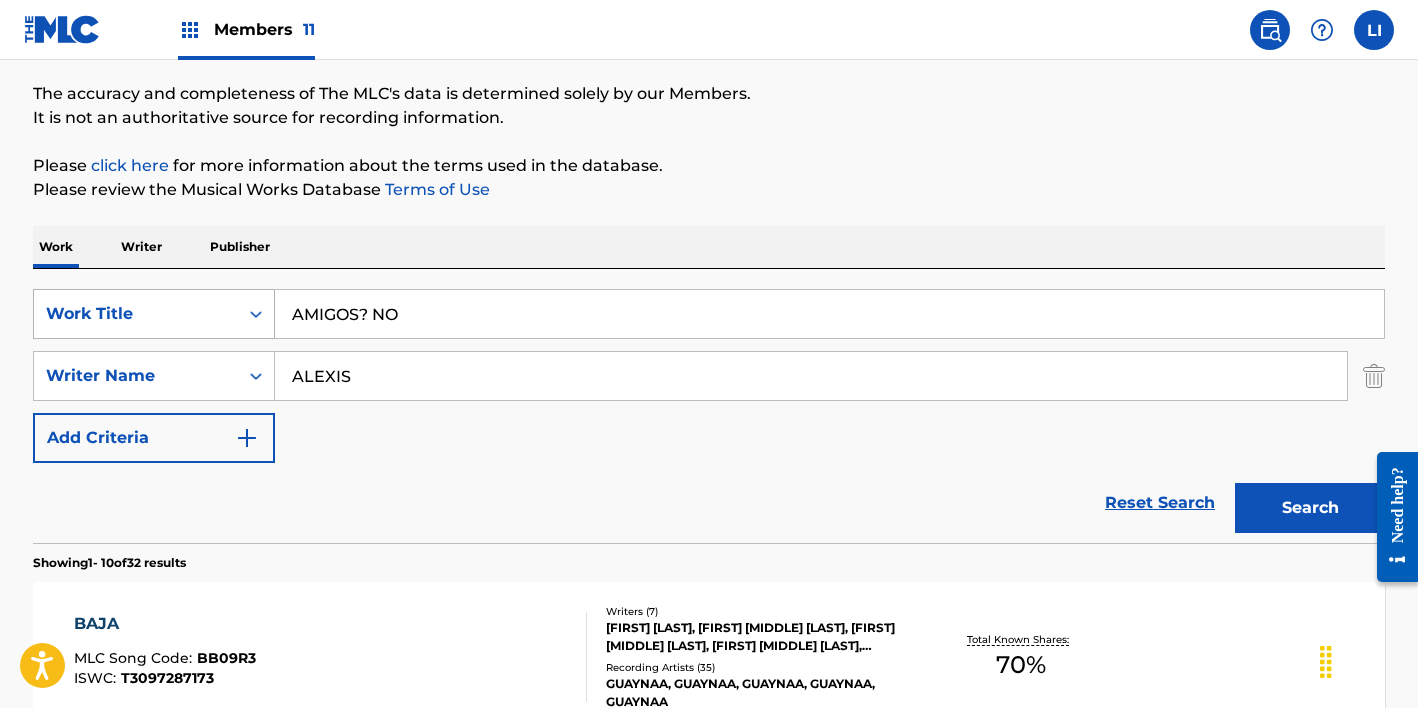 click on "Search" at bounding box center (1310, 508) 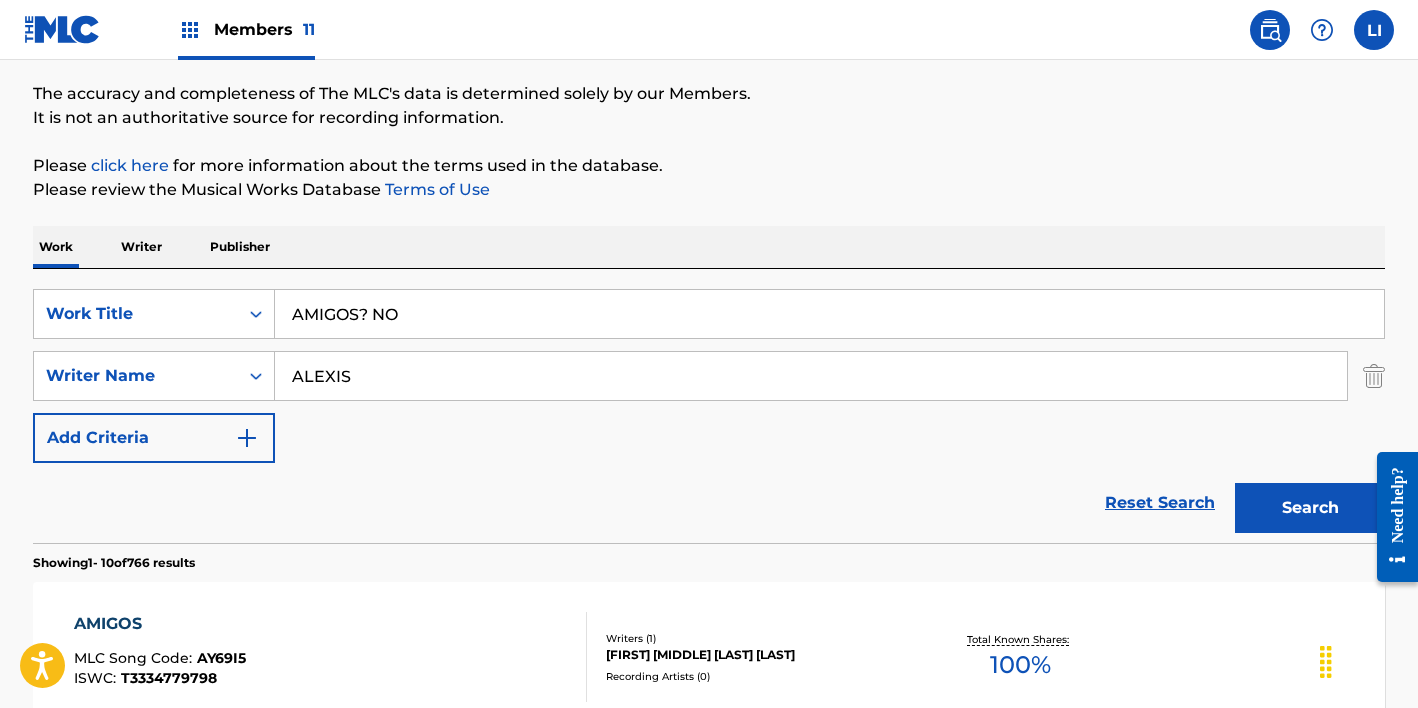 click on "Work Writer Publisher" at bounding box center (709, 247) 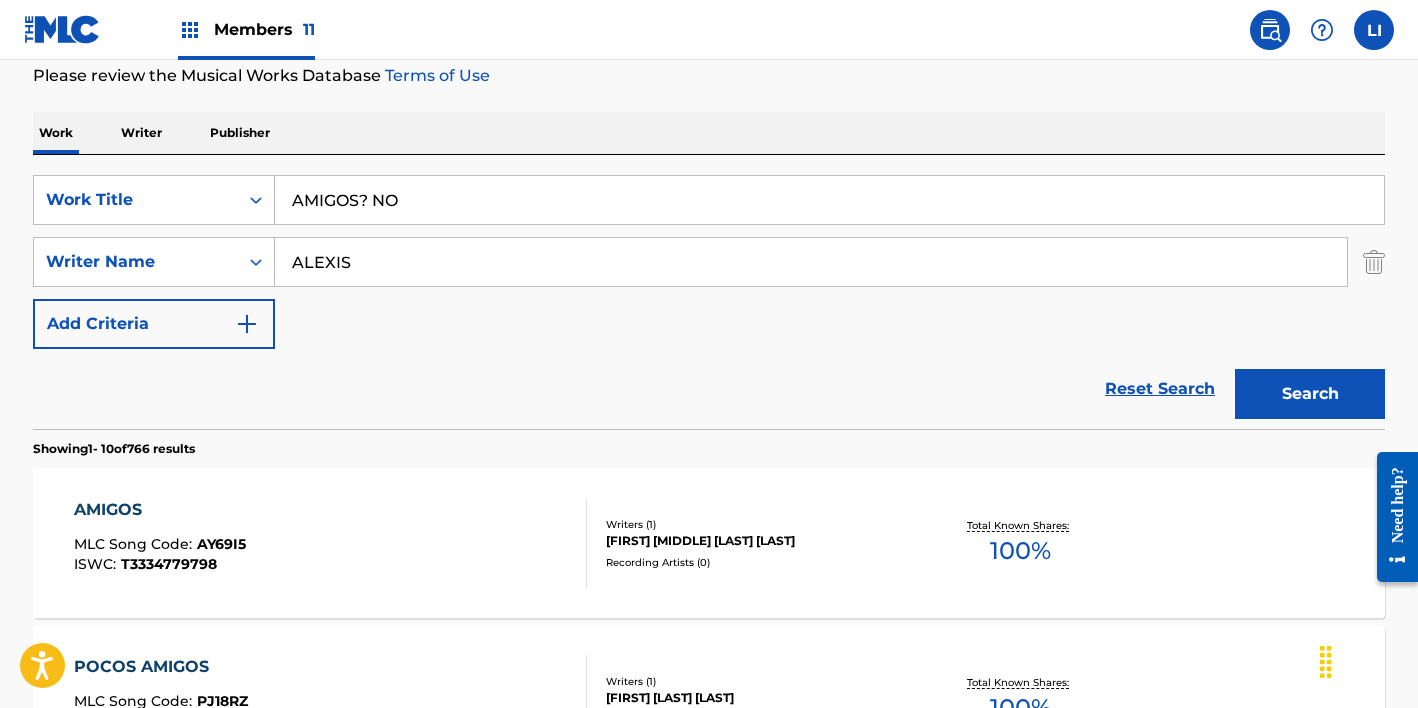 scroll, scrollTop: 229, scrollLeft: 0, axis: vertical 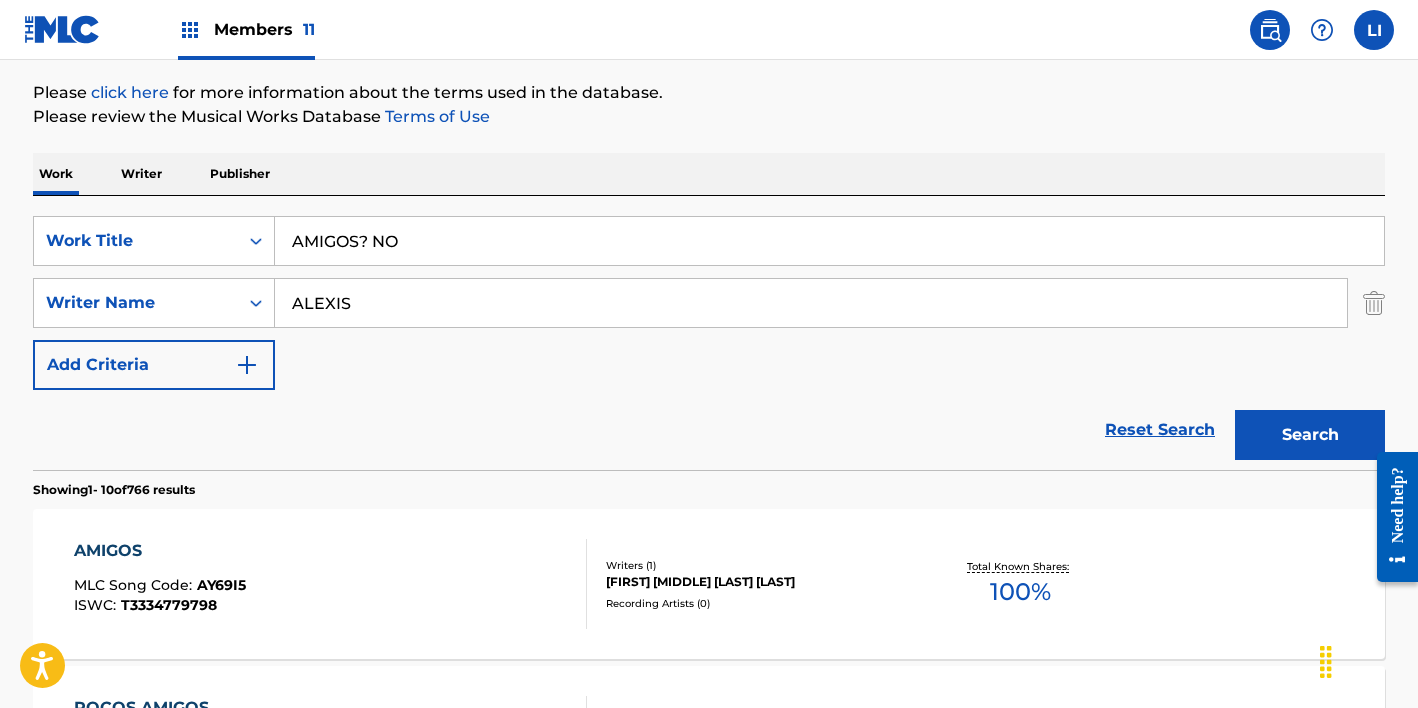 click on "AMIGOS? NO" at bounding box center [829, 241] 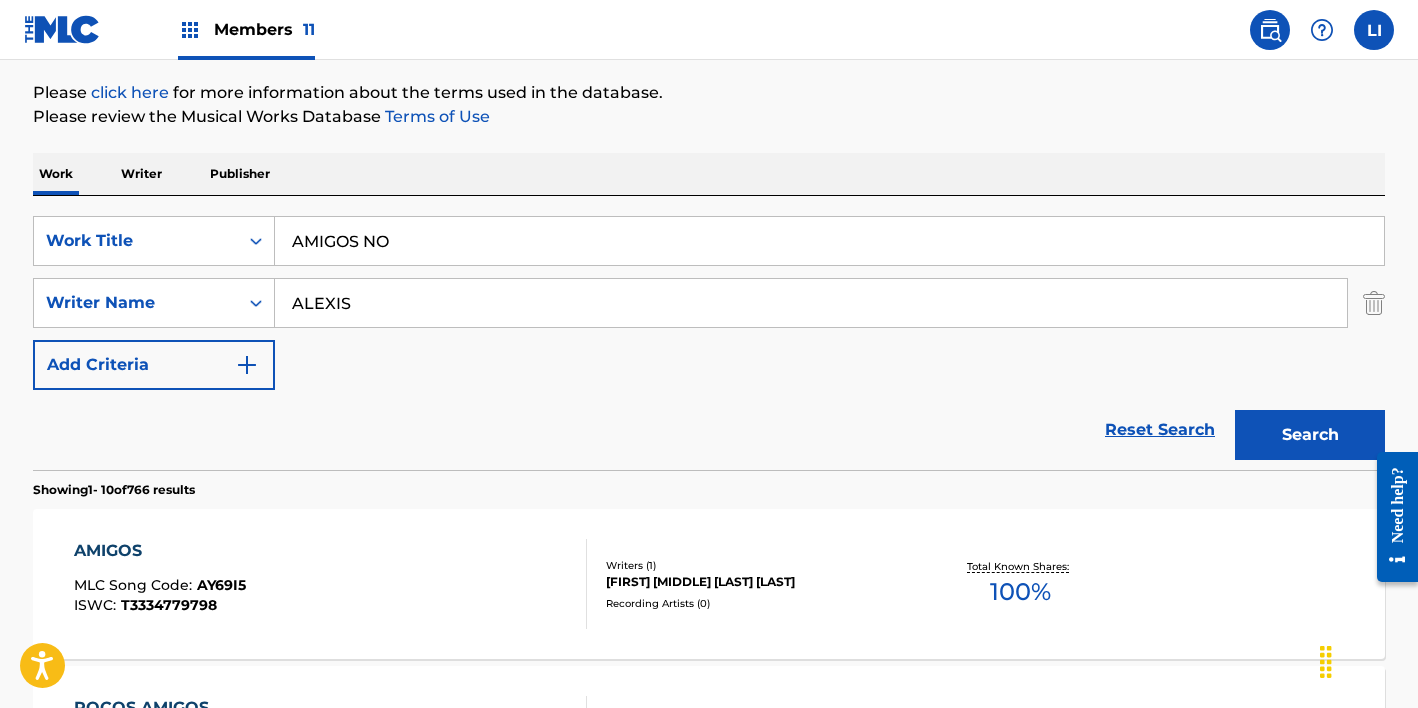click on "Search" at bounding box center [1310, 435] 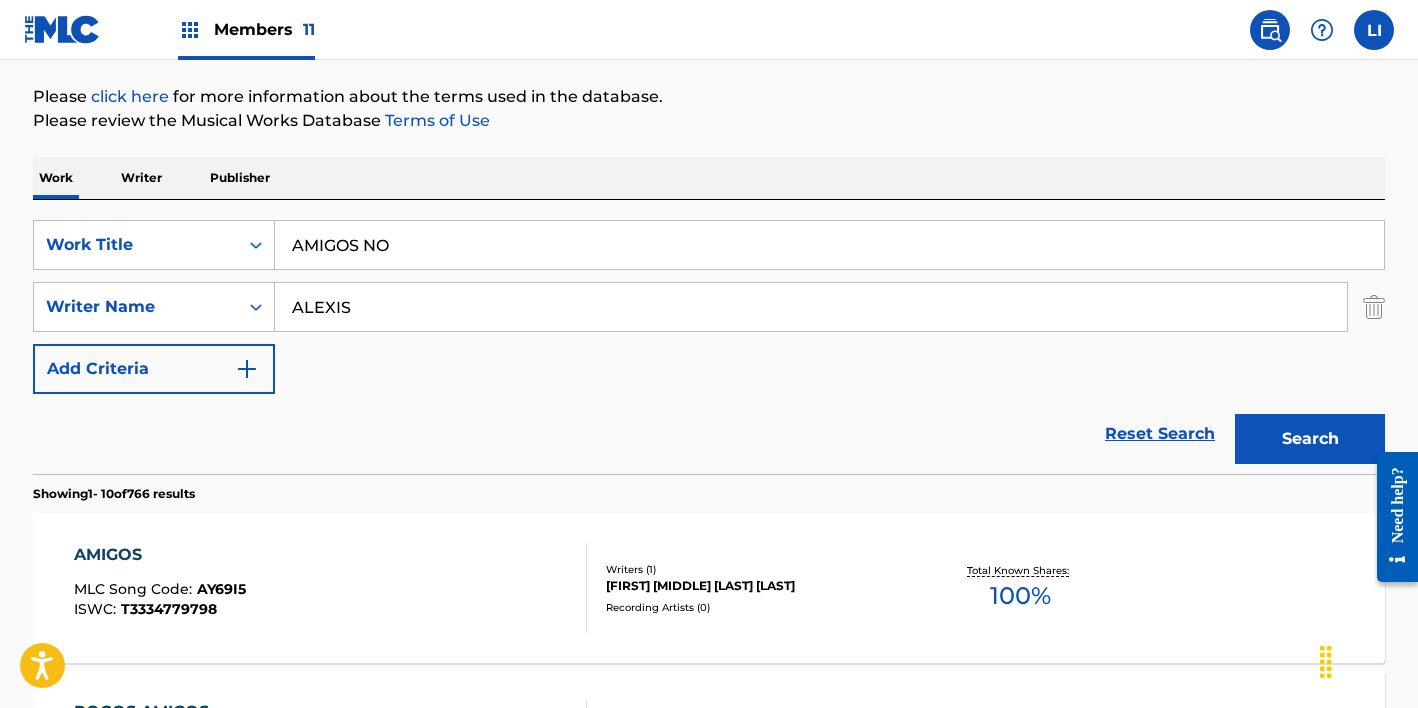 click on "AMIGOS NO" at bounding box center [830, 245] 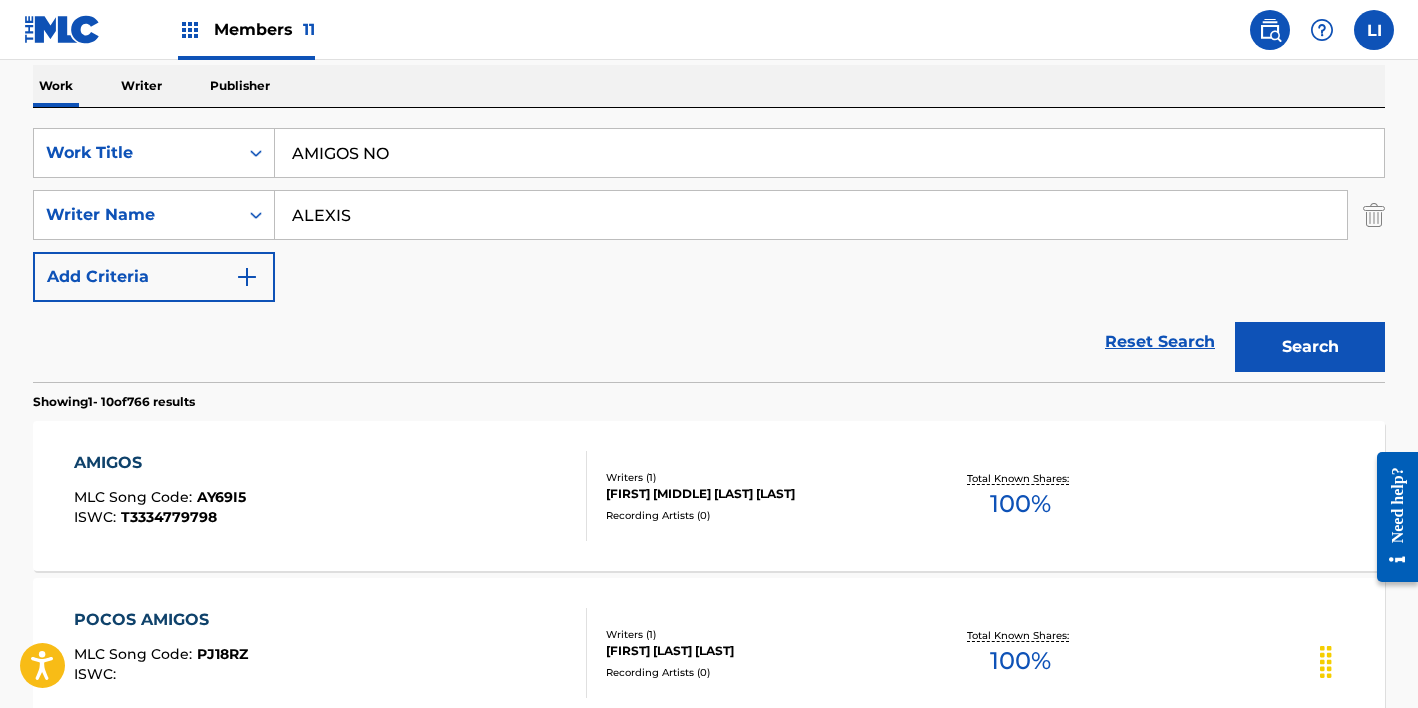 scroll, scrollTop: 0, scrollLeft: 0, axis: both 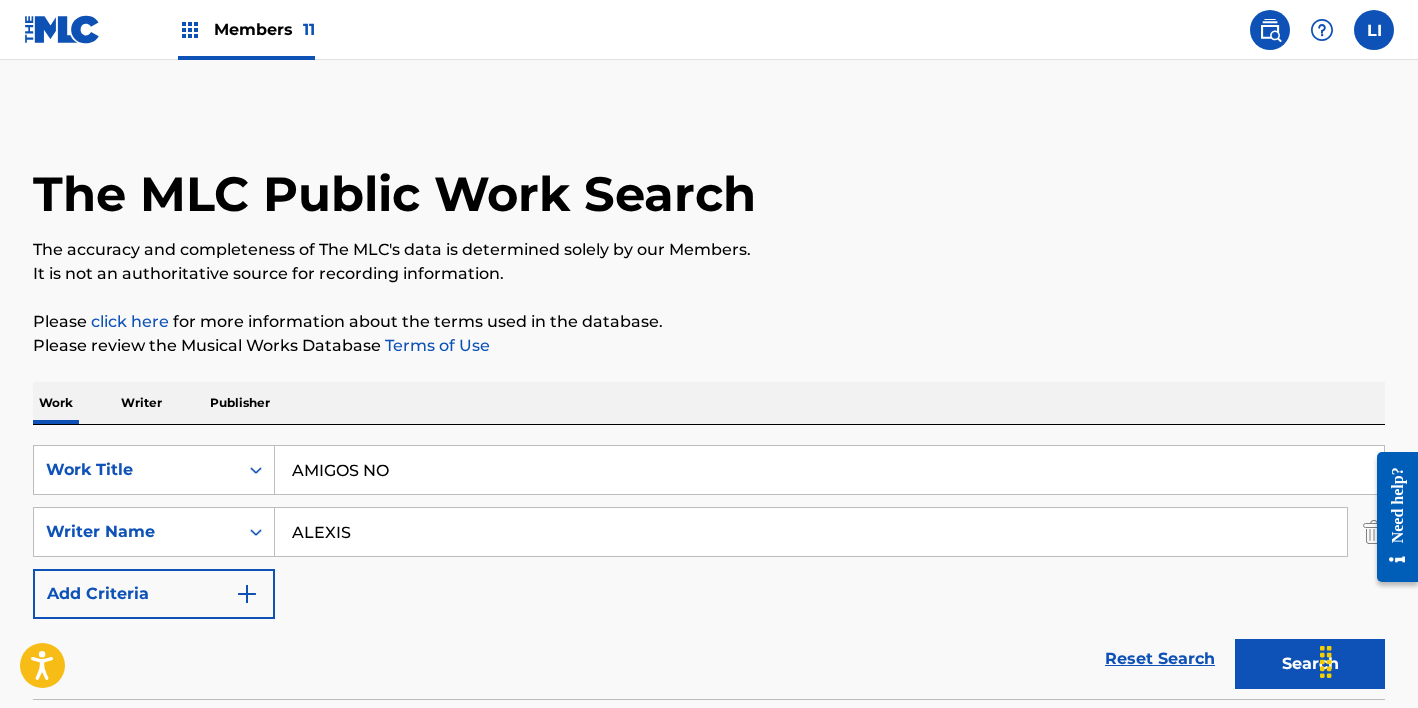 drag, startPoint x: 494, startPoint y: 441, endPoint x: 472, endPoint y: 461, distance: 29.732138 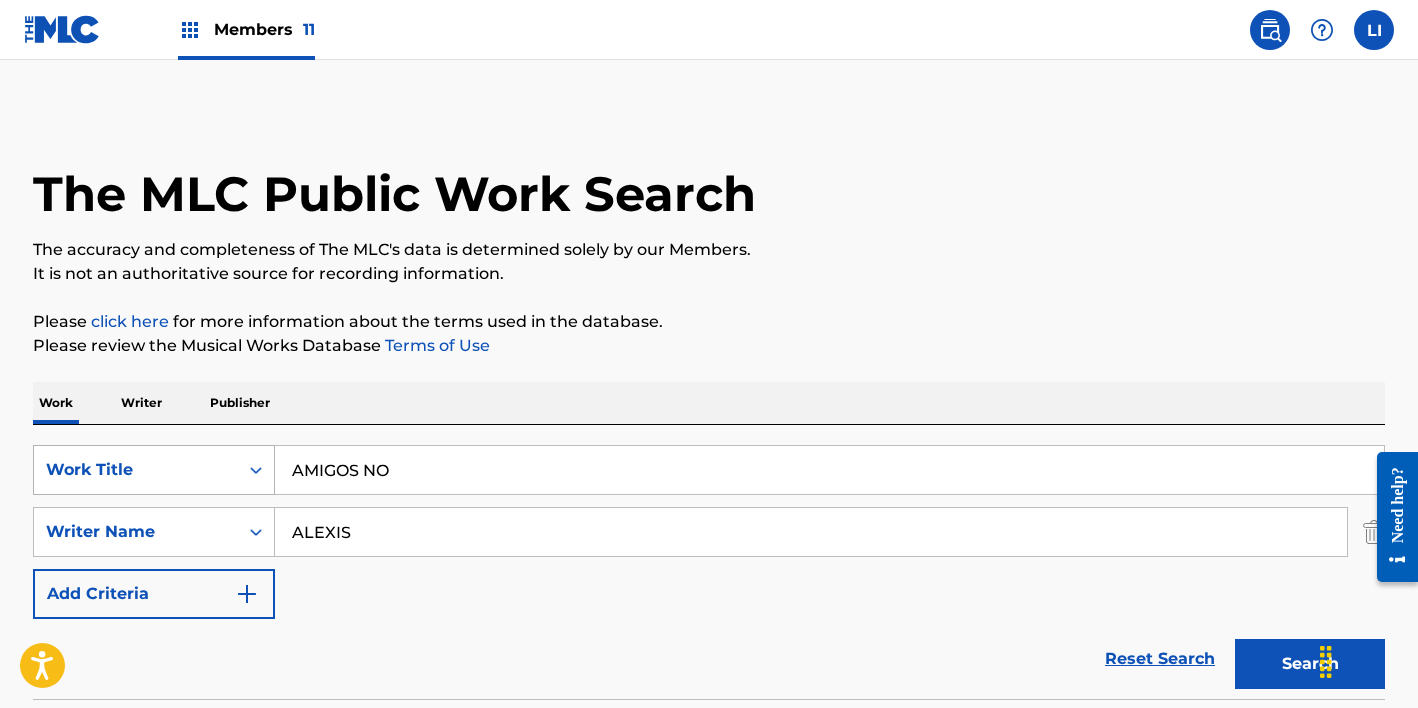 drag, startPoint x: 469, startPoint y: 462, endPoint x: 253, endPoint y: 460, distance: 216.00926 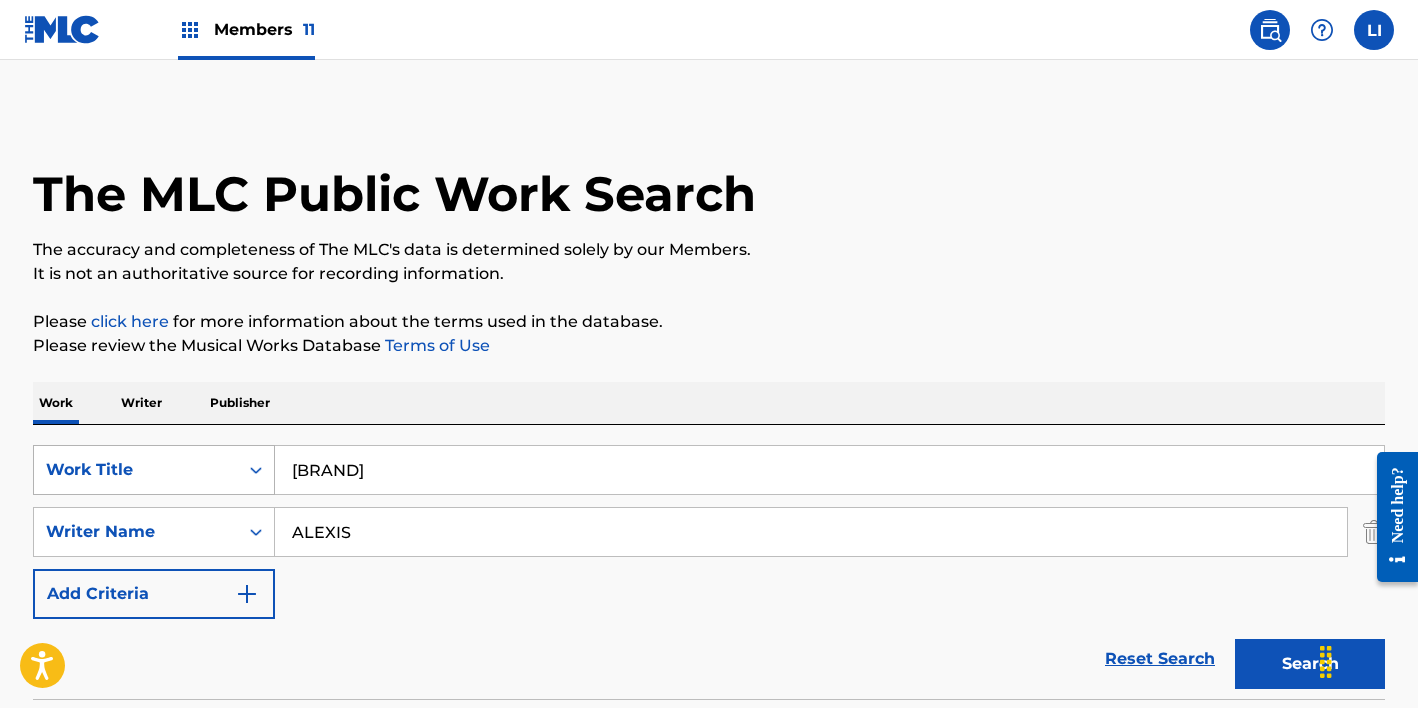 click on "Search" at bounding box center [1310, 664] 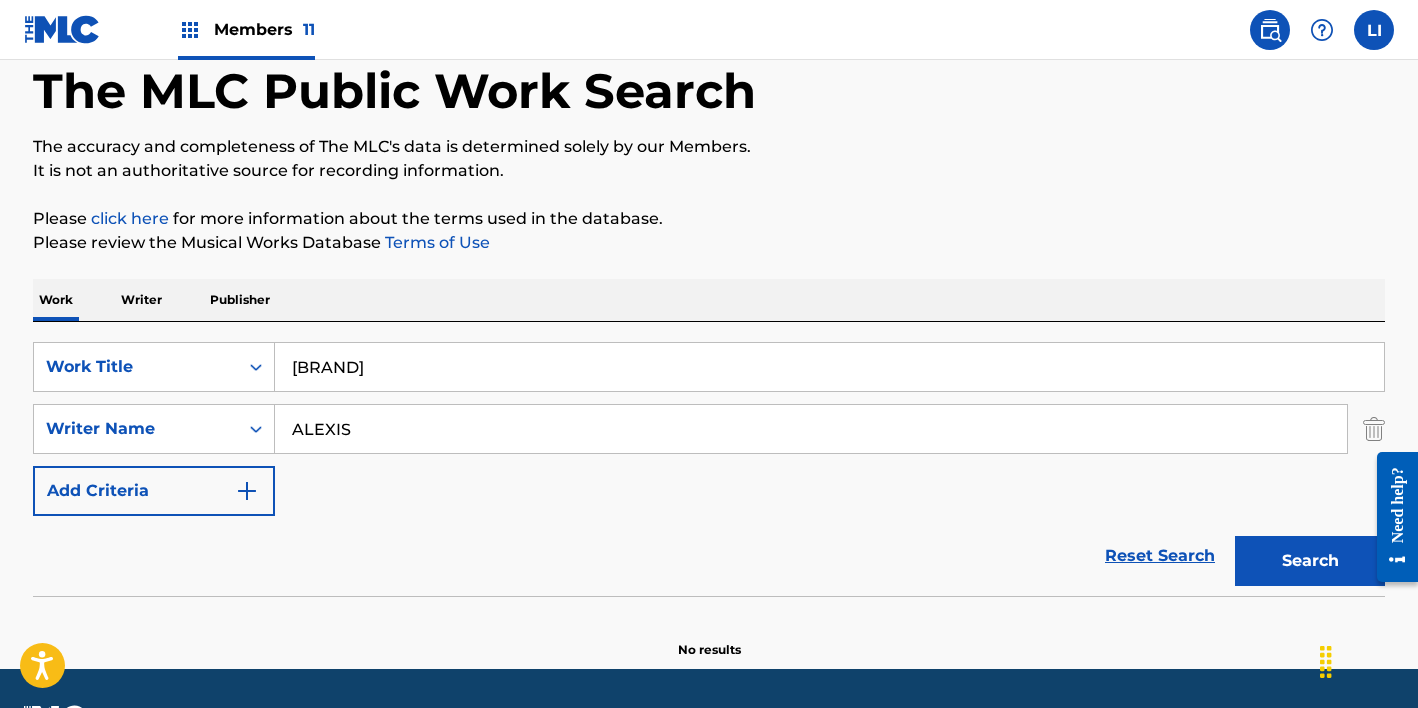 scroll, scrollTop: 160, scrollLeft: 0, axis: vertical 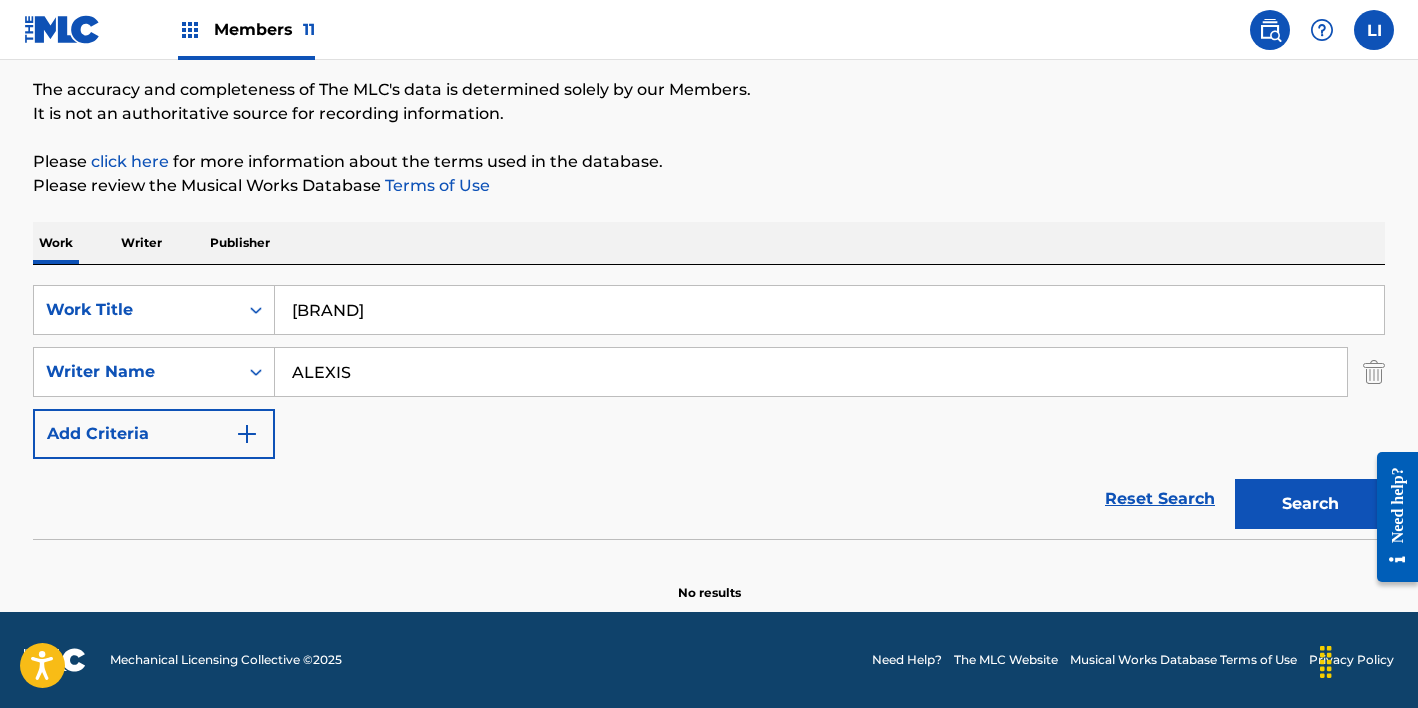 click on "Search" at bounding box center (1310, 504) 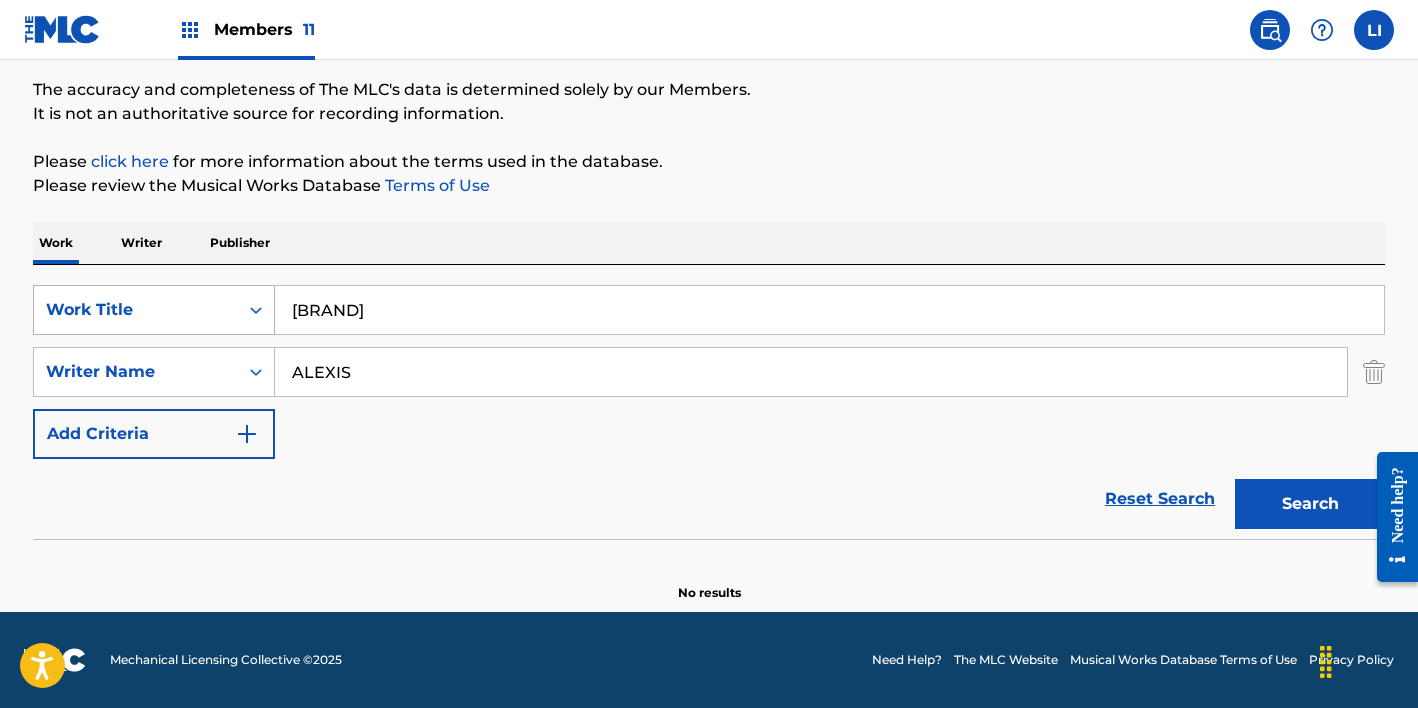 drag, startPoint x: 212, startPoint y: 295, endPoint x: 110, endPoint y: 294, distance: 102.0049 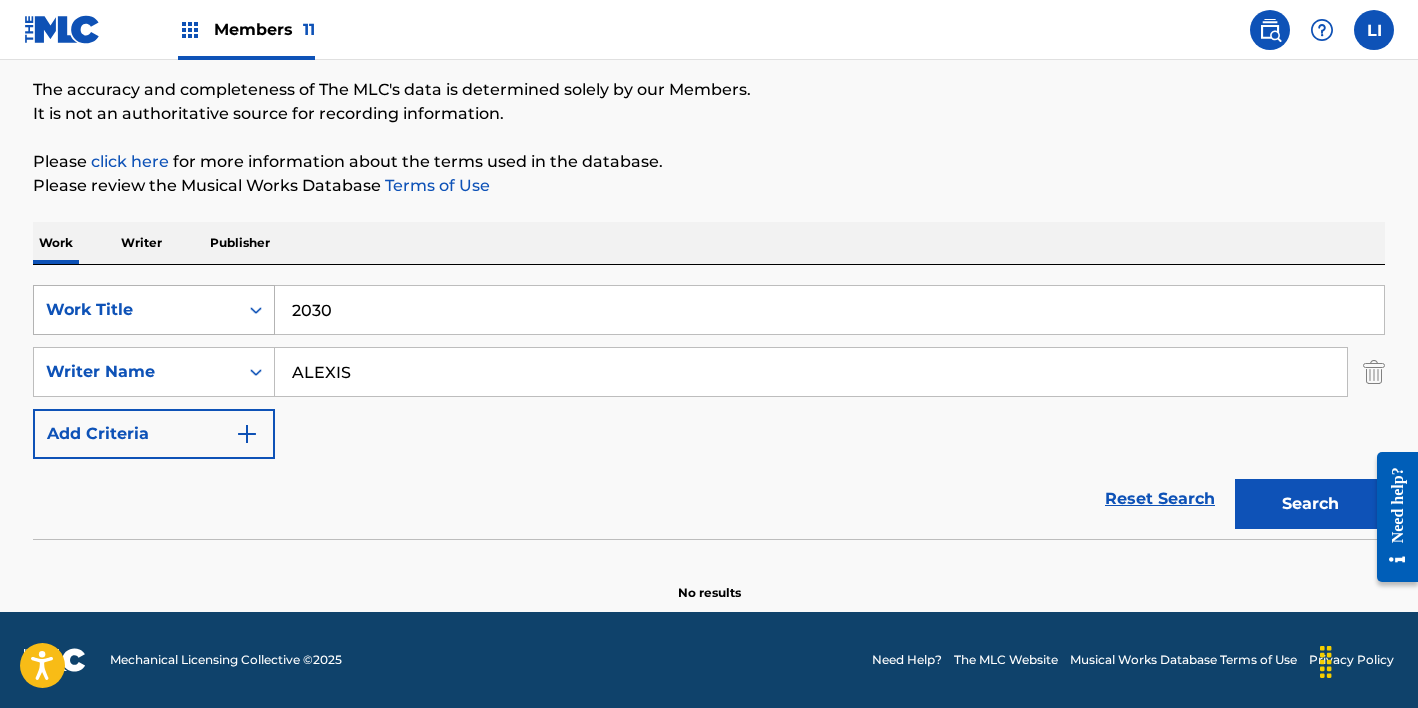 click on "Search" at bounding box center (1310, 504) 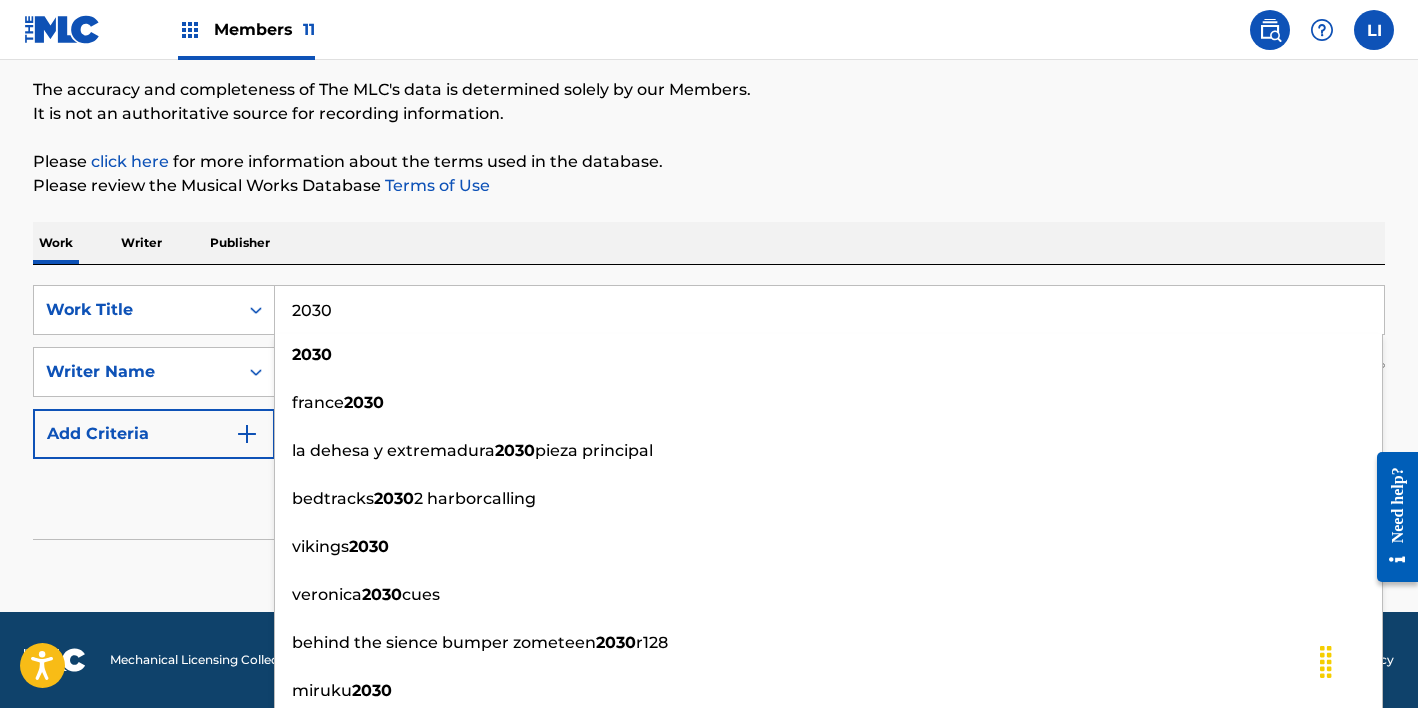 click on "Work Writer Publisher" at bounding box center (709, 243) 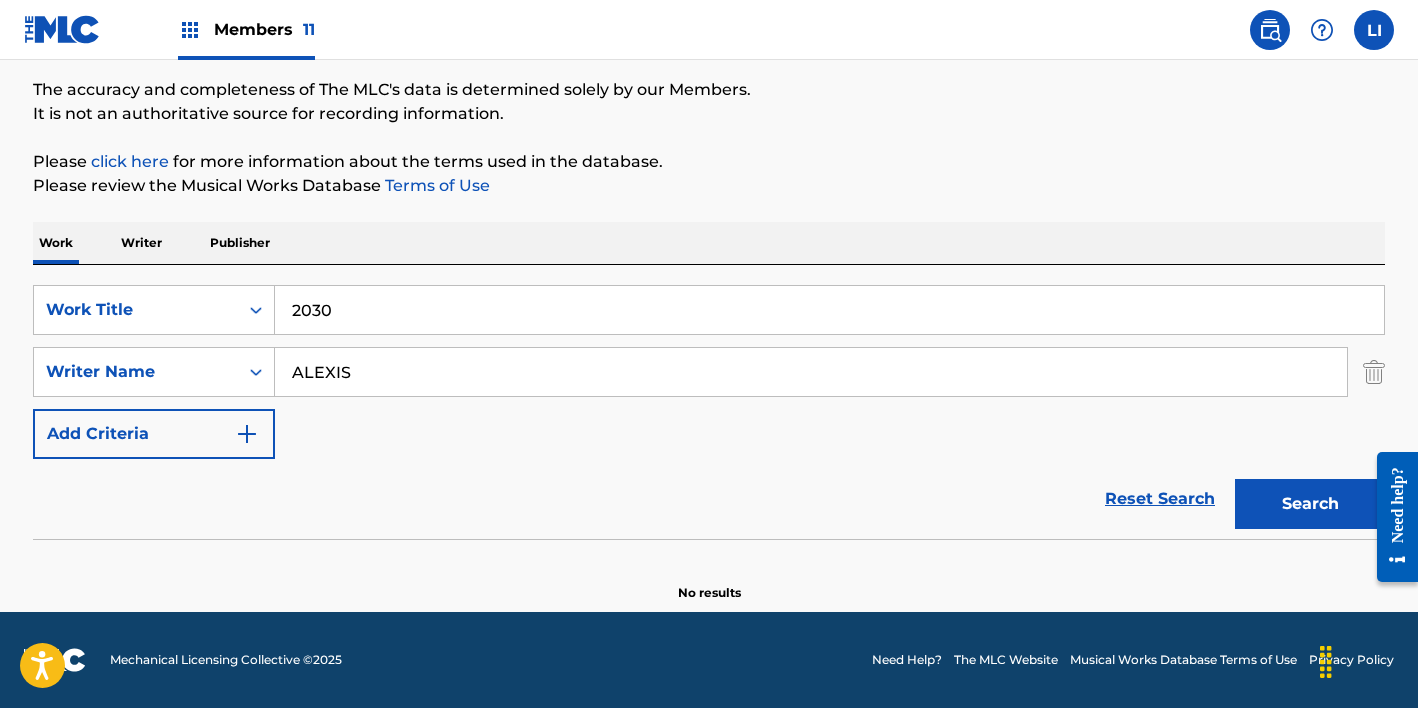 drag, startPoint x: 385, startPoint y: 319, endPoint x: 169, endPoint y: 274, distance: 220.63771 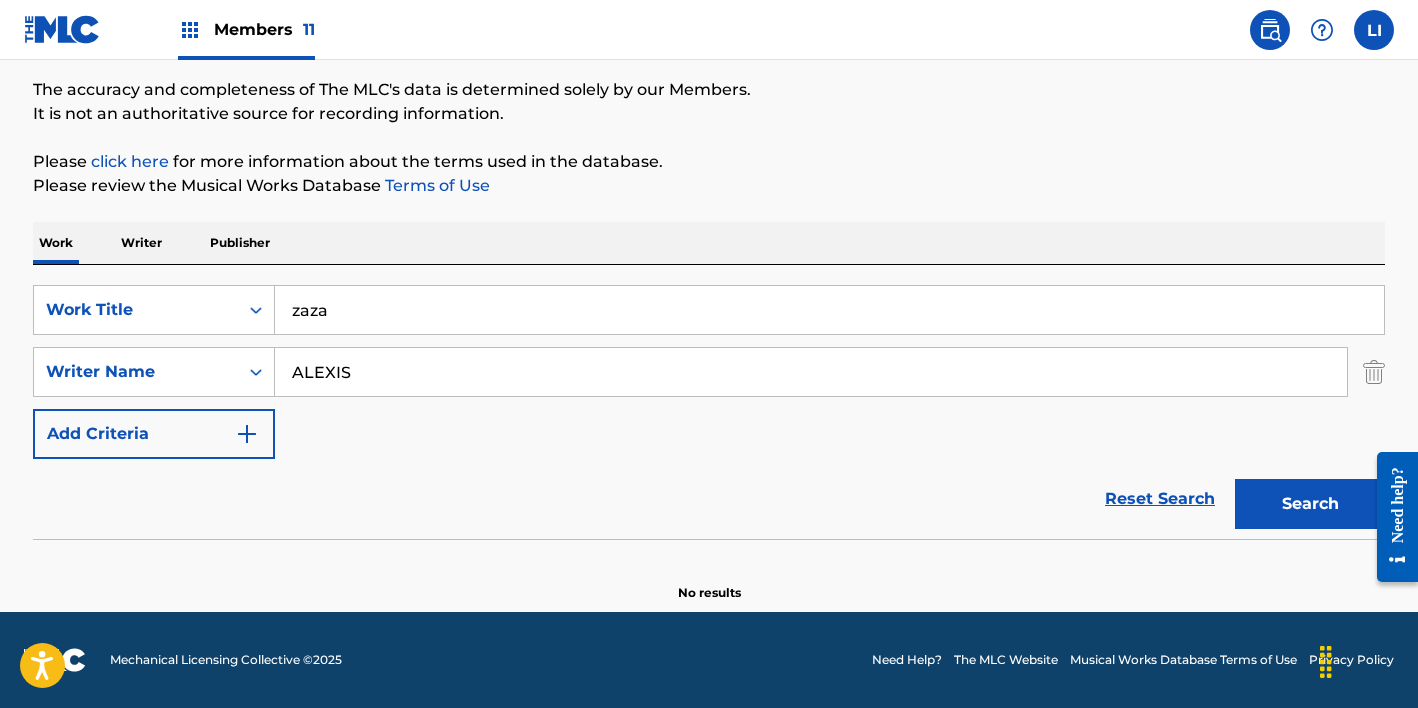 type on "zaza" 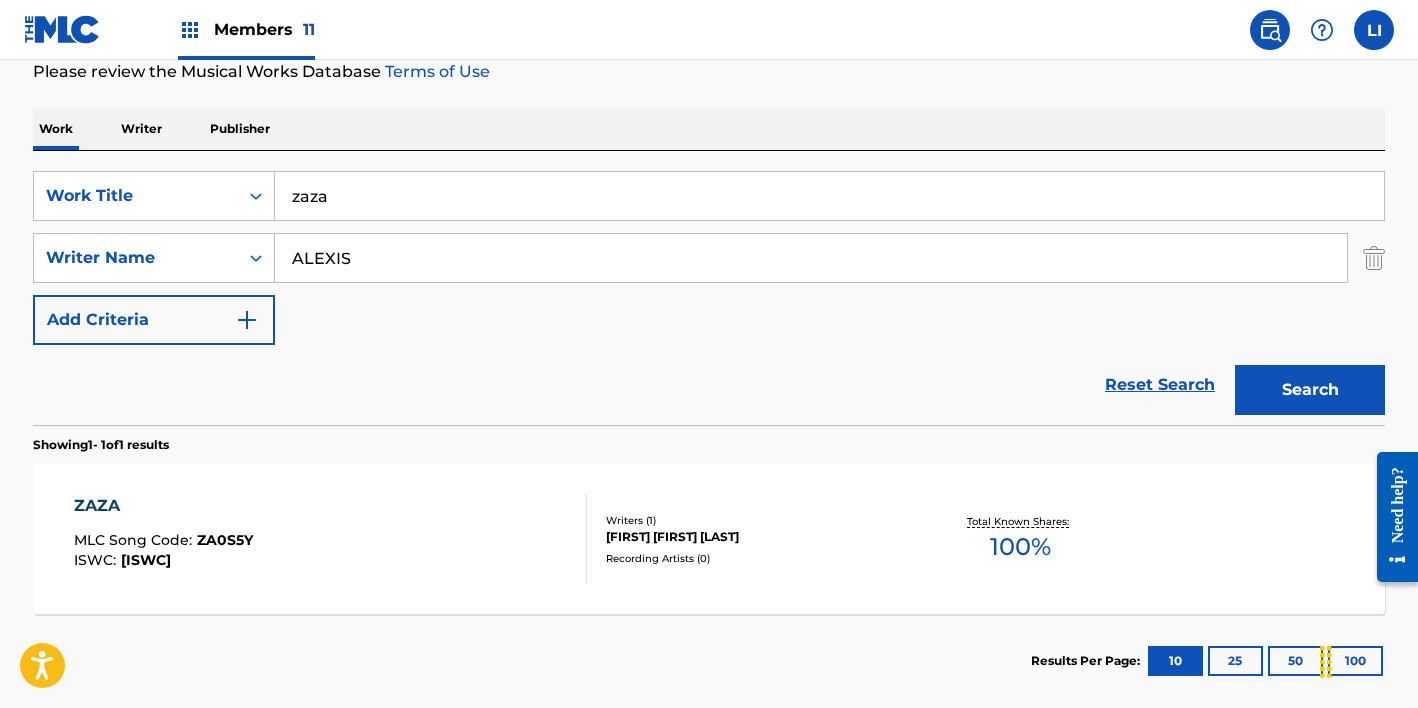 scroll, scrollTop: 380, scrollLeft: 0, axis: vertical 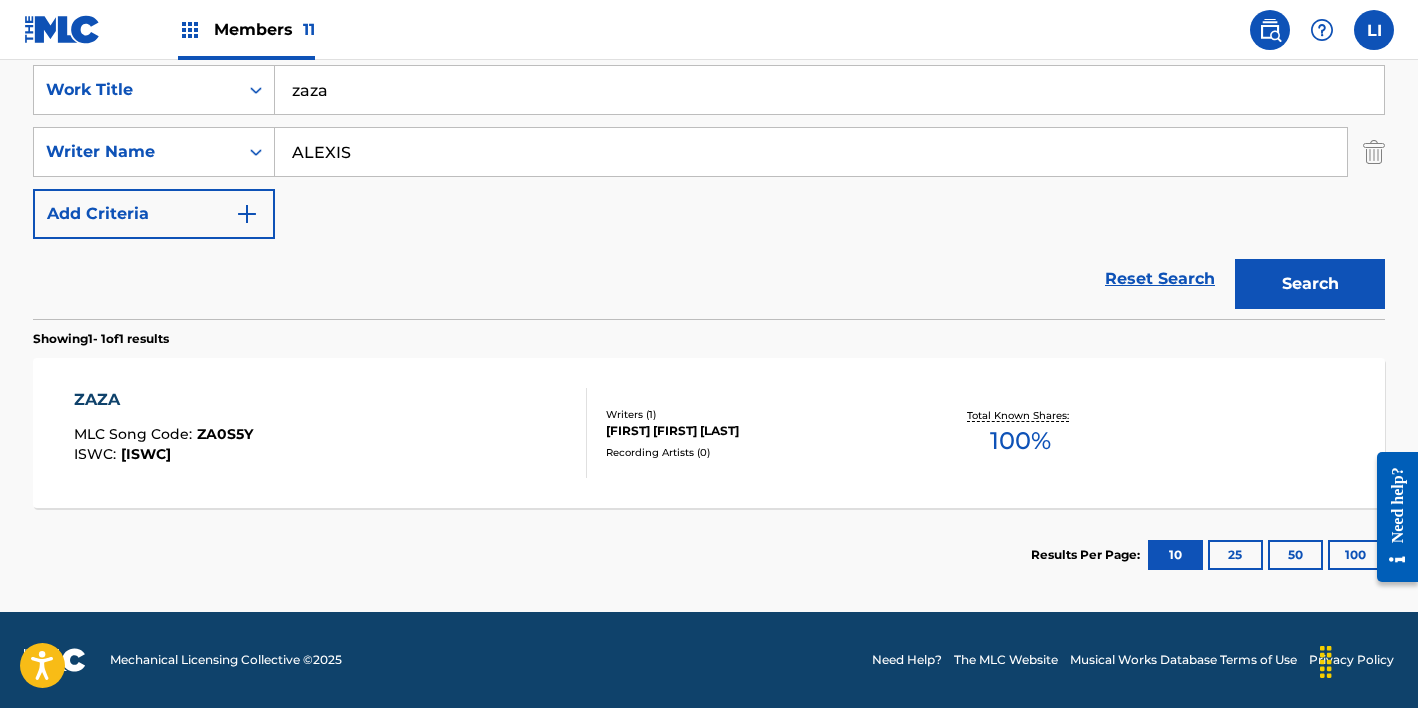 click on "ZAZA MLC Song Code : ZA0S5Y ISWC : T3000847730" at bounding box center (331, 433) 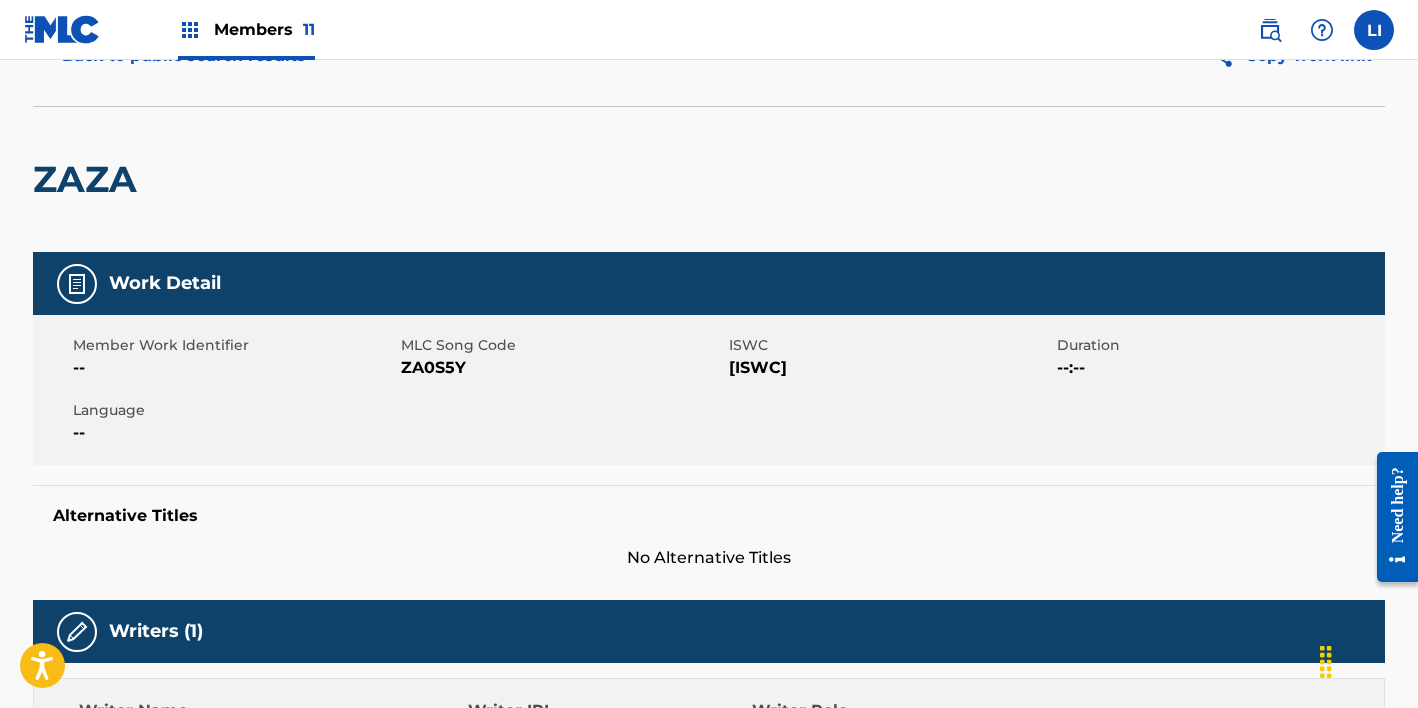 scroll, scrollTop: 0, scrollLeft: 0, axis: both 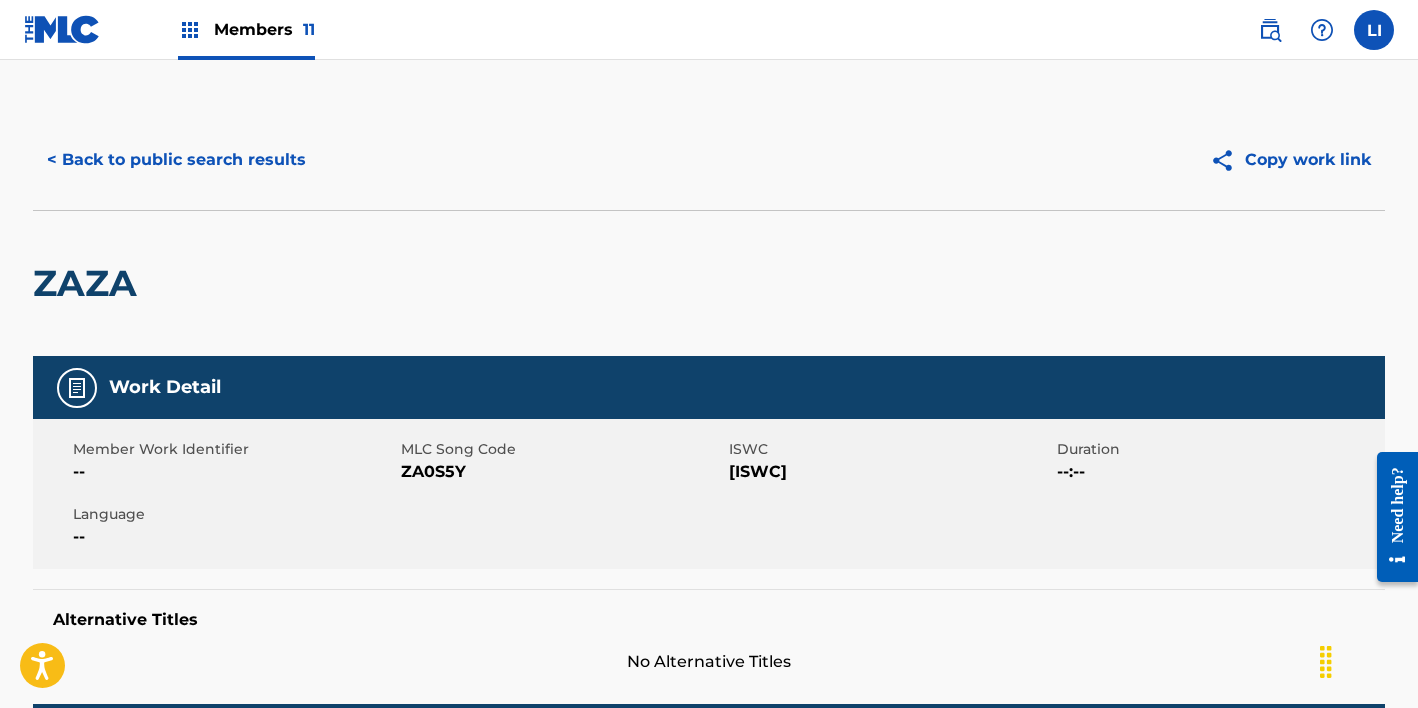 click on "< Back to public search results Copy work link" at bounding box center [709, 160] 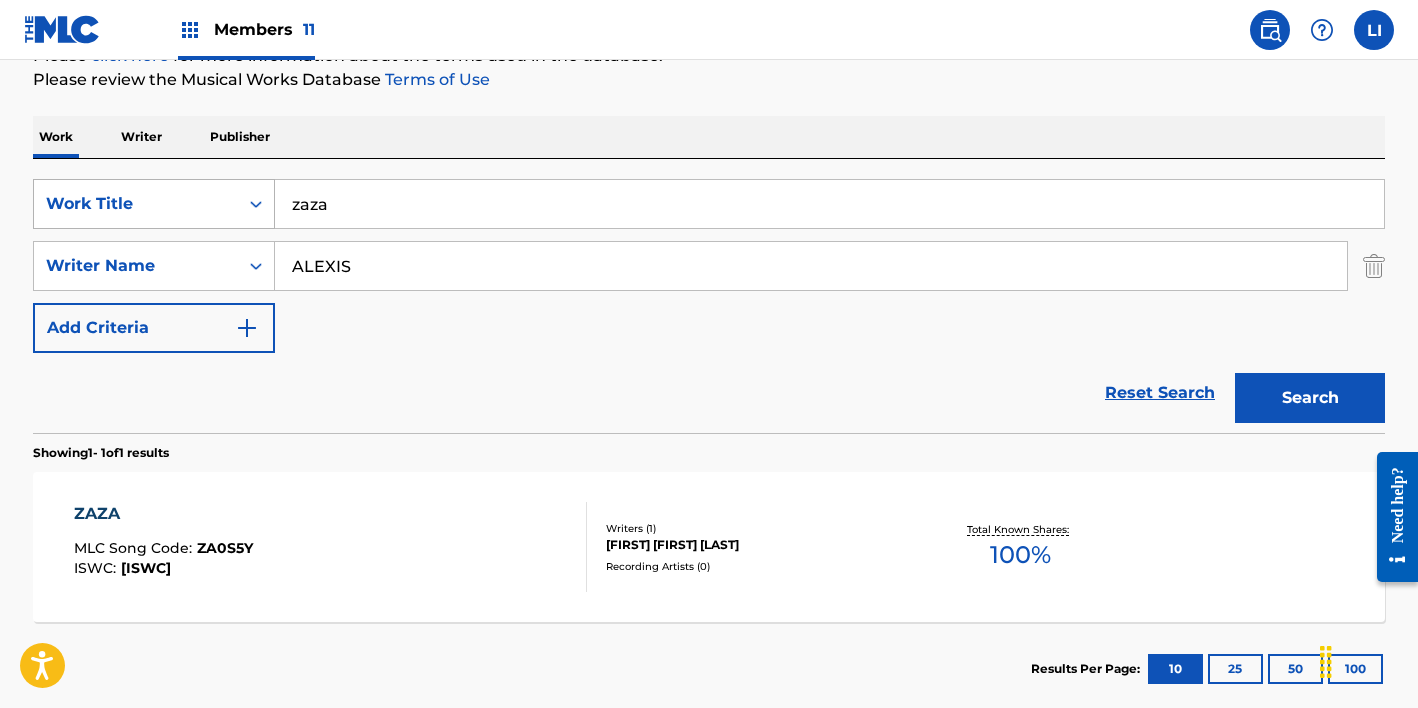drag, startPoint x: 443, startPoint y: 206, endPoint x: 59, endPoint y: 200, distance: 384.04688 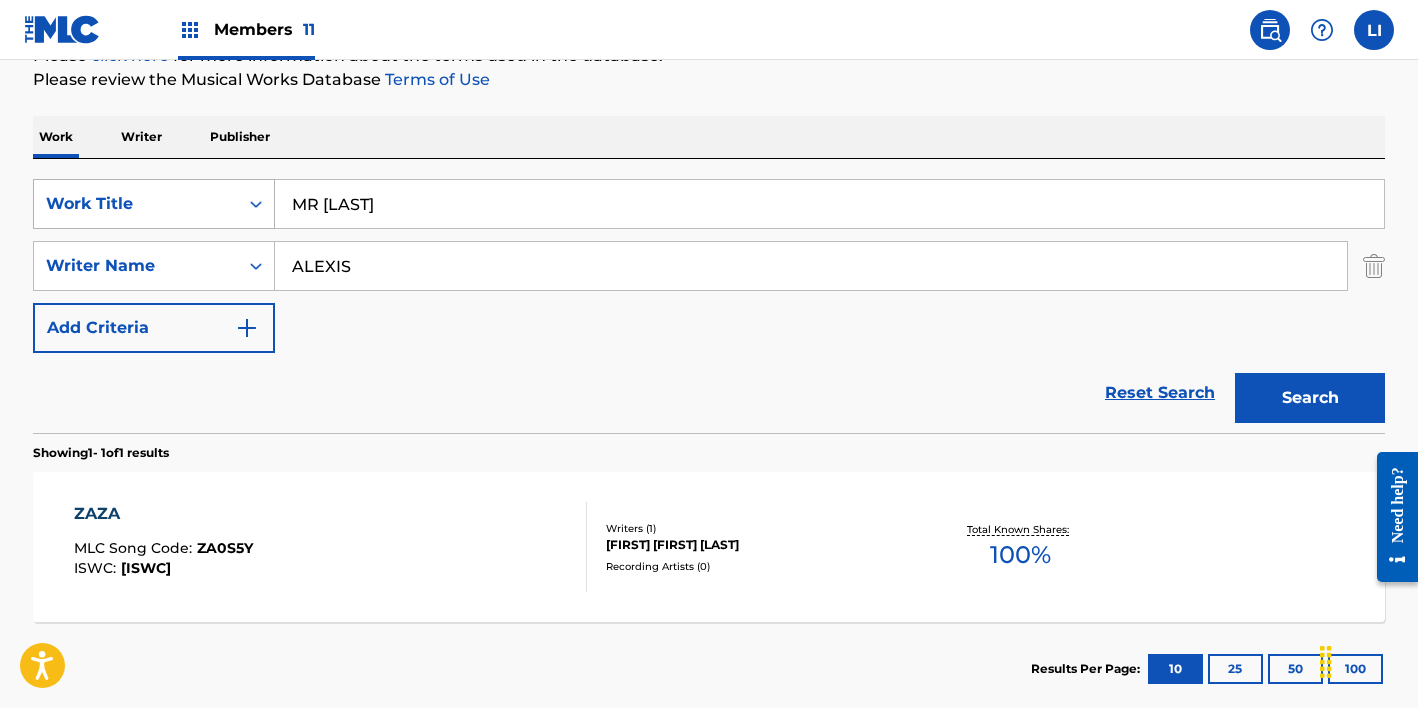 click on "Search" at bounding box center (1310, 398) 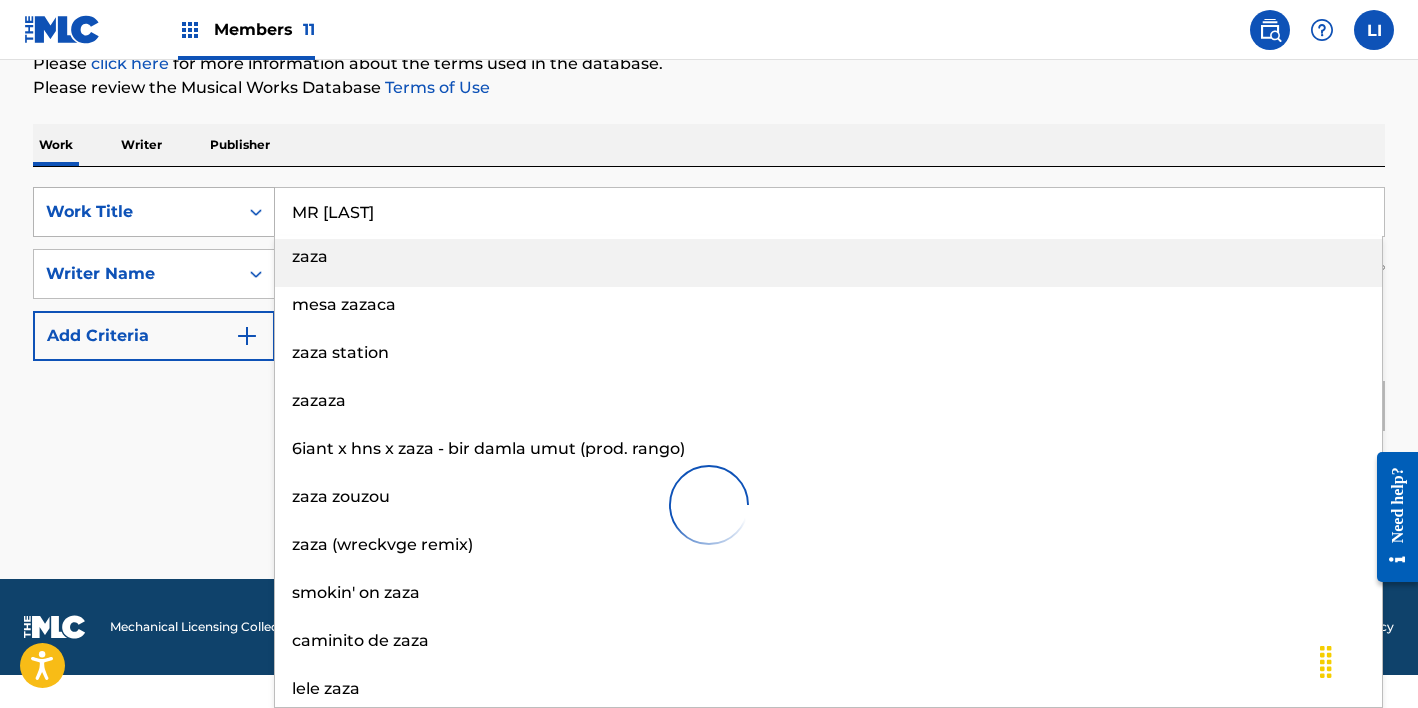 scroll, scrollTop: 225, scrollLeft: 0, axis: vertical 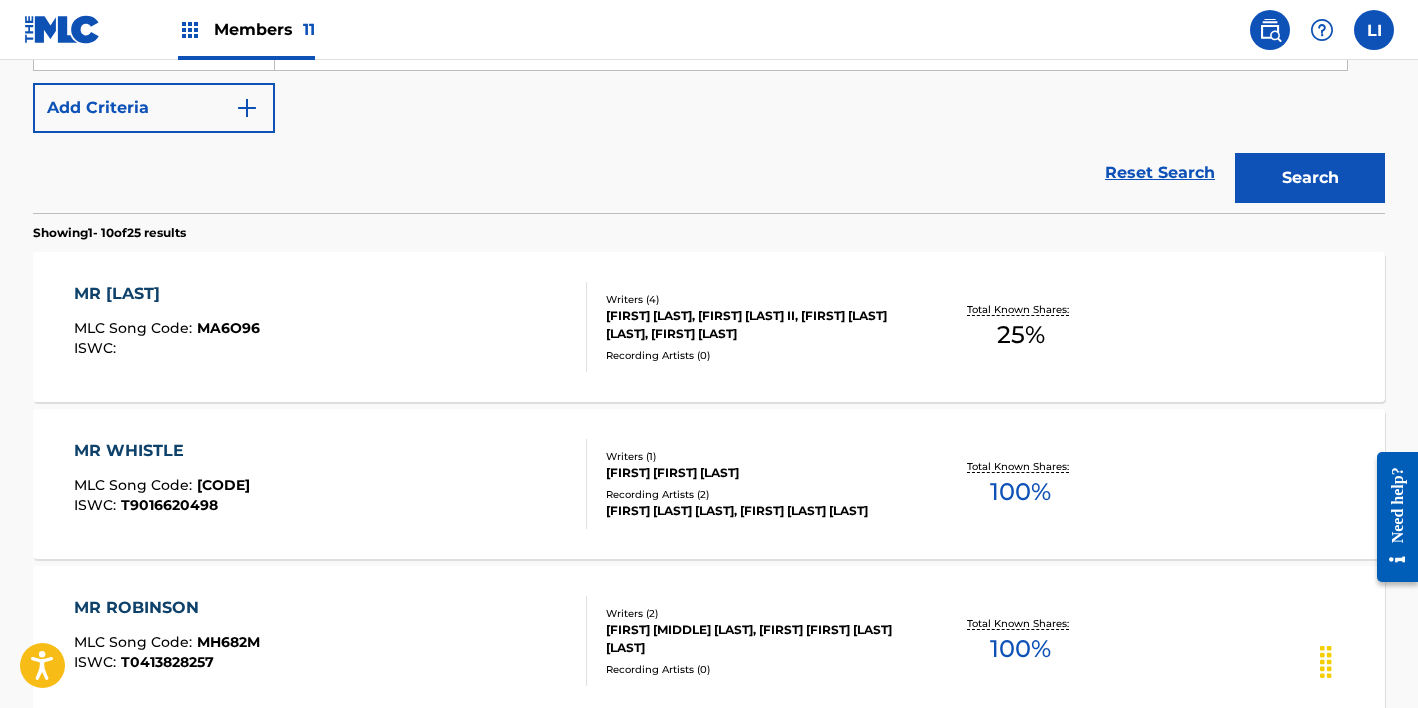 click on "Search" at bounding box center (1310, 178) 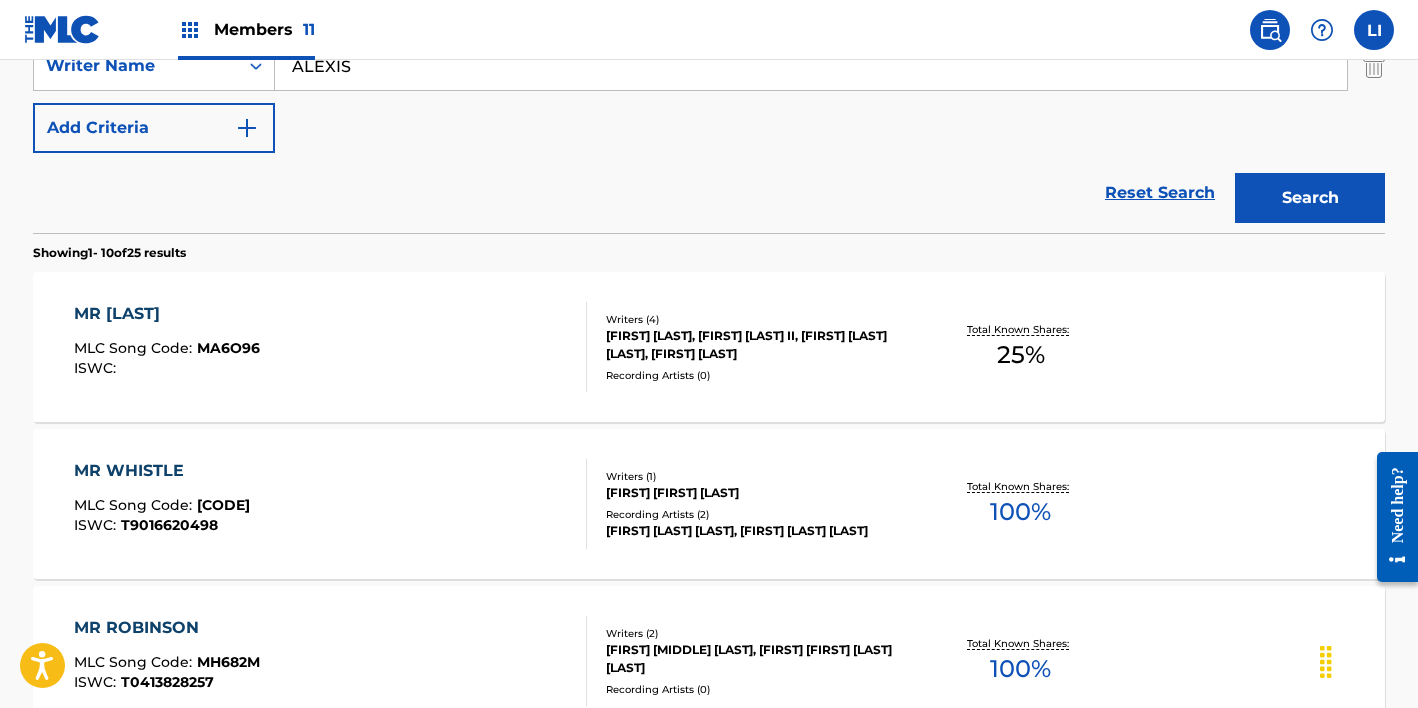 scroll, scrollTop: 0, scrollLeft: 0, axis: both 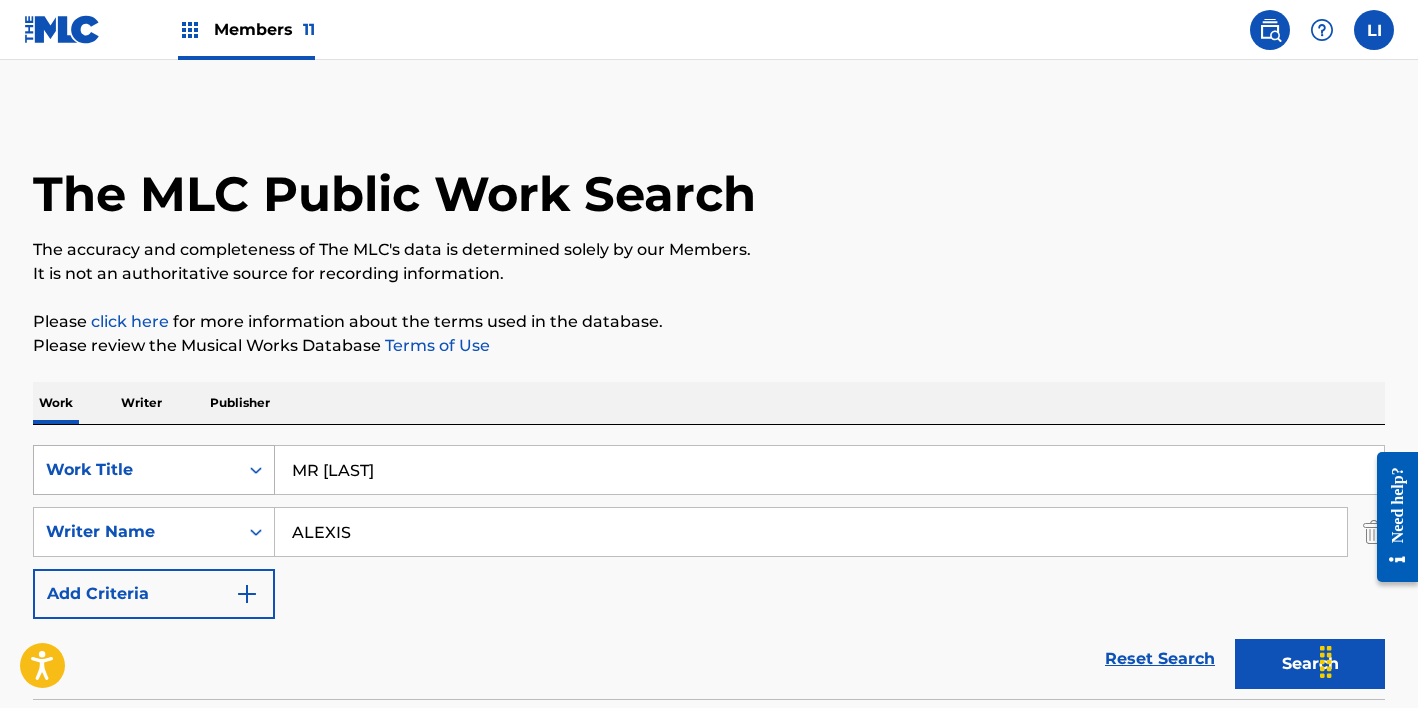 drag, startPoint x: 269, startPoint y: 450, endPoint x: 154, endPoint y: 449, distance: 115.00435 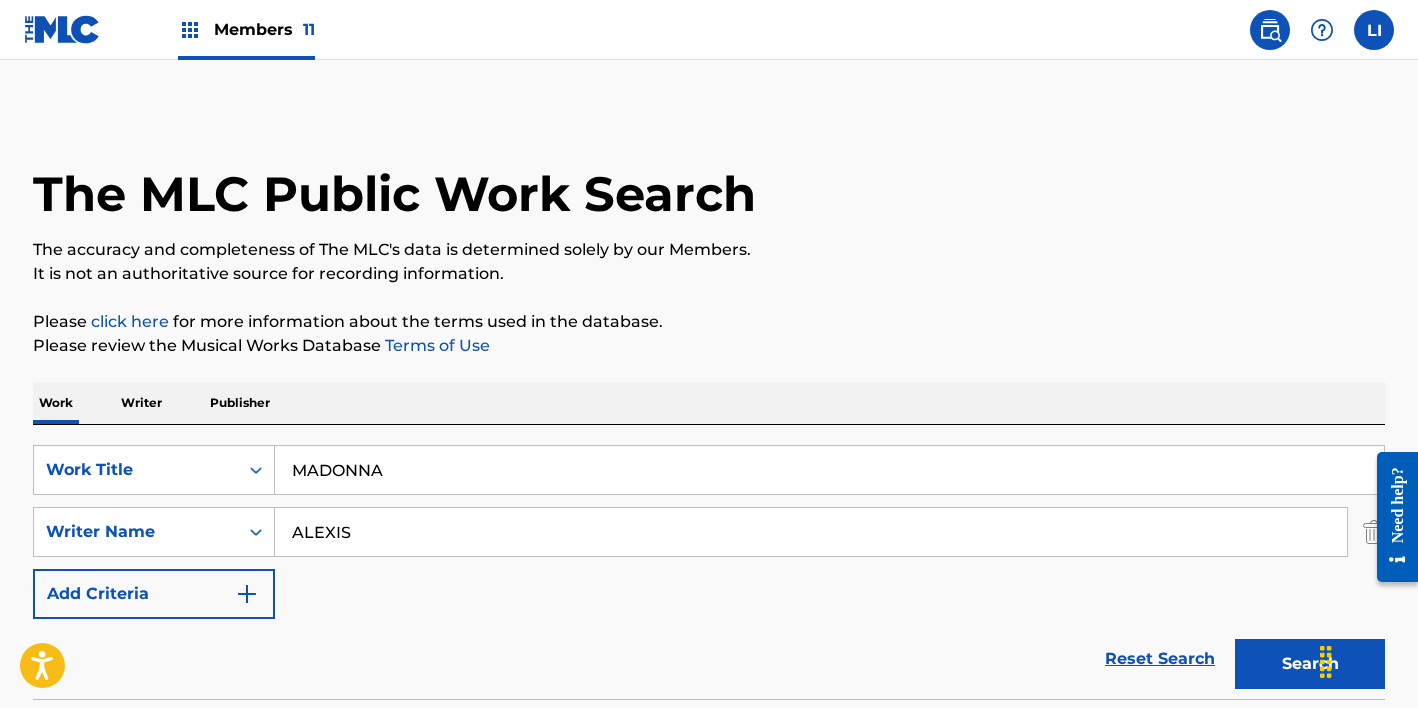 click on "Search" at bounding box center (1310, 664) 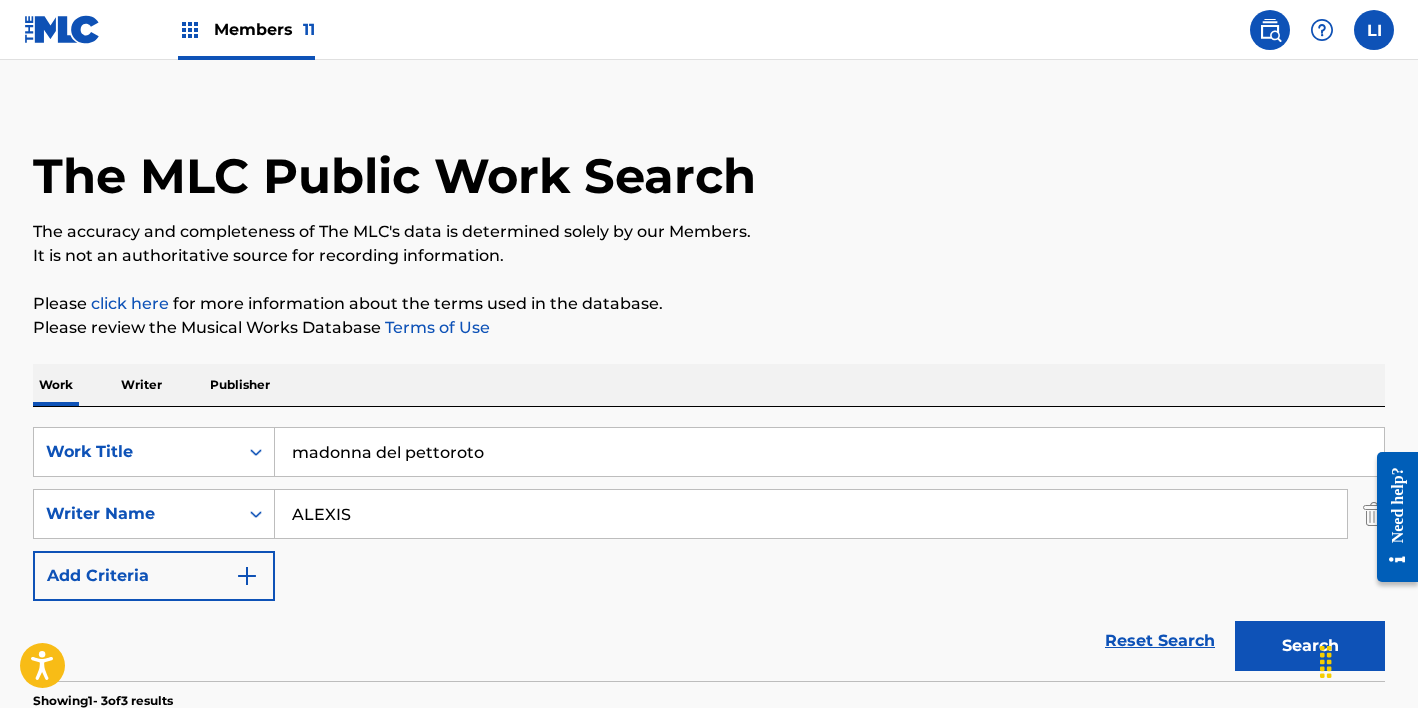 scroll, scrollTop: 23, scrollLeft: 0, axis: vertical 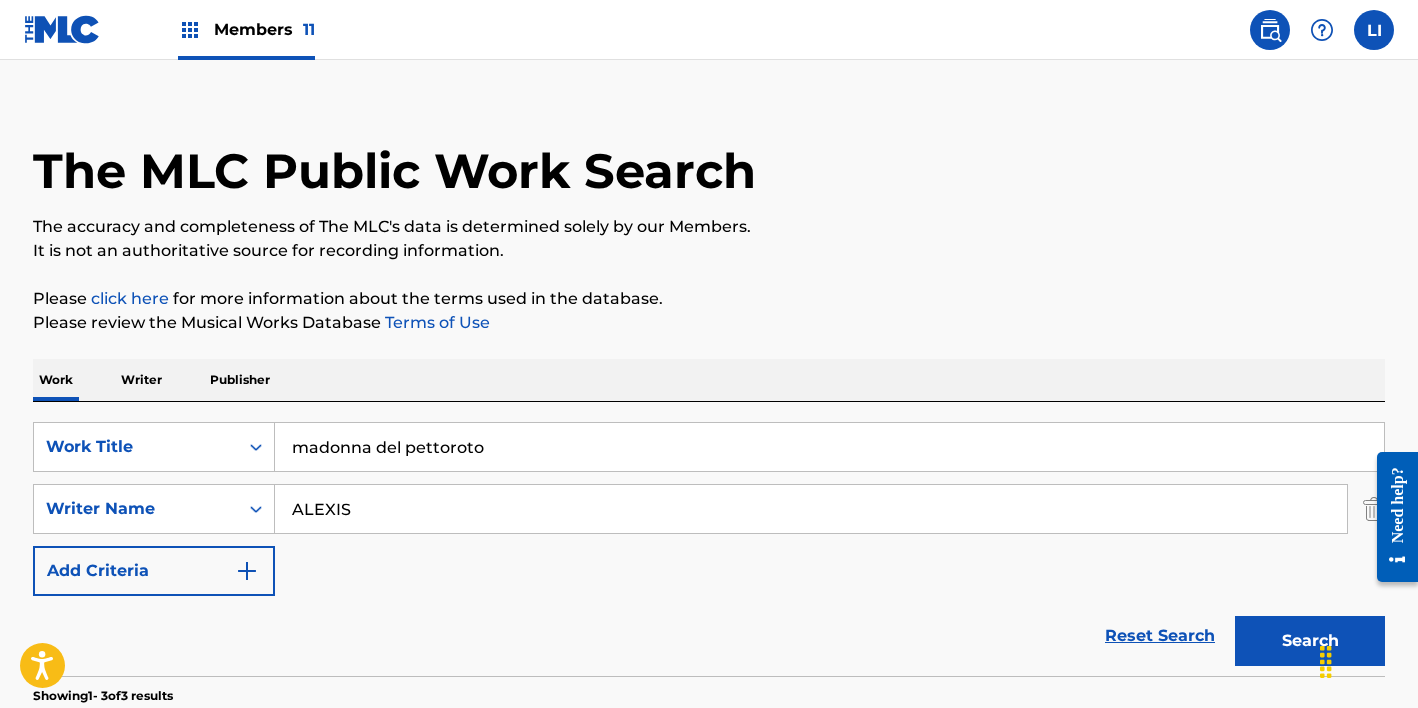drag, startPoint x: 370, startPoint y: 454, endPoint x: 594, endPoint y: 464, distance: 224.2231 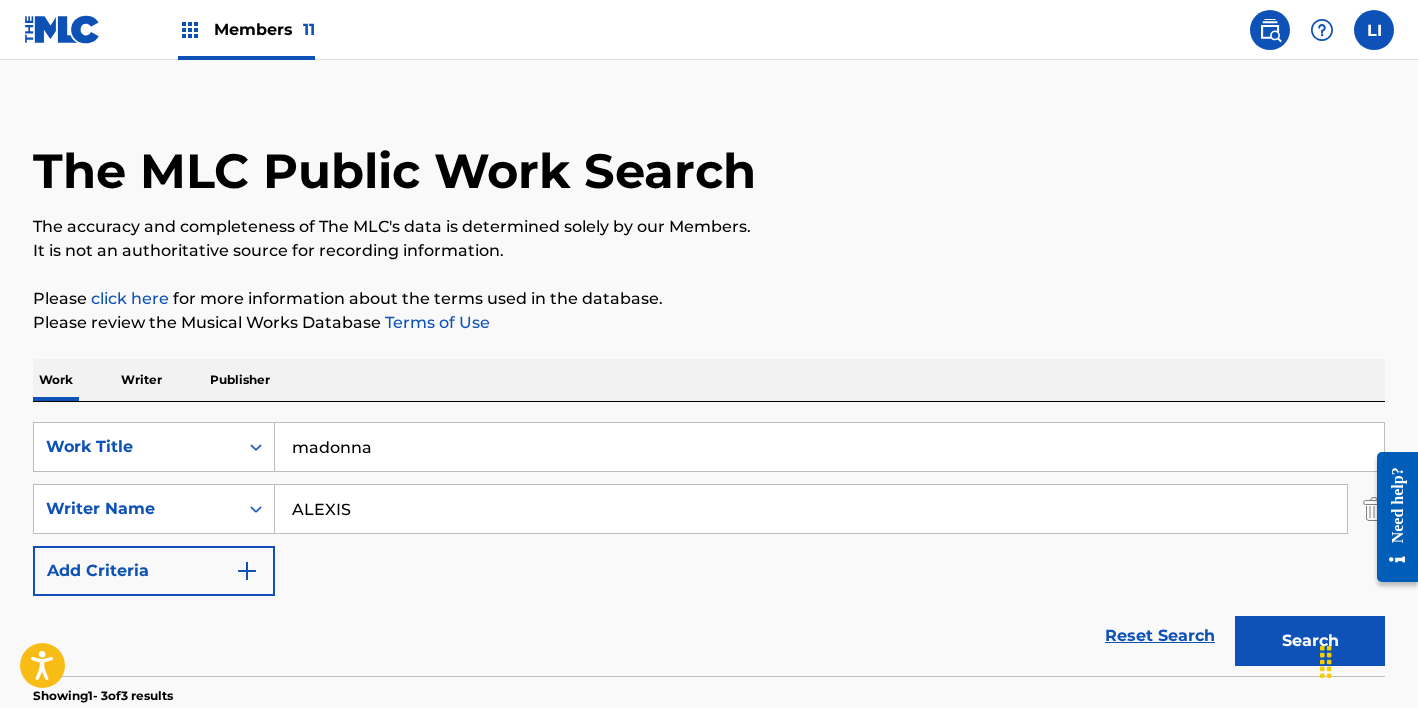 type on "madonna" 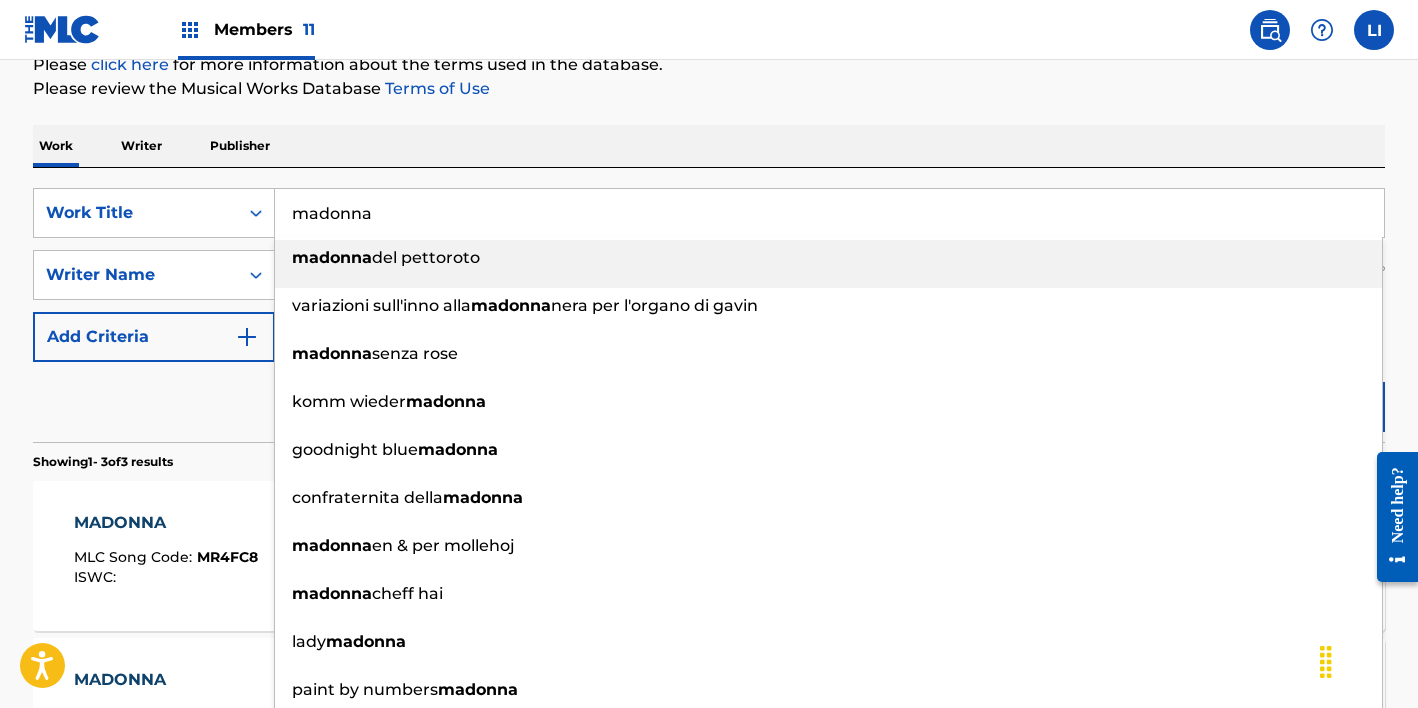 scroll, scrollTop: 425, scrollLeft: 0, axis: vertical 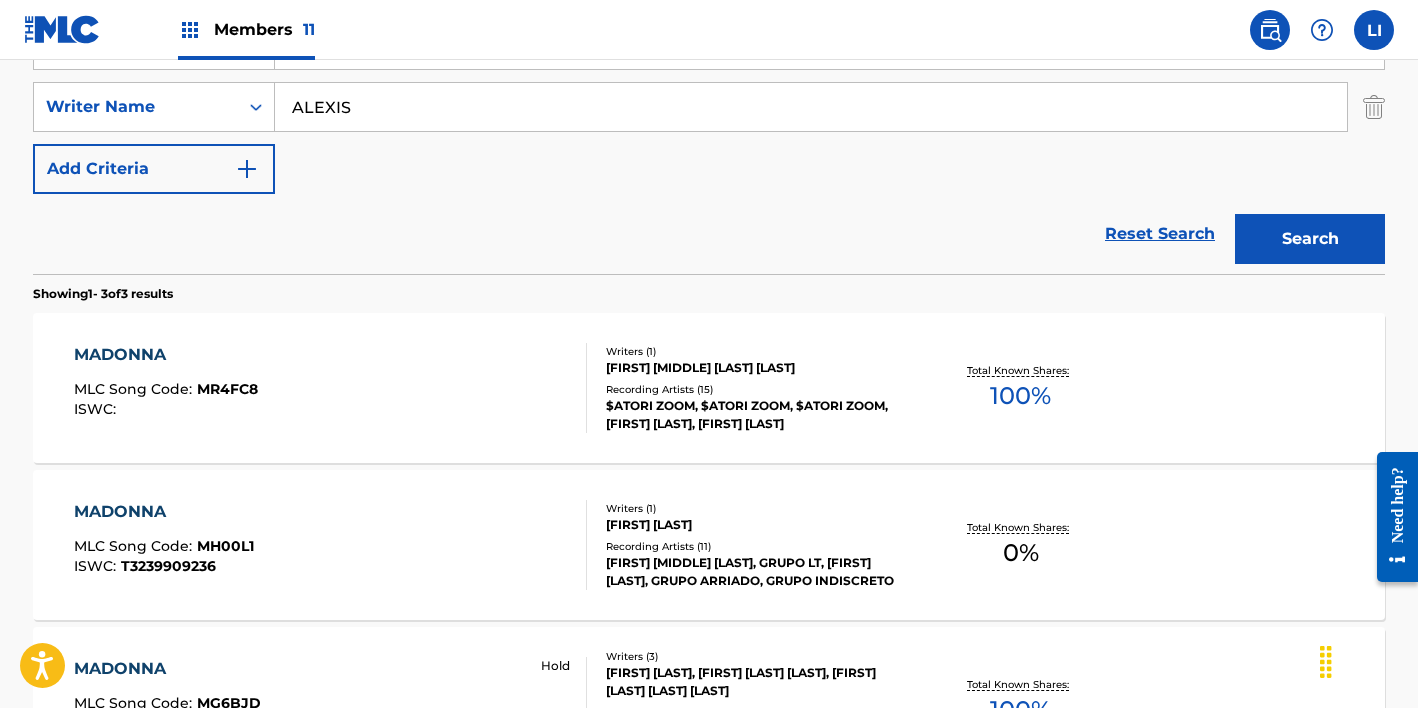 click on "Showing  1  -   3  of  3   results" at bounding box center [709, 288] 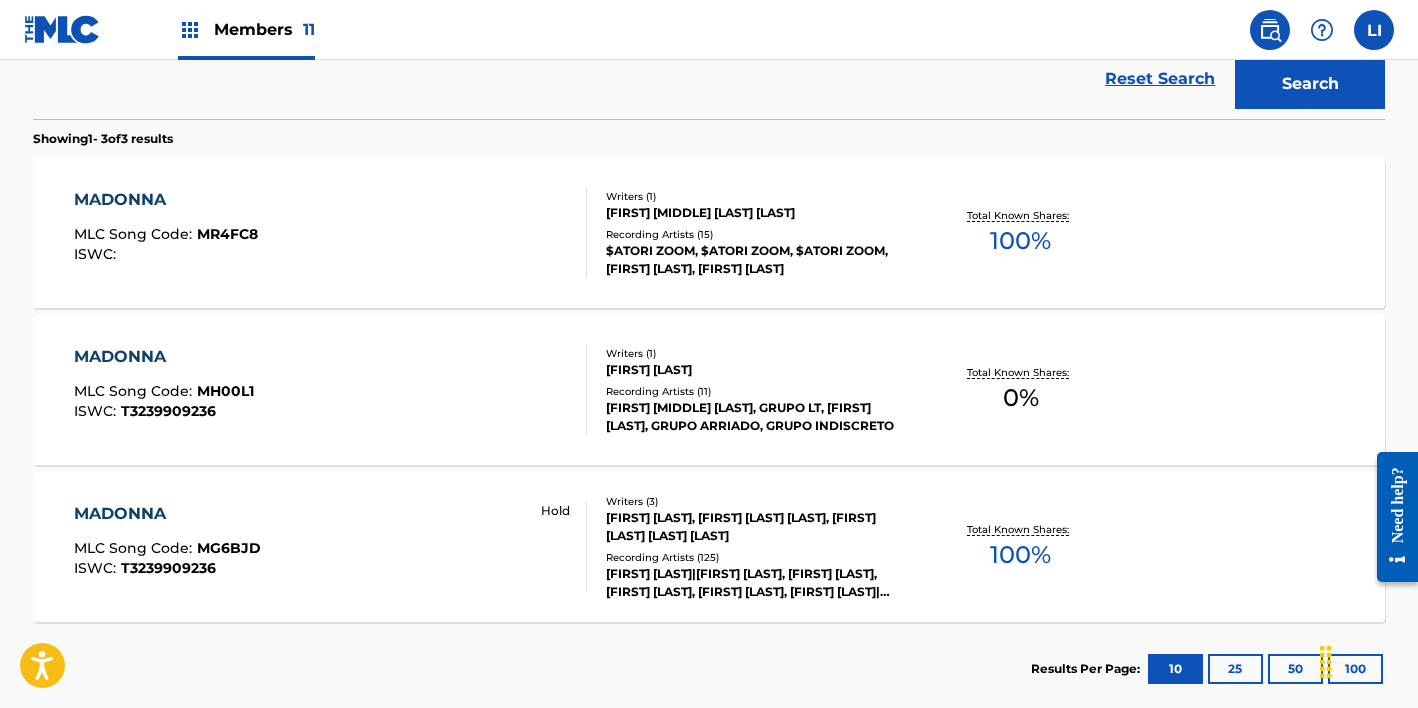 scroll, scrollTop: 603, scrollLeft: 0, axis: vertical 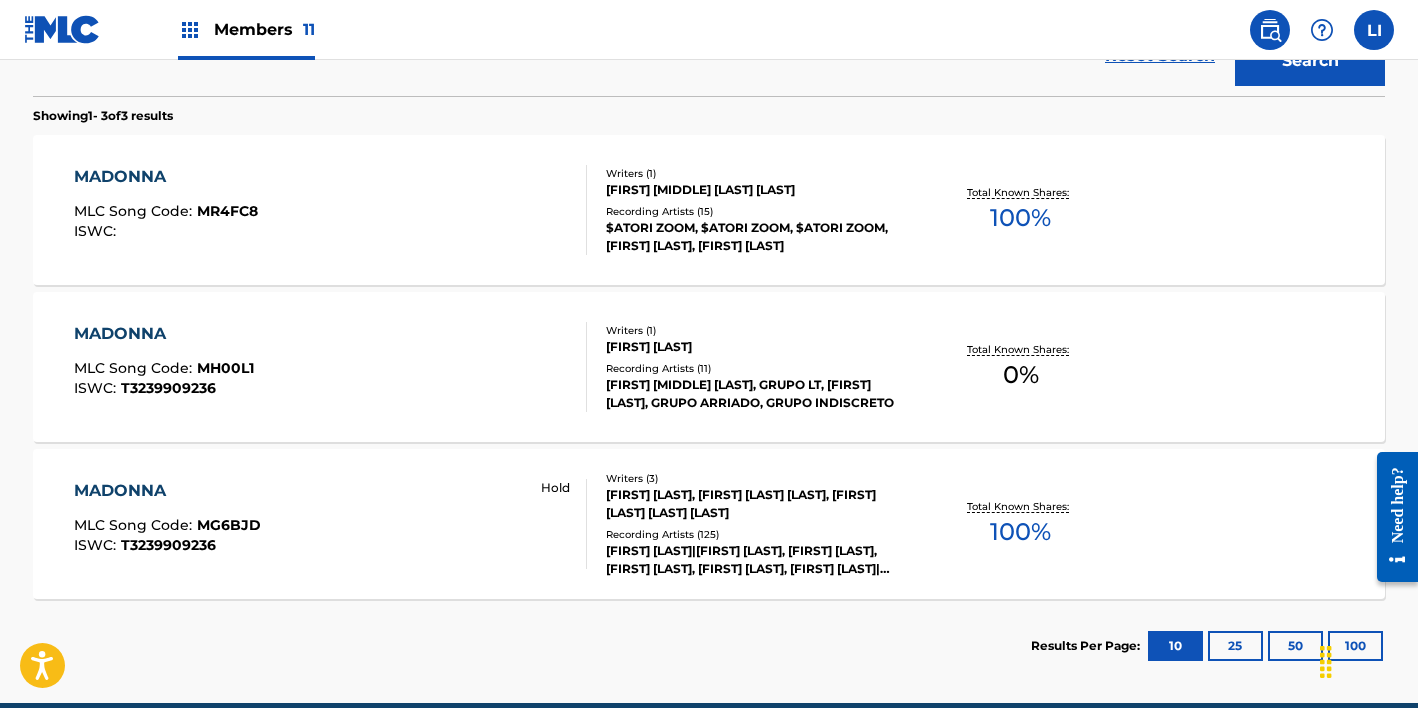 click on "MADONNA MLC Song Code : [CODE] ISWC : [ISWC] Hold Writers ( 3 ) [FIRST] [LAST], [FIRST] [LAST], [FIRST] [LAST] Recording Artists ( 125 ) [FIRST] [LAST]|[FIRST] [LAST], [FIRST] [LAST], [FIRST] [LAST], [FIRST] [LAST], [FIRST] [LAST], [FIRST] [LAST] Total Known Shares: 100 %" at bounding box center [709, 524] 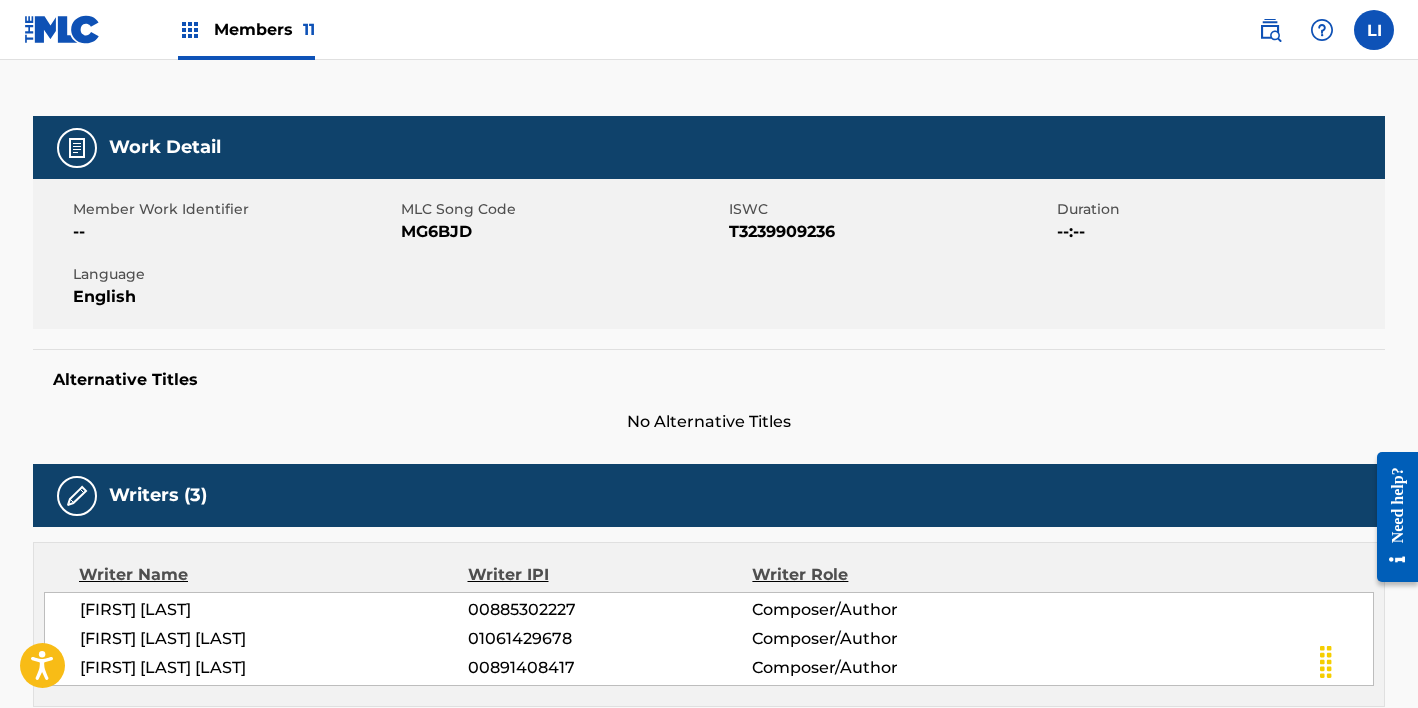 scroll, scrollTop: 0, scrollLeft: 0, axis: both 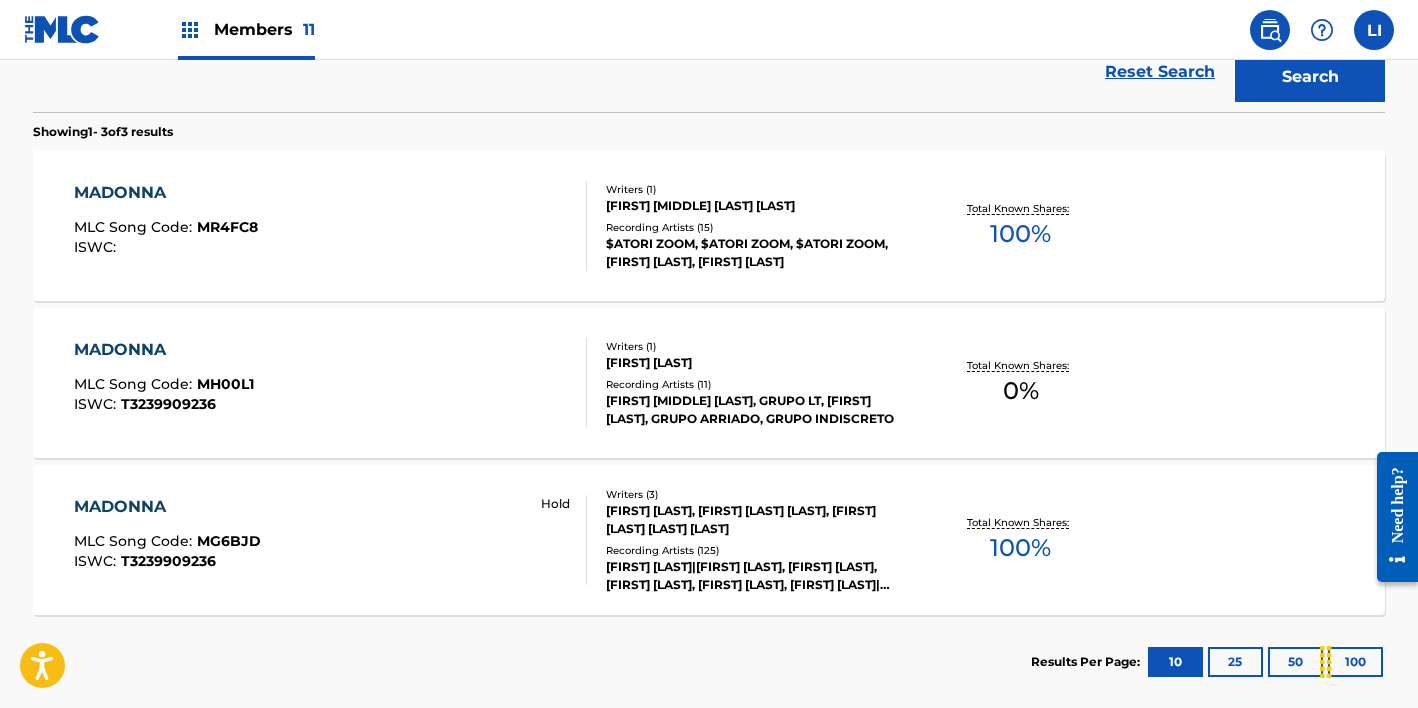 click on "MADONNA MLC Song Code : MR4FC8 ISWC :" at bounding box center (331, 226) 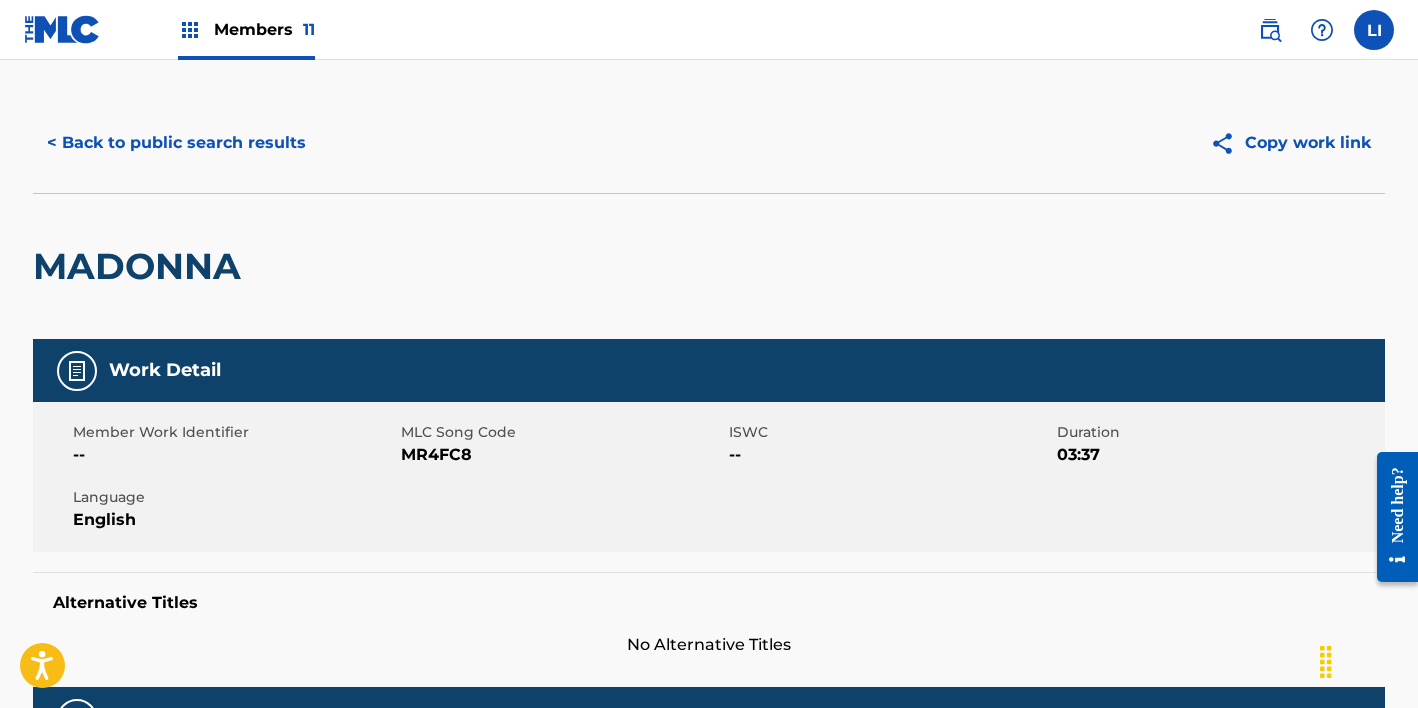 scroll, scrollTop: 0, scrollLeft: 0, axis: both 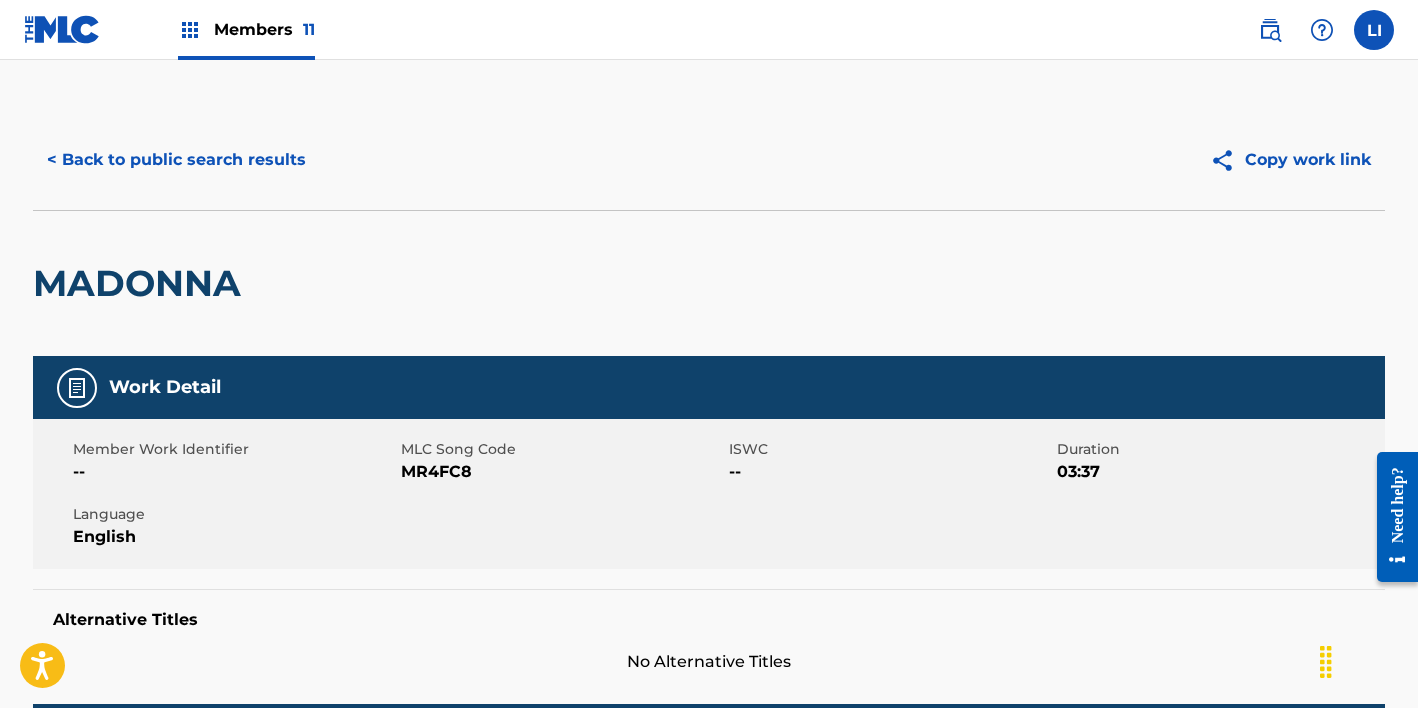 click on "< Back to public search results" at bounding box center [176, 160] 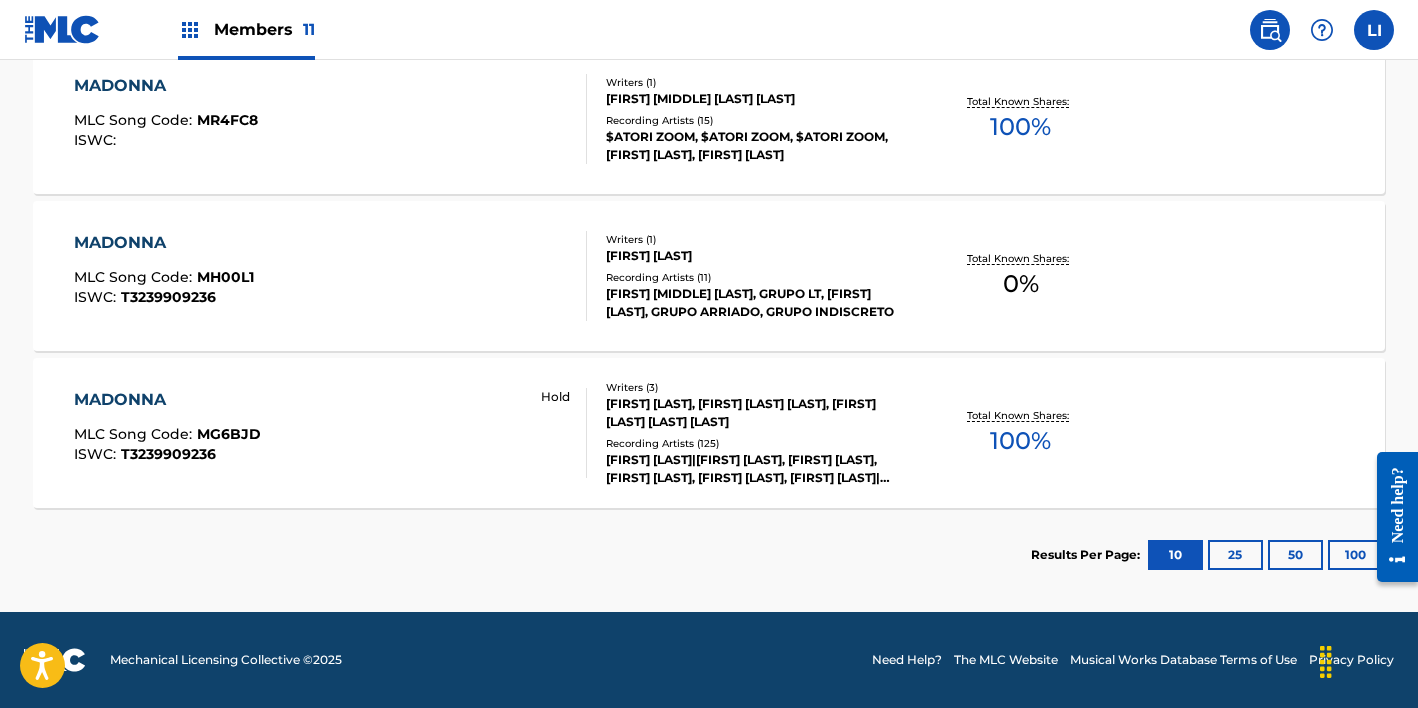 click on "Members    11" at bounding box center (264, 29) 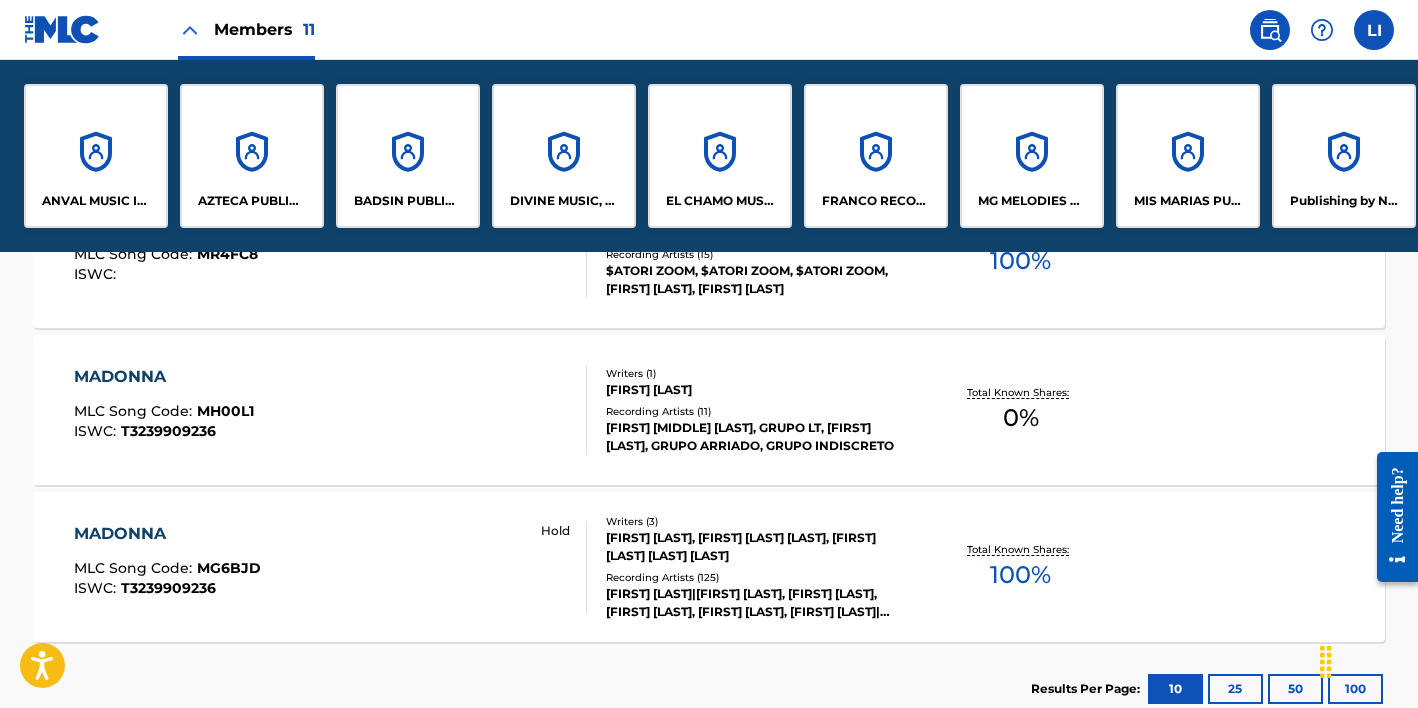 scroll, scrollTop: 743, scrollLeft: 0, axis: vertical 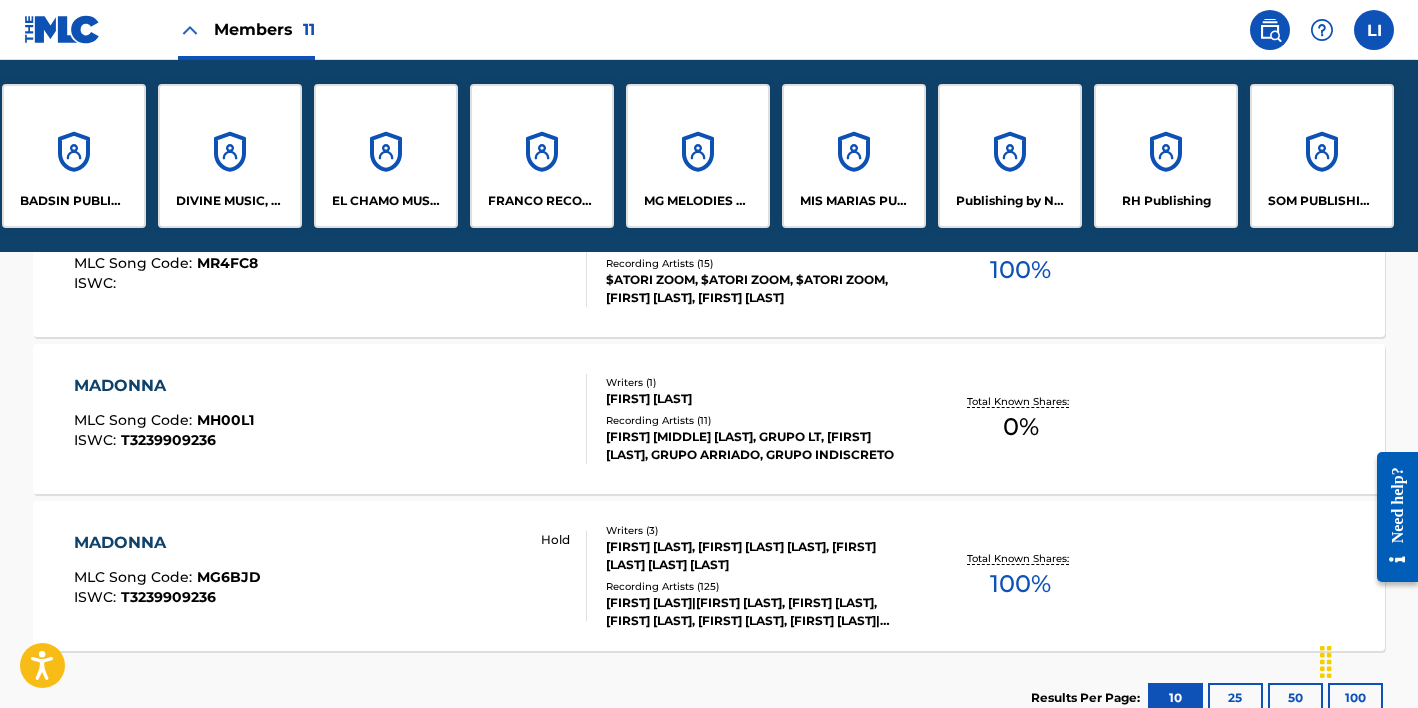 click on "RH Publishing" at bounding box center [1166, 156] 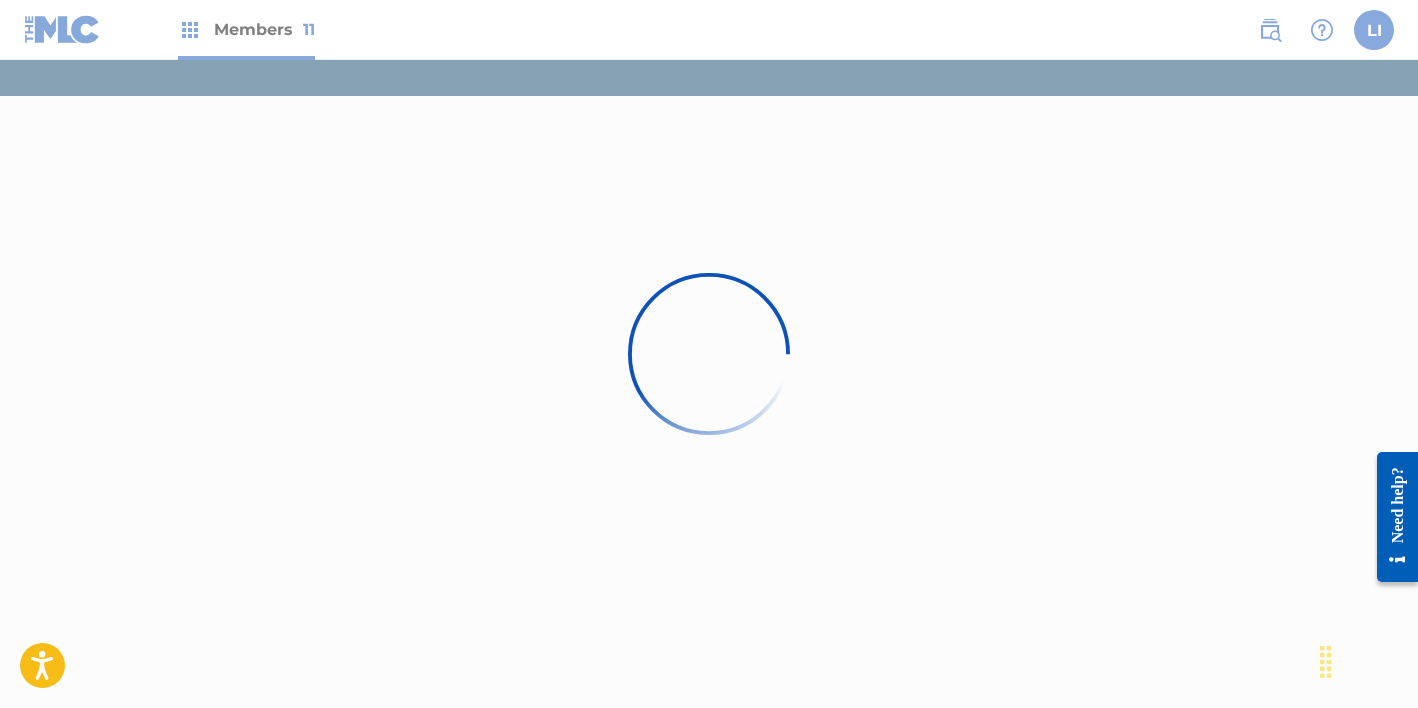 scroll, scrollTop: 0, scrollLeft: 0, axis: both 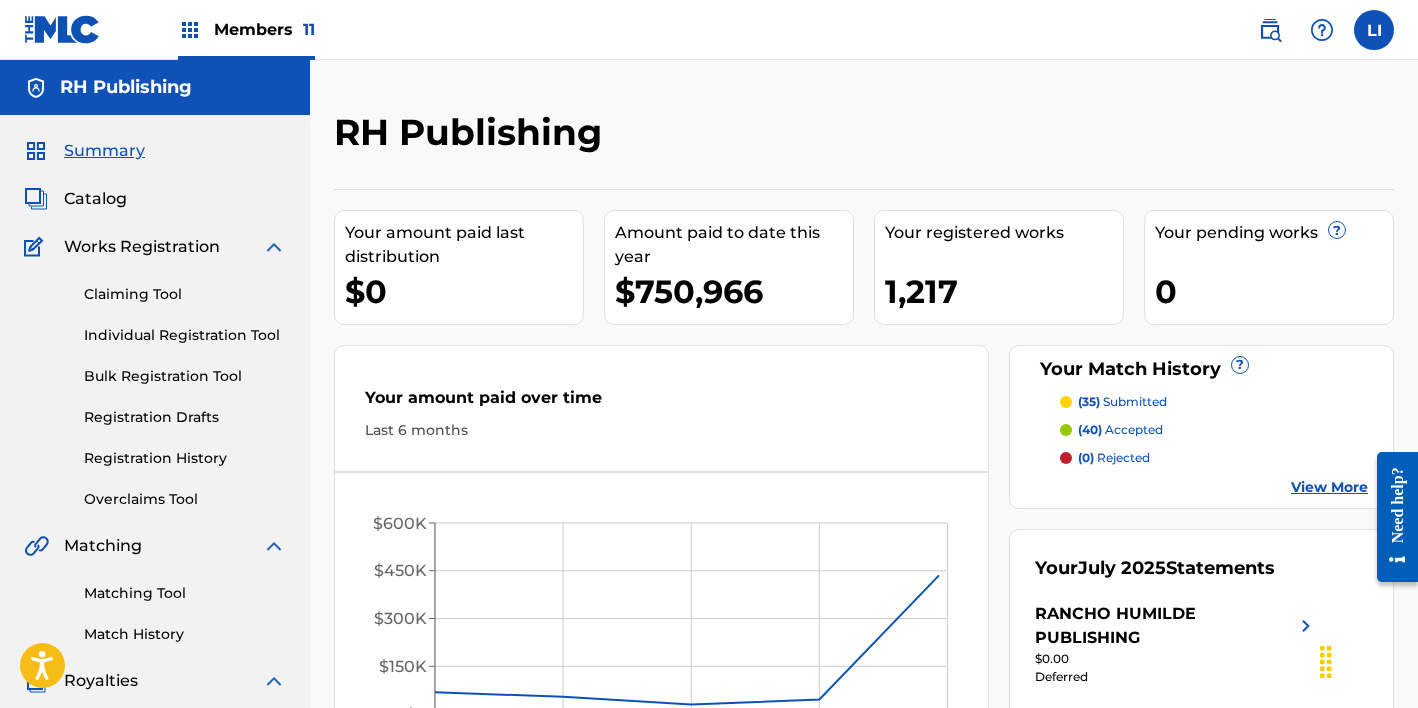 click on "Individual Registration Tool" at bounding box center (185, 335) 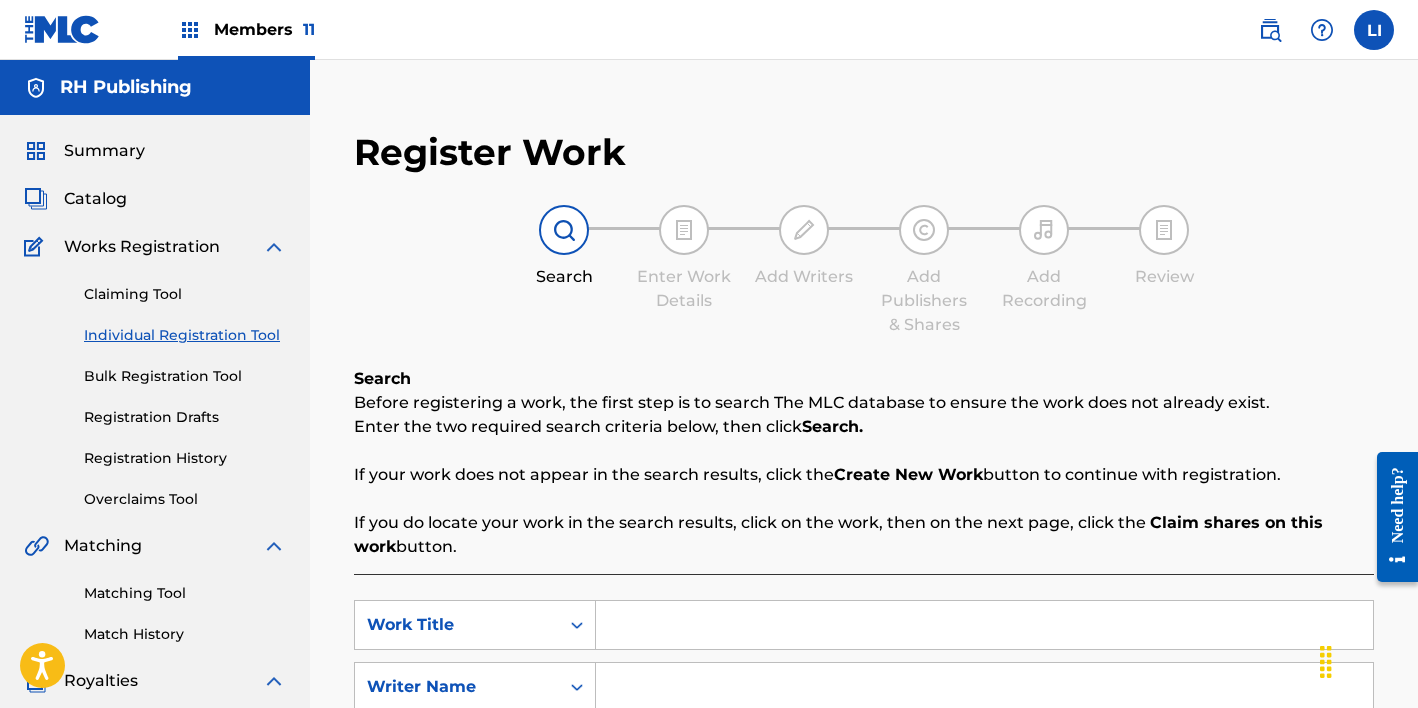 click on "Catalog" at bounding box center [95, 199] 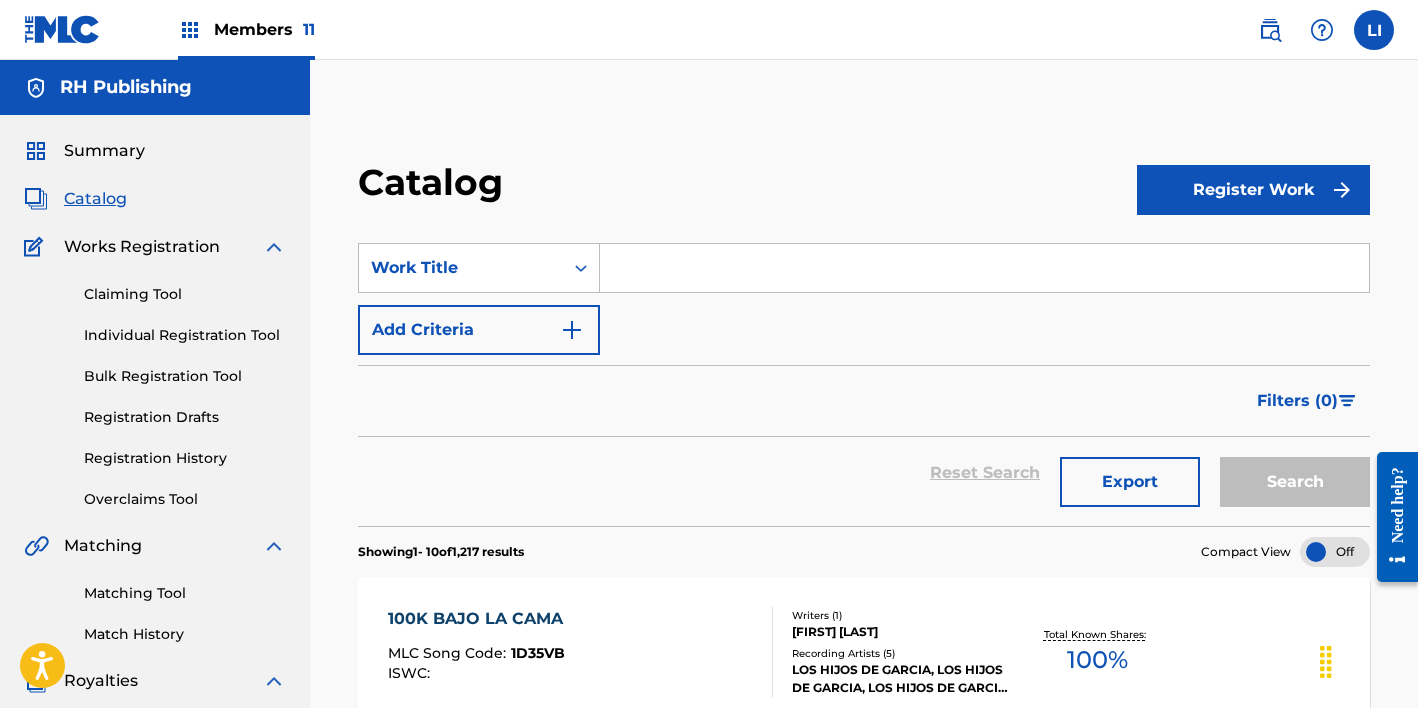 click on "Claiming Tool" at bounding box center [185, 294] 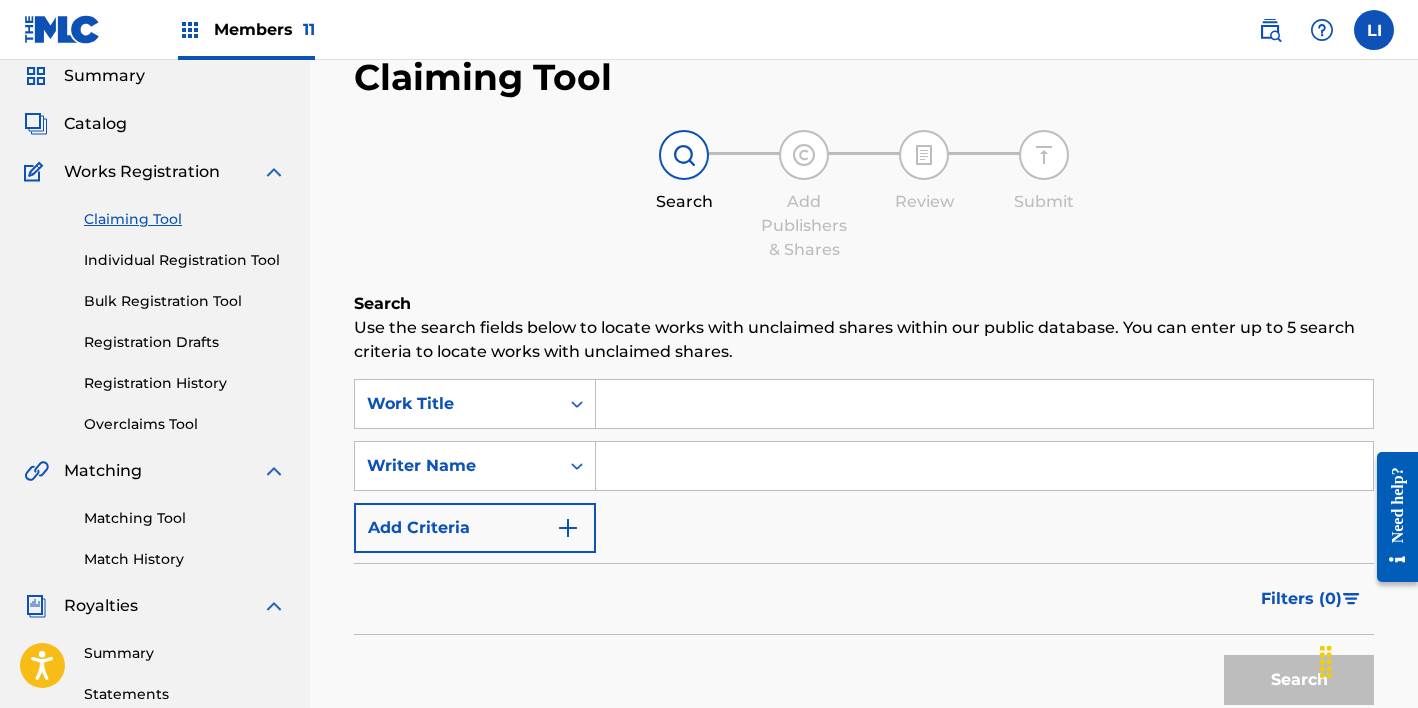 scroll, scrollTop: 340, scrollLeft: 0, axis: vertical 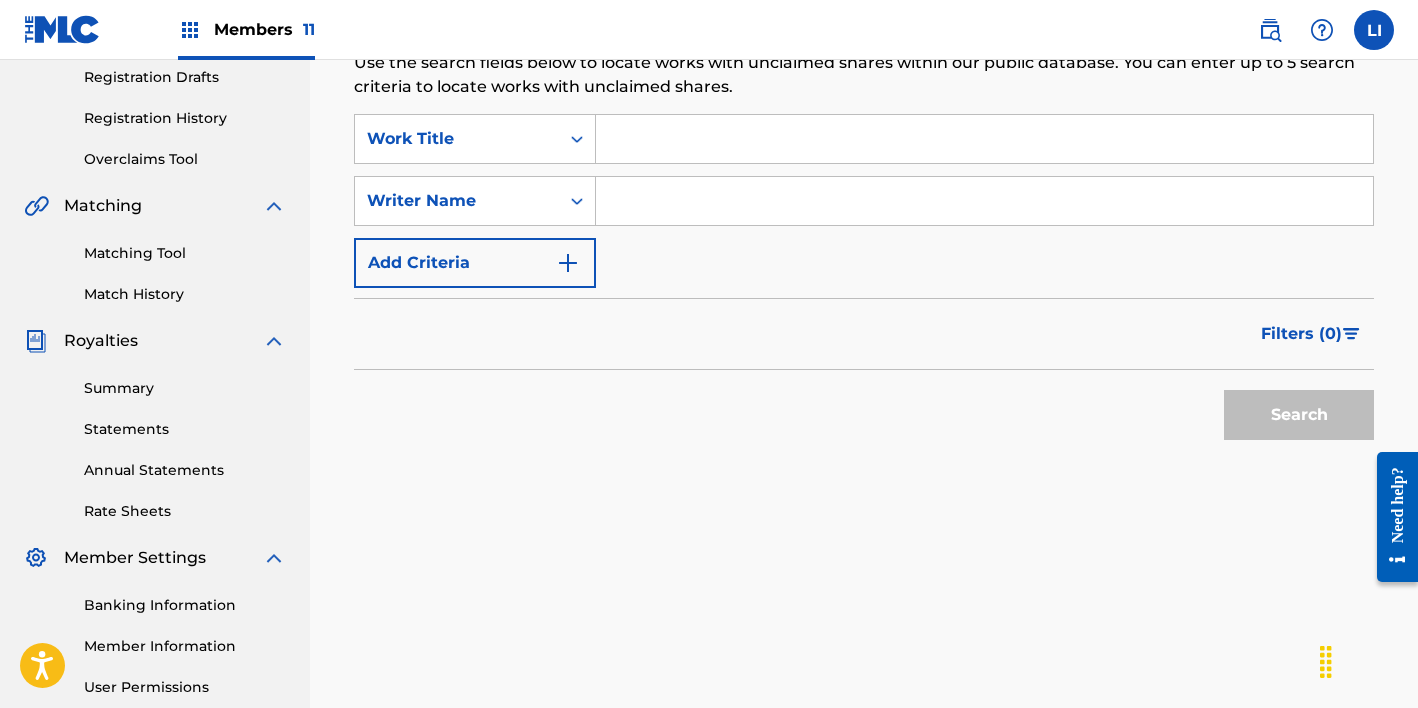 click at bounding box center [984, 139] 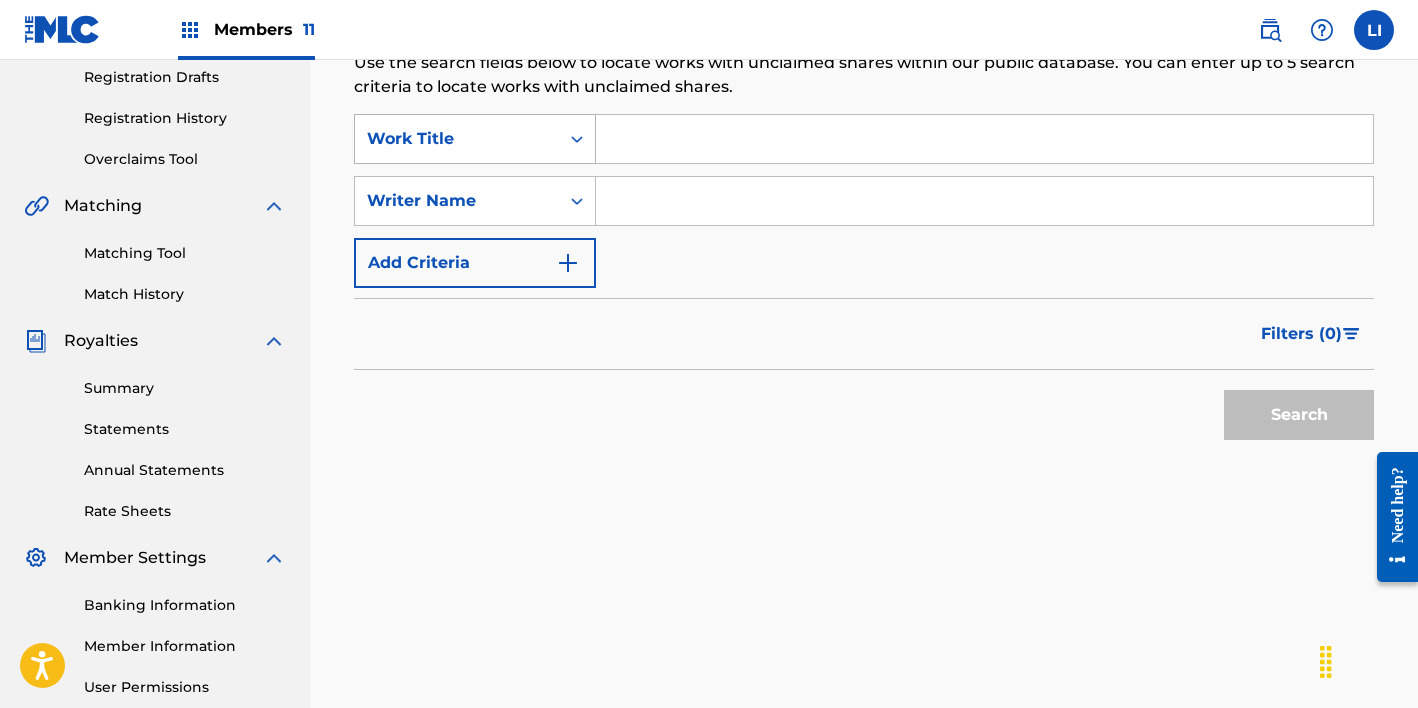 paste on "MH00L1" 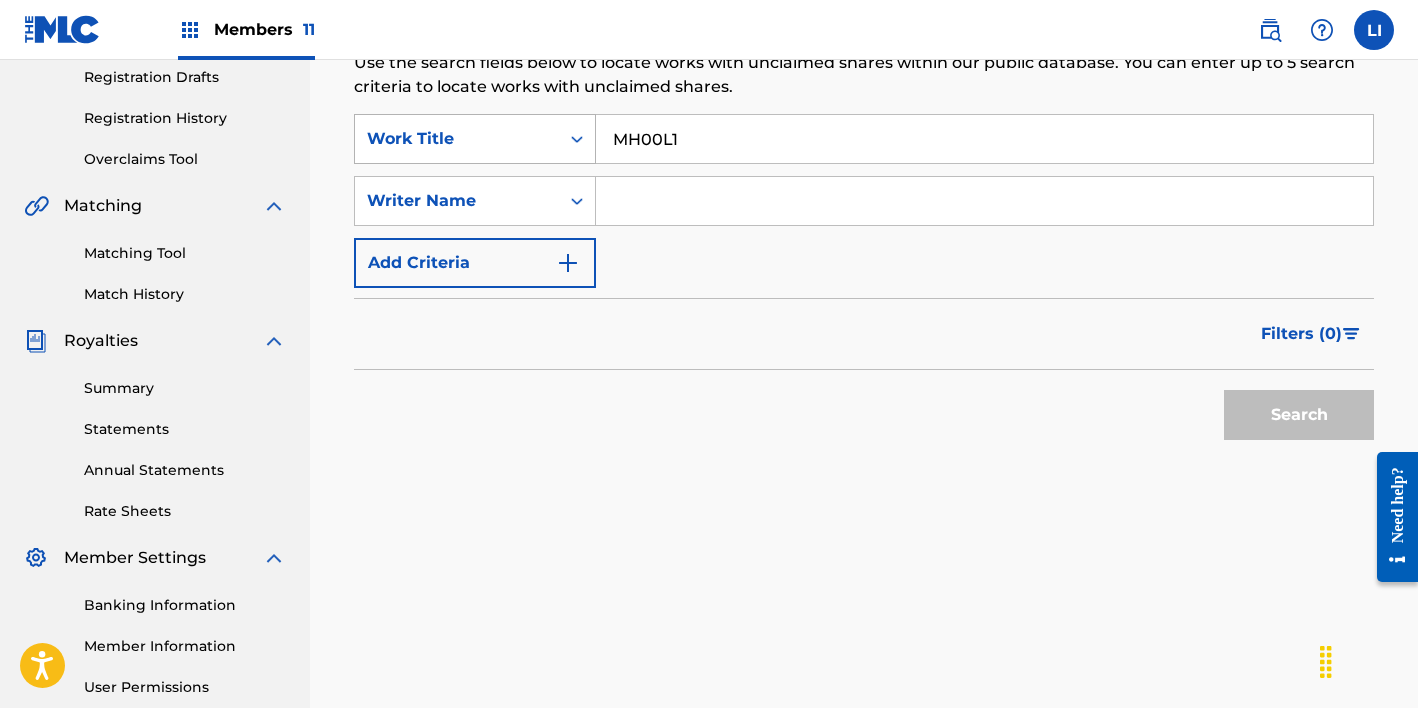 type on "MH00L1" 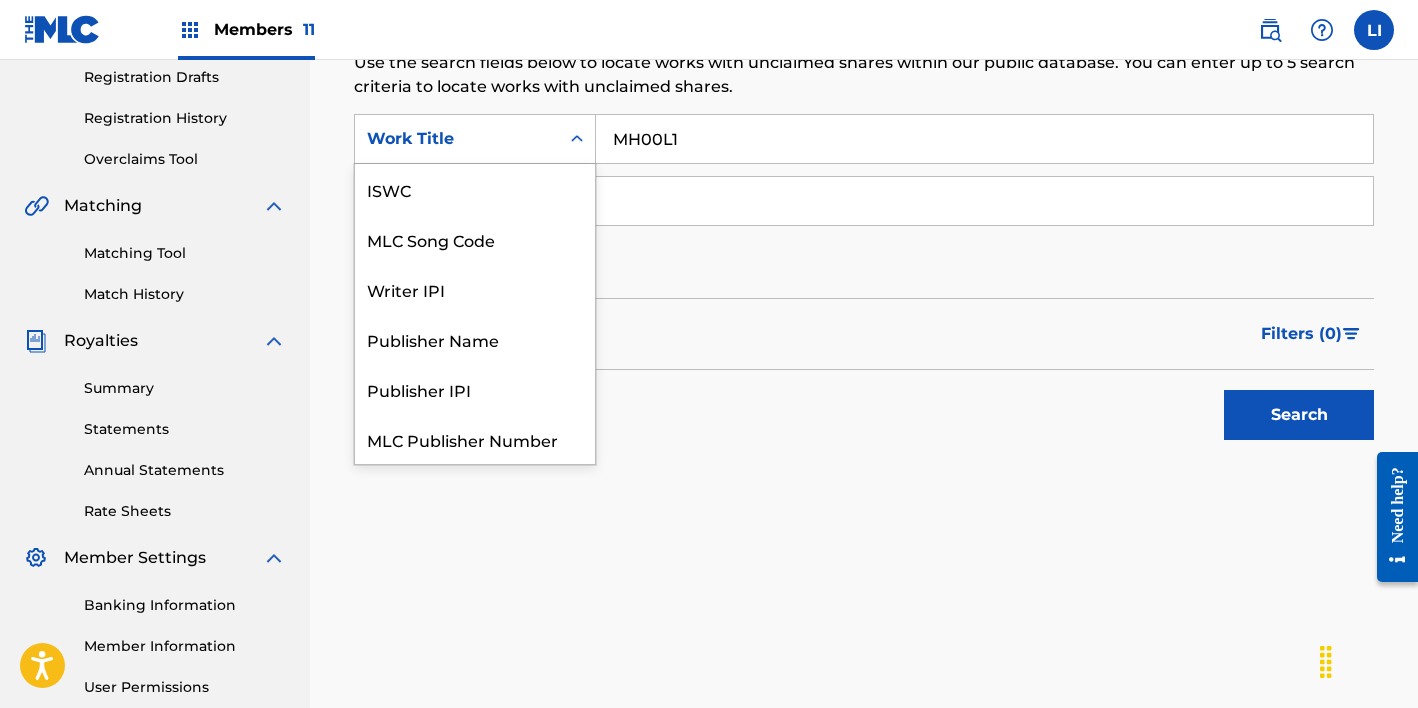 click on "Work Title" at bounding box center (457, 139) 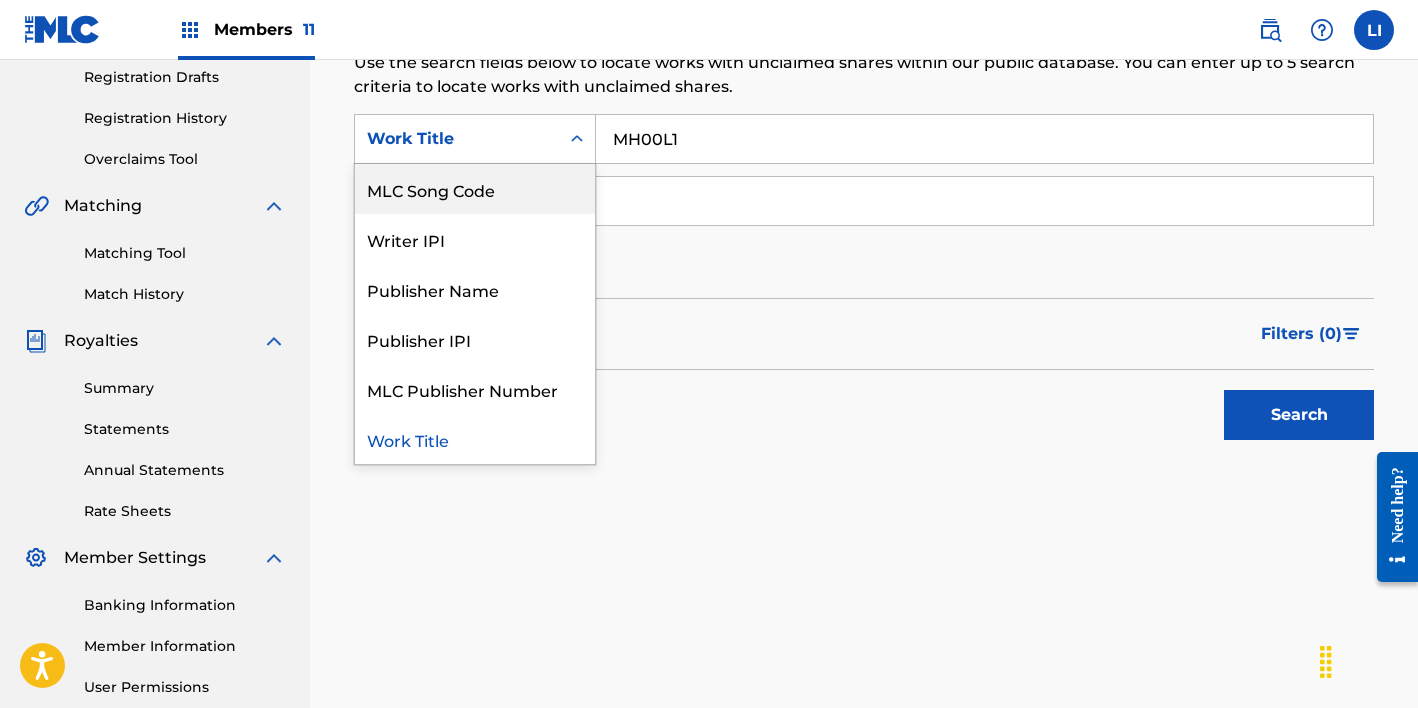 click on "MLC Song Code" at bounding box center [475, 189] 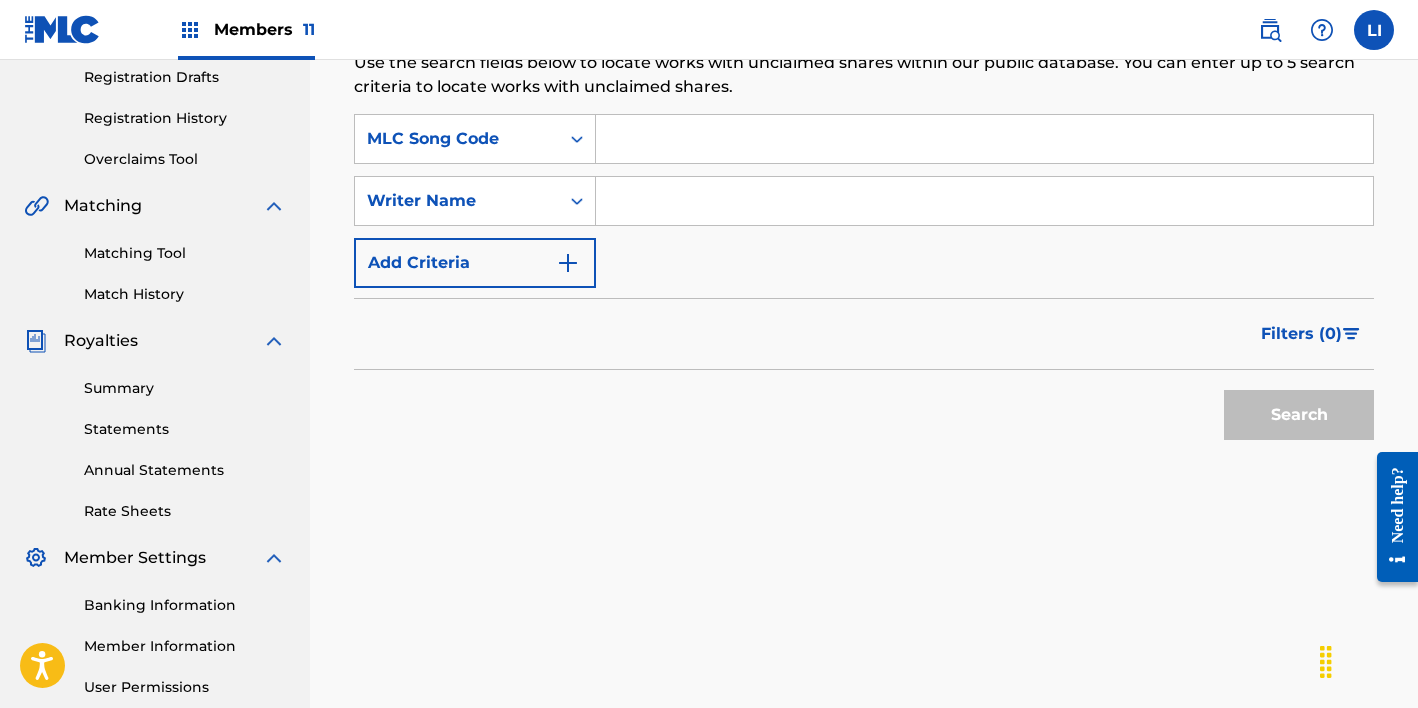 click at bounding box center [984, 139] 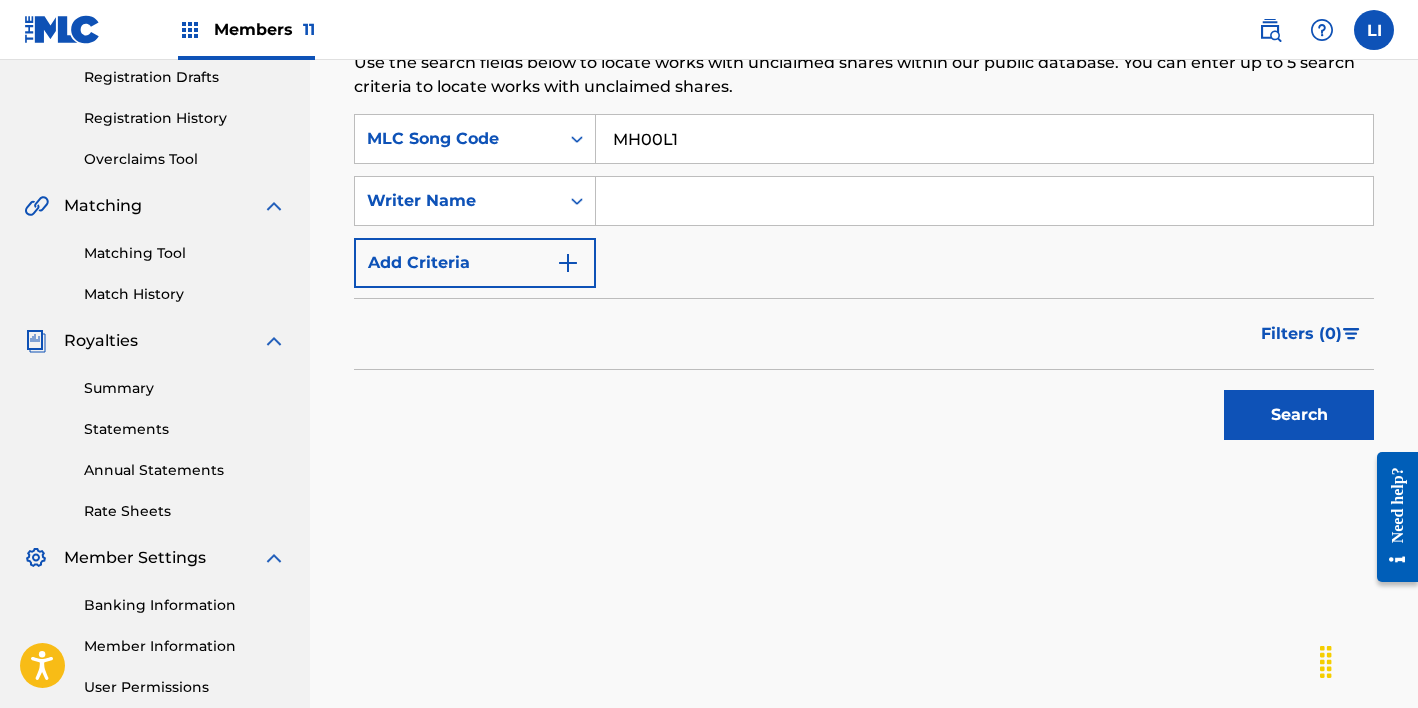 type on "MH00L1" 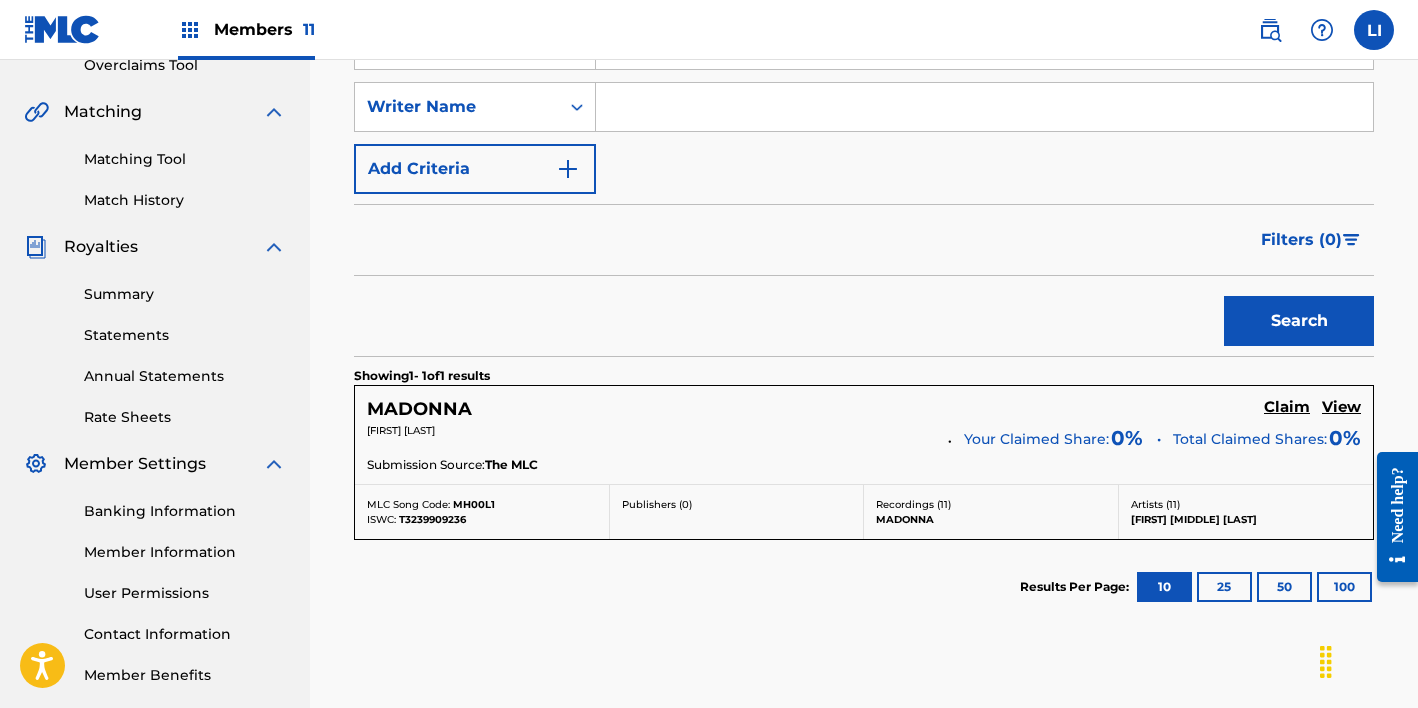 scroll, scrollTop: 454, scrollLeft: 0, axis: vertical 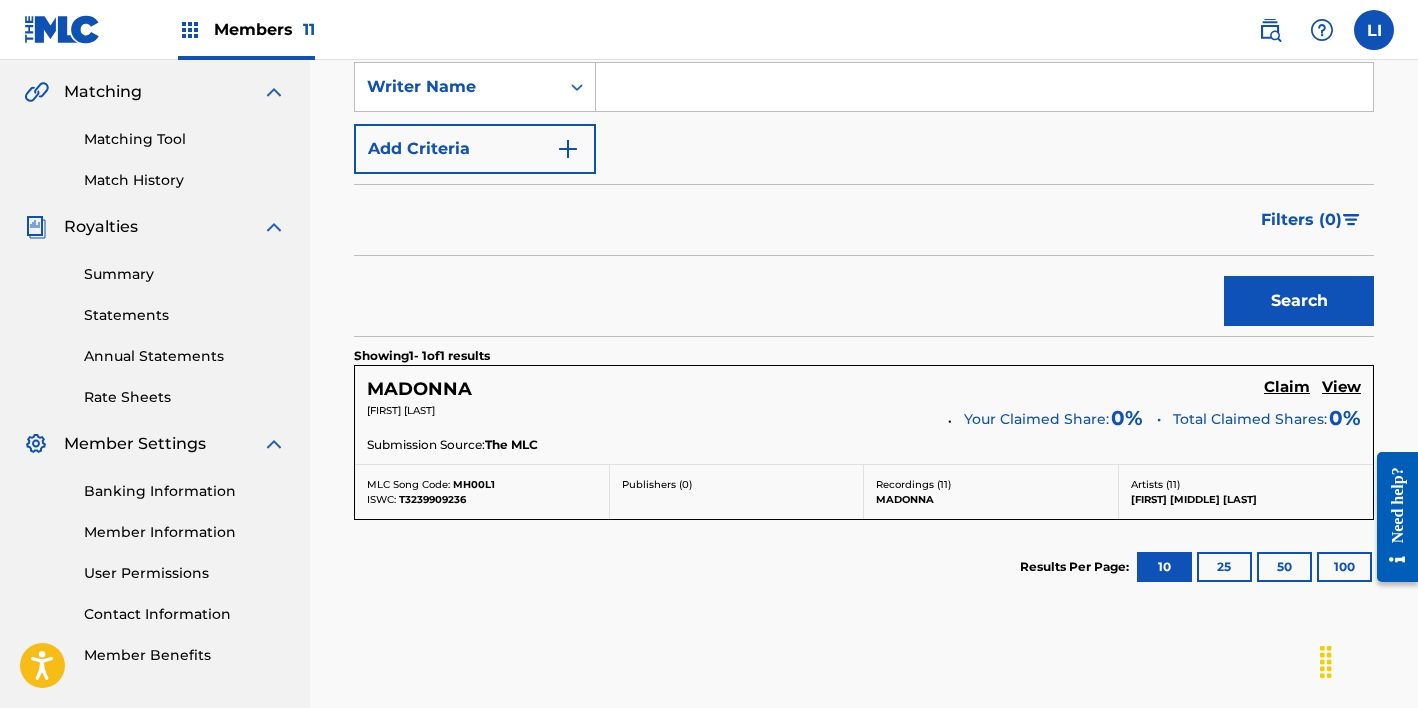 click on "Claim" at bounding box center [1287, 387] 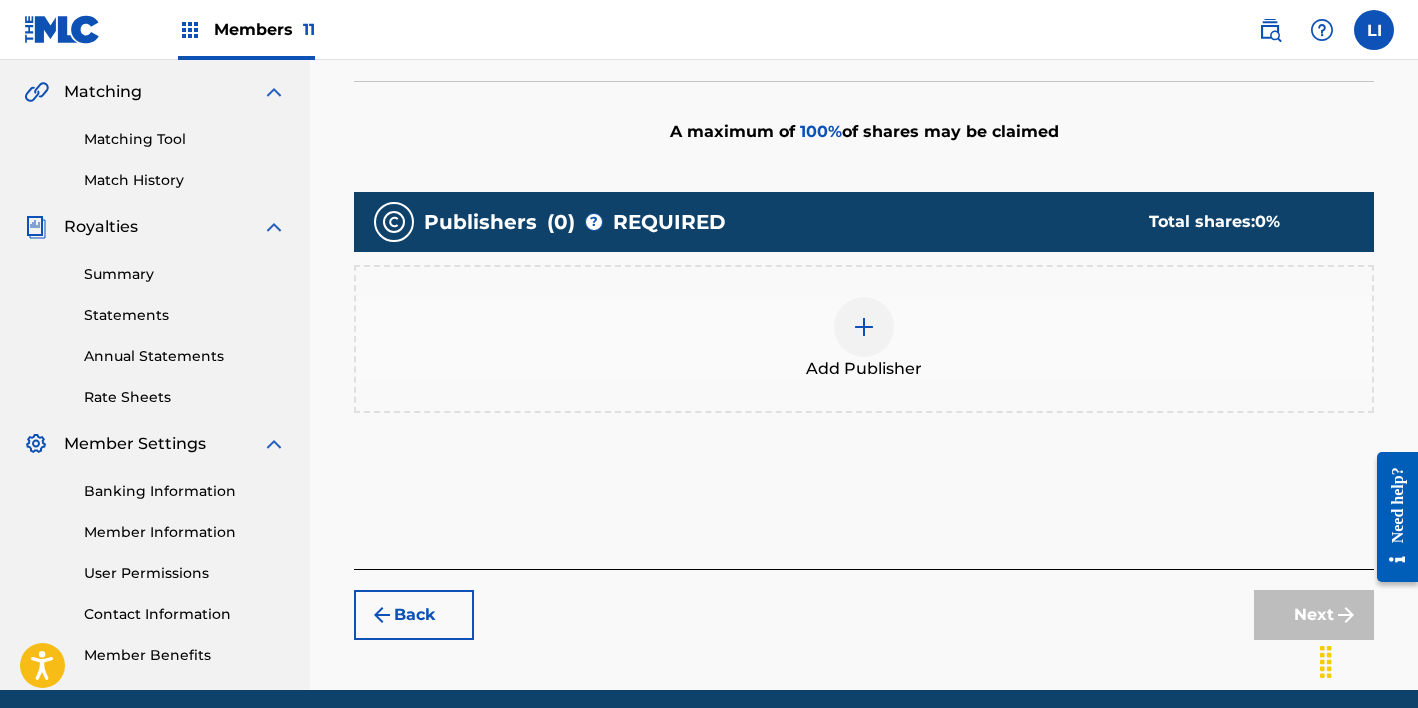 click on "Add Publisher" at bounding box center (864, 339) 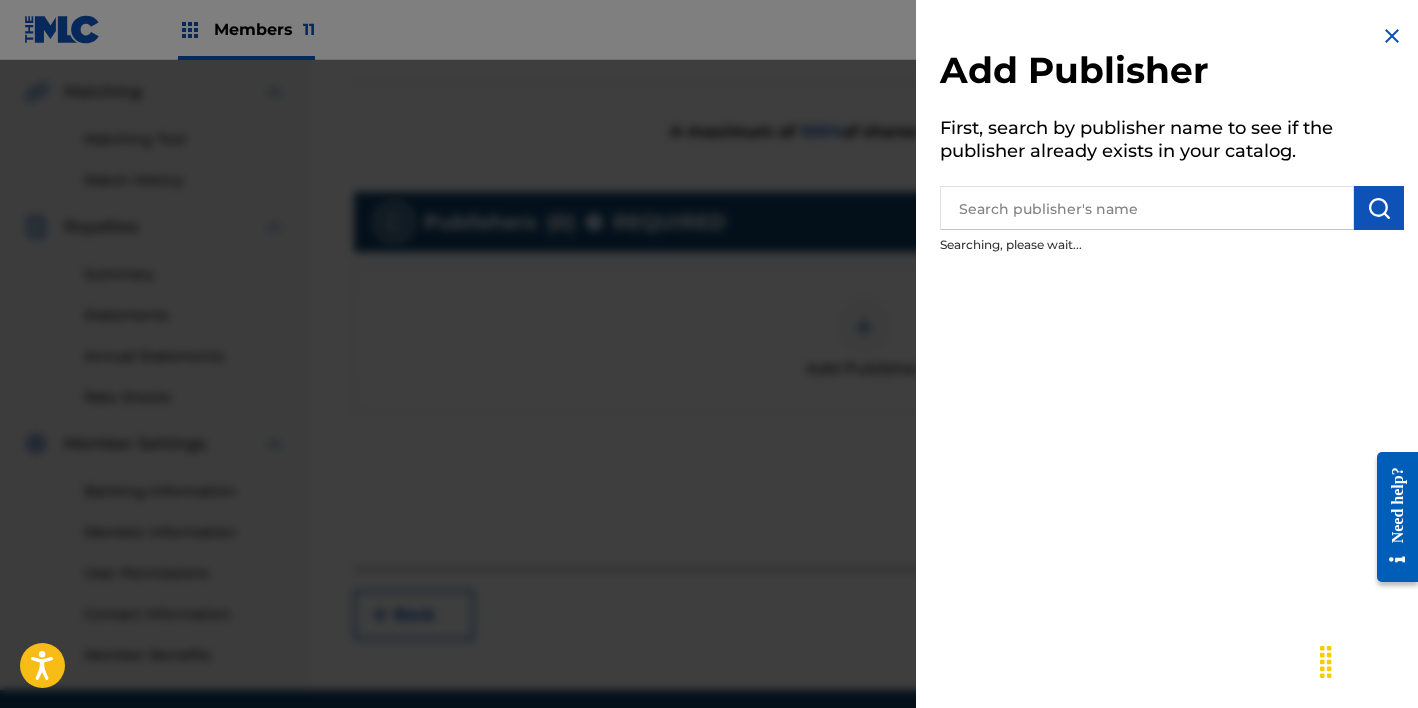 click at bounding box center [1147, 208] 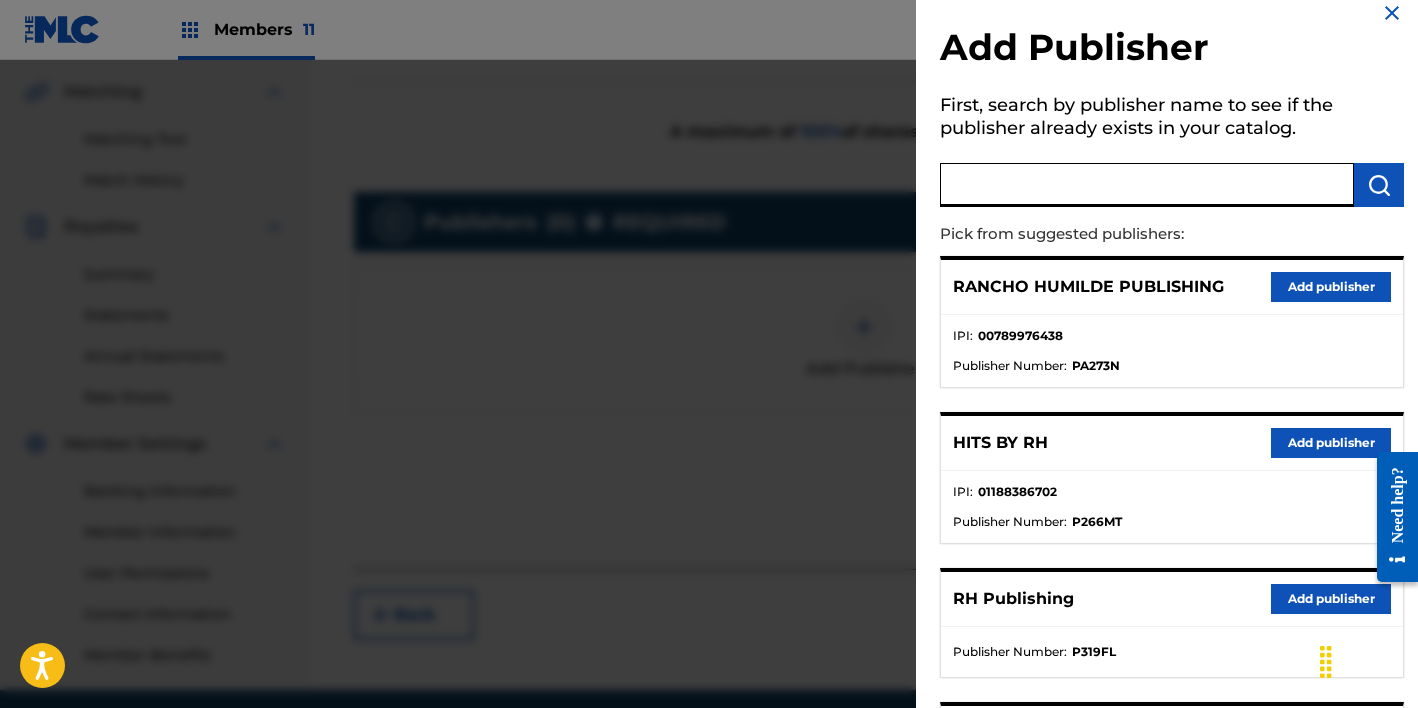 scroll, scrollTop: 35, scrollLeft: 0, axis: vertical 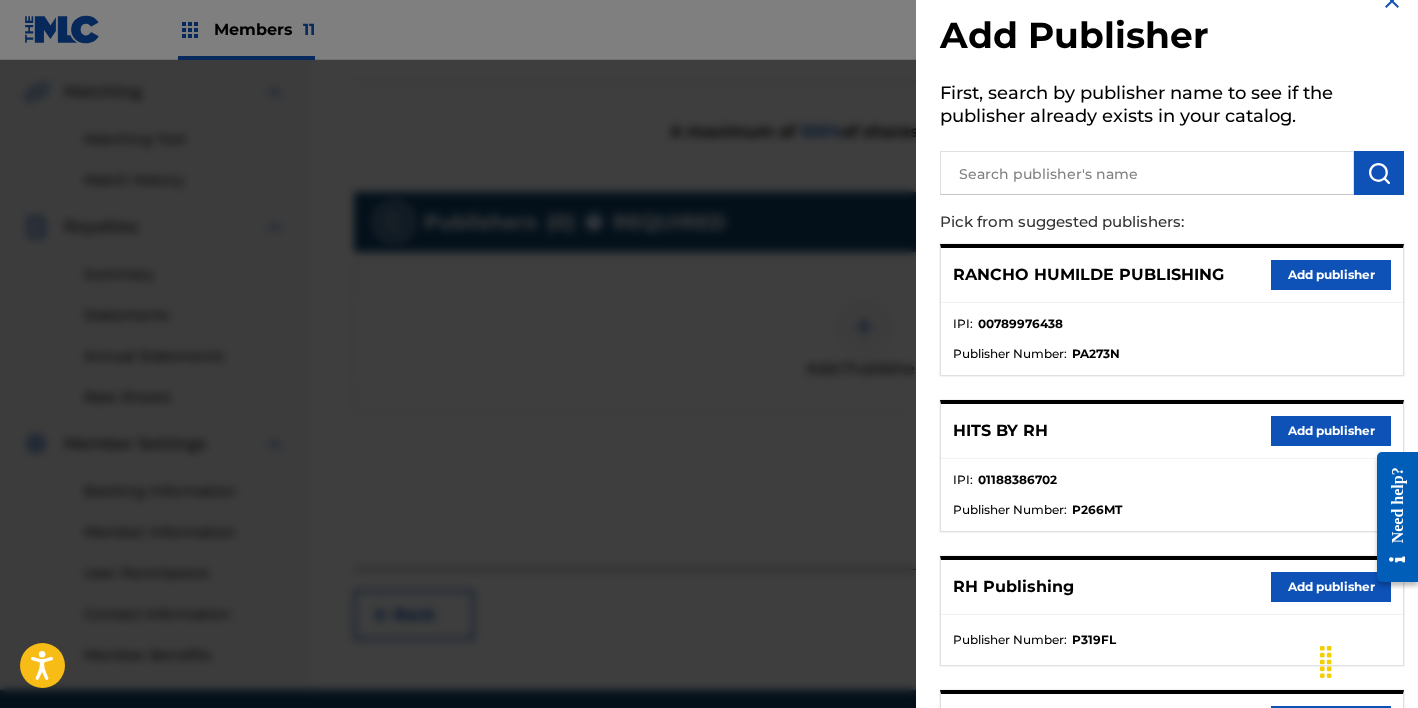 click on "Add publisher" at bounding box center [1331, 431] 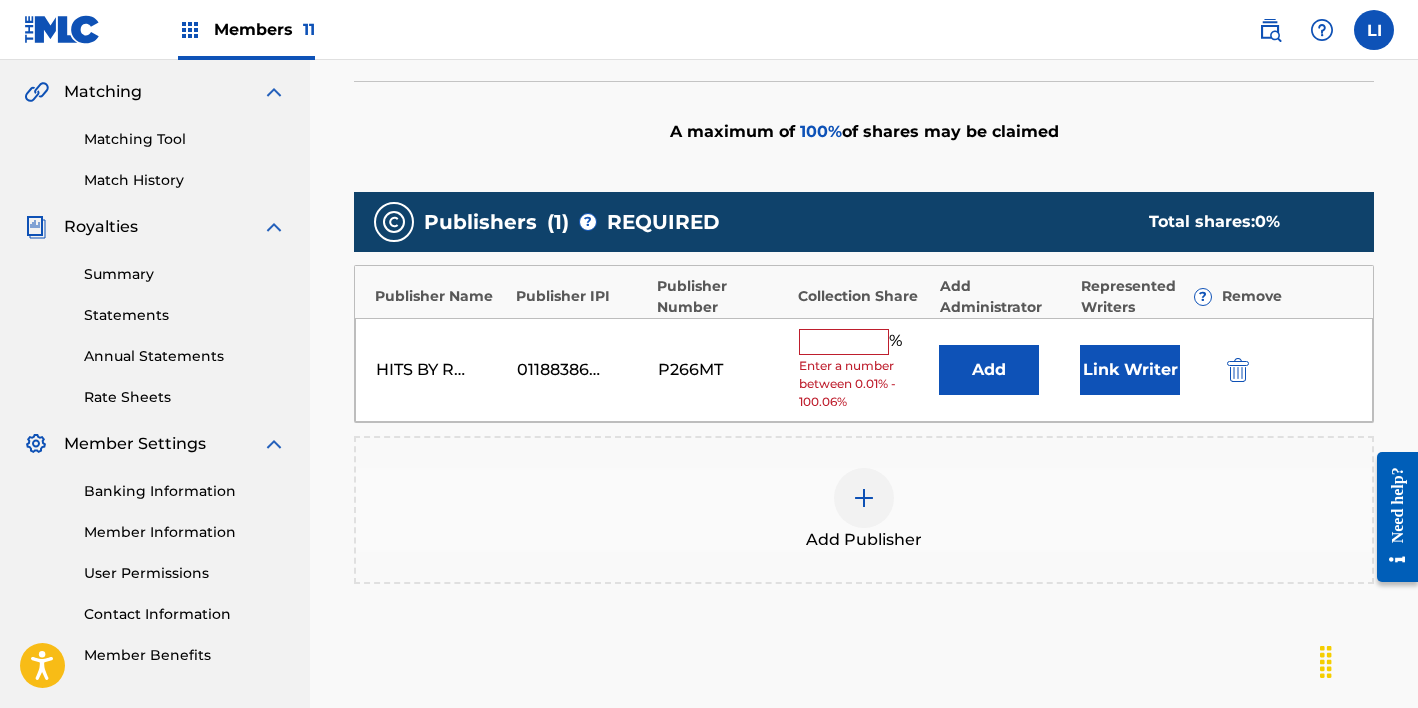 click on "Add" at bounding box center (989, 370) 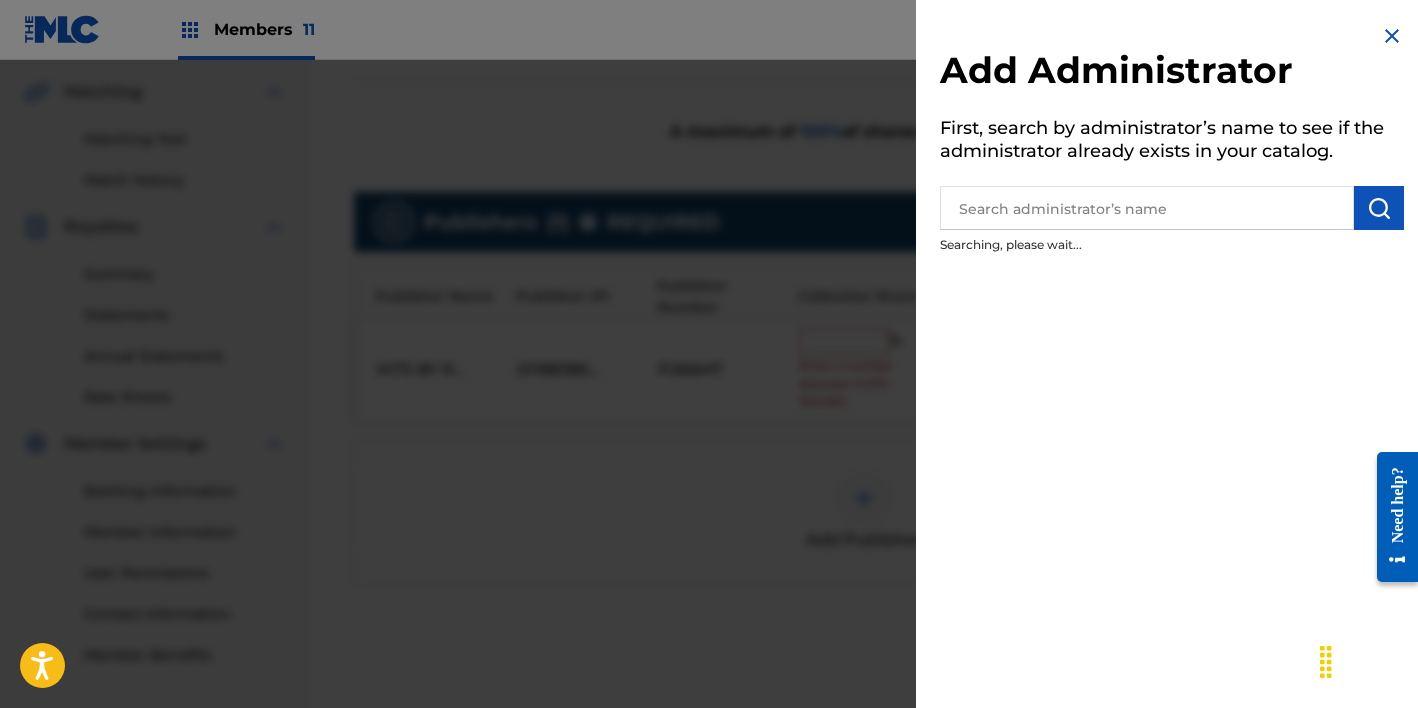 click on "Add Administrator First, search by administrator’s name to see if the administrator already exists in your catalog. Searching, please wait..." at bounding box center [1172, 144] 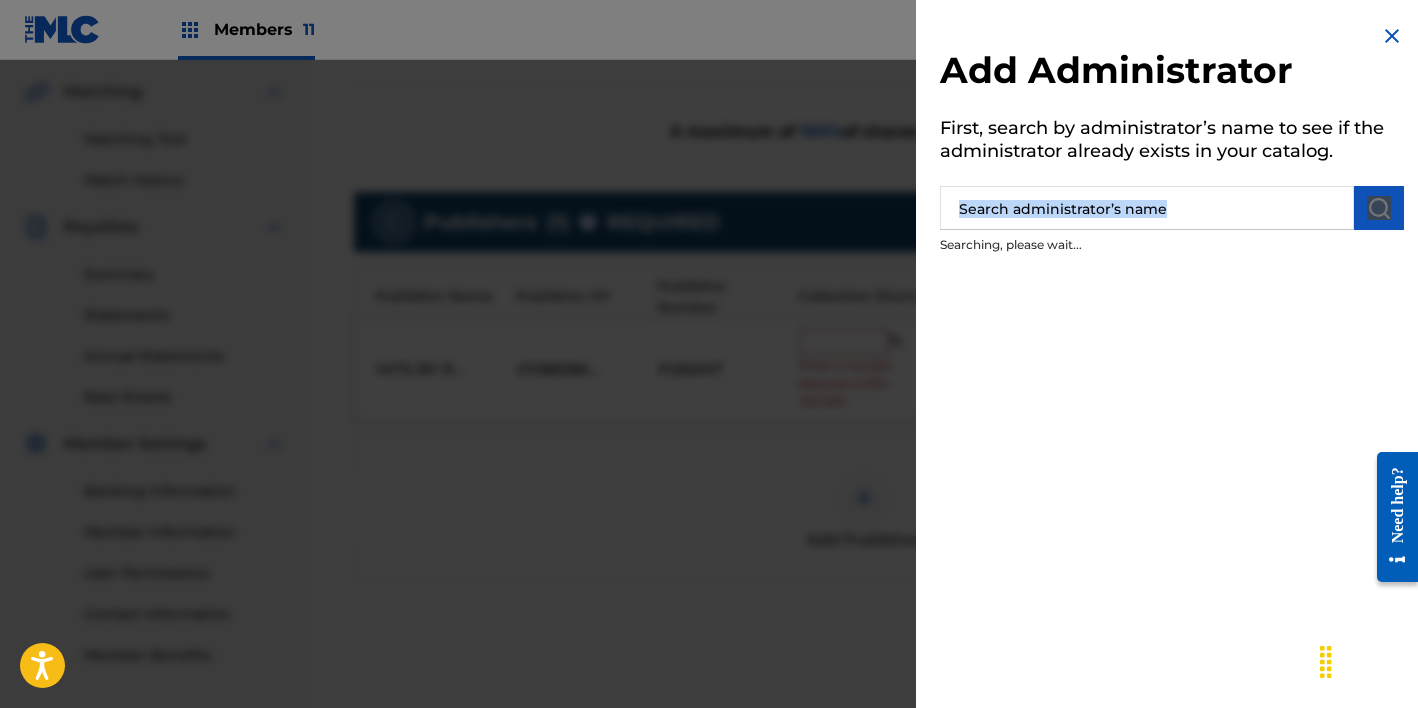 click at bounding box center (1147, 208) 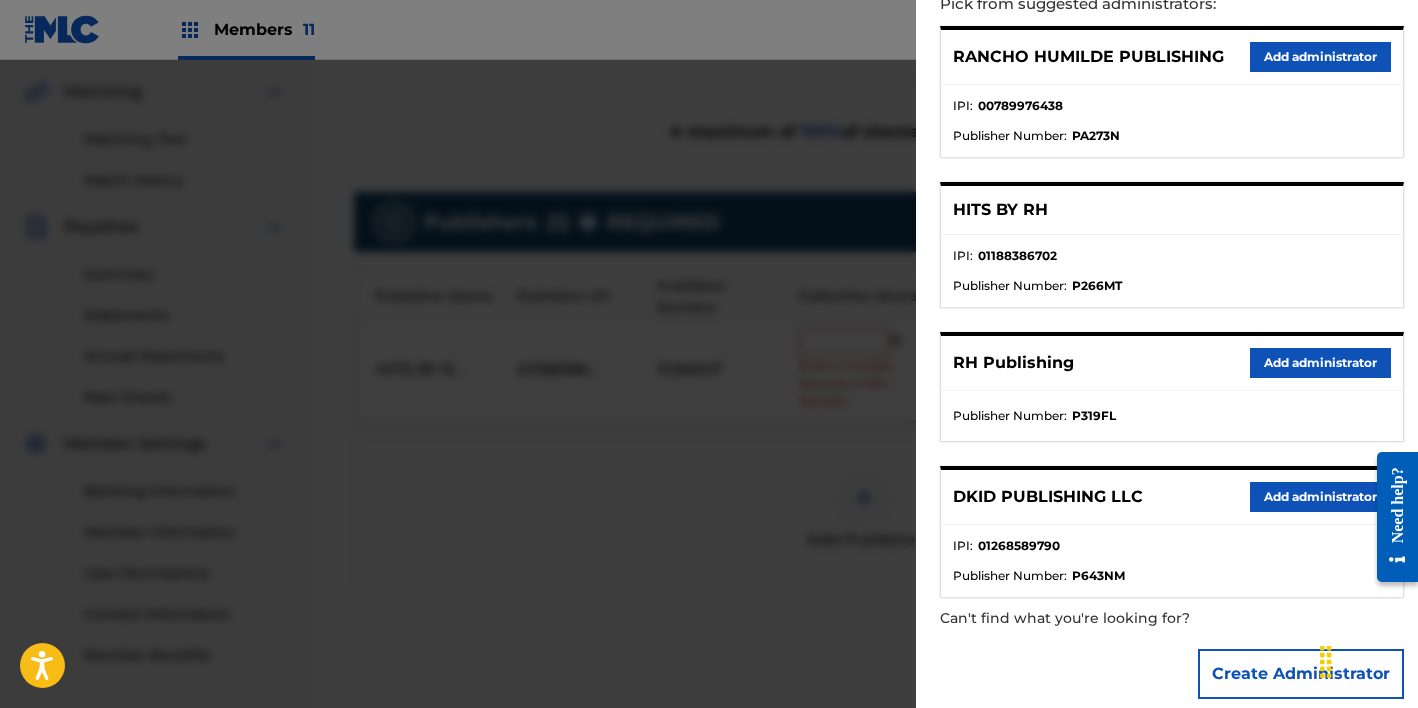 scroll, scrollTop: 277, scrollLeft: 0, axis: vertical 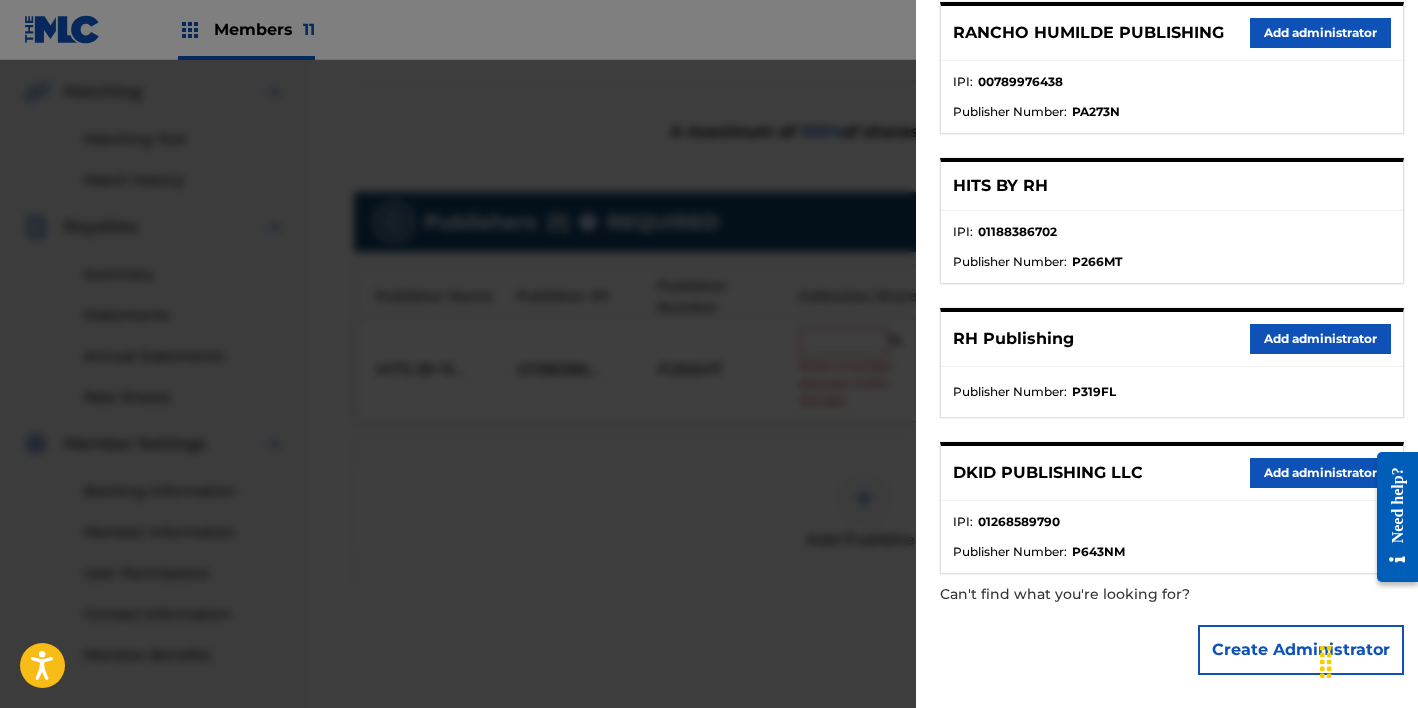 click on "Add administrator" at bounding box center [1320, 339] 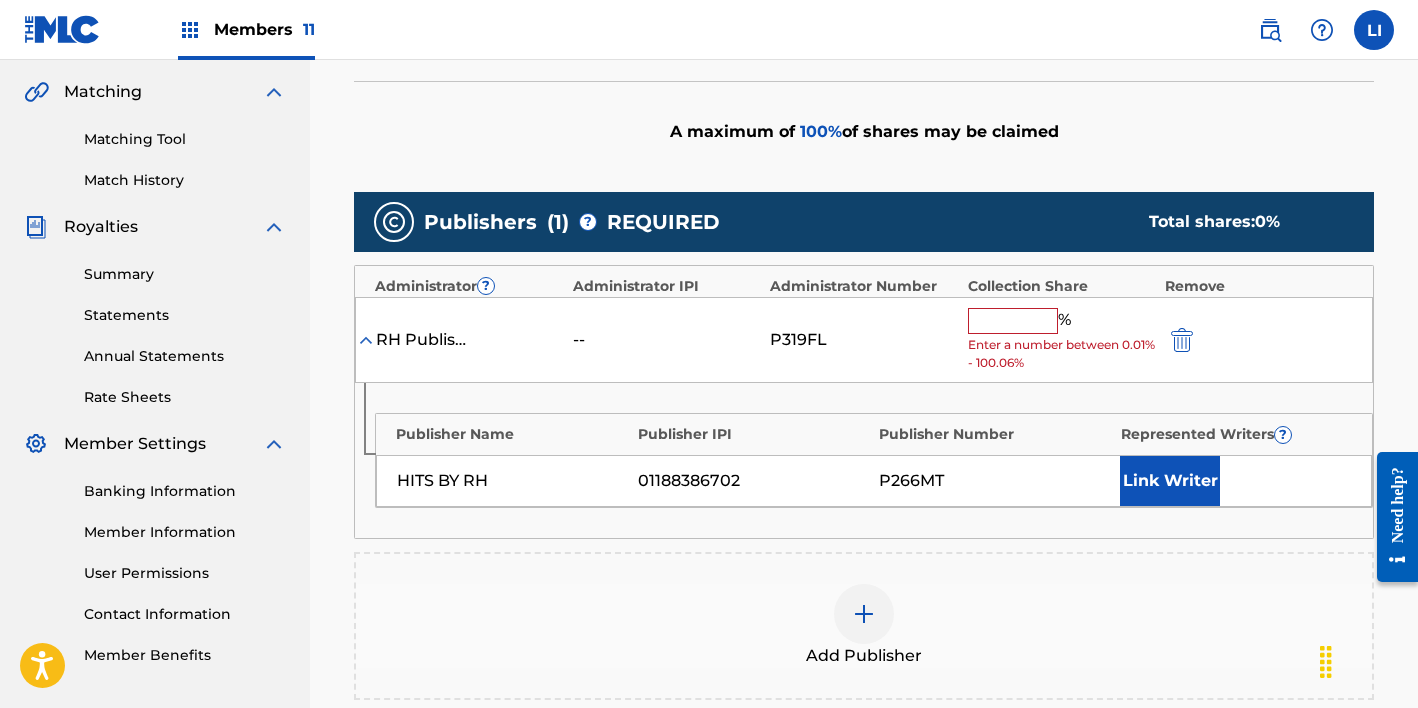 click at bounding box center (1013, 321) 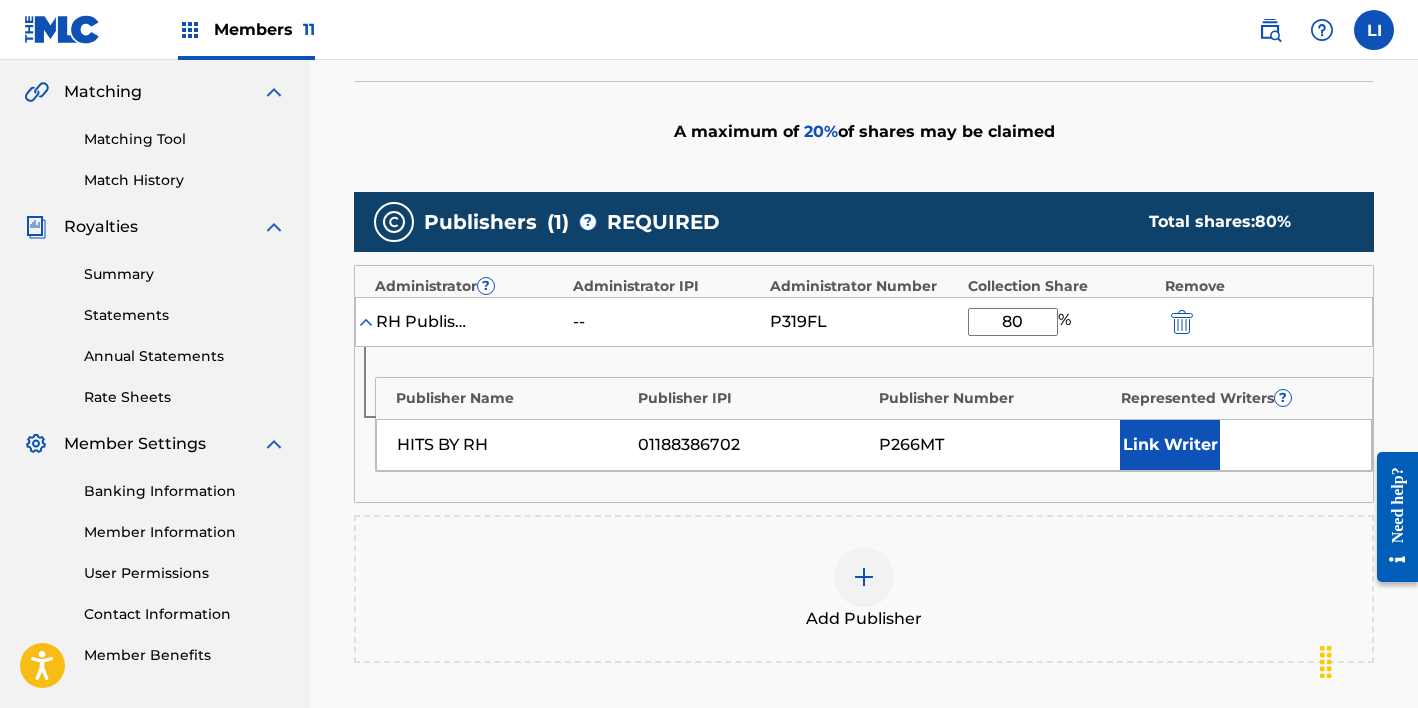 type on "80" 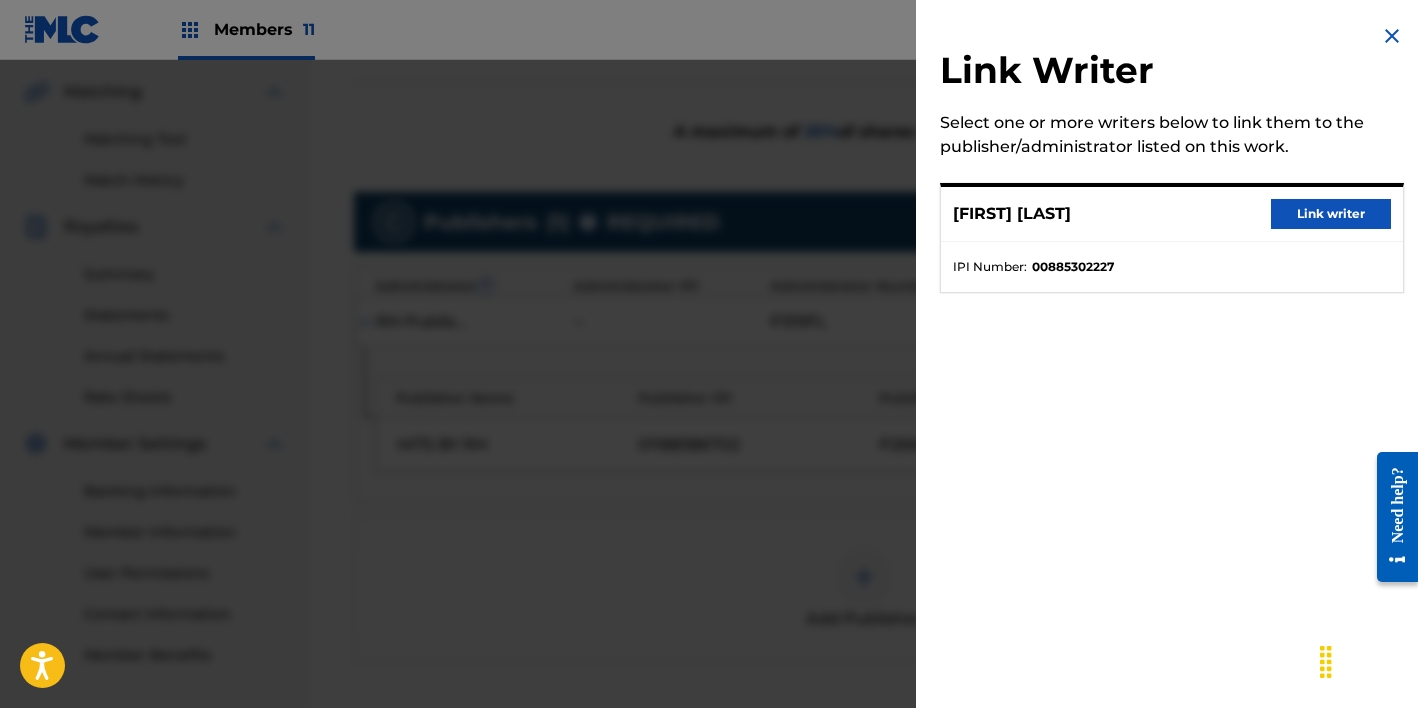 click on "Link writer" at bounding box center [1331, 214] 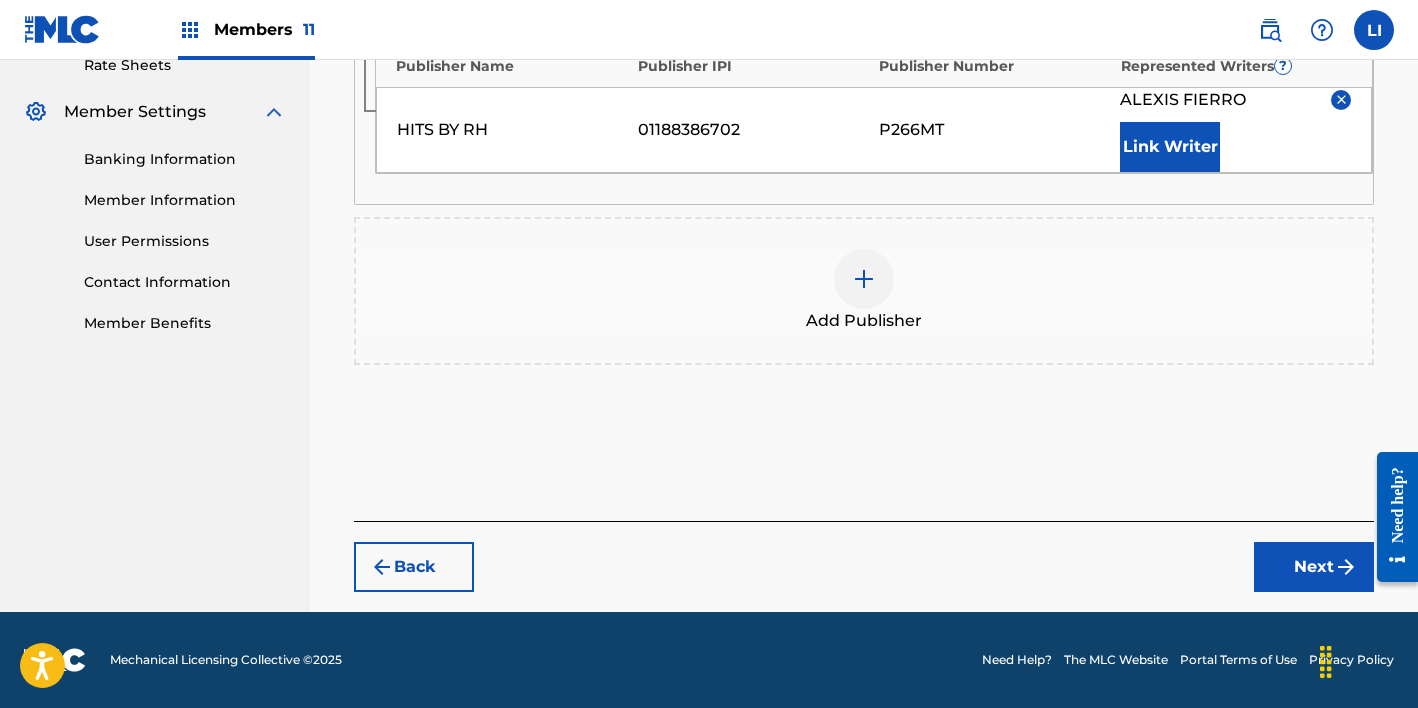 click on "Next" at bounding box center [1314, 567] 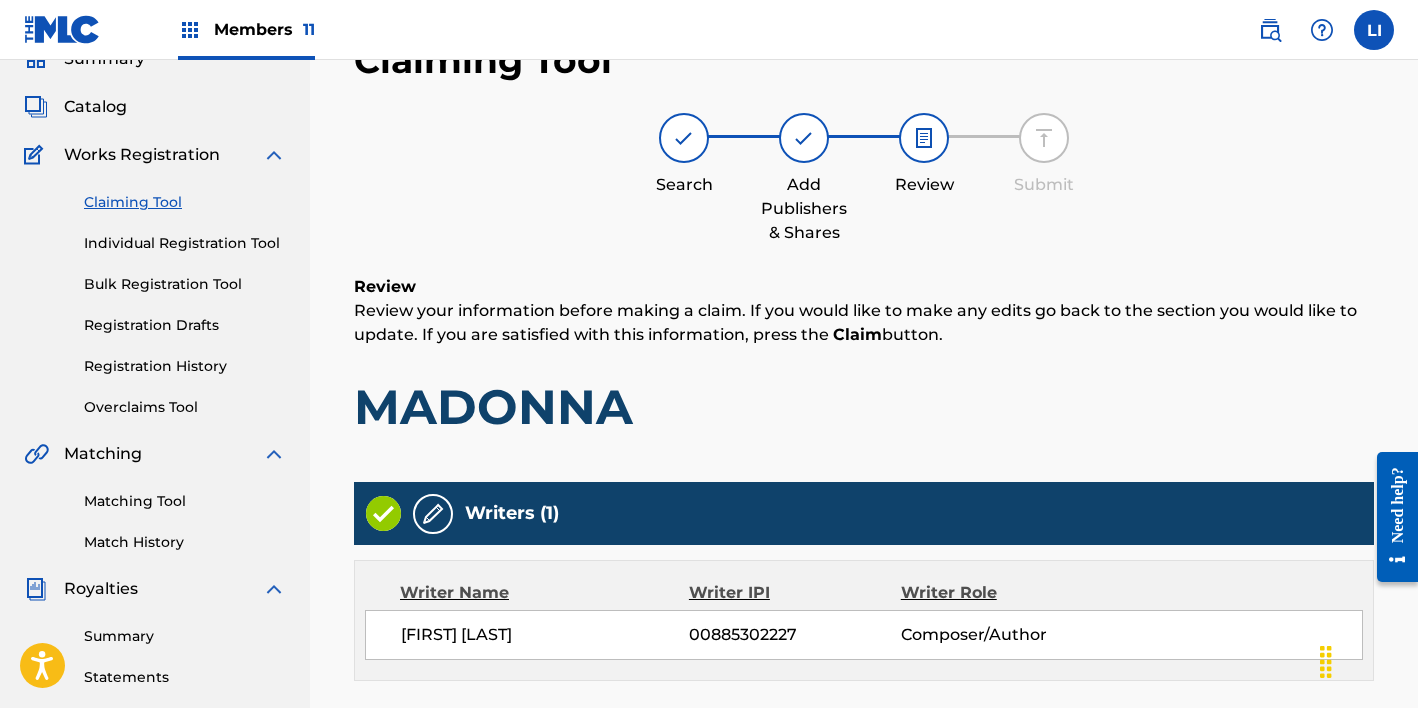 scroll, scrollTop: 648, scrollLeft: 0, axis: vertical 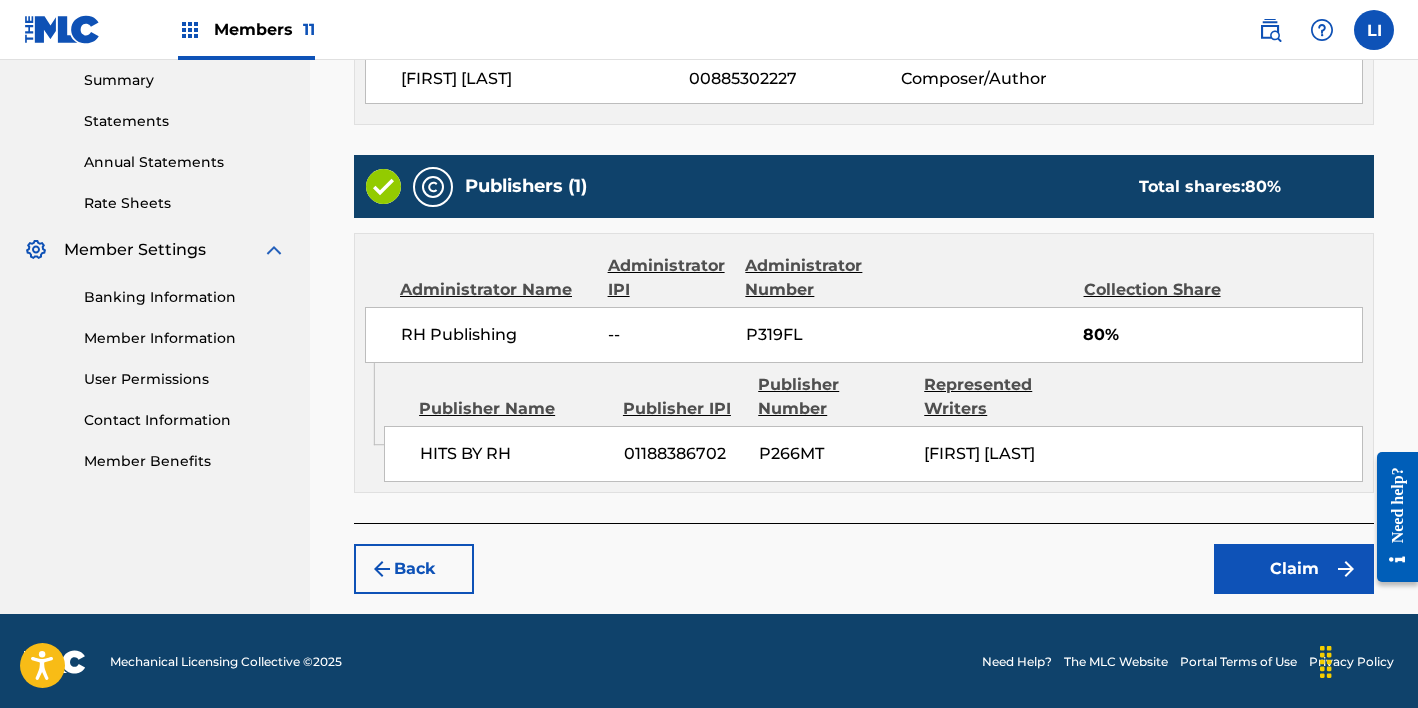 click on "Back Claim" at bounding box center [864, 558] 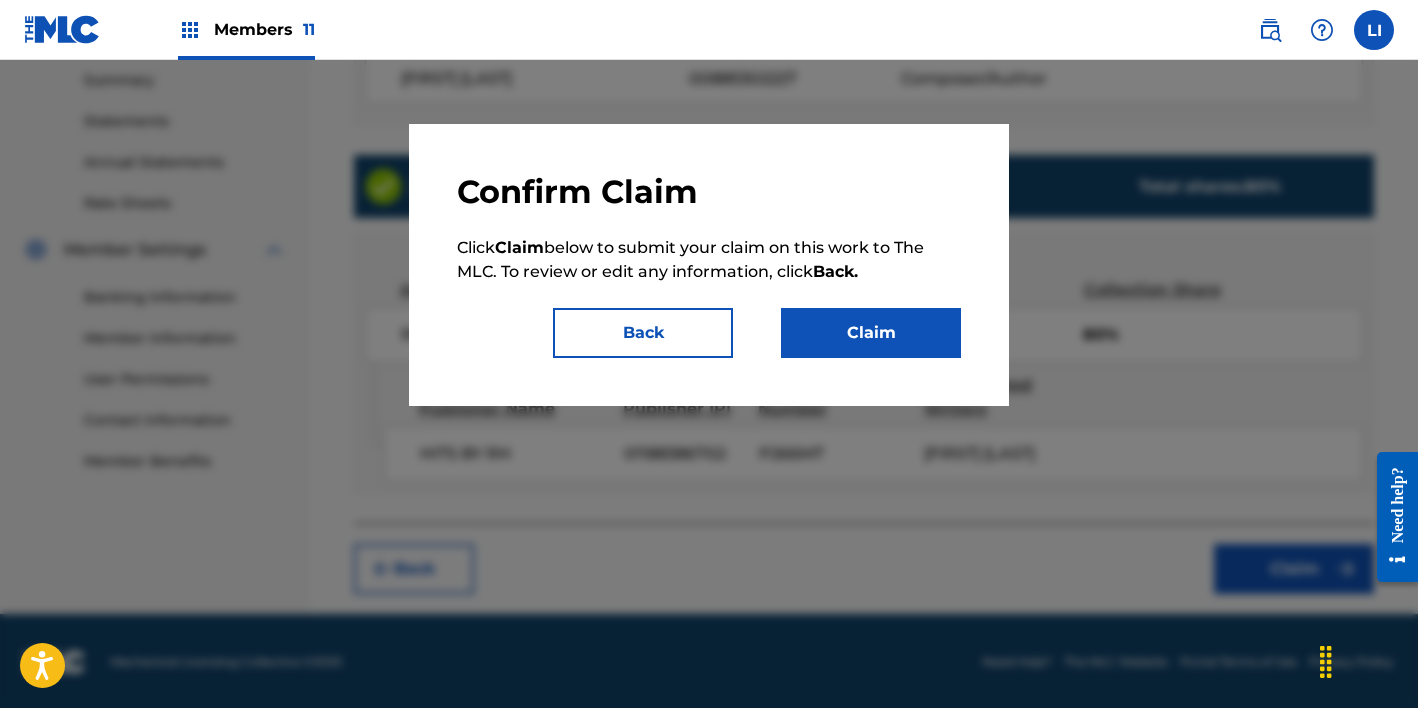 click on "Claim" at bounding box center [871, 333] 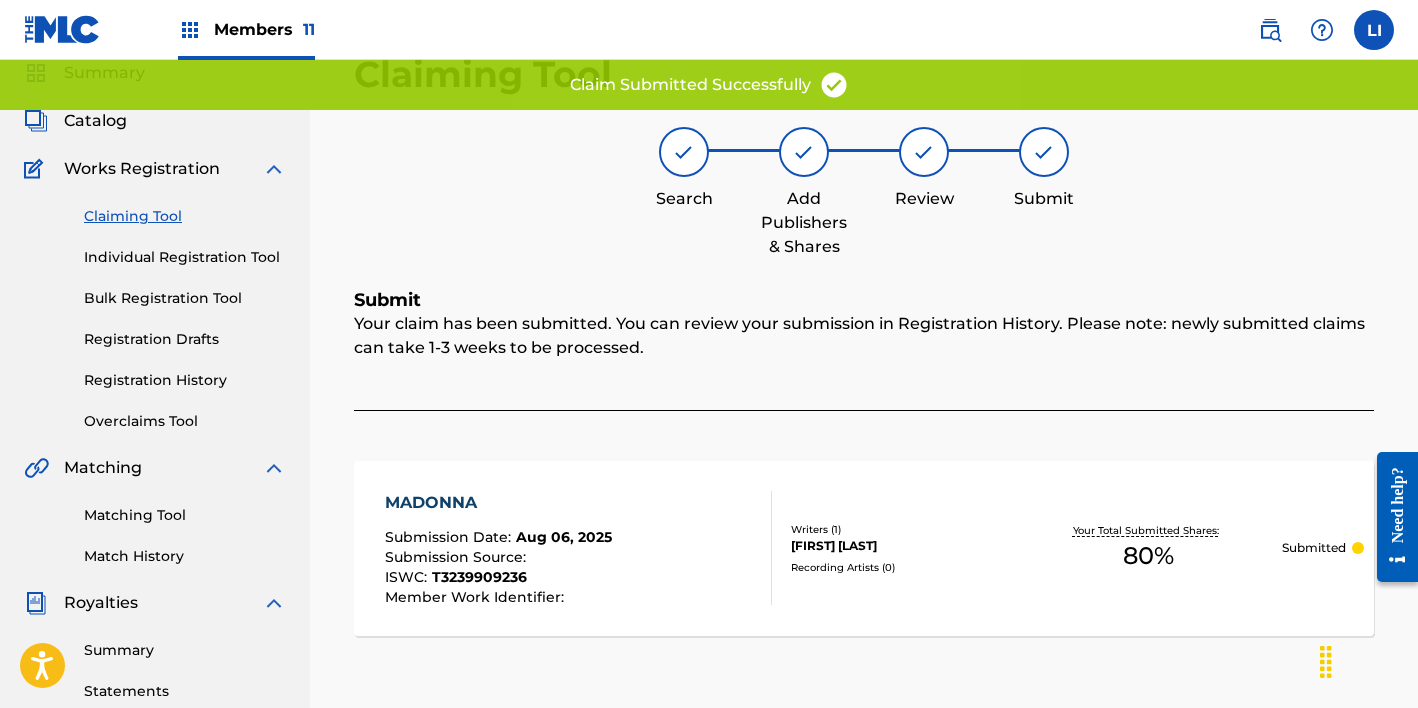 scroll, scrollTop: 0, scrollLeft: 0, axis: both 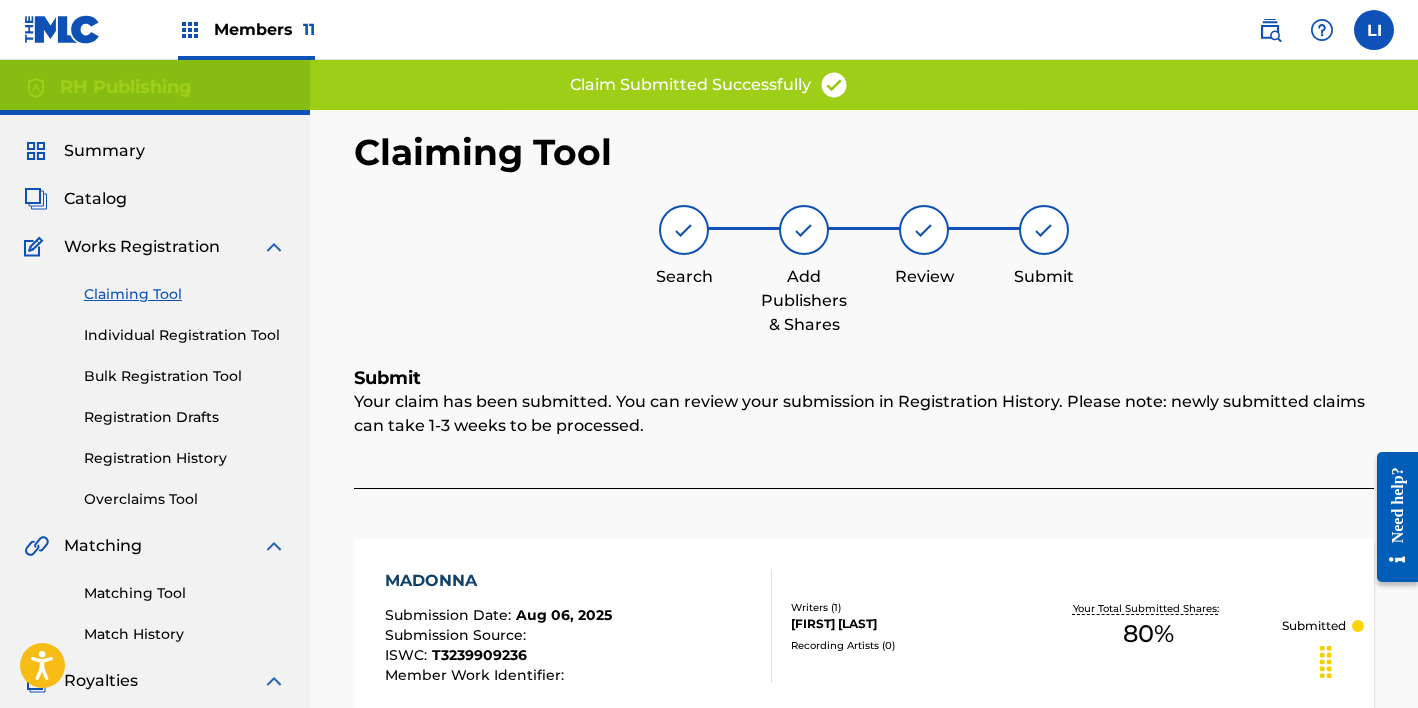 click on "Claiming Tool" at bounding box center [185, 294] 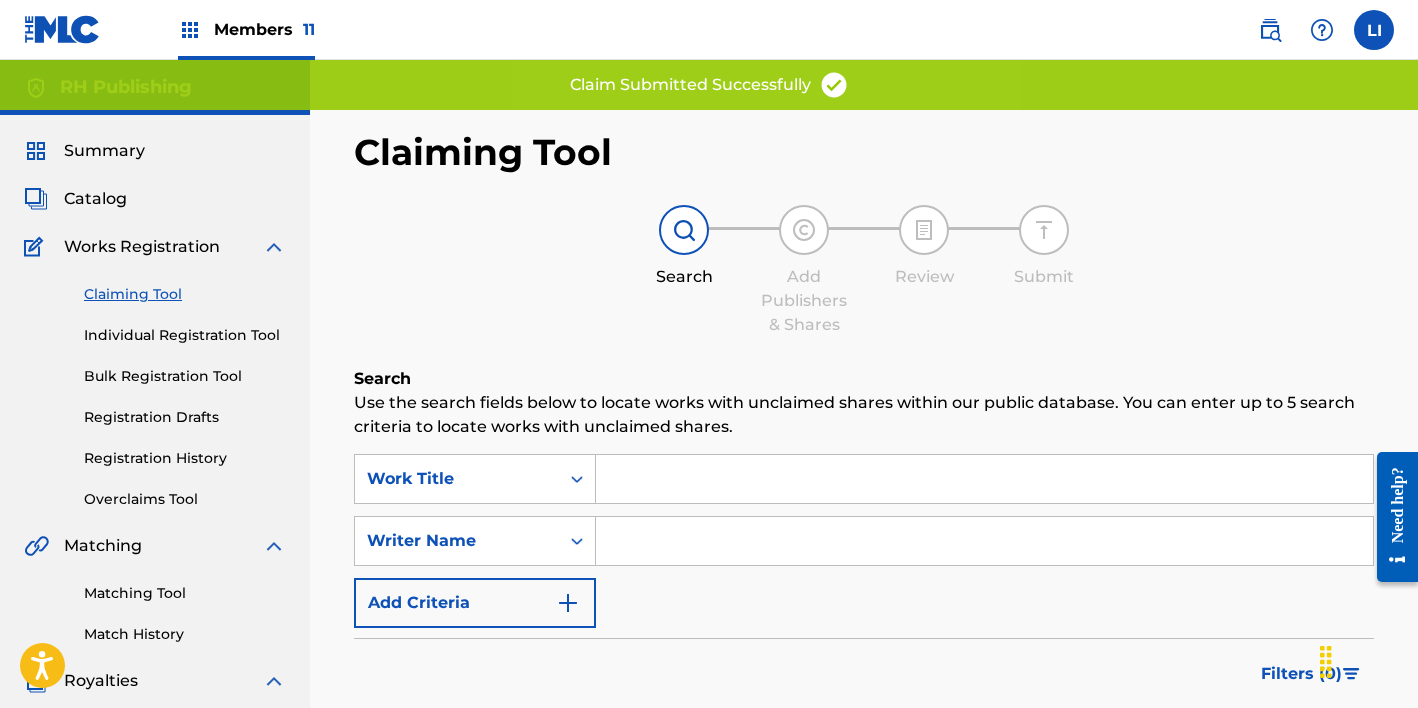 click on "Catalog" at bounding box center [95, 199] 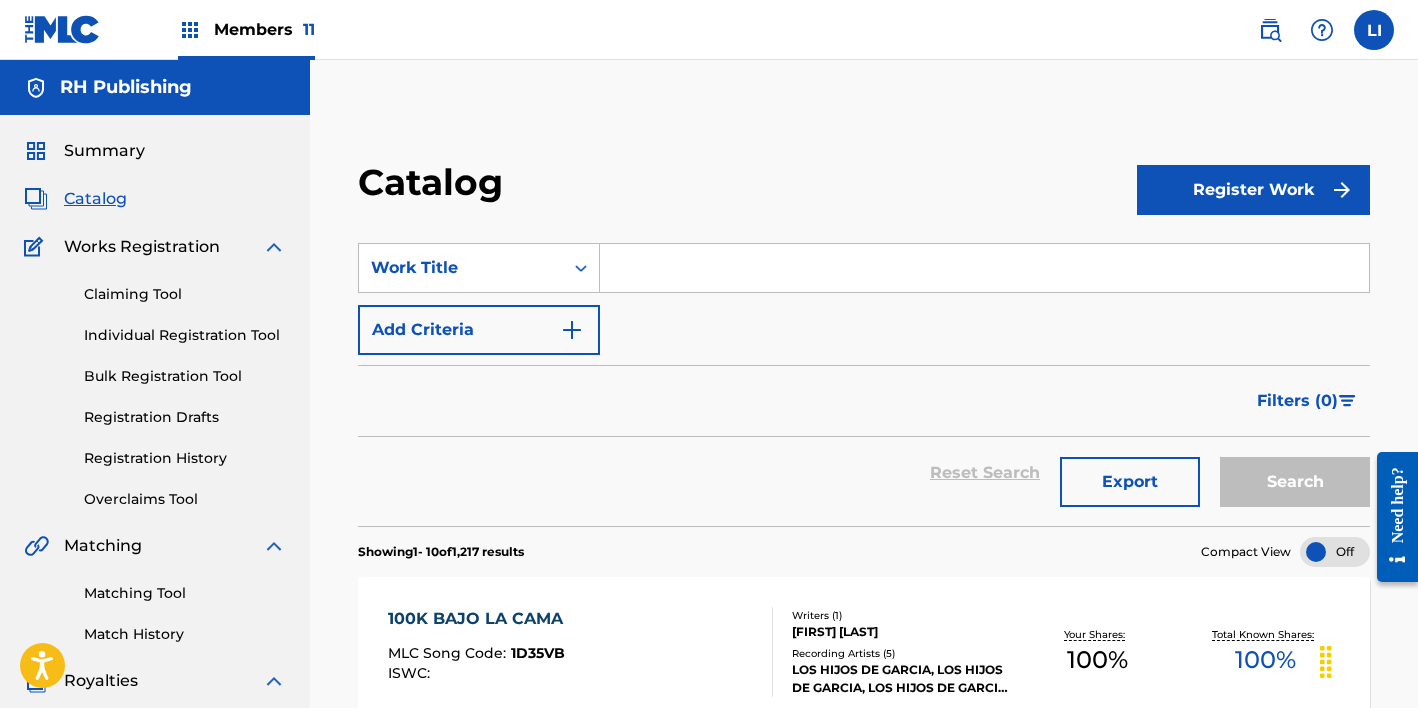 drag, startPoint x: 137, startPoint y: 589, endPoint x: 158, endPoint y: 584, distance: 21.587032 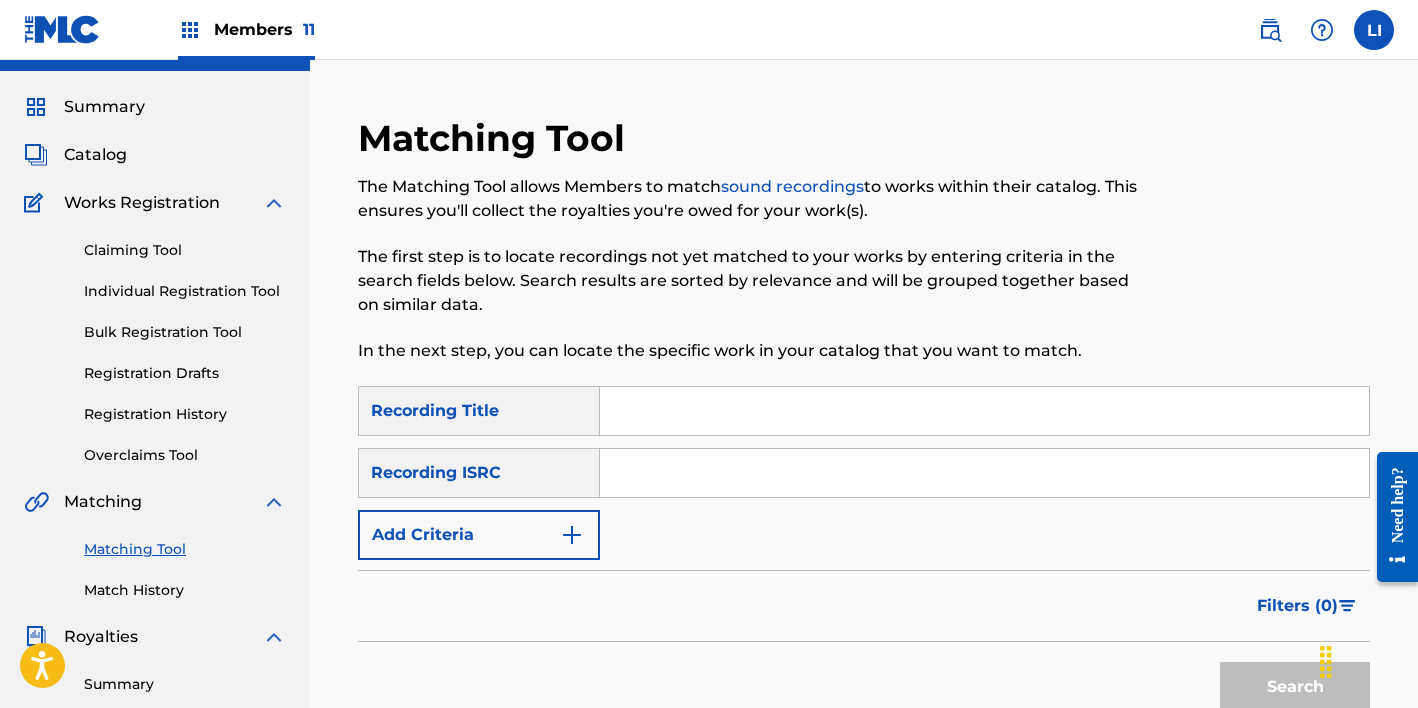 scroll, scrollTop: 156, scrollLeft: 0, axis: vertical 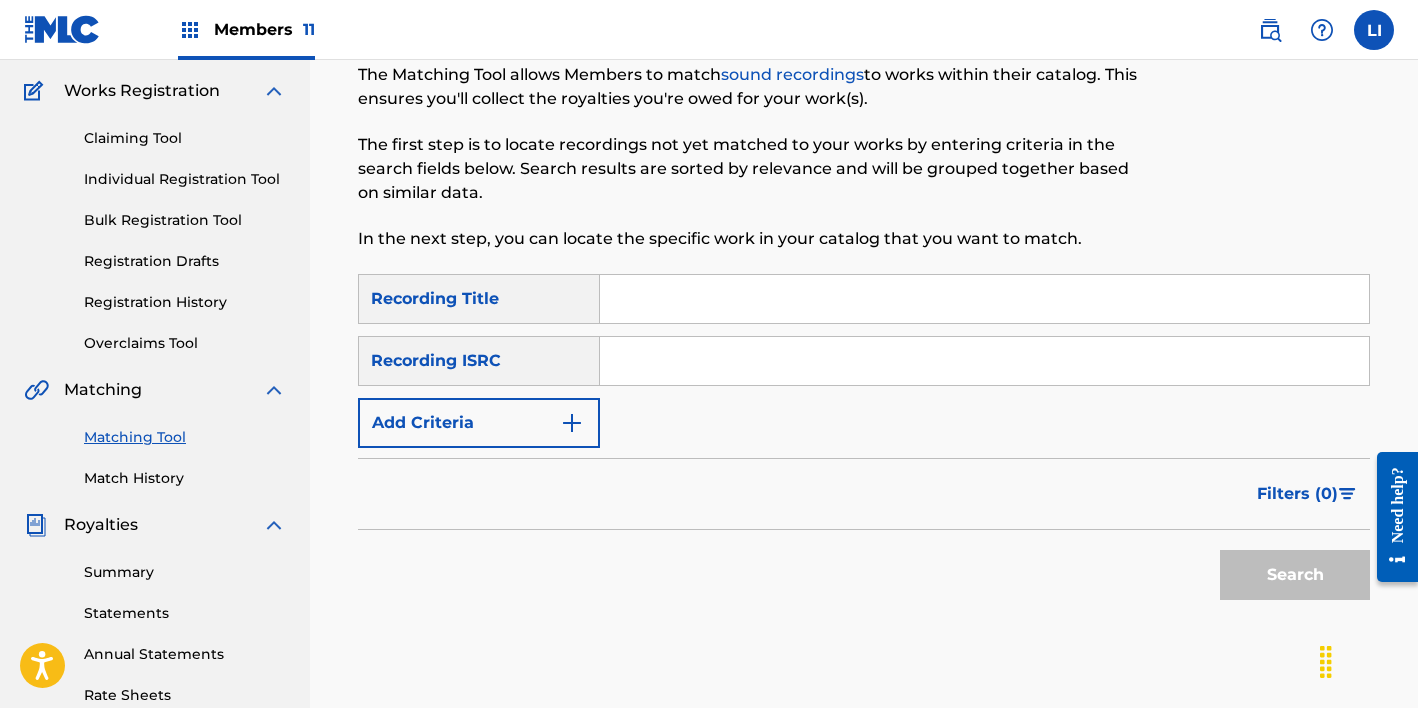 click at bounding box center (984, 299) 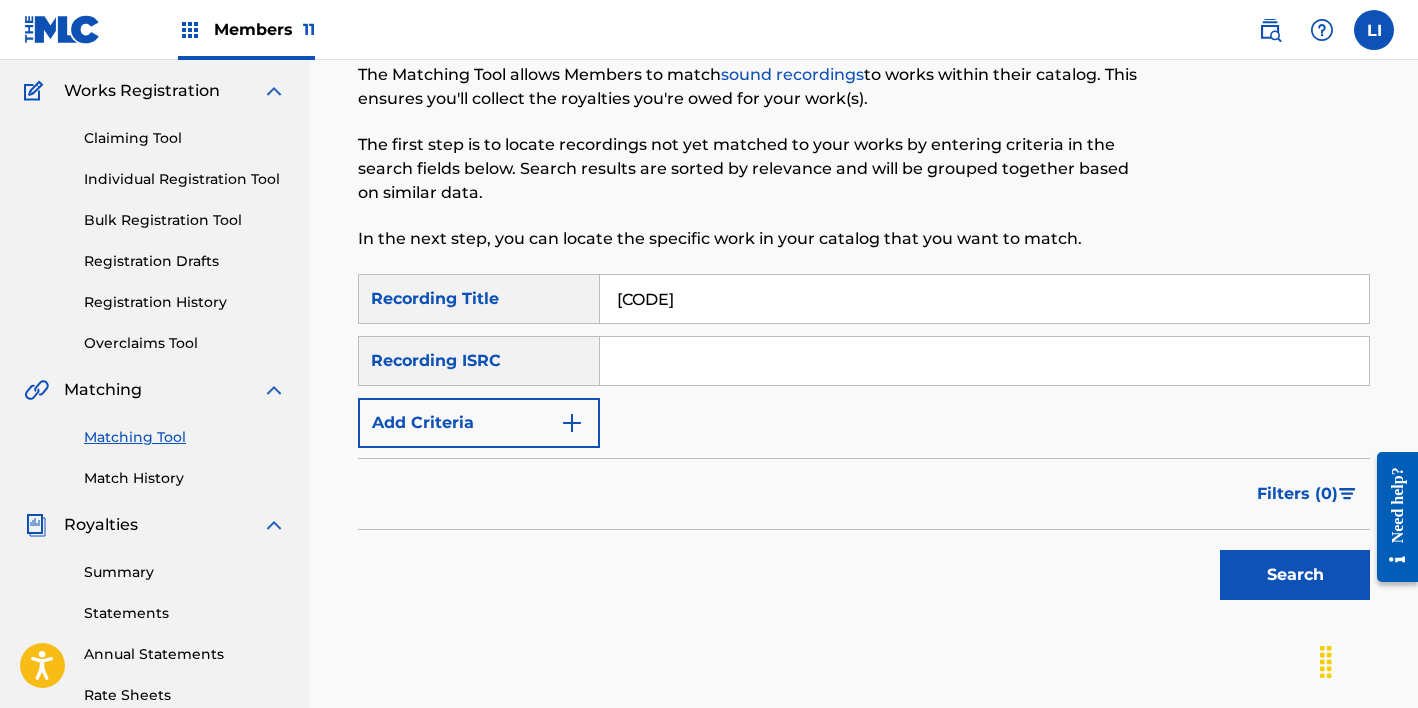drag, startPoint x: 814, startPoint y: 305, endPoint x: 456, endPoint y: 281, distance: 358.80356 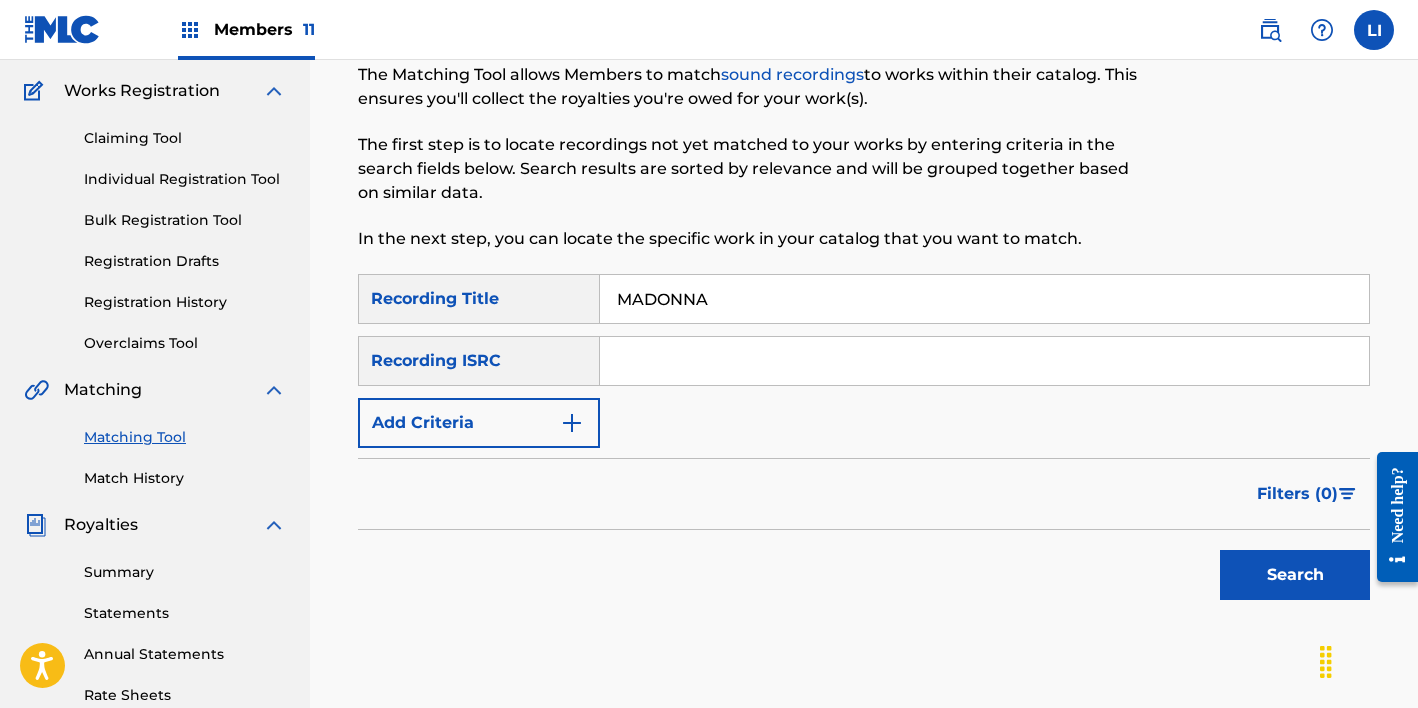type on "MADONNA" 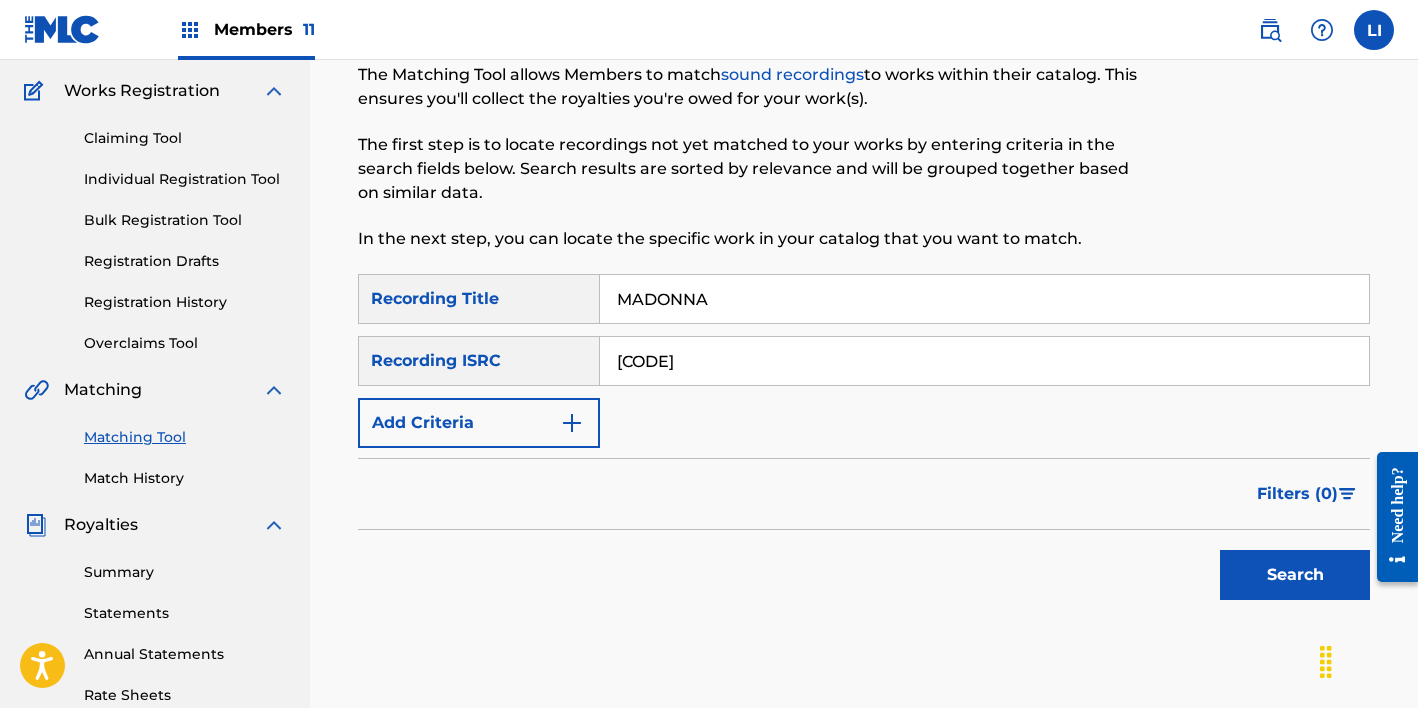 type on "[CODE]" 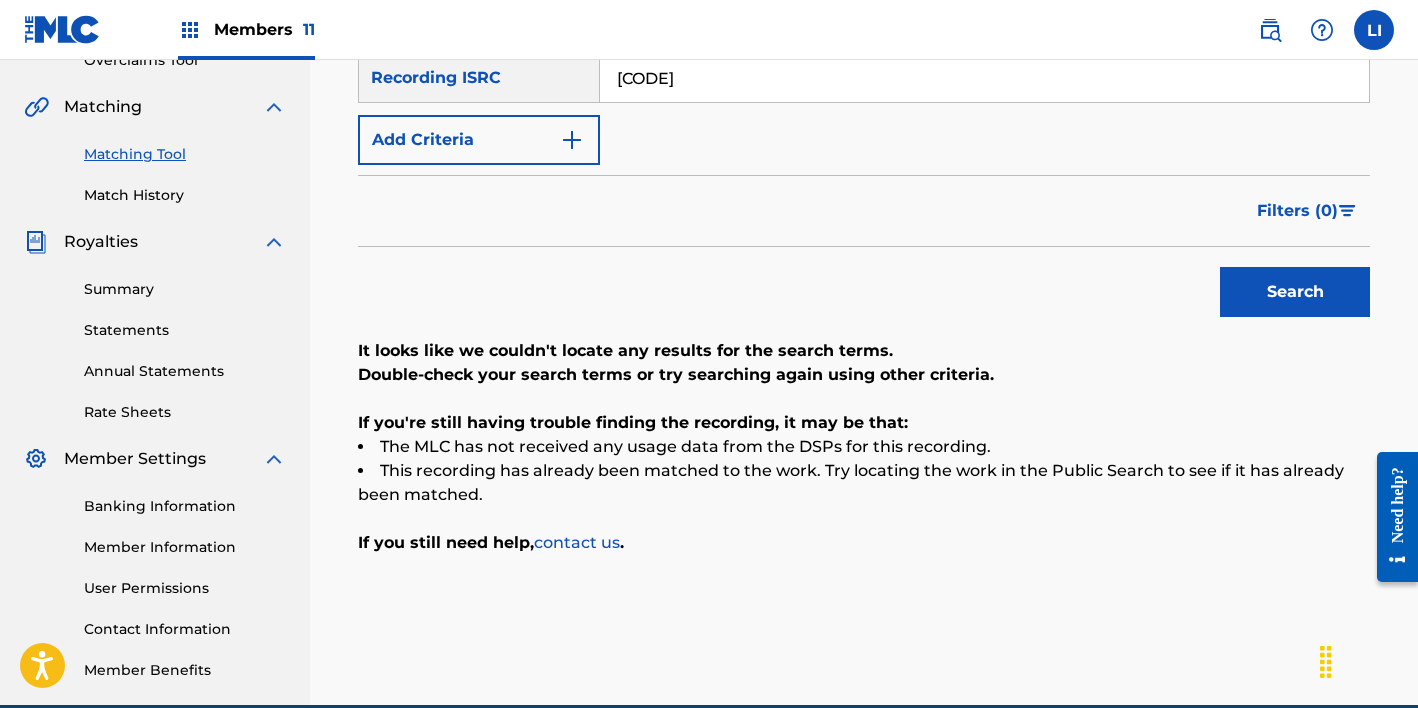 scroll, scrollTop: 259, scrollLeft: 0, axis: vertical 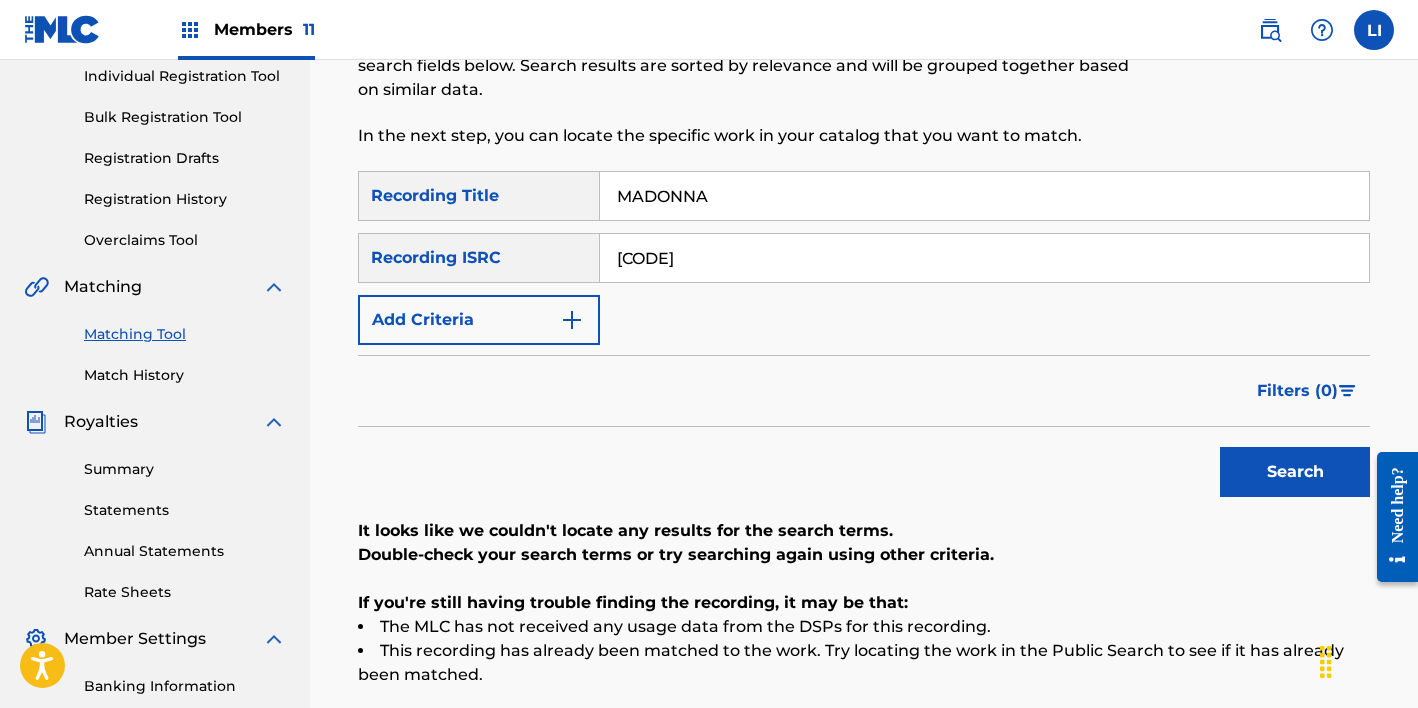 click on "Search" at bounding box center (1295, 472) 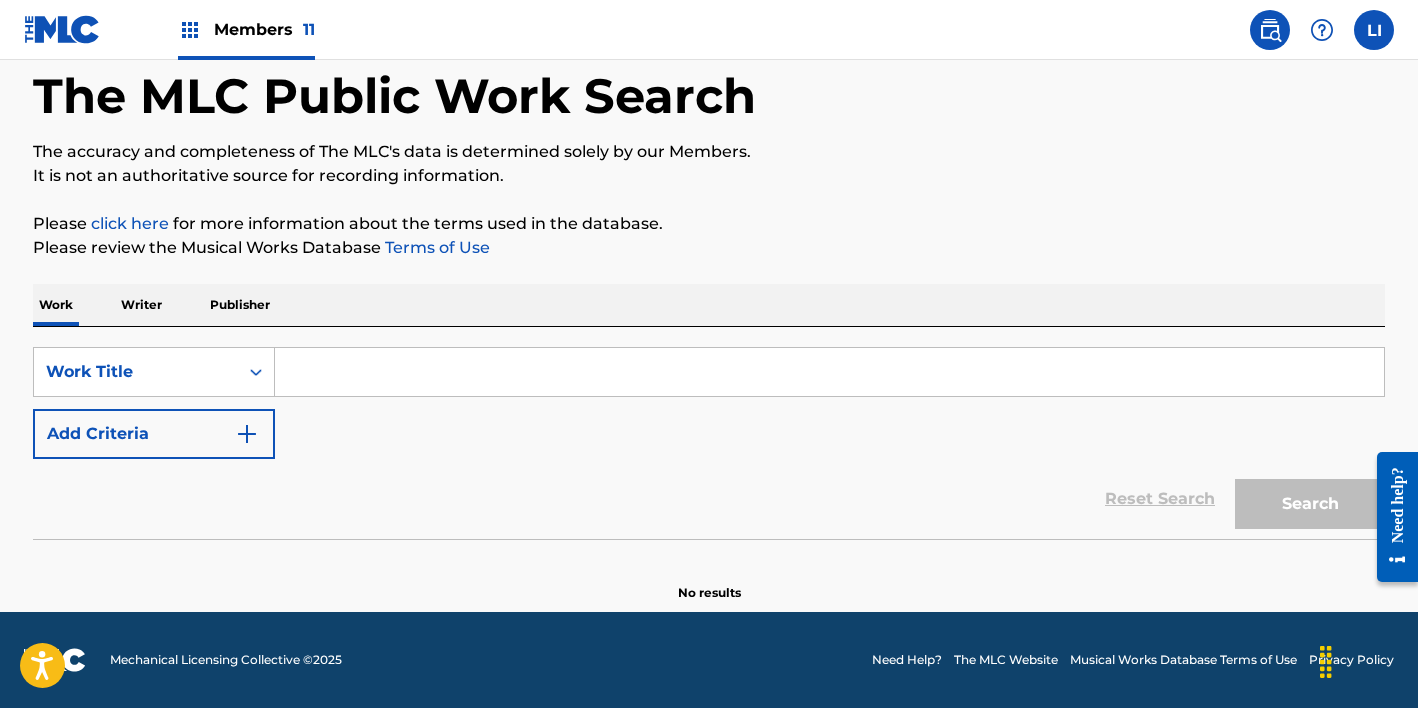 scroll, scrollTop: 0, scrollLeft: 0, axis: both 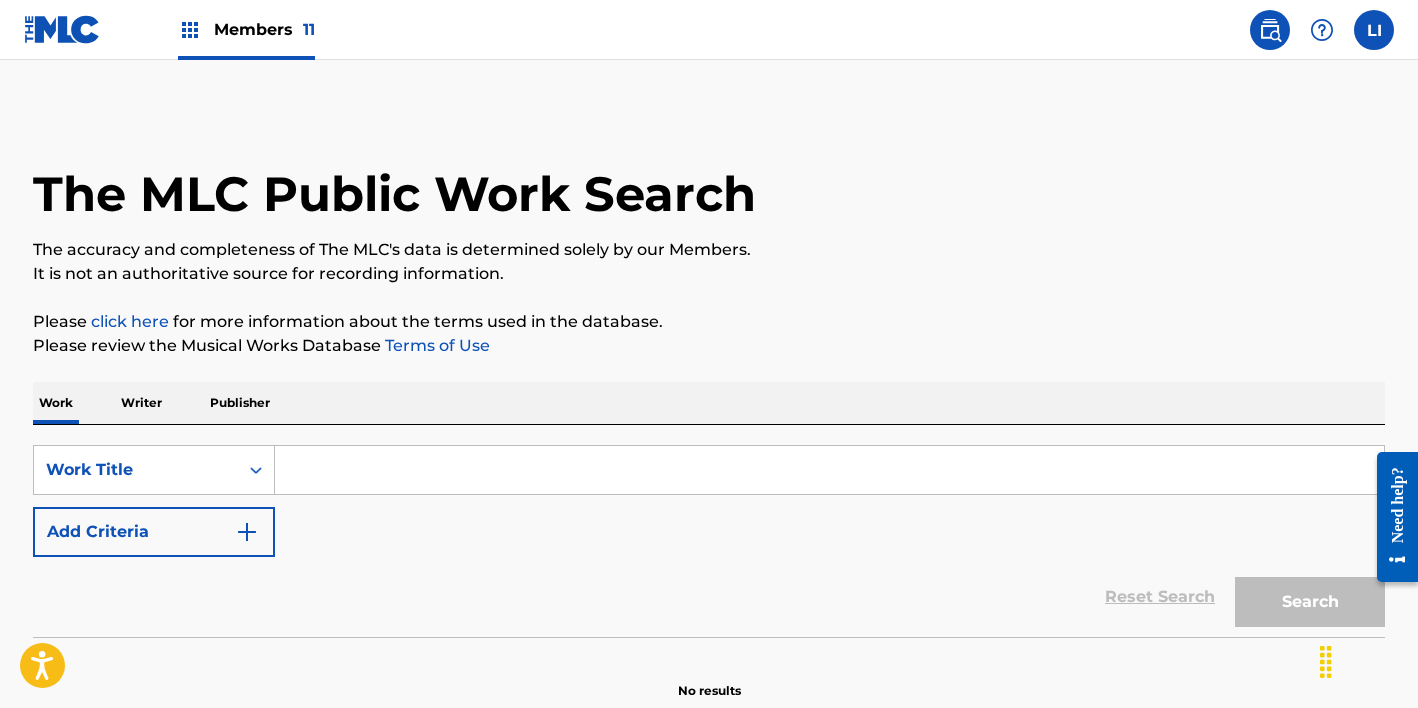 click on "SearchWithCriteriafae702c3-7f09-4603-9ea0-41967f12108f Work Title Add Criteria Reset Search Search" at bounding box center [709, 531] 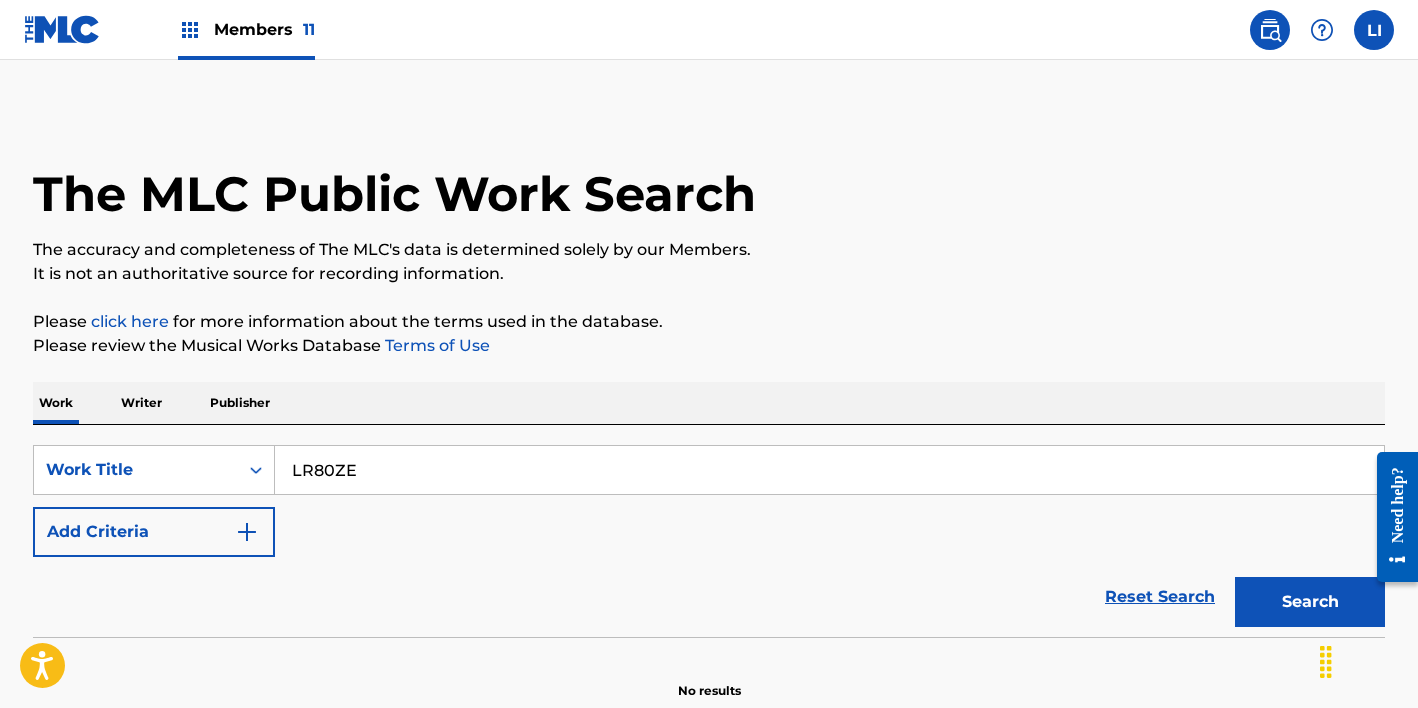 type on "LR80ZE" 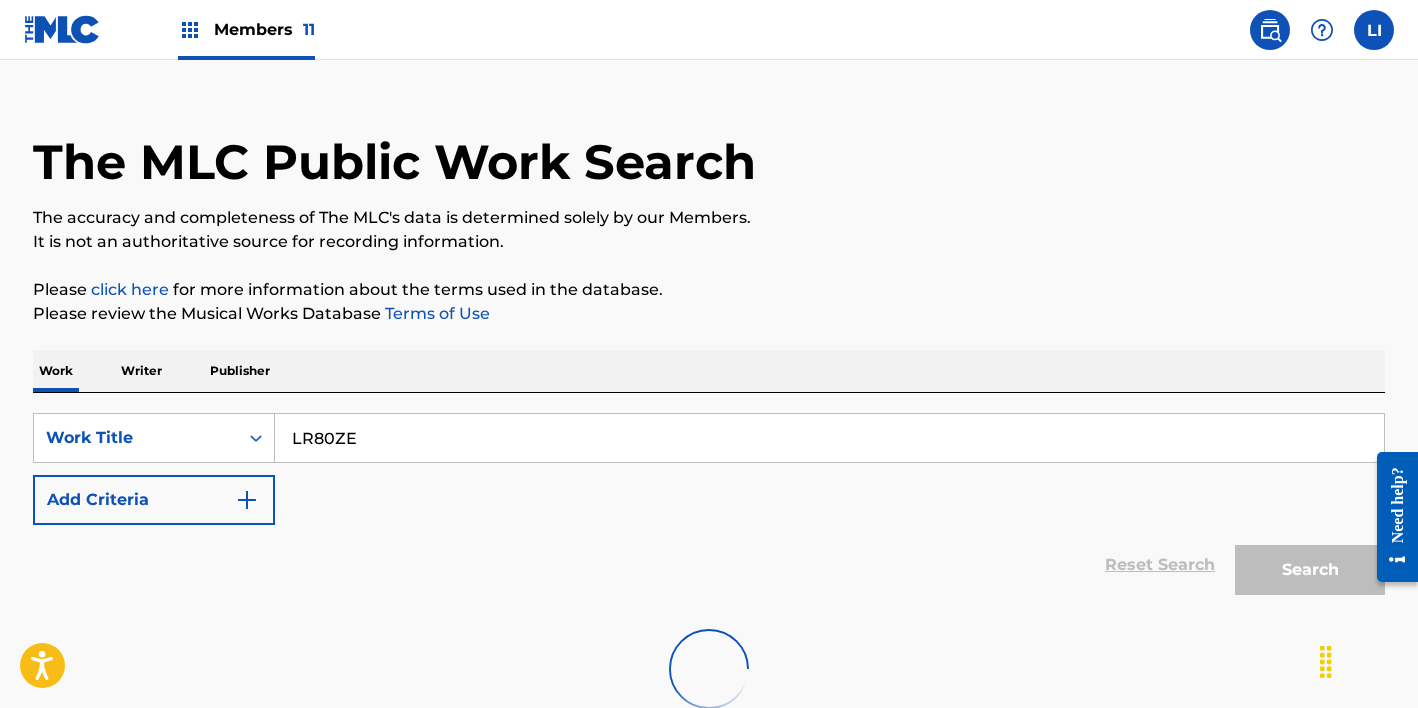 scroll, scrollTop: 98, scrollLeft: 0, axis: vertical 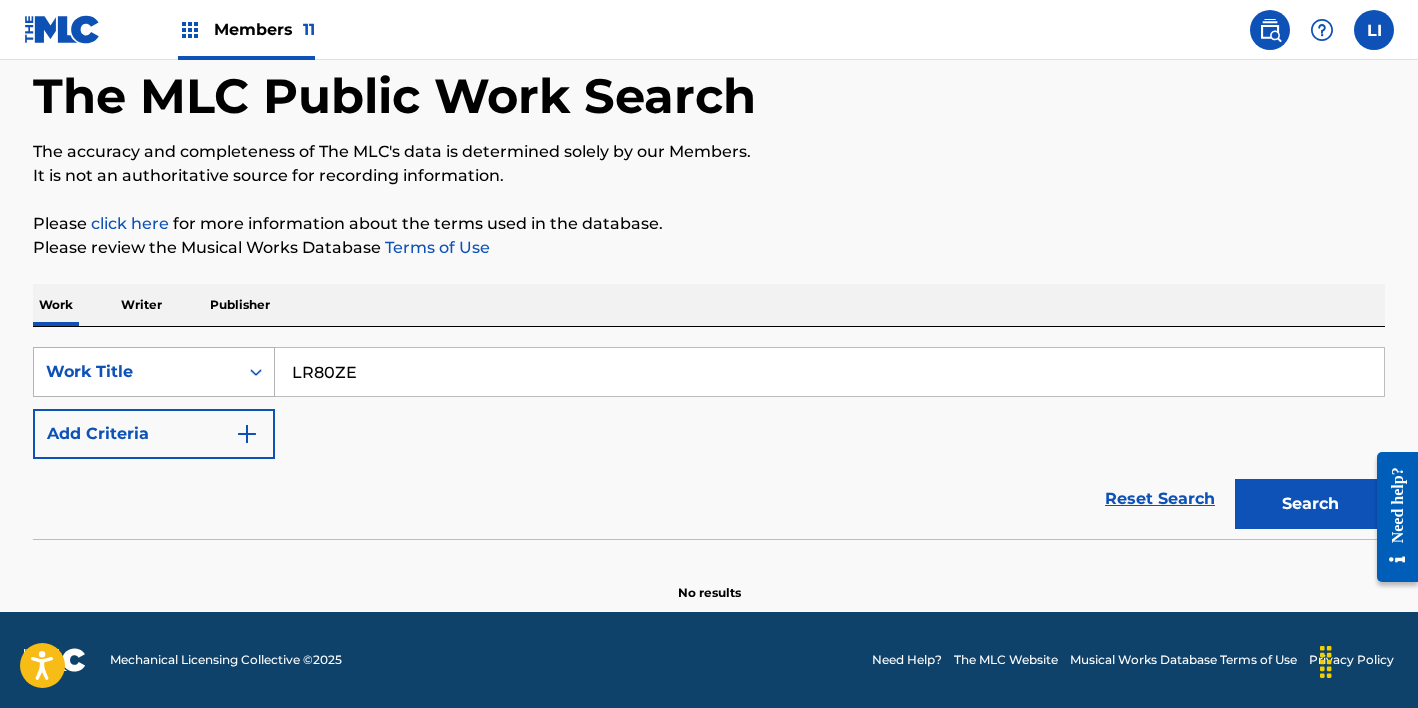 click on "Work Title" at bounding box center [136, 372] 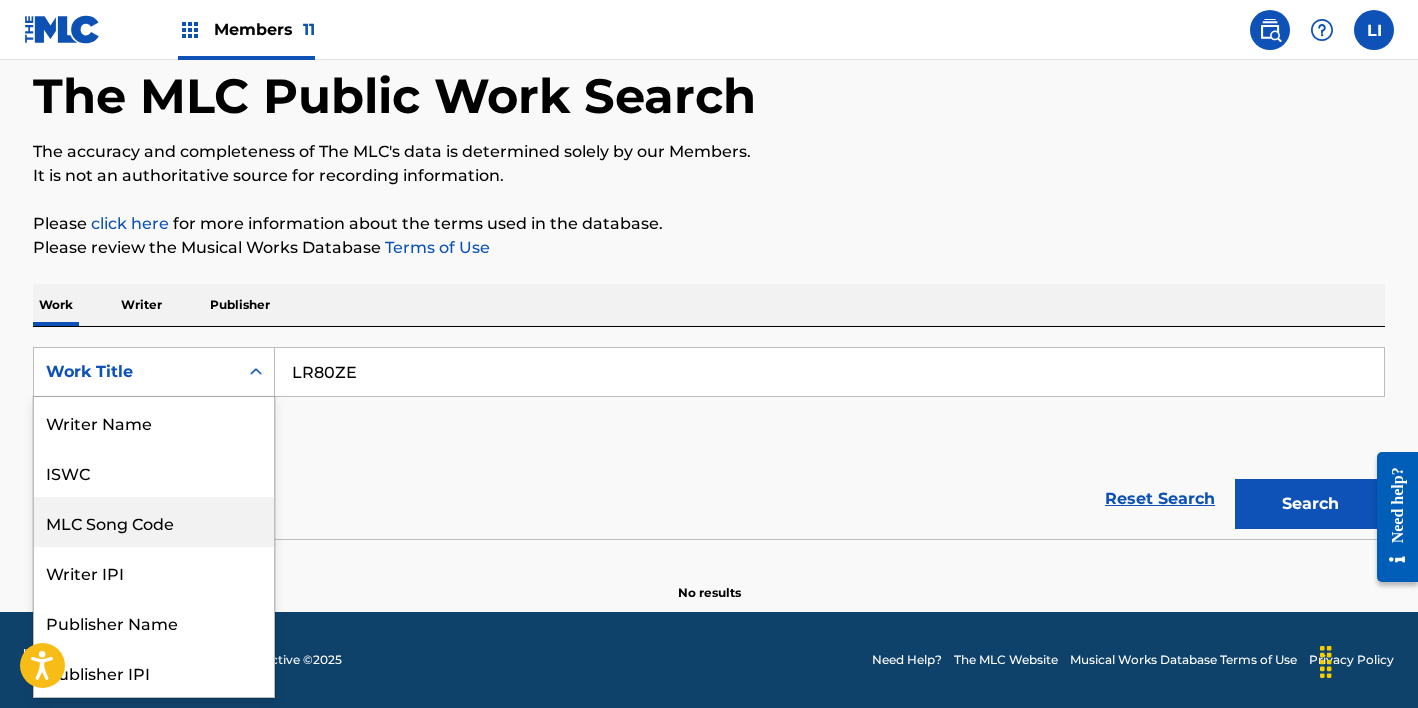 scroll, scrollTop: 100, scrollLeft: 0, axis: vertical 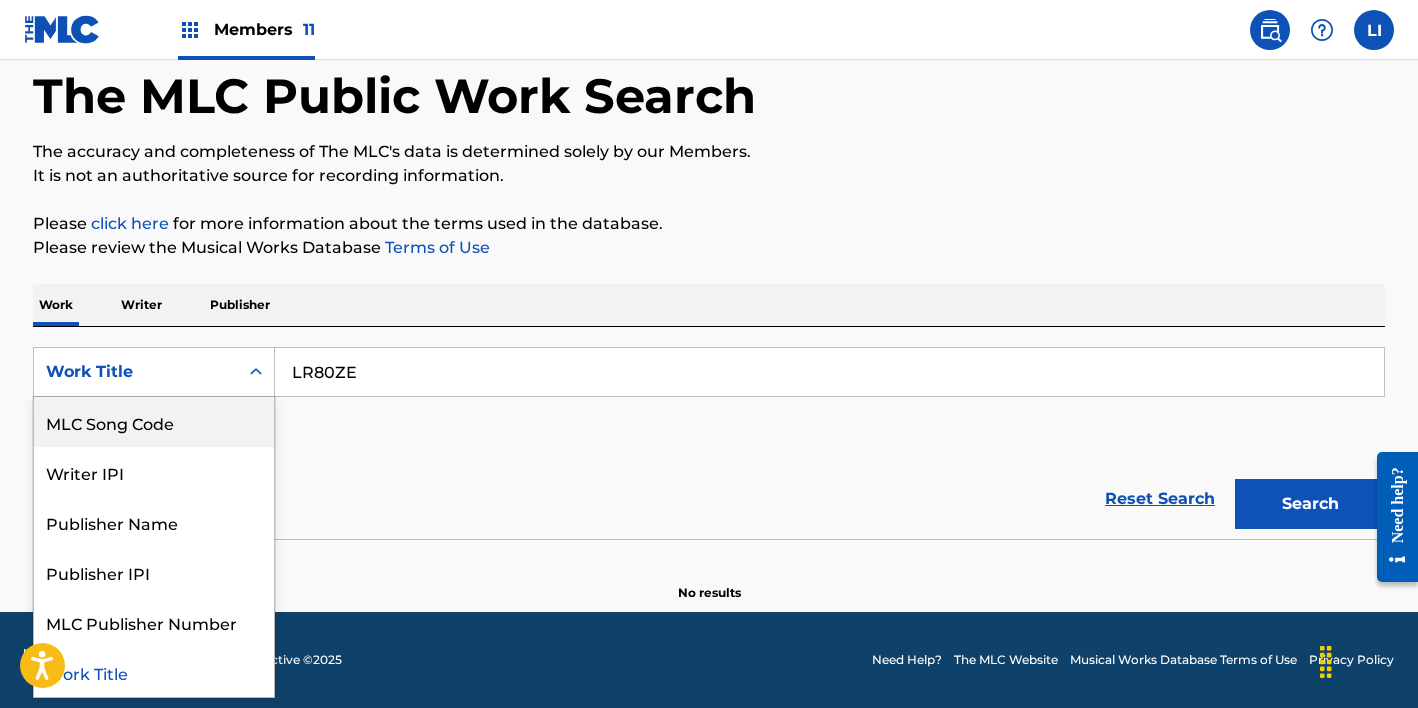 click on "MLC Song Code" at bounding box center [154, 422] 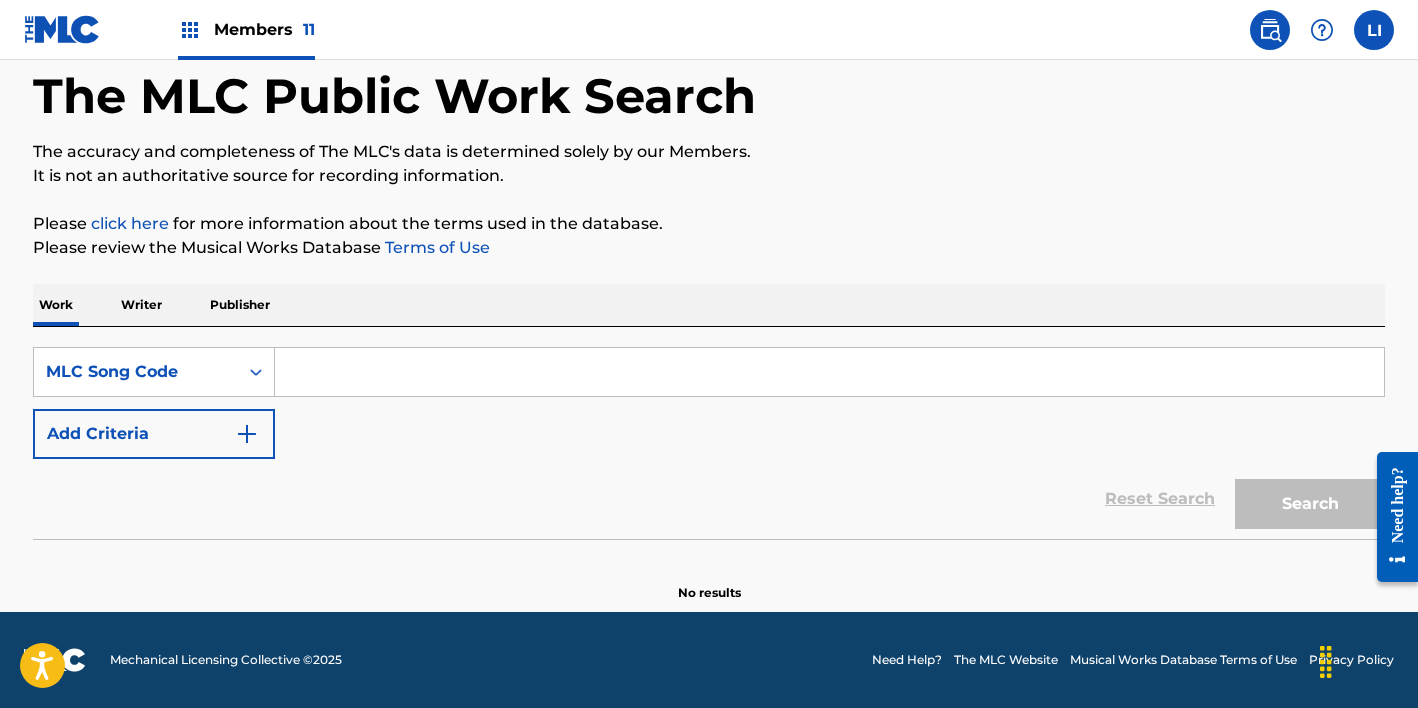 click at bounding box center (829, 372) 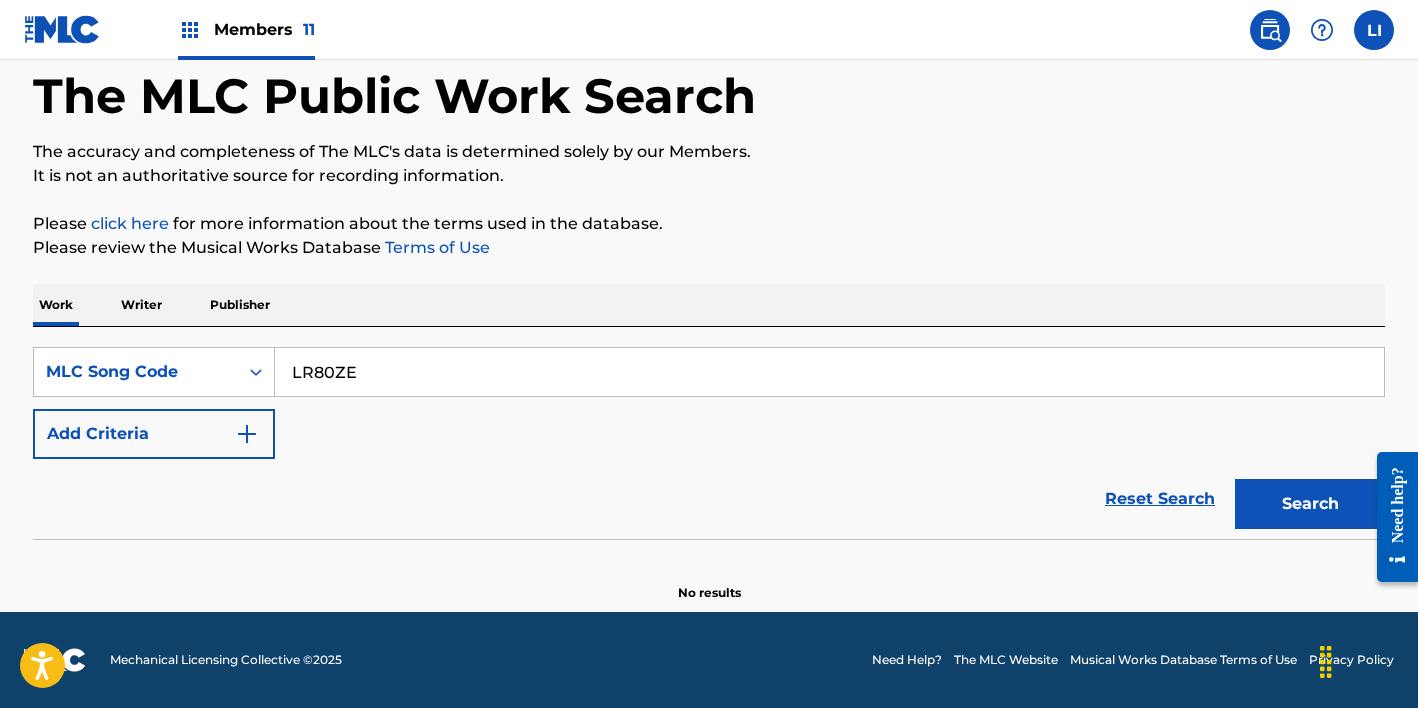 type on "LR80ZE" 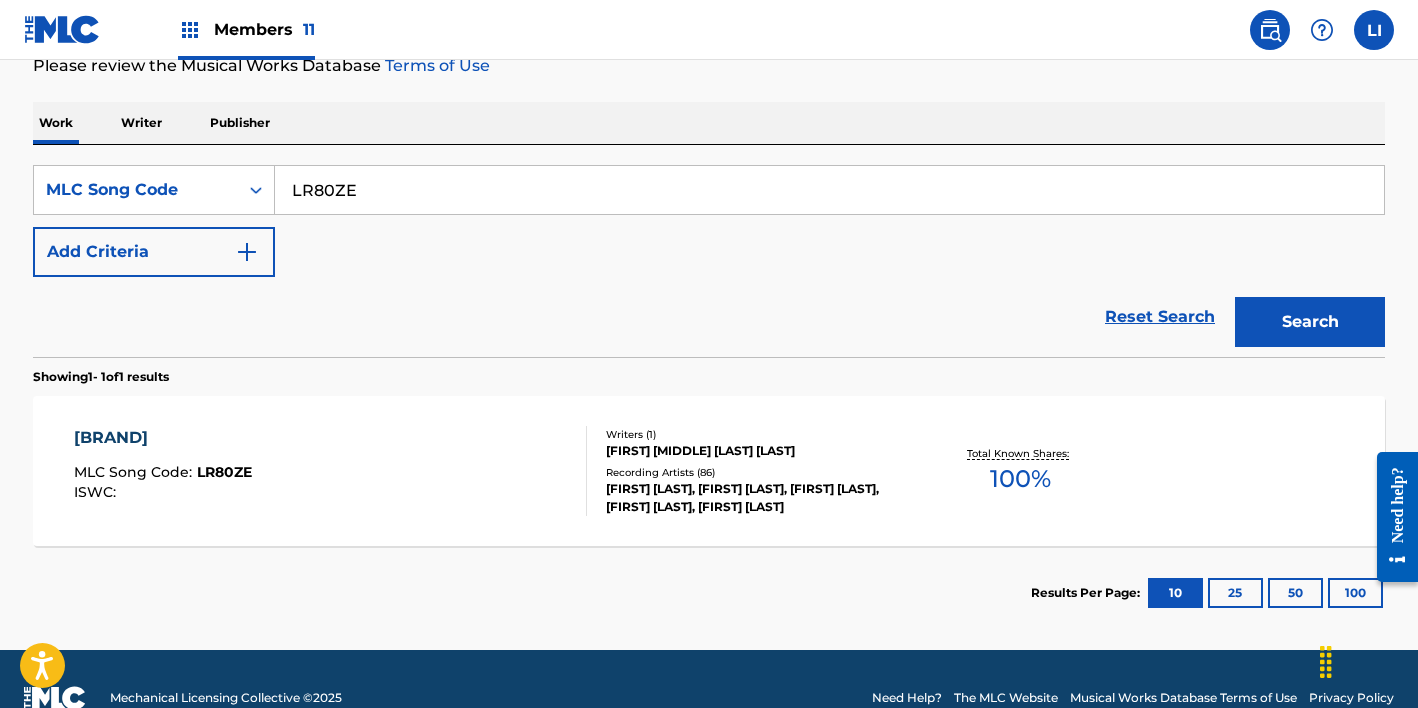 scroll, scrollTop: 318, scrollLeft: 0, axis: vertical 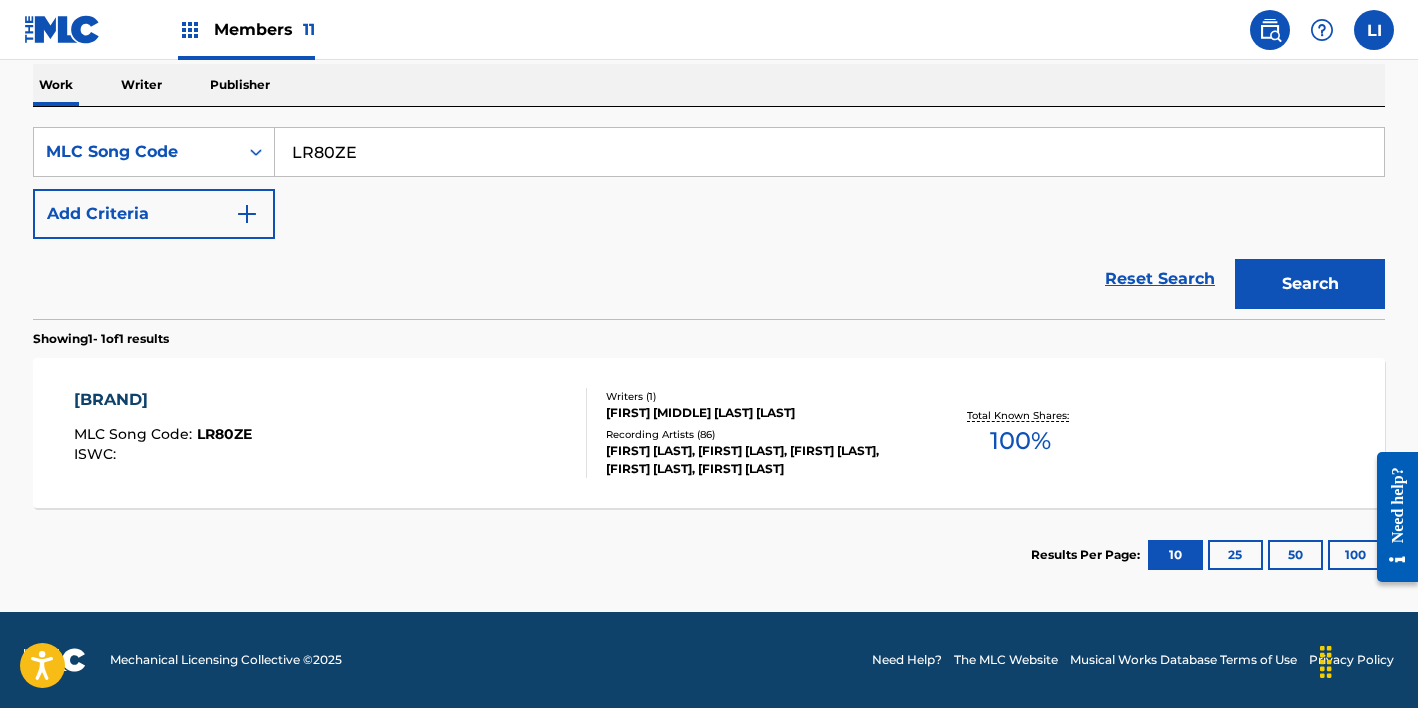 click on "LOS CUADROS MLC Song Code : LR80ZE ISWC :" at bounding box center [331, 433] 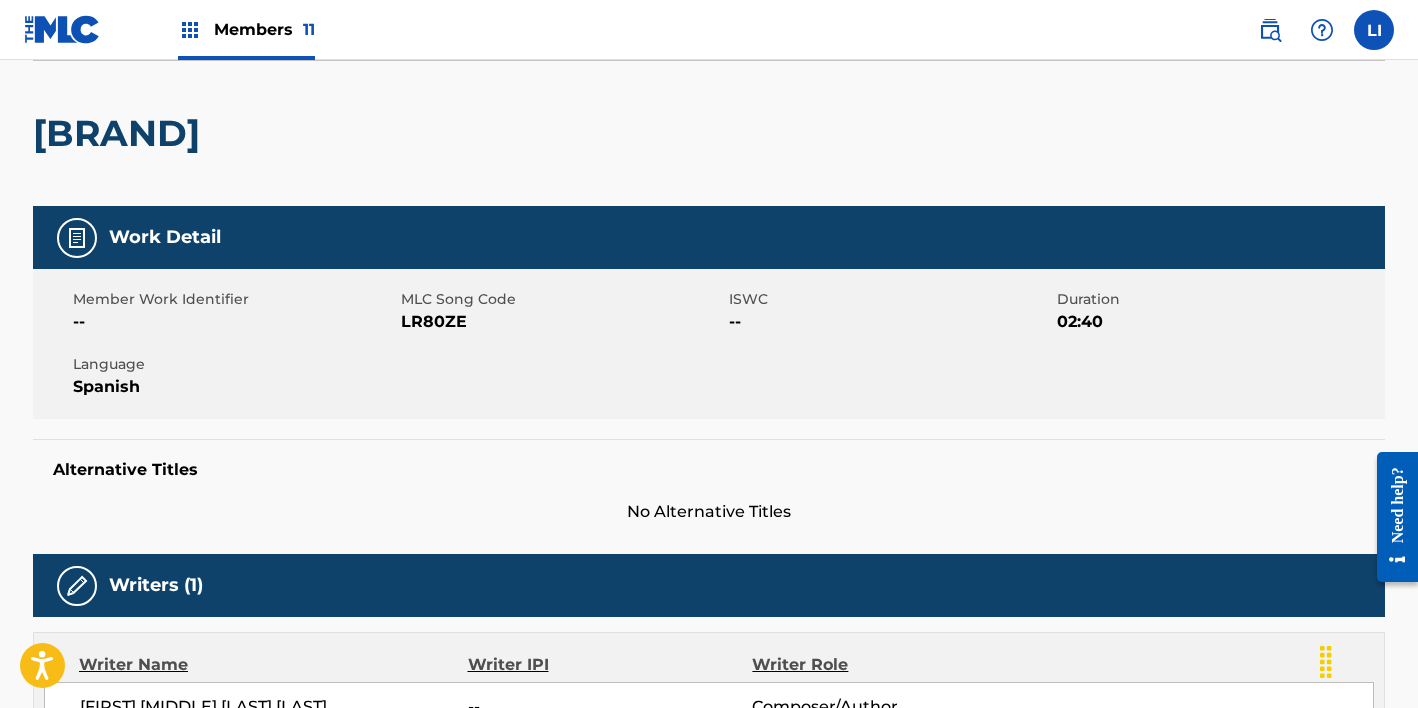 scroll, scrollTop: 0, scrollLeft: 0, axis: both 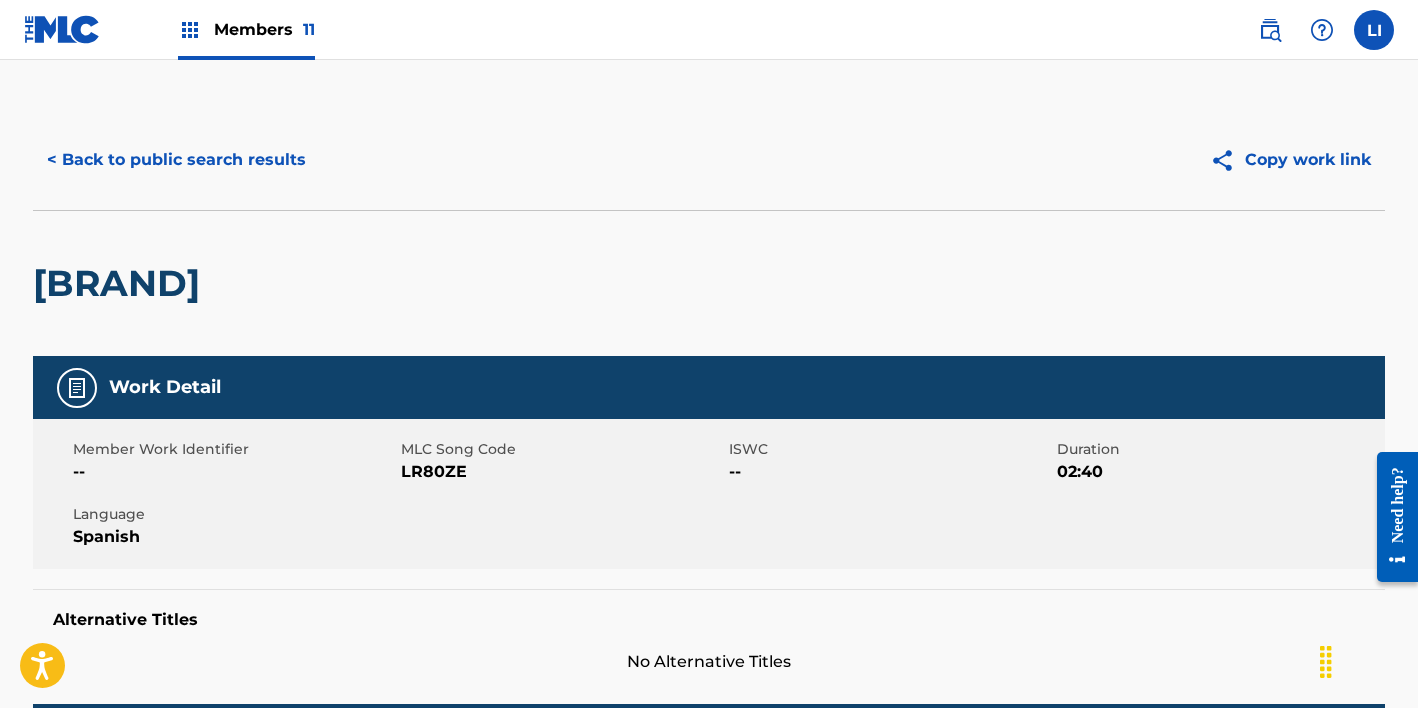 click on "Members    11" at bounding box center [246, 29] 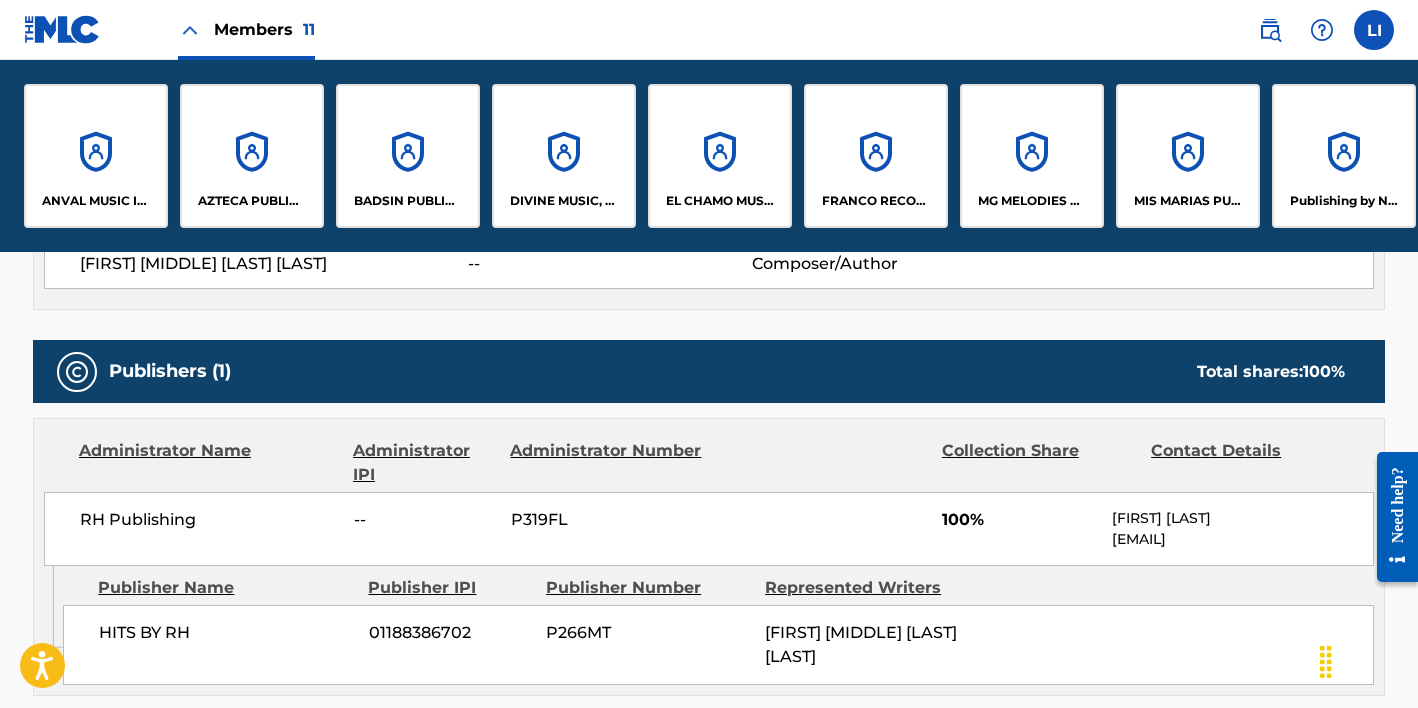 scroll, scrollTop: 794, scrollLeft: 0, axis: vertical 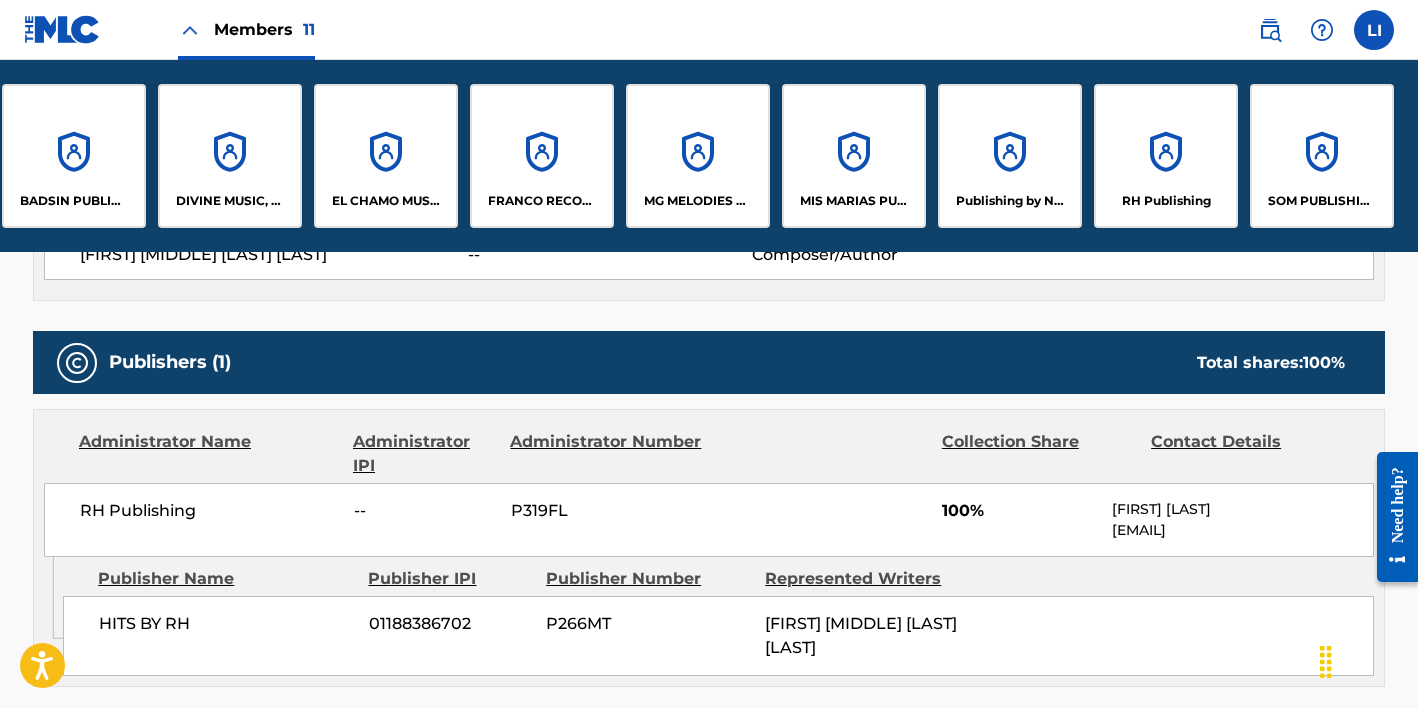 click on "RH Publishing" at bounding box center [1166, 156] 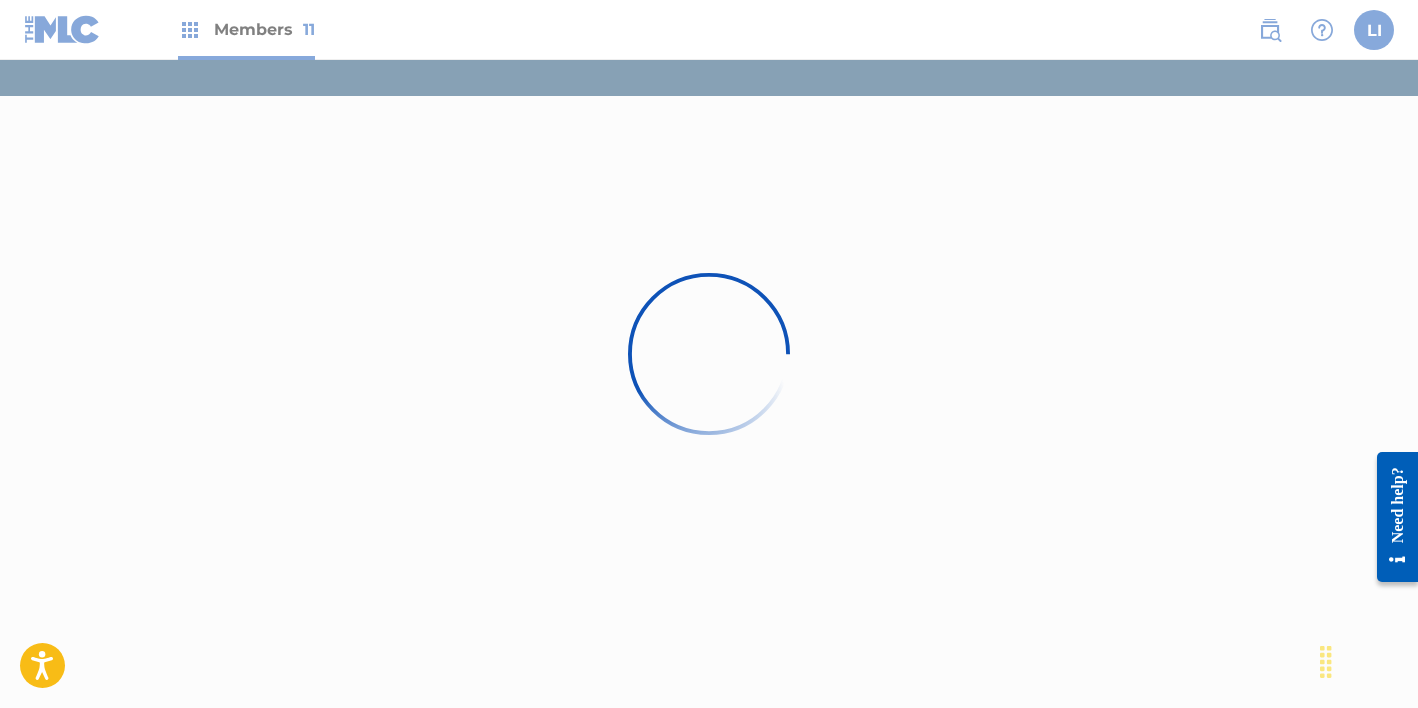 scroll, scrollTop: 0, scrollLeft: 0, axis: both 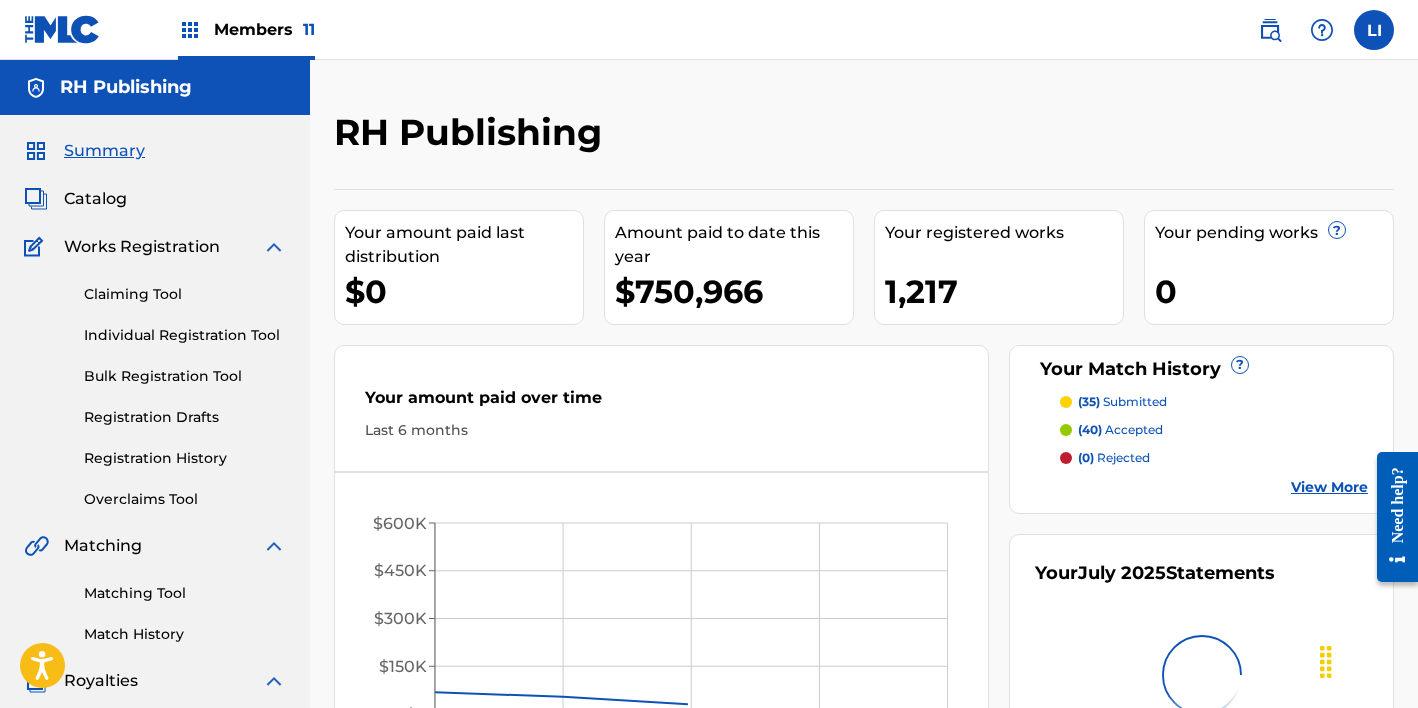 click on "Catalog" at bounding box center [95, 199] 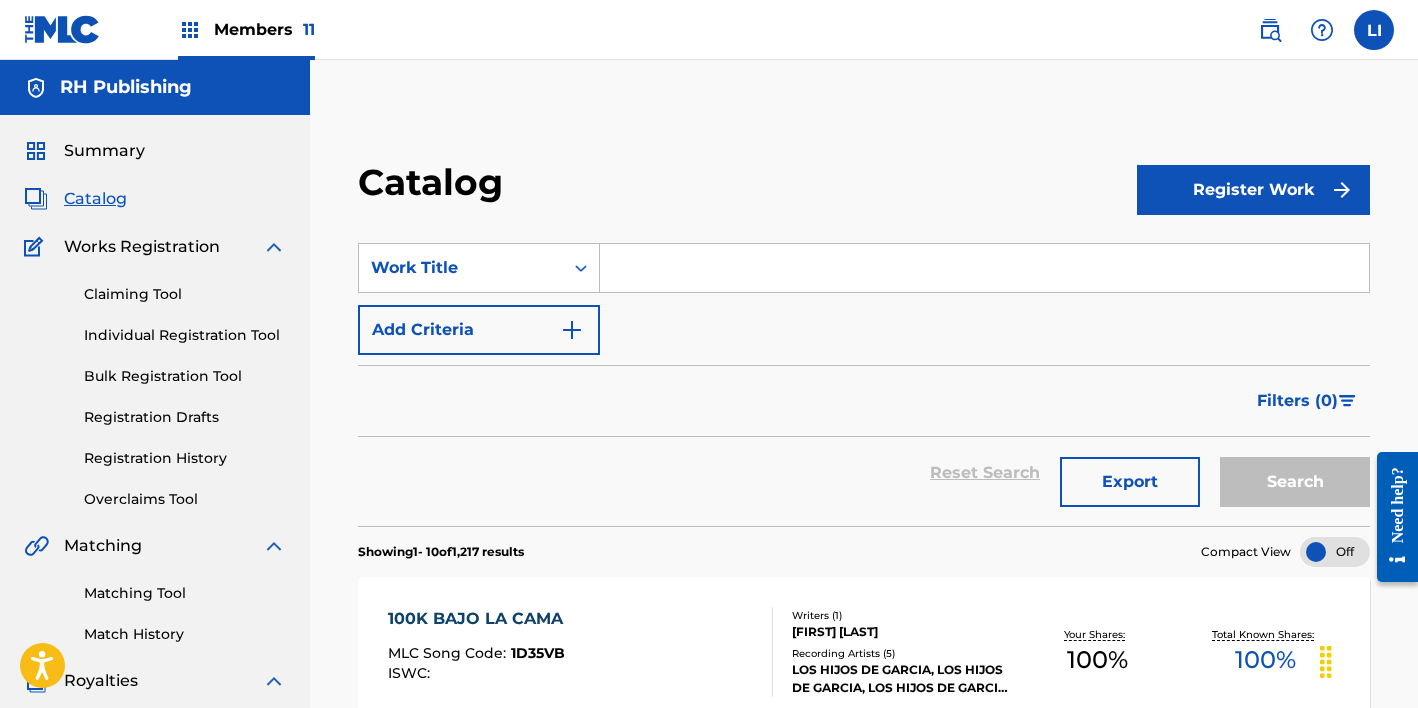 click at bounding box center (984, 268) 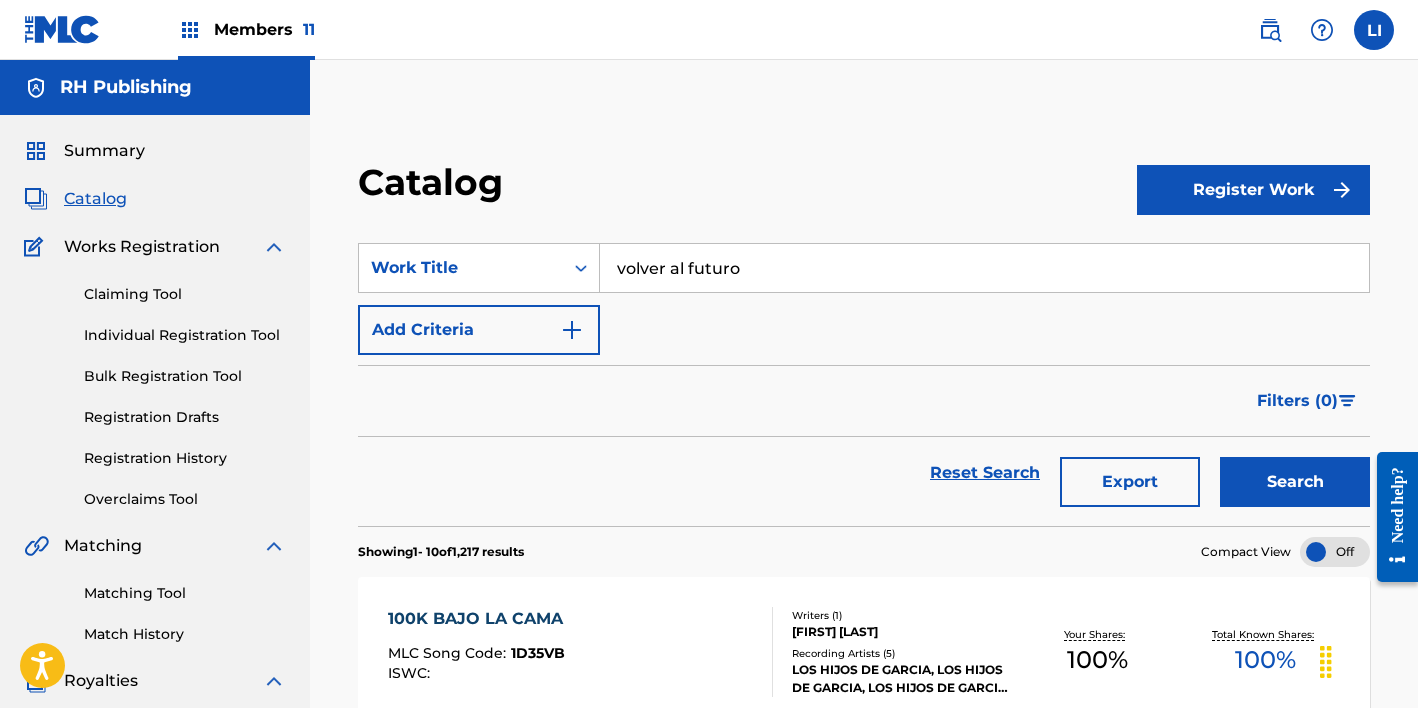 type on "volver al futuro" 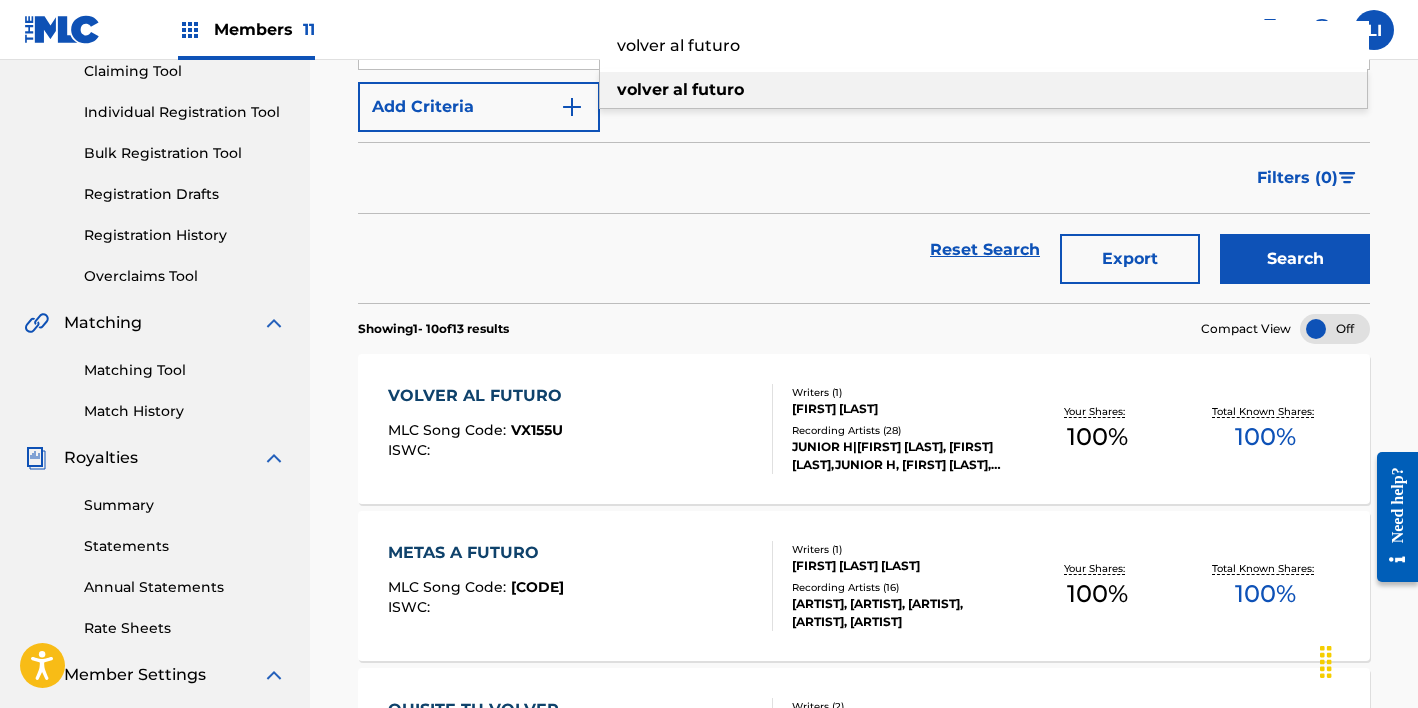 scroll, scrollTop: 327, scrollLeft: 0, axis: vertical 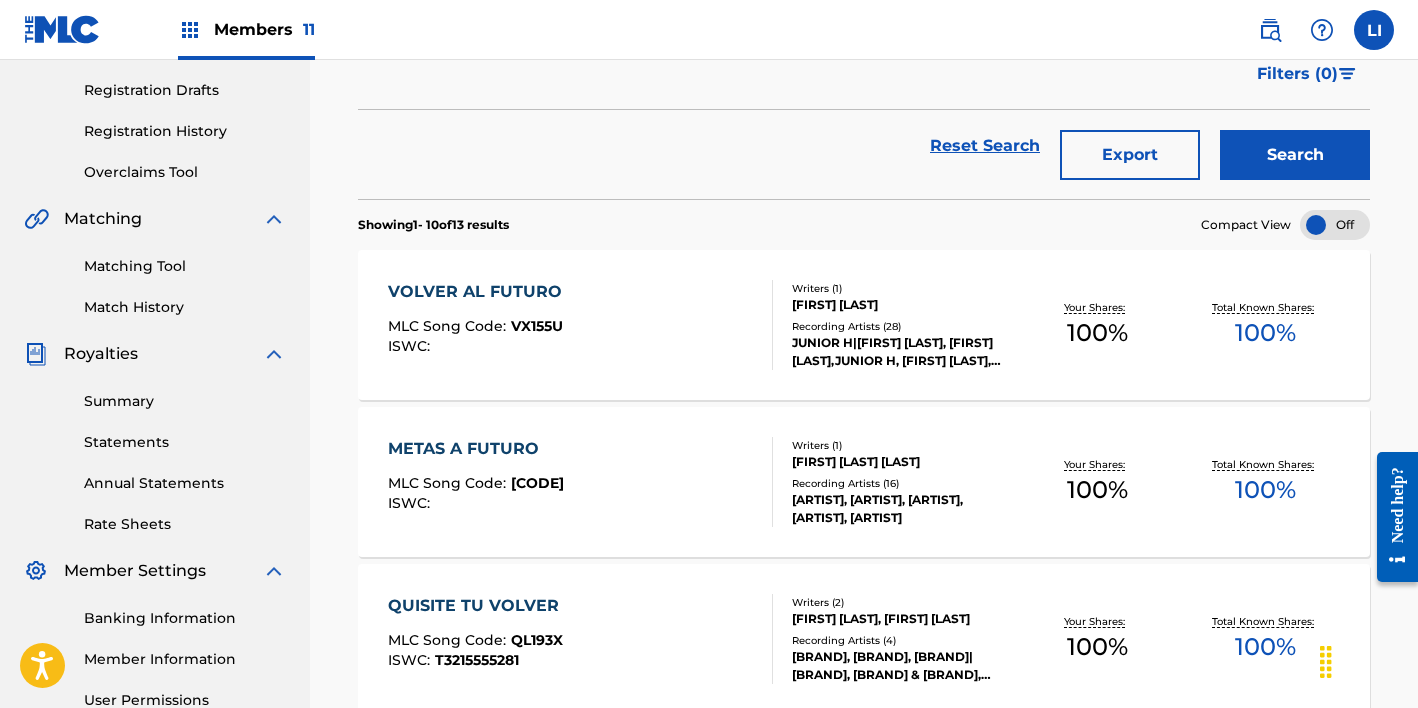click on "VOLVER AL FUTURO MLC Song Code : VX155U ISWC :" at bounding box center [580, 325] 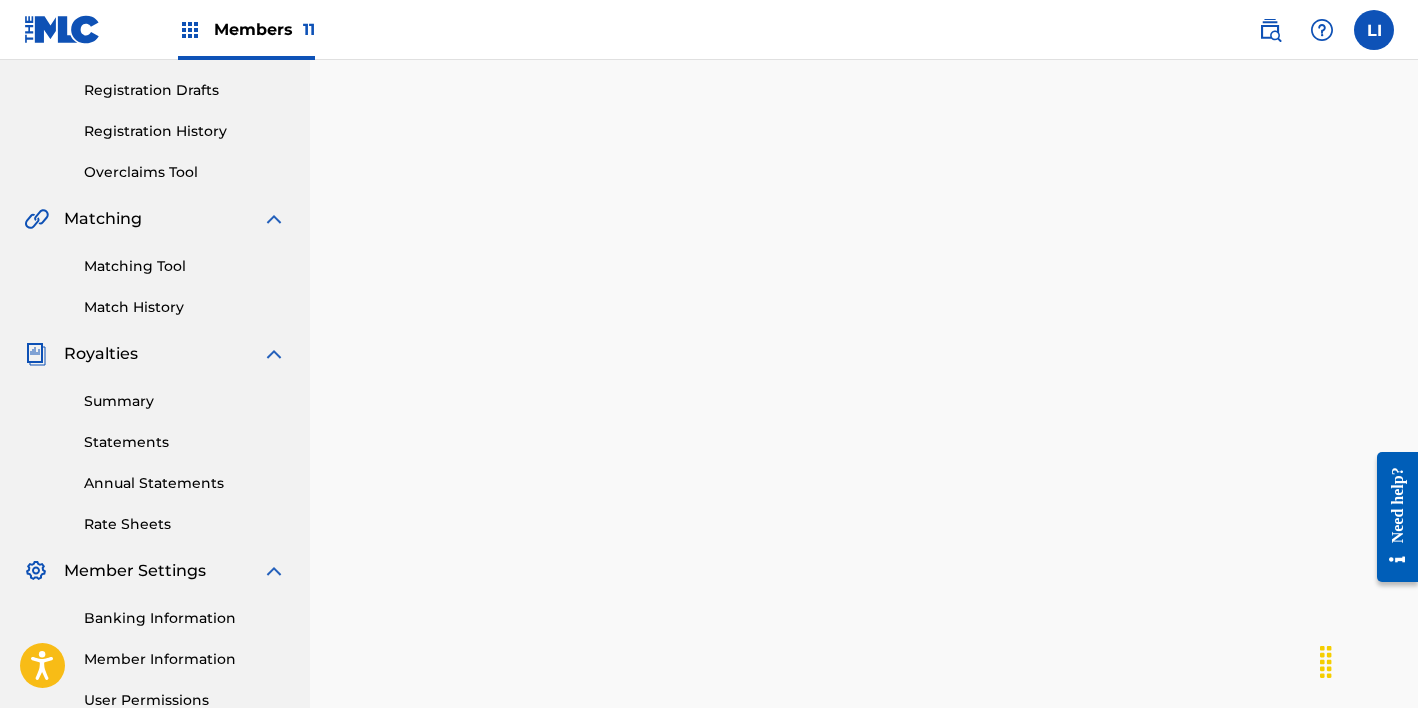 scroll, scrollTop: 0, scrollLeft: 0, axis: both 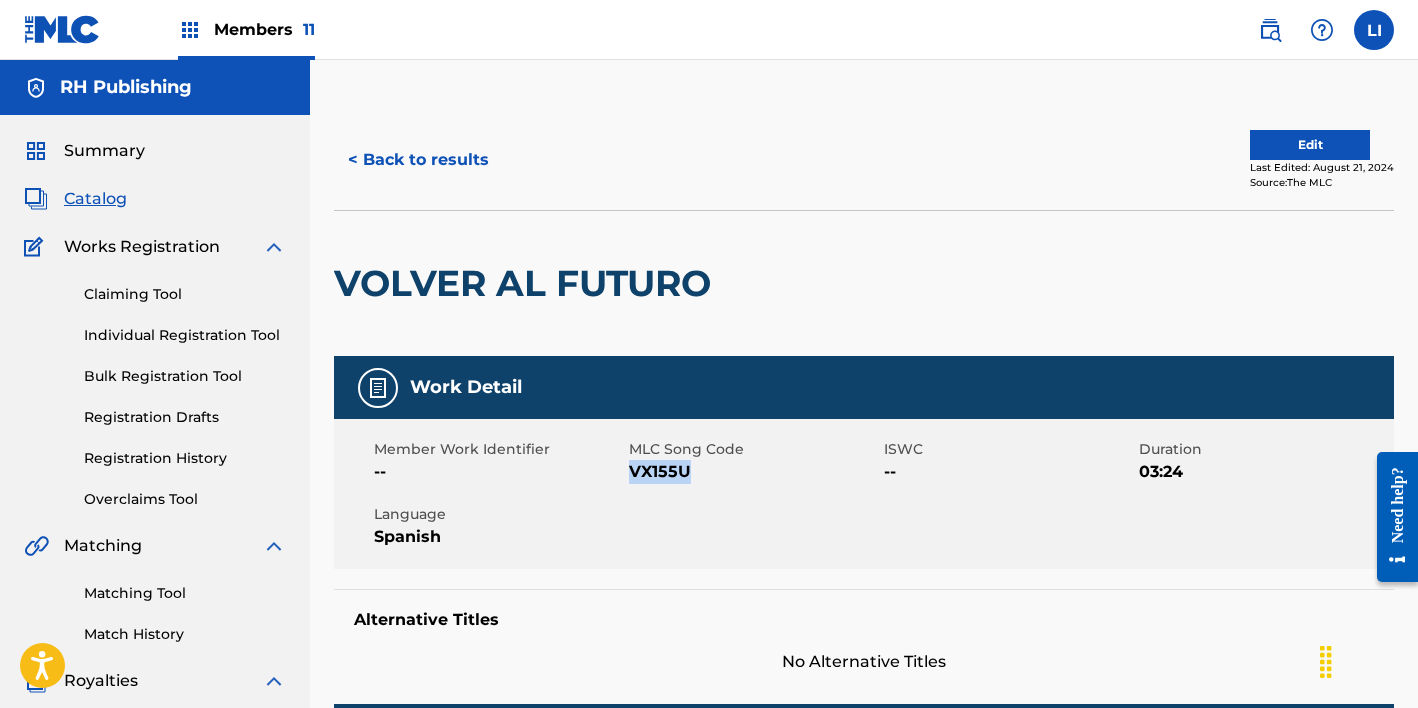 drag, startPoint x: 689, startPoint y: 475, endPoint x: 631, endPoint y: 470, distance: 58.21512 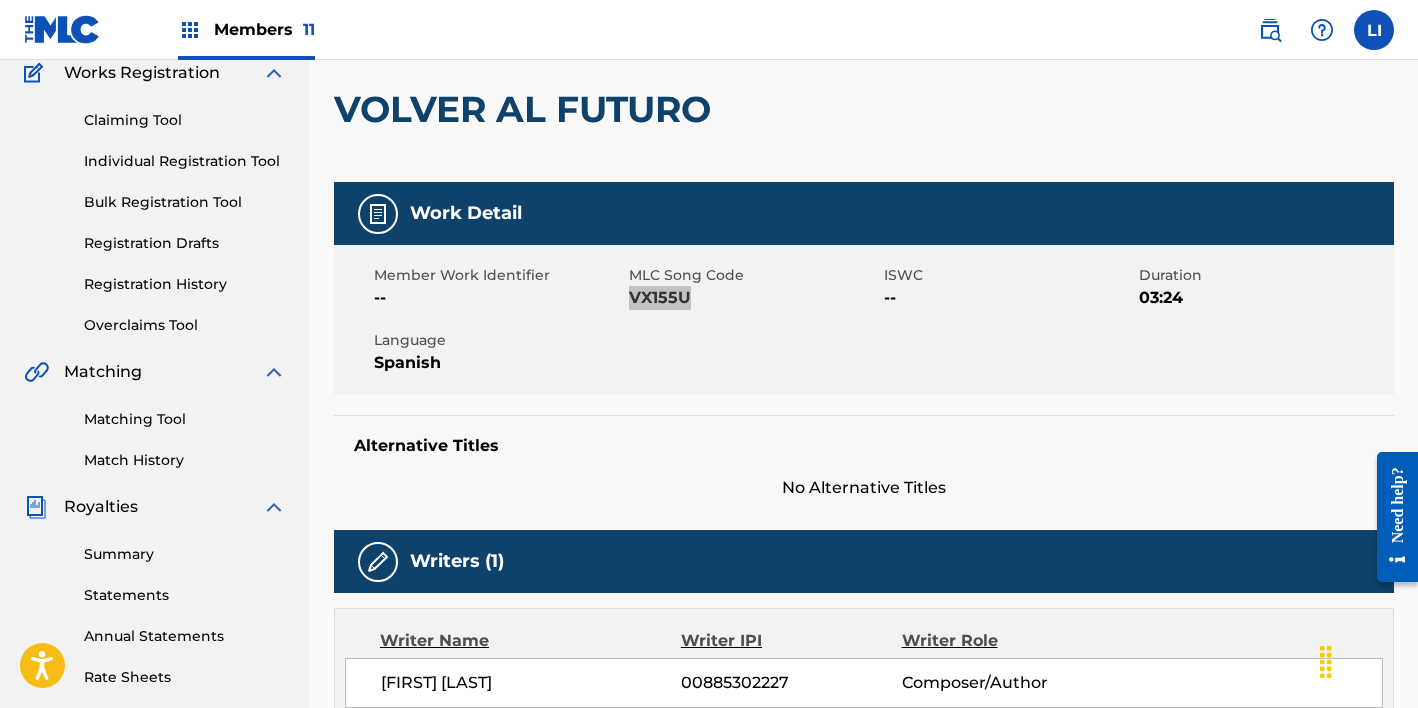 scroll, scrollTop: 0, scrollLeft: 0, axis: both 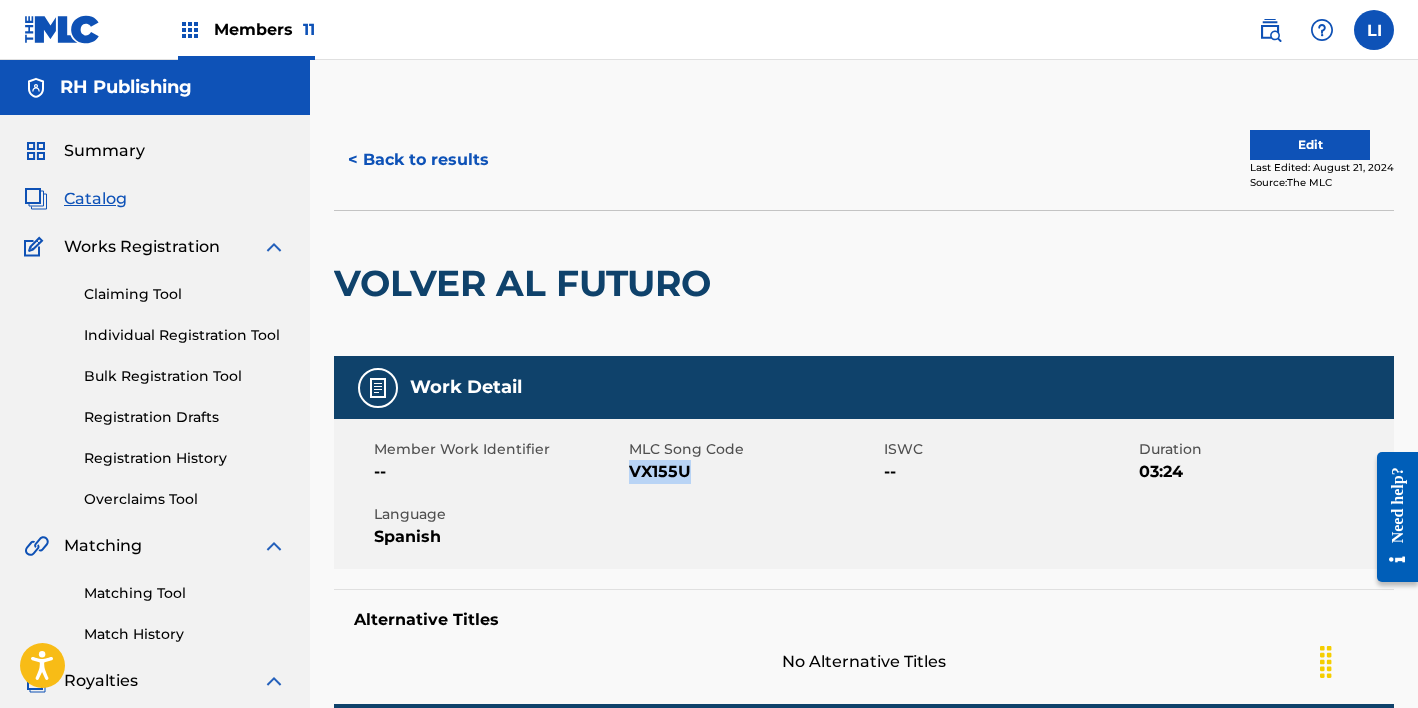 click on "Matching Tool" at bounding box center (185, 593) 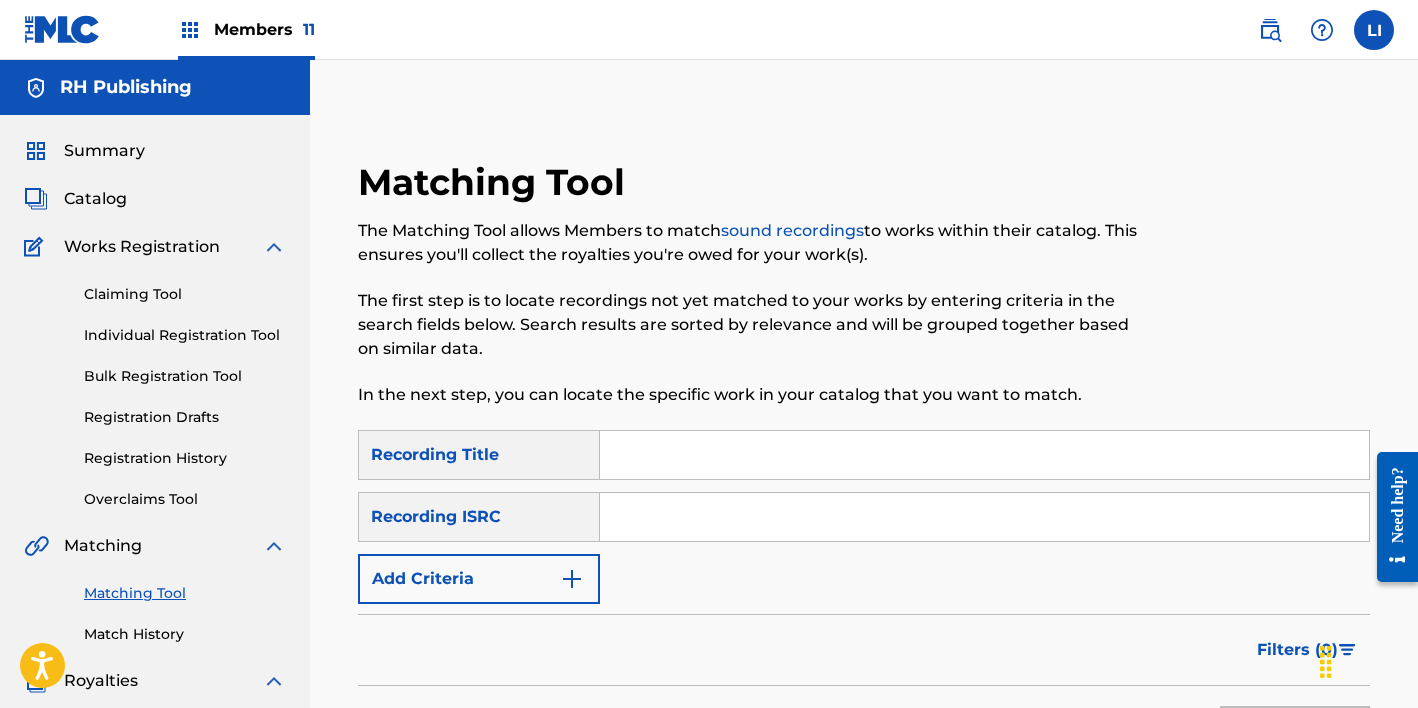 click at bounding box center [984, 455] 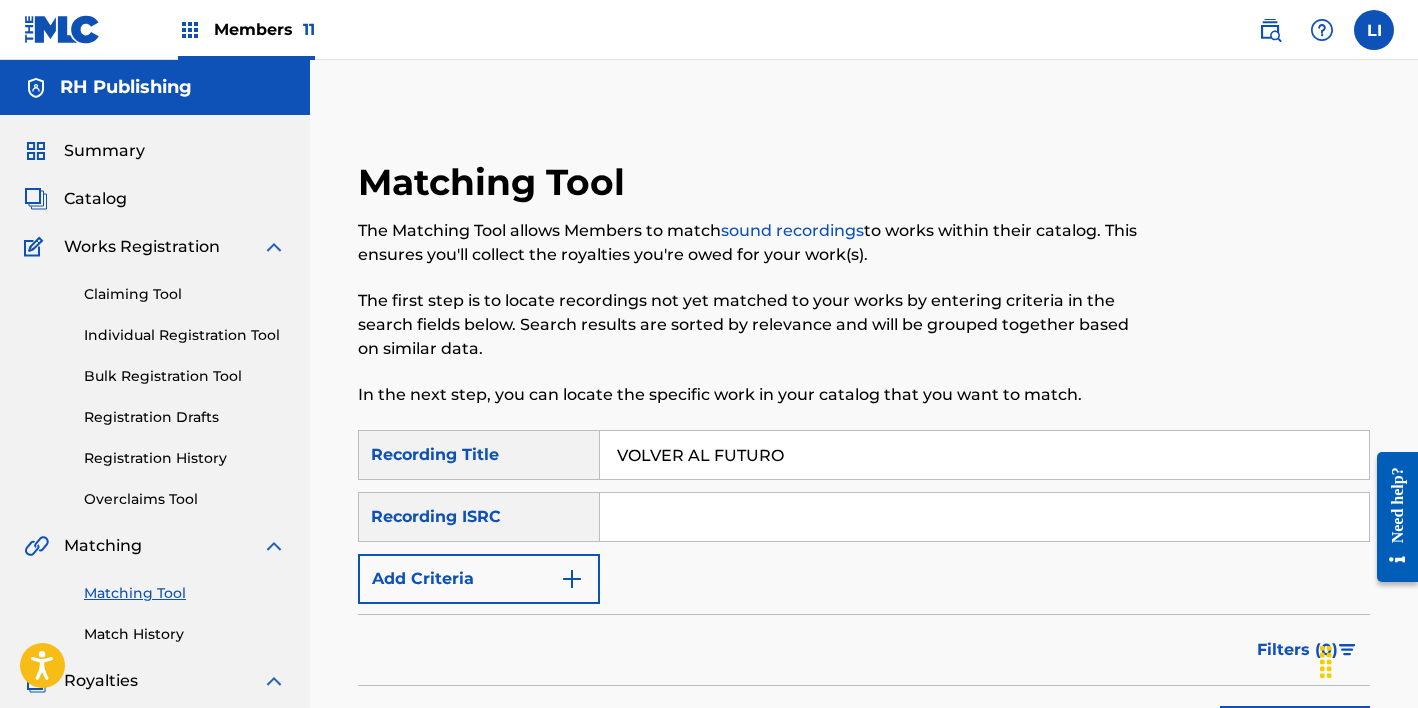 type on "VOLVER AL FUTURO" 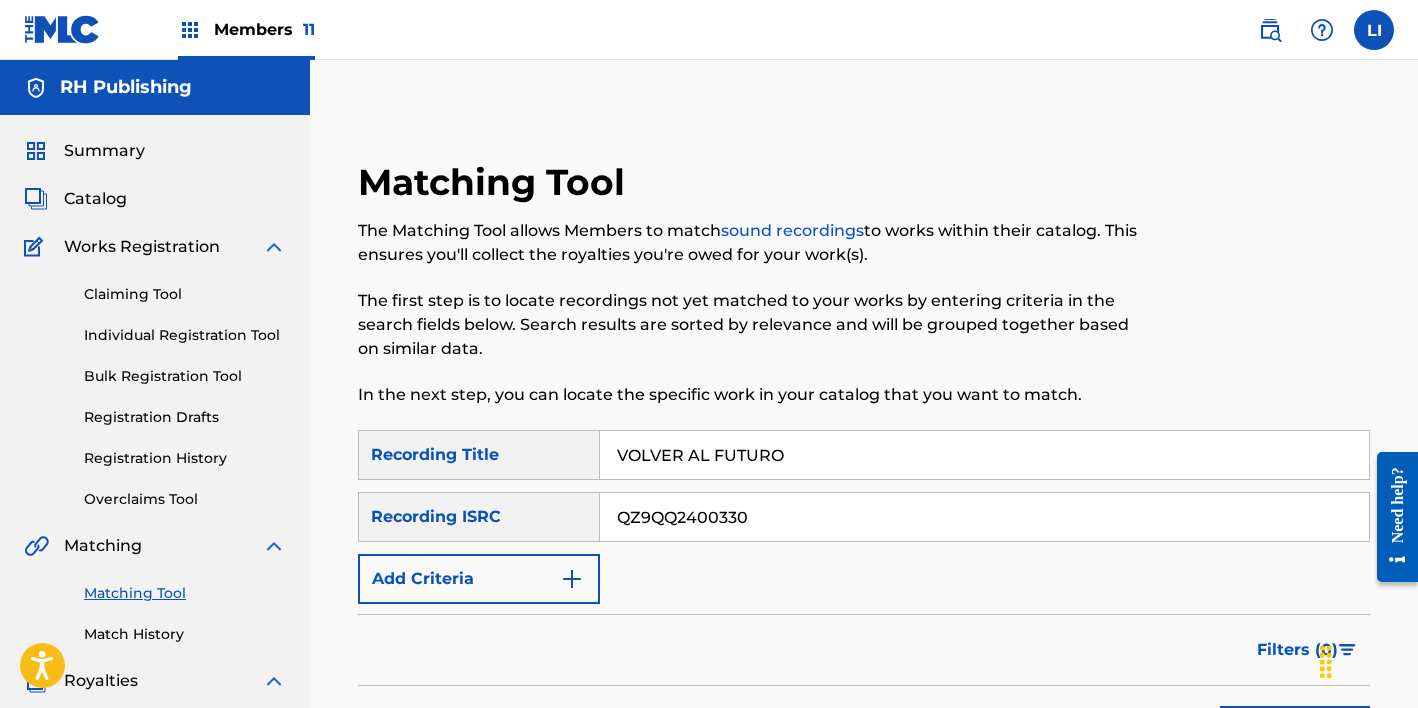 type on "QZ9QQ2400330" 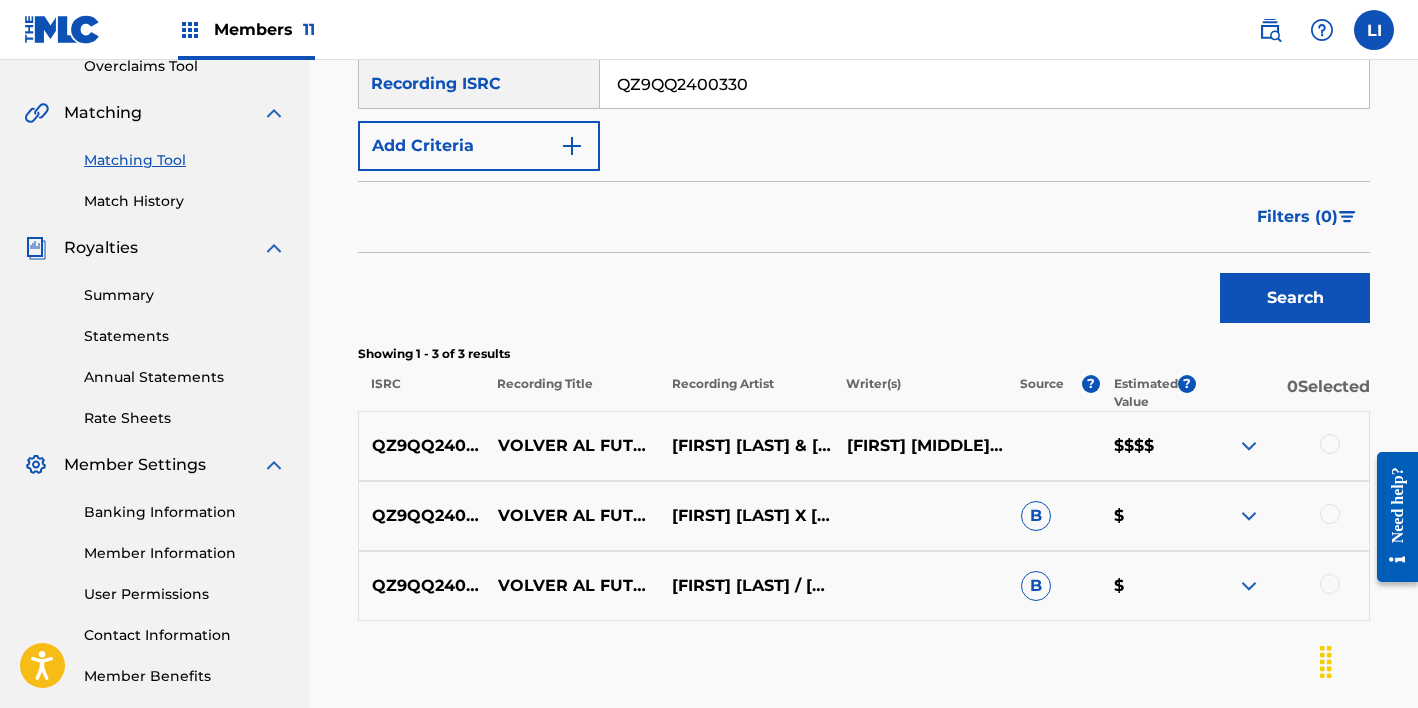 scroll, scrollTop: 542, scrollLeft: 0, axis: vertical 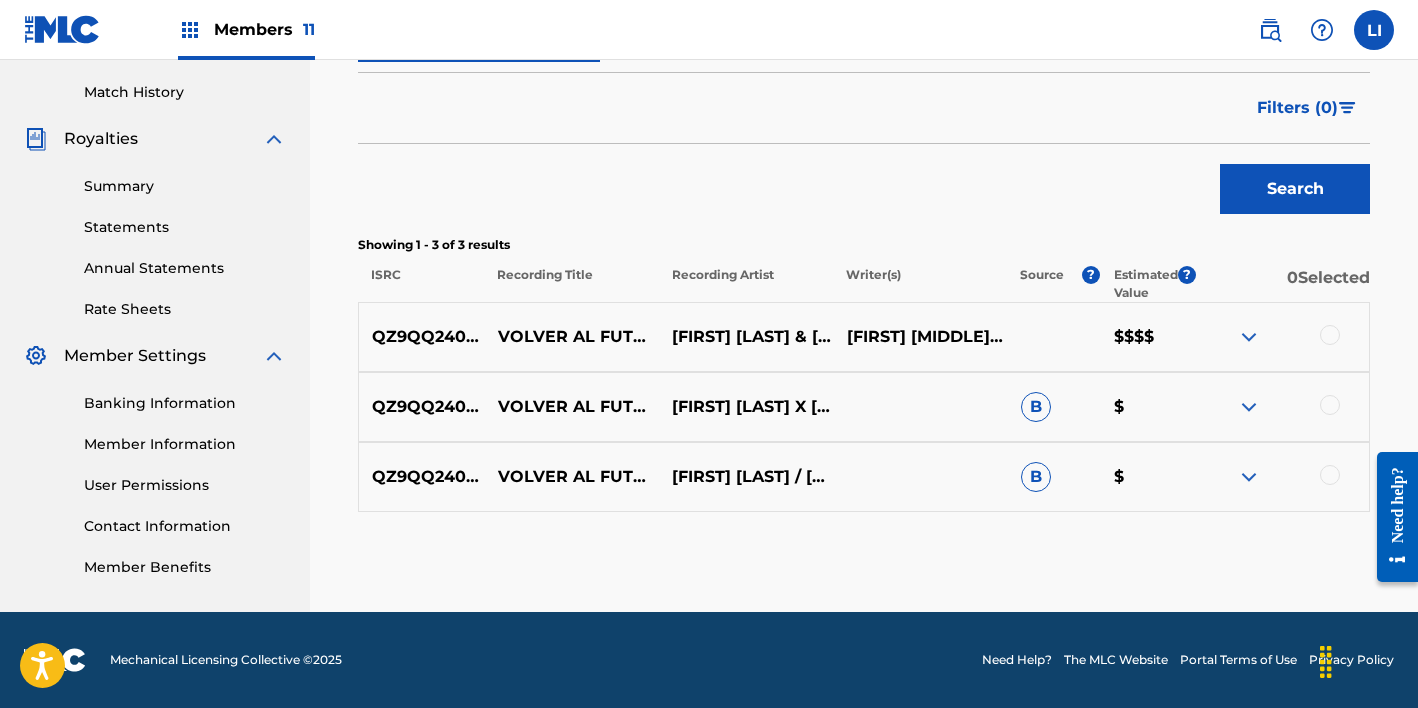 click at bounding box center [1282, 337] 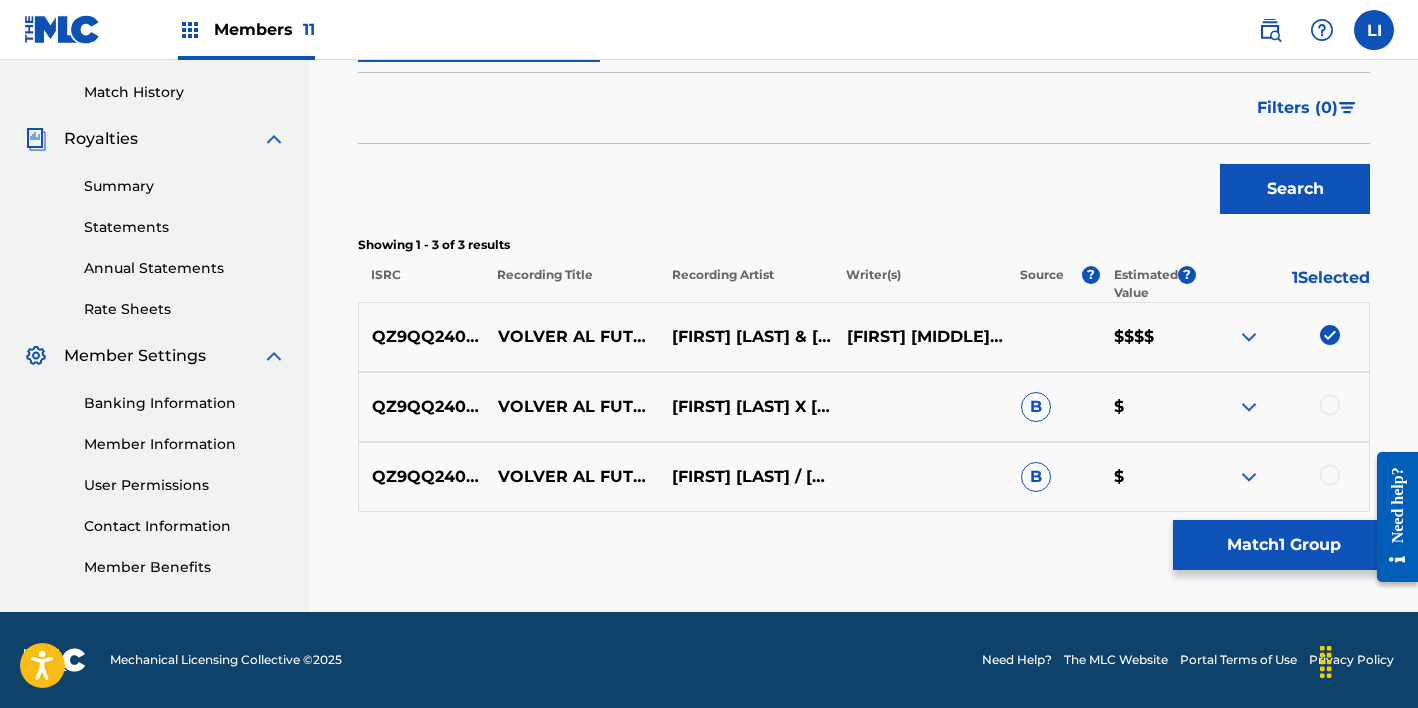 click at bounding box center [1330, 405] 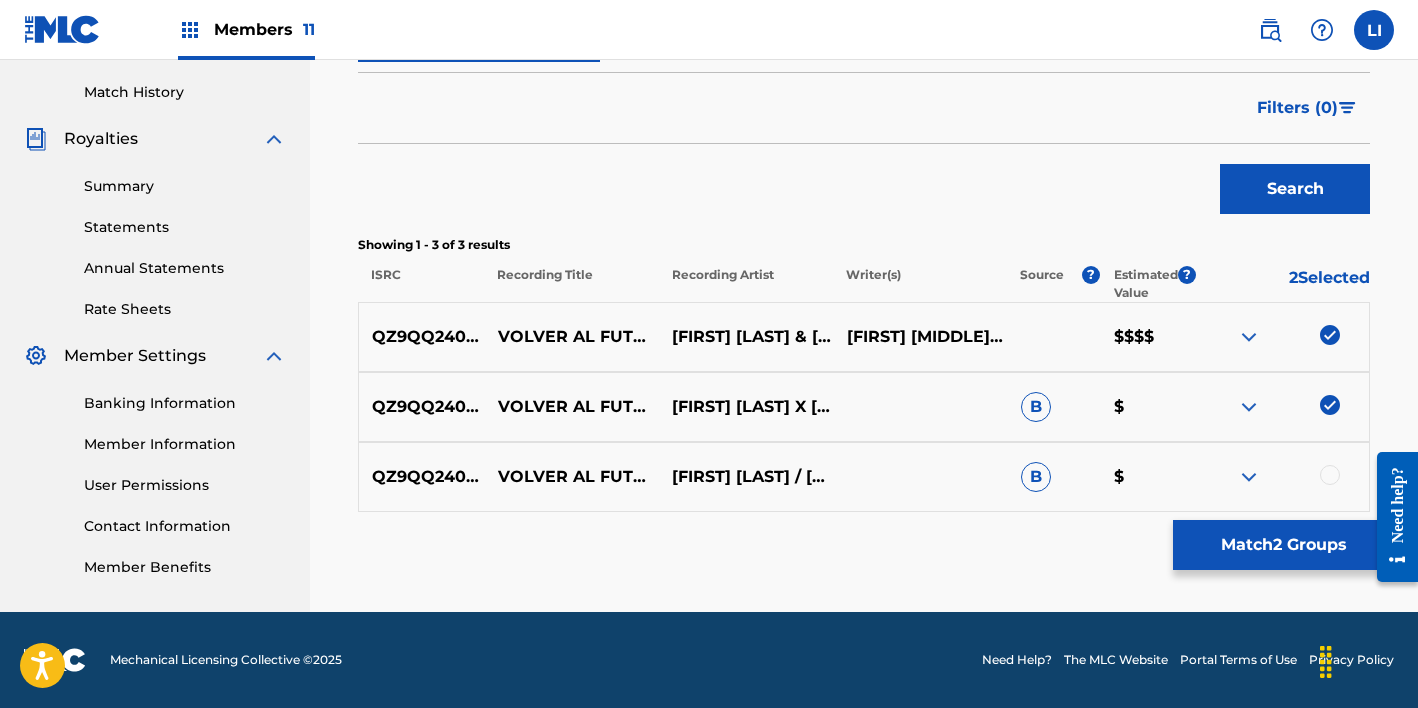 drag, startPoint x: 1327, startPoint y: 467, endPoint x: 1320, endPoint y: 477, distance: 12.206555 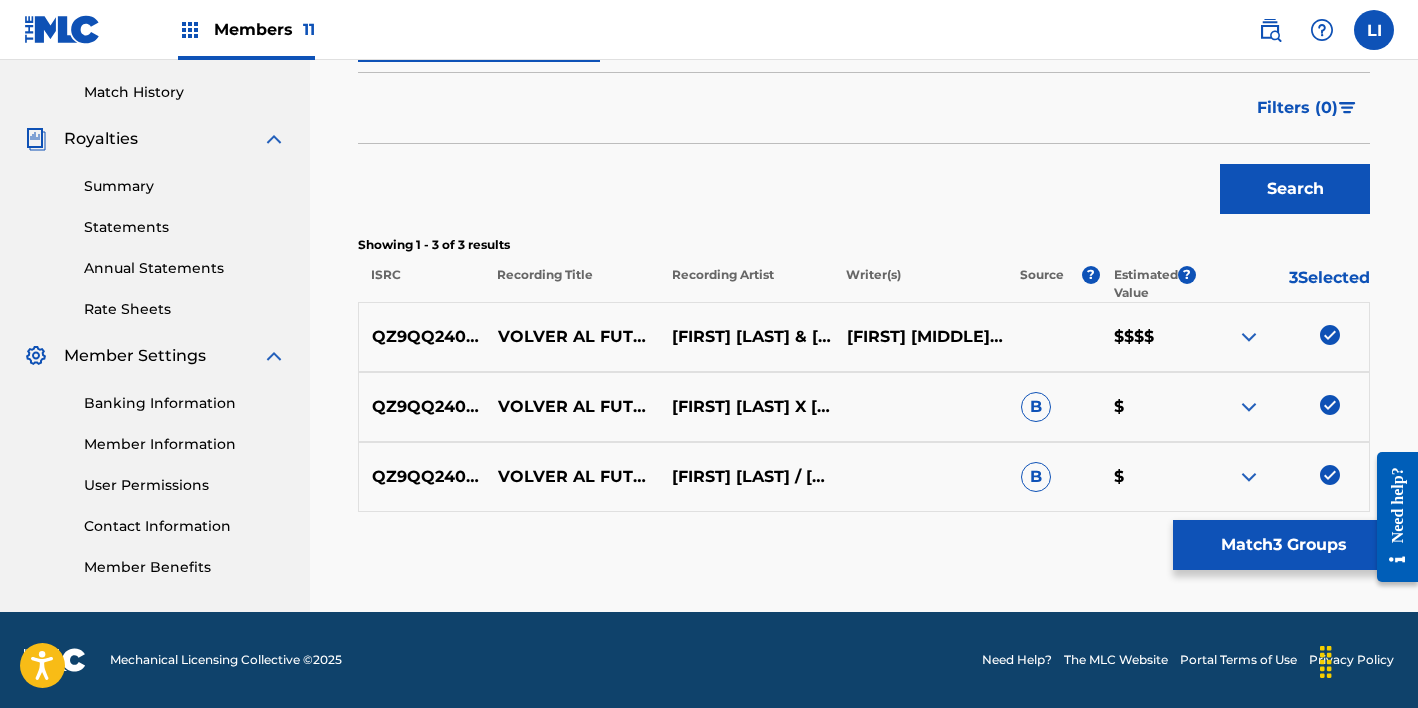 click on "Match  3 Groups" at bounding box center (1283, 545) 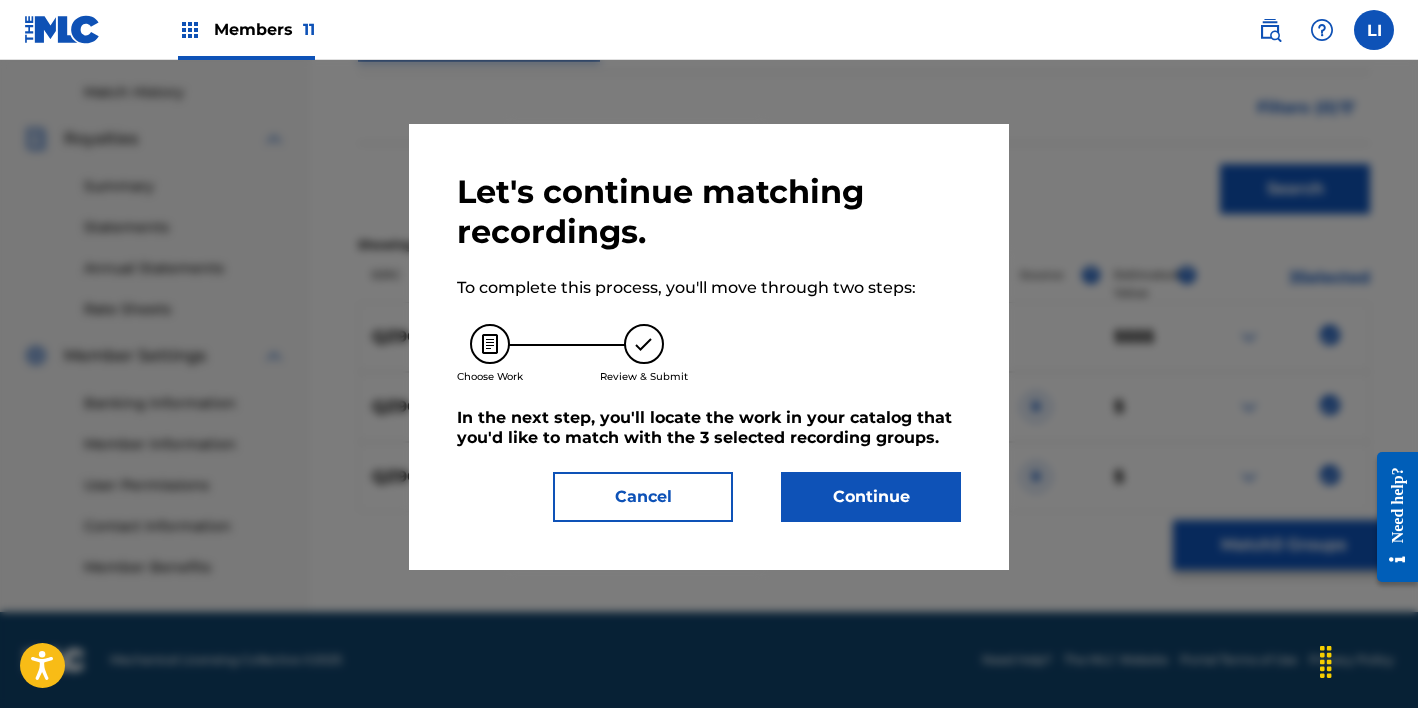 click on "Continue" at bounding box center [871, 497] 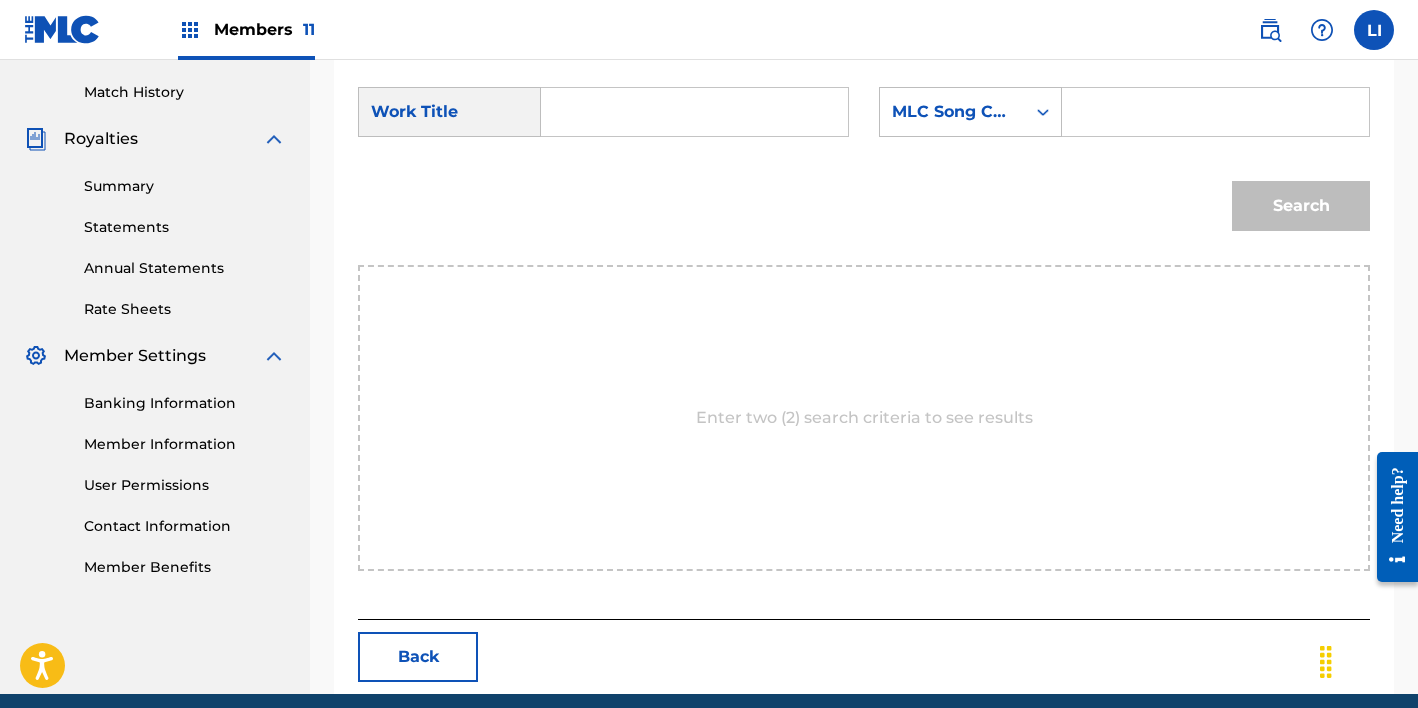 click at bounding box center (694, 112) 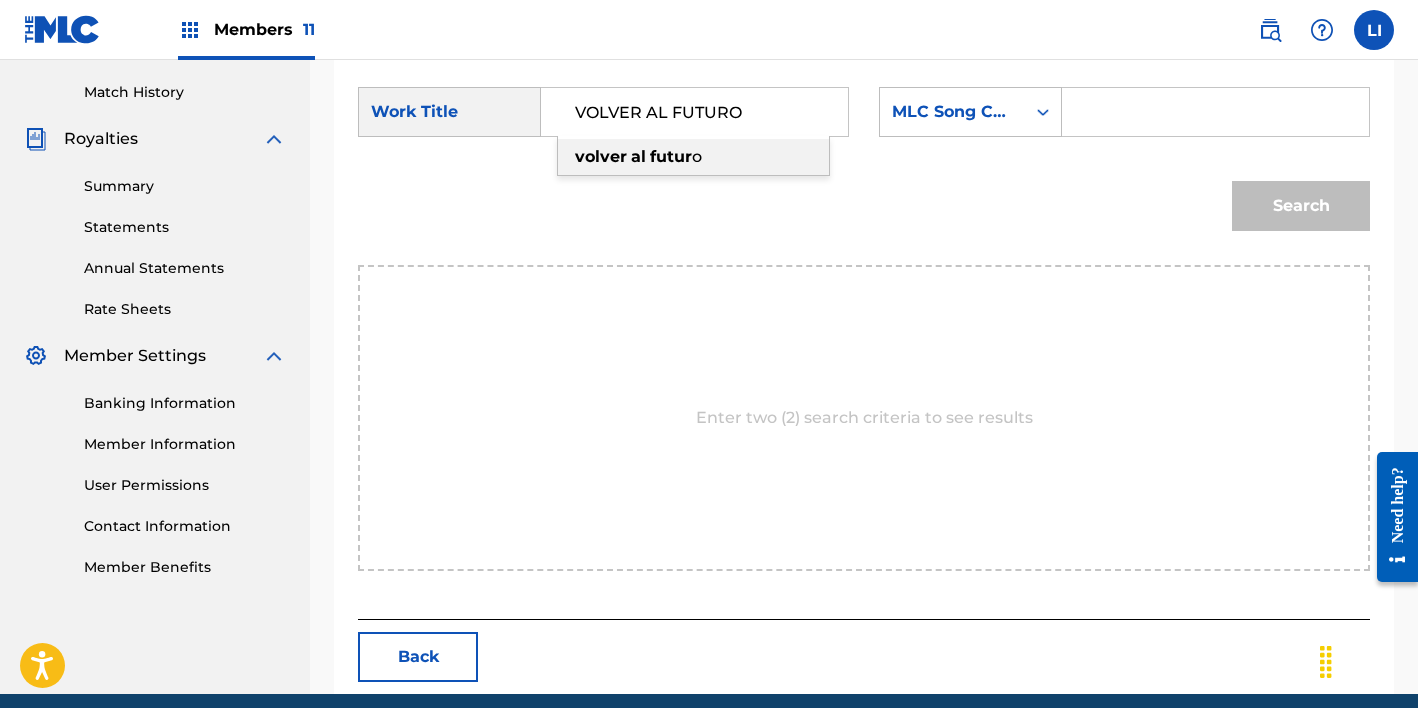 type on "VOLVER AL FUTURO" 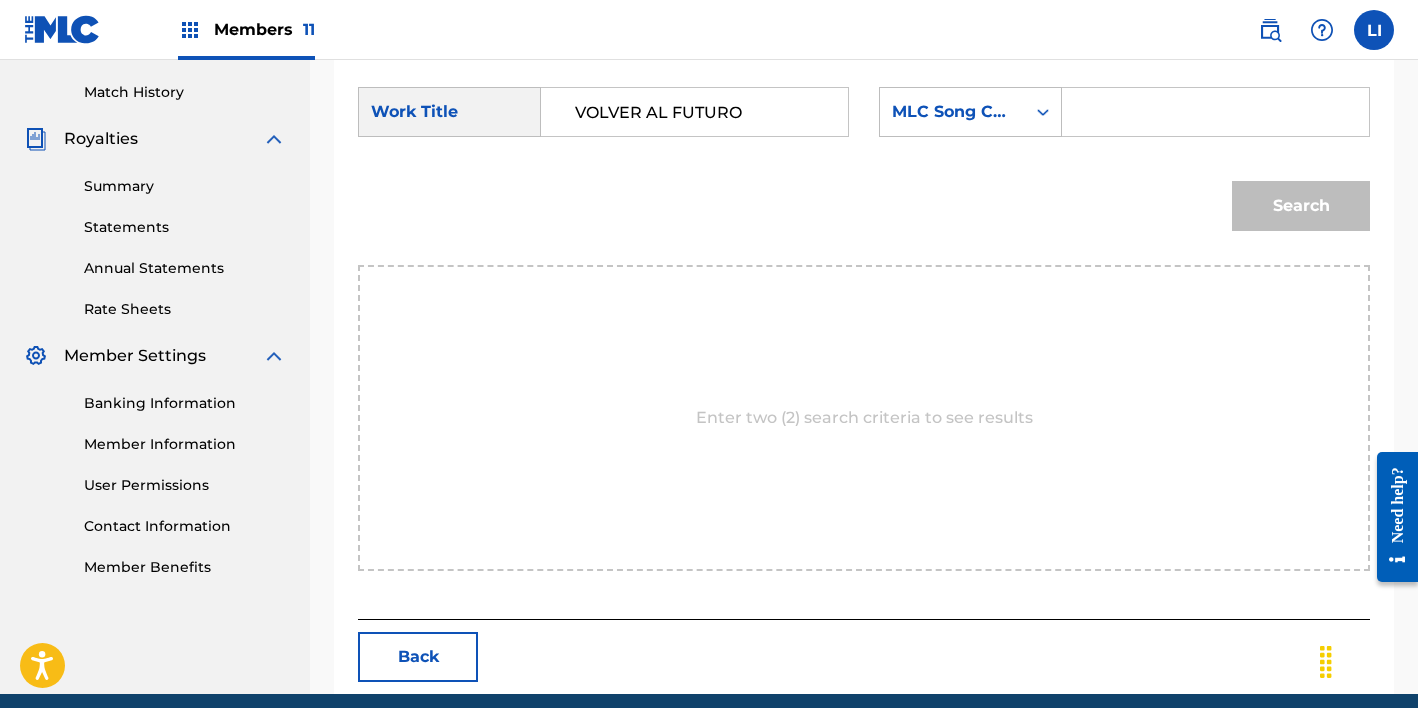 paste on "VX155U" 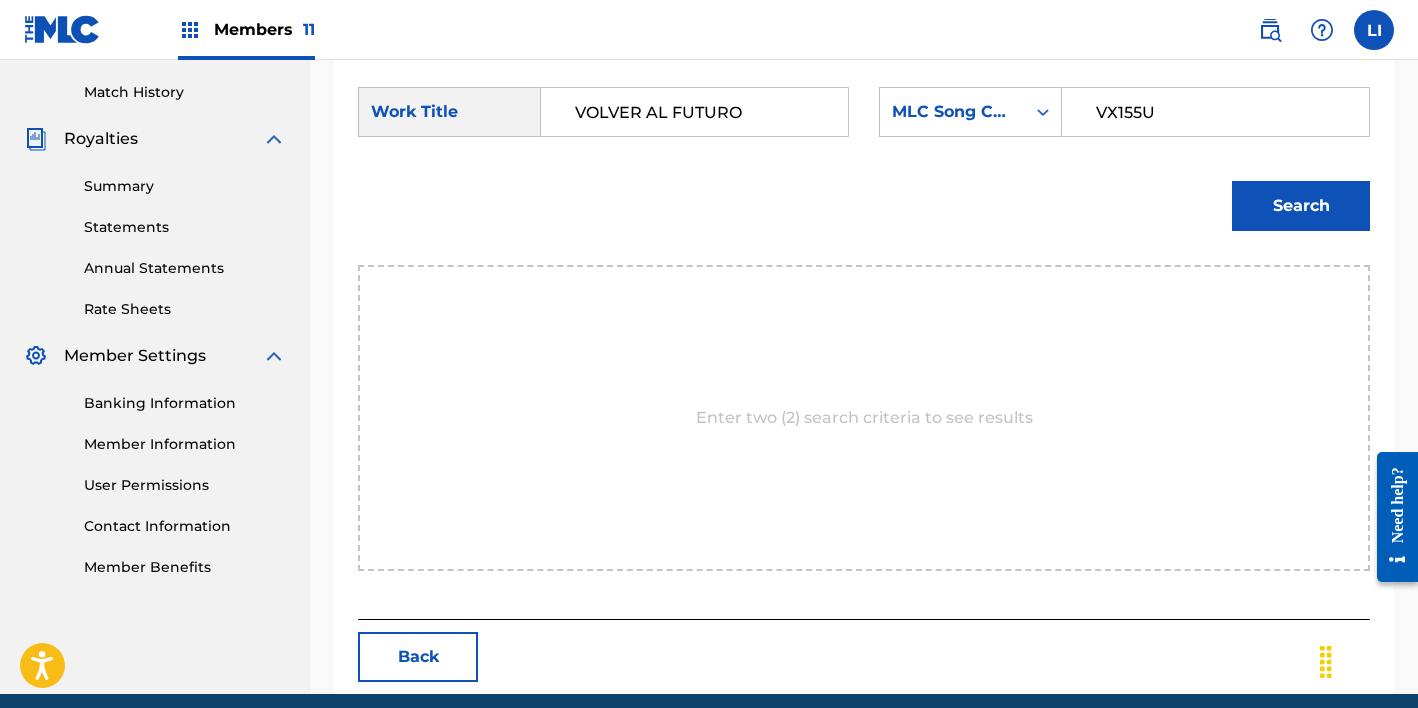 type on "VX155U" 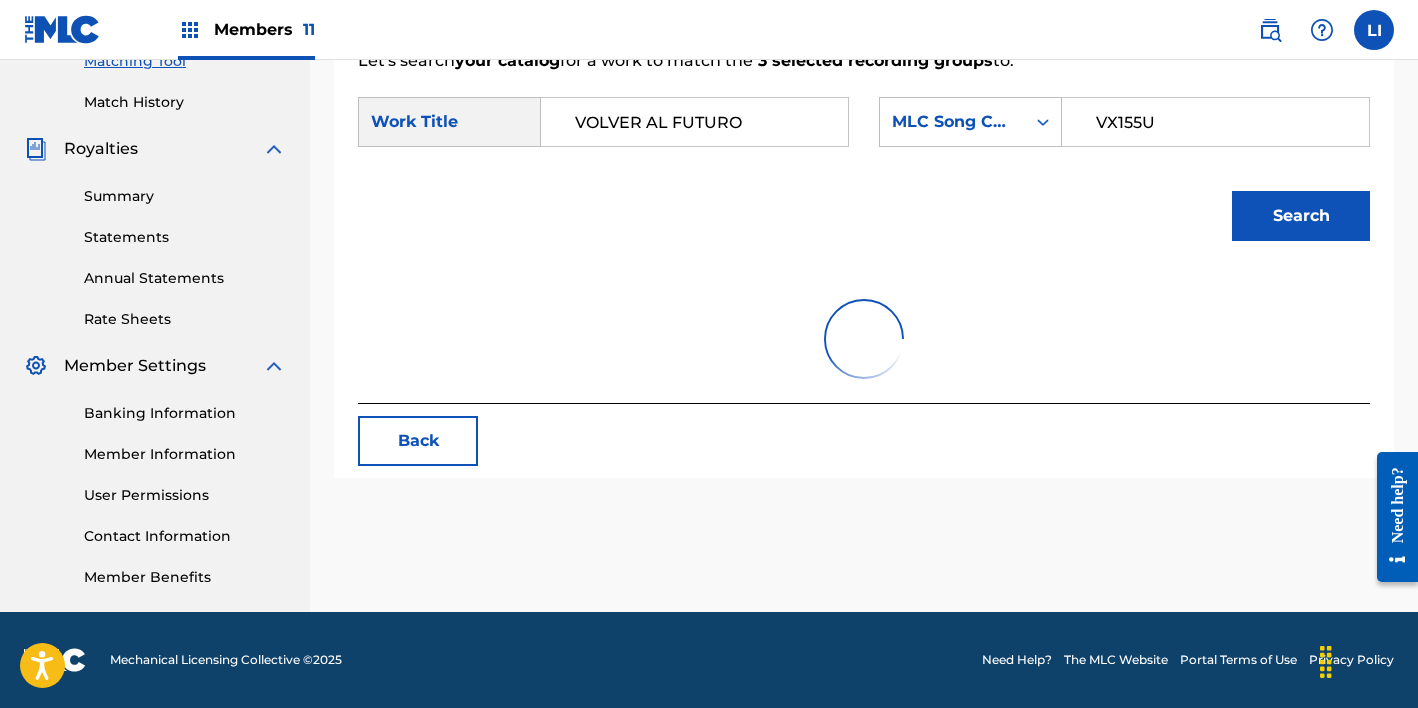 scroll, scrollTop: 542, scrollLeft: 0, axis: vertical 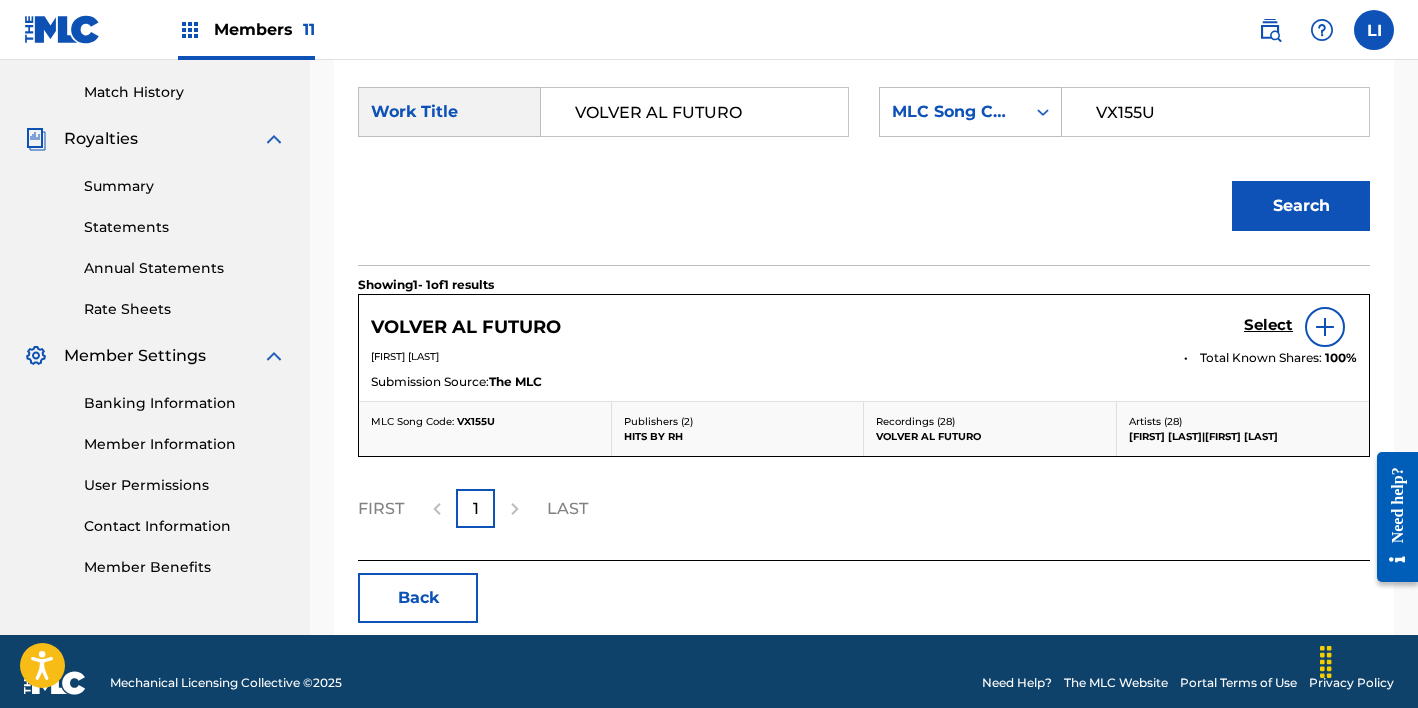 click on "Select" at bounding box center (1268, 325) 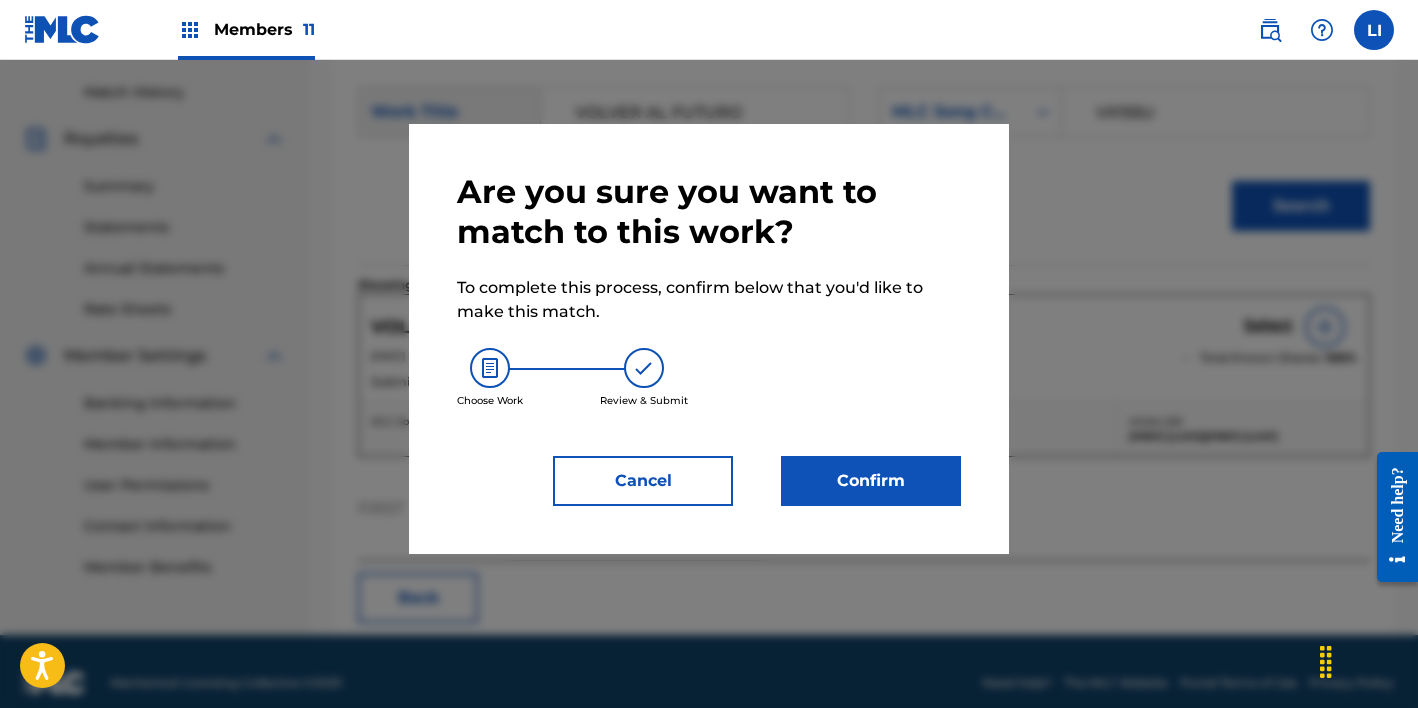 drag, startPoint x: 809, startPoint y: 515, endPoint x: 819, endPoint y: 478, distance: 38.327538 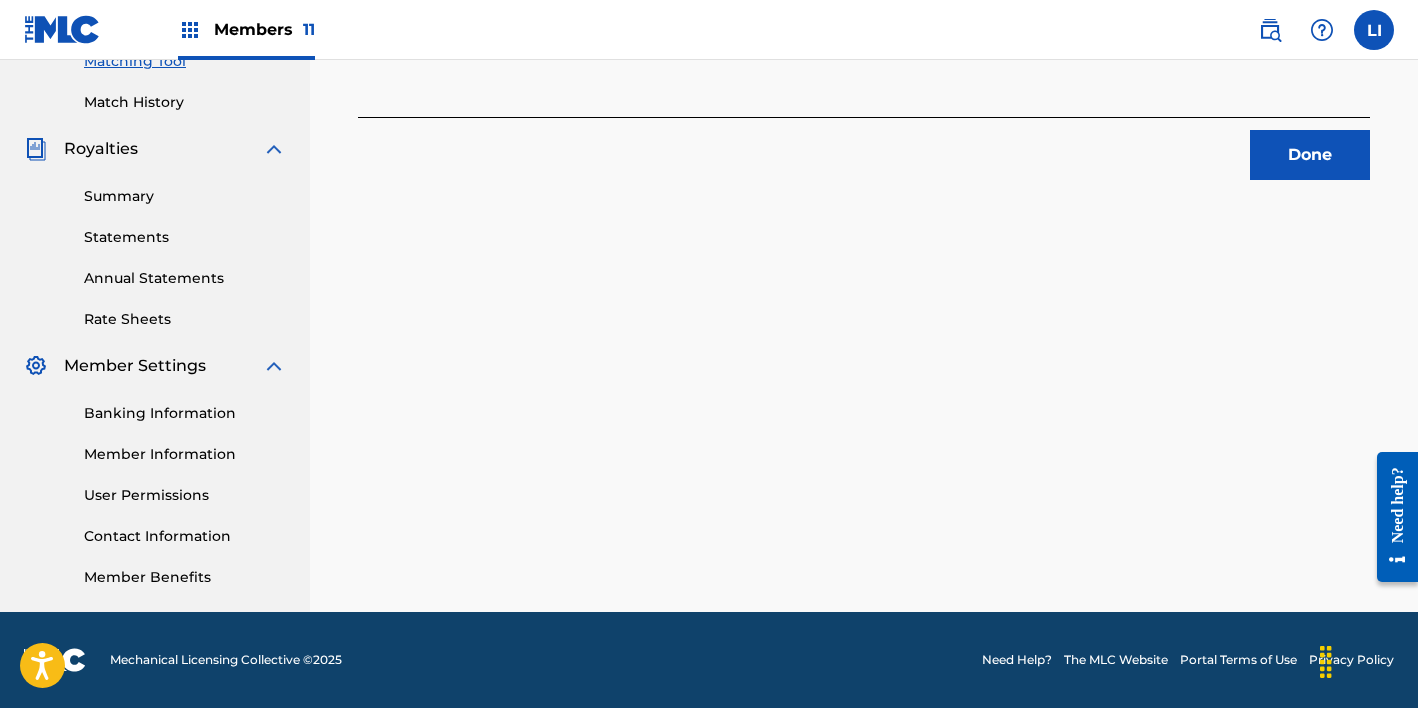 click on "Done" at bounding box center (1310, 155) 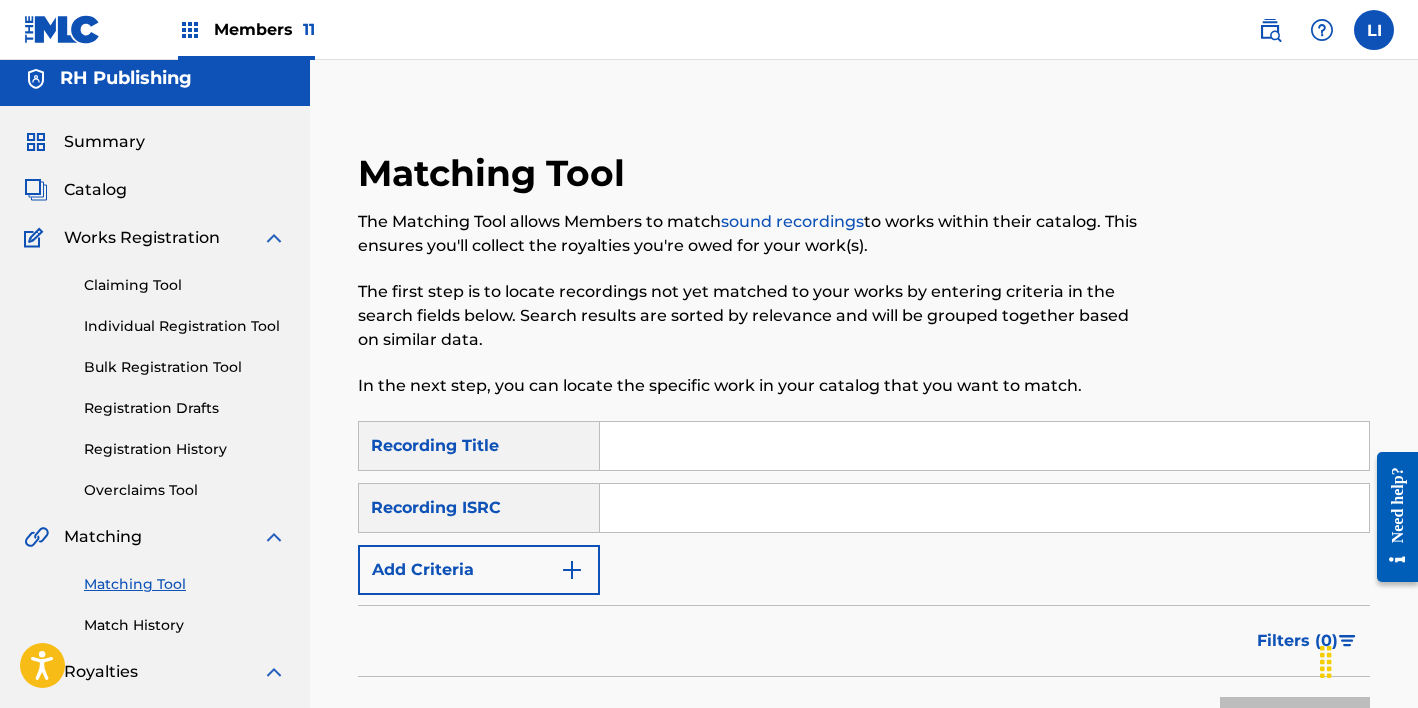 scroll, scrollTop: 0, scrollLeft: 0, axis: both 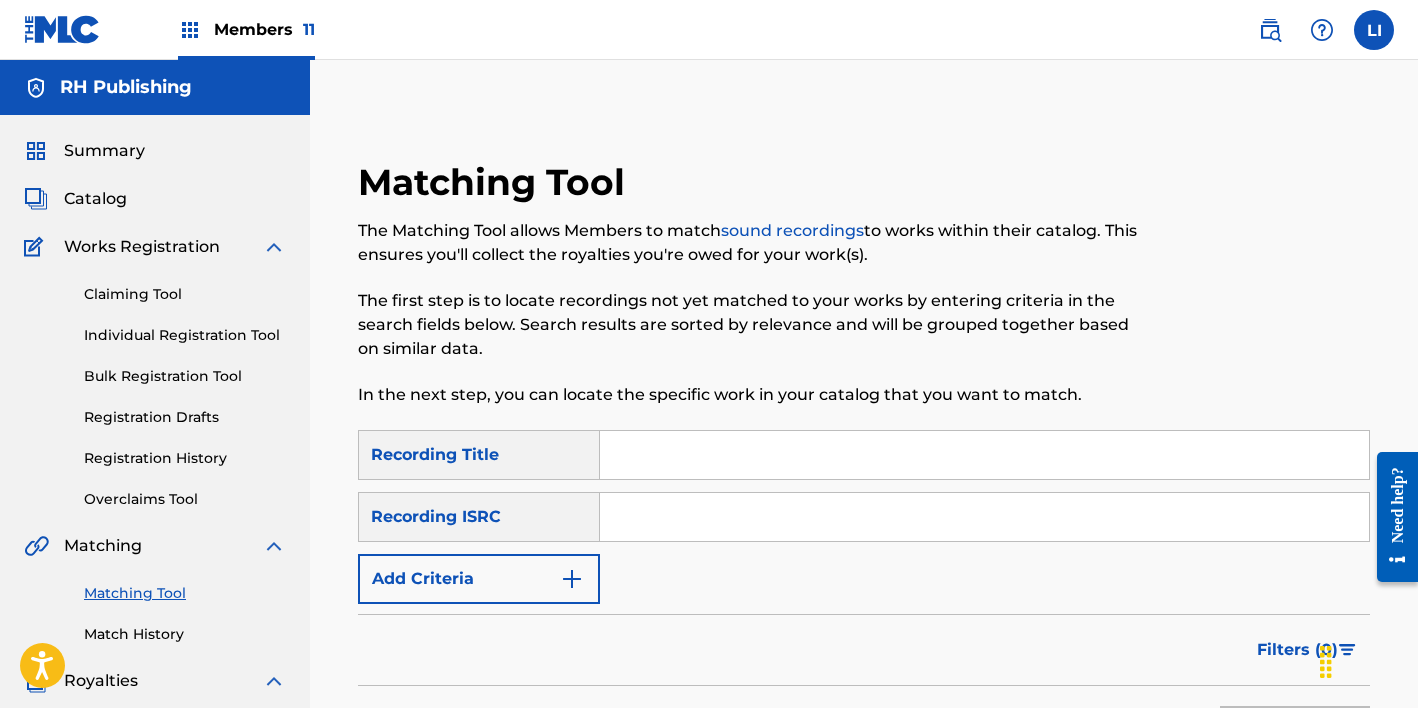 click at bounding box center (1270, 30) 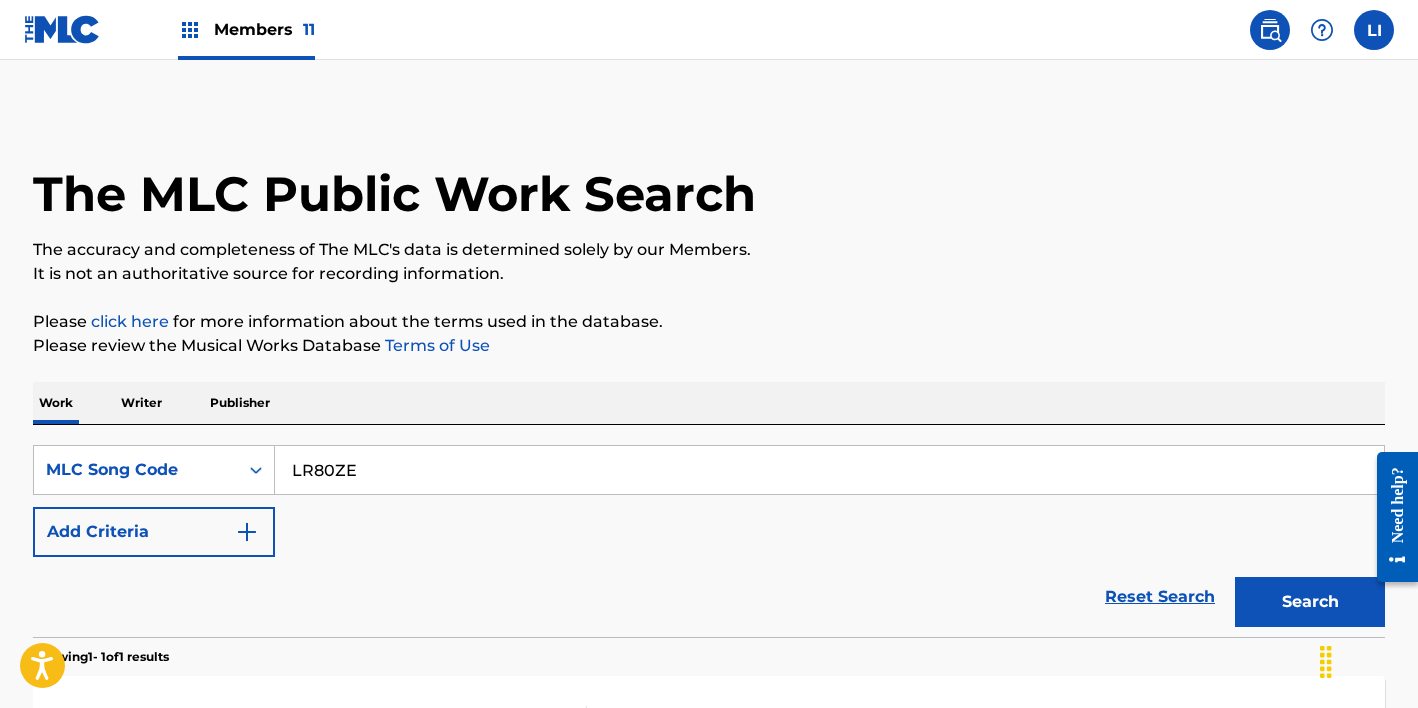 drag, startPoint x: 1266, startPoint y: 26, endPoint x: 661, endPoint y: 351, distance: 686.7678 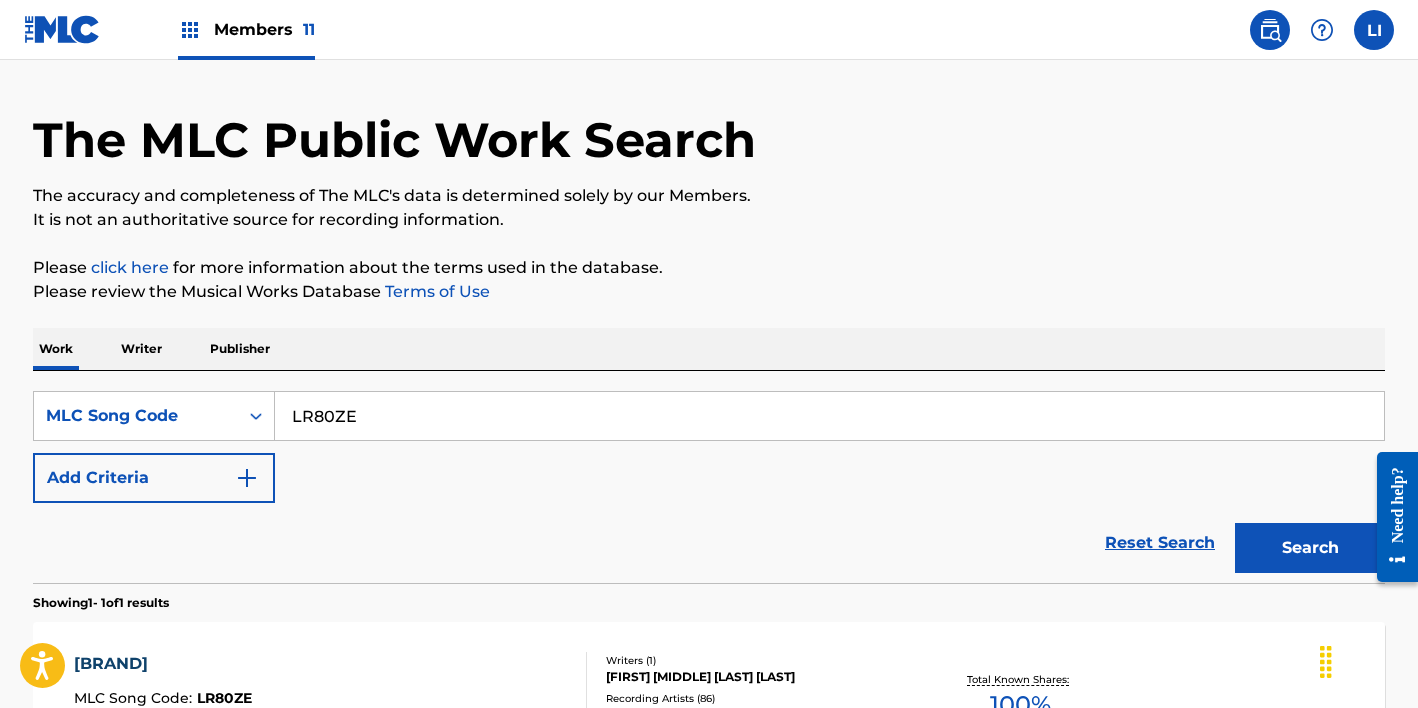scroll, scrollTop: 162, scrollLeft: 0, axis: vertical 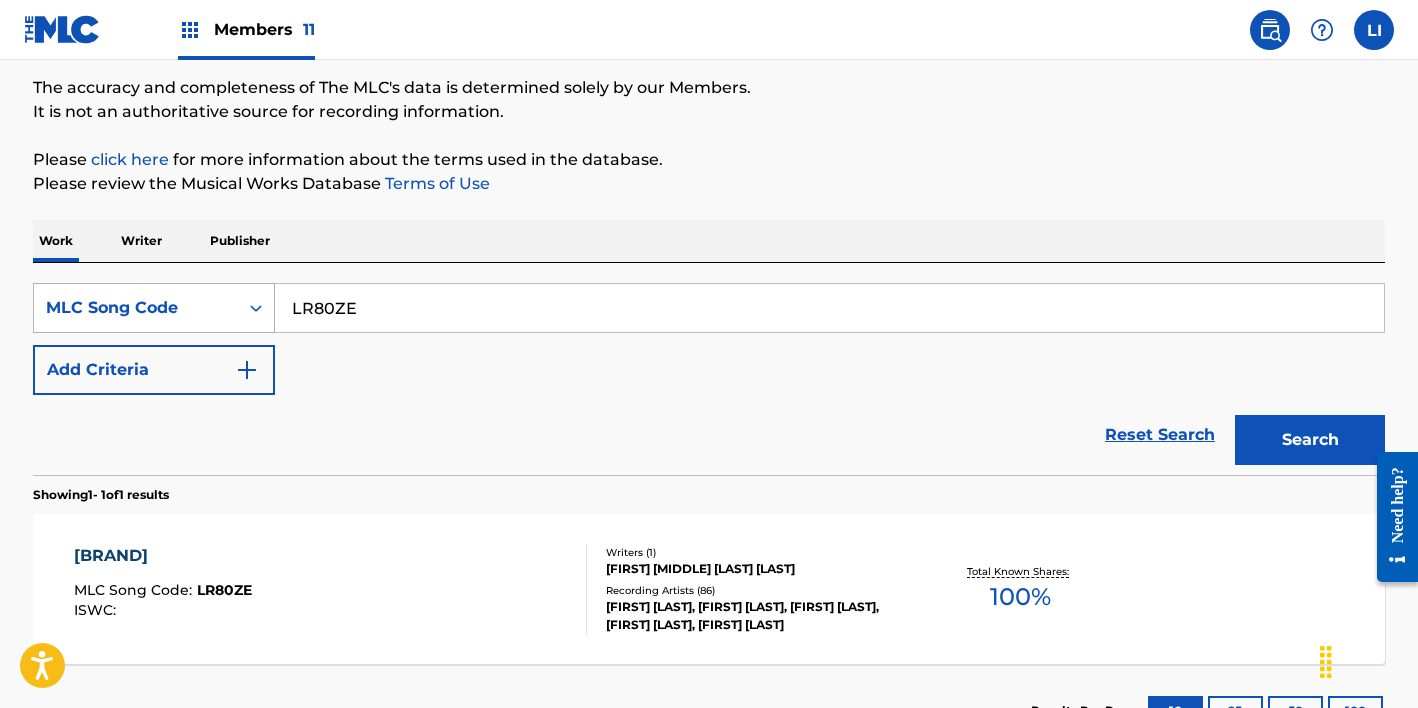 drag, startPoint x: 412, startPoint y: 299, endPoint x: 210, endPoint y: 285, distance: 202.48457 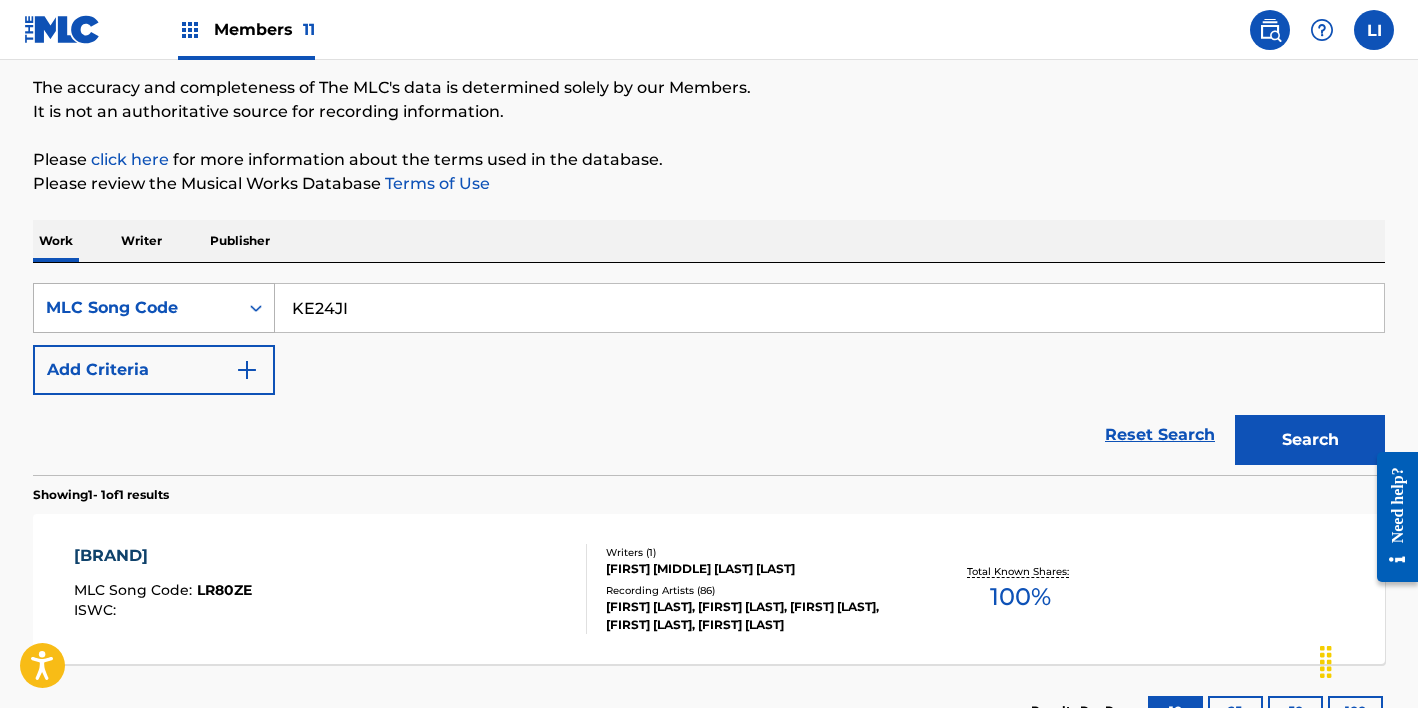 type on "KE24JI" 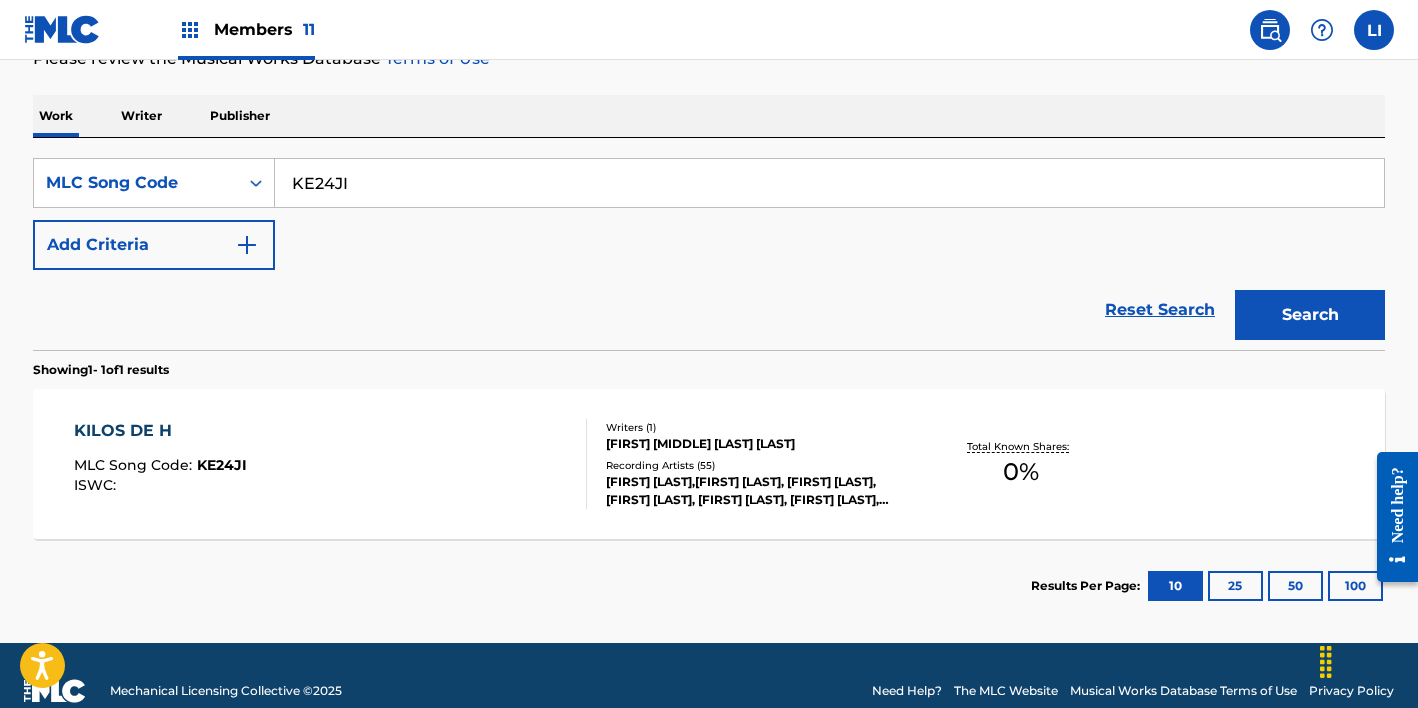 scroll, scrollTop: 318, scrollLeft: 0, axis: vertical 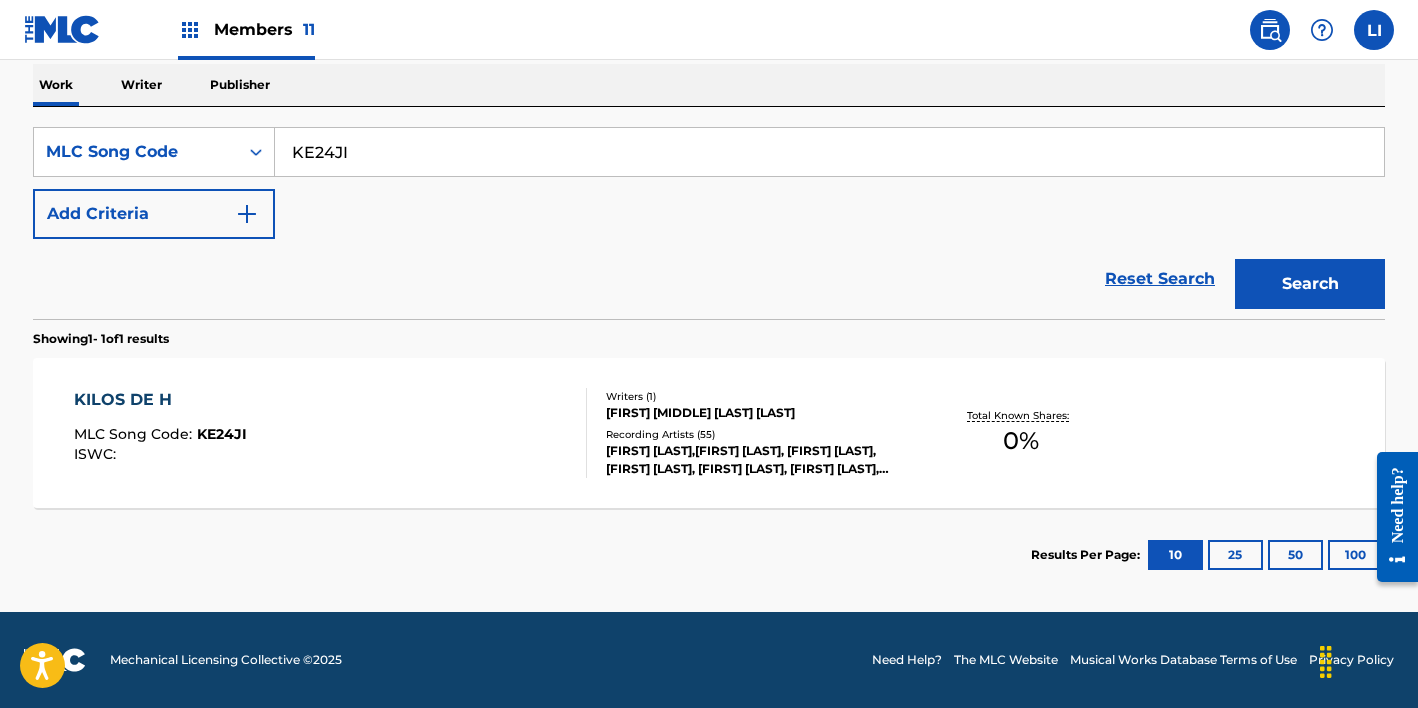 click on "KILOS DE H MLC Song Code : KE24JI ISWC :" at bounding box center (331, 433) 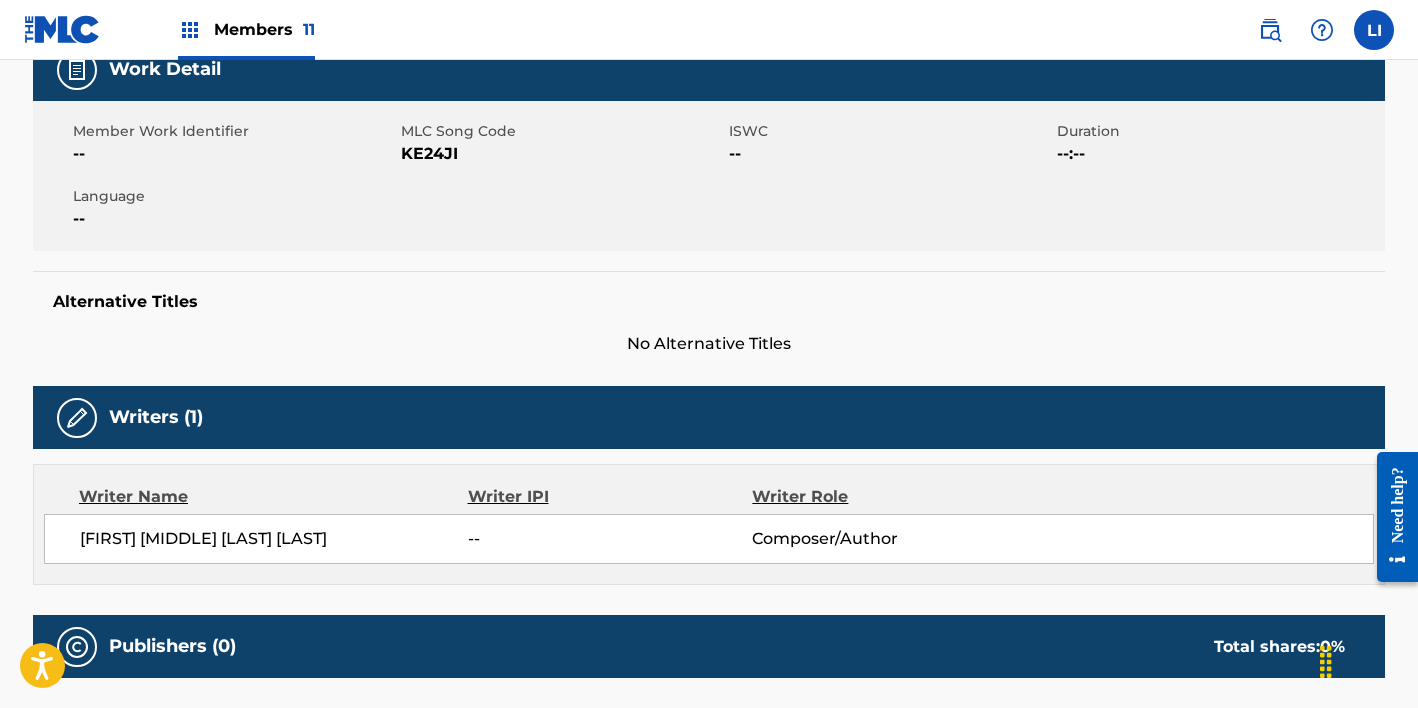 scroll, scrollTop: 0, scrollLeft: 0, axis: both 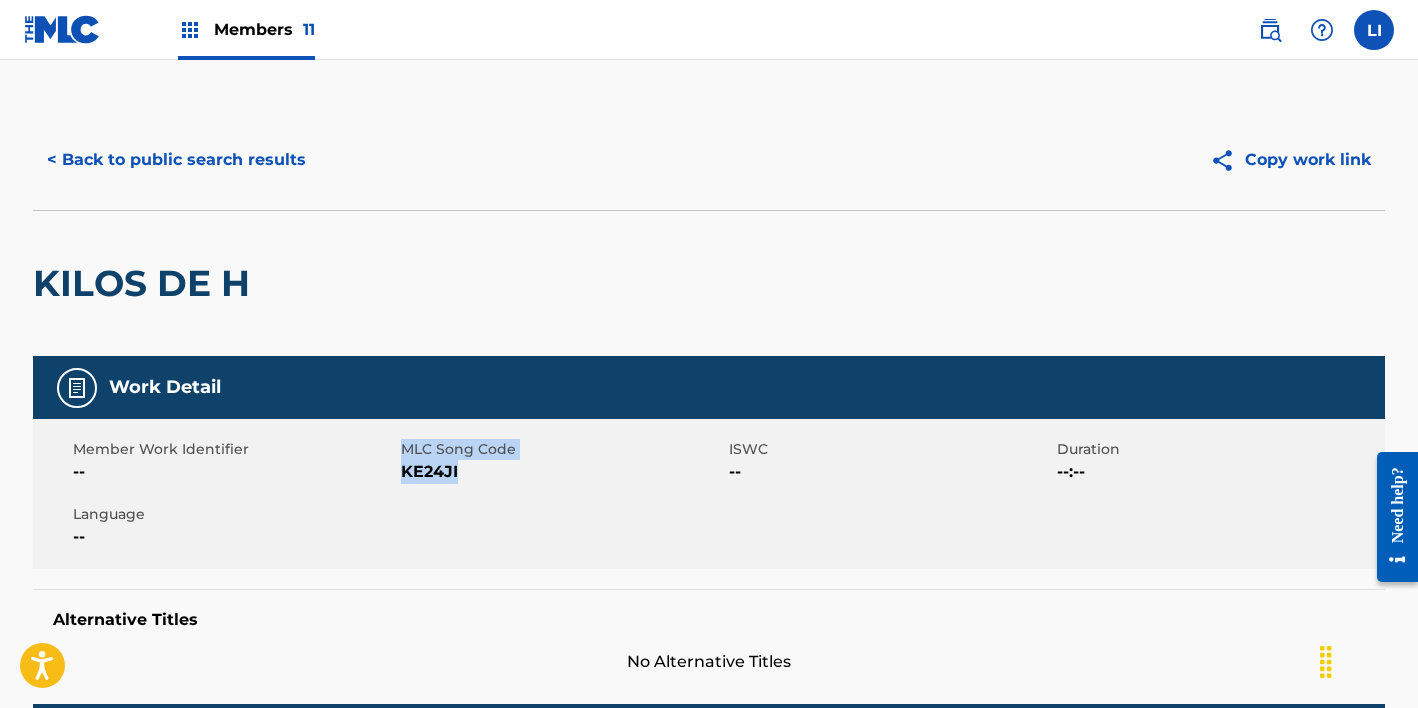 drag, startPoint x: 474, startPoint y: 473, endPoint x: 398, endPoint y: 468, distance: 76.1643 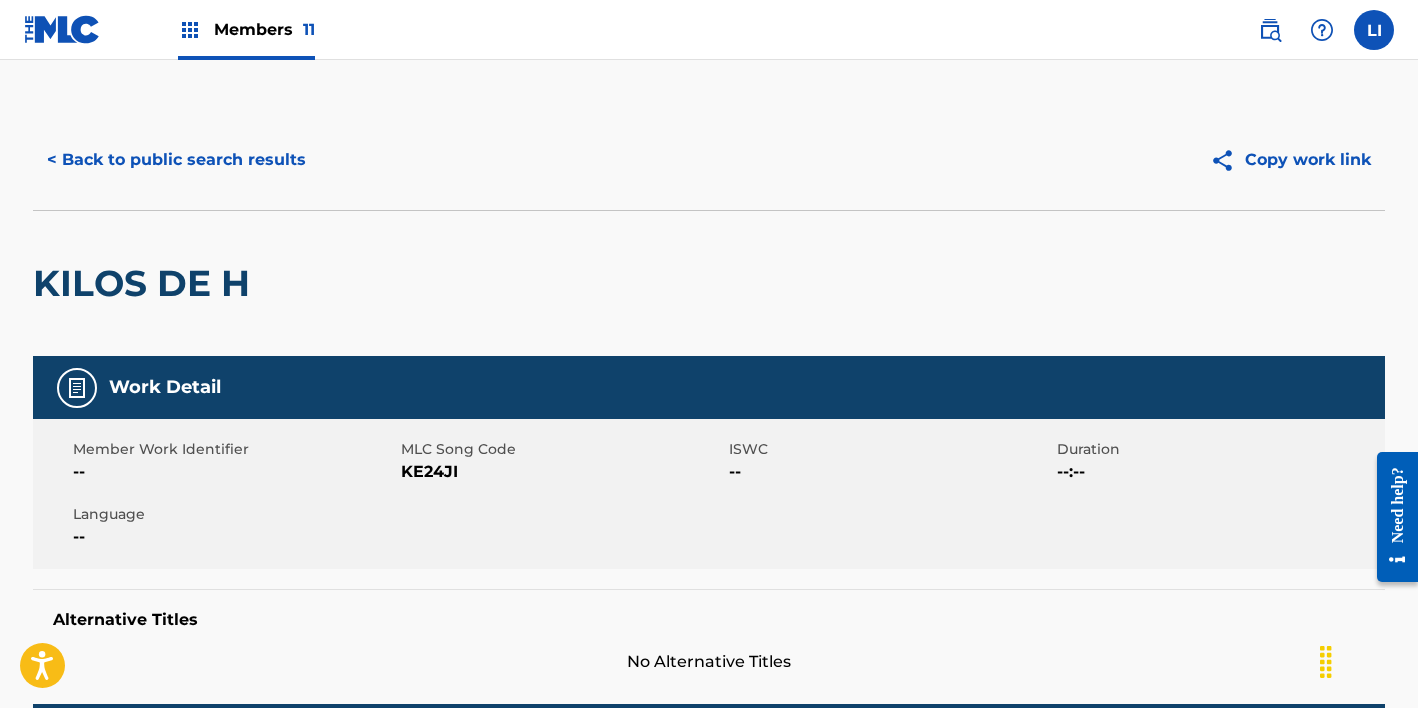 drag, startPoint x: 841, startPoint y: 106, endPoint x: 788, endPoint y: 94, distance: 54.34151 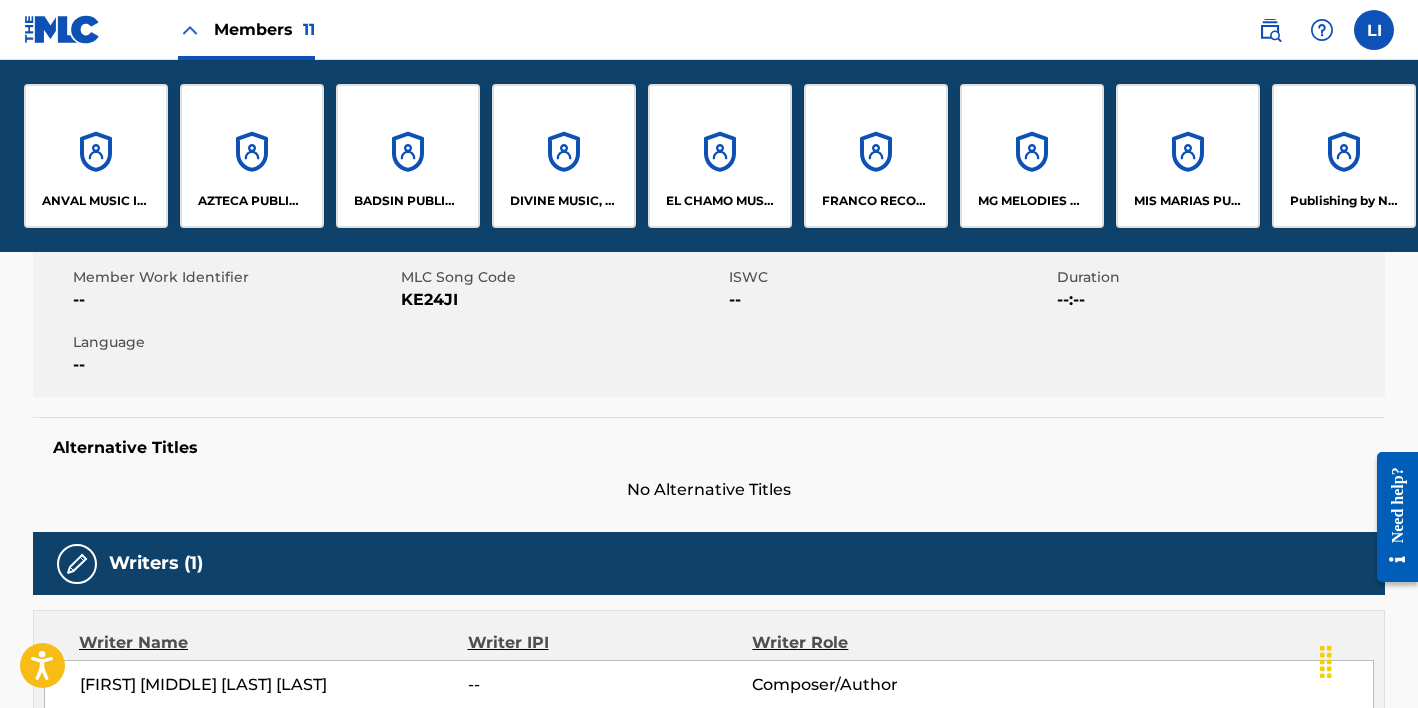 scroll, scrollTop: 373, scrollLeft: 0, axis: vertical 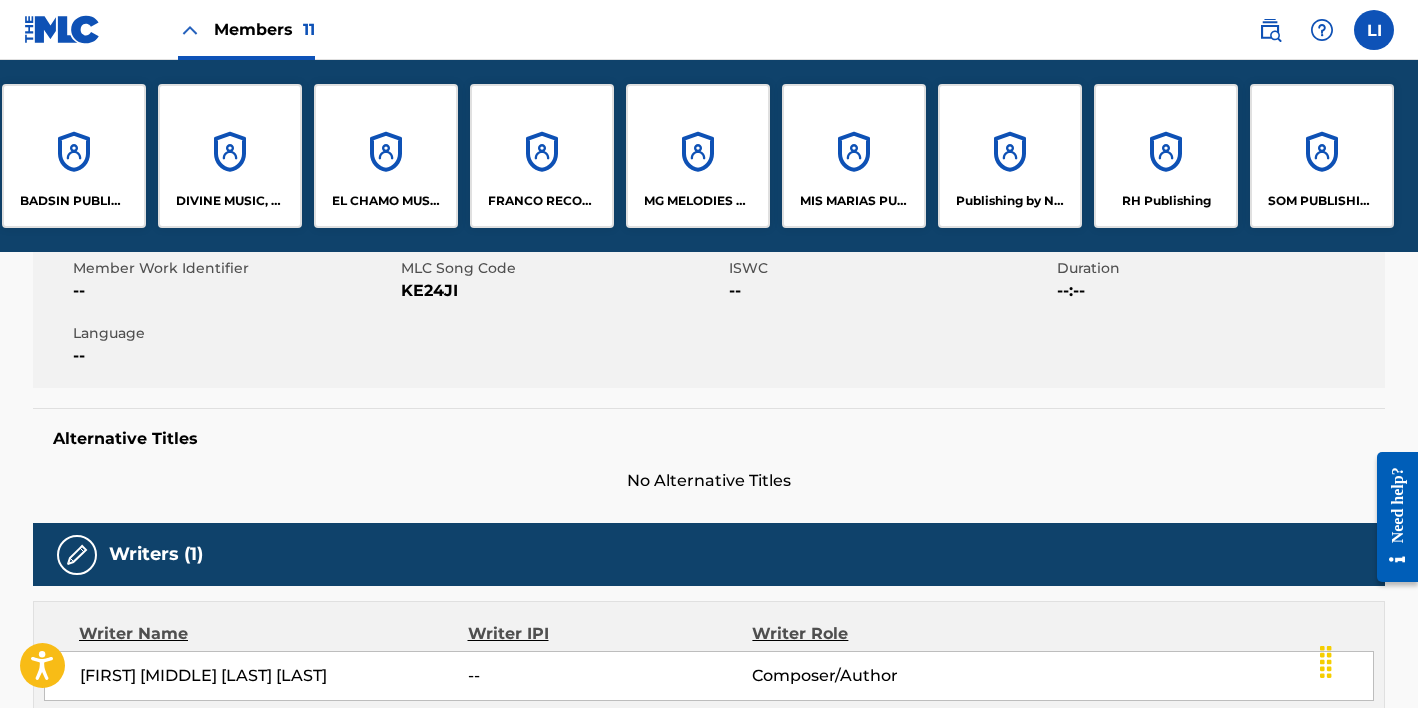 click on "RH Publishing" at bounding box center (1166, 156) 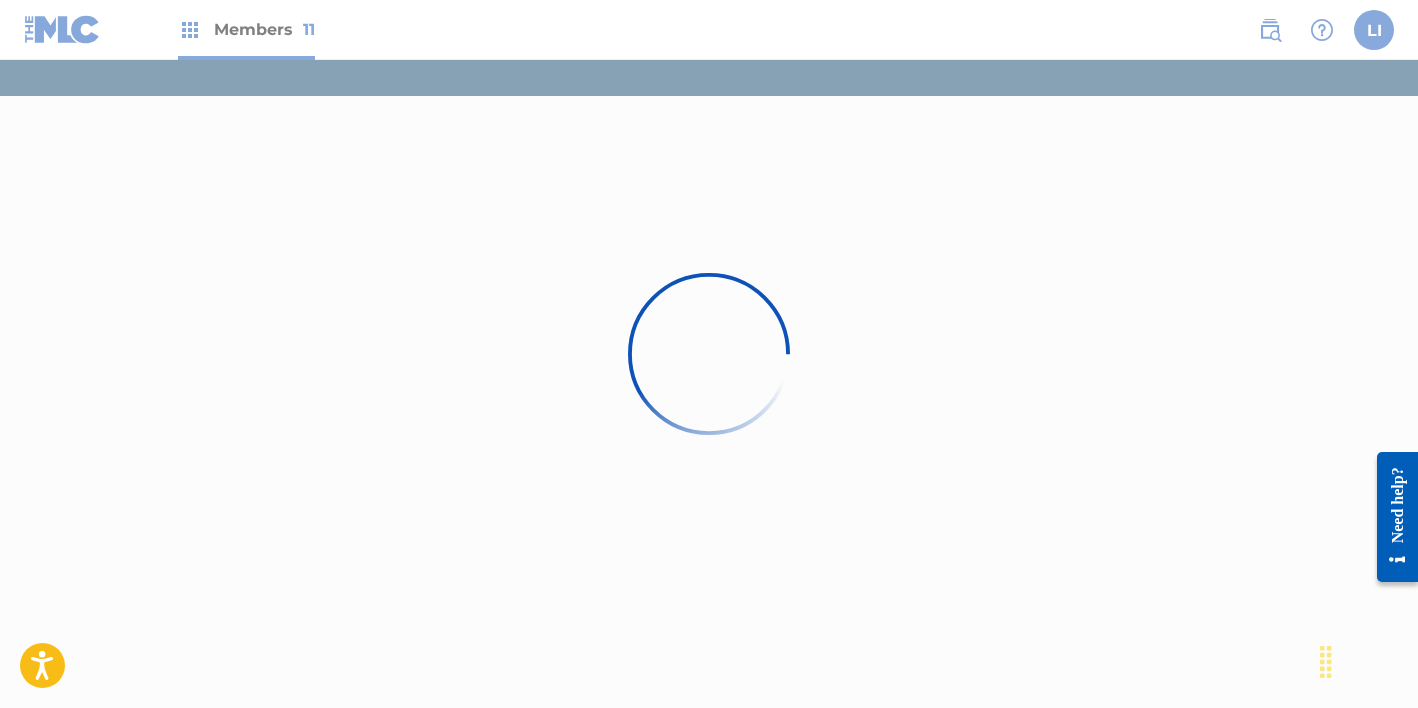 scroll, scrollTop: 0, scrollLeft: 0, axis: both 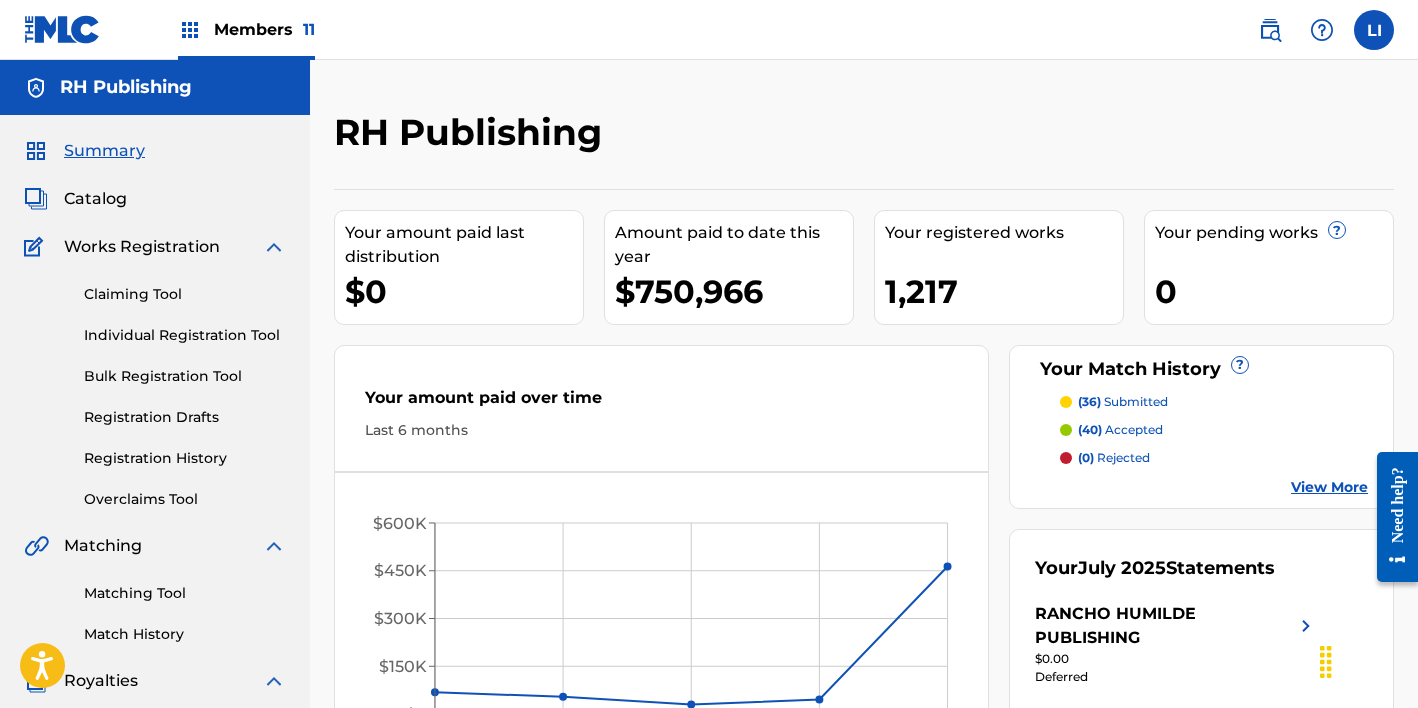 click on "Claiming Tool" at bounding box center [185, 294] 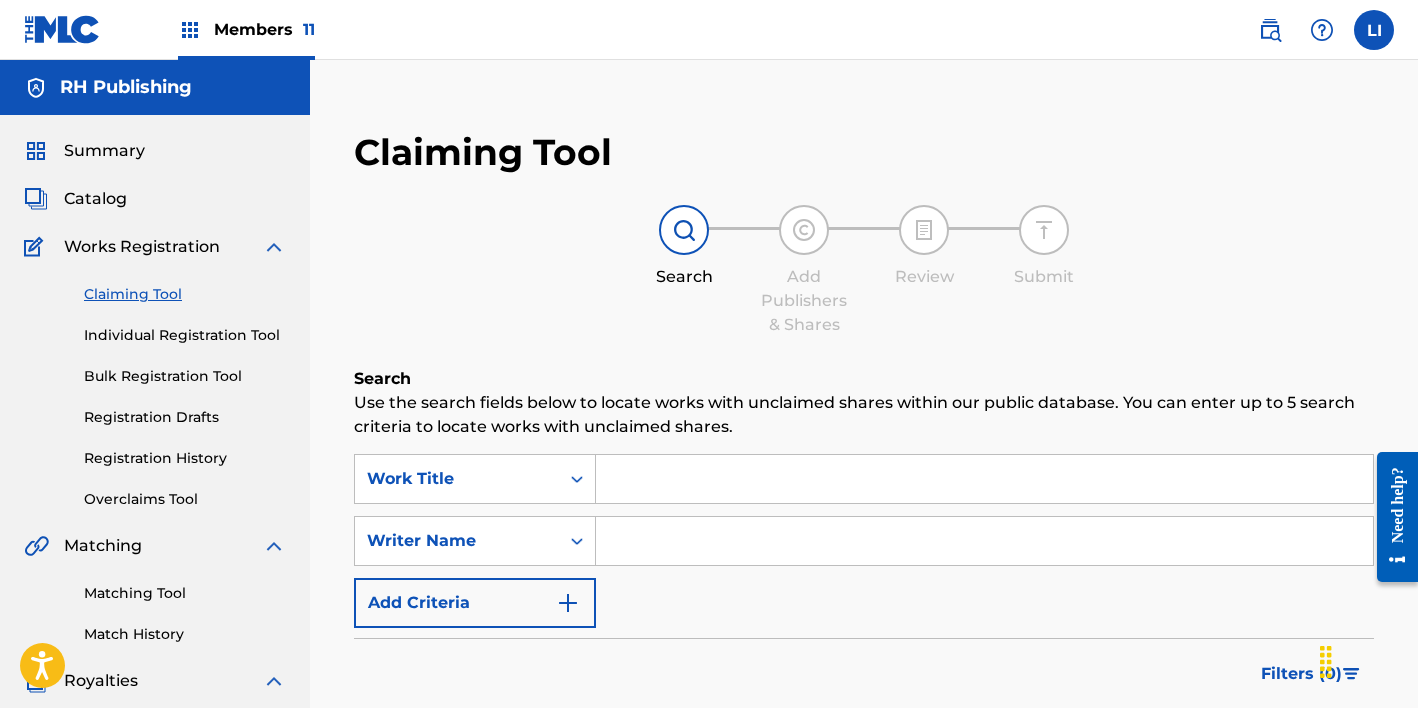 click at bounding box center [984, 479] 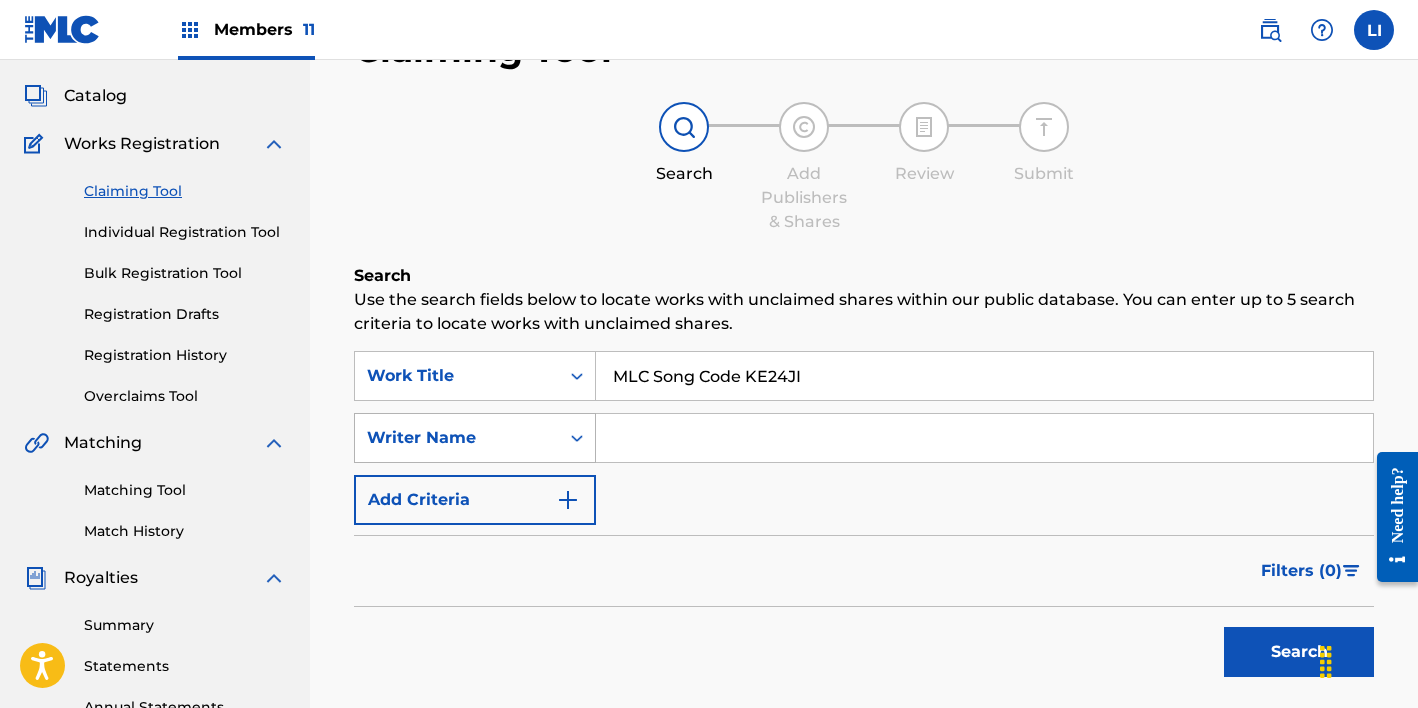 scroll, scrollTop: 122, scrollLeft: 0, axis: vertical 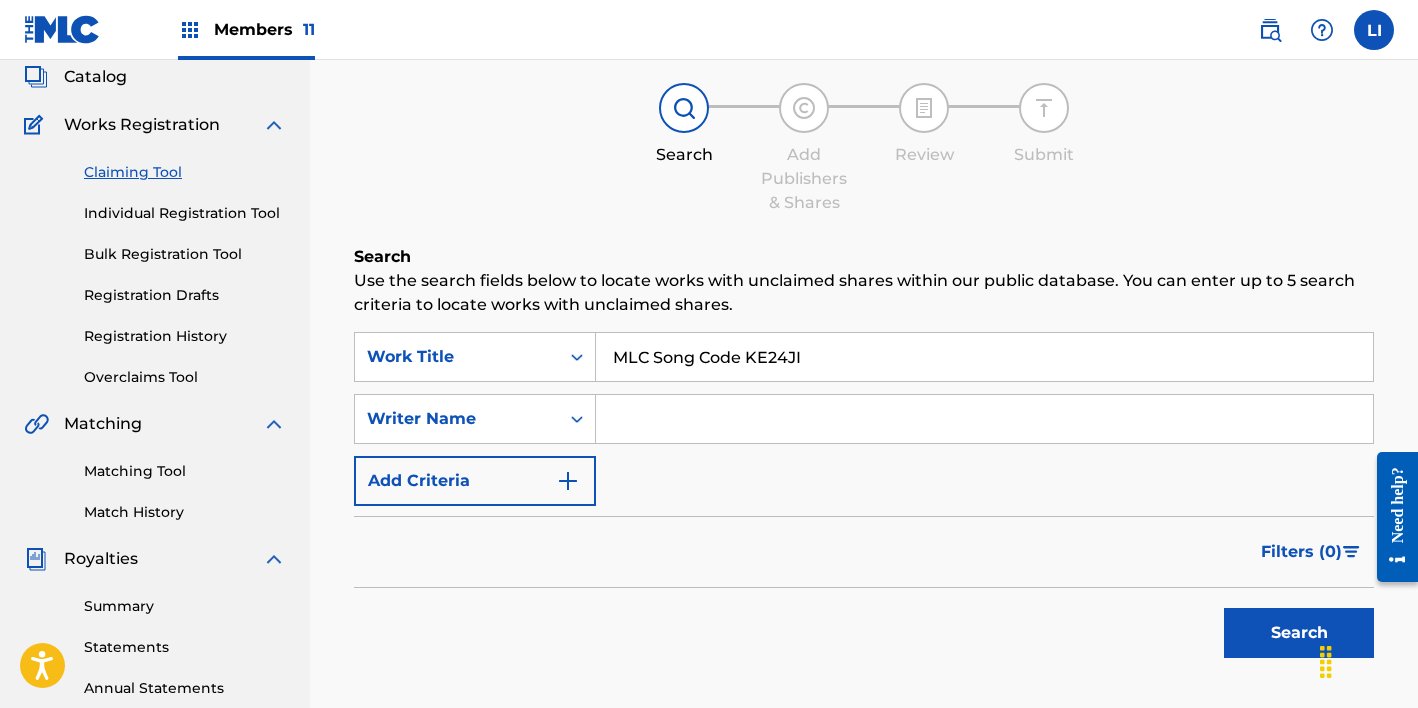 click on "SearchWithCriteriafae702c3-7f09-4603-9ea0-41967f12108f Work Title MLC Song Code KE24JI SearchWithCriteriabf606c94-36c7-4b72-a807-1fcd2ce9d5ca Writer Name Add Criteria" at bounding box center [864, 419] 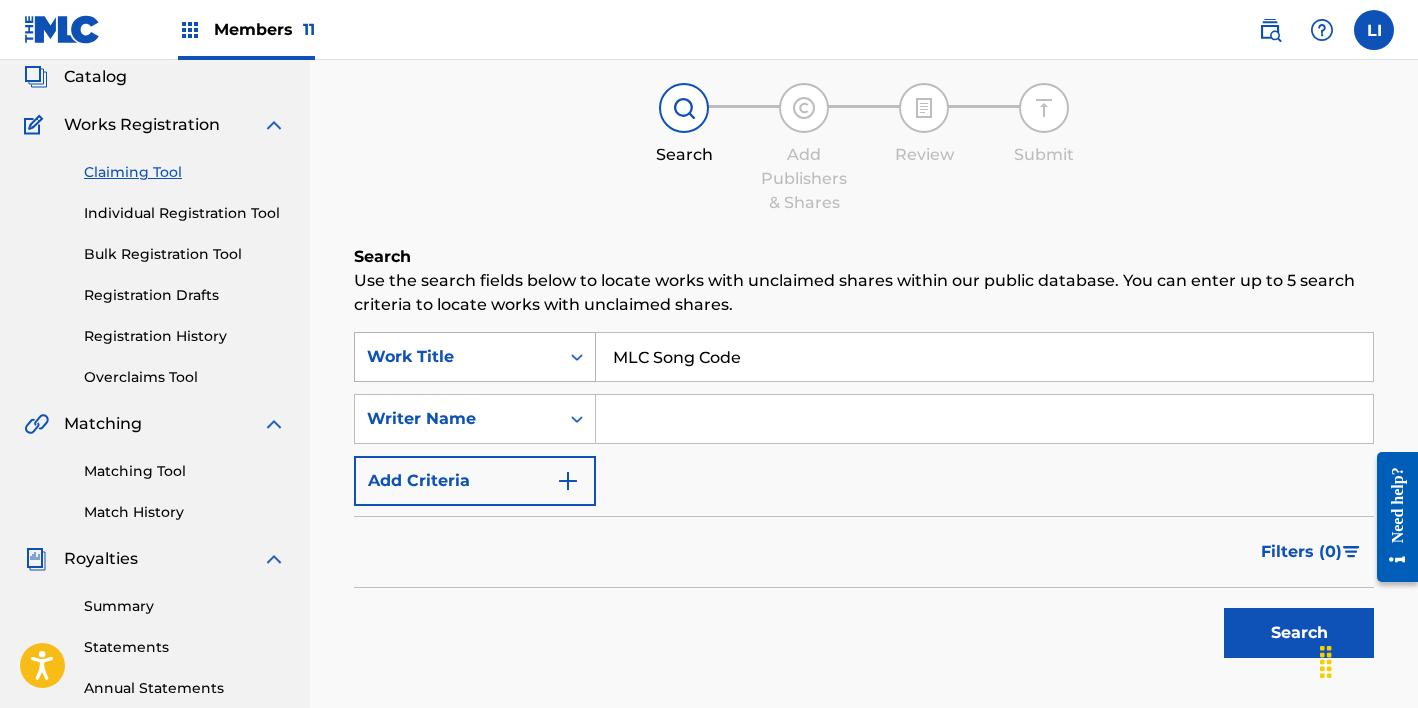 type on "MLC Song Code" 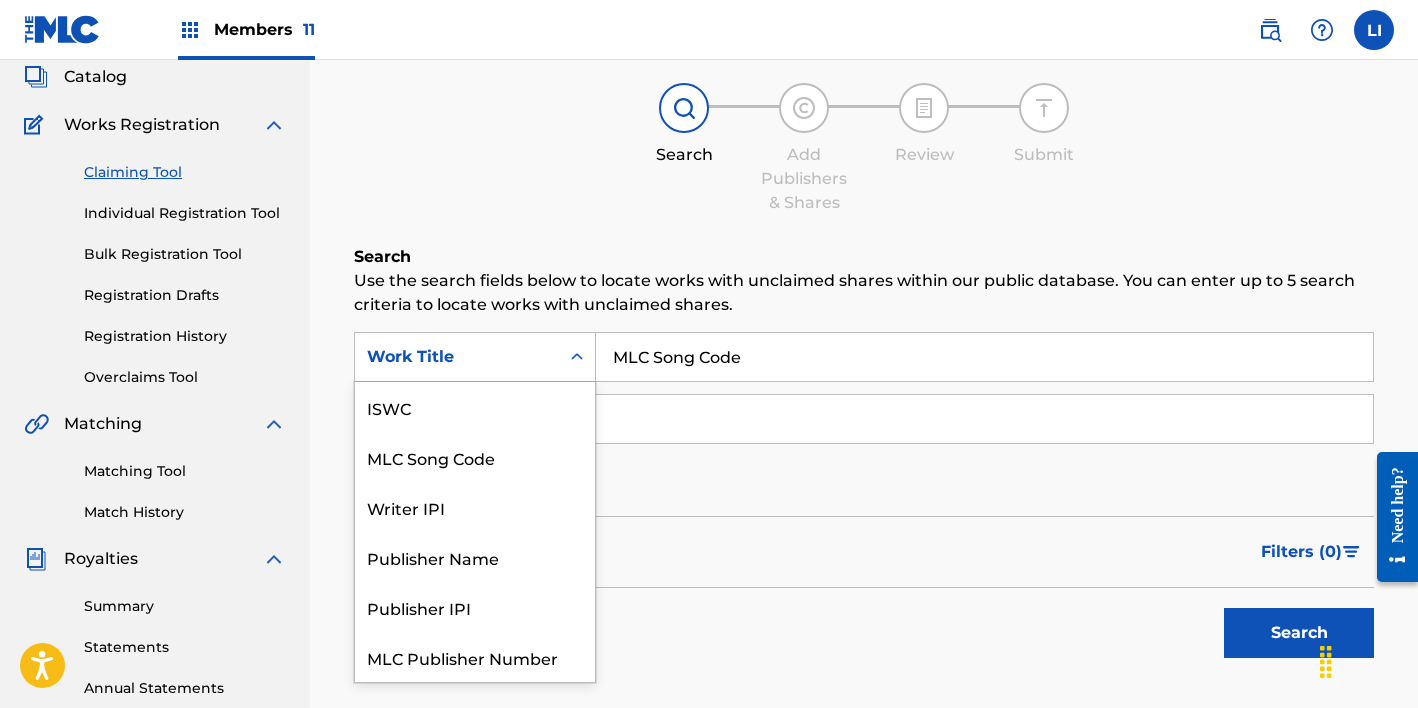 click on "Work Title" at bounding box center (457, 357) 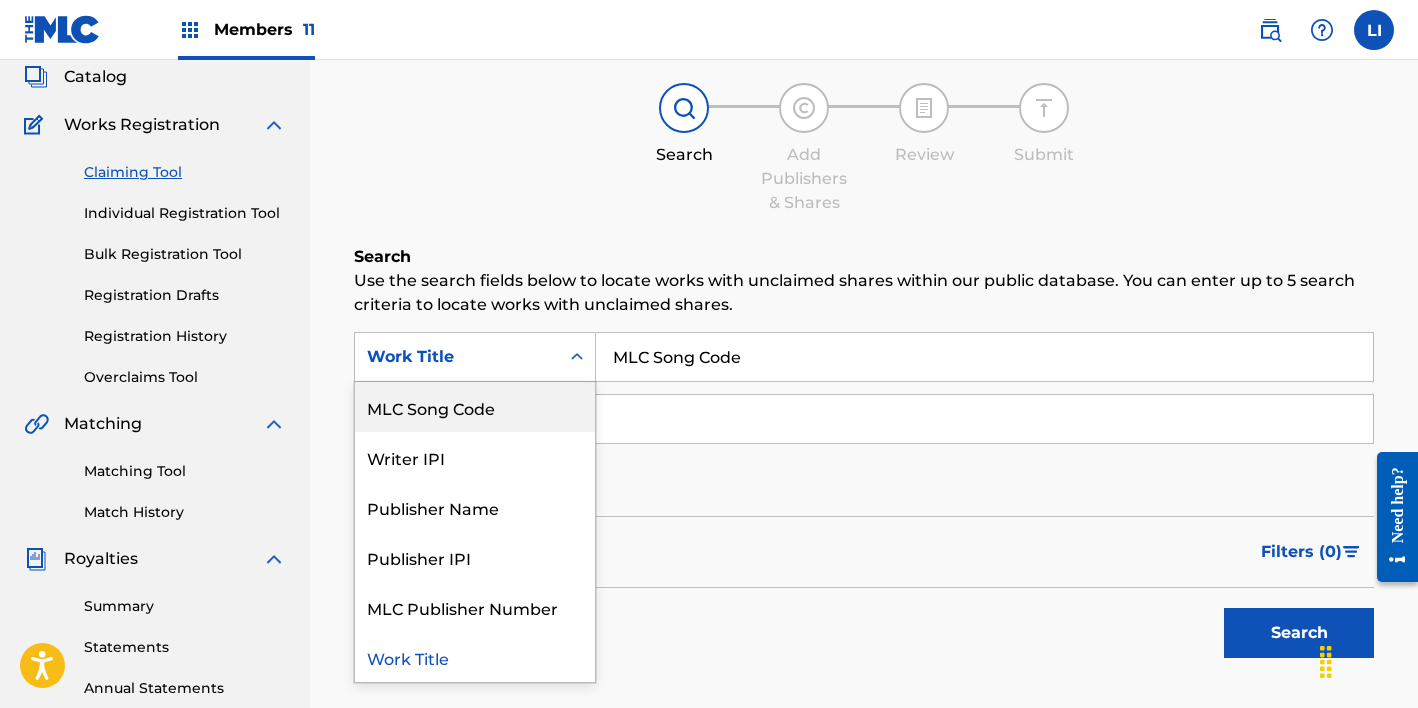 drag, startPoint x: 478, startPoint y: 406, endPoint x: 537, endPoint y: 386, distance: 62.297672 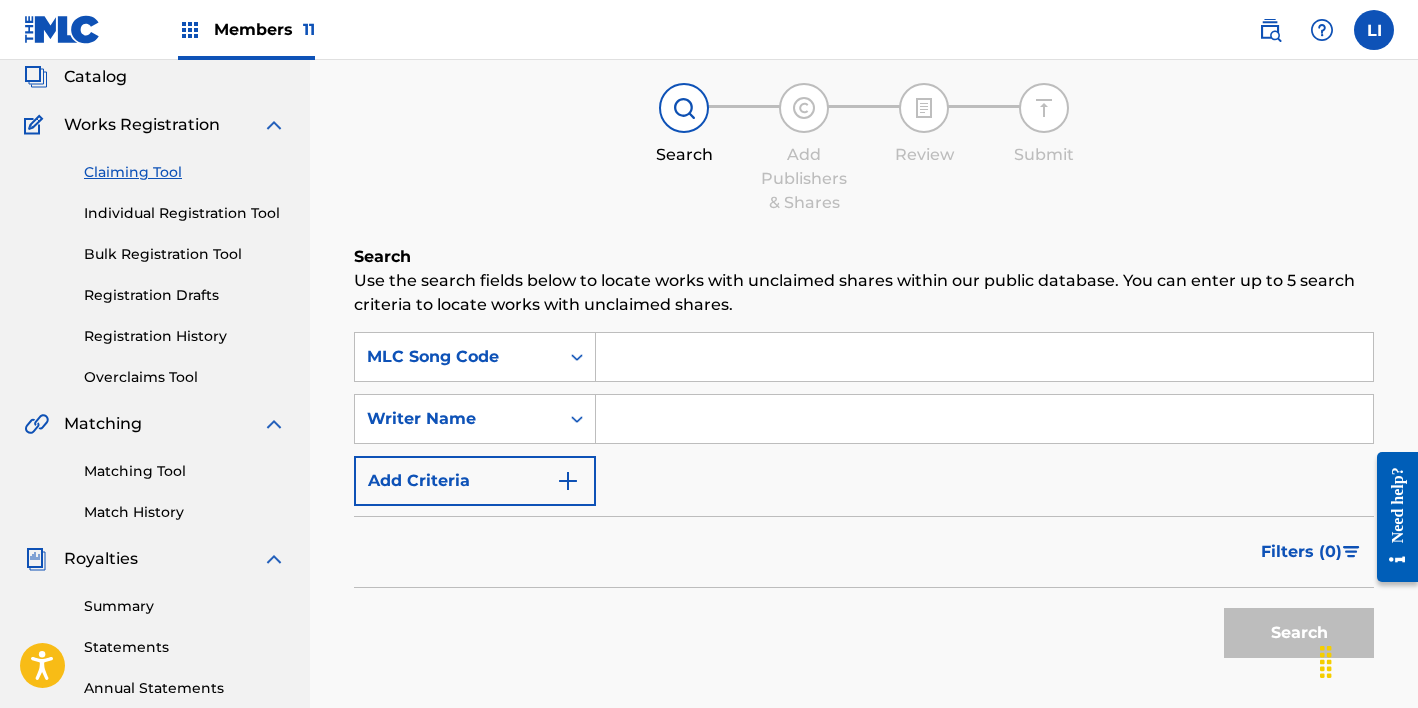 click at bounding box center (984, 357) 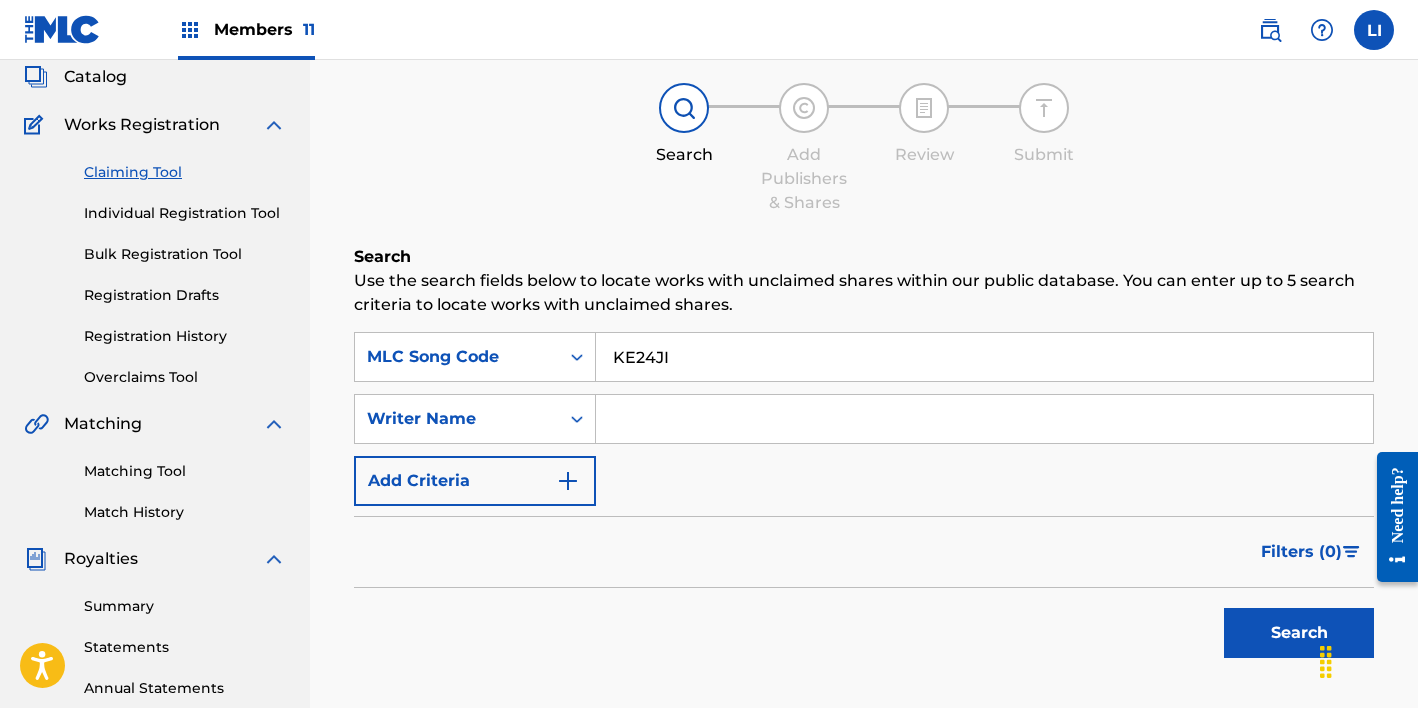 type on "KE24JI" 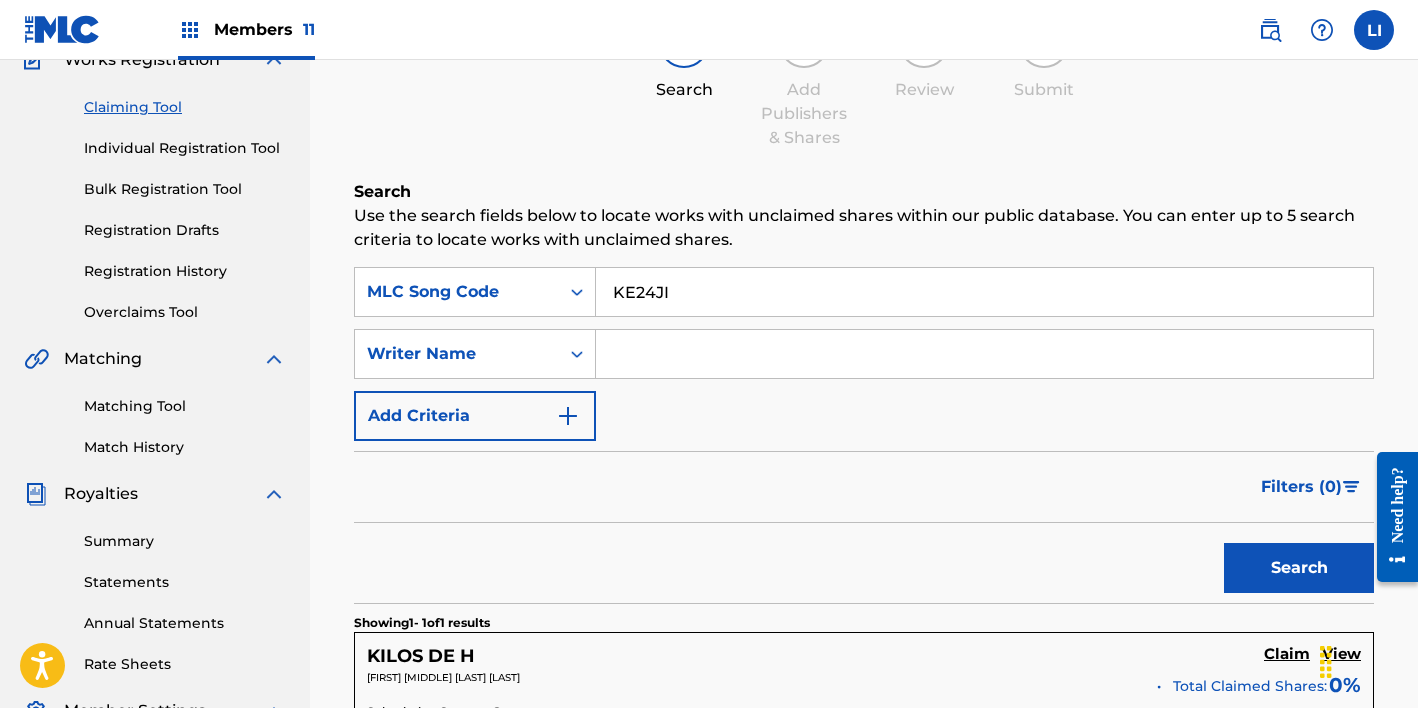 scroll, scrollTop: 481, scrollLeft: 0, axis: vertical 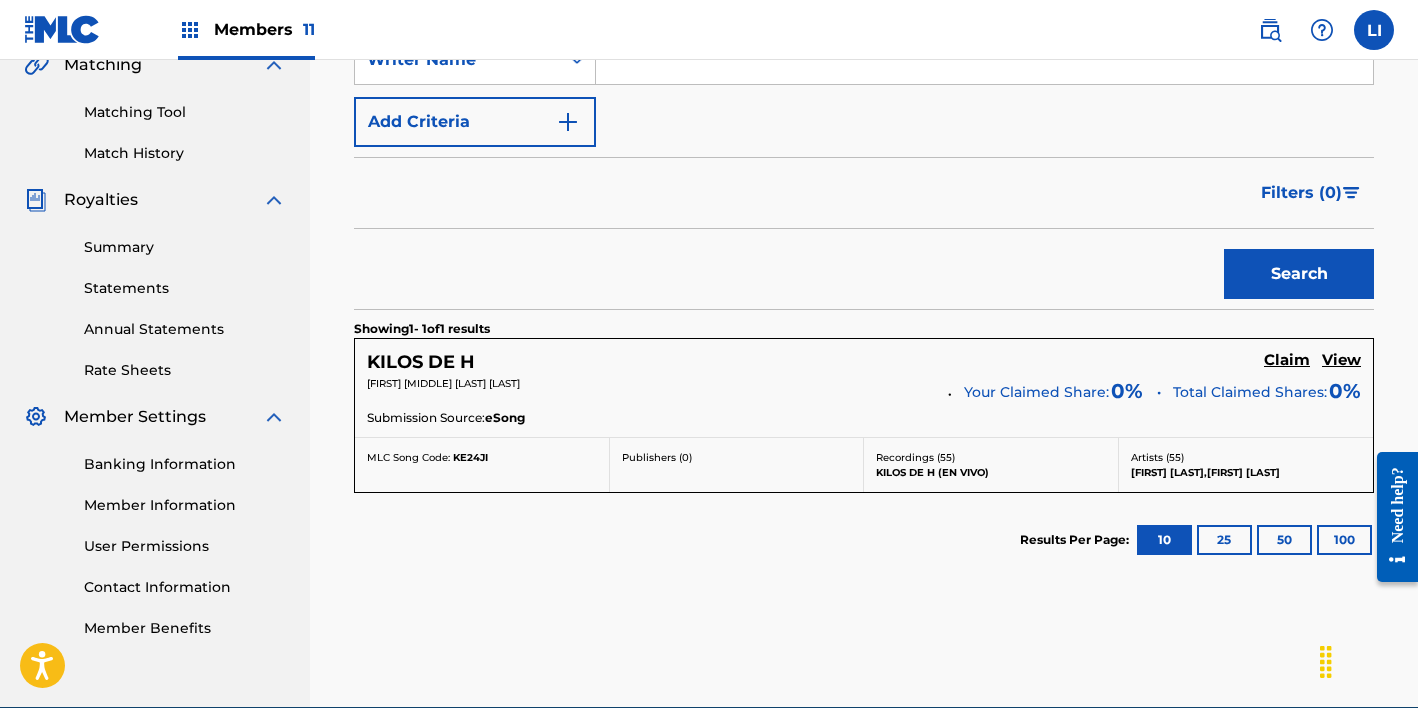 click on "Claim" at bounding box center (1287, 360) 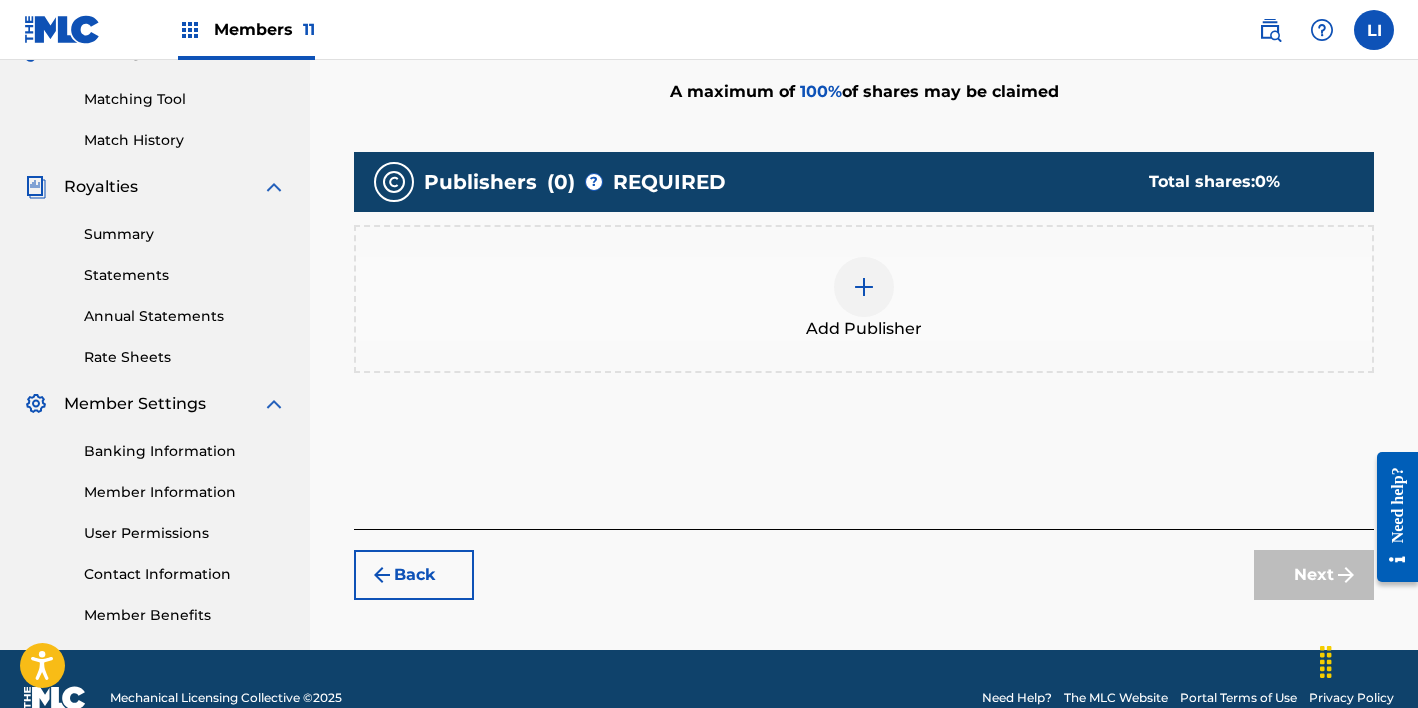 scroll, scrollTop: 513, scrollLeft: 0, axis: vertical 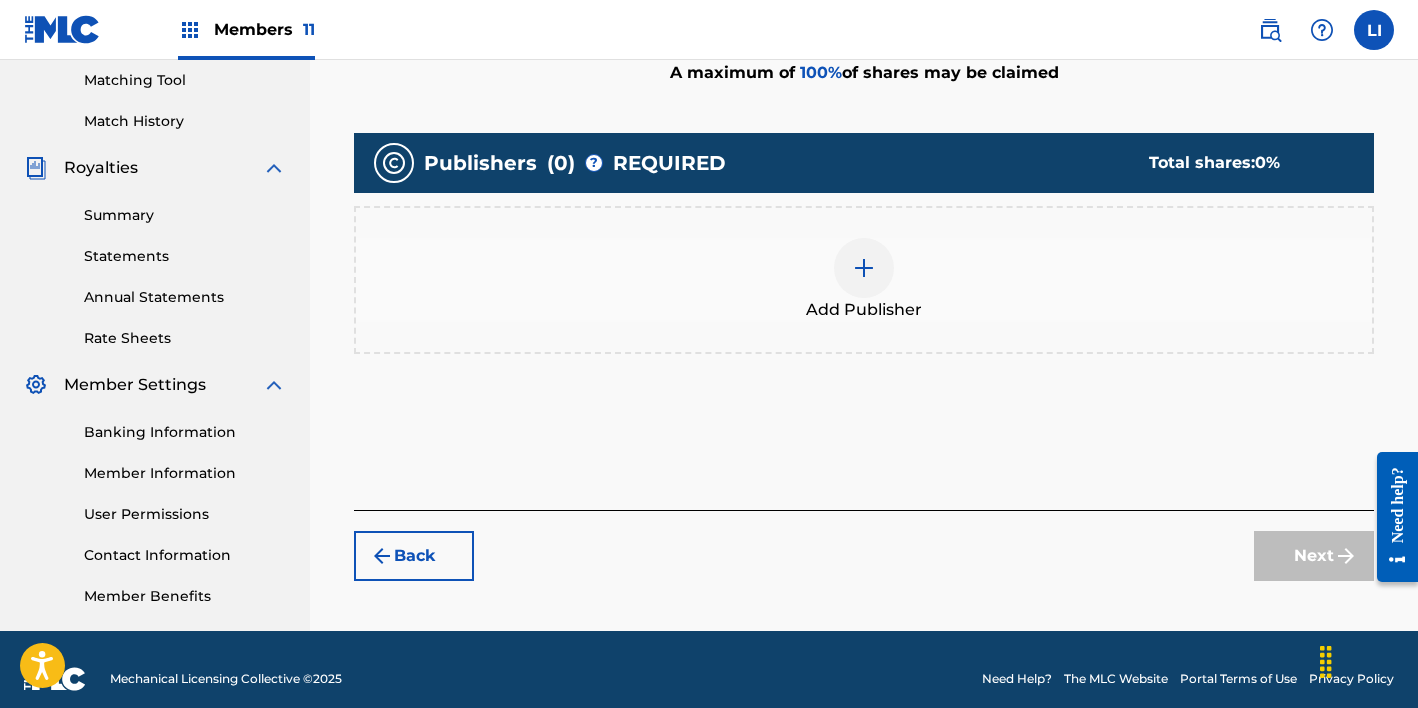 click on "Add Publisher" at bounding box center (864, 280) 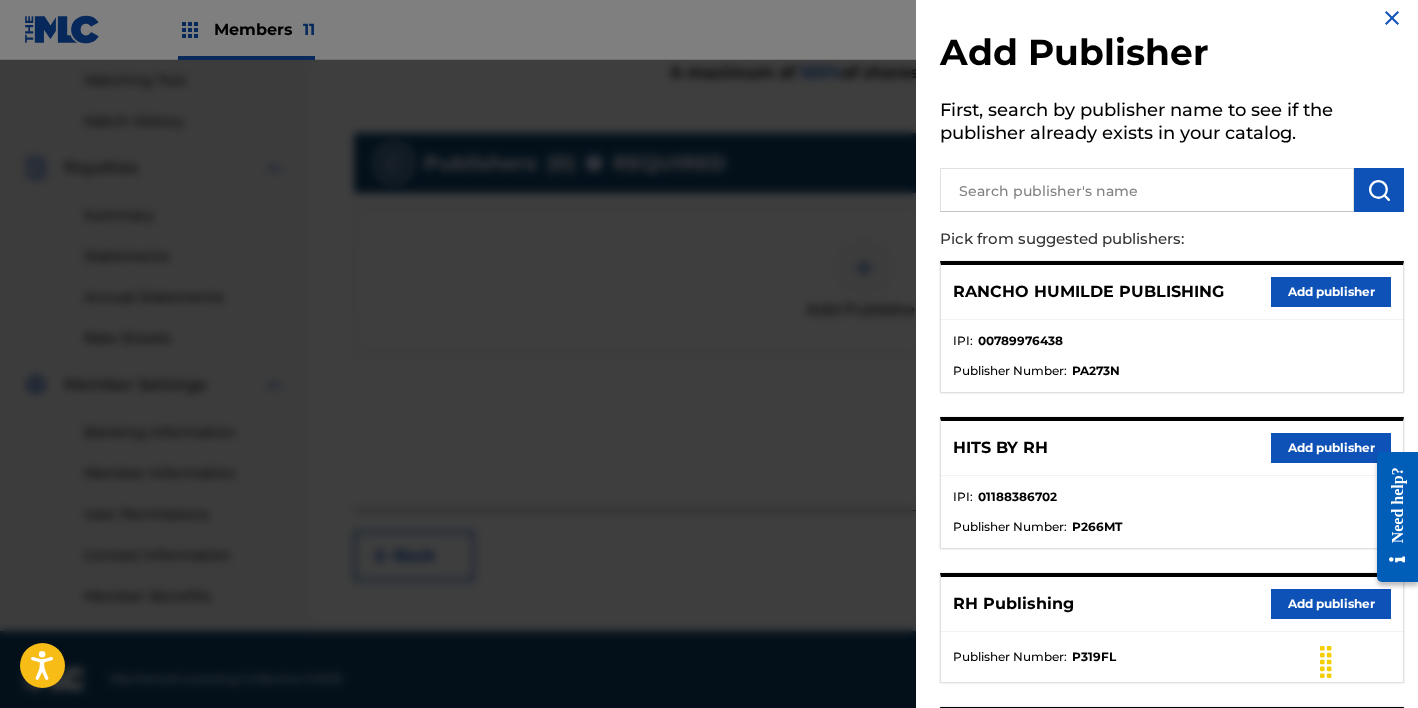 scroll, scrollTop: 33, scrollLeft: 0, axis: vertical 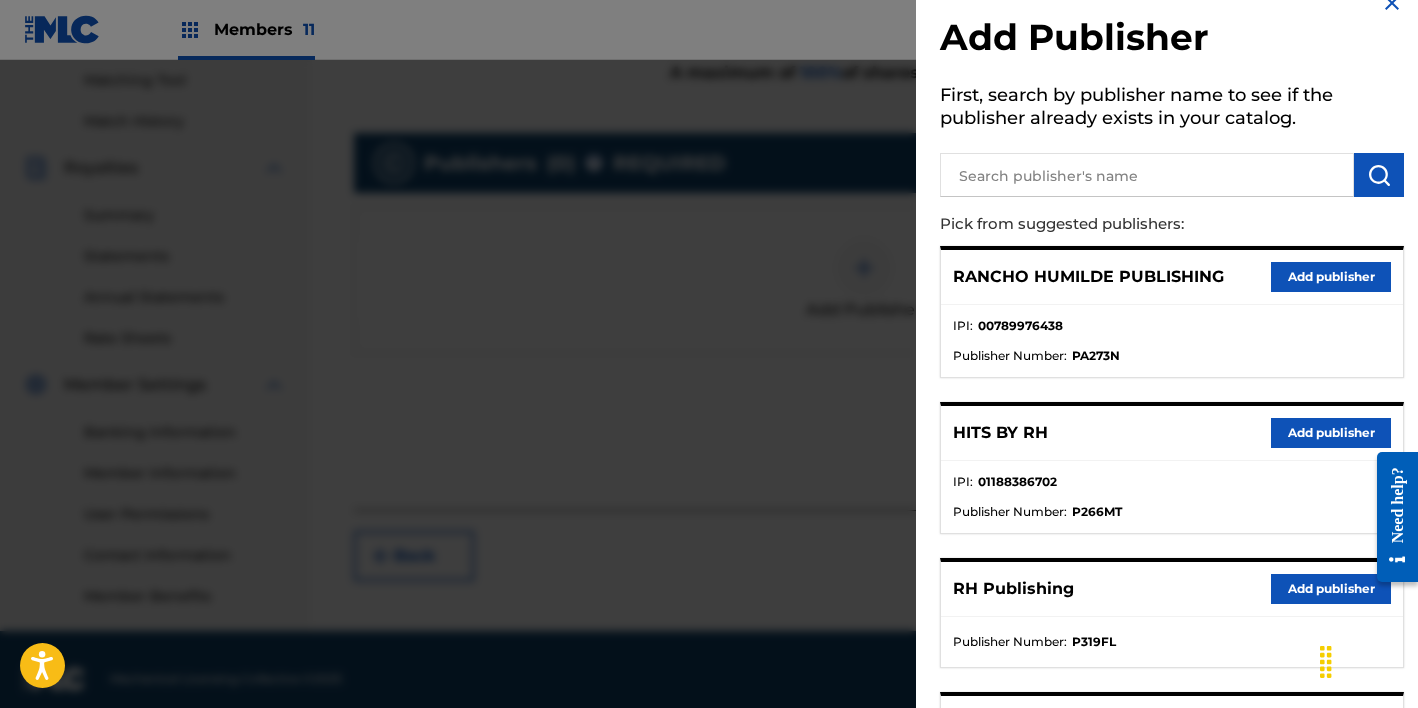 drag, startPoint x: 1333, startPoint y: 435, endPoint x: 1209, endPoint y: 413, distance: 125.93649 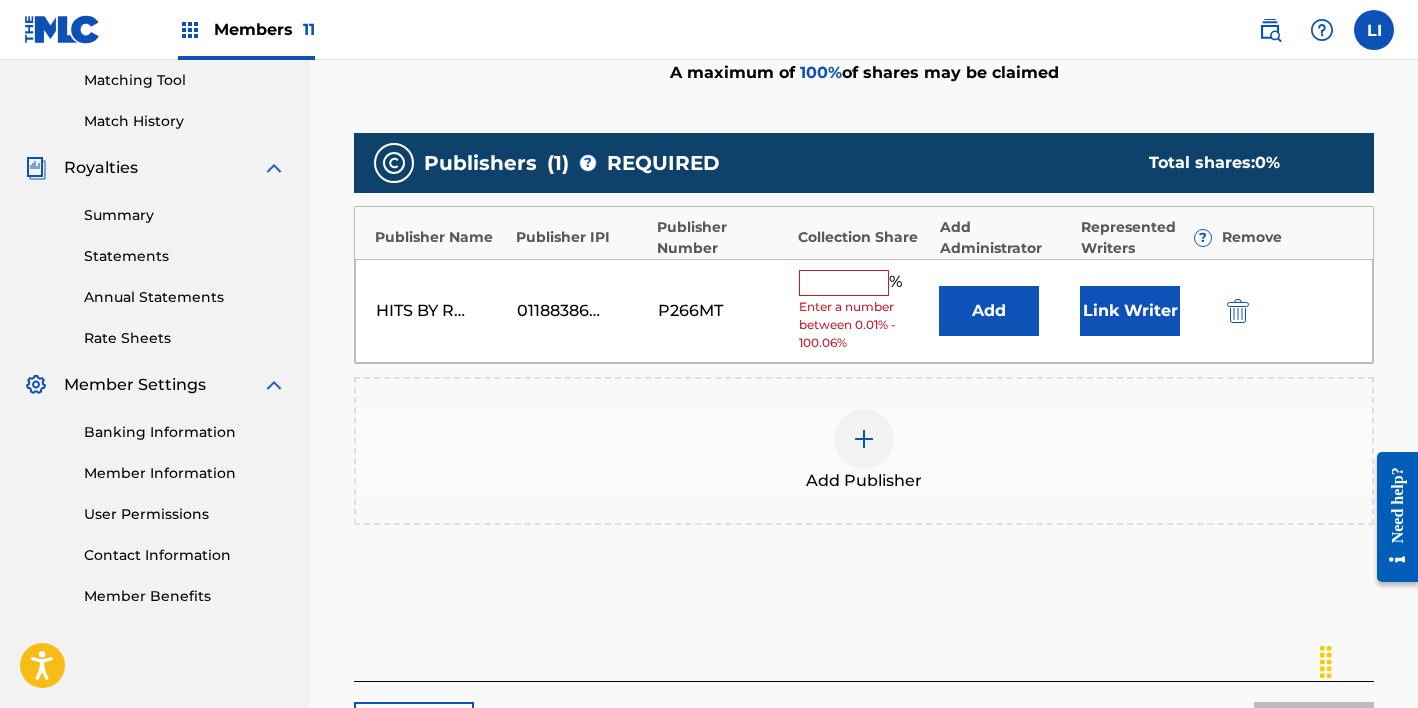 click on "Add" at bounding box center [989, 311] 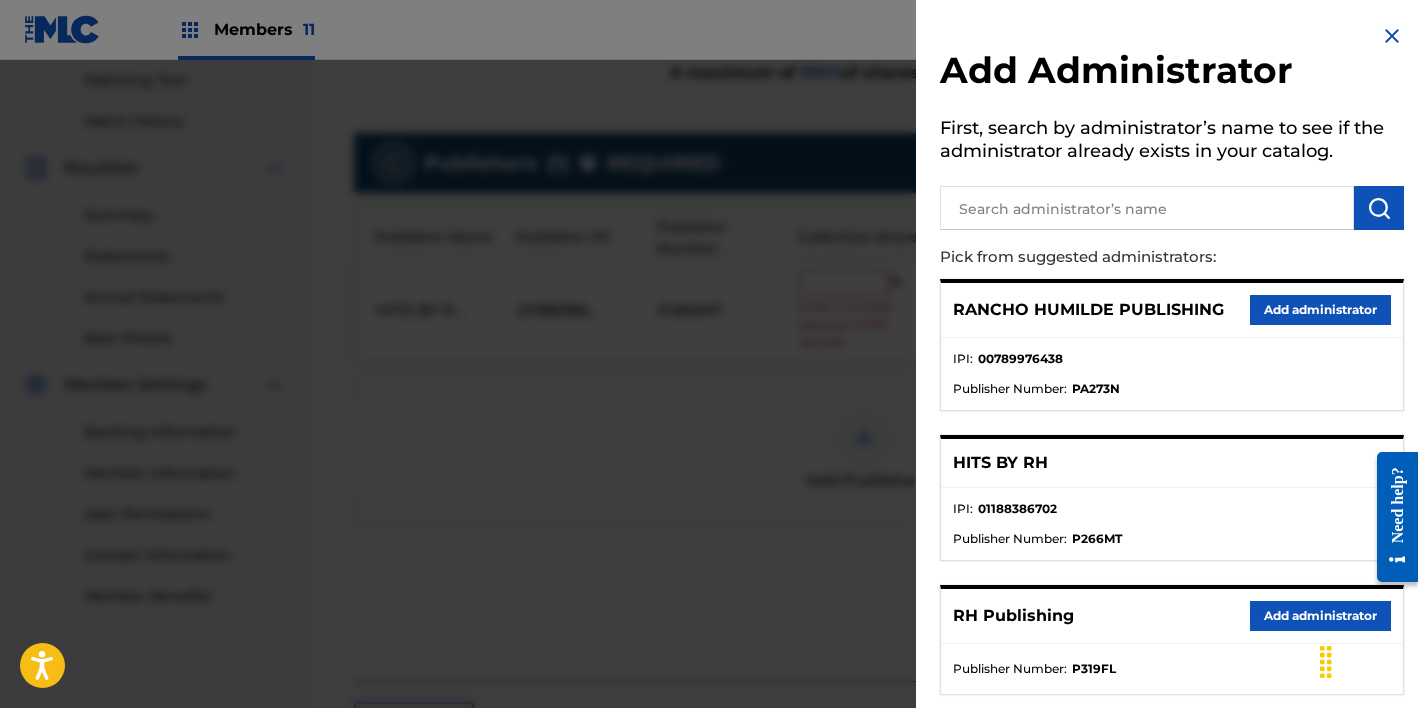 click on "RH Publishing Add administrator" at bounding box center (1172, 616) 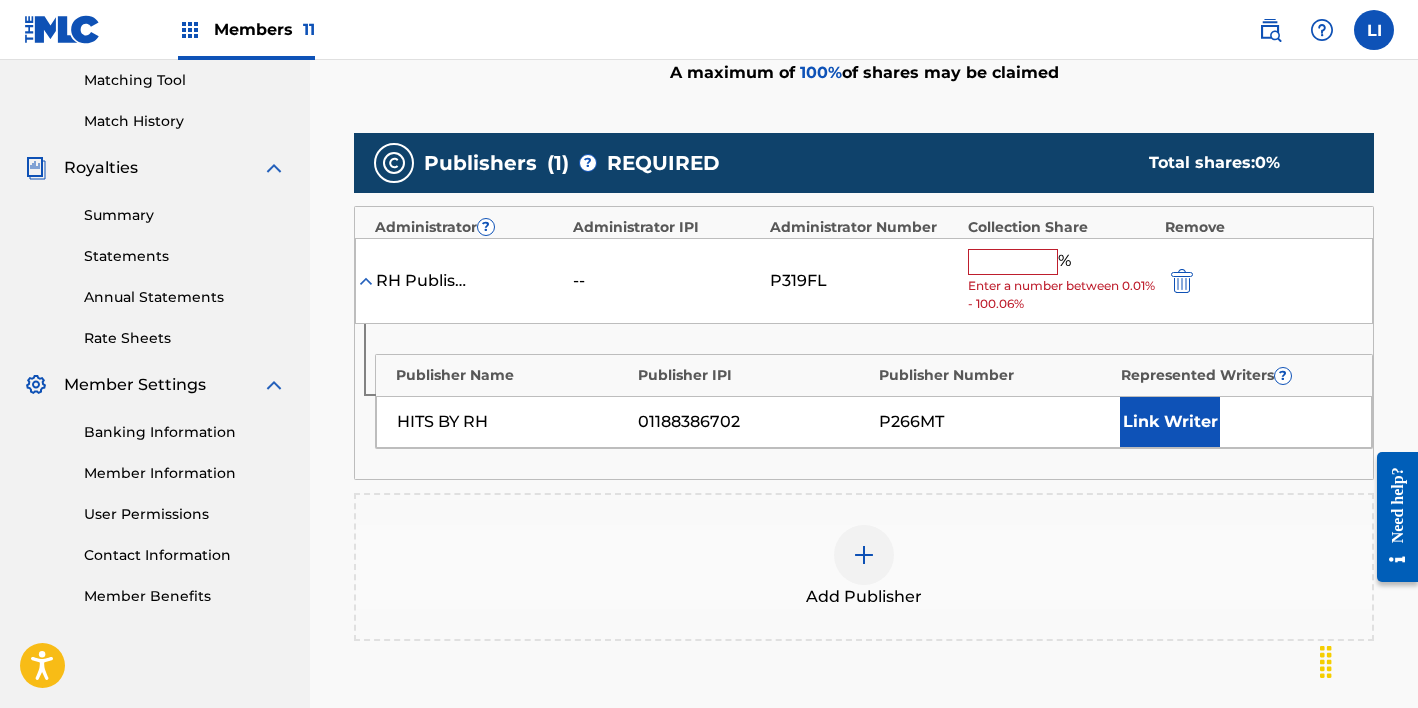click at bounding box center (1013, 262) 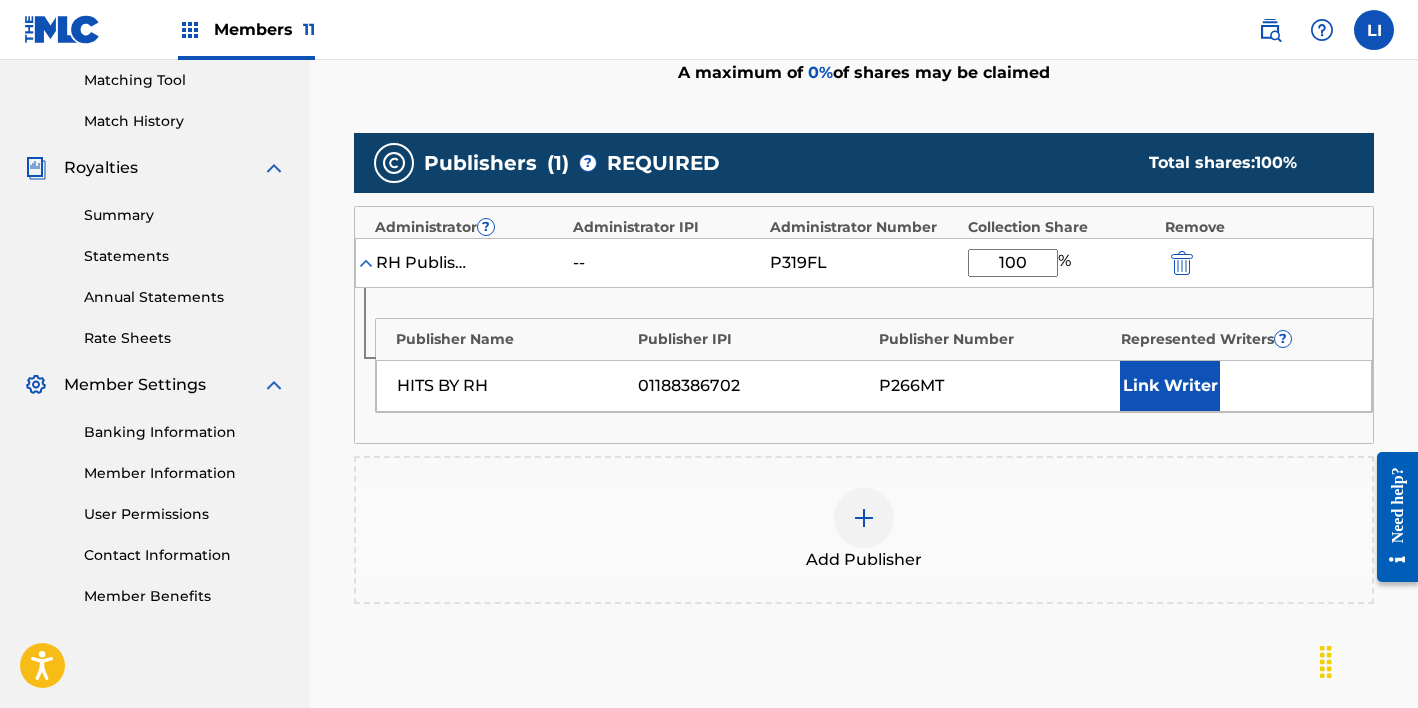 type on "100" 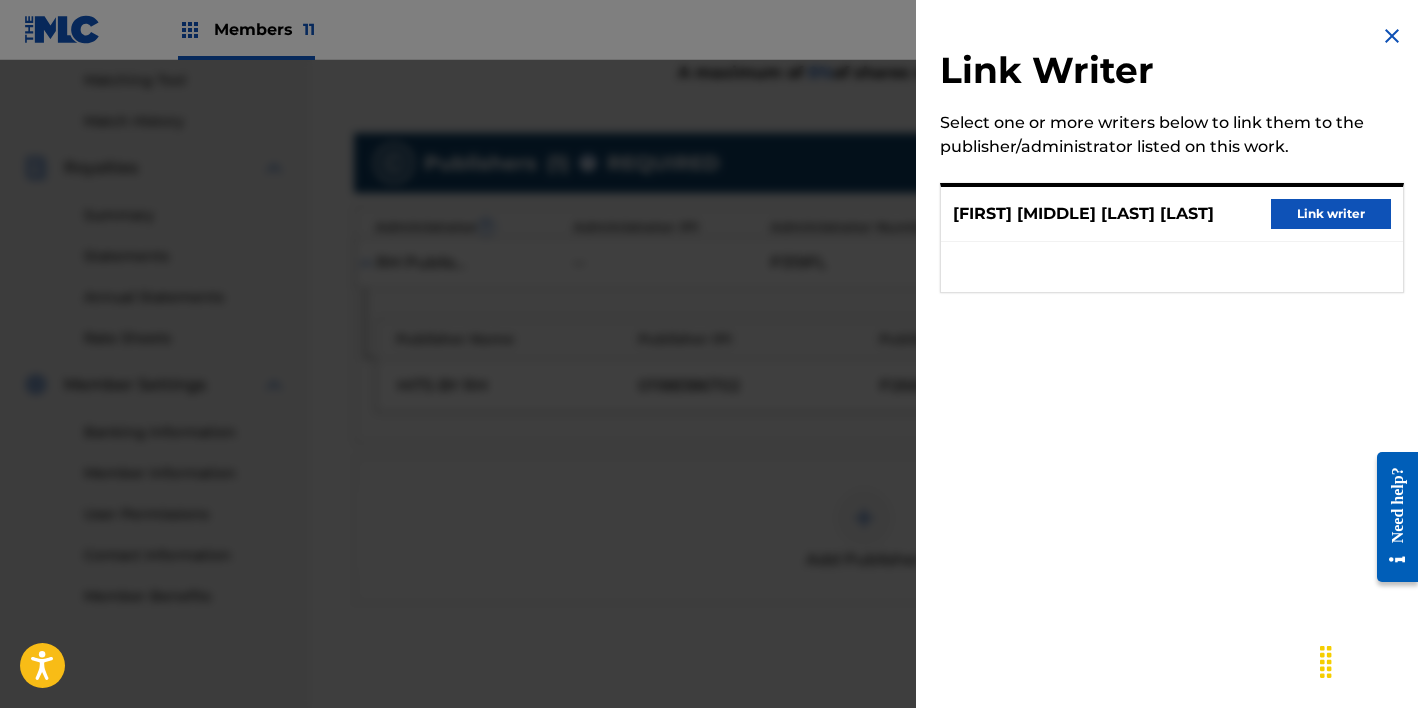 click on "Link writer" at bounding box center [1331, 214] 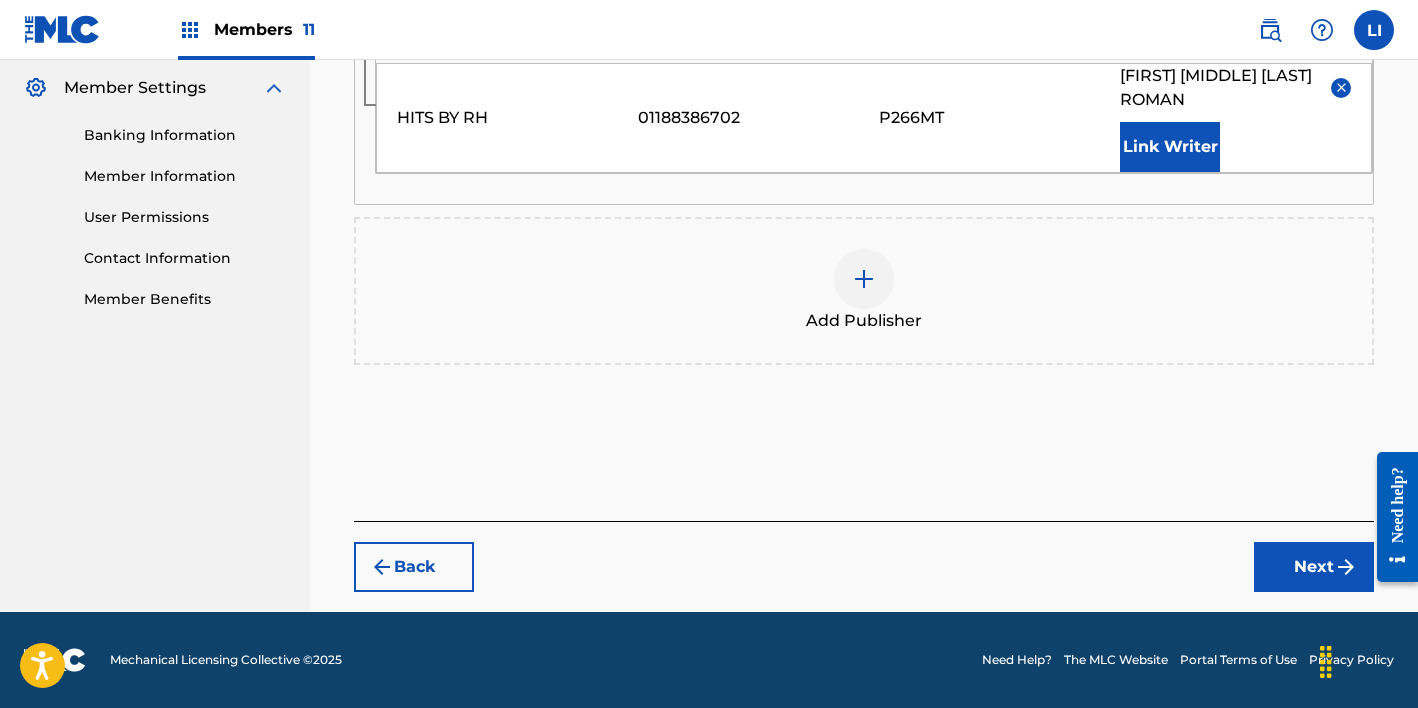 click on "Next" at bounding box center [1314, 567] 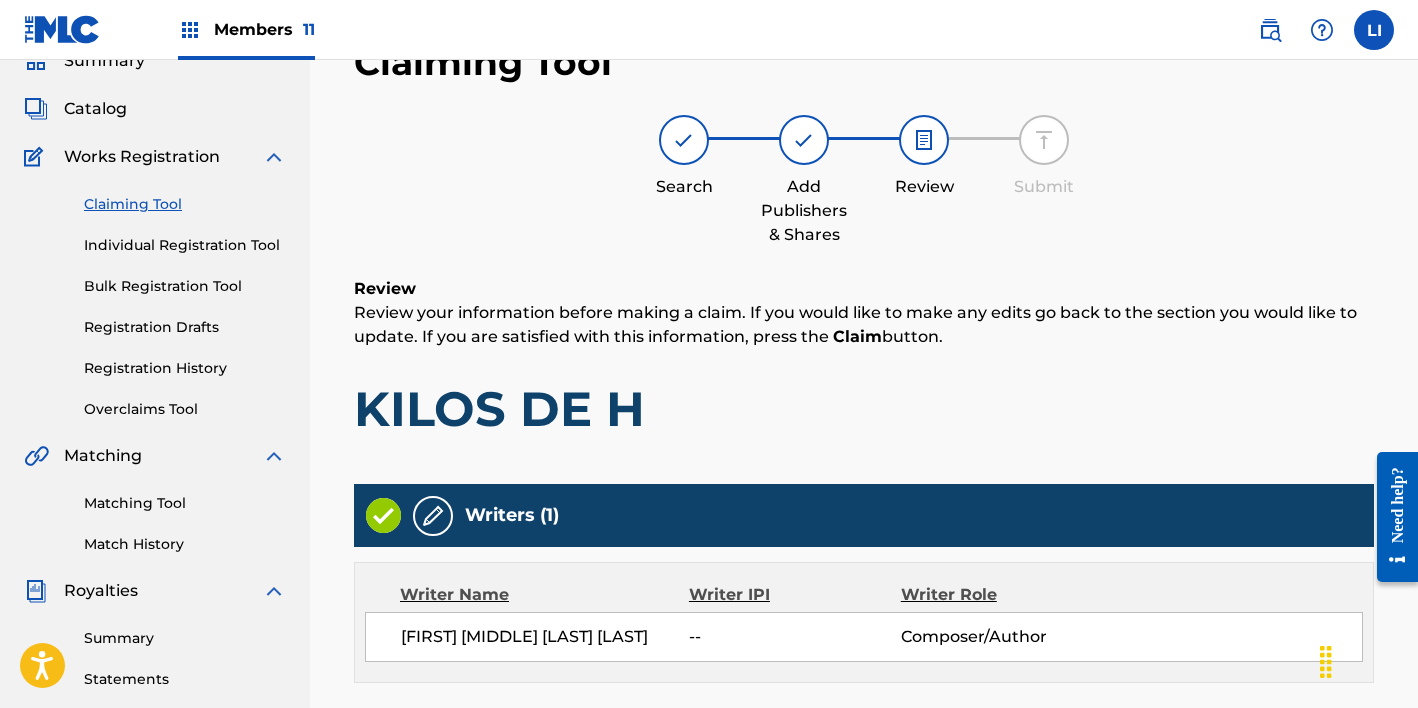 scroll, scrollTop: 696, scrollLeft: 0, axis: vertical 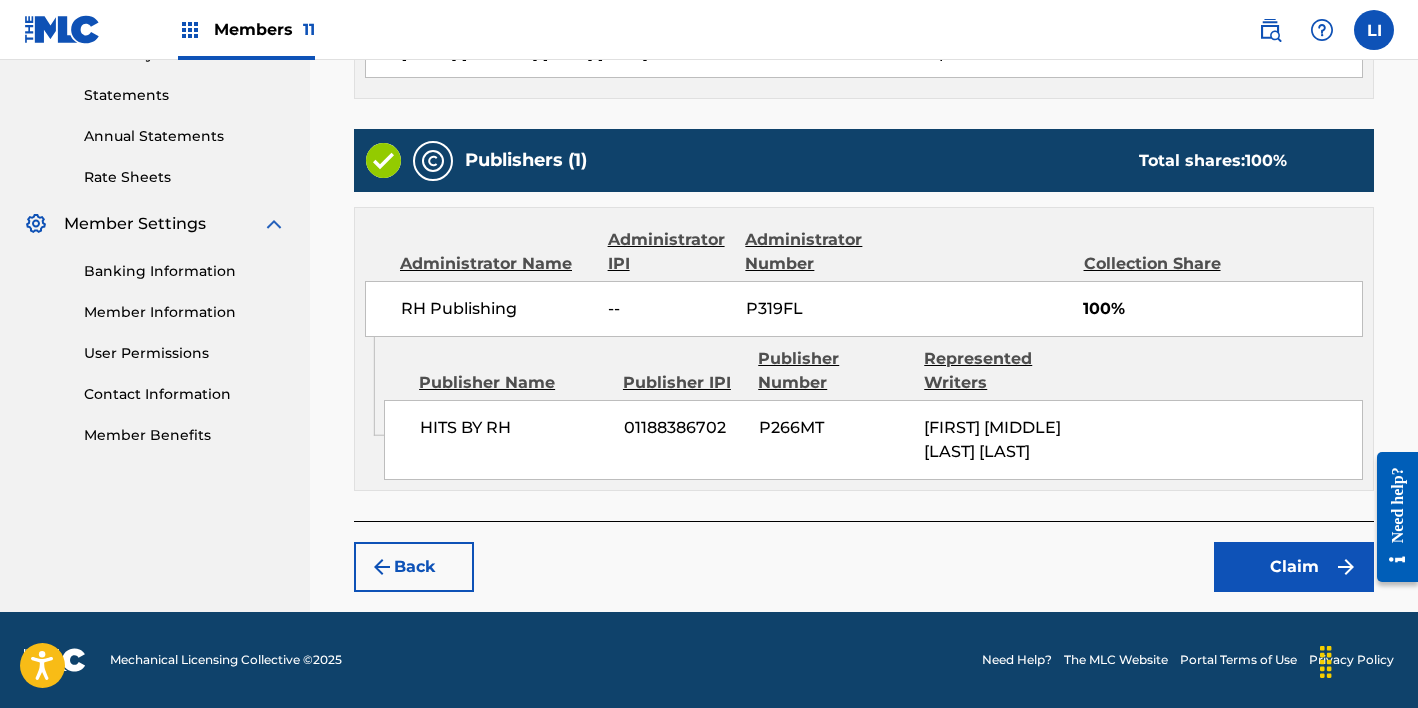 click on "Claim" at bounding box center (1294, 567) 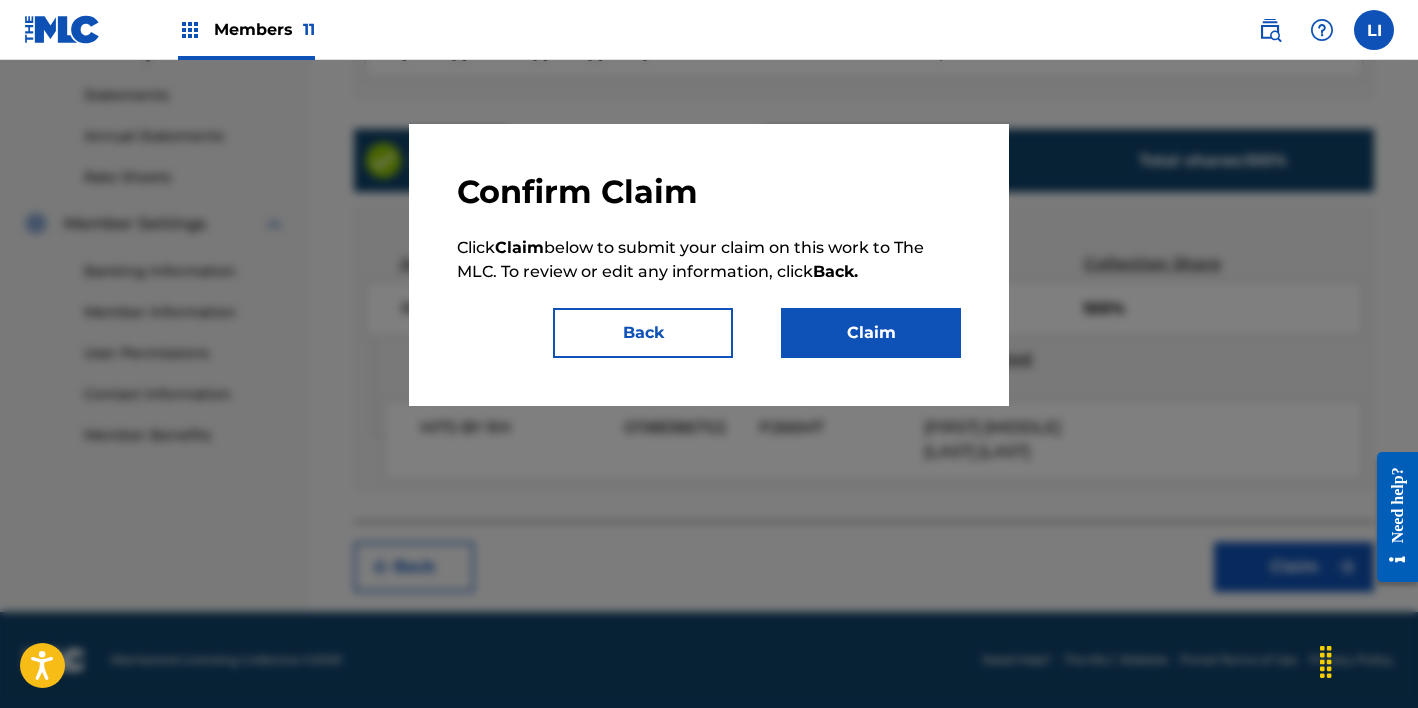 click on "Claim" at bounding box center (871, 333) 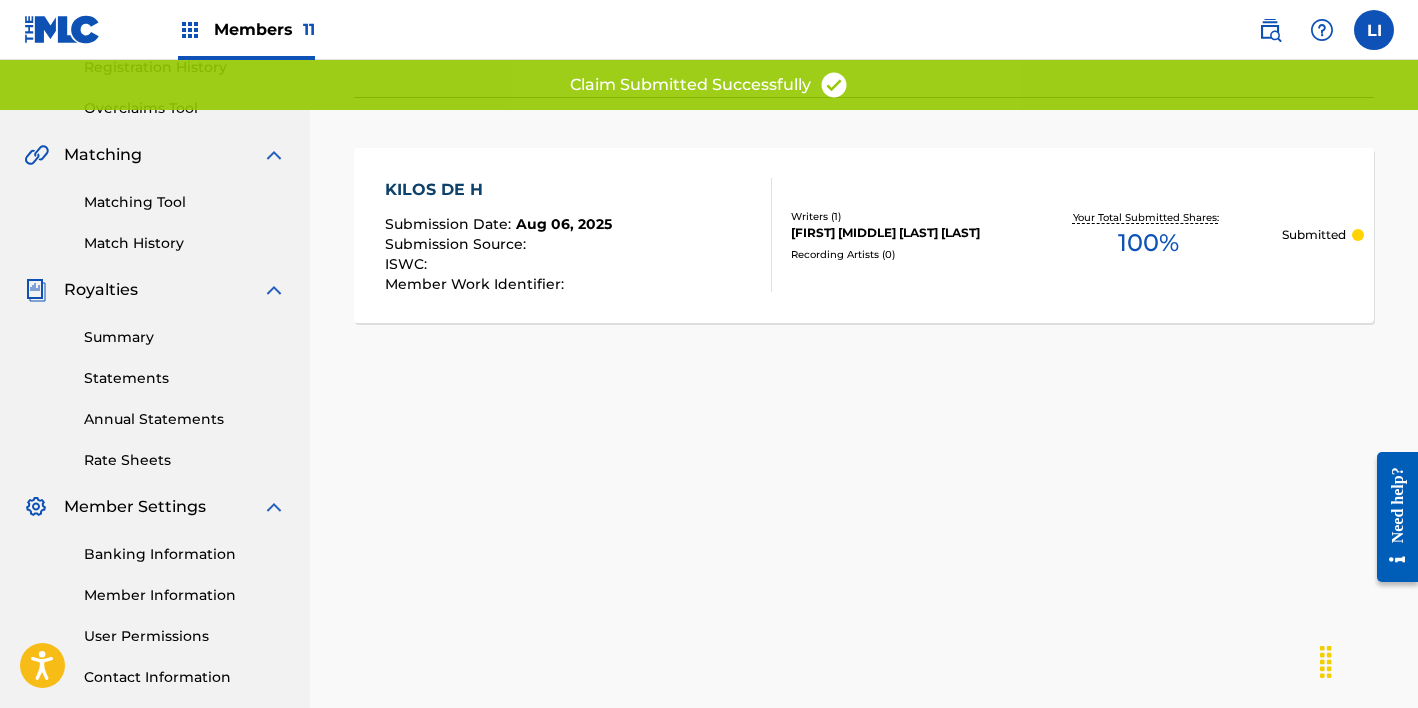 scroll, scrollTop: 344, scrollLeft: 0, axis: vertical 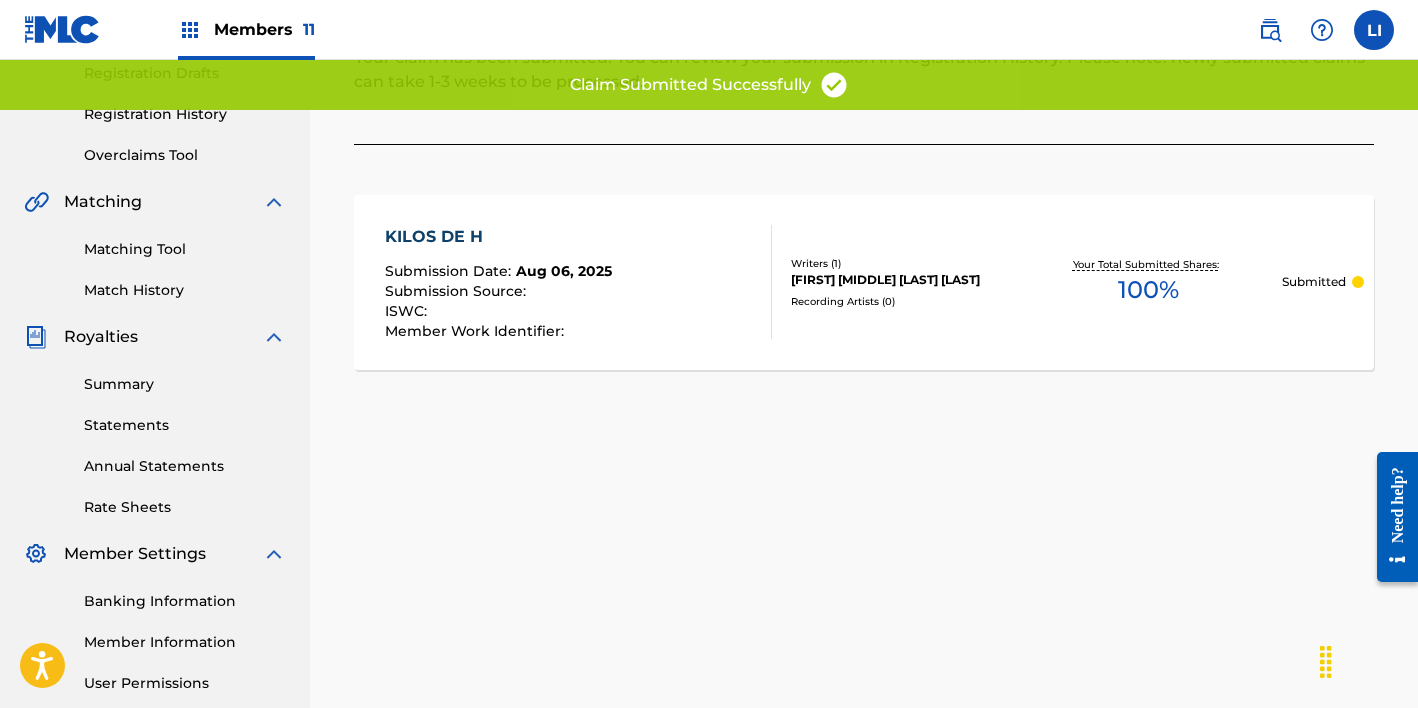 click at bounding box center (1270, 30) 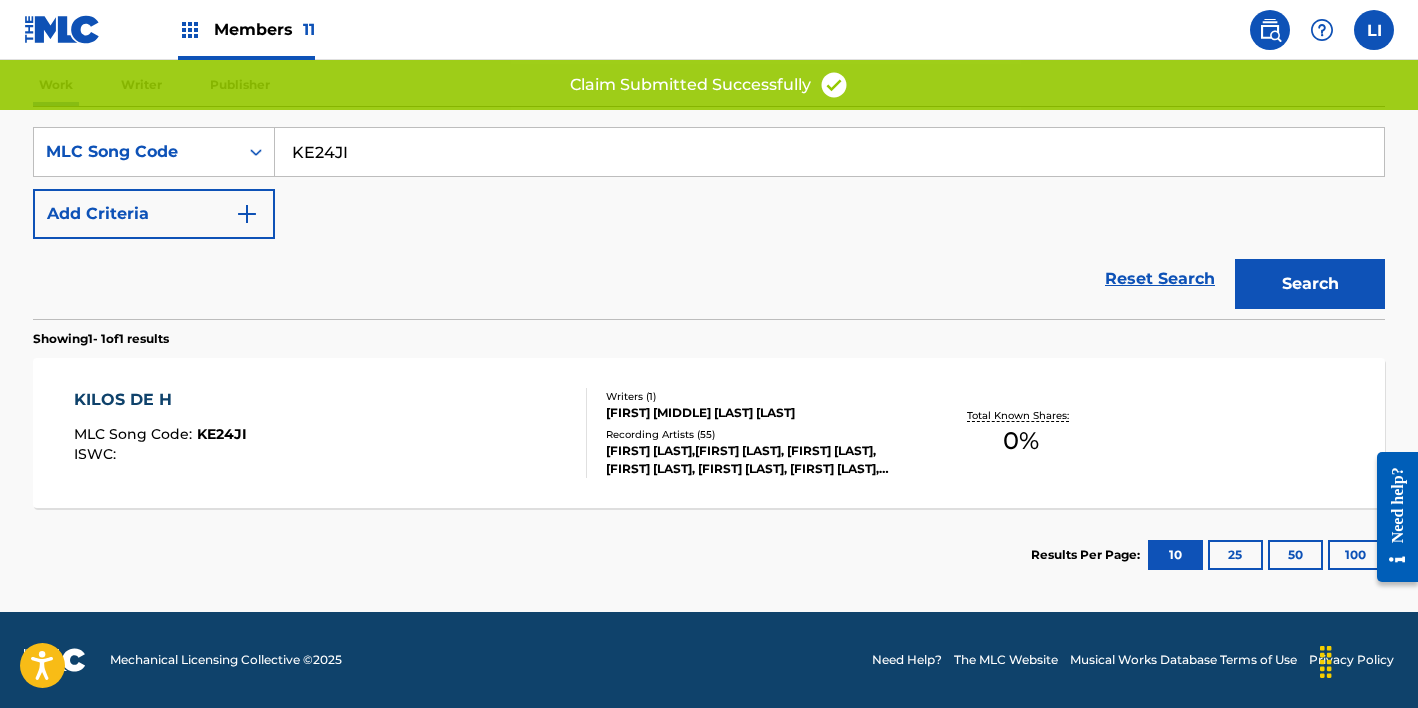 scroll, scrollTop: 0, scrollLeft: 0, axis: both 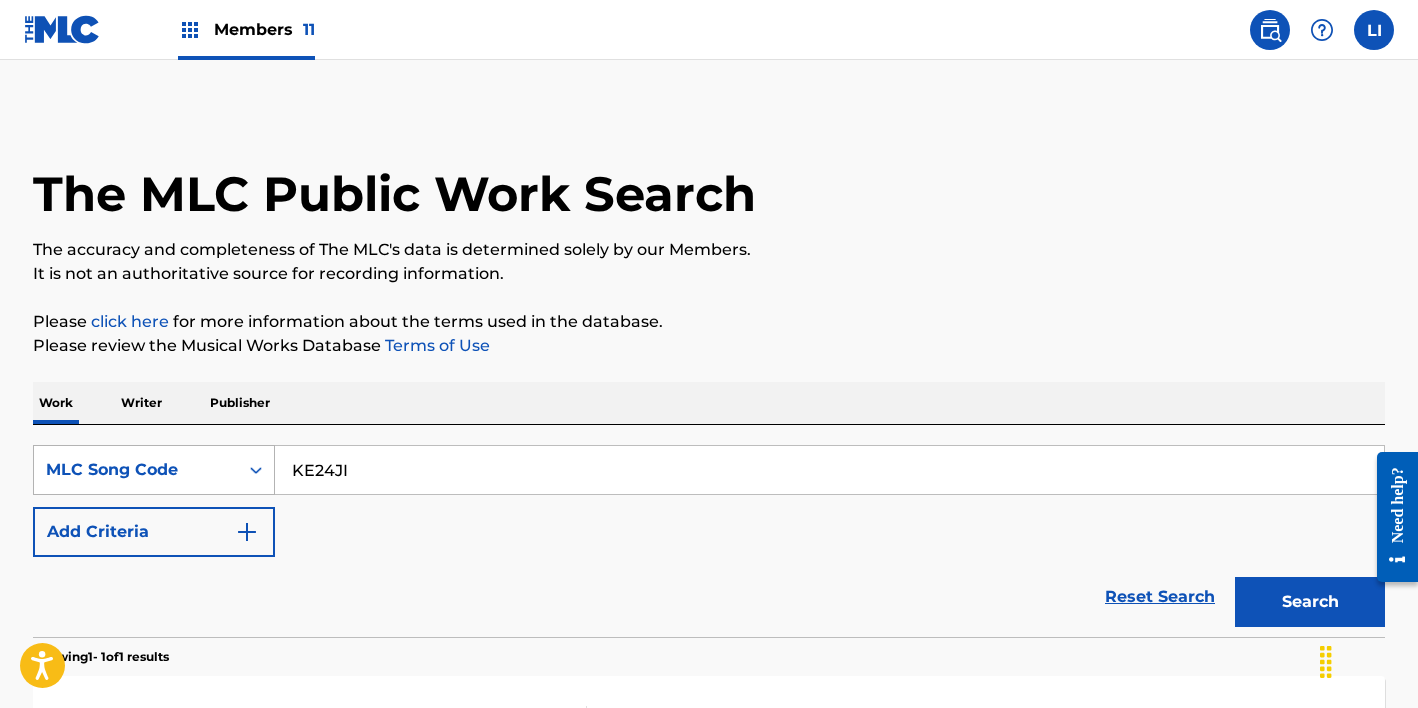 drag, startPoint x: 416, startPoint y: 475, endPoint x: 241, endPoint y: 465, distance: 175.28548 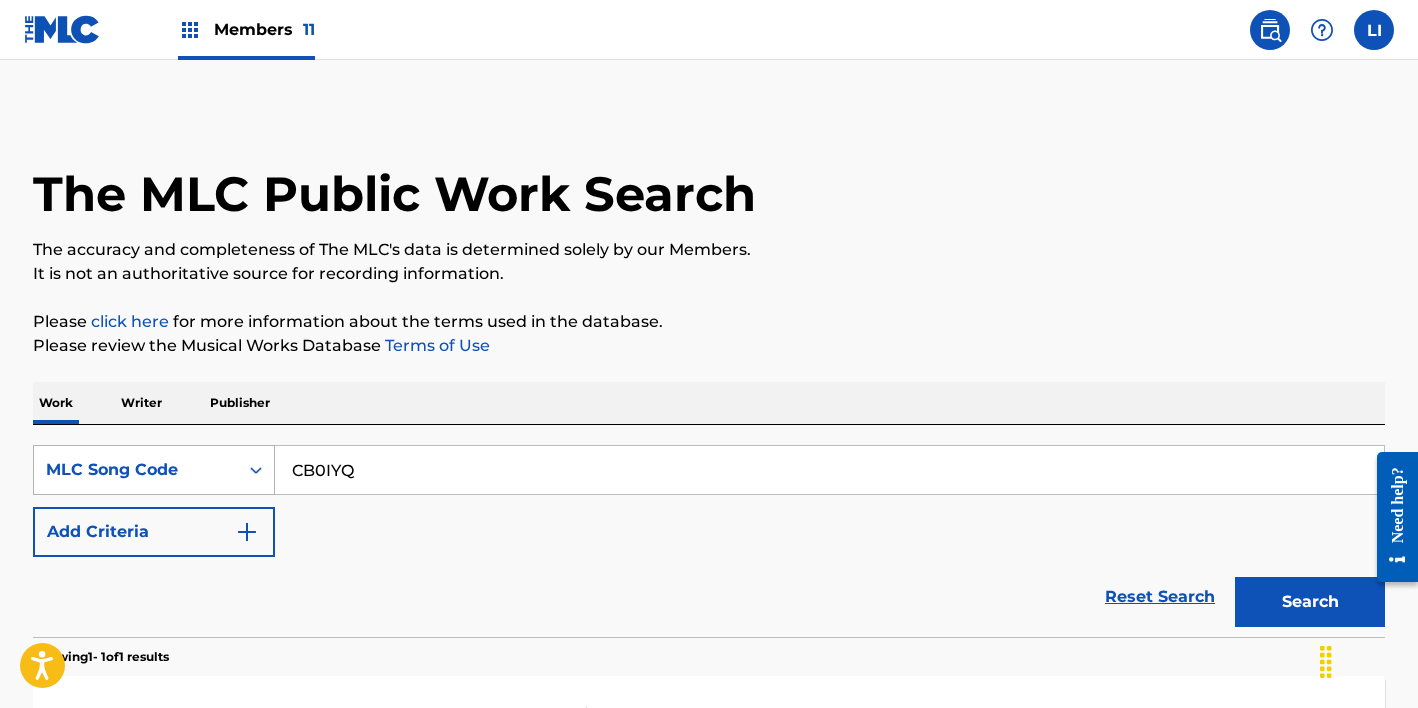 type on "CB0IYQ" 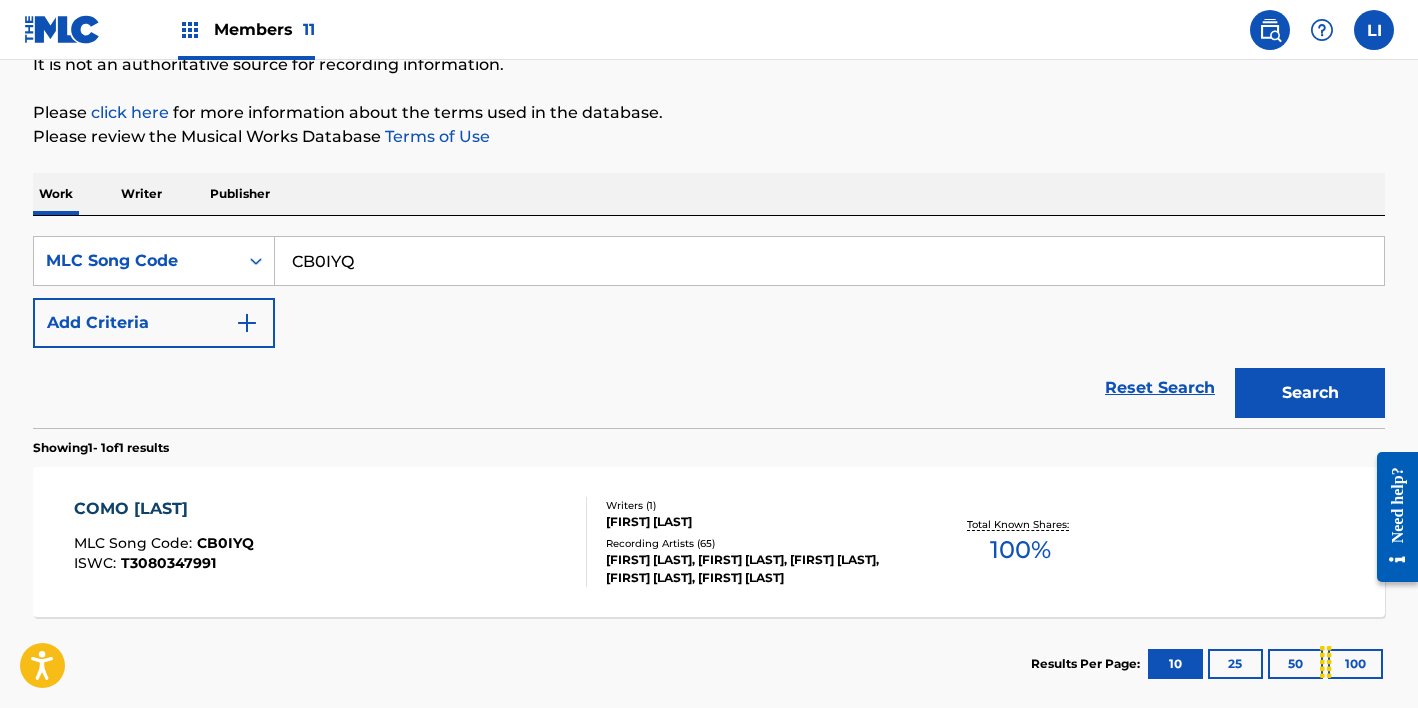 scroll, scrollTop: 317, scrollLeft: 0, axis: vertical 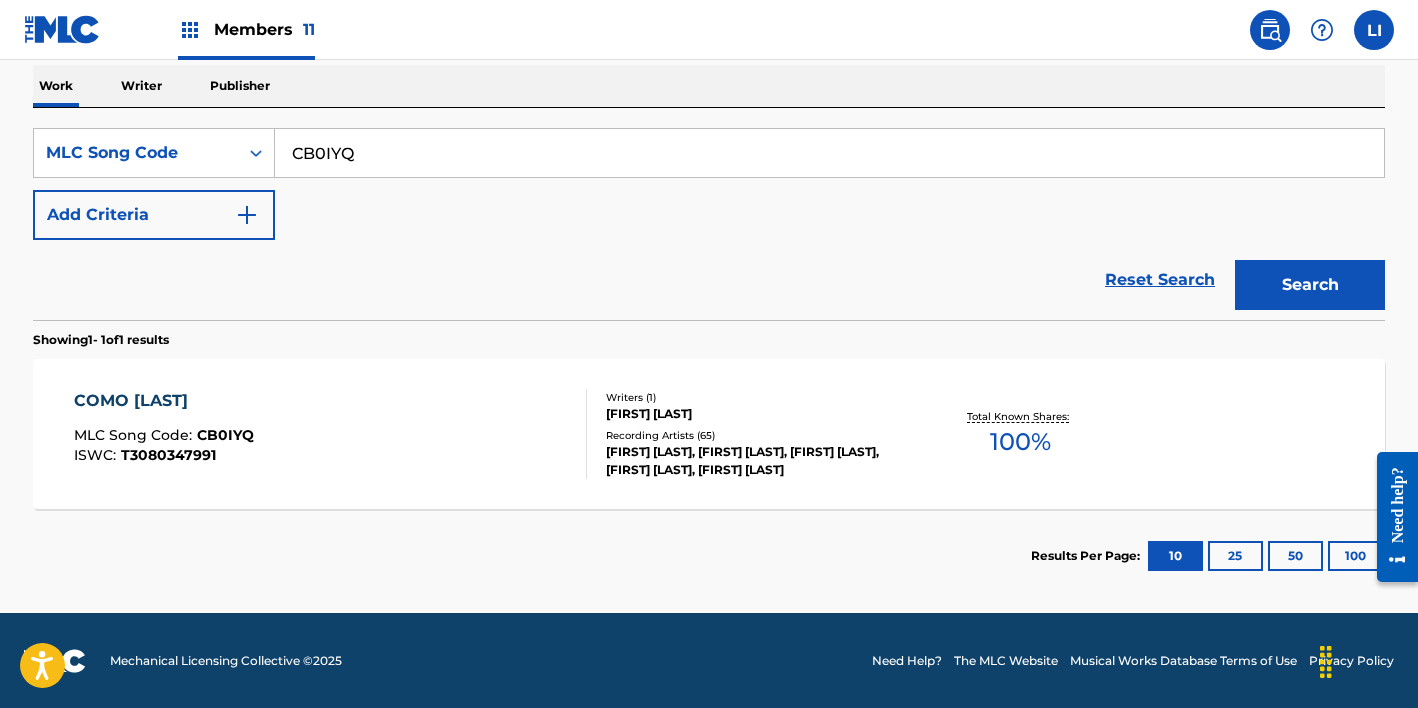 click on "COMO JORDAN MLC Song Code : CB0IYQ ISWC : T3080347991" at bounding box center [331, 434] 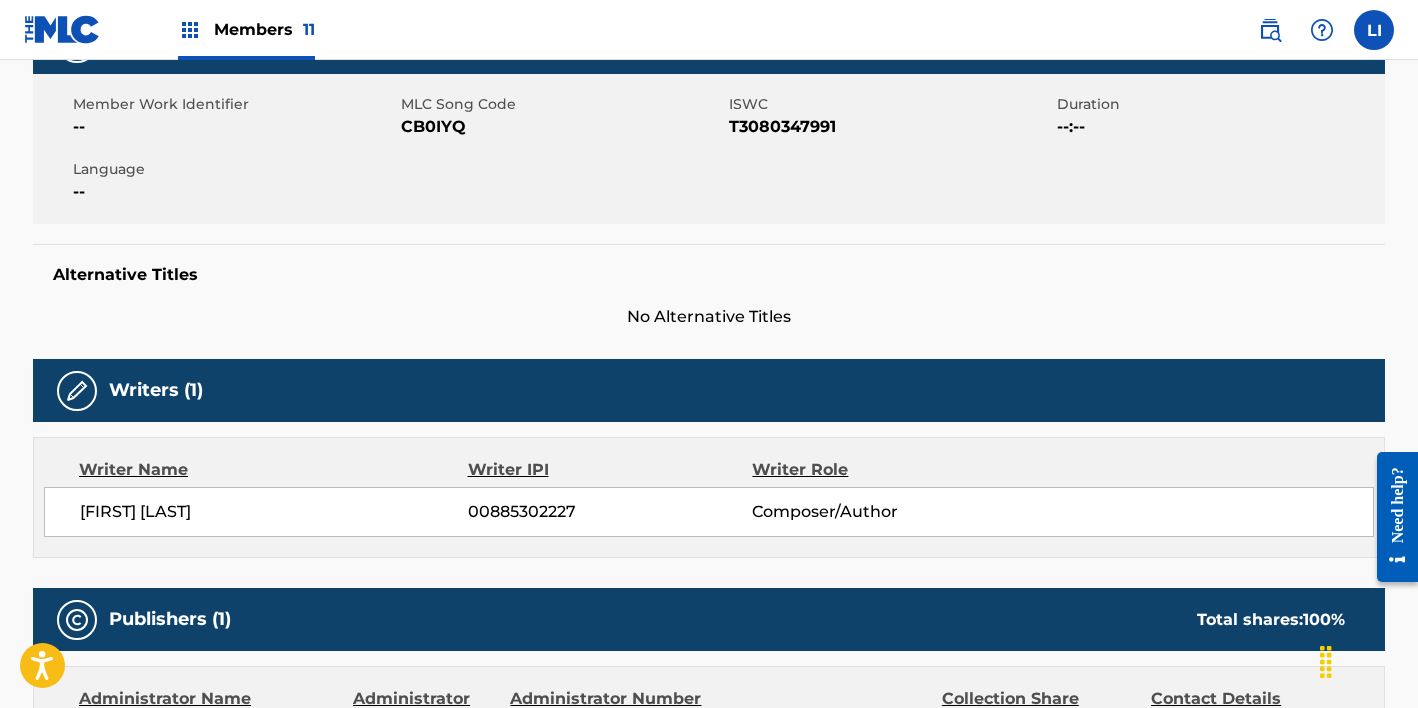 scroll, scrollTop: 0, scrollLeft: 0, axis: both 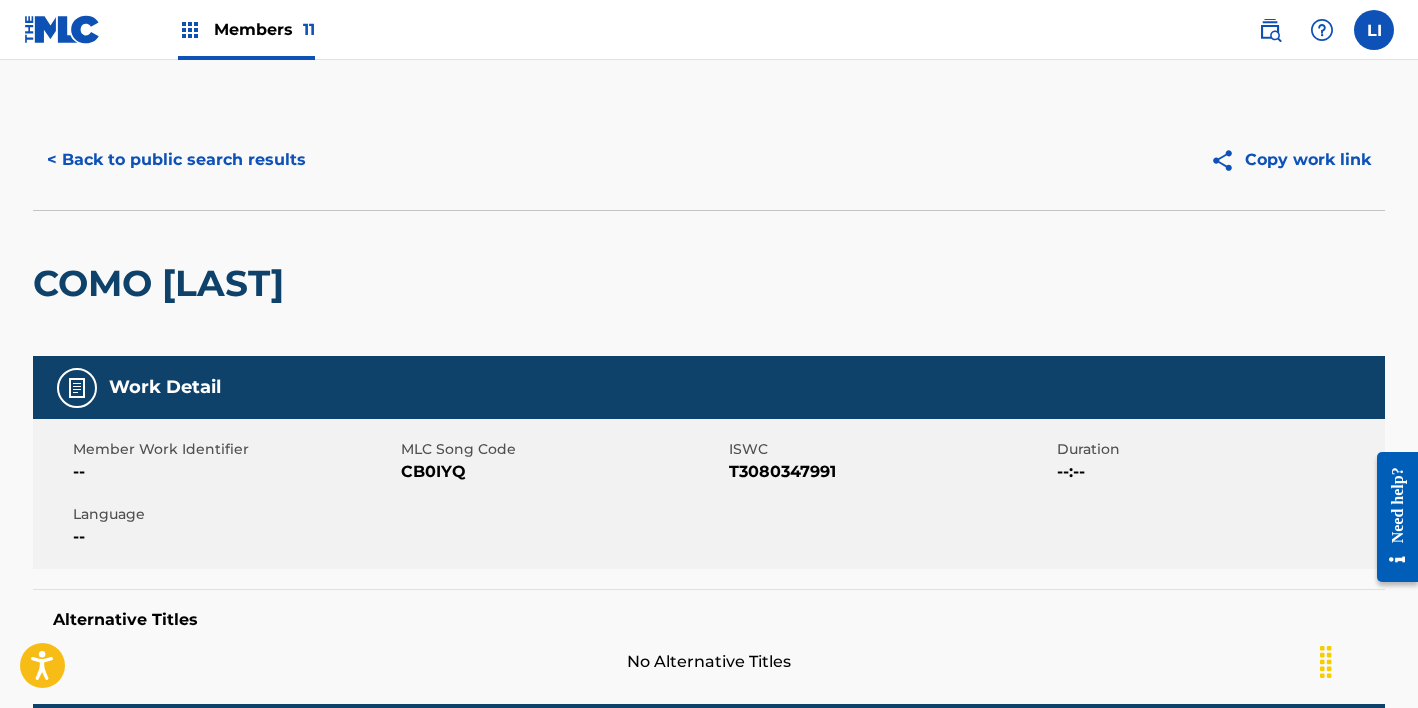 click on "< Back to public search results" at bounding box center [176, 160] 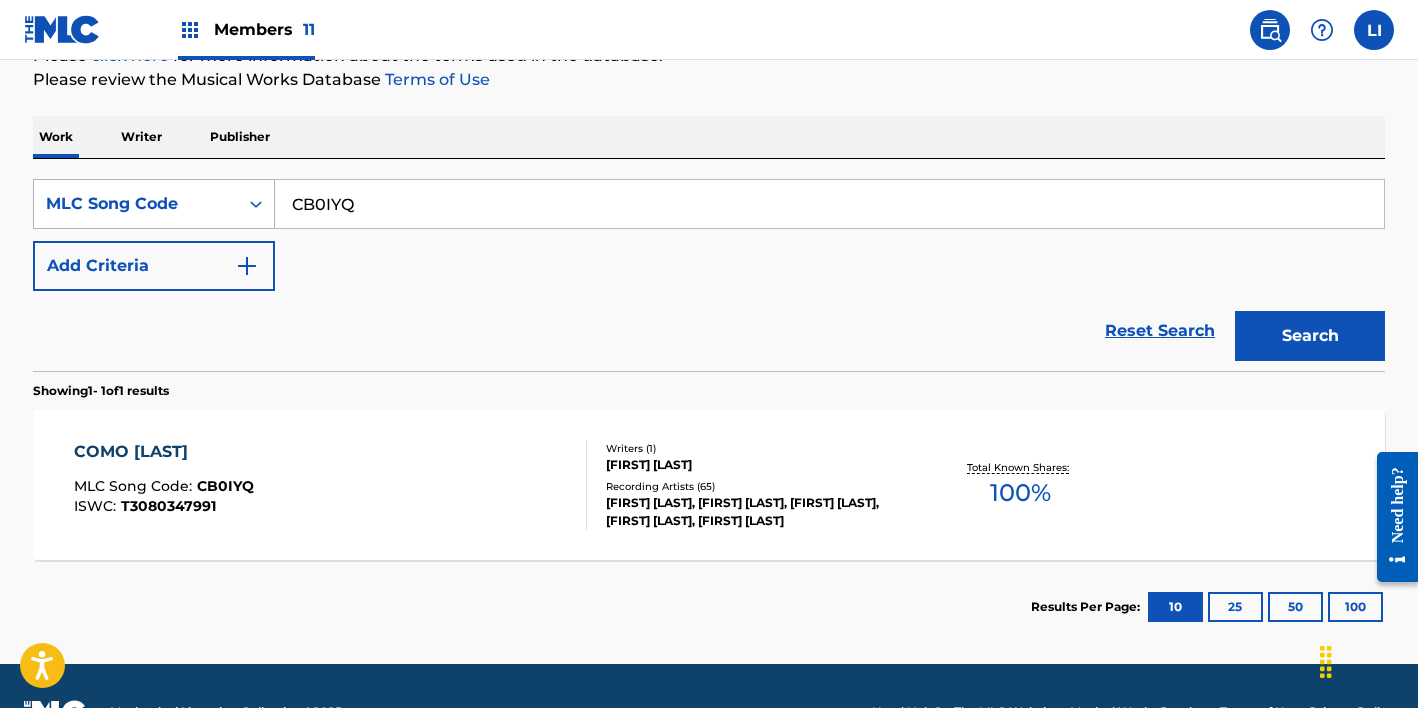 drag, startPoint x: 405, startPoint y: 213, endPoint x: 254, endPoint y: 197, distance: 151.84532 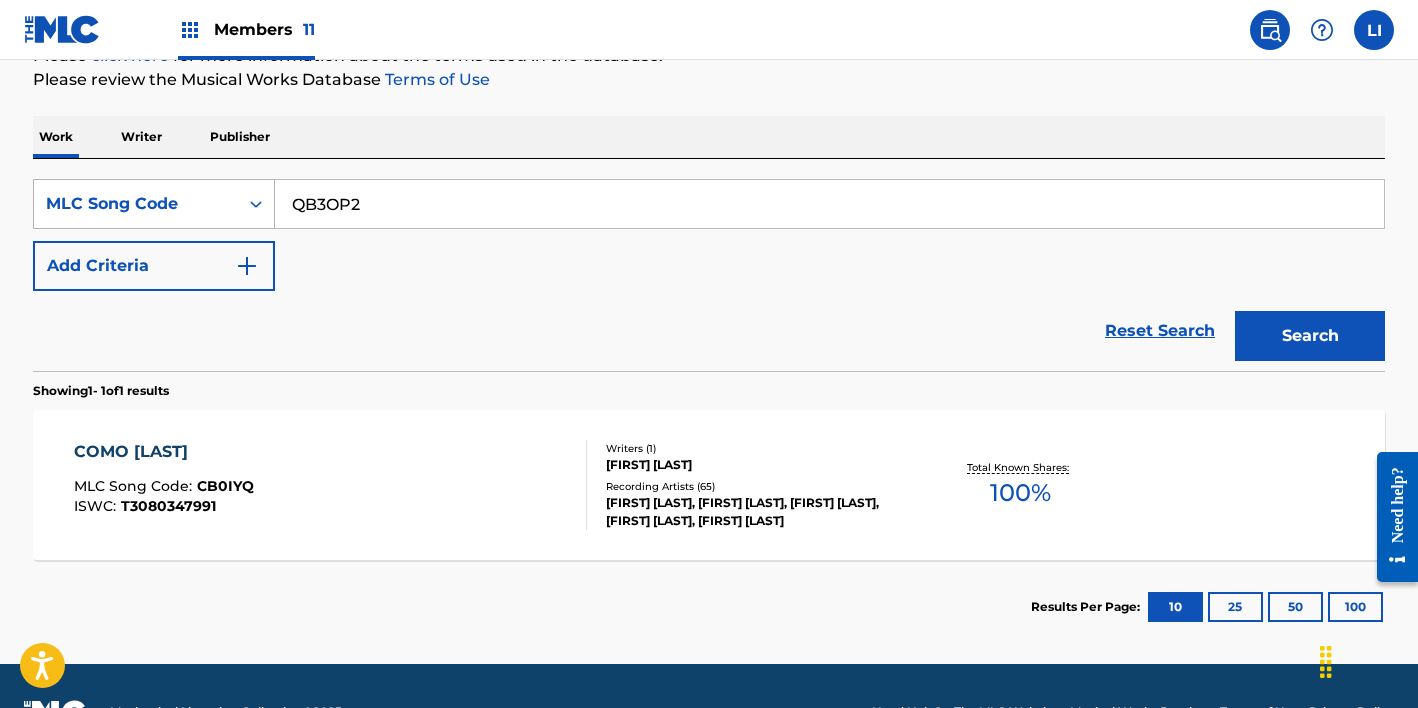 type on "QB3OP2" 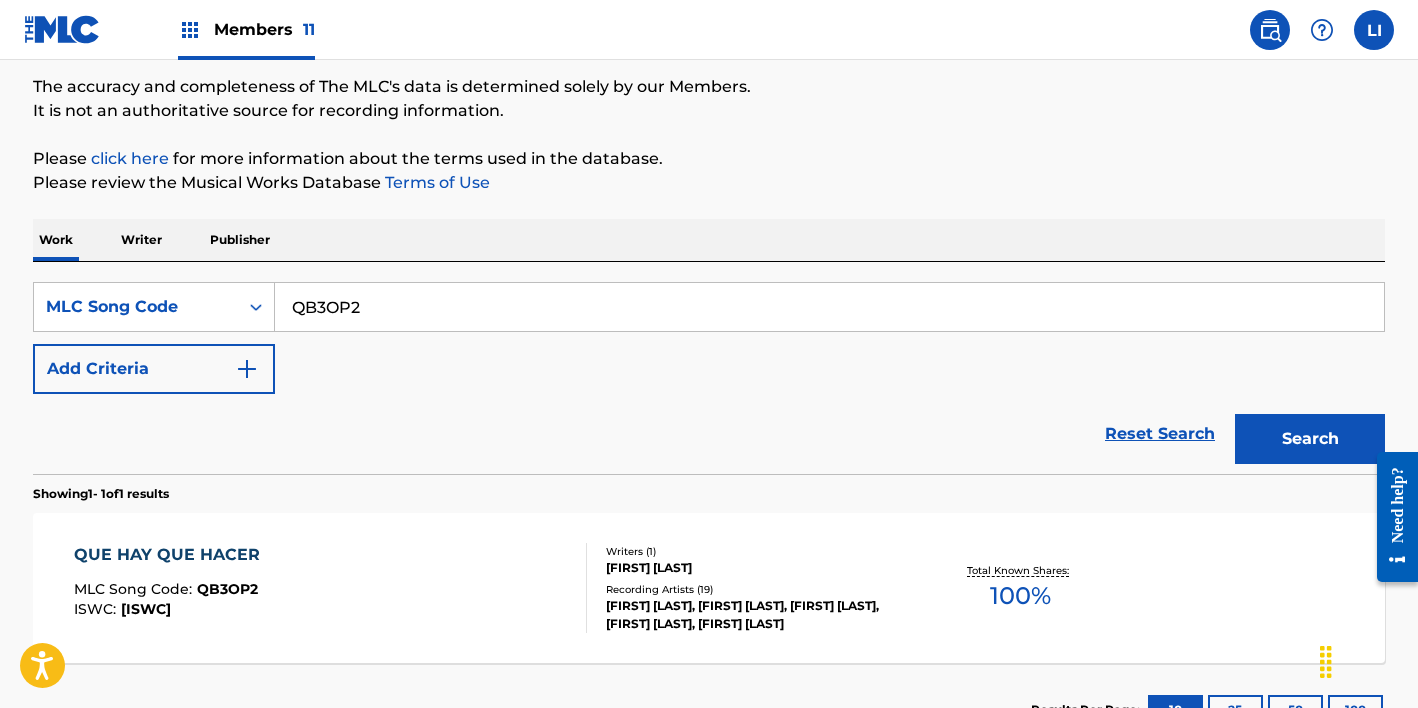 scroll, scrollTop: 266, scrollLeft: 0, axis: vertical 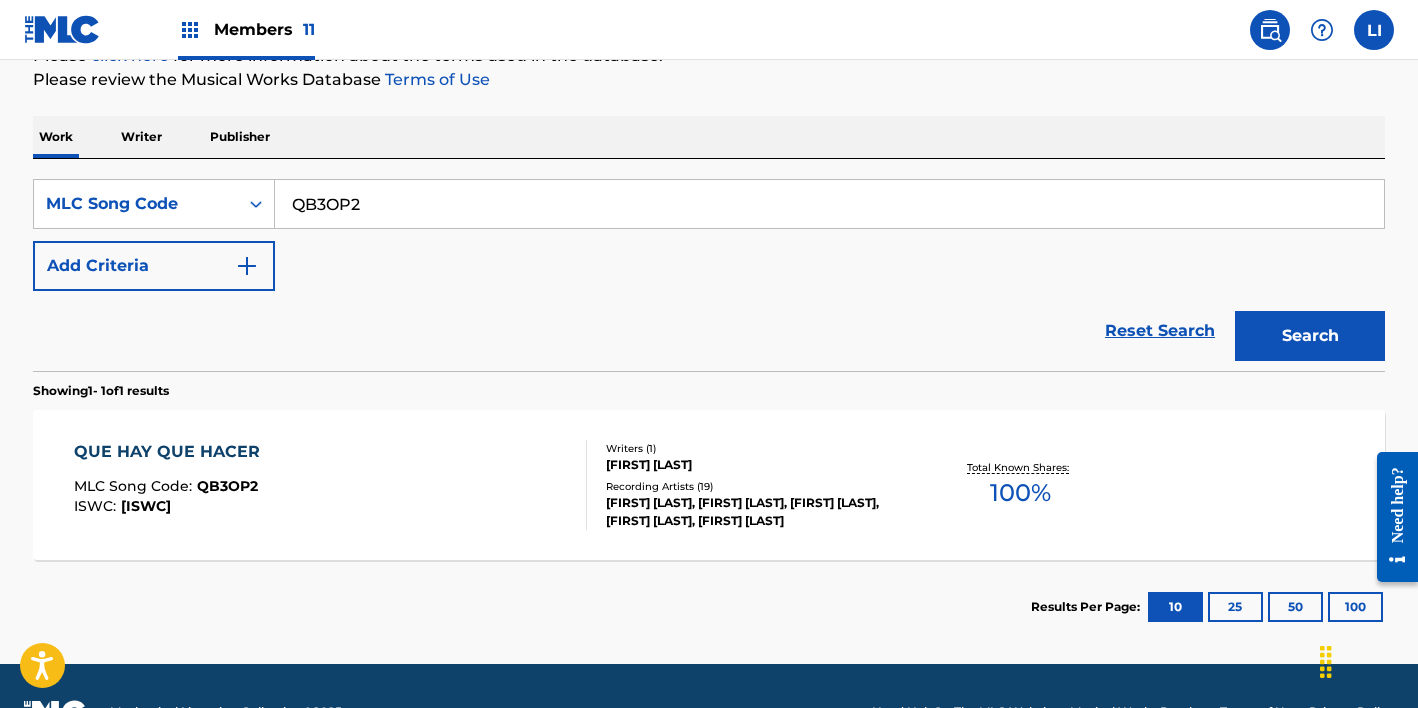 click on "QUE HAY QUE HACER MLC Song Code : QB3OP2 ISWC : T3088785591" at bounding box center (331, 485) 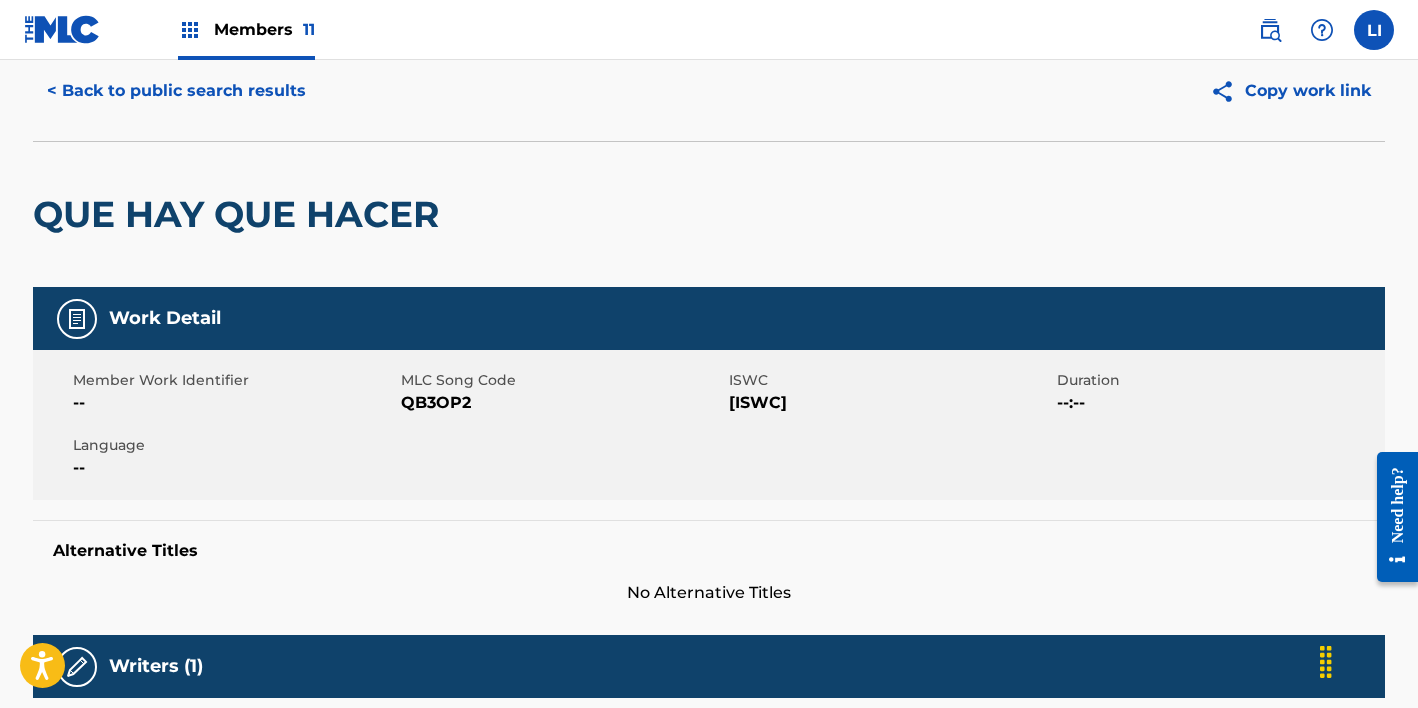 scroll, scrollTop: 0, scrollLeft: 0, axis: both 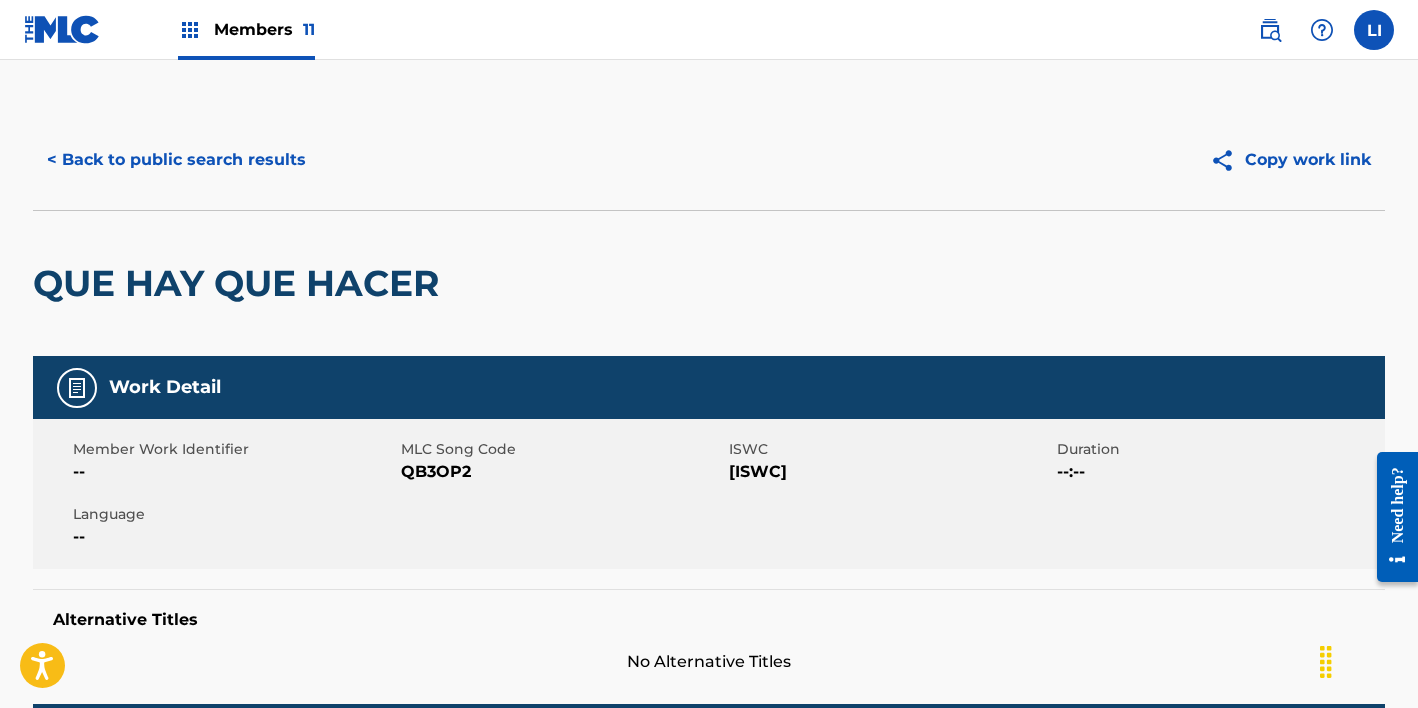click on "< Back to public search results" at bounding box center [176, 160] 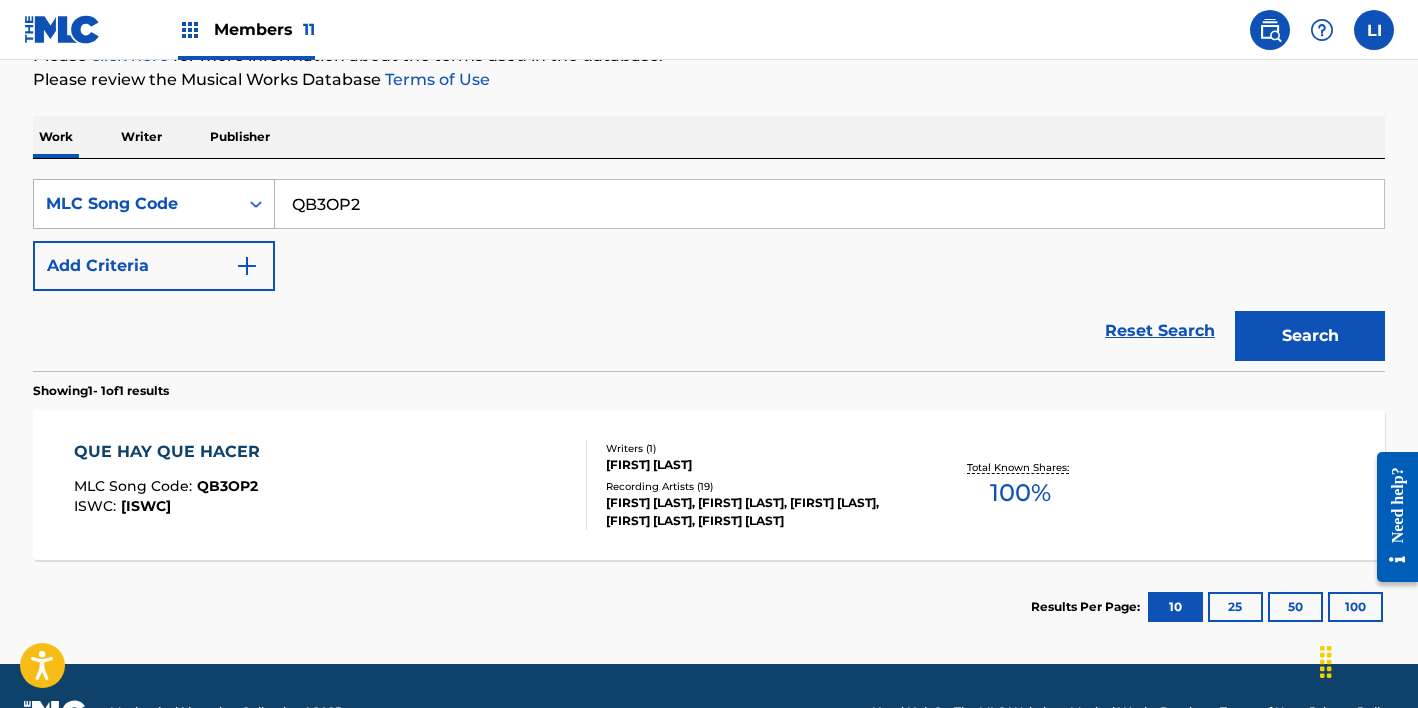 drag, startPoint x: 382, startPoint y: 212, endPoint x: 227, endPoint y: 197, distance: 155.72412 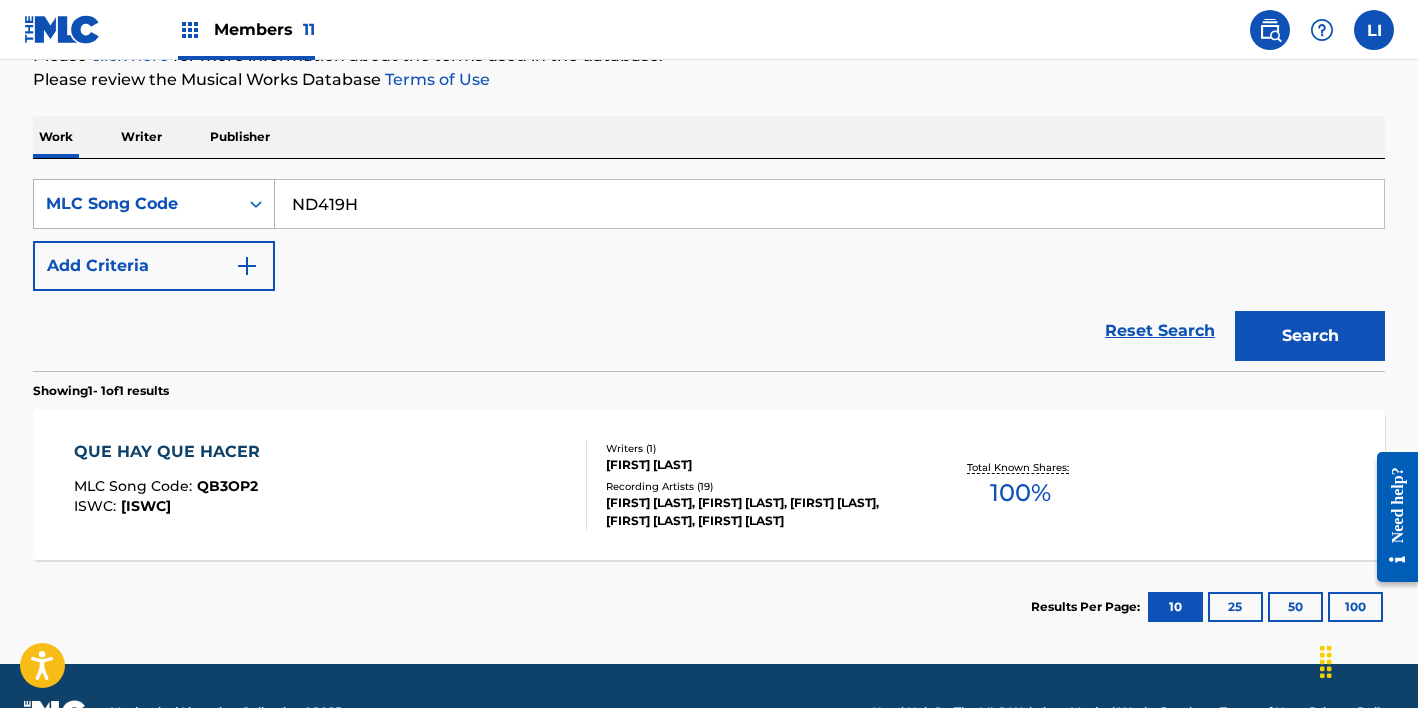 type on "ND419H" 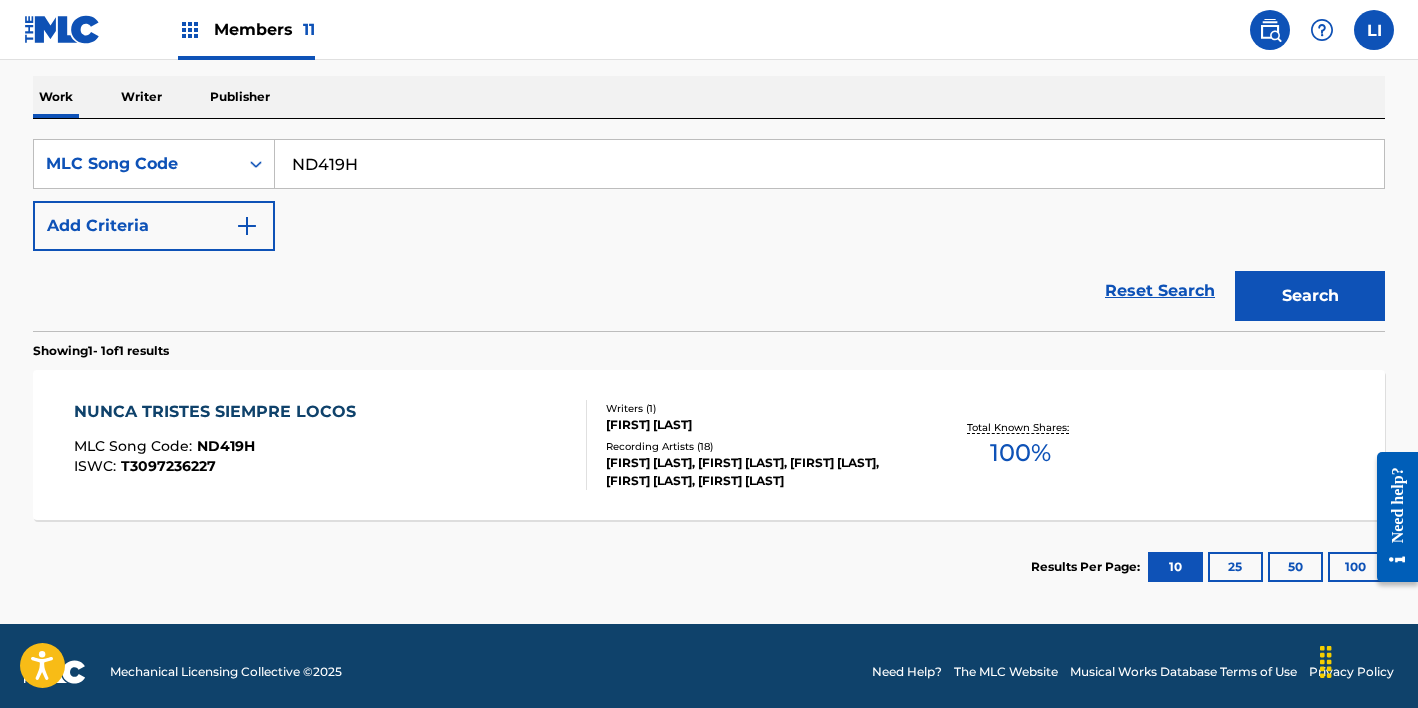 scroll, scrollTop: 318, scrollLeft: 0, axis: vertical 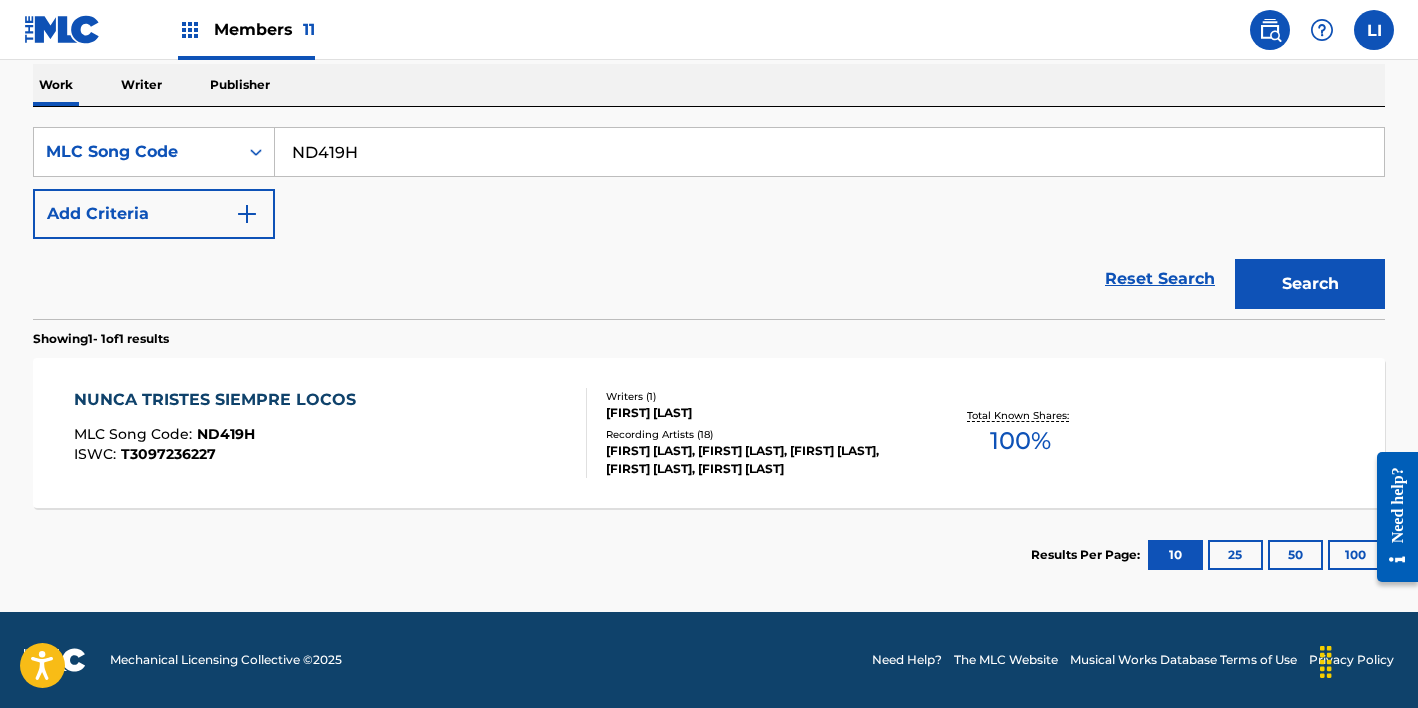 click on "NUNCA TRISTES SIEMPRE LOCOS MLC Song Code : ND419H ISWC : T3097236227" at bounding box center [331, 433] 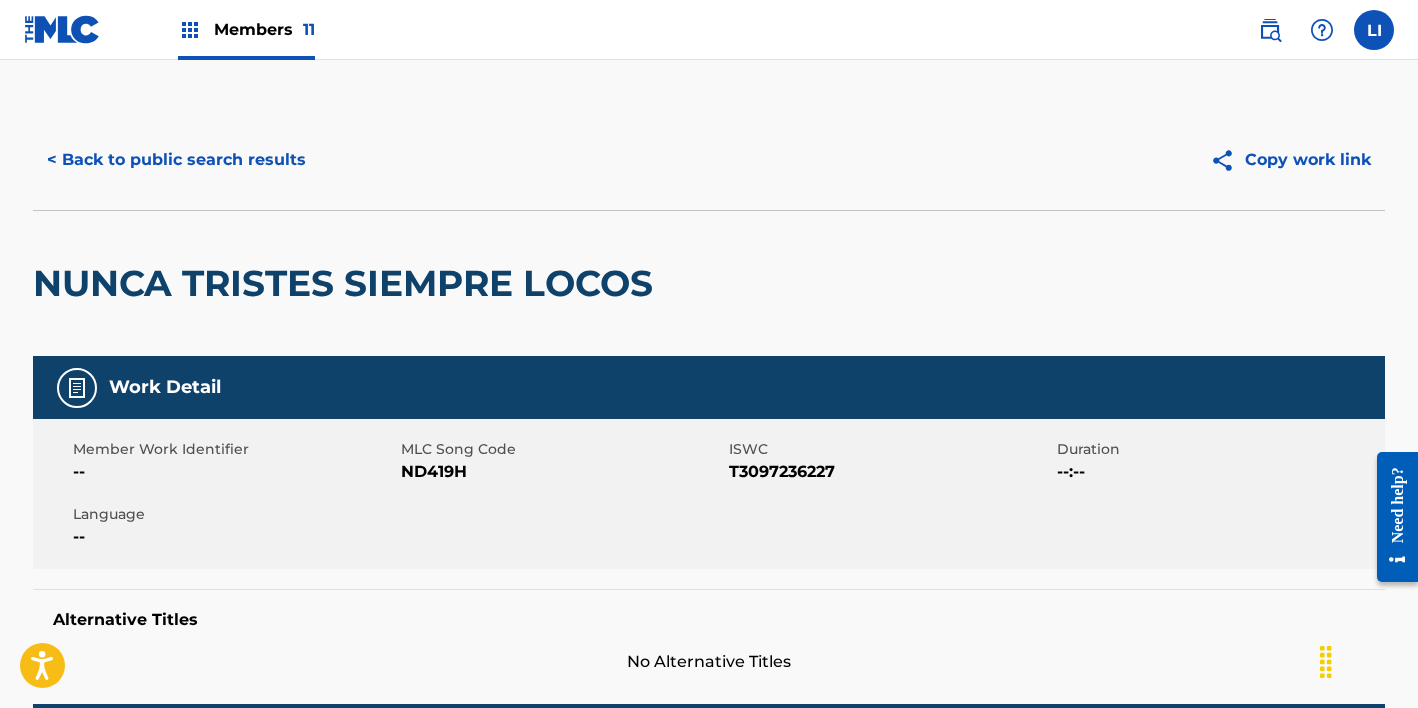 scroll, scrollTop: 943, scrollLeft: 0, axis: vertical 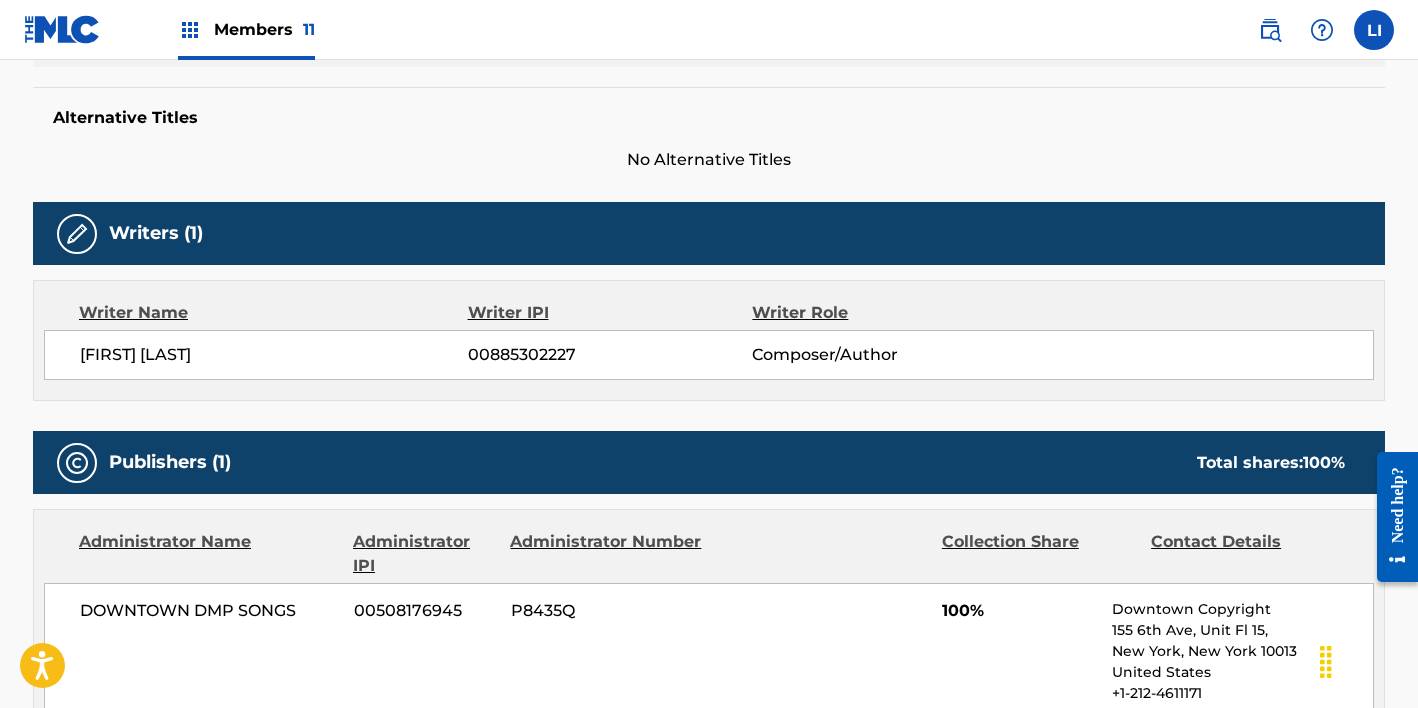 click on "Members    11" at bounding box center [264, 29] 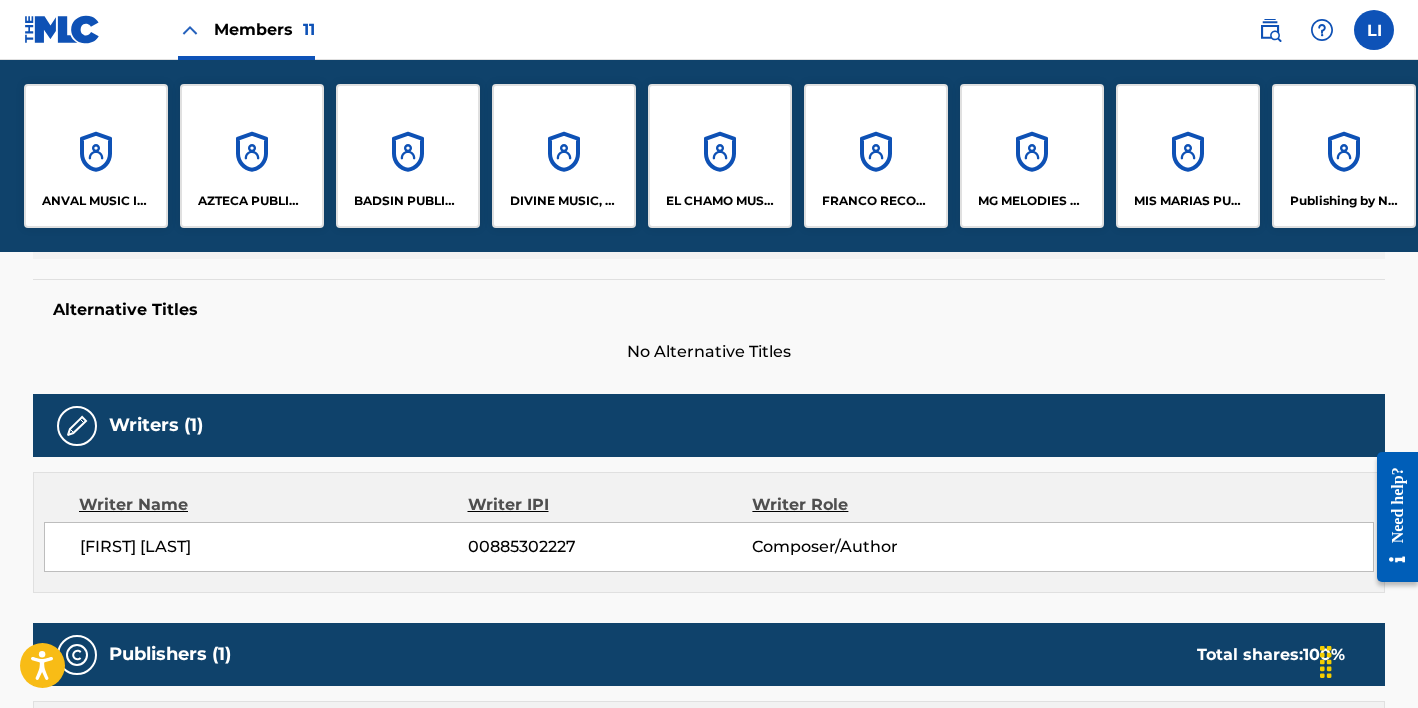 scroll, scrollTop: 694, scrollLeft: 0, axis: vertical 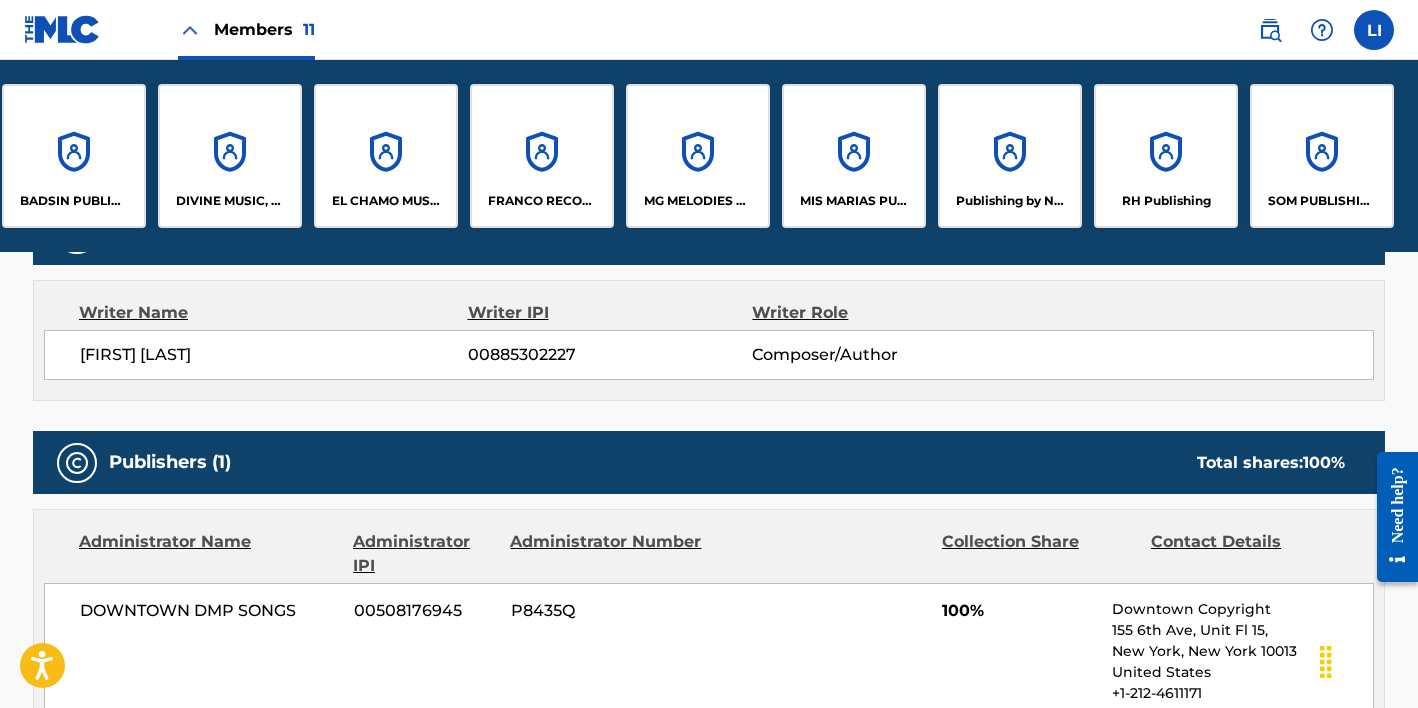 click on "RH Publishing" at bounding box center (1166, 156) 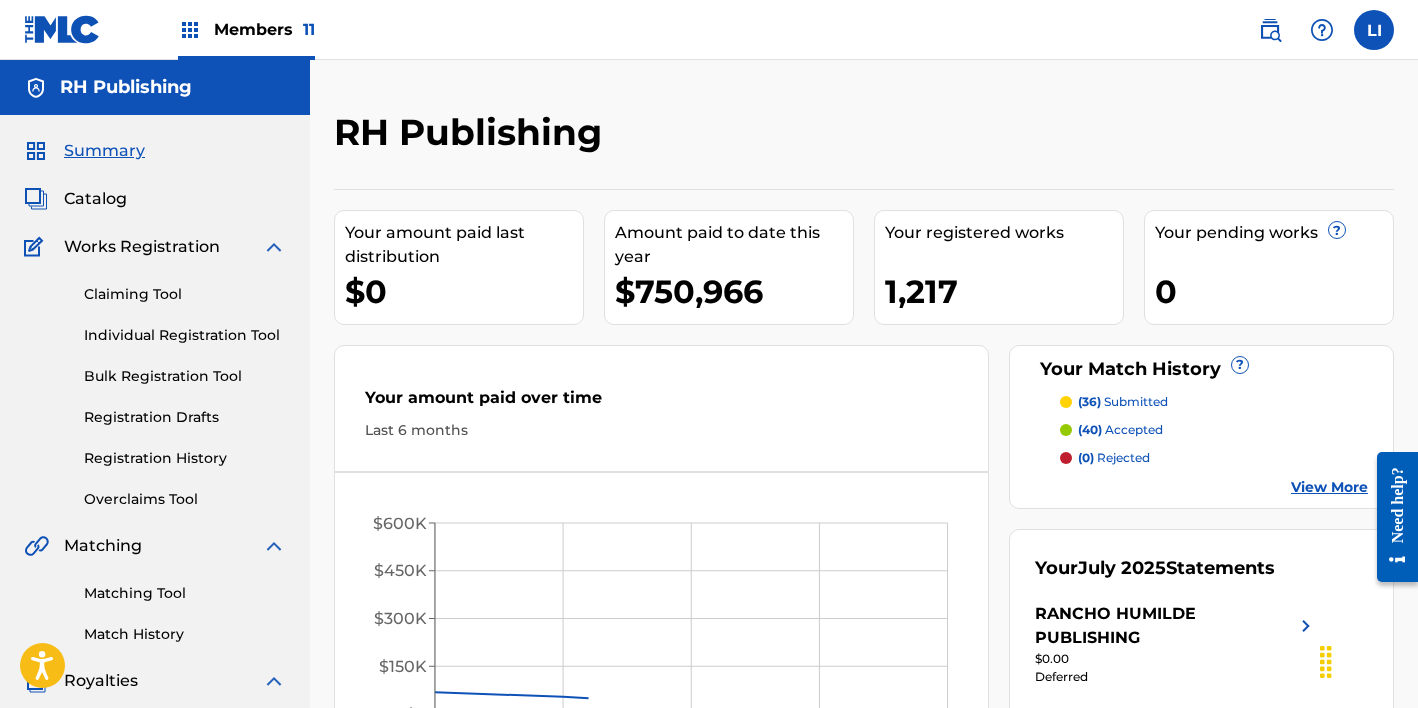 click on "Matching Tool" at bounding box center (185, 593) 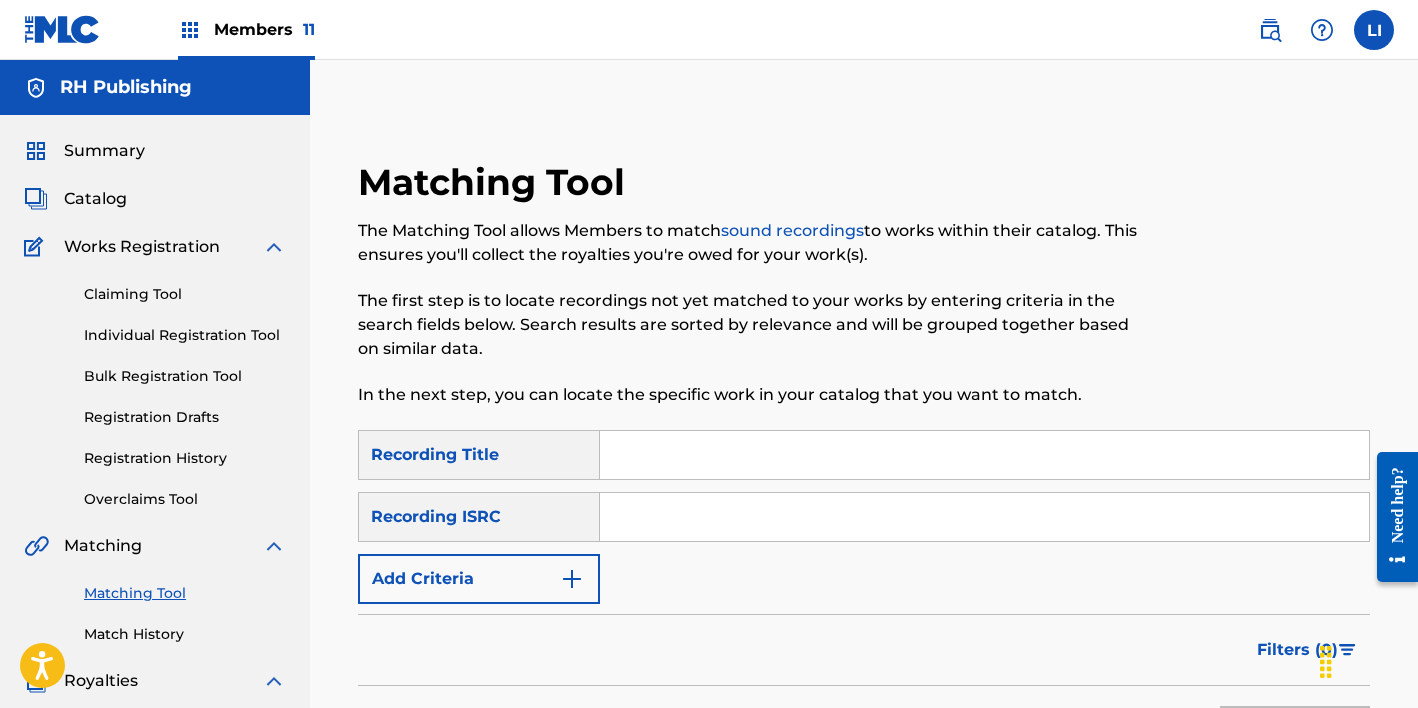 click at bounding box center [984, 455] 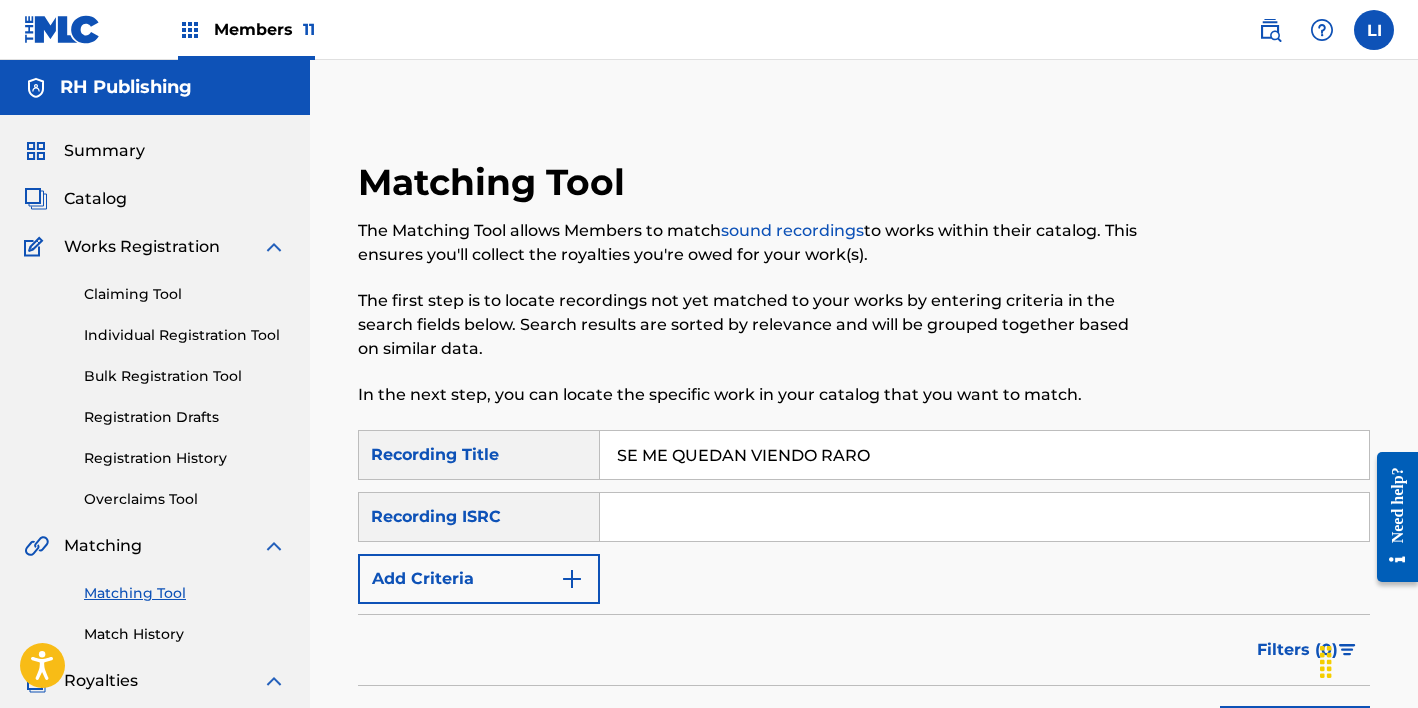 type on "SE ME QUEDAN VIENDO RARO" 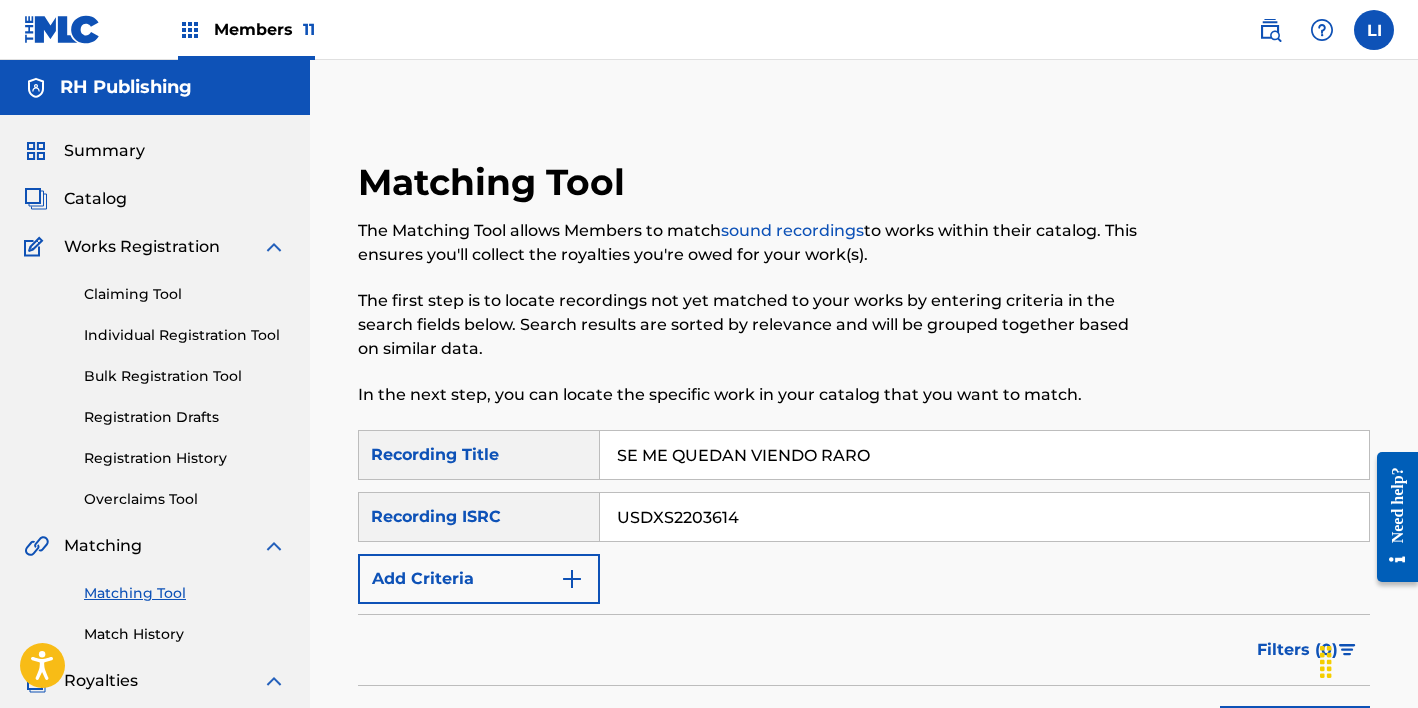 type on "USDXS2203614" 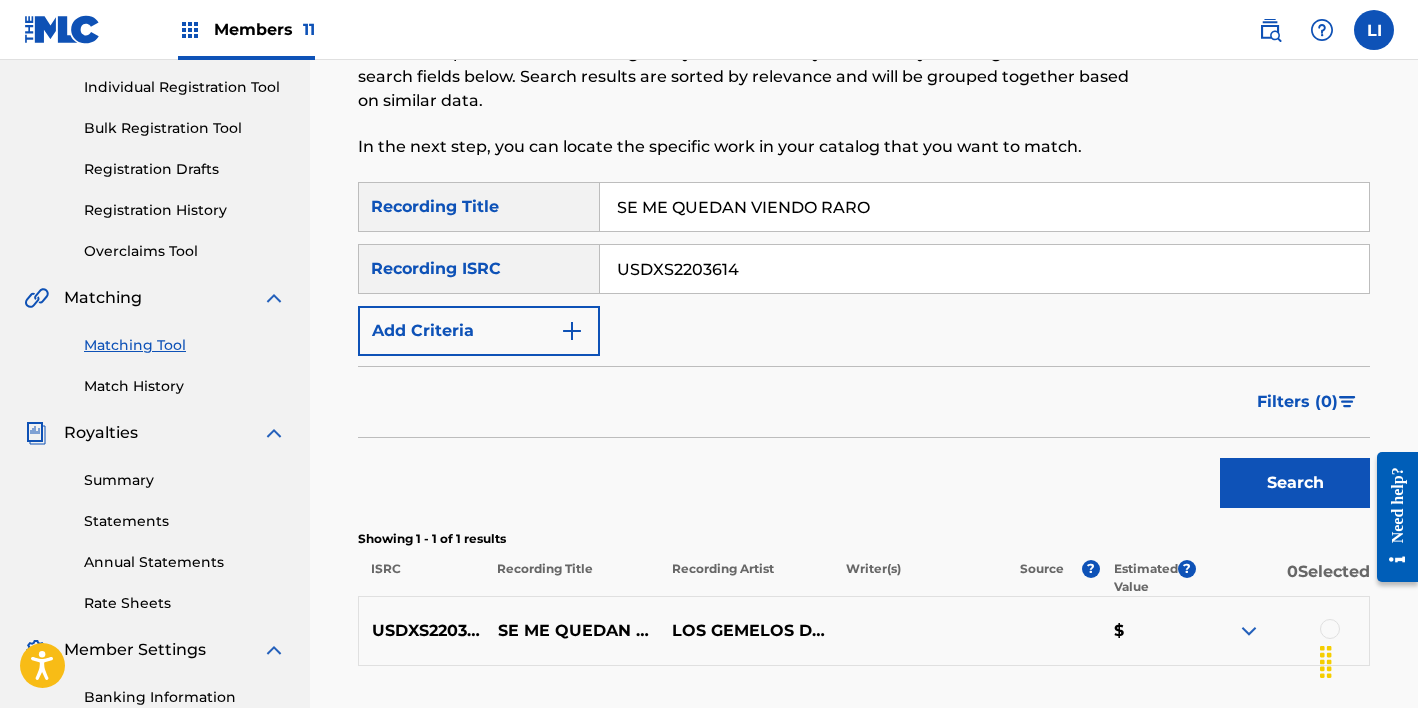 scroll, scrollTop: 391, scrollLeft: 0, axis: vertical 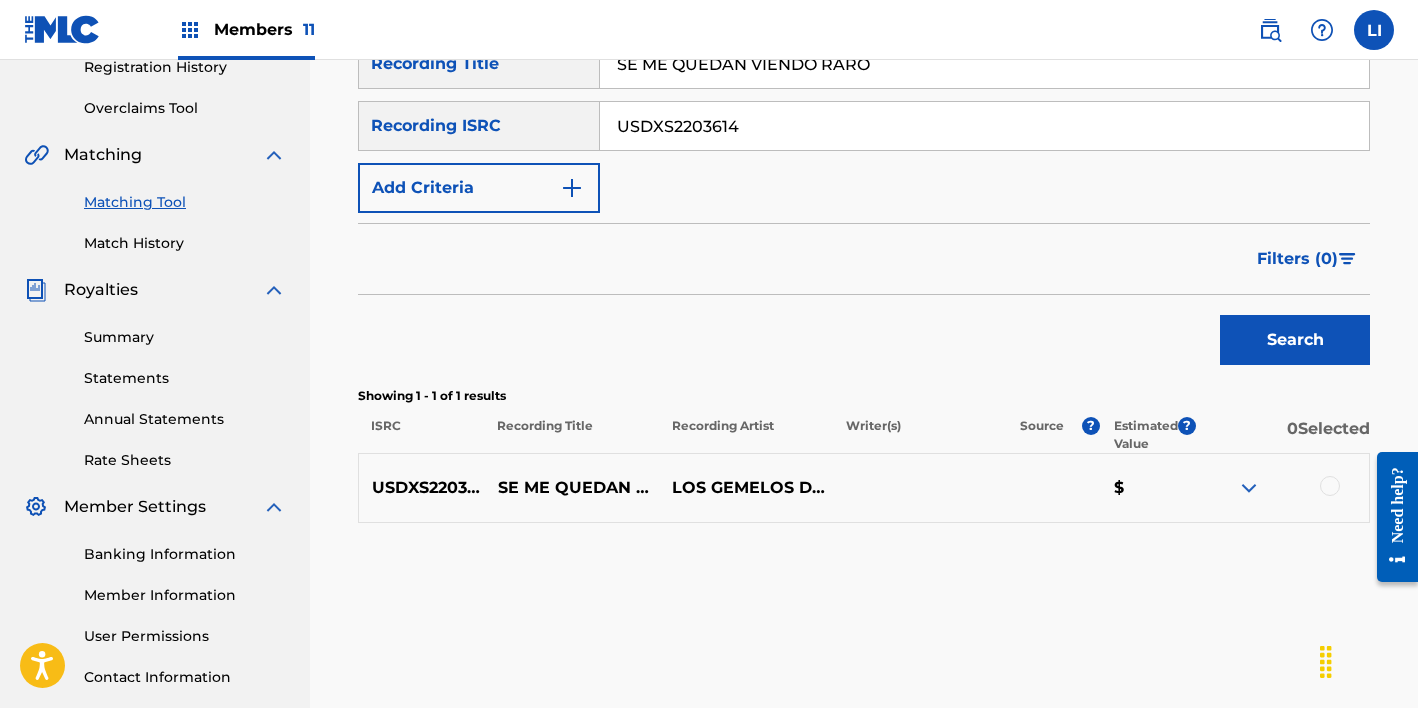 drag, startPoint x: 1339, startPoint y: 489, endPoint x: 1328, endPoint y: 492, distance: 11.401754 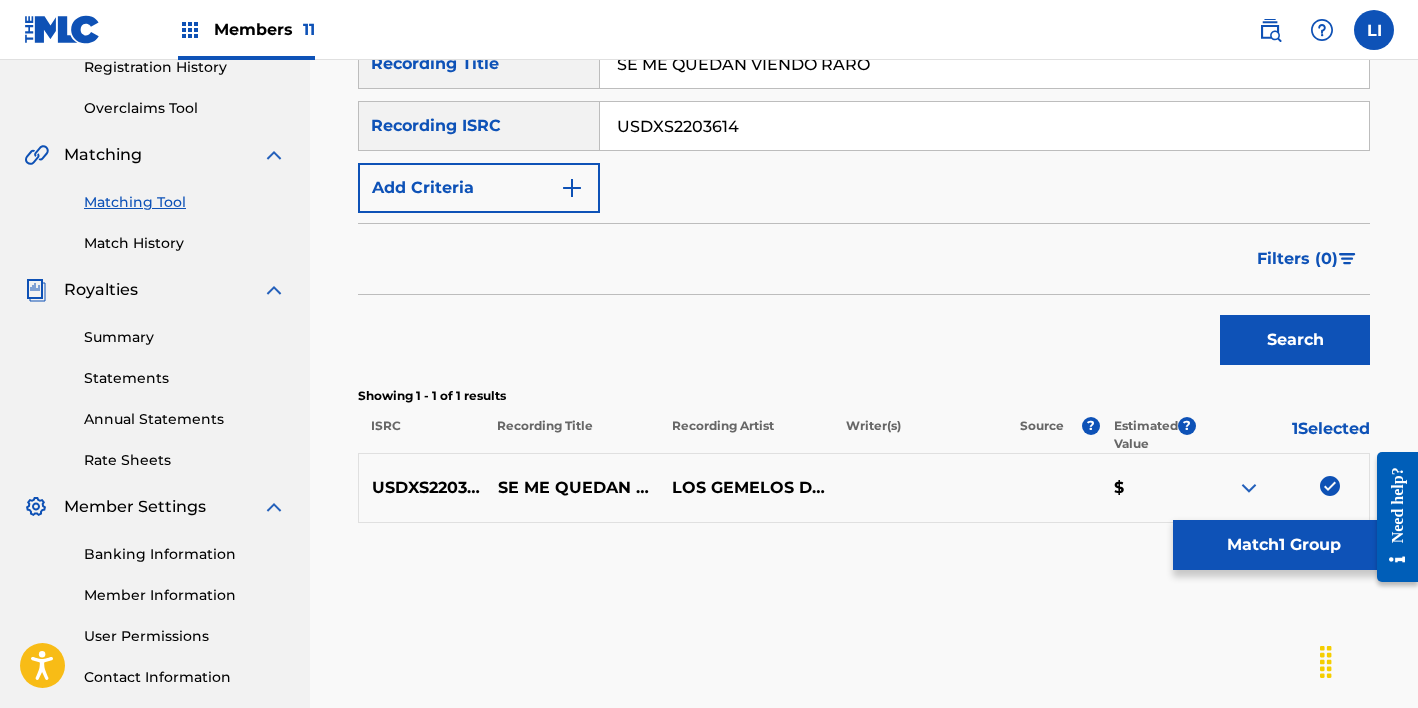 click on "Match  1 Group" at bounding box center (1283, 545) 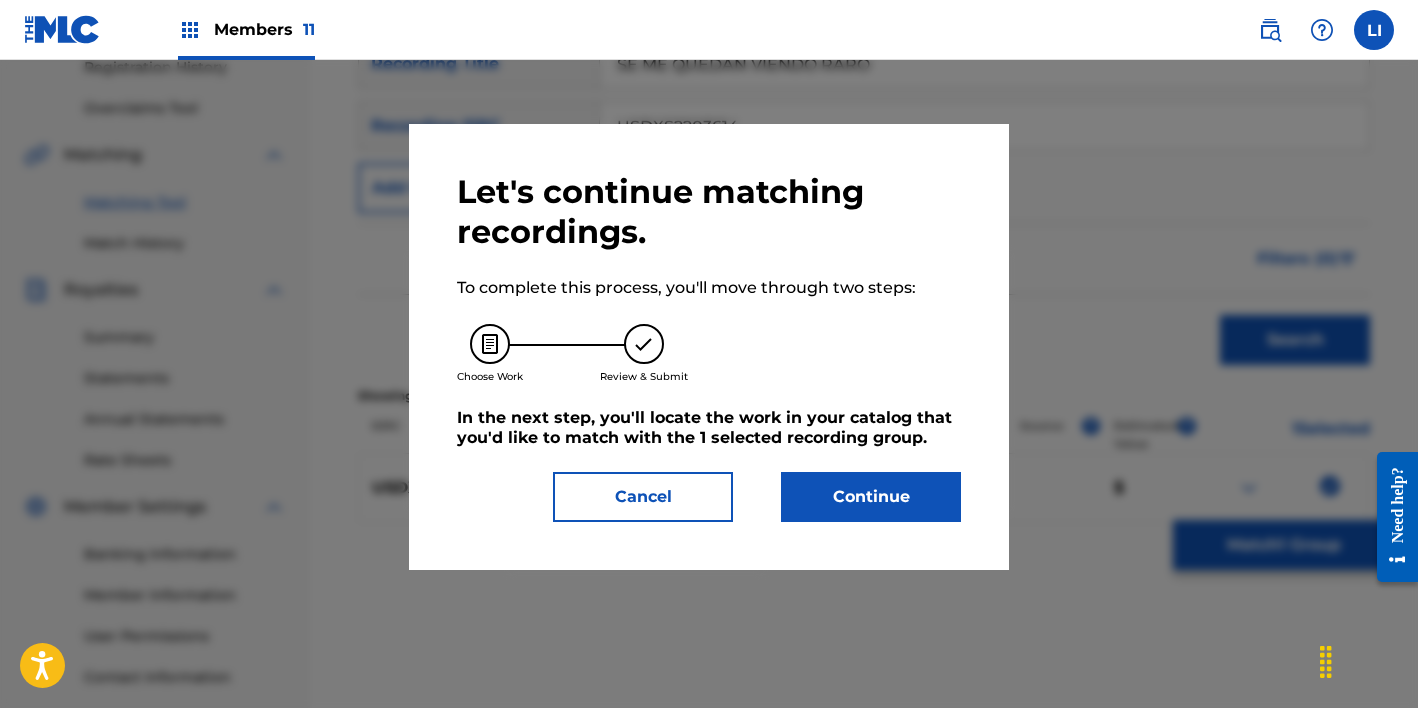 click on "Continue" at bounding box center (871, 497) 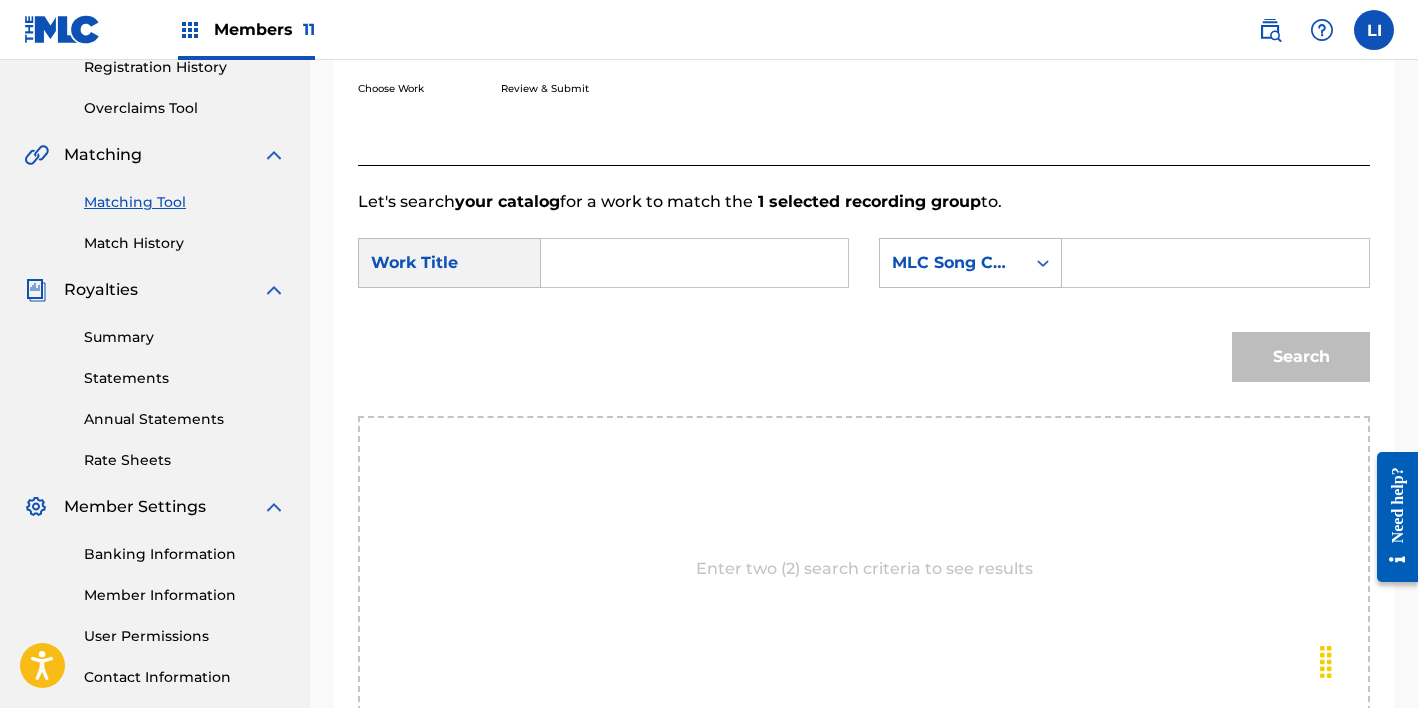click at bounding box center [694, 263] 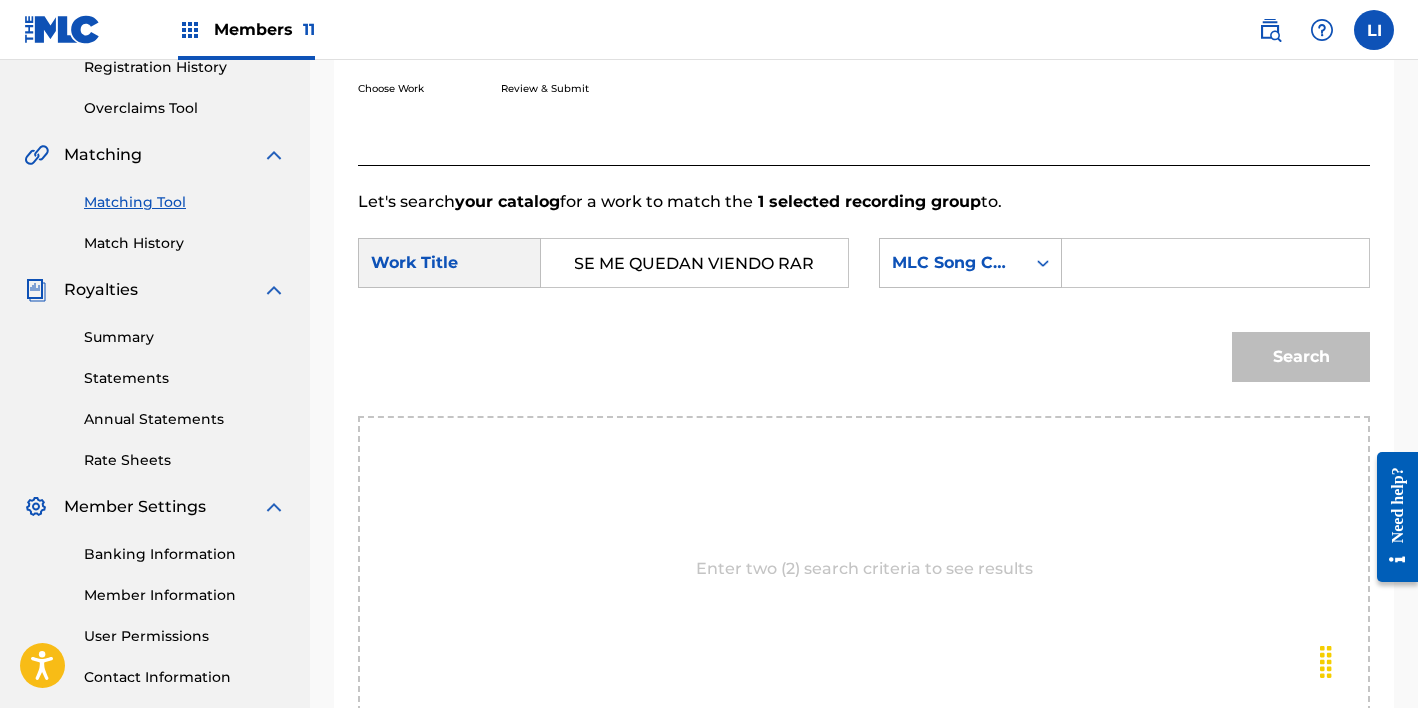 scroll, scrollTop: 0, scrollLeft: 1, axis: horizontal 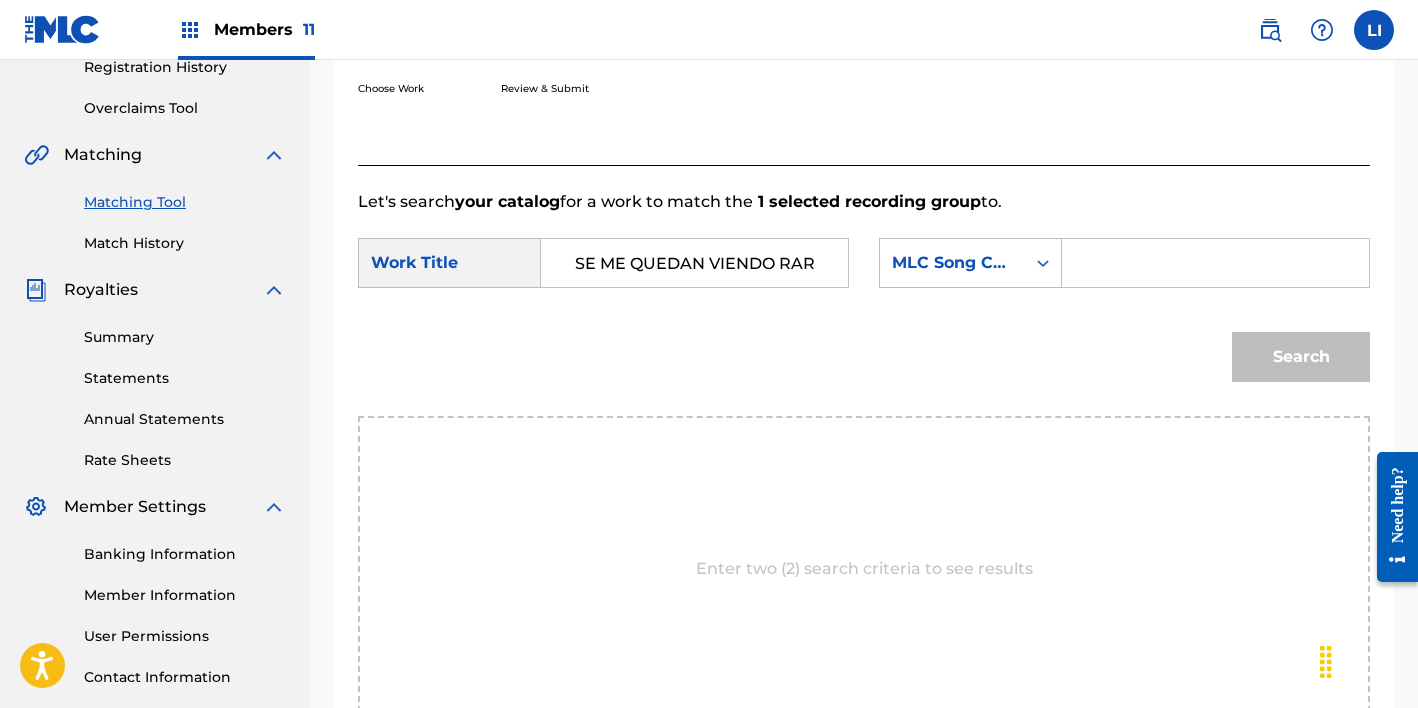 drag, startPoint x: 1145, startPoint y: 266, endPoint x: 1173, endPoint y: 287, distance: 35 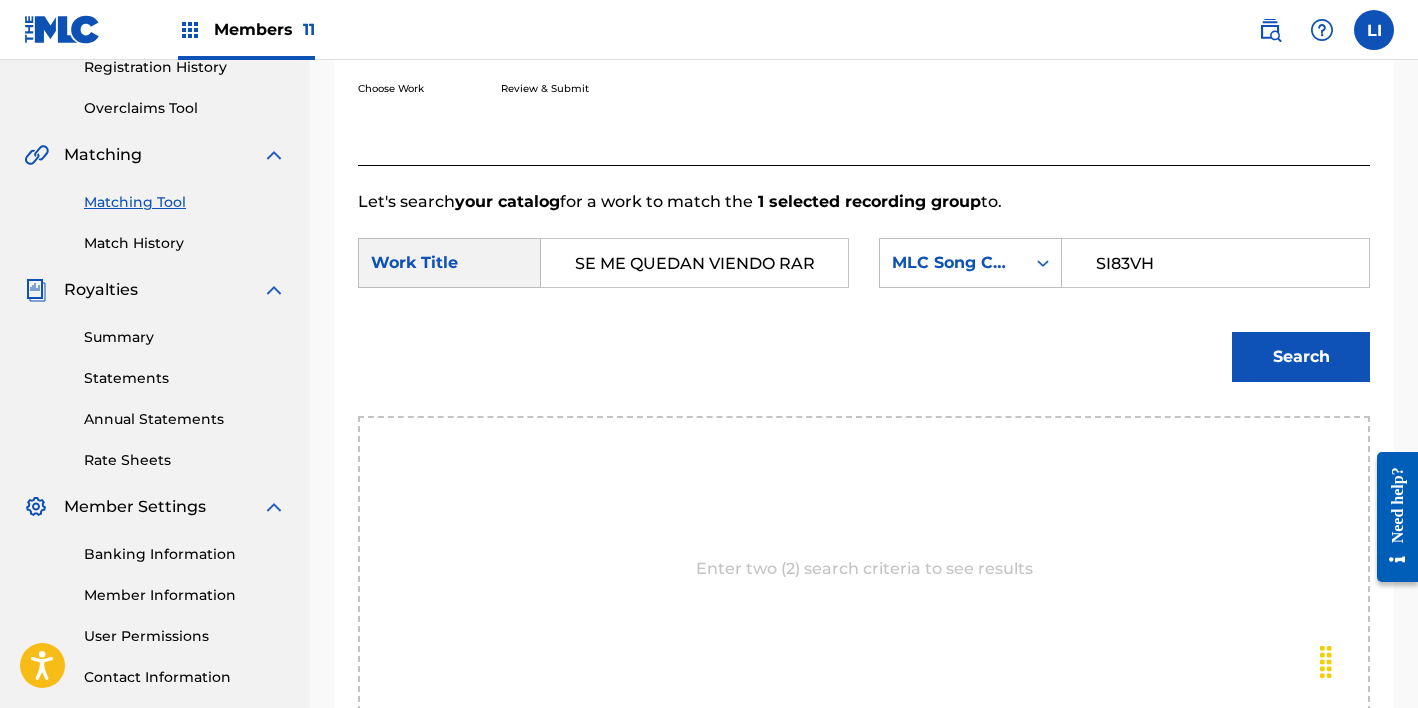 type on "SI83VH" 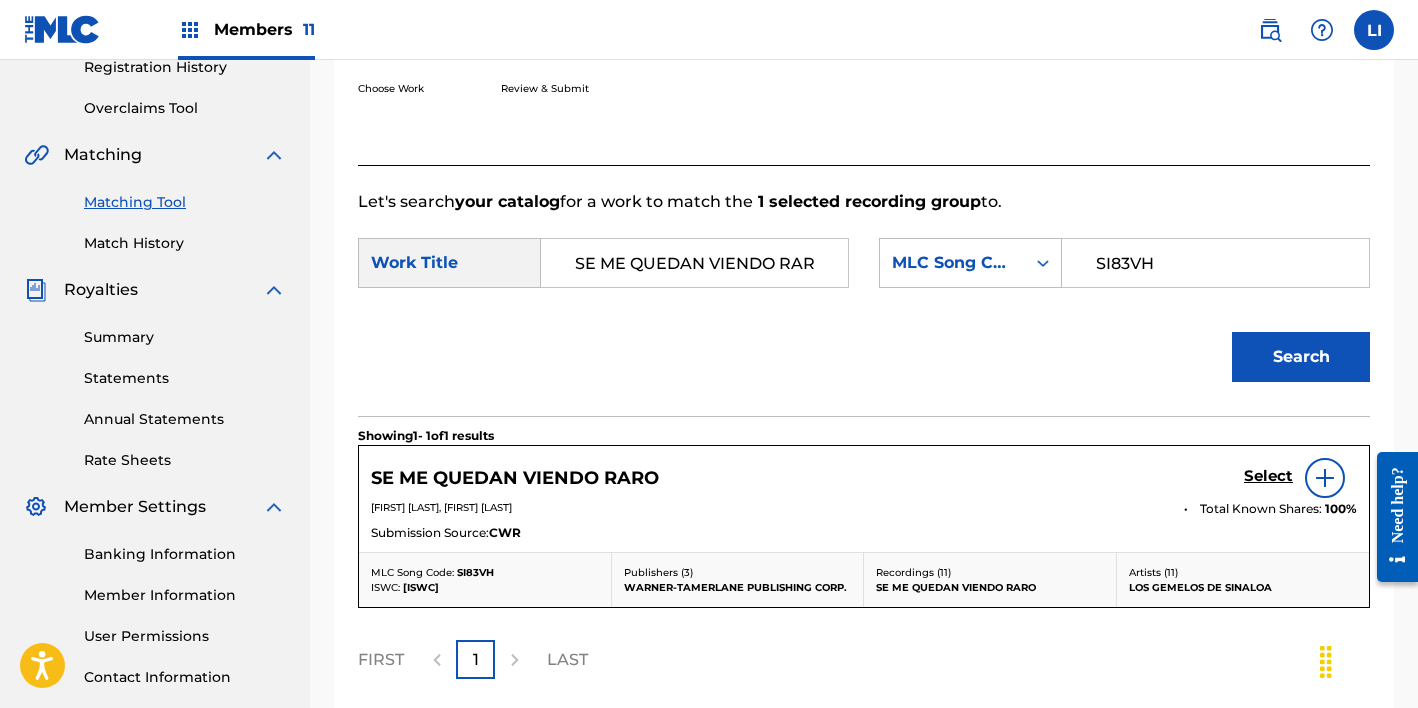 click on "Select" at bounding box center (1268, 476) 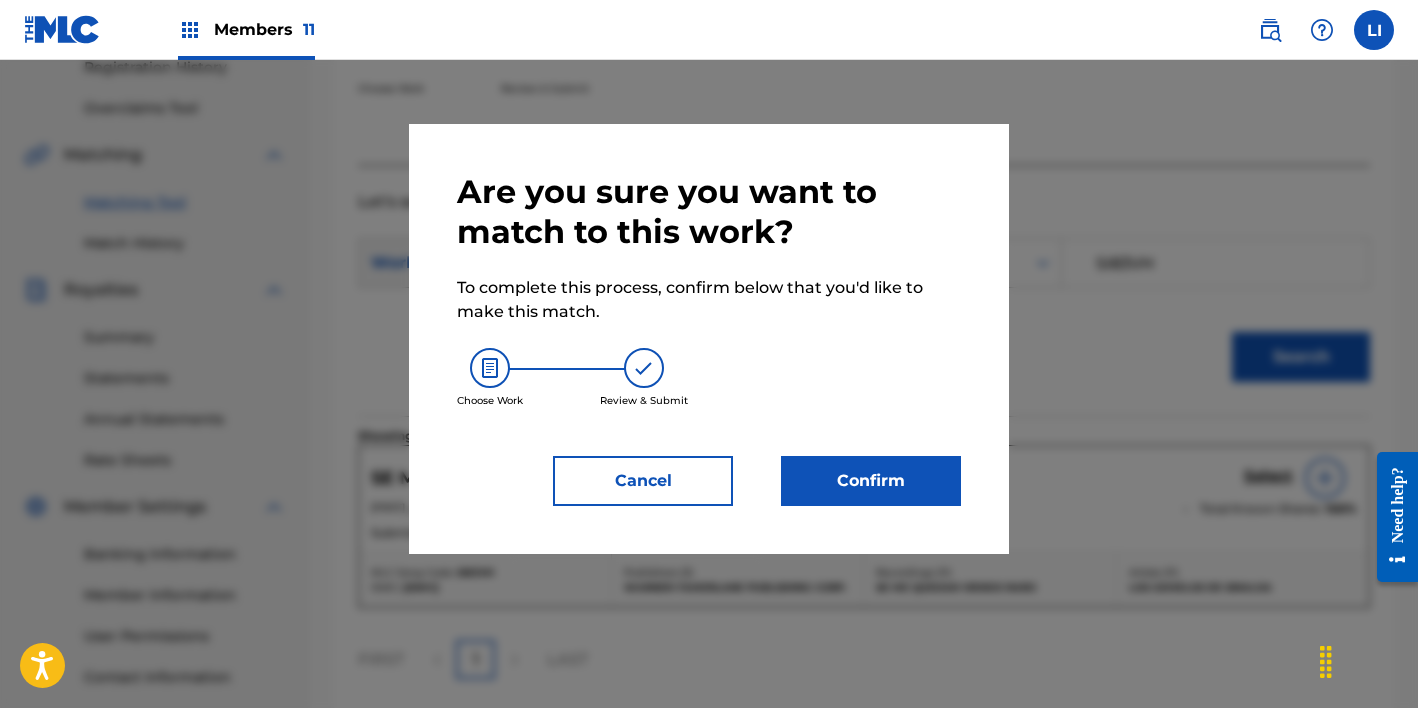 click on "Confirm" at bounding box center (871, 481) 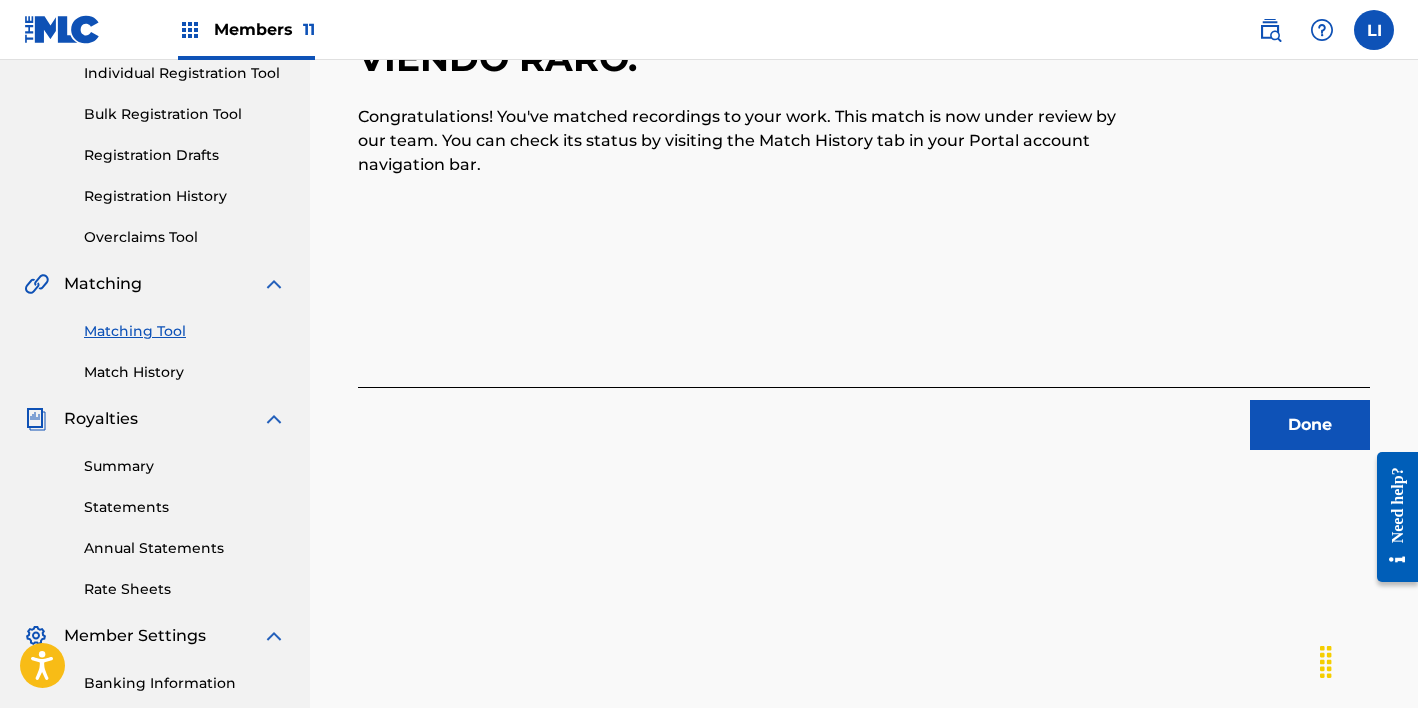 scroll, scrollTop: 24, scrollLeft: 0, axis: vertical 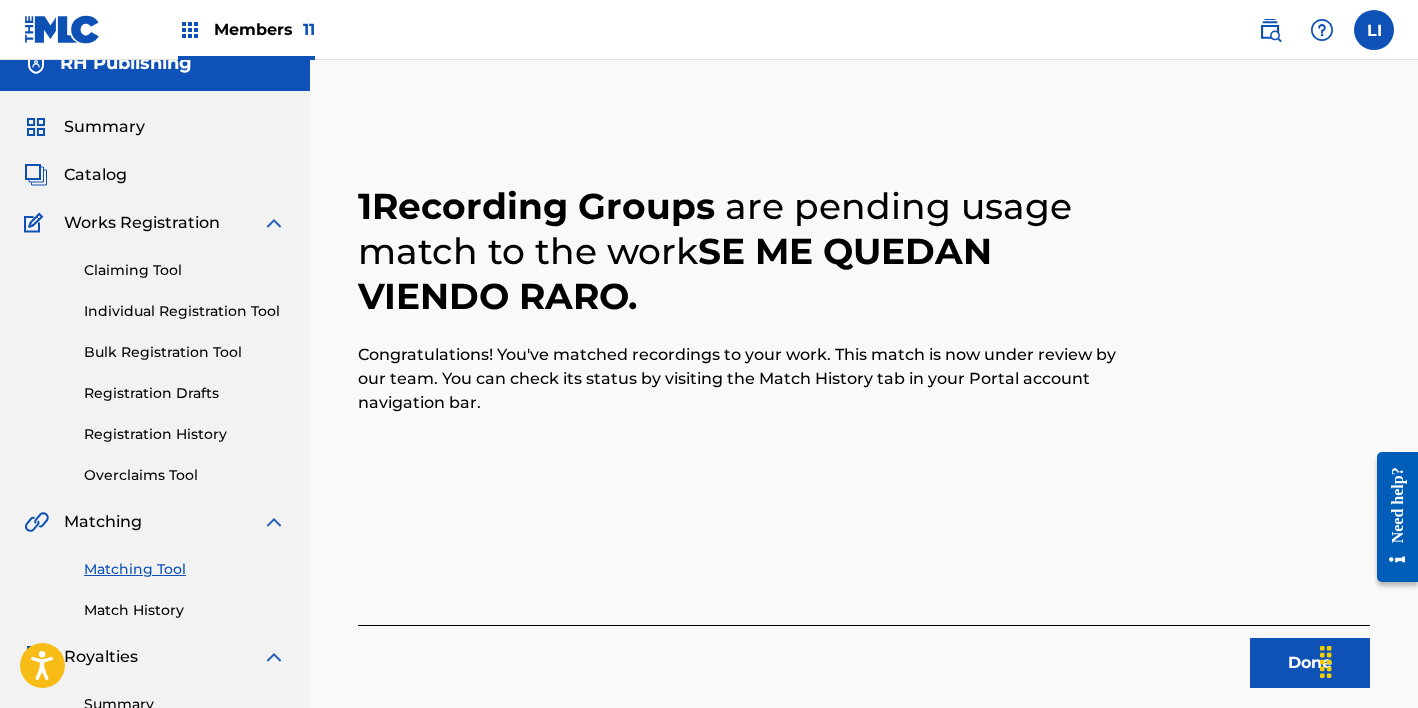 click on "Done" at bounding box center [1310, 663] 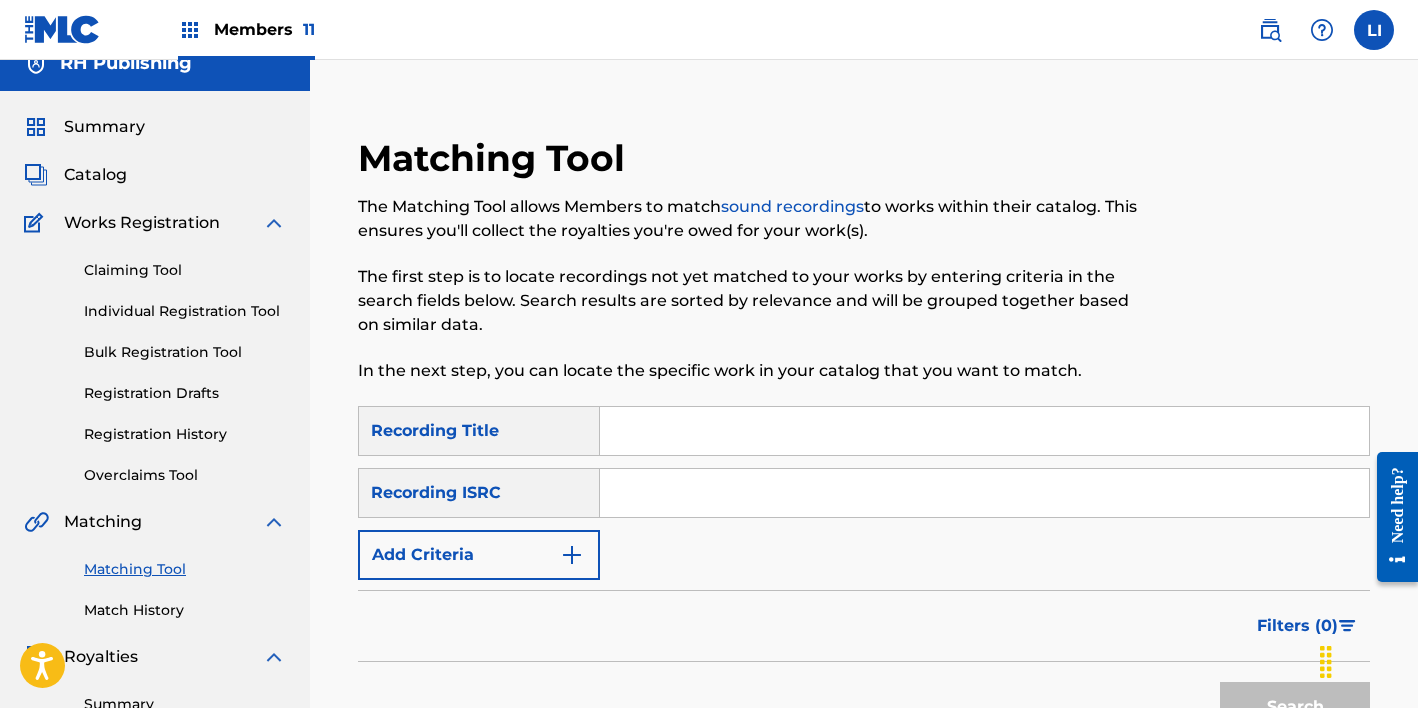 click at bounding box center (984, 431) 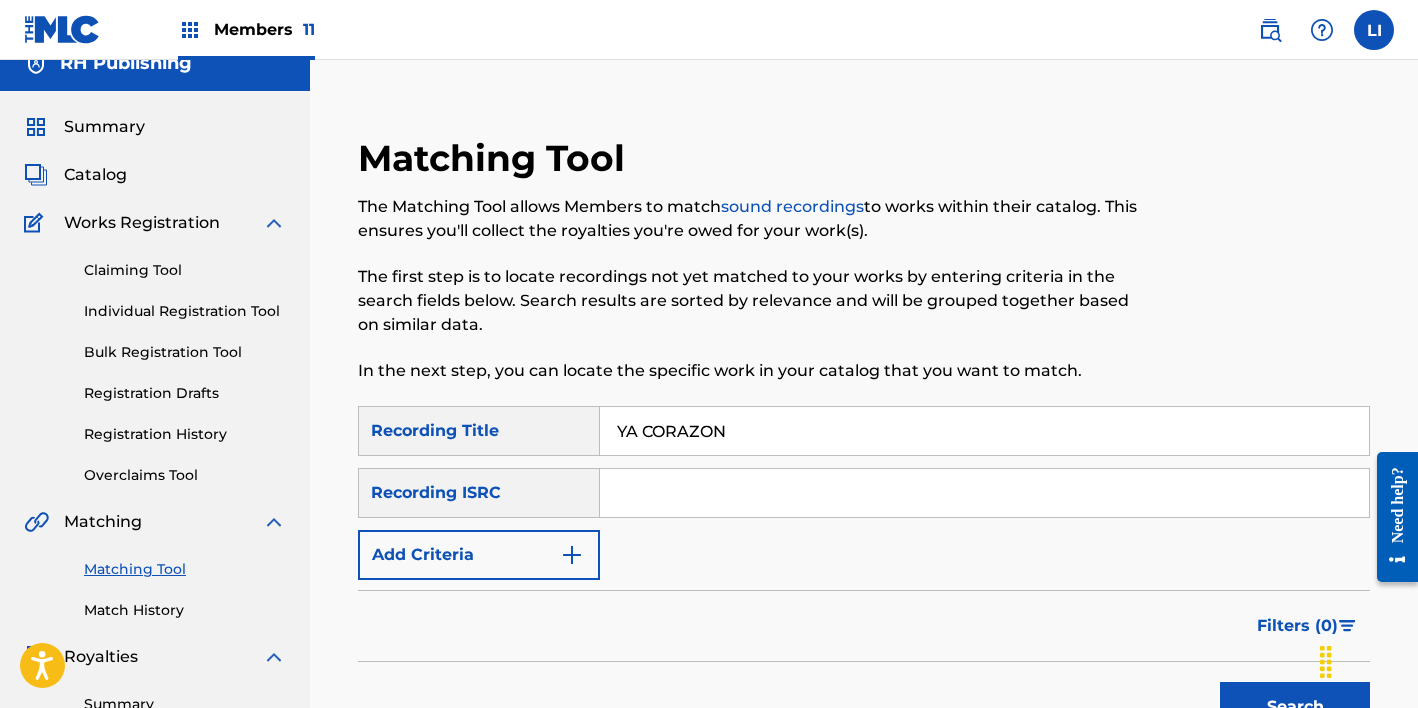 type on "YA CORAZON" 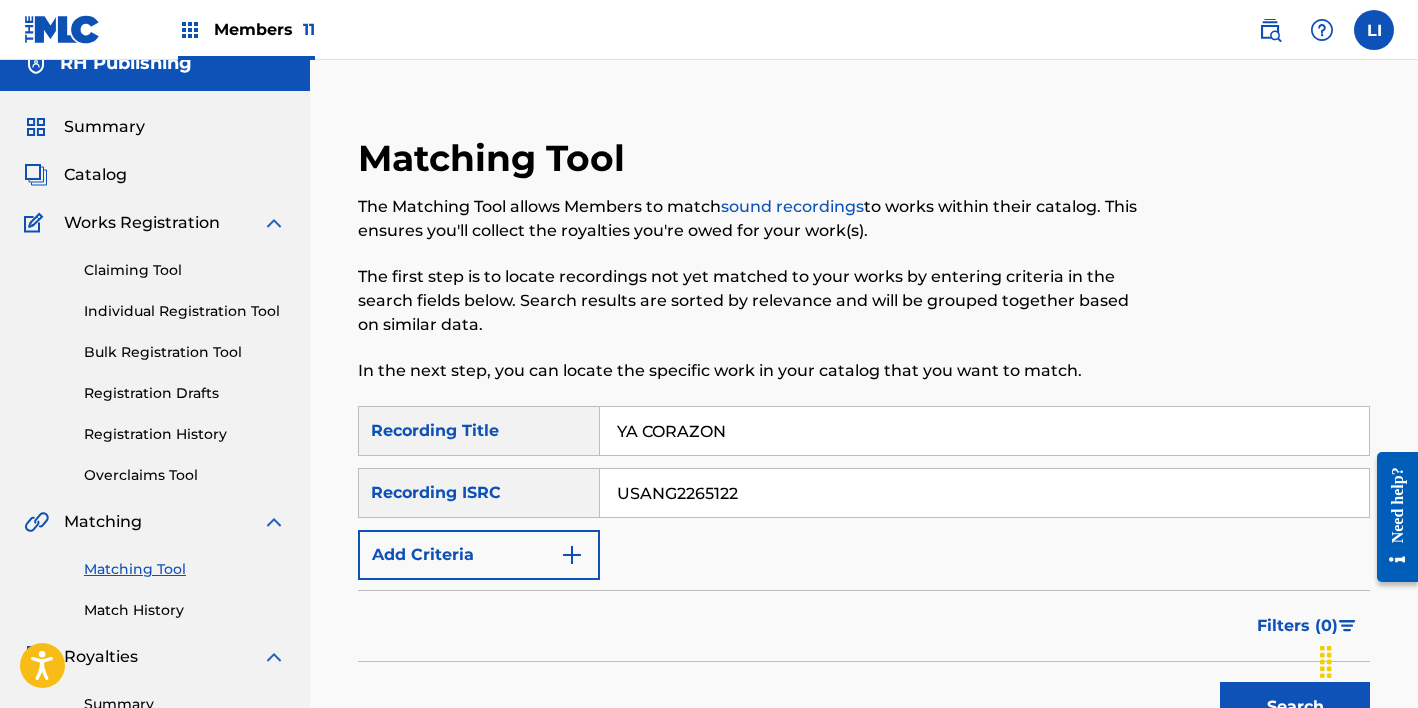 type on "USANG2265122" 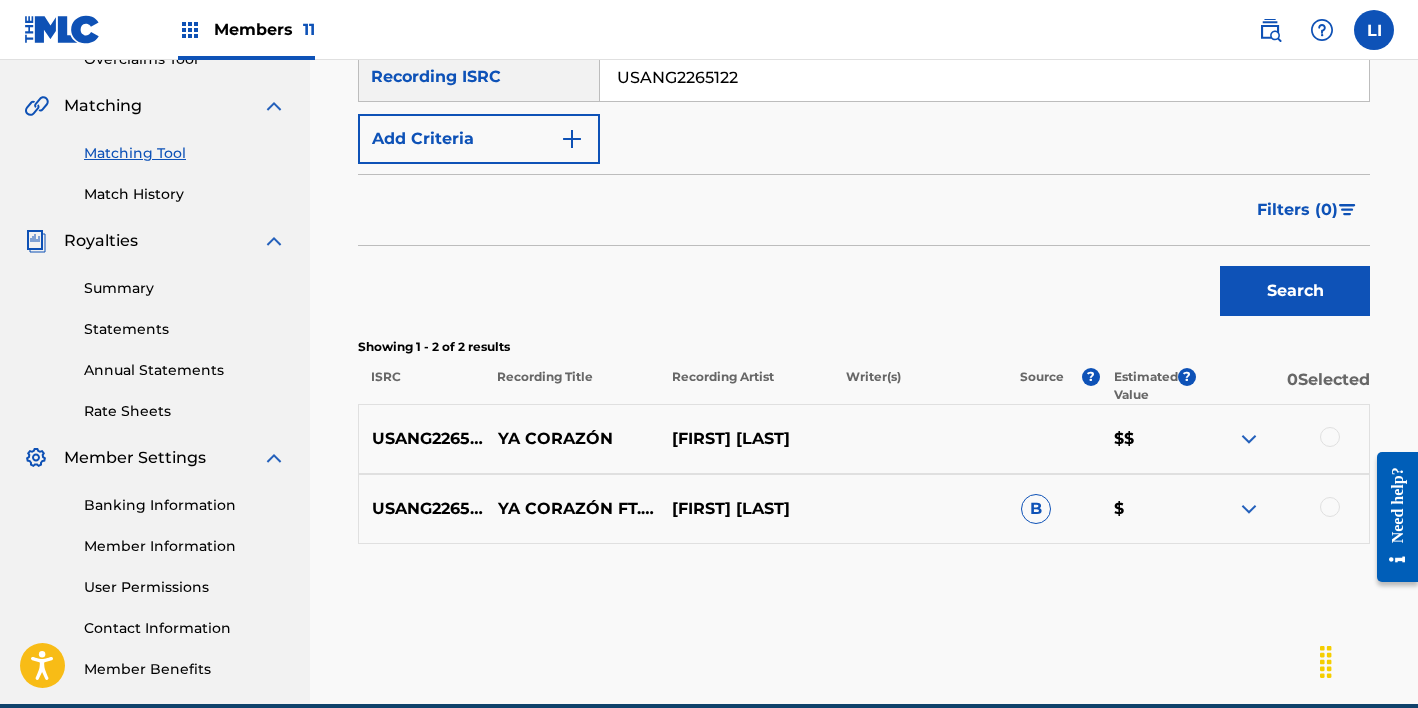 scroll, scrollTop: 532, scrollLeft: 0, axis: vertical 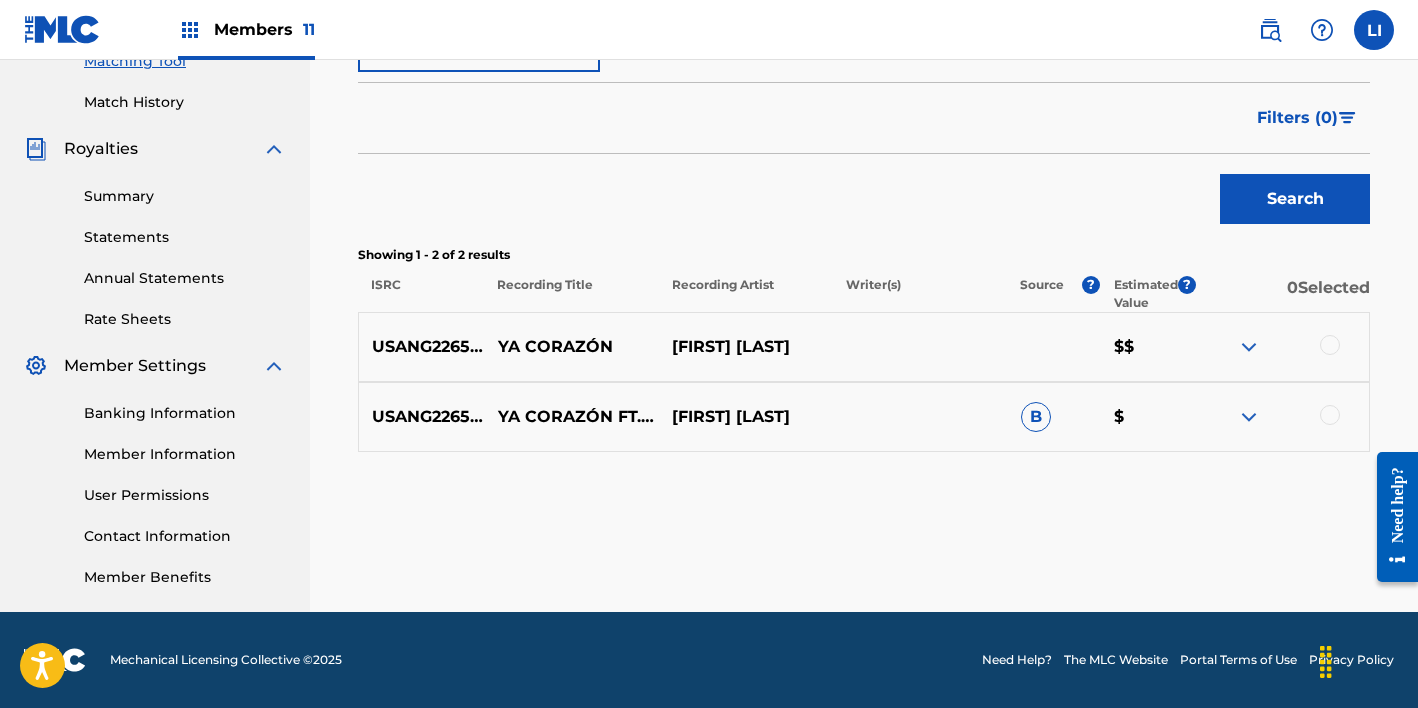 click at bounding box center (1330, 345) 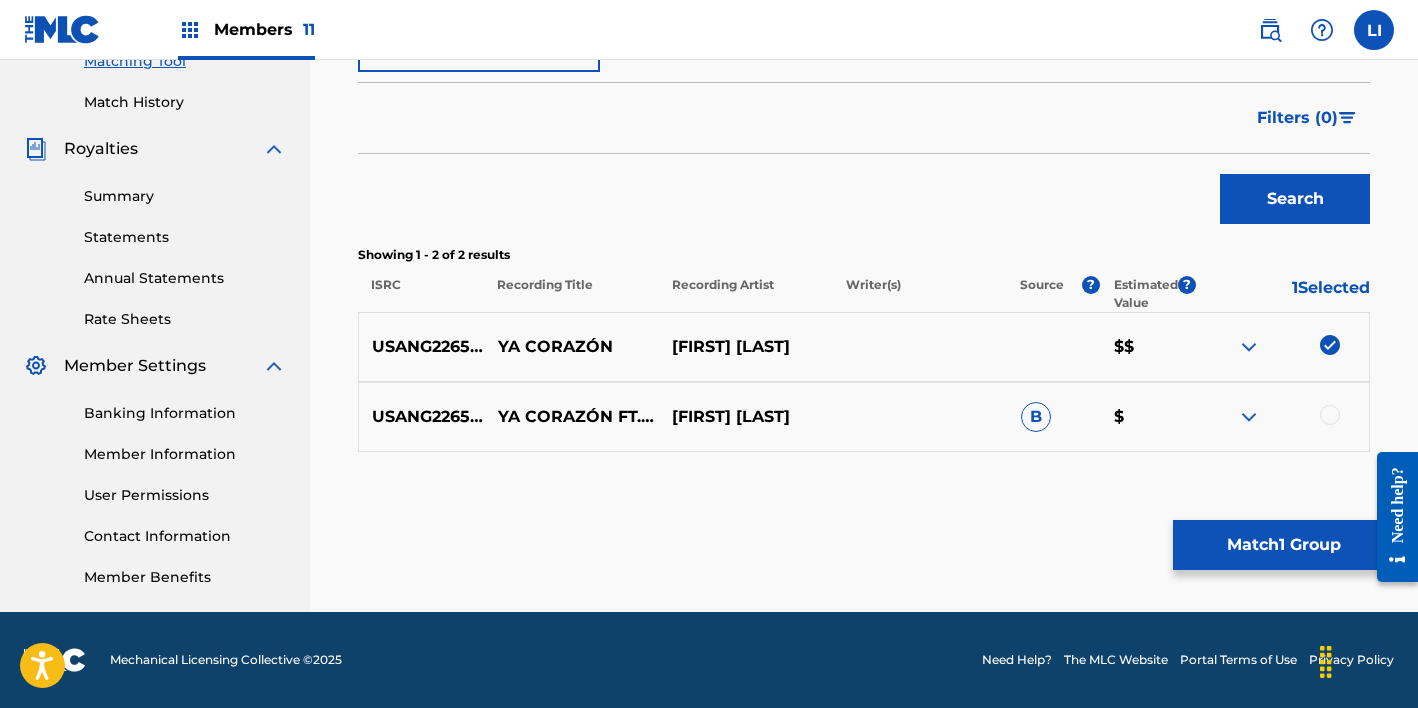 click at bounding box center [1282, 417] 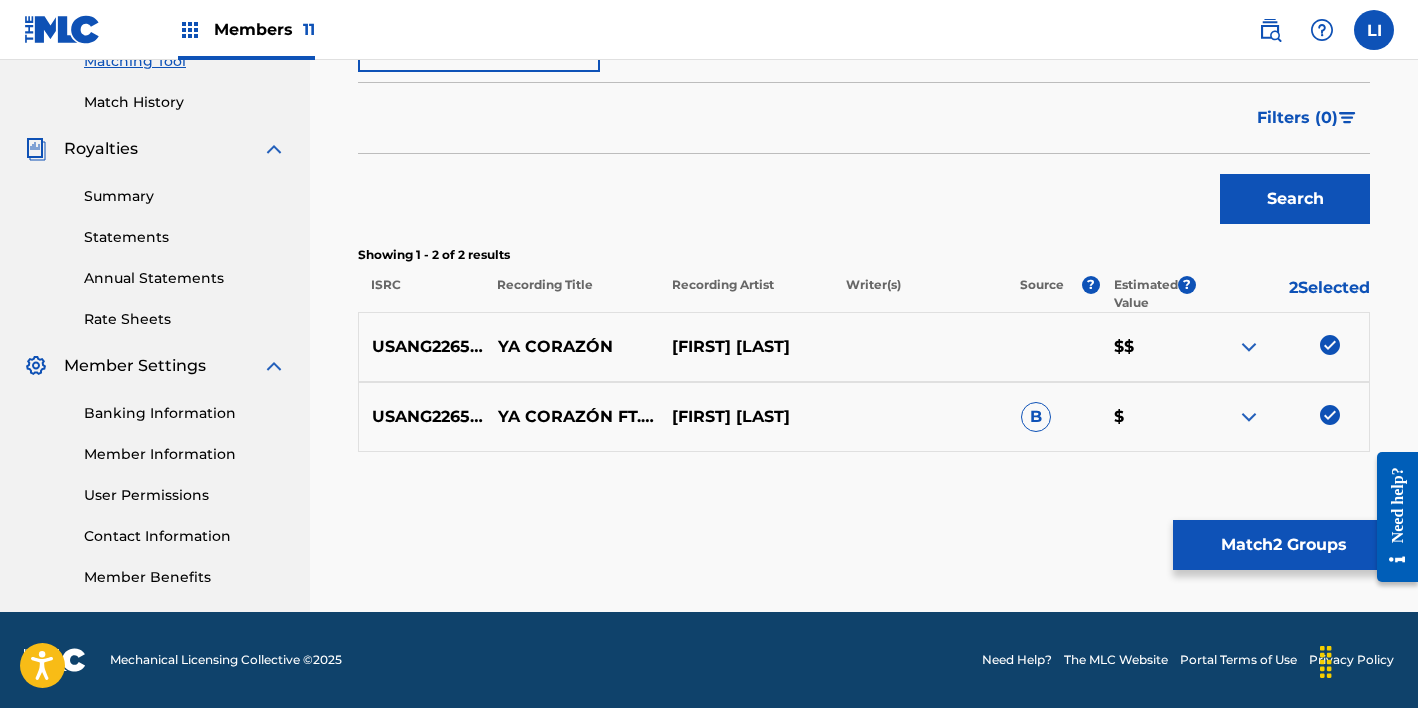 click on "Match  2 Groups" at bounding box center (1283, 545) 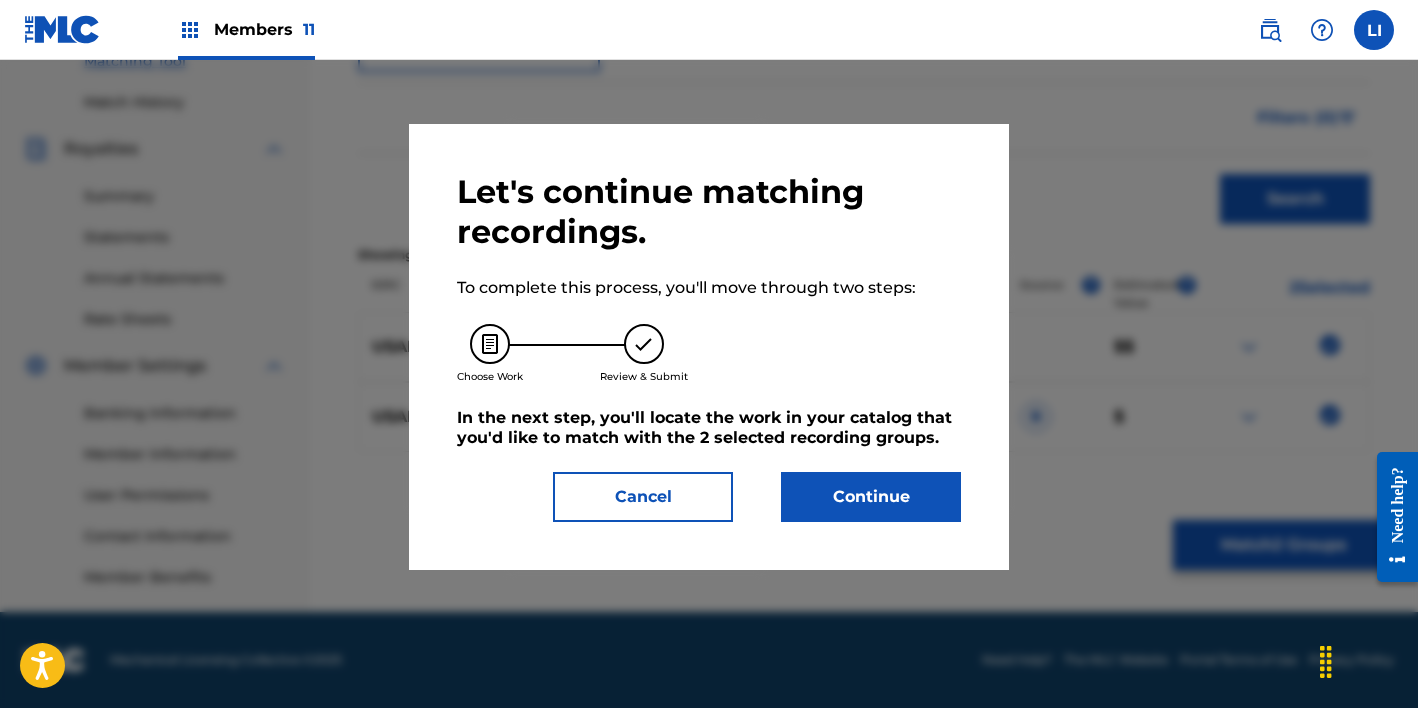 click on "Continue" at bounding box center (871, 497) 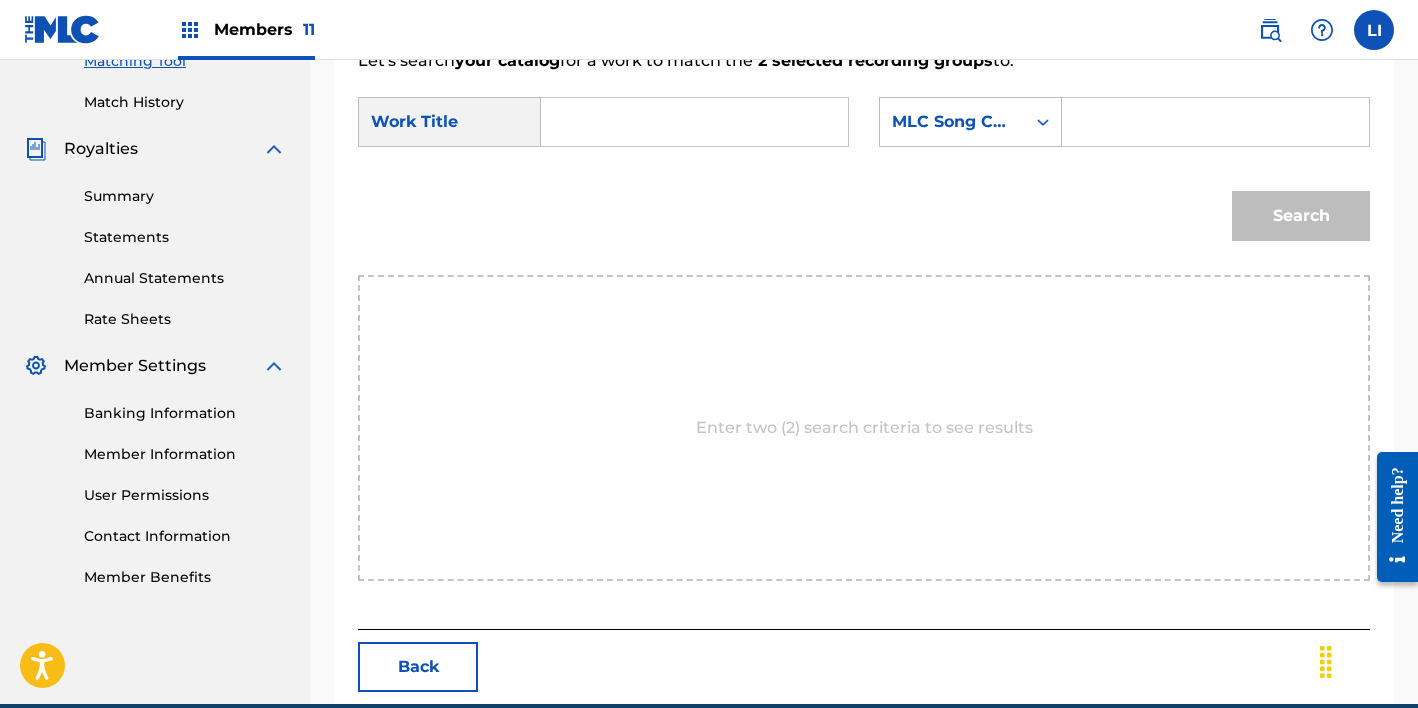 click at bounding box center (694, 122) 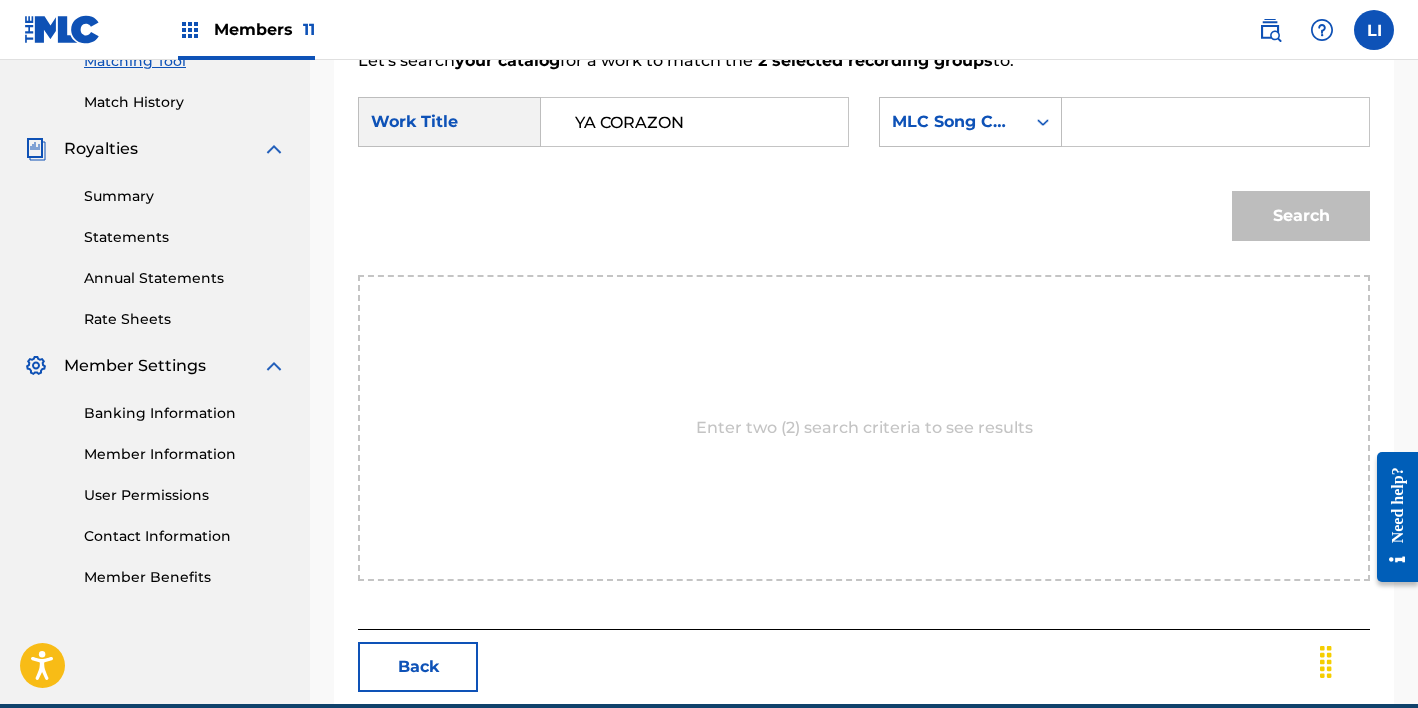 type on "YA CORAZON" 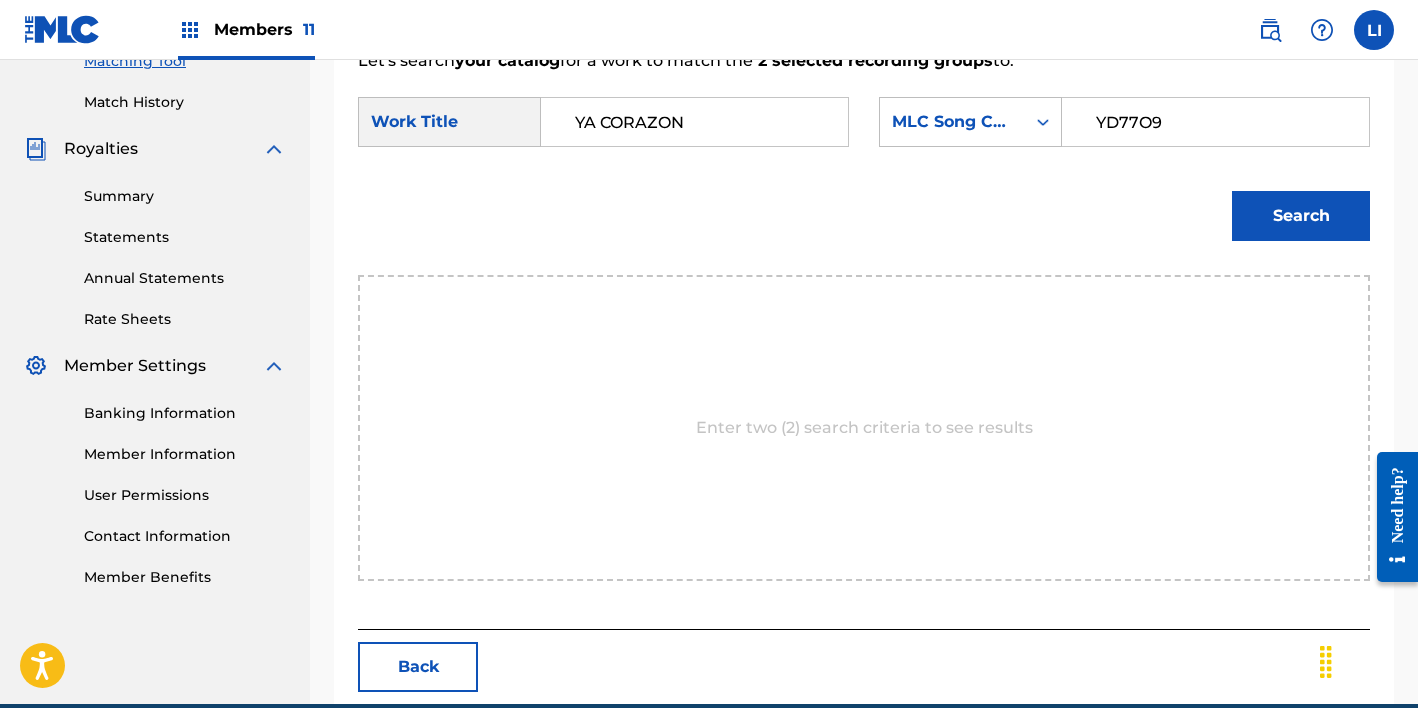 type on "YD77O9" 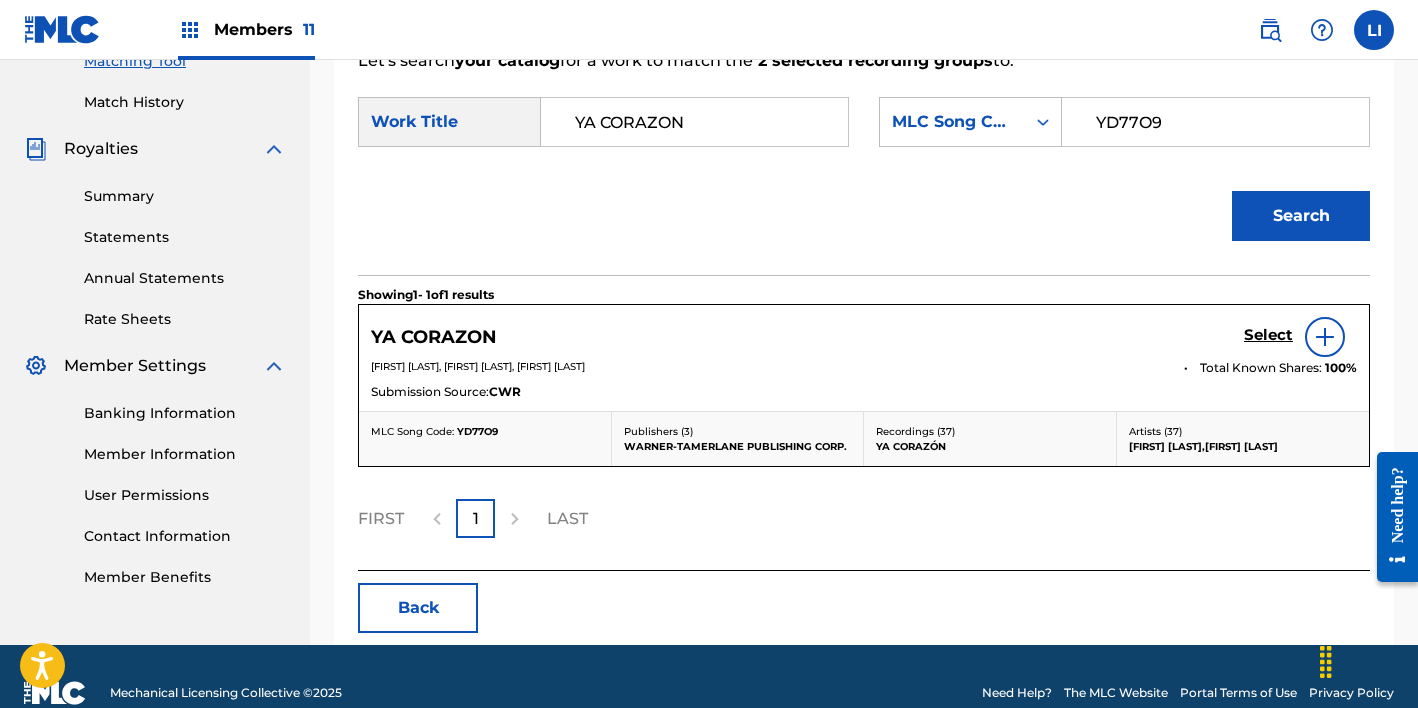 click on "Select" at bounding box center [1268, 335] 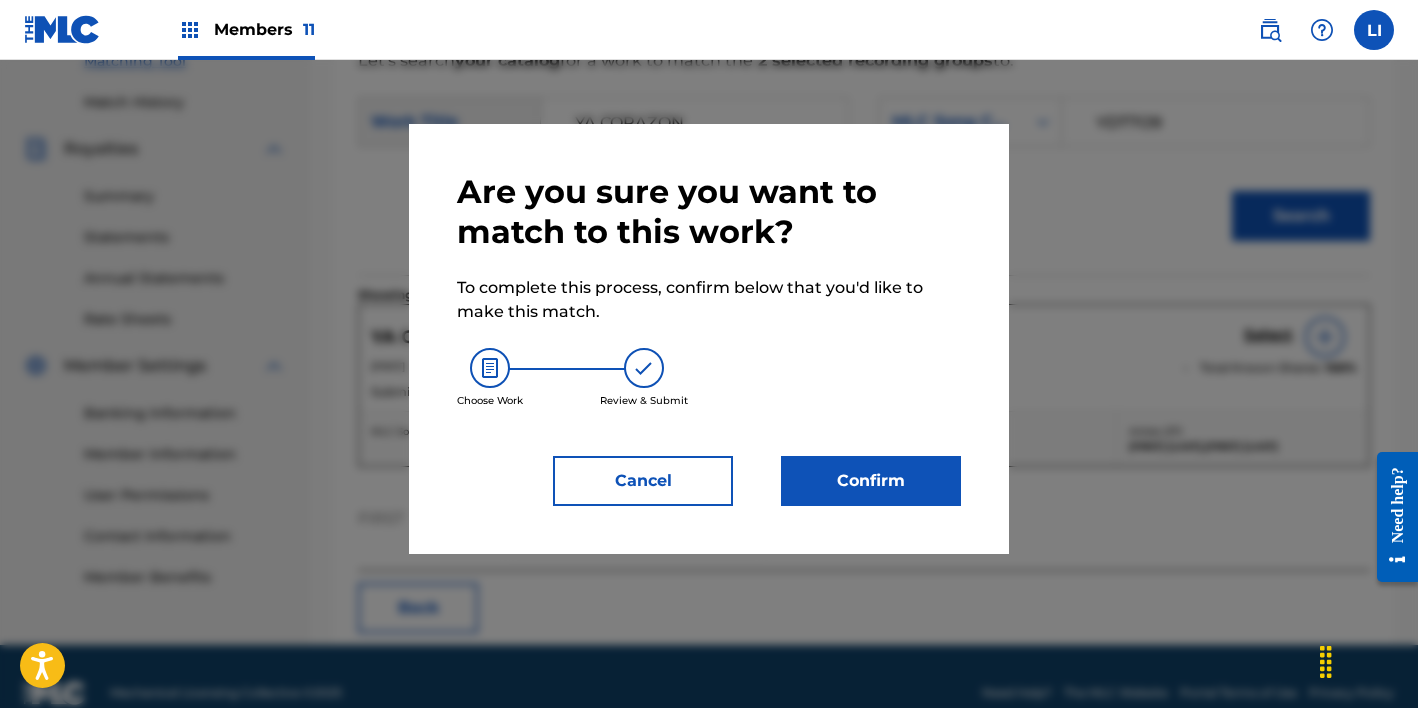 click on "Confirm" at bounding box center [871, 481] 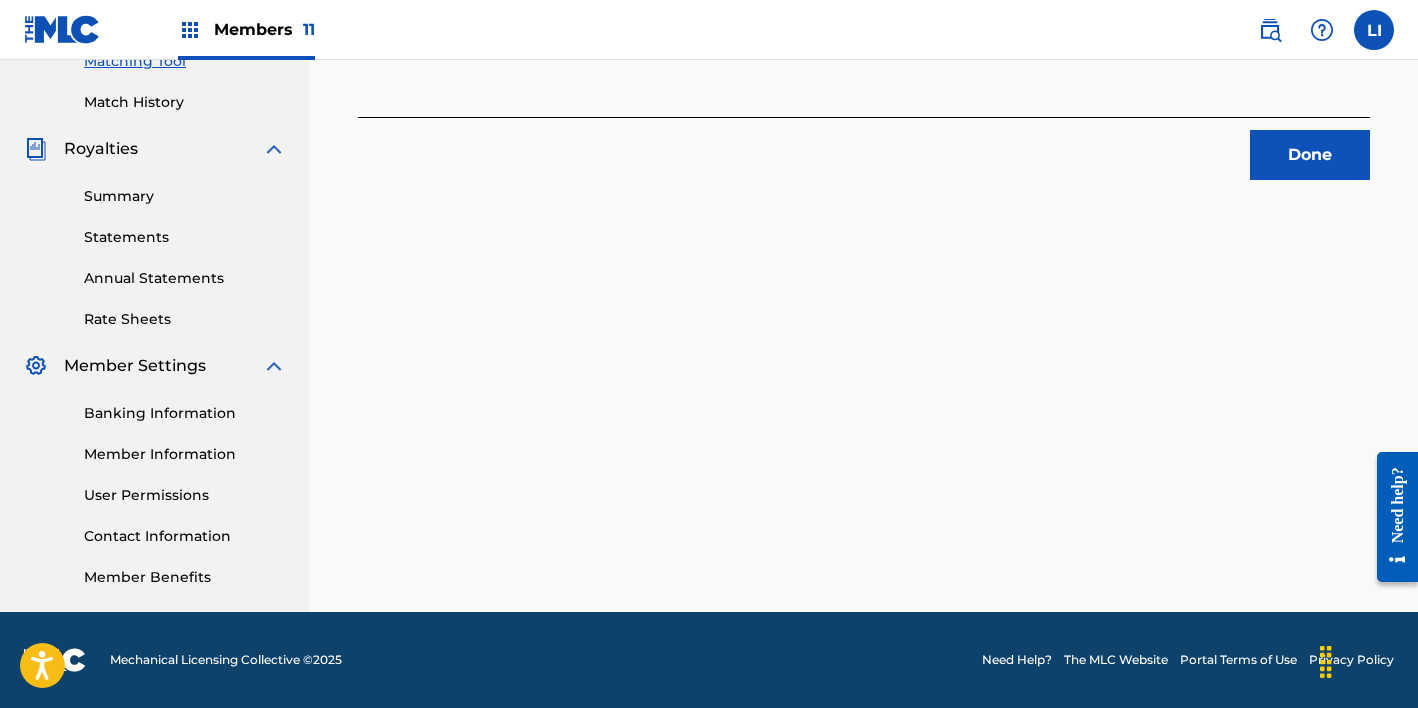 click on "Done" at bounding box center (1310, 155) 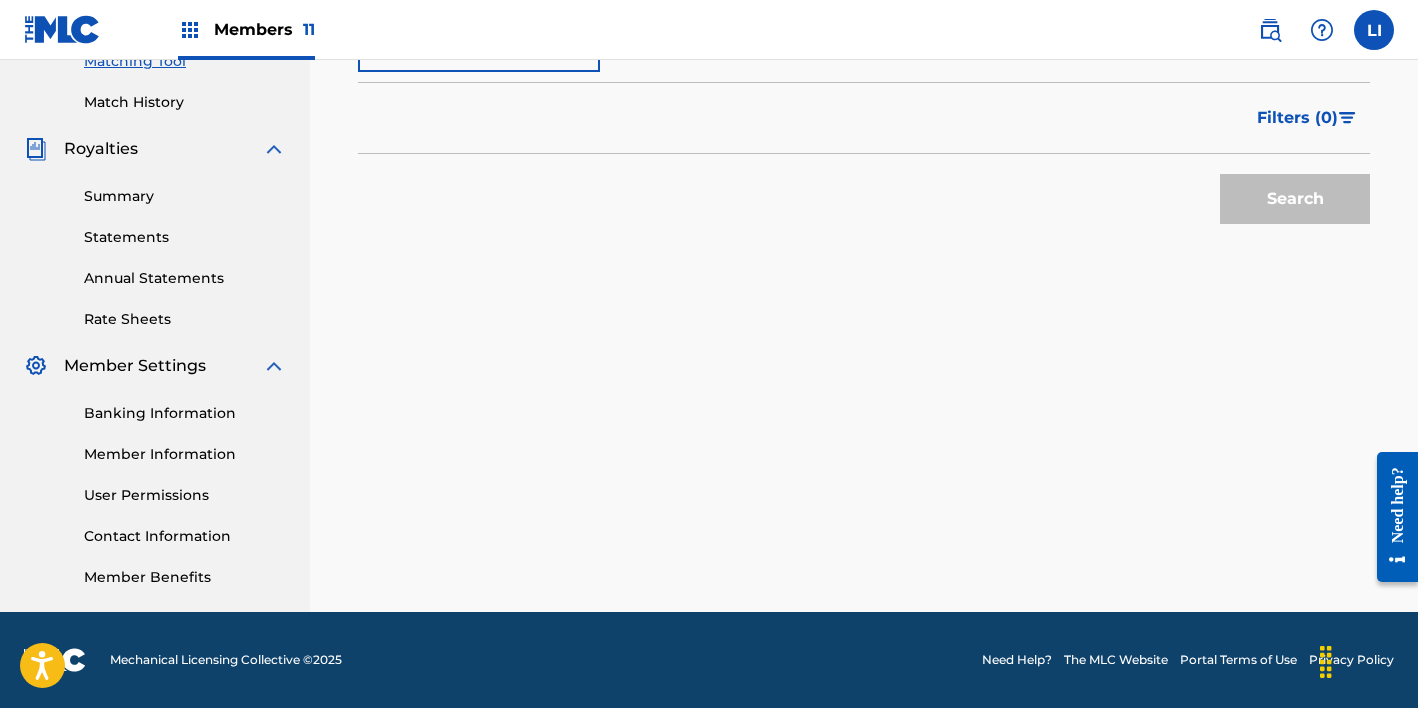 scroll, scrollTop: 361, scrollLeft: 0, axis: vertical 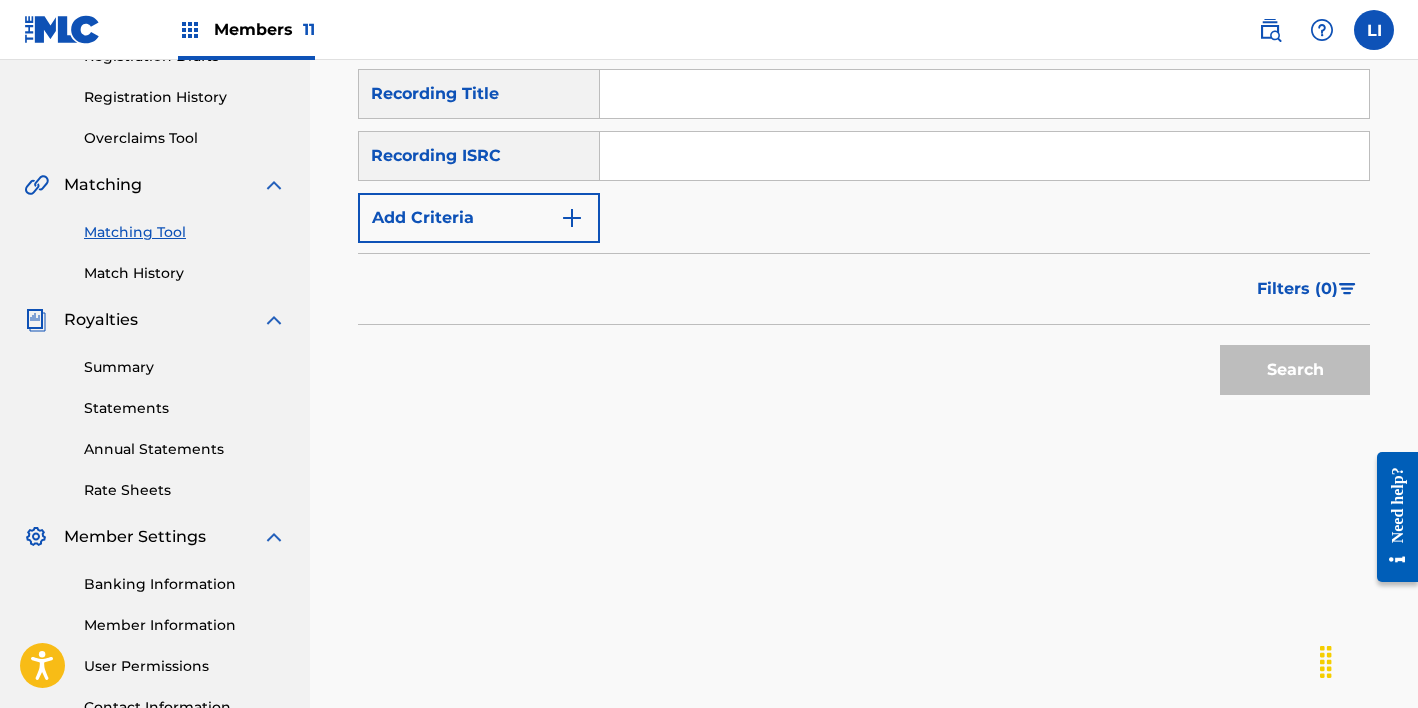 click at bounding box center [984, 94] 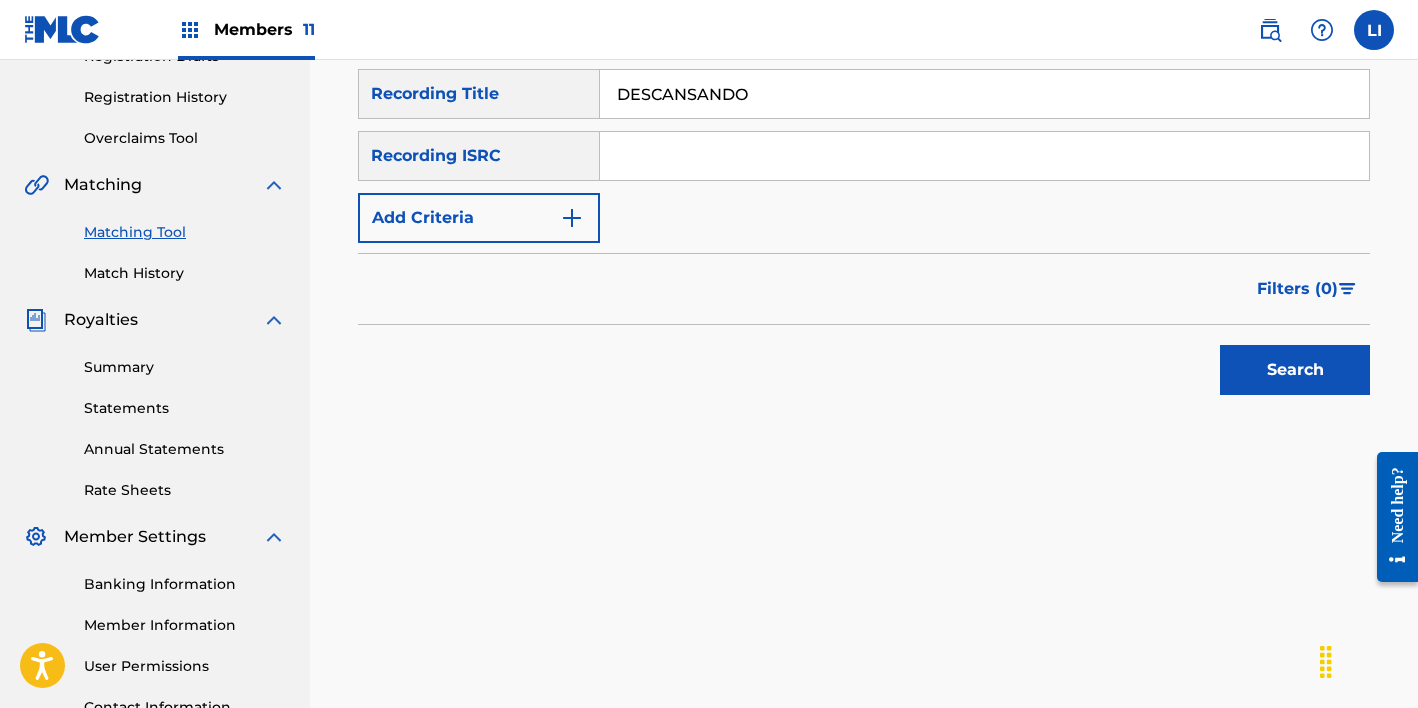 type on "DESCANSANDO" 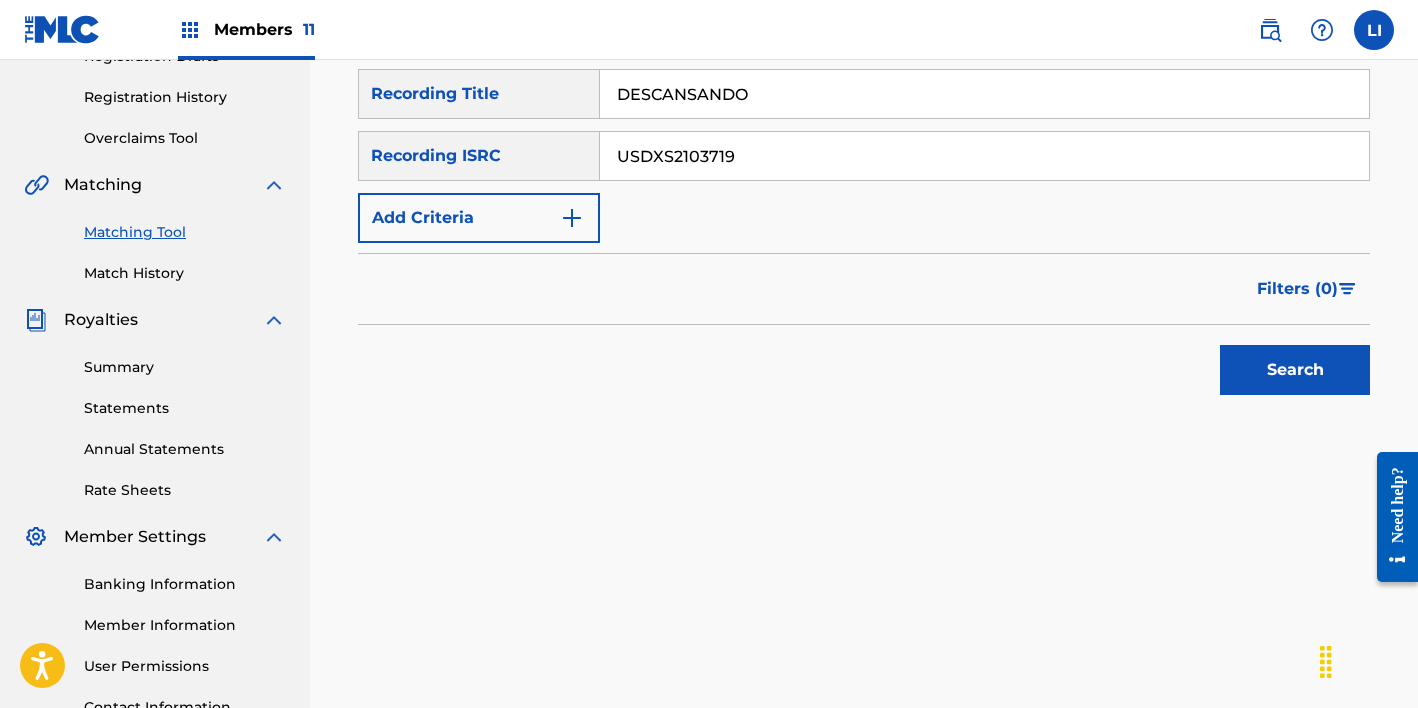 type on "USDXS2103719" 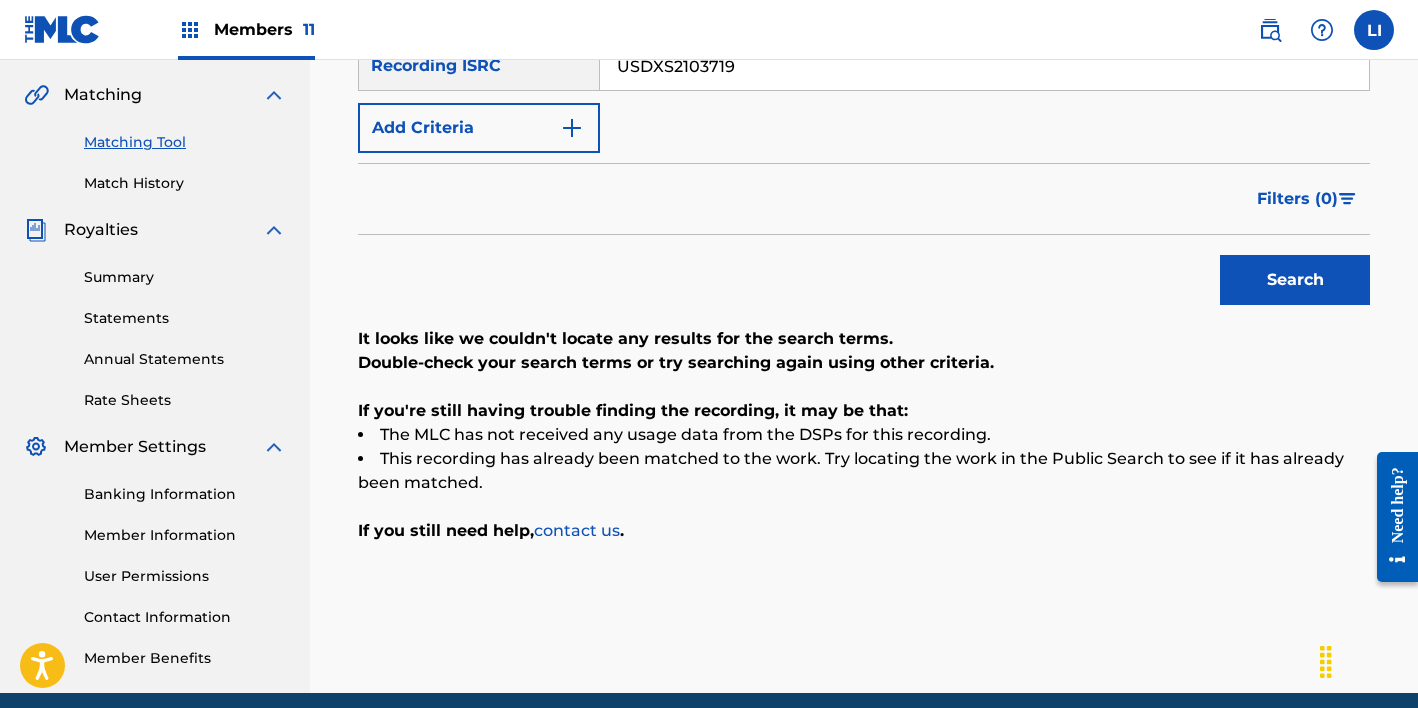 scroll, scrollTop: 474, scrollLeft: 0, axis: vertical 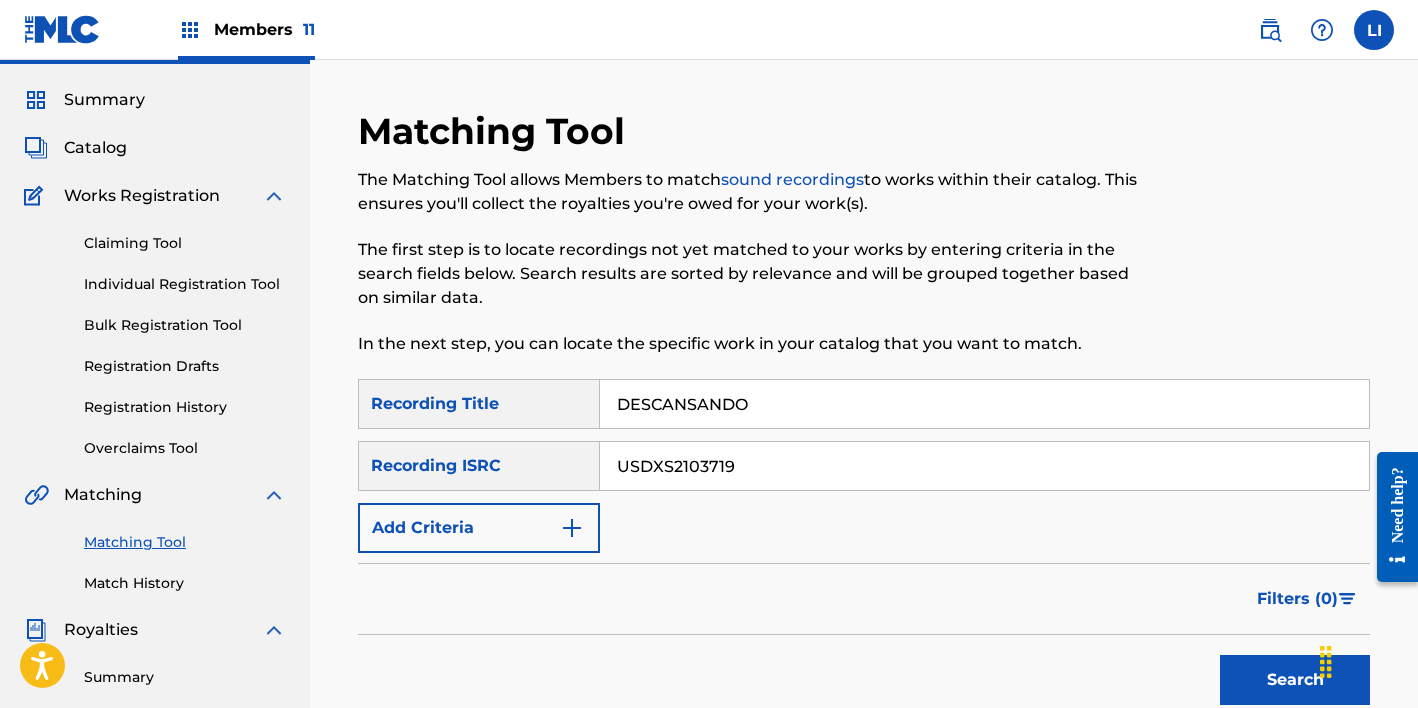 drag, startPoint x: 791, startPoint y: 413, endPoint x: 420, endPoint y: 334, distance: 379.3178 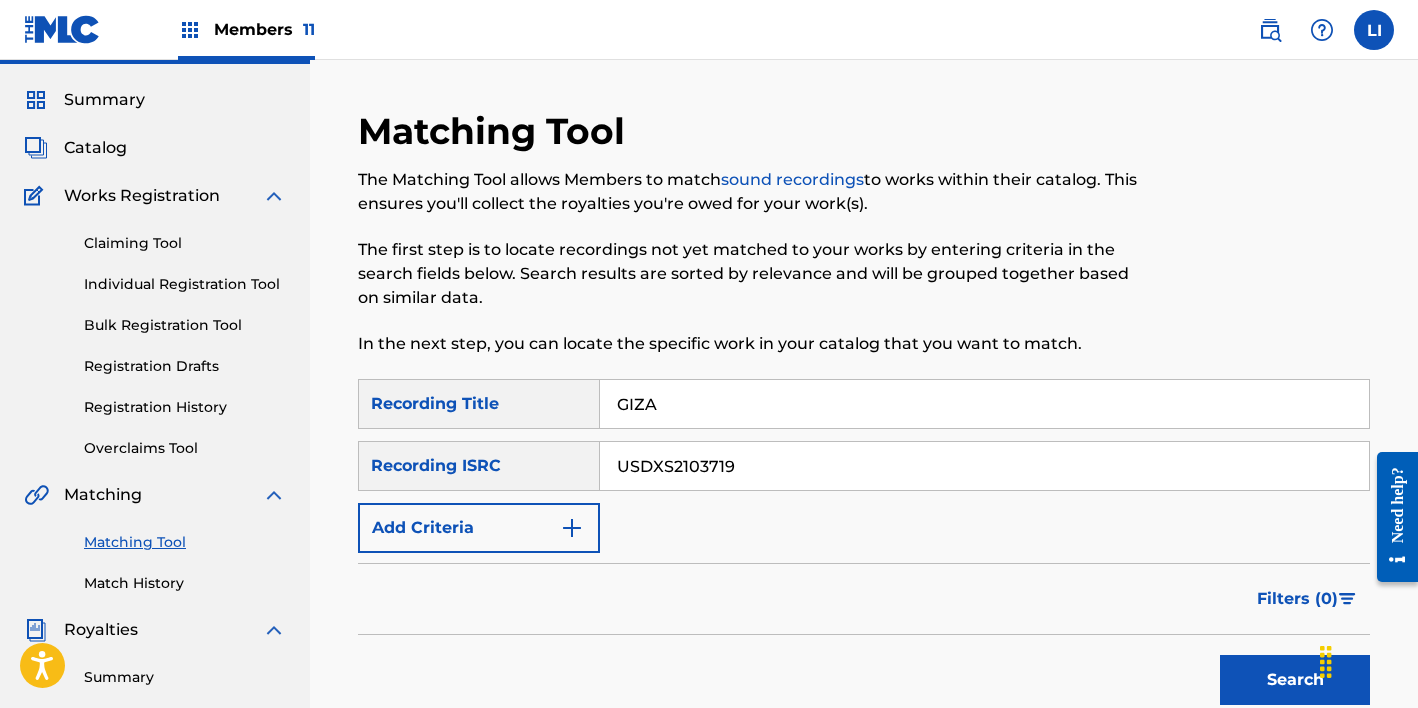 type on "GIZA" 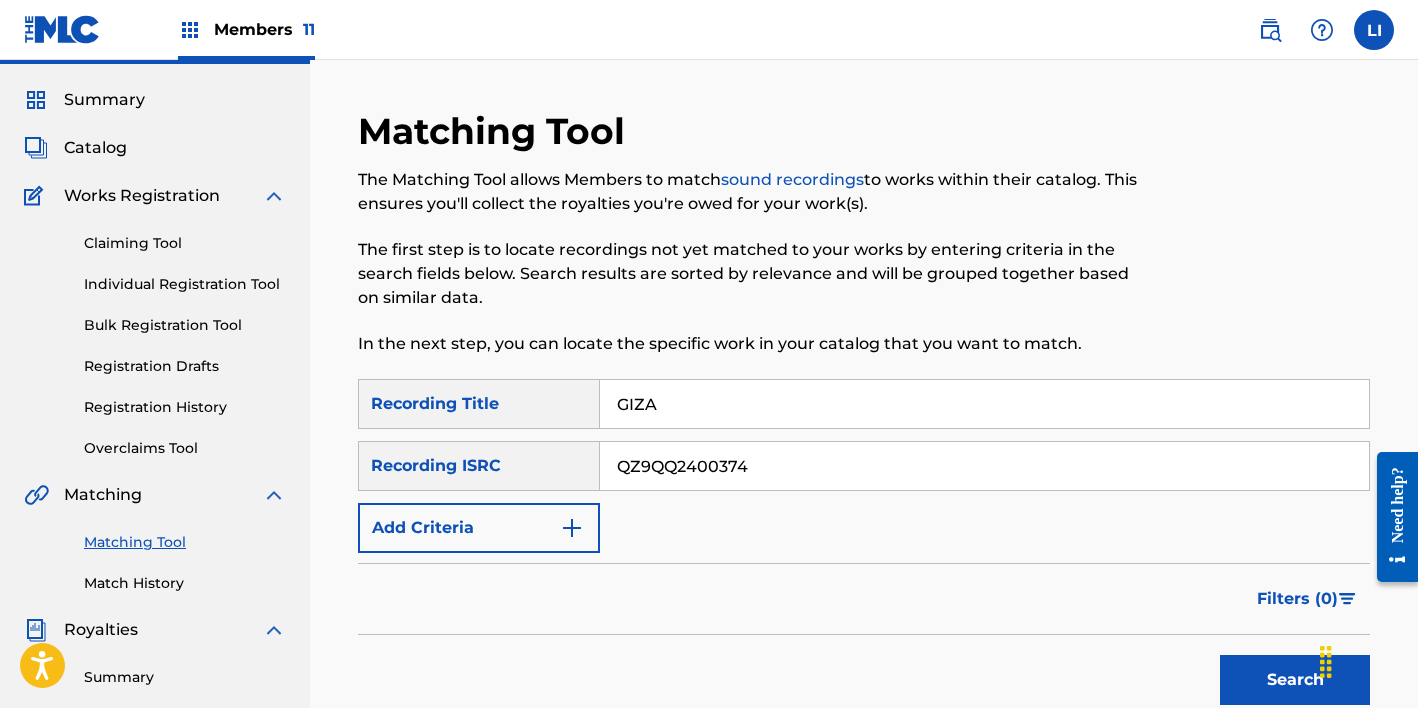 type on "QZ9QQ2400374" 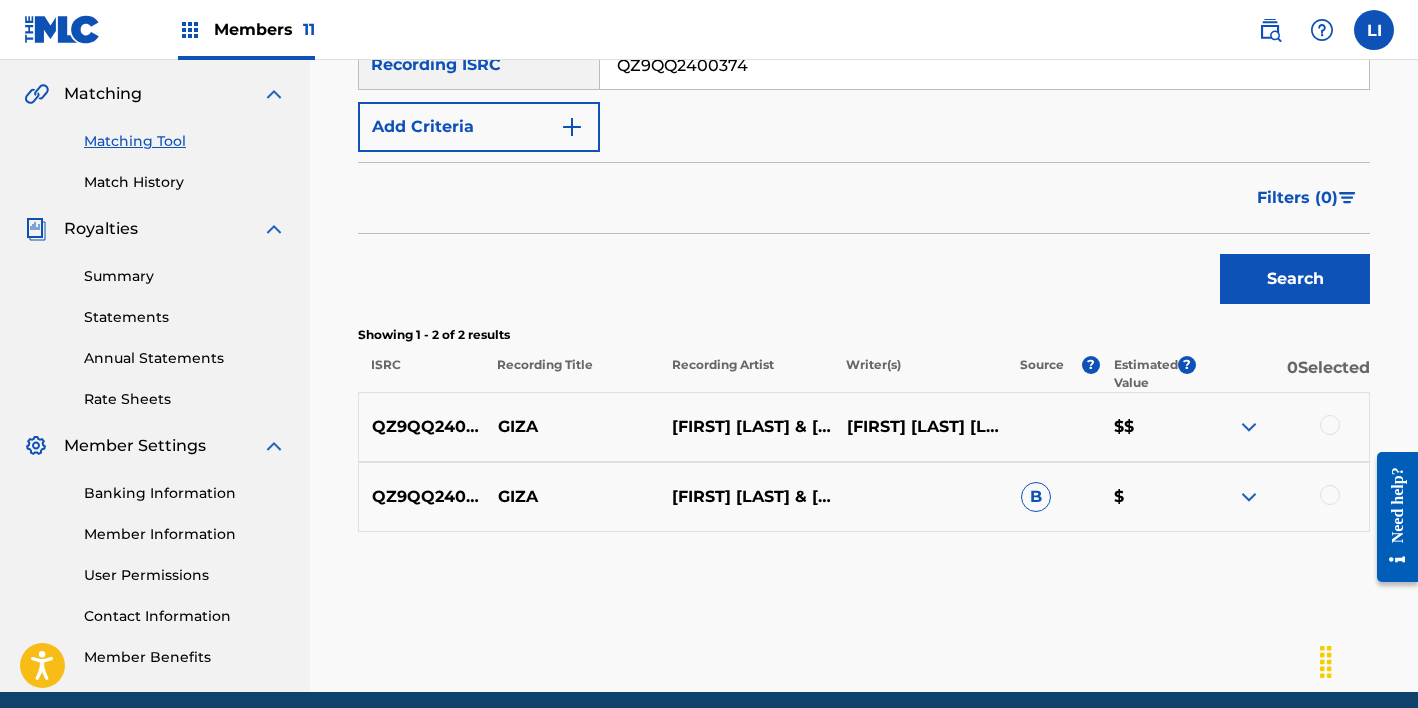 scroll, scrollTop: 532, scrollLeft: 0, axis: vertical 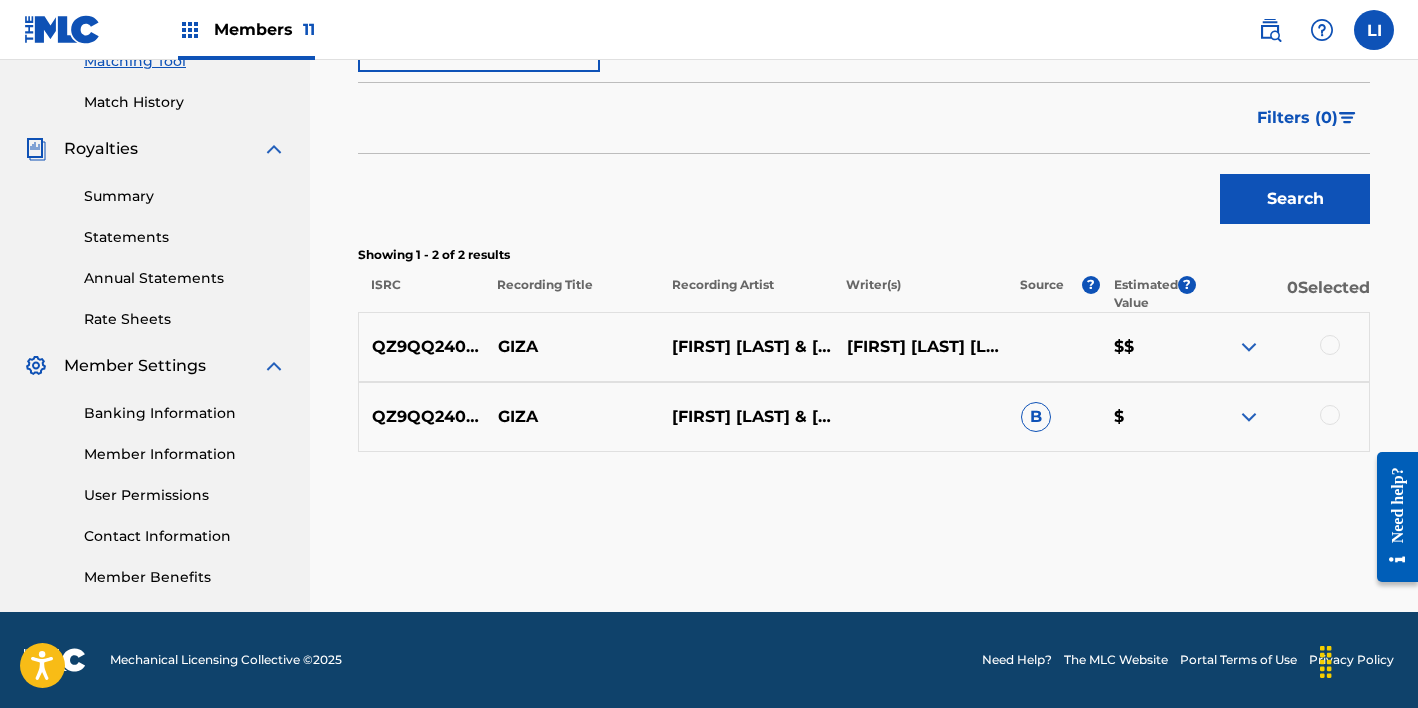click at bounding box center [1330, 345] 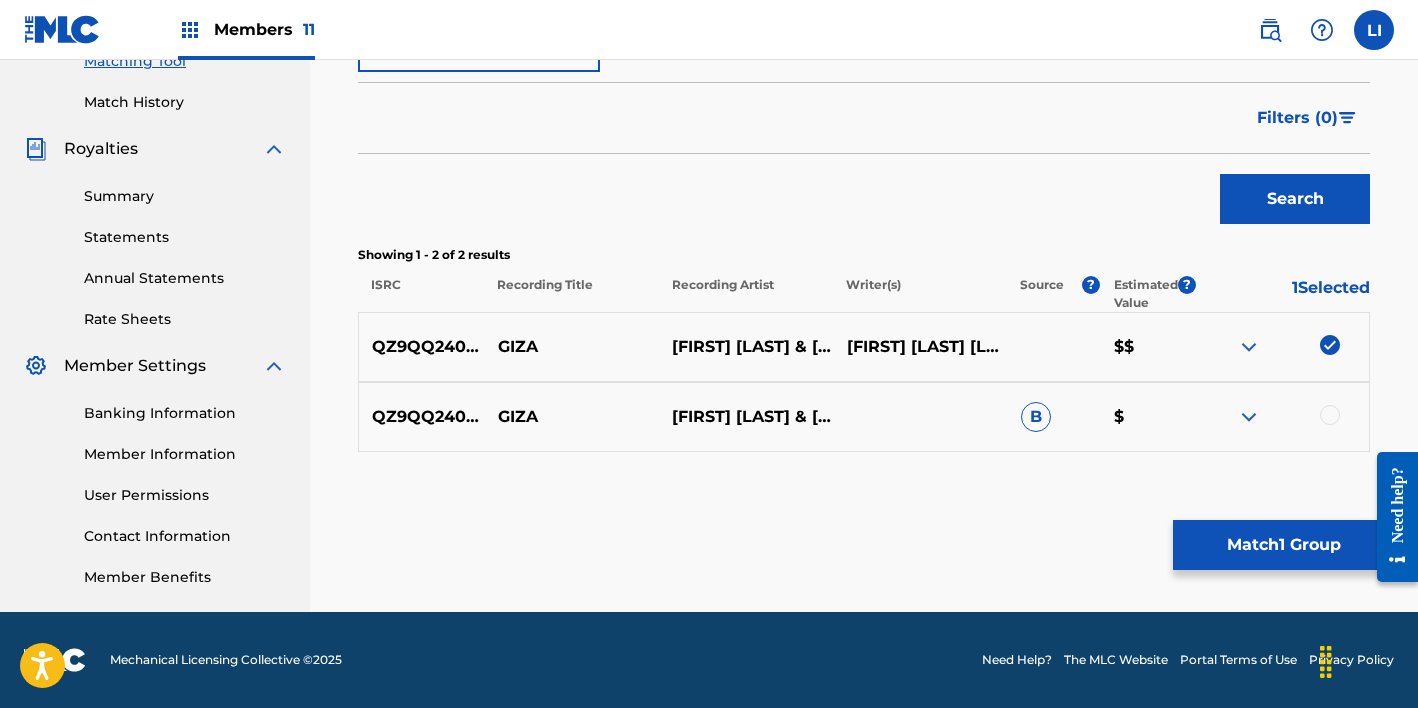 click at bounding box center [1330, 415] 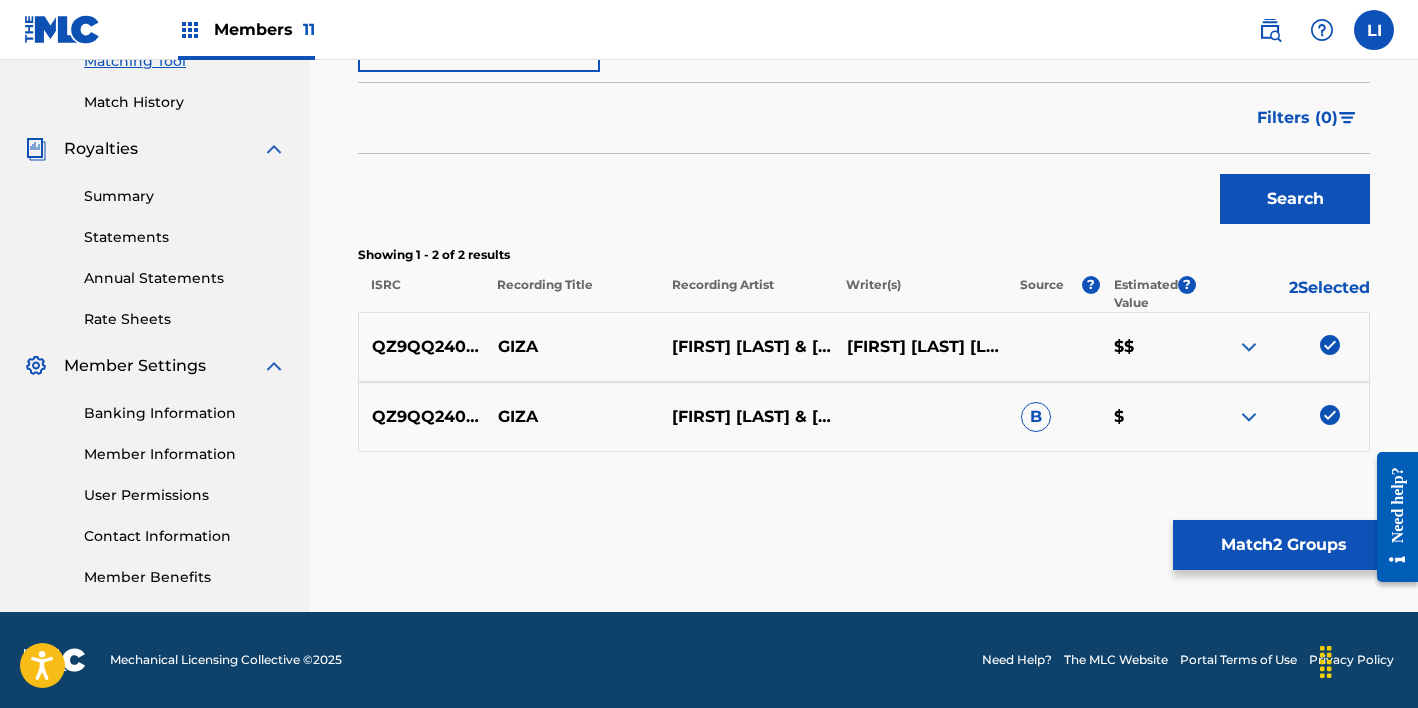 drag, startPoint x: 1293, startPoint y: 605, endPoint x: 1279, endPoint y: 569, distance: 38.626415 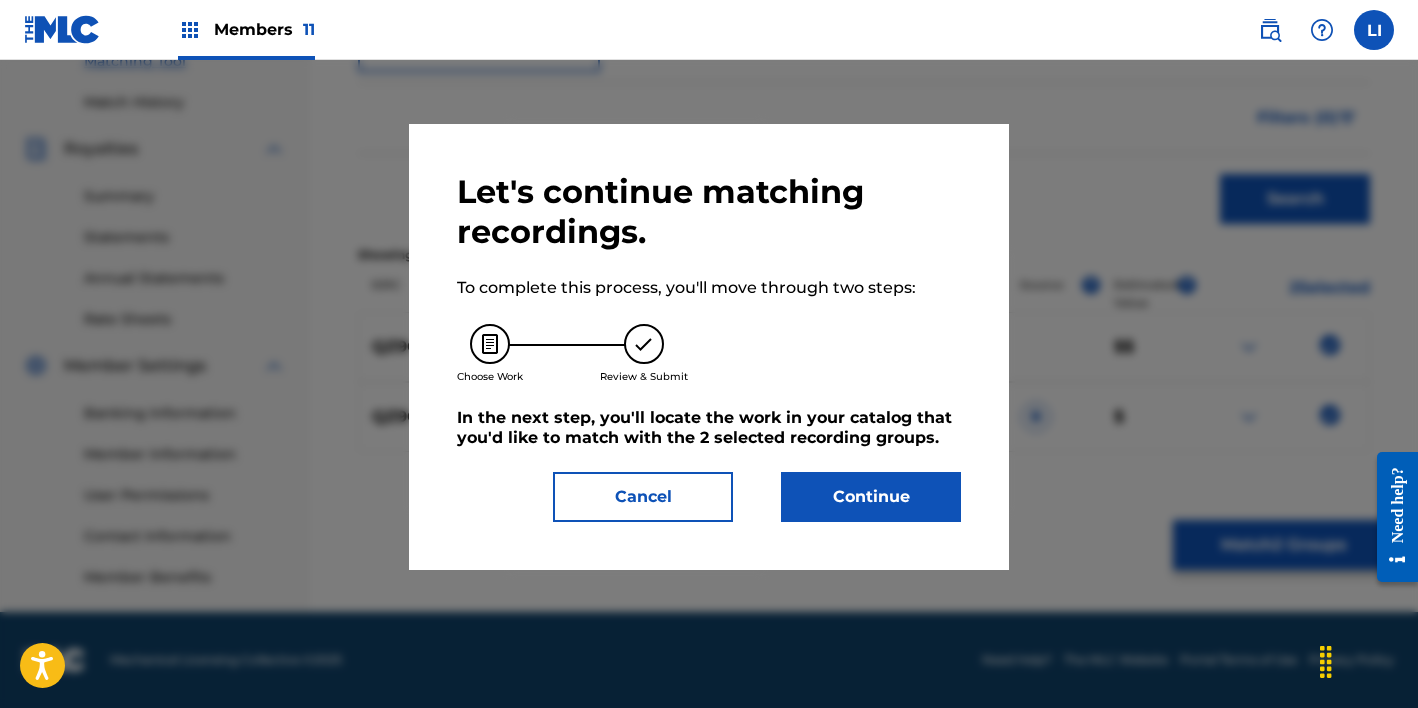 click on "Continue" at bounding box center [871, 497] 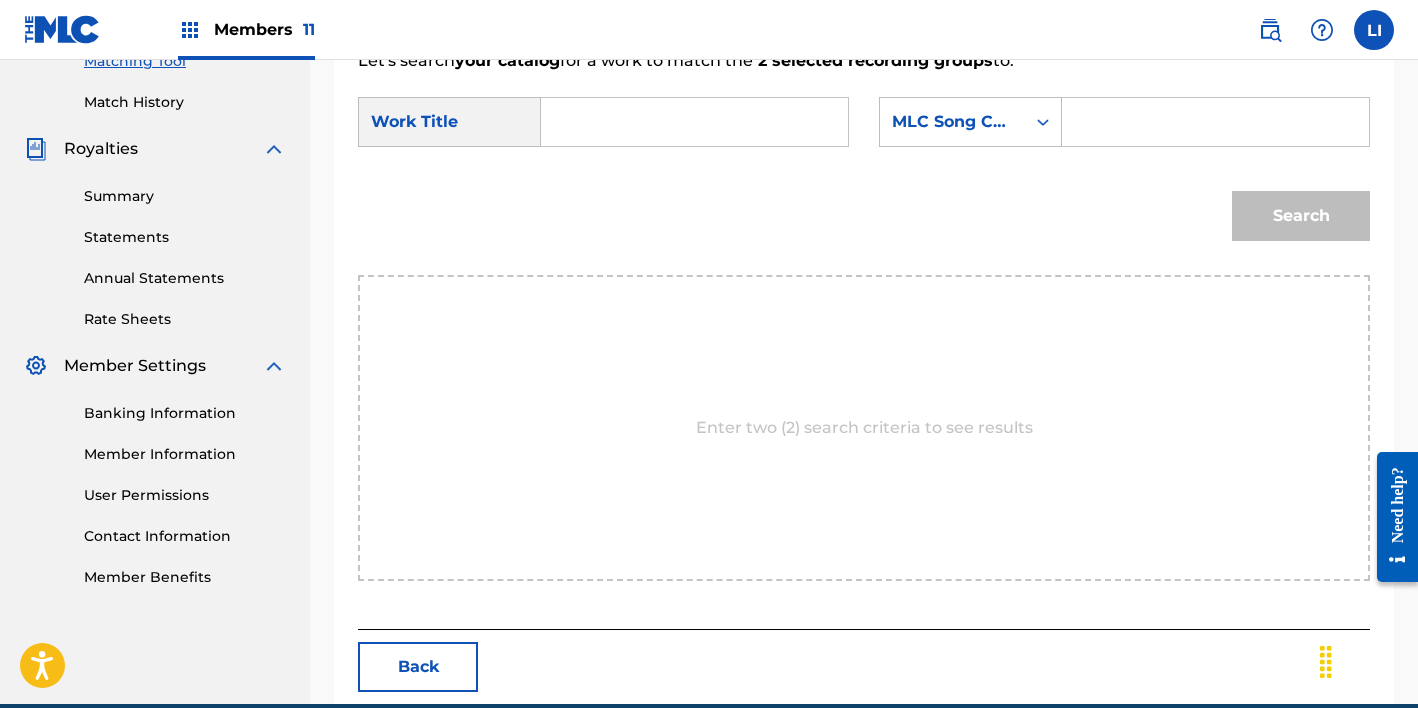 click at bounding box center (694, 122) 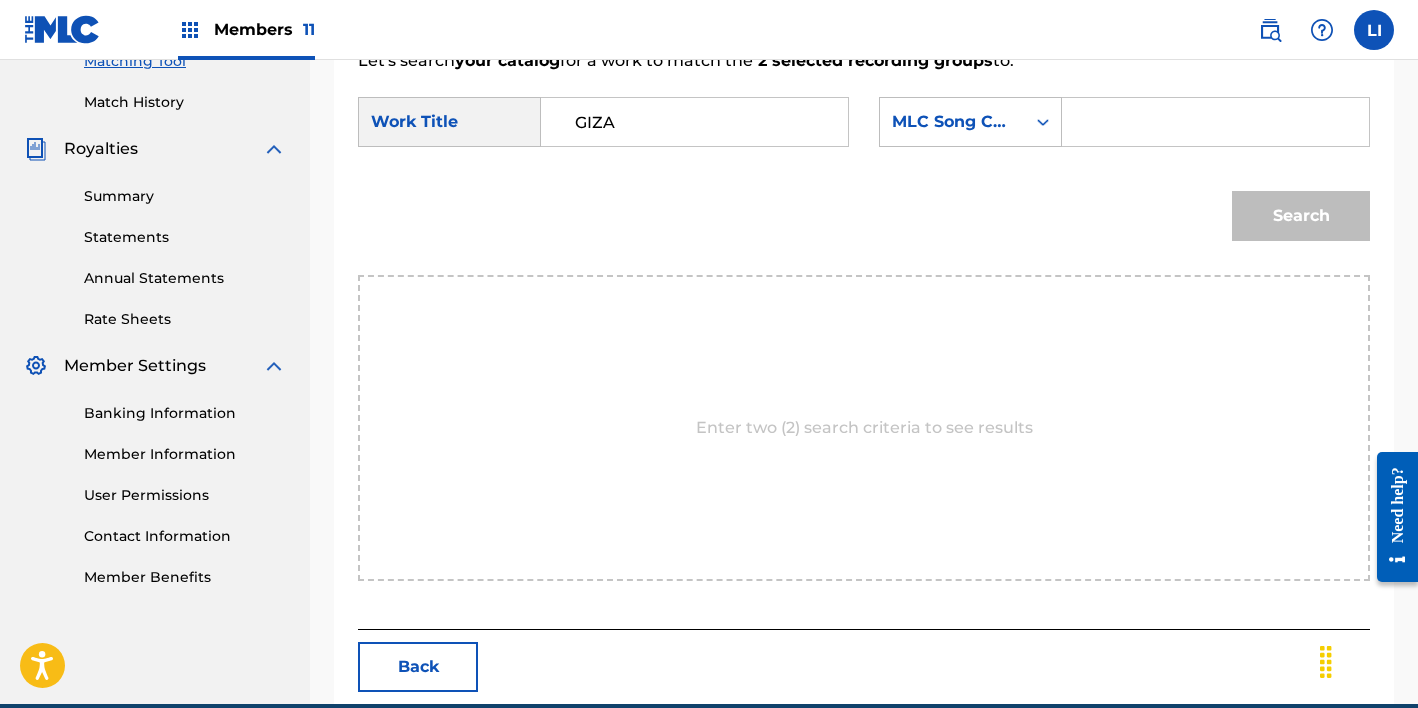 type on "GIZA" 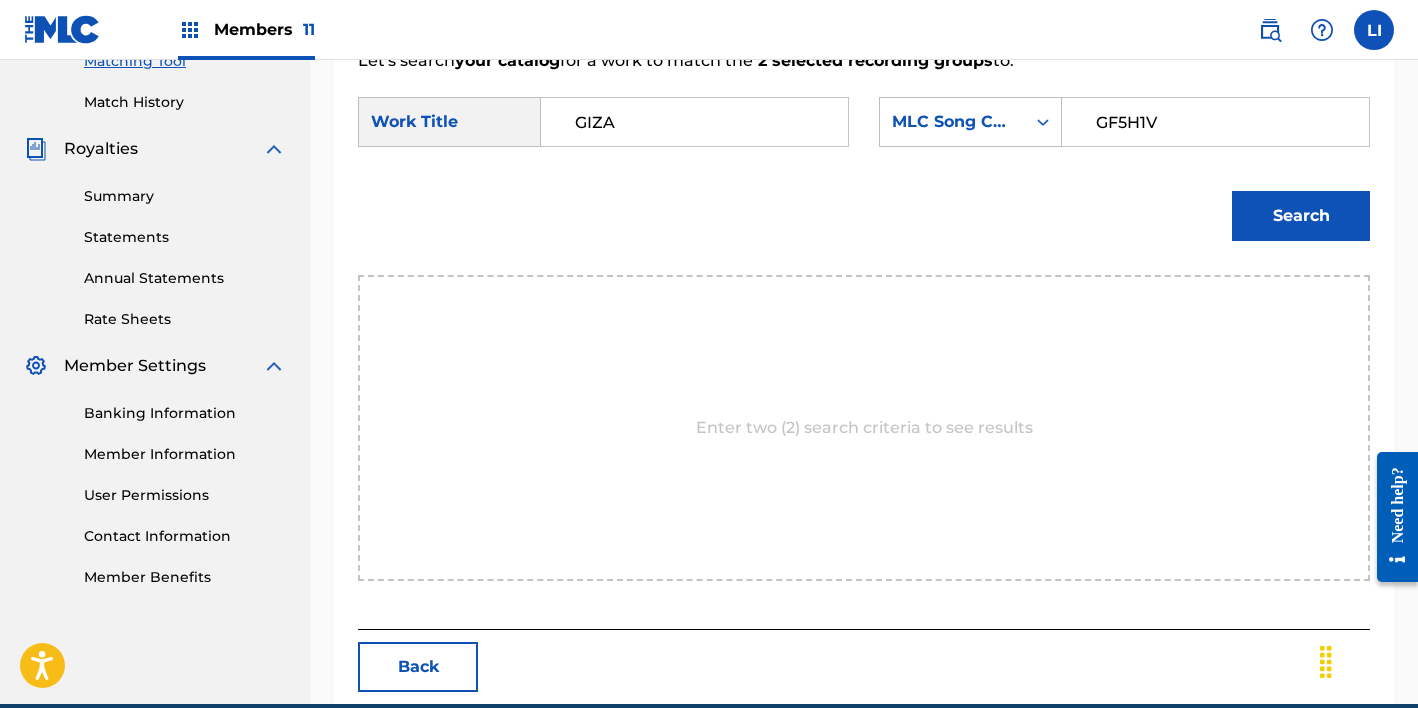 type on "GF5H1V" 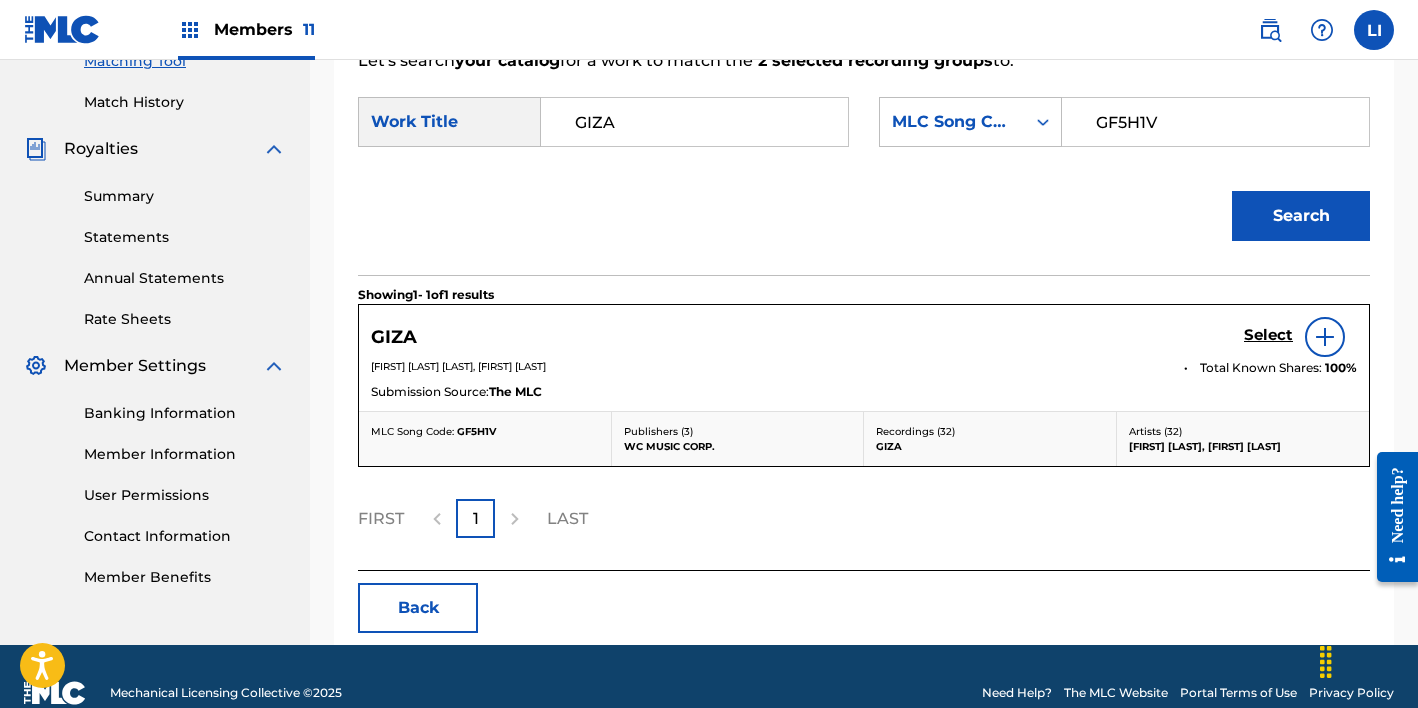 click on "Select" at bounding box center [1268, 335] 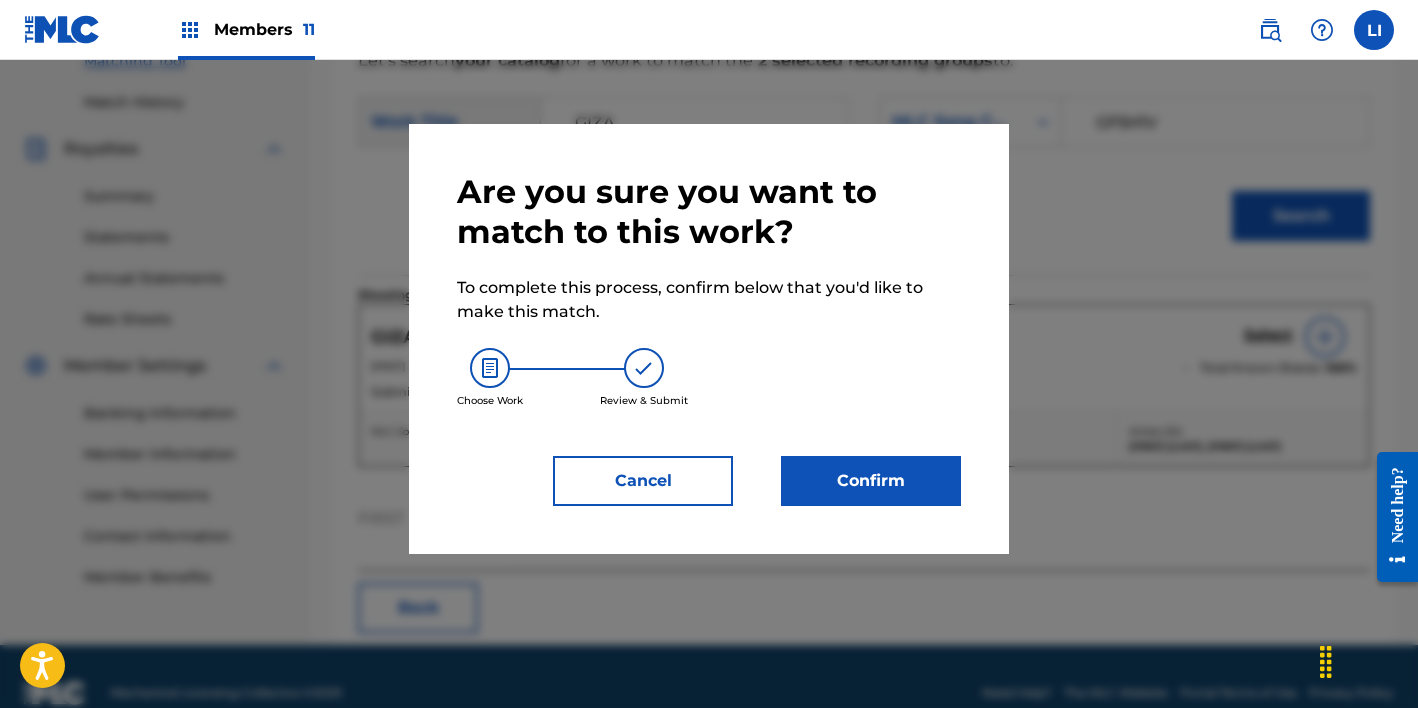 click on "Confirm" at bounding box center (871, 481) 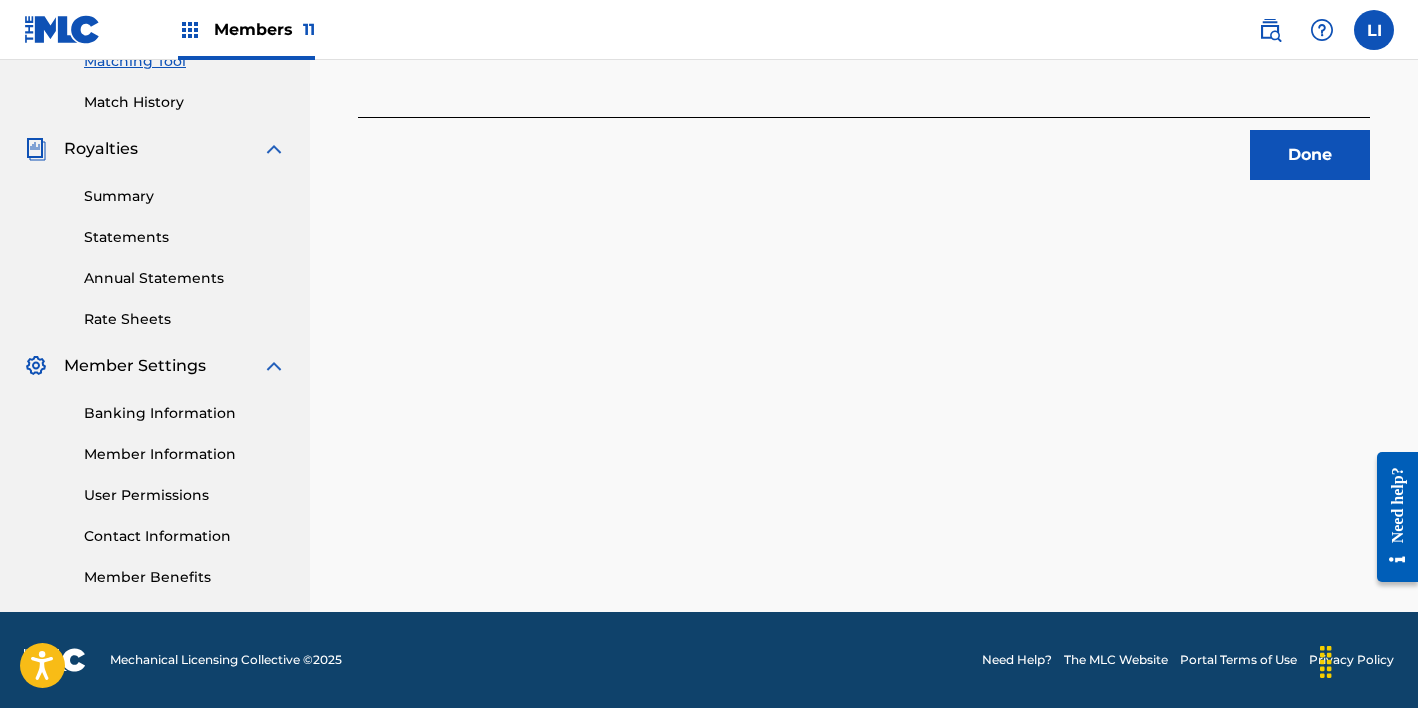 click on "Done" at bounding box center [1310, 155] 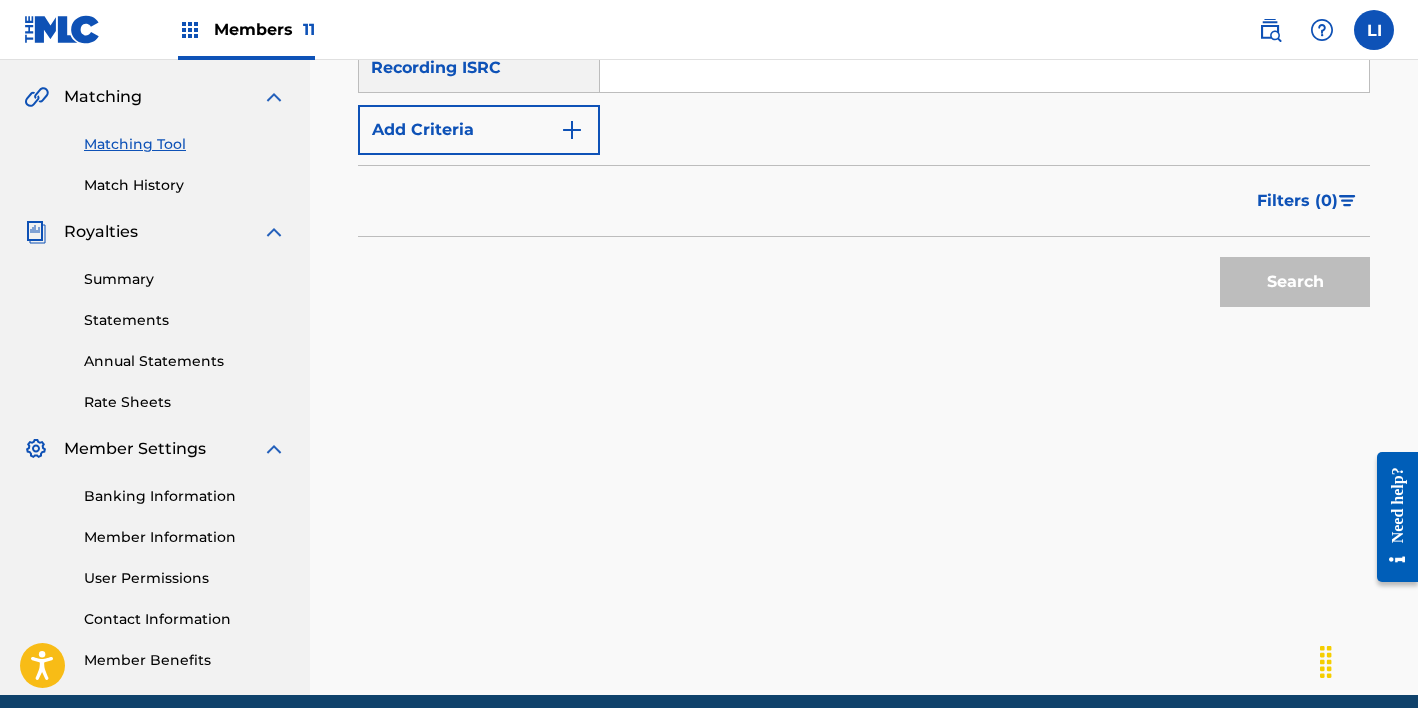 scroll, scrollTop: 119, scrollLeft: 0, axis: vertical 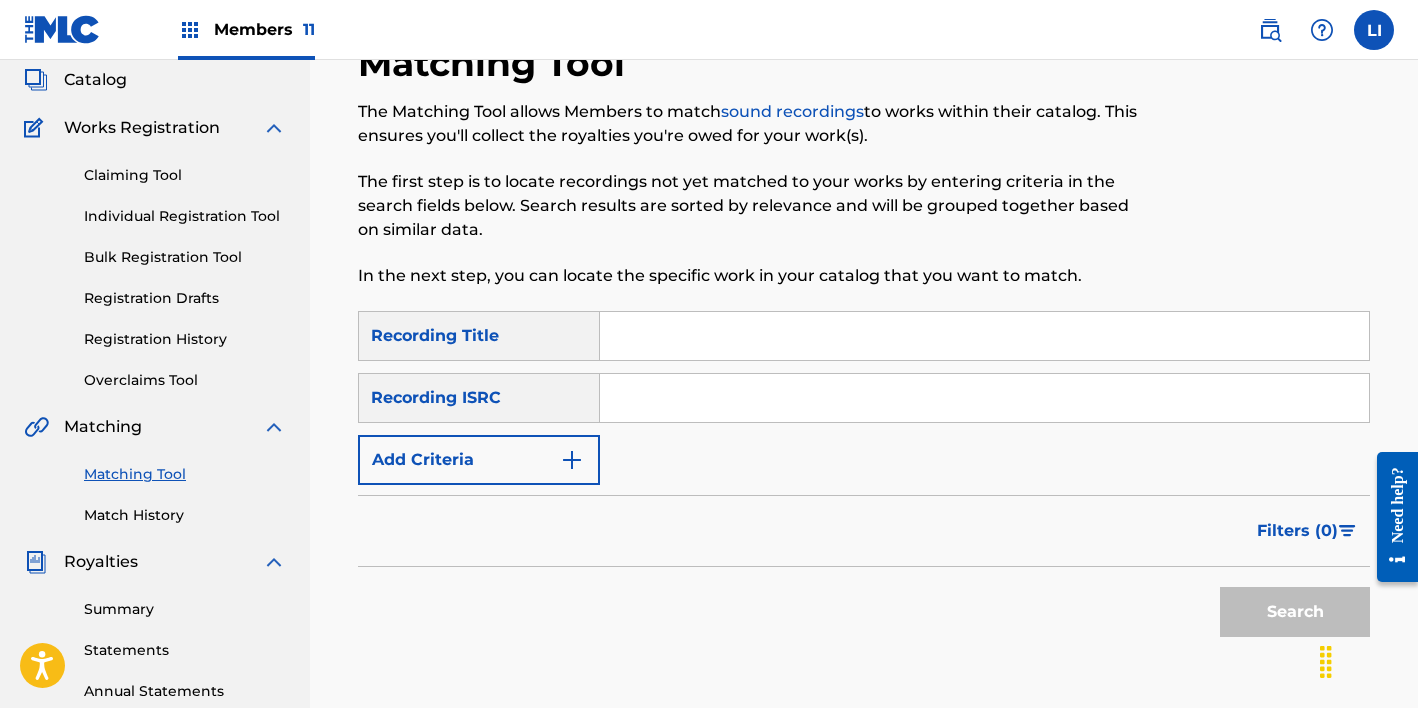 click on "Registration History" at bounding box center (185, 339) 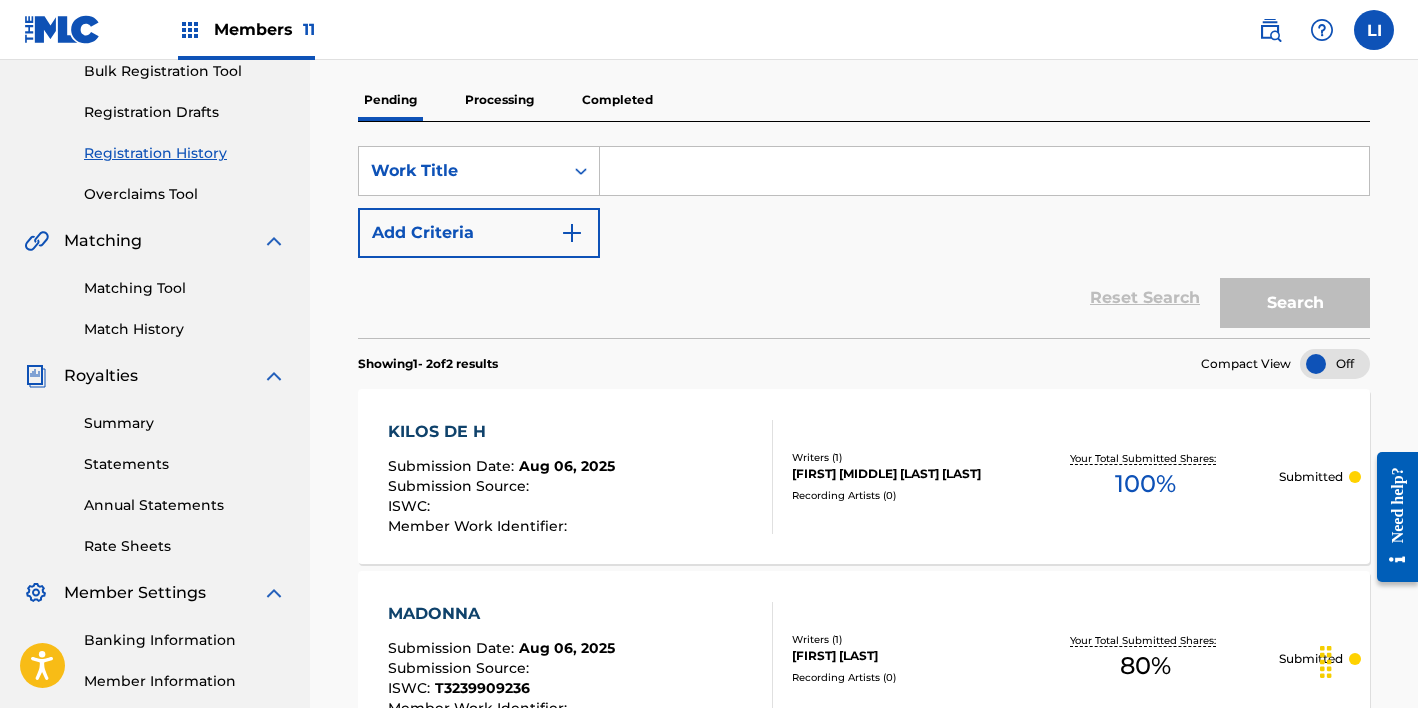 scroll, scrollTop: 297, scrollLeft: 0, axis: vertical 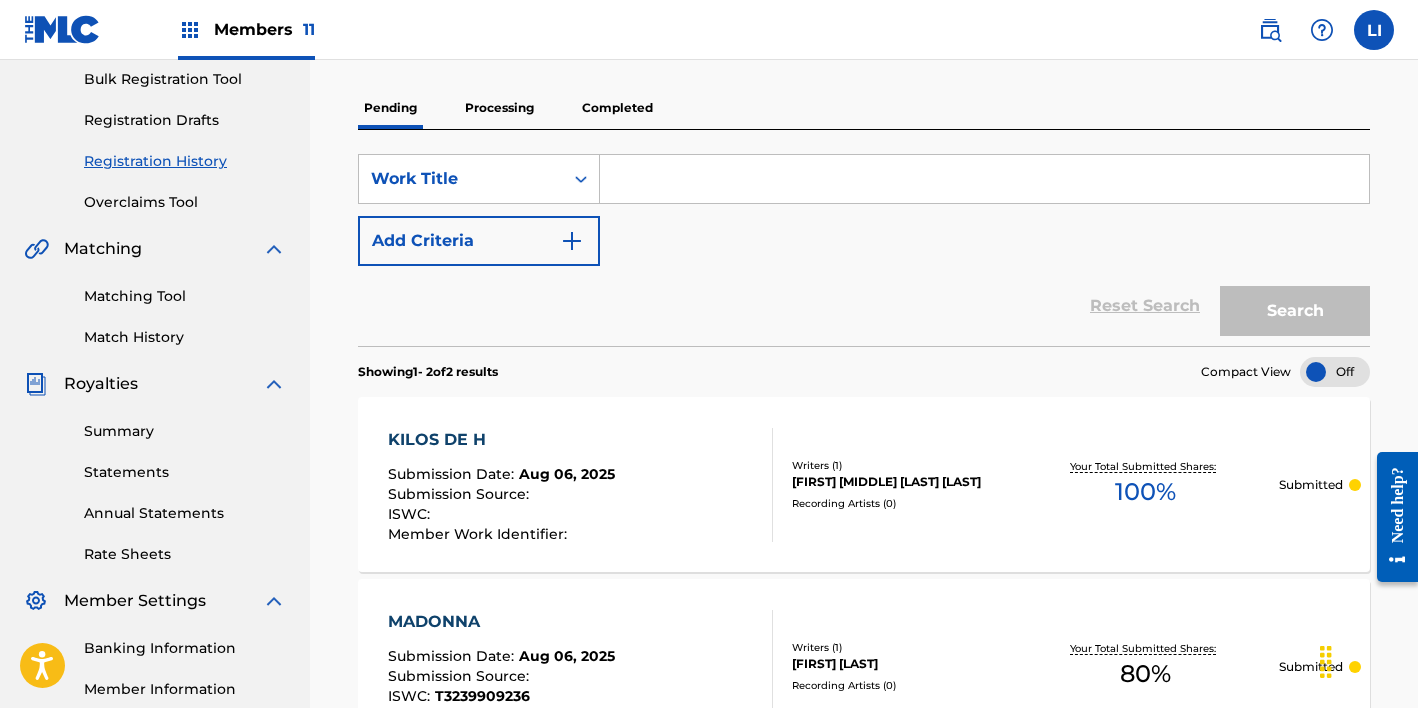 click on "Processing" at bounding box center (499, 108) 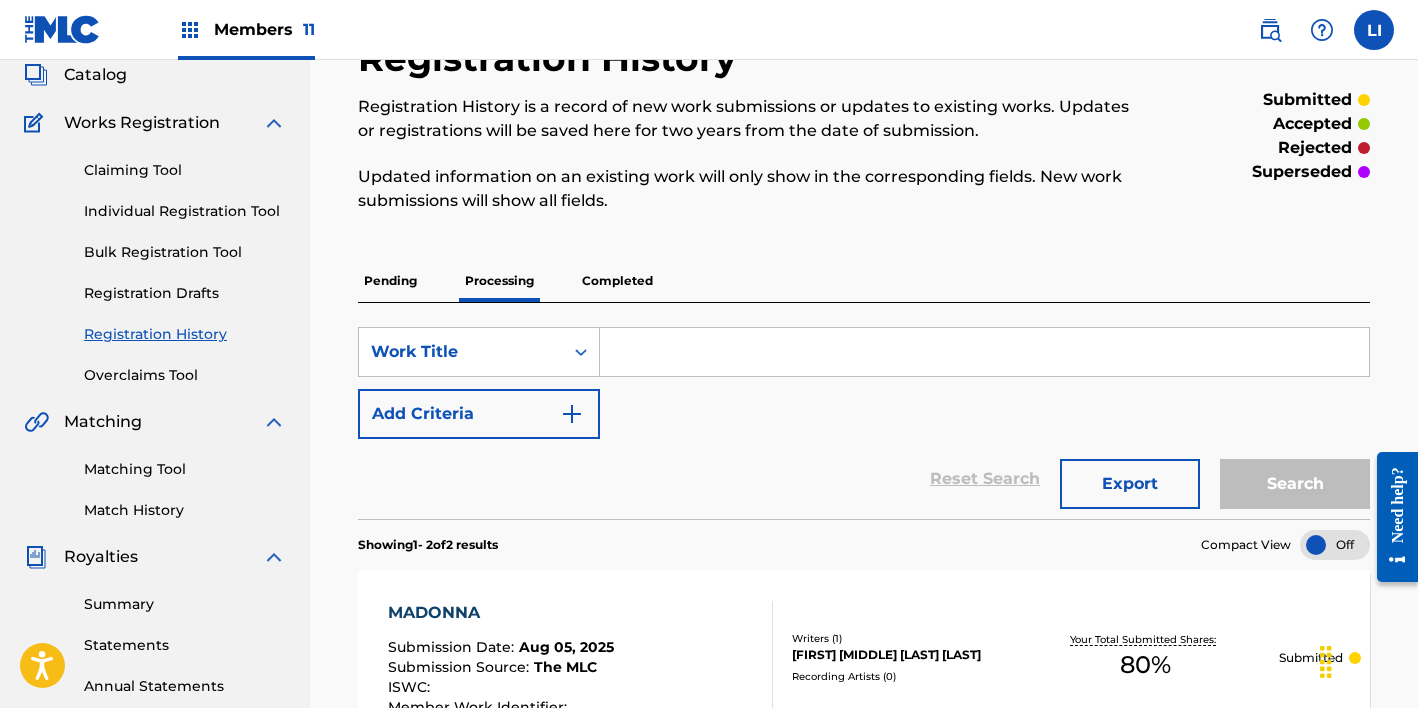 scroll, scrollTop: 46, scrollLeft: 0, axis: vertical 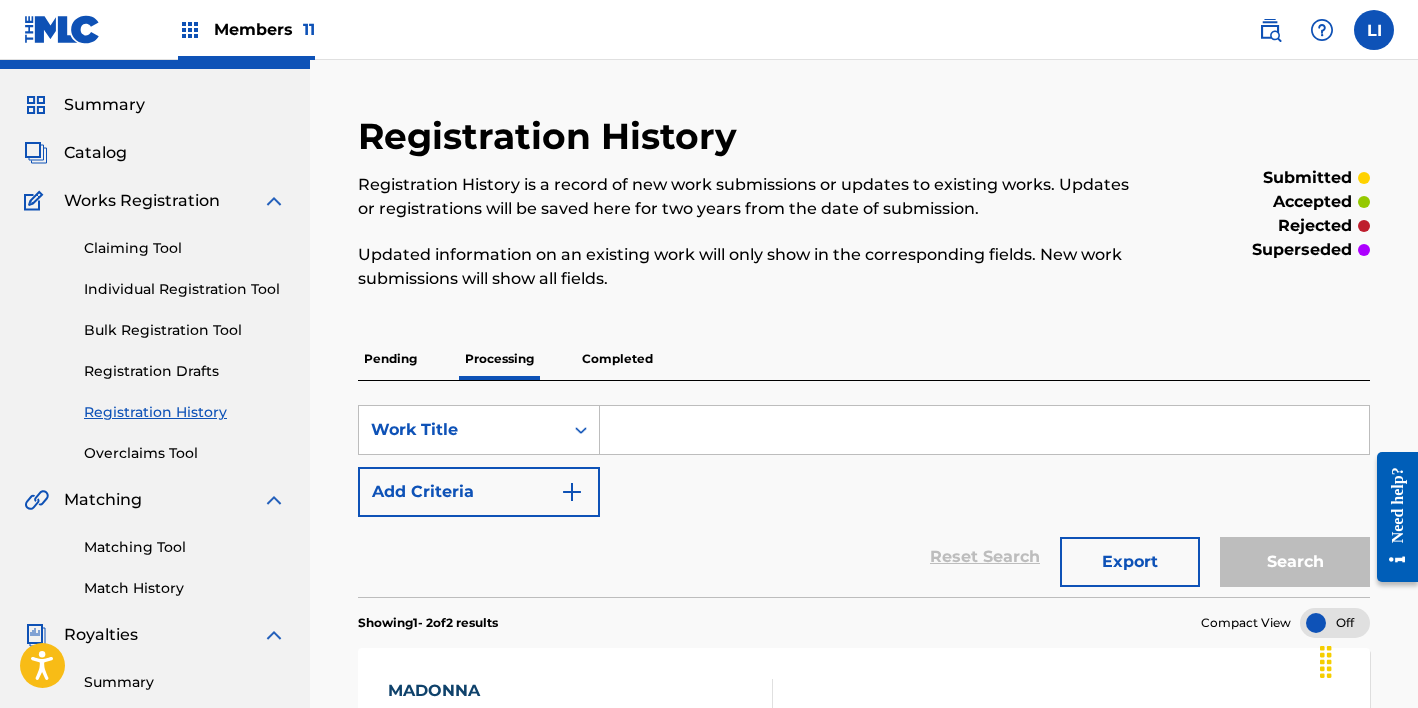click on "Completed" at bounding box center (617, 359) 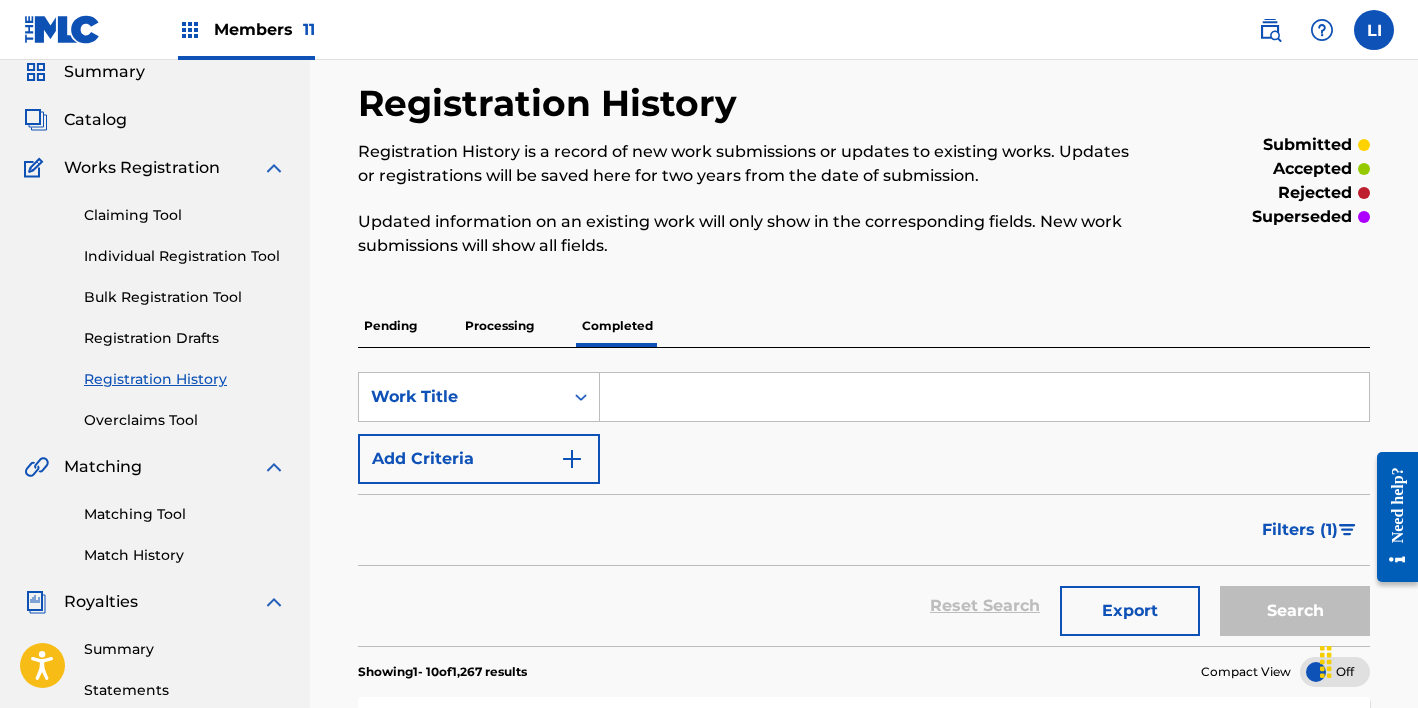 scroll, scrollTop: 0, scrollLeft: 0, axis: both 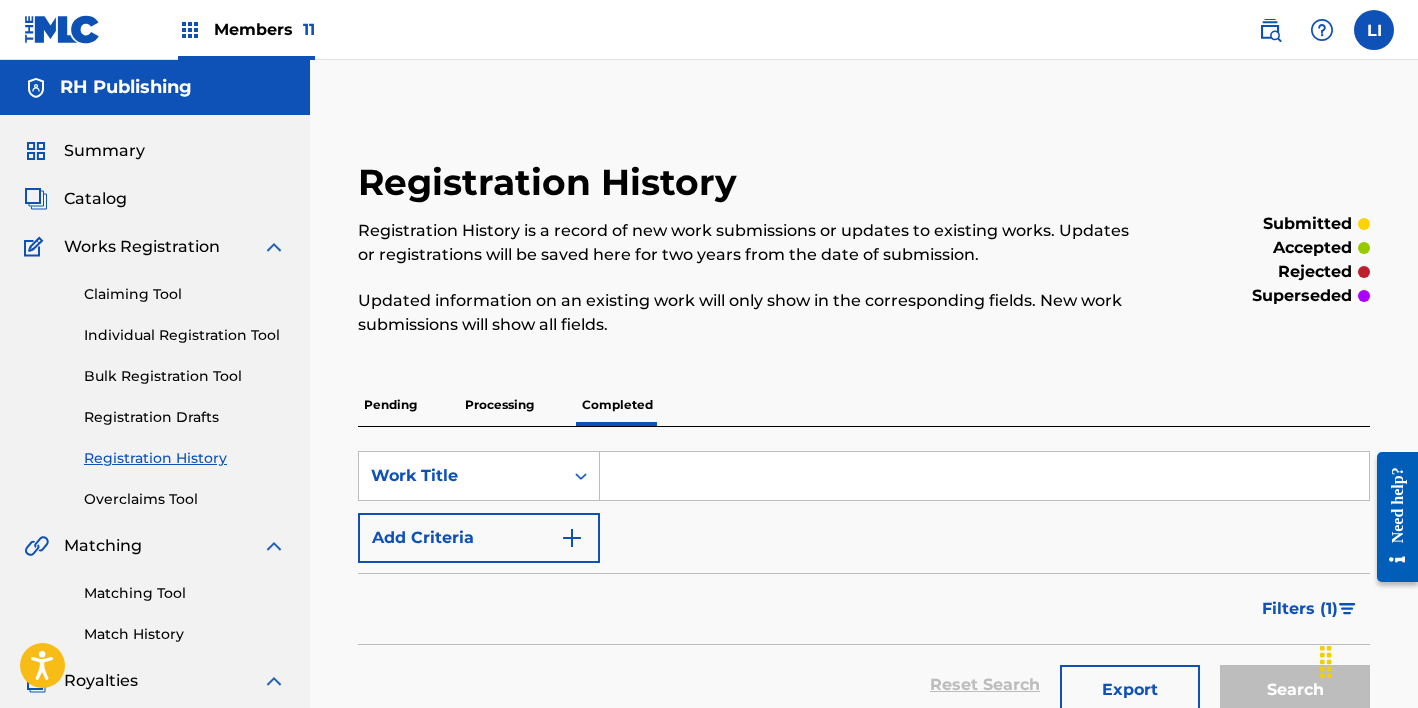 click on "Individual Registration Tool" at bounding box center [185, 335] 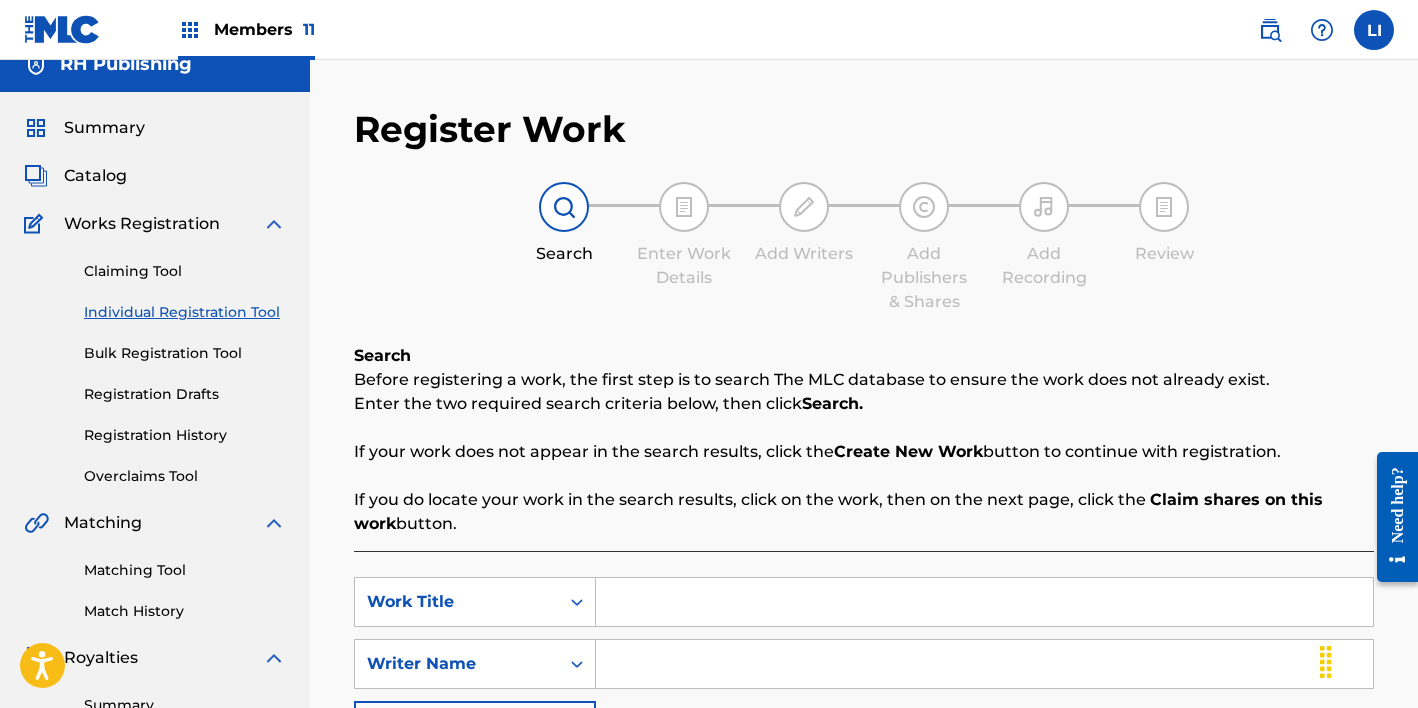 scroll, scrollTop: 401, scrollLeft: 0, axis: vertical 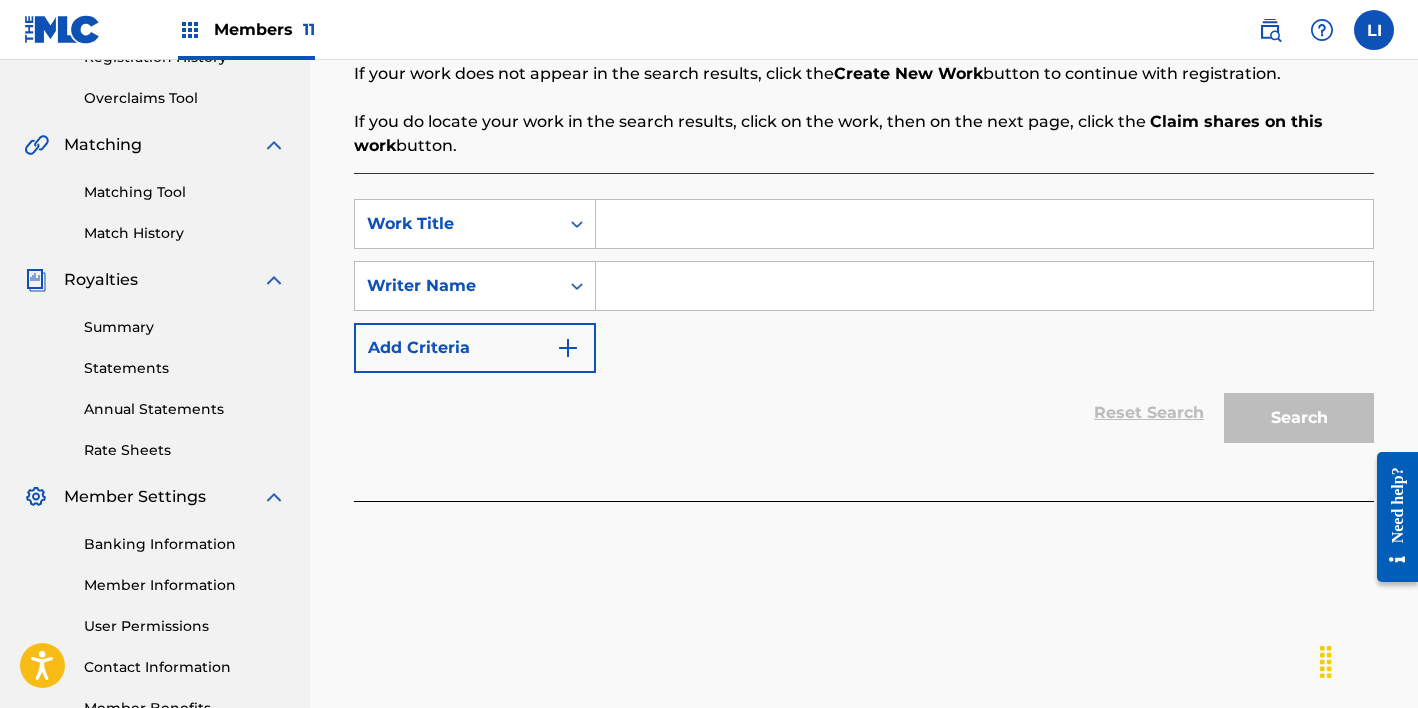 click at bounding box center [984, 224] 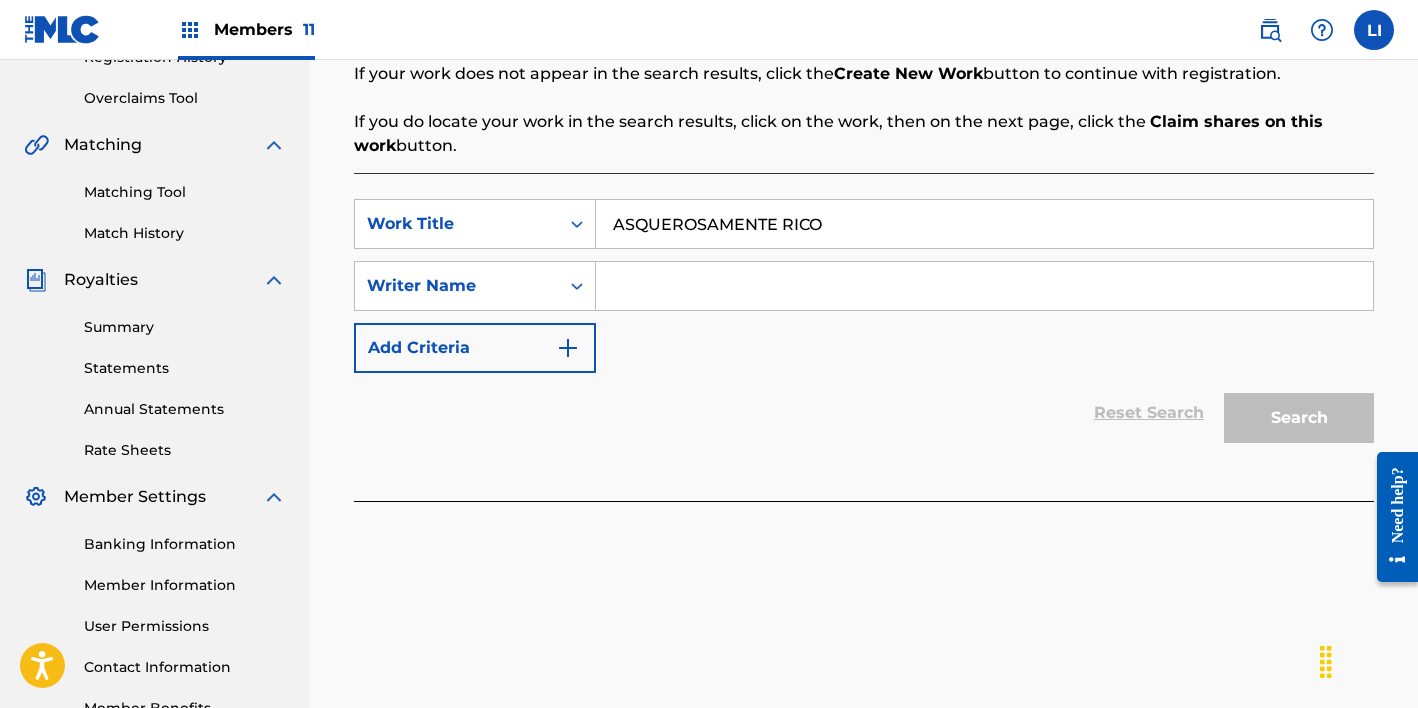 type on "ASQUEROSAMENTE RICO" 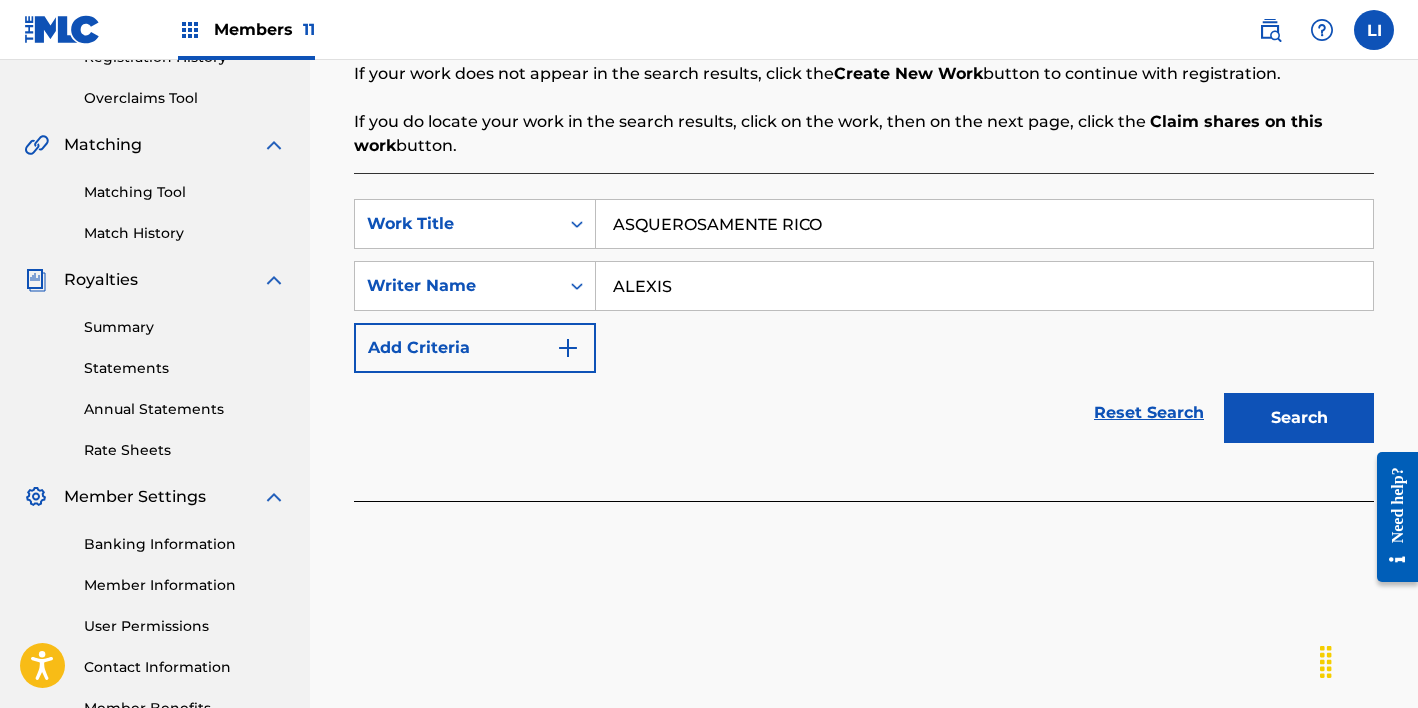 type on "ALEXIS" 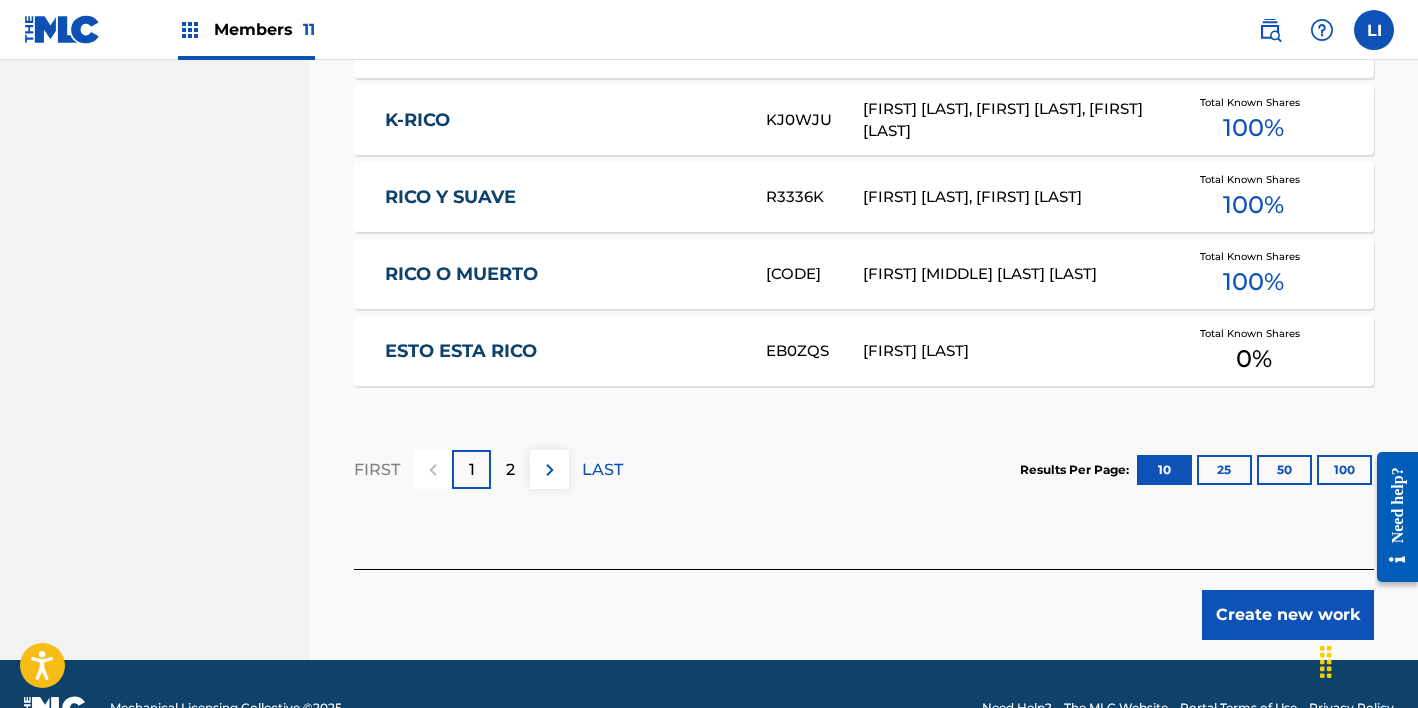 click on "Create new work" at bounding box center [1288, 615] 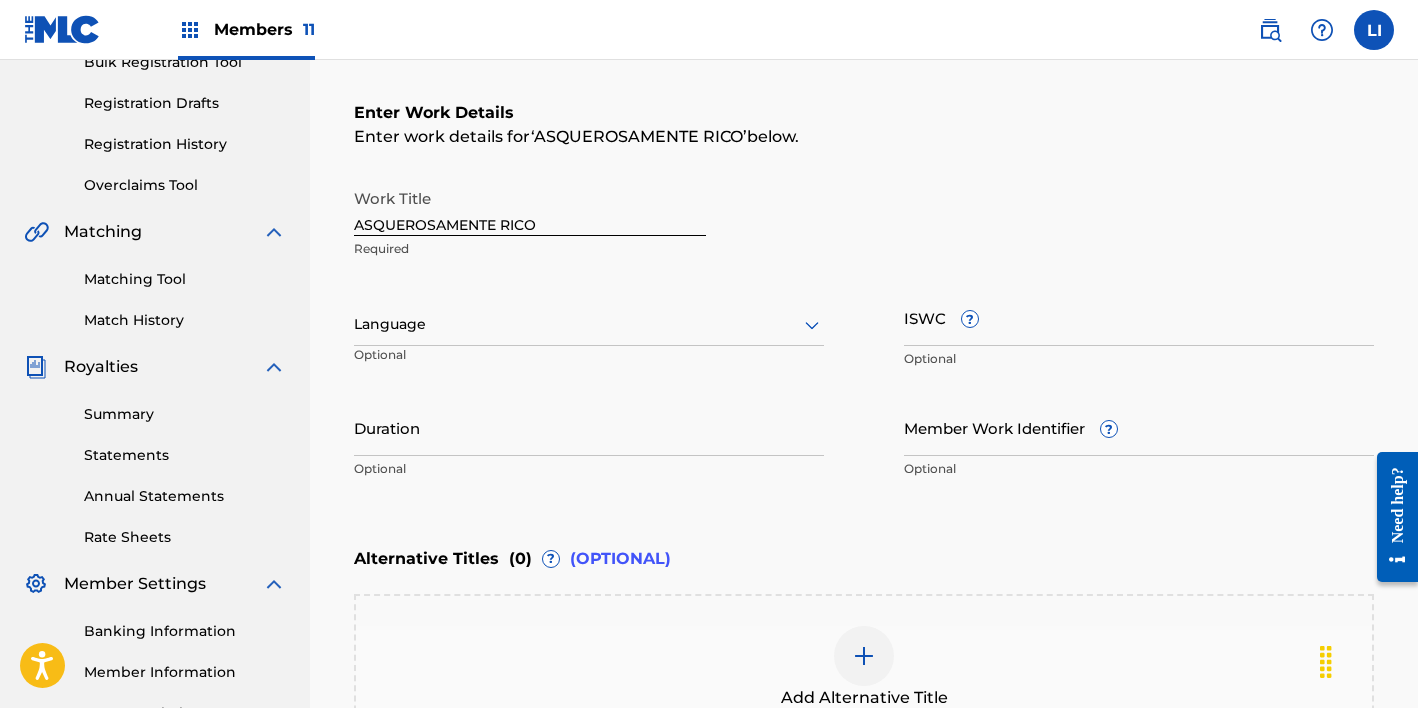 scroll, scrollTop: 312, scrollLeft: 0, axis: vertical 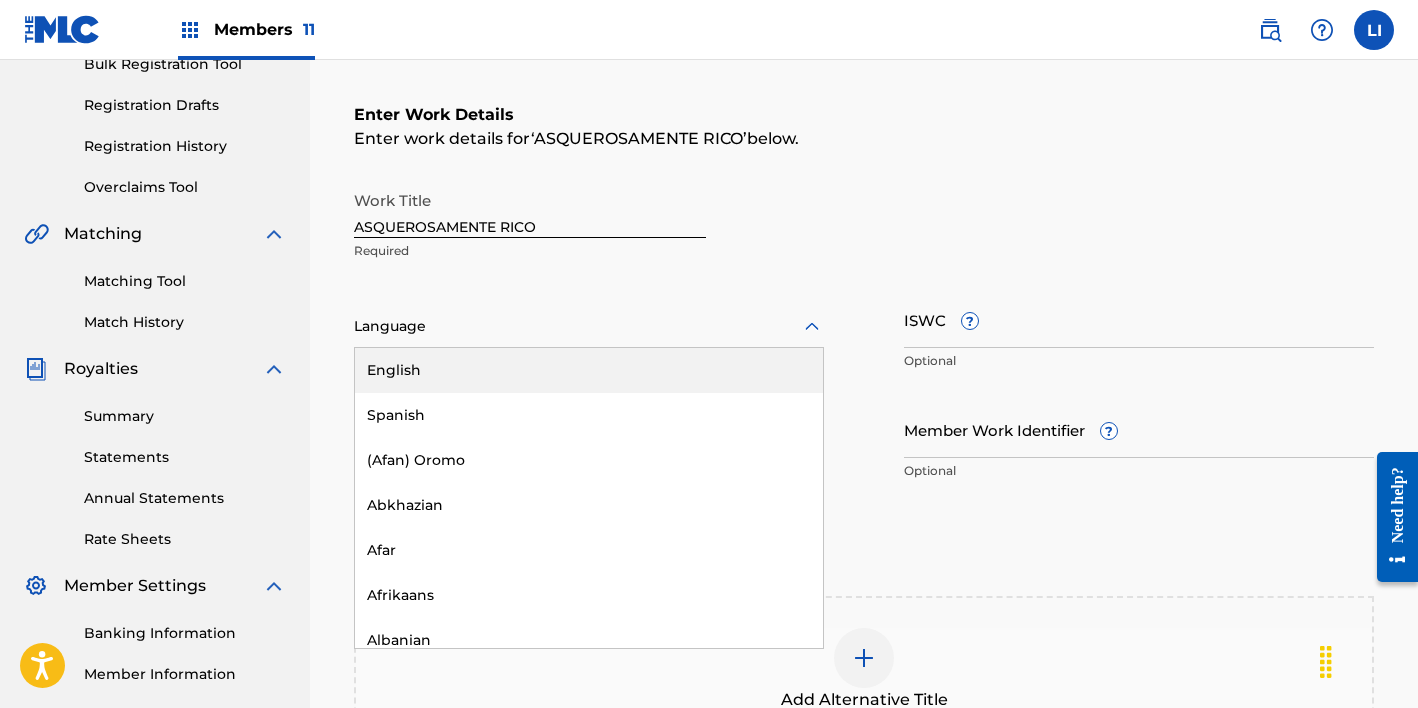 click at bounding box center [589, 326] 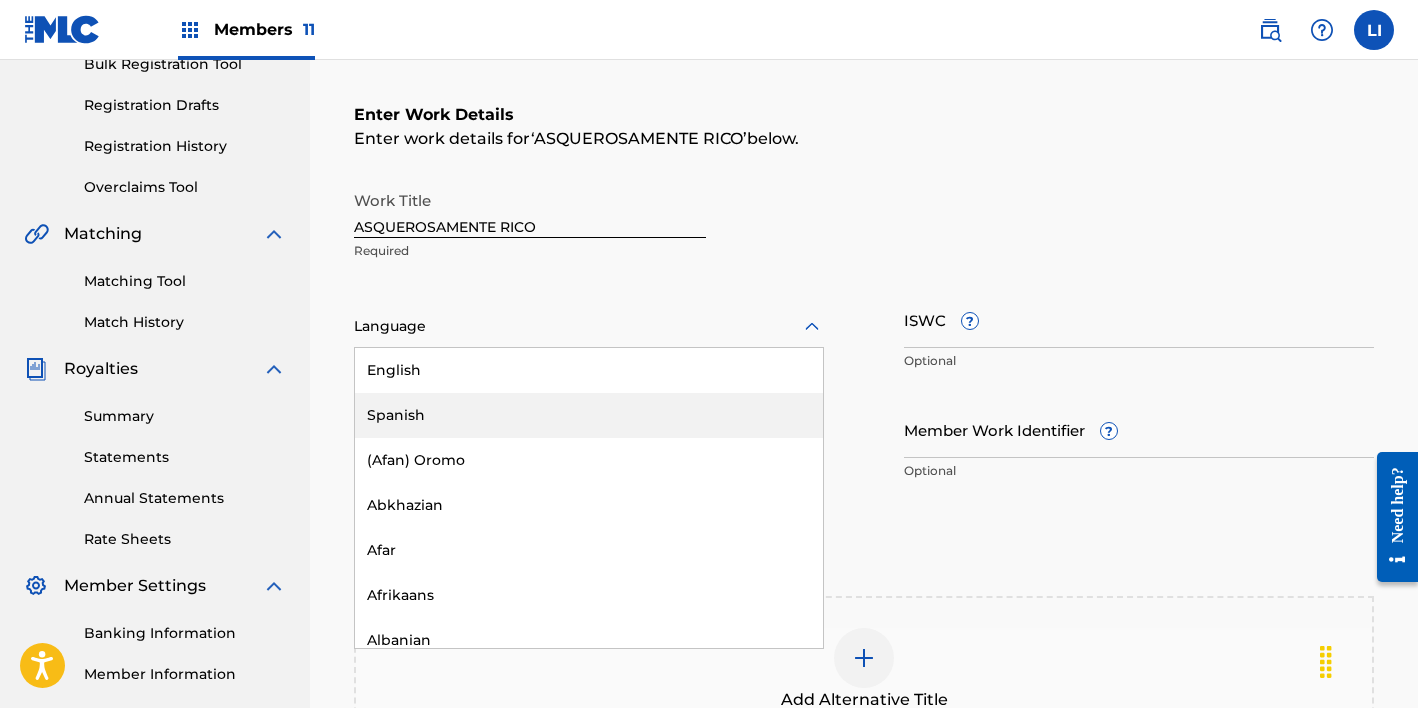 click on "Spanish" at bounding box center [589, 415] 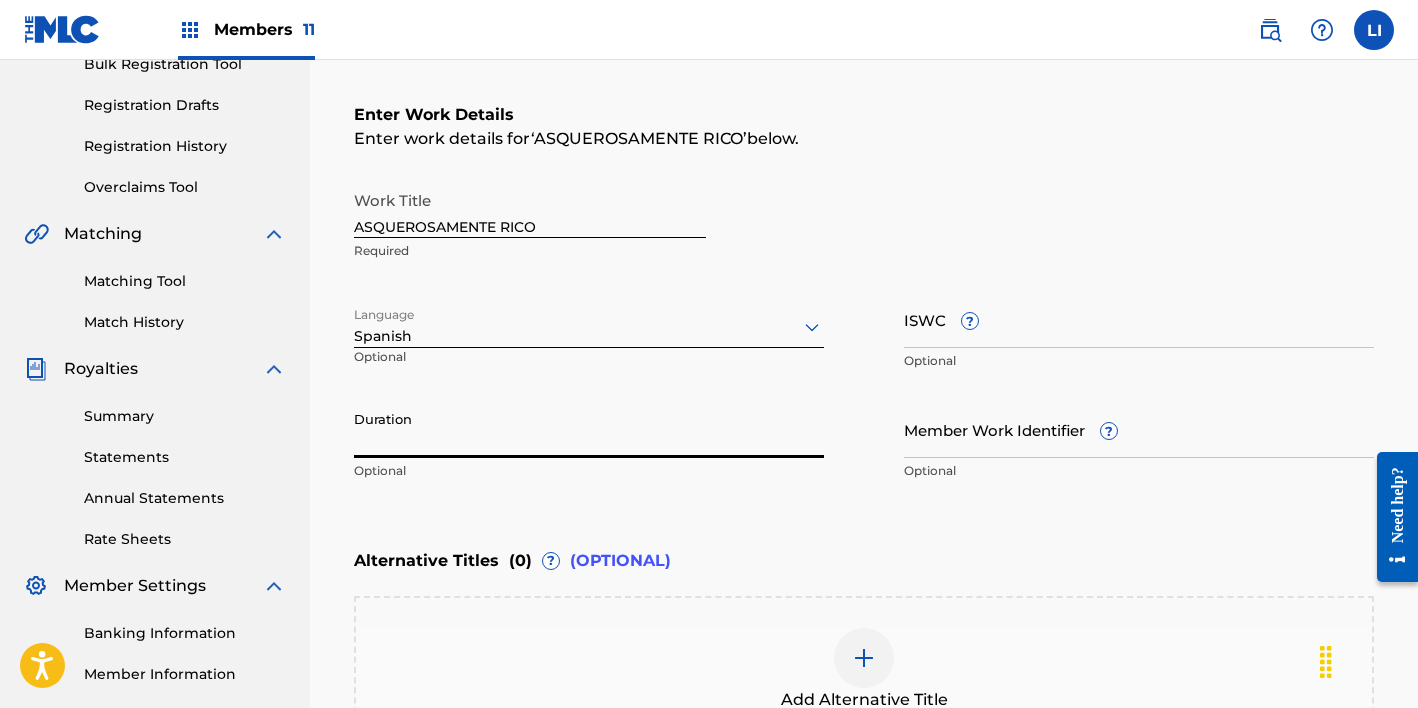 click on "Duration" at bounding box center (589, 429) 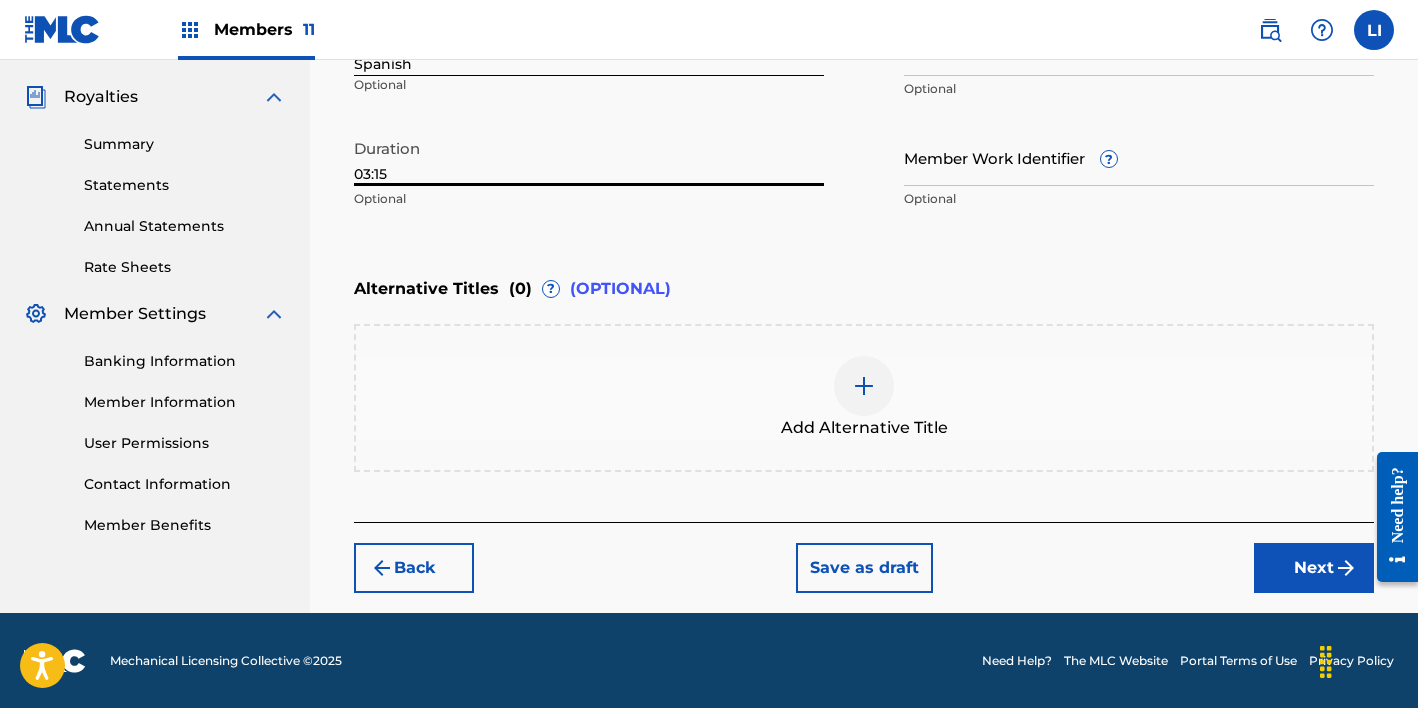 type on "03:15" 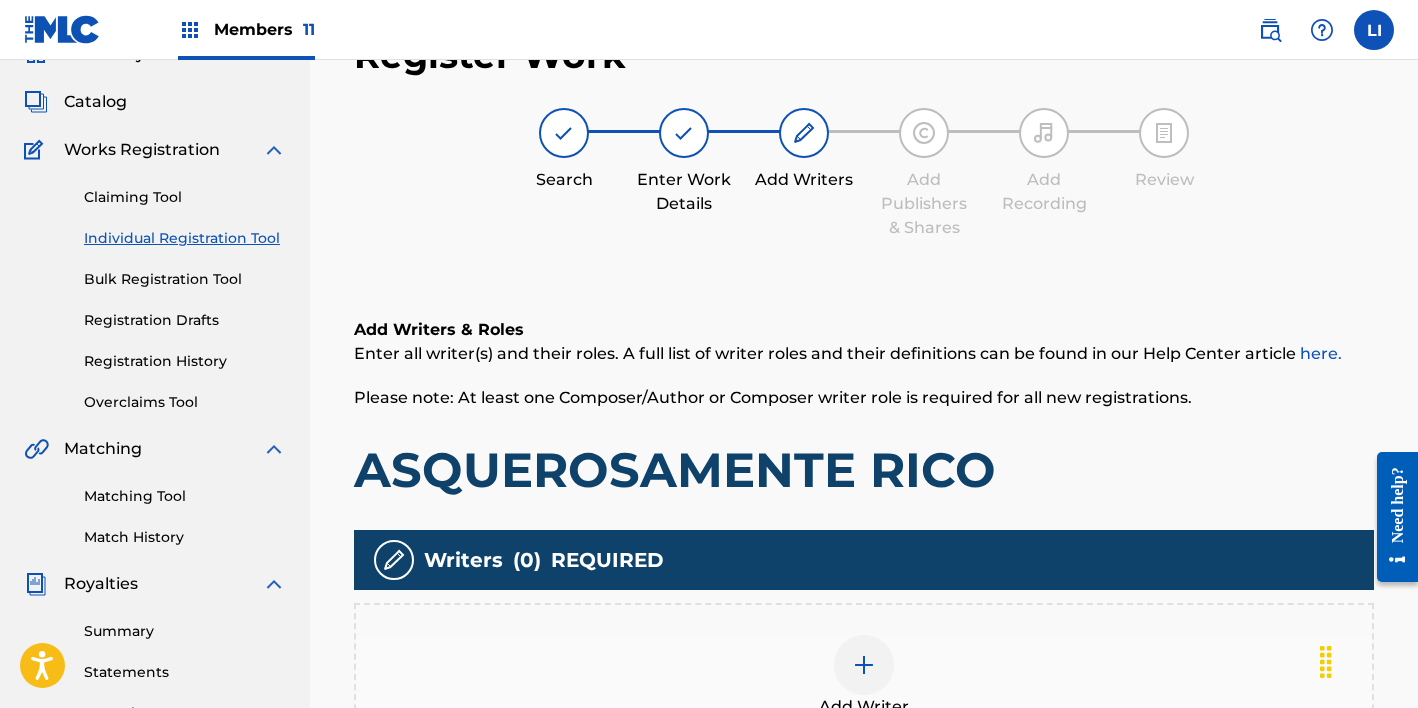 scroll, scrollTop: 430, scrollLeft: 0, axis: vertical 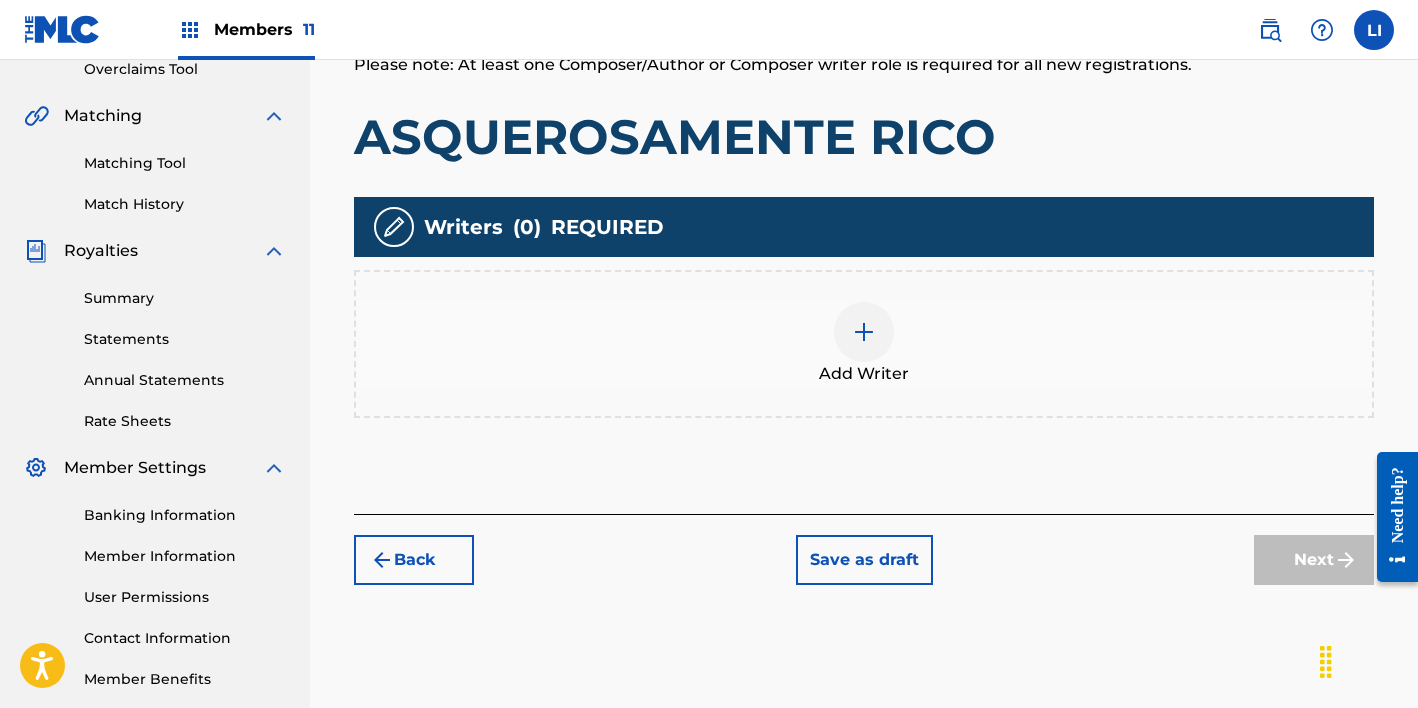click on "Add Writer" at bounding box center [864, 344] 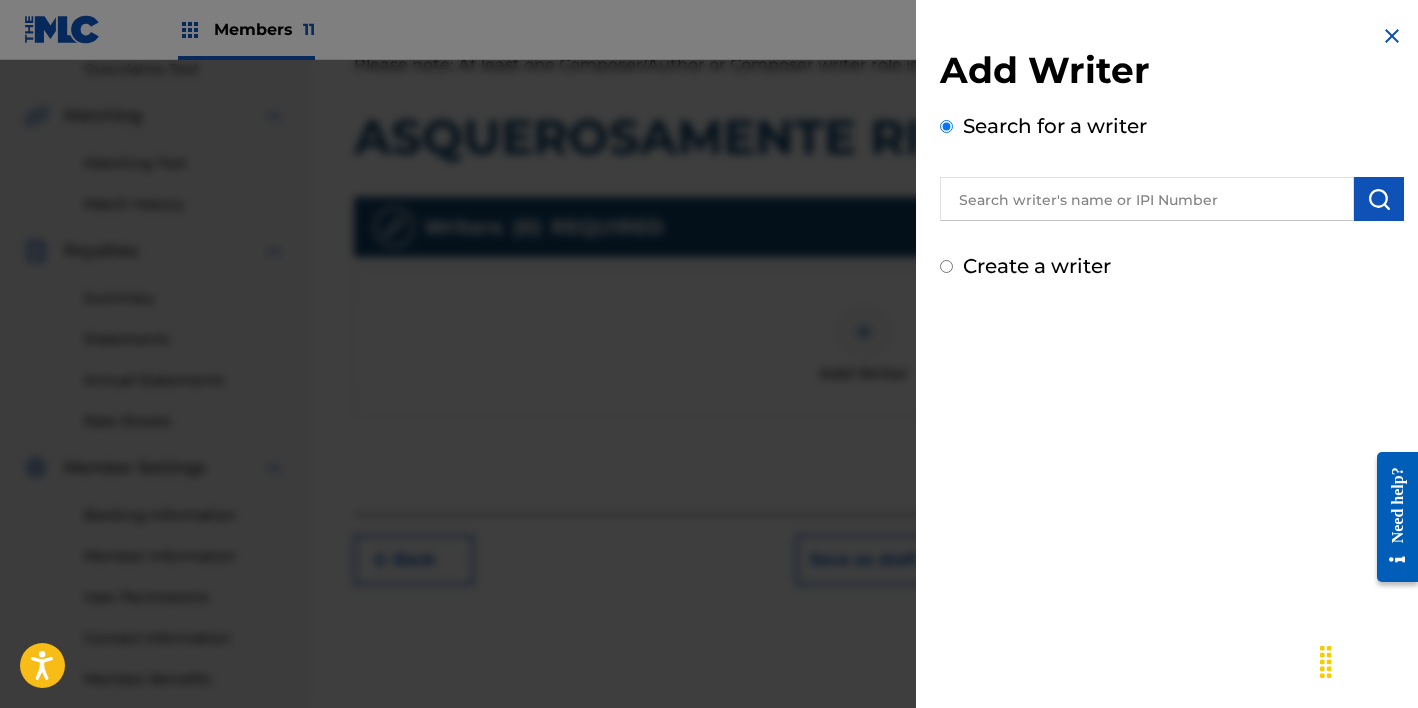 click at bounding box center (1147, 199) 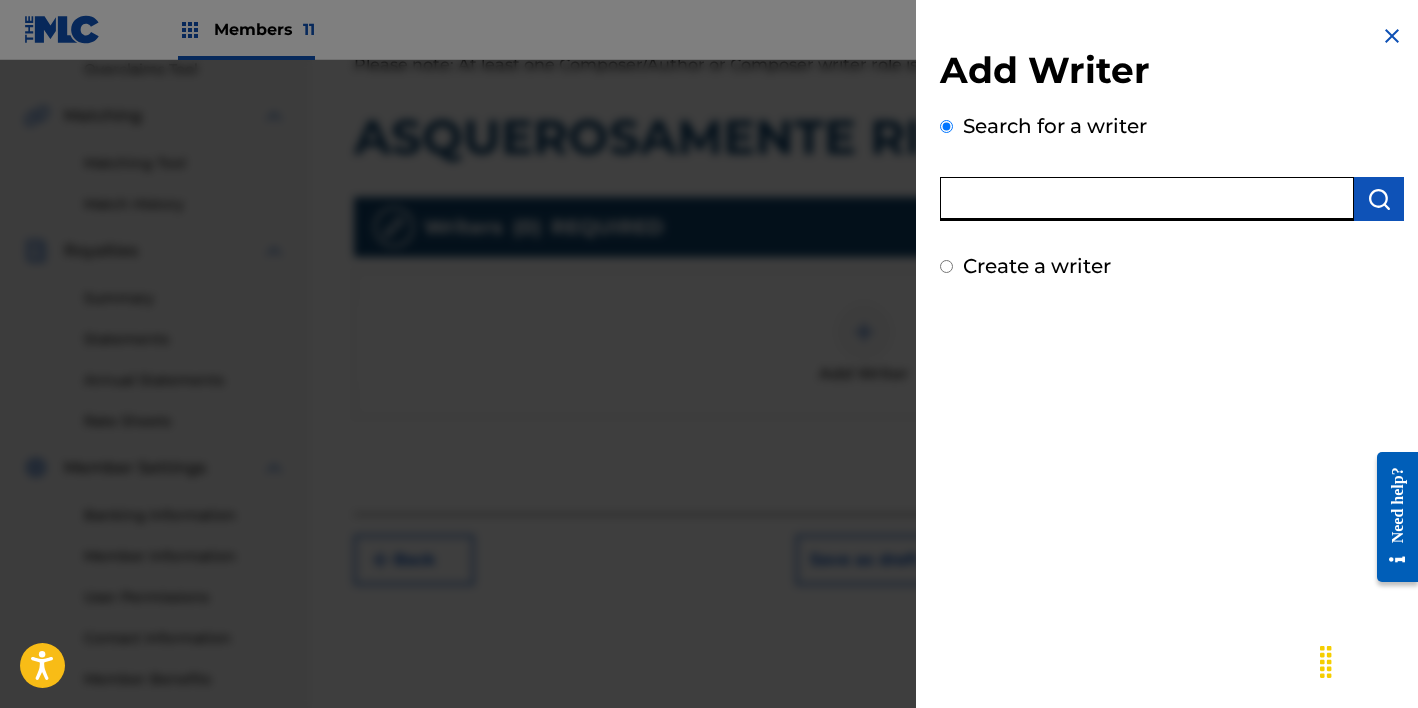 paste on "[FIRST] [MIDDLE] [LAST] [LAST]" 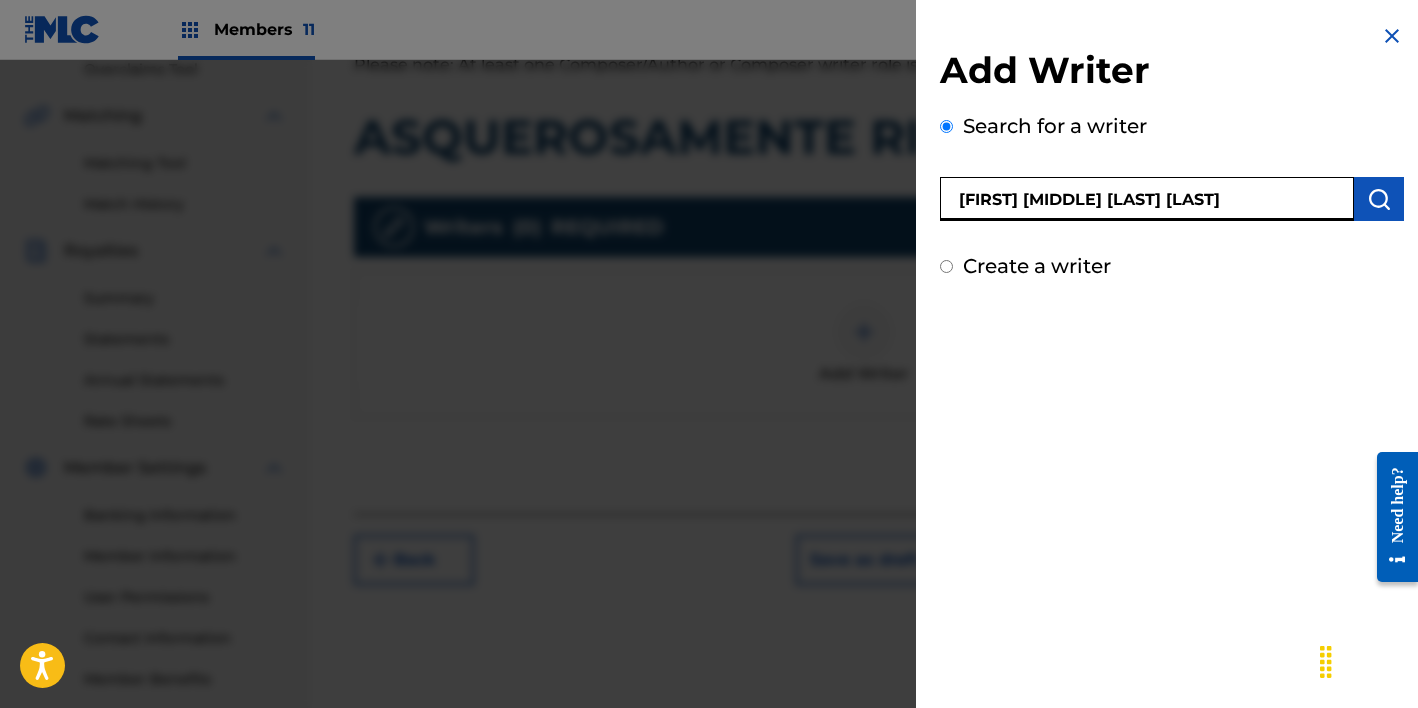 type on "[FIRST] [MIDDLE] [LAST] [LAST]" 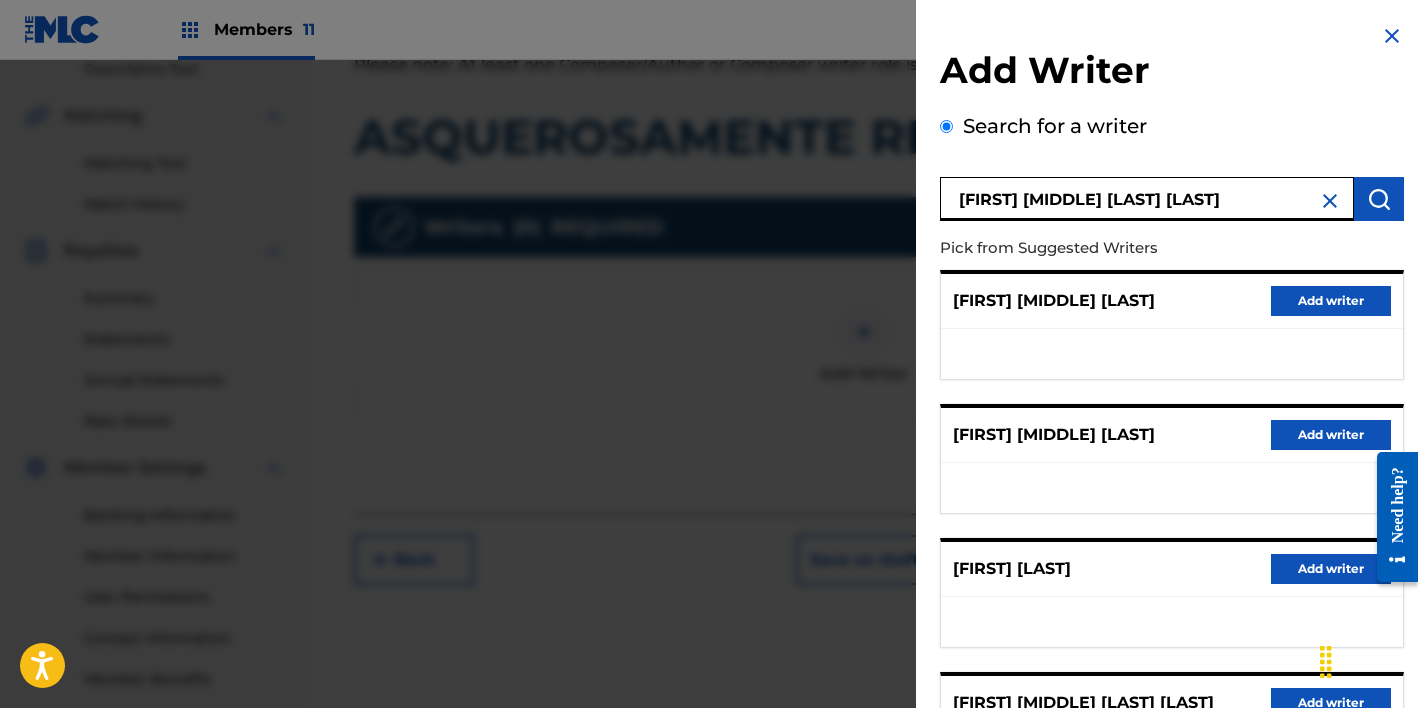 scroll, scrollTop: 334, scrollLeft: 0, axis: vertical 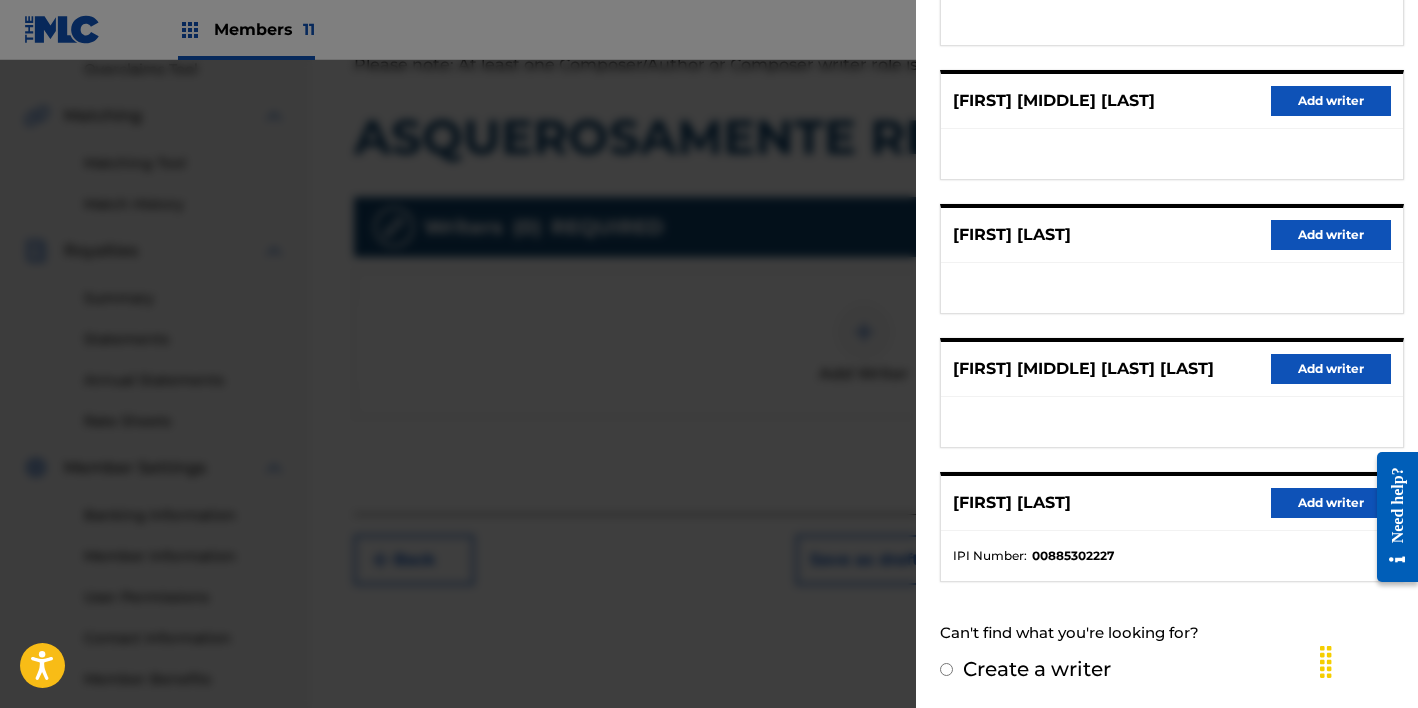 click on "Add writer" at bounding box center (1331, 503) 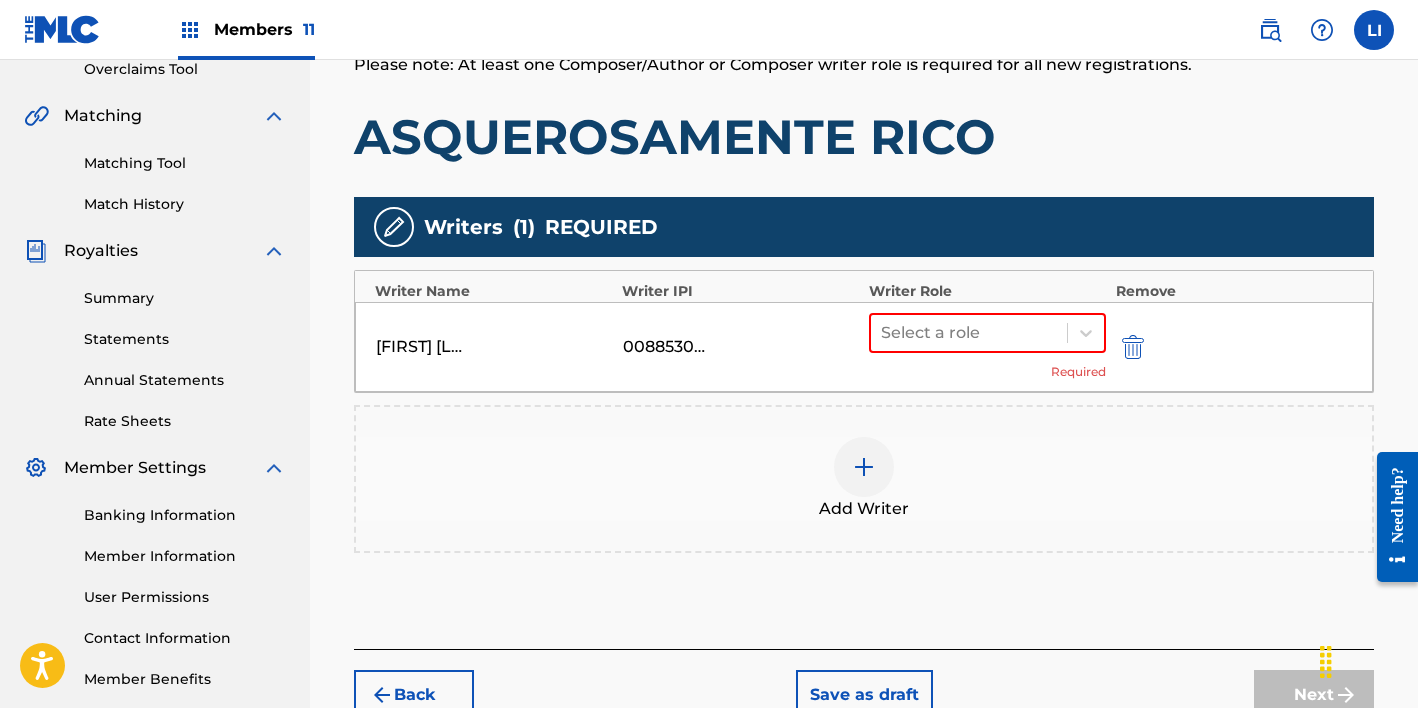 click at bounding box center (864, 467) 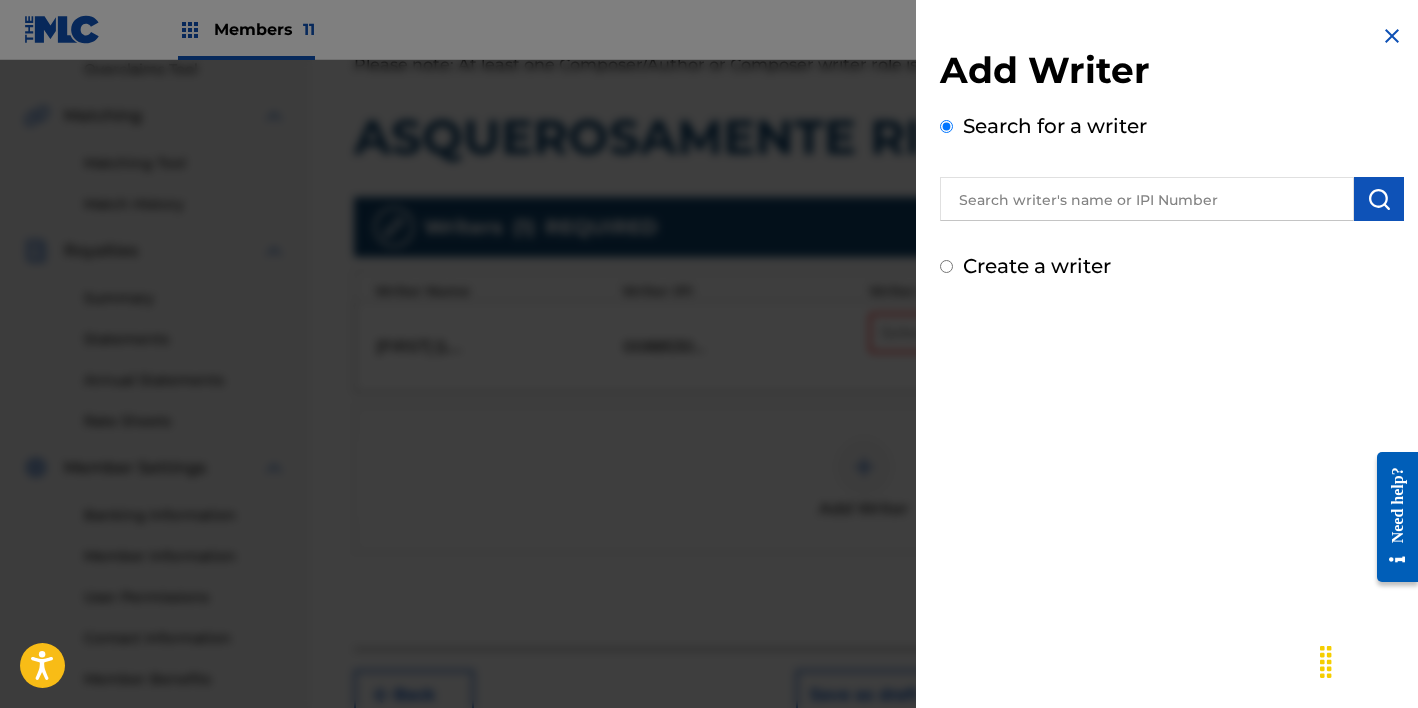 drag, startPoint x: 1050, startPoint y: 286, endPoint x: 1075, endPoint y: 242, distance: 50.606323 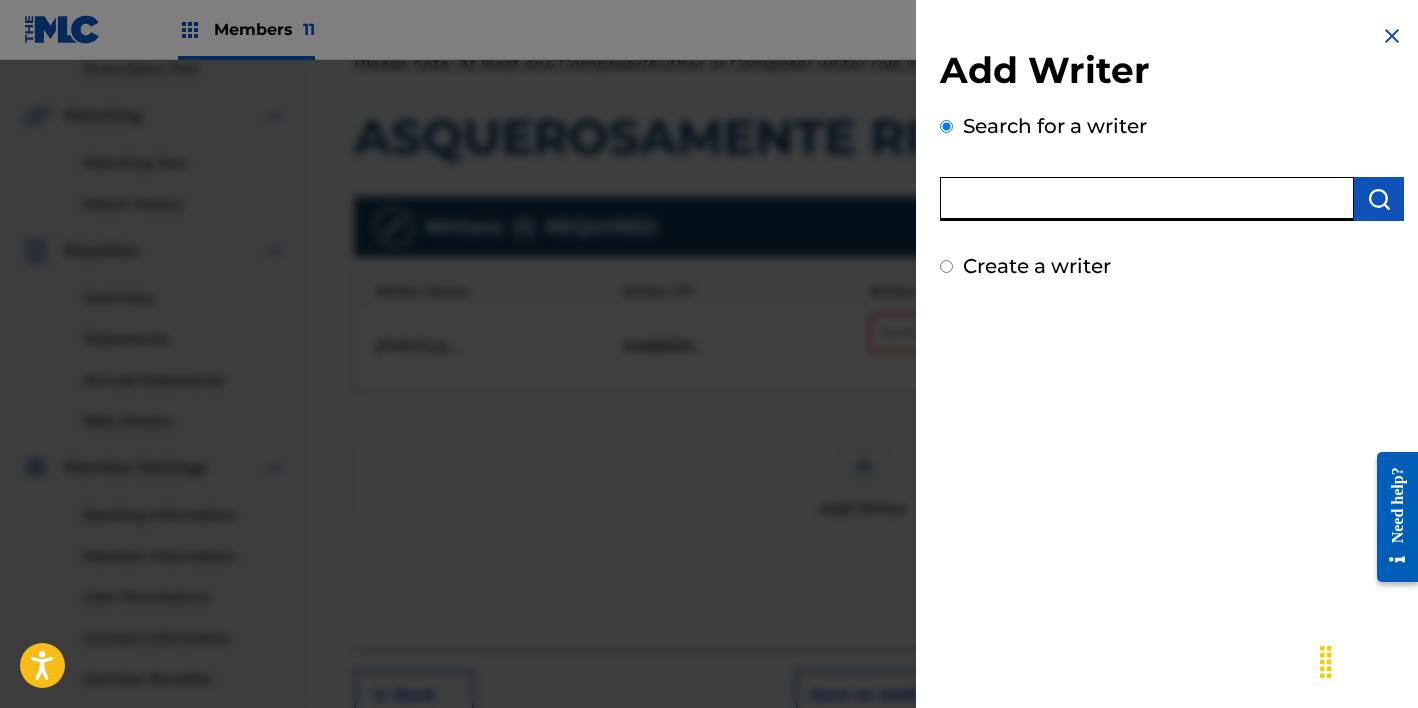 paste on "[FIRST] [LAST] [LAST]" 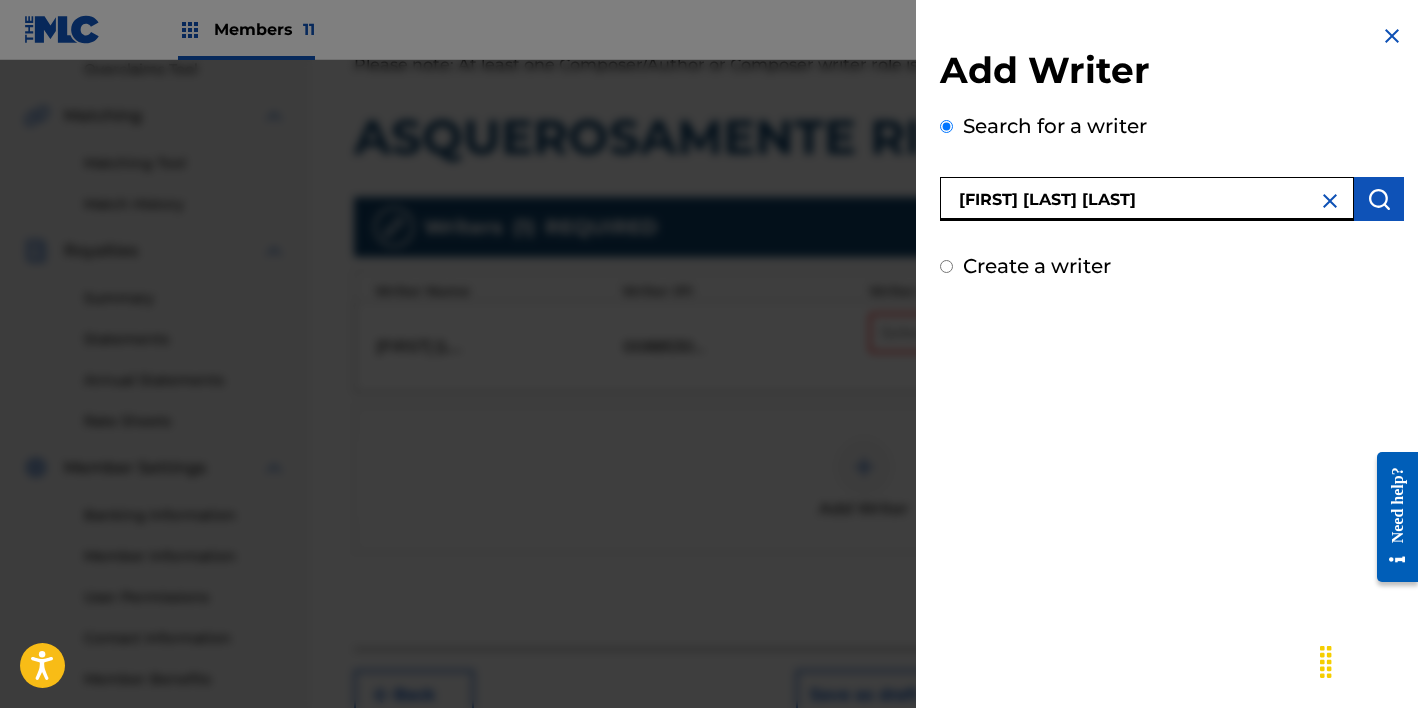 type on "[FIRST] [LAST] [LAST]" 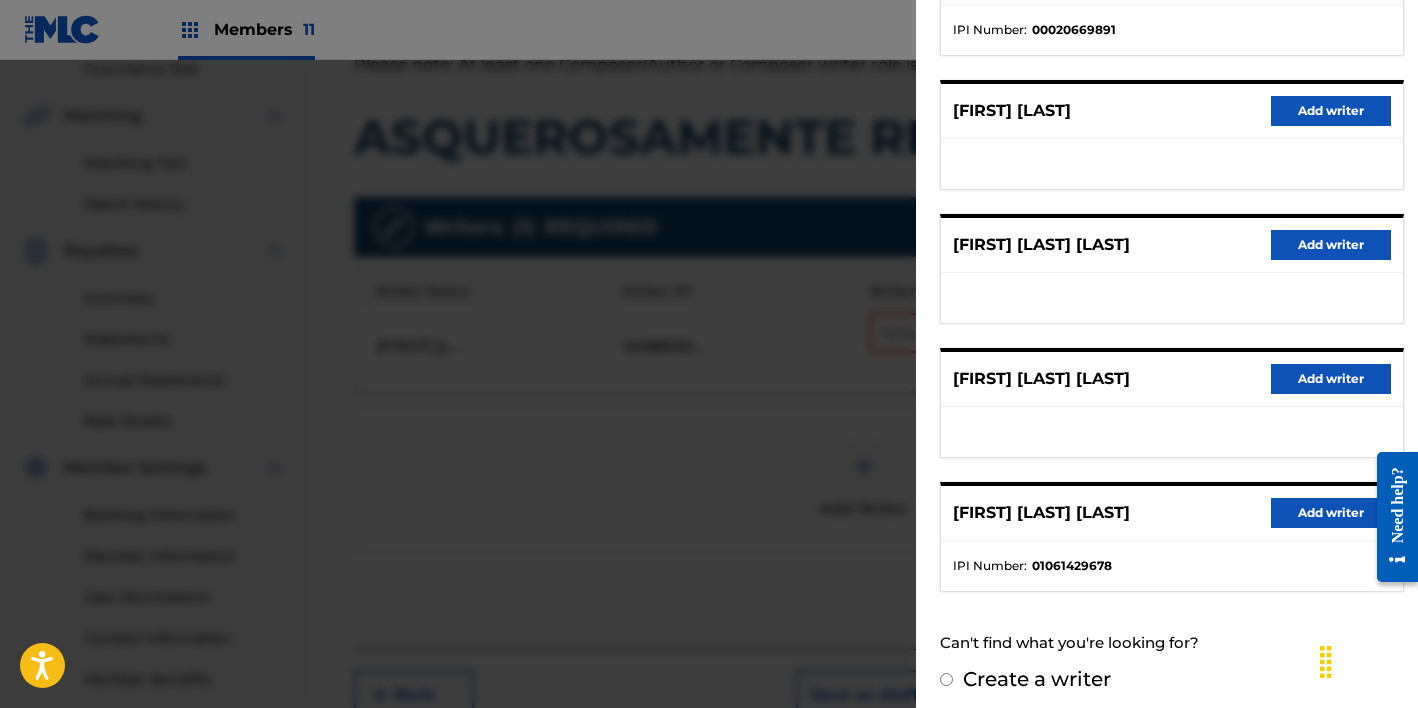 scroll, scrollTop: 334, scrollLeft: 0, axis: vertical 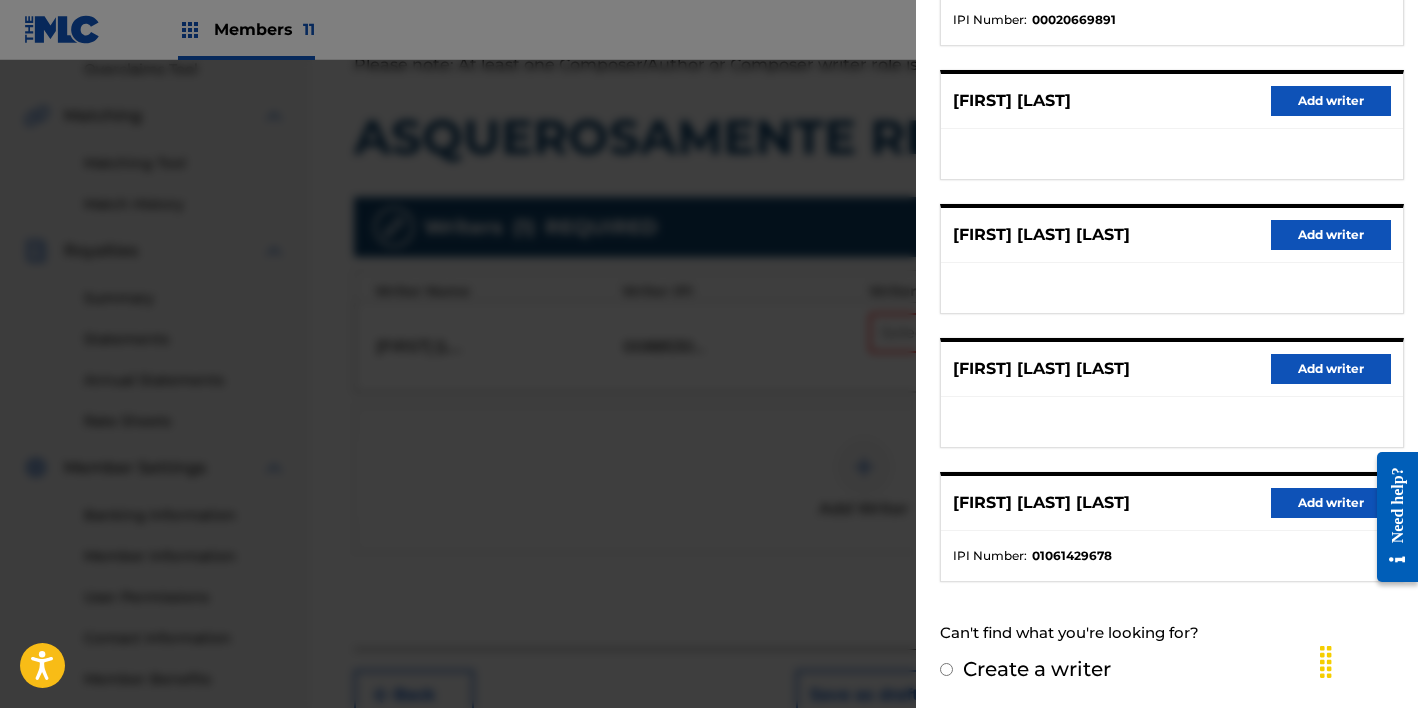 click on "Add writer" at bounding box center (1331, 503) 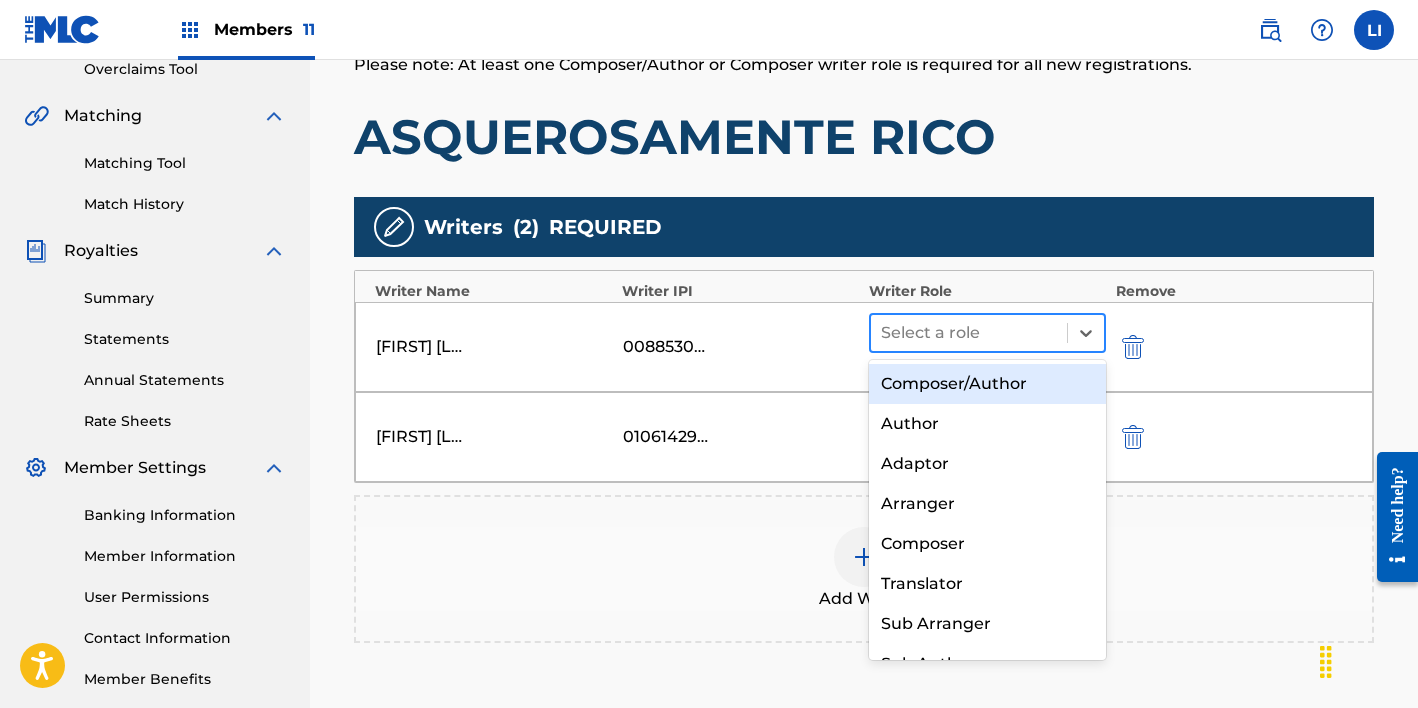 click at bounding box center [969, 333] 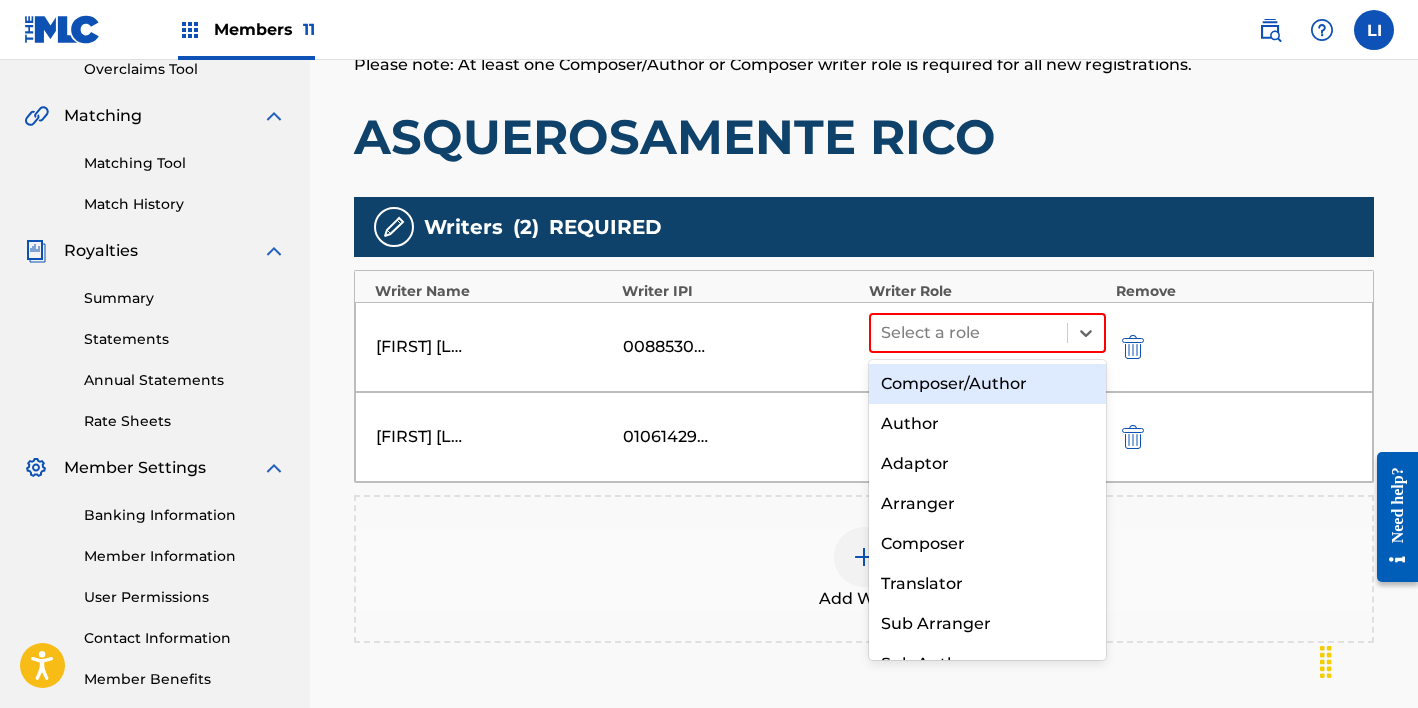 drag, startPoint x: 1005, startPoint y: 374, endPoint x: 1004, endPoint y: 386, distance: 12.0415945 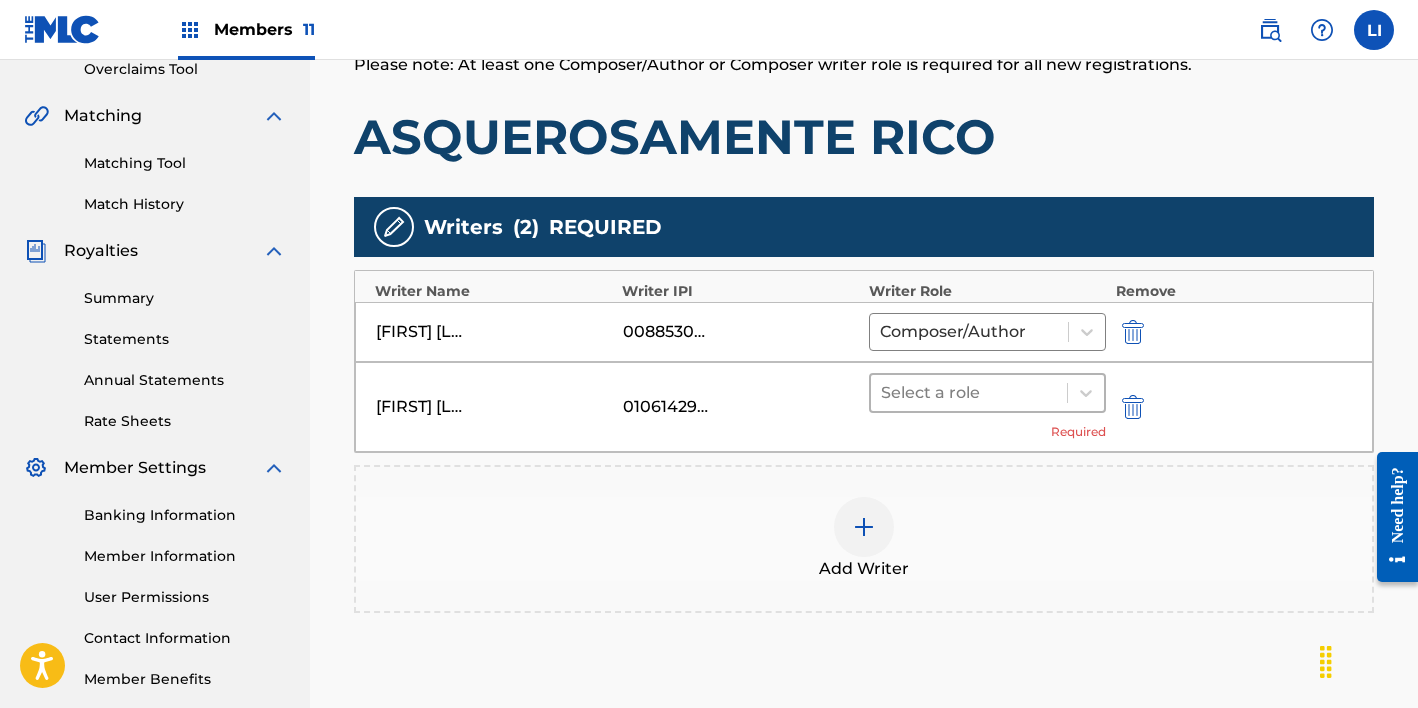 click at bounding box center [969, 393] 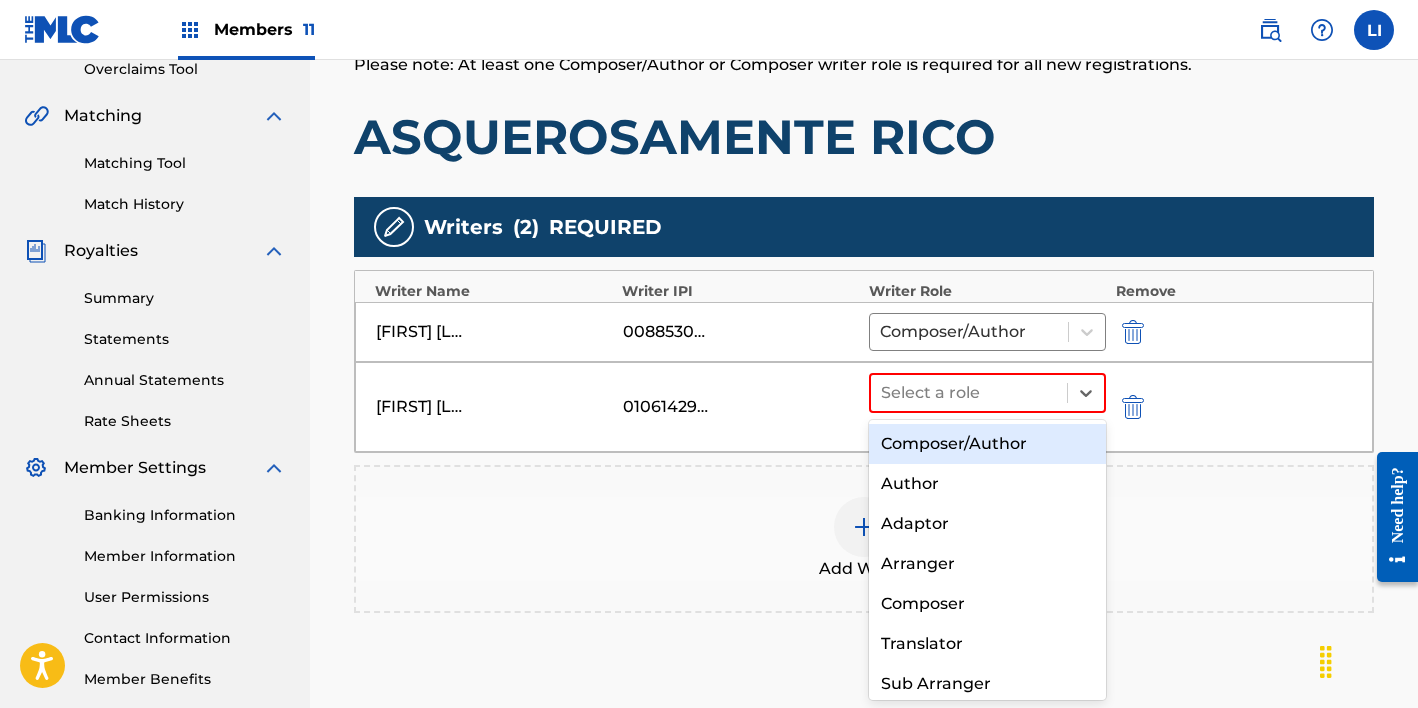 click on "Composer/Author" at bounding box center (987, 444) 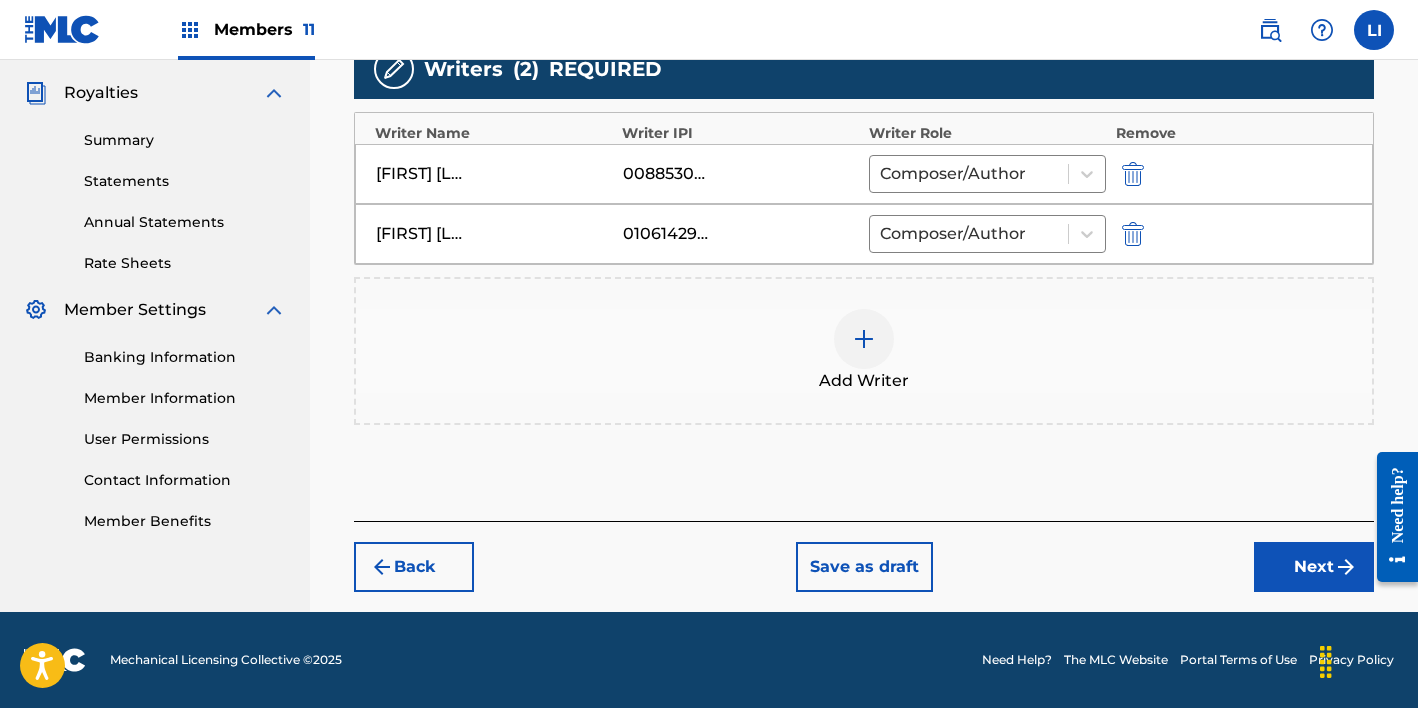click on "Next" at bounding box center [1314, 567] 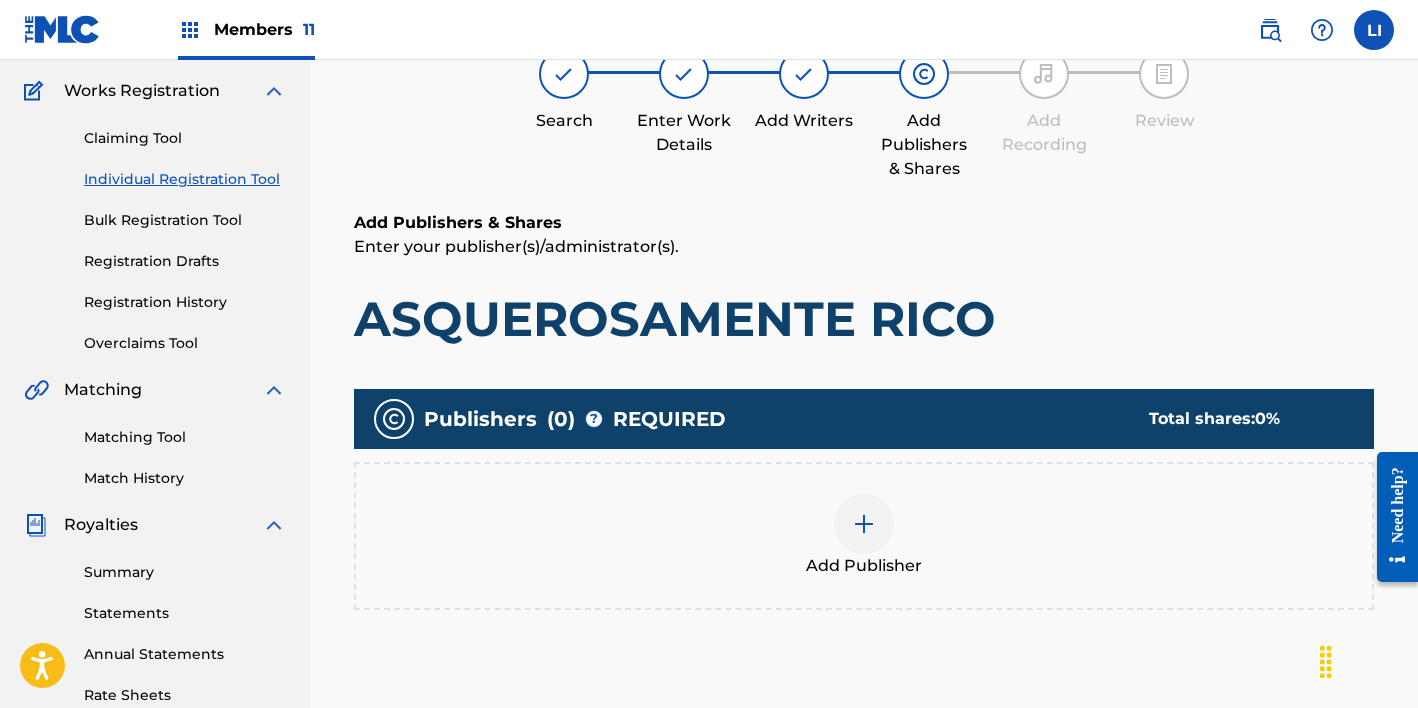 scroll, scrollTop: 427, scrollLeft: 0, axis: vertical 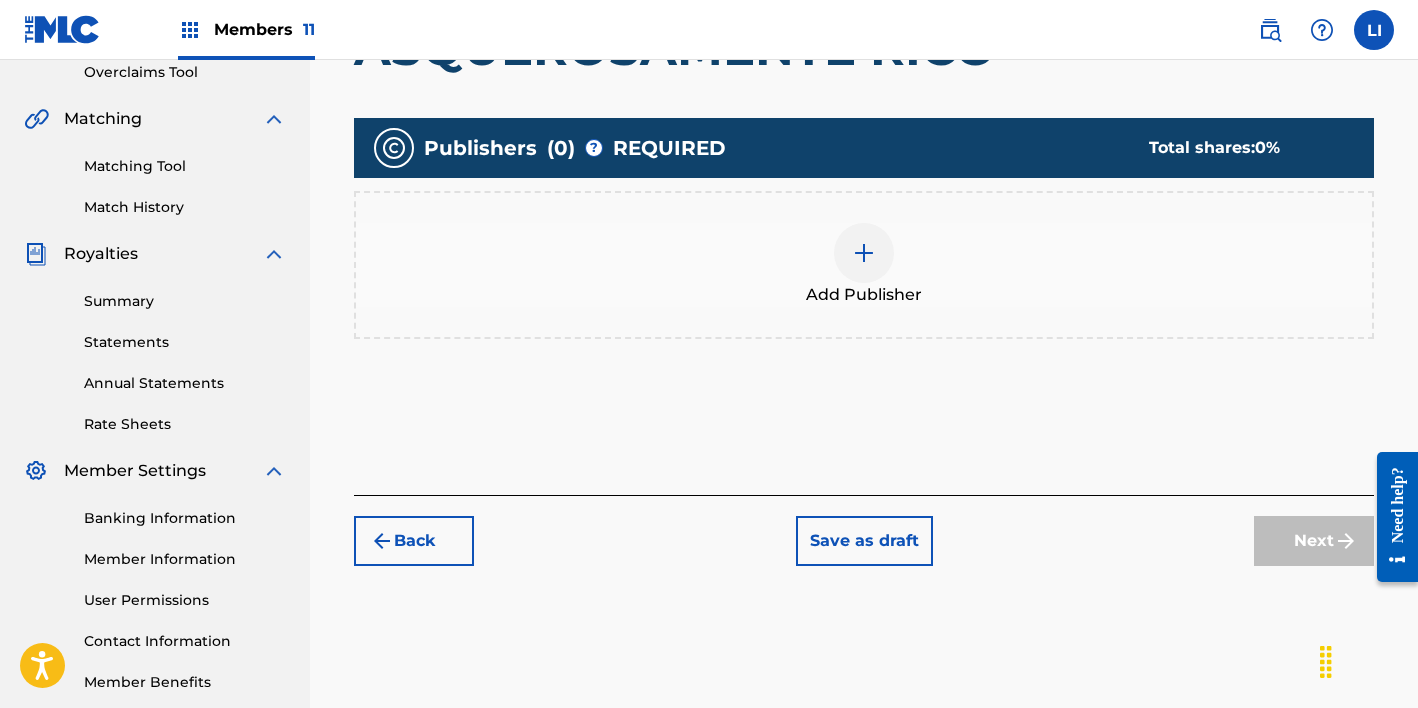 click on "Add Publisher" at bounding box center [864, 295] 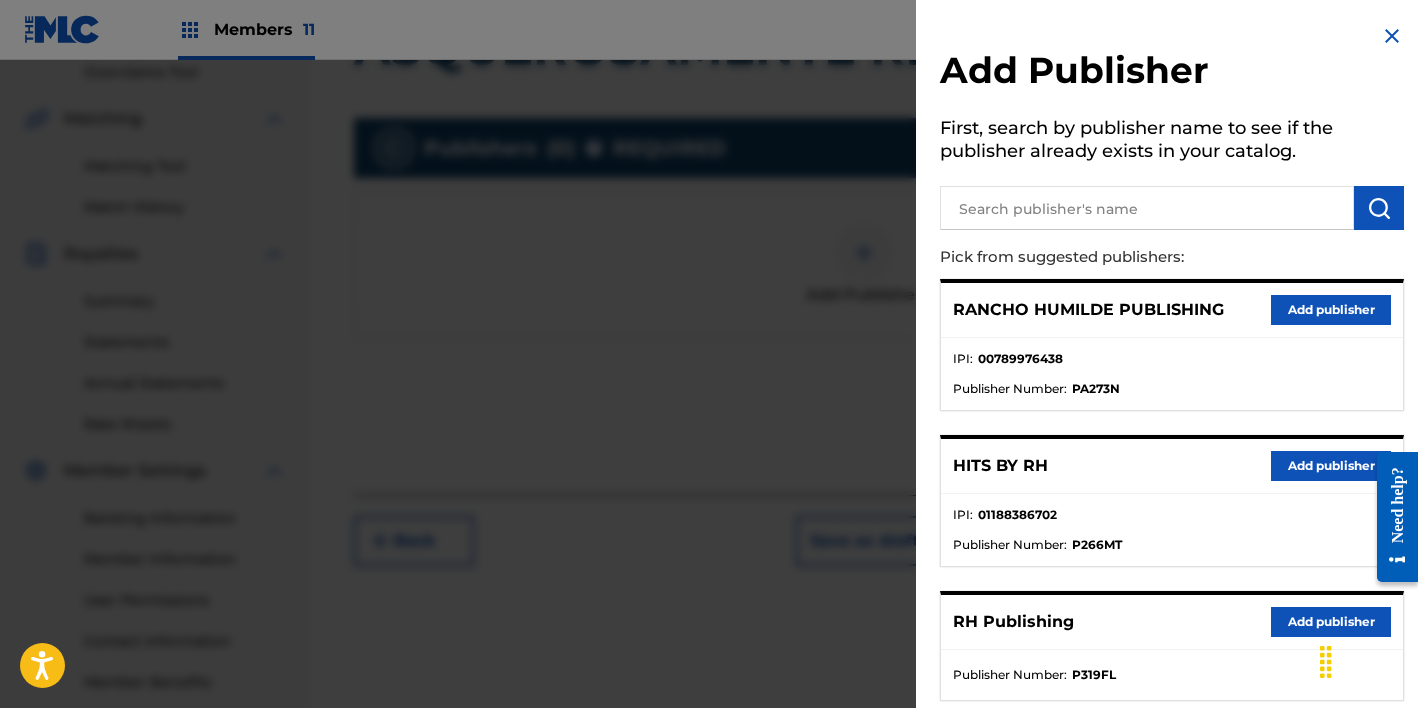 click on "Add publisher" at bounding box center [1331, 466] 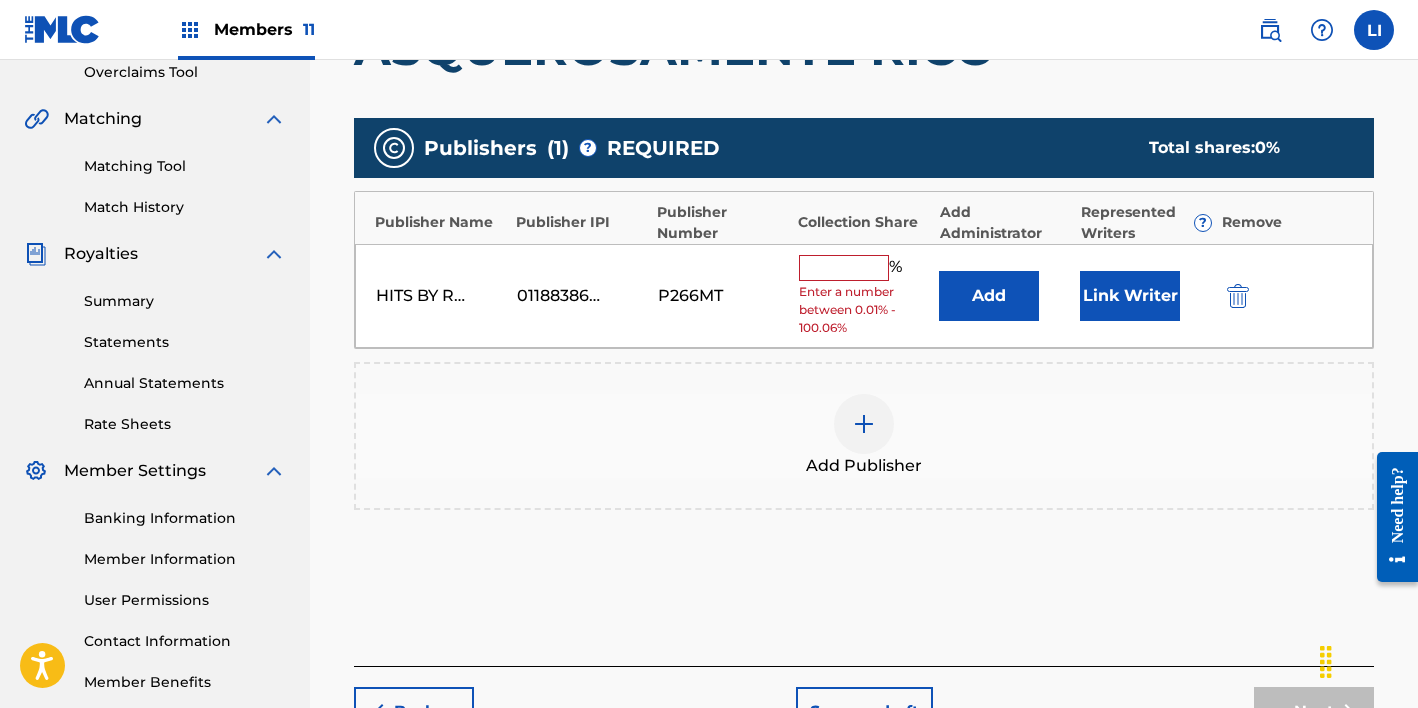 click on "Add" at bounding box center (989, 296) 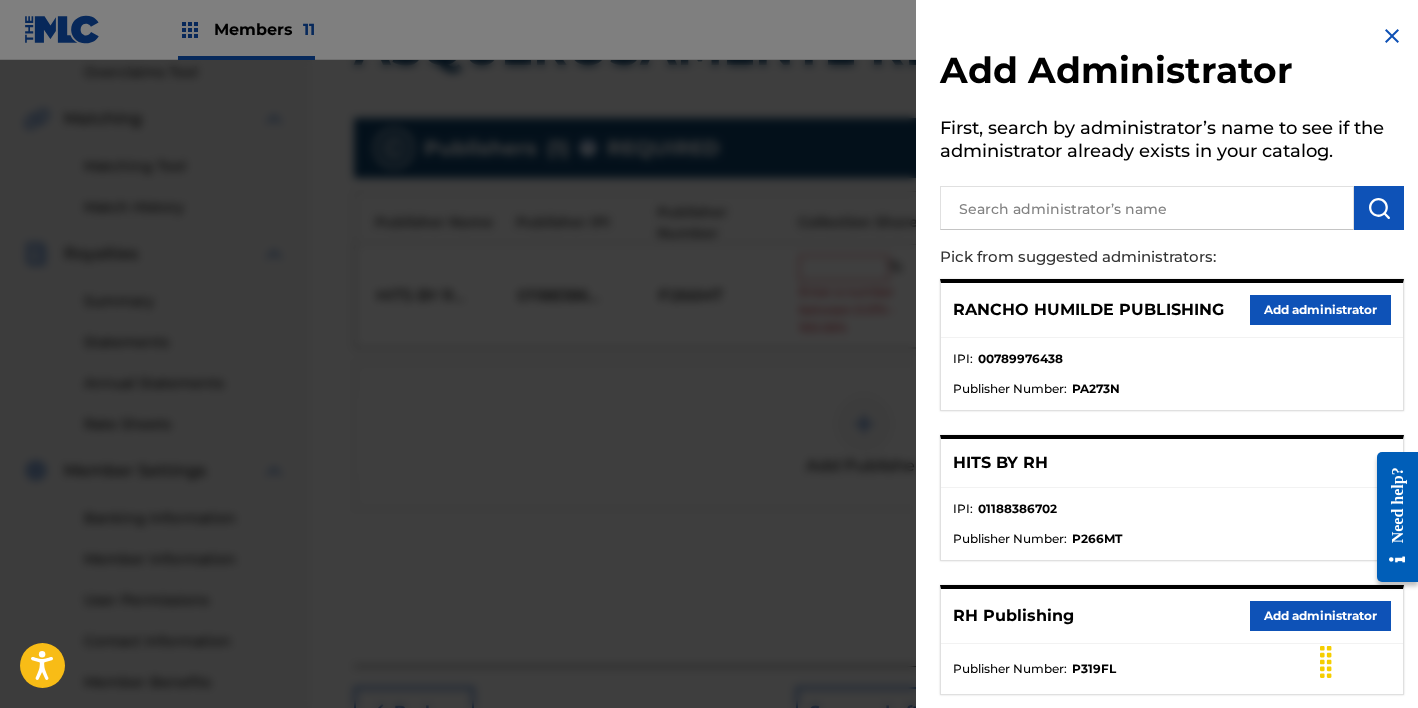 click on "Add administrator" at bounding box center [1320, 616] 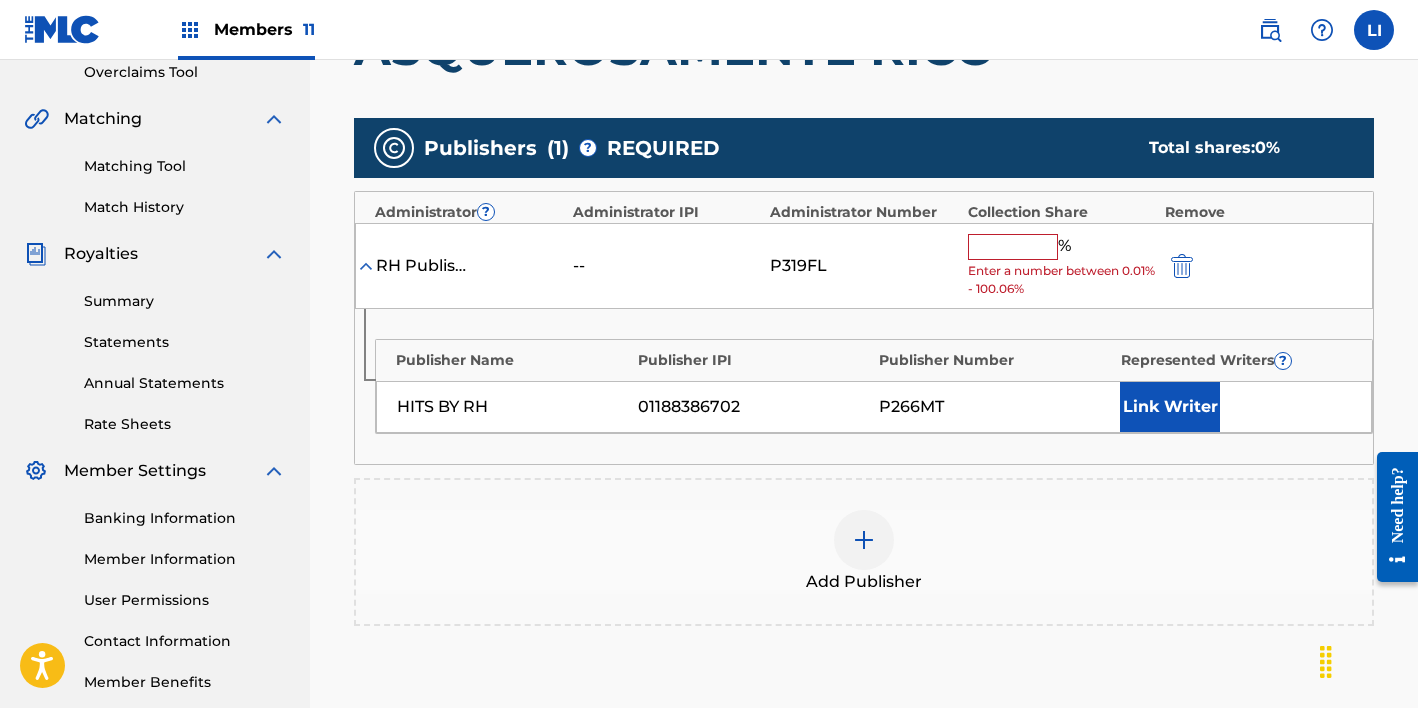 click at bounding box center [1013, 247] 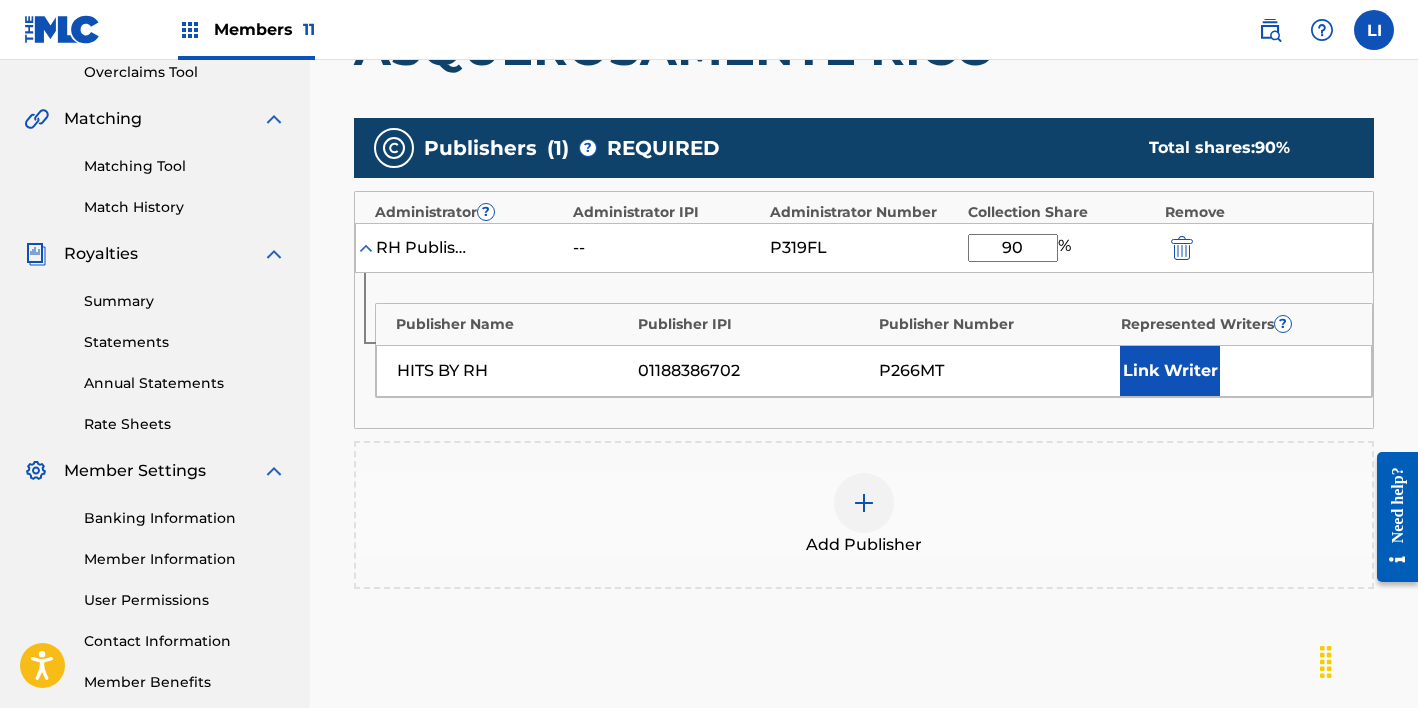 click on "Link Writer" at bounding box center (1170, 371) 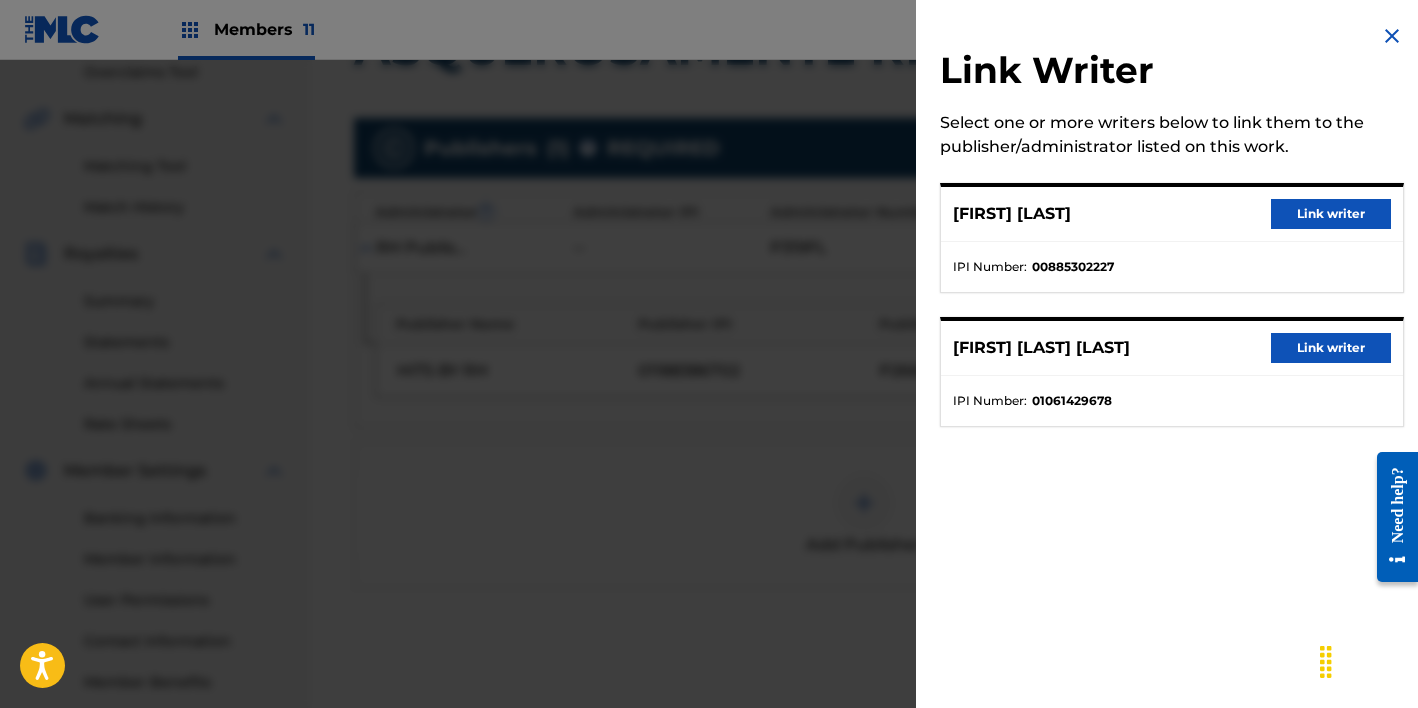 click on "Link writer" at bounding box center [1331, 214] 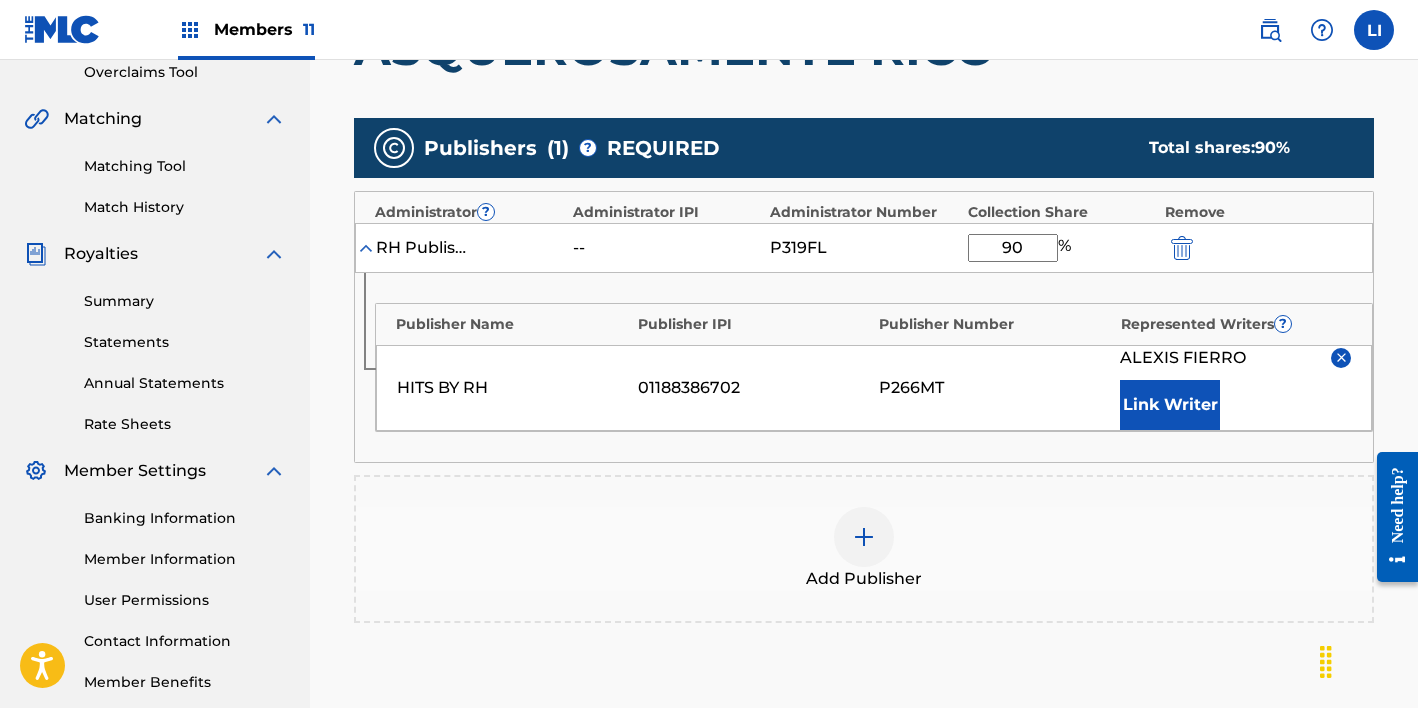 click on "90" at bounding box center [1013, 248] 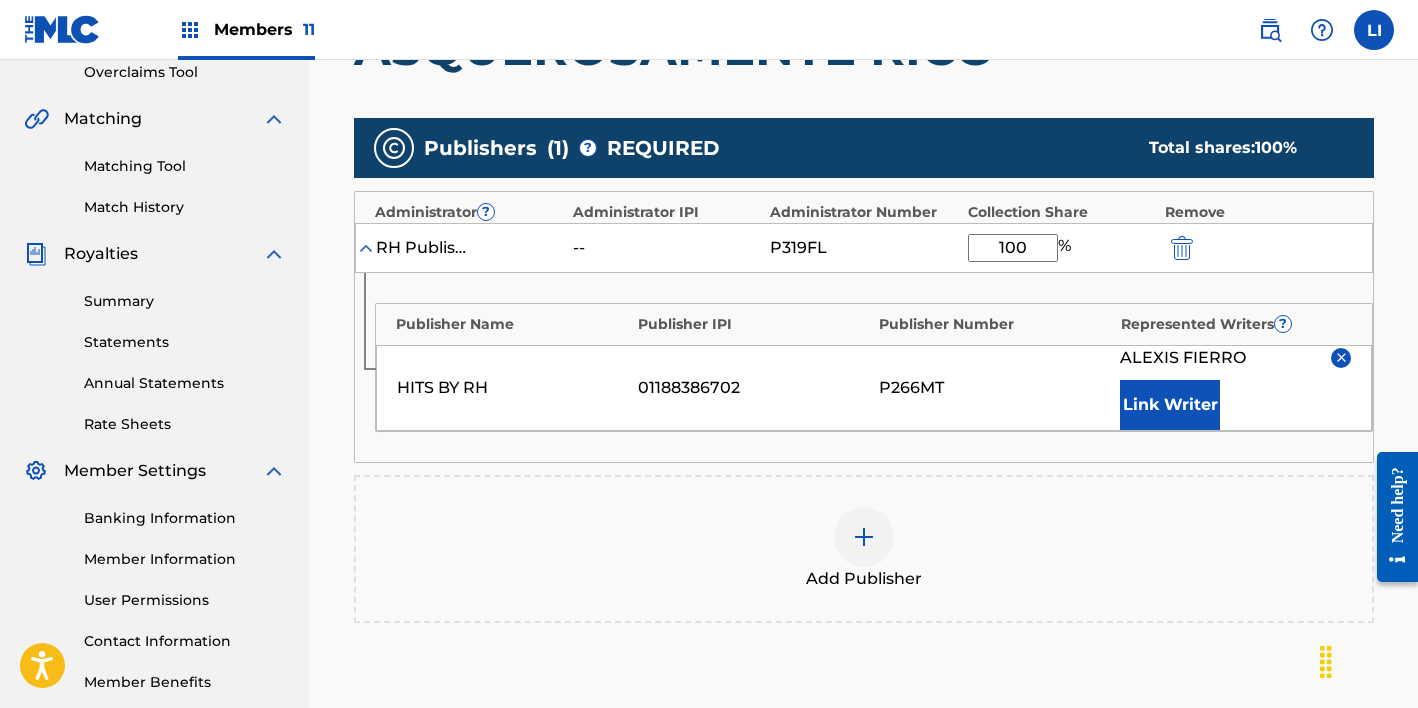 type on "100" 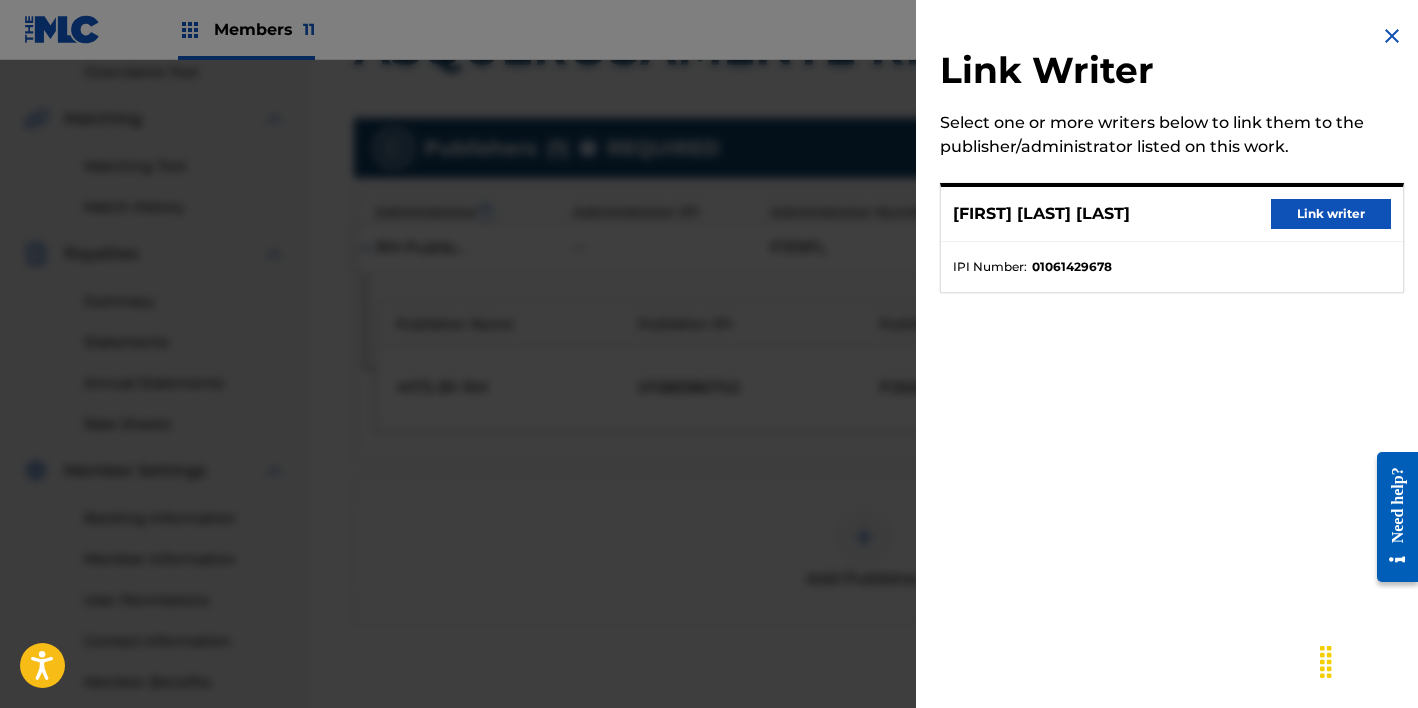 click on "Link writer" at bounding box center [1331, 214] 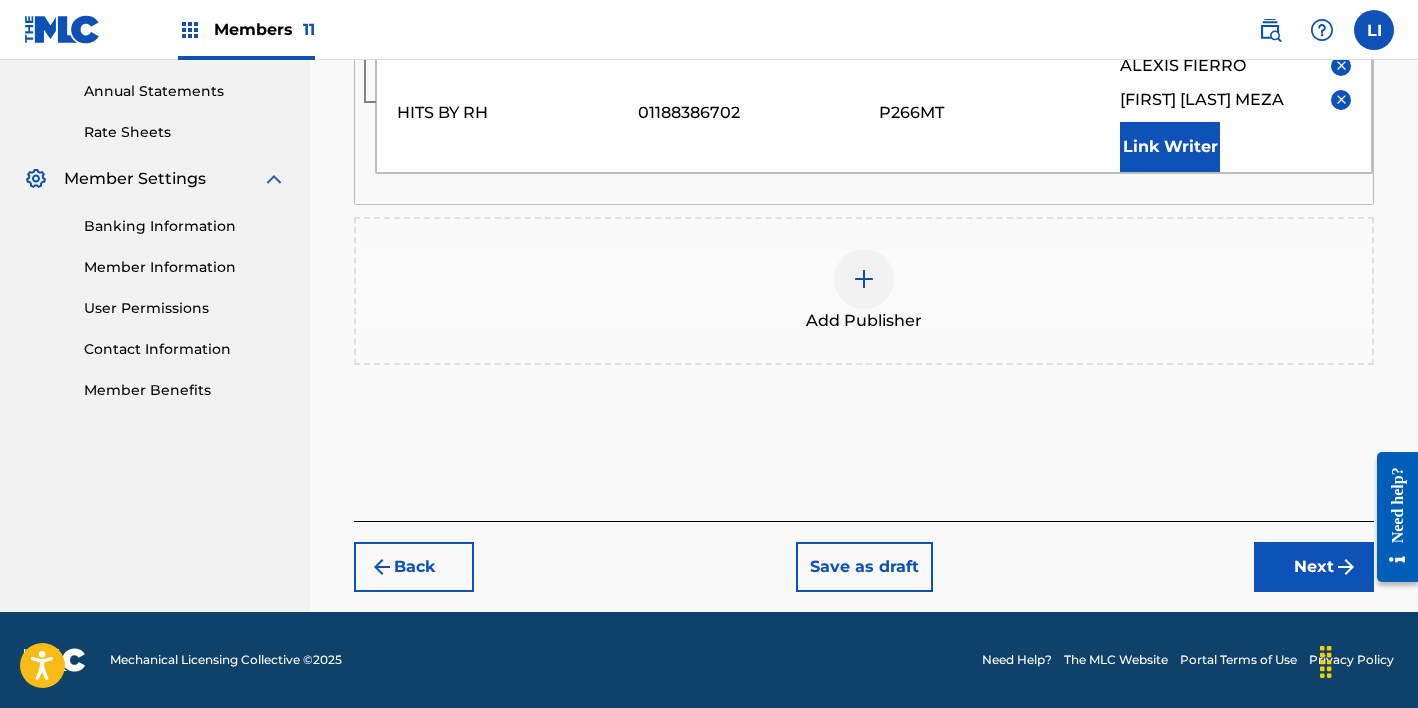 click on "Next" at bounding box center (1314, 567) 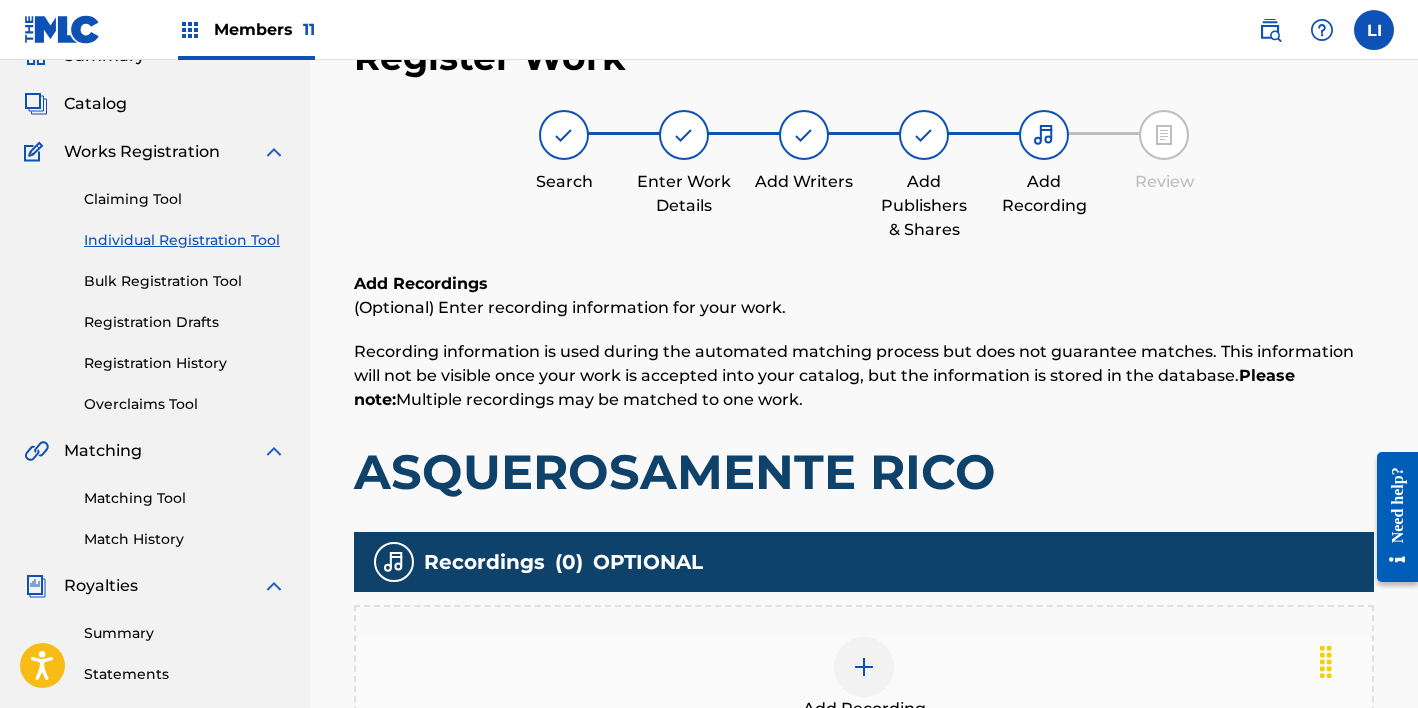 scroll, scrollTop: 248, scrollLeft: 0, axis: vertical 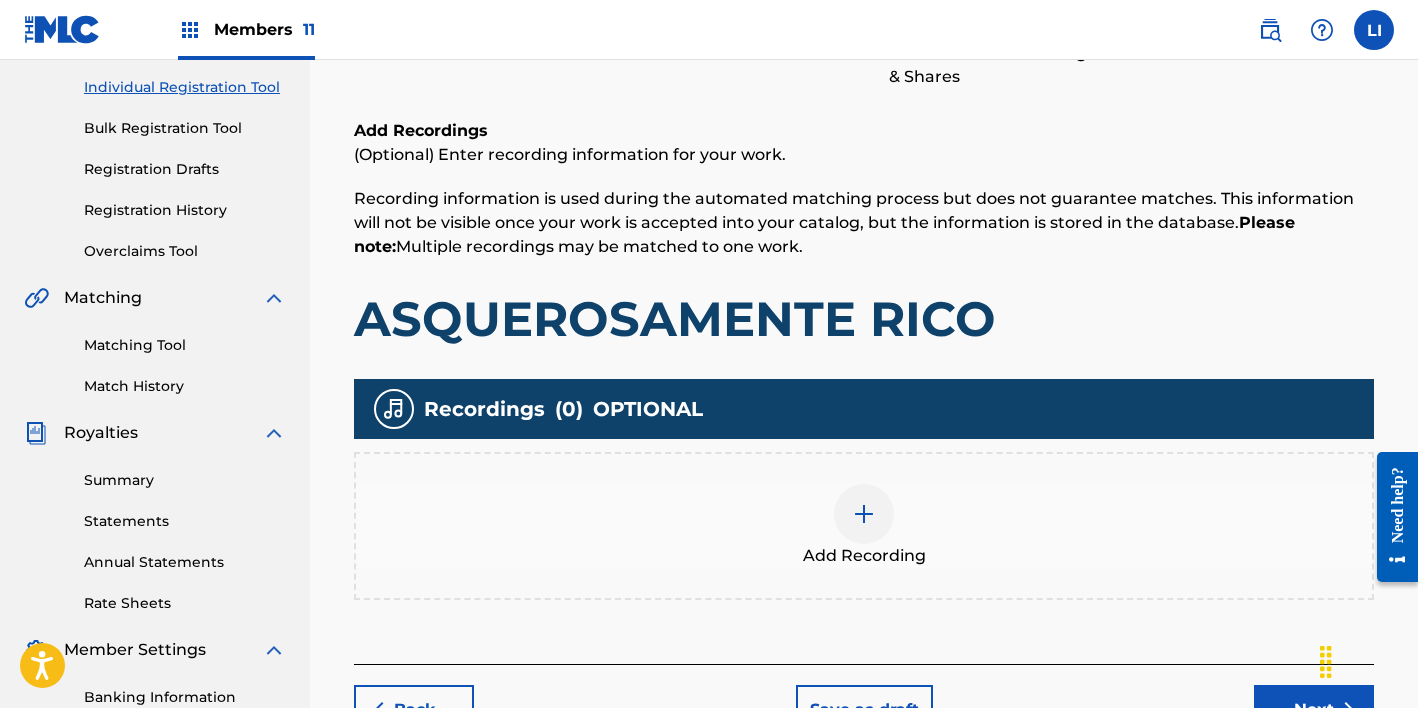 click on "Add Recording" at bounding box center [864, 526] 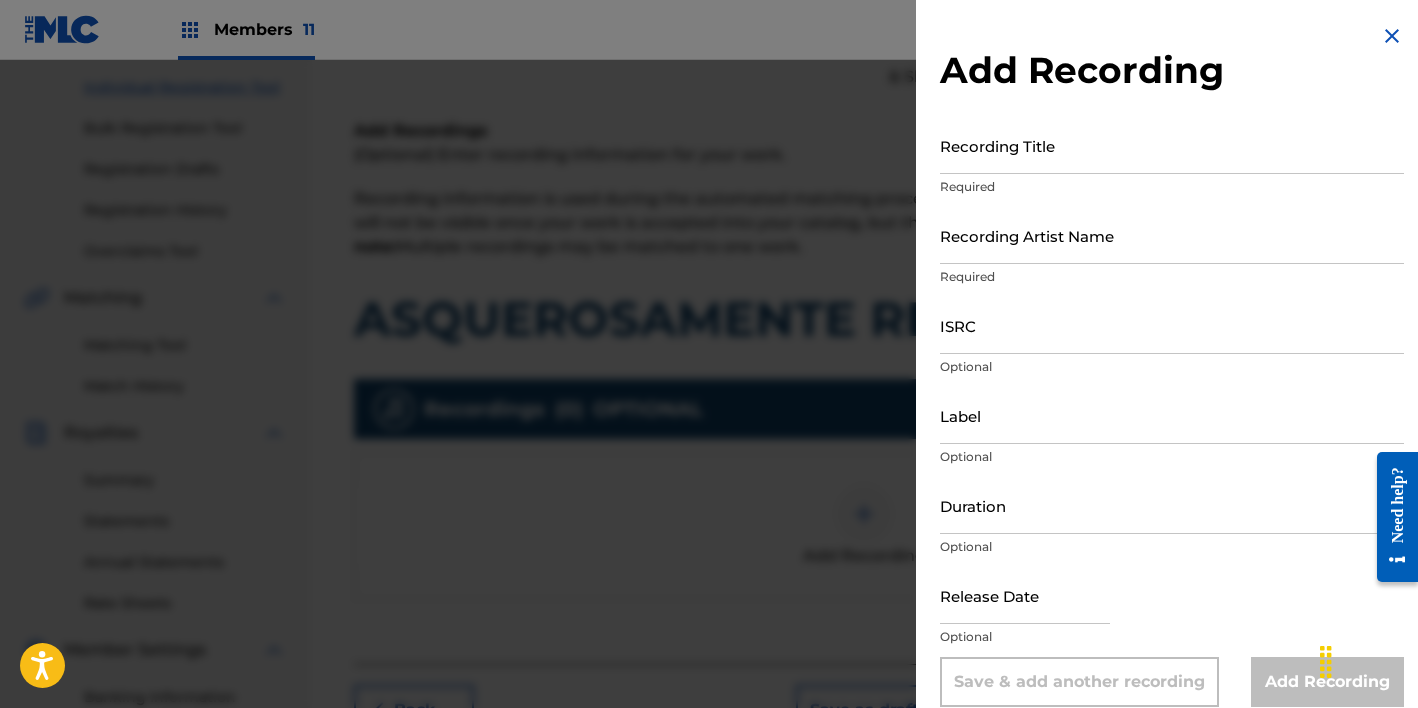 click on "Recording Title" at bounding box center [1172, 145] 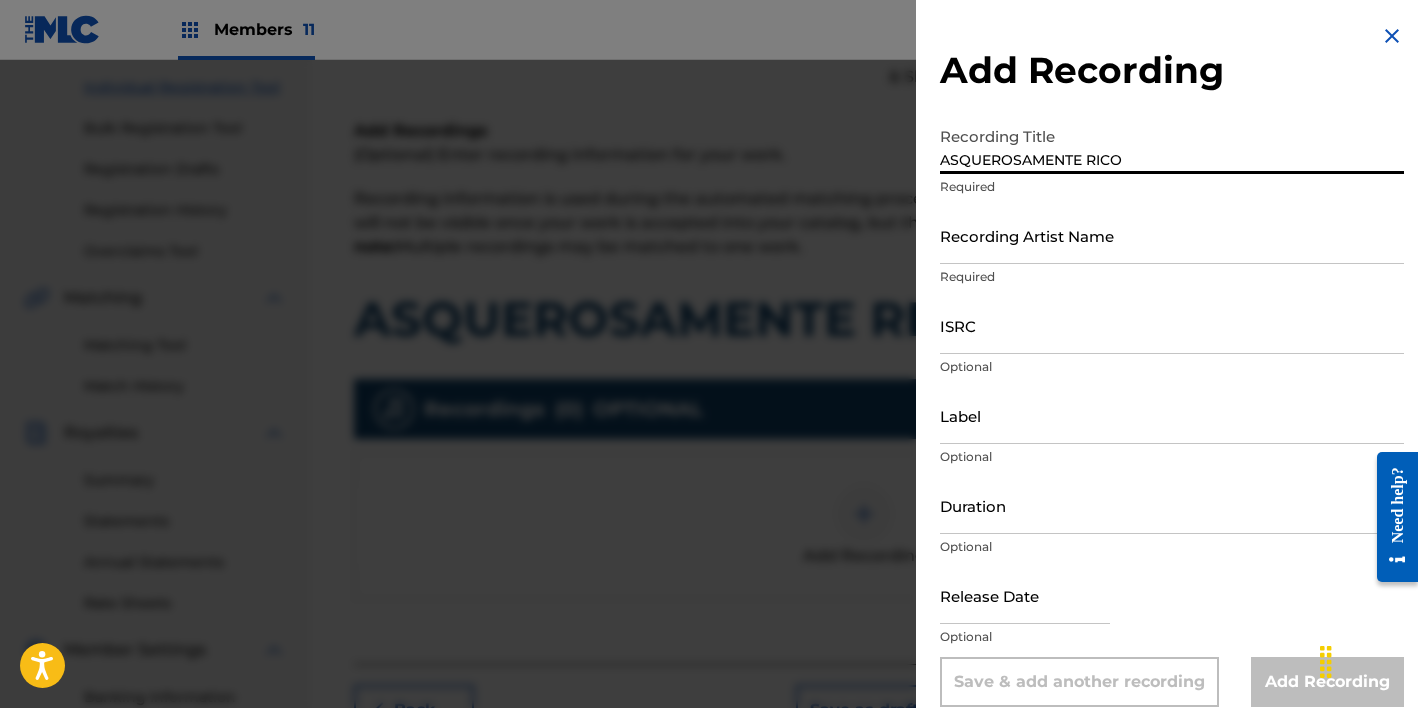 type on "ASQUEROSAMENTE RICO" 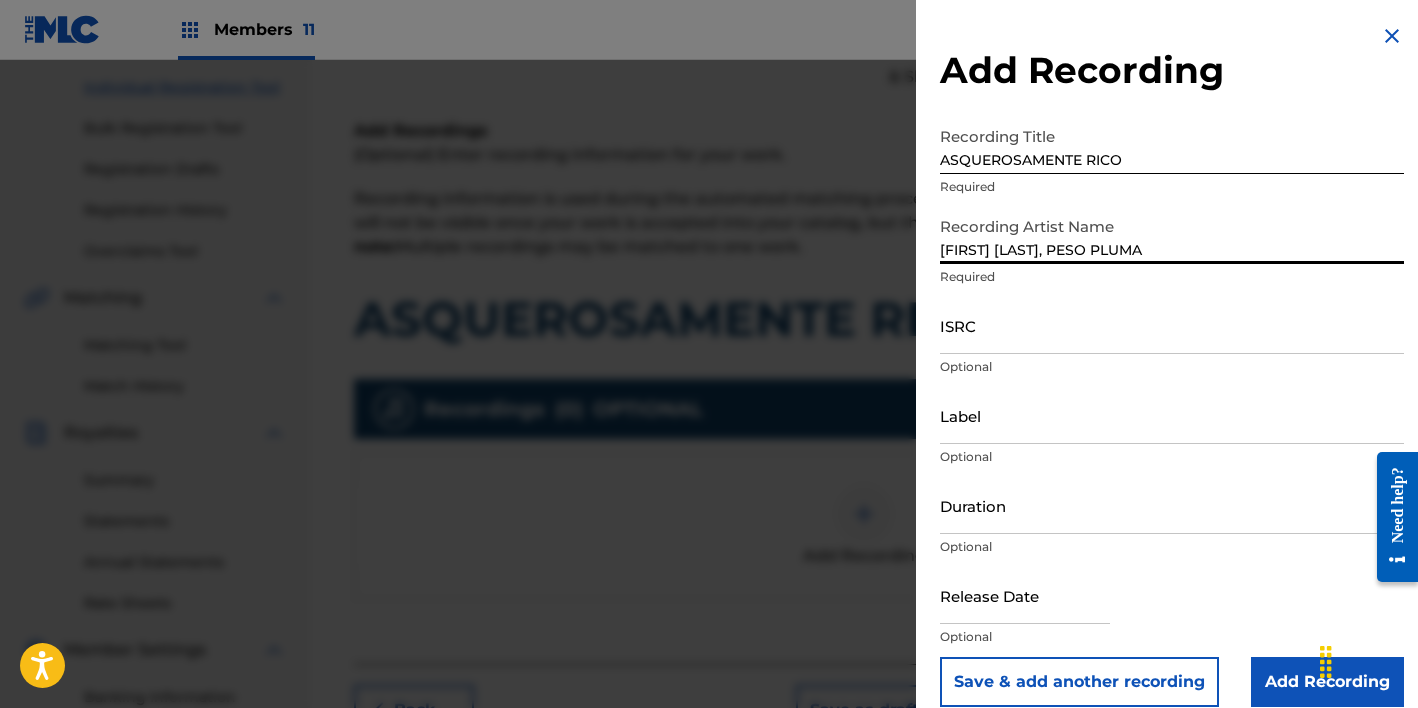 type on "[FIRST] [LAST], PESO PLUMA" 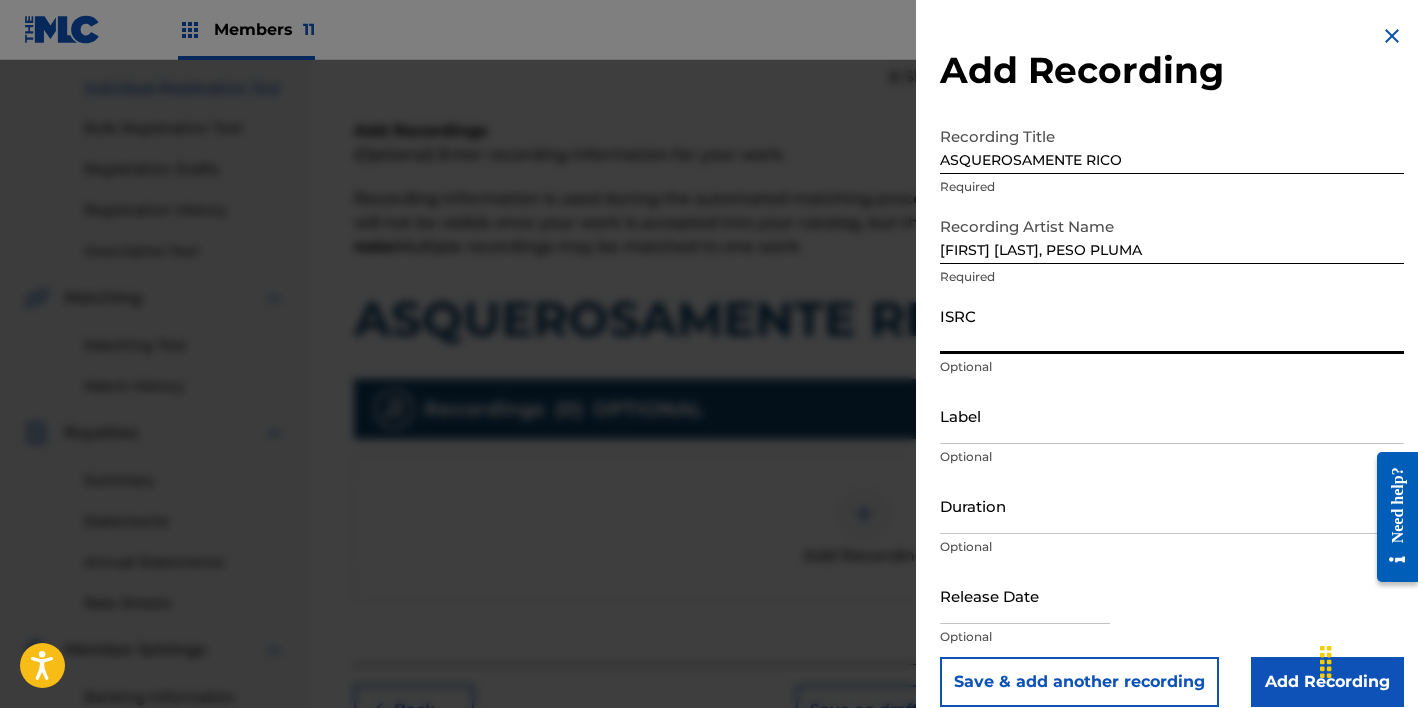 paste on "QZ9QQ2500290" 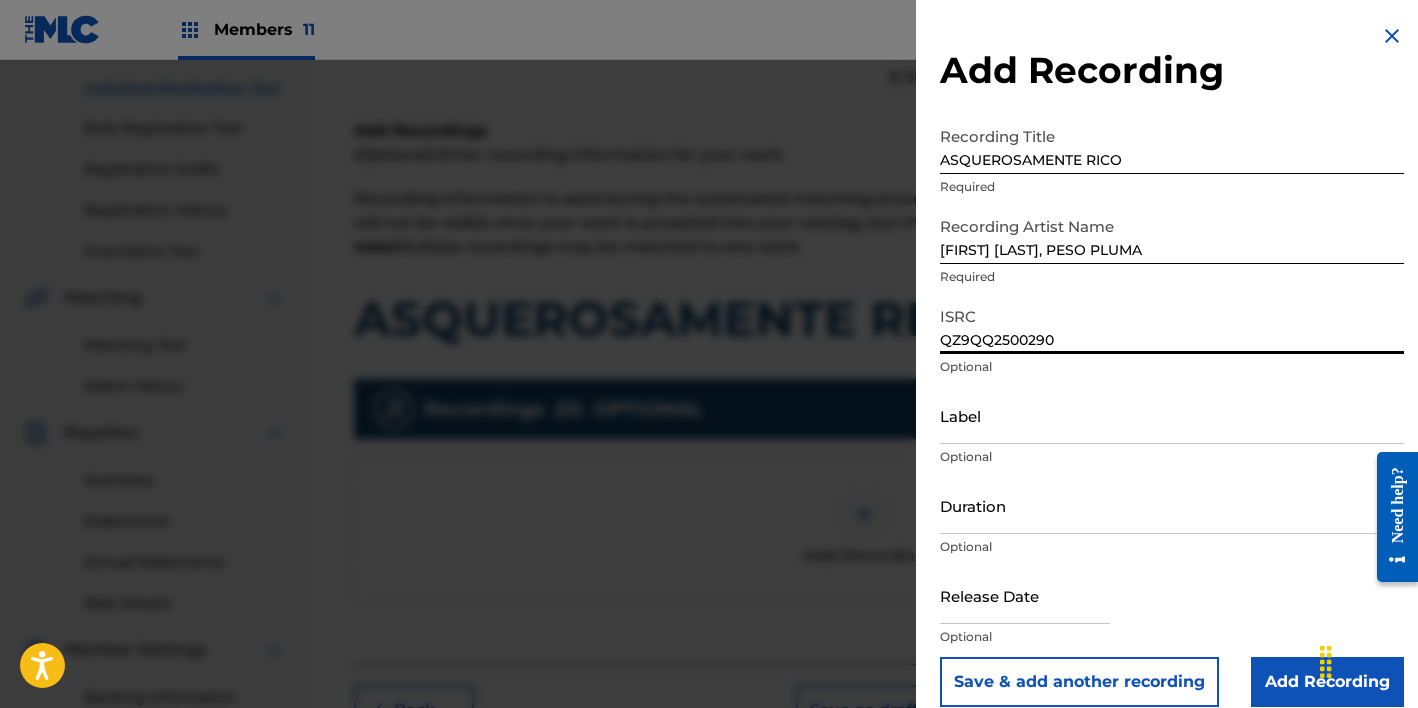 type on "QZ9QQ2500290" 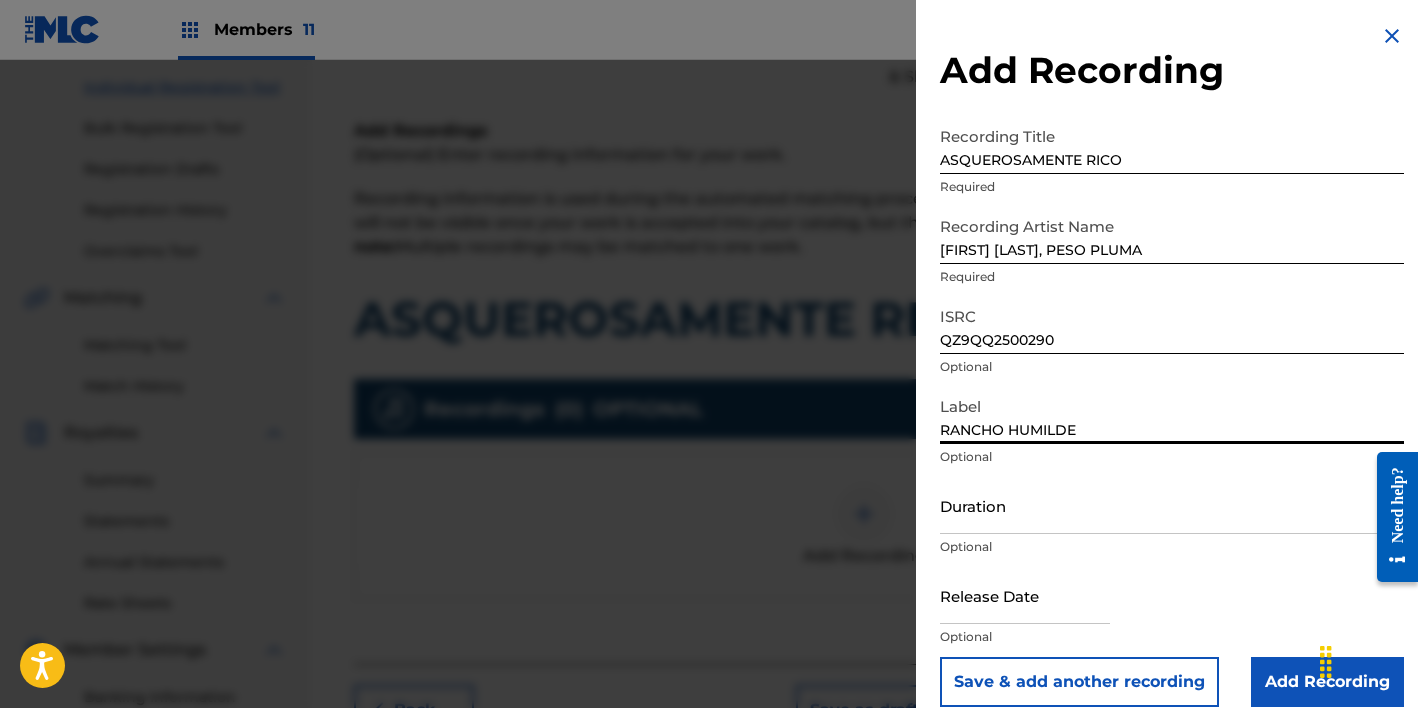 type on "RANCHO HUMILDE" 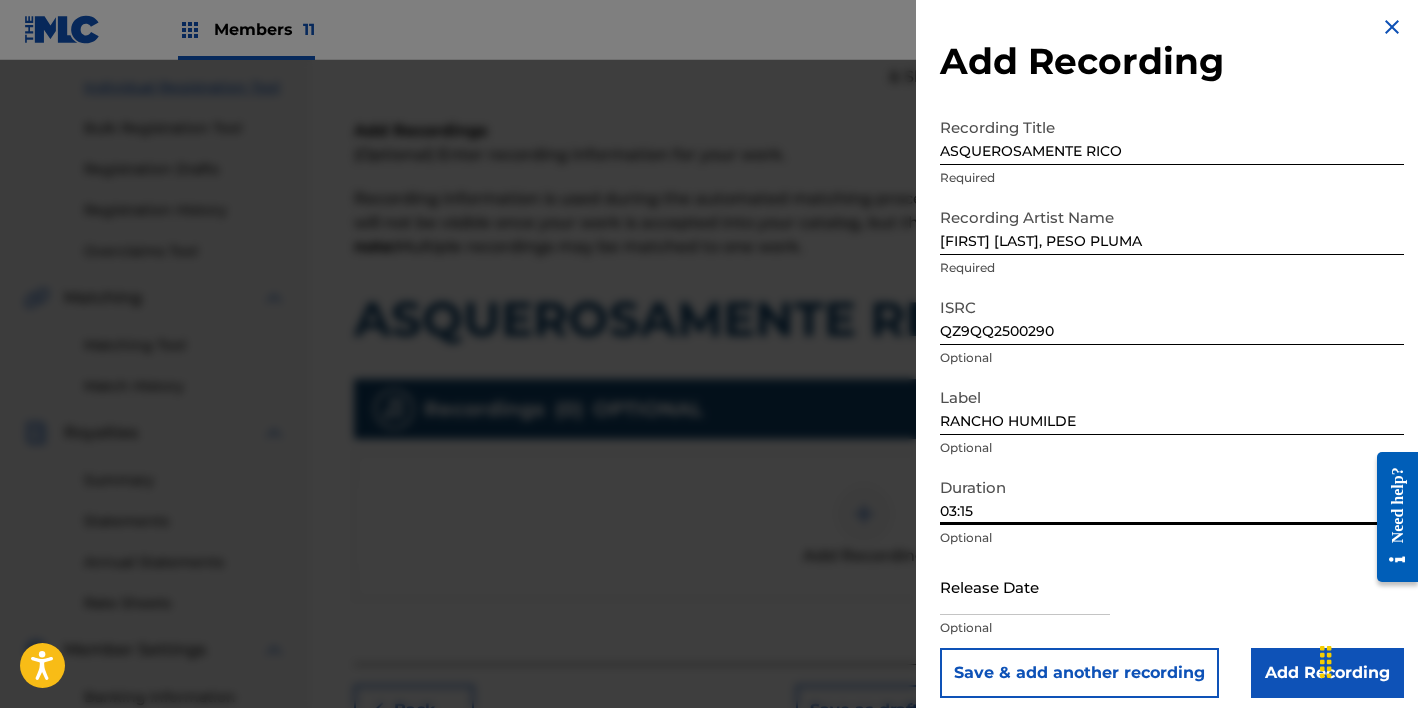 scroll, scrollTop: 23, scrollLeft: 0, axis: vertical 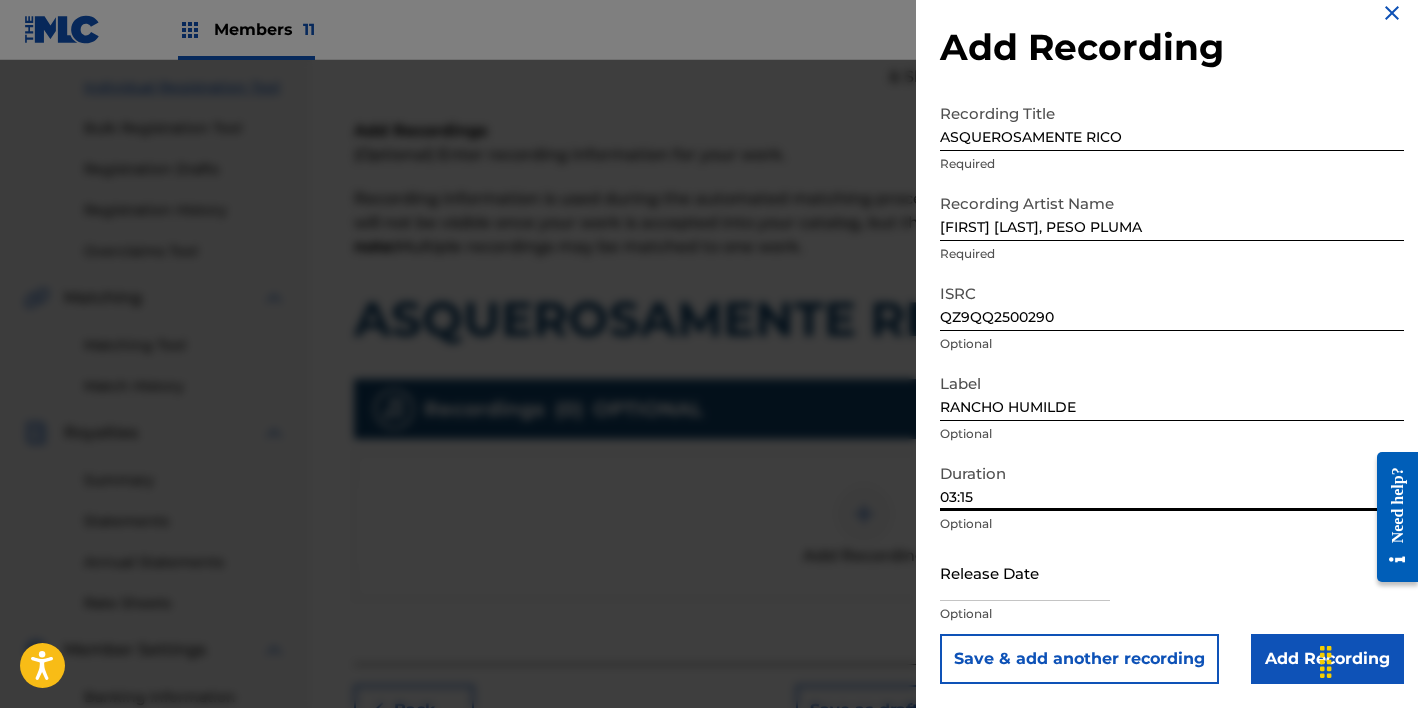type on "03:15" 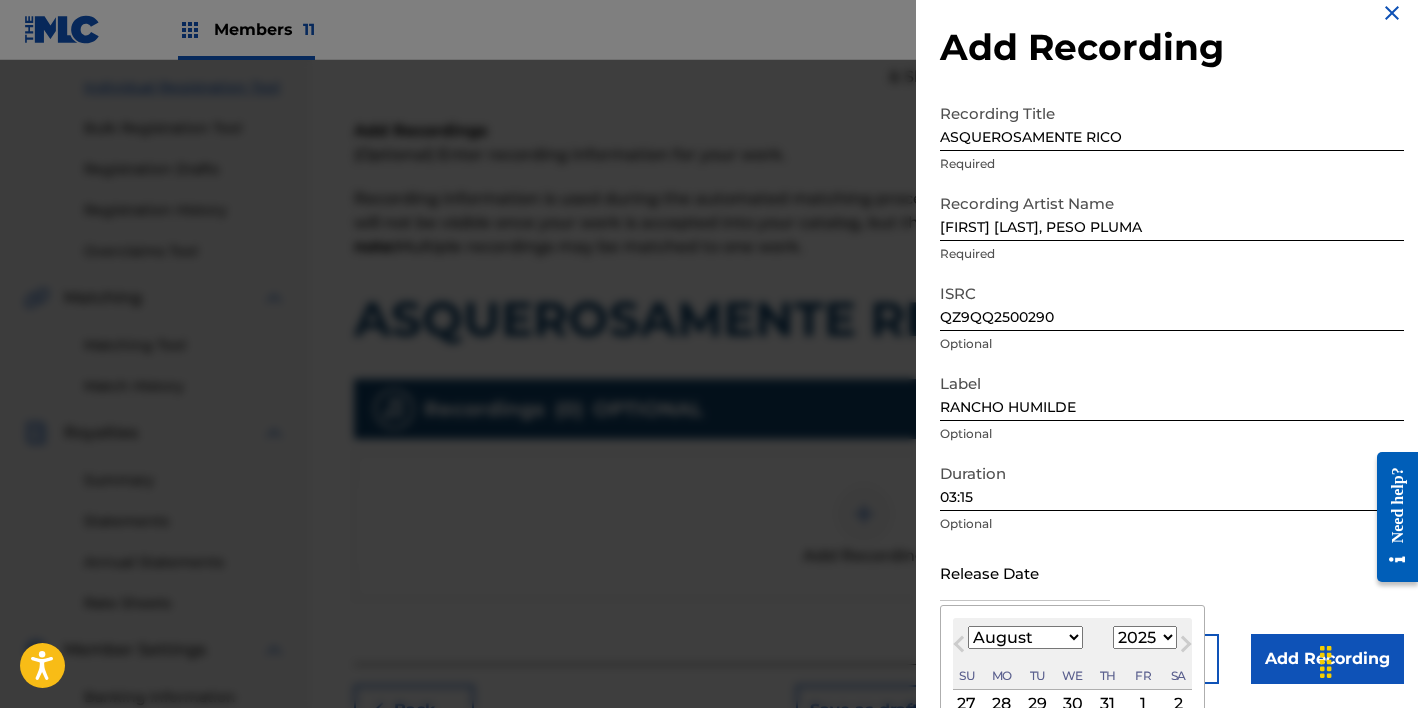 click at bounding box center (1025, 572) 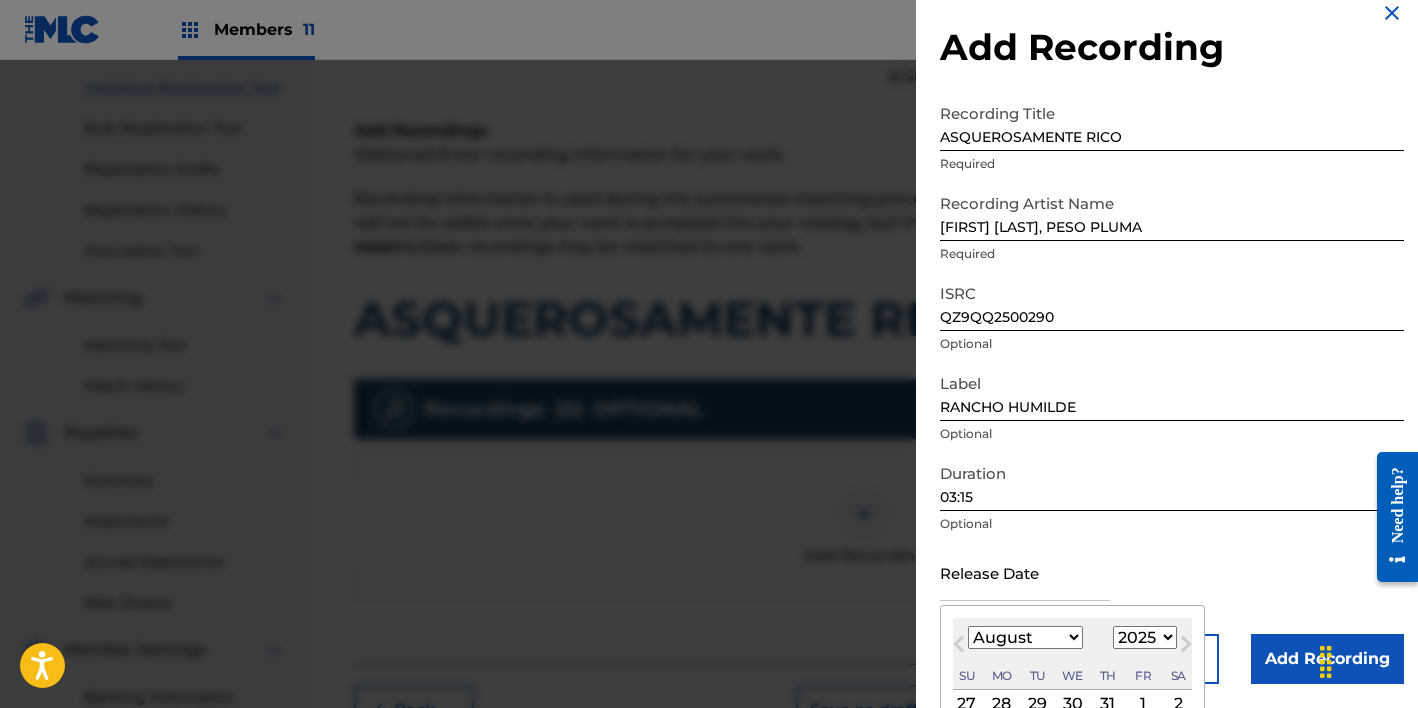 select on "5" 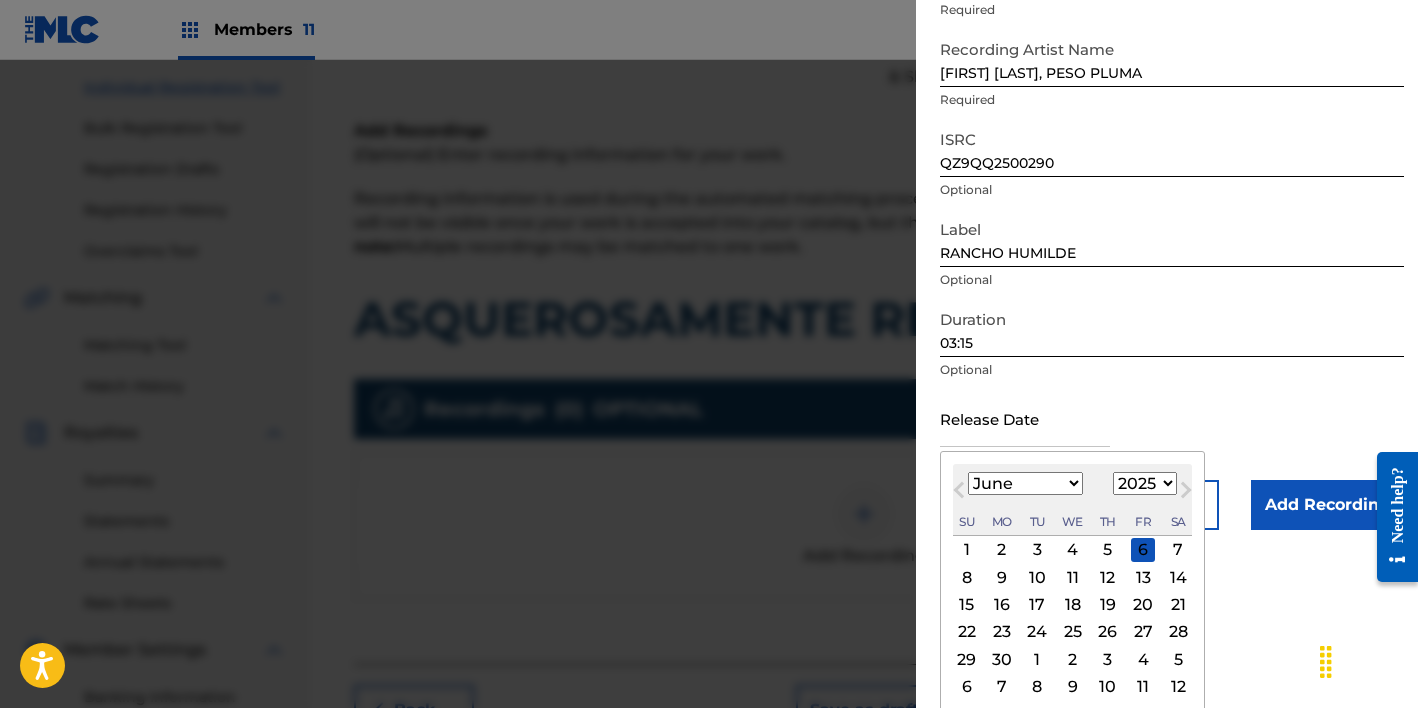 scroll, scrollTop: 182, scrollLeft: 0, axis: vertical 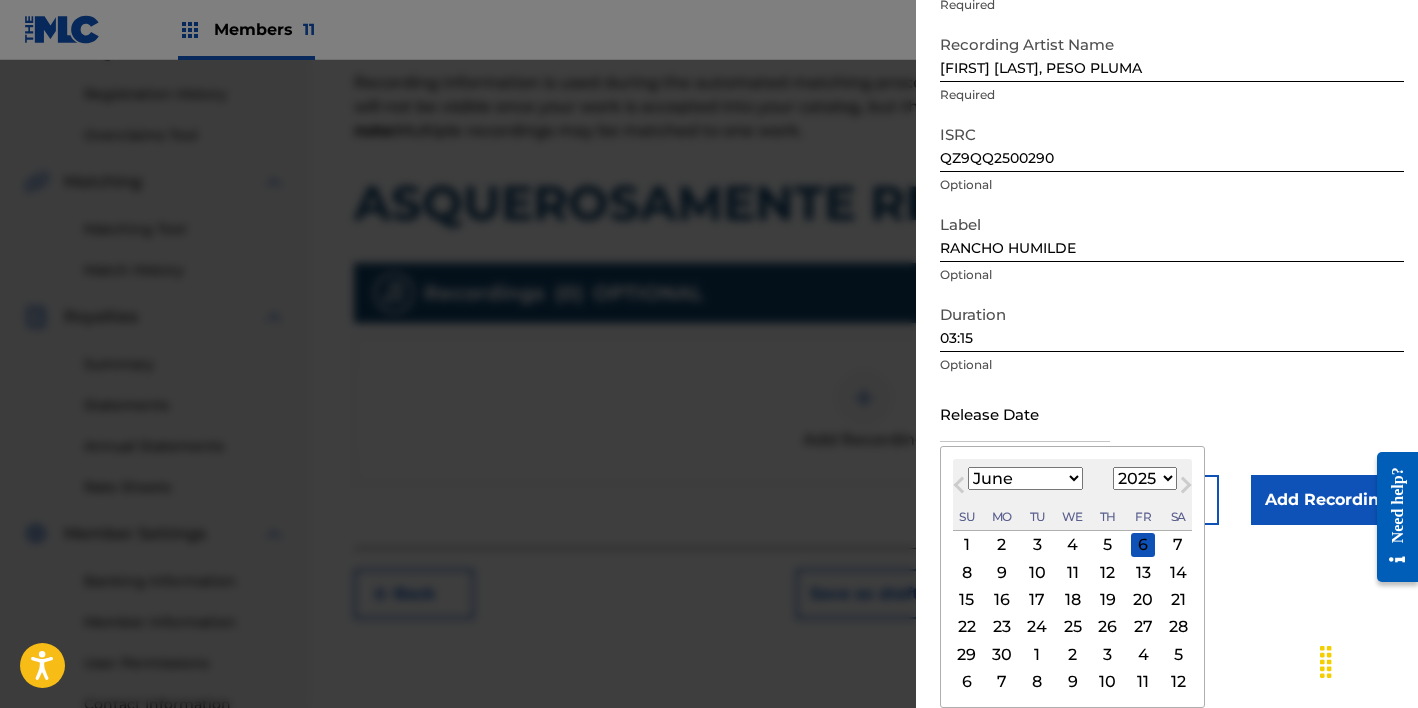 click on "5" at bounding box center (1108, 545) 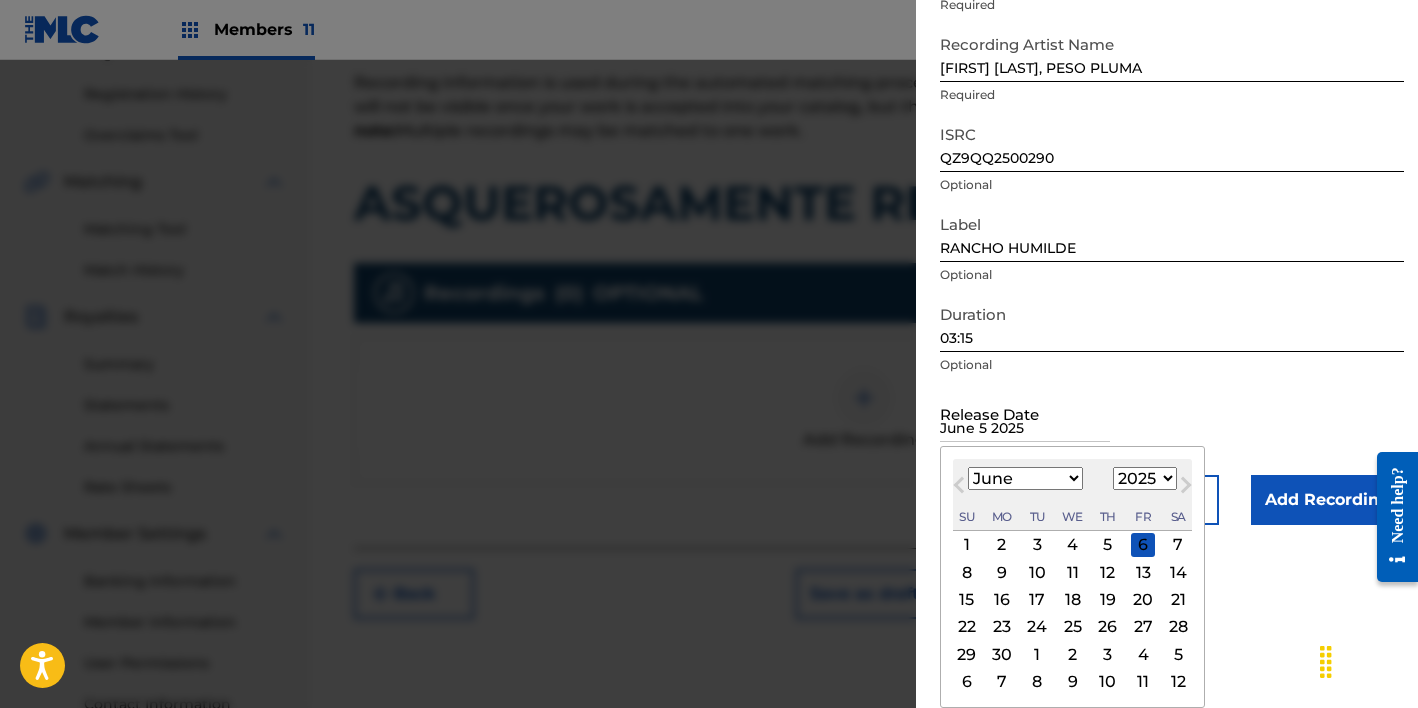 scroll, scrollTop: 23, scrollLeft: 0, axis: vertical 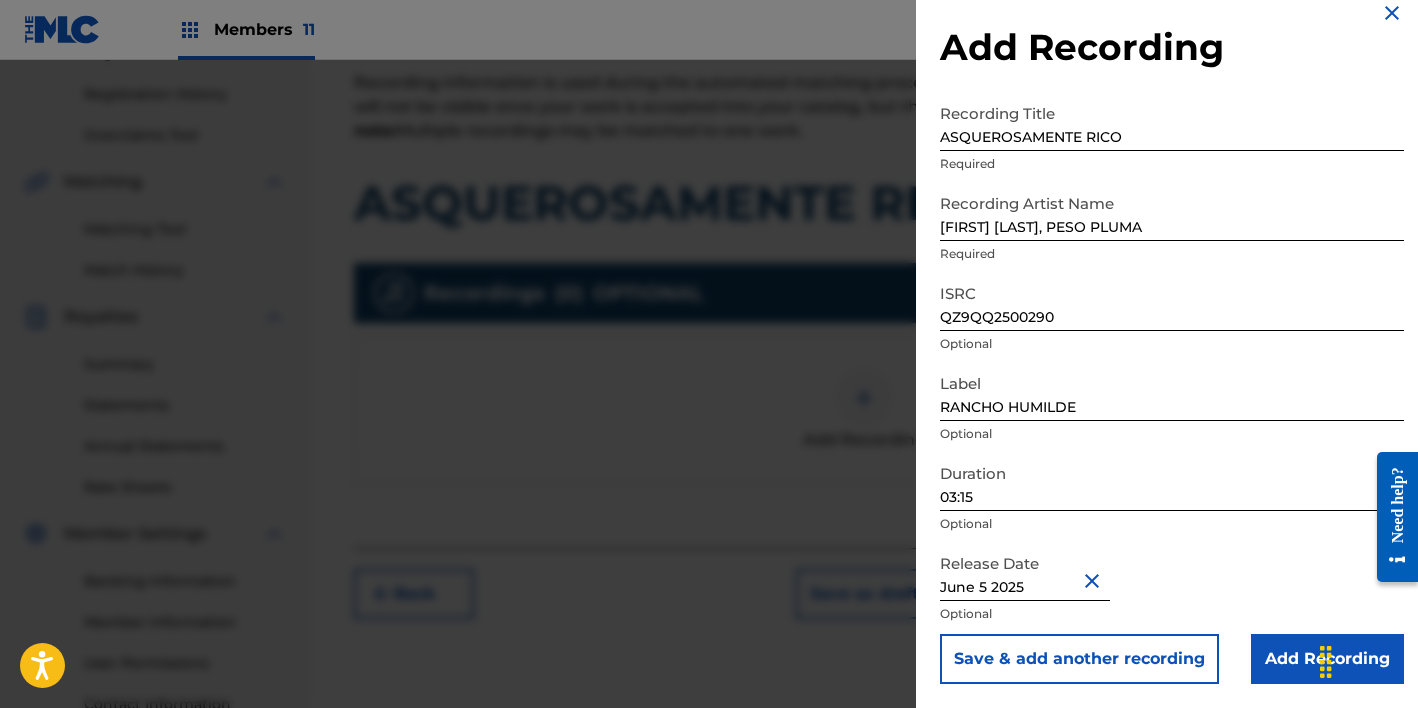 click on "Add Recording" at bounding box center (1327, 659) 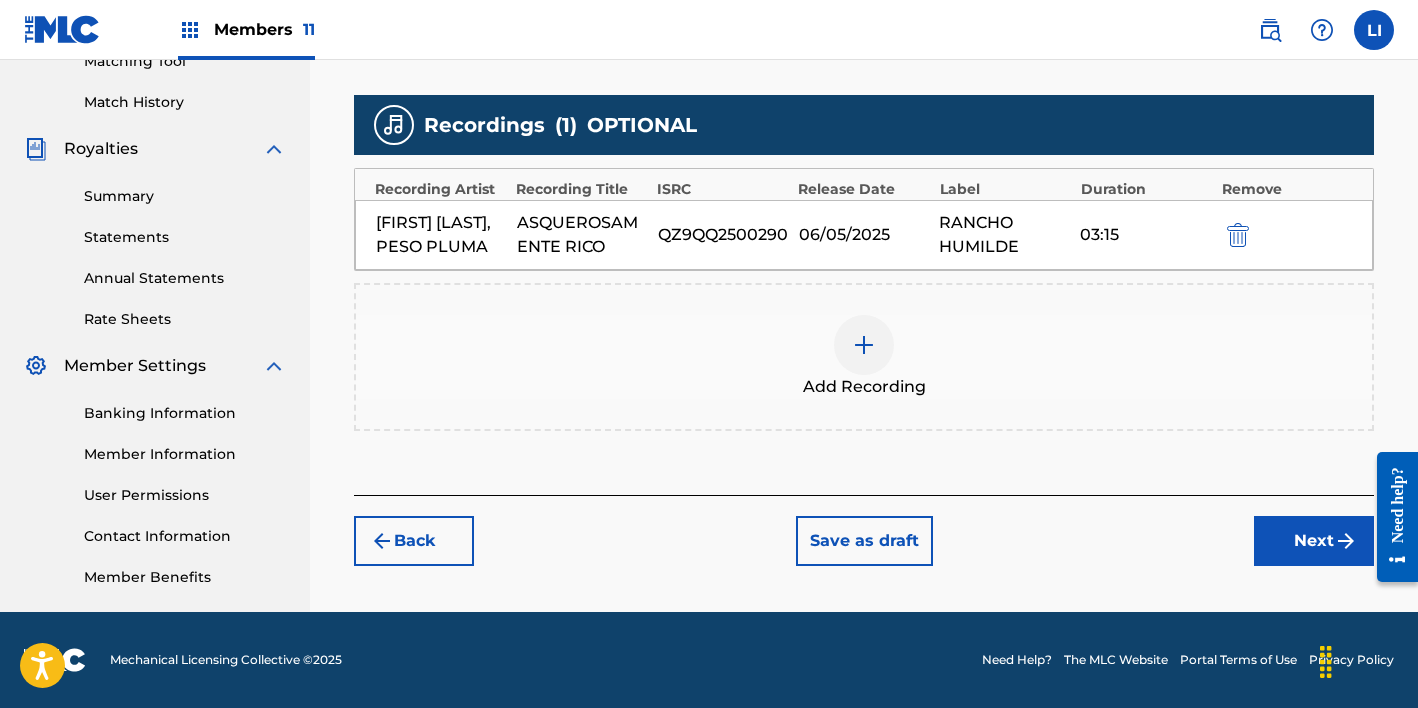 click on "Next" at bounding box center (1314, 541) 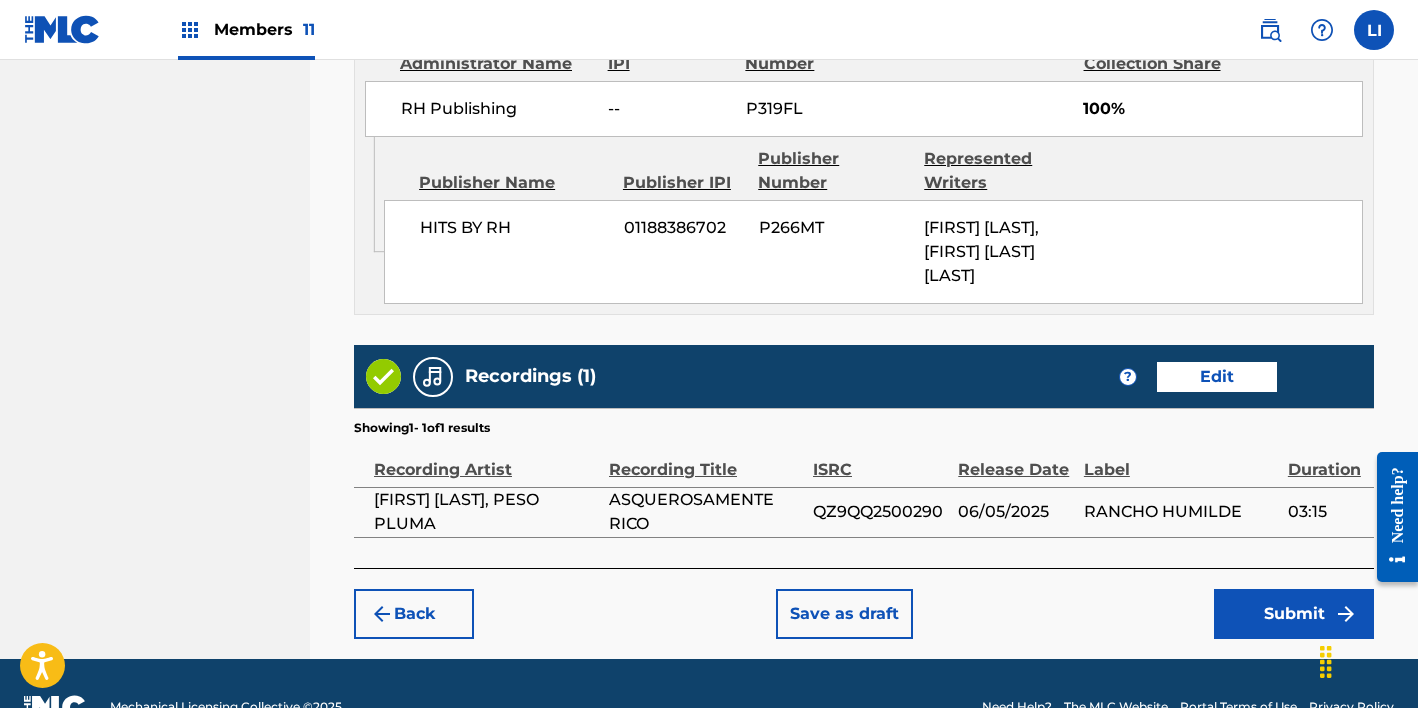 scroll, scrollTop: 1215, scrollLeft: 0, axis: vertical 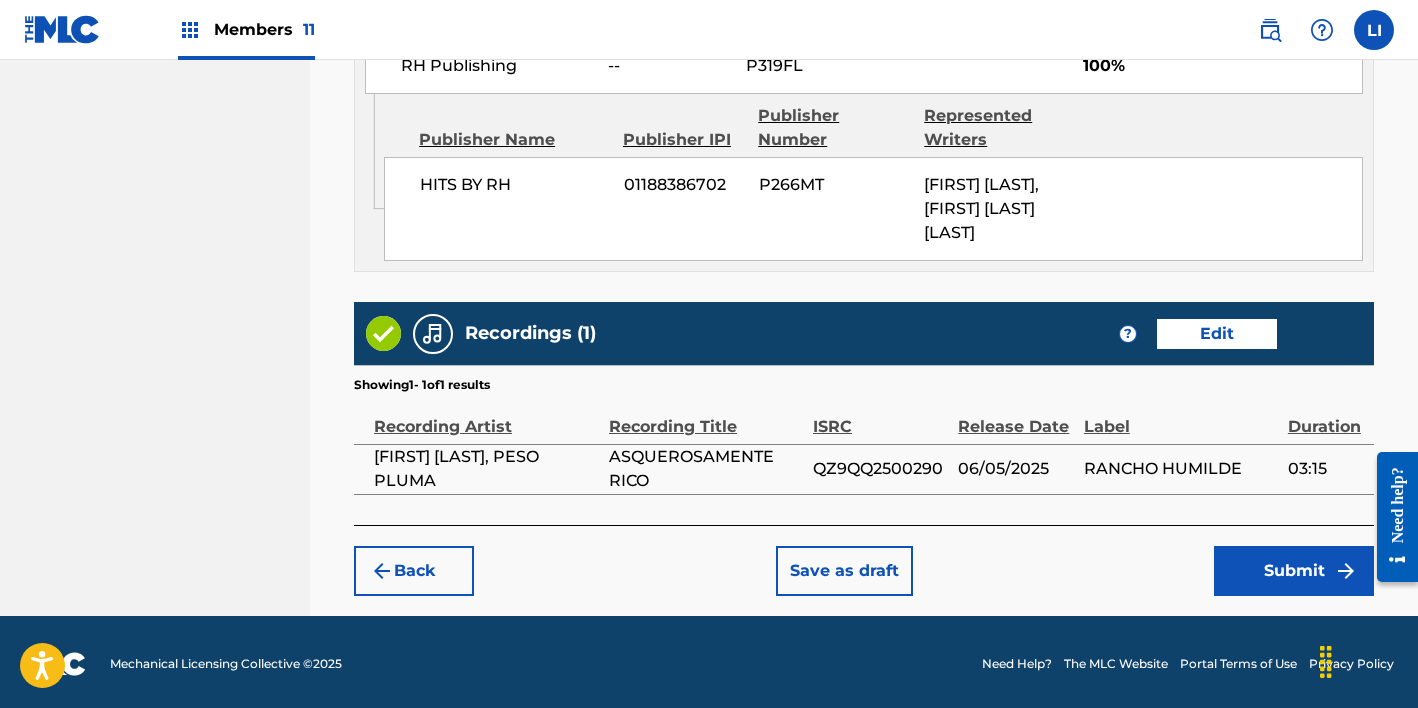 click on "Submit" at bounding box center [1294, 571] 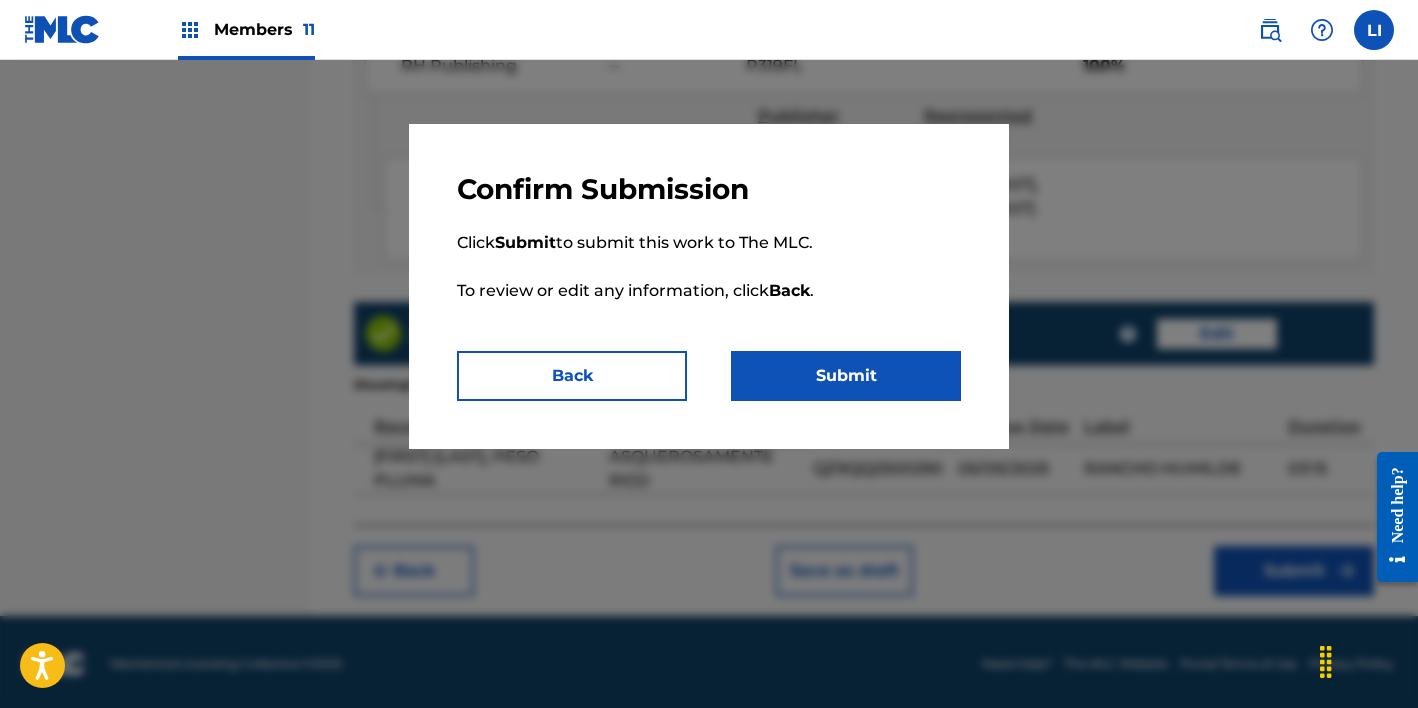click on "Submit" at bounding box center [846, 376] 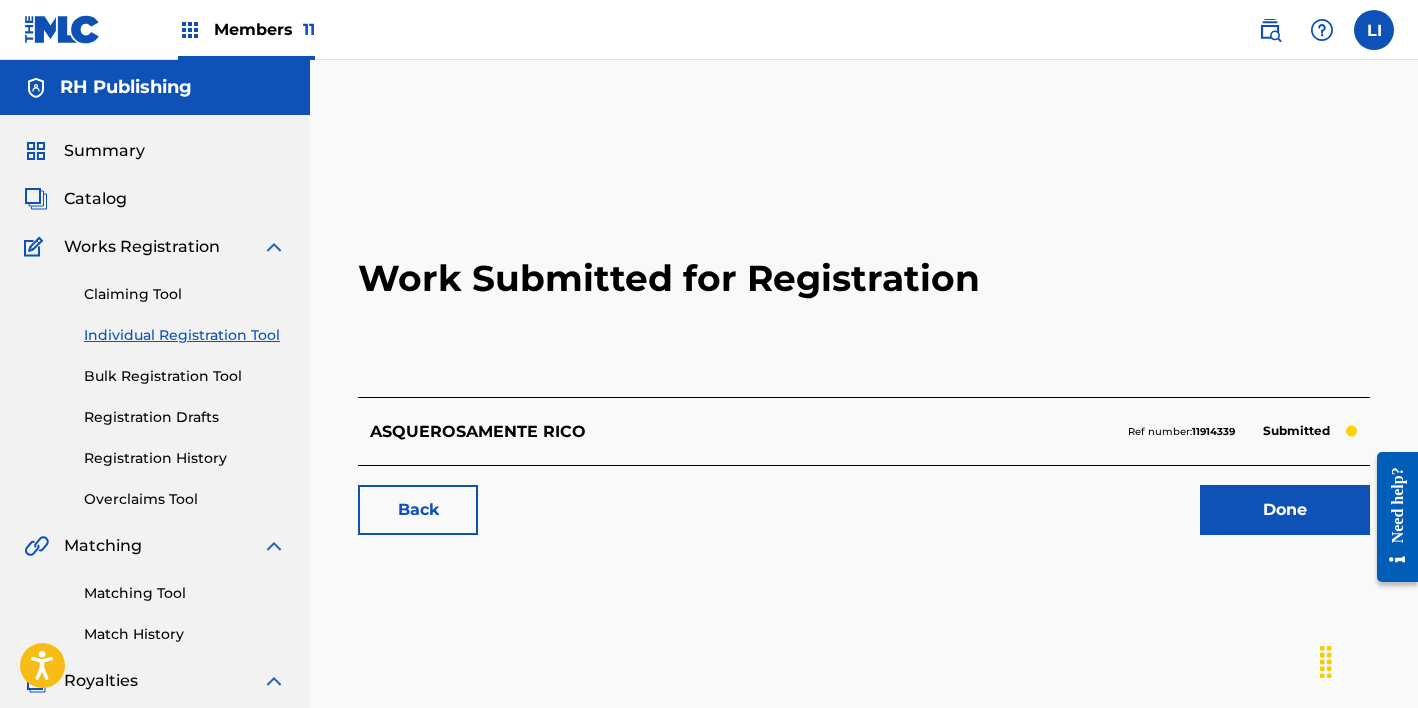 click on "Done" at bounding box center (1285, 510) 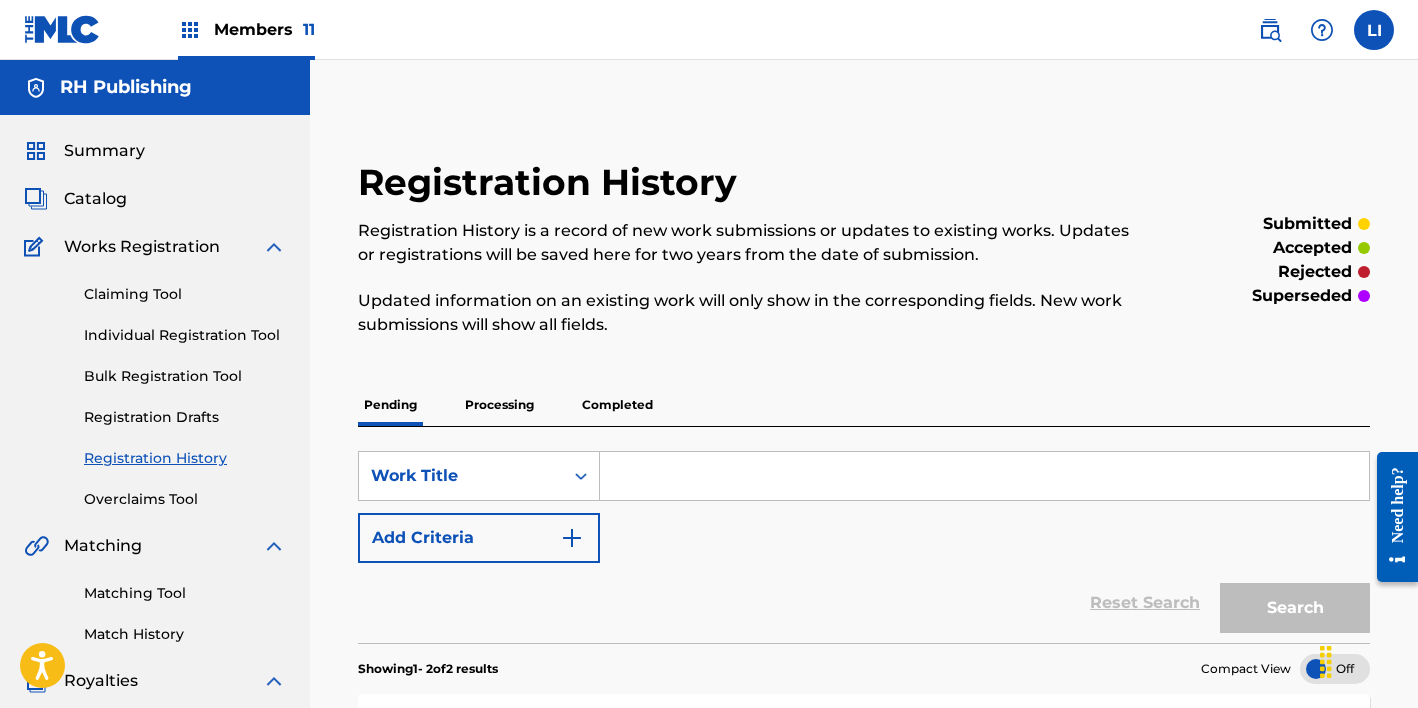click on "Individual Registration Tool" at bounding box center [185, 335] 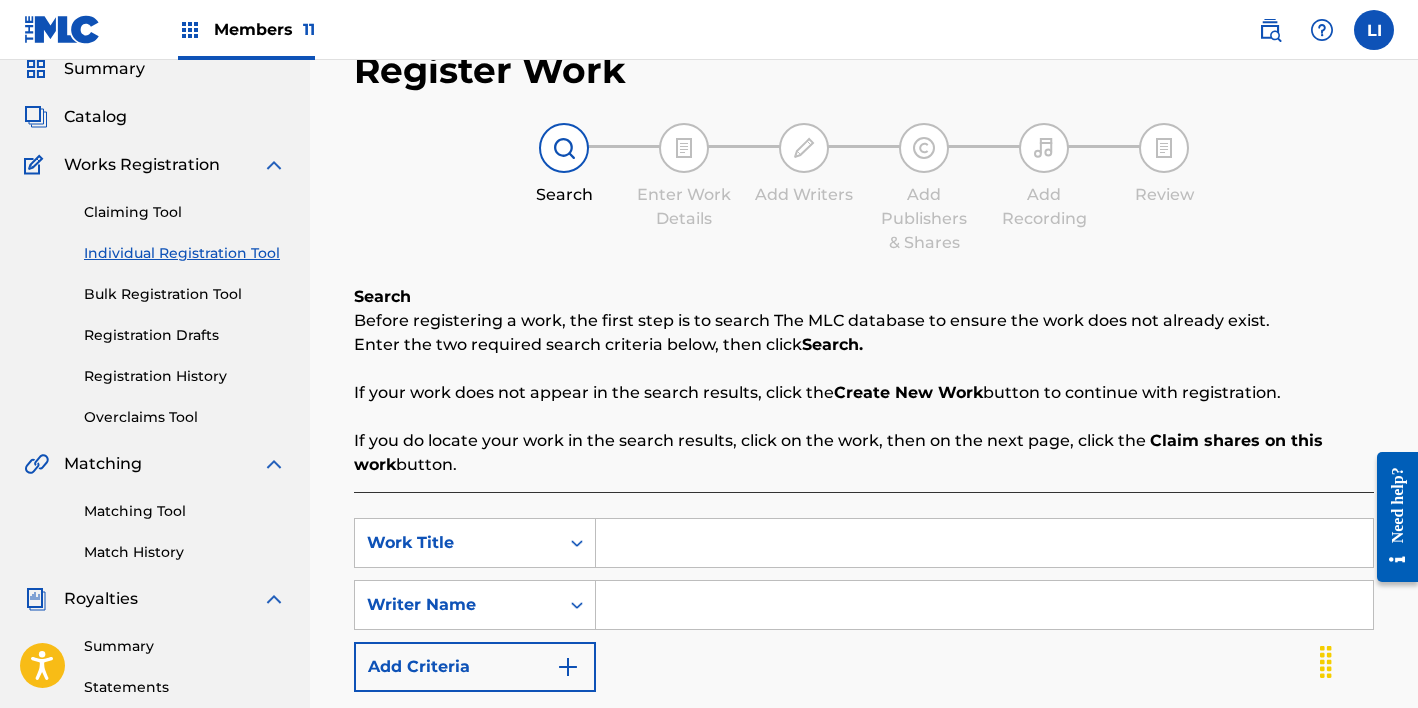 scroll, scrollTop: 333, scrollLeft: 0, axis: vertical 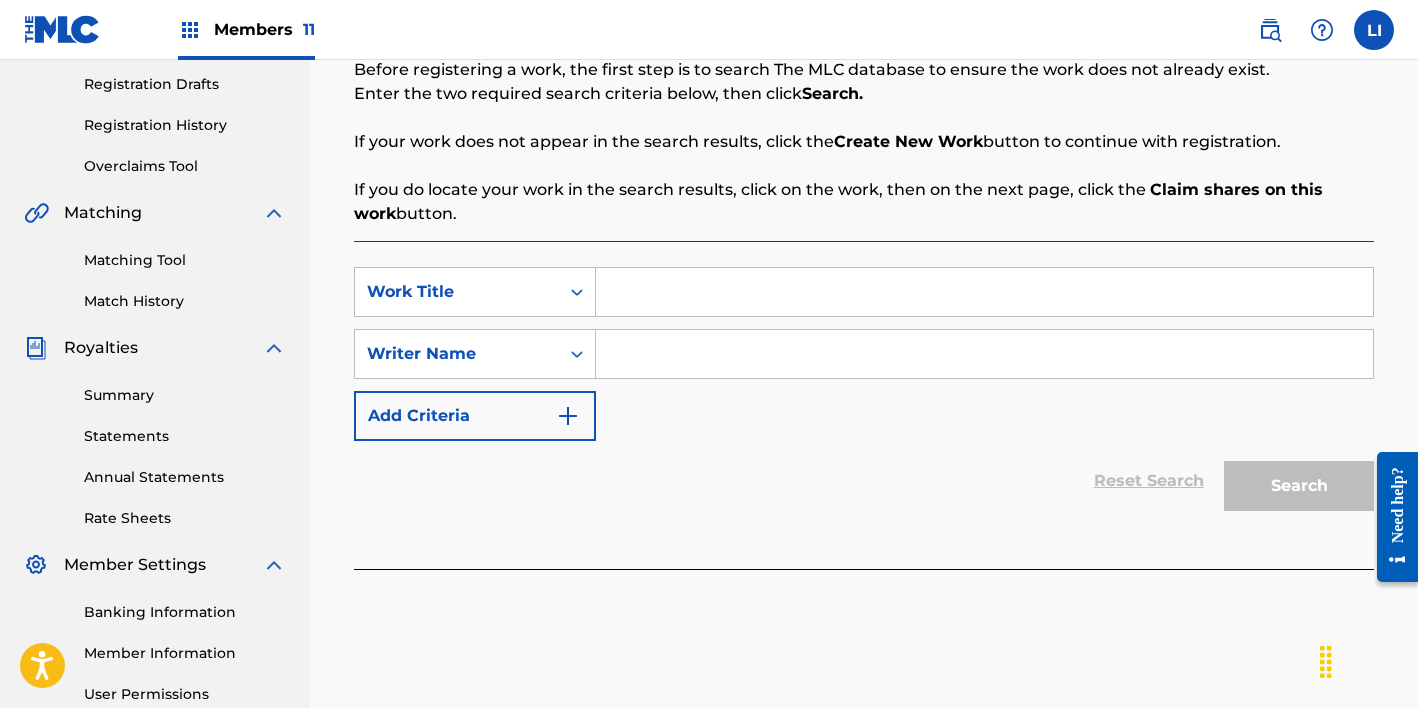 click at bounding box center (984, 292) 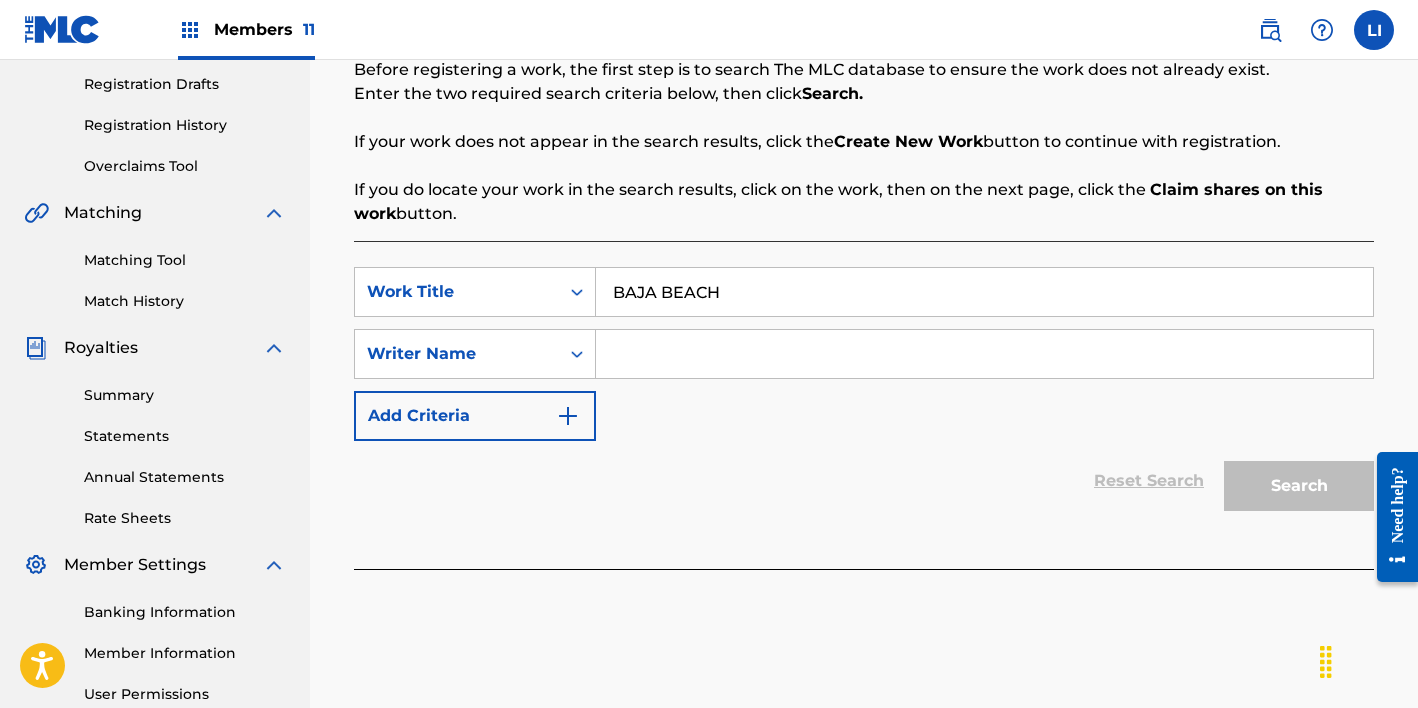 type on "BAJA BEACH" 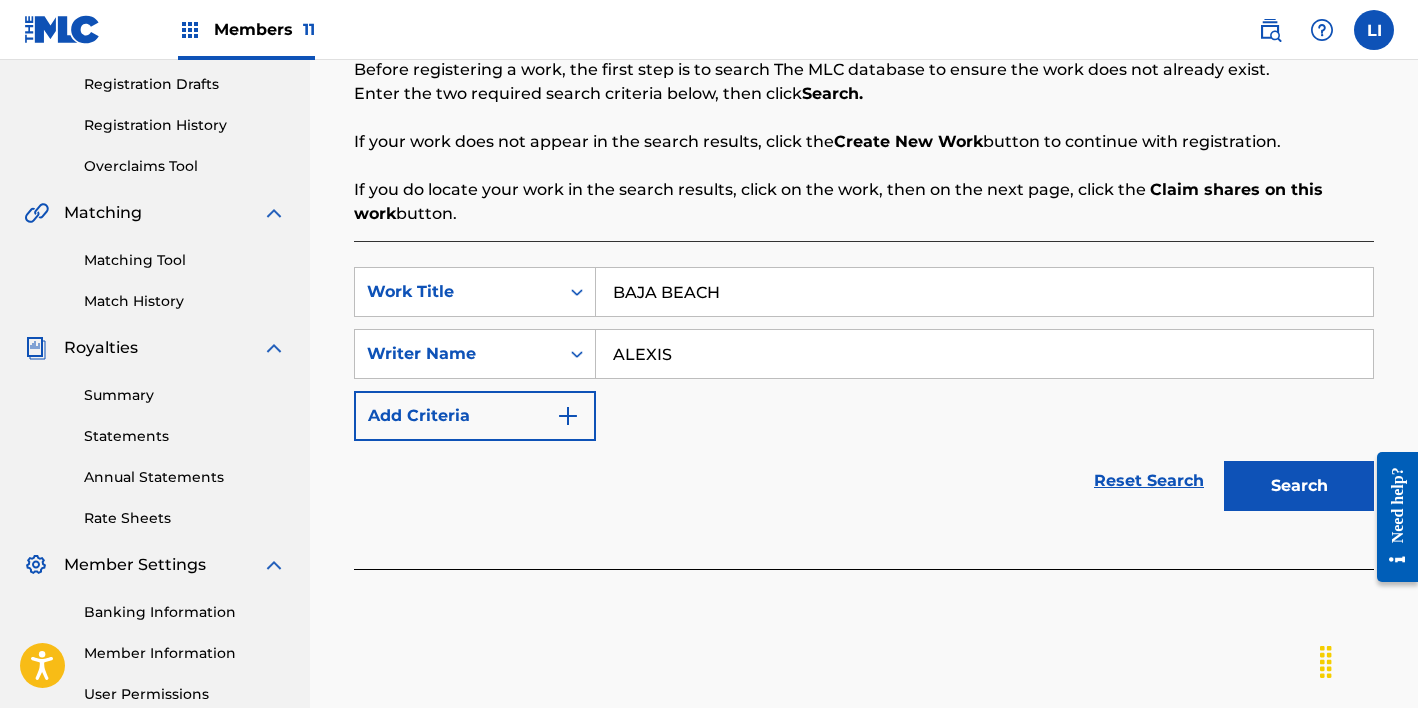 type on "ALEXIS" 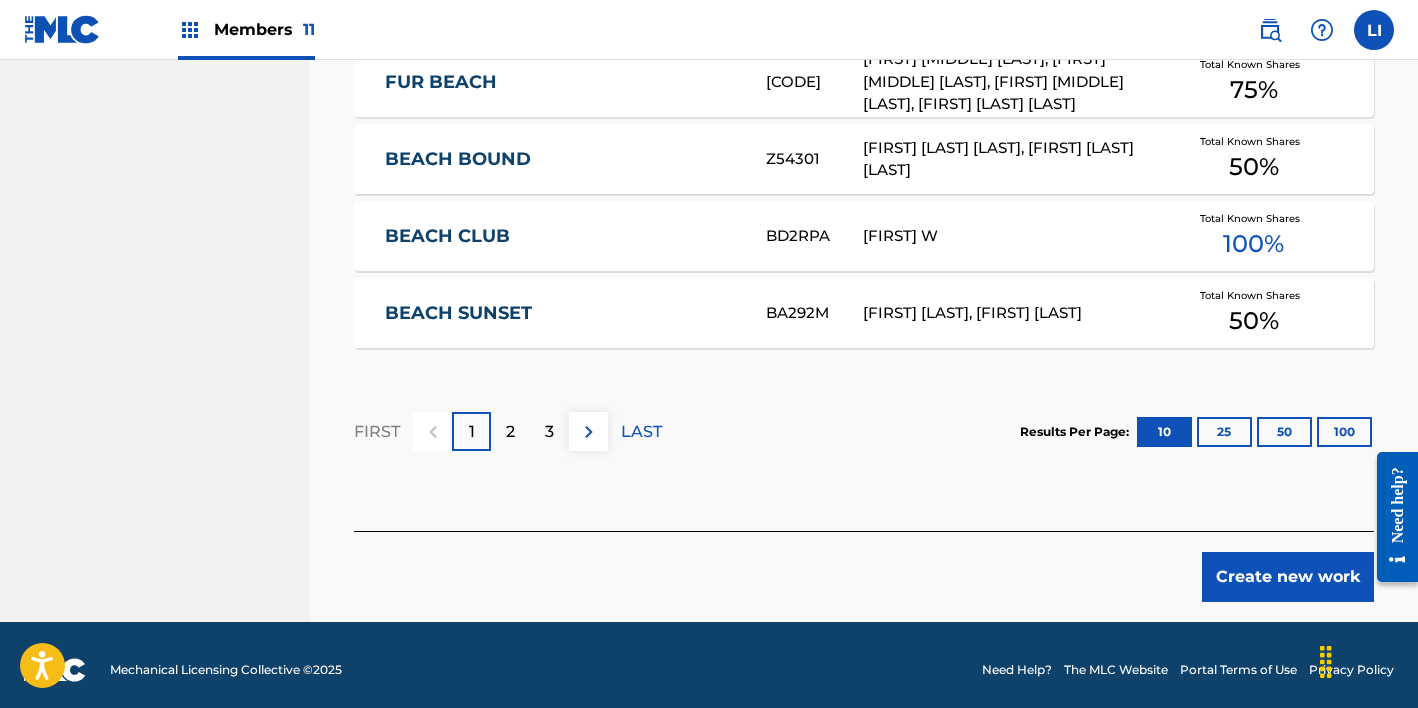 click on "Create new work" at bounding box center [1288, 577] 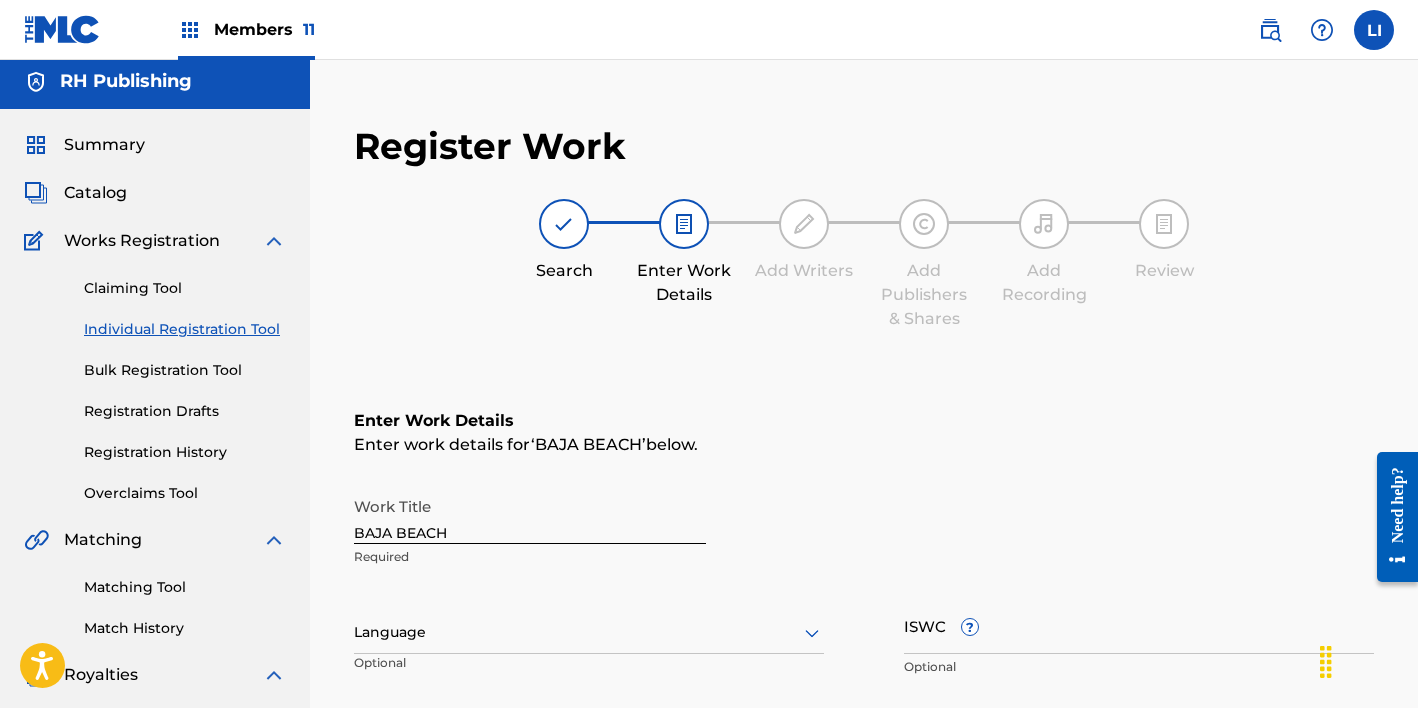 scroll, scrollTop: 315, scrollLeft: 0, axis: vertical 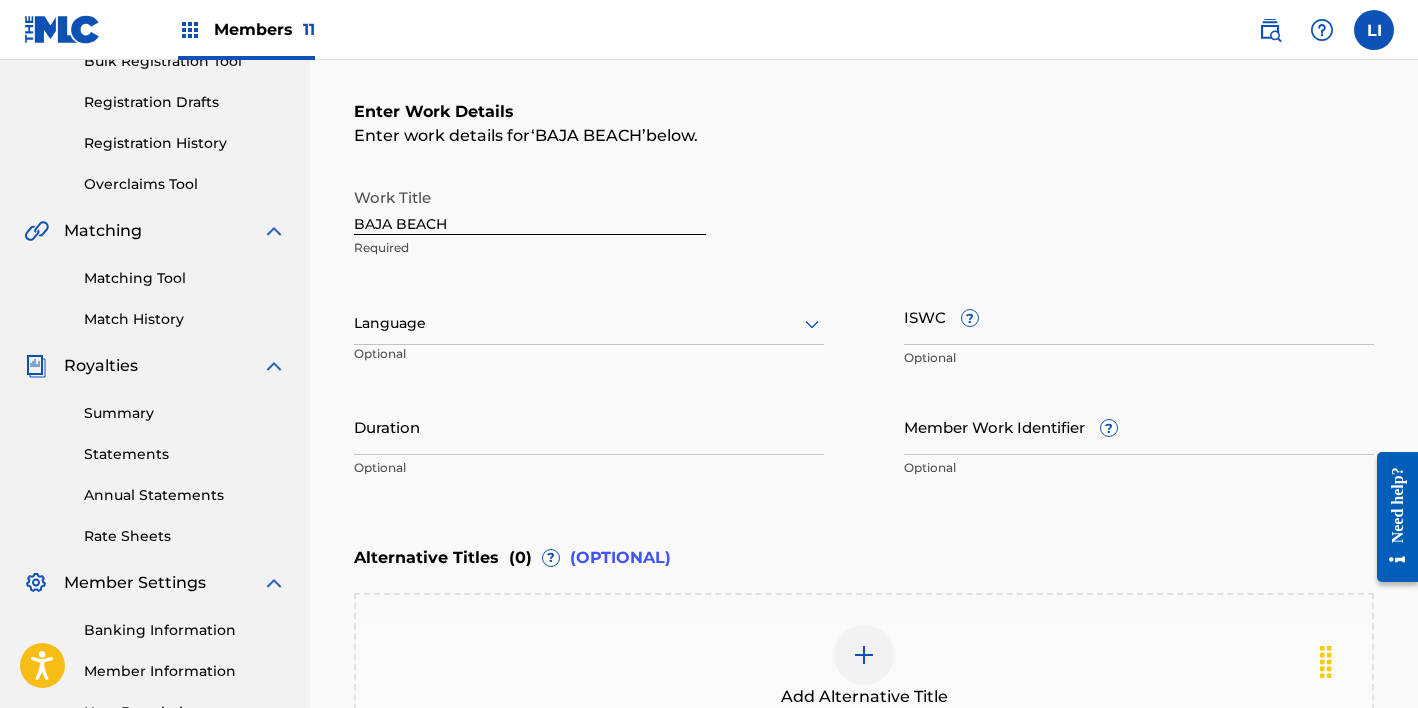 click on "Language" at bounding box center [589, 324] 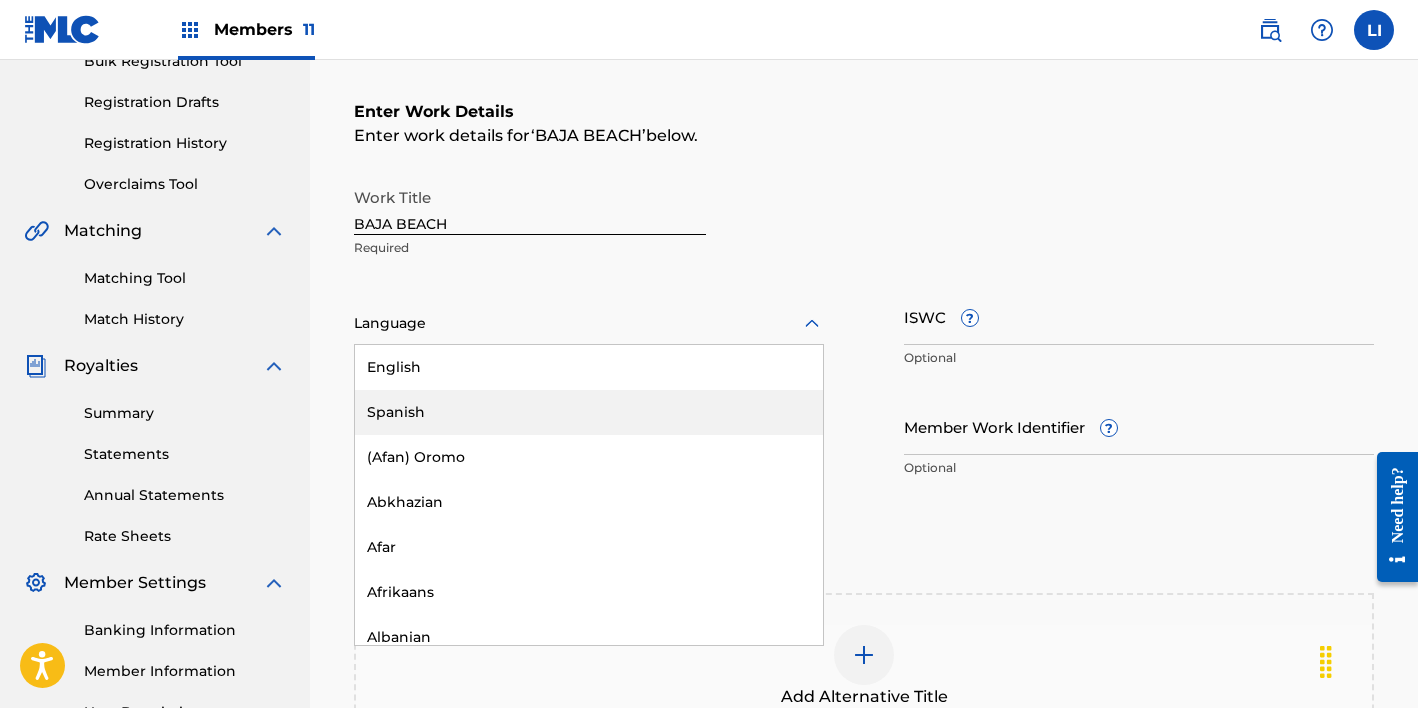 click on "Spanish" at bounding box center (589, 412) 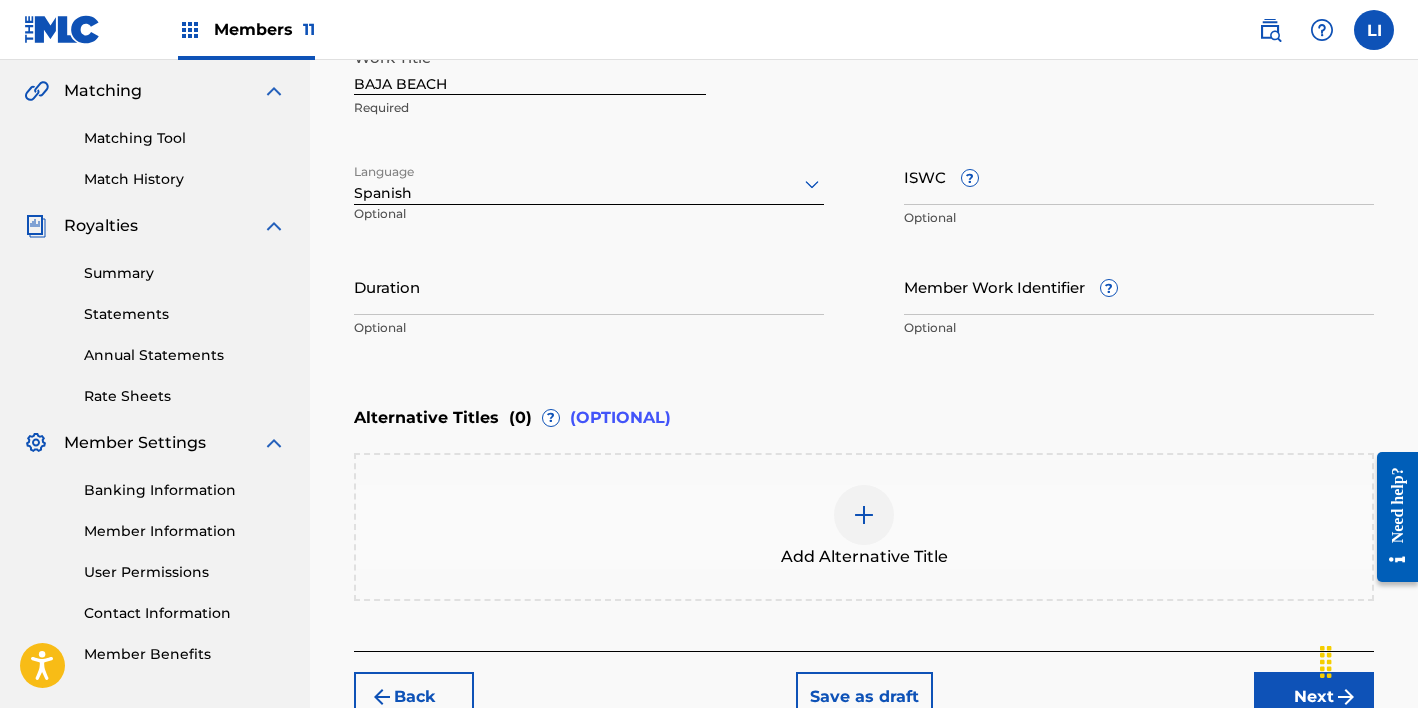 scroll, scrollTop: 456, scrollLeft: 0, axis: vertical 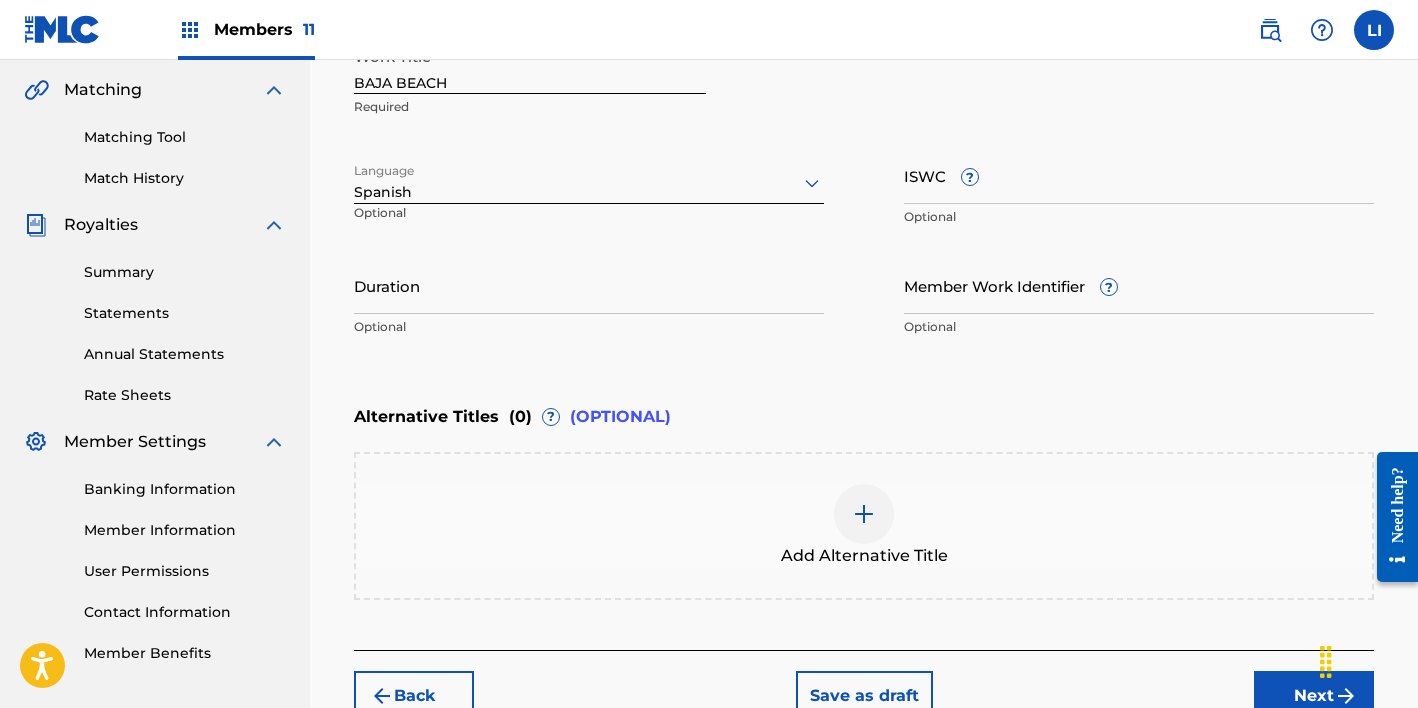 click on "Duration" at bounding box center (589, 285) 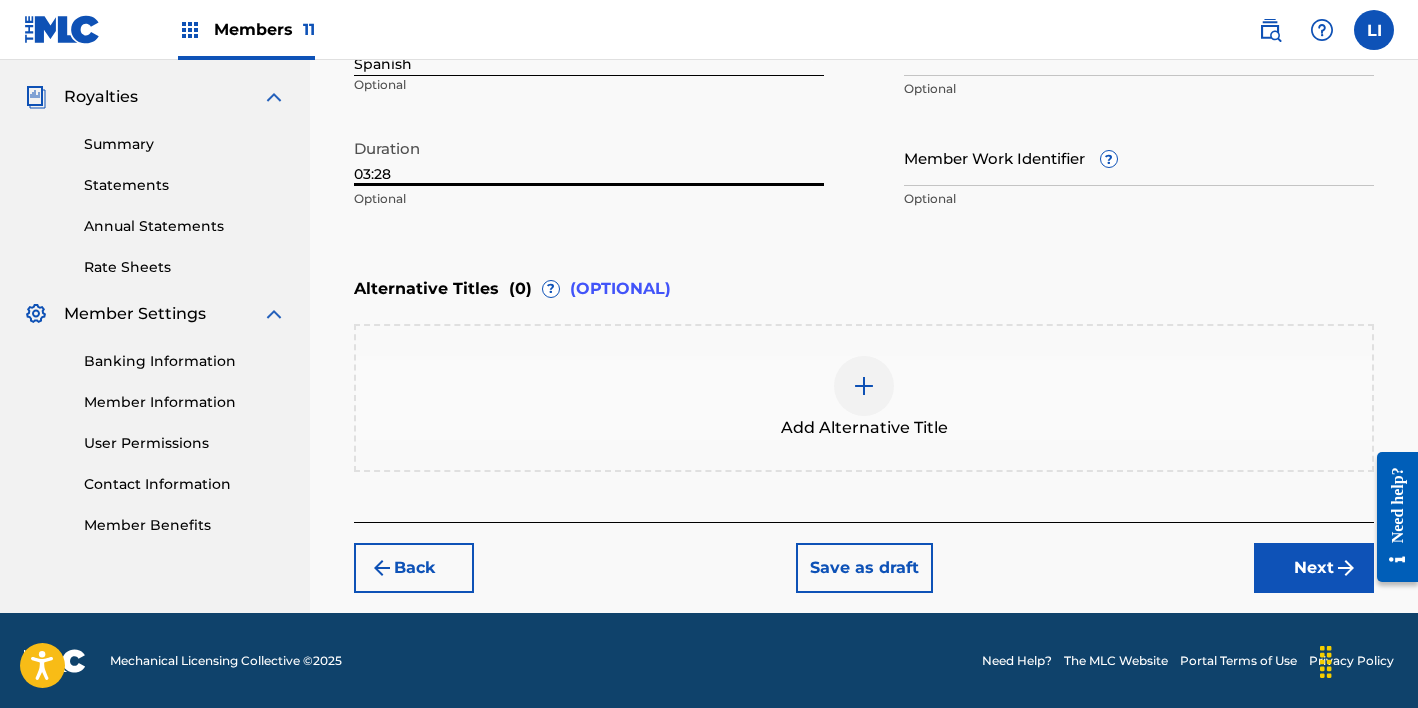 type on "03:28" 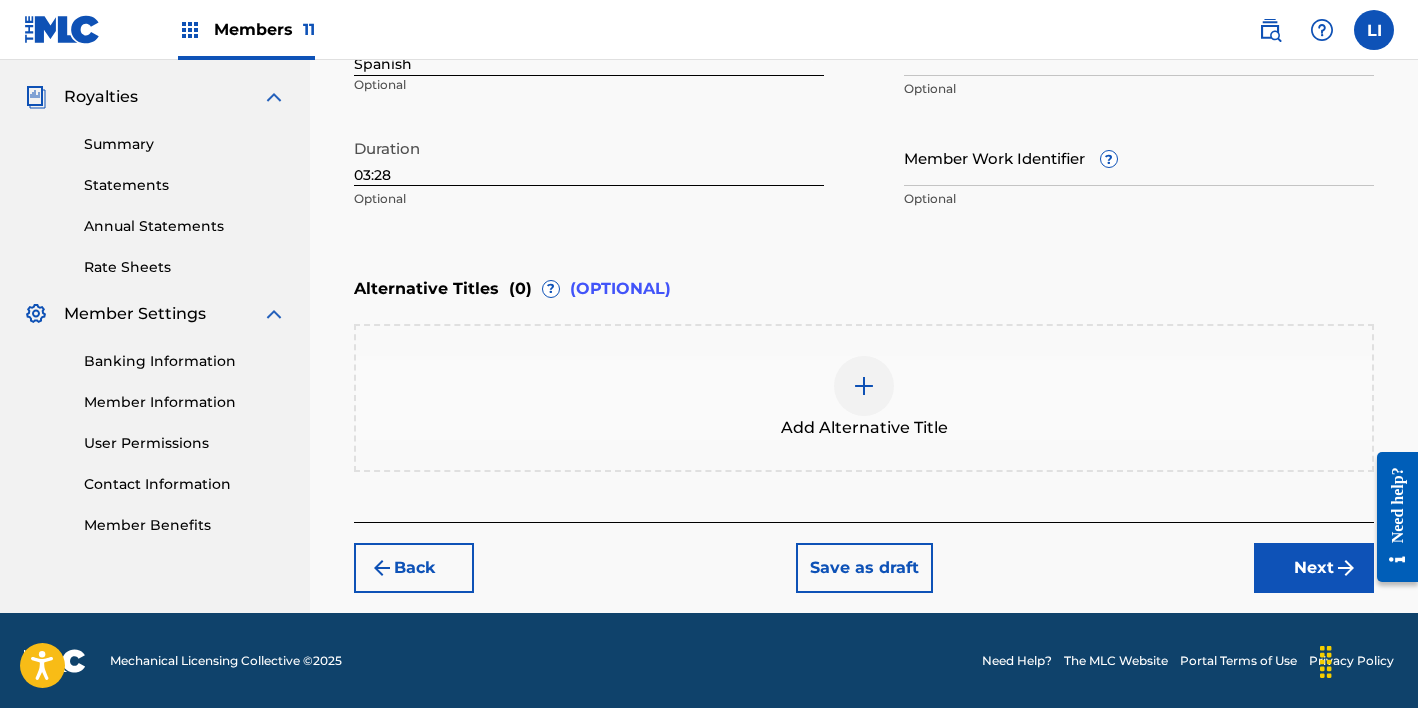 drag, startPoint x: 1310, startPoint y: 557, endPoint x: 1207, endPoint y: 521, distance: 109.11004 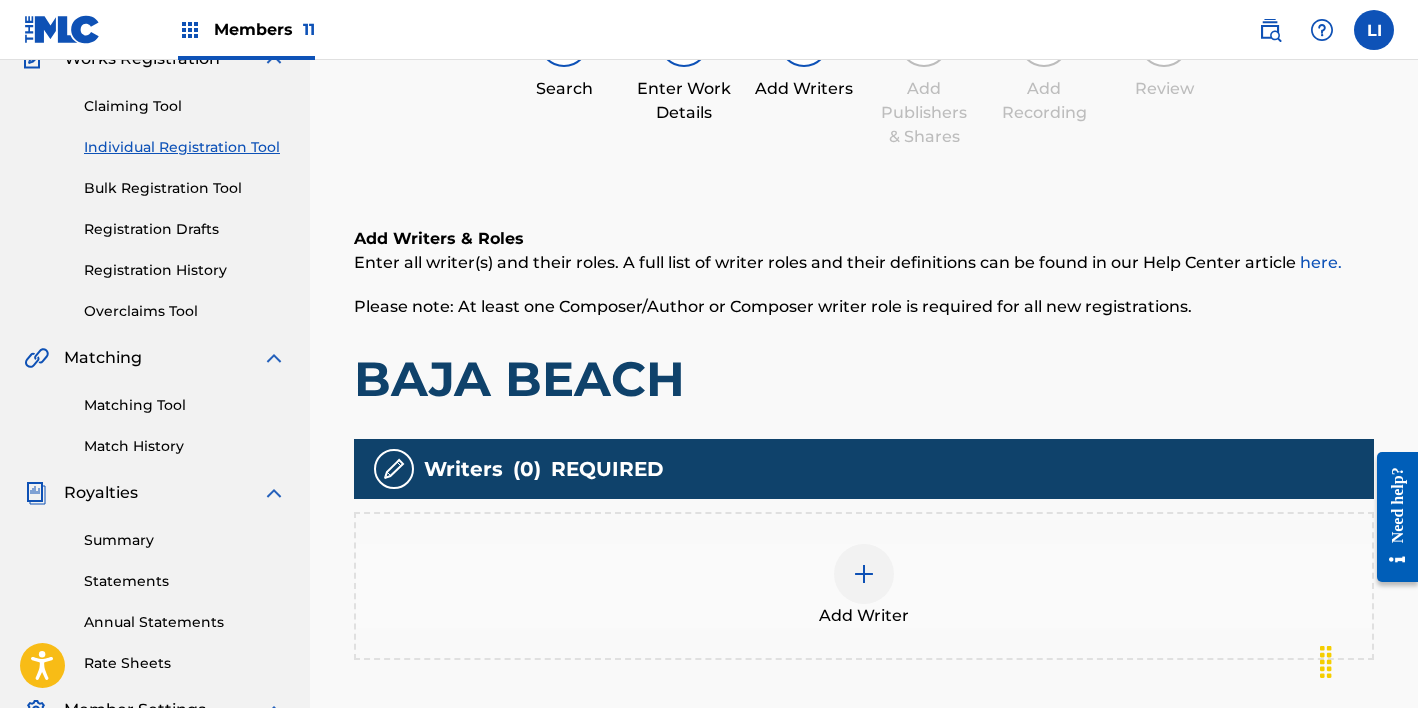 scroll, scrollTop: 404, scrollLeft: 0, axis: vertical 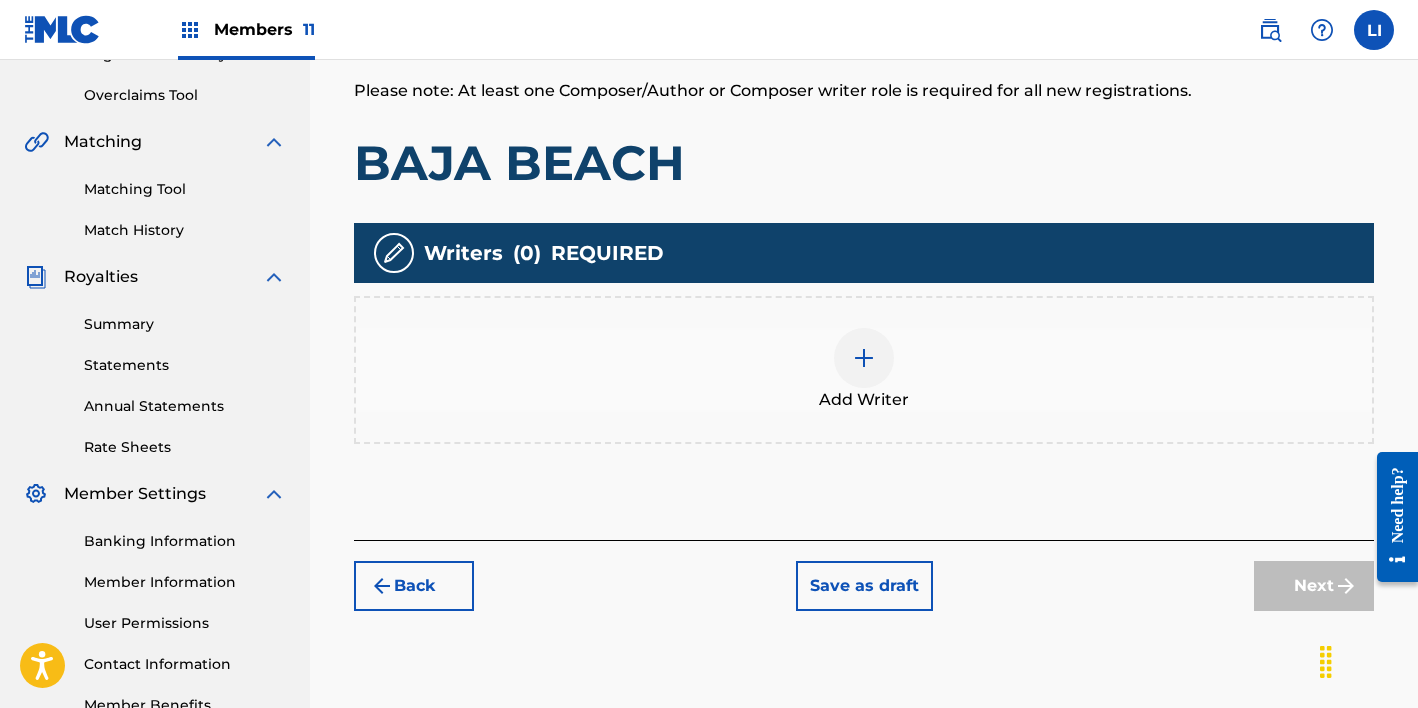 click on "Add Writer" at bounding box center [864, 400] 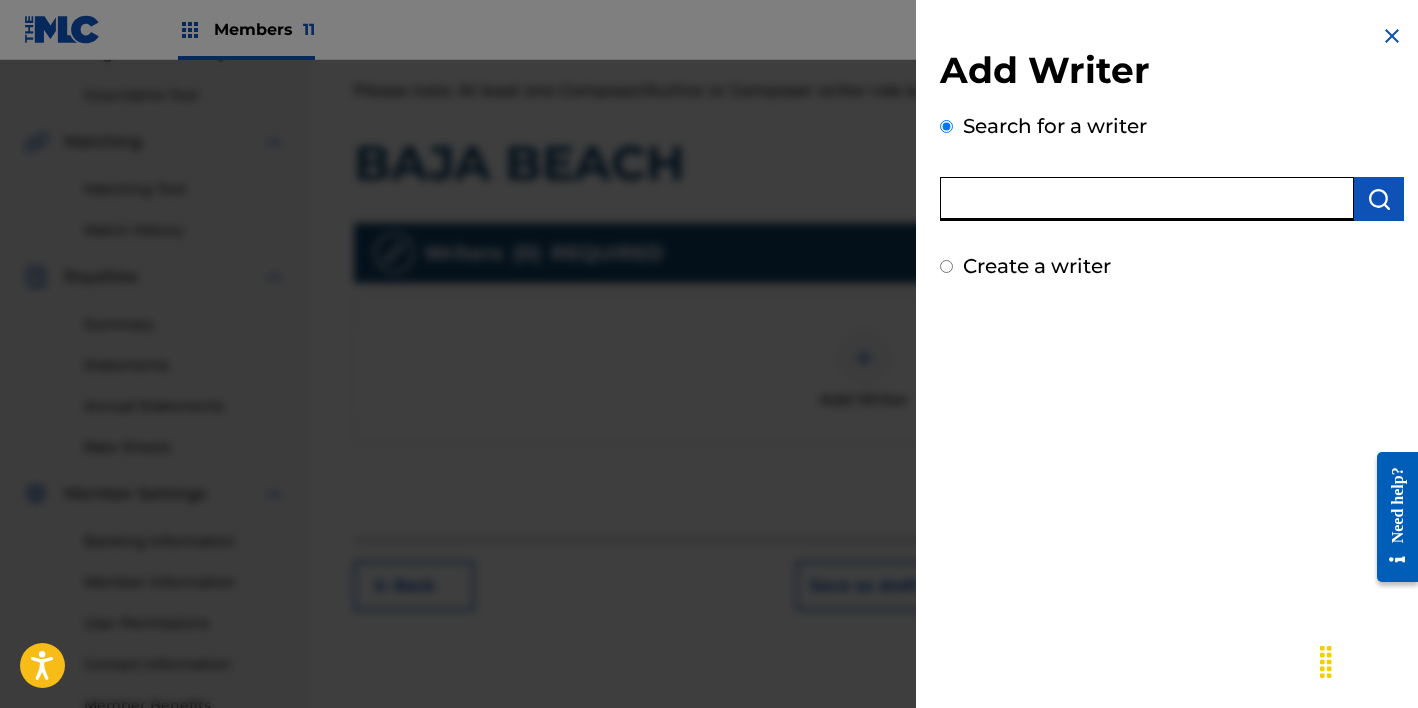 click at bounding box center (1147, 199) 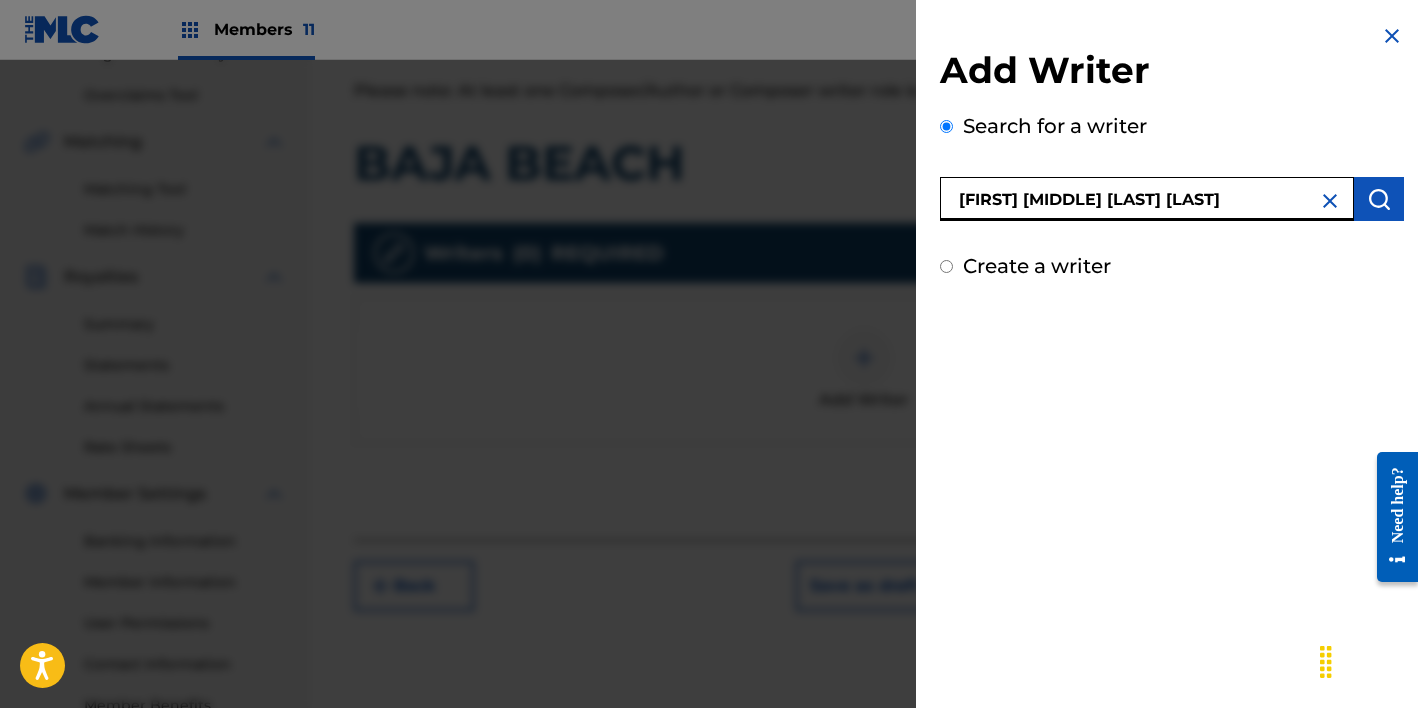 type on "[FIRST] [MIDDLE] [LAST] [LAST]" 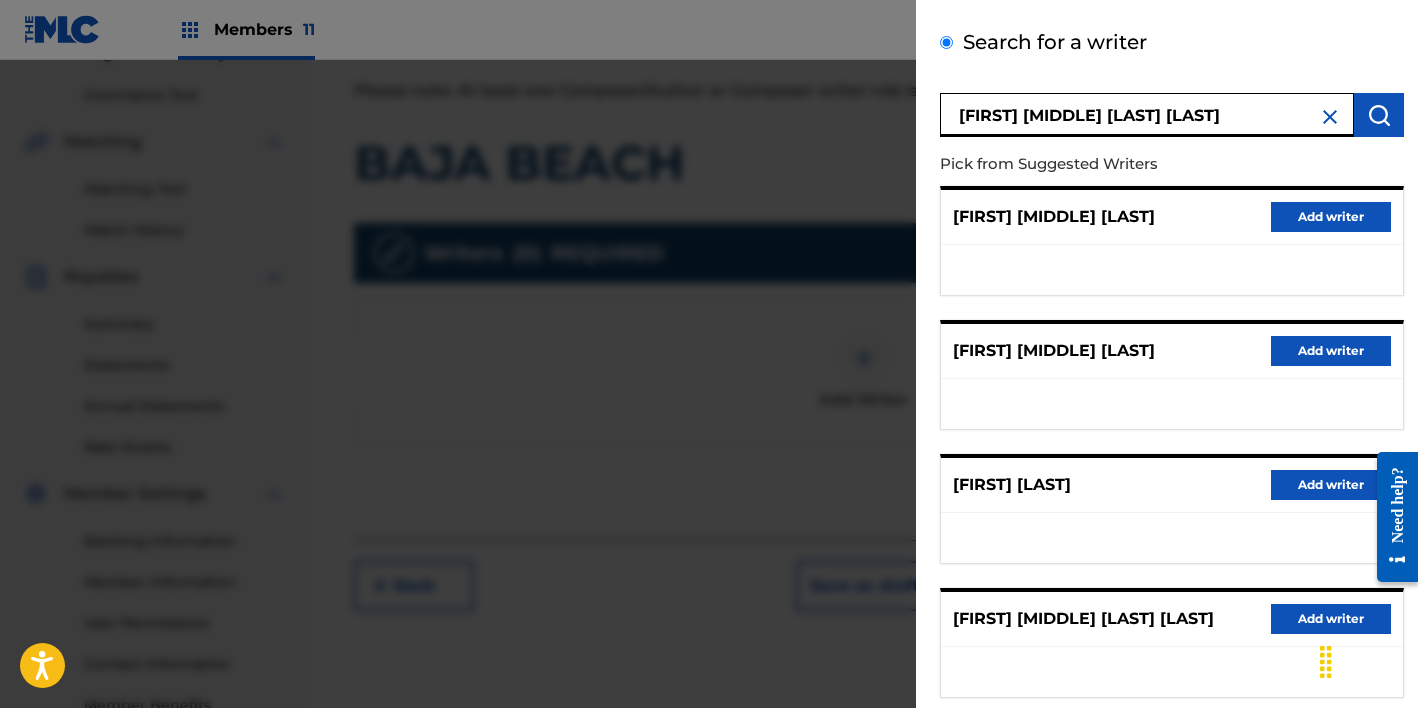 scroll, scrollTop: 334, scrollLeft: 0, axis: vertical 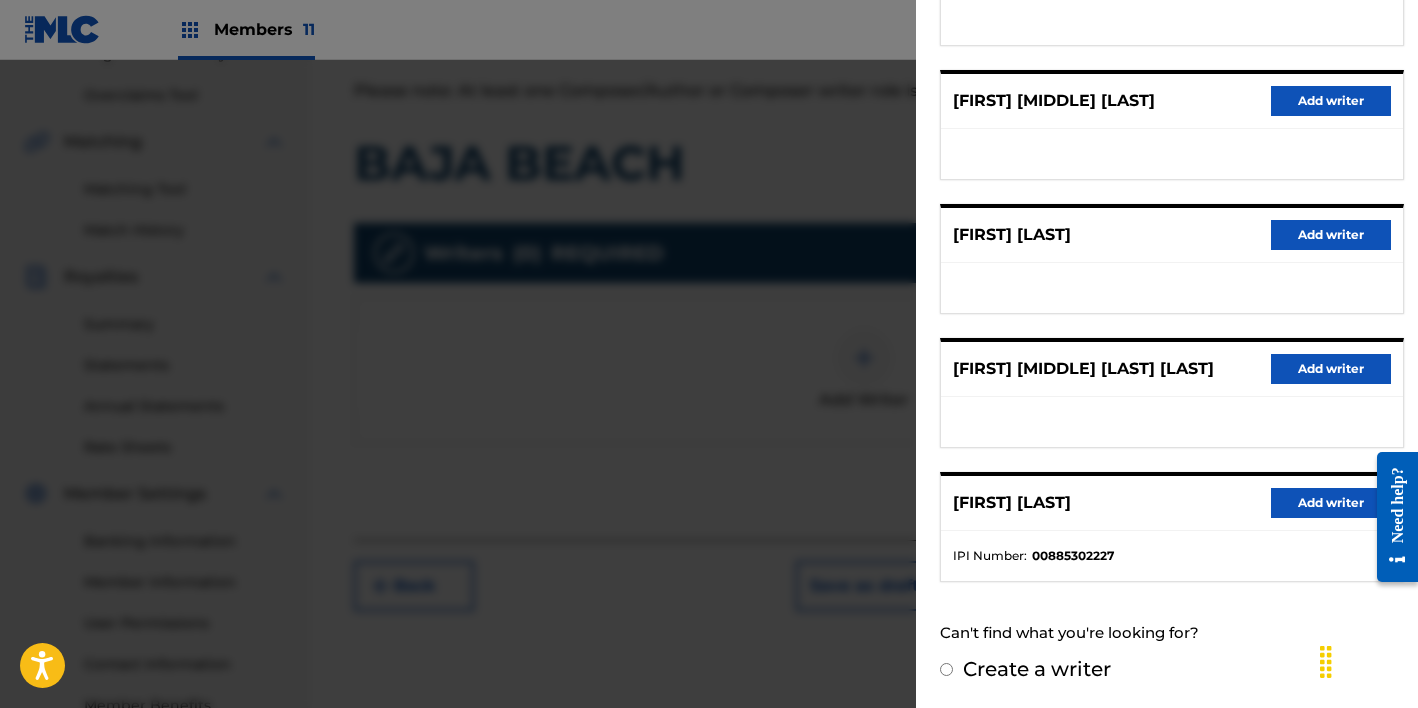 drag, startPoint x: 1289, startPoint y: 492, endPoint x: 1420, endPoint y: 487, distance: 131.09538 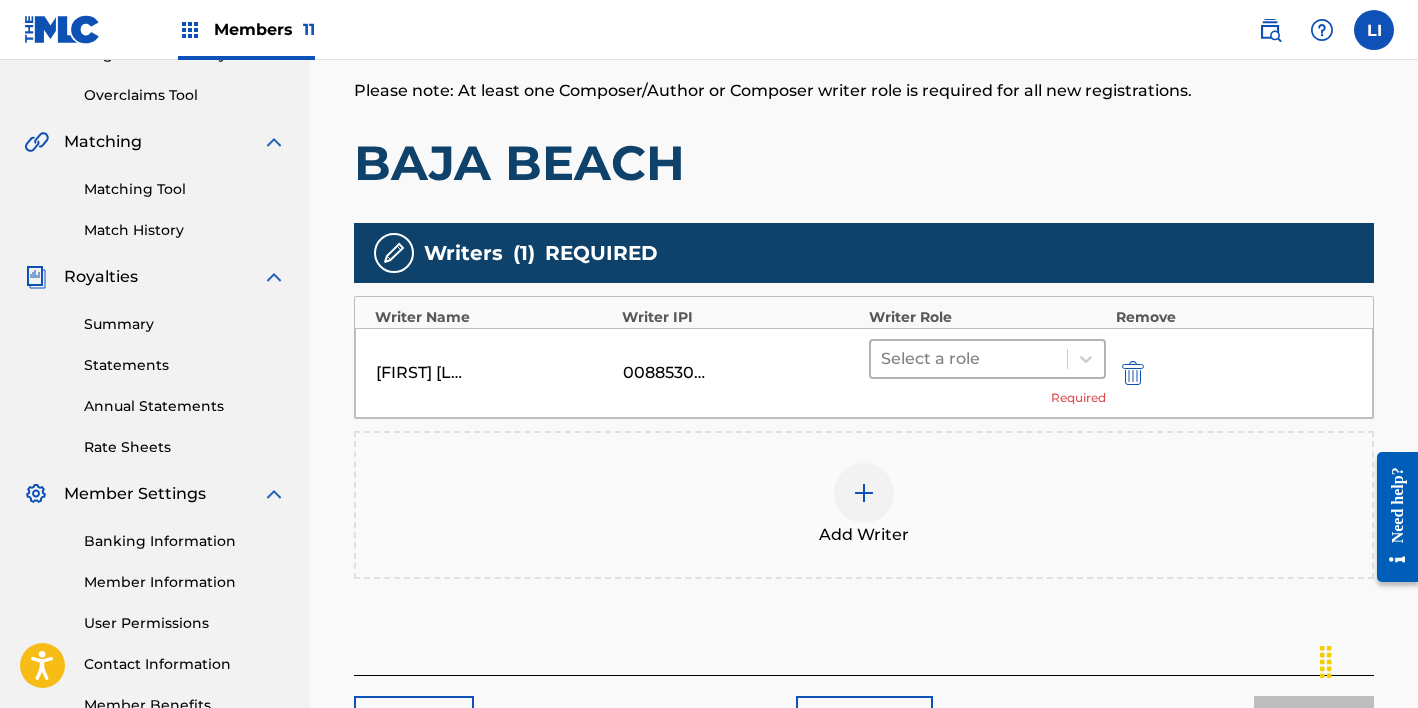 click at bounding box center [969, 359] 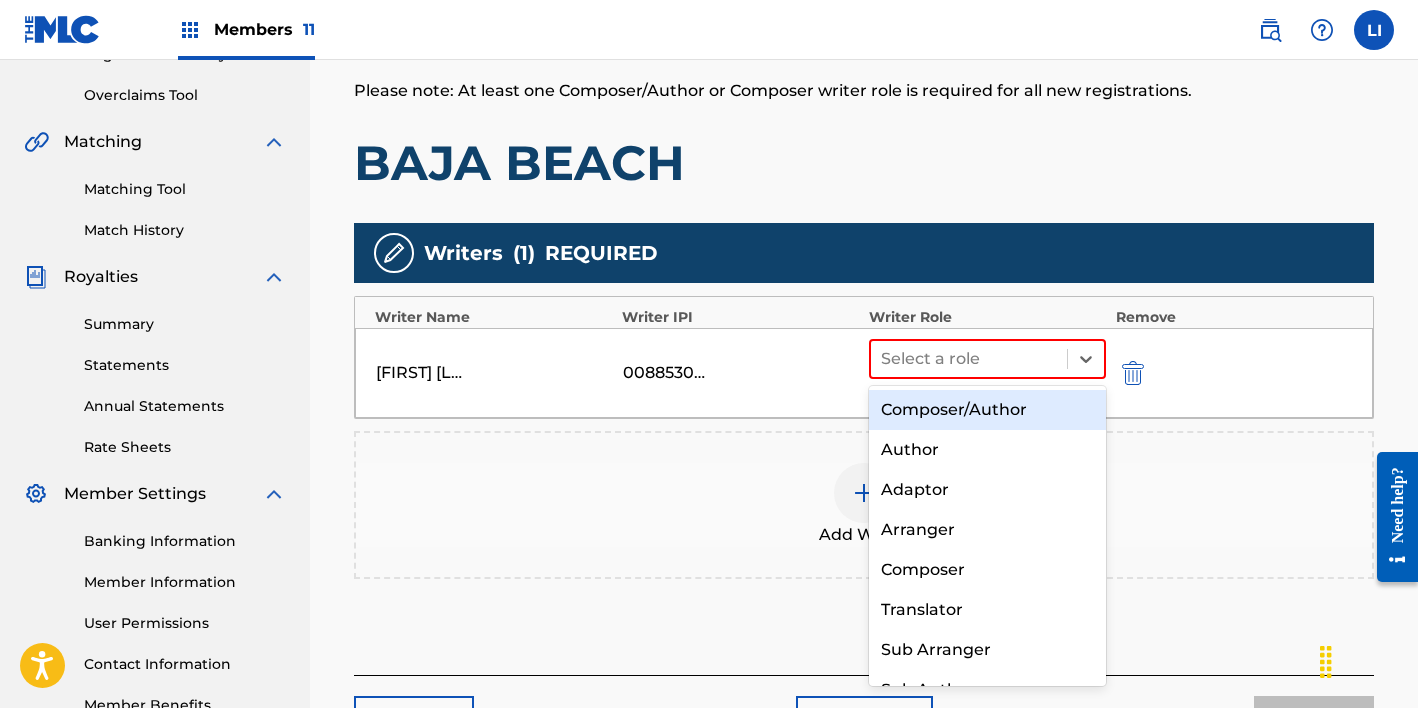 click on "Composer/Author" at bounding box center (987, 410) 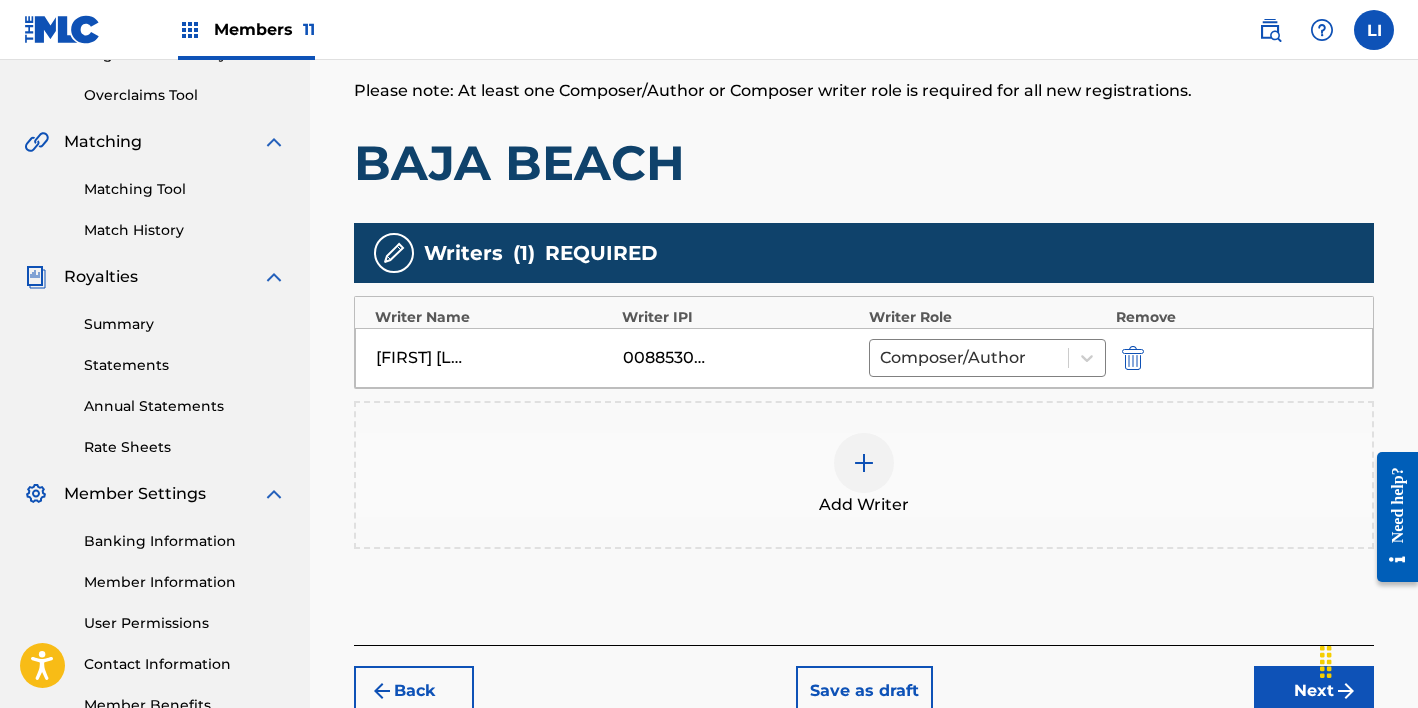 click on "Add Writer" at bounding box center (864, 475) 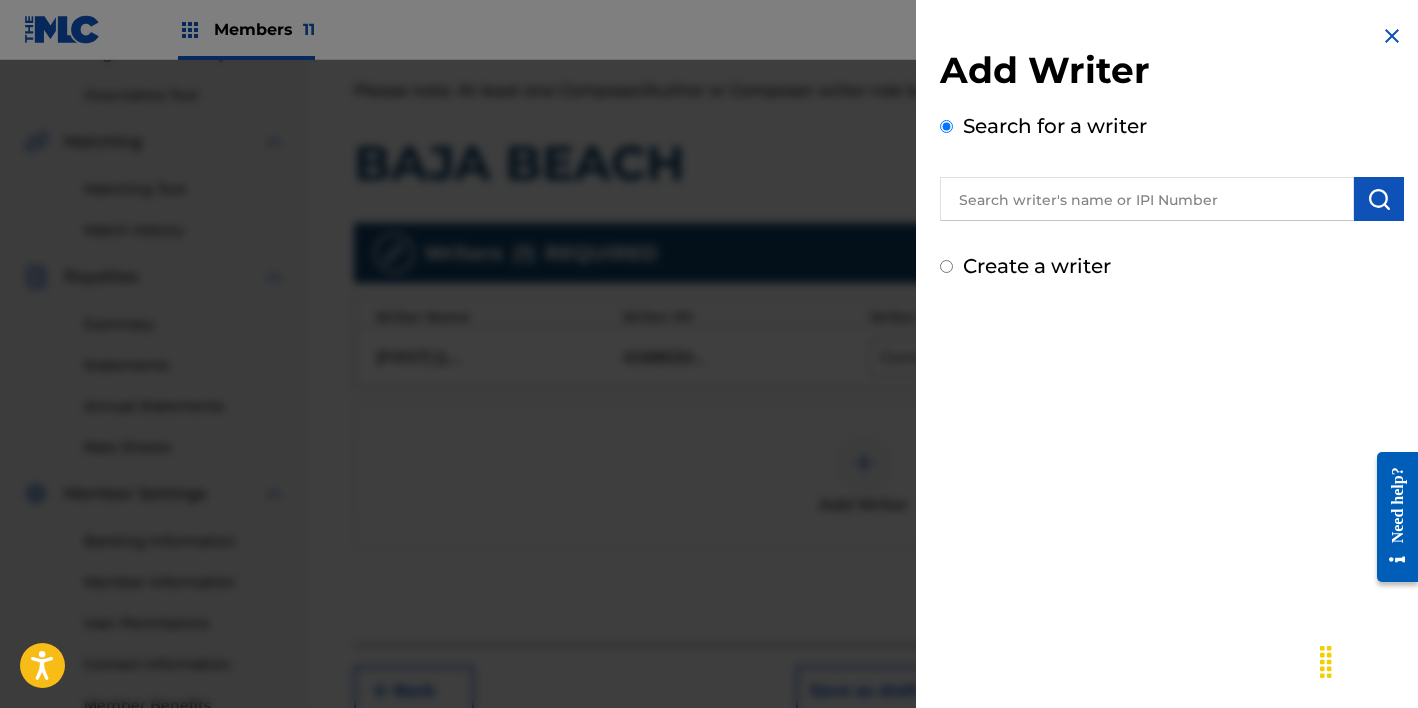 click at bounding box center [1147, 199] 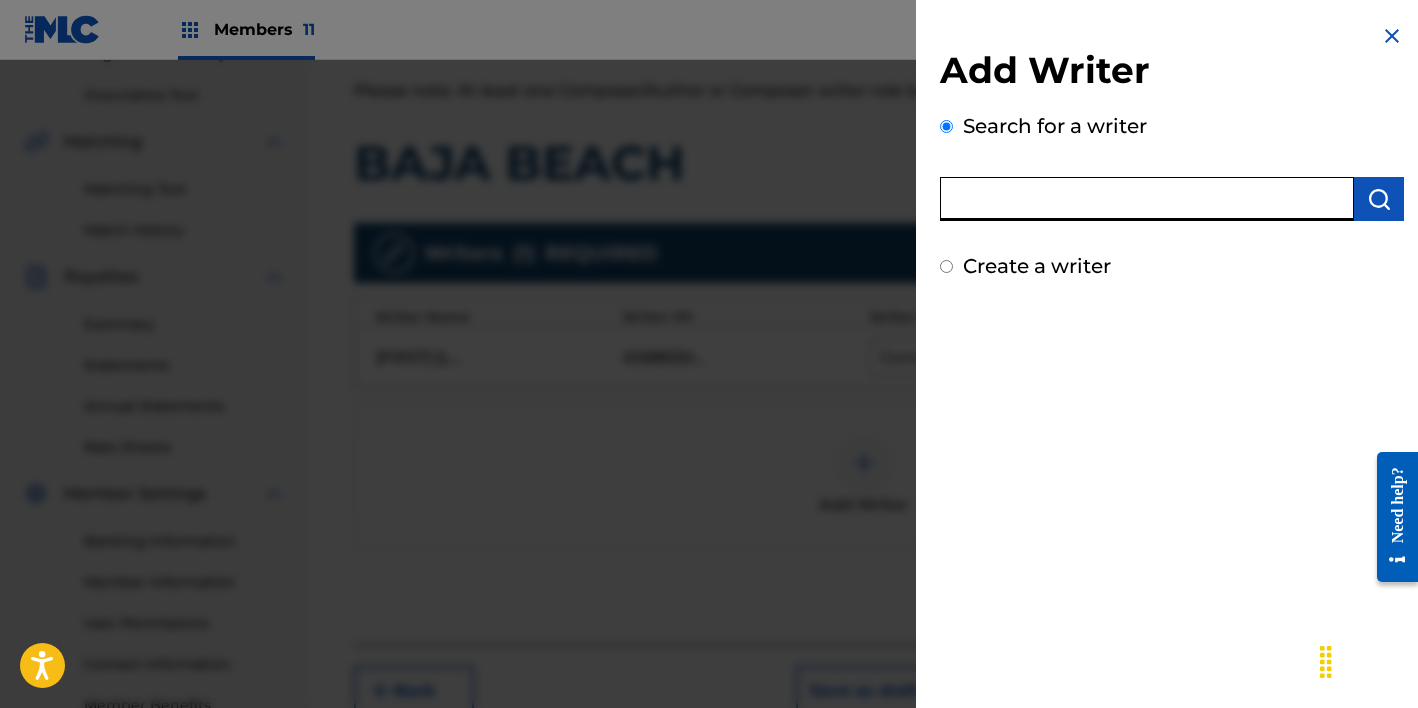 paste on "[FIRST] [LAST] [LAST]" 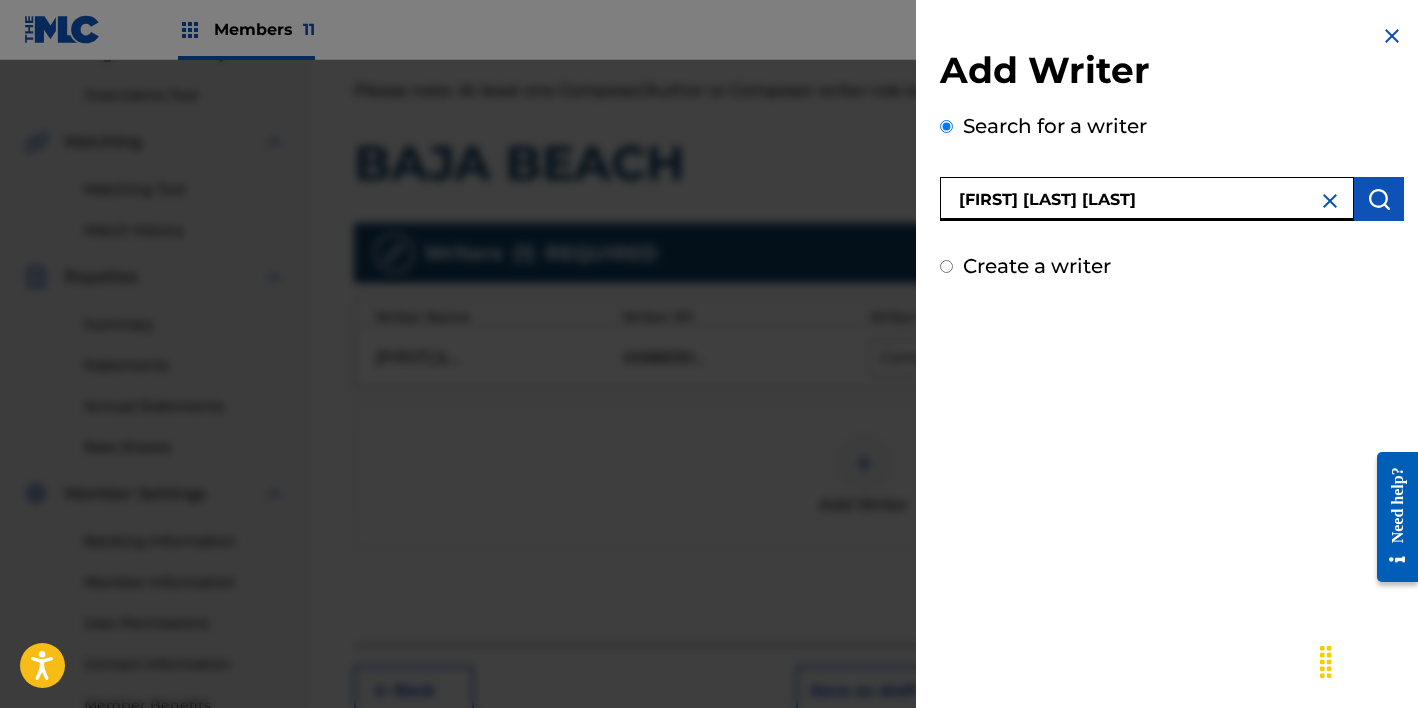 type on "[FIRST] [LAST] [LAST]" 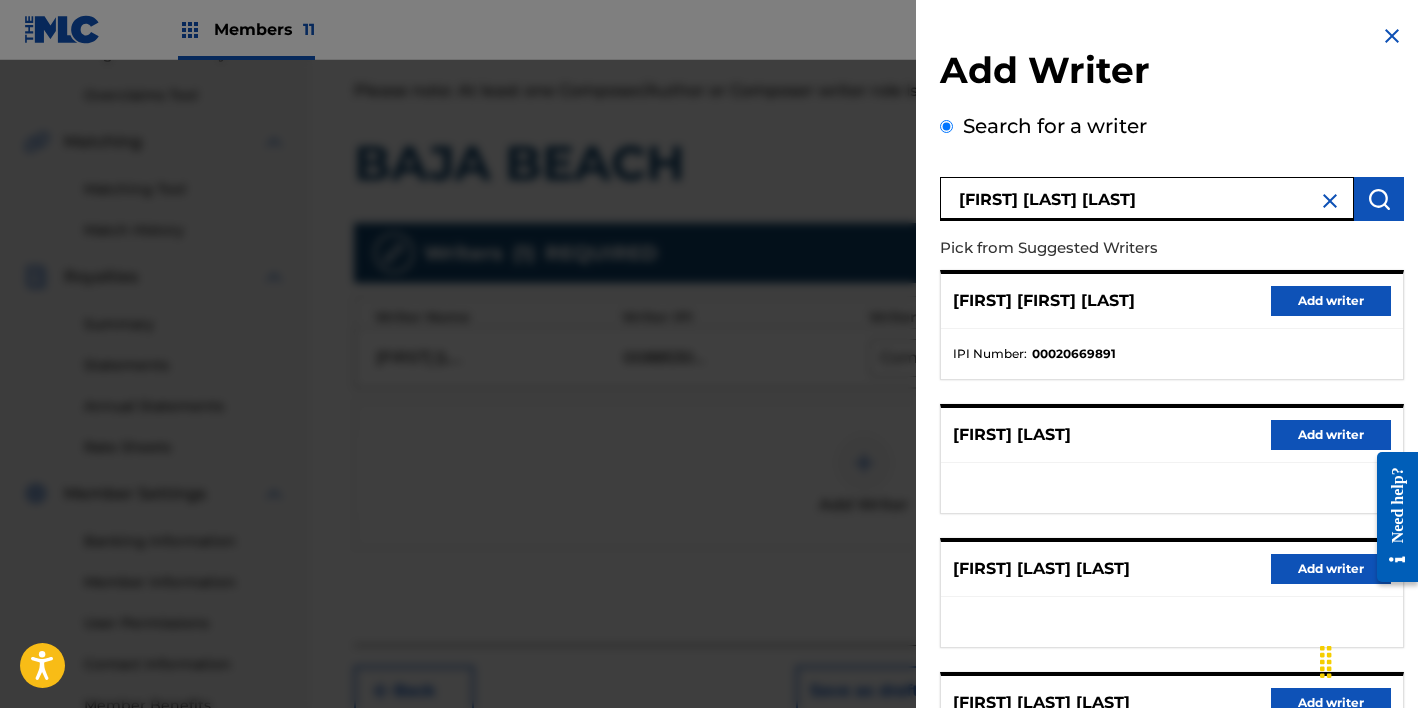 scroll, scrollTop: 334, scrollLeft: 0, axis: vertical 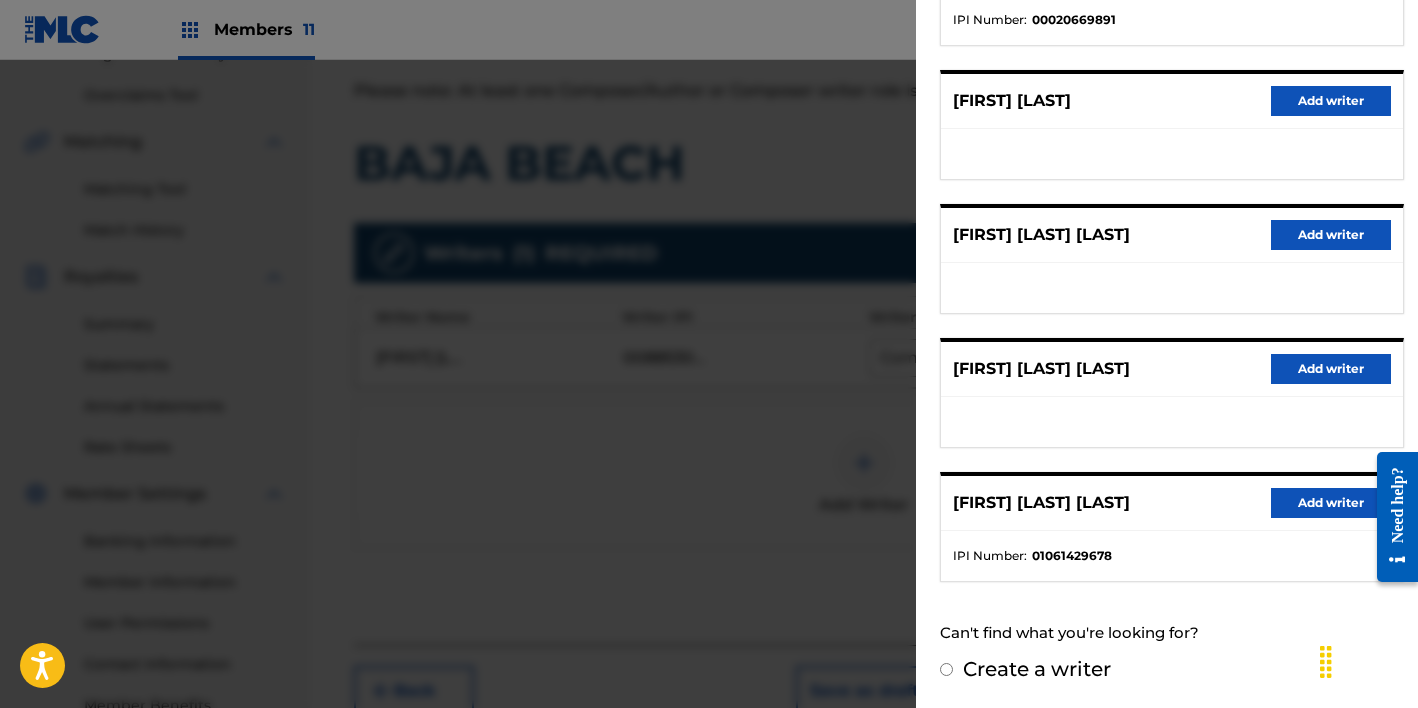 click on "Add writer" at bounding box center (1331, 503) 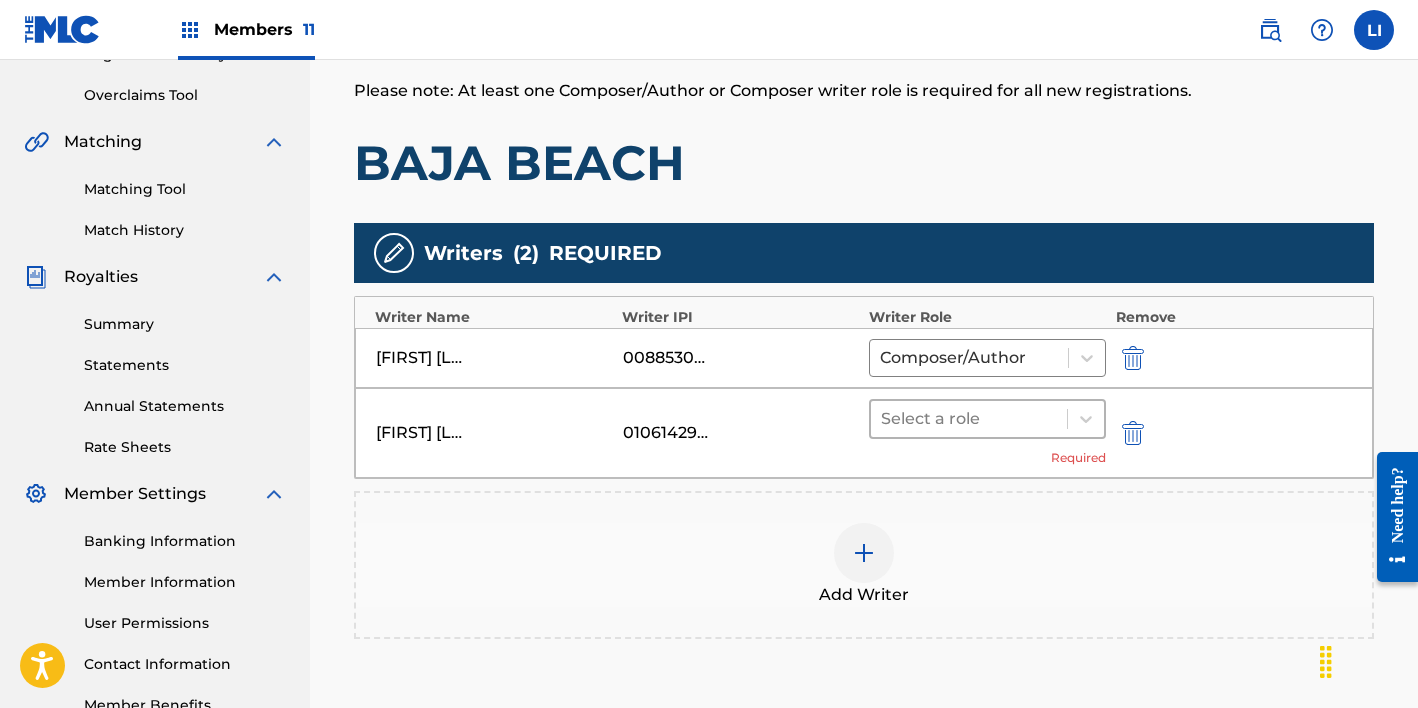 click at bounding box center (969, 419) 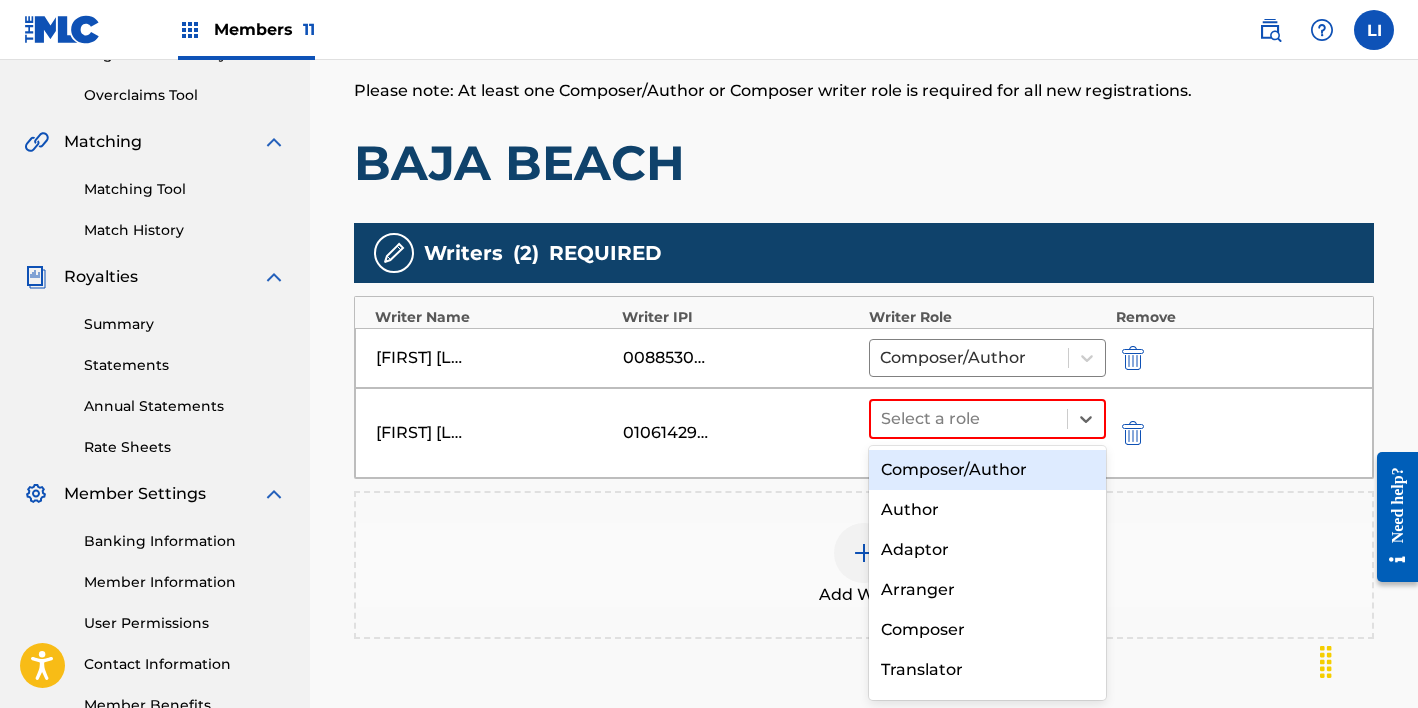 click on "Composer/Author" at bounding box center (987, 470) 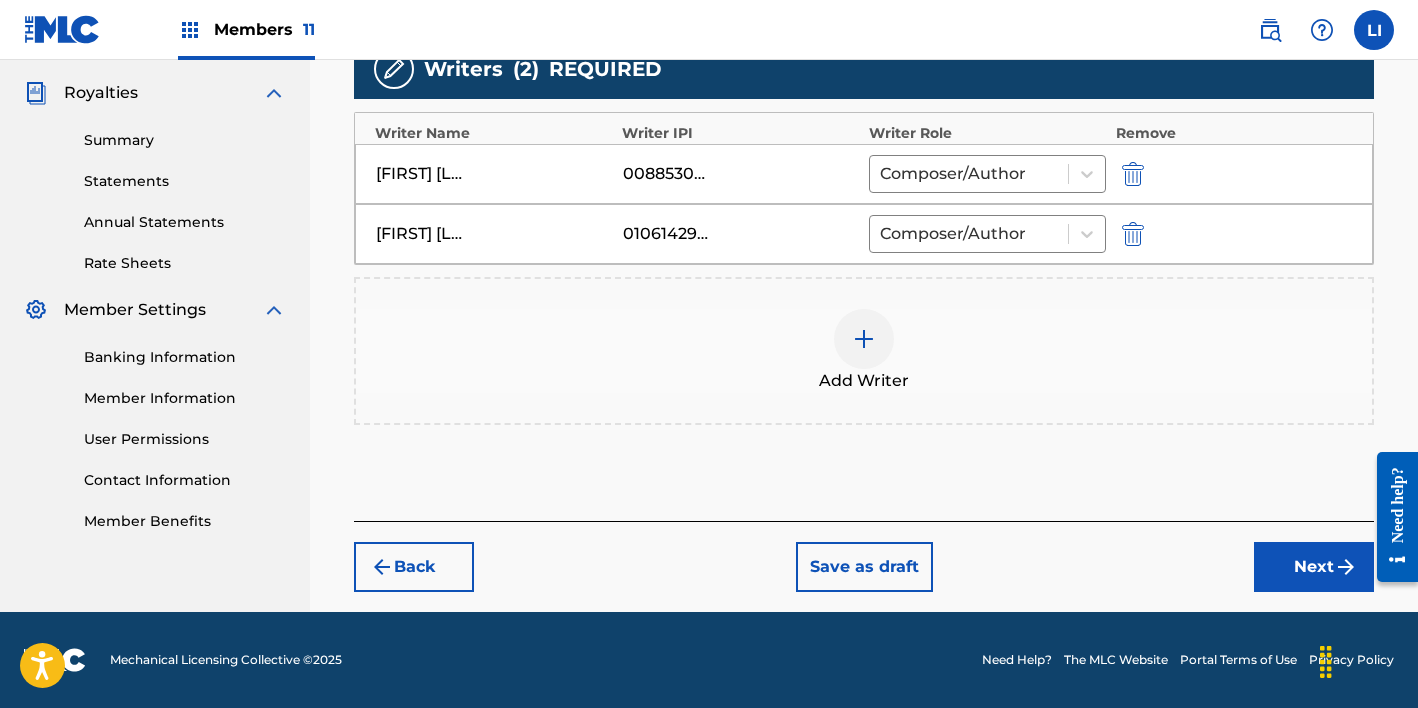 click on "Next" at bounding box center (1314, 567) 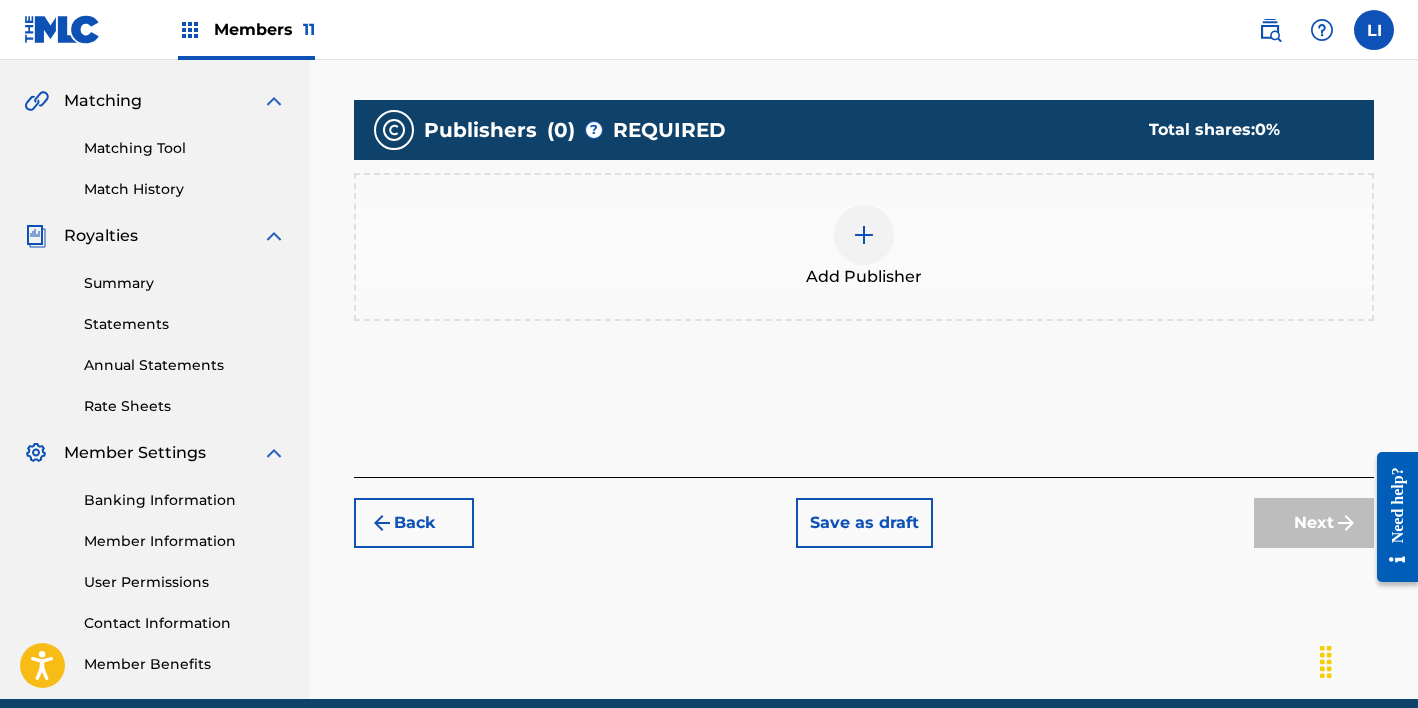 scroll, scrollTop: 459, scrollLeft: 0, axis: vertical 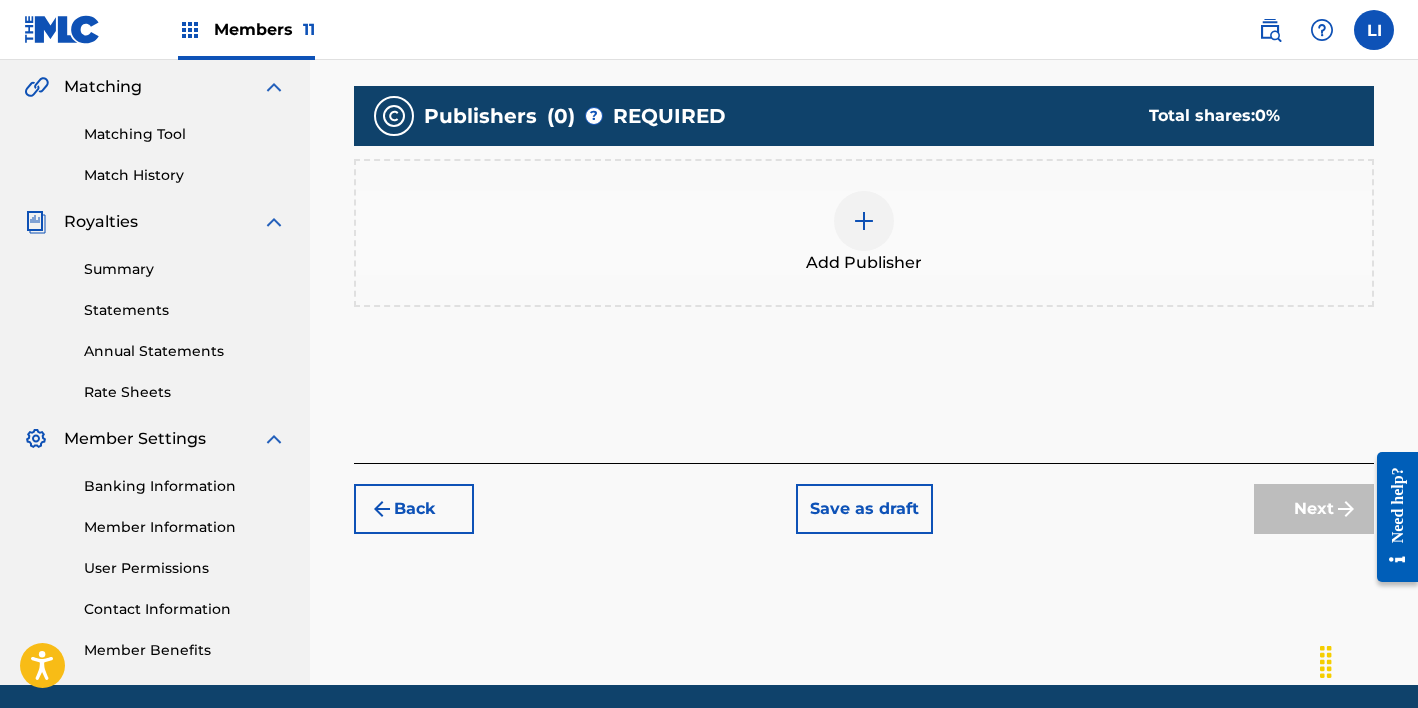click at bounding box center (864, 221) 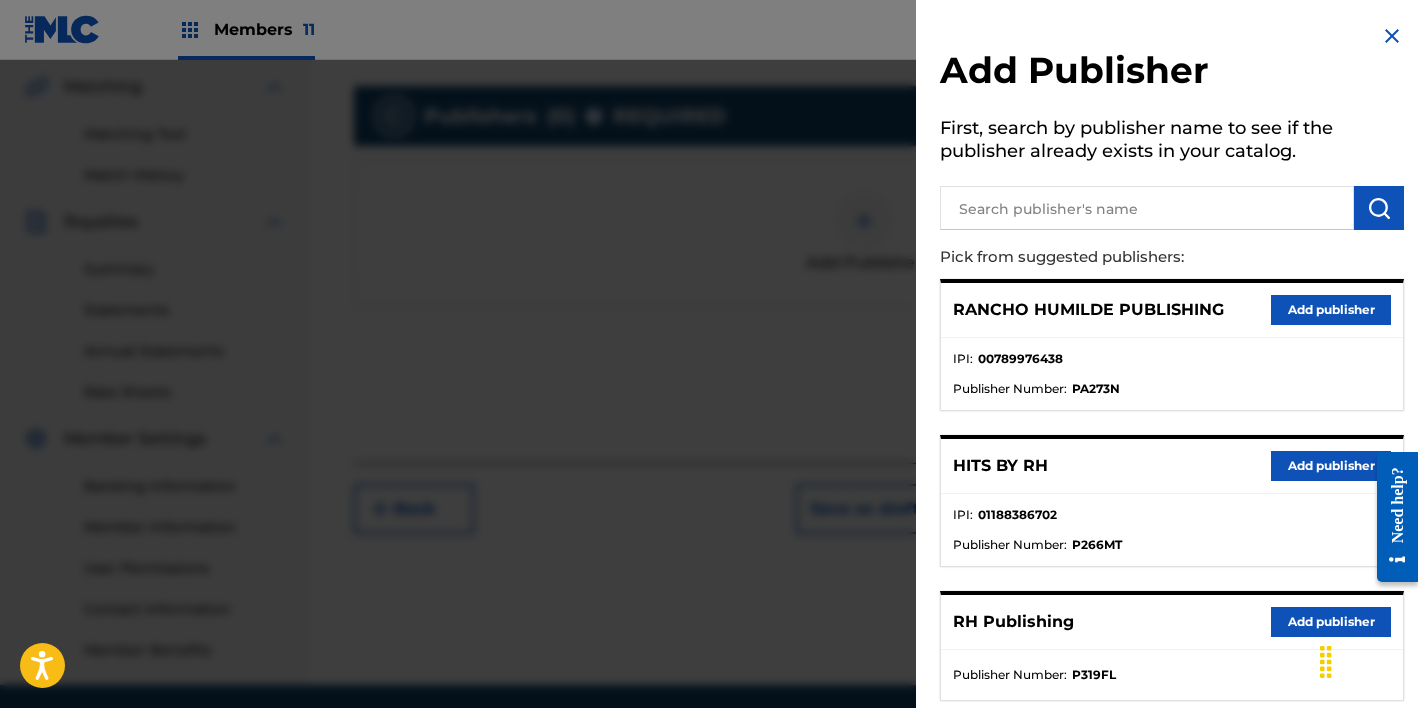 click on "Add publisher" at bounding box center (1331, 466) 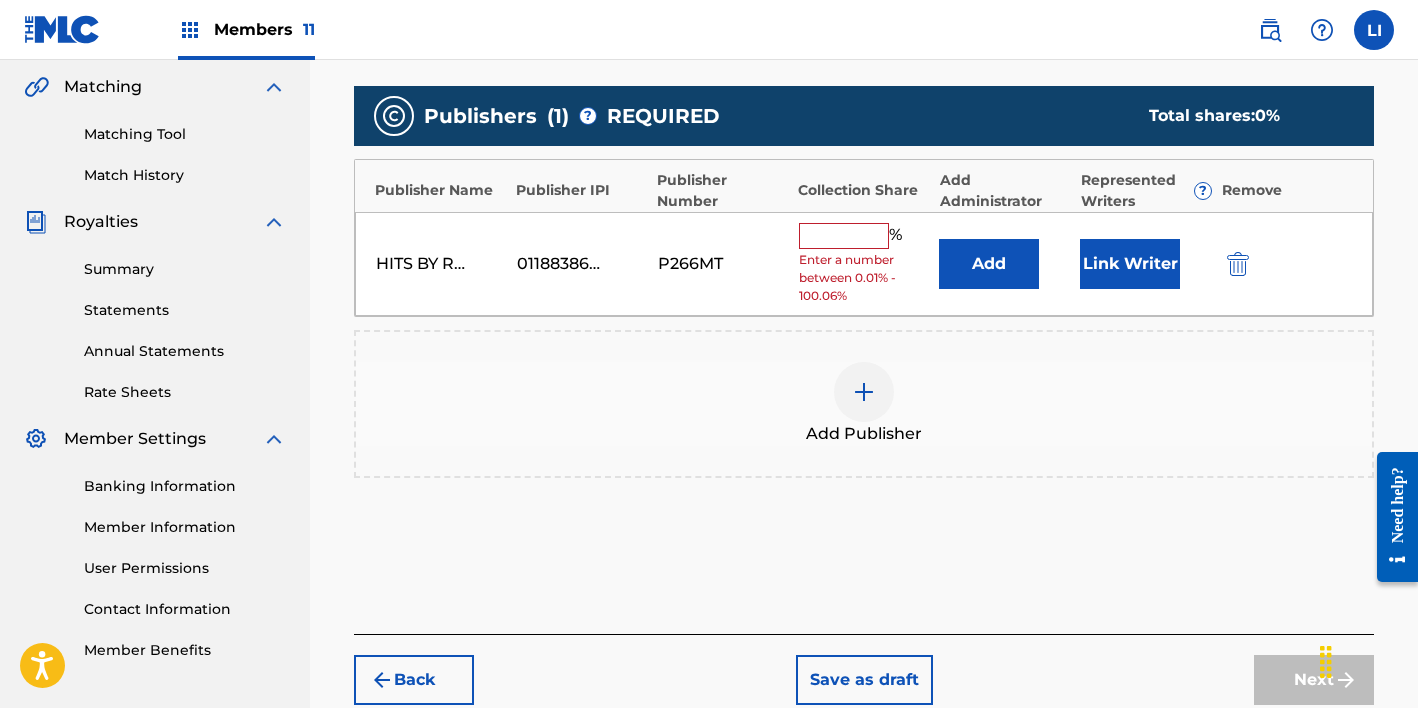 click on "Add" at bounding box center [989, 264] 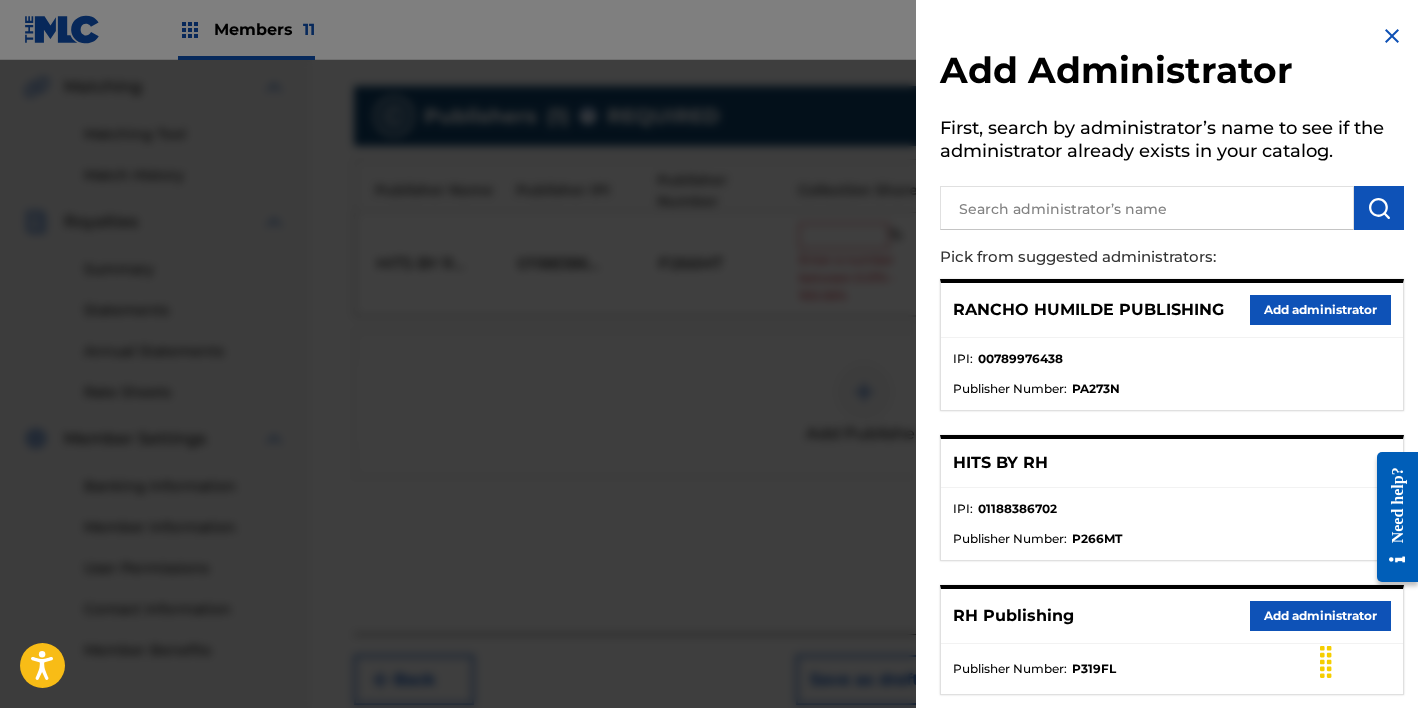 scroll, scrollTop: 273, scrollLeft: 0, axis: vertical 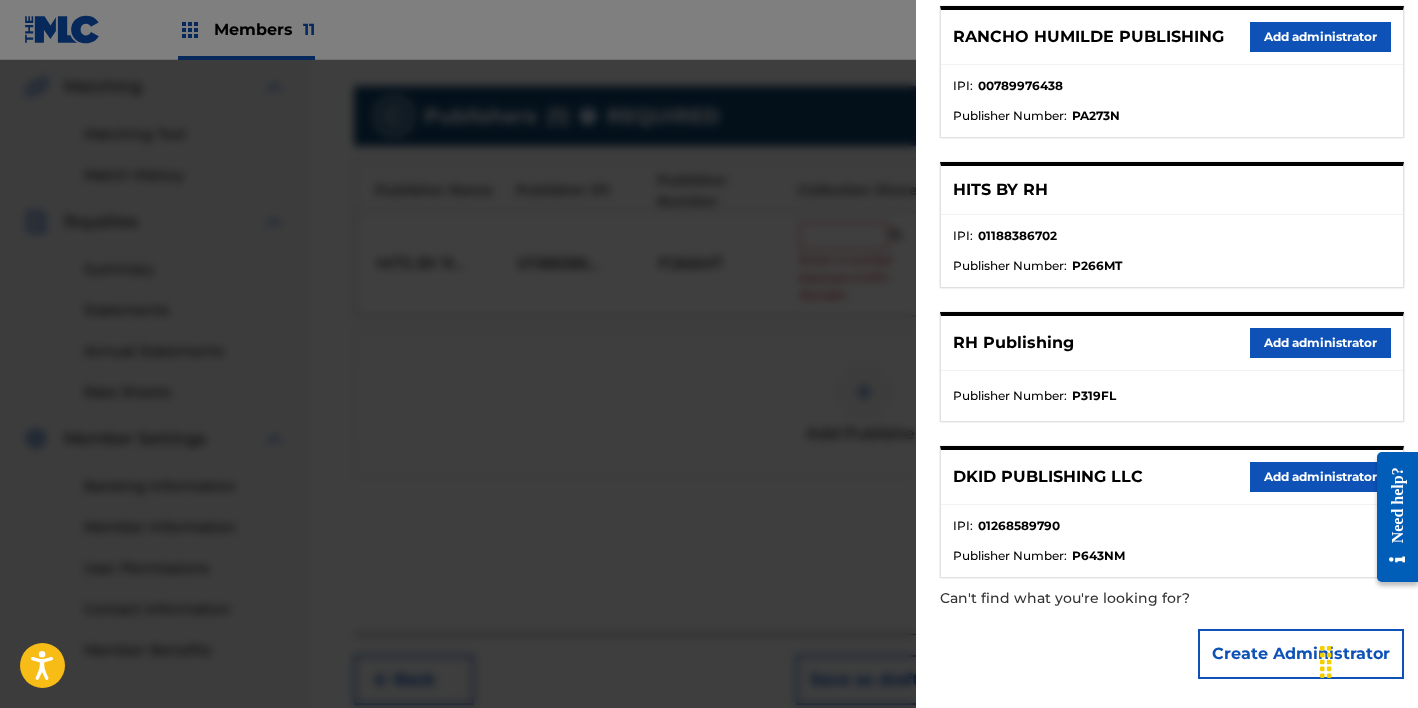 click on "Add administrator" at bounding box center (1320, 343) 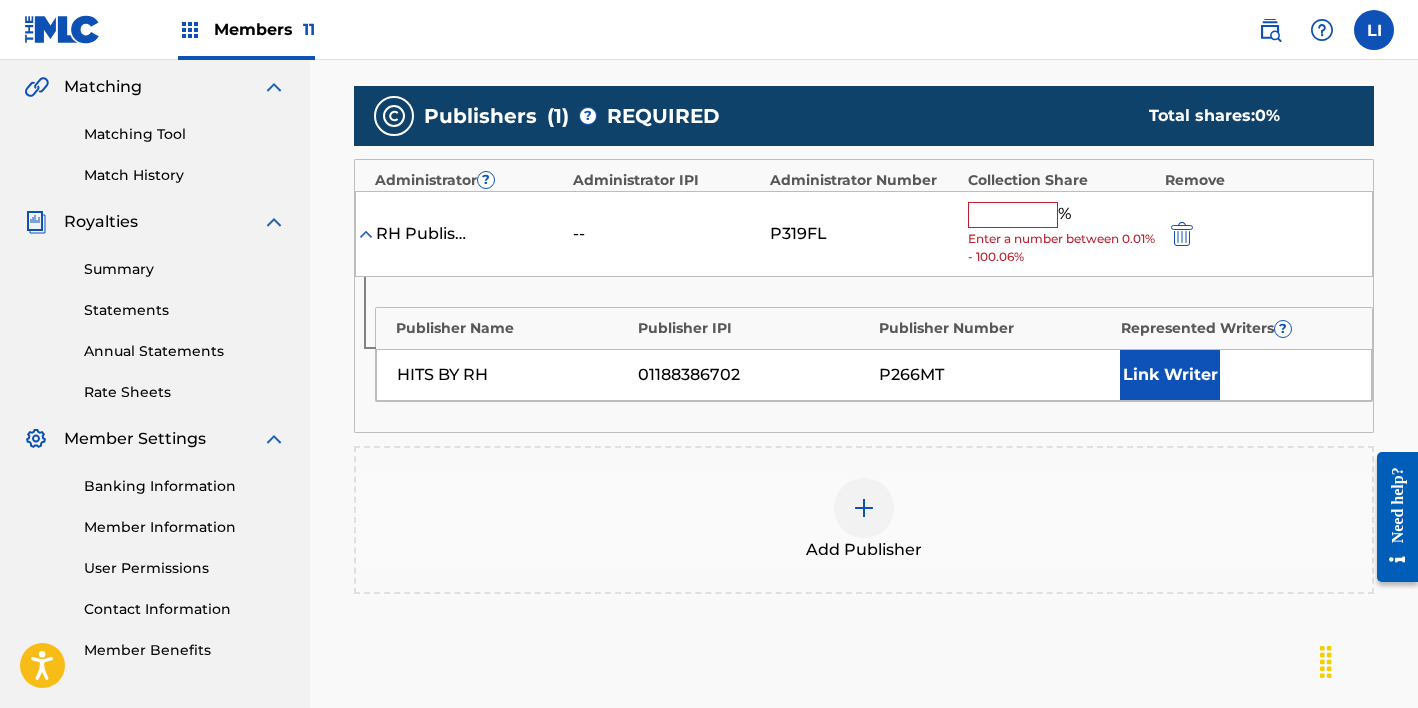 click at bounding box center (1013, 215) 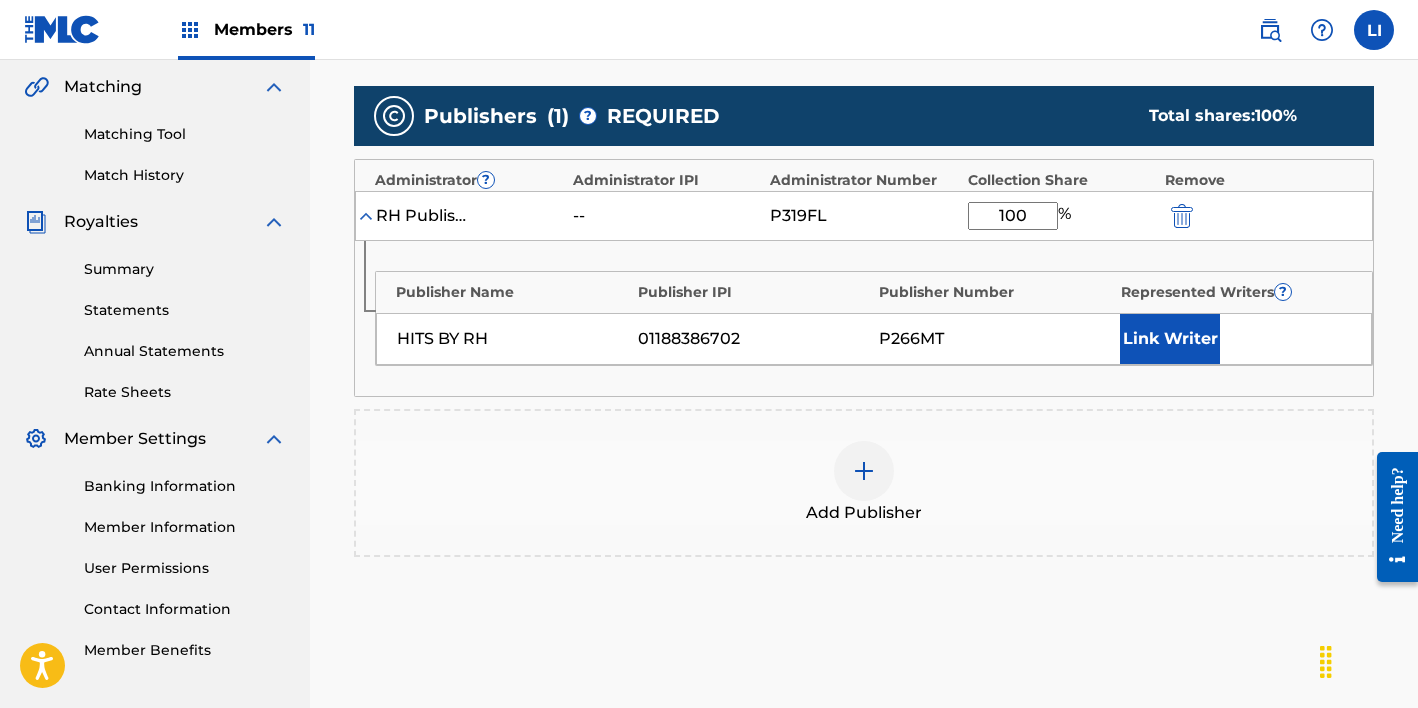 type on "100" 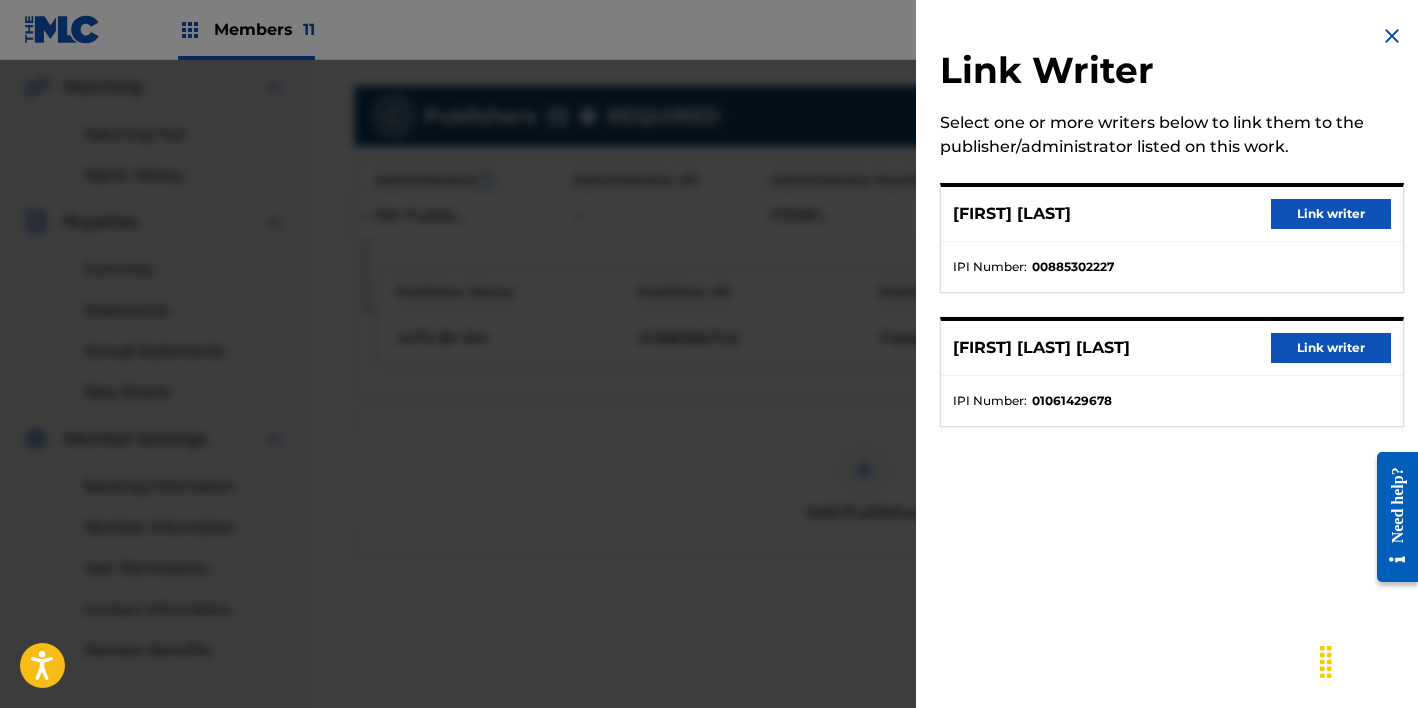 click on "[FIRST] [LAST] Link writer" at bounding box center [1172, 214] 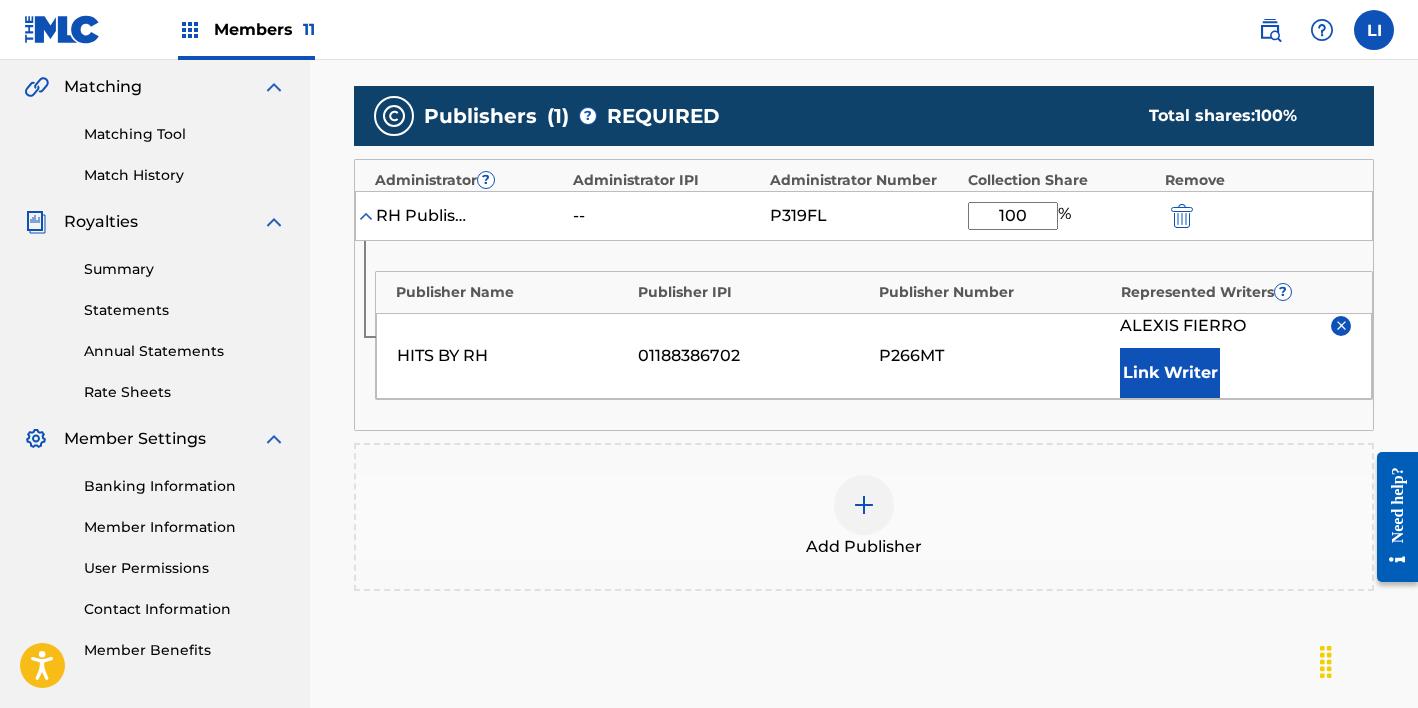 click on "Link Writer" at bounding box center [1170, 373] 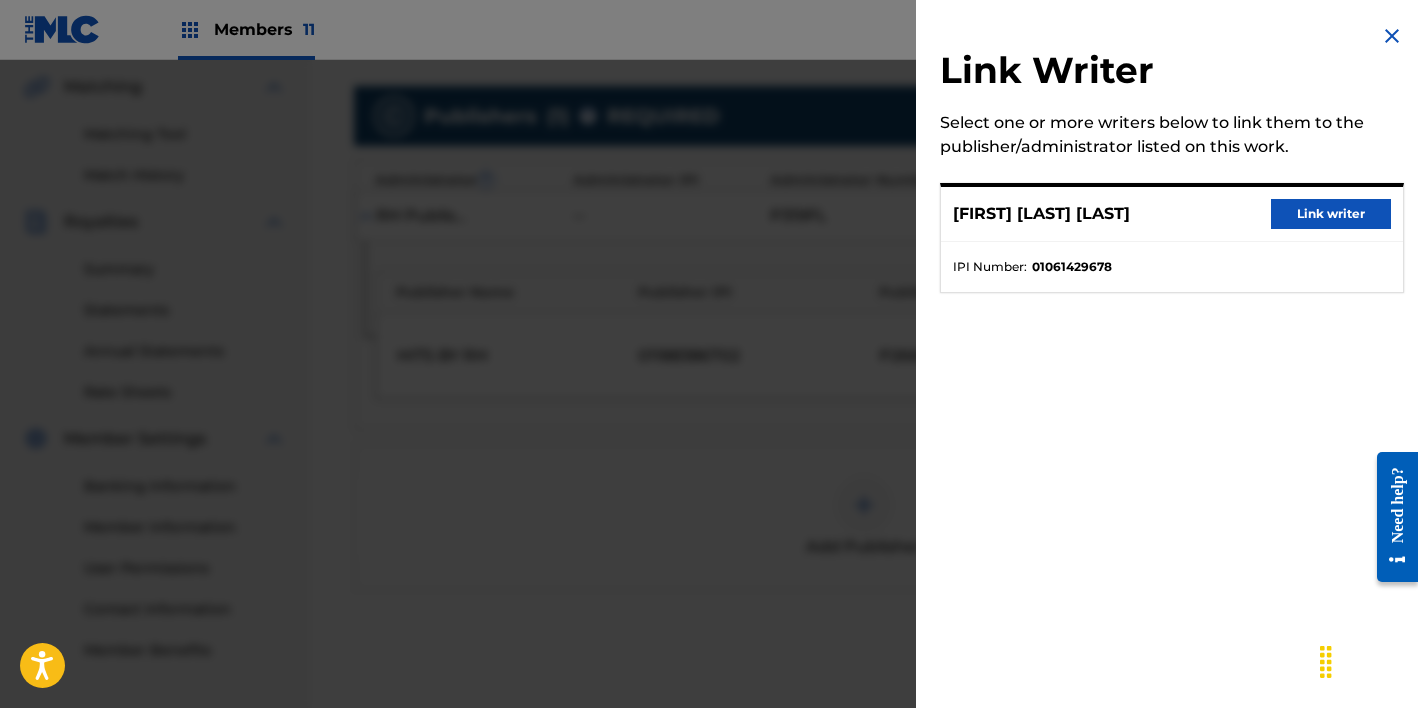 click on "Link writer" at bounding box center [1331, 214] 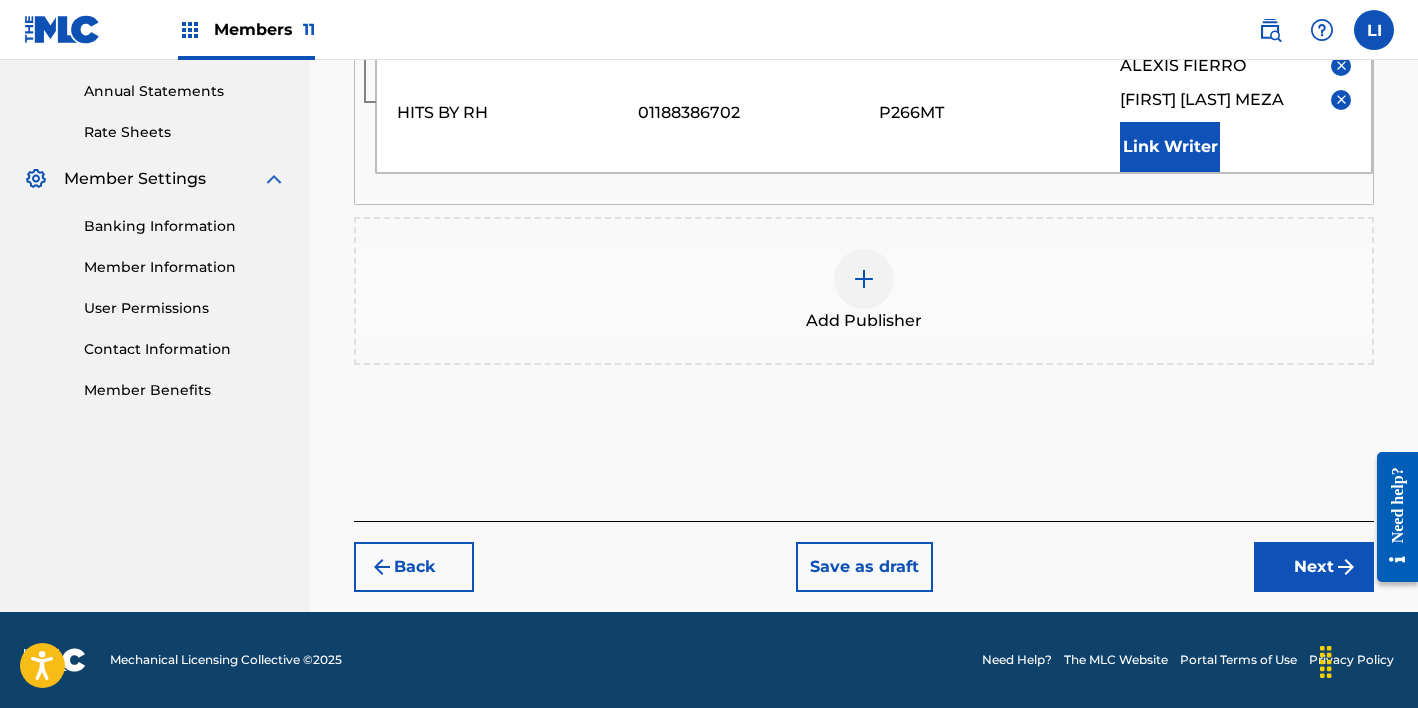 click on "Back Save as draft Next" at bounding box center [864, 556] 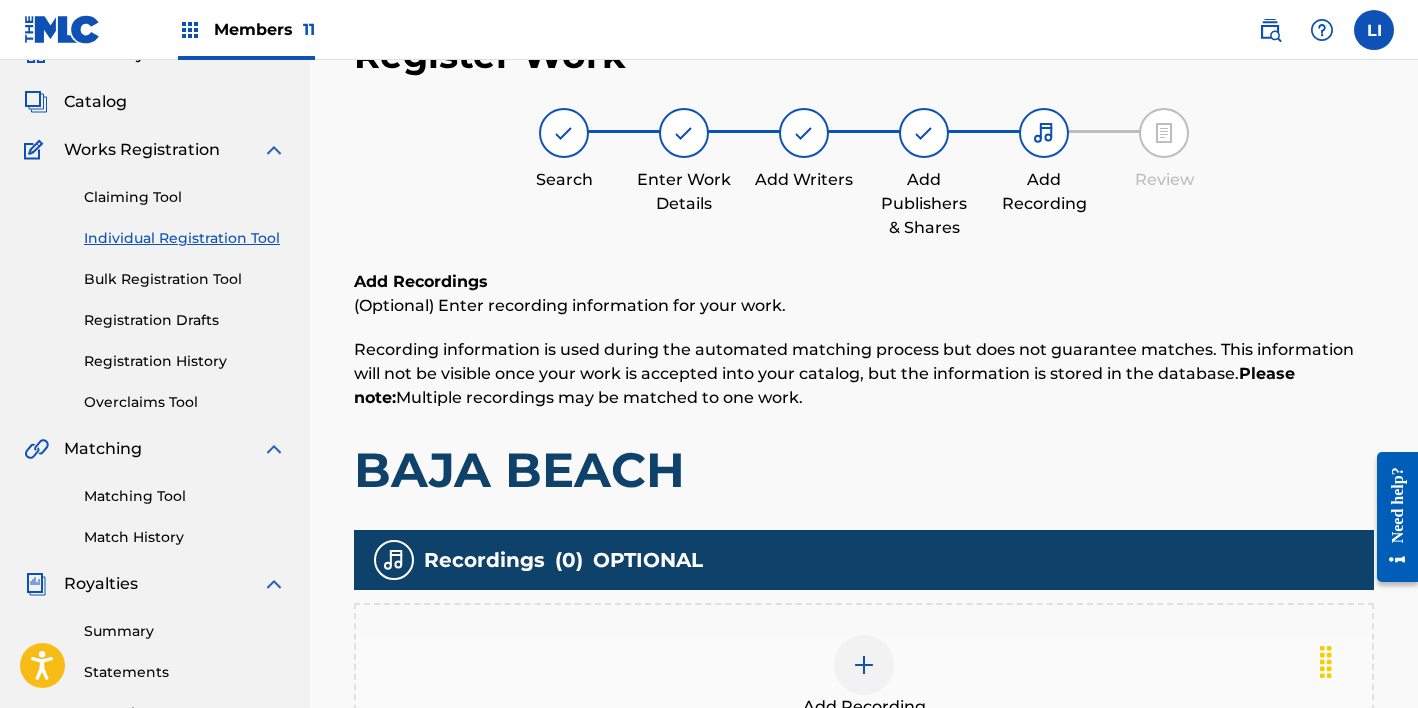 scroll, scrollTop: 532, scrollLeft: 0, axis: vertical 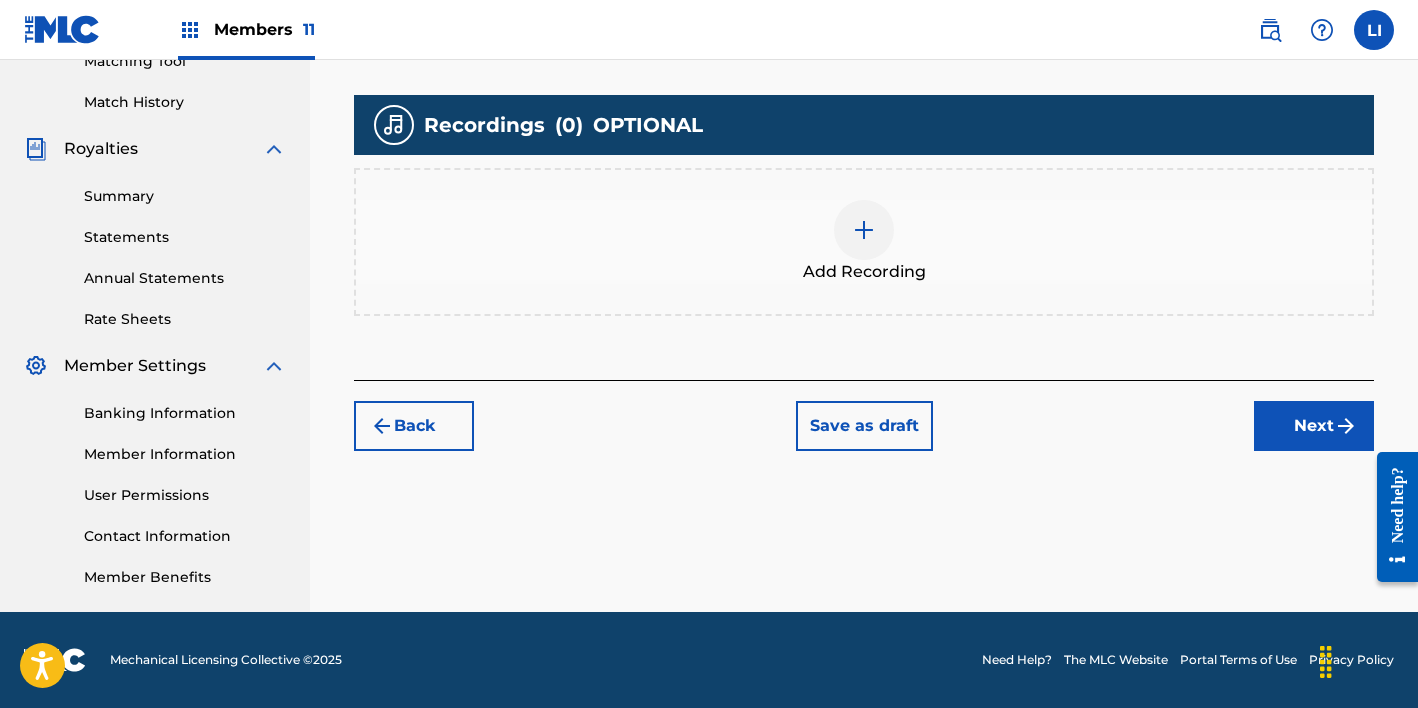 click on "Add Recording" at bounding box center [864, 242] 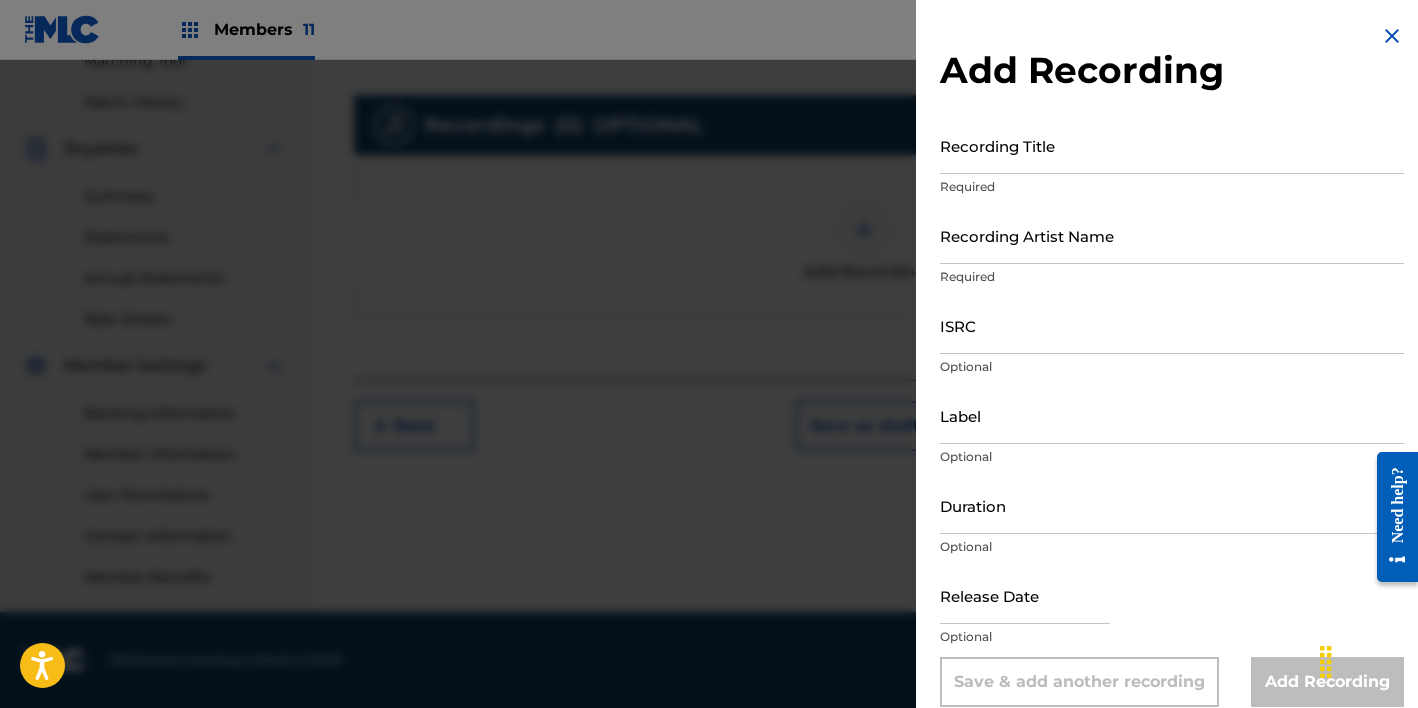 click on "Recording Title" at bounding box center [1172, 145] 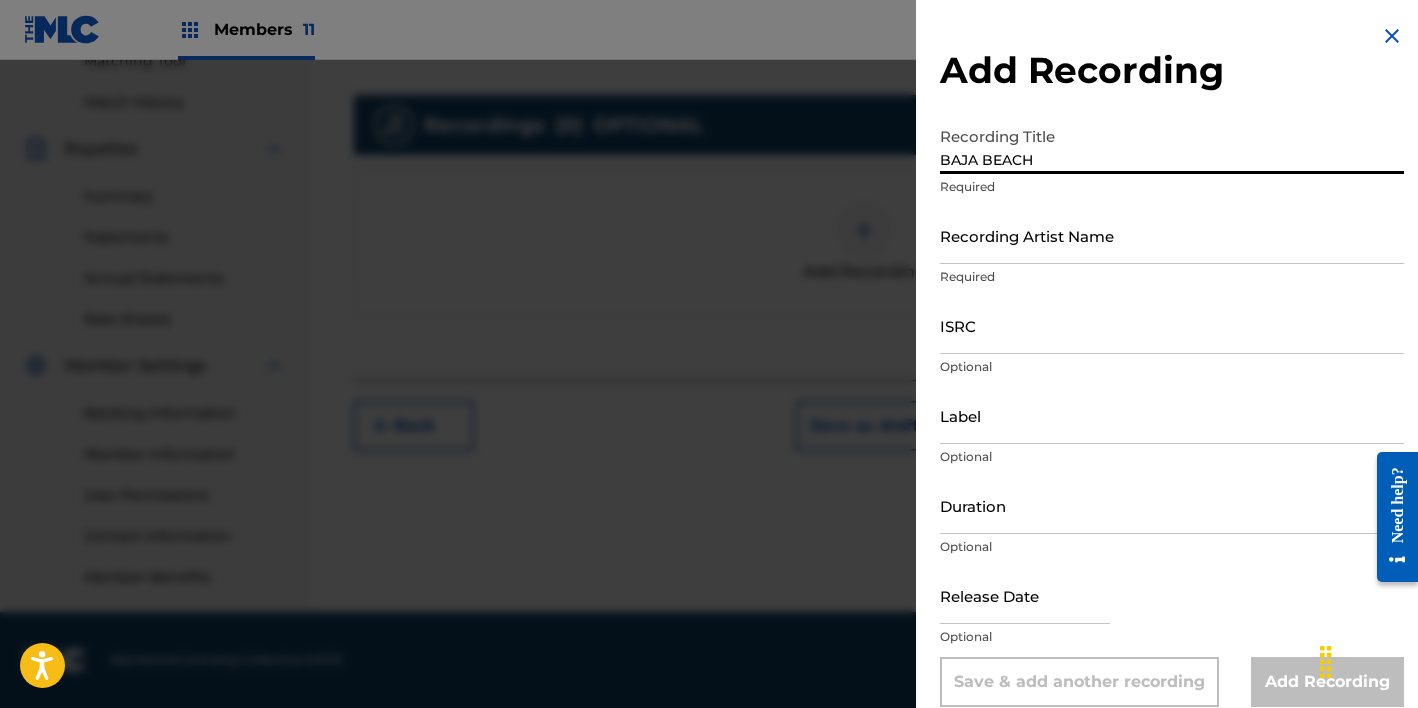 type on "BAJA BEACH" 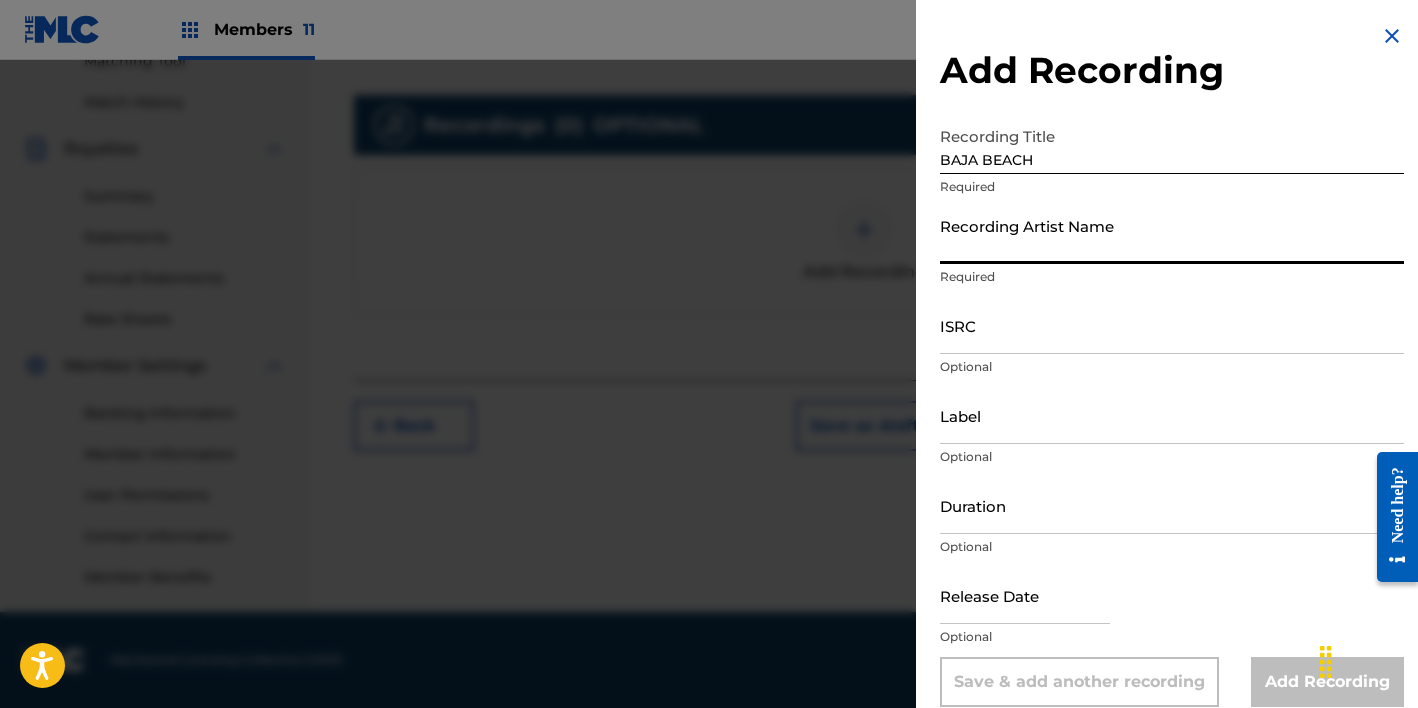 paste on "[FIRST] [LAST], [FIRST] [LAST], [BRAND]" 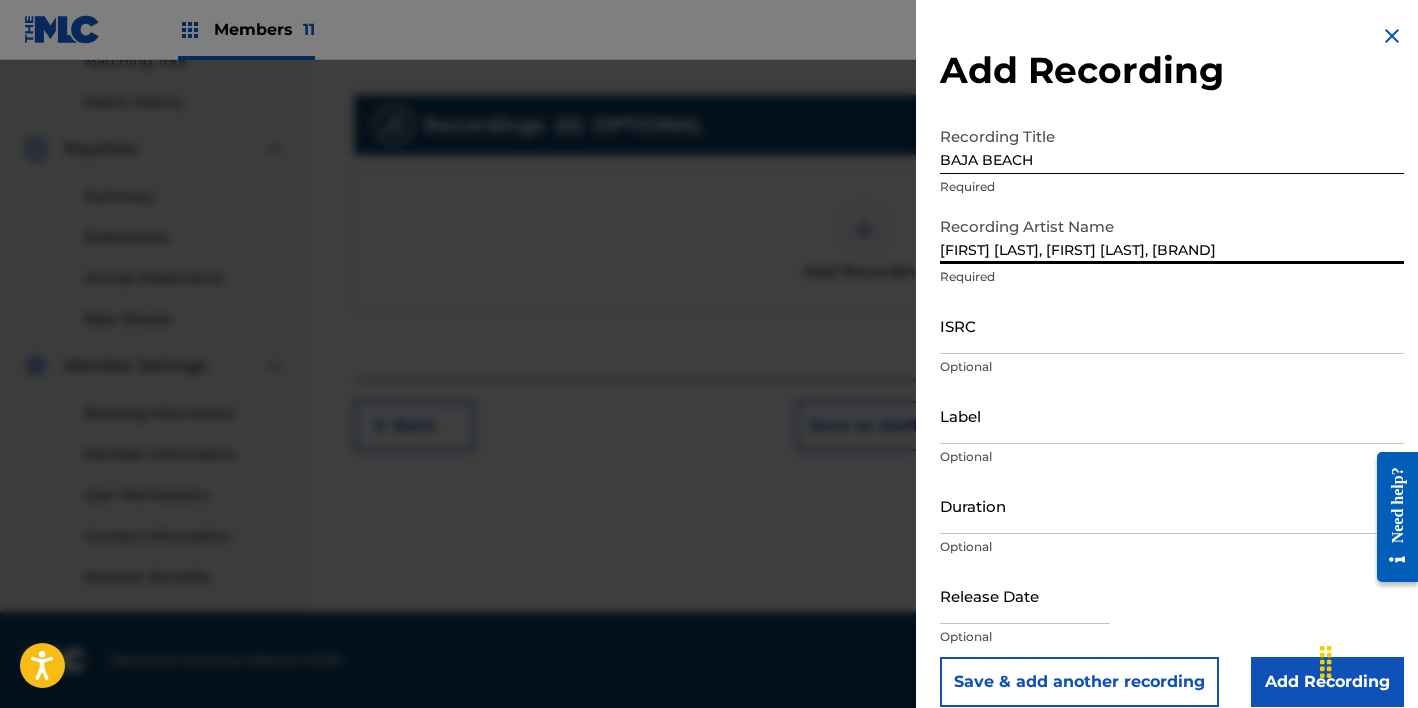 type on "[FIRST] [LAST], [FIRST] [LAST], [BRAND]" 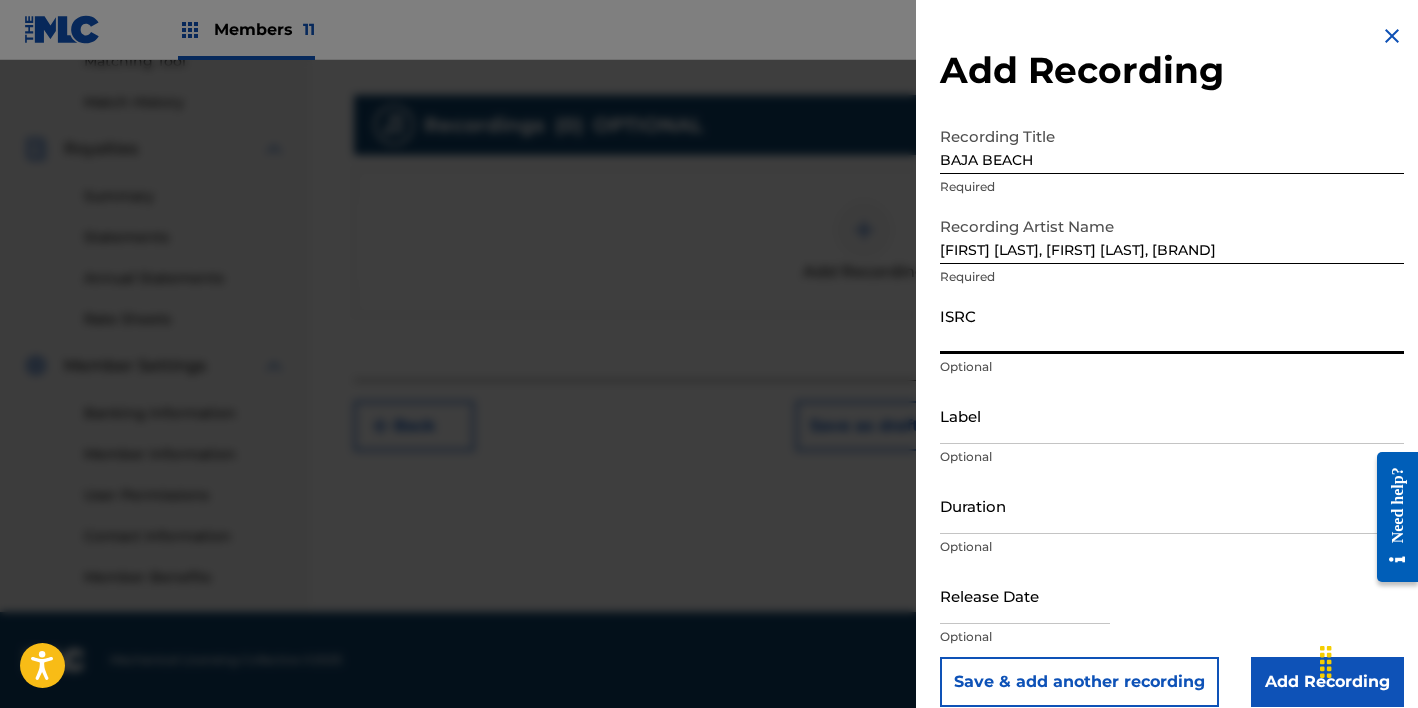 paste on "QZ9QQ2500289" 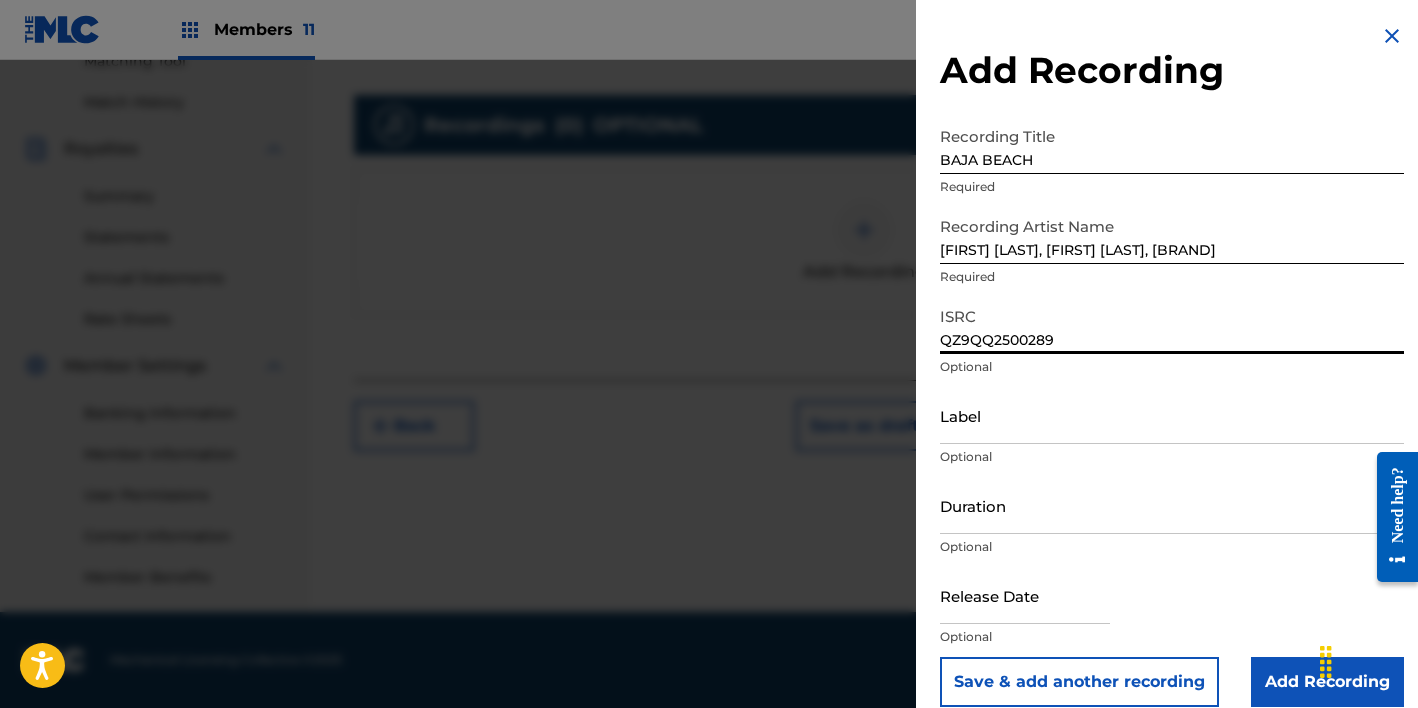 type on "QZ9QQ2500289" 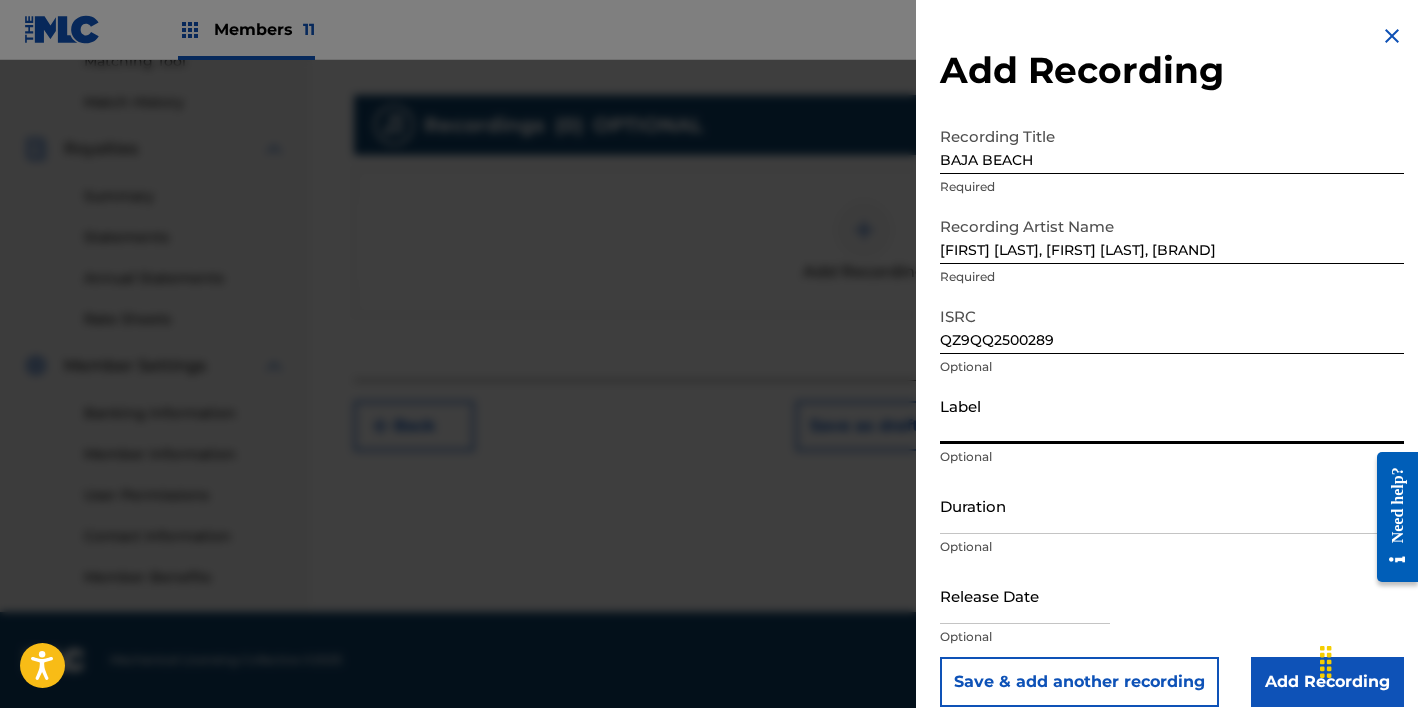 scroll, scrollTop: 23, scrollLeft: 0, axis: vertical 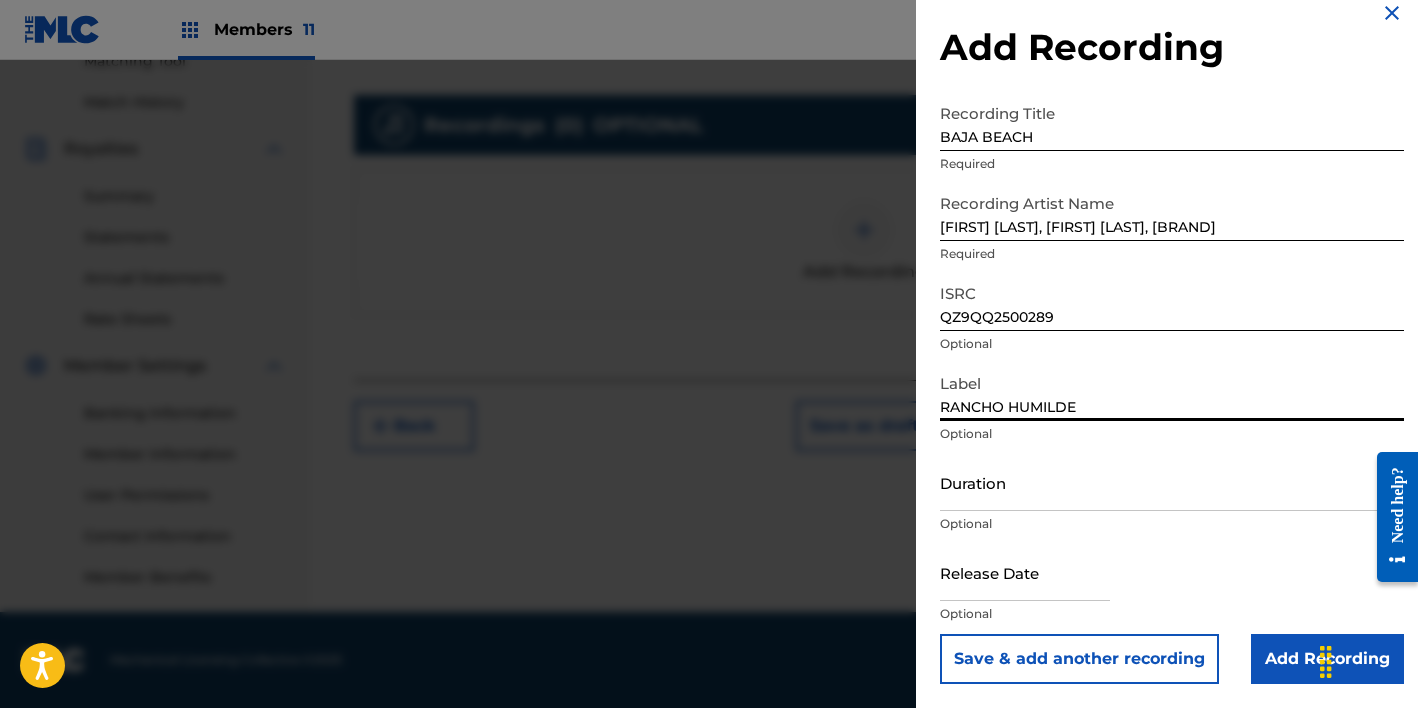 type on "RANCHO HUMILDE" 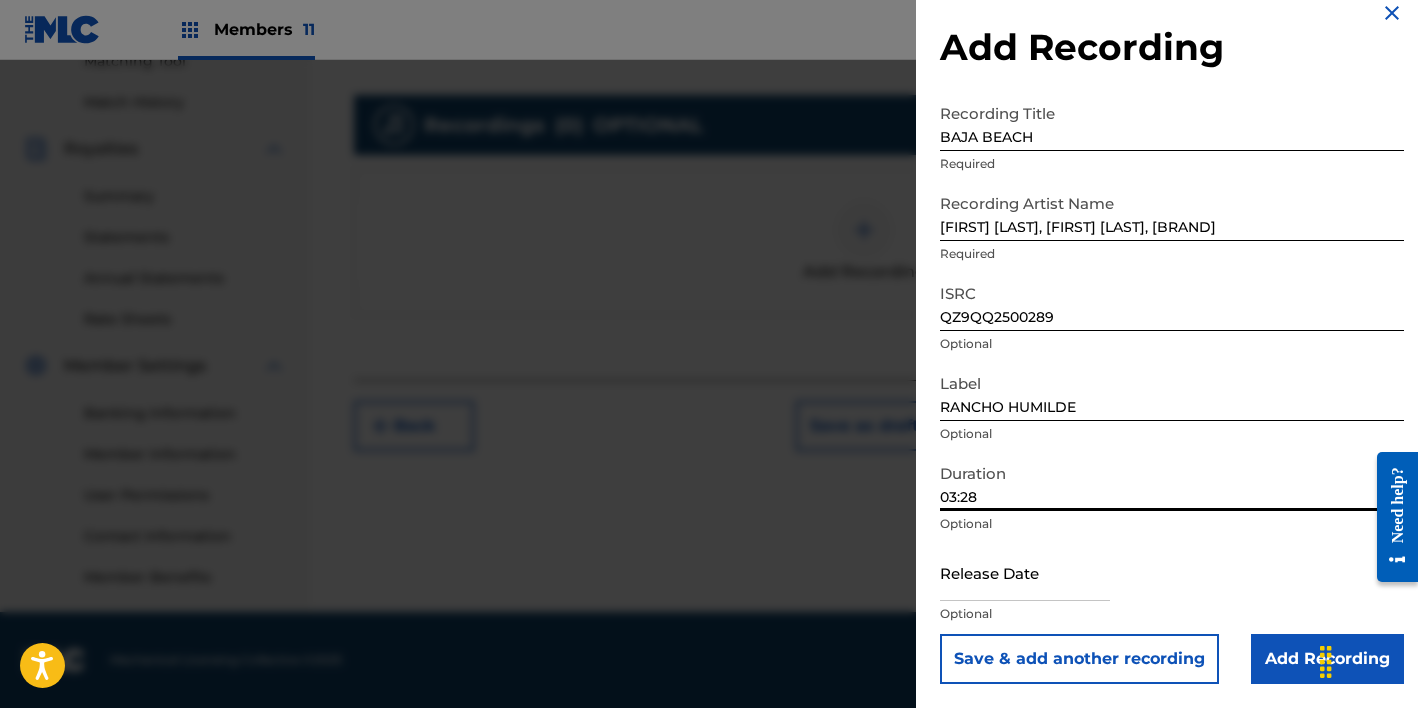 type on "03:28" 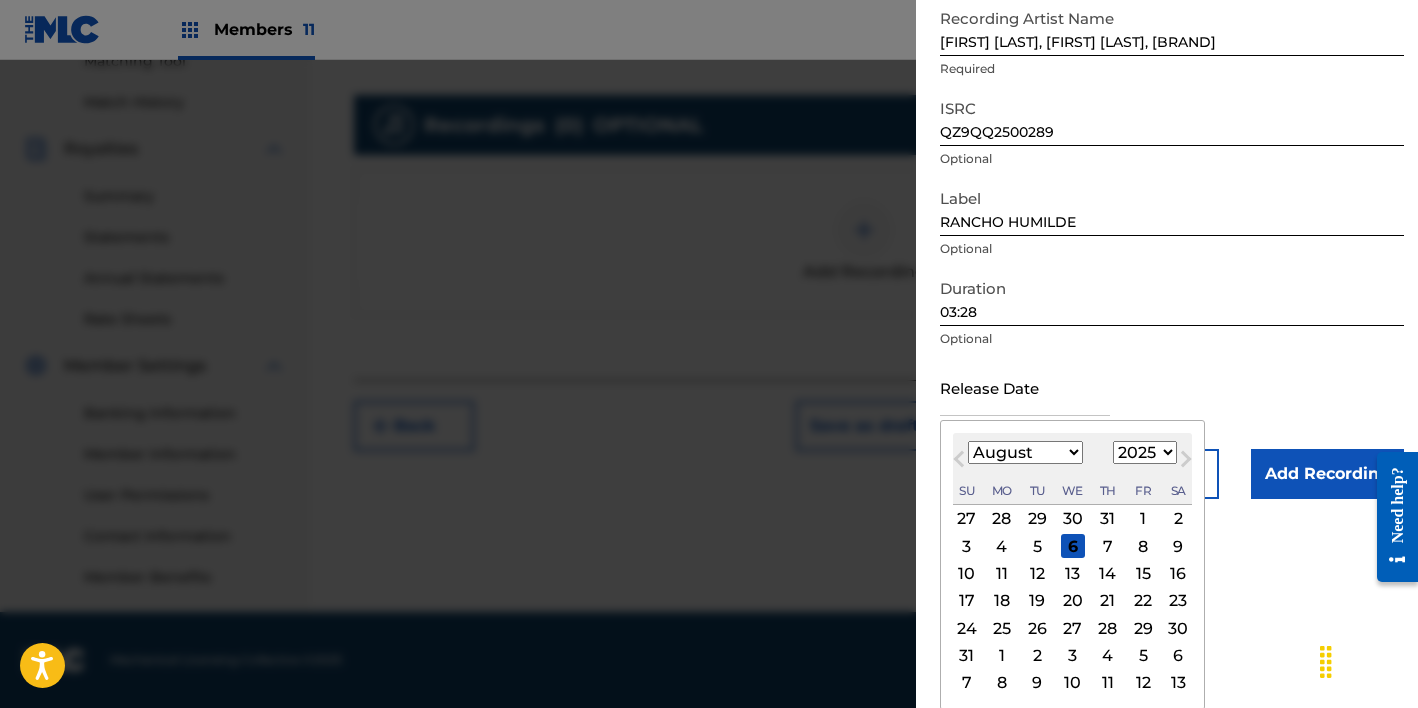 scroll, scrollTop: 209, scrollLeft: 0, axis: vertical 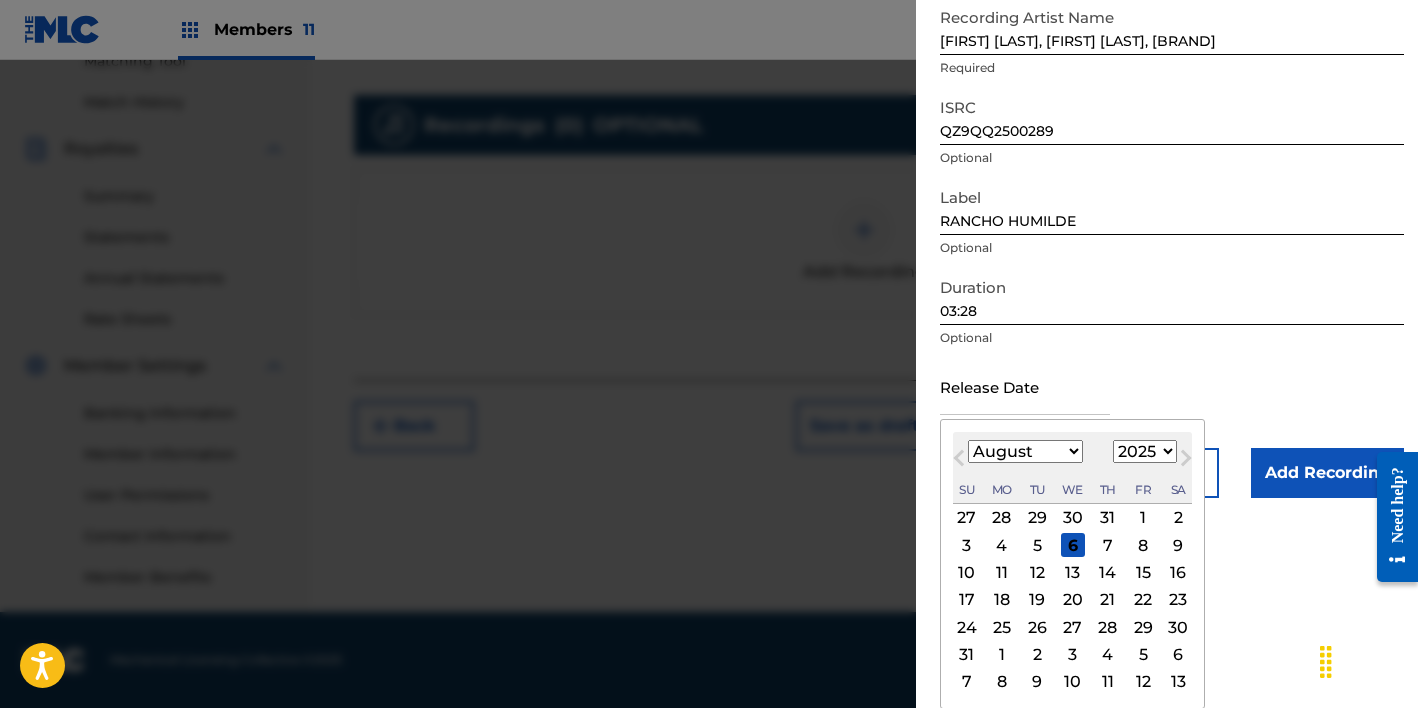click on "January February March April May June July August September October November December" at bounding box center [1025, 451] 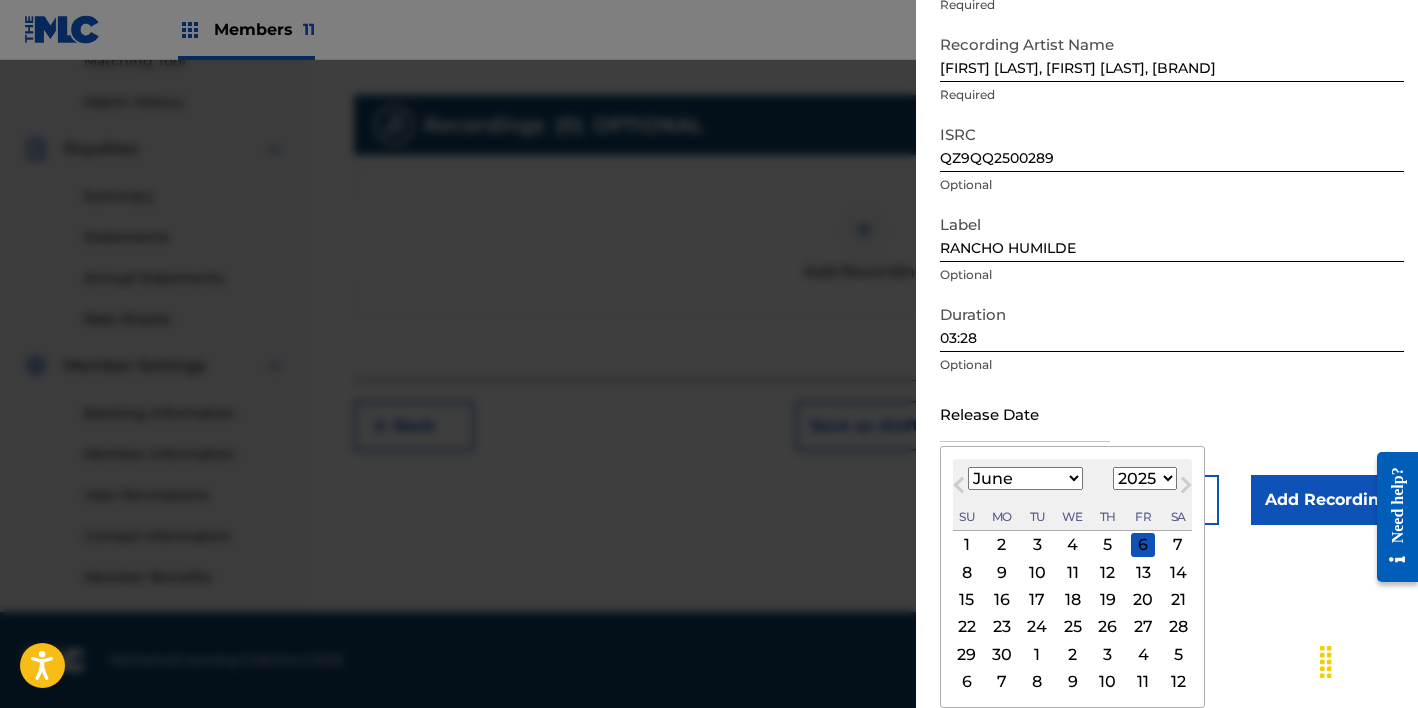 click on "5" at bounding box center [1108, 545] 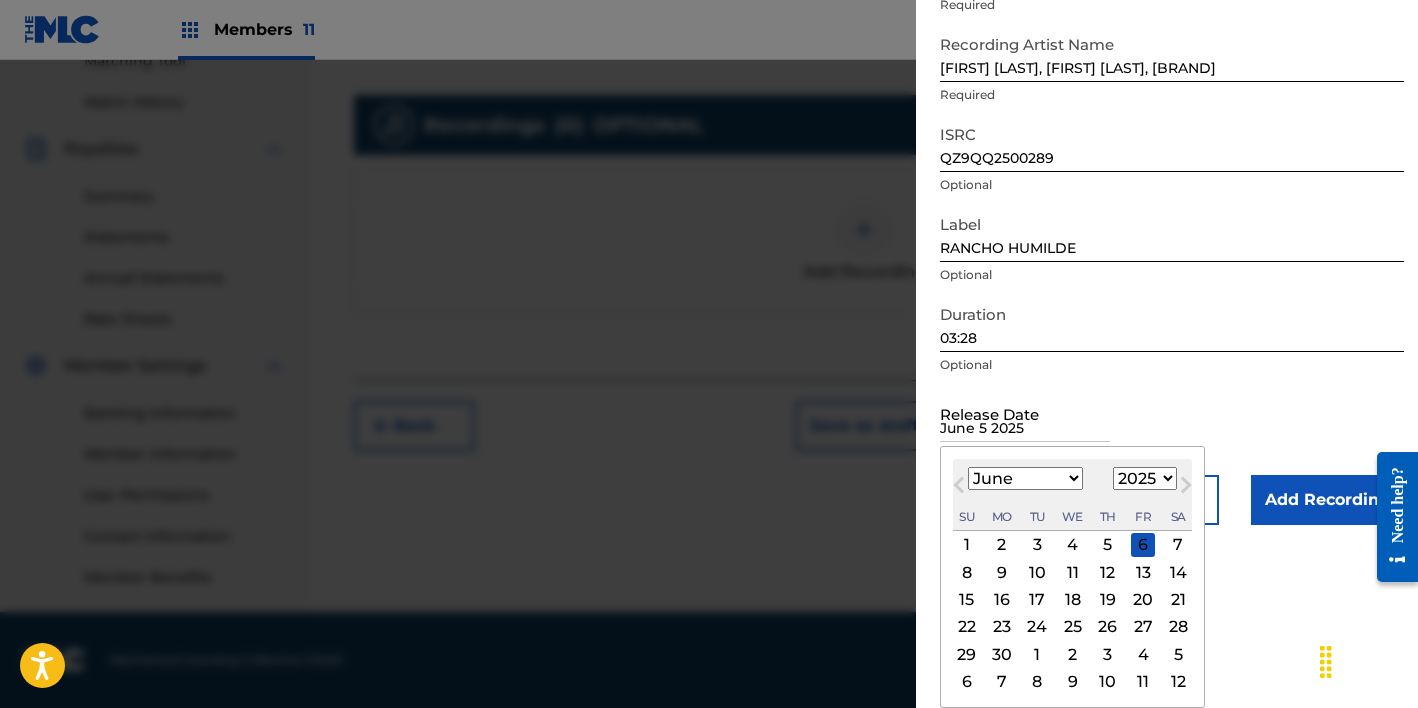scroll, scrollTop: 23, scrollLeft: 0, axis: vertical 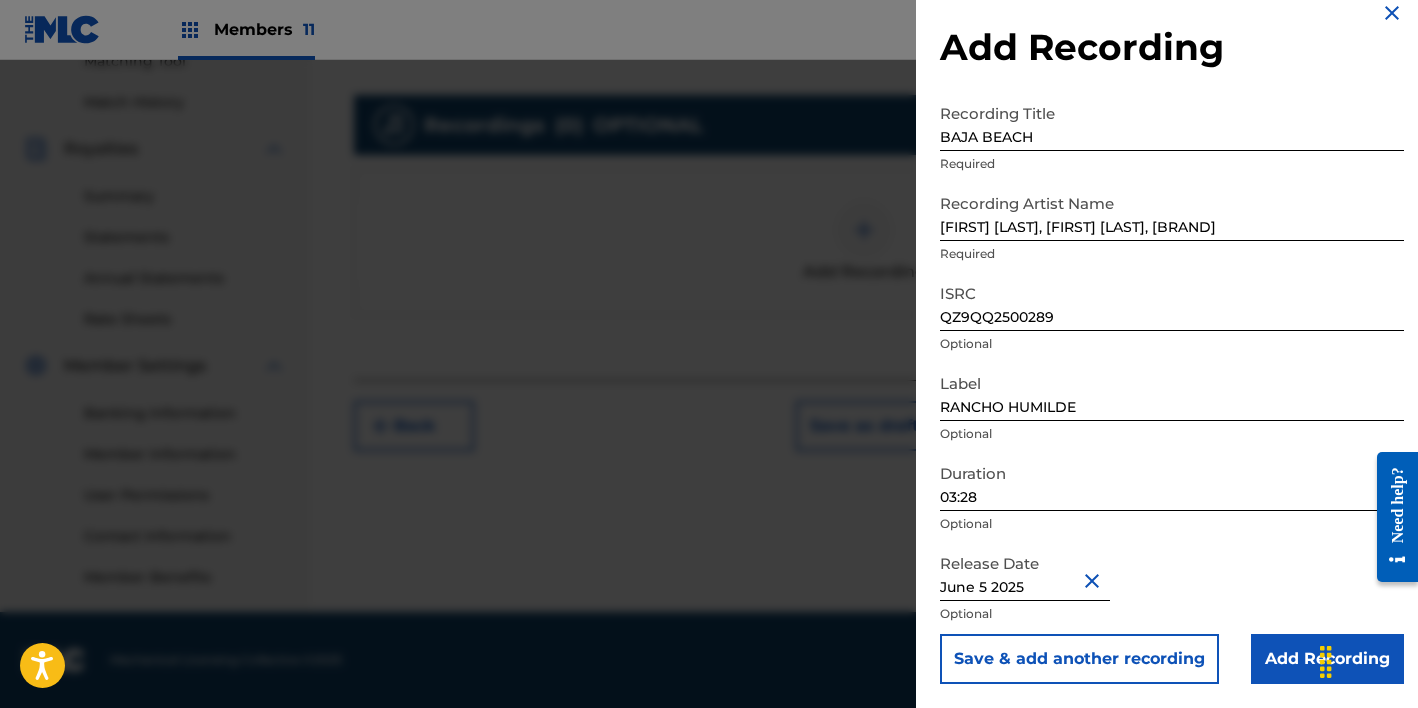 click on "Add Recording" at bounding box center [1327, 659] 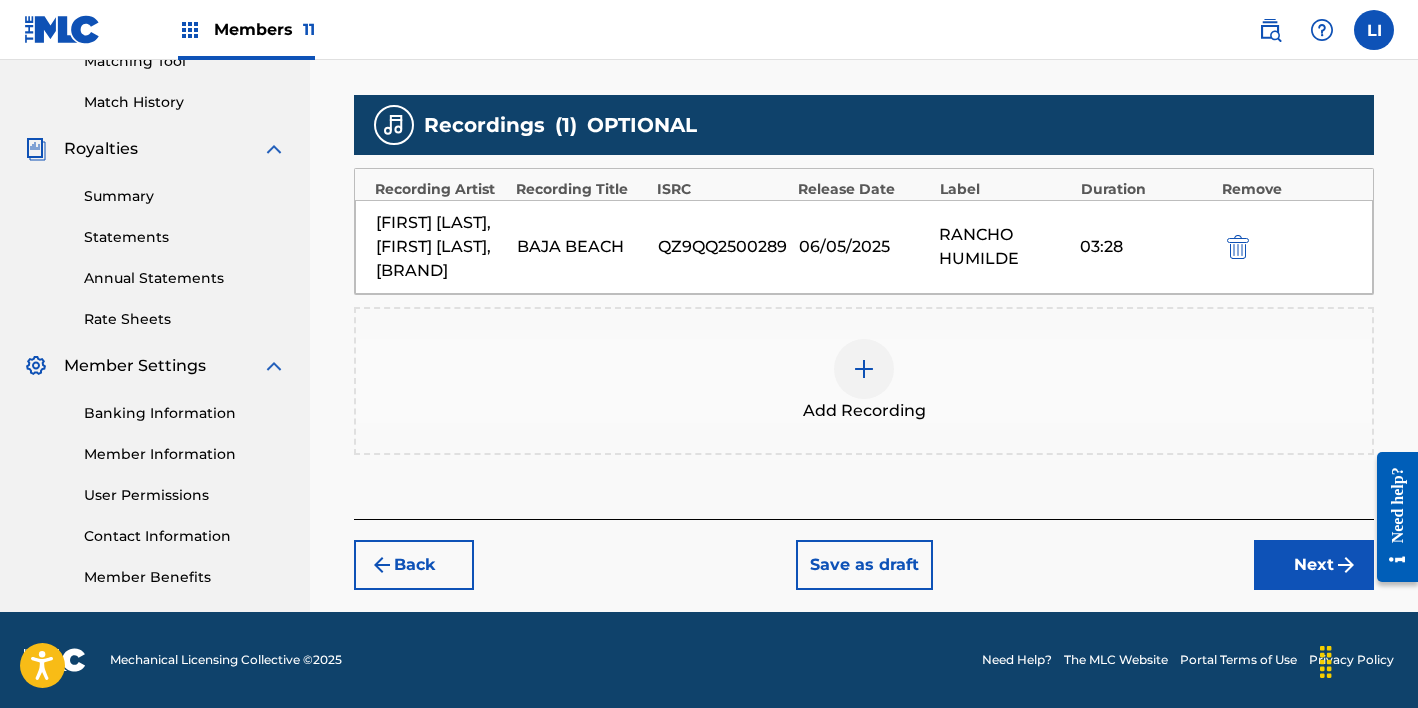 click on "Next" at bounding box center [1314, 565] 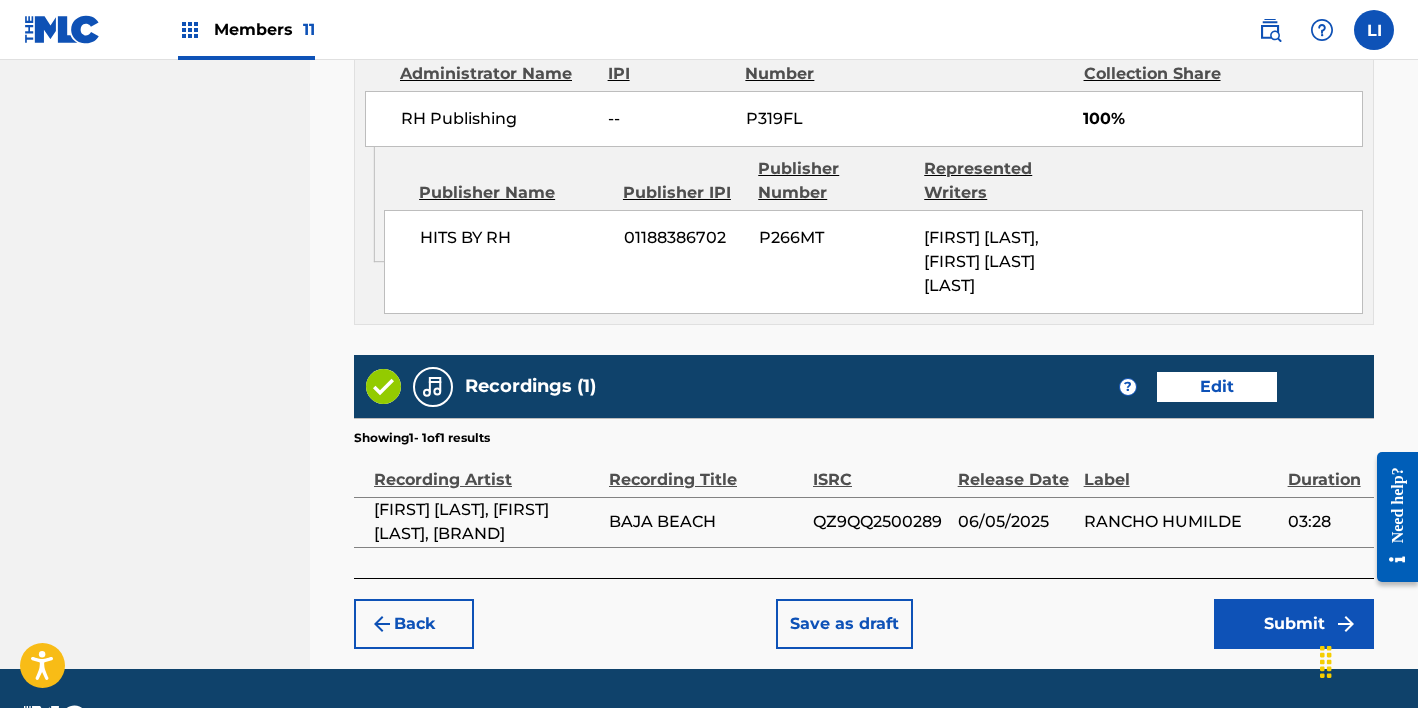 scroll, scrollTop: 1215, scrollLeft: 0, axis: vertical 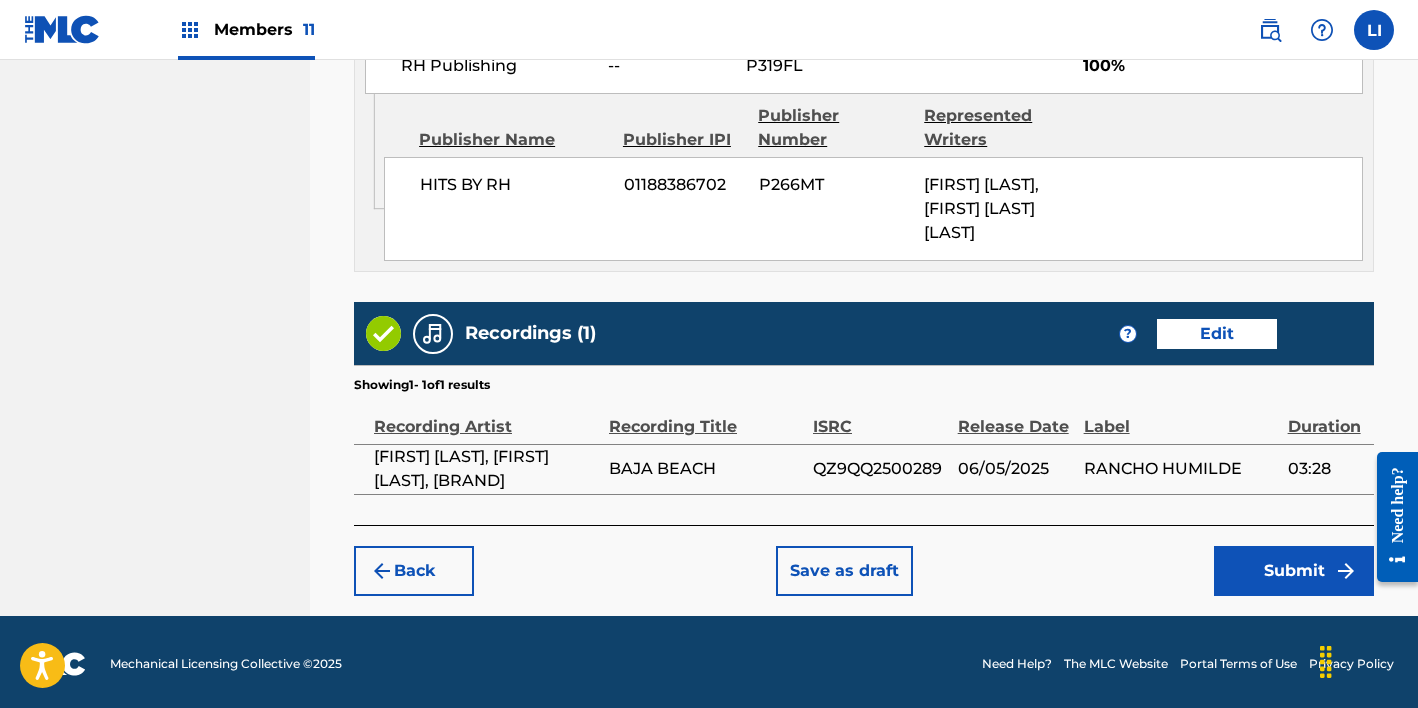click on "Submit" at bounding box center (1294, 571) 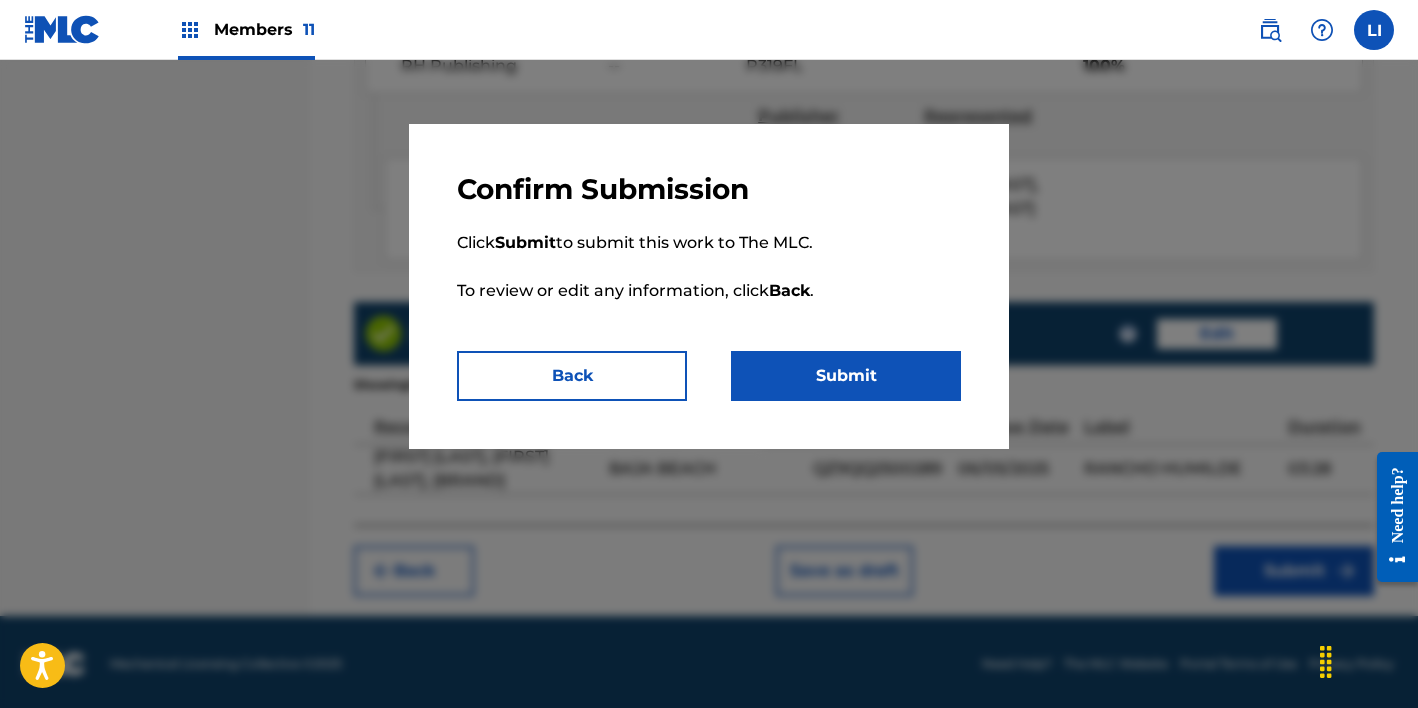 drag, startPoint x: 923, startPoint y: 398, endPoint x: 951, endPoint y: 399, distance: 28.01785 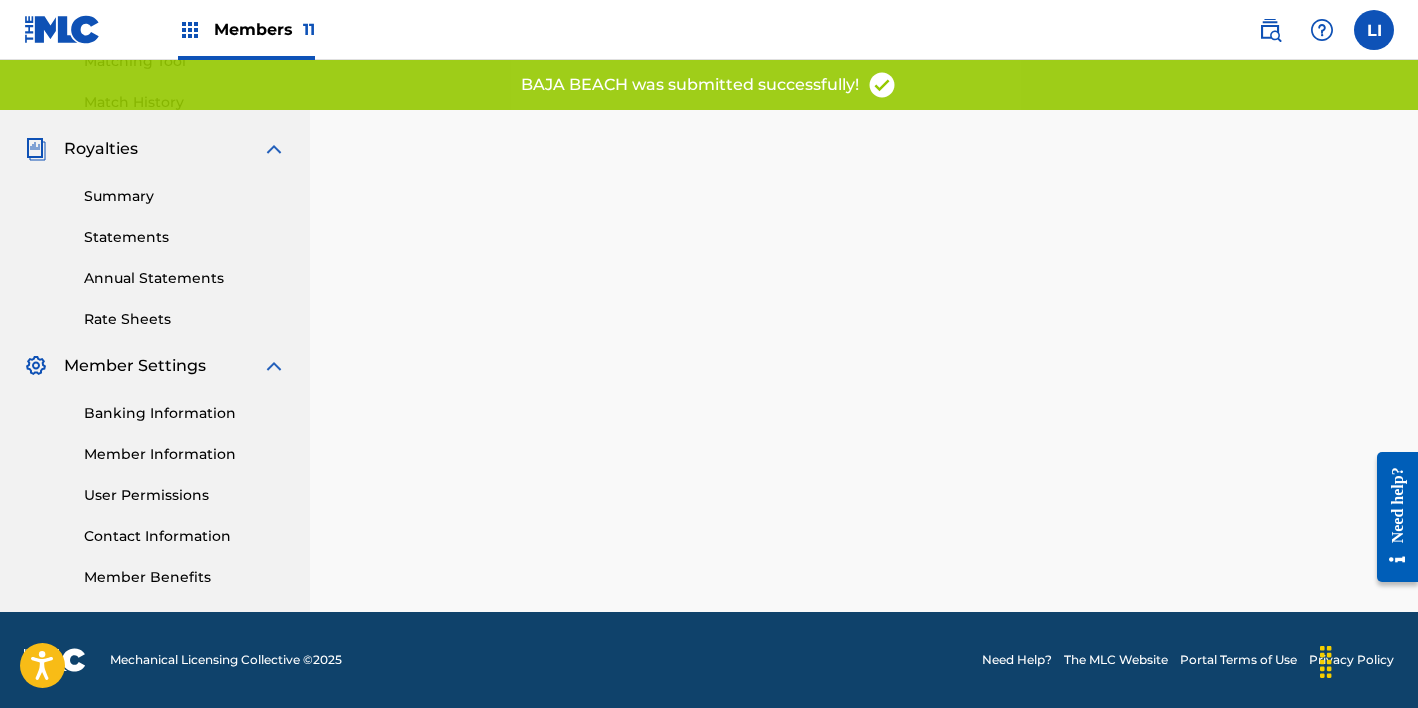 scroll, scrollTop: 0, scrollLeft: 0, axis: both 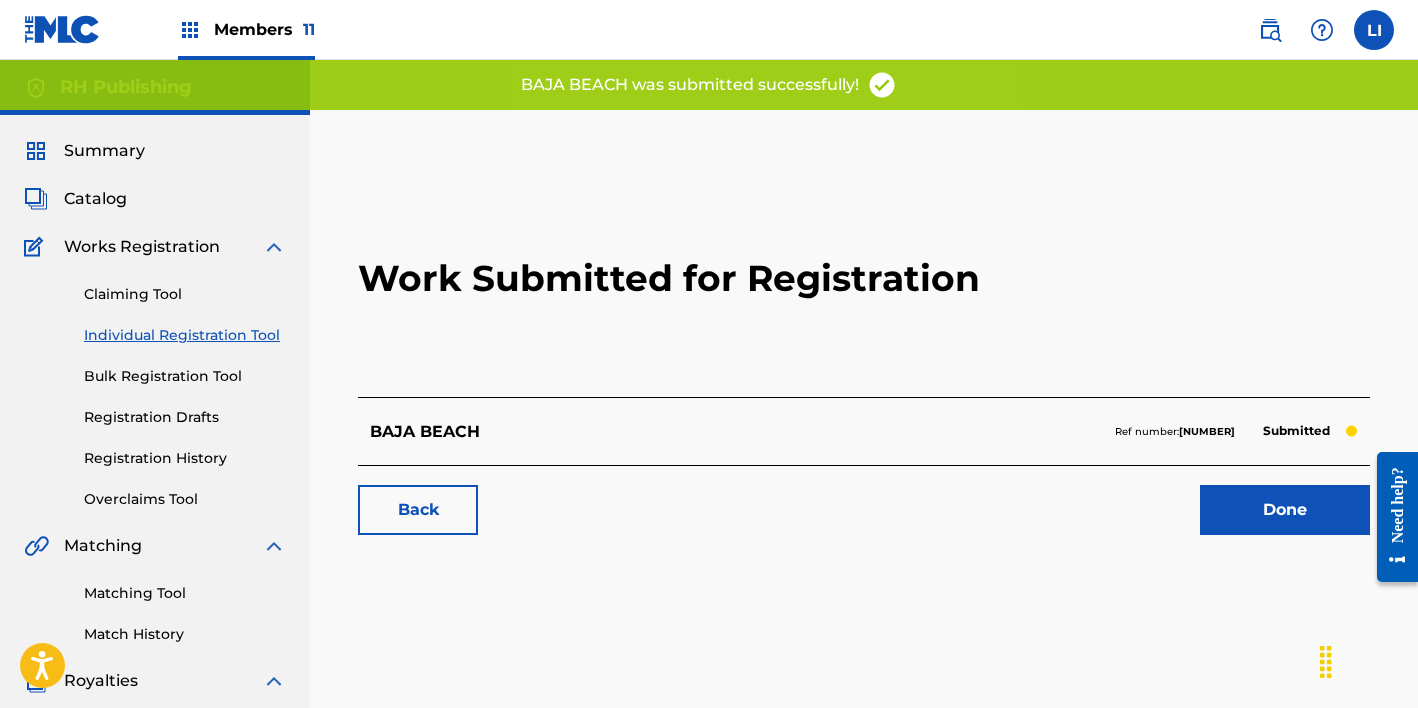 click on "Done" at bounding box center [1285, 510] 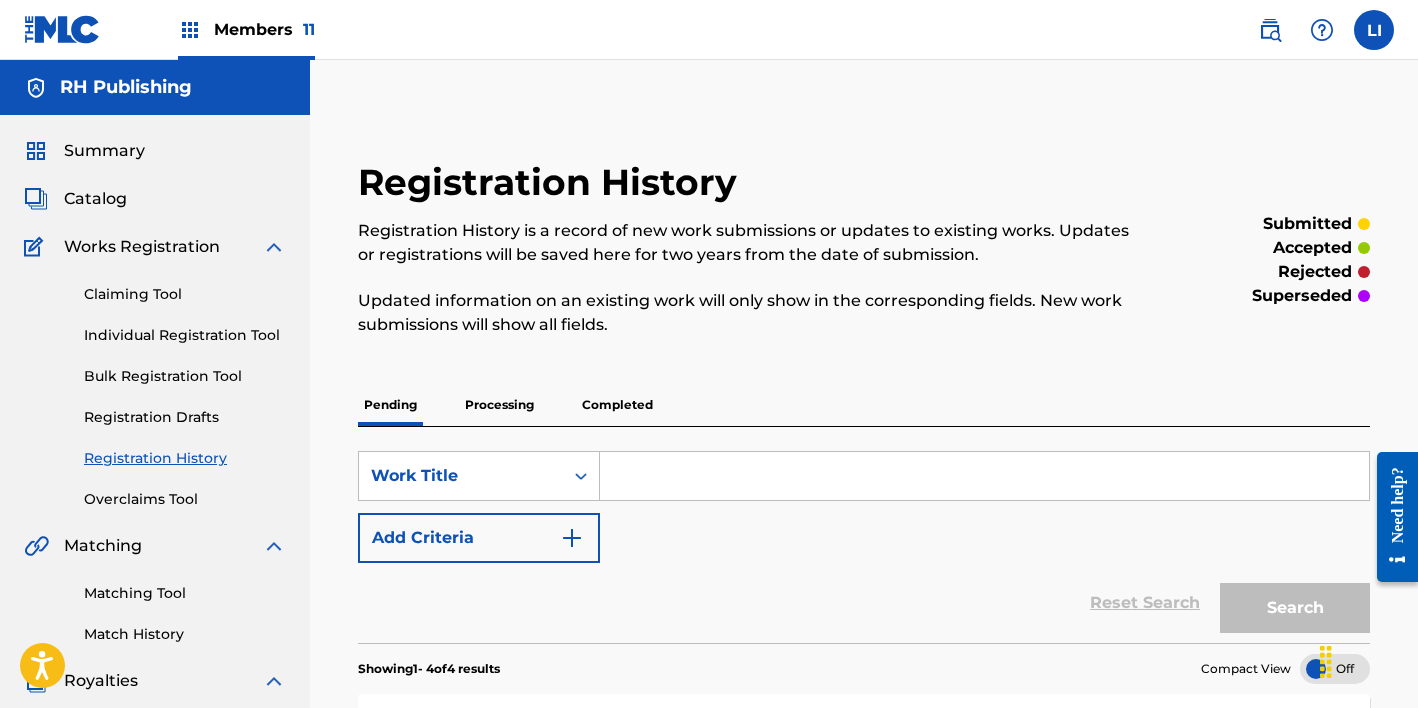 click on "Individual Registration Tool" at bounding box center (185, 335) 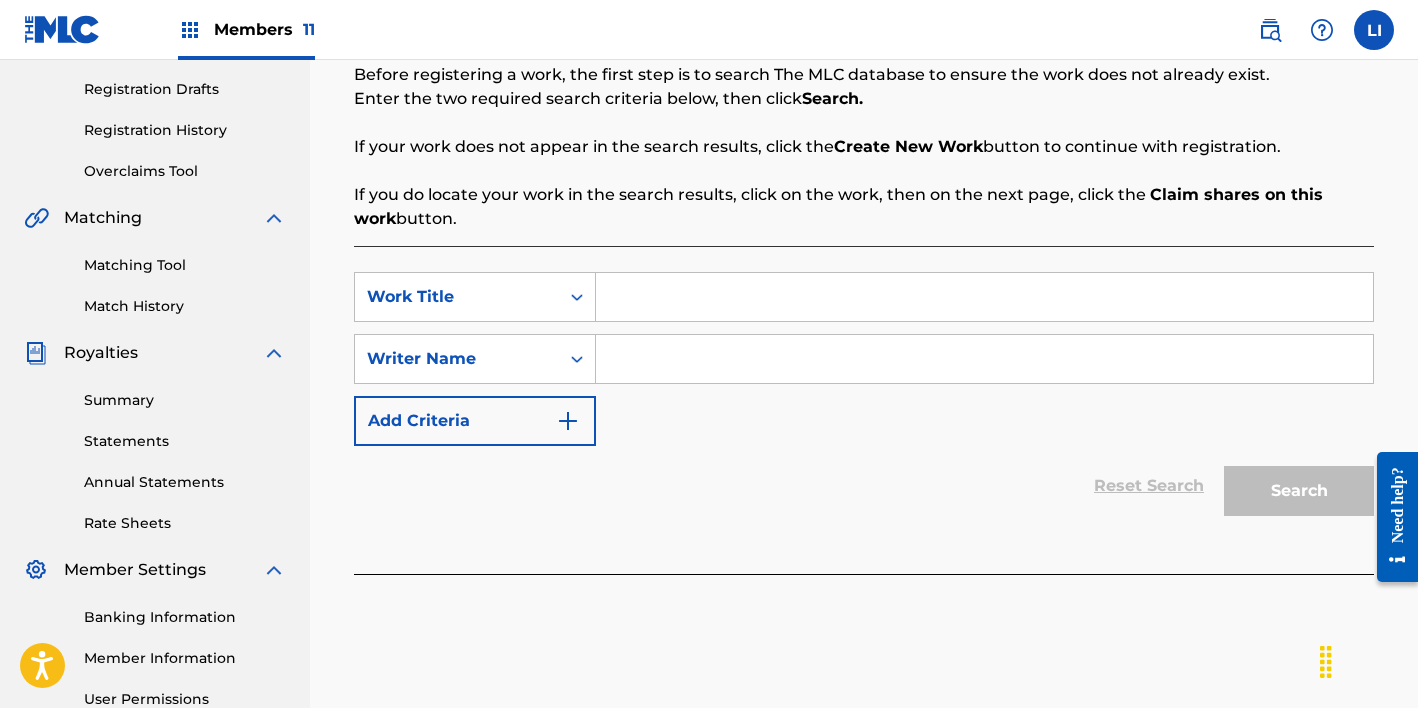 scroll, scrollTop: 339, scrollLeft: 0, axis: vertical 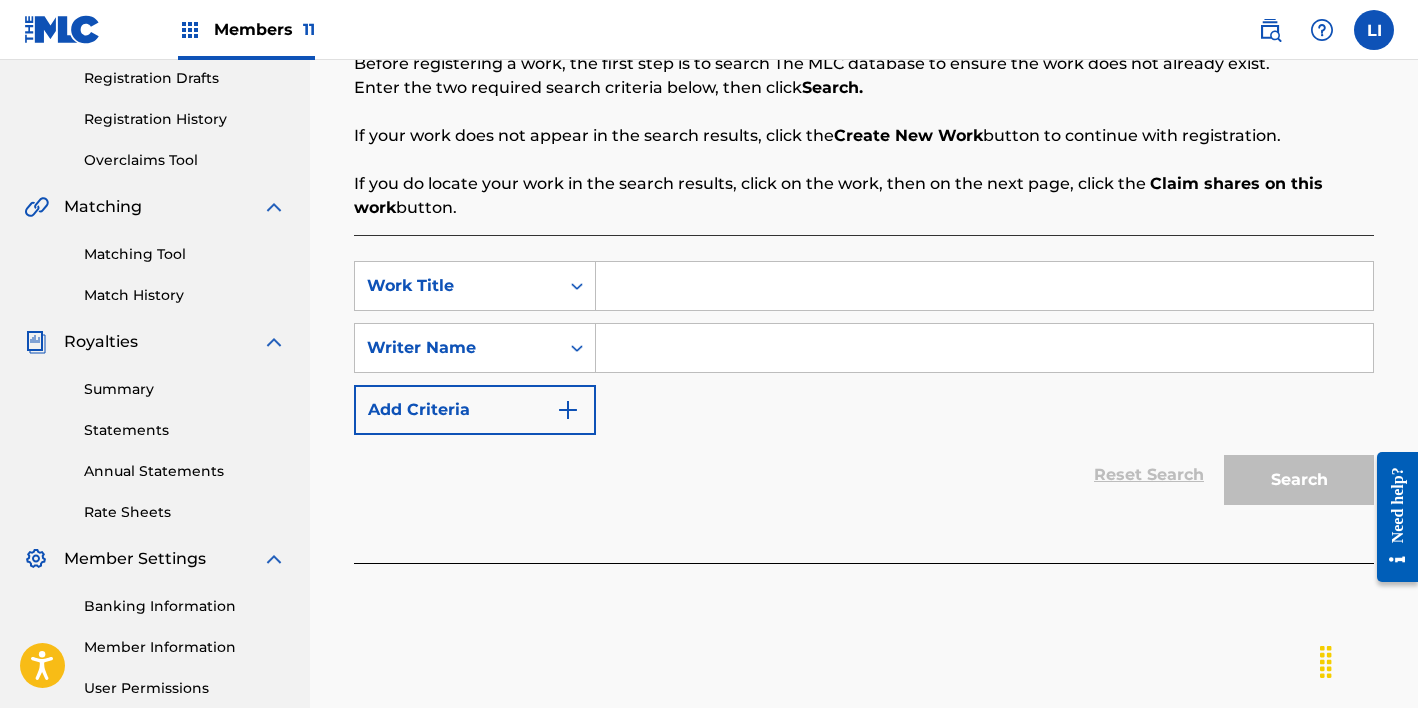 click at bounding box center [984, 286] 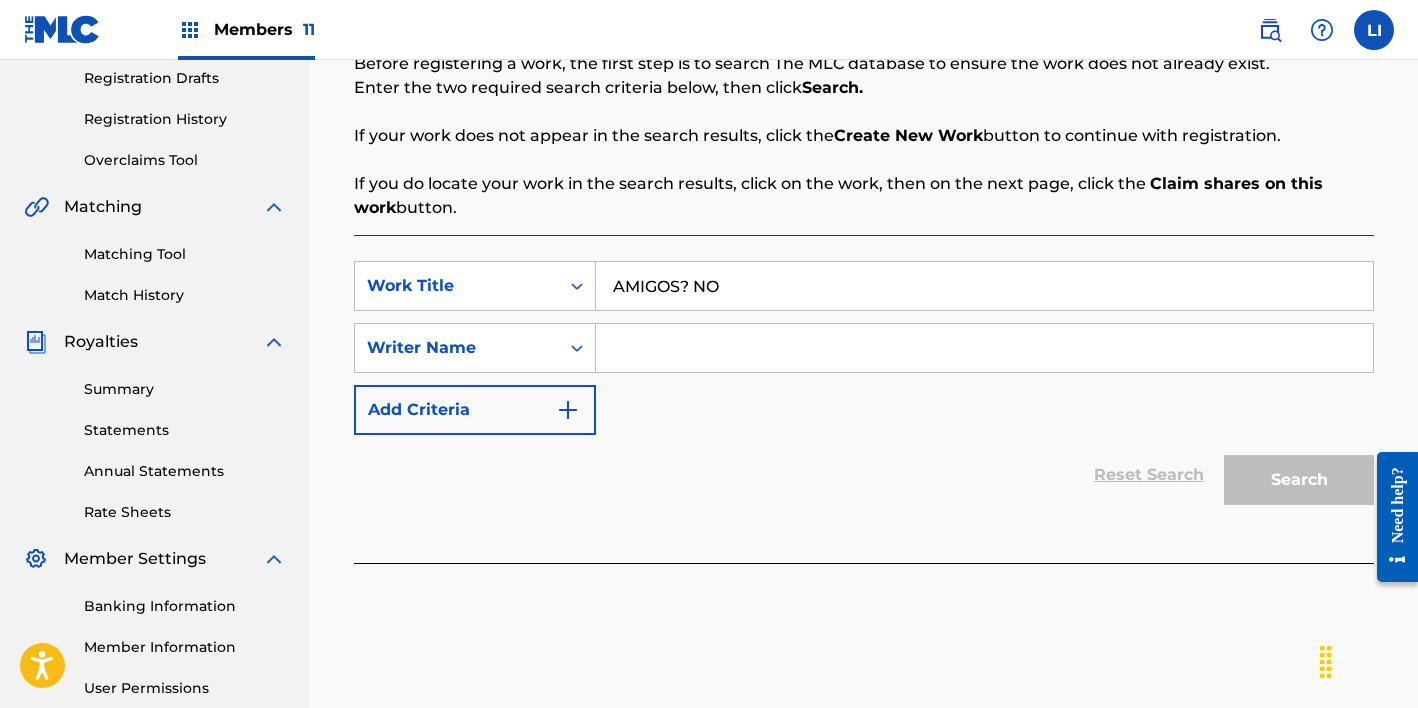 type on "AMIGOS? NO" 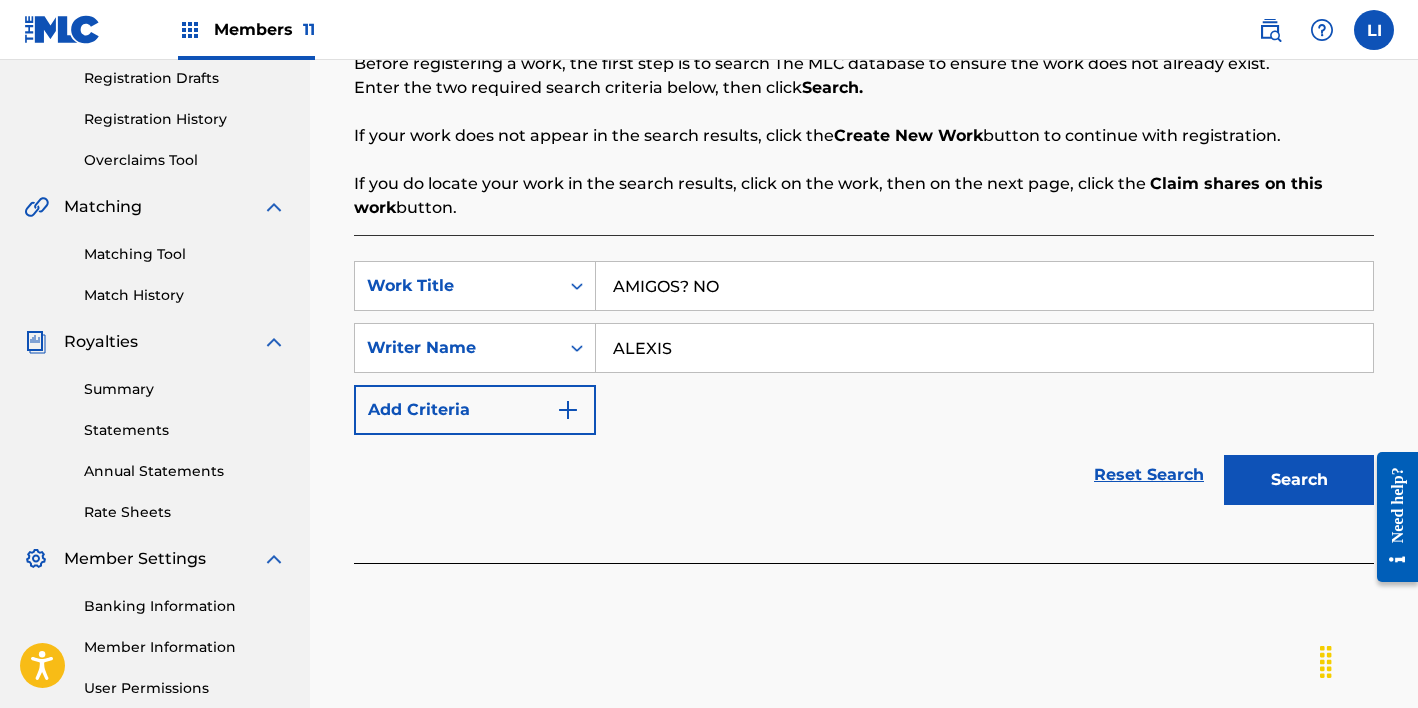 type on "ALEXIS" 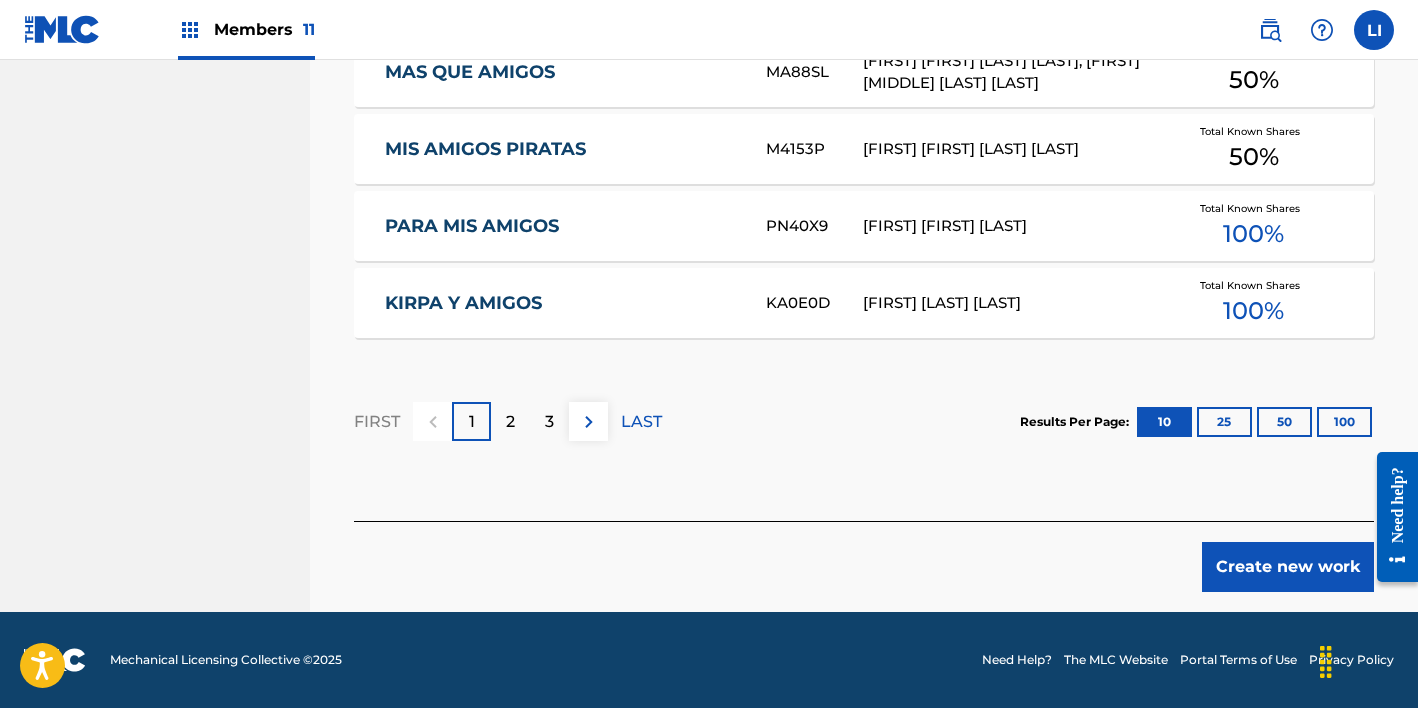 click on "Create new work" at bounding box center (1288, 567) 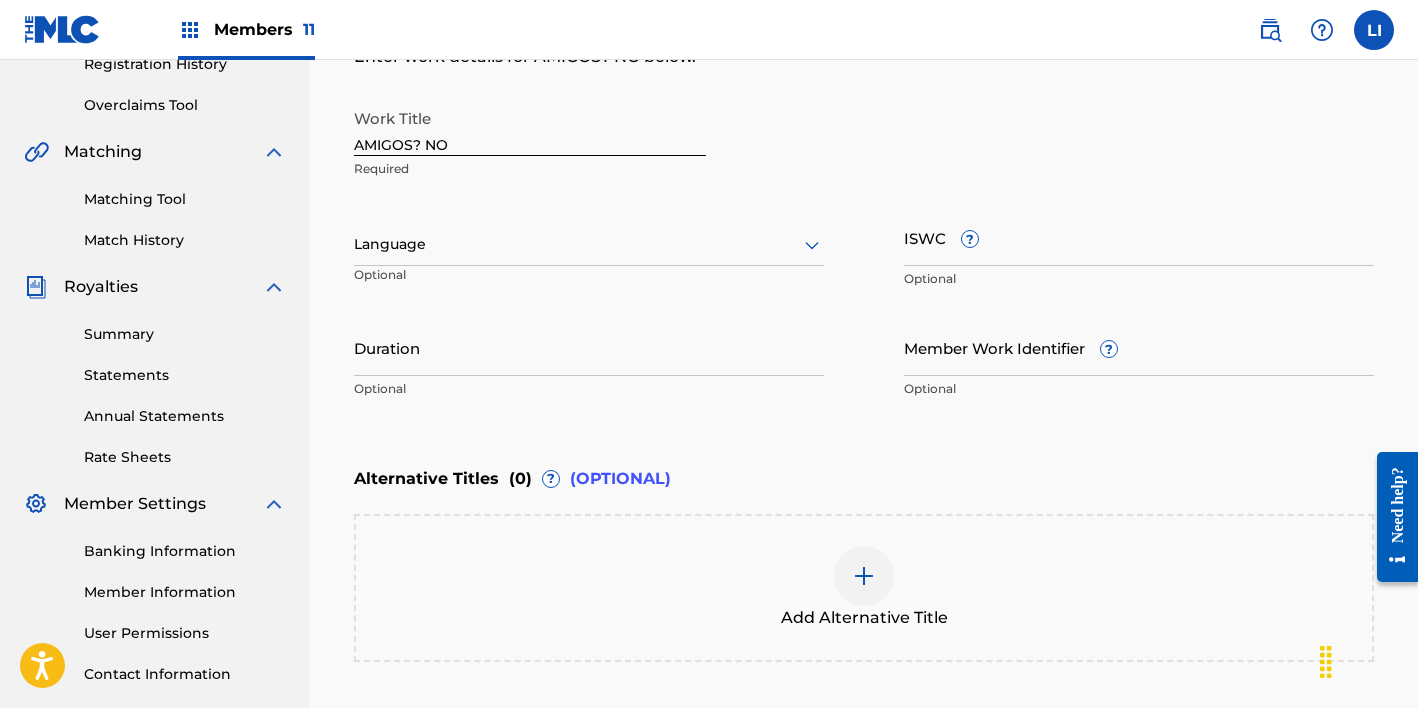 scroll, scrollTop: 393, scrollLeft: 0, axis: vertical 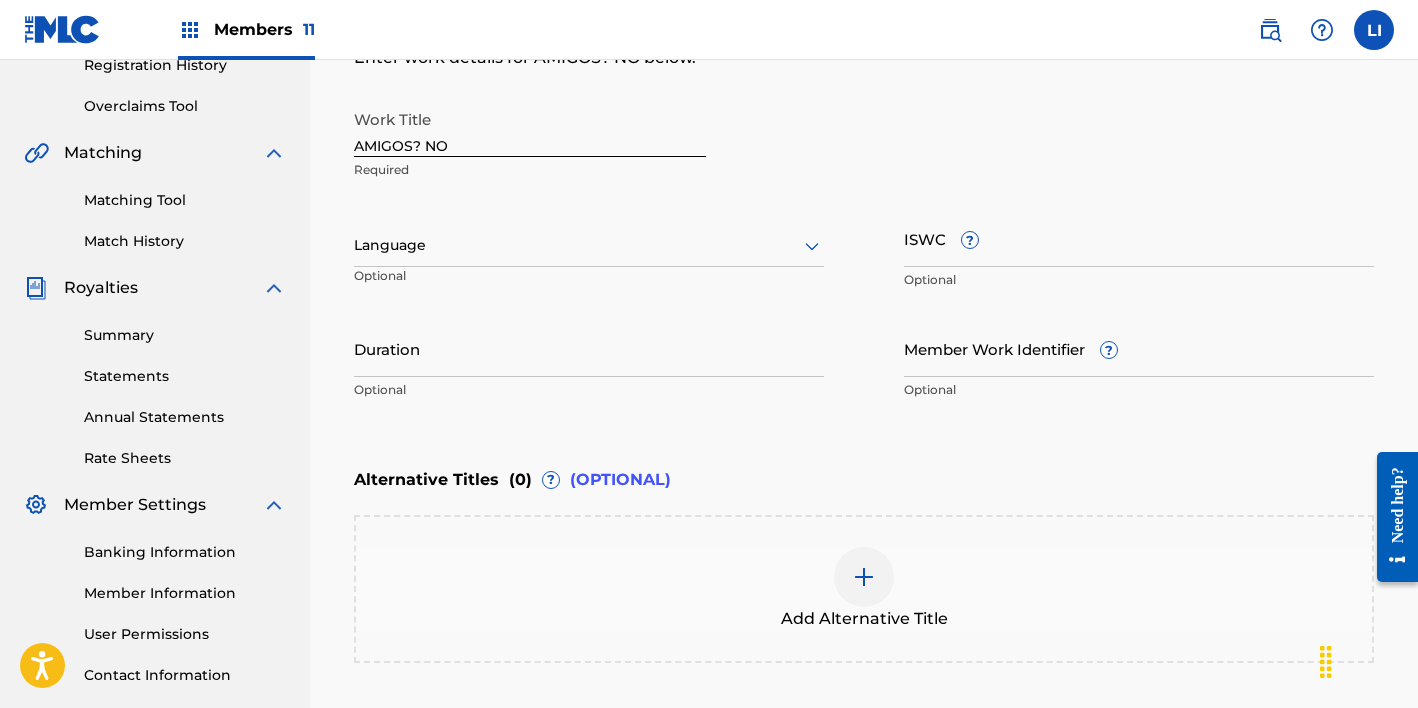 drag, startPoint x: 428, startPoint y: 226, endPoint x: 431, endPoint y: 241, distance: 15.297058 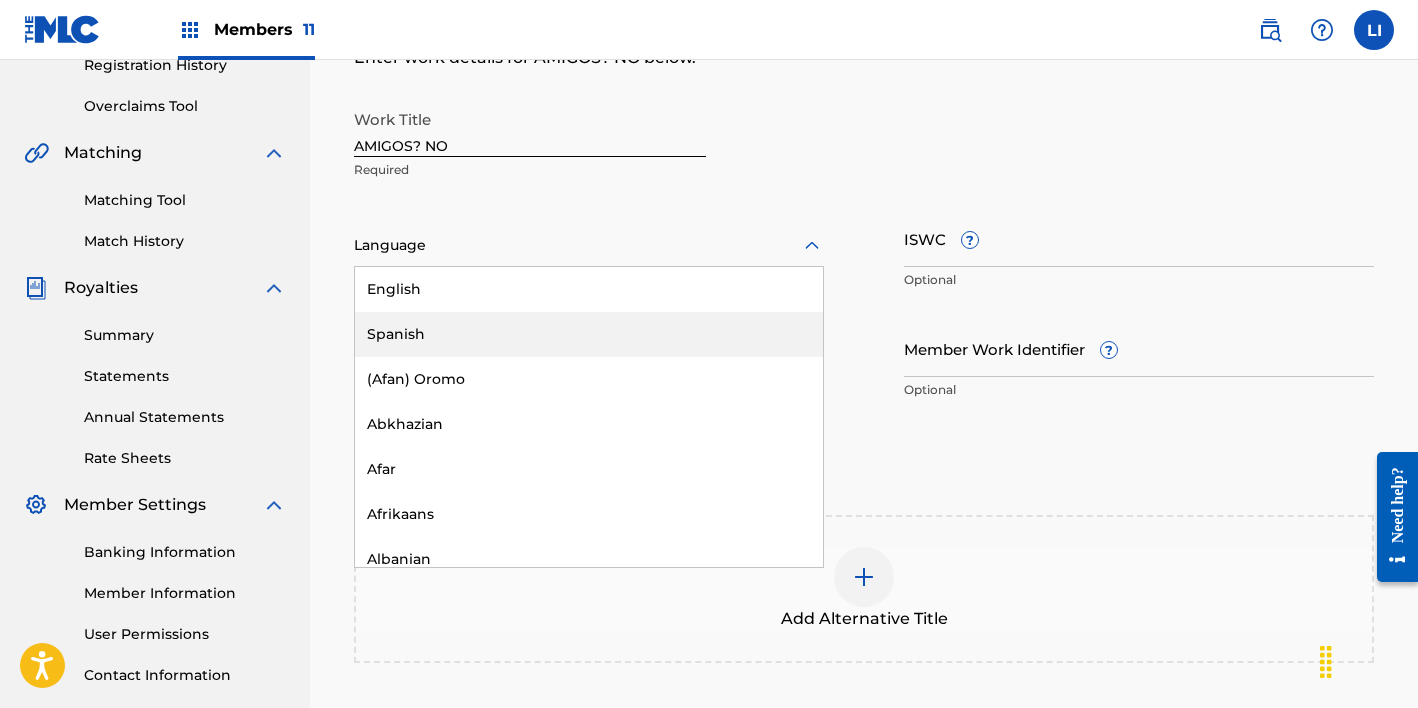 click on "Spanish" at bounding box center [589, 334] 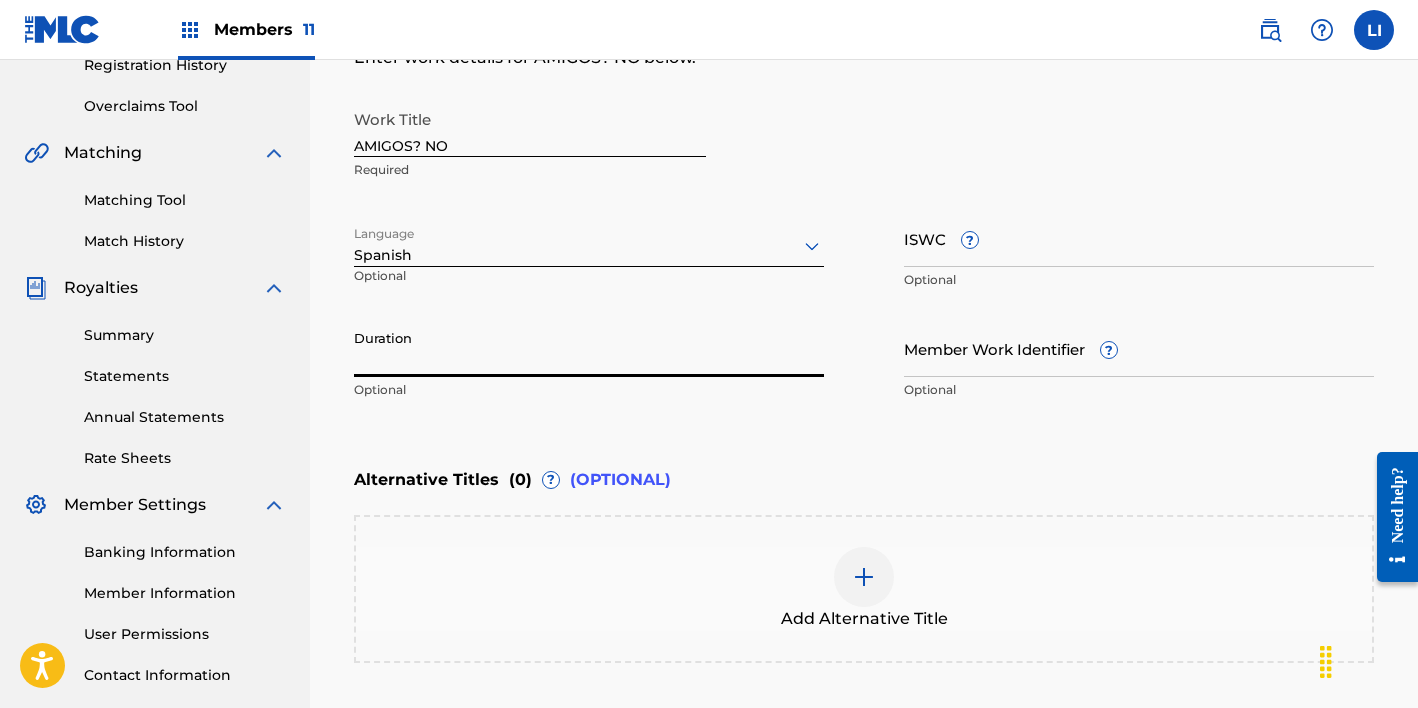 click on "Duration" at bounding box center [589, 348] 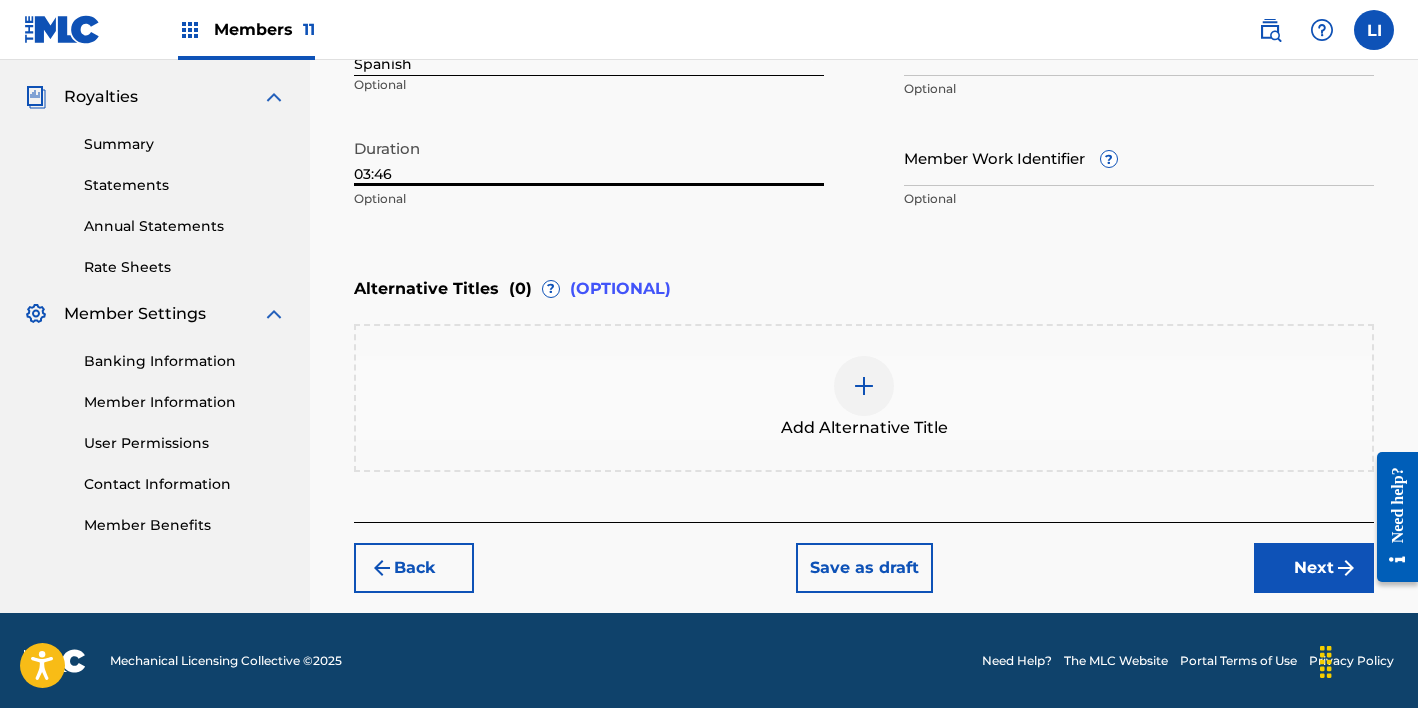 type on "03:46" 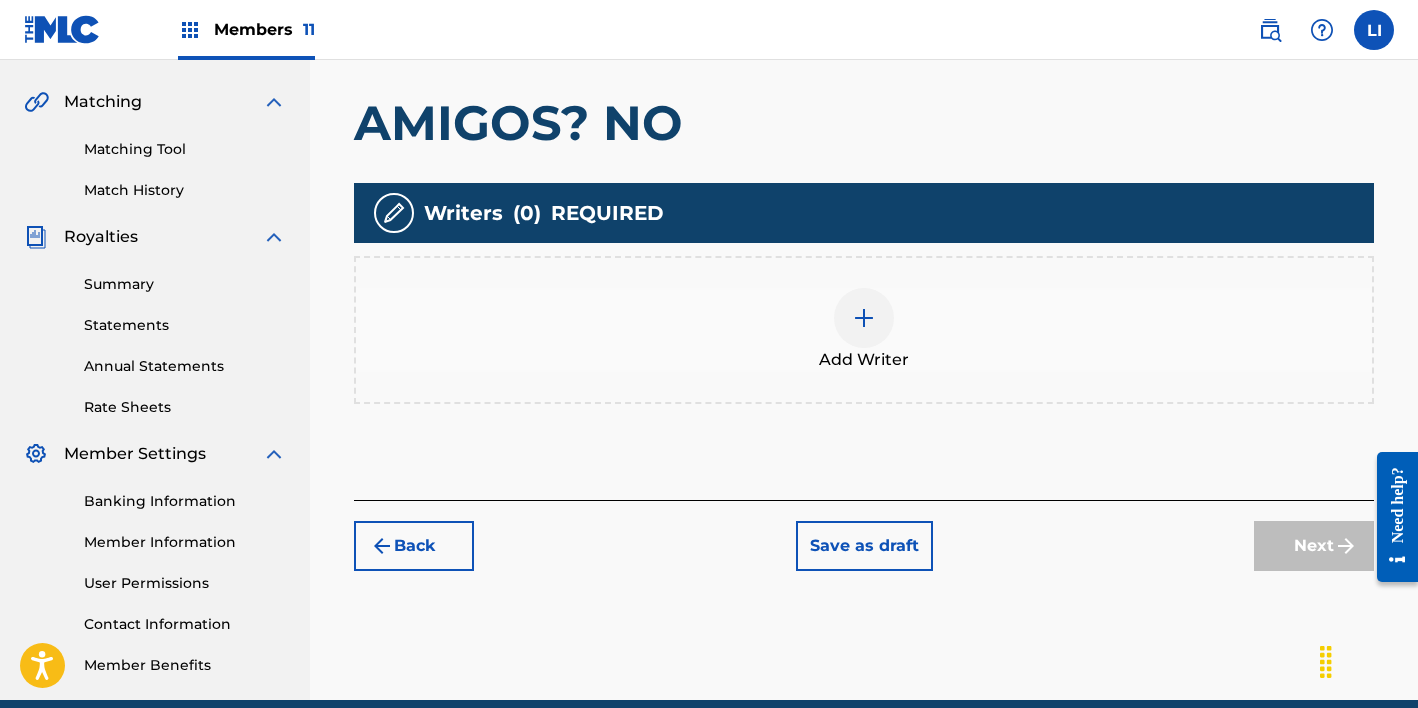 scroll, scrollTop: 448, scrollLeft: 0, axis: vertical 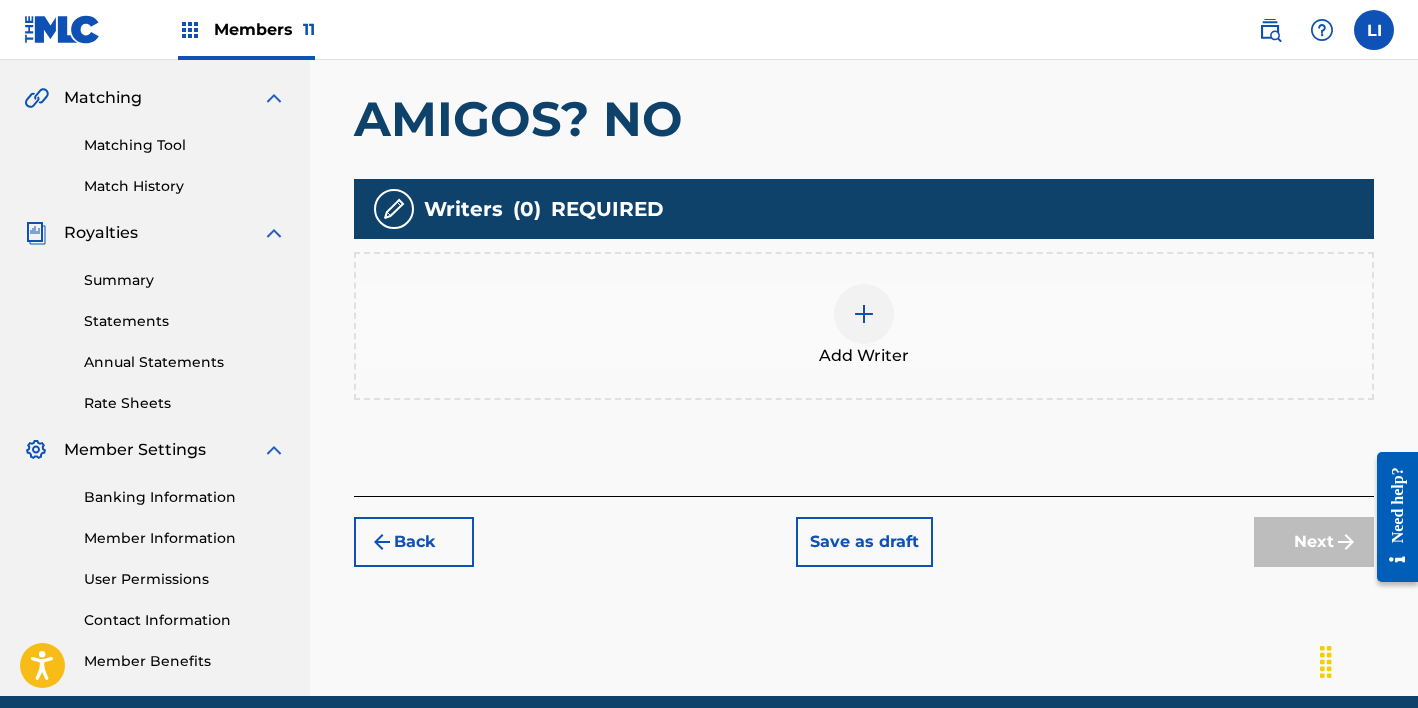 click on "Add Writer" at bounding box center [864, 326] 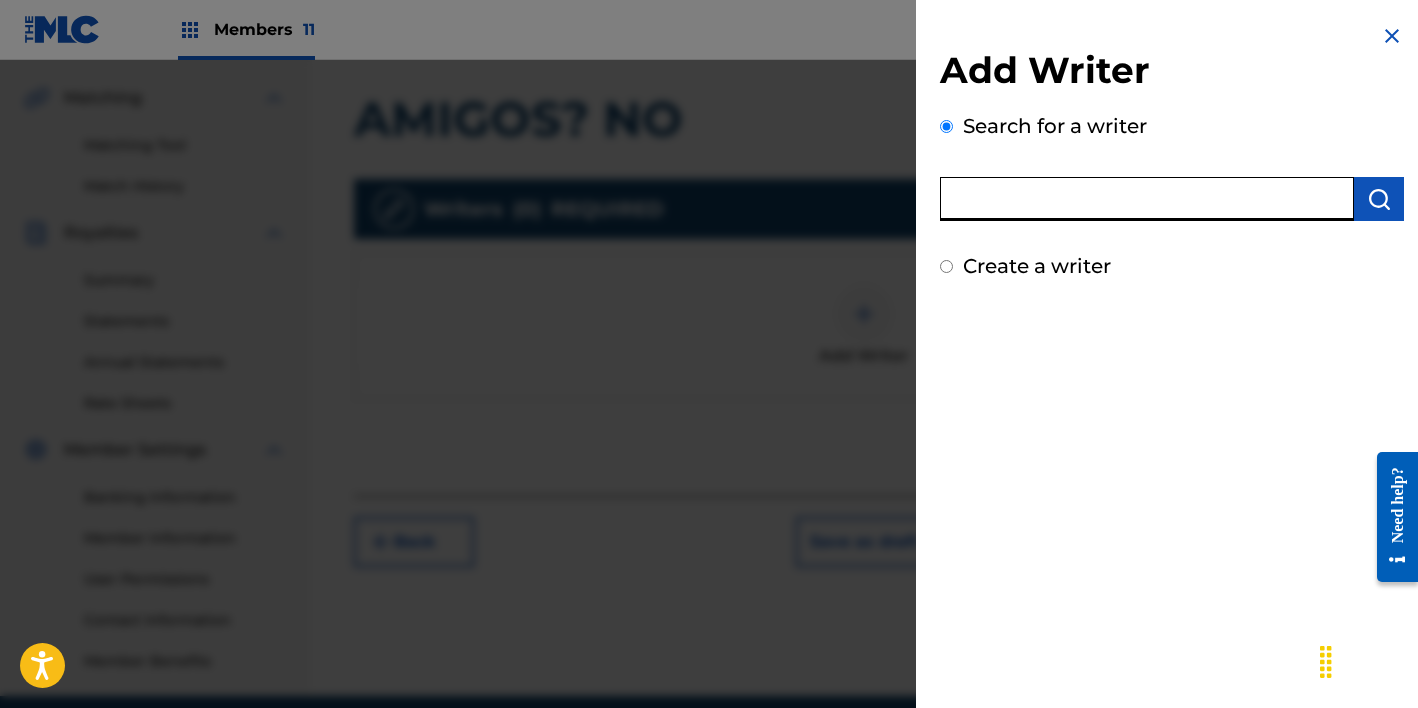 click at bounding box center [1147, 199] 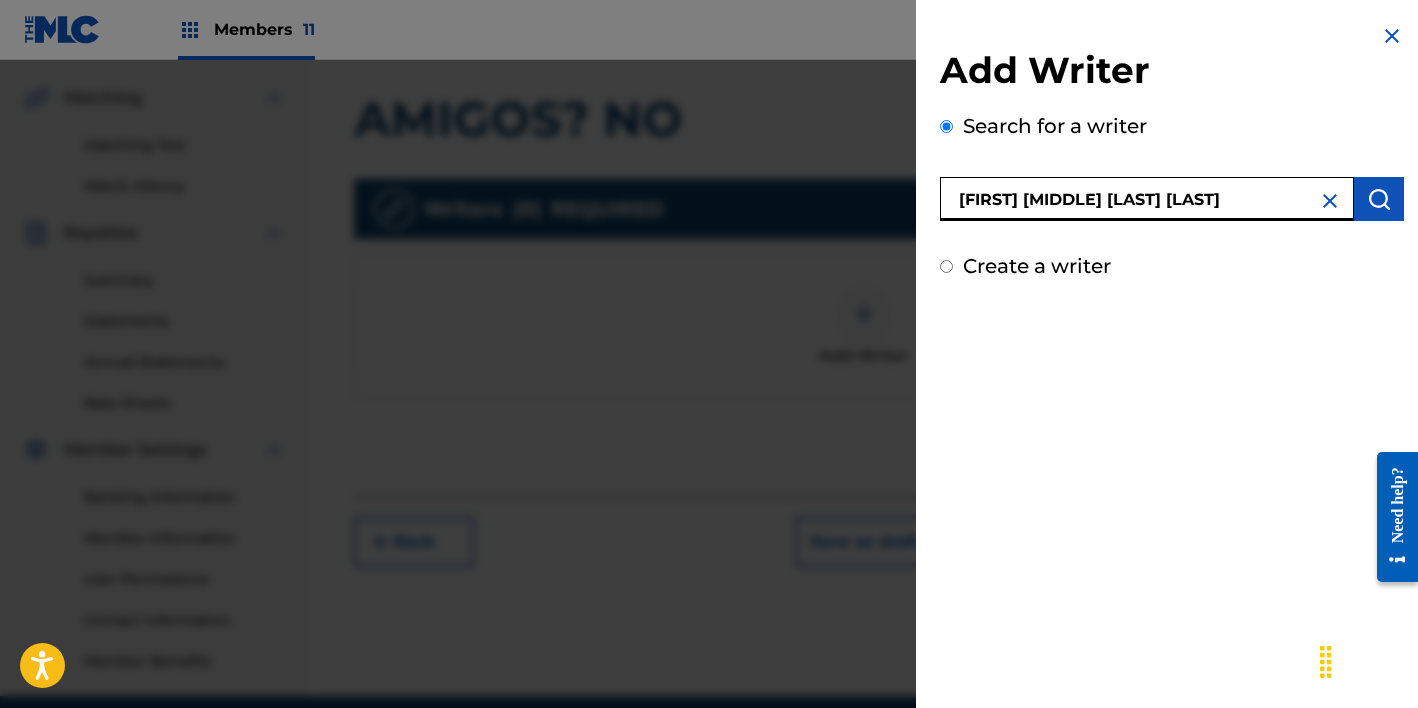 type on "[FIRST] [MIDDLE] [LAST] [LAST]" 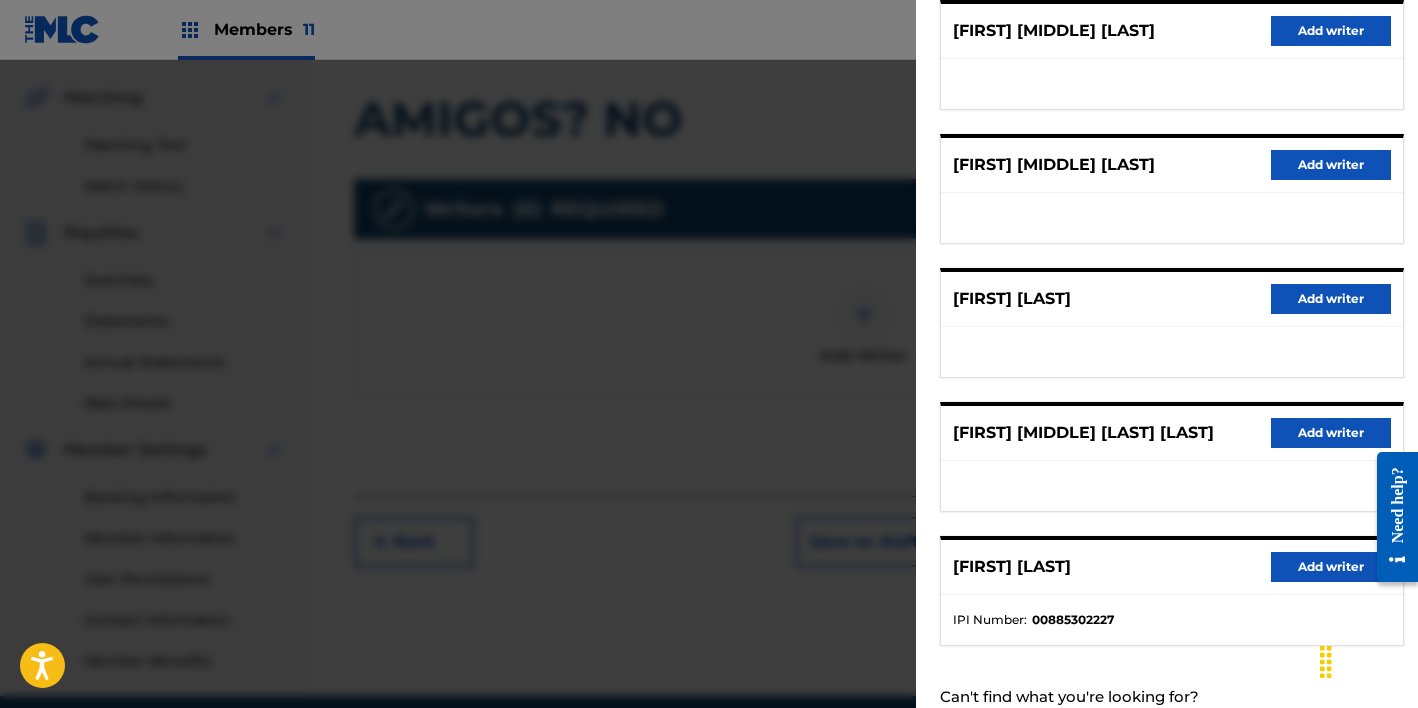 scroll, scrollTop: 334, scrollLeft: 0, axis: vertical 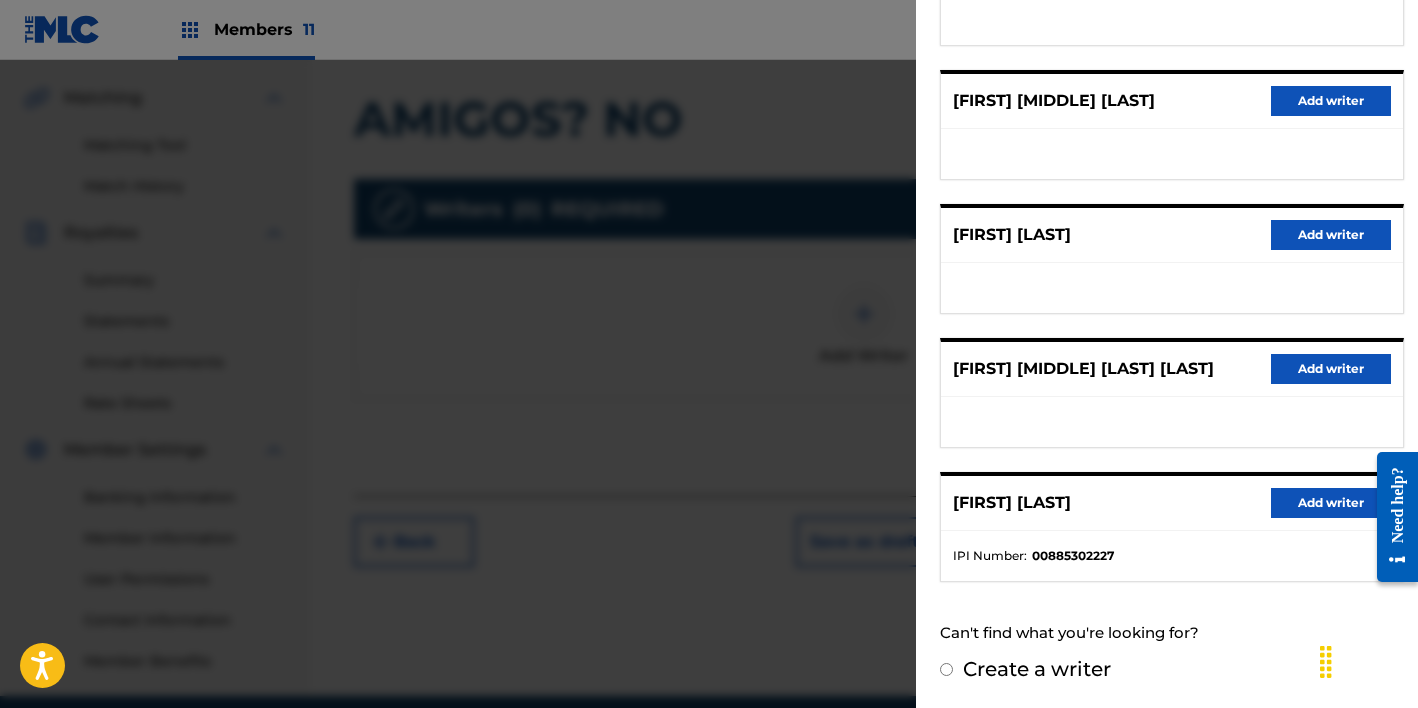 click on "Add writer" at bounding box center [1331, 503] 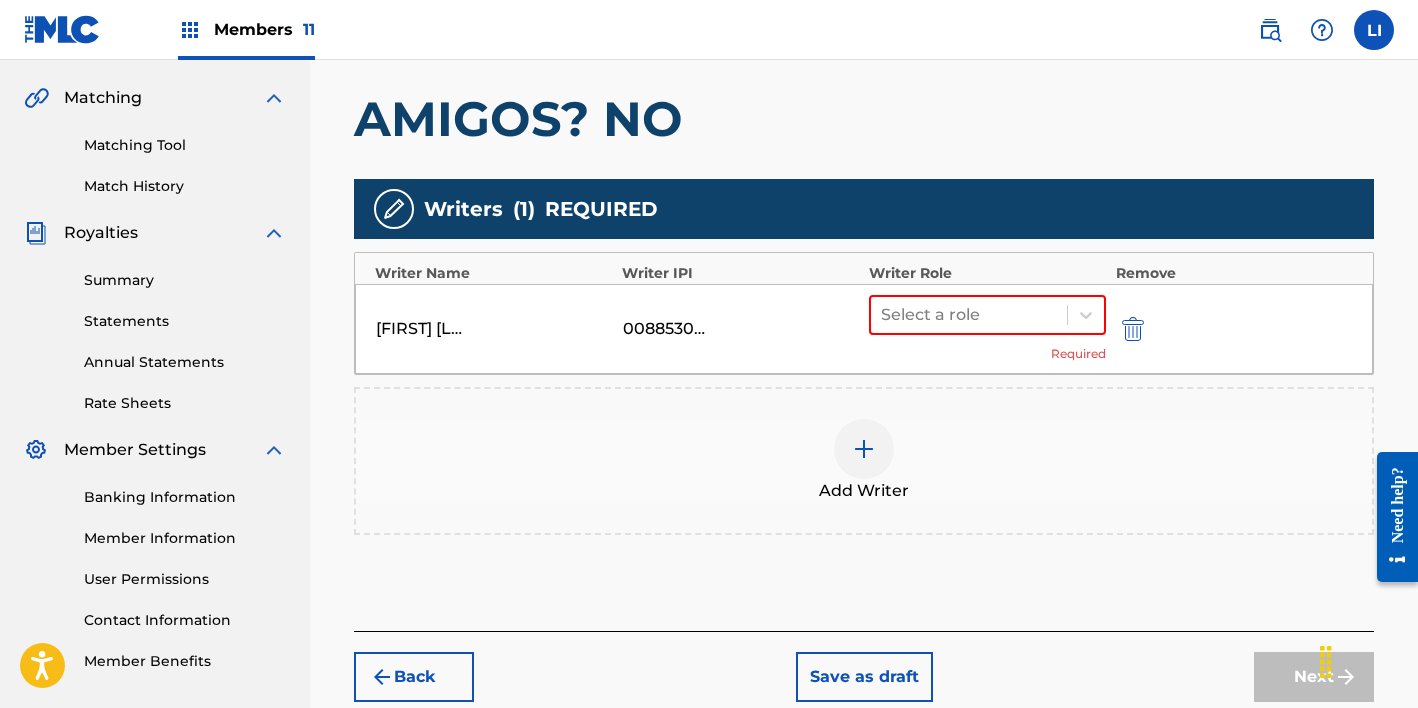 click at bounding box center [864, 449] 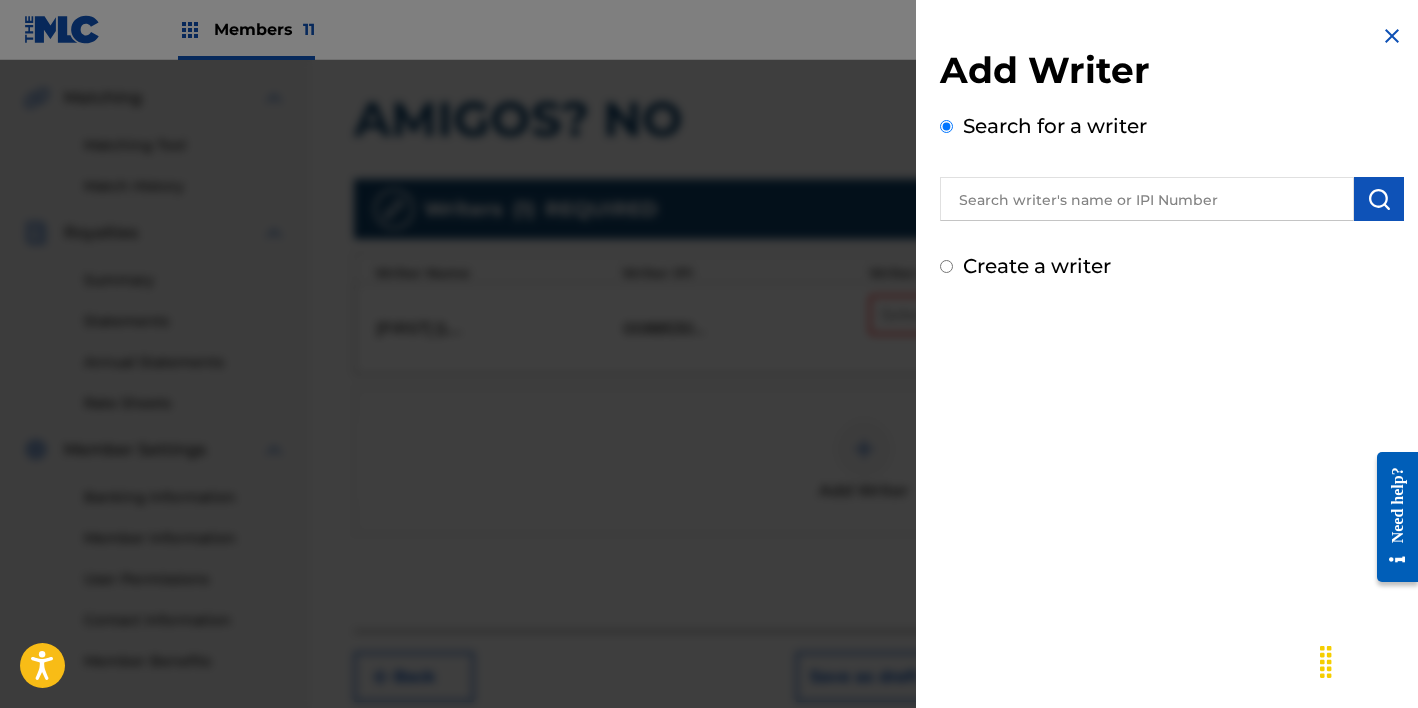 click at bounding box center [1147, 199] 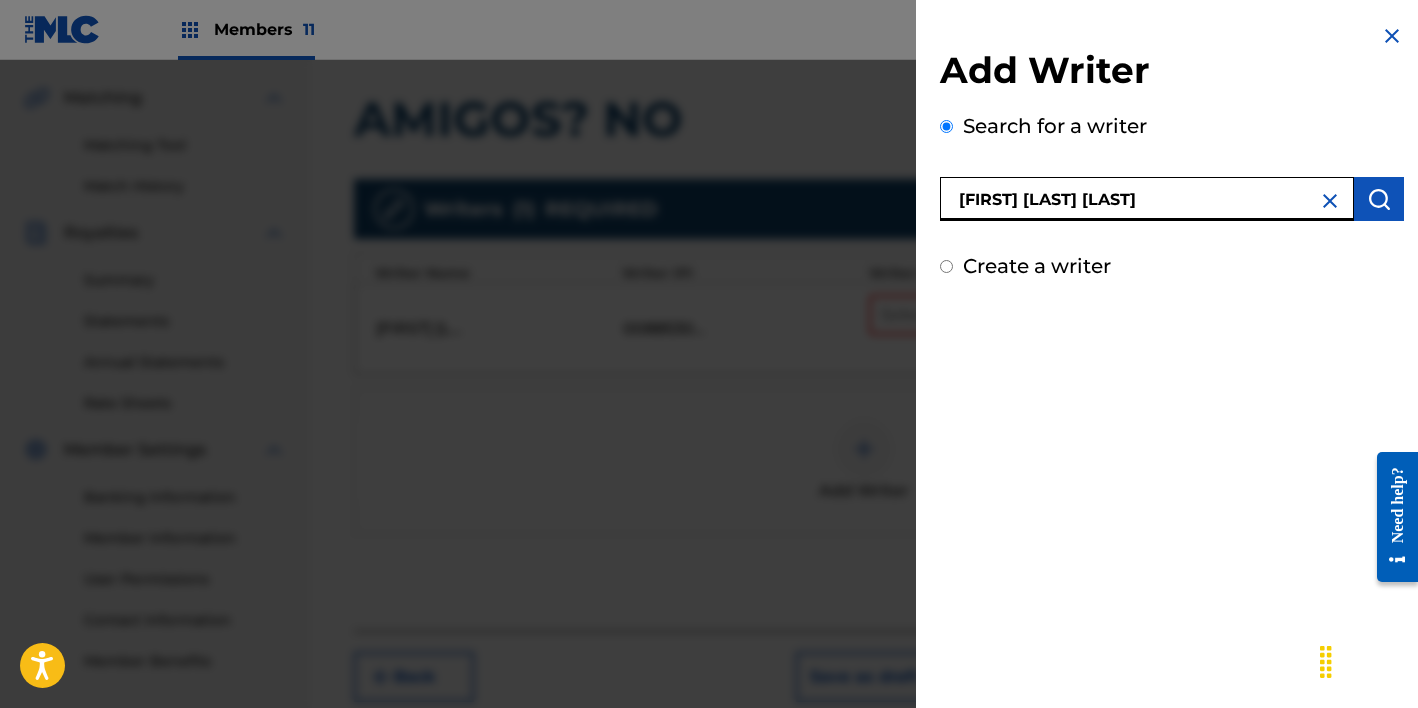 type on "[FIRST] [LAST] [LAST]" 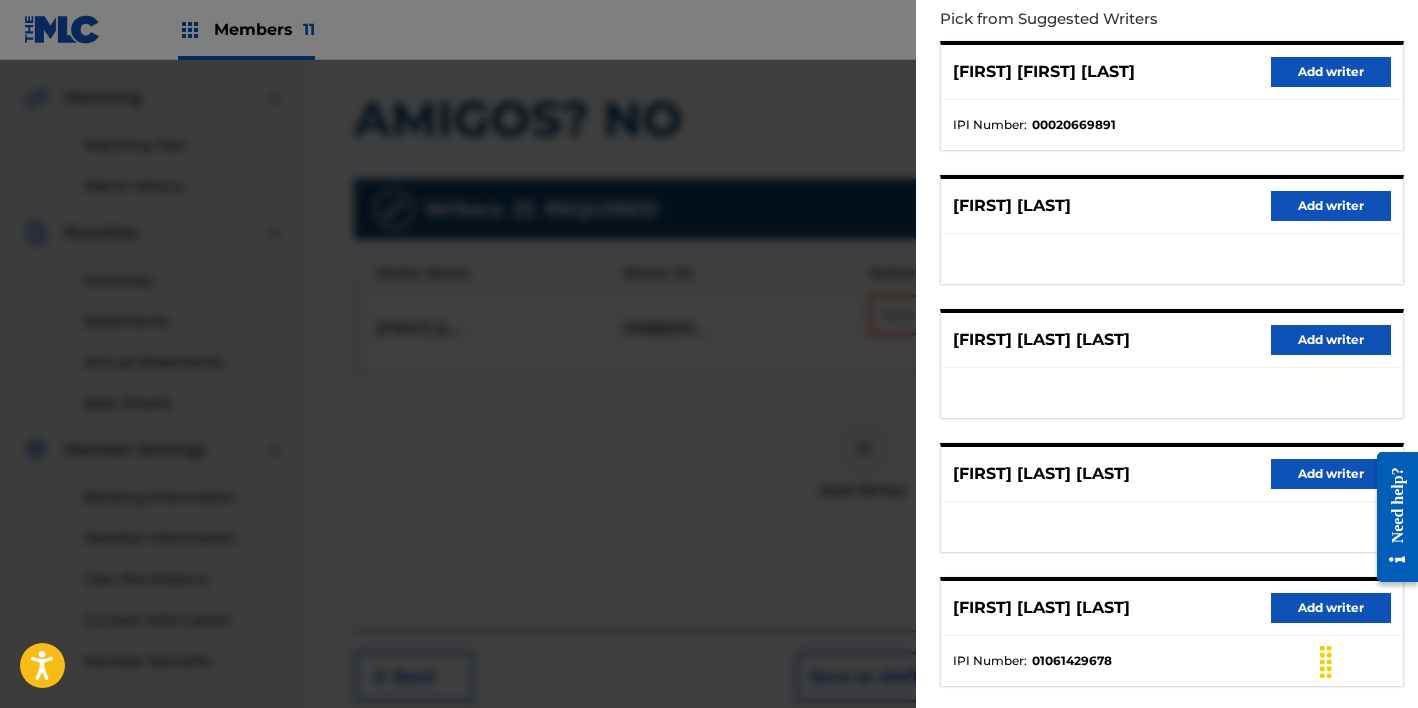 scroll, scrollTop: 334, scrollLeft: 0, axis: vertical 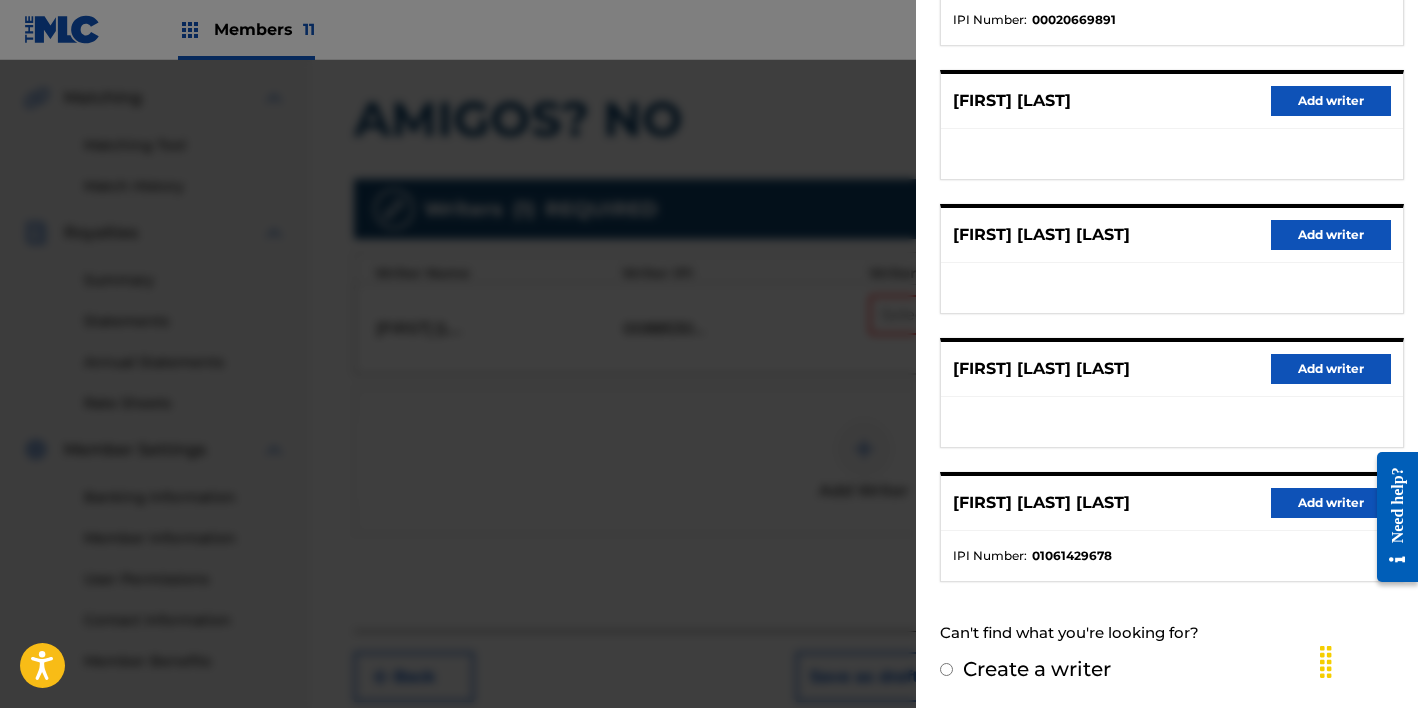 click on "Add writer" at bounding box center (1331, 503) 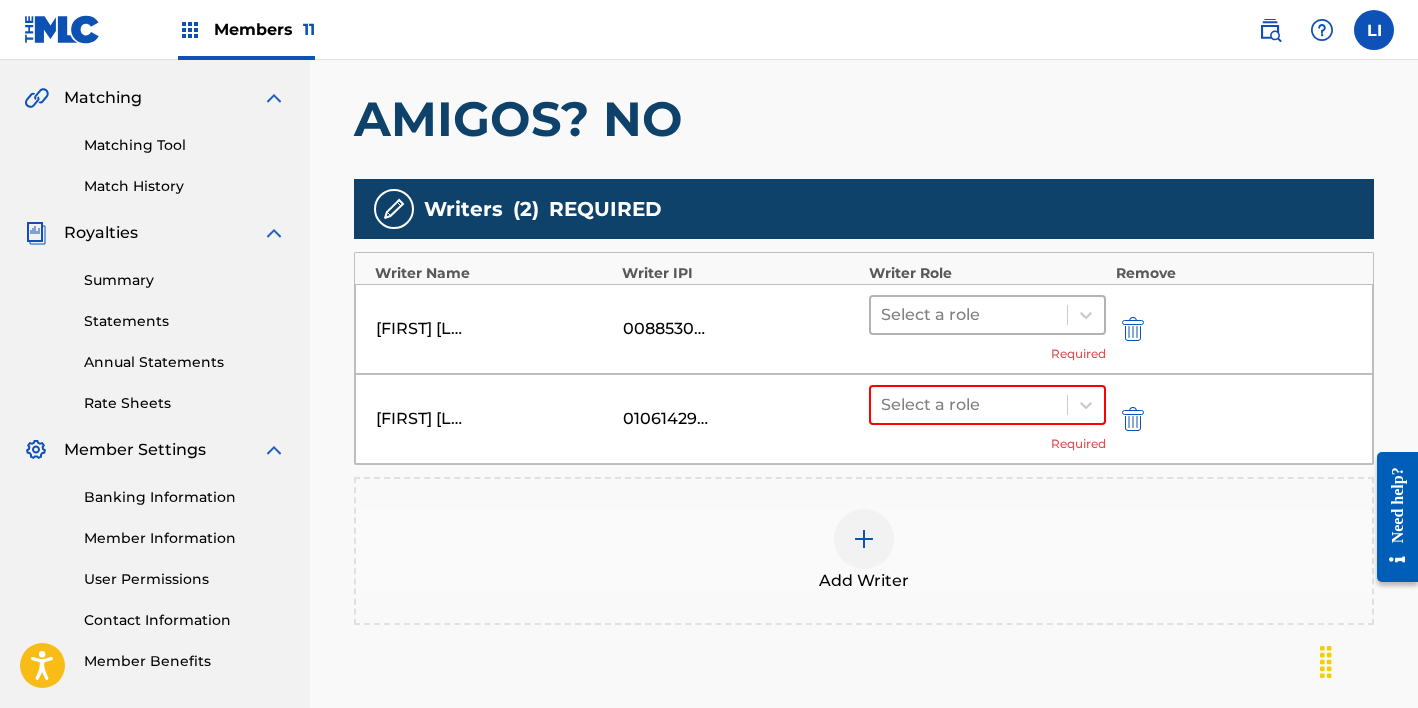 click at bounding box center (969, 315) 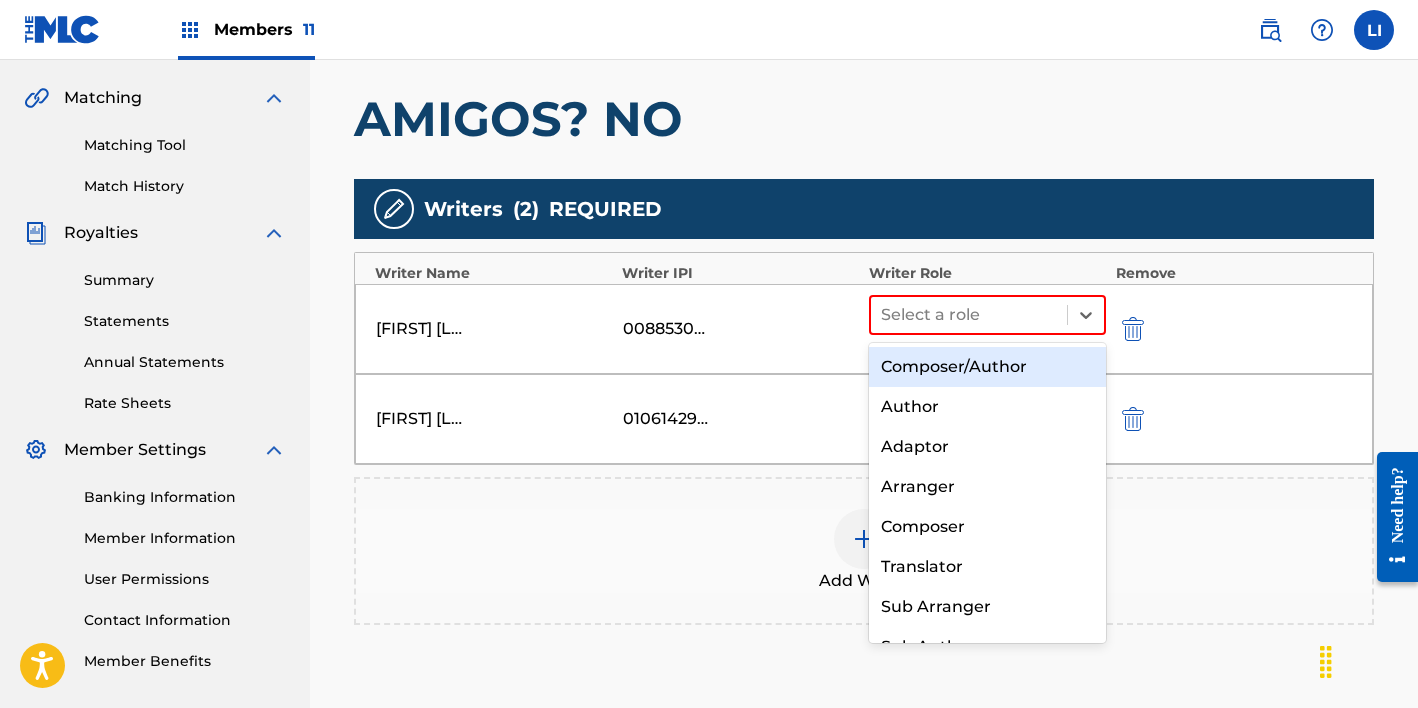 click on "Composer/Author" at bounding box center [987, 367] 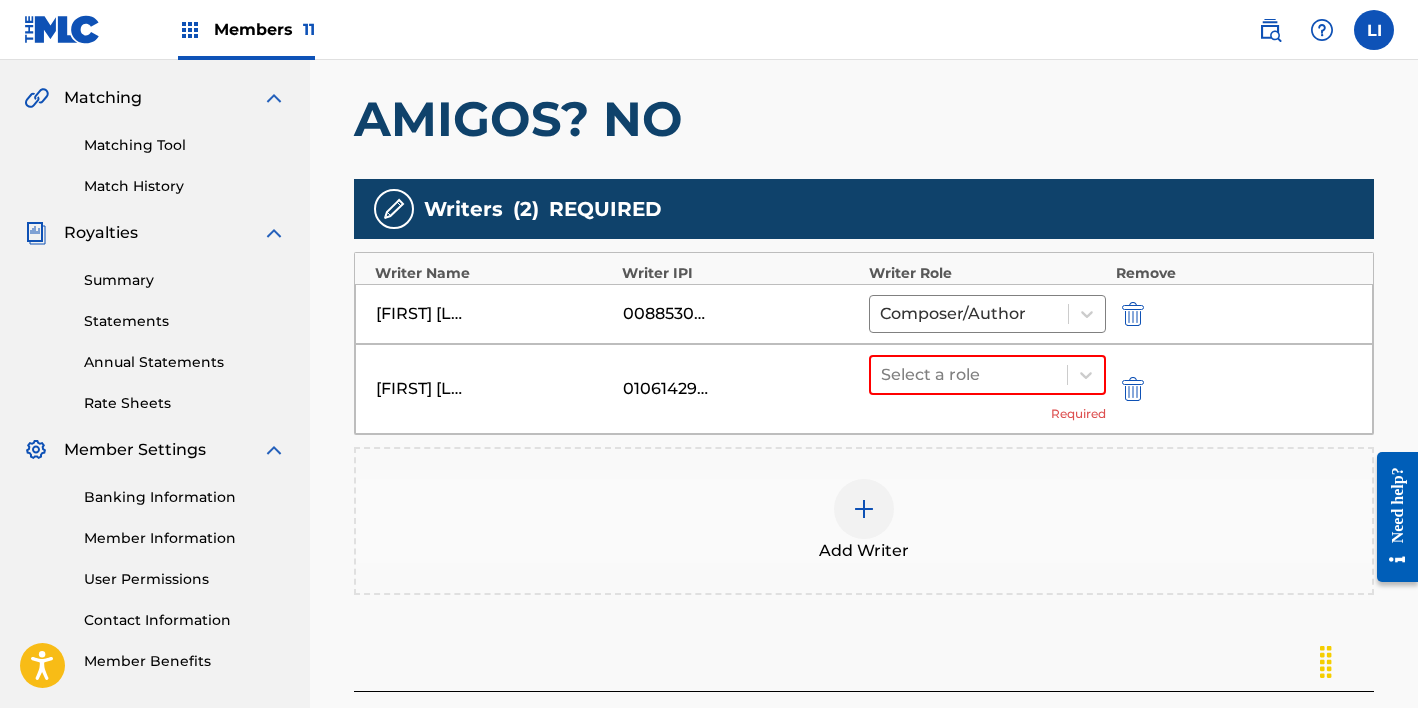 click on "Select a role Required" at bounding box center [987, 389] 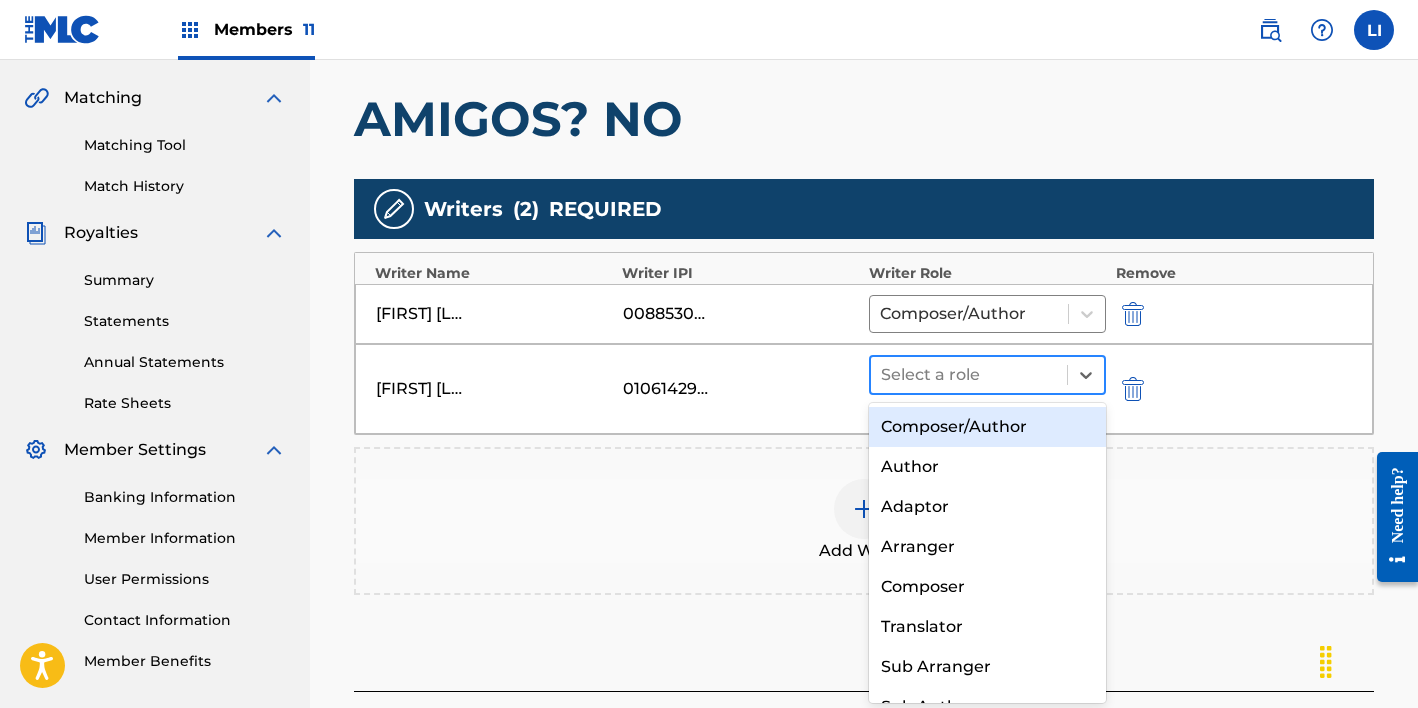 click on "Select a role" at bounding box center [969, 375] 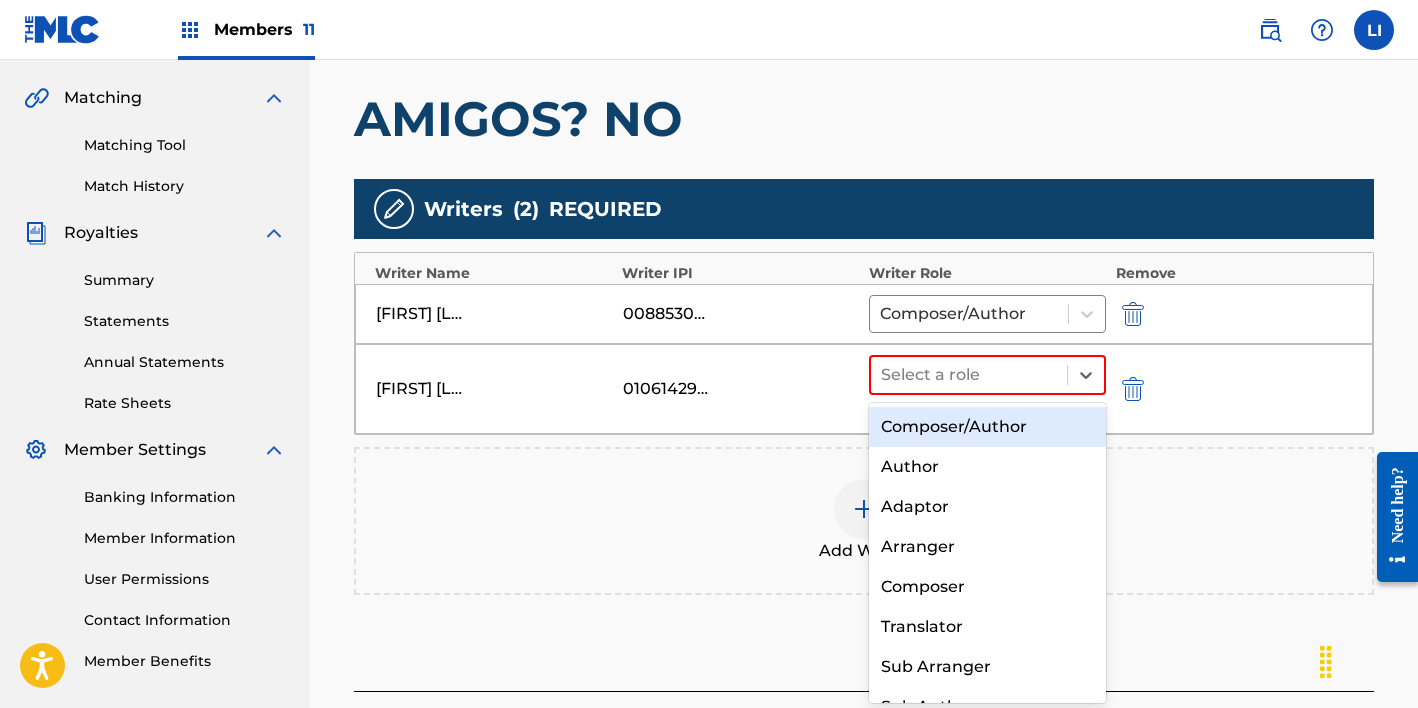 click on "Composer/Author" at bounding box center (987, 427) 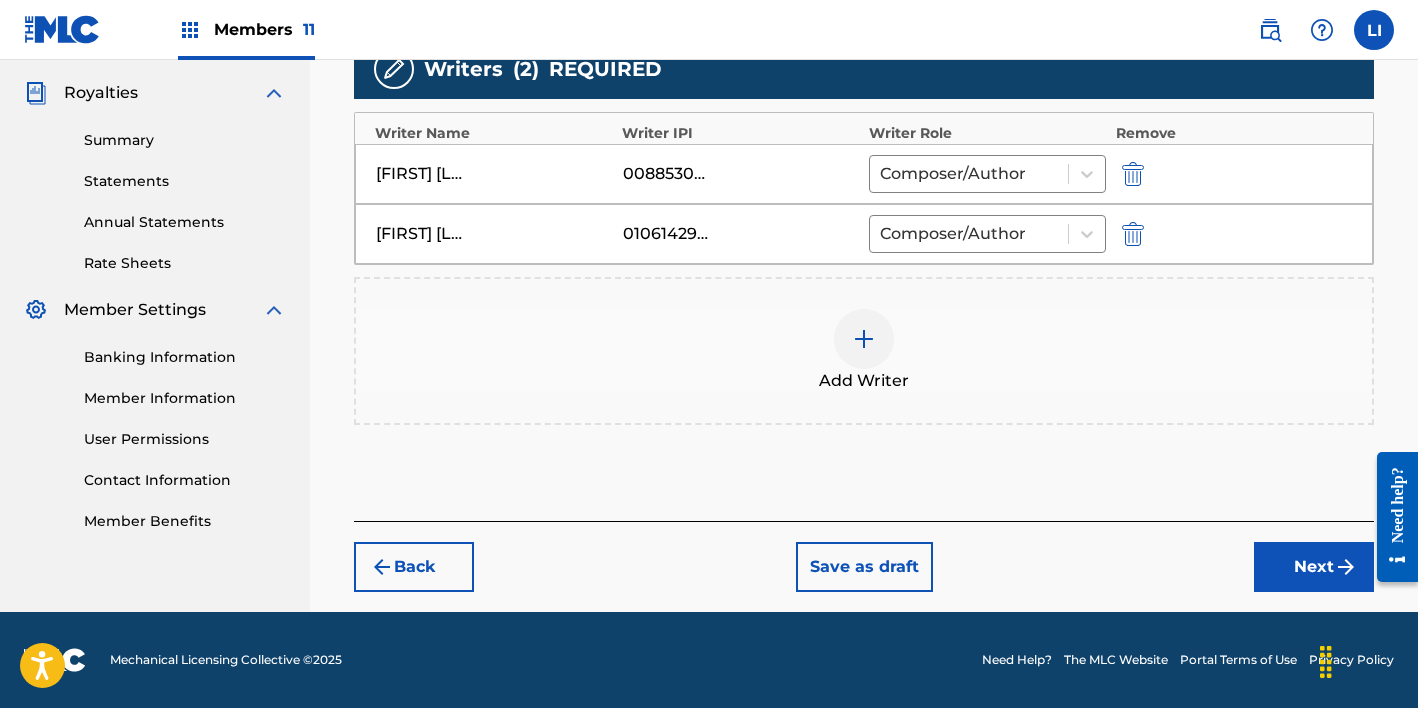 click on "Next" at bounding box center [1314, 567] 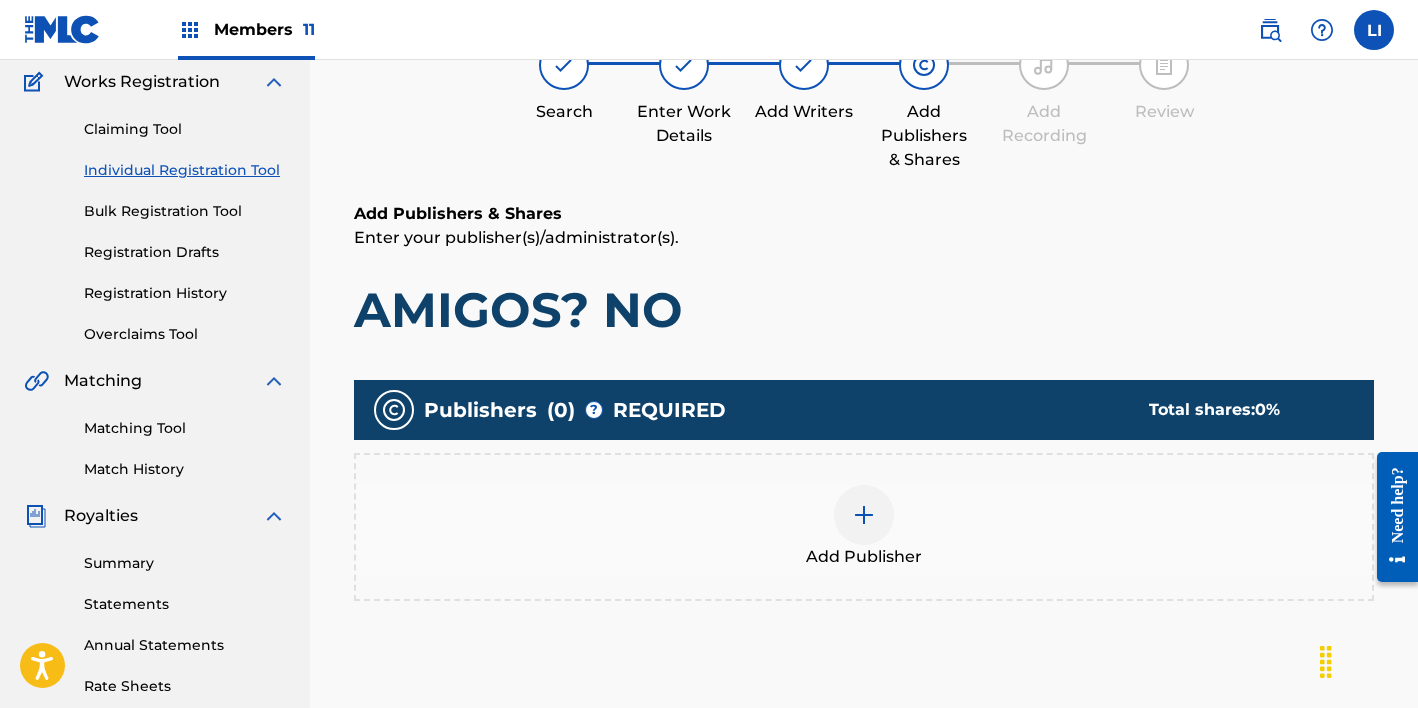 scroll, scrollTop: 456, scrollLeft: 0, axis: vertical 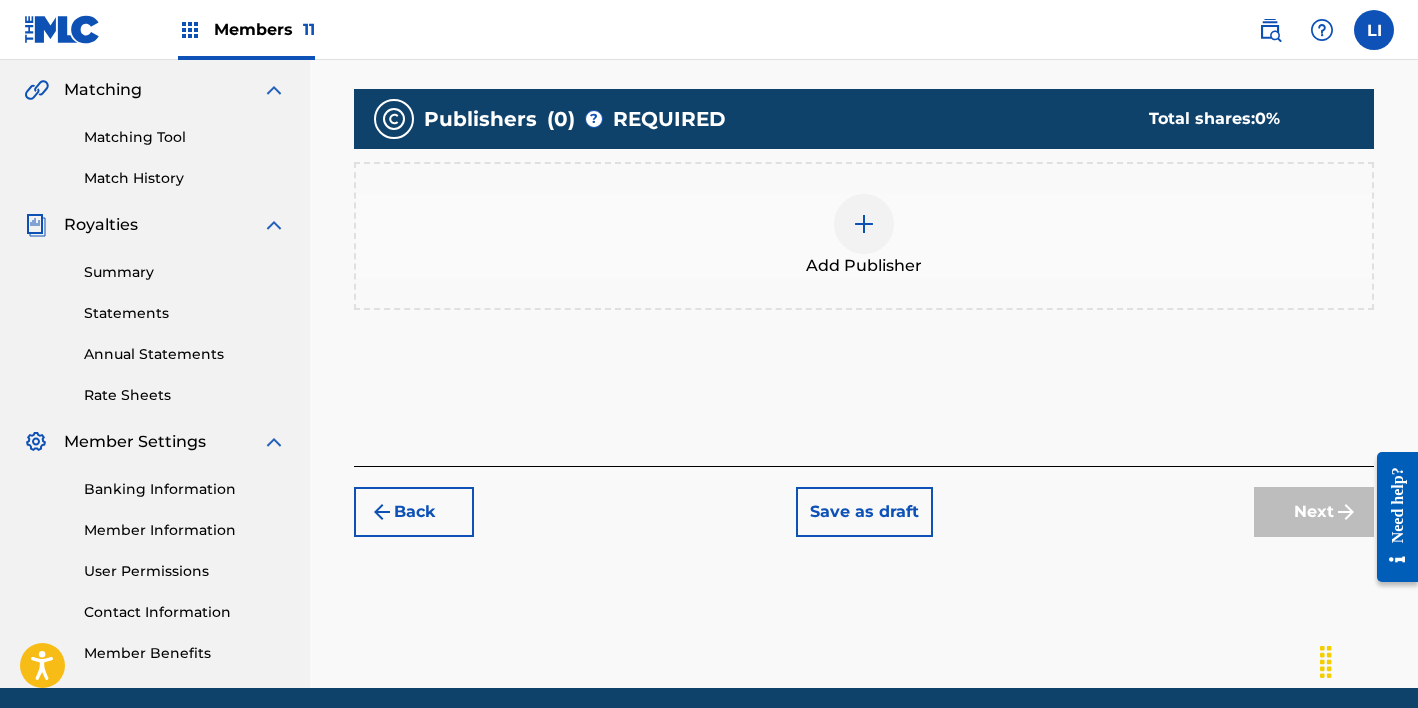 click on "Add Publisher" at bounding box center (864, 266) 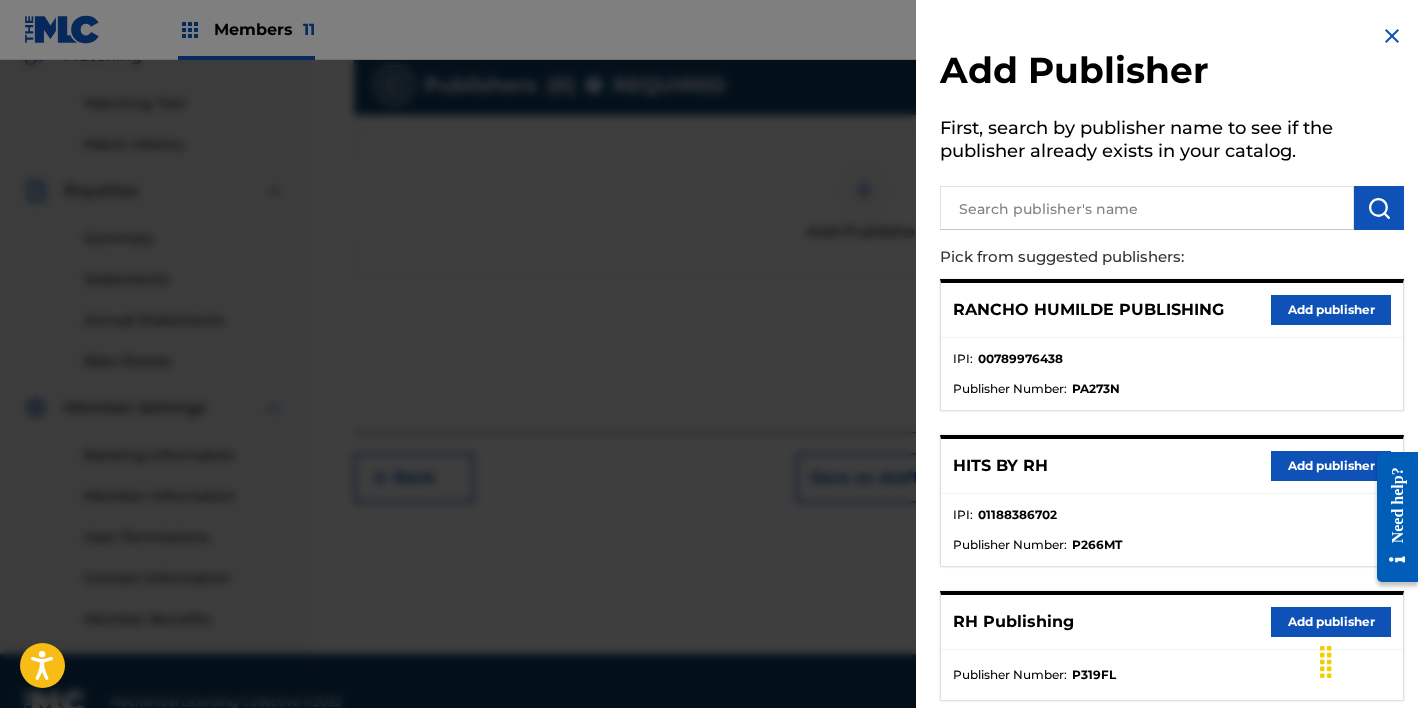scroll, scrollTop: 532, scrollLeft: 0, axis: vertical 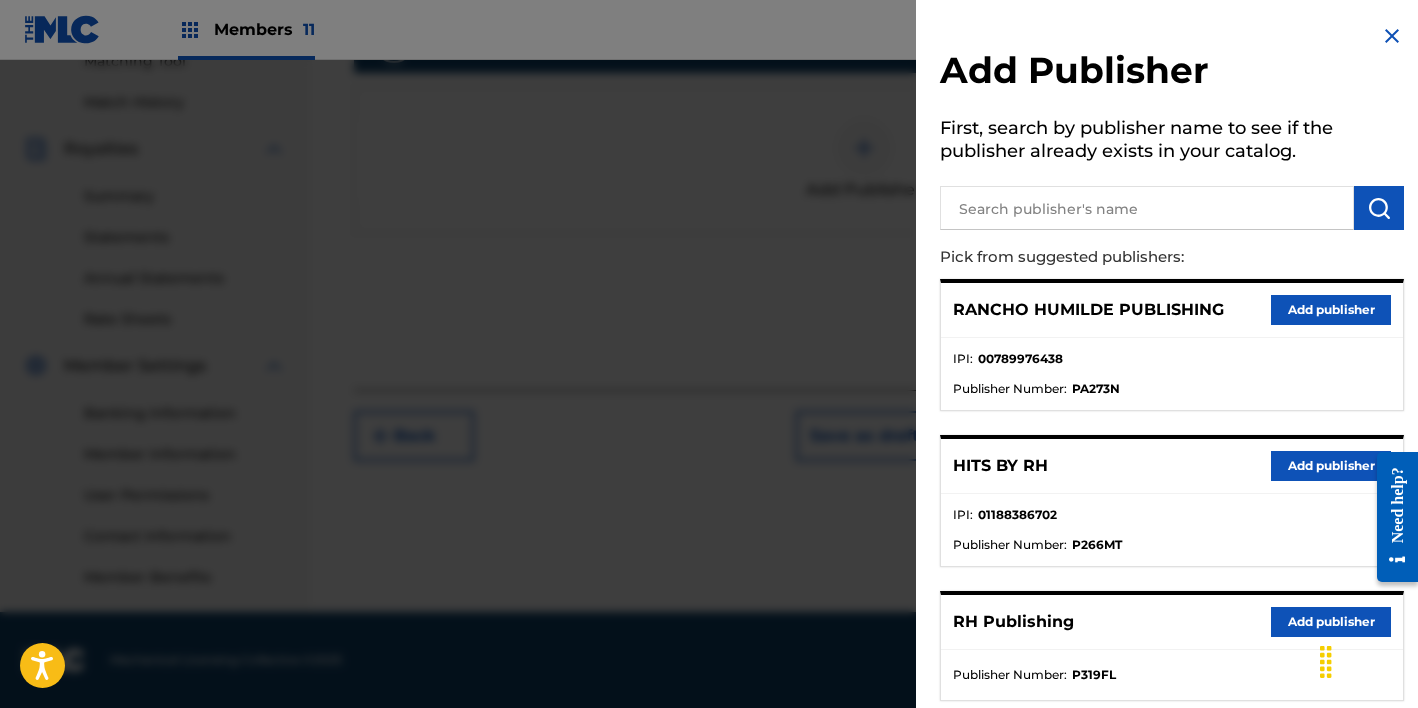 click on "Add publisher" at bounding box center (1331, 466) 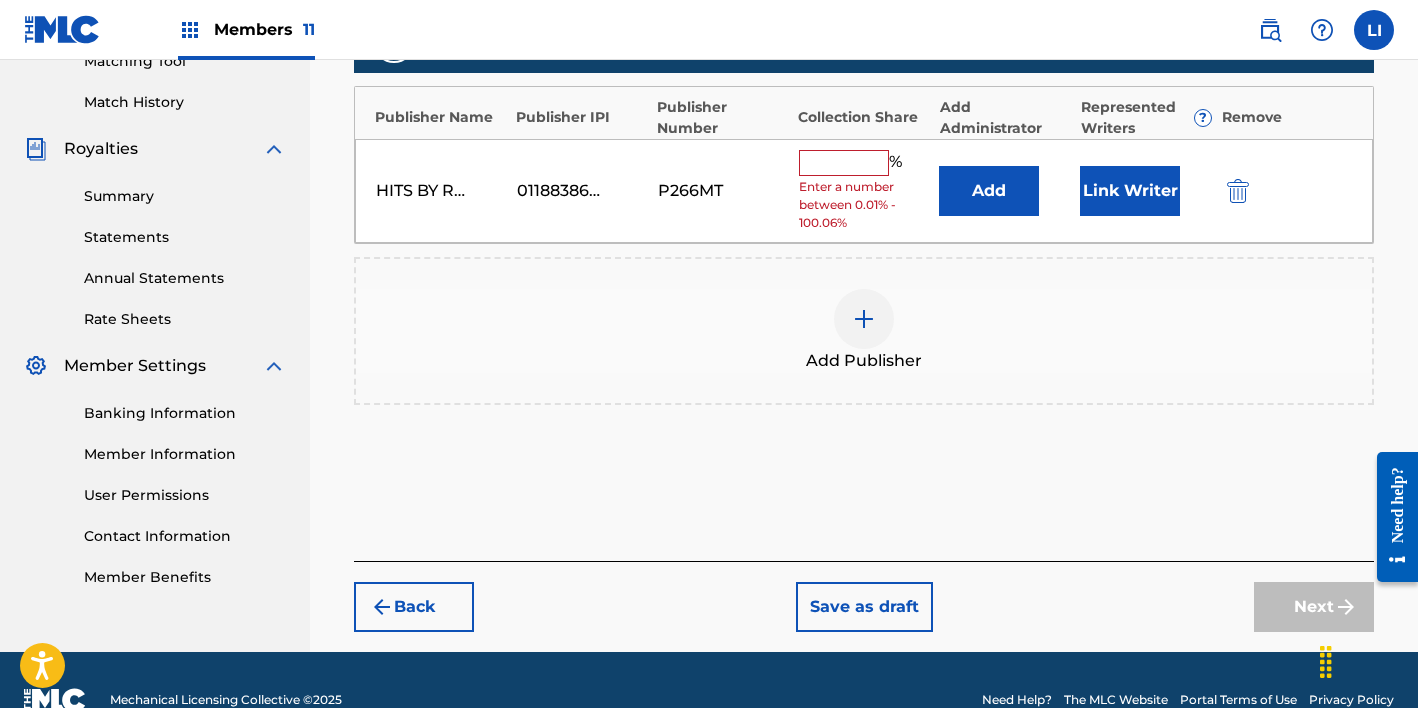 click on "Add" at bounding box center (989, 191) 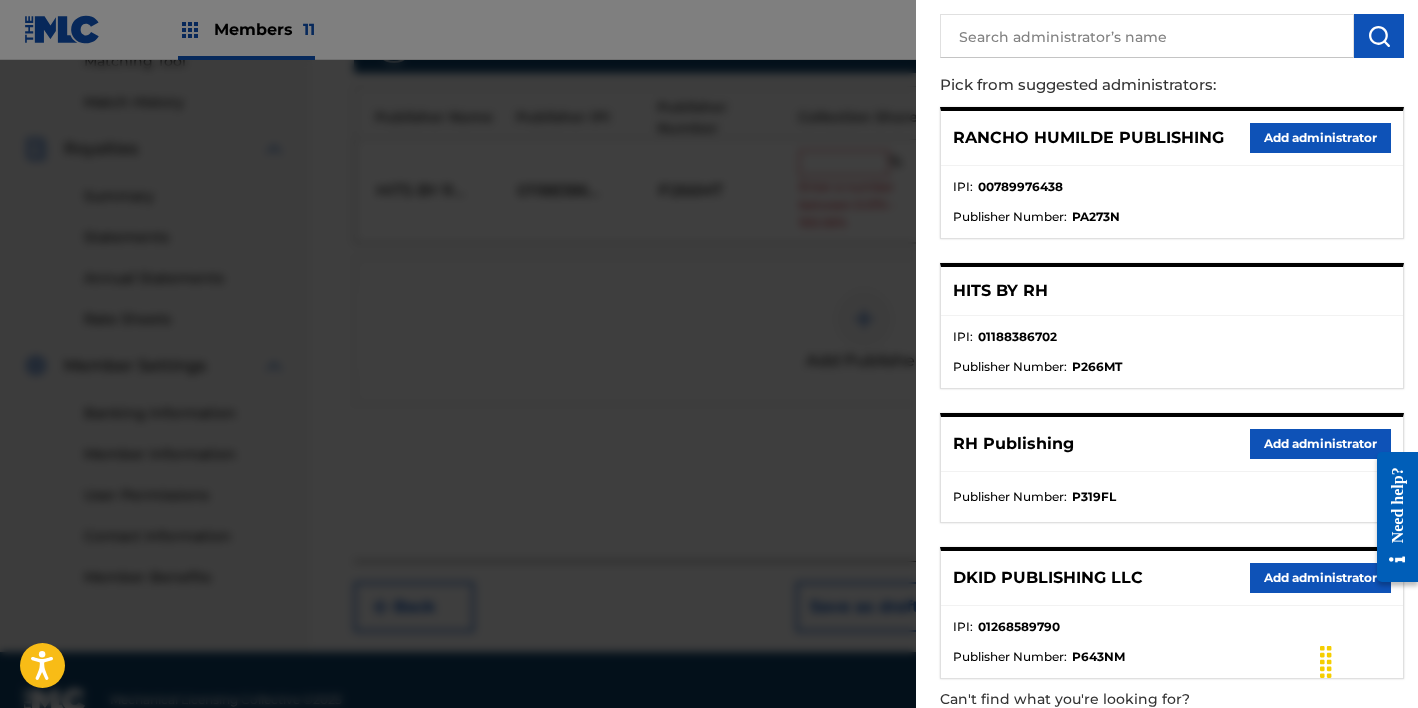 scroll, scrollTop: 277, scrollLeft: 0, axis: vertical 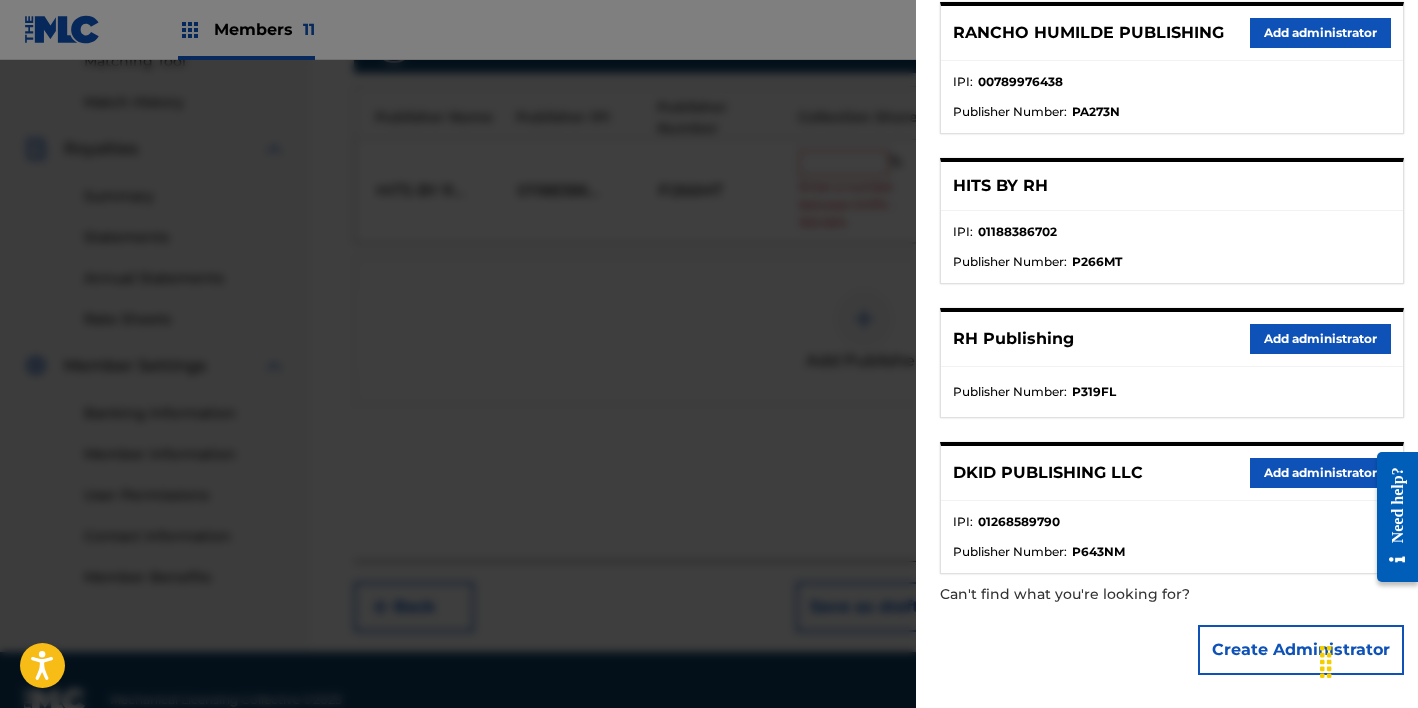click on "Add administrator" at bounding box center [1320, 339] 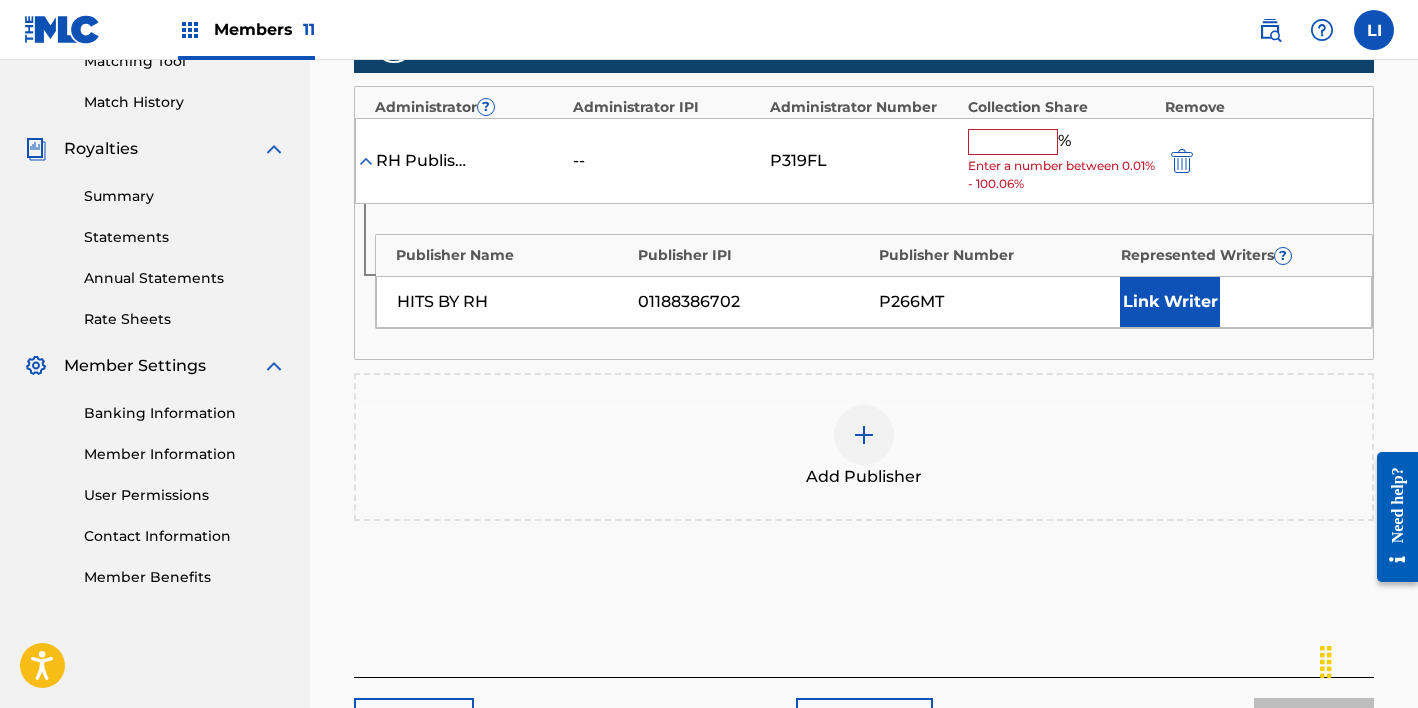 click at bounding box center [1013, 142] 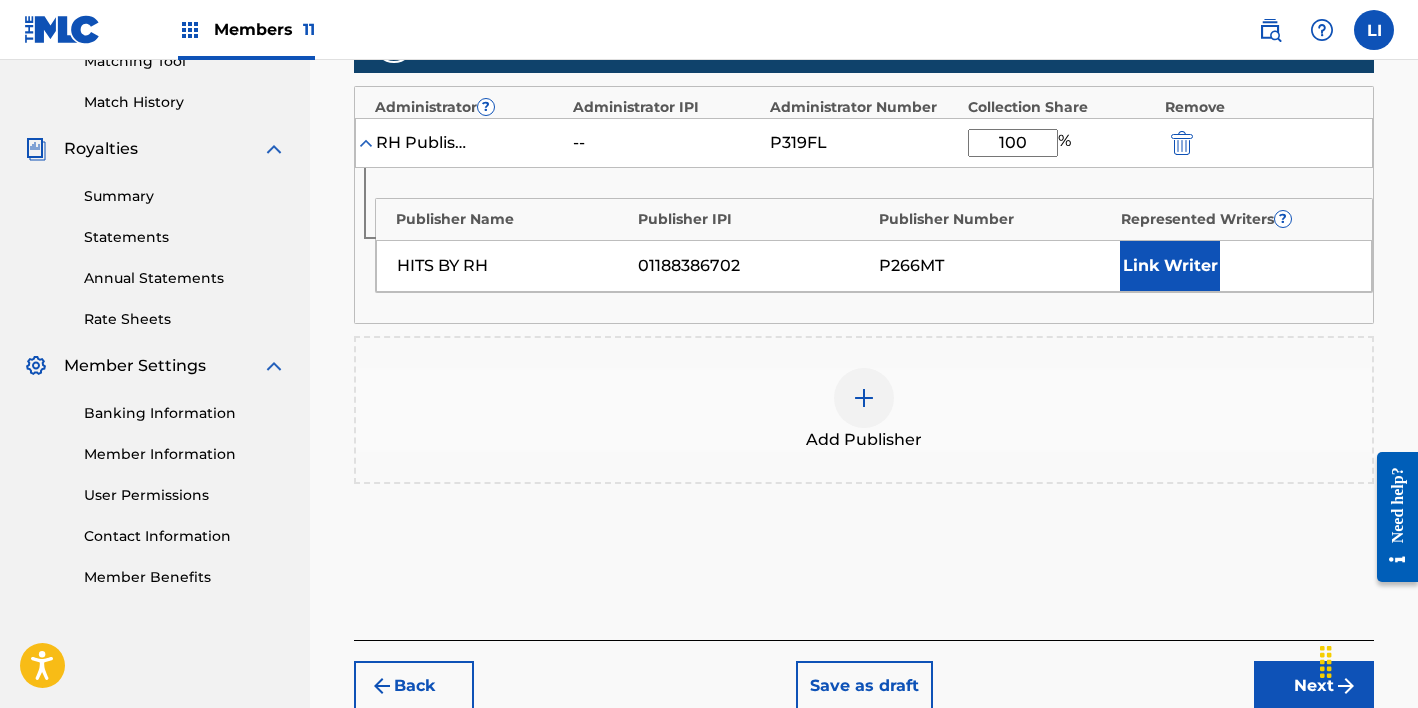 type on "100" 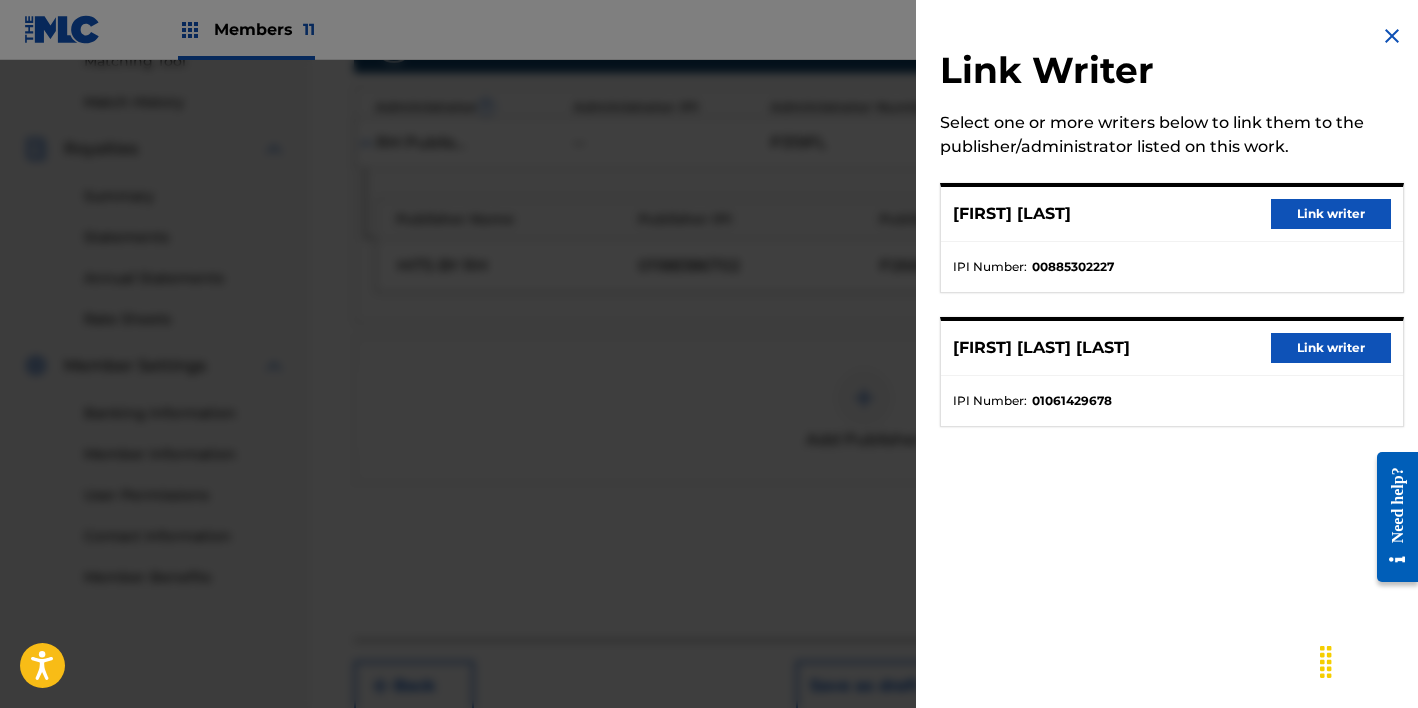 drag, startPoint x: 1286, startPoint y: 214, endPoint x: 1237, endPoint y: 271, distance: 75.16648 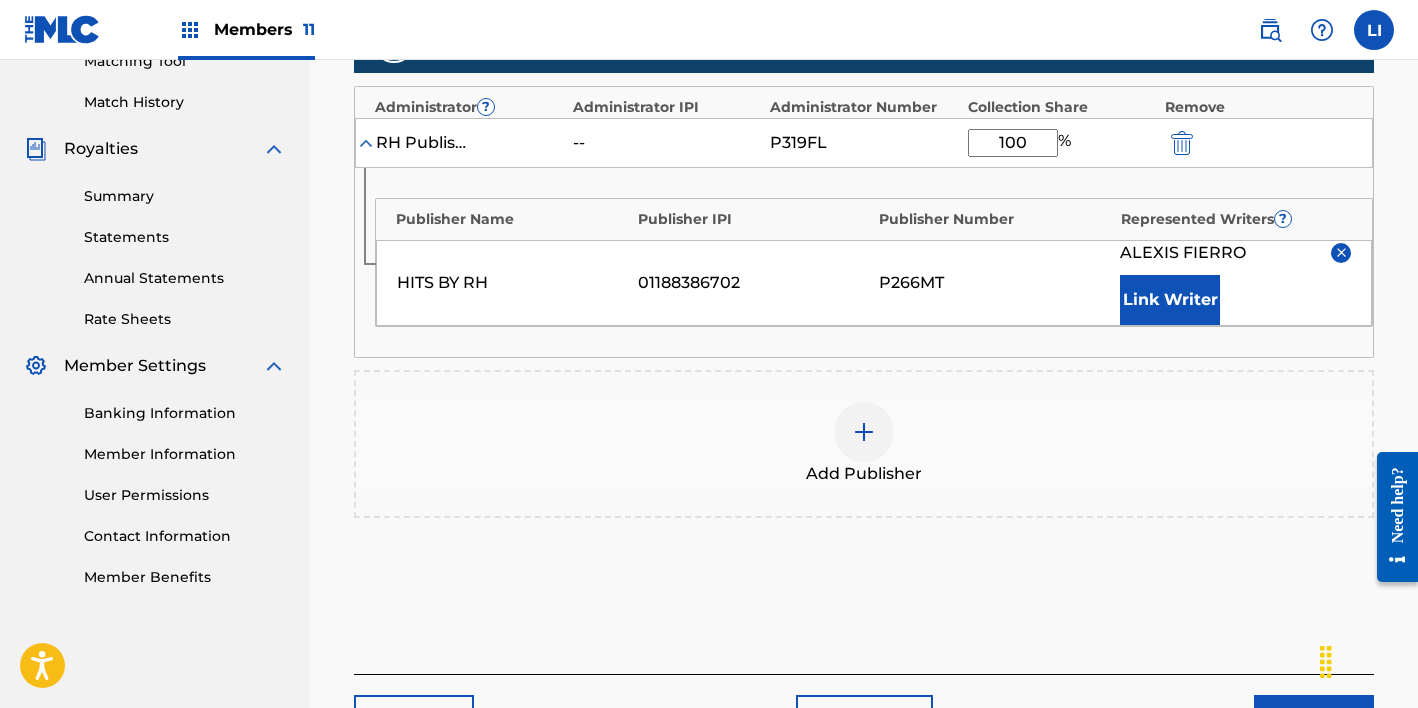 click on "[FIRST] [LAST] Link Writer" at bounding box center (1235, 283) 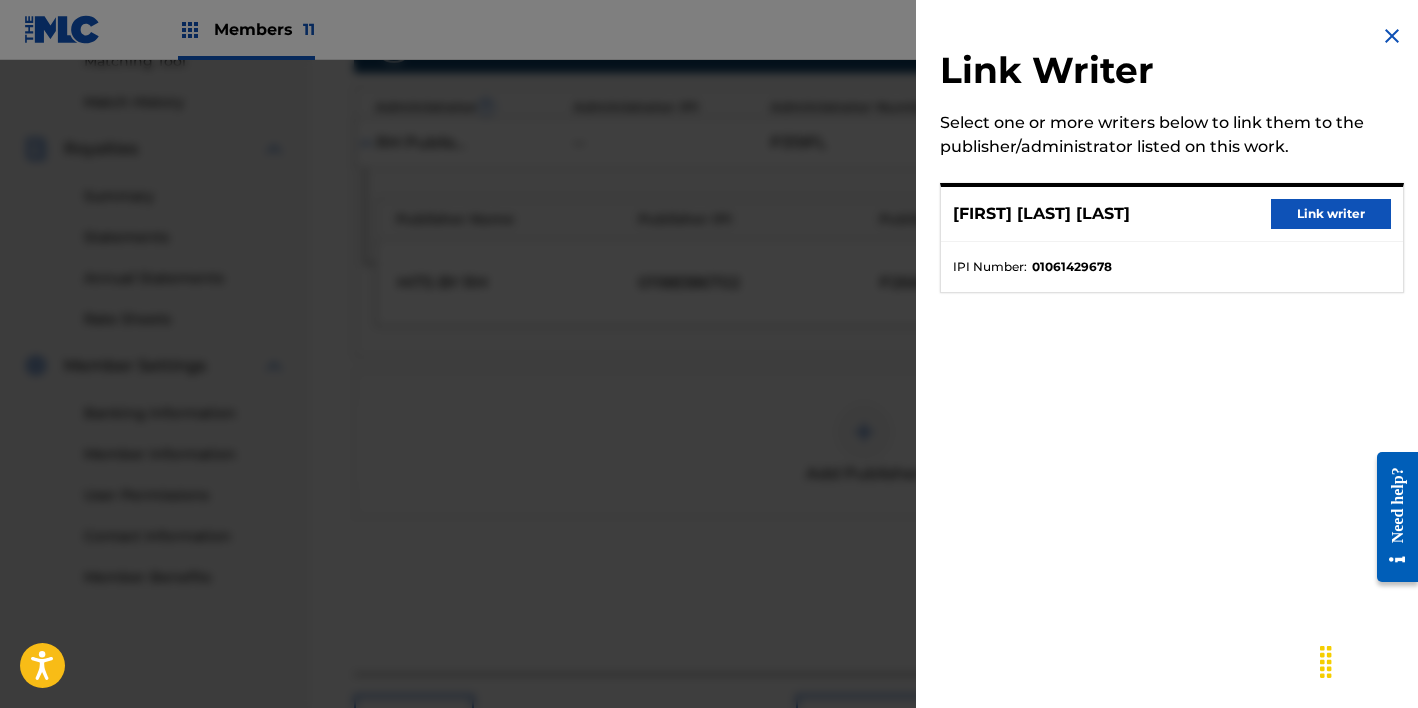 click on "Link writer" at bounding box center (1331, 214) 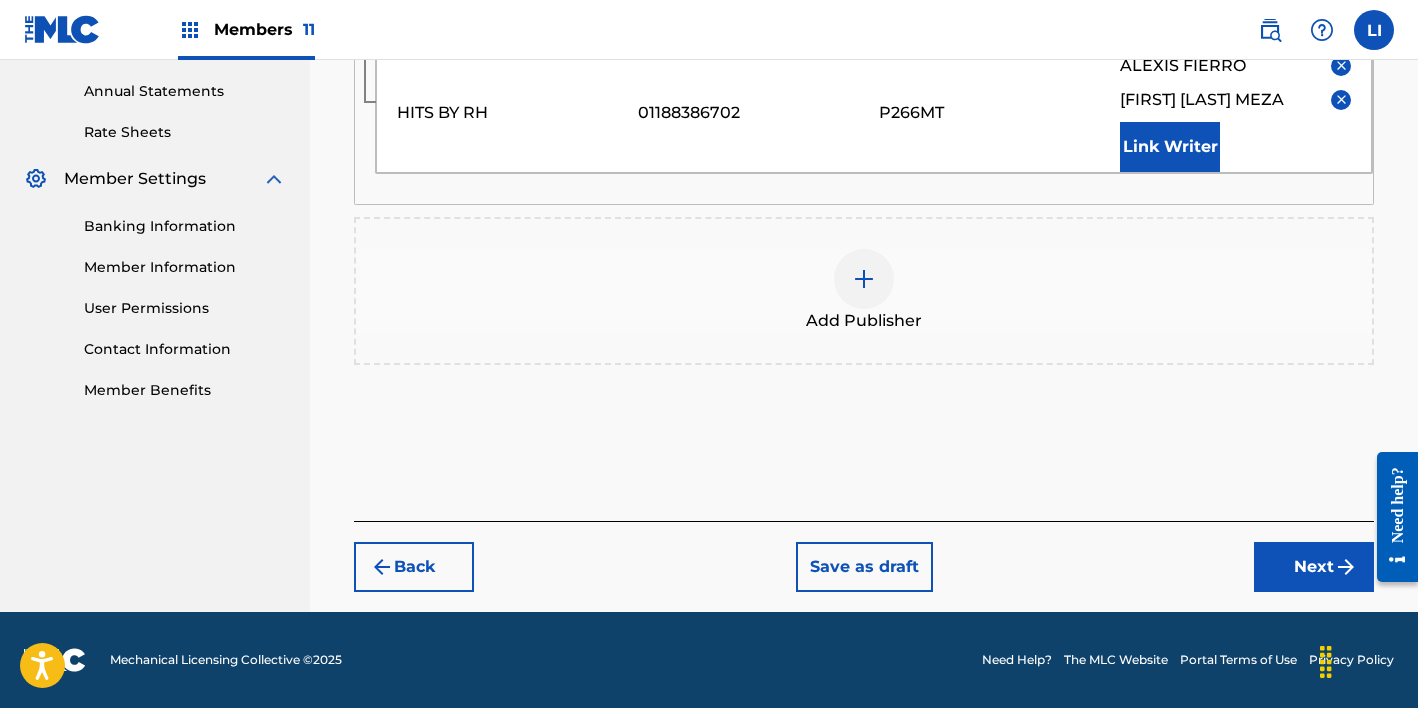 click on "Next" at bounding box center [1314, 567] 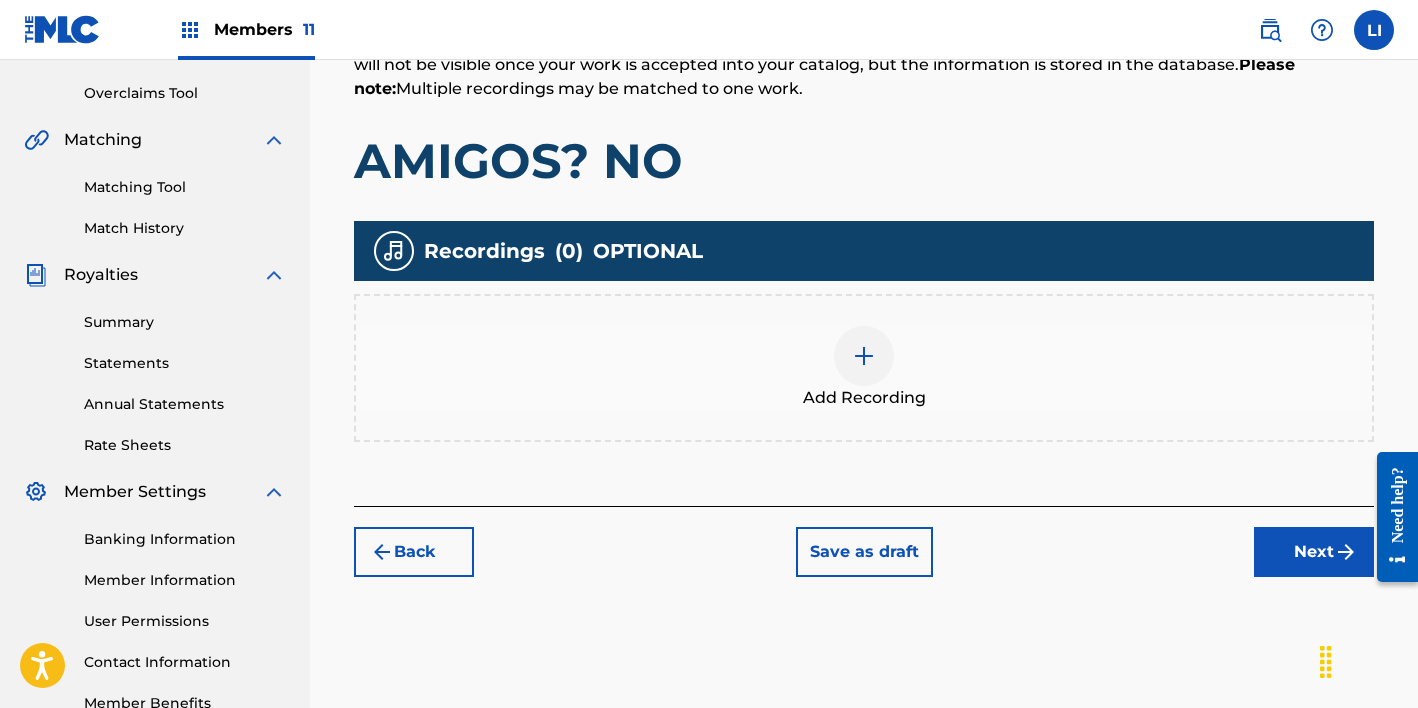 scroll, scrollTop: 407, scrollLeft: 0, axis: vertical 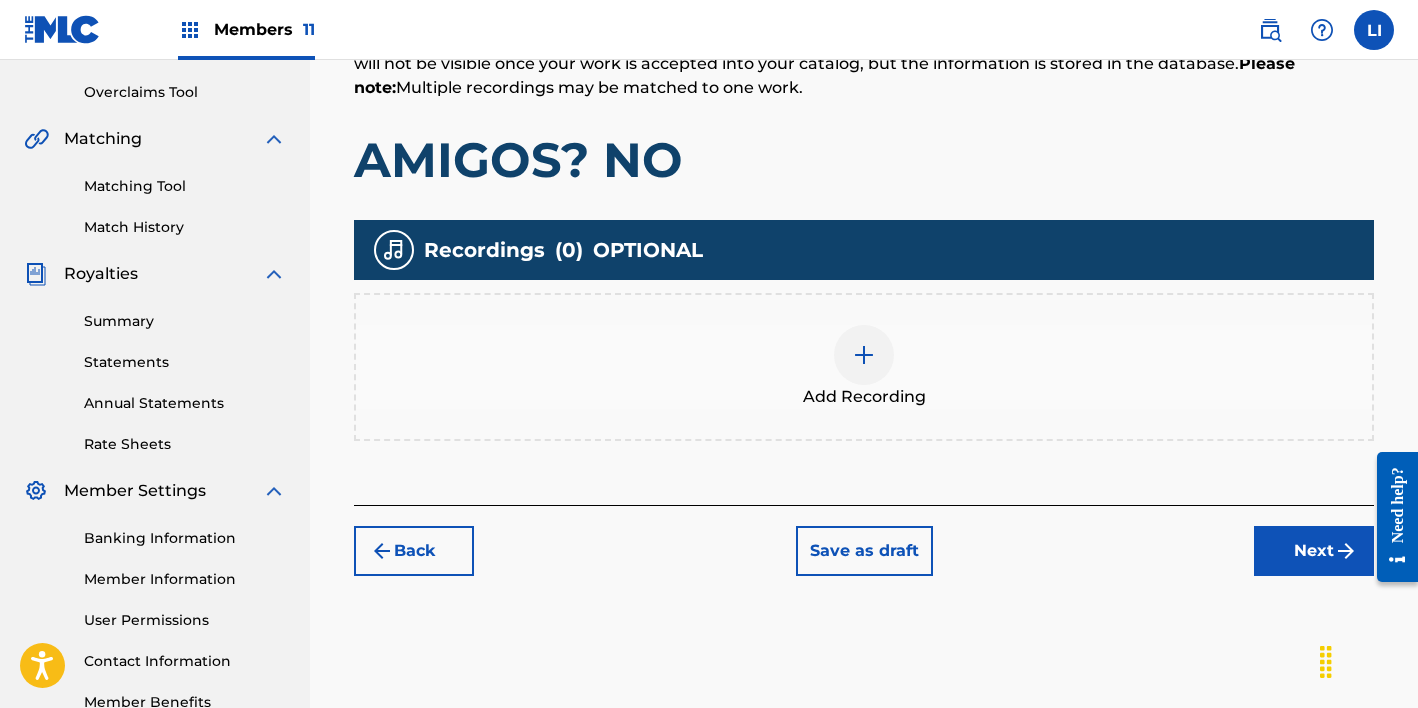 click at bounding box center (864, 355) 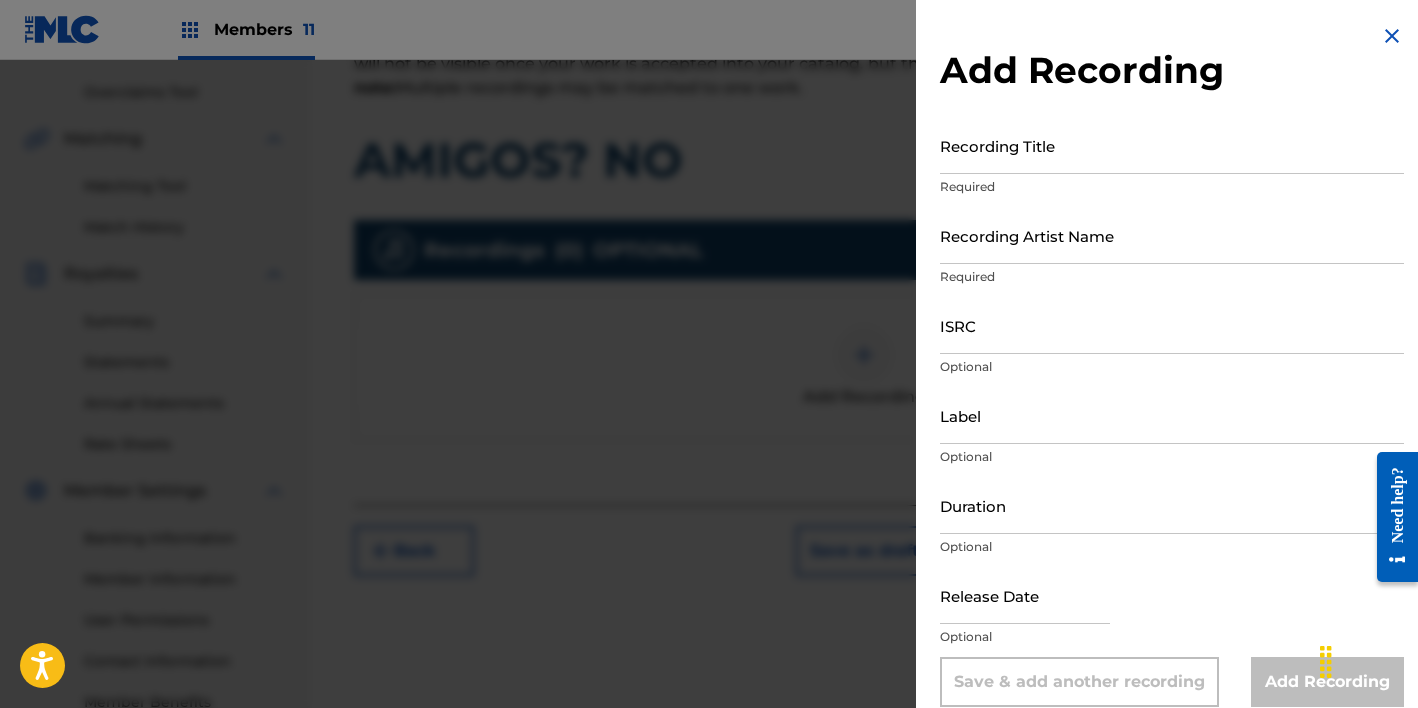 click on "Recording Title Required" at bounding box center (1172, 162) 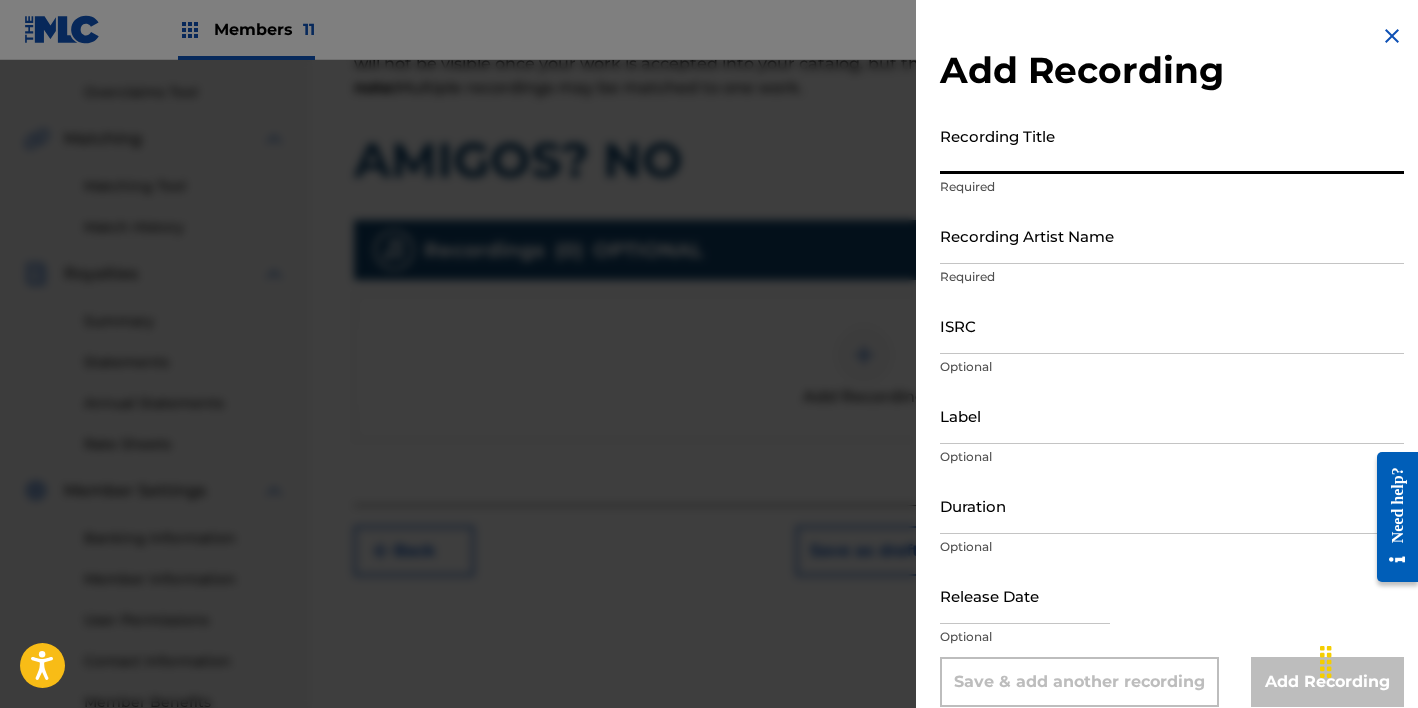 click on "Recording Title" at bounding box center [1172, 145] 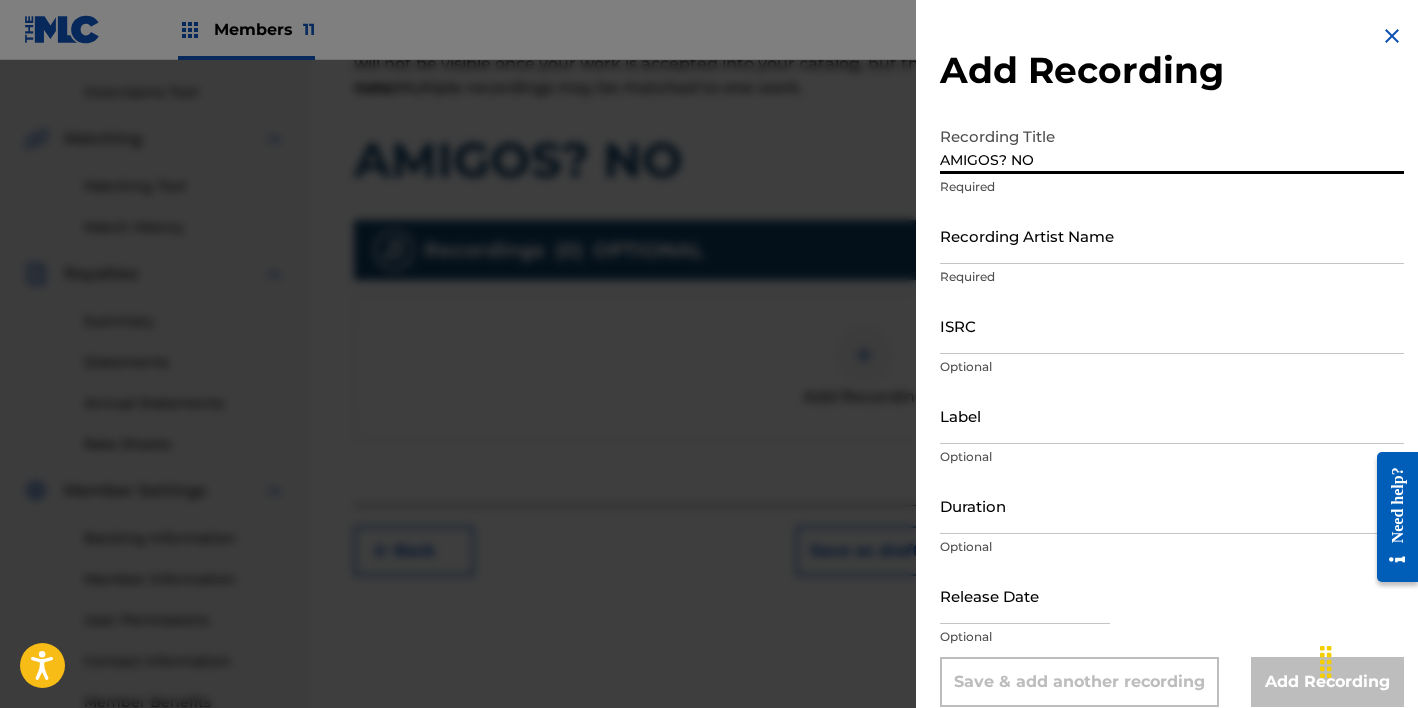 type on "AMIGOS? NO" 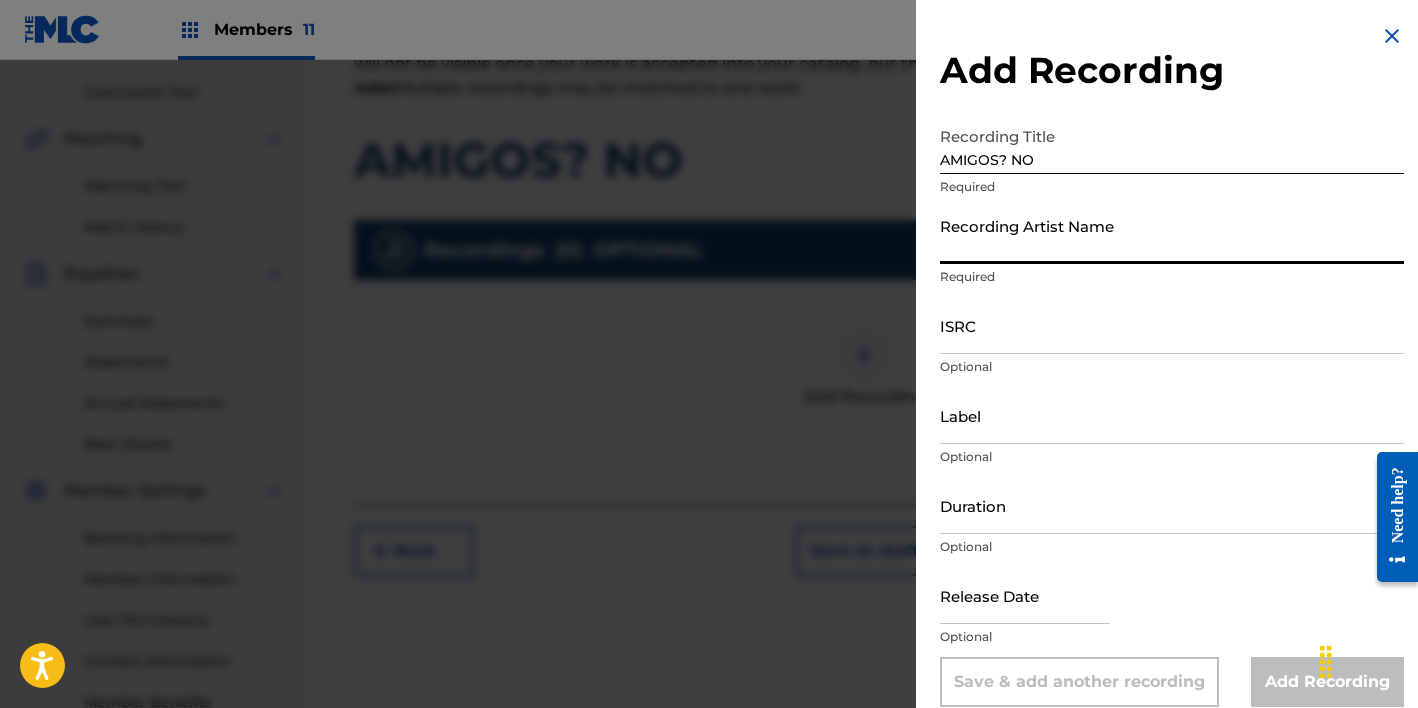 type on "E" 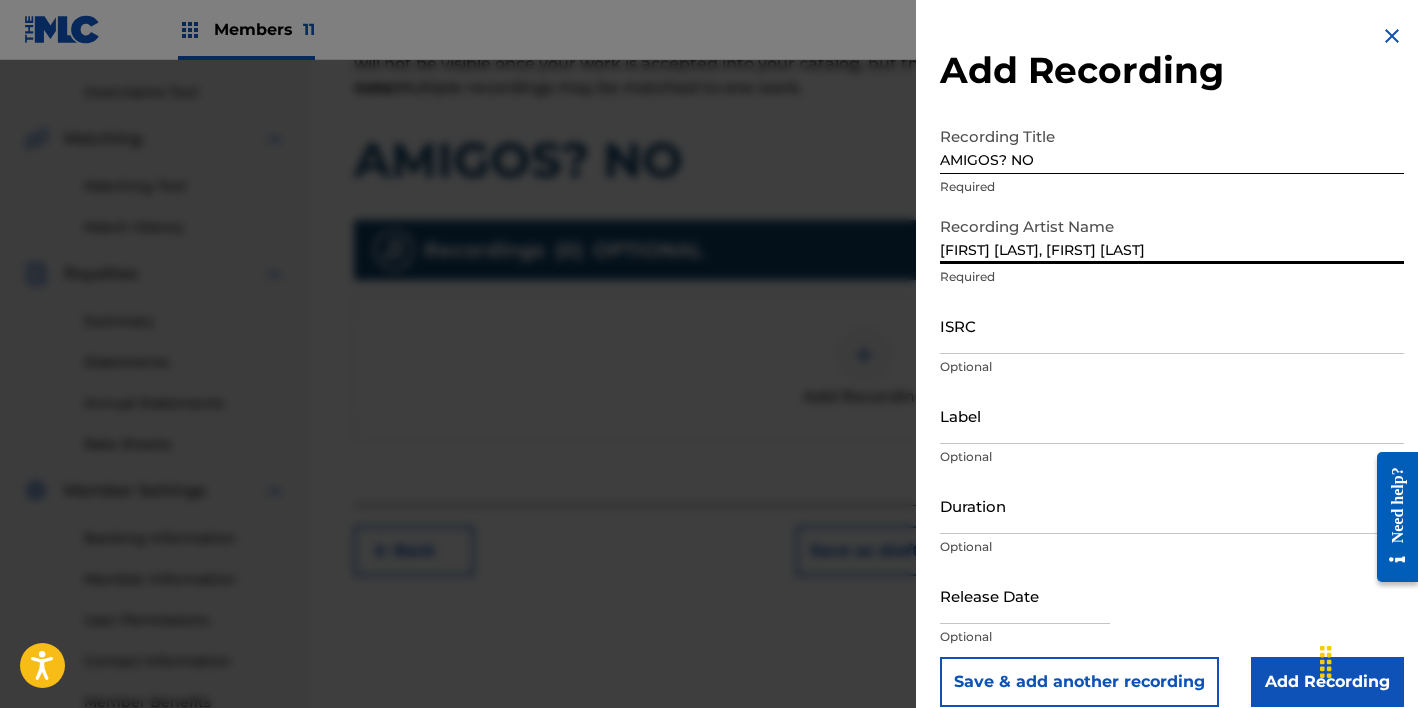 type on "[FIRST] [LAST], [FIRST] [LAST]" 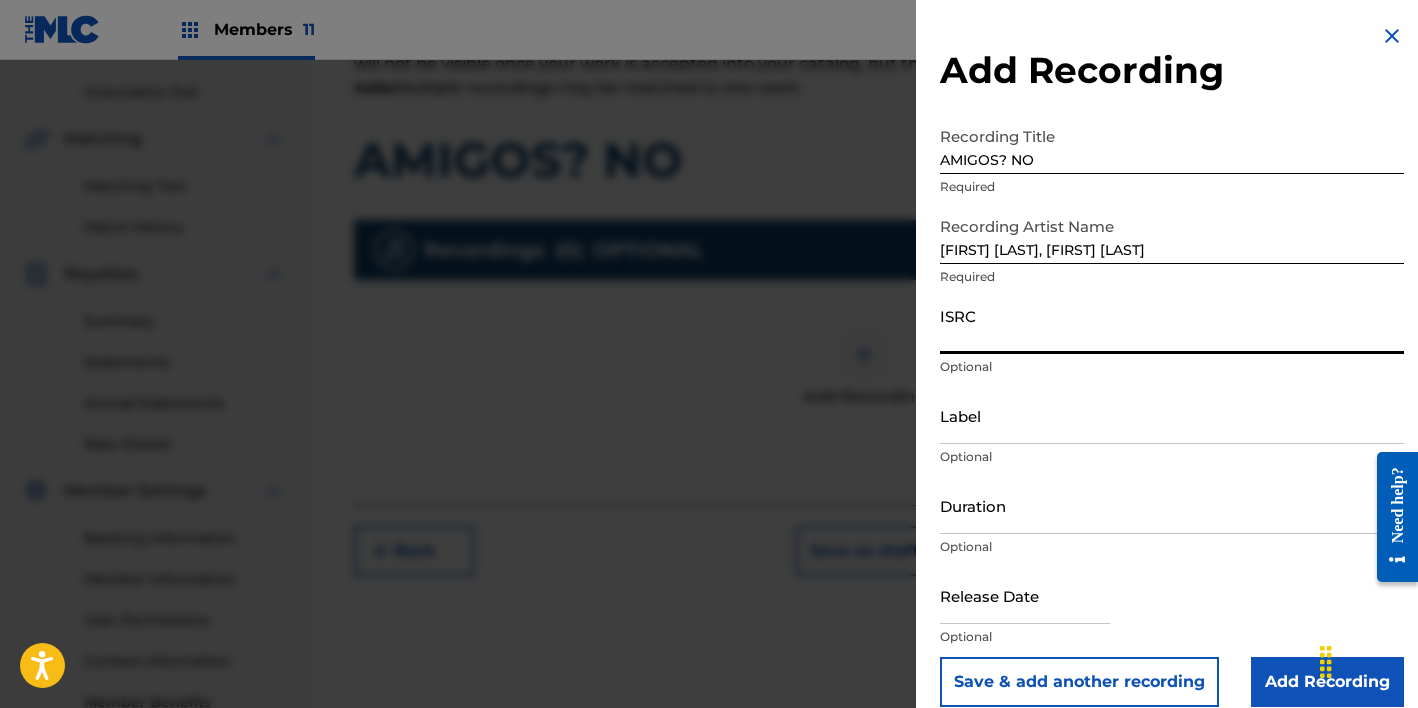 paste on "QZ9QQ2500119" 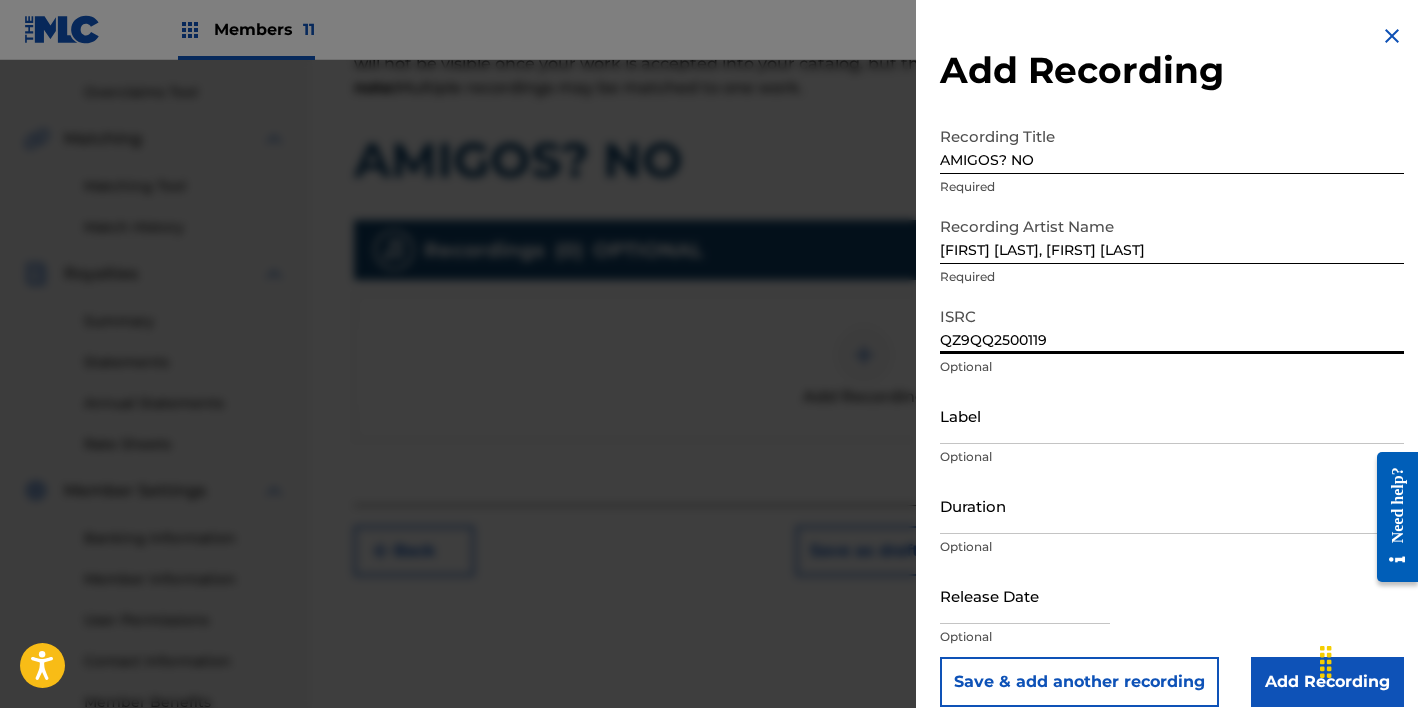 type on "QZ9QQ2500119" 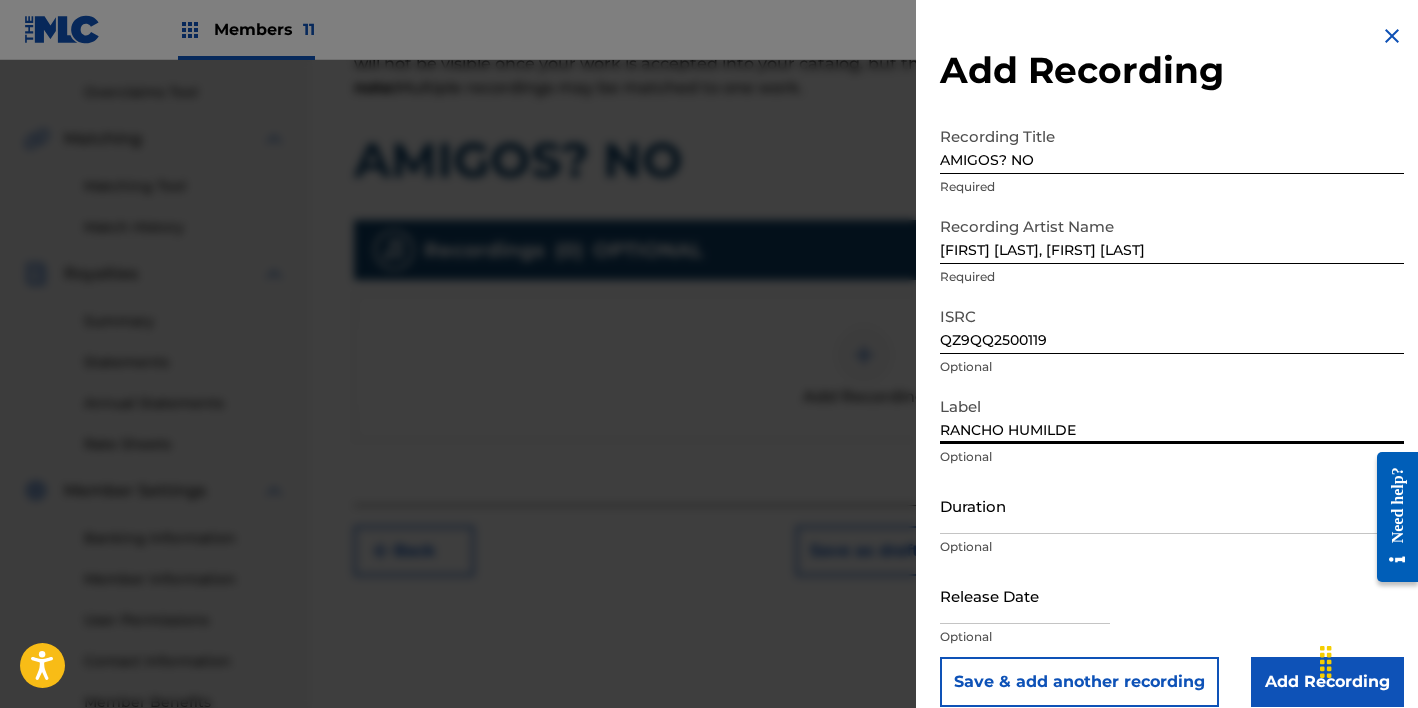 type on "RANCHO HUMILDE" 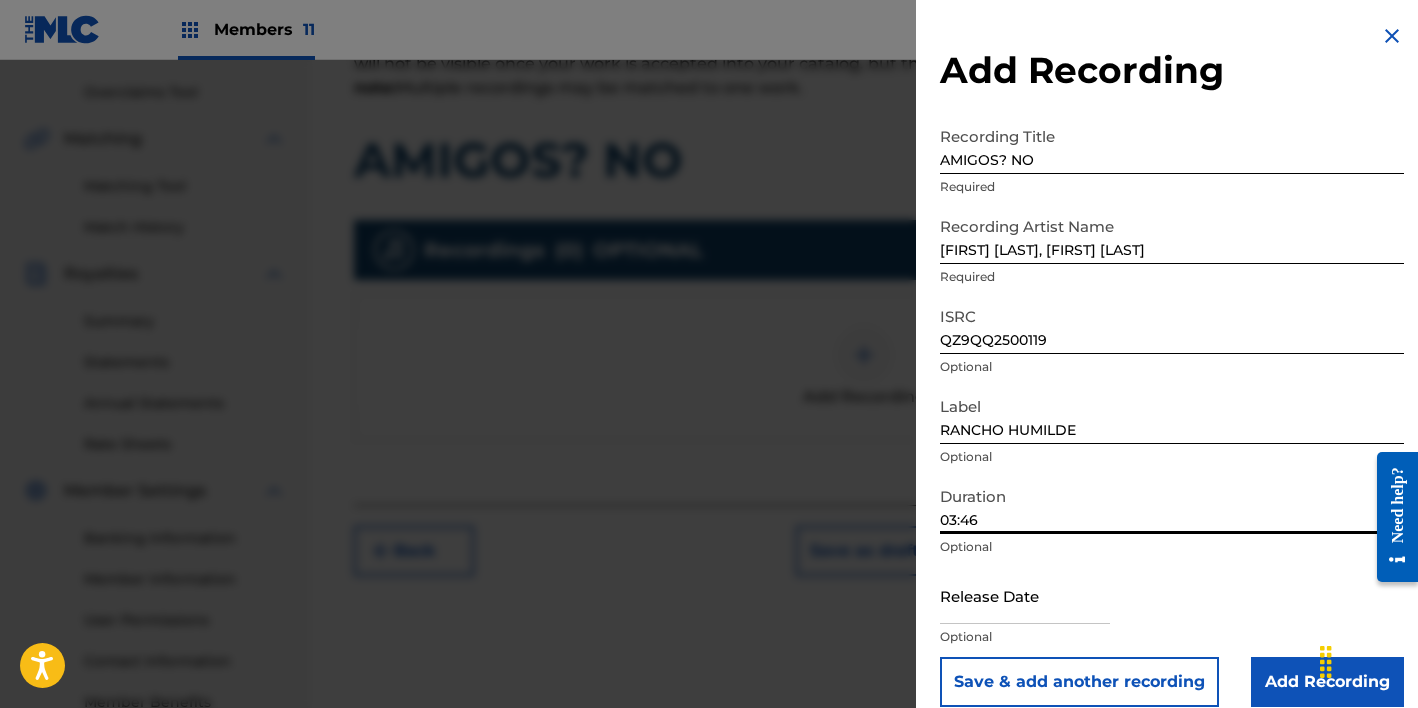 type on "03:46" 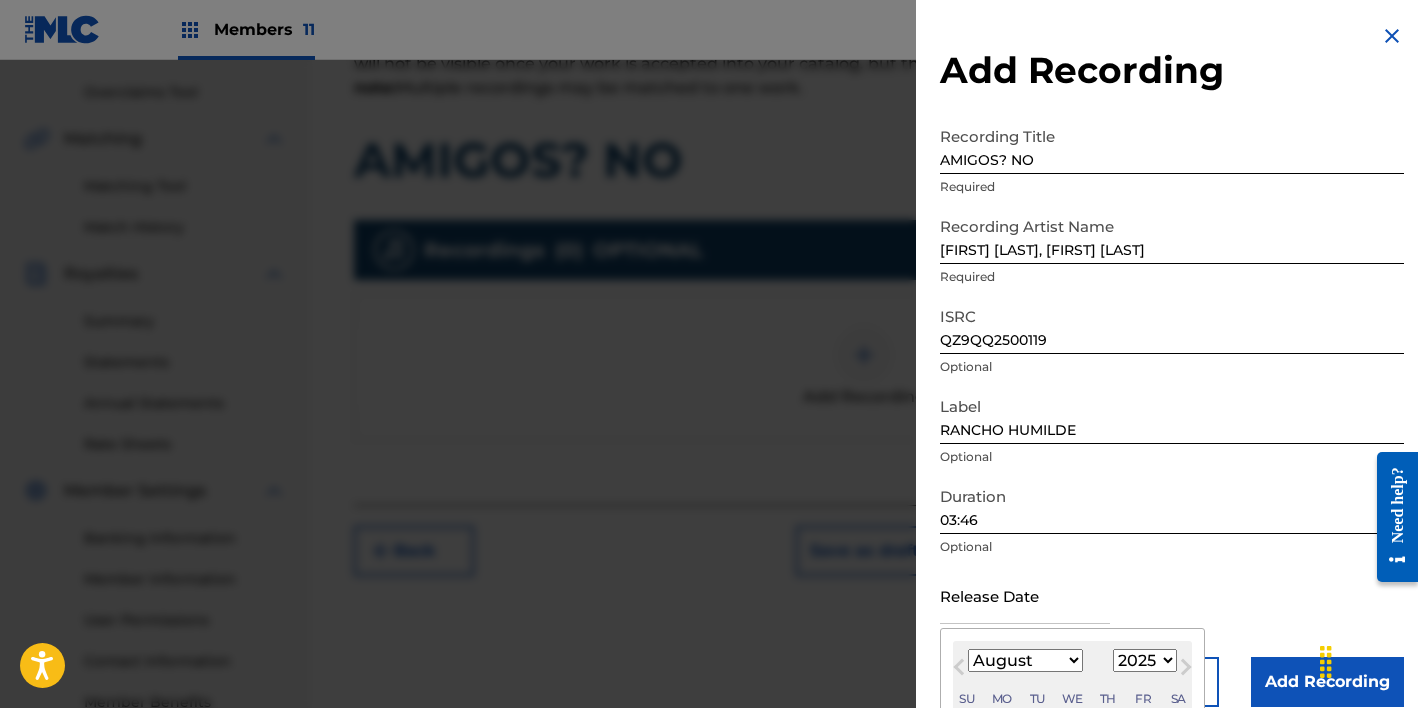 scroll, scrollTop: 4, scrollLeft: 0, axis: vertical 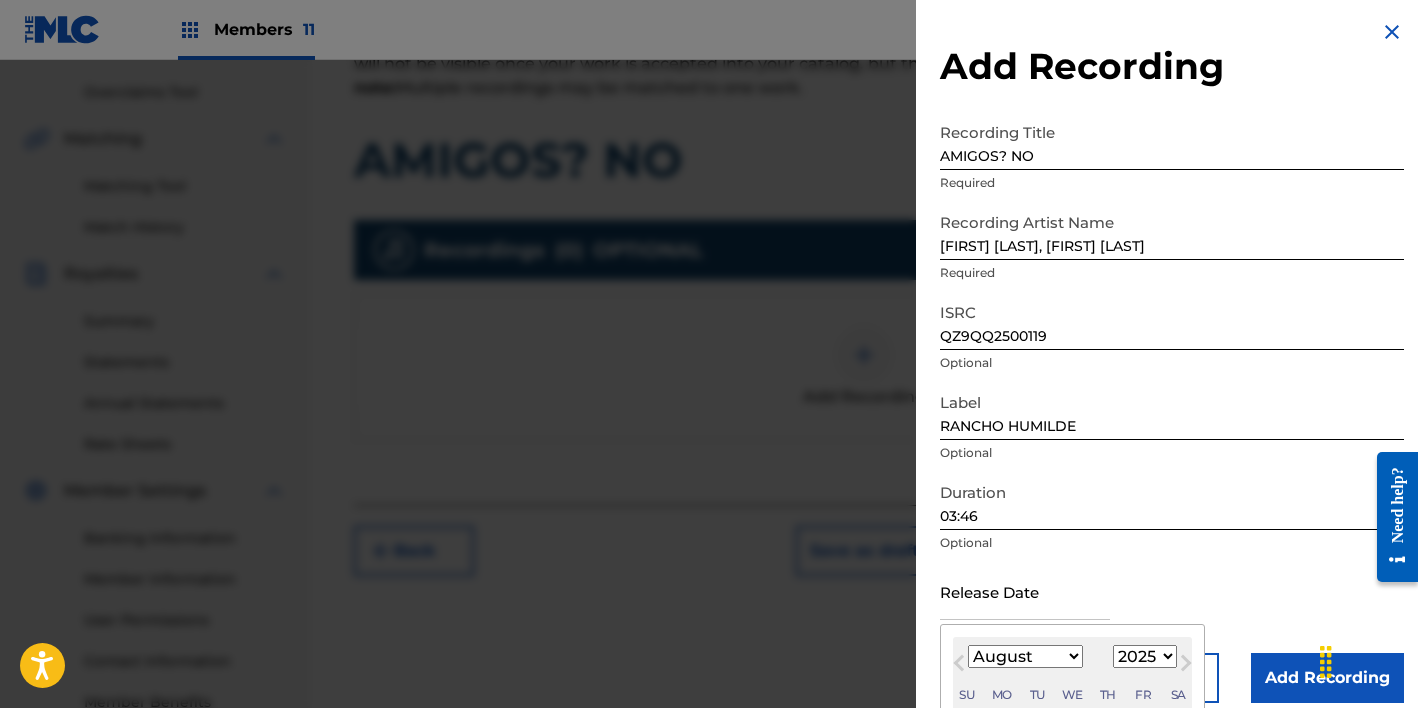 click on "January February March April May June July August September October November December" at bounding box center [1025, 656] 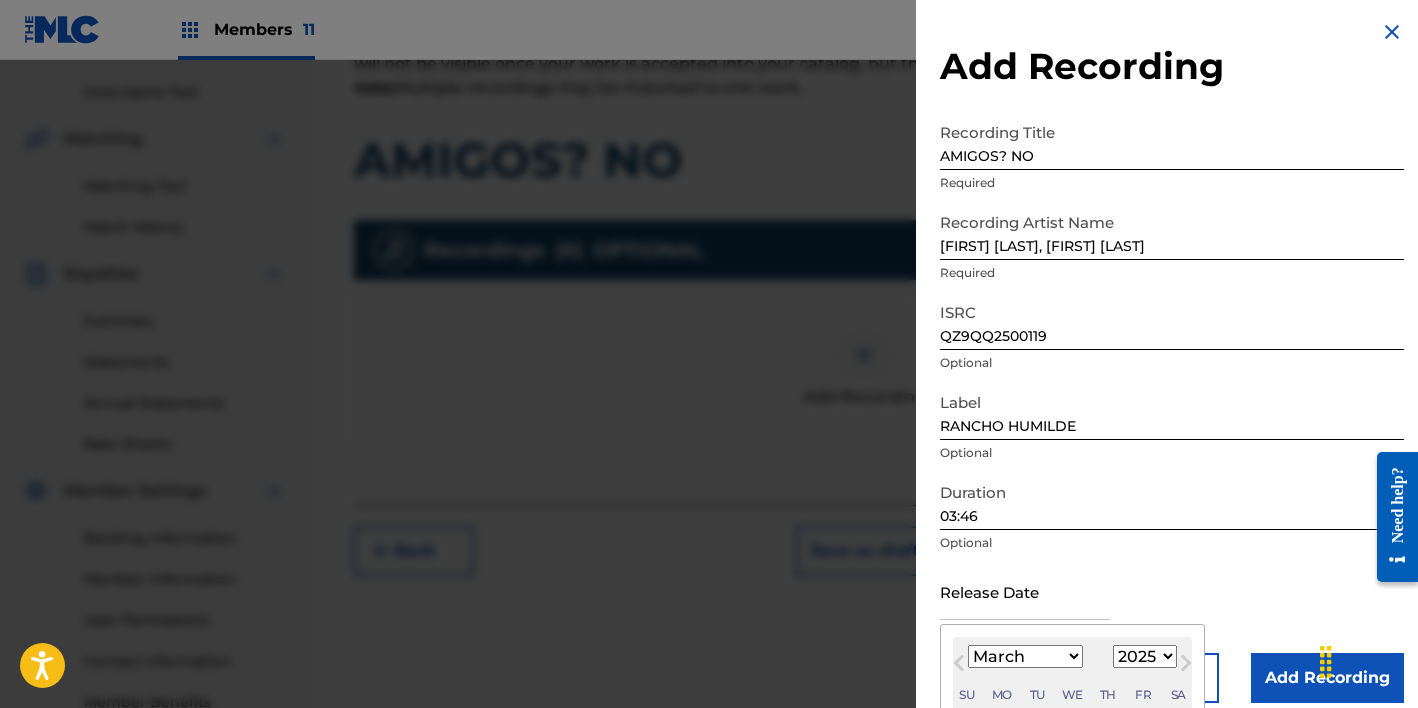 scroll, scrollTop: 209, scrollLeft: 0, axis: vertical 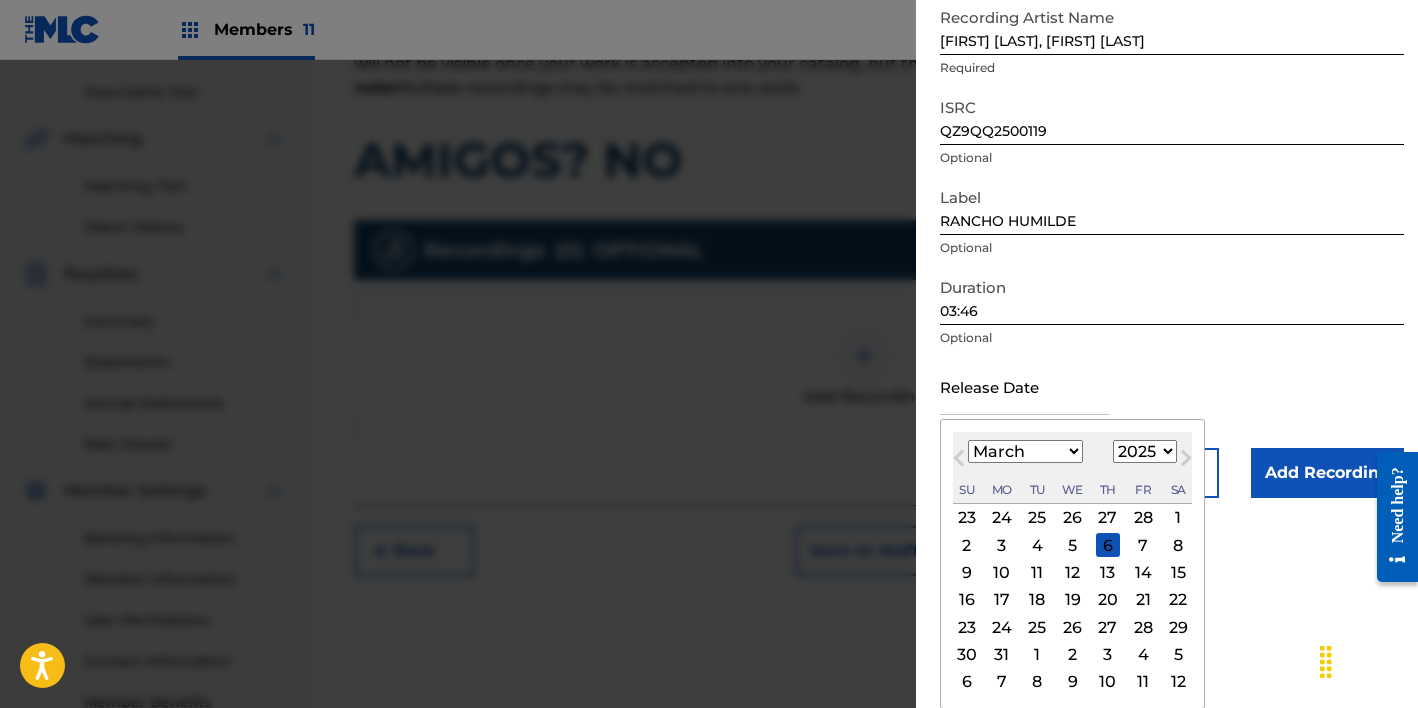click on "6" at bounding box center (1108, 545) 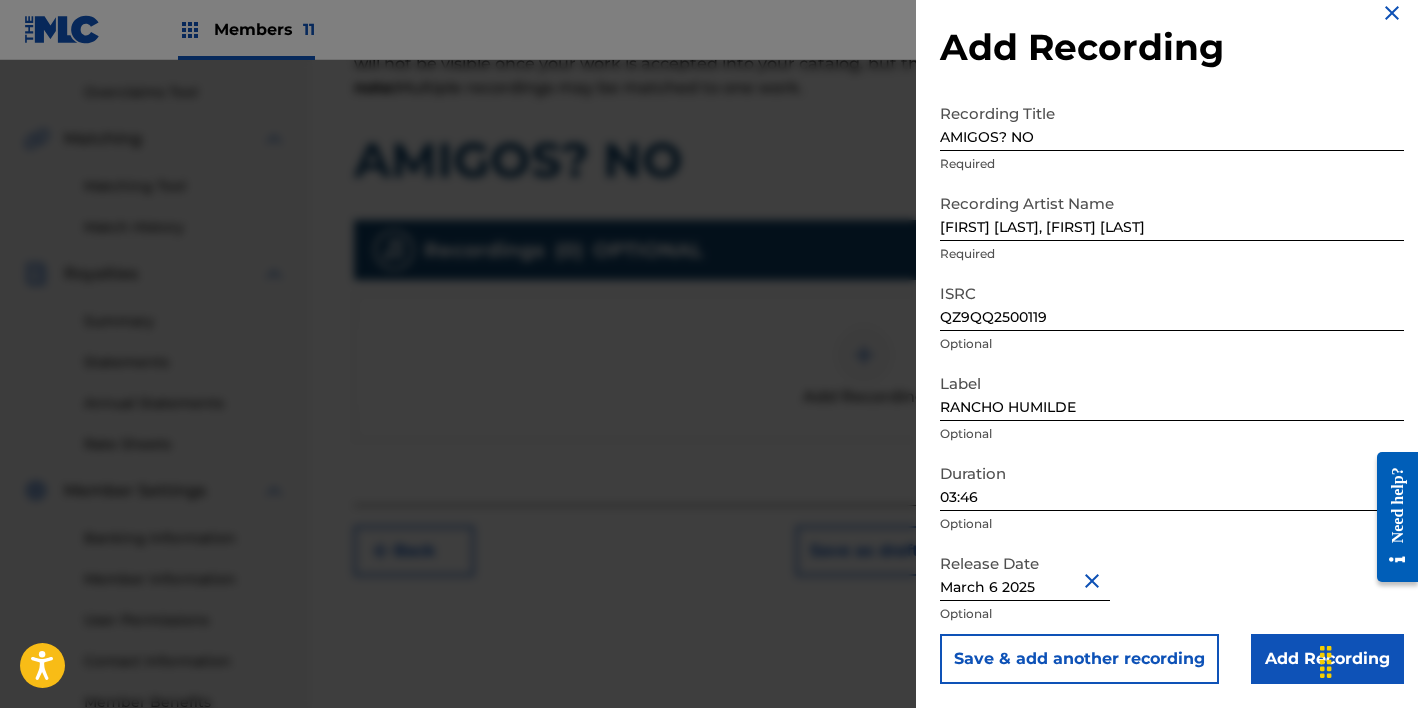 scroll, scrollTop: 23, scrollLeft: 0, axis: vertical 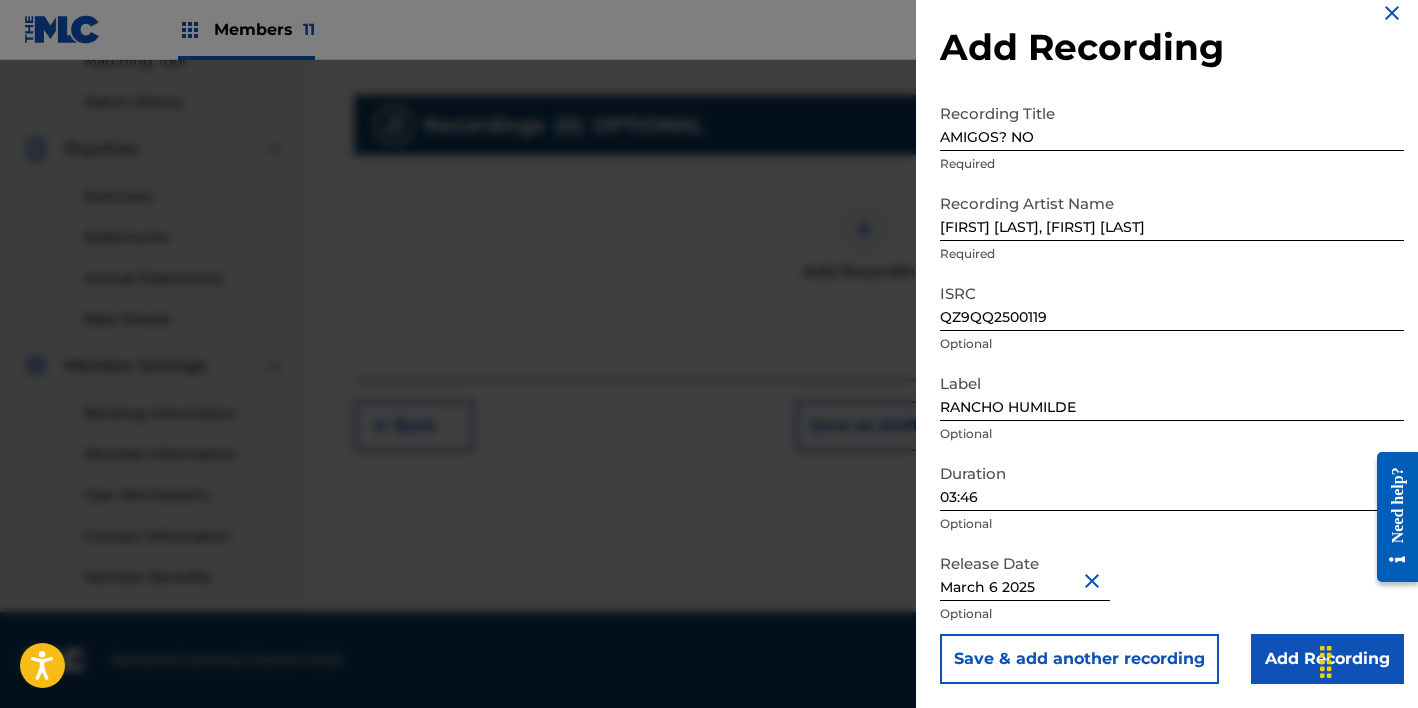 click on "Add Recording" at bounding box center (1327, 659) 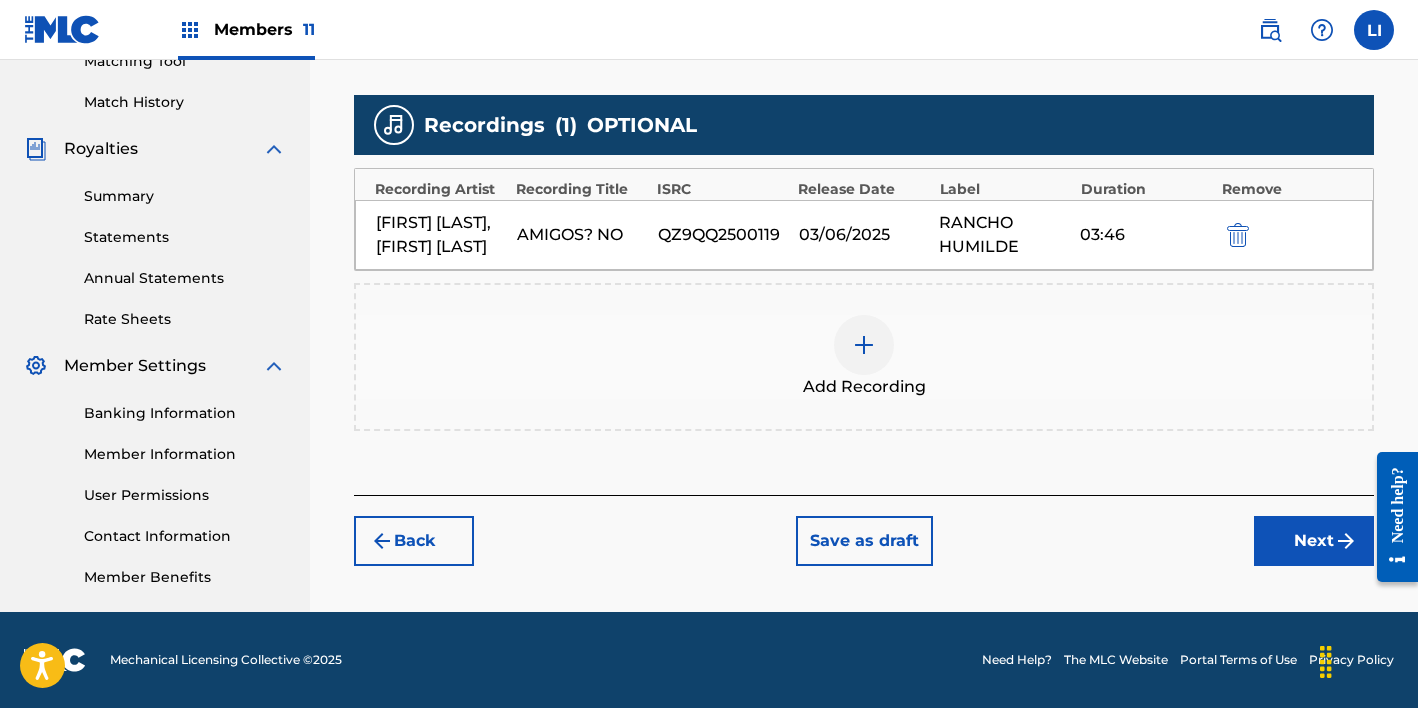 click on "Next" at bounding box center [1314, 541] 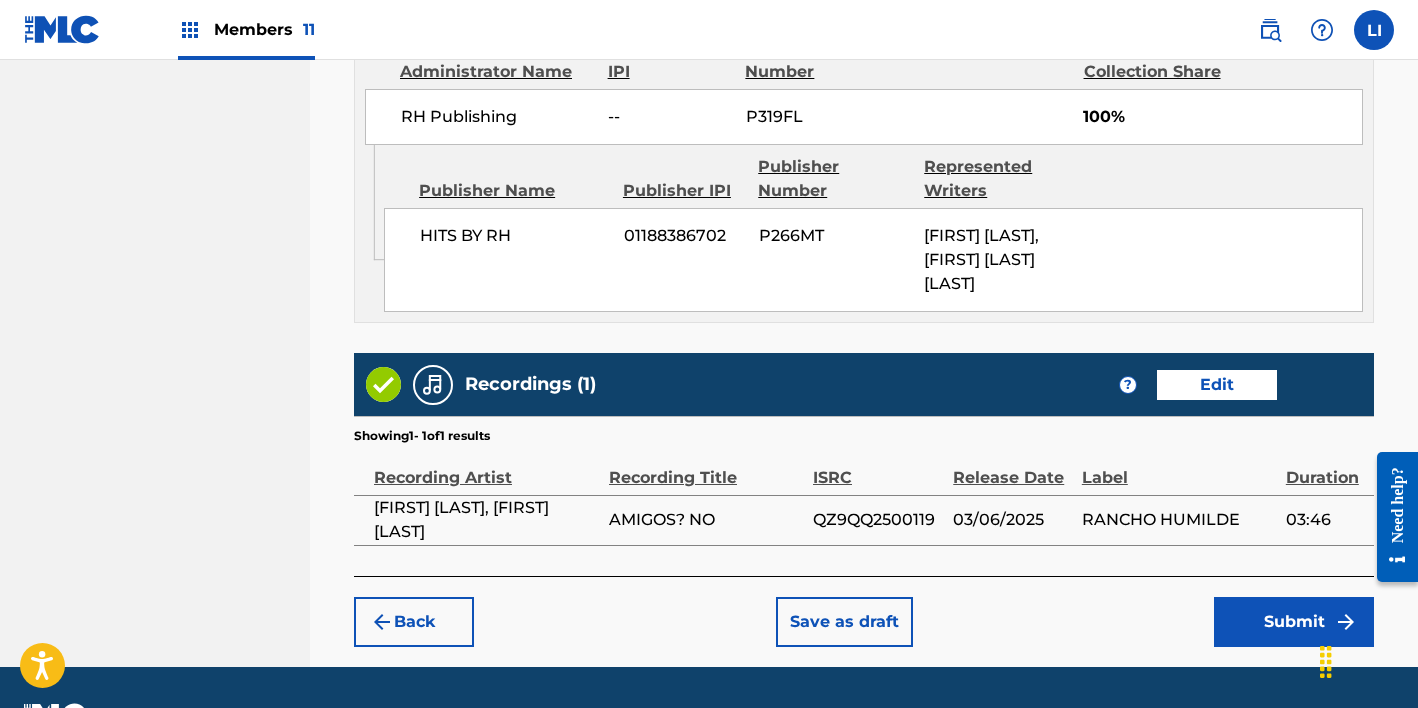 scroll, scrollTop: 1215, scrollLeft: 0, axis: vertical 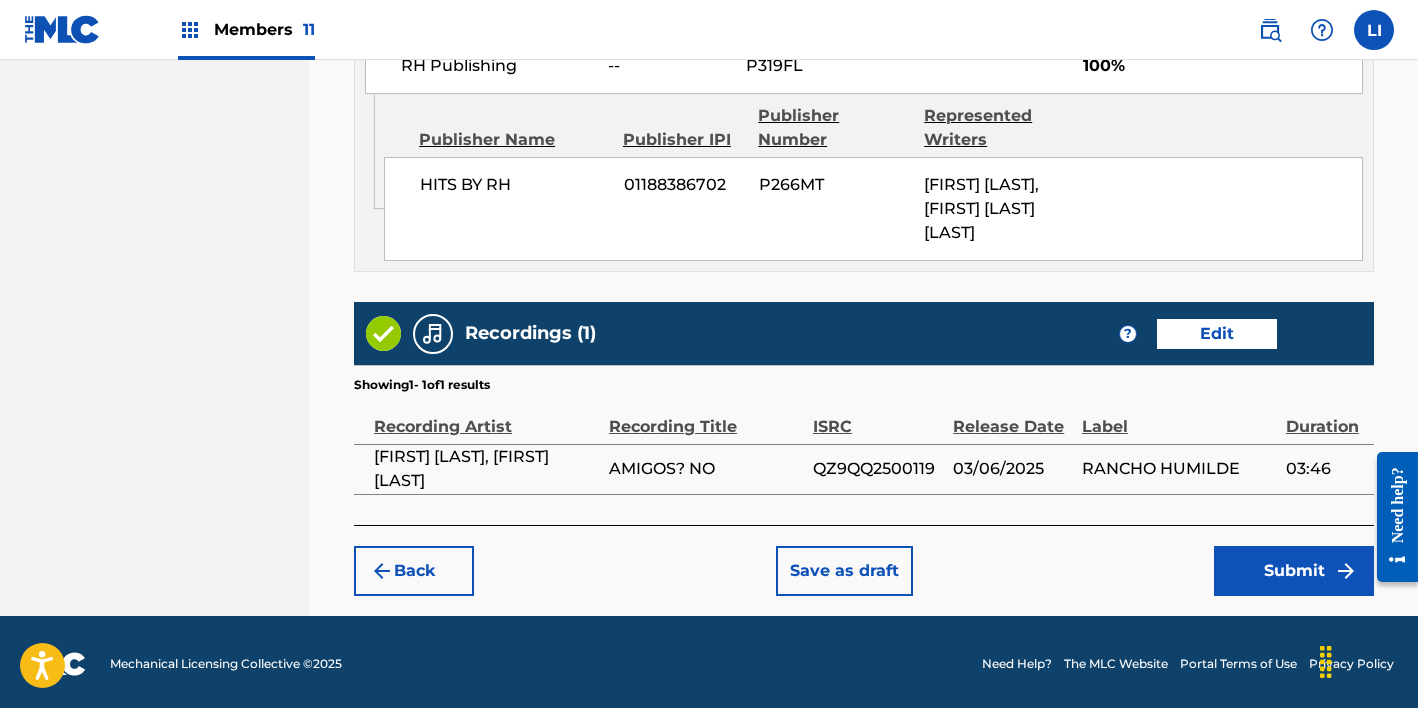 click on "Submit" at bounding box center (1294, 571) 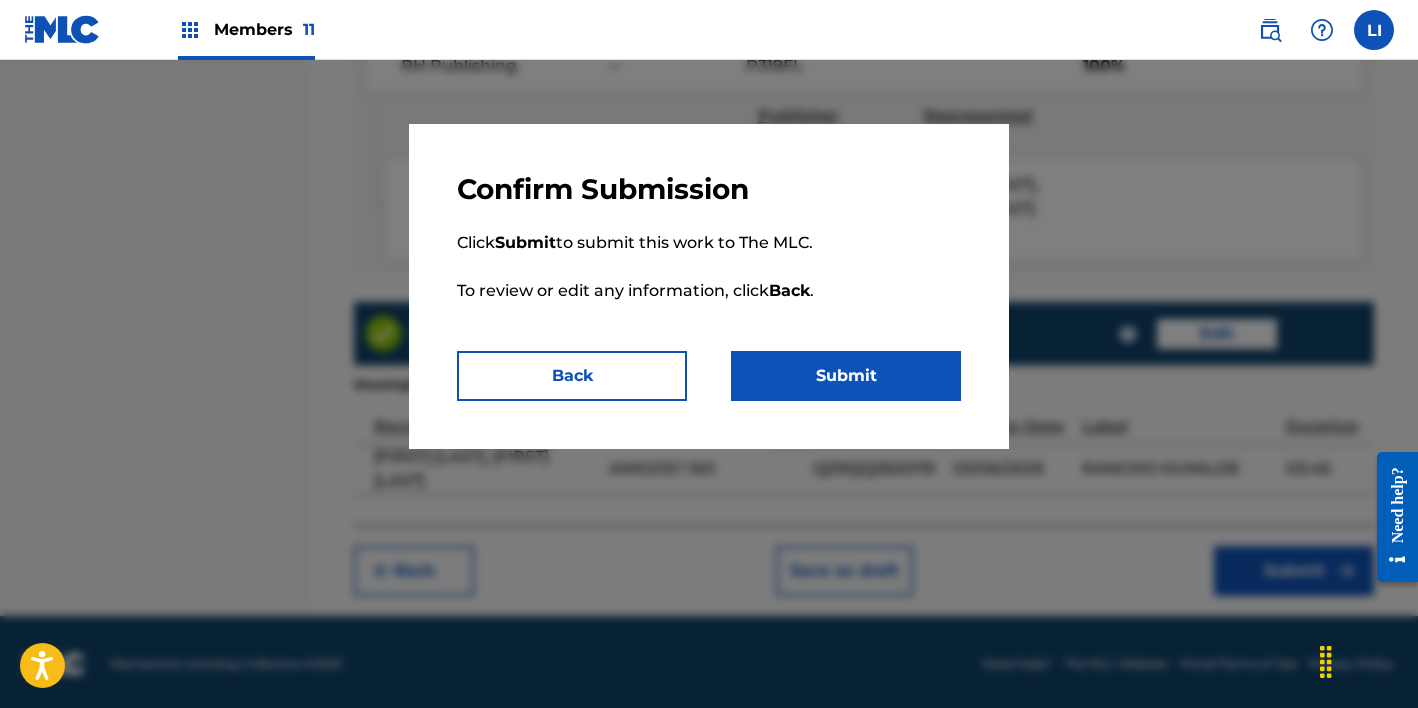 click on "Submit" at bounding box center (846, 376) 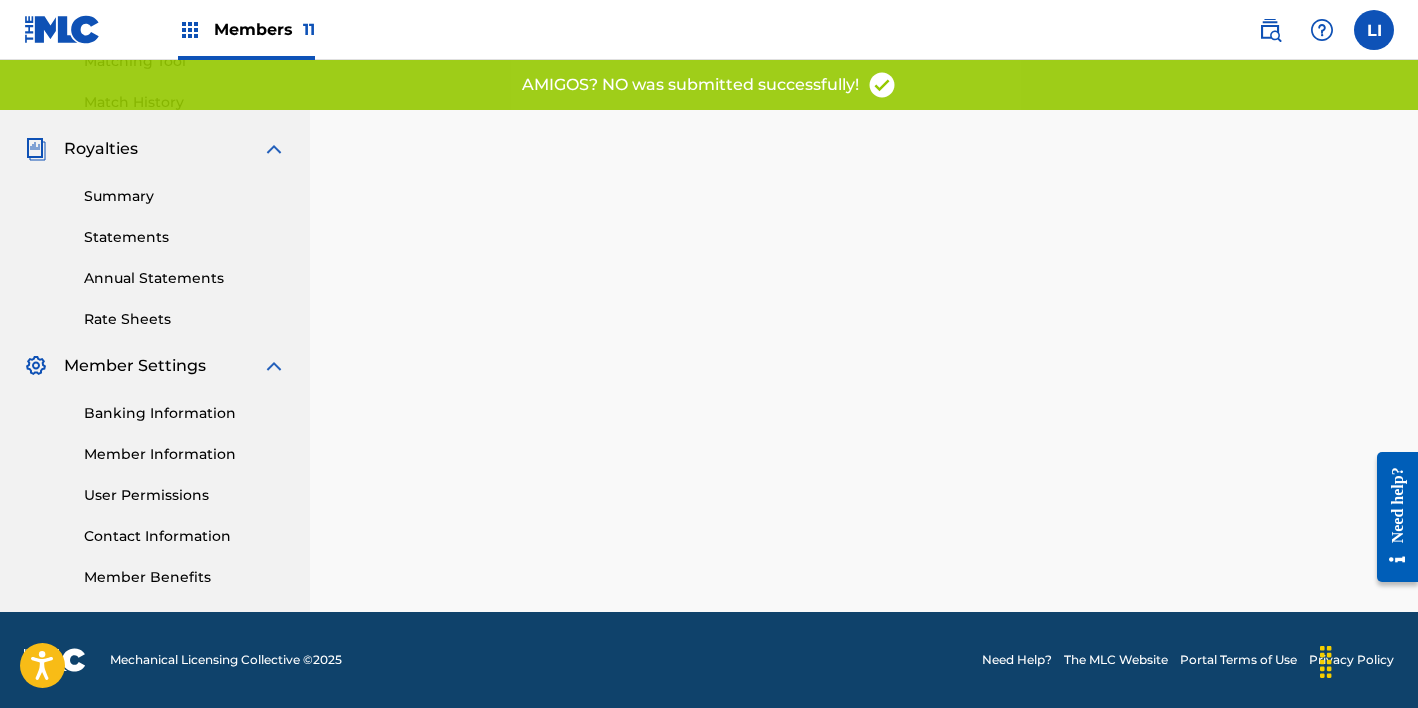 scroll, scrollTop: 0, scrollLeft: 0, axis: both 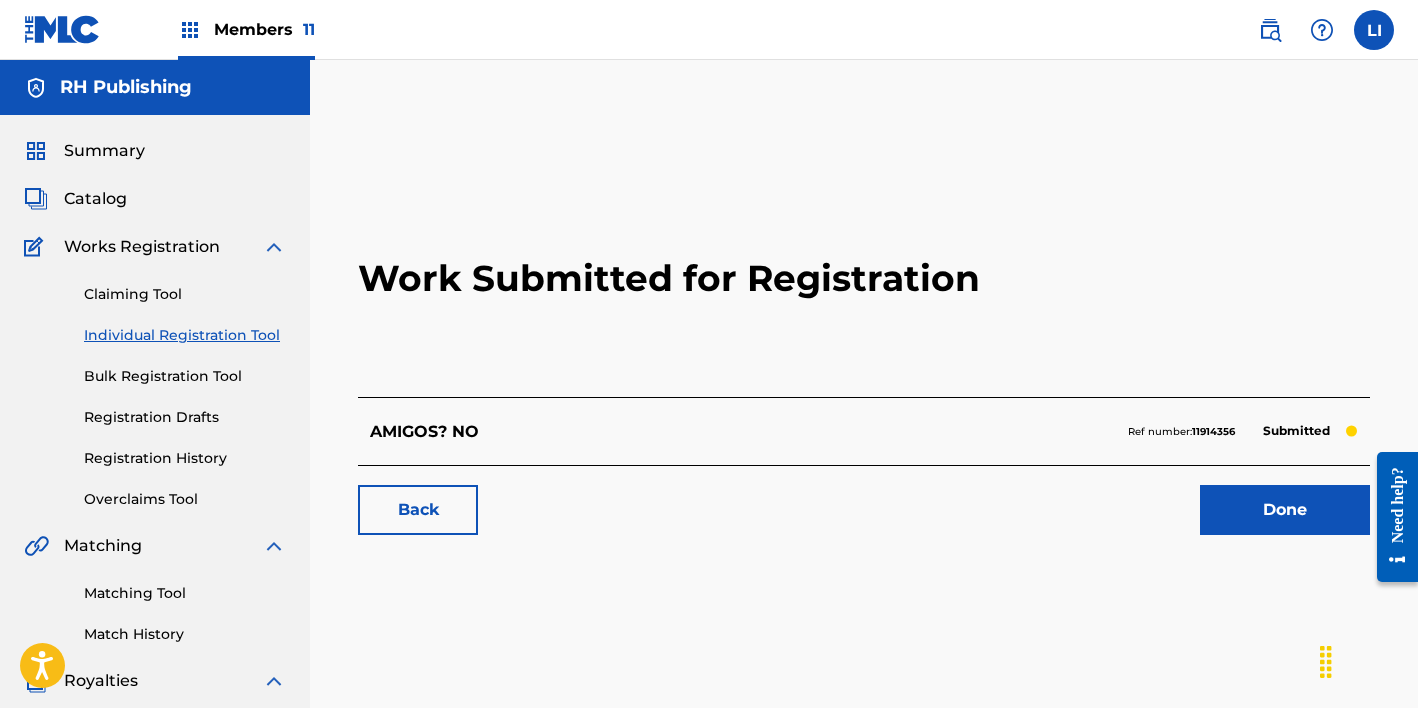 click on "Done" at bounding box center [1285, 510] 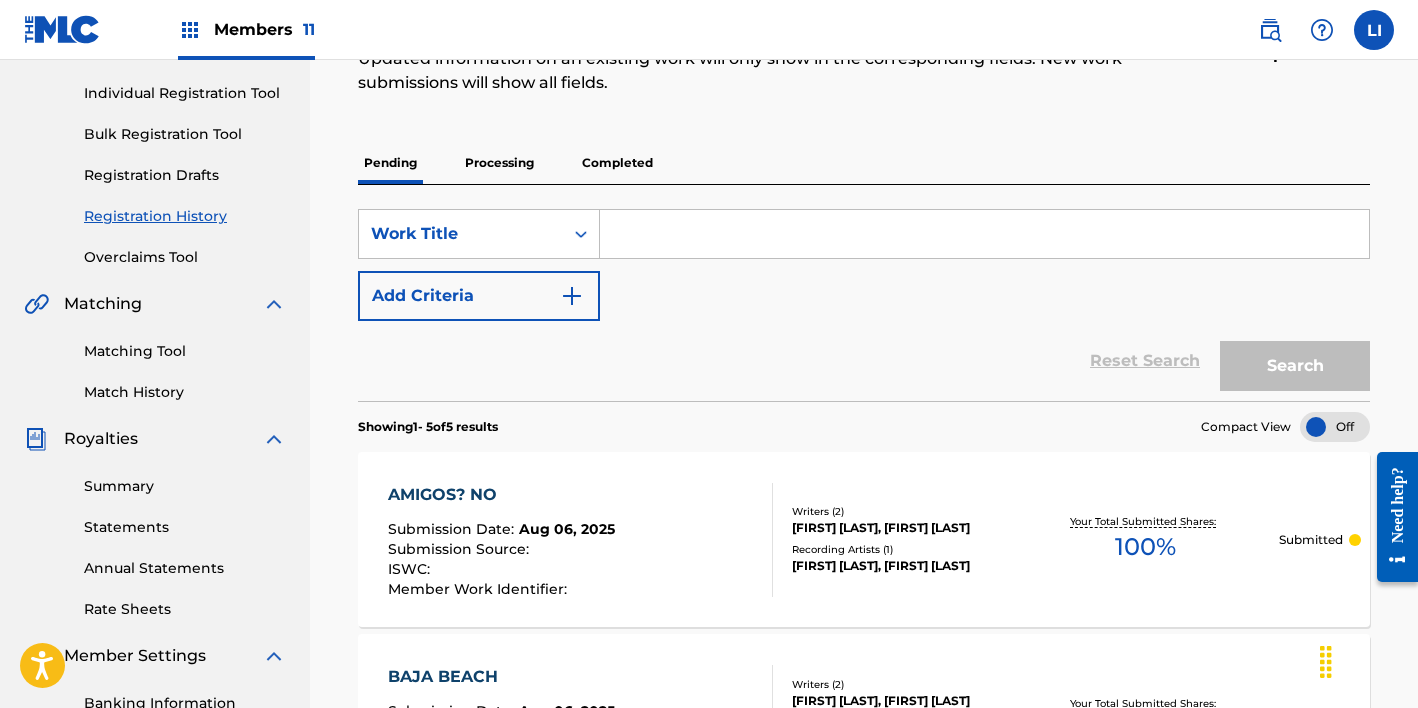 scroll, scrollTop: 113, scrollLeft: 0, axis: vertical 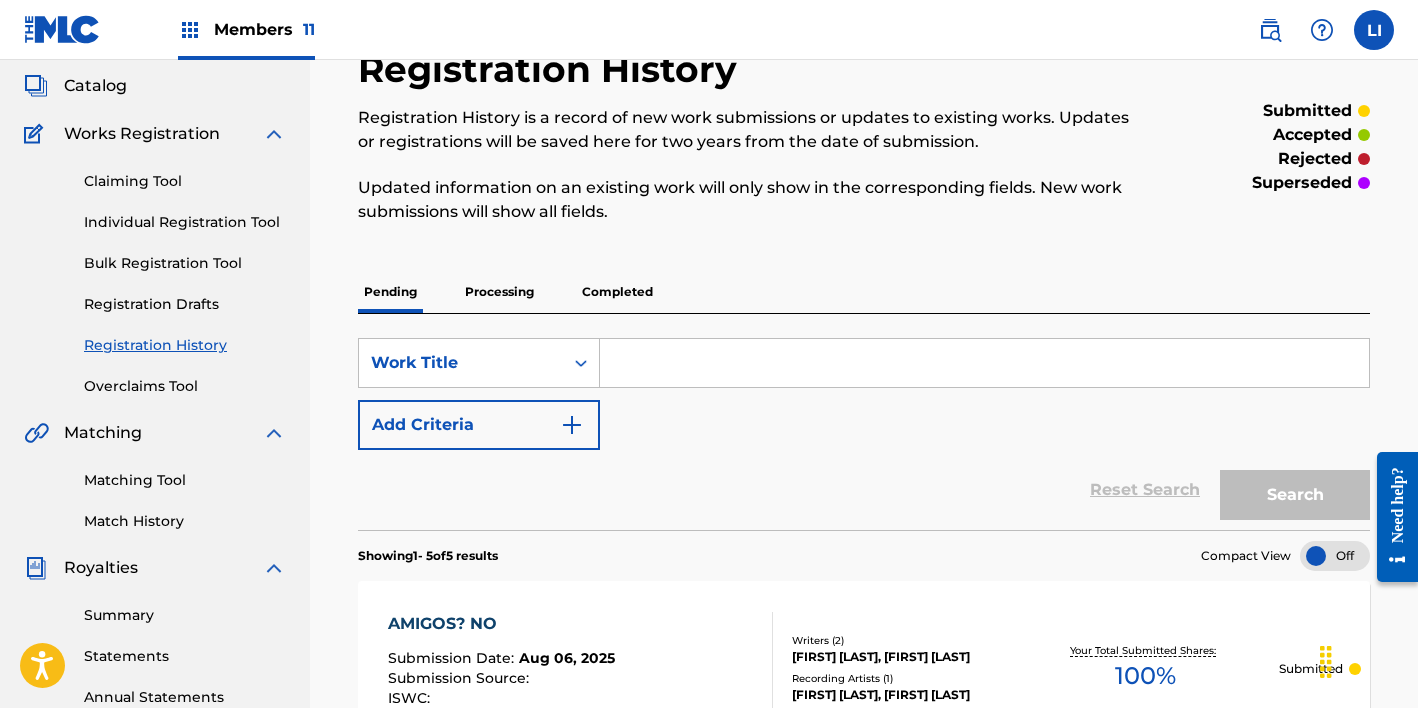 click on "Individual Registration Tool" at bounding box center (185, 222) 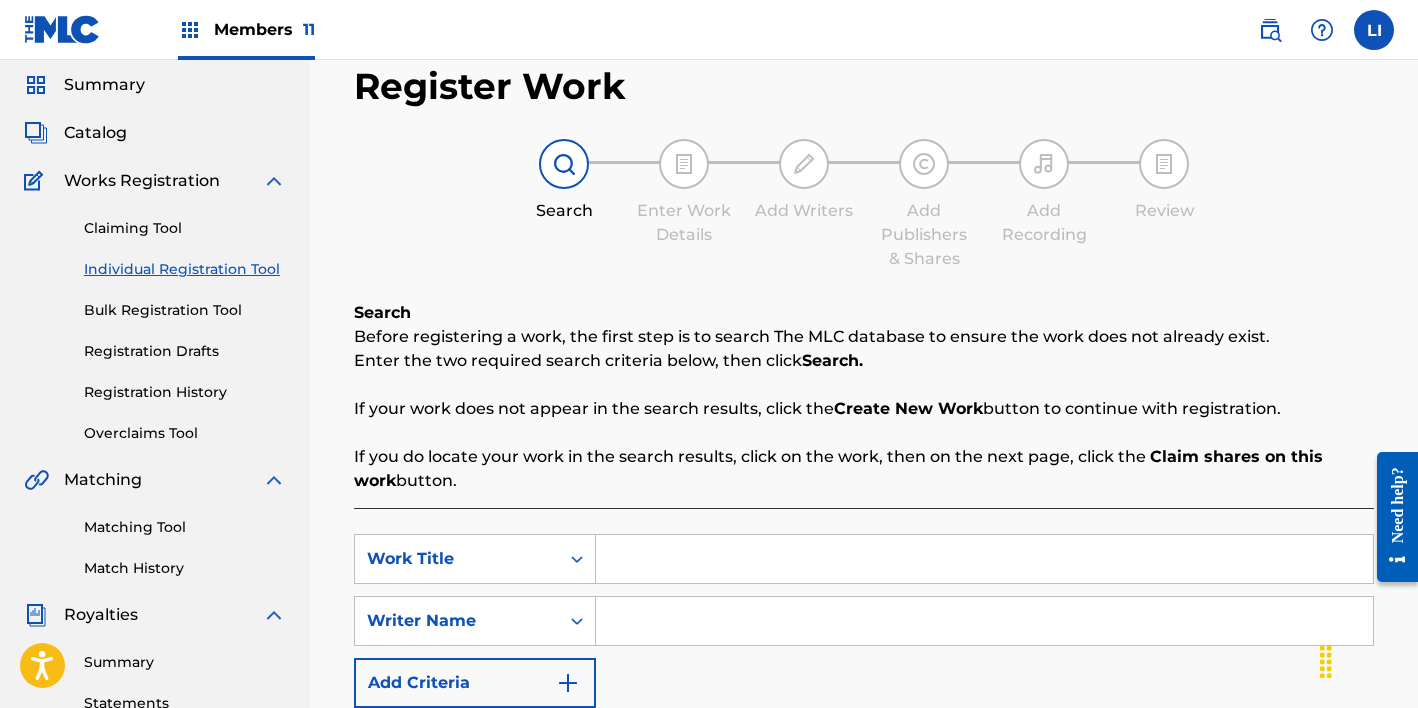 scroll, scrollTop: 384, scrollLeft: 0, axis: vertical 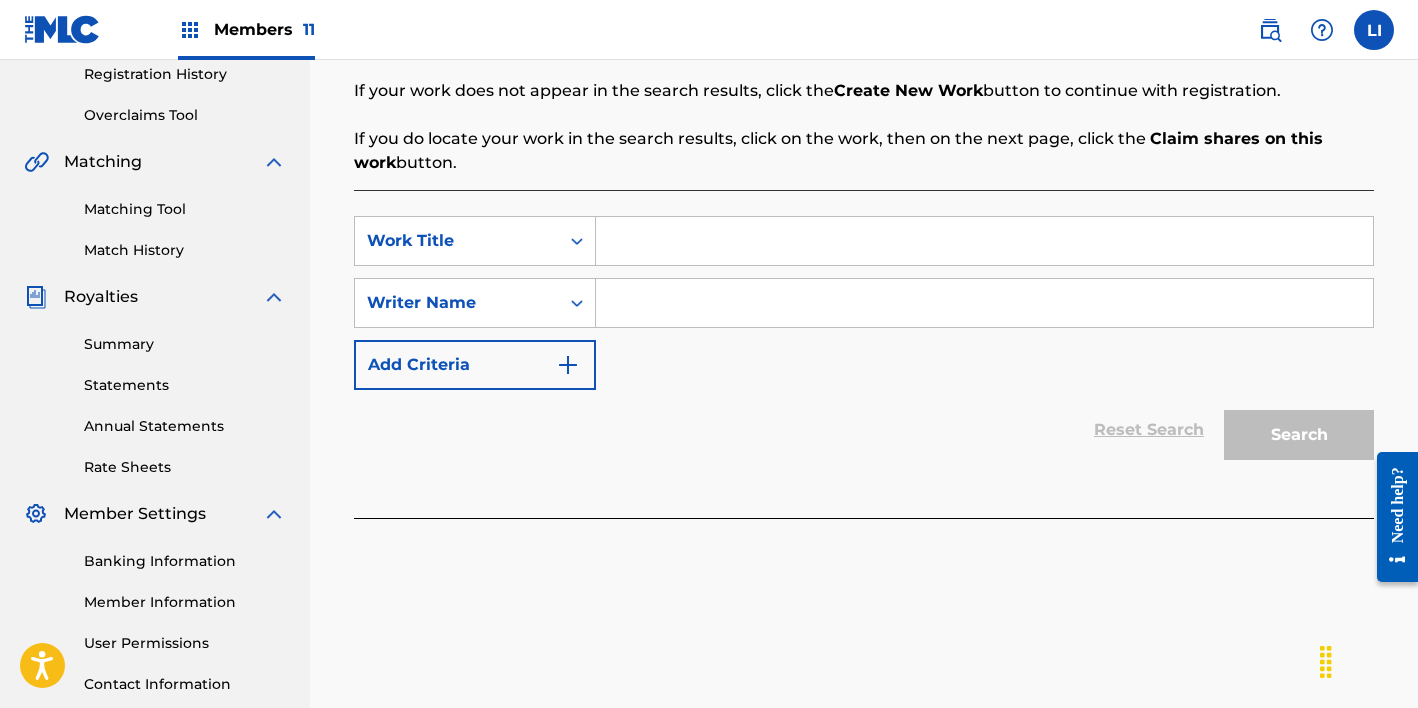 click at bounding box center [984, 241] 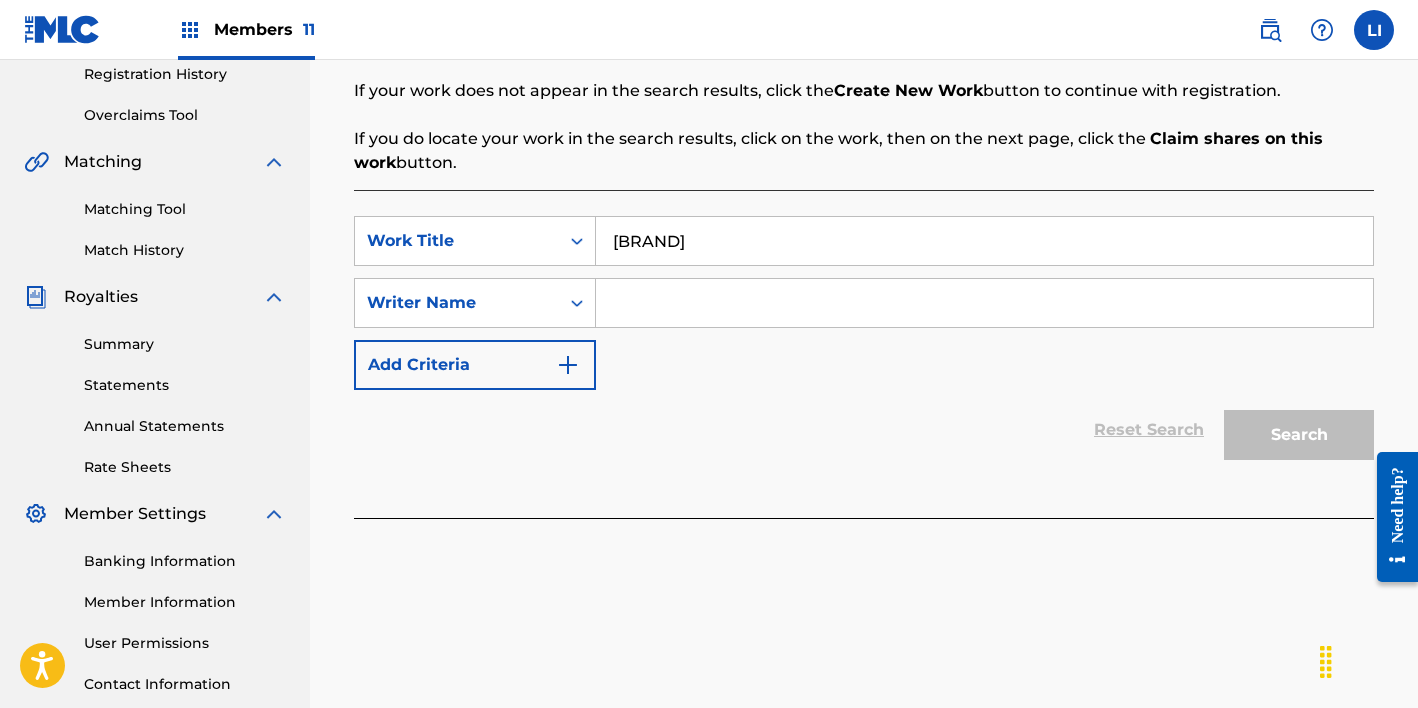 type on "[BRAND]" 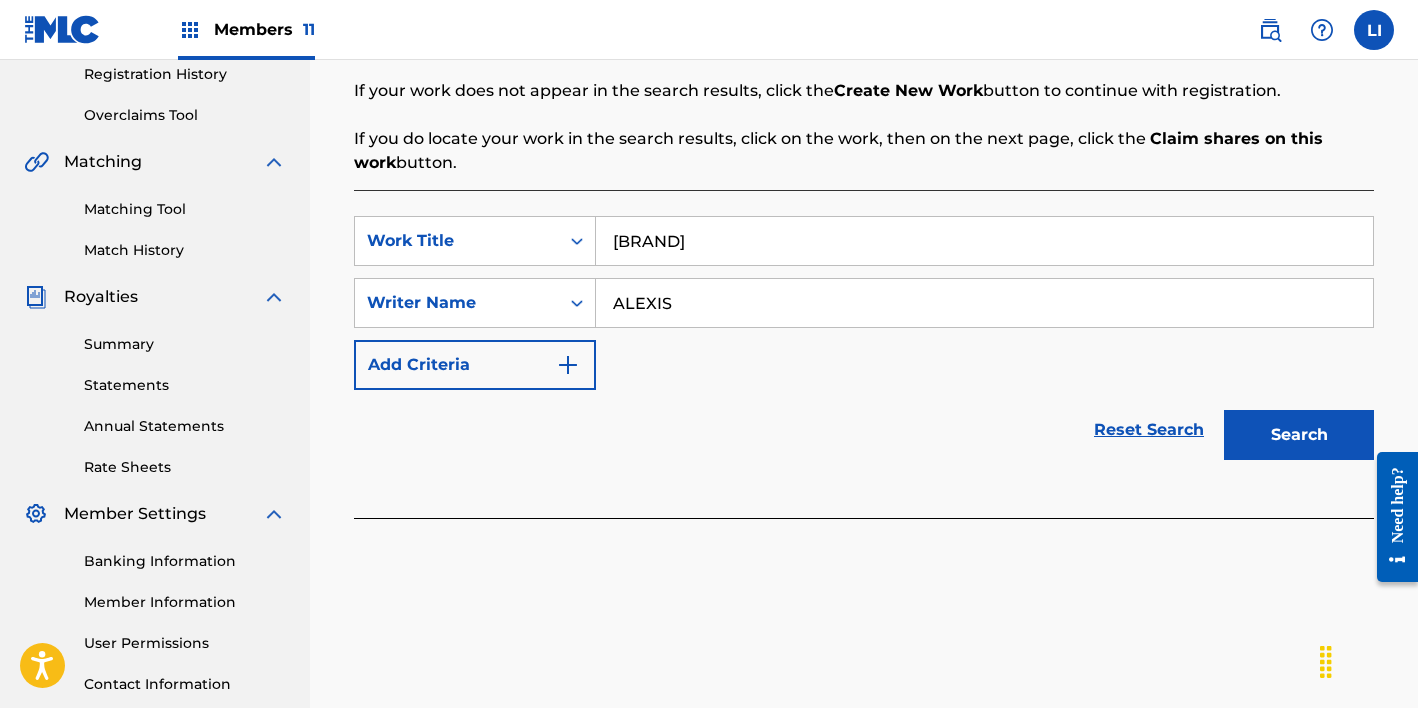 type on "ALEXIS" 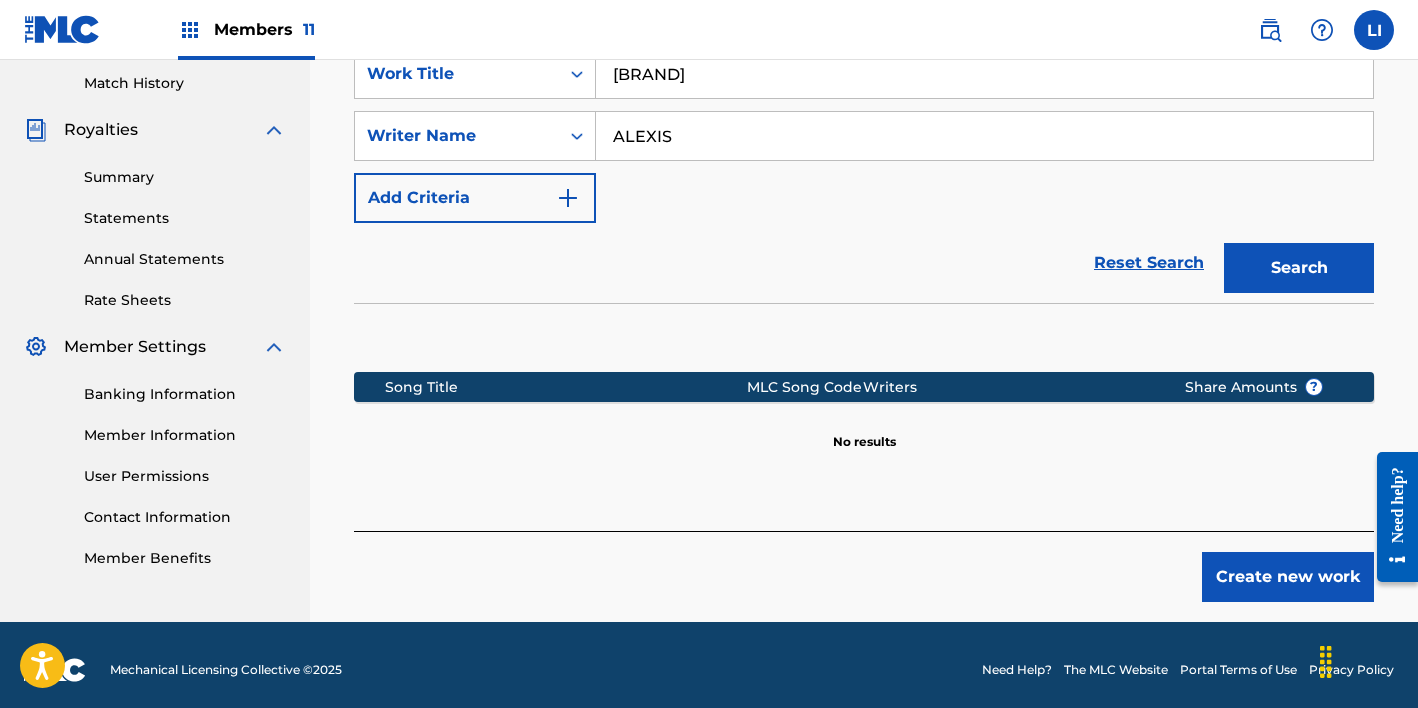 click on "Create new work" at bounding box center [1288, 577] 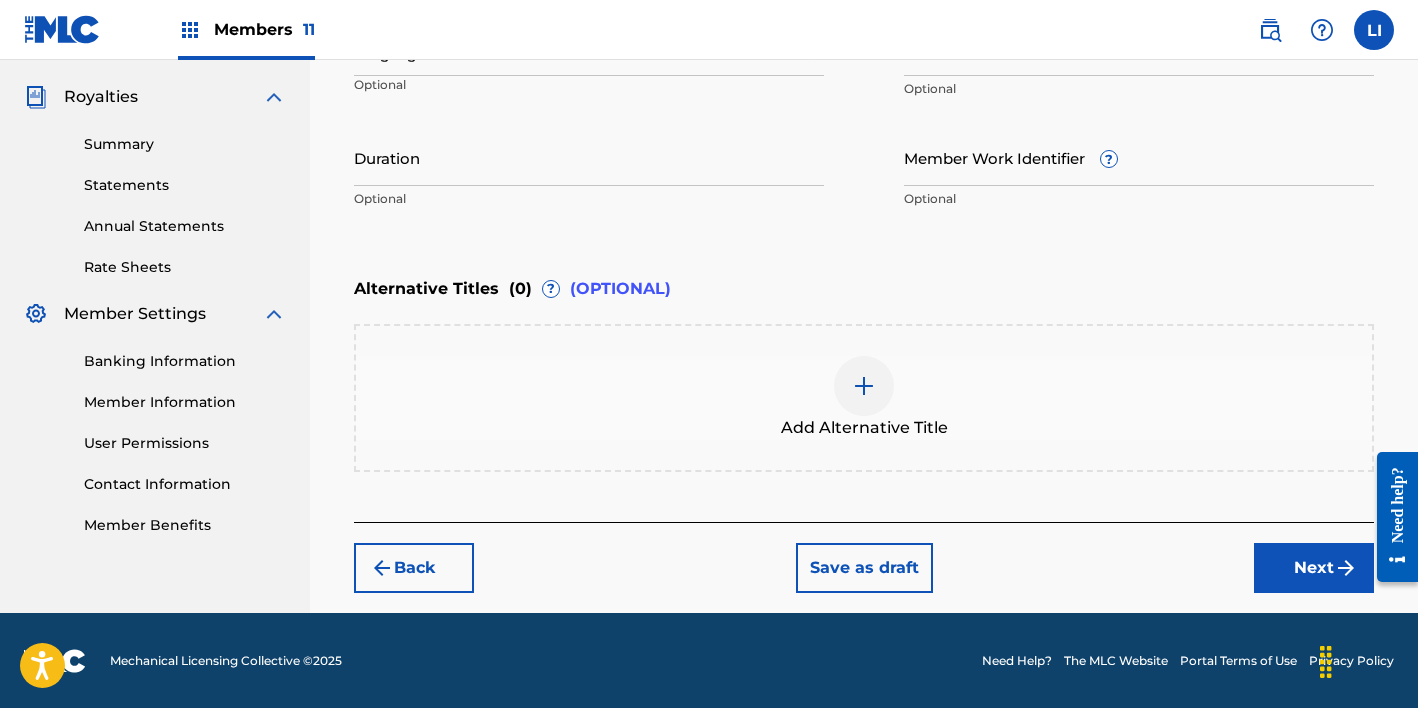 scroll, scrollTop: 363, scrollLeft: 0, axis: vertical 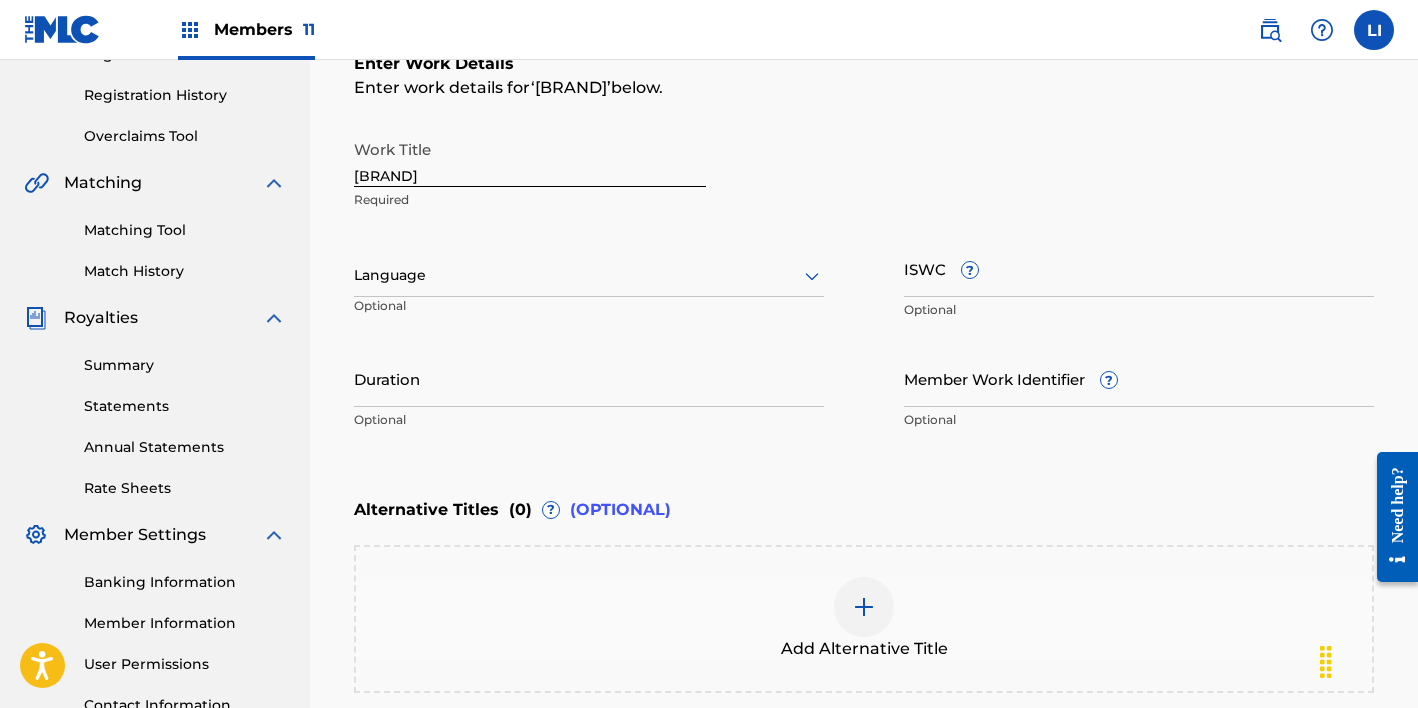 click at bounding box center [589, 275] 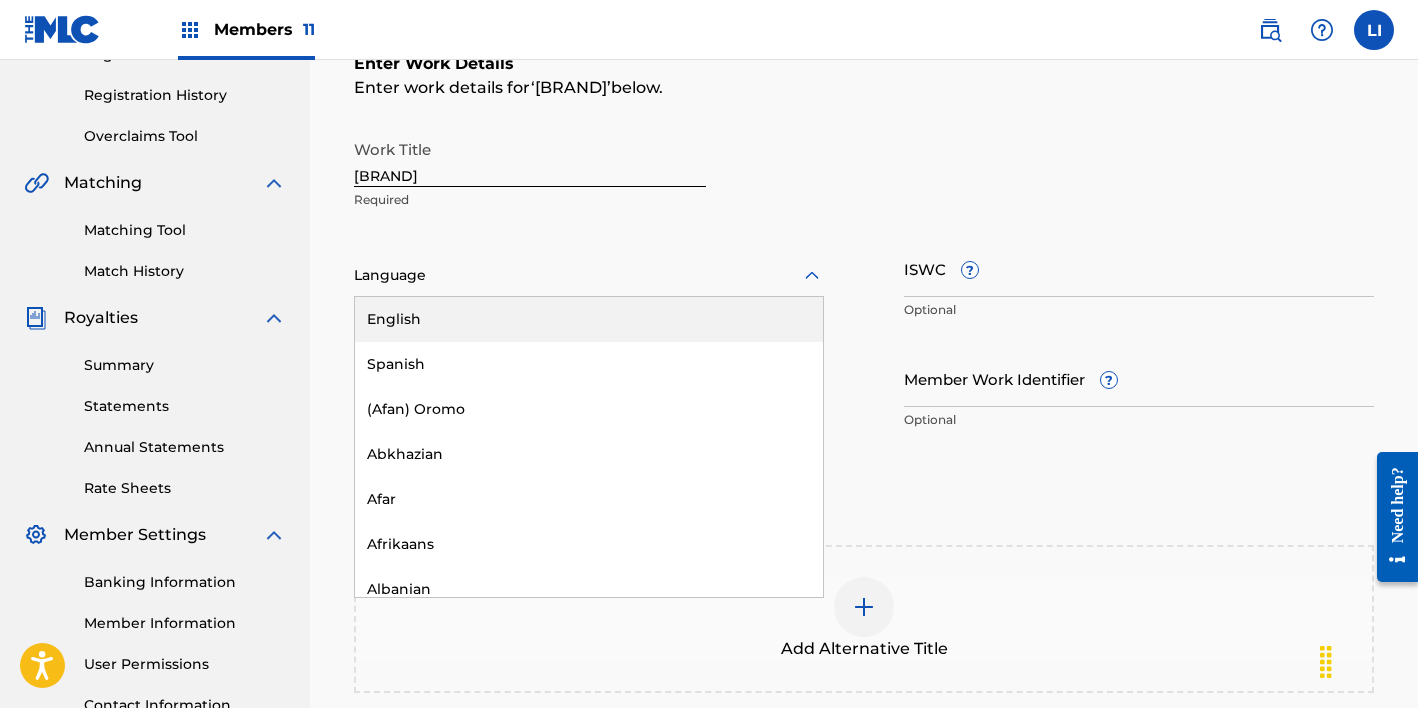 click on "Spanish" at bounding box center (589, 364) 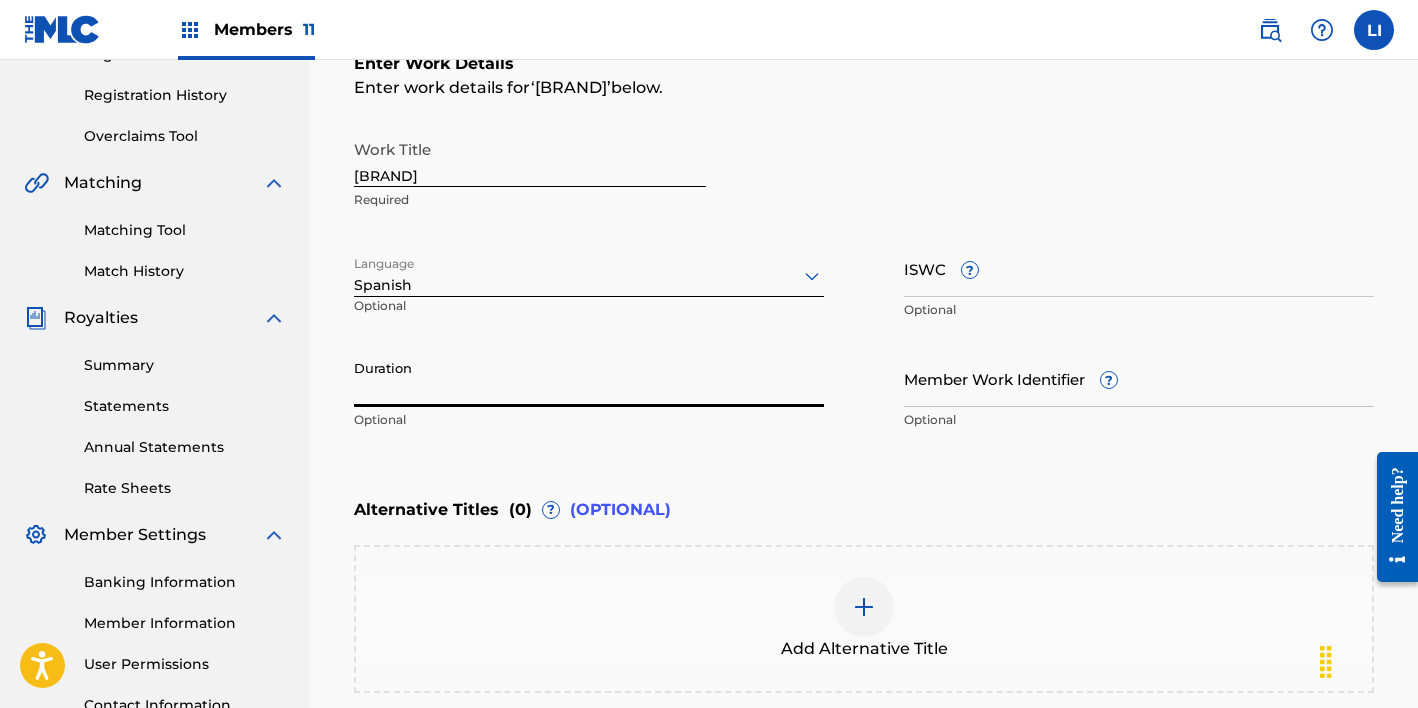 click on "Duration" at bounding box center [589, 378] 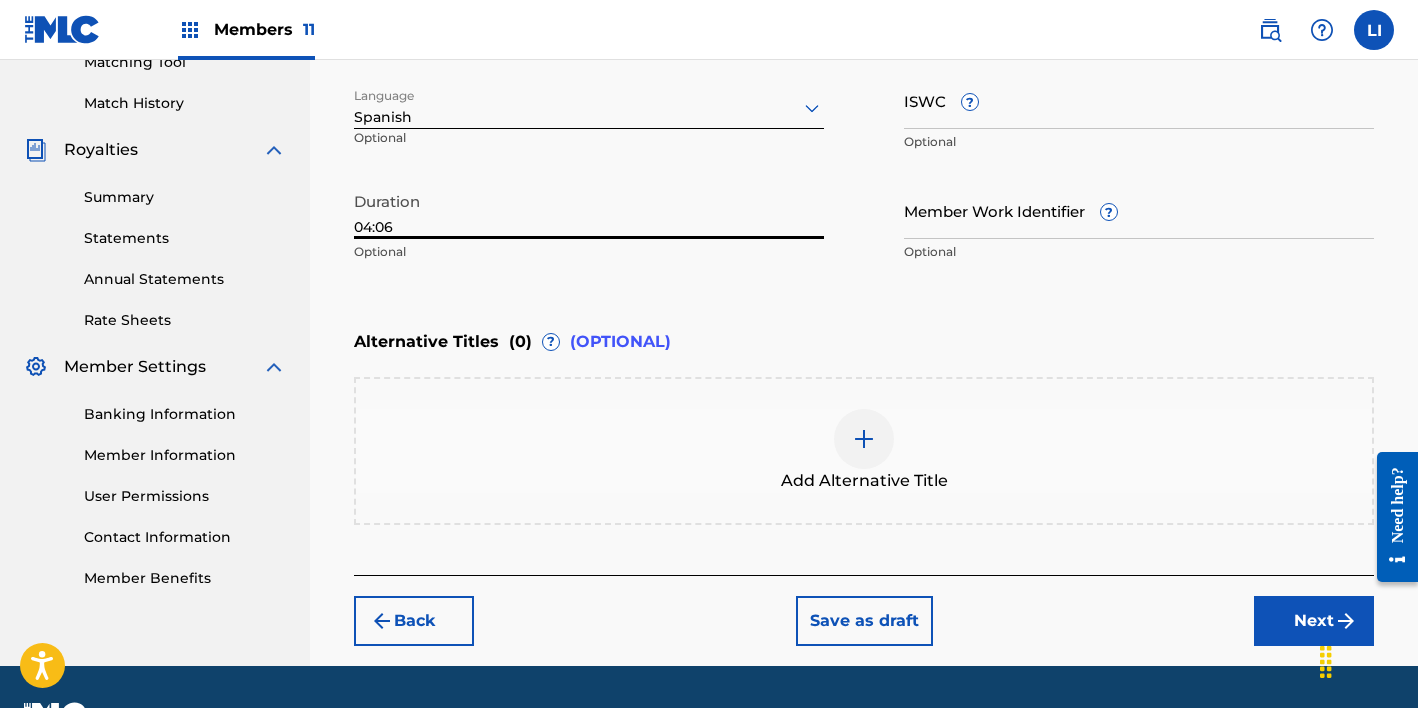 type on "04:06" 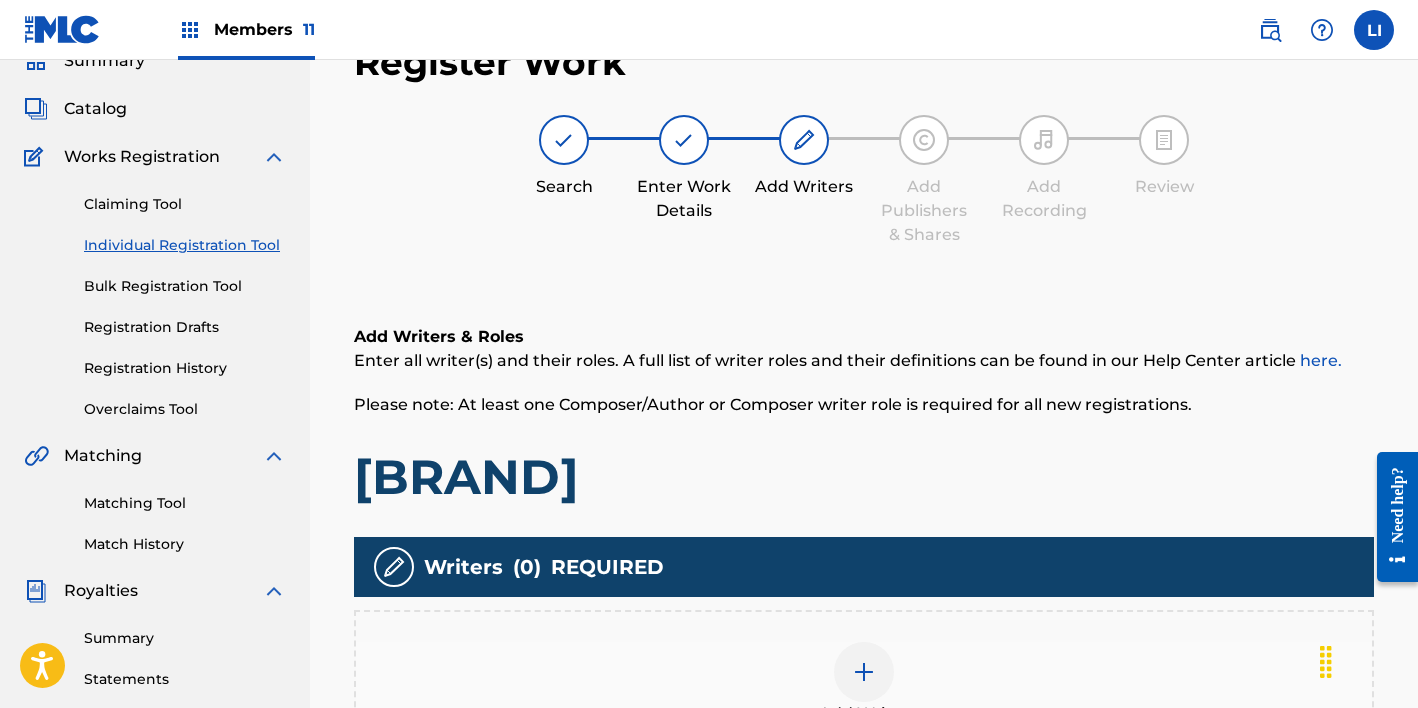 scroll, scrollTop: 510, scrollLeft: 0, axis: vertical 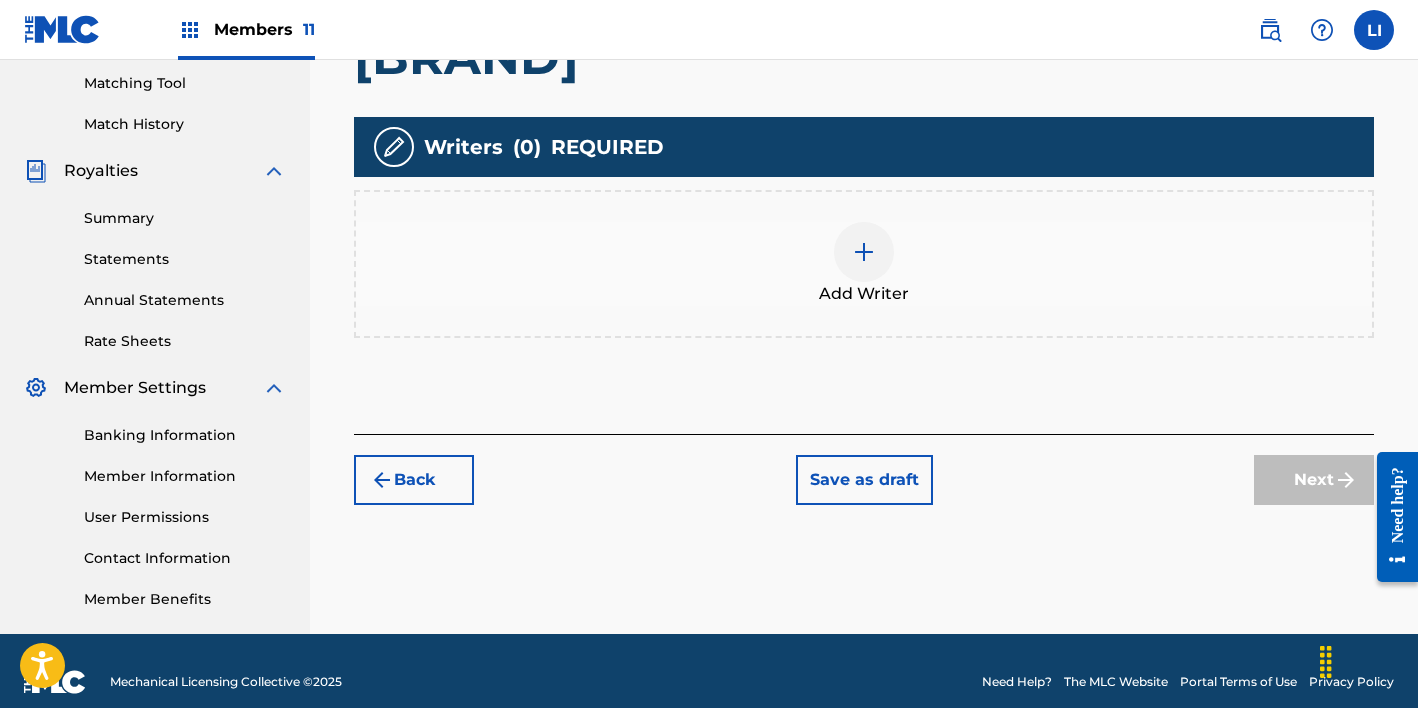 click on "Add Writer" at bounding box center (864, 264) 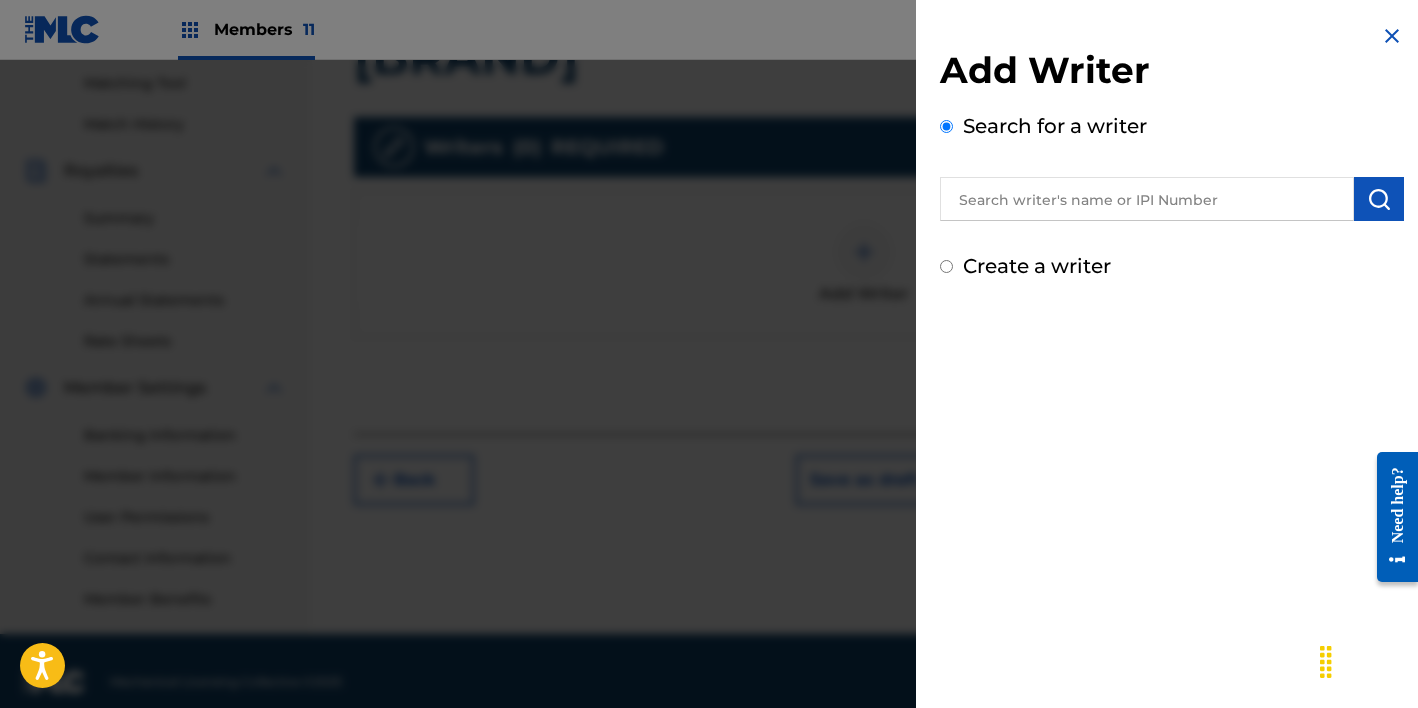click at bounding box center (1147, 199) 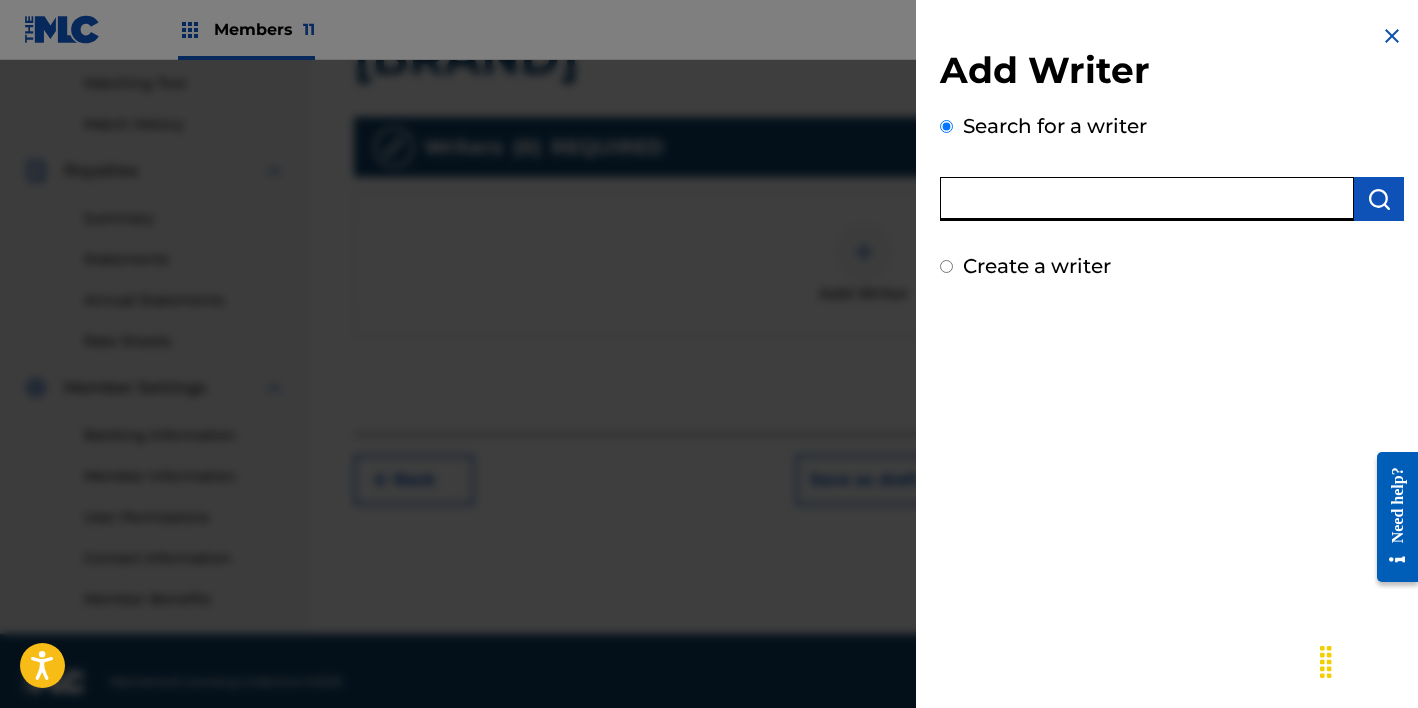 paste on "[FIRST] [MIDDLE] [LAST] [LAST]" 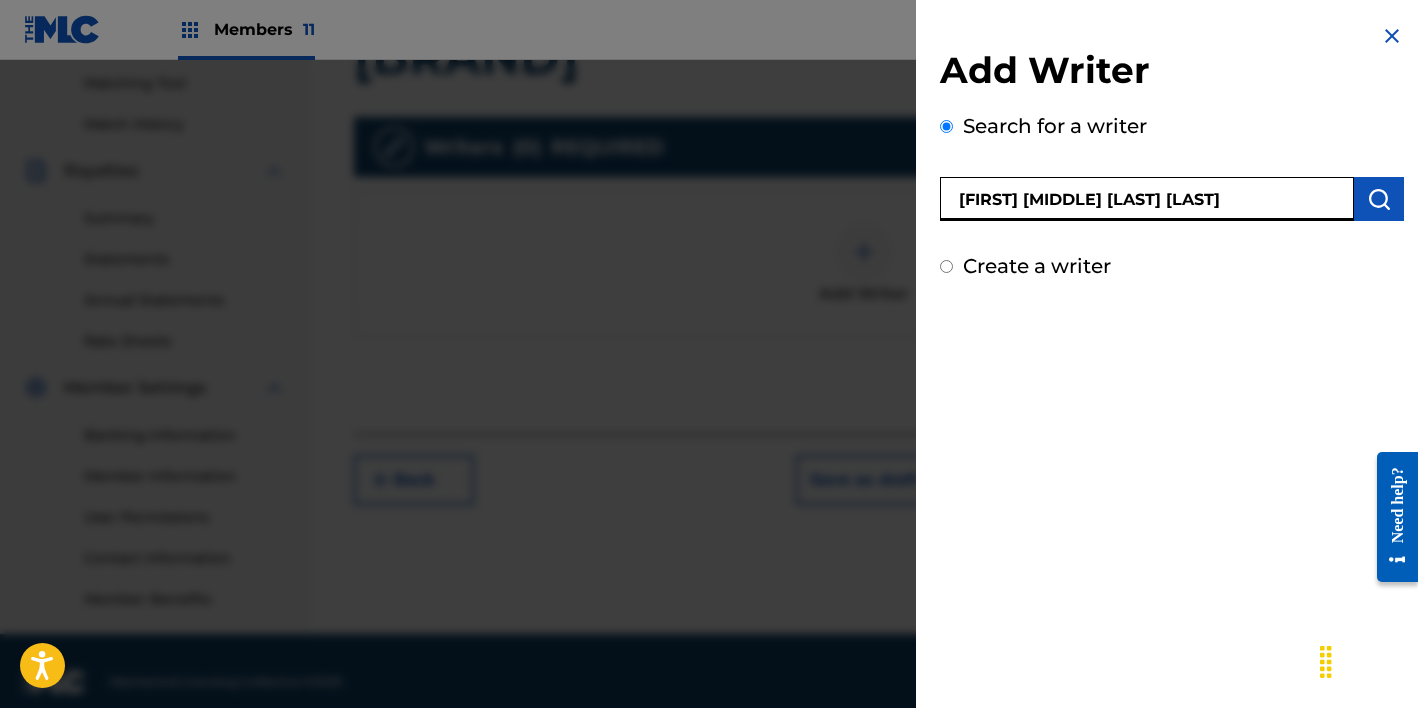 type on "[FIRST] [MIDDLE] [LAST] [LAST]" 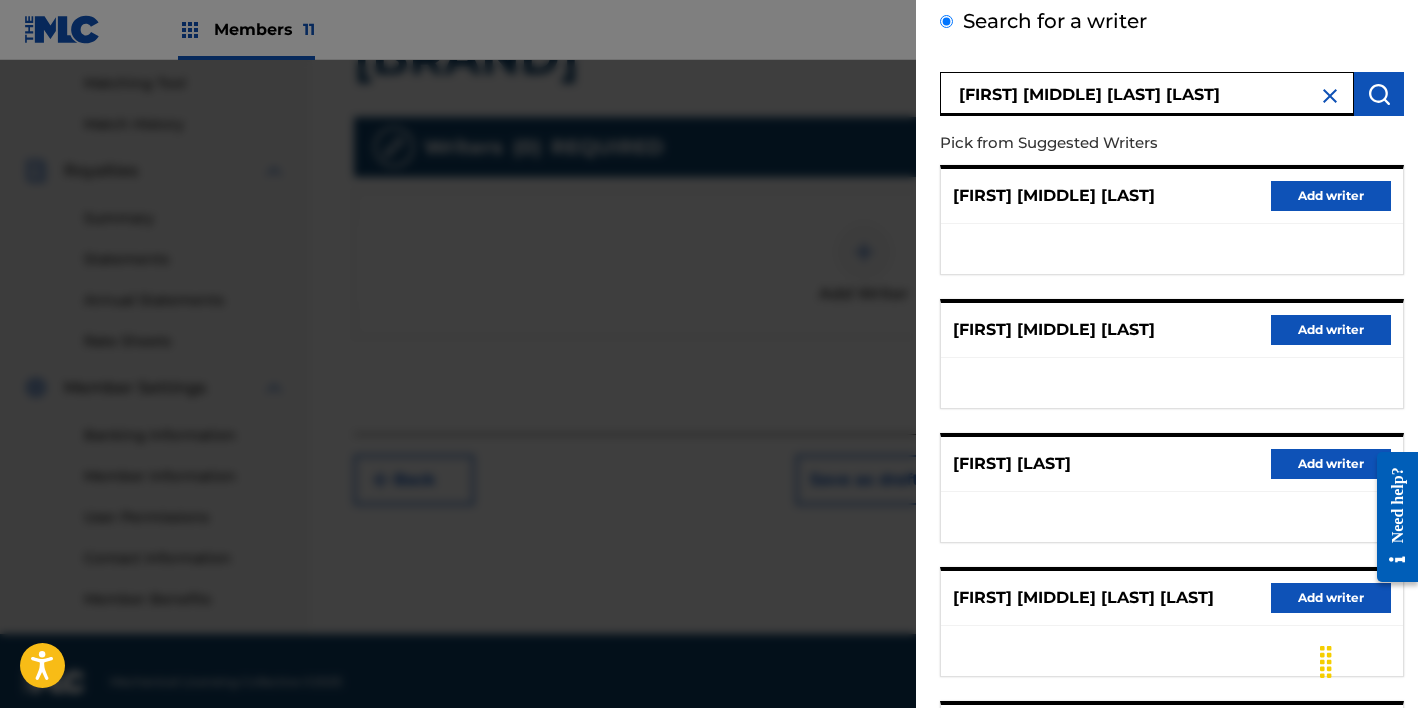 scroll, scrollTop: 334, scrollLeft: 0, axis: vertical 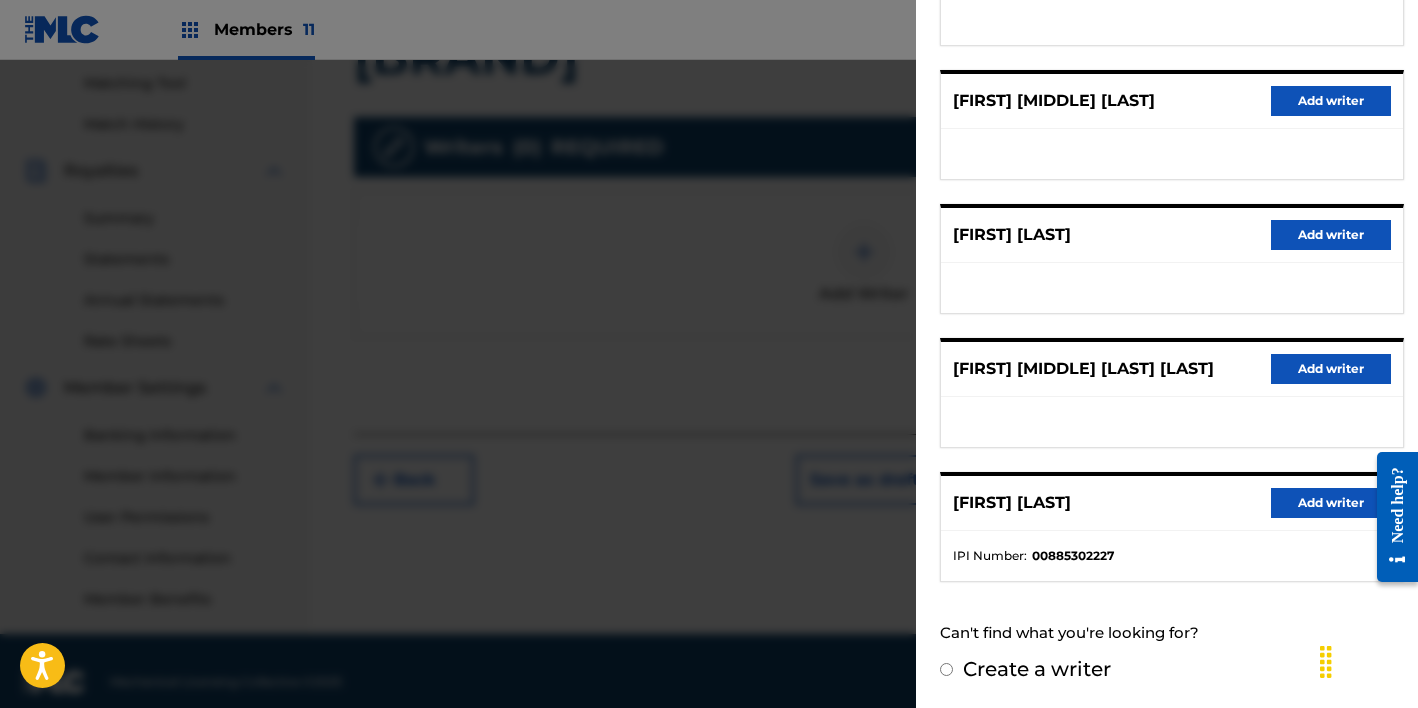 click on "Add writer" at bounding box center (1331, 503) 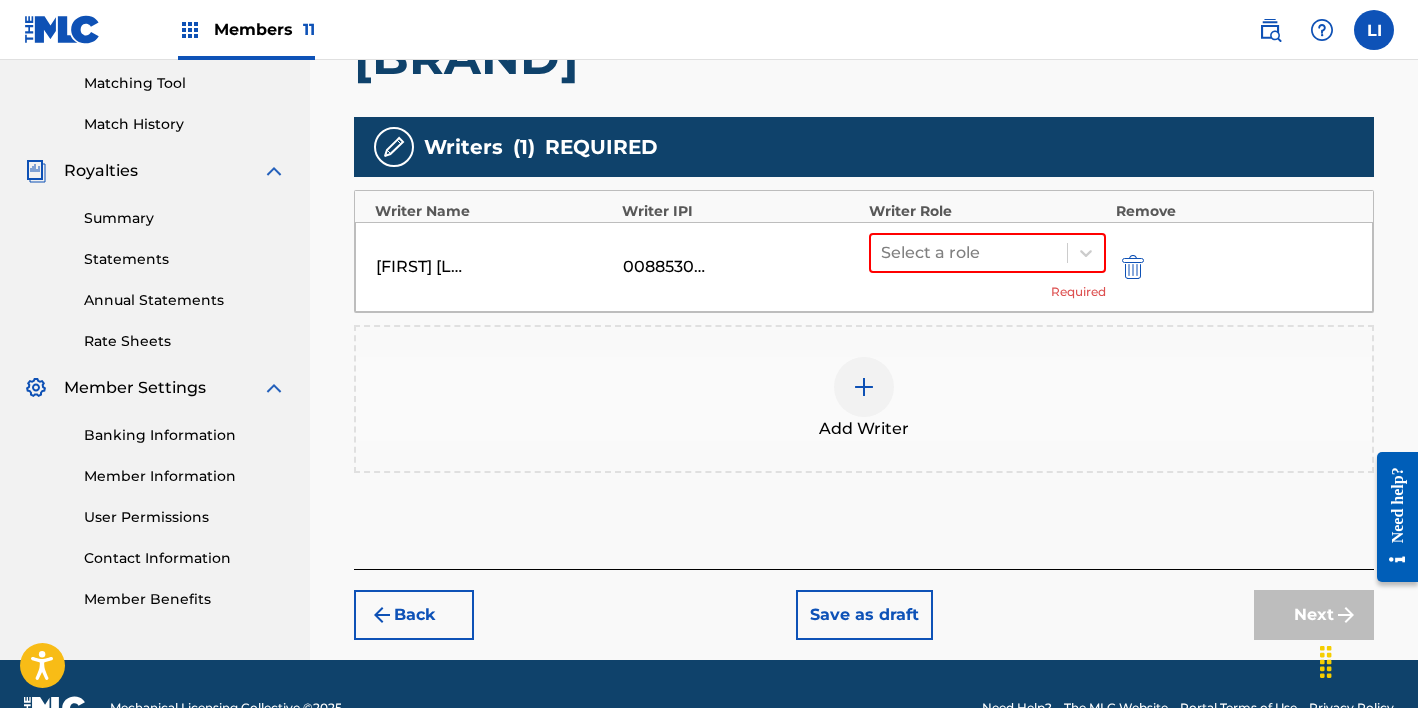 click on "Add Writer" at bounding box center (864, 399) 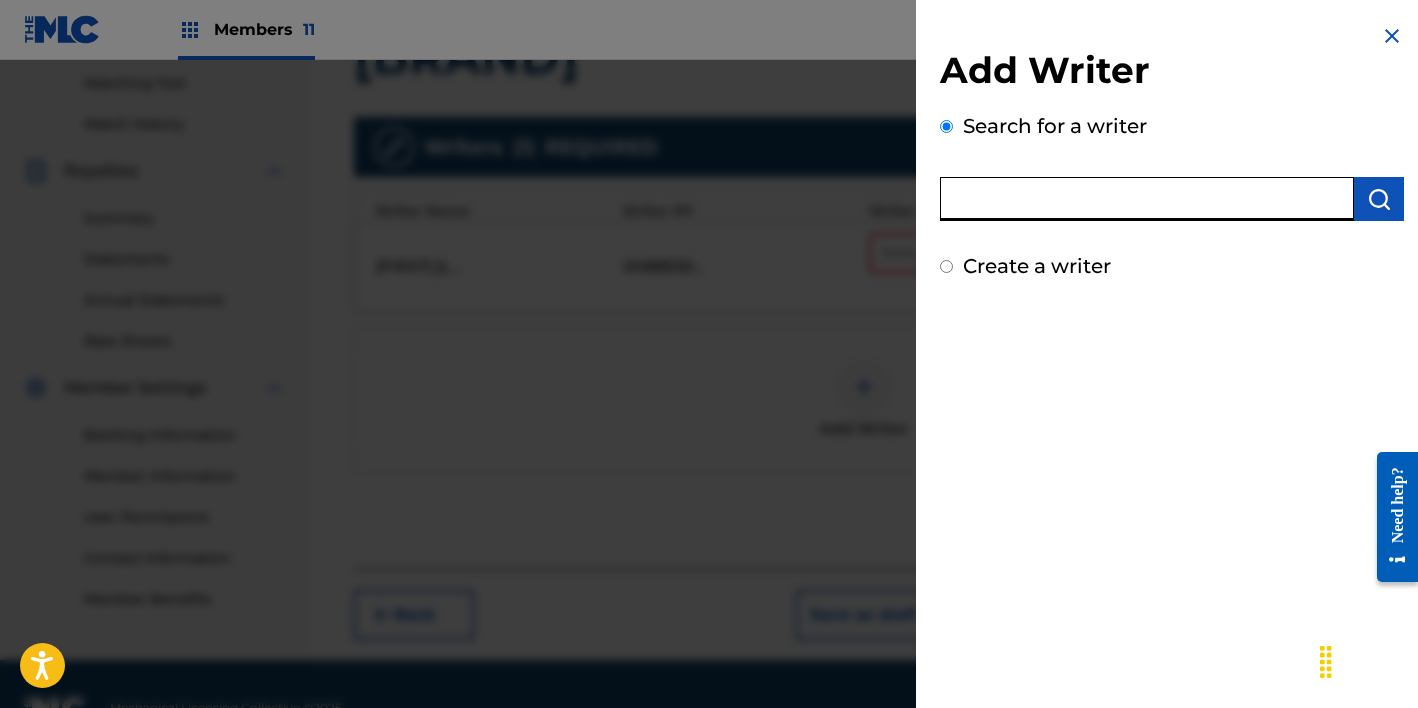 click at bounding box center (1147, 199) 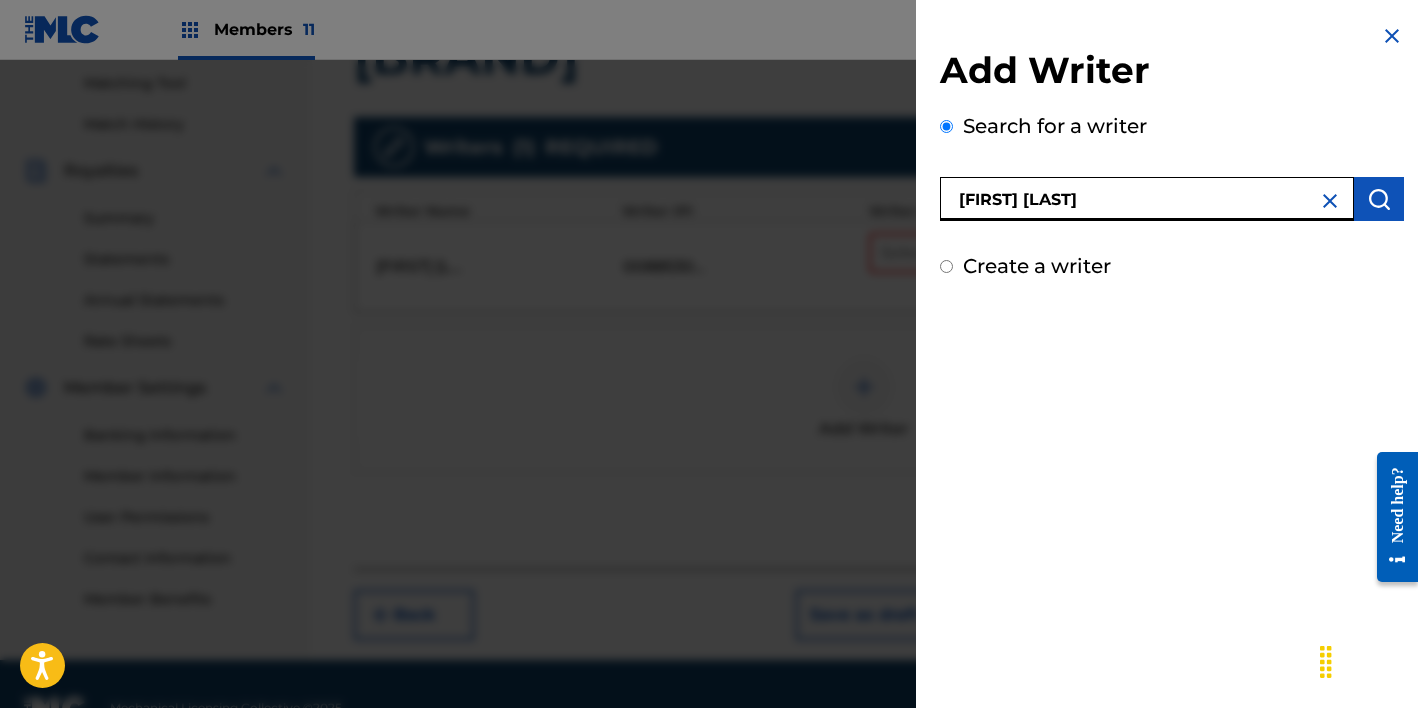 type on "[FIRST] [LAST]" 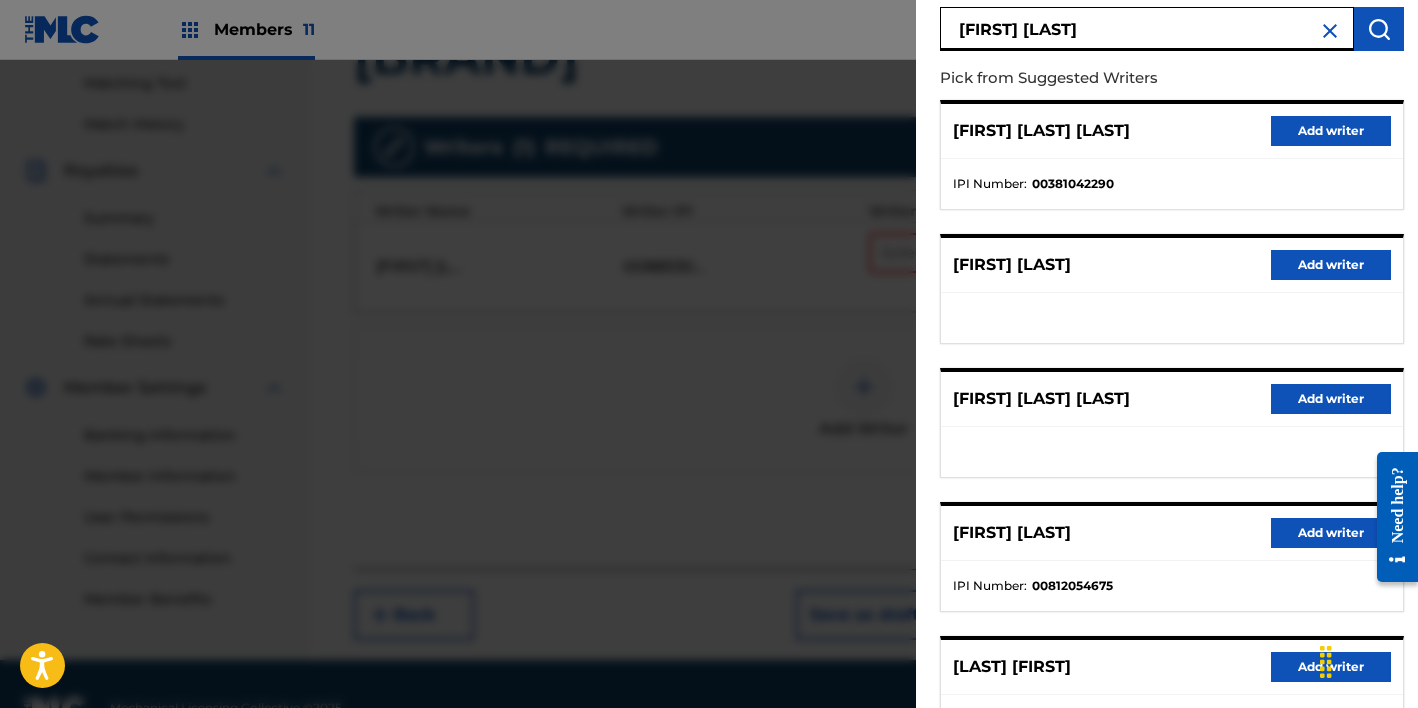 scroll, scrollTop: 174, scrollLeft: 0, axis: vertical 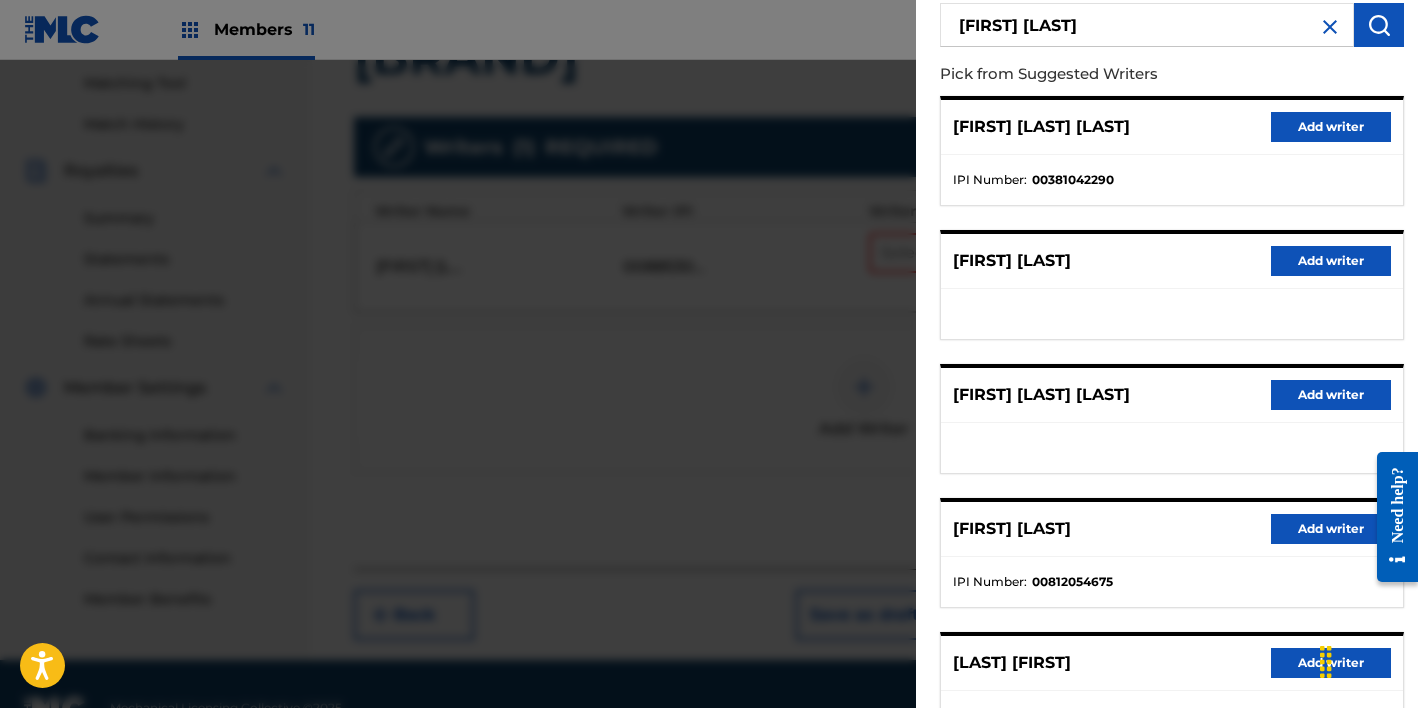 click on "Add writer" at bounding box center [1331, 529] 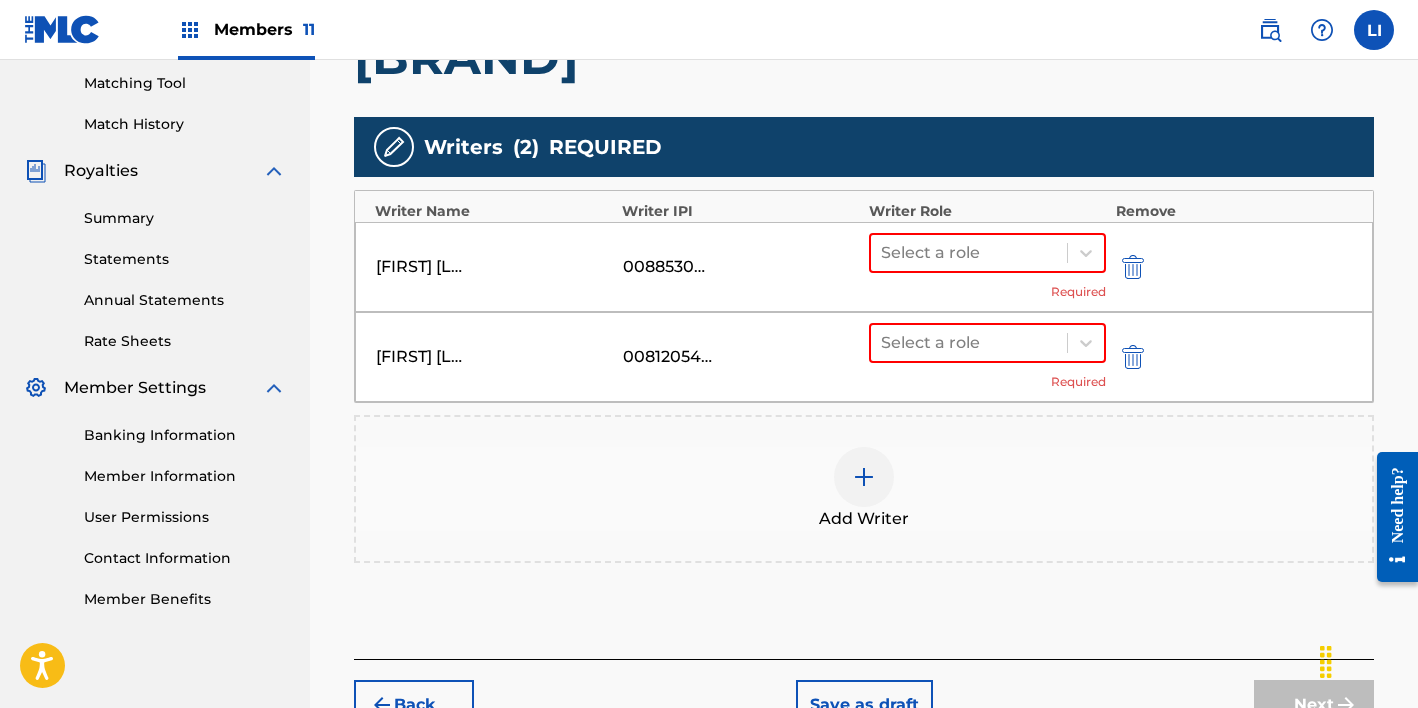 click on "Add Writer" at bounding box center [864, 489] 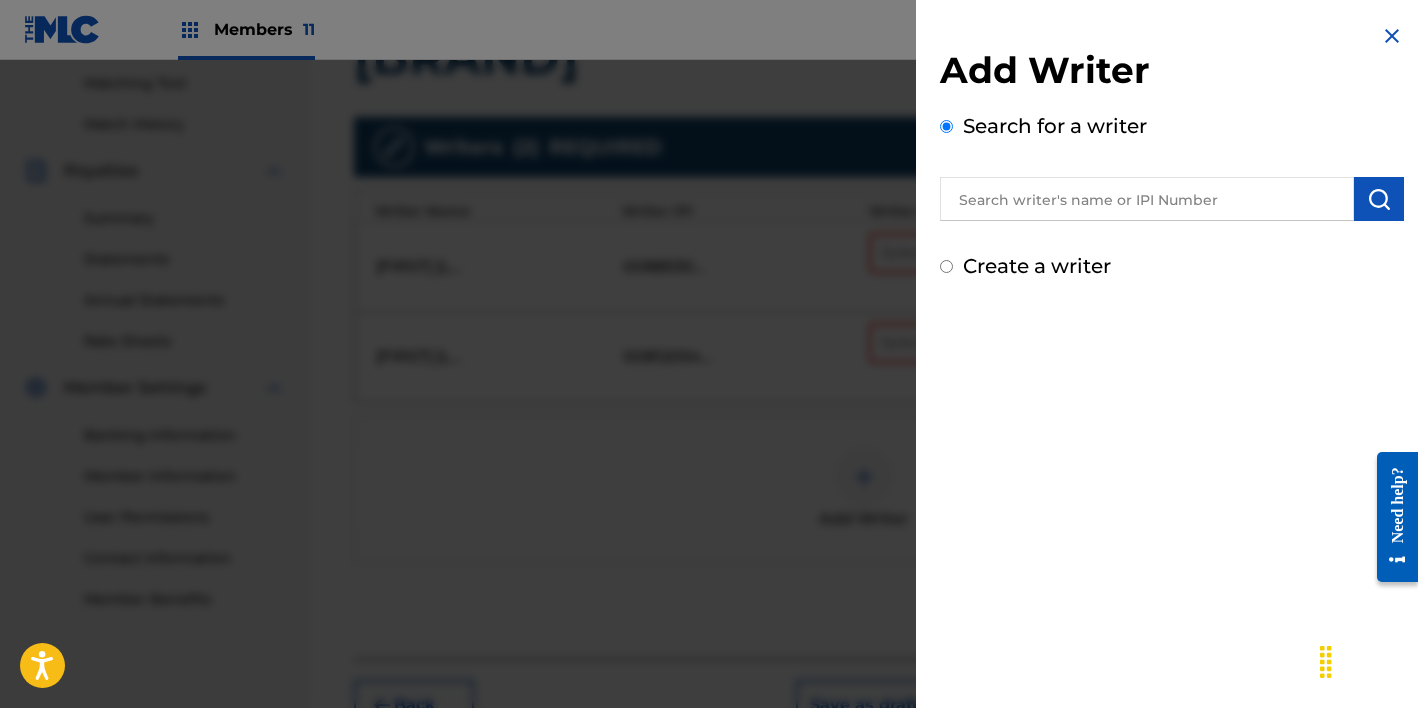 click at bounding box center (1147, 199) 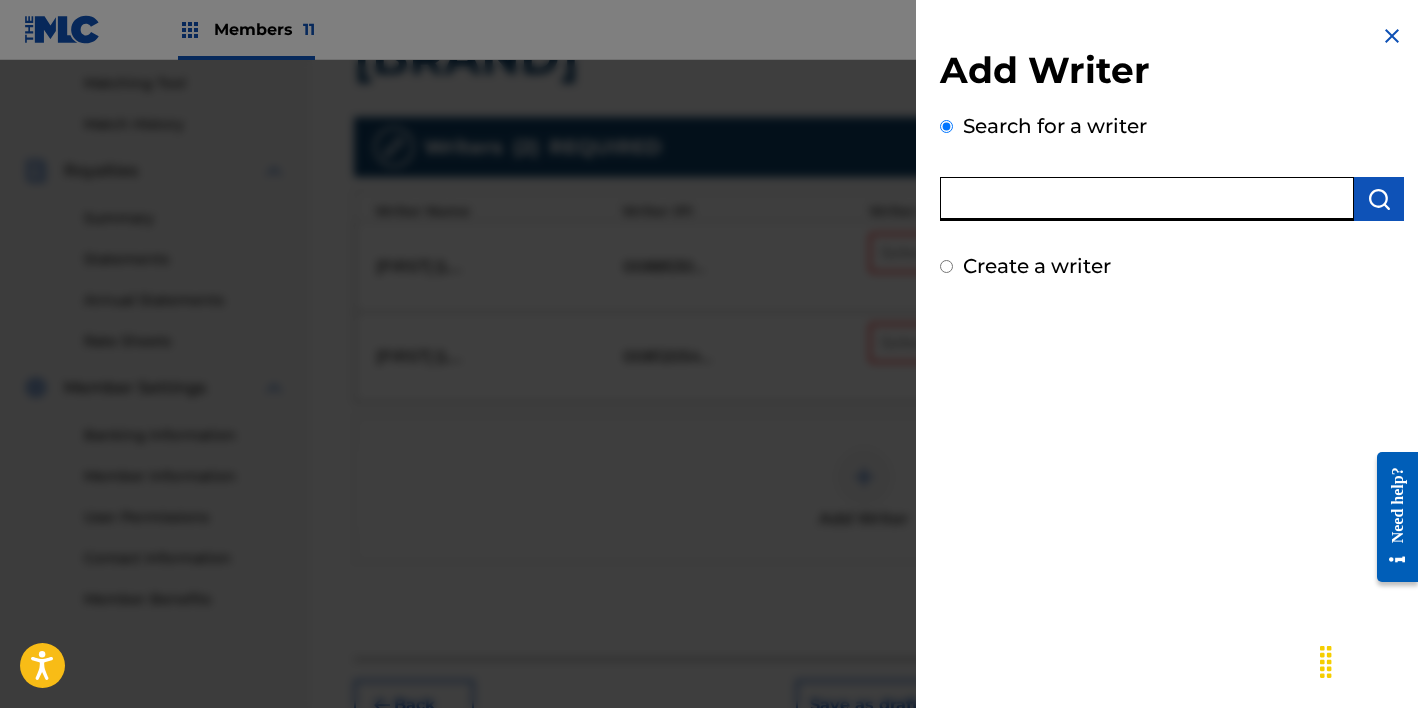 paste on "[FIRST] [LAST]" 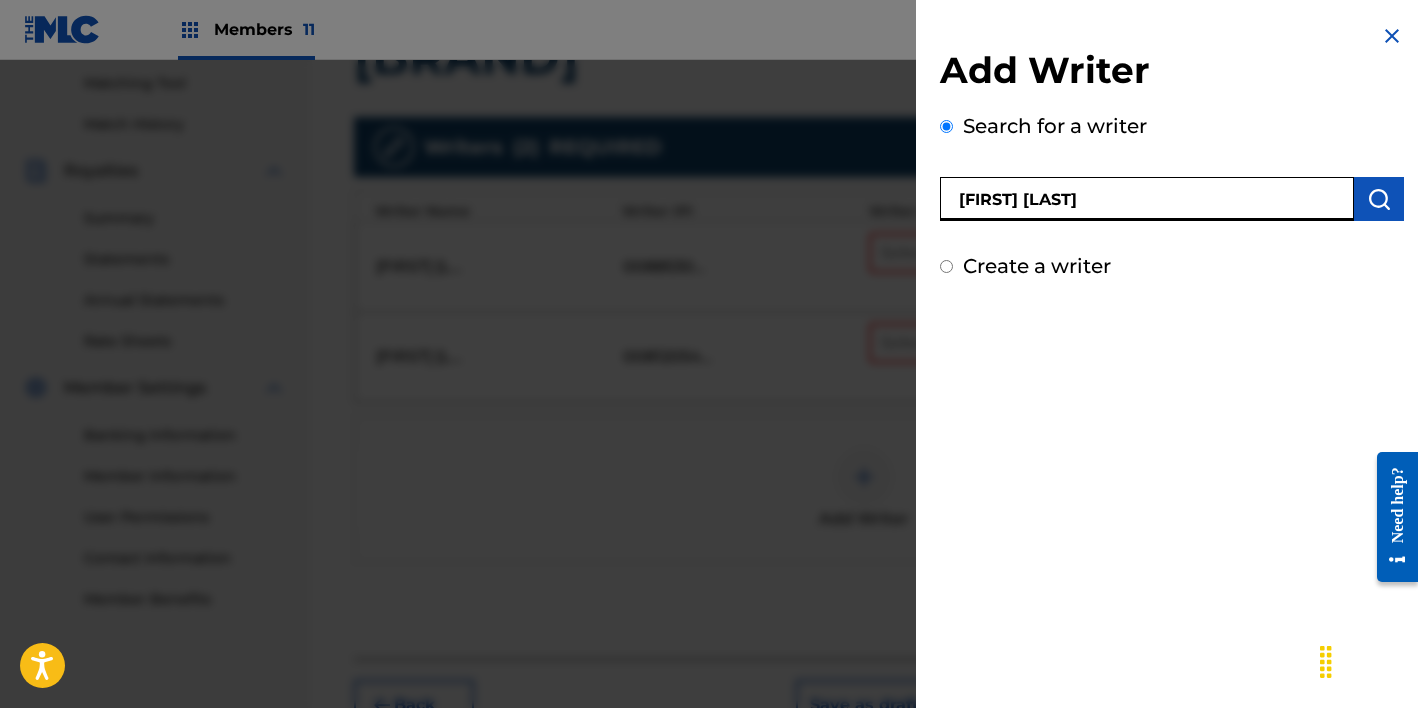type on "[FIRST] [LAST]" 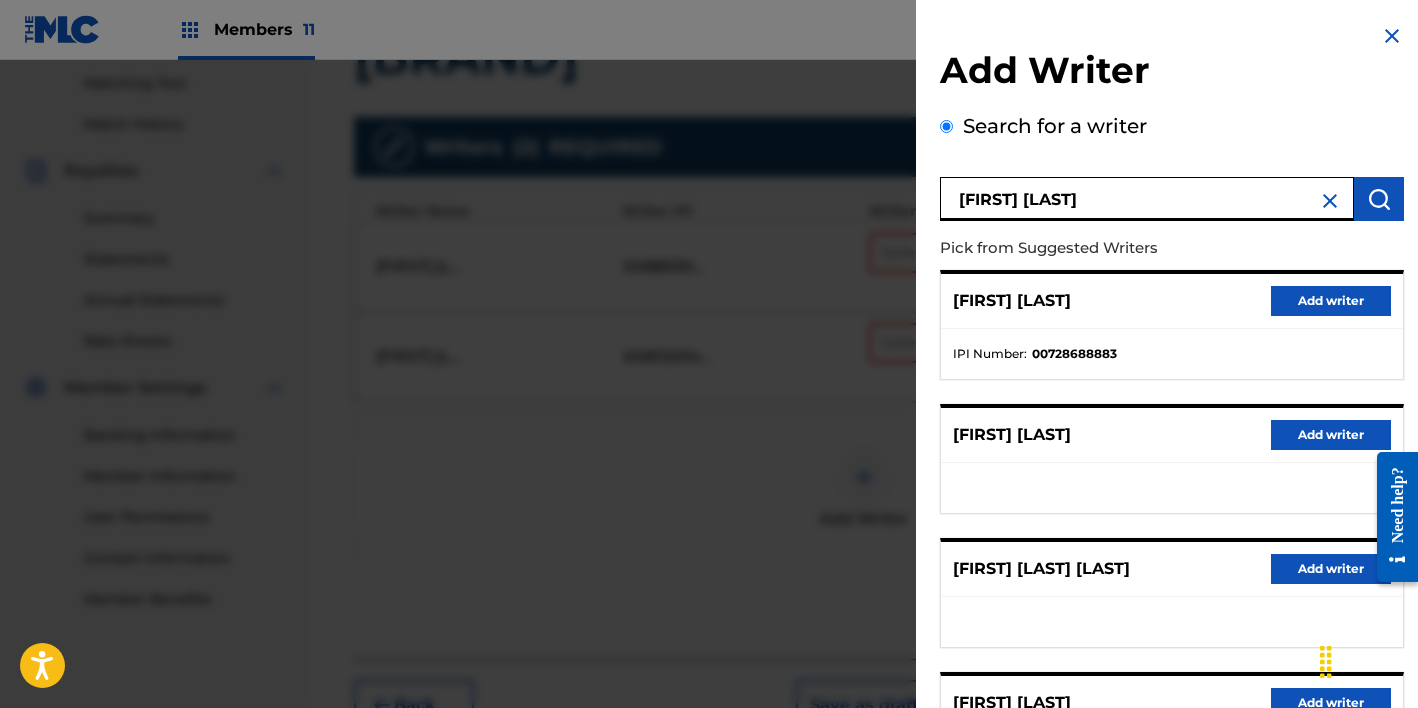 drag, startPoint x: 1238, startPoint y: 319, endPoint x: 1285, endPoint y: 307, distance: 48.507732 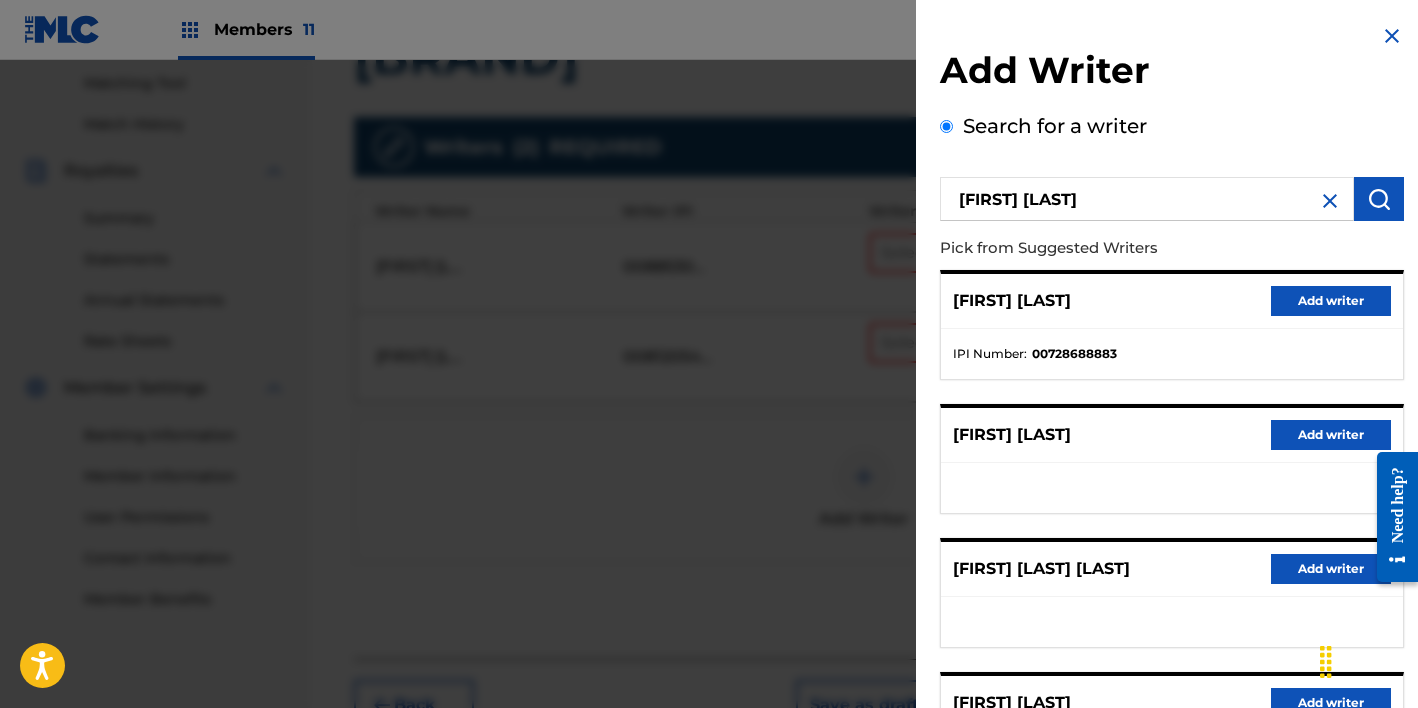 click on "Add writer" at bounding box center (1331, 301) 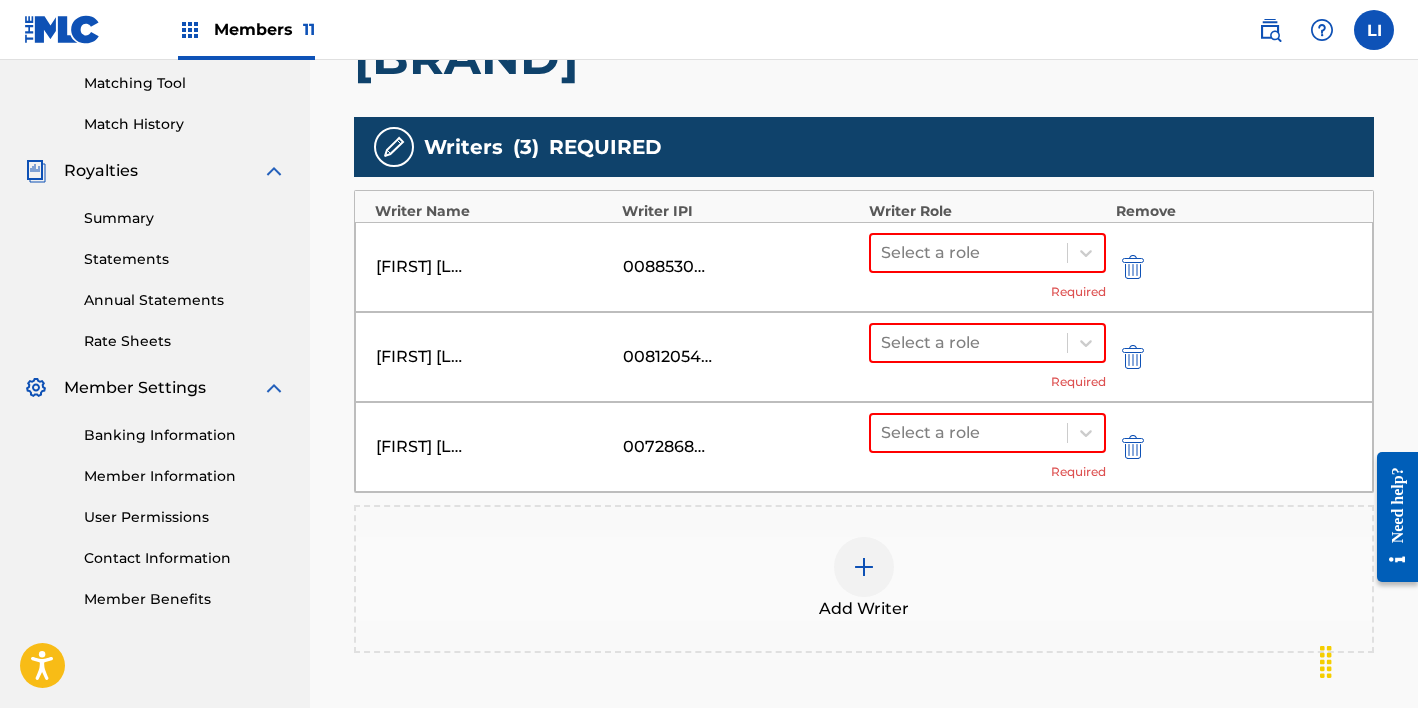 drag, startPoint x: 967, startPoint y: 248, endPoint x: 963, endPoint y: 275, distance: 27.294687 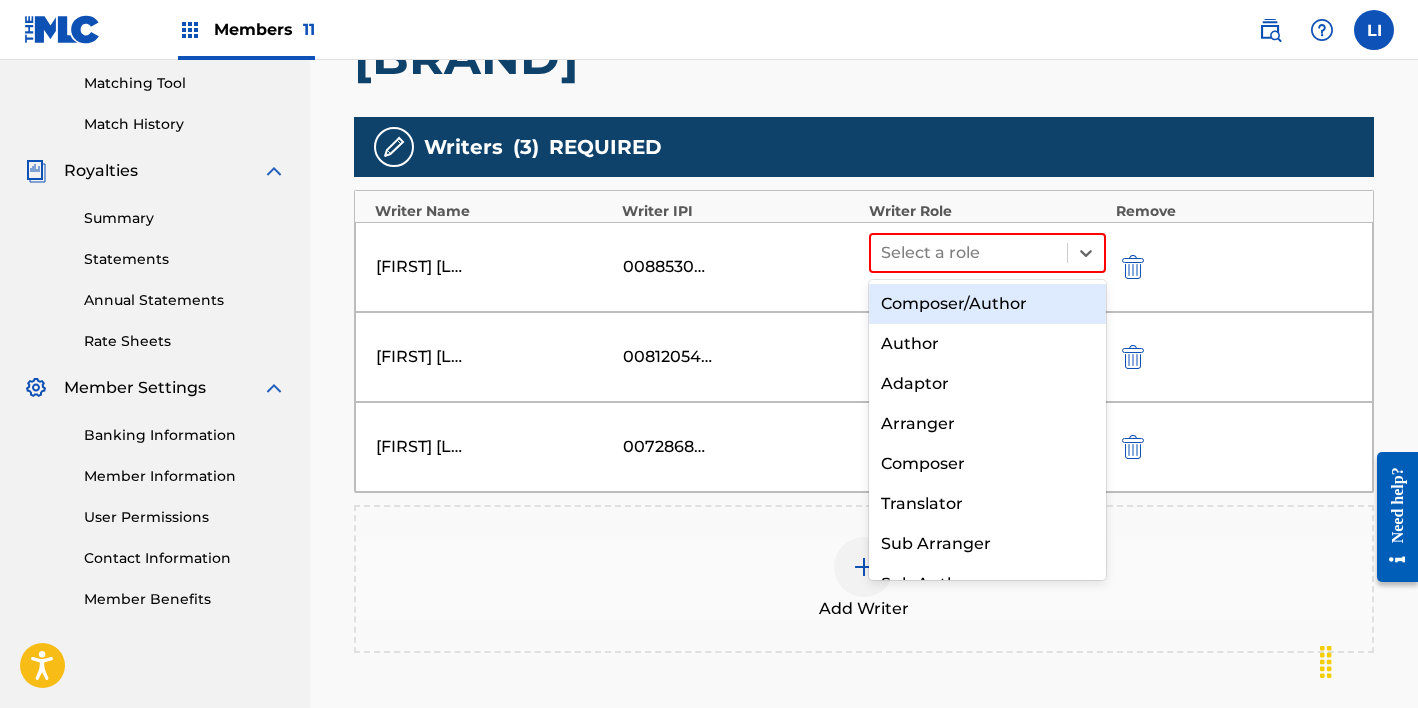 click on "Composer/Author" at bounding box center (987, 304) 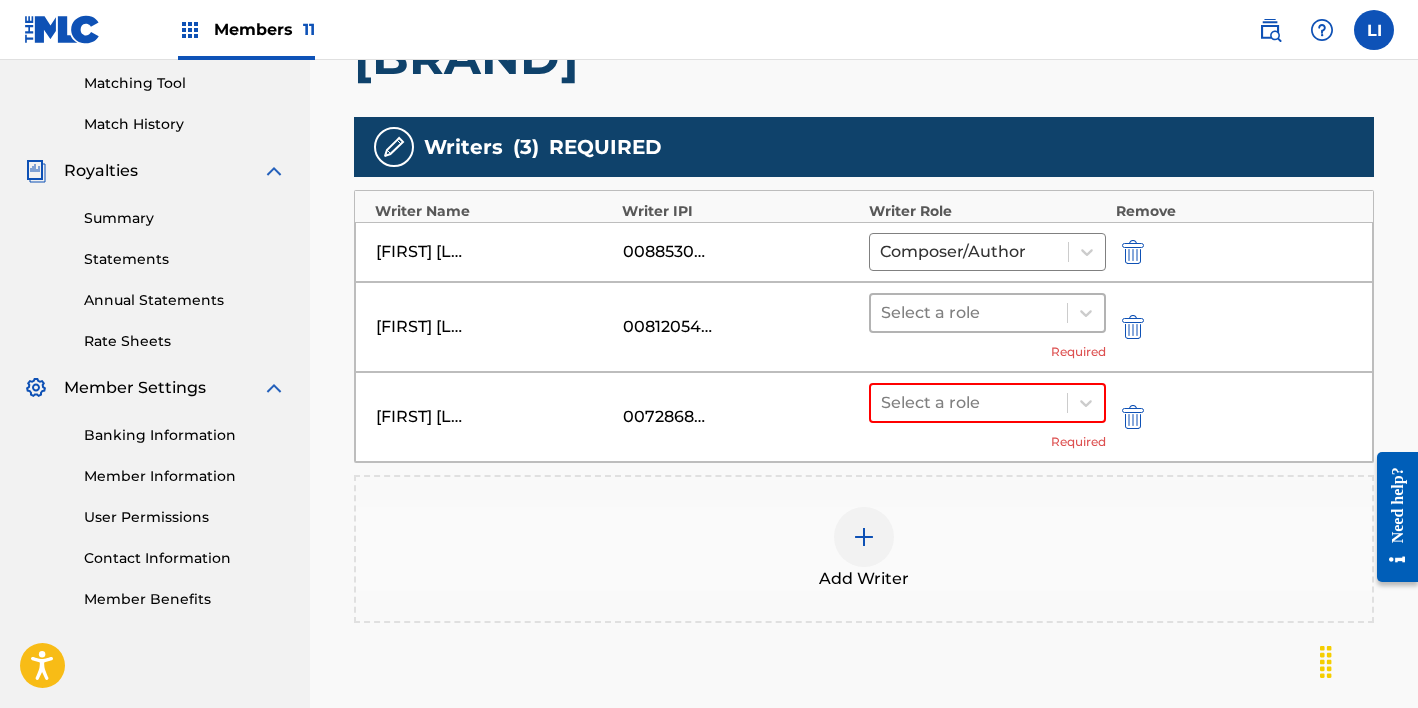 click at bounding box center (969, 313) 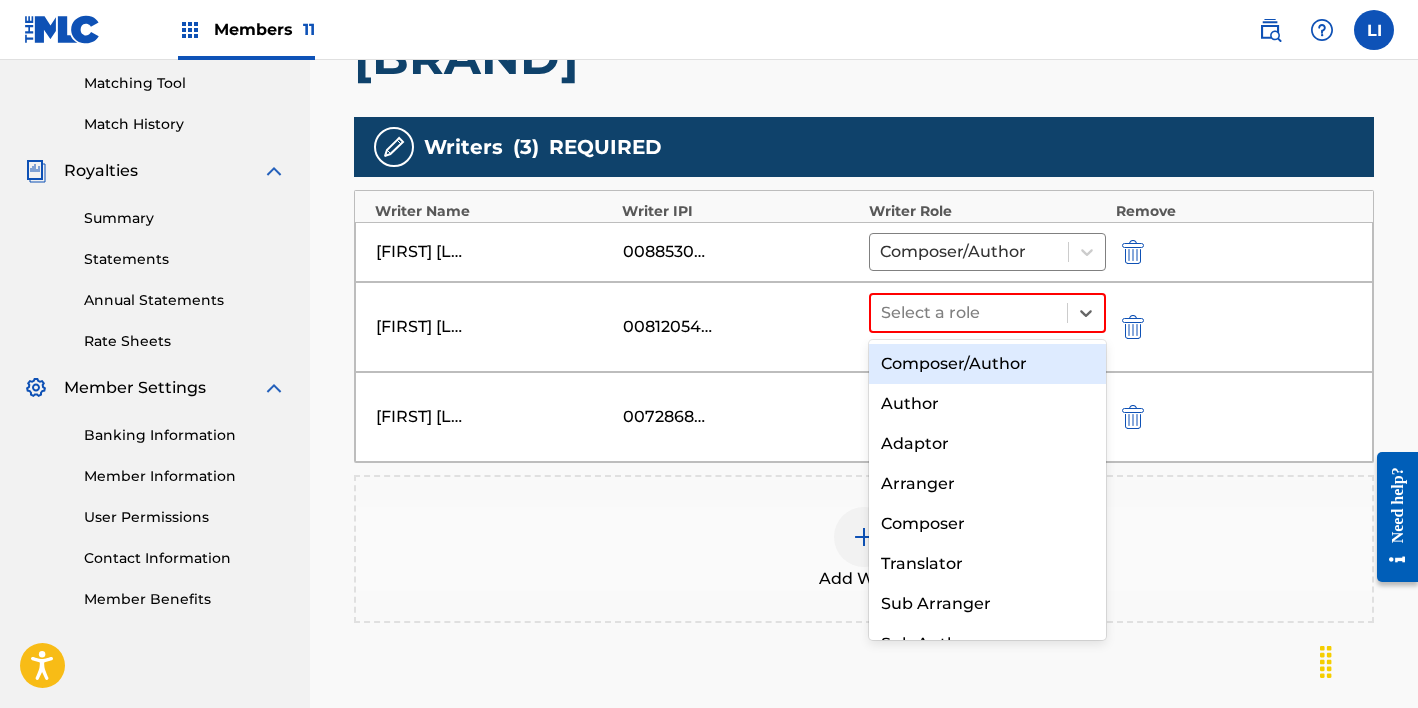 click on "Composer/Author" at bounding box center (987, 364) 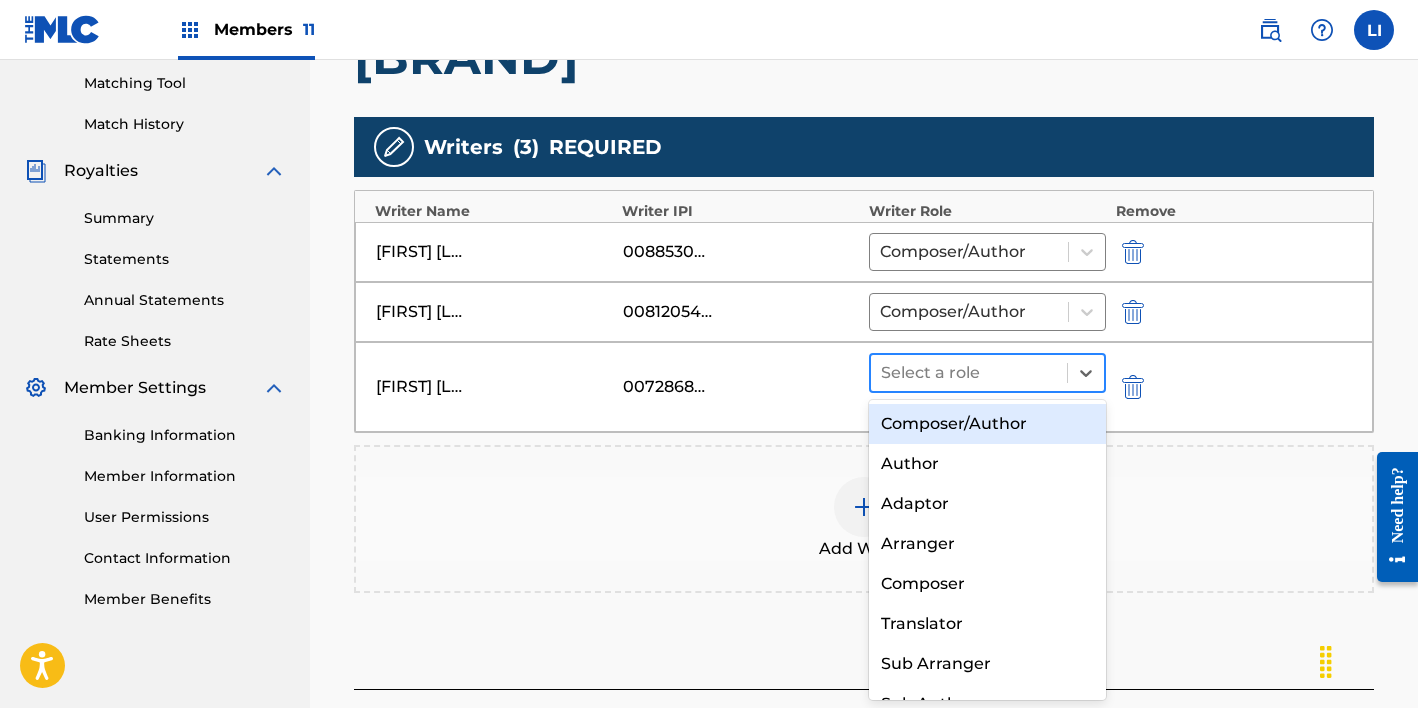 click at bounding box center [969, 373] 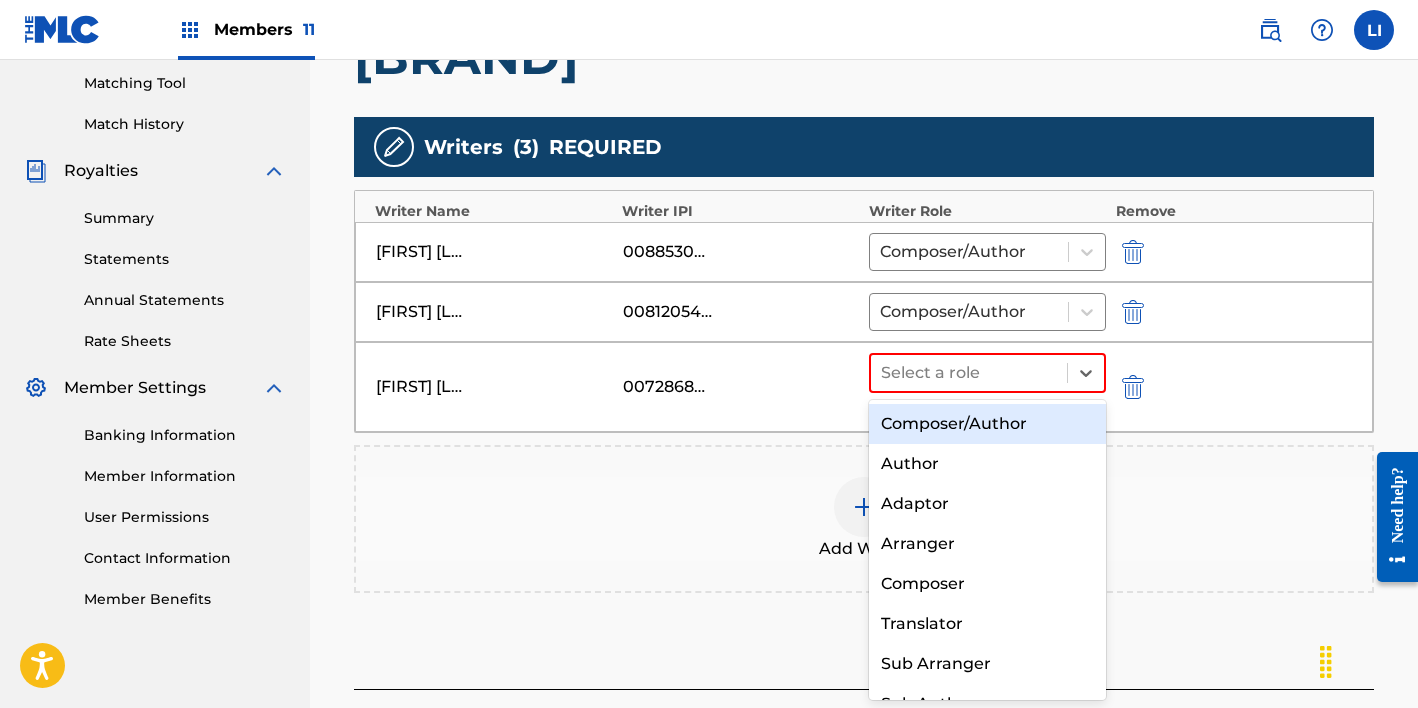 click on "Composer/Author" at bounding box center (987, 424) 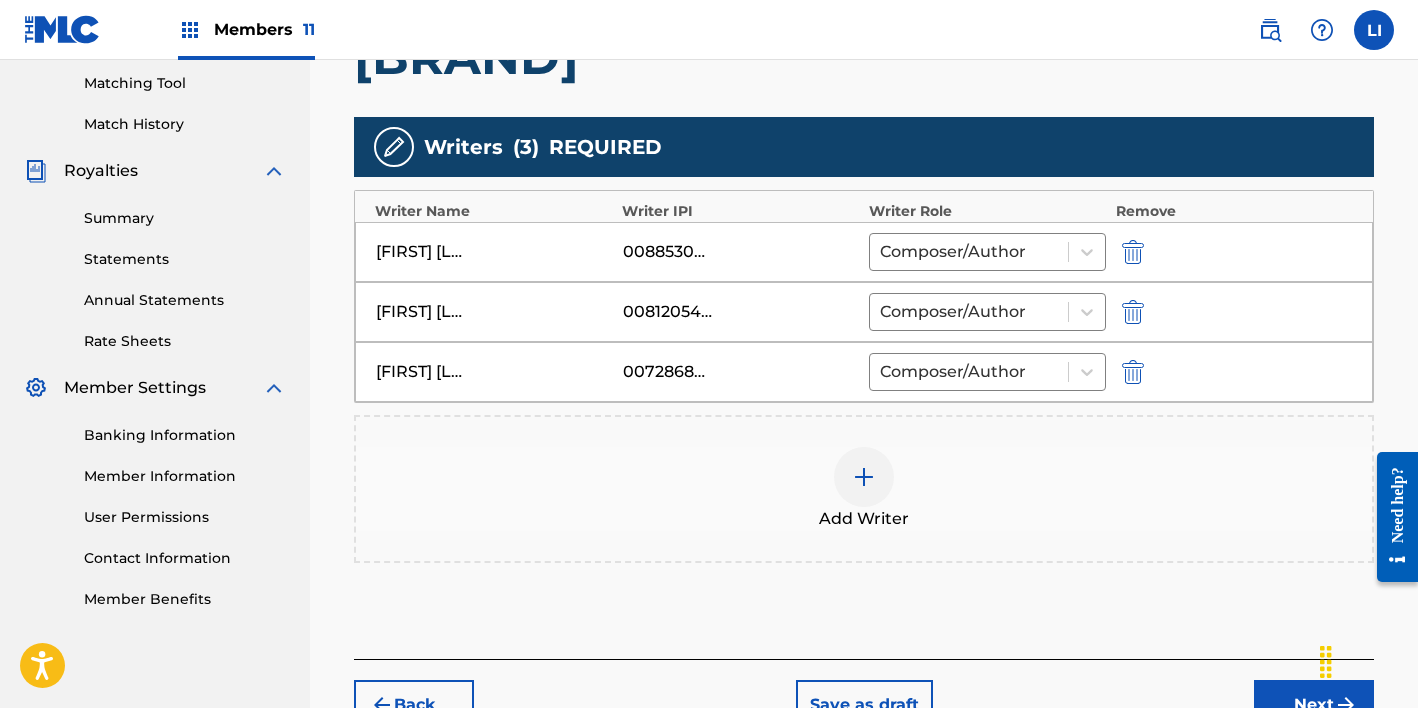 click on "Next" at bounding box center (1314, 705) 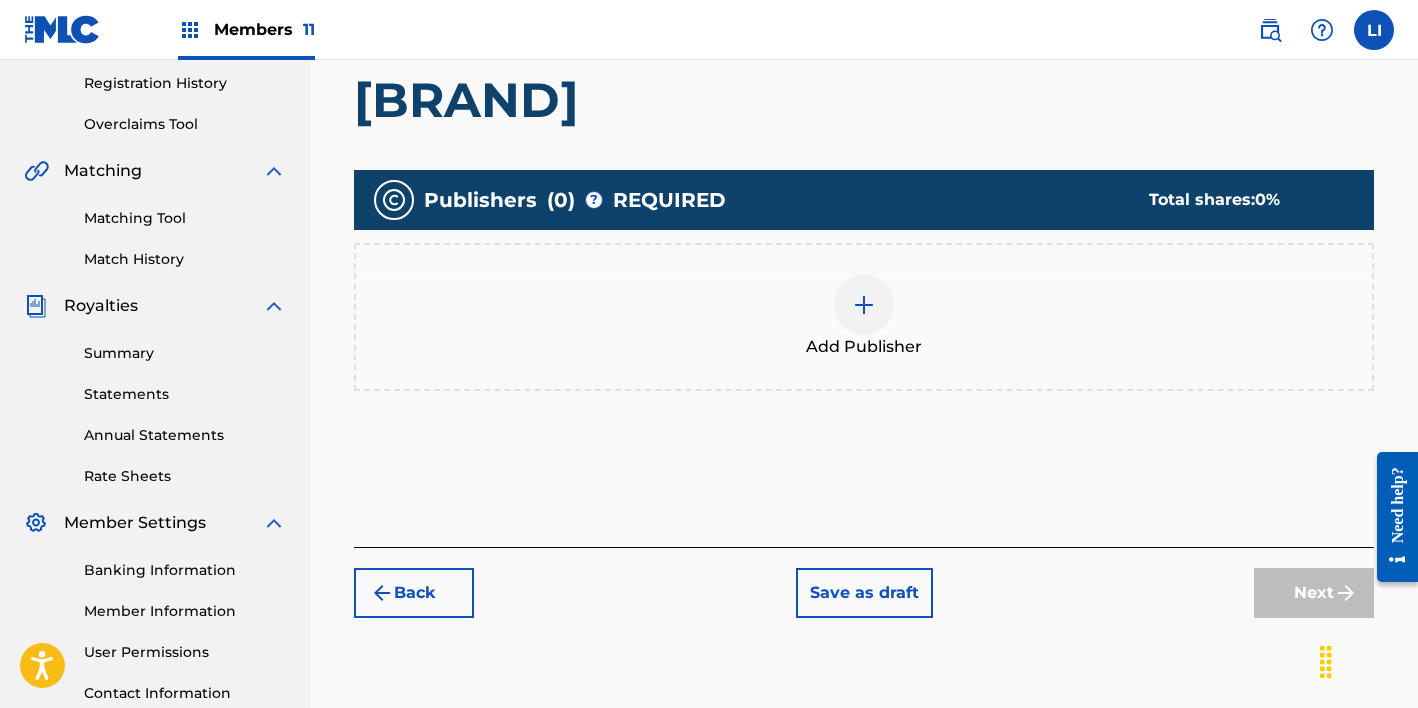 scroll, scrollTop: 376, scrollLeft: 0, axis: vertical 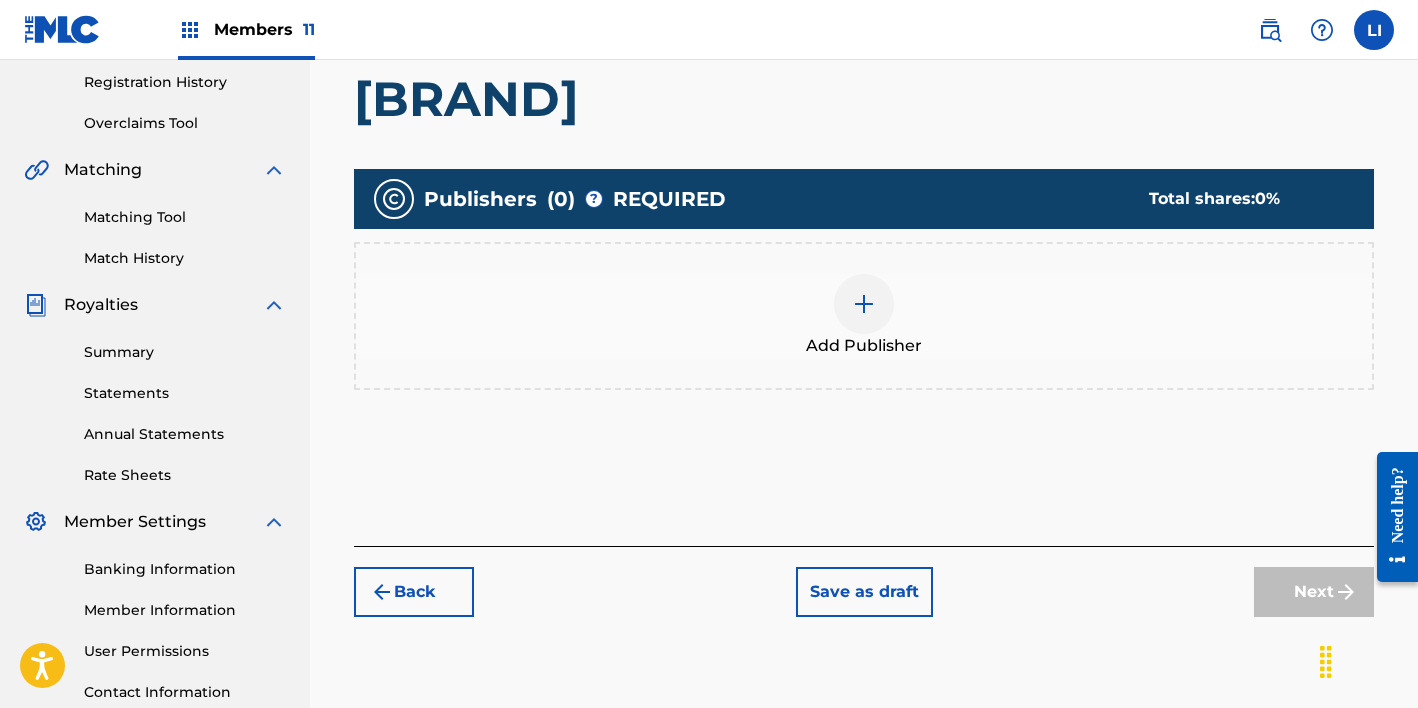 click on "Add Publisher" at bounding box center [864, 316] 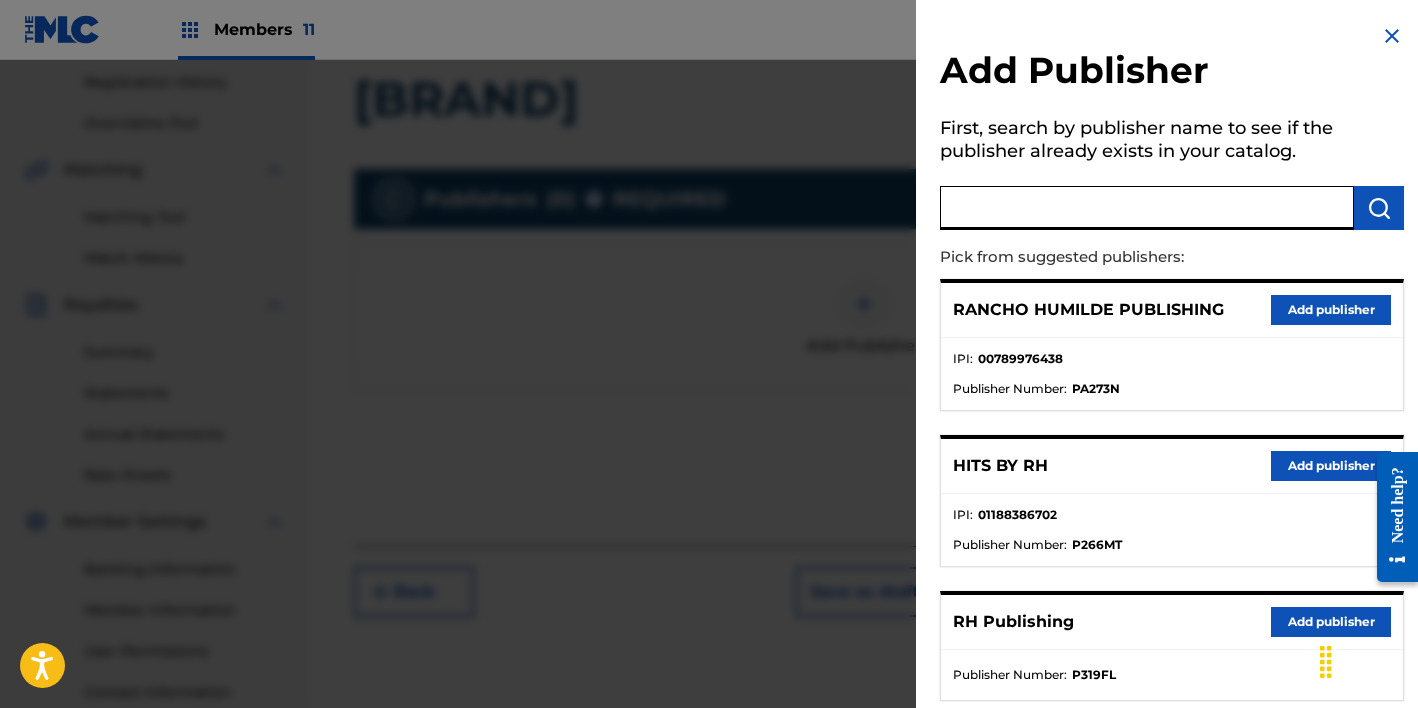 click at bounding box center (1147, 208) 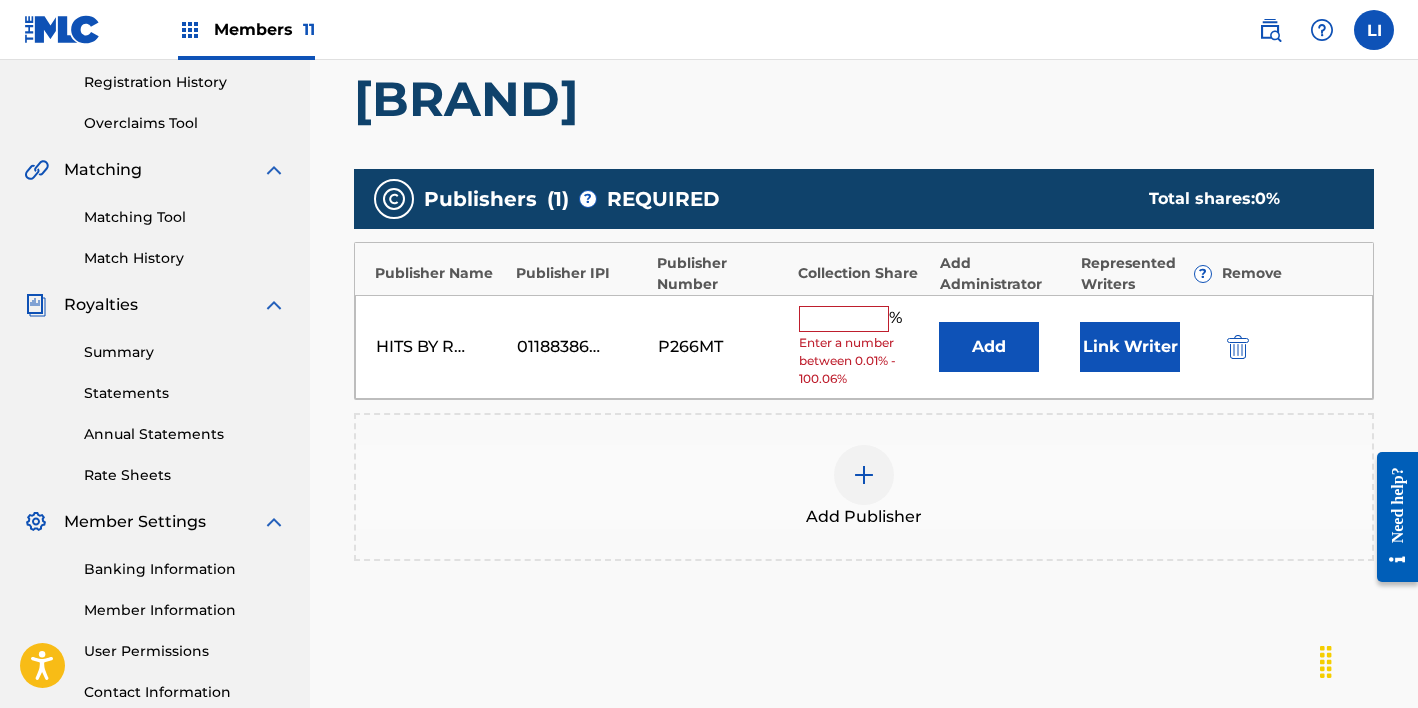 click on "Add" at bounding box center (989, 347) 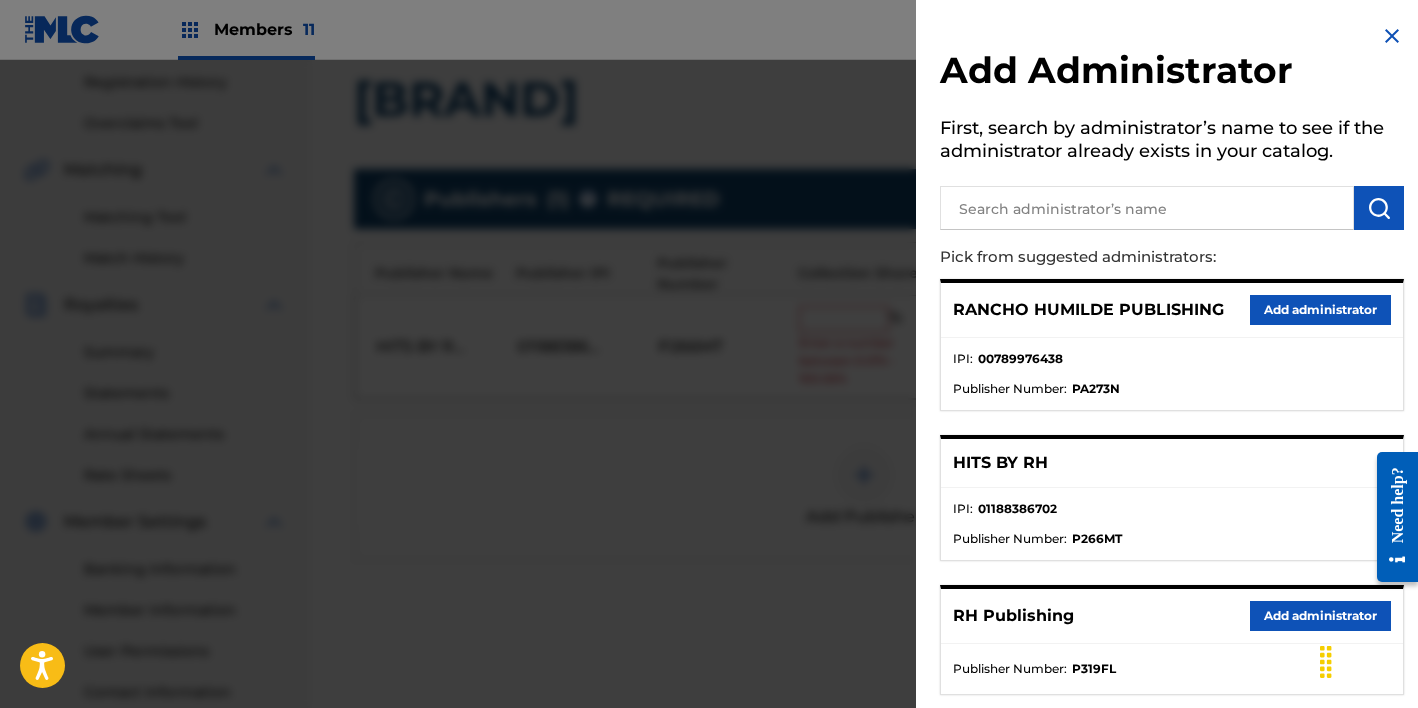 click on "Add administrator" at bounding box center [1320, 616] 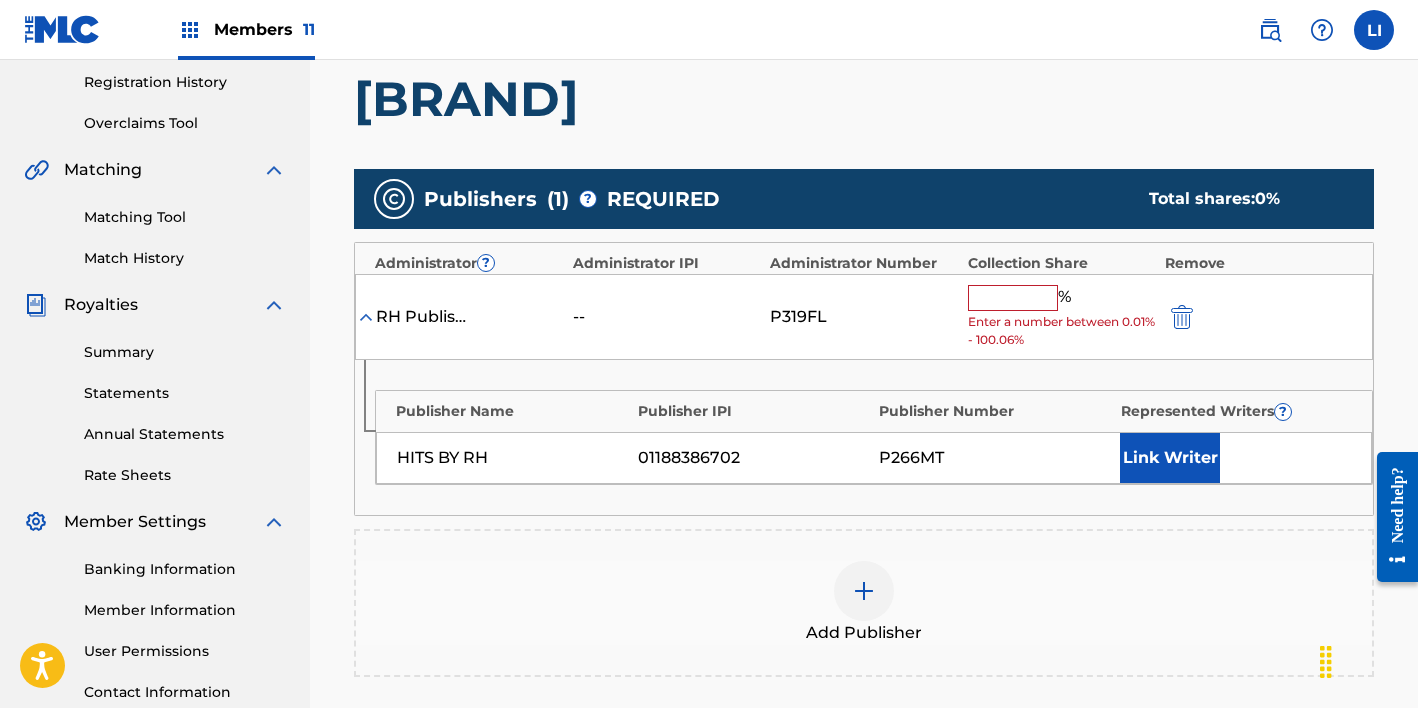 click on "Enter a number between 0.01% - 100.06%" at bounding box center [1061, 331] 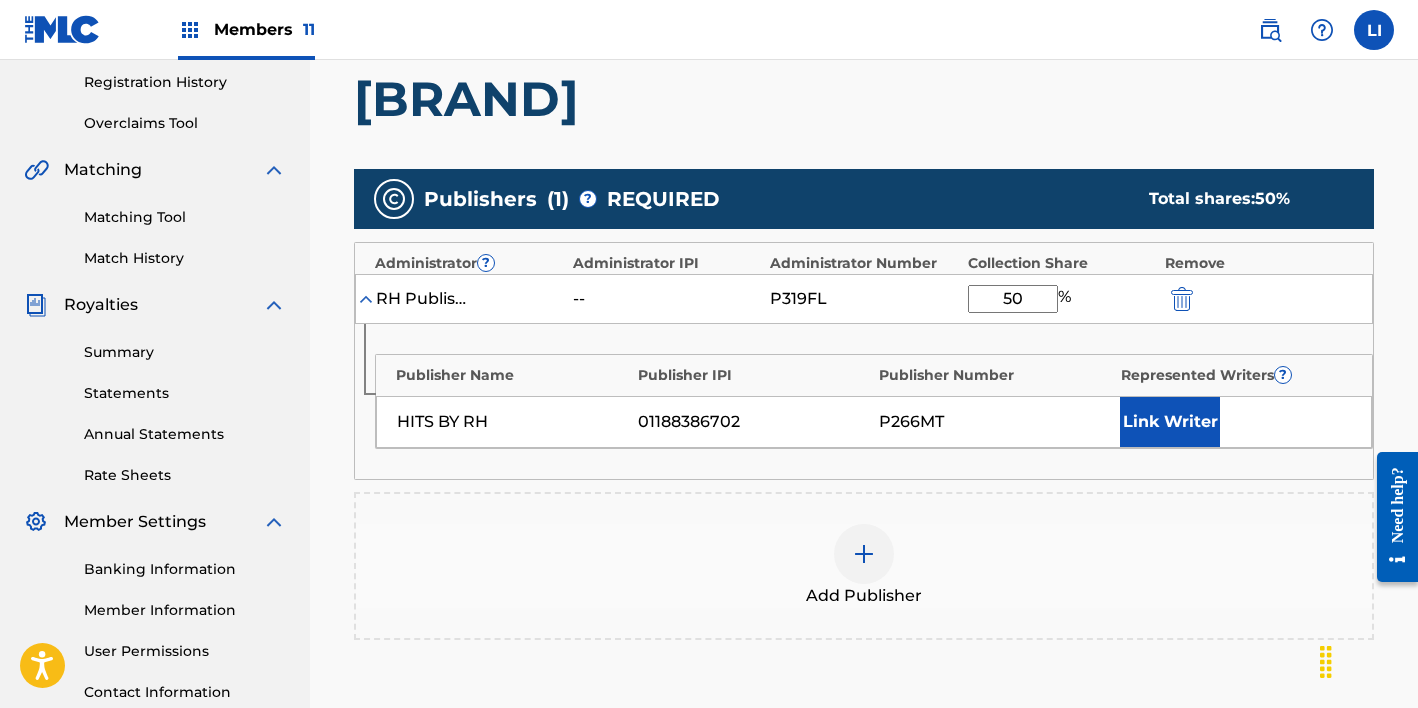 type on "50" 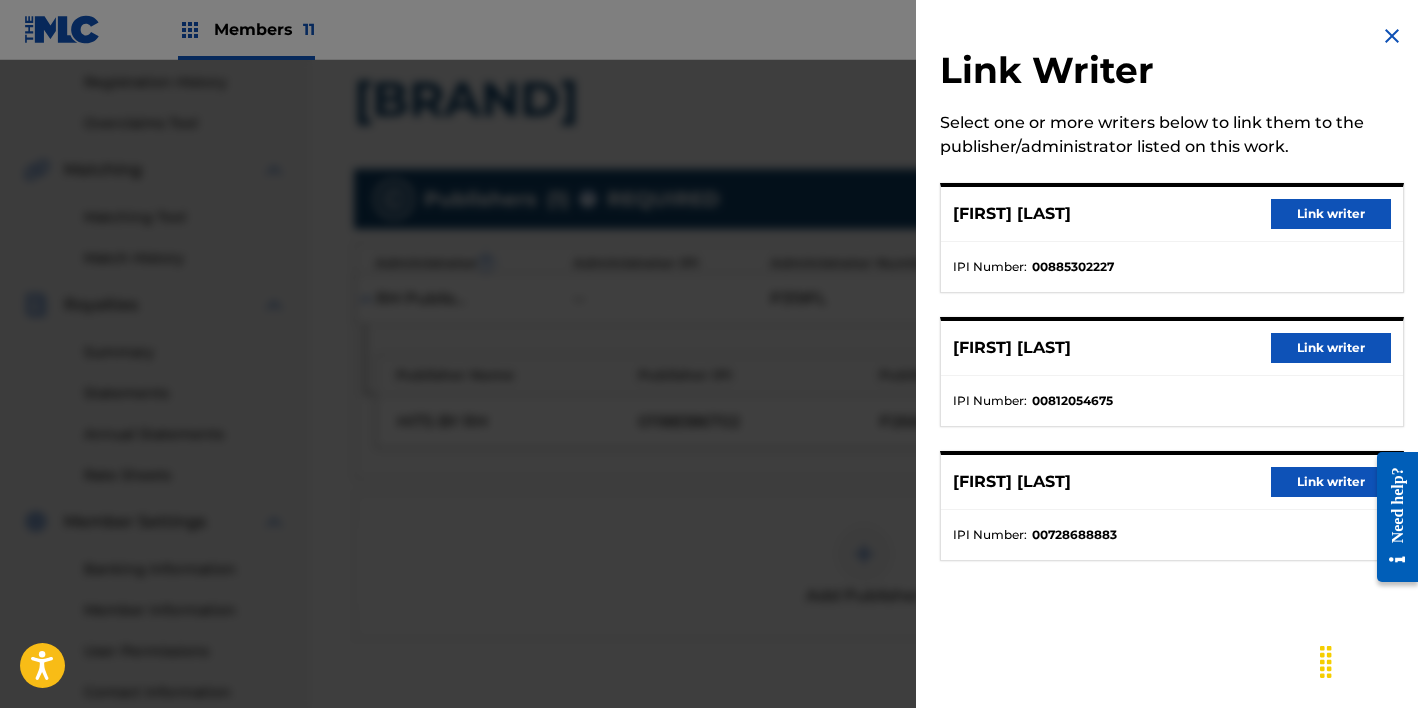 click on "Link writer" at bounding box center (1331, 214) 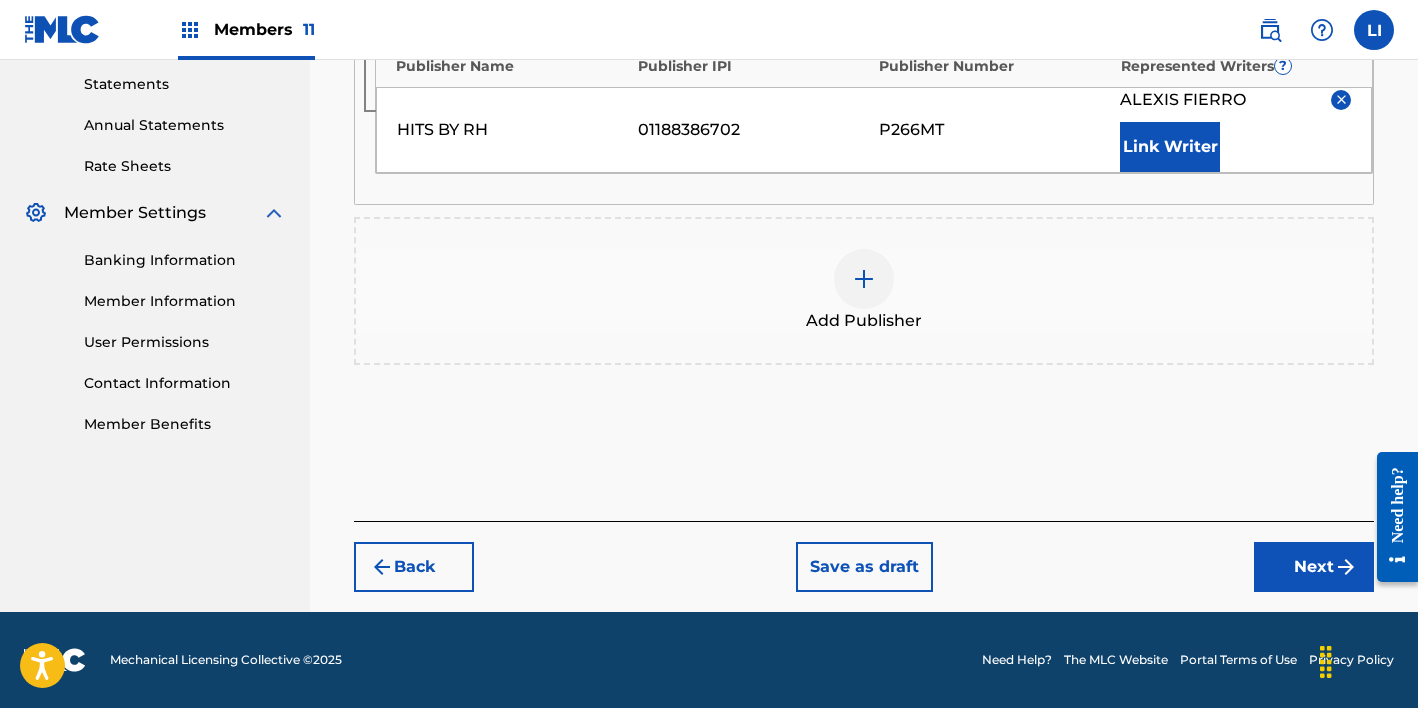 click on "Next" at bounding box center [1314, 567] 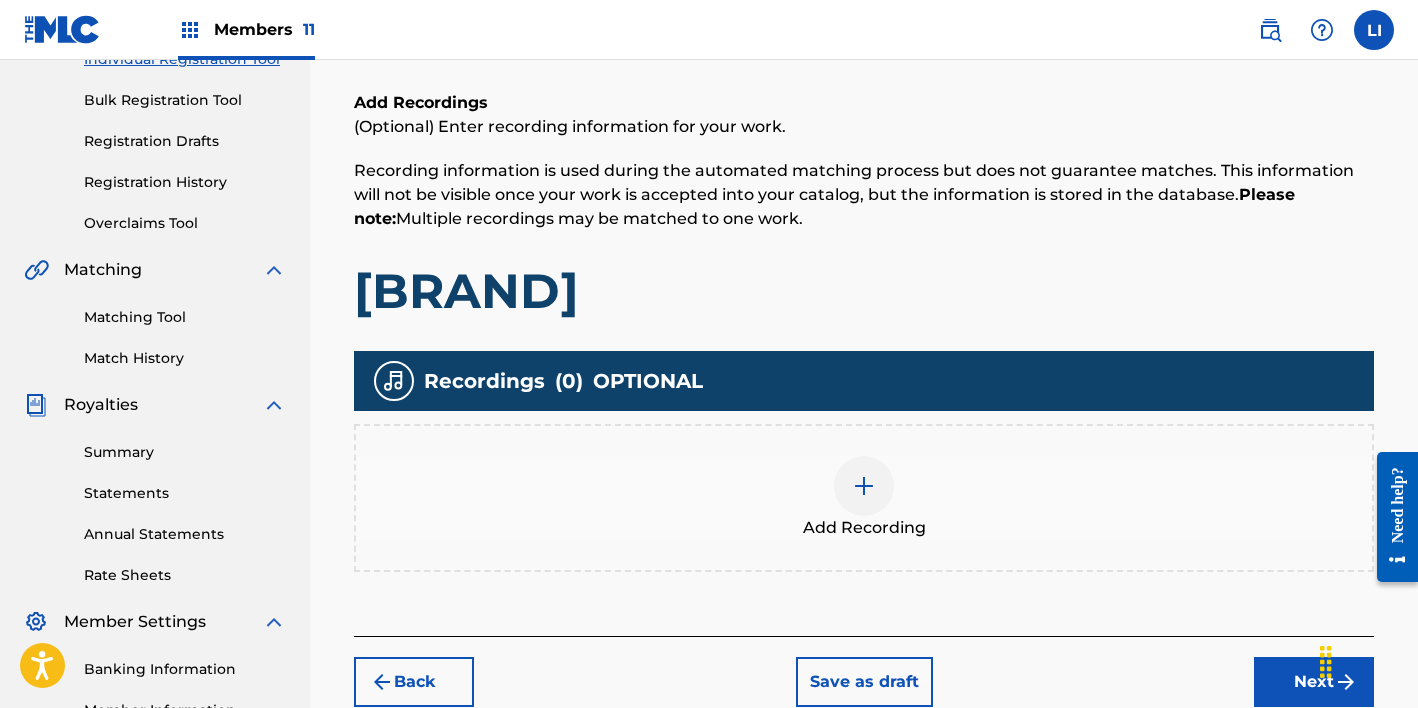 scroll, scrollTop: 454, scrollLeft: 0, axis: vertical 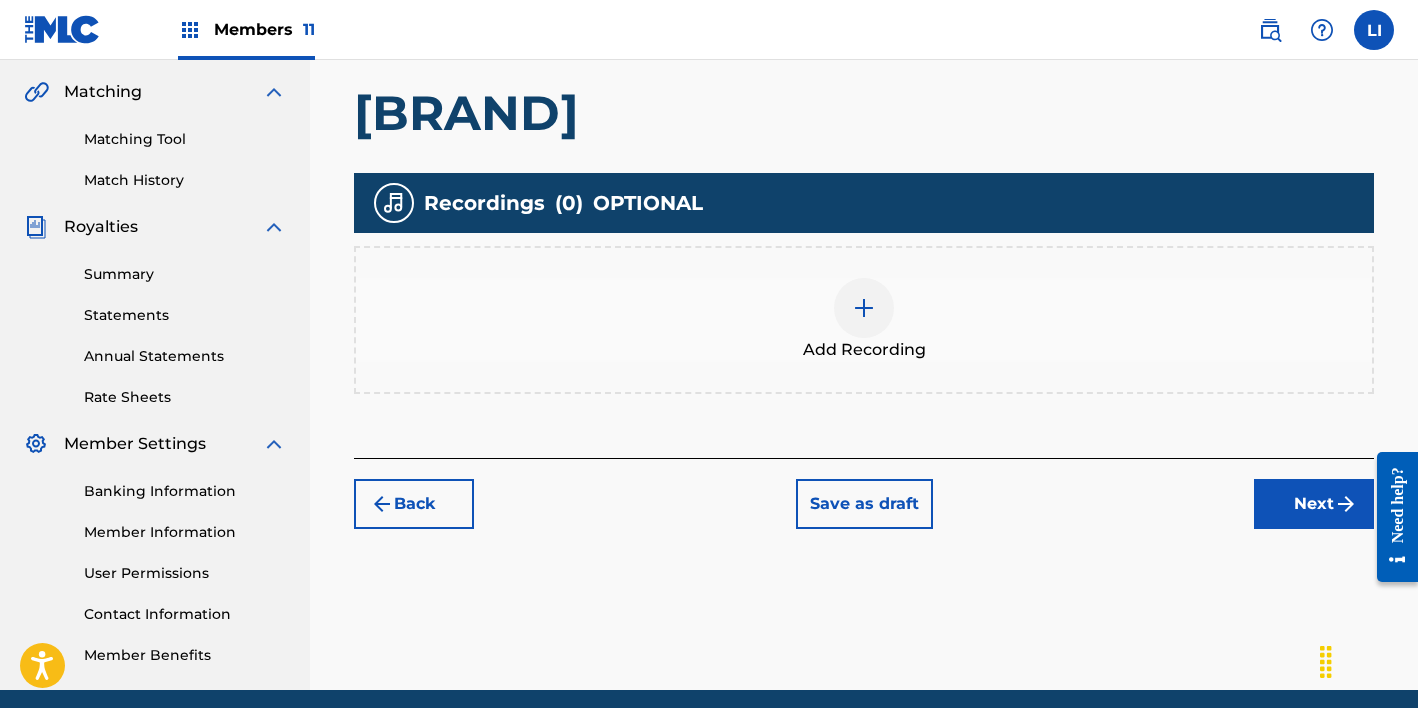 click at bounding box center [864, 308] 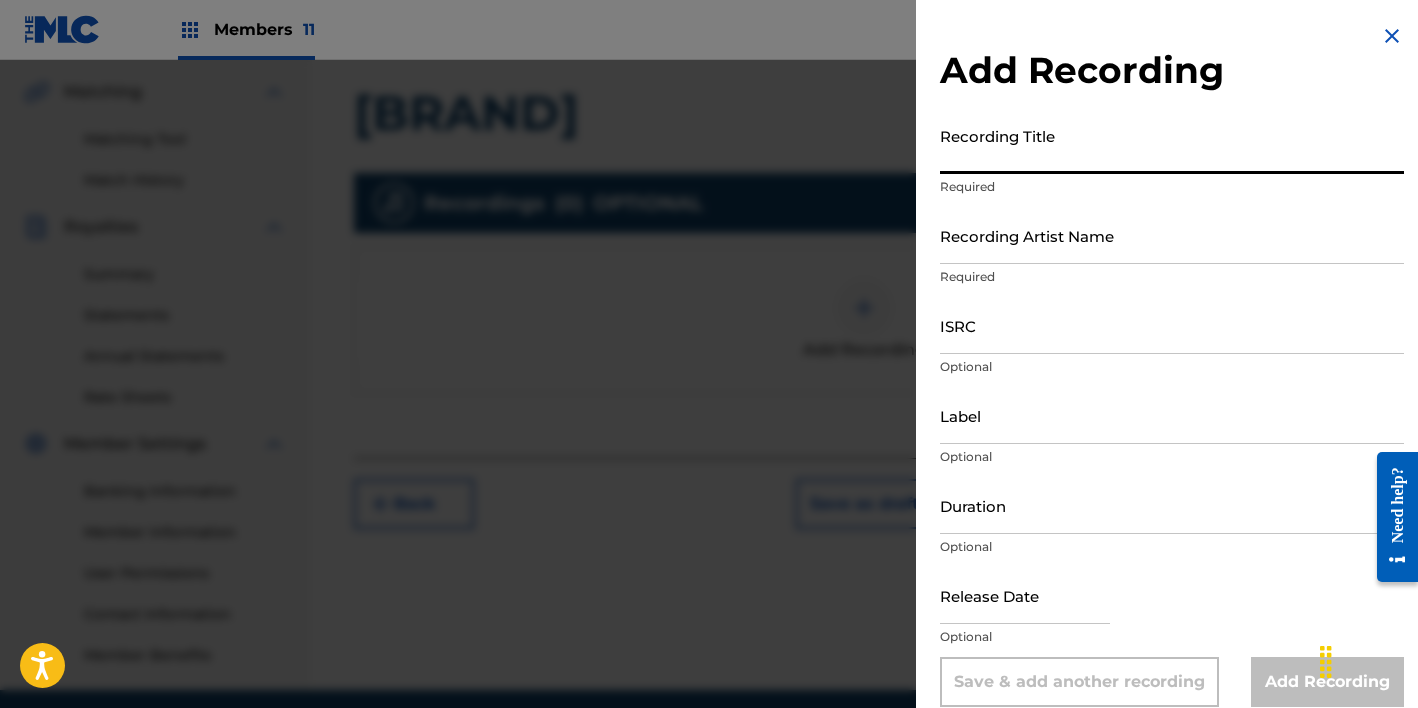 click on "Recording Title" at bounding box center [1172, 145] 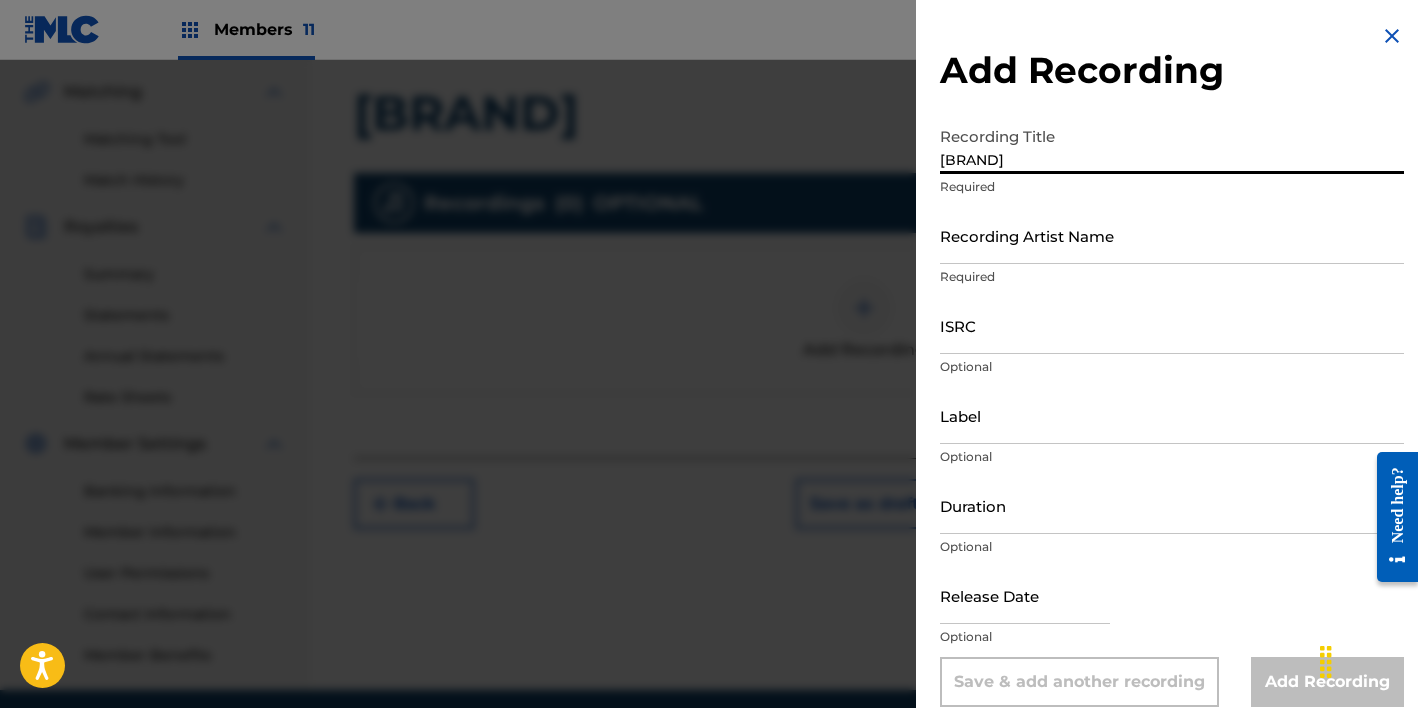 type on "[BRAND]" 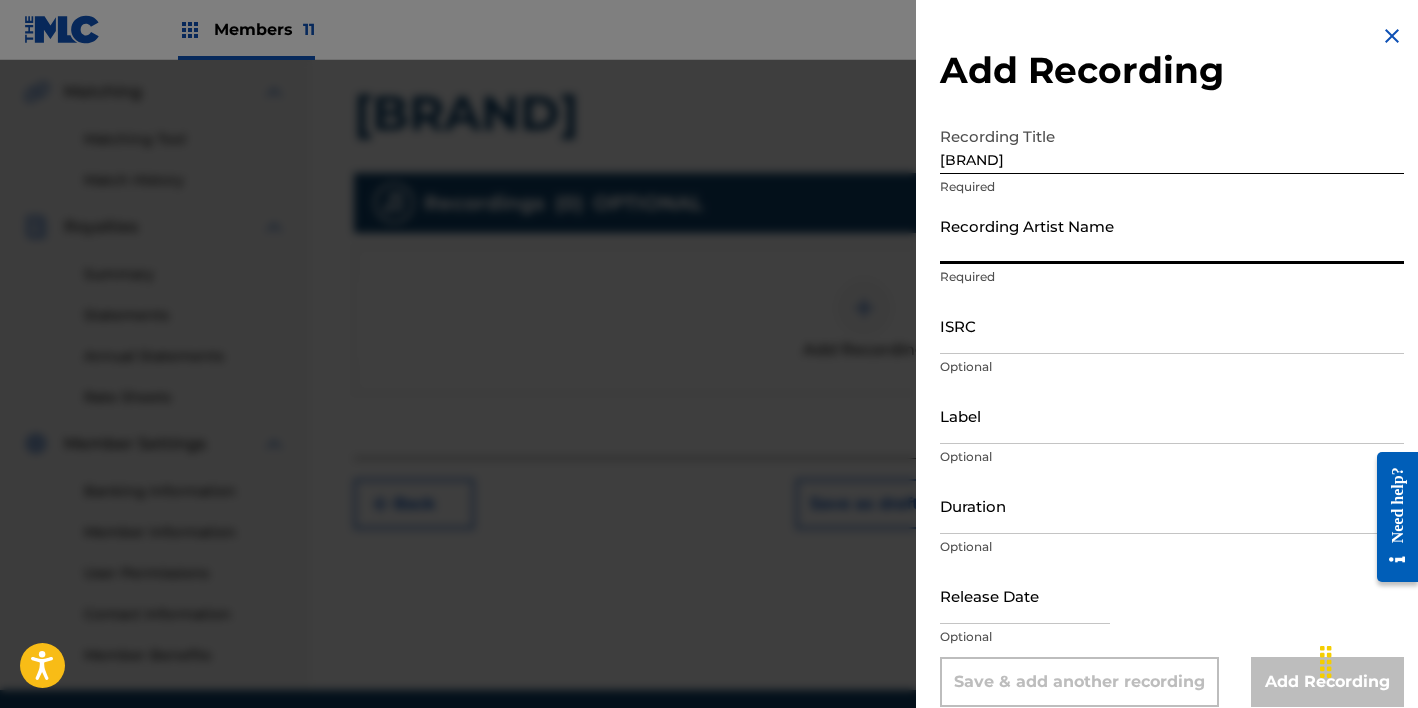 click on "Recording Artist Name Required" at bounding box center [1172, 252] 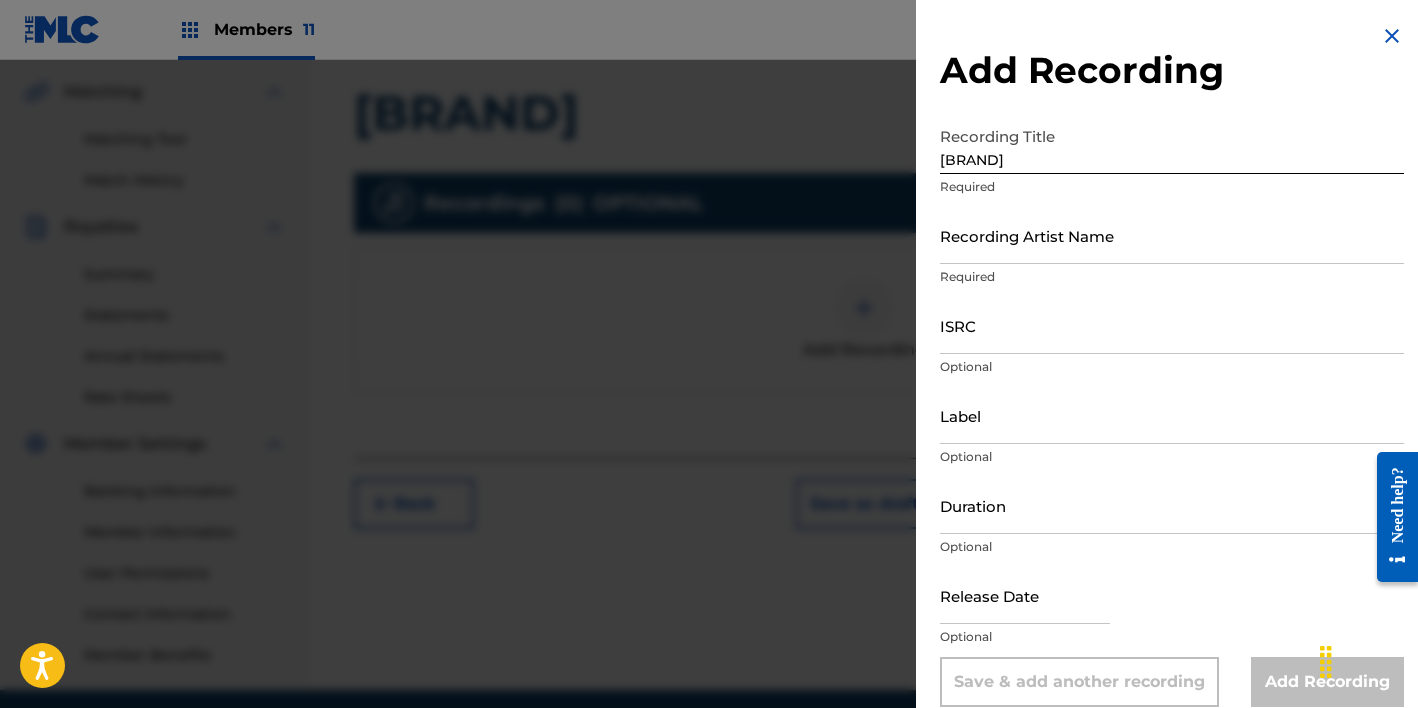 click on "Recording Artist Name" at bounding box center [1172, 235] 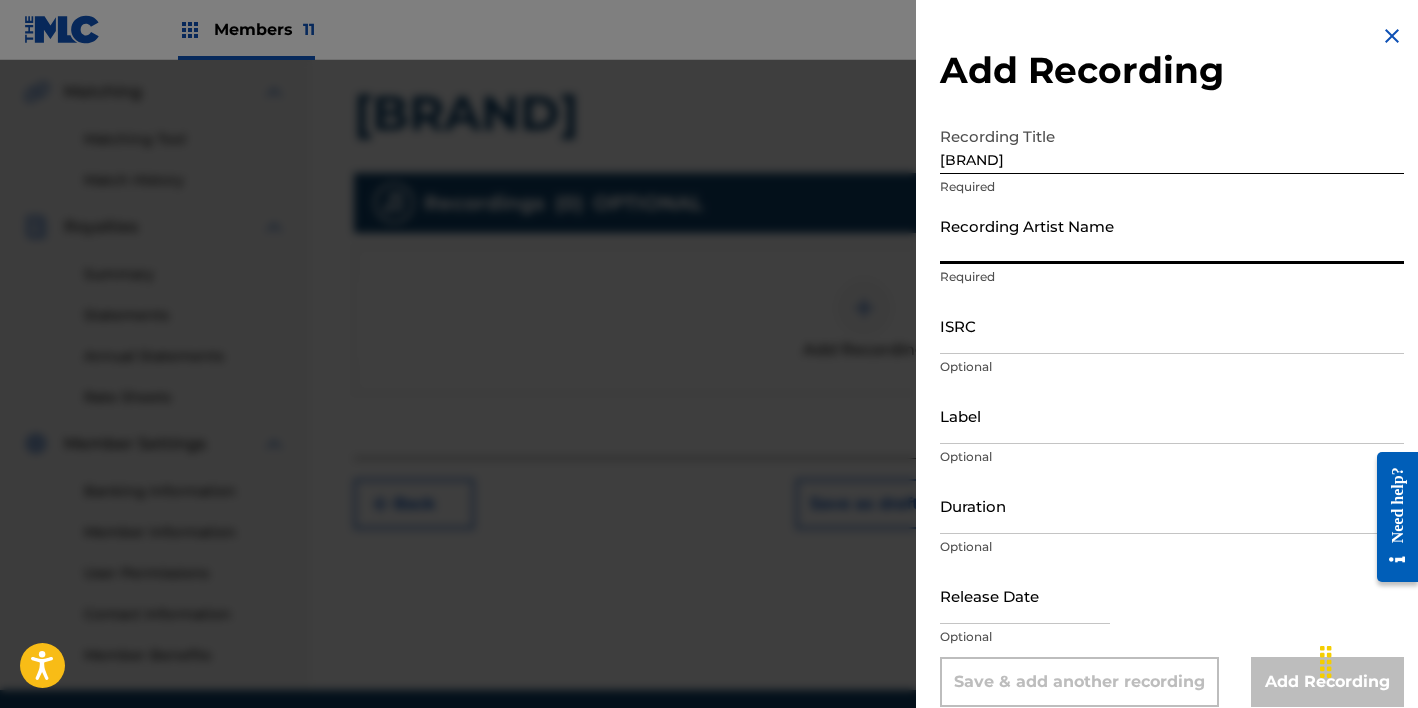 paste on "[FIRST] [LAST], [FIRST] [LAST]" 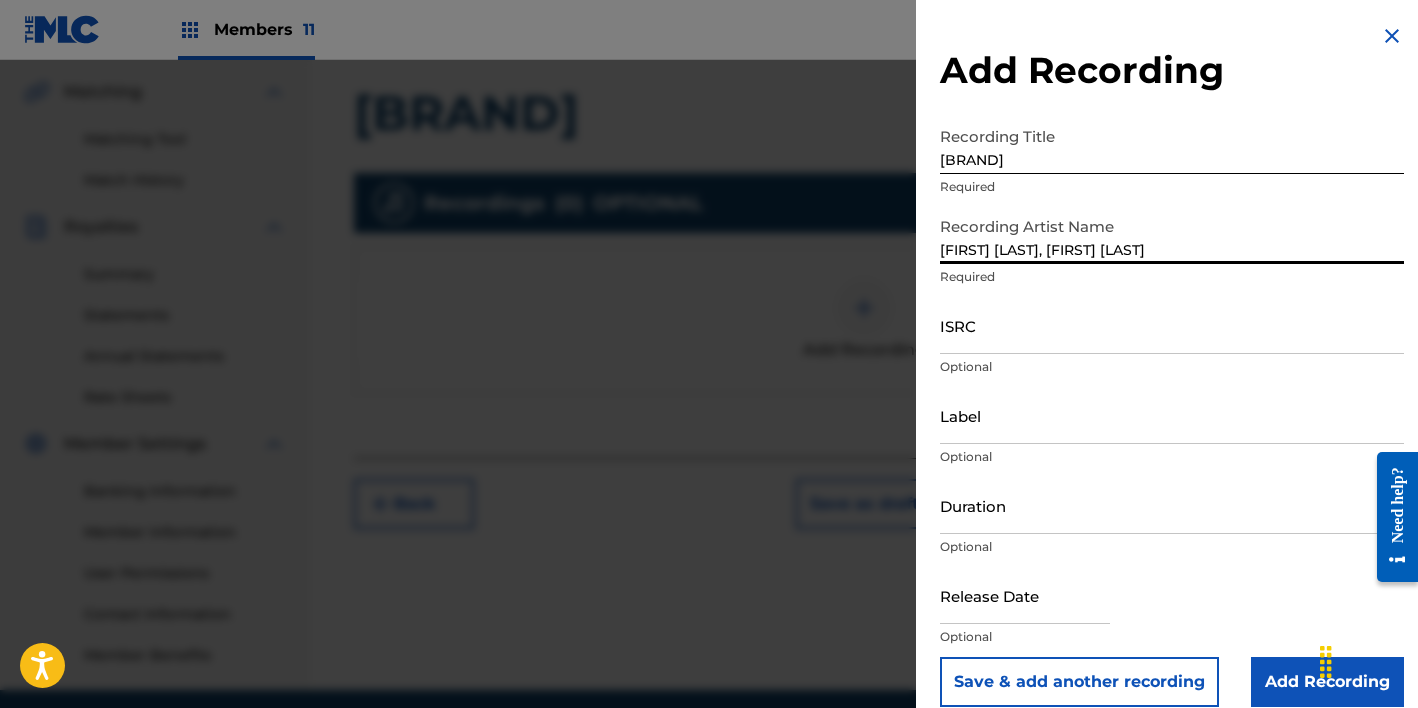 type on "[FIRST] [LAST], [FIRST] [LAST]" 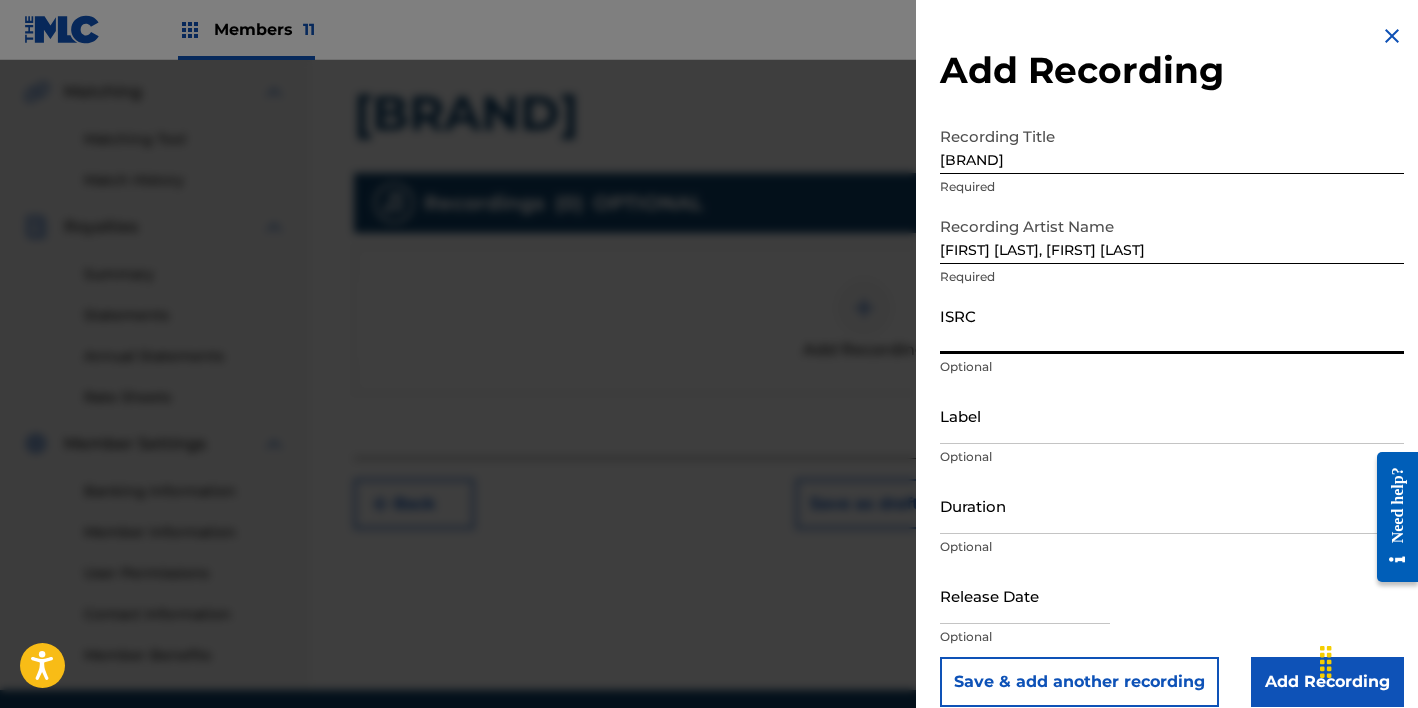 click on "ISRC" at bounding box center (1172, 325) 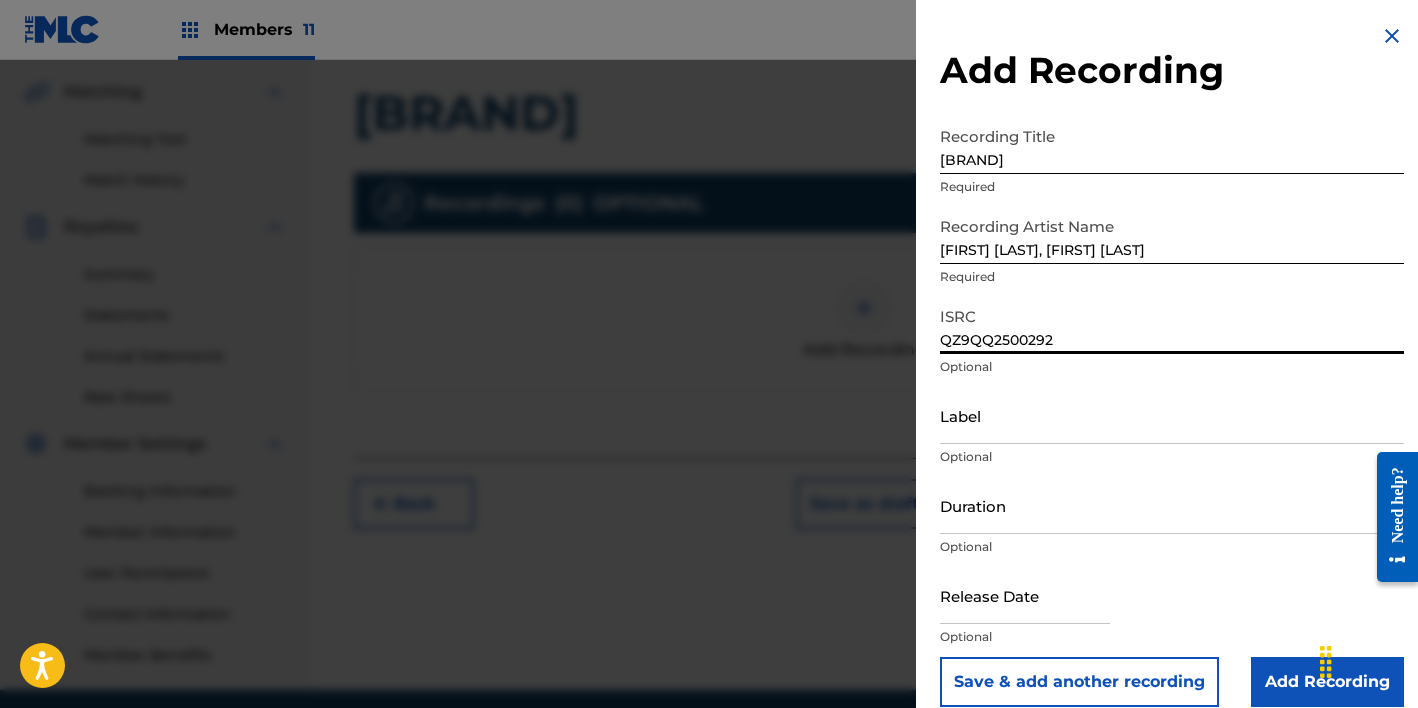 type on "QZ9QQ2500292" 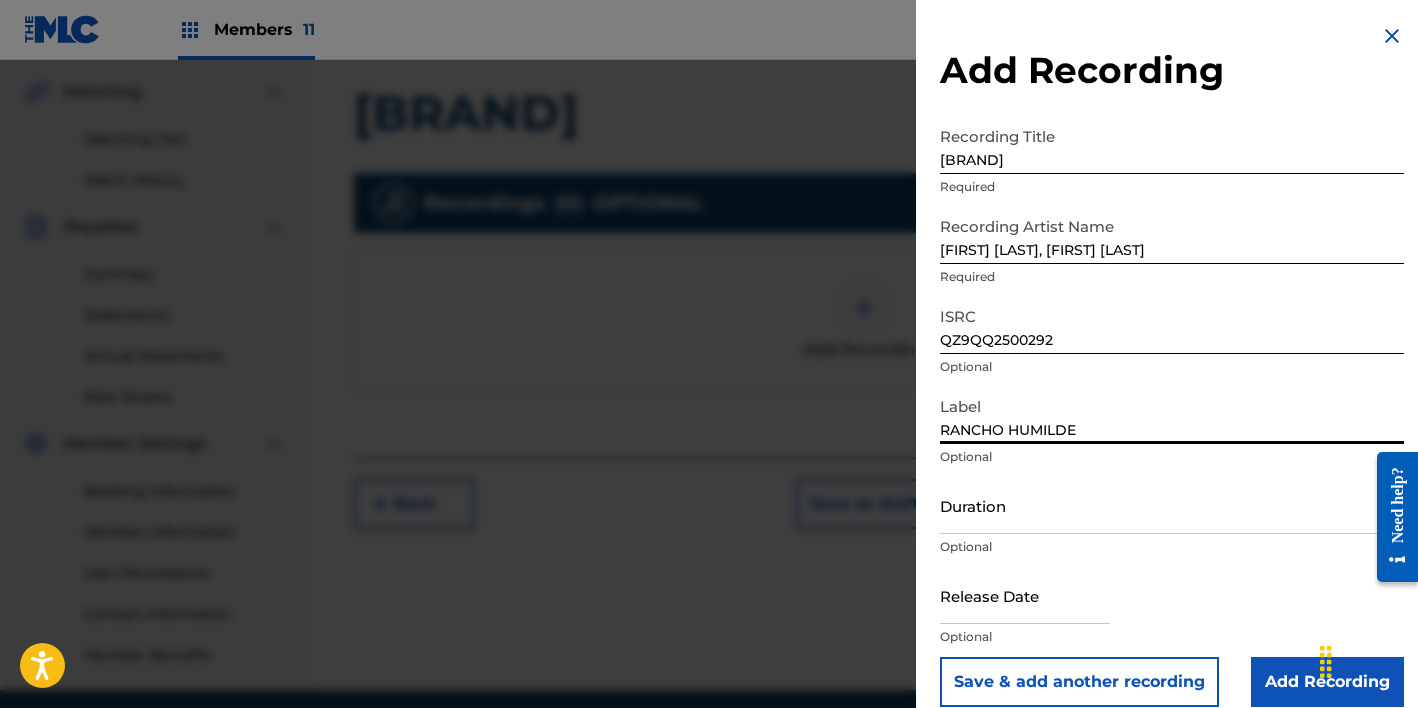type on "RANCHO HUMILDE" 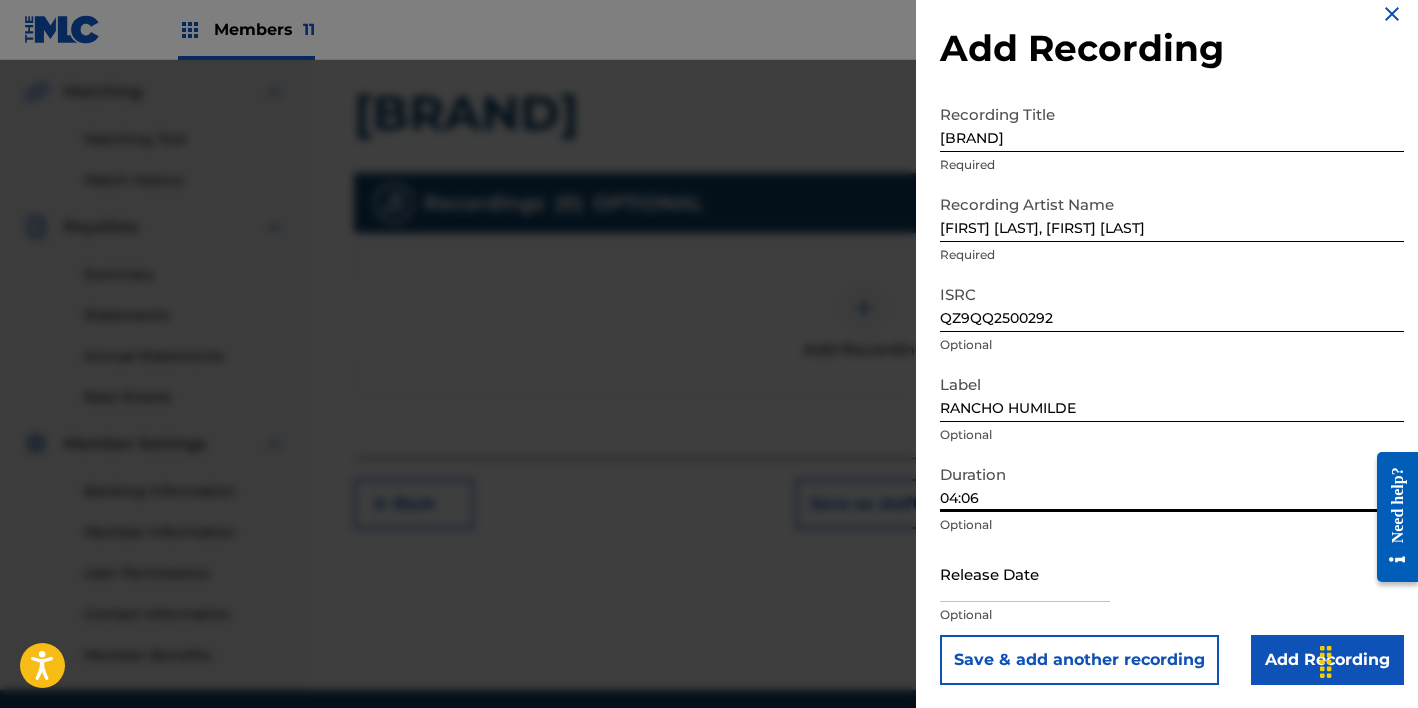scroll, scrollTop: 23, scrollLeft: 0, axis: vertical 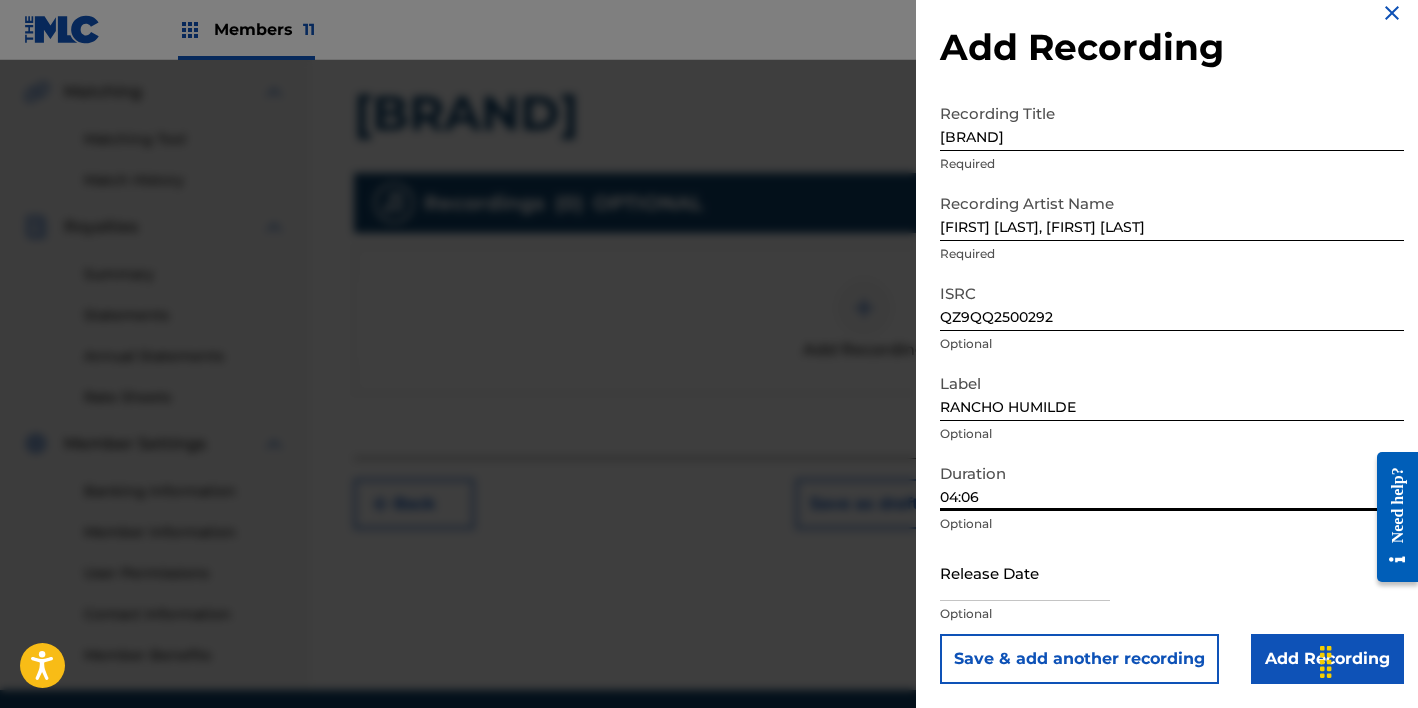 type on "04:06" 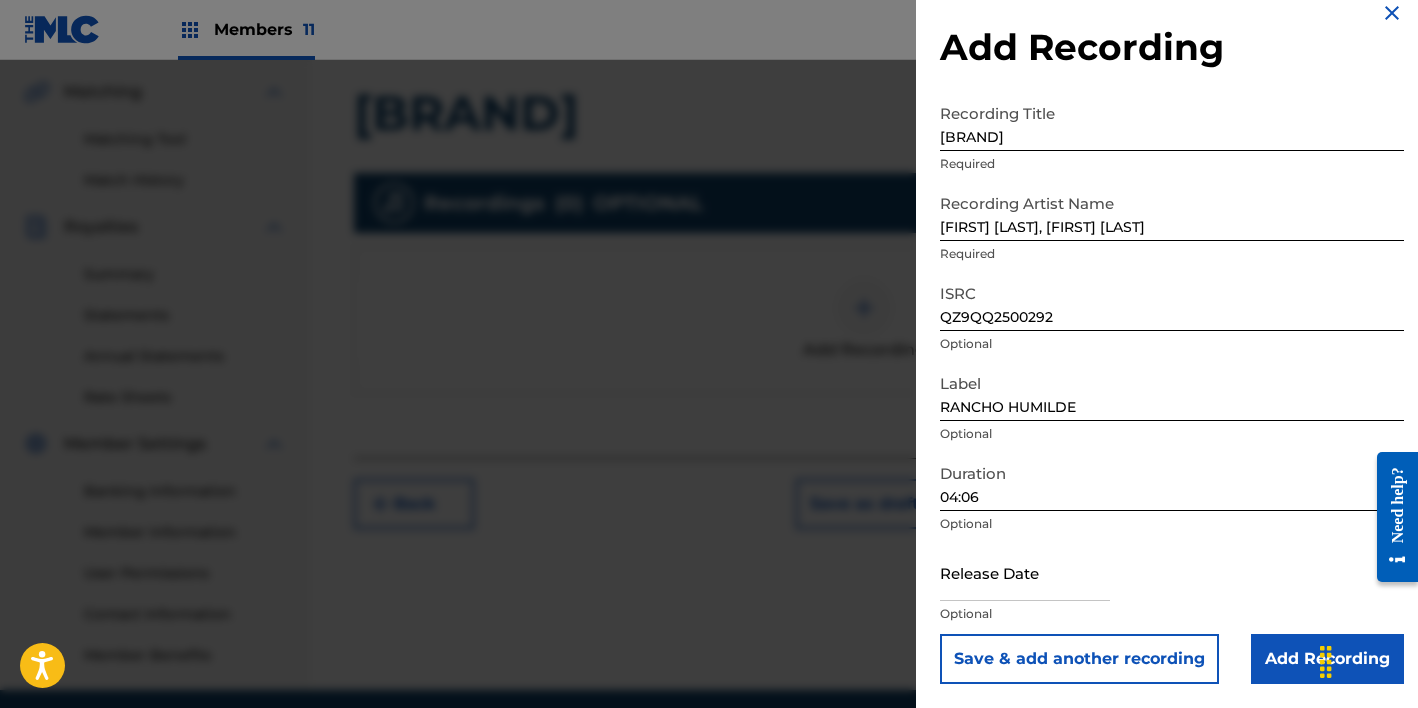 select on "7" 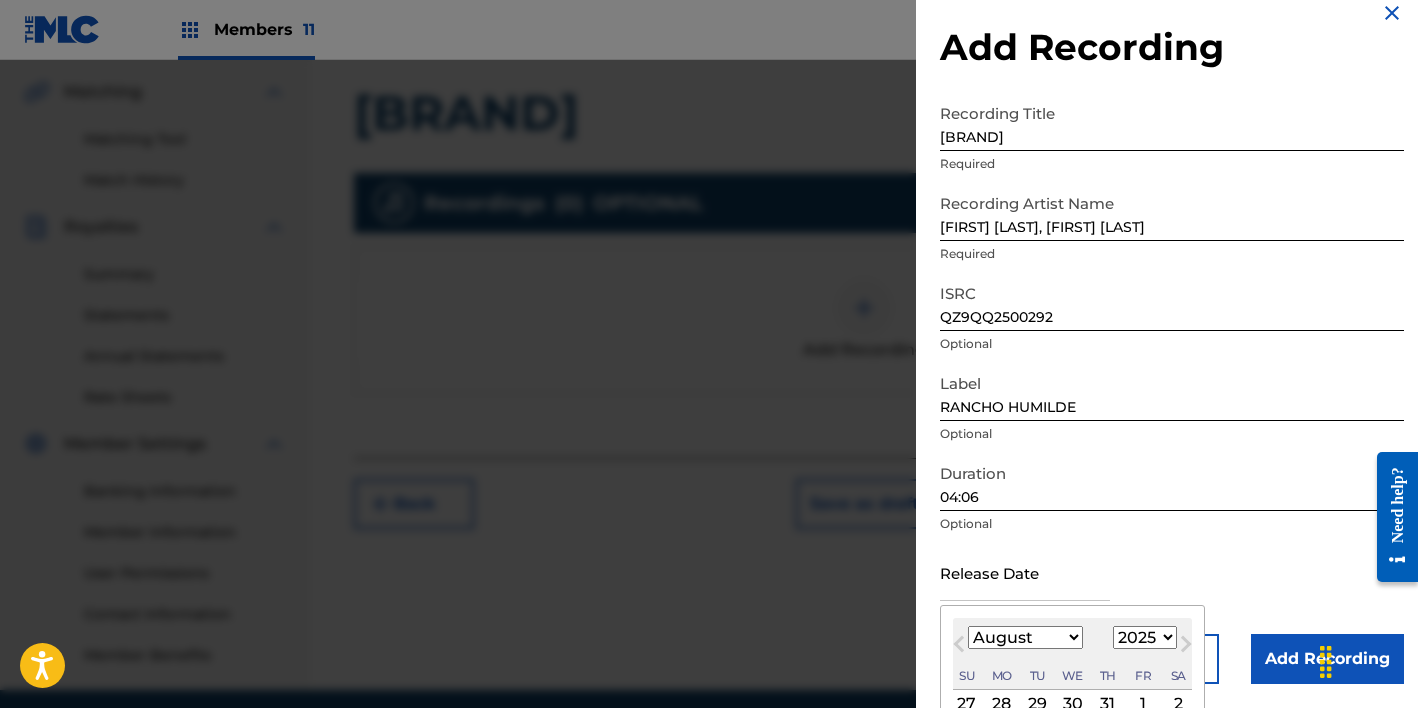 click at bounding box center [1025, 572] 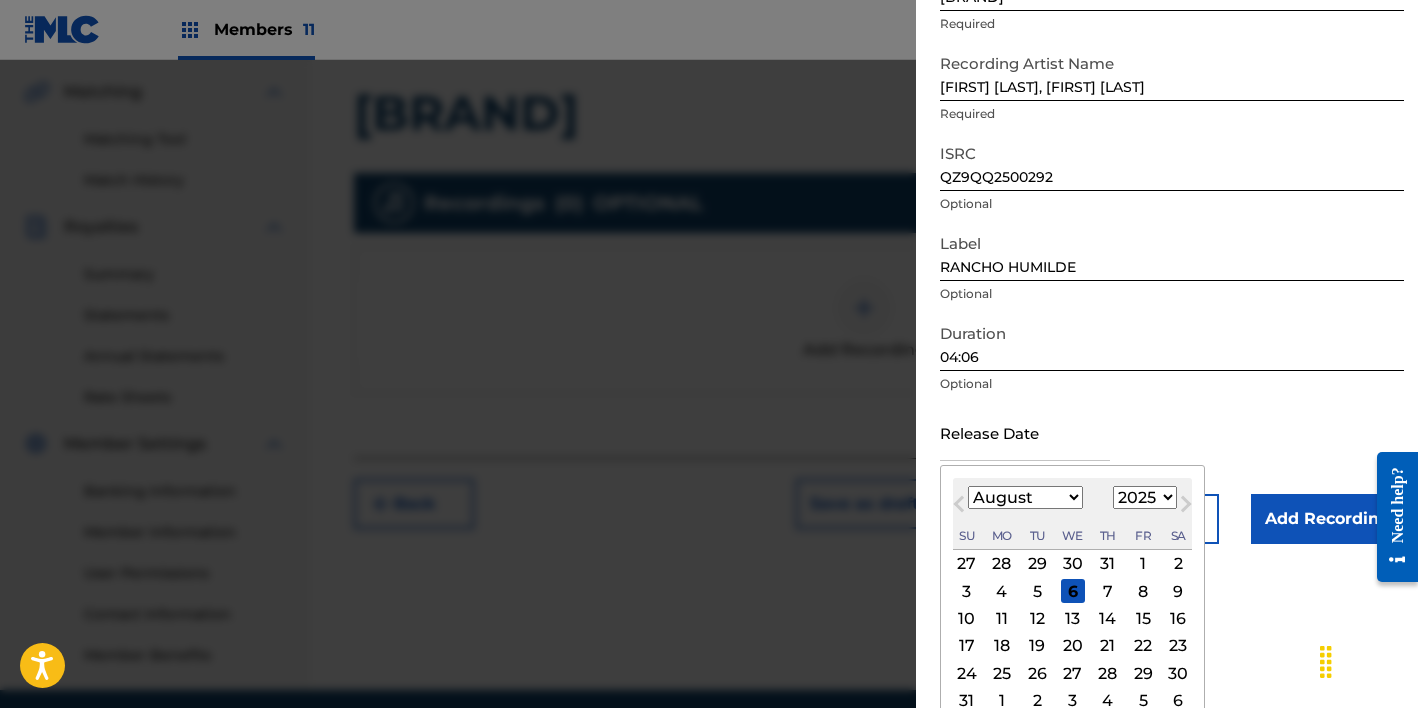 scroll, scrollTop: 209, scrollLeft: 0, axis: vertical 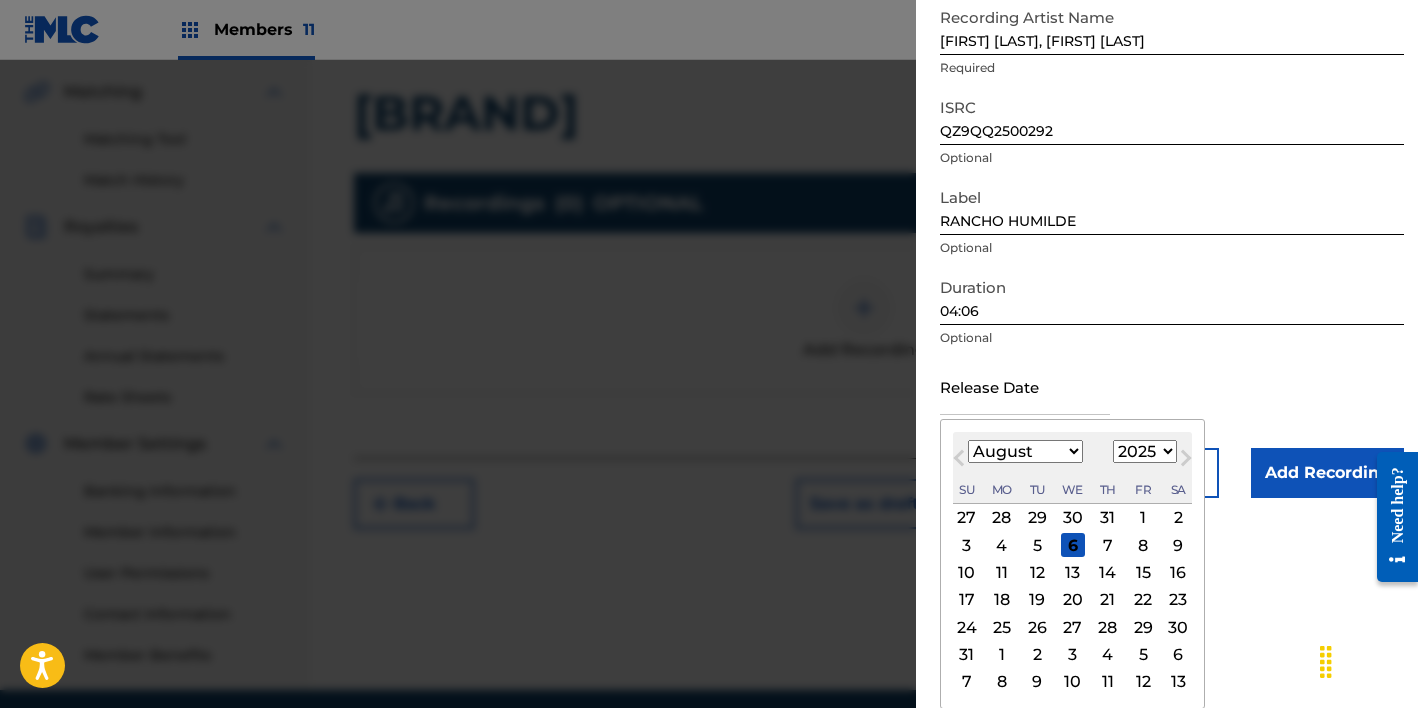 click at bounding box center (1025, 386) 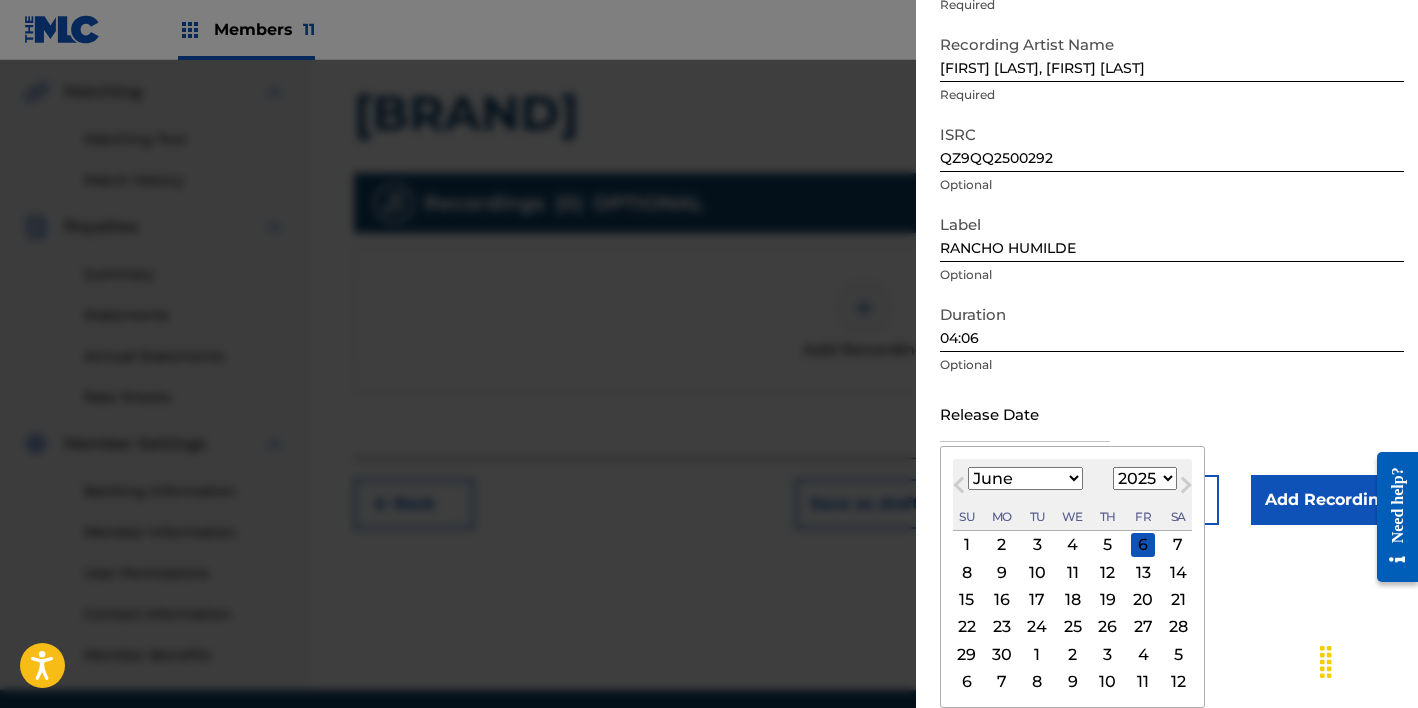 click on "5" at bounding box center (1108, 545) 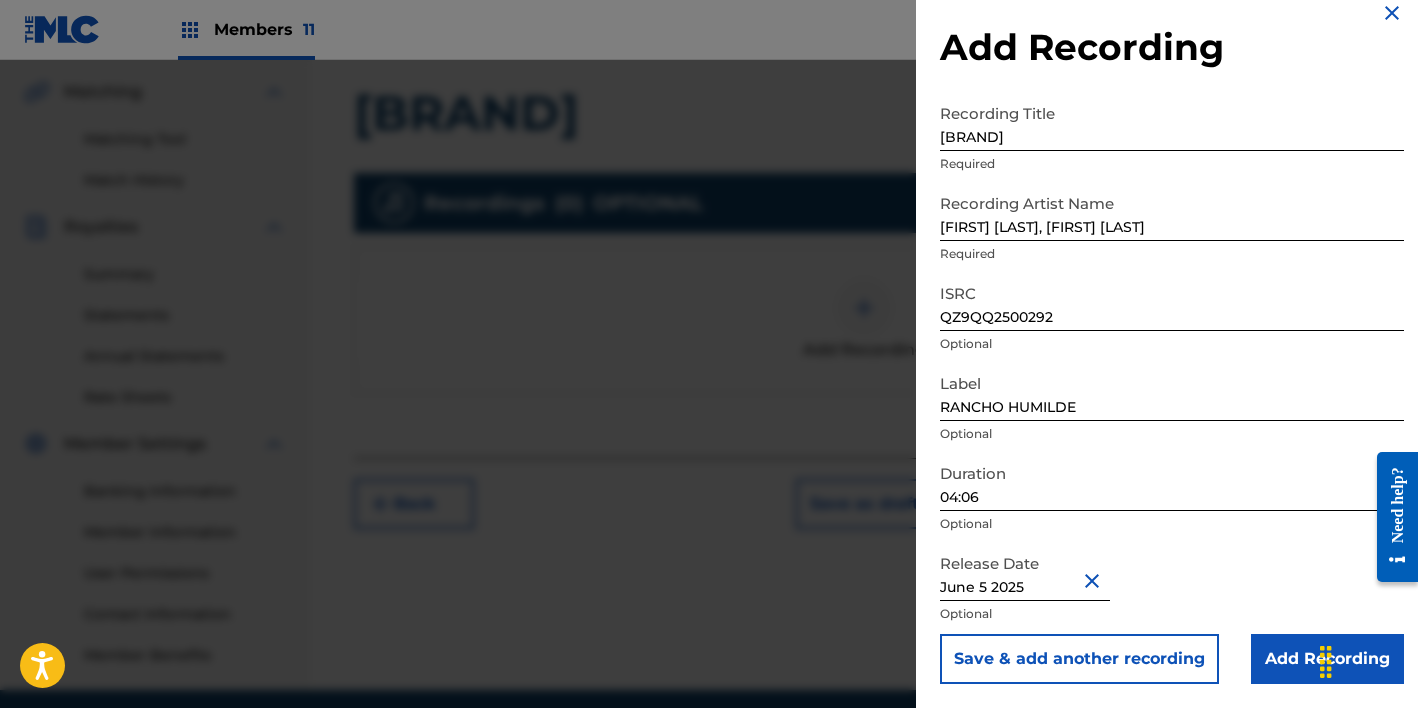 scroll, scrollTop: 23, scrollLeft: 0, axis: vertical 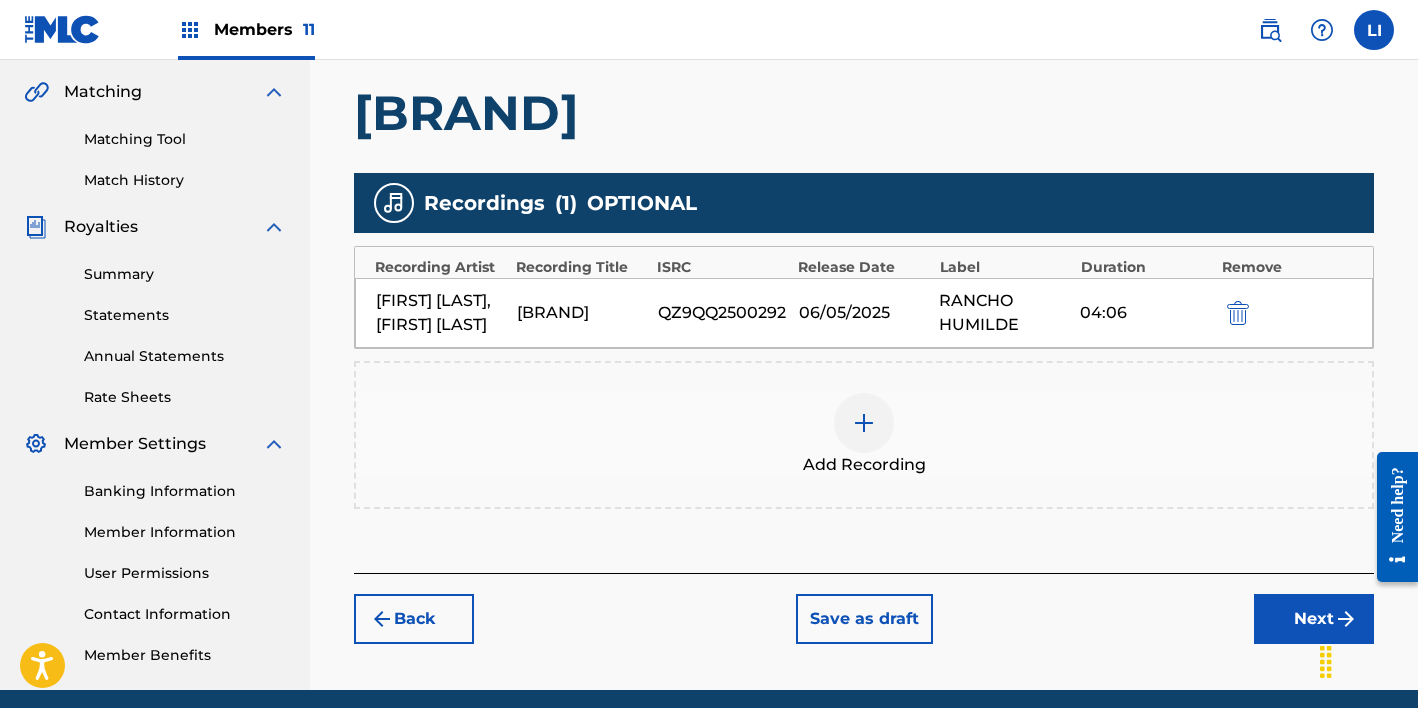 click on "Next" at bounding box center (1314, 619) 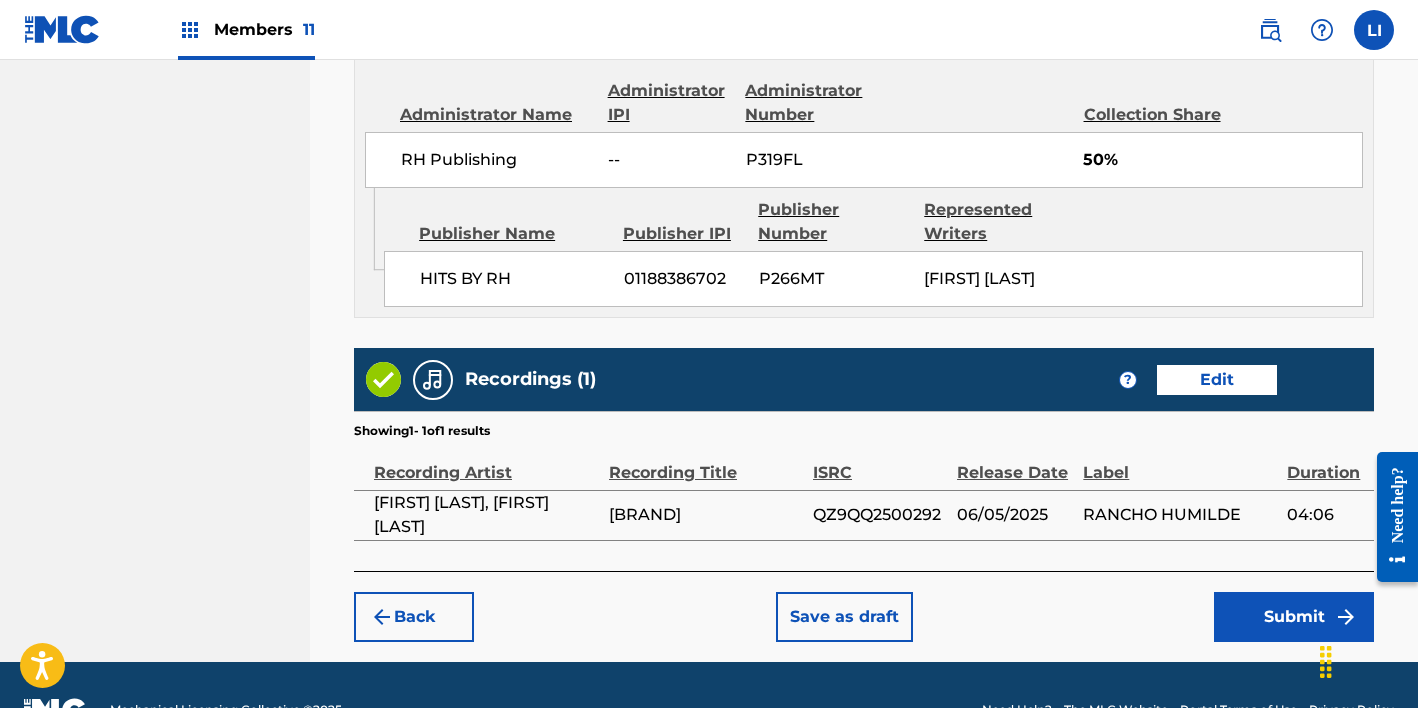 scroll, scrollTop: 1196, scrollLeft: 0, axis: vertical 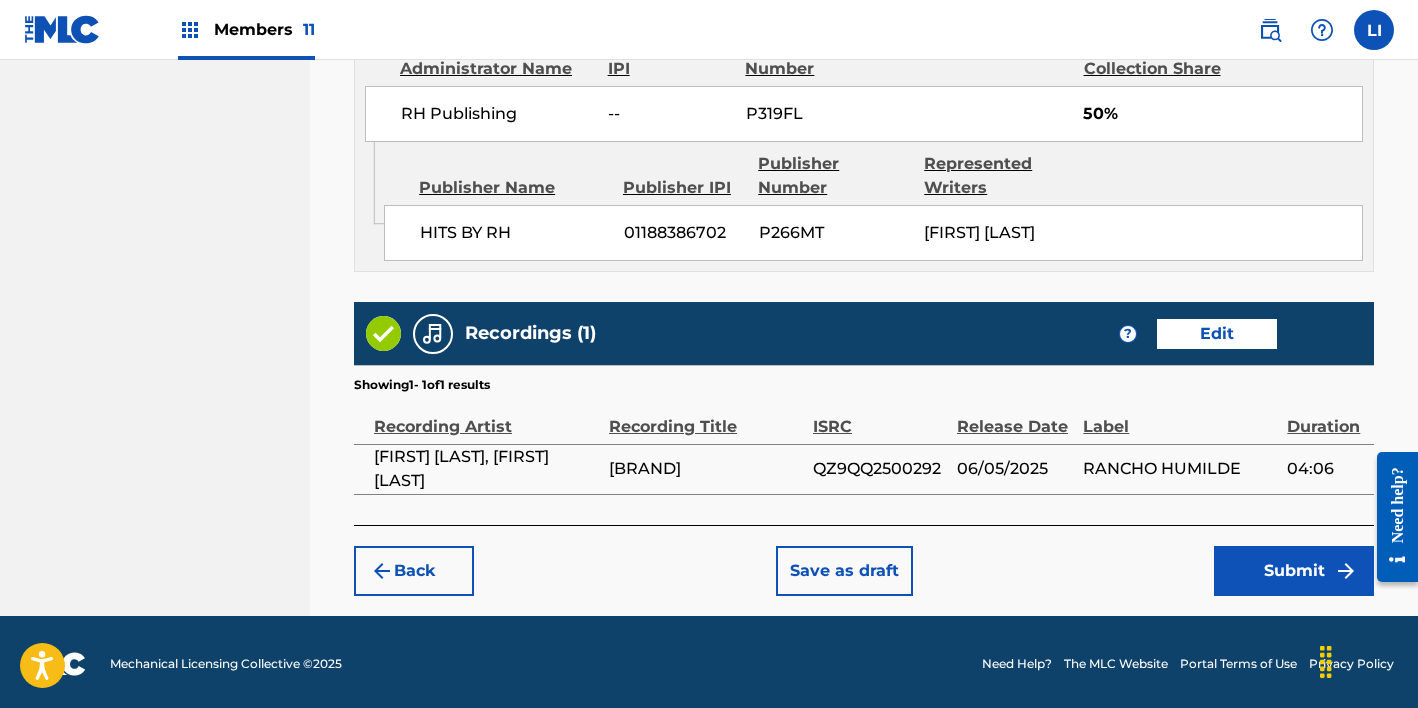 click on "Submit" at bounding box center (1294, 571) 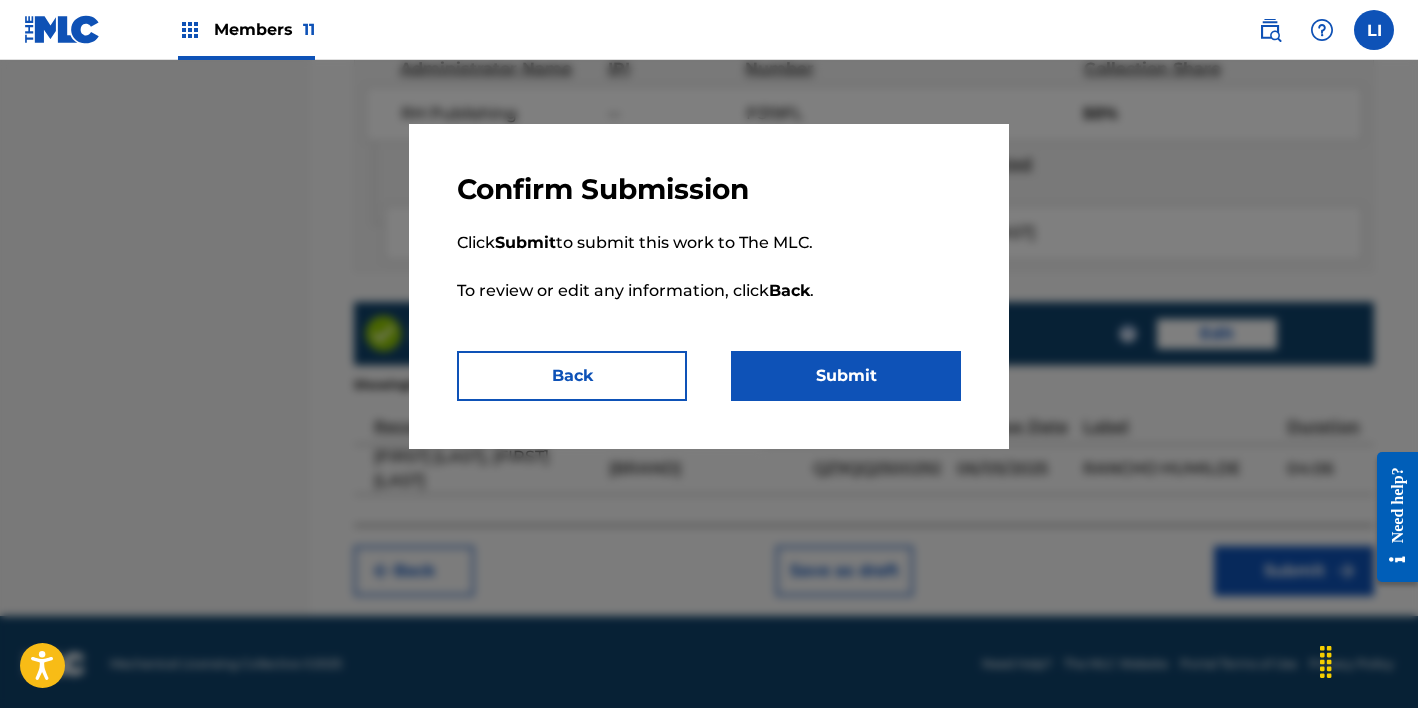 click on "Submit" at bounding box center [846, 376] 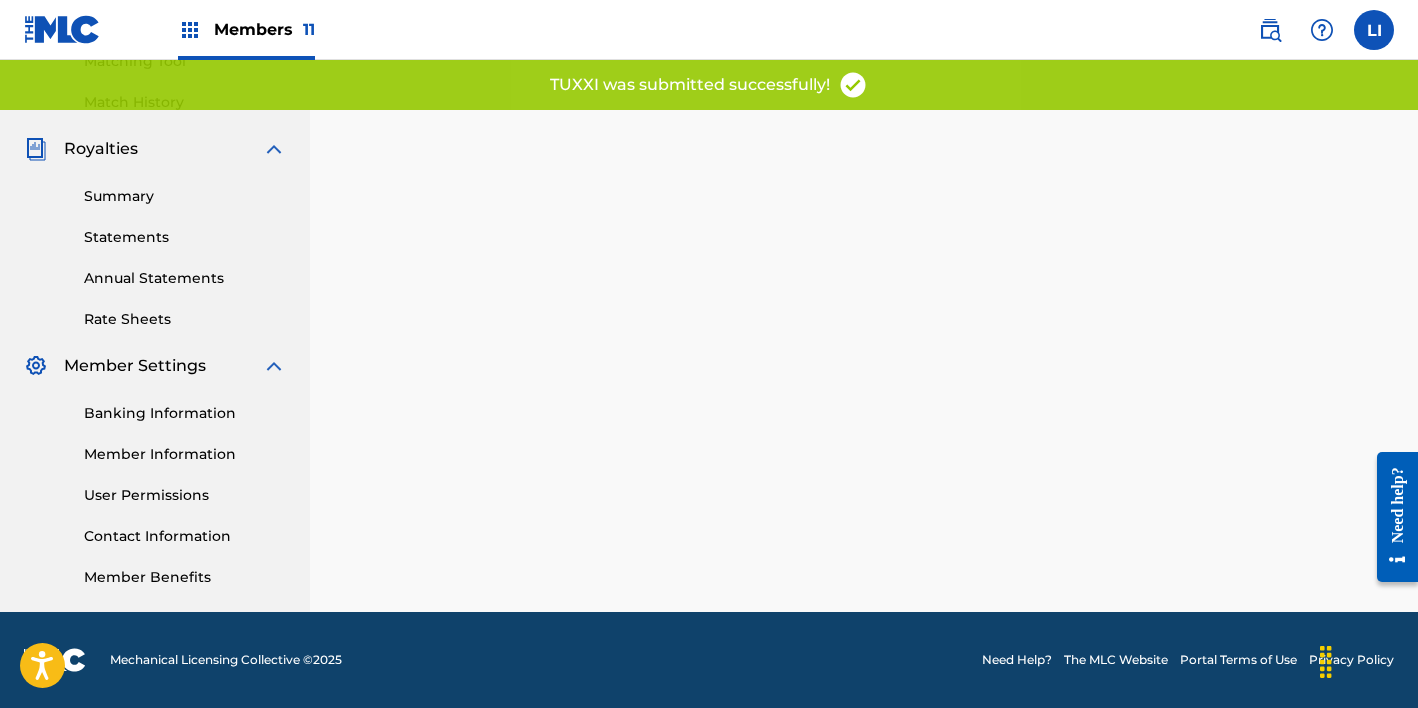 scroll, scrollTop: 0, scrollLeft: 0, axis: both 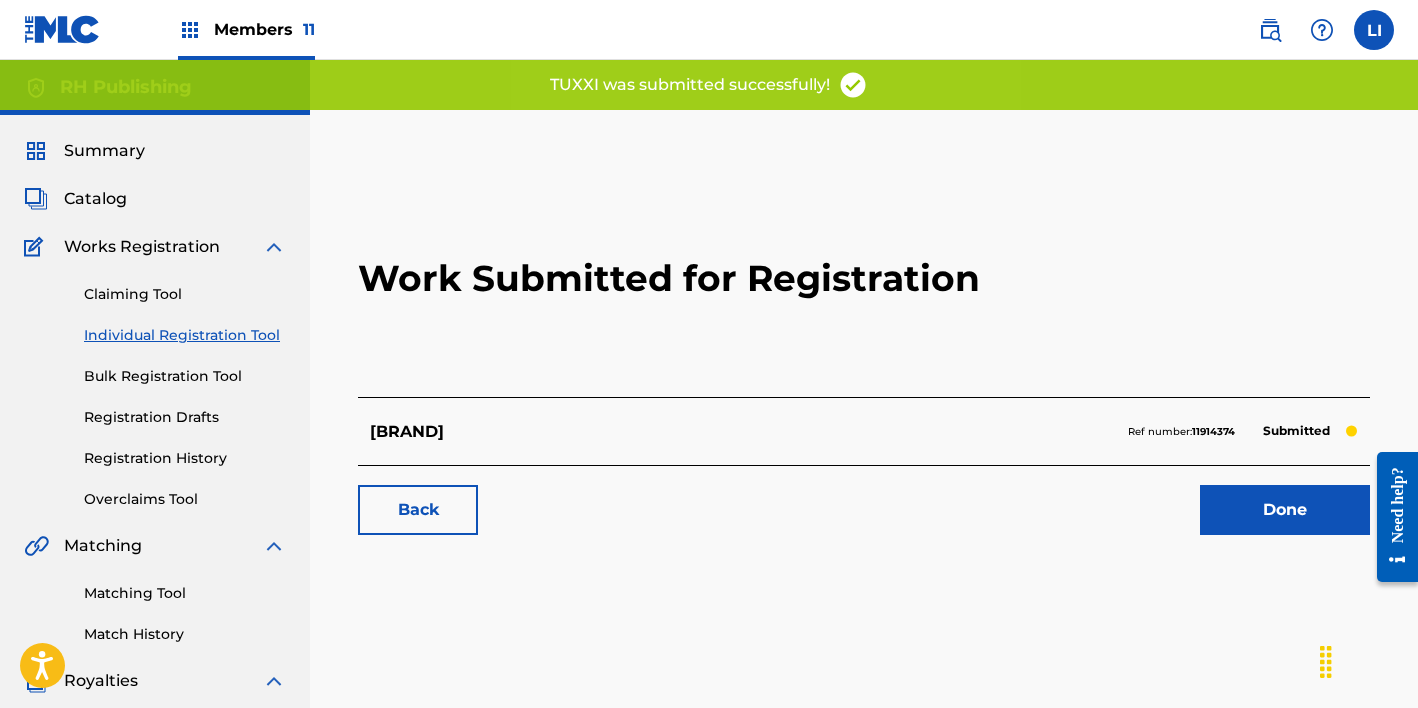 click on "Done" at bounding box center (1285, 510) 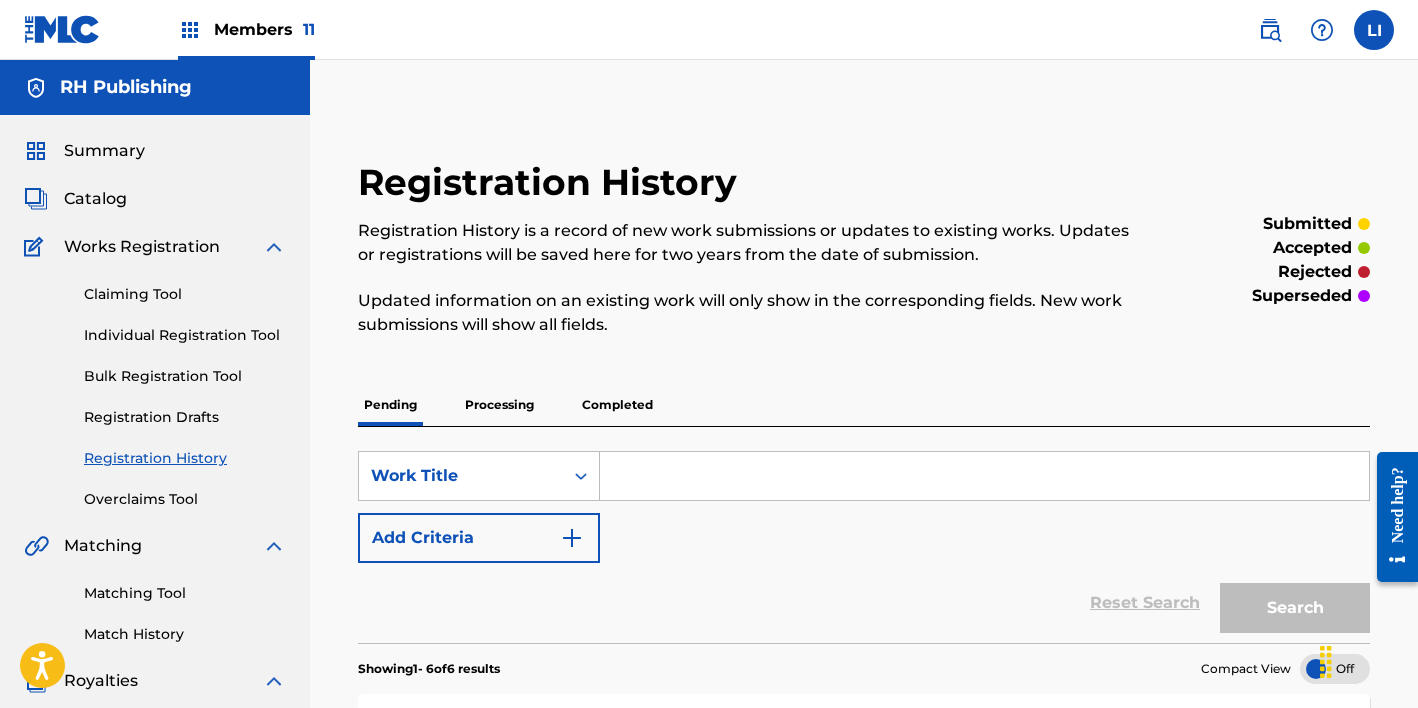 click on "Registration History" at bounding box center (185, 458) 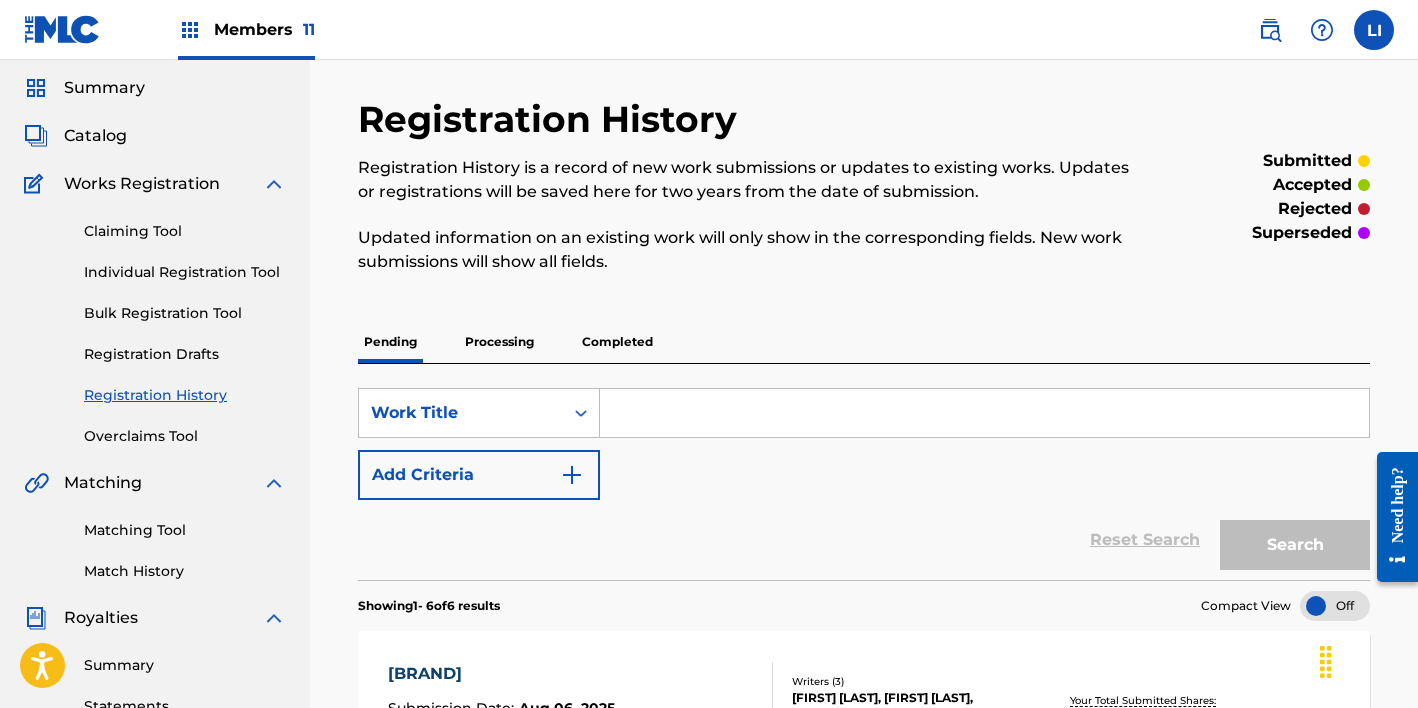 scroll, scrollTop: 0, scrollLeft: 0, axis: both 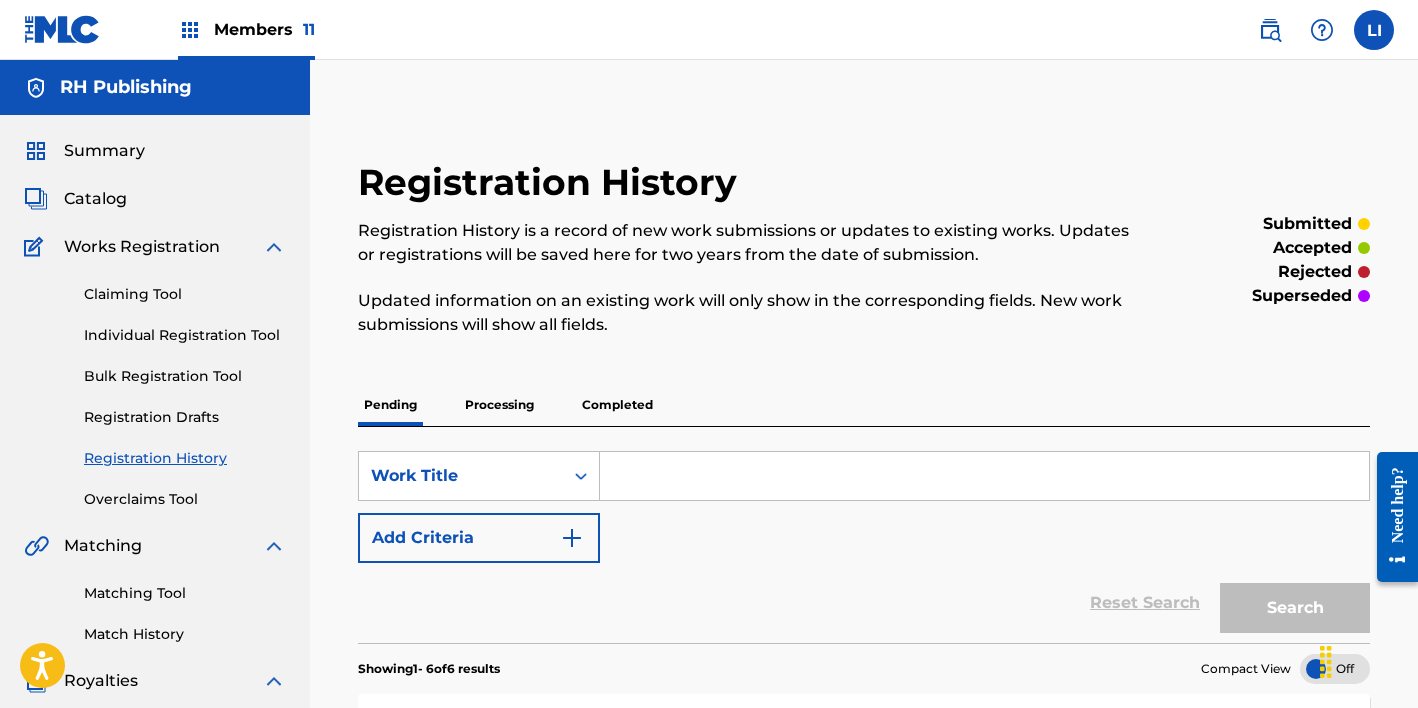 click on "Catalog" at bounding box center (95, 199) 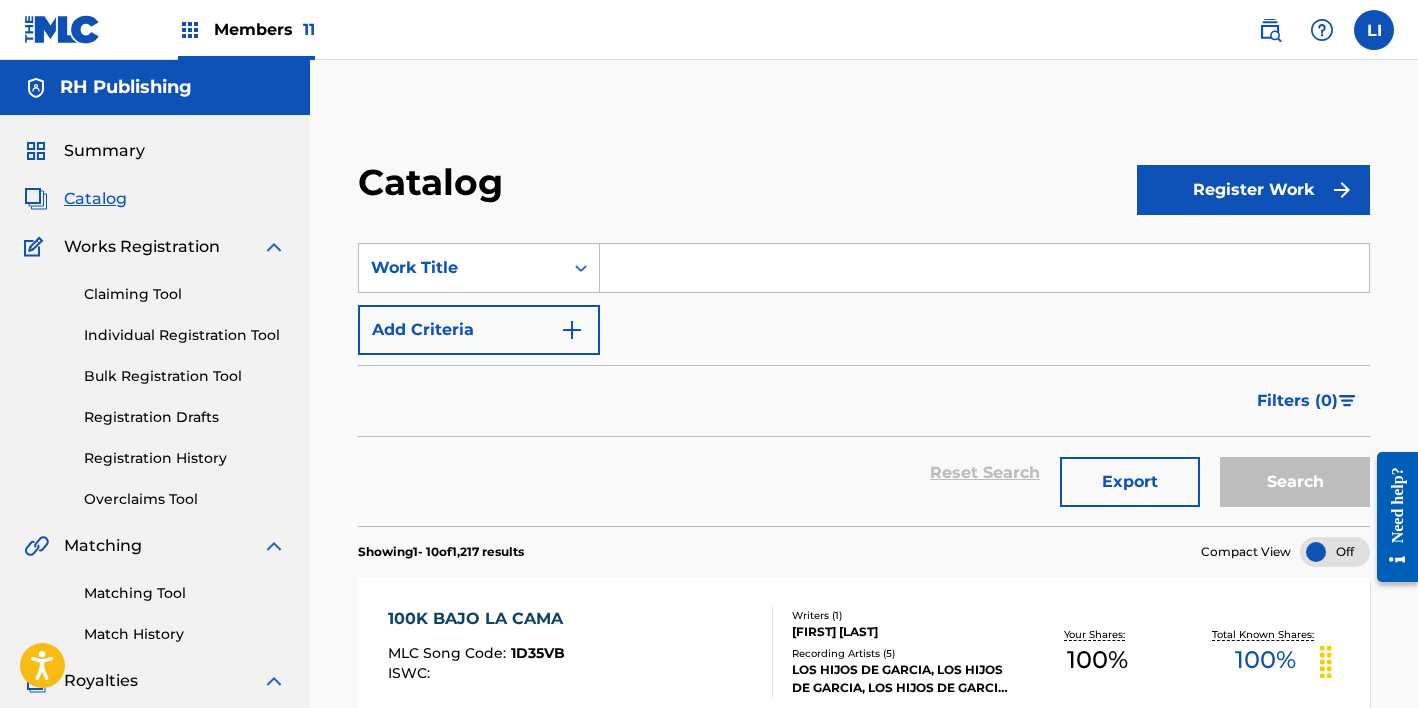 click on "Individual Registration Tool" at bounding box center (185, 335) 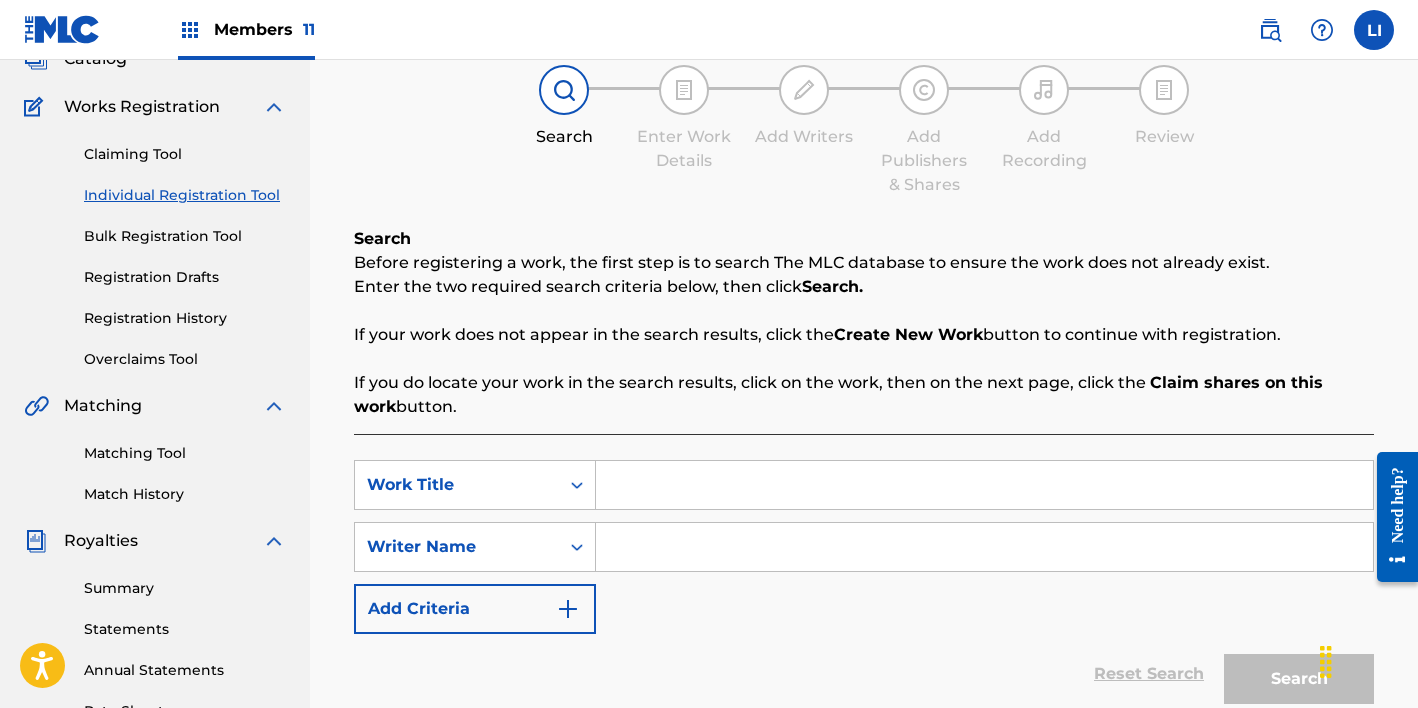 click on "SearchWithCriteria[UUID] Work Title SearchWithCriteriabf606c94-36c7-4b72-a807-1fcd2ce9d5ca Writer Name Add Criteria Reset Search Search" at bounding box center [864, 598] 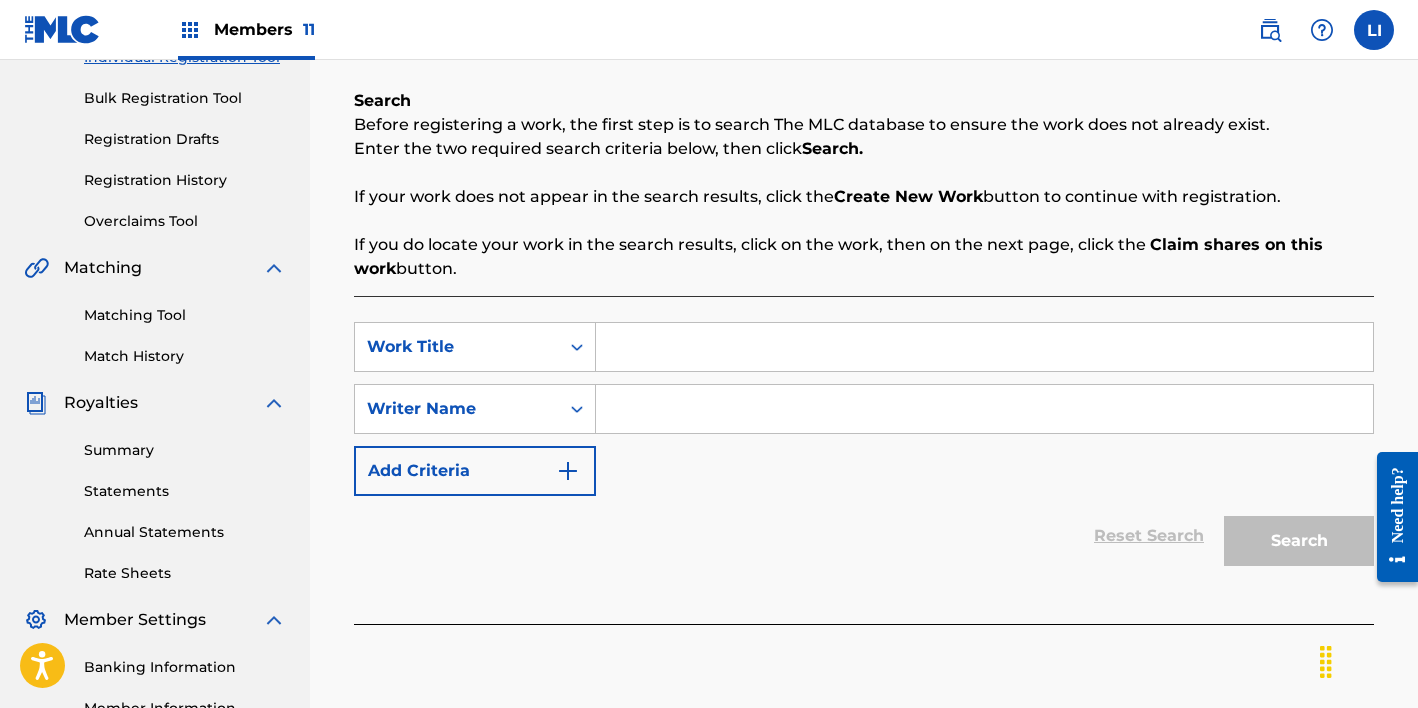 scroll, scrollTop: 278, scrollLeft: 0, axis: vertical 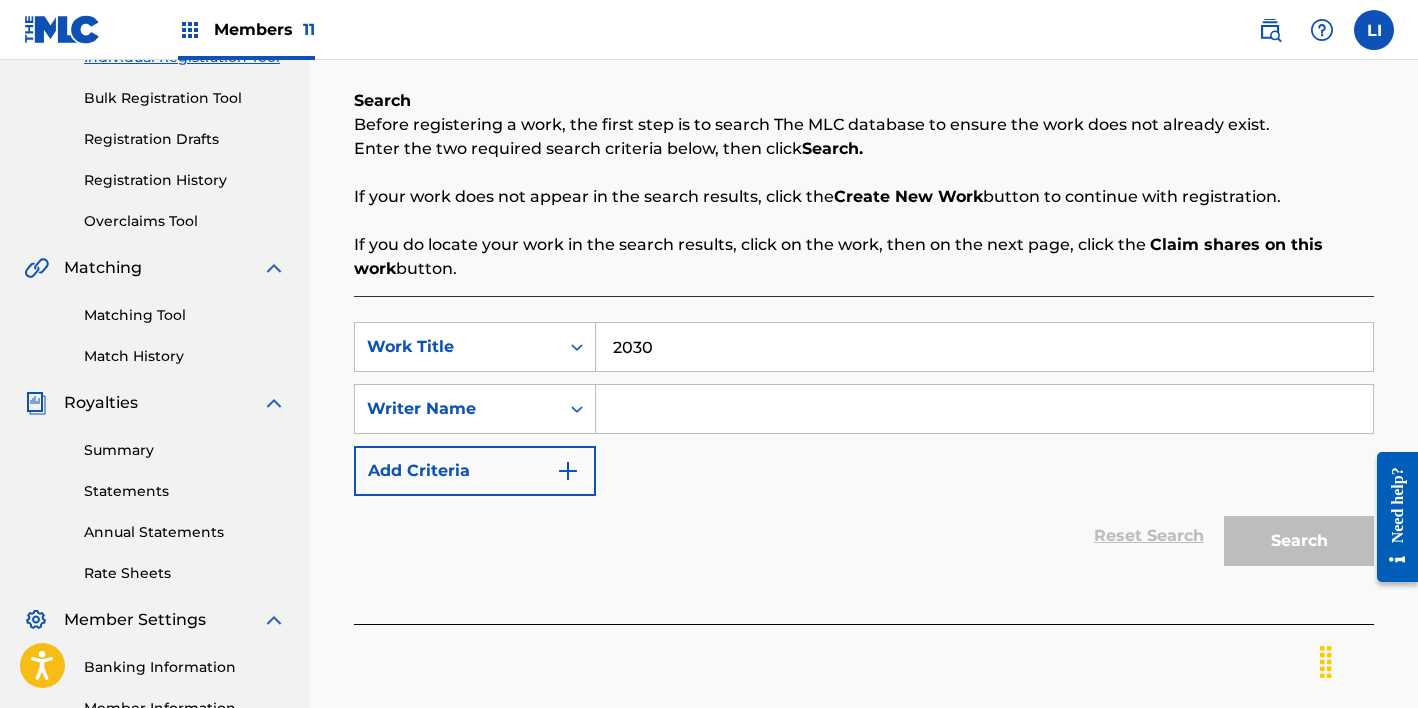 type on "2030" 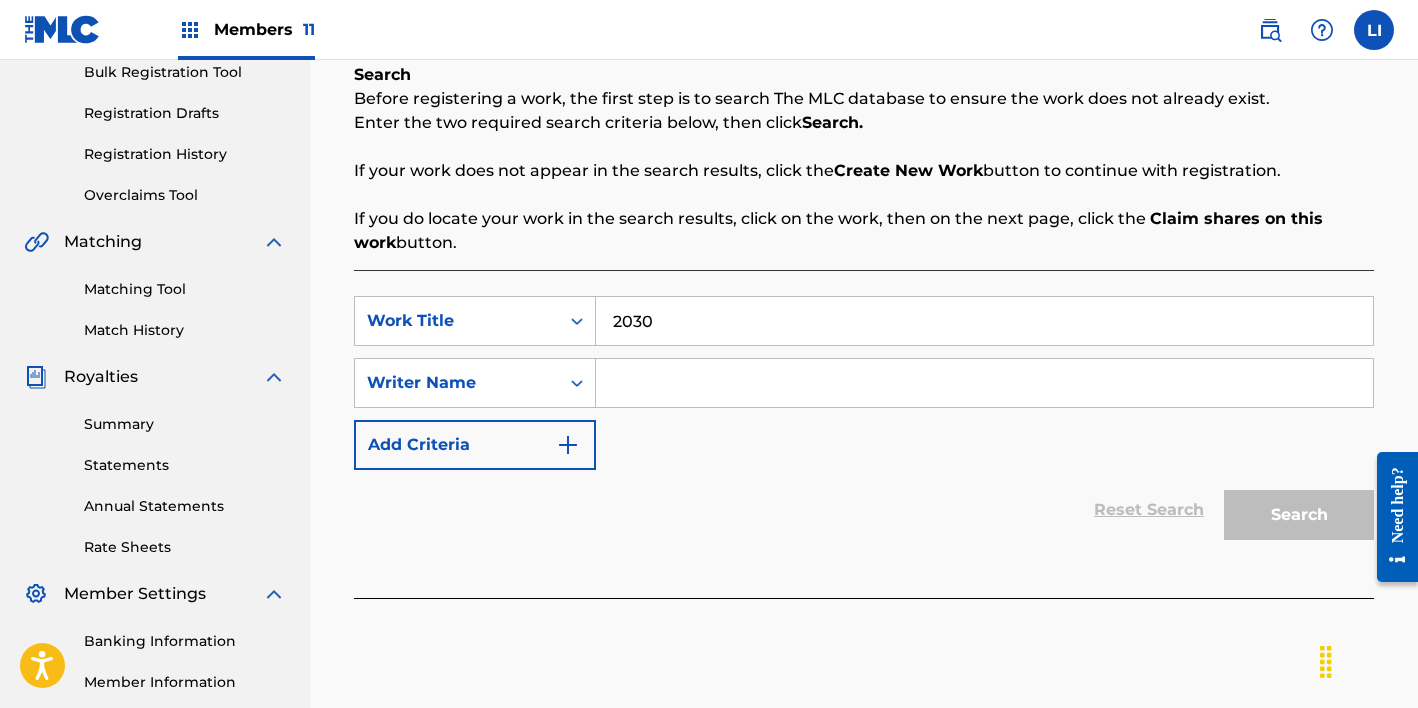 scroll, scrollTop: 317, scrollLeft: 0, axis: vertical 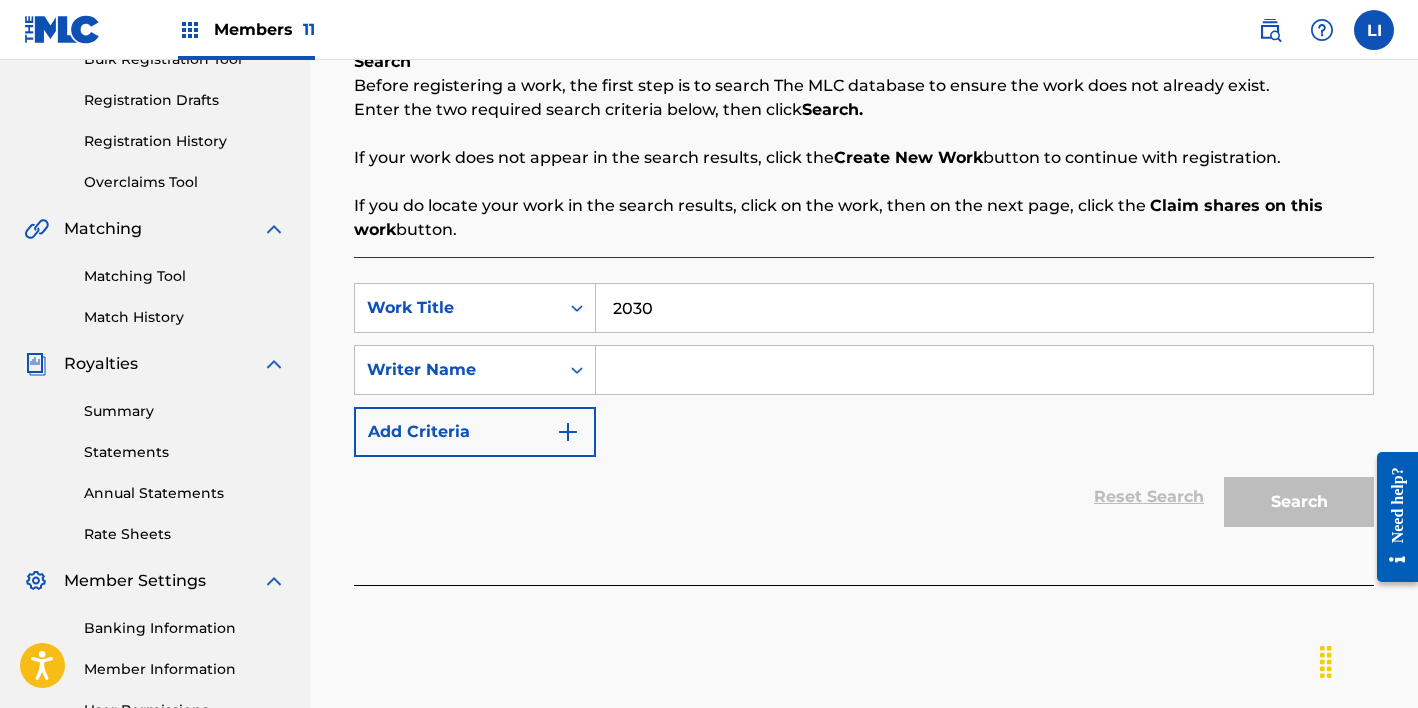 click at bounding box center (984, 370) 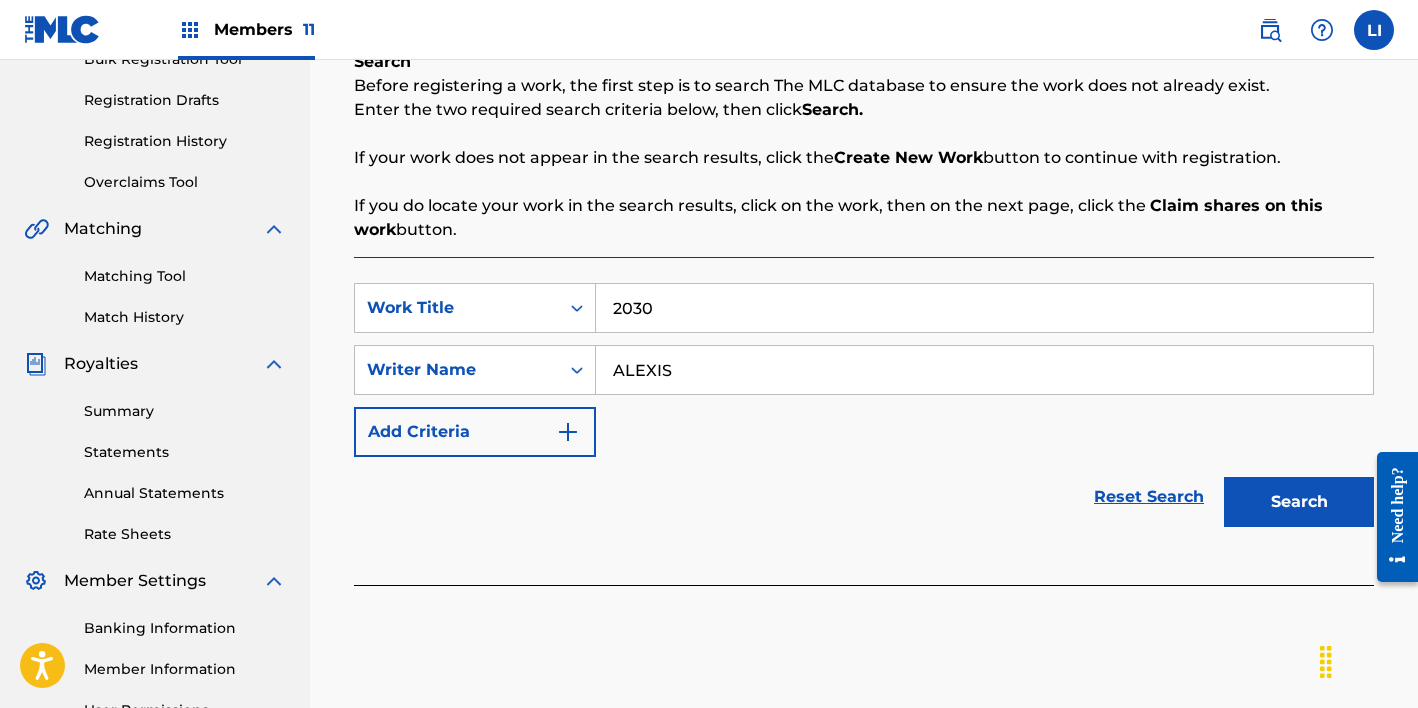 type on "ALEXIS" 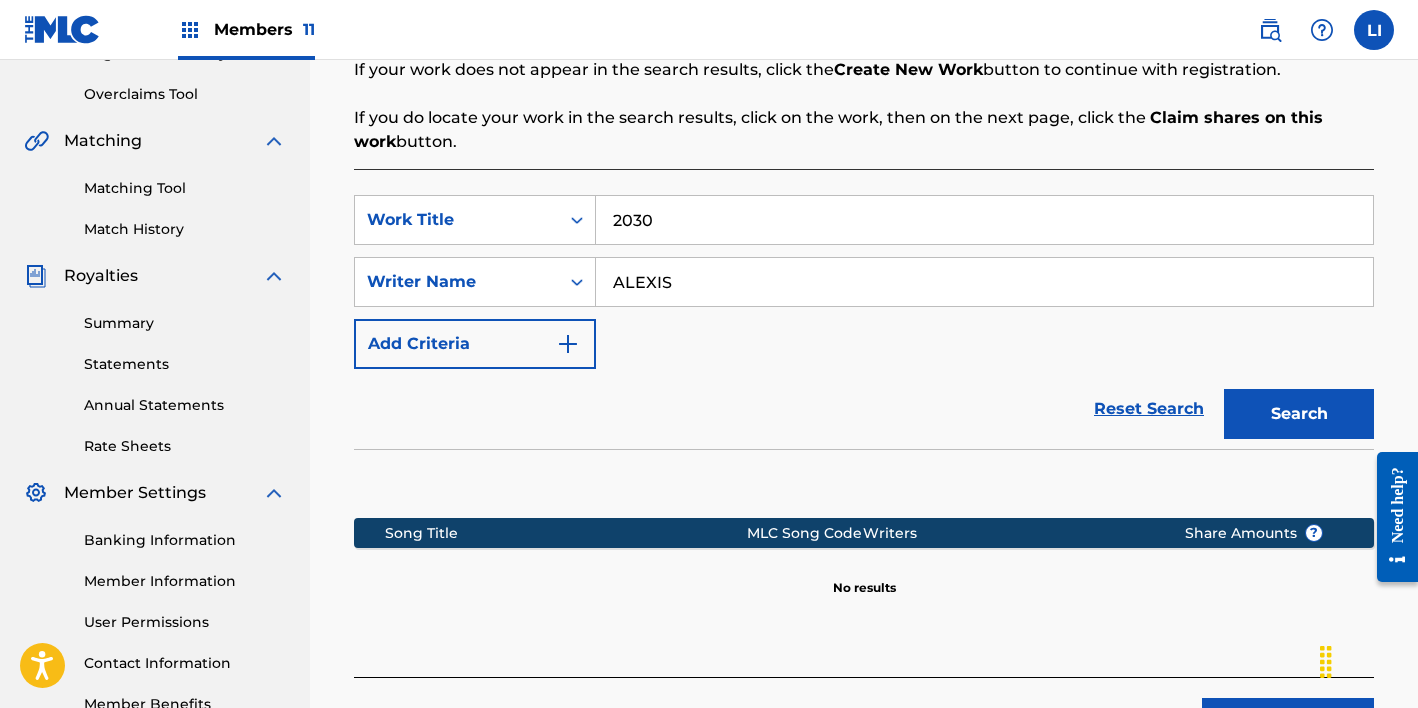 scroll, scrollTop: 492, scrollLeft: 0, axis: vertical 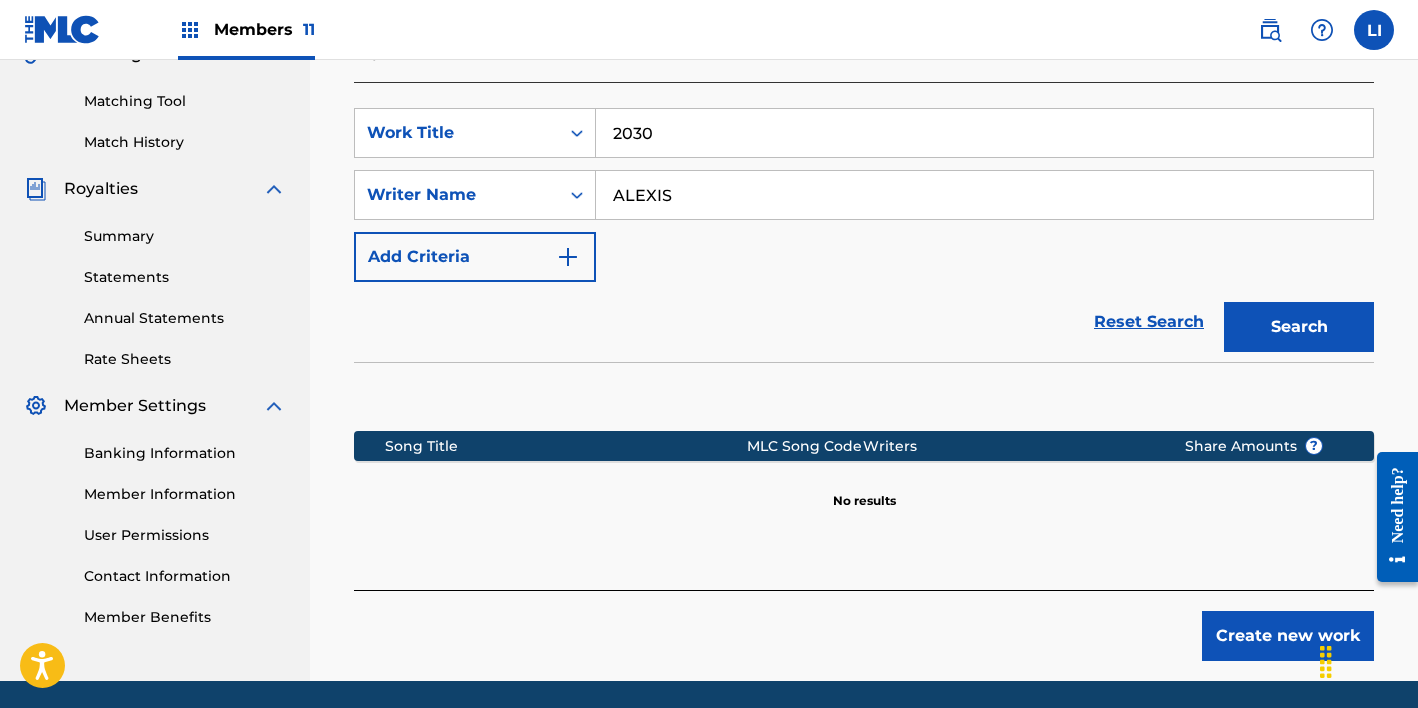 click on "Create new work" at bounding box center [1288, 636] 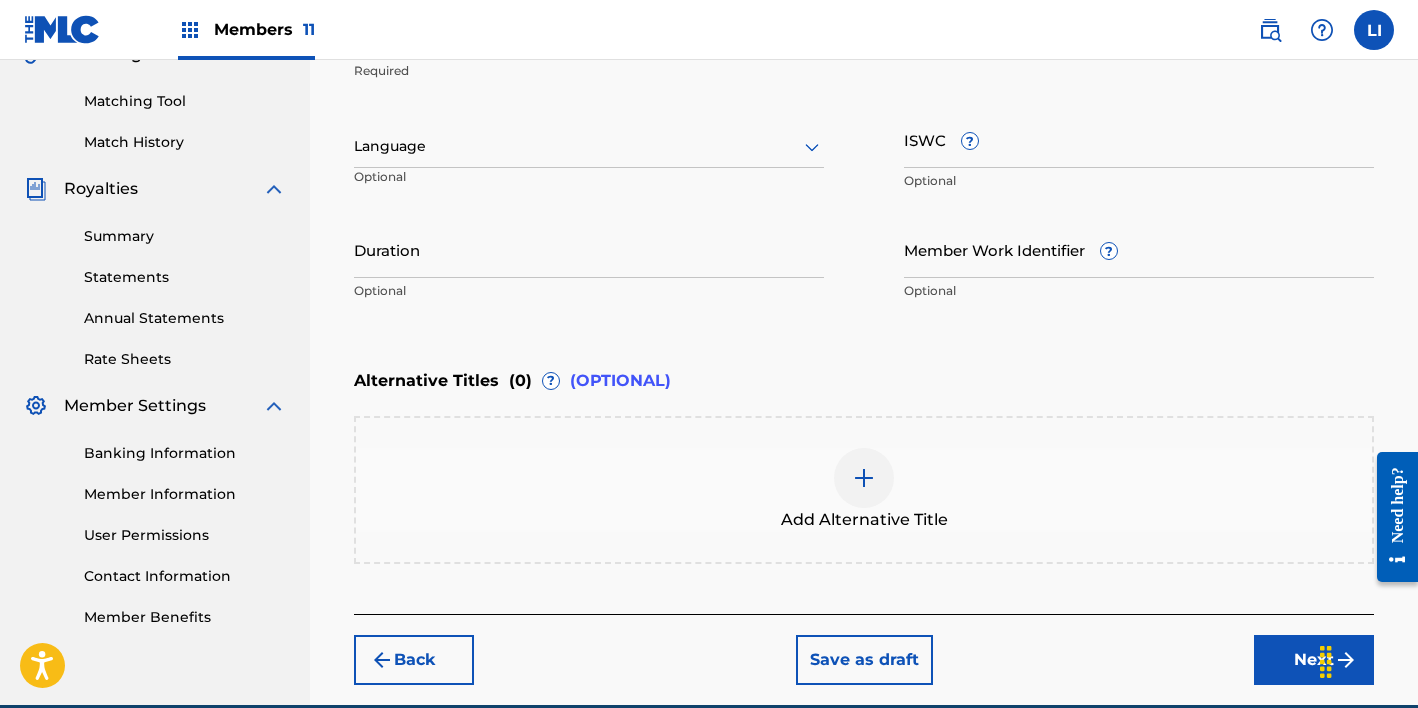 click on "Optional" at bounding box center [429, 184] 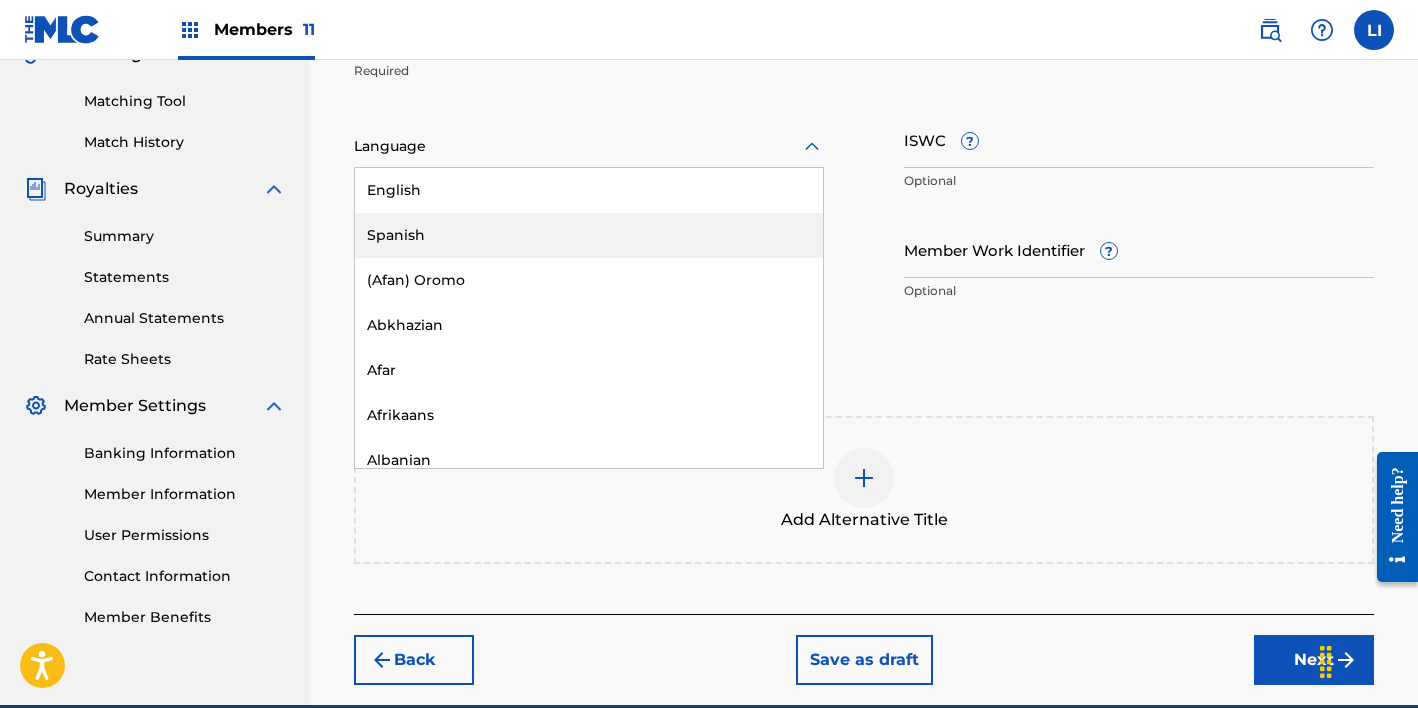 click on "Spanish" at bounding box center [589, 235] 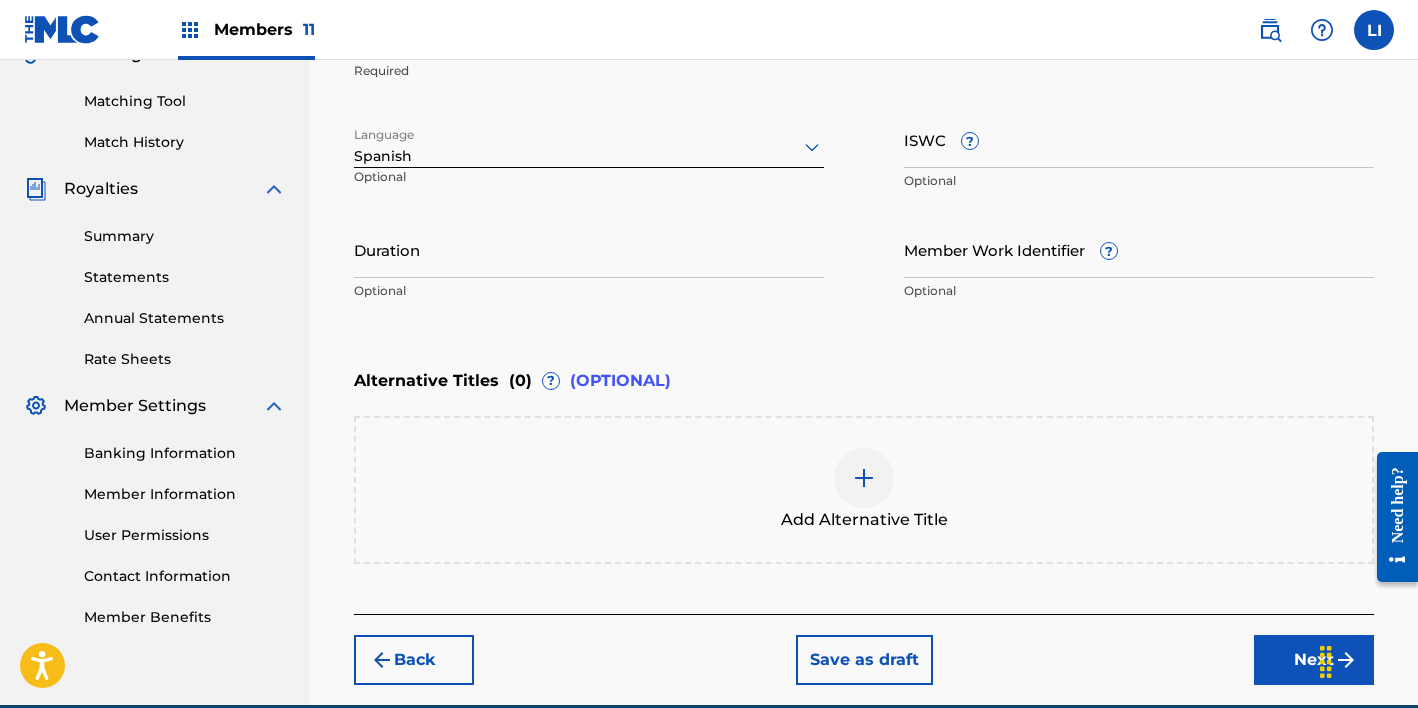 click on "Duration" at bounding box center [589, 249] 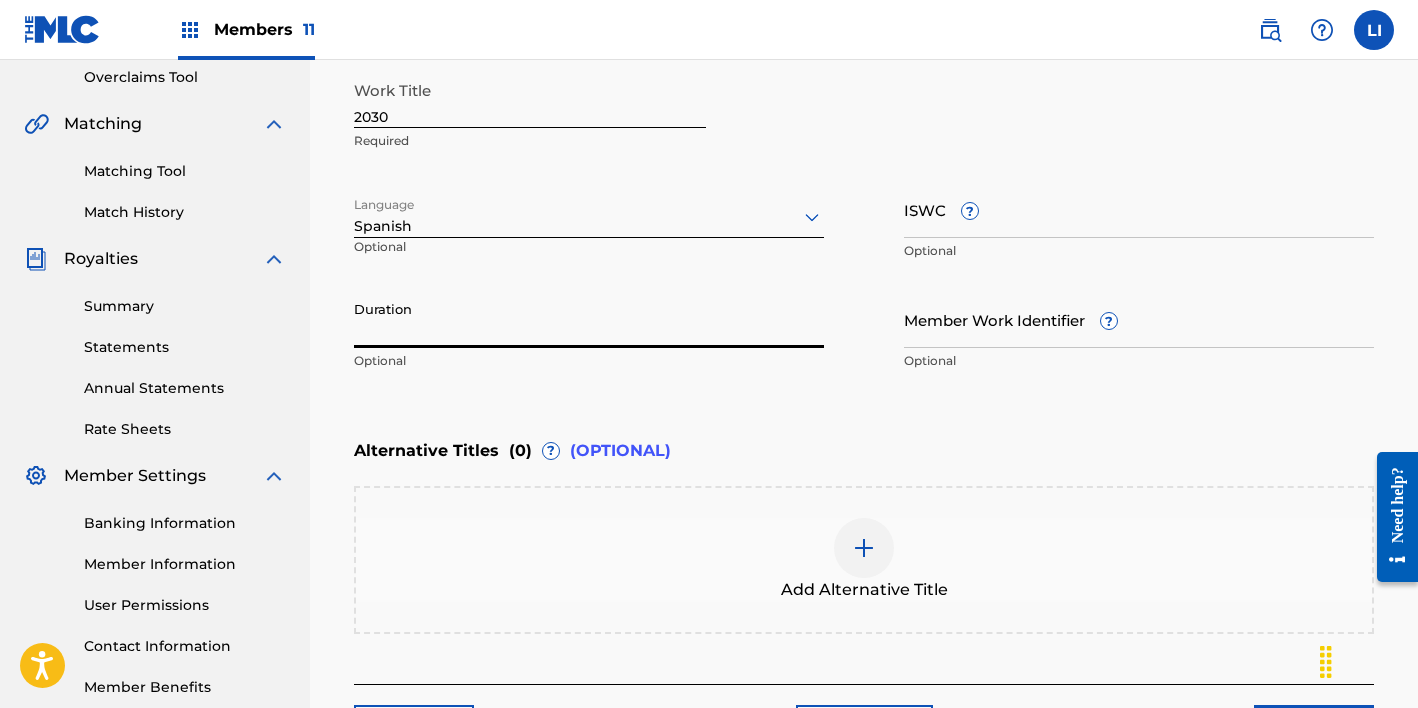 scroll, scrollTop: 420, scrollLeft: 0, axis: vertical 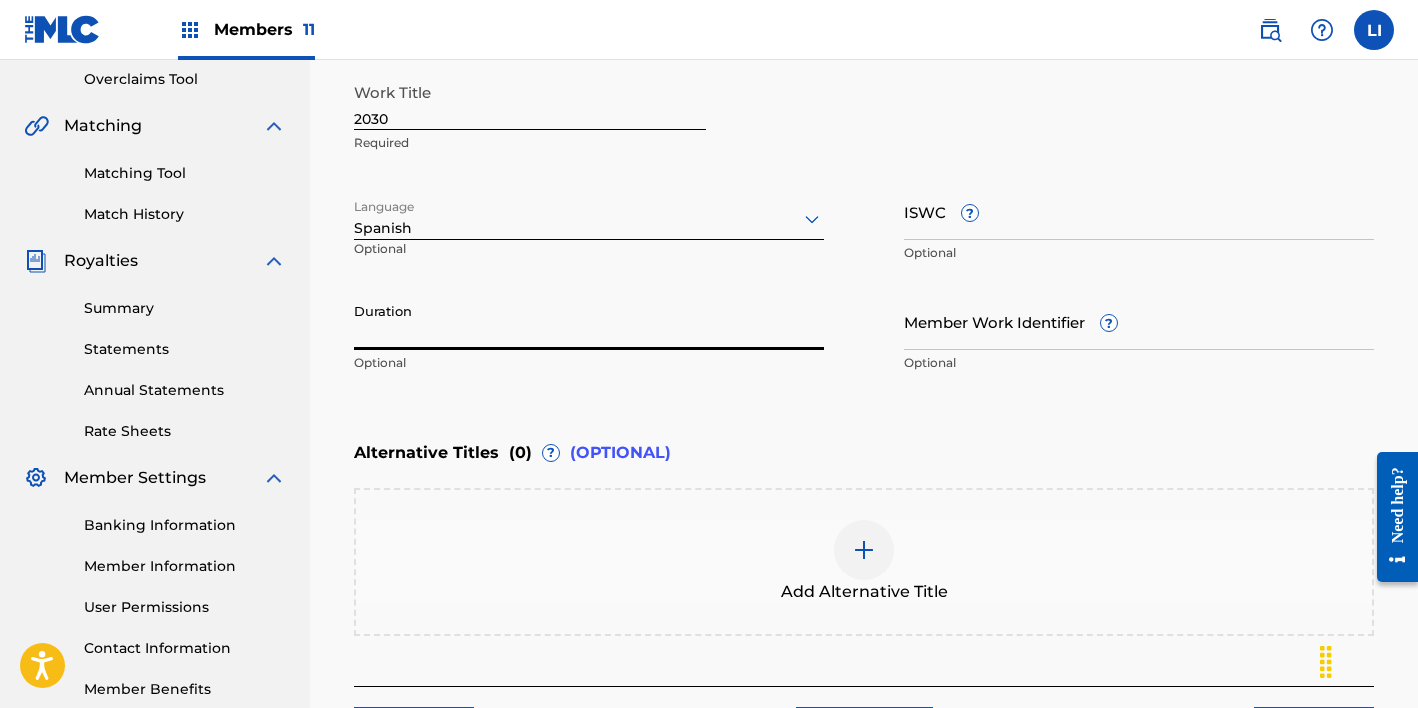 click on "Duration" at bounding box center (589, 321) 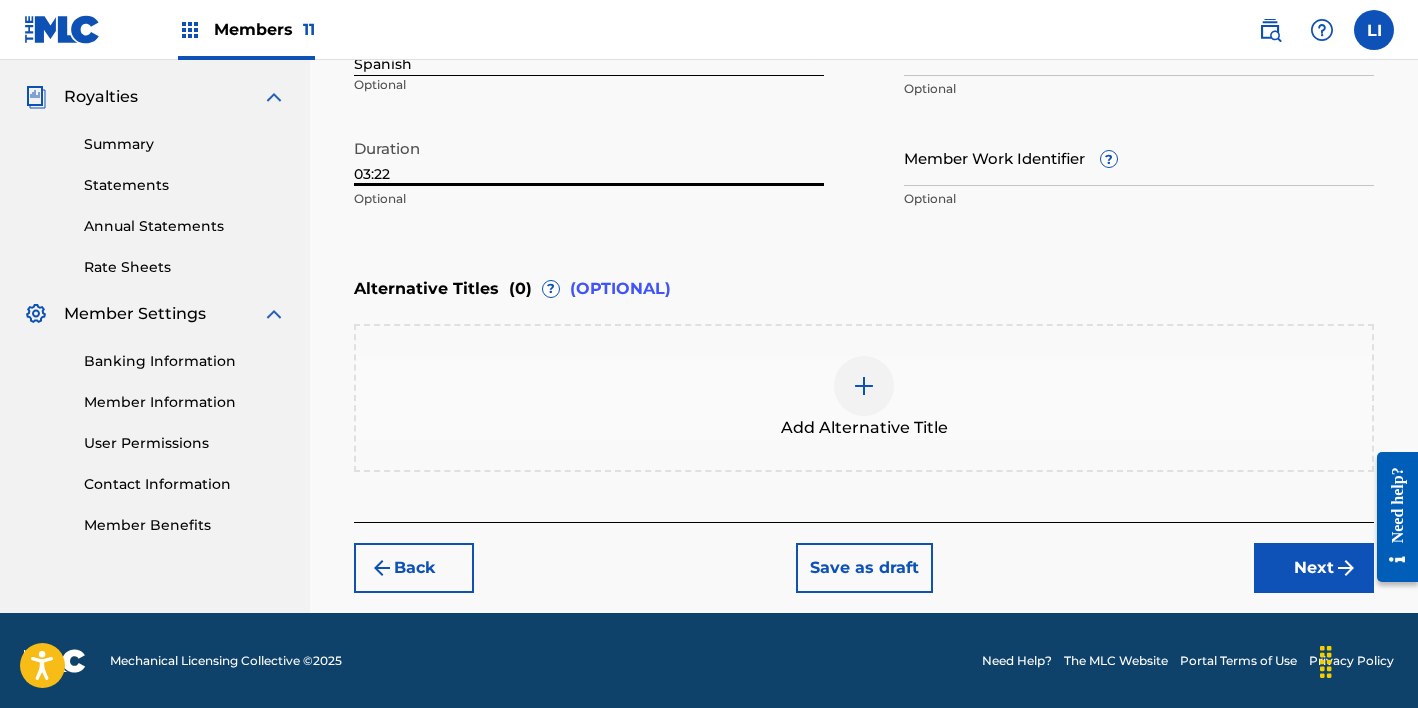 type on "03:22" 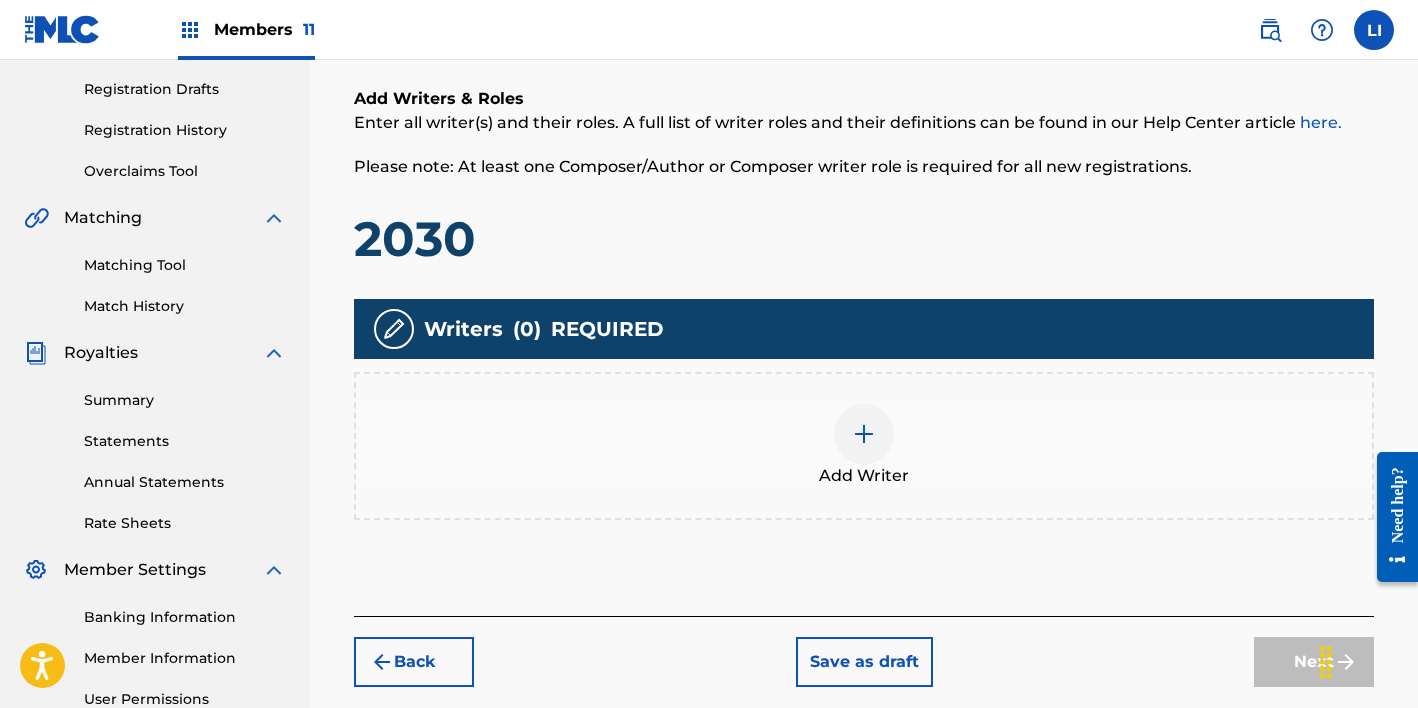 scroll, scrollTop: 460, scrollLeft: 0, axis: vertical 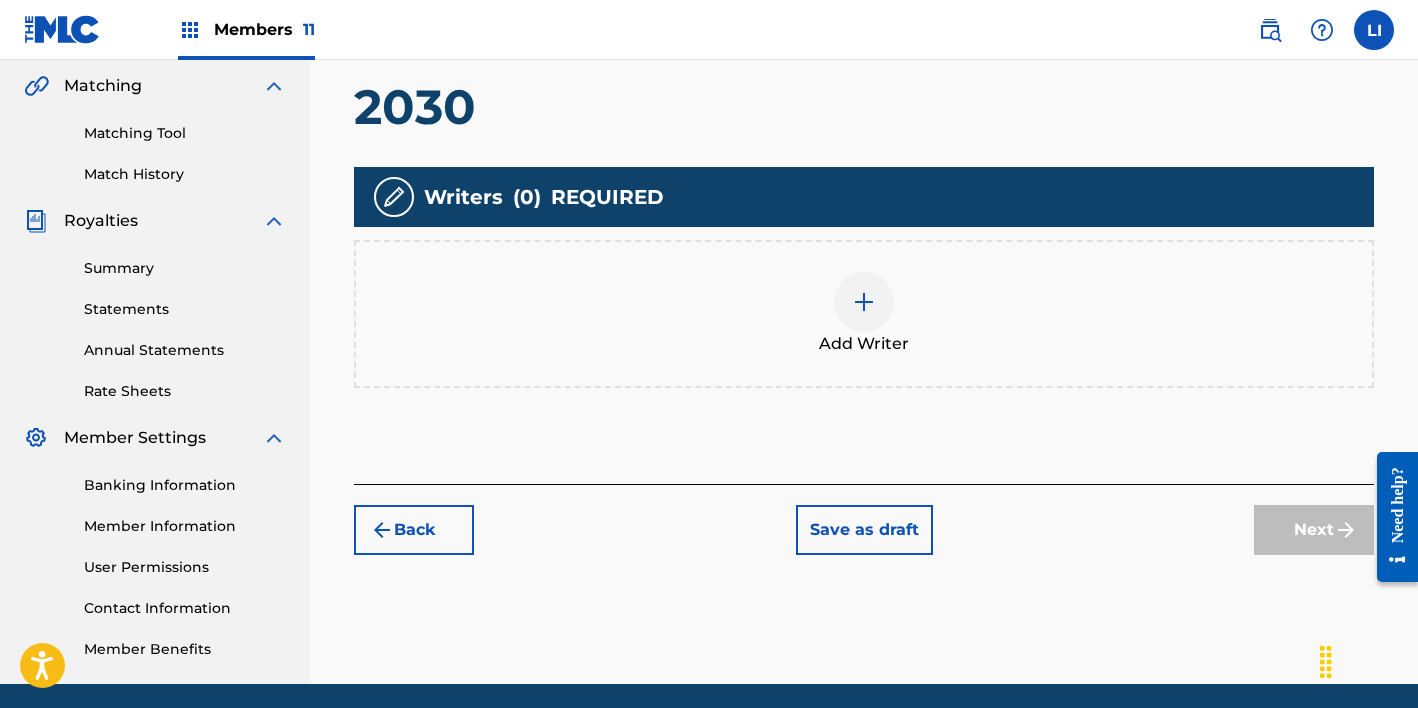 click on "Add Writer" at bounding box center (864, 314) 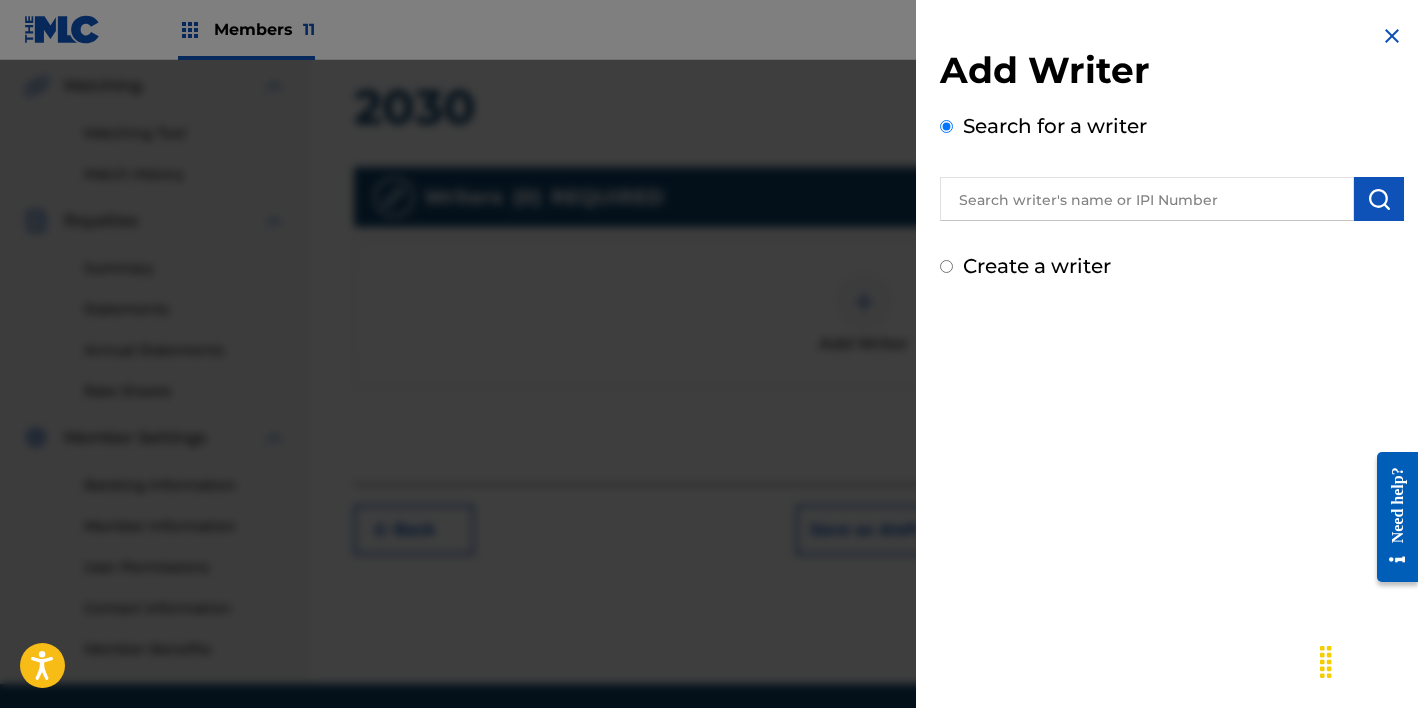 click at bounding box center (1147, 199) 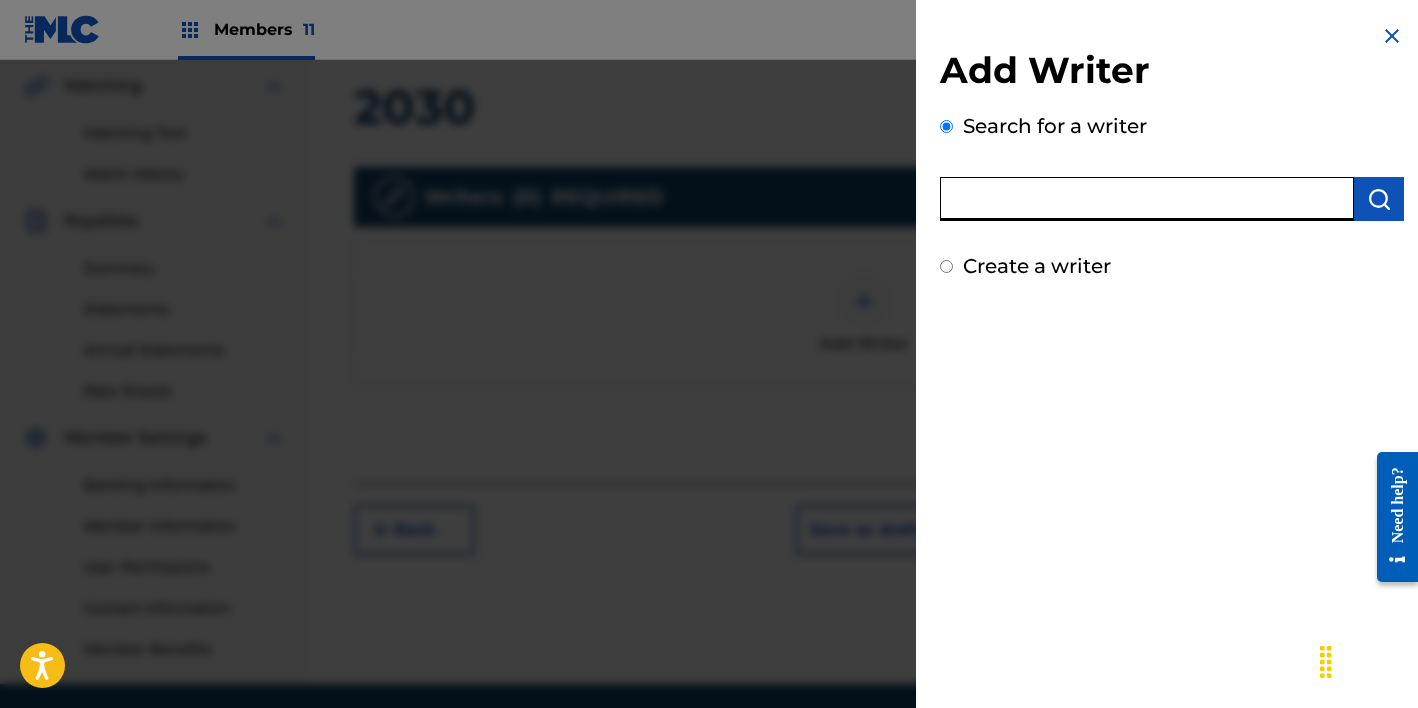 paste on "[FIRST] [MIDDLE] [LAST] [LAST]" 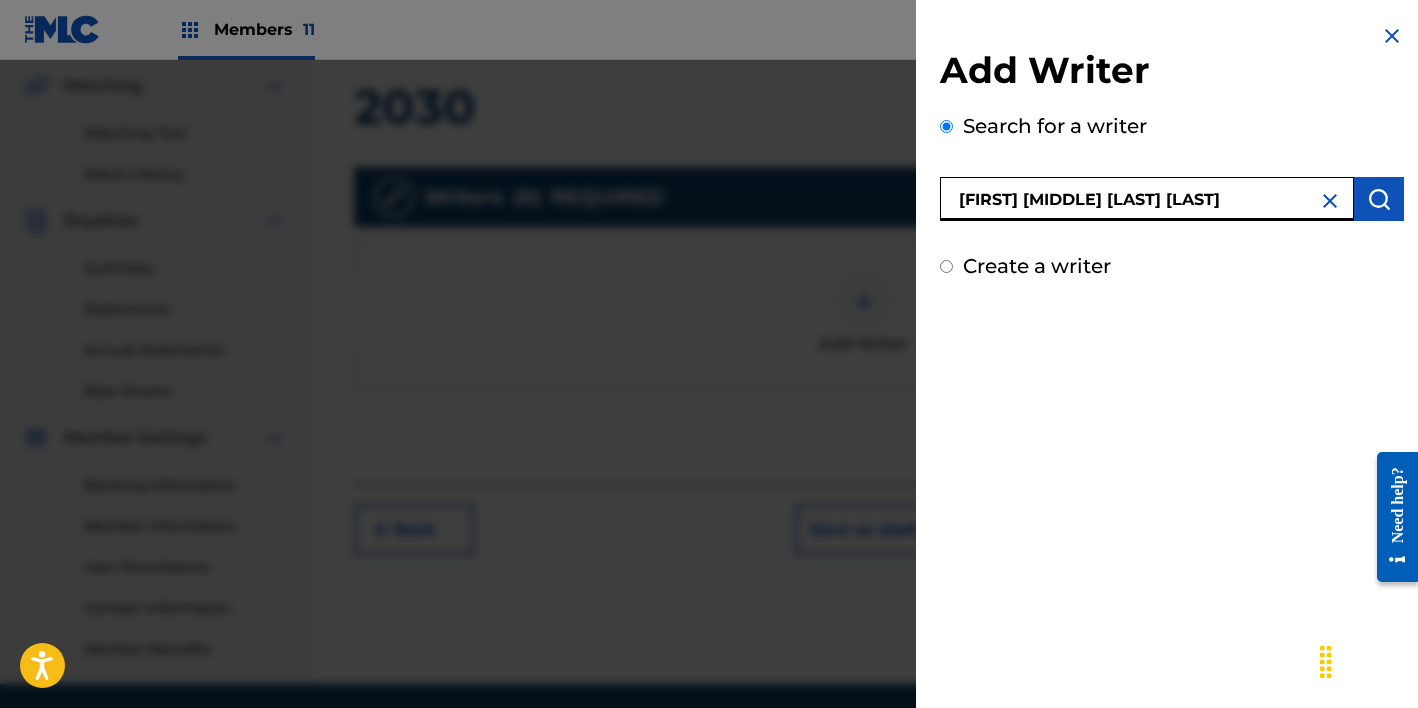 type on "[FIRST] [MIDDLE] [LAST] [LAST]" 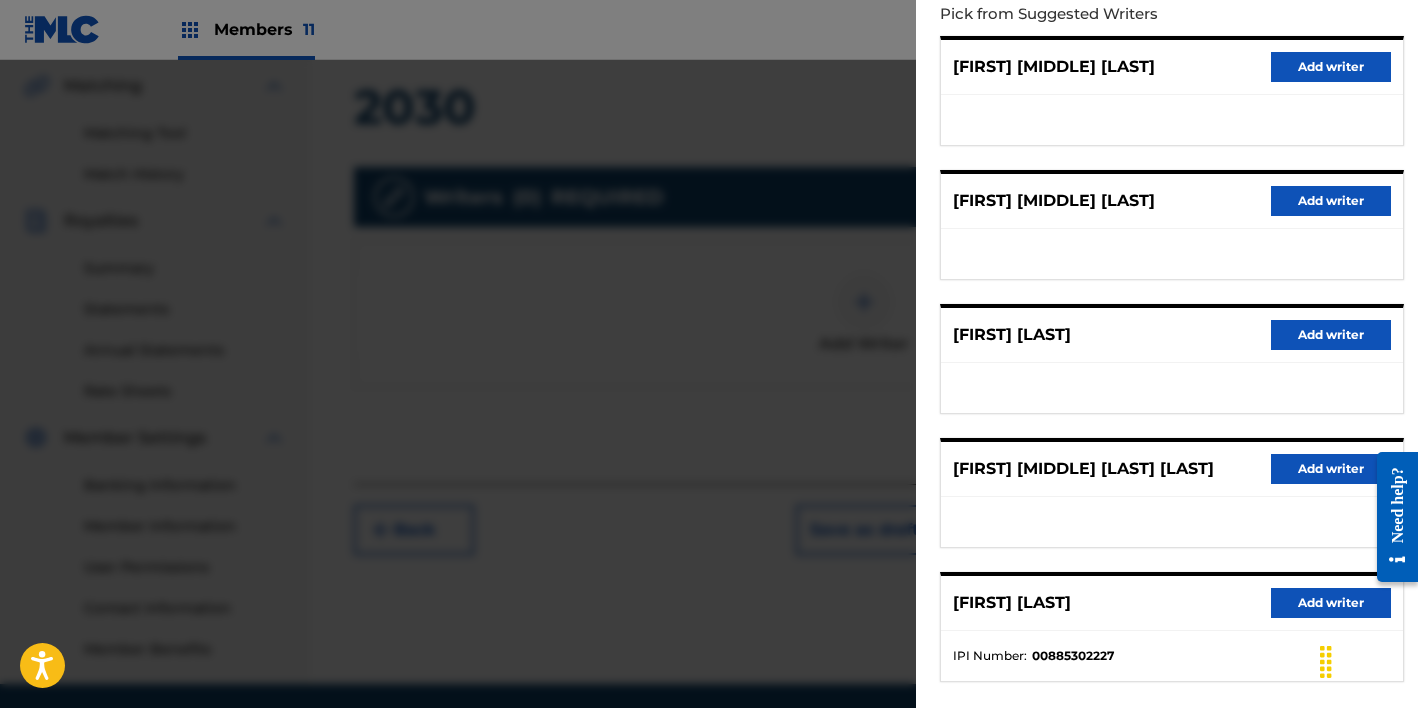 scroll, scrollTop: 334, scrollLeft: 0, axis: vertical 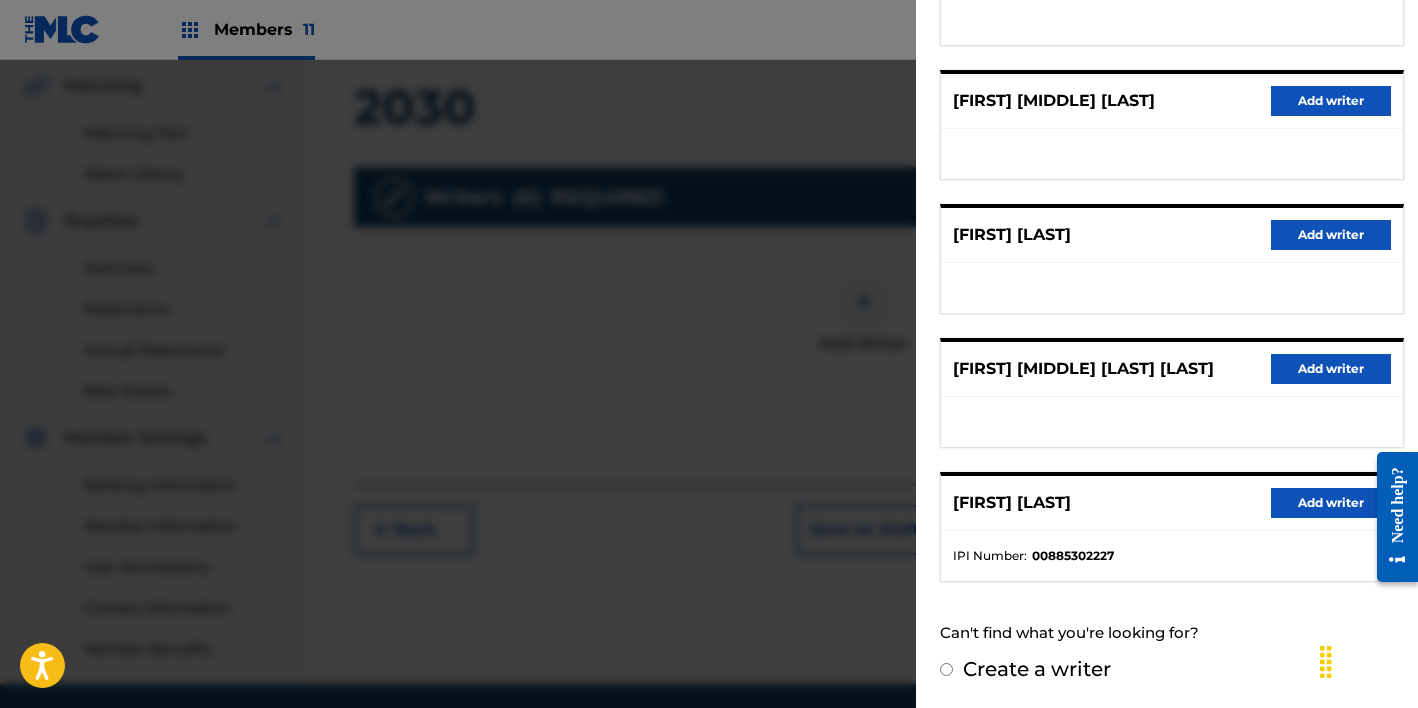 drag, startPoint x: 1271, startPoint y: 495, endPoint x: 1421, endPoint y: 534, distance: 154.98709 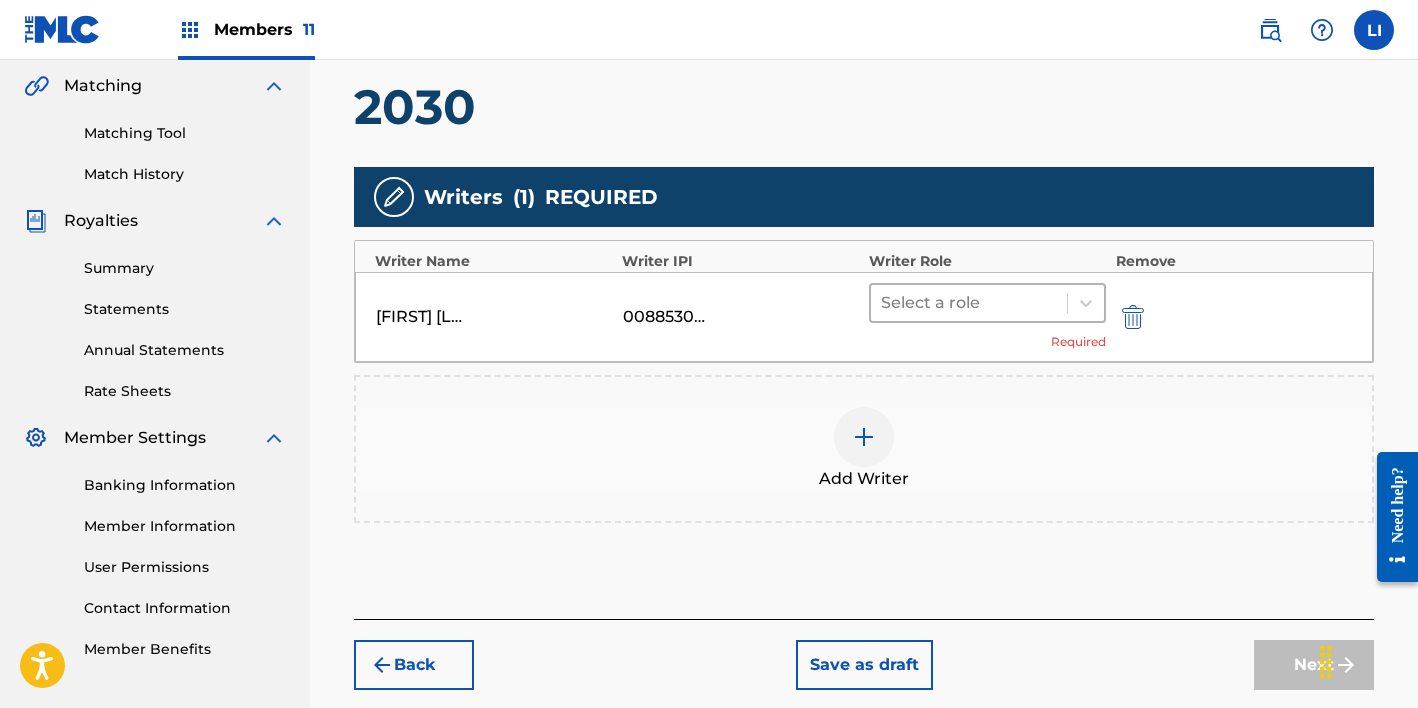 click at bounding box center (969, 303) 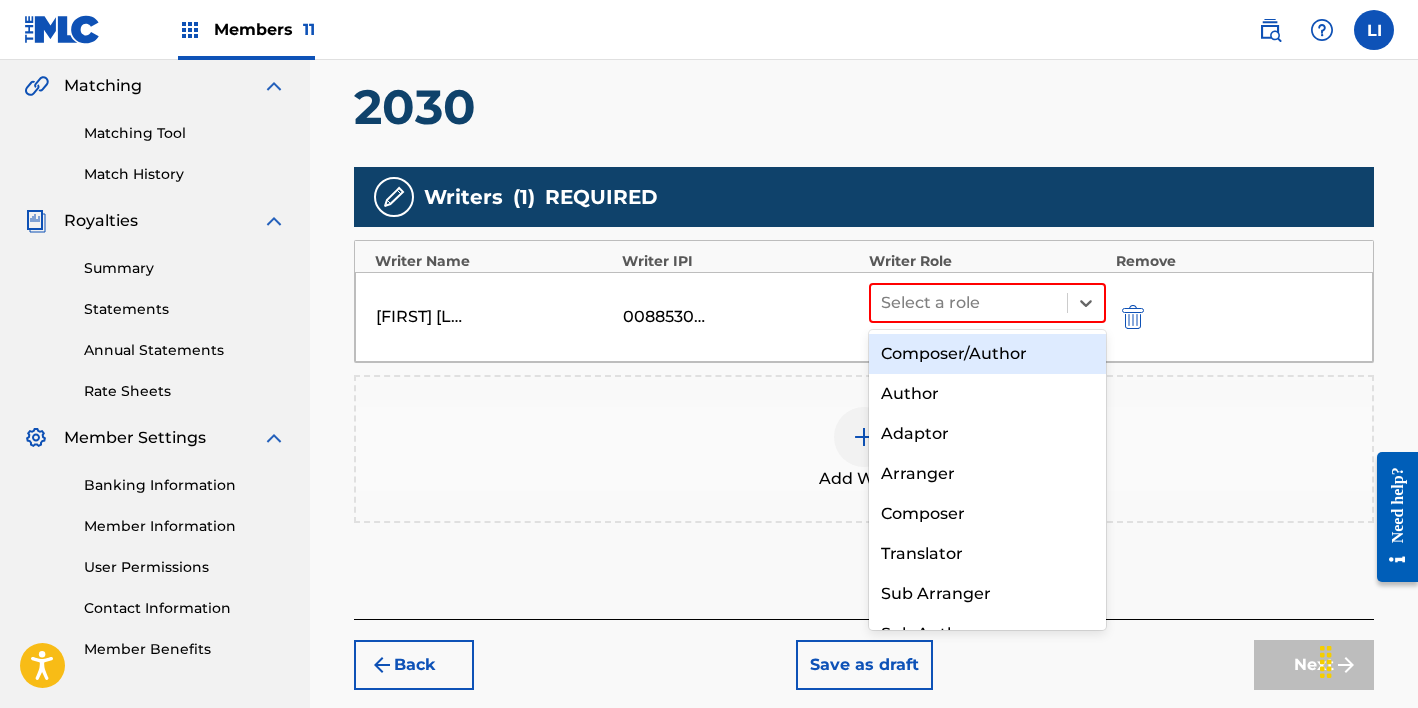 click on "Composer/Author" at bounding box center [987, 354] 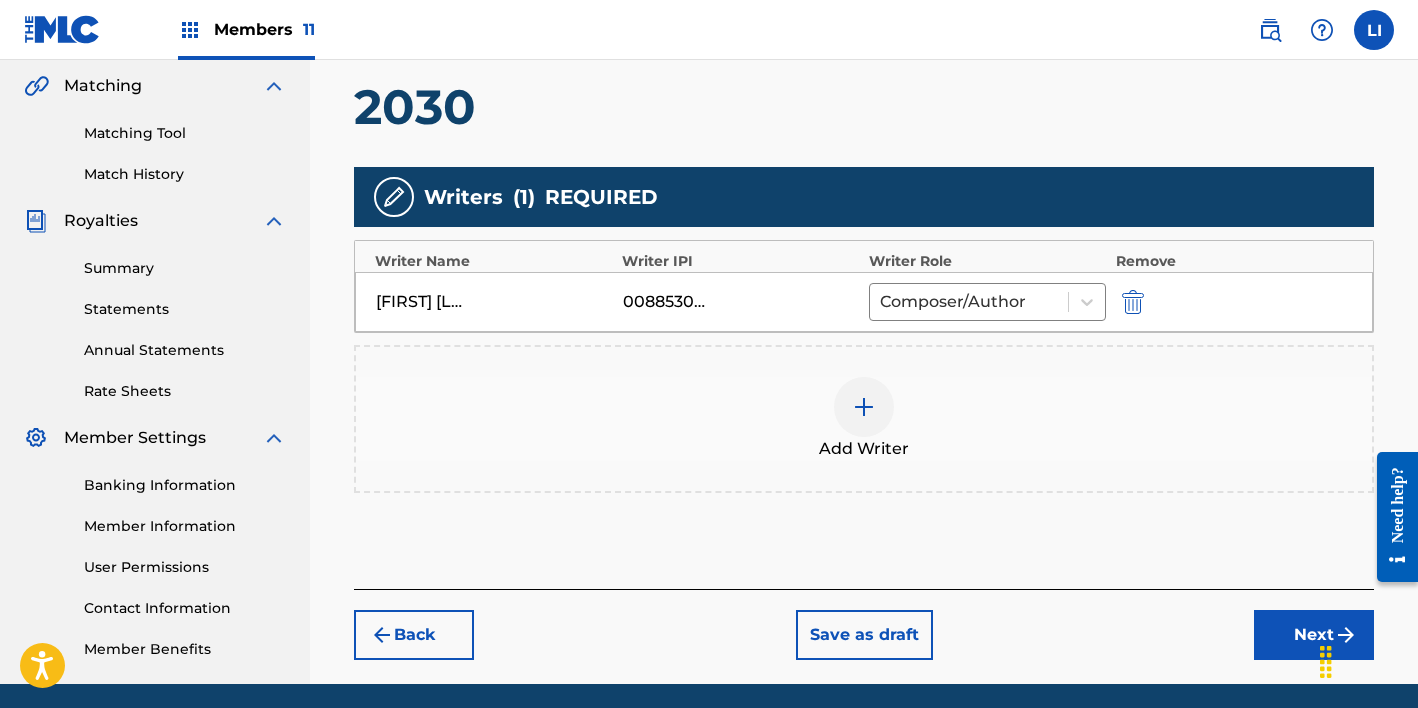 click on "Add Writer" at bounding box center (864, 419) 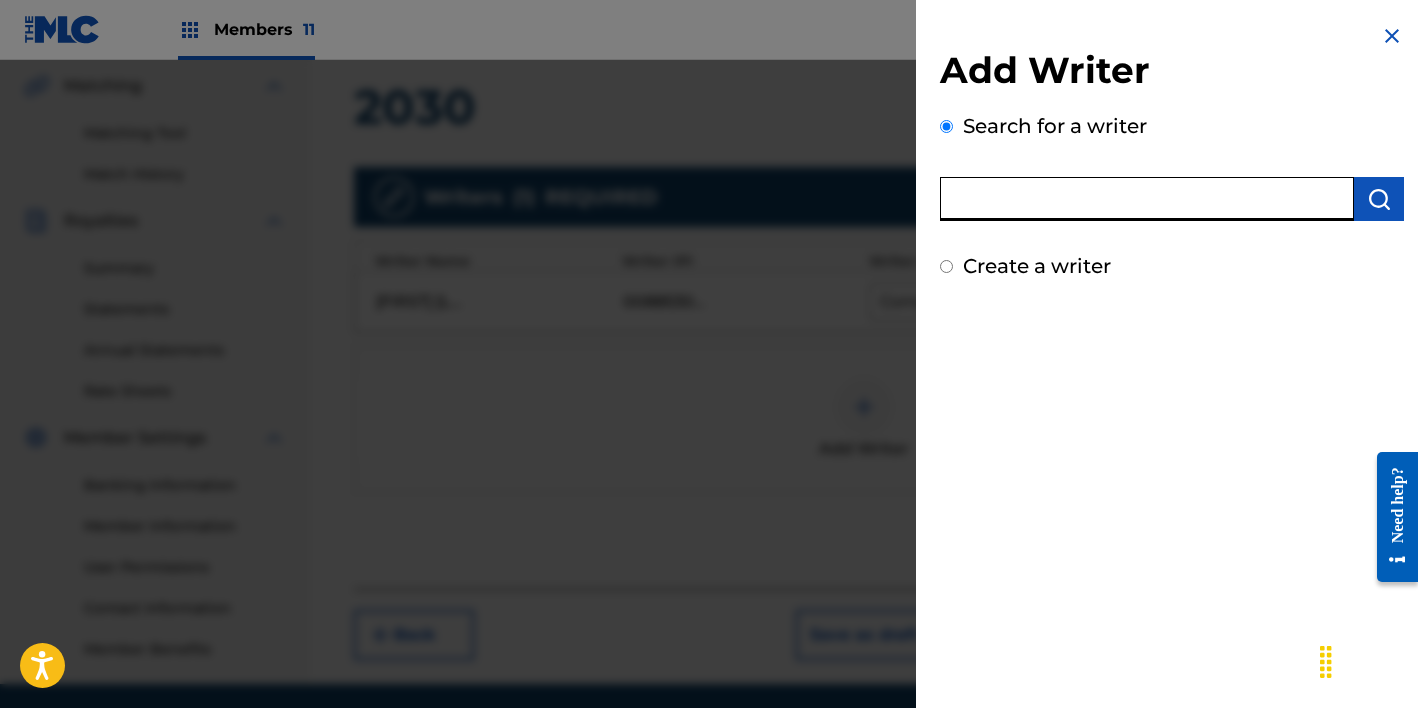 click at bounding box center (1147, 199) 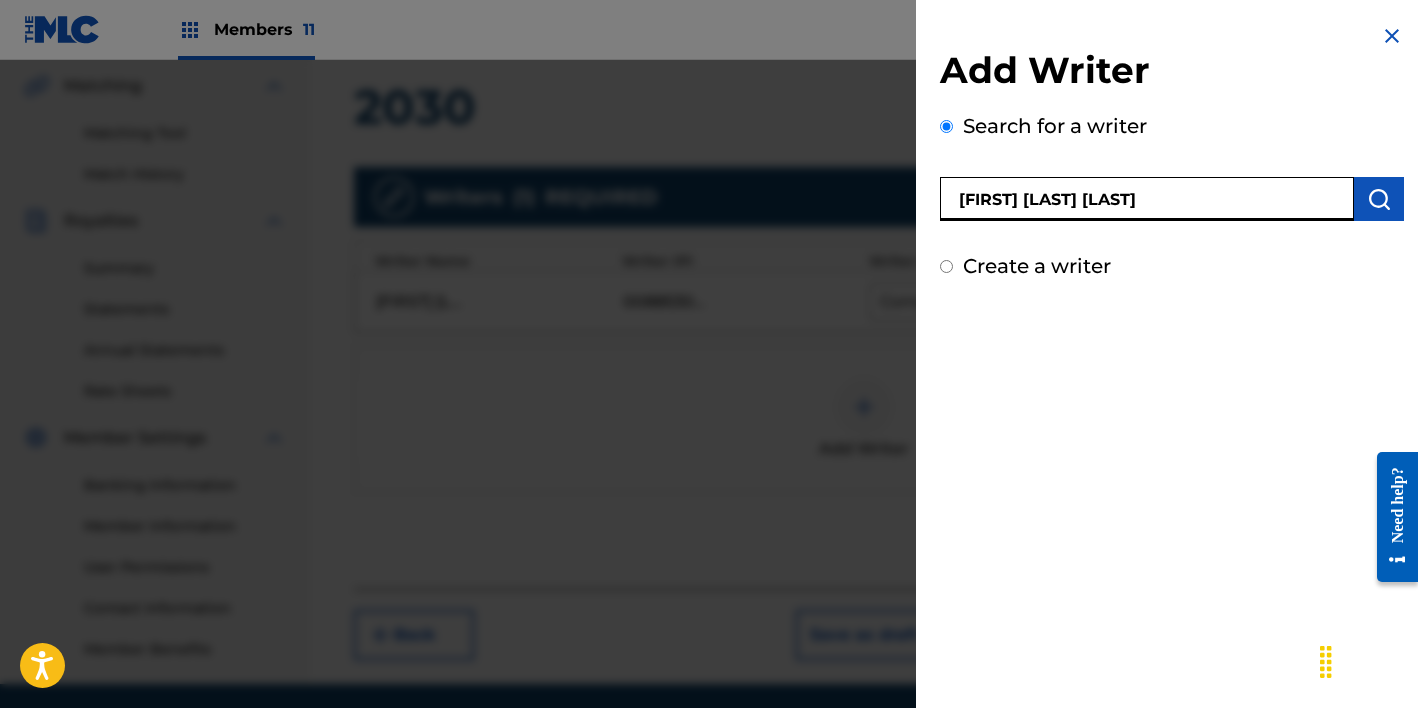 type on "[FIRST] [LAST] [LAST]" 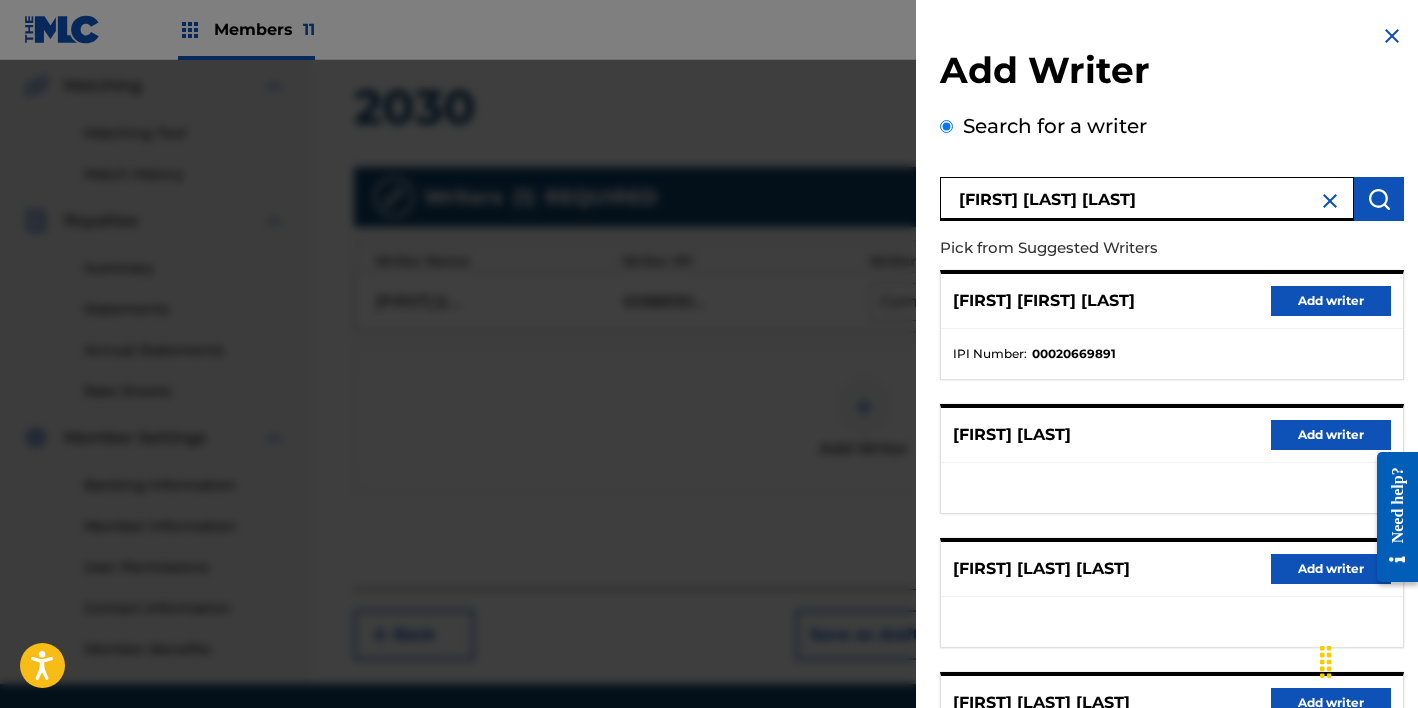 scroll, scrollTop: 334, scrollLeft: 0, axis: vertical 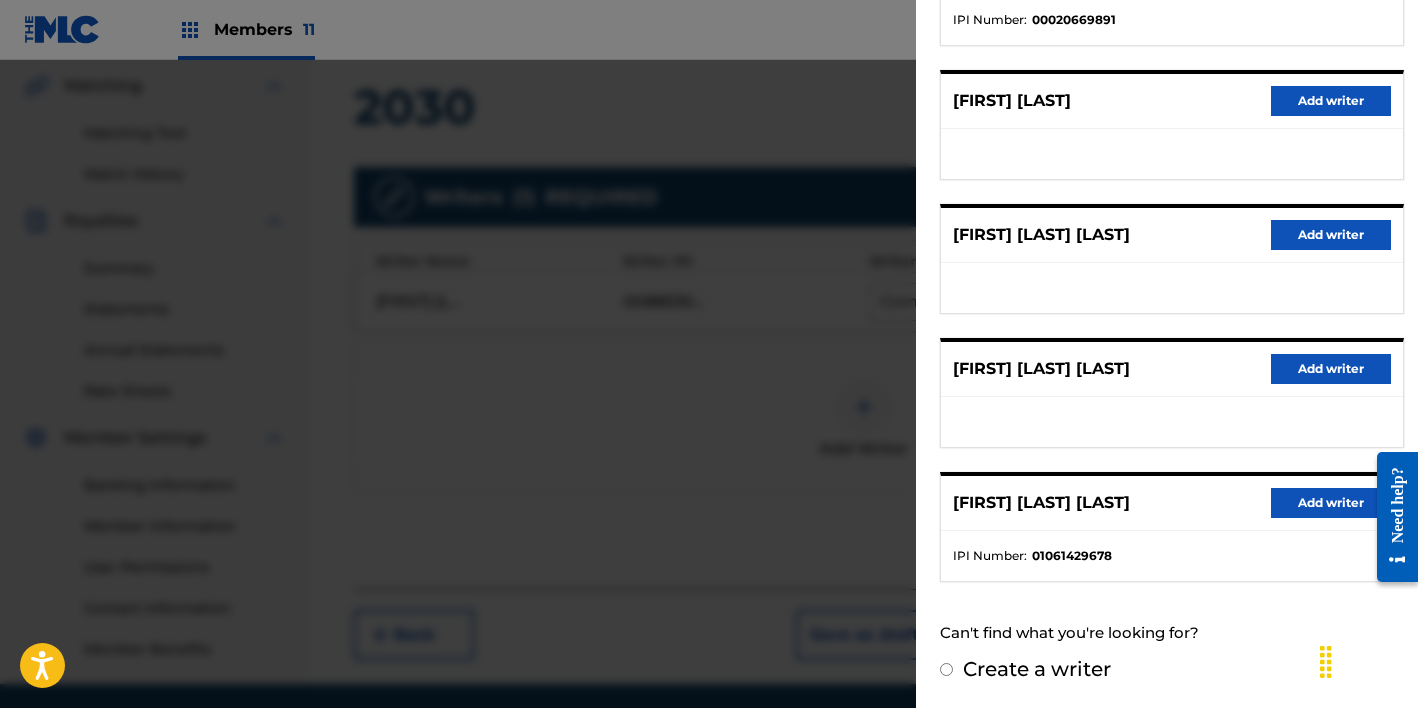 drag, startPoint x: 1295, startPoint y: 510, endPoint x: 986, endPoint y: 462, distance: 312.70593 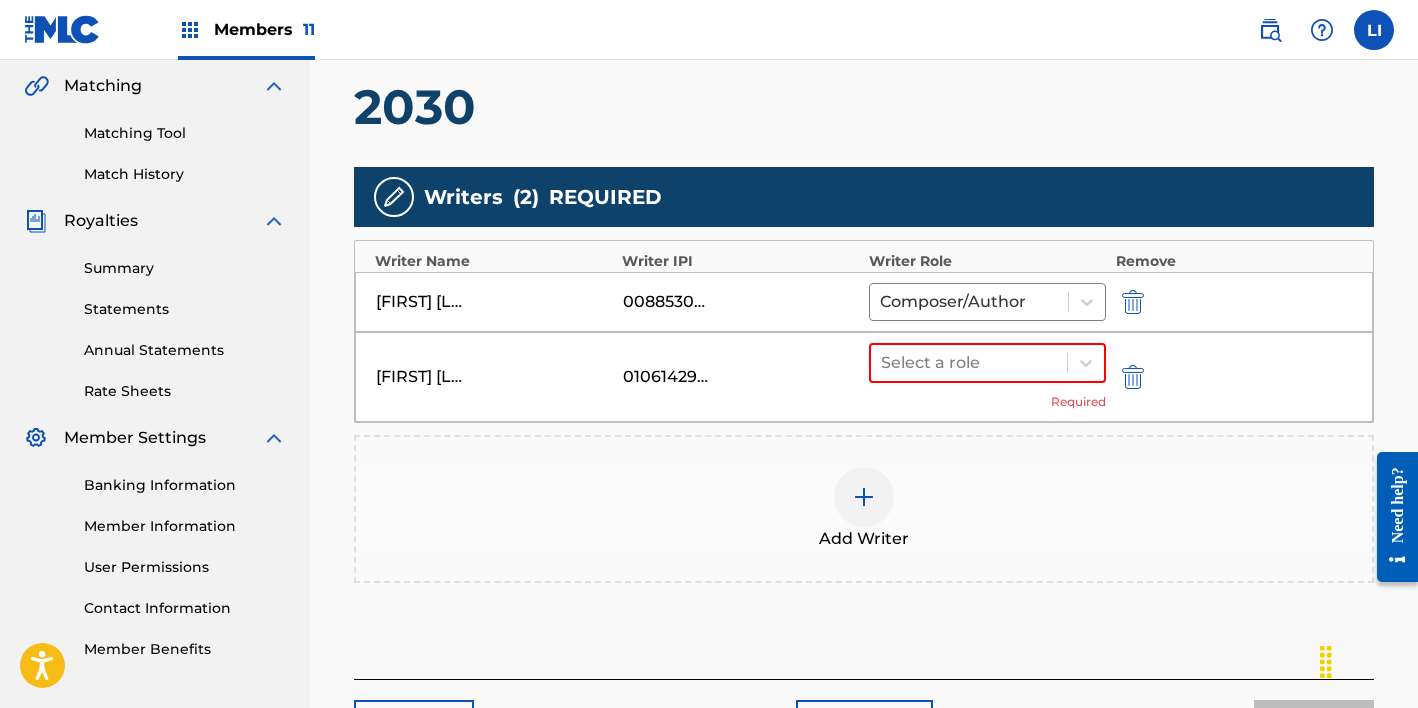 drag, startPoint x: 990, startPoint y: 402, endPoint x: 987, endPoint y: 388, distance: 14.3178215 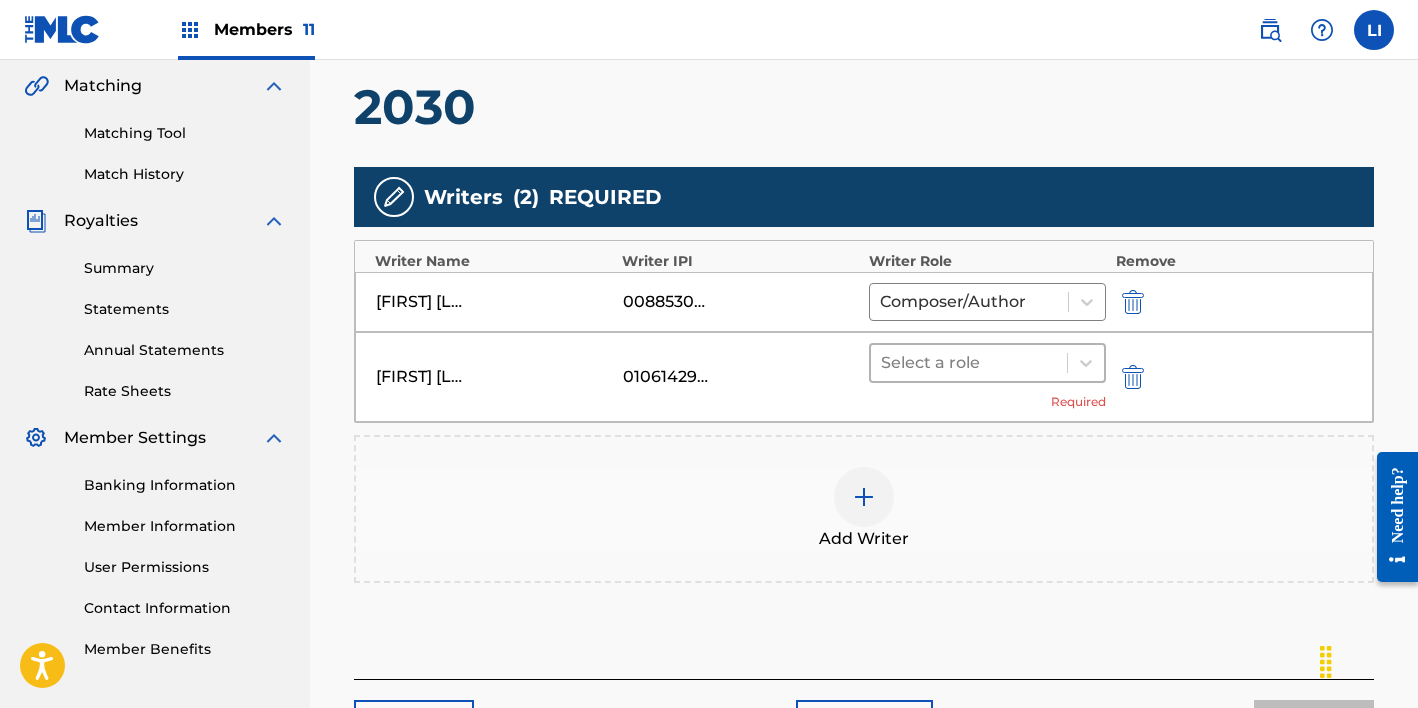 click on "Select a role" at bounding box center (987, 363) 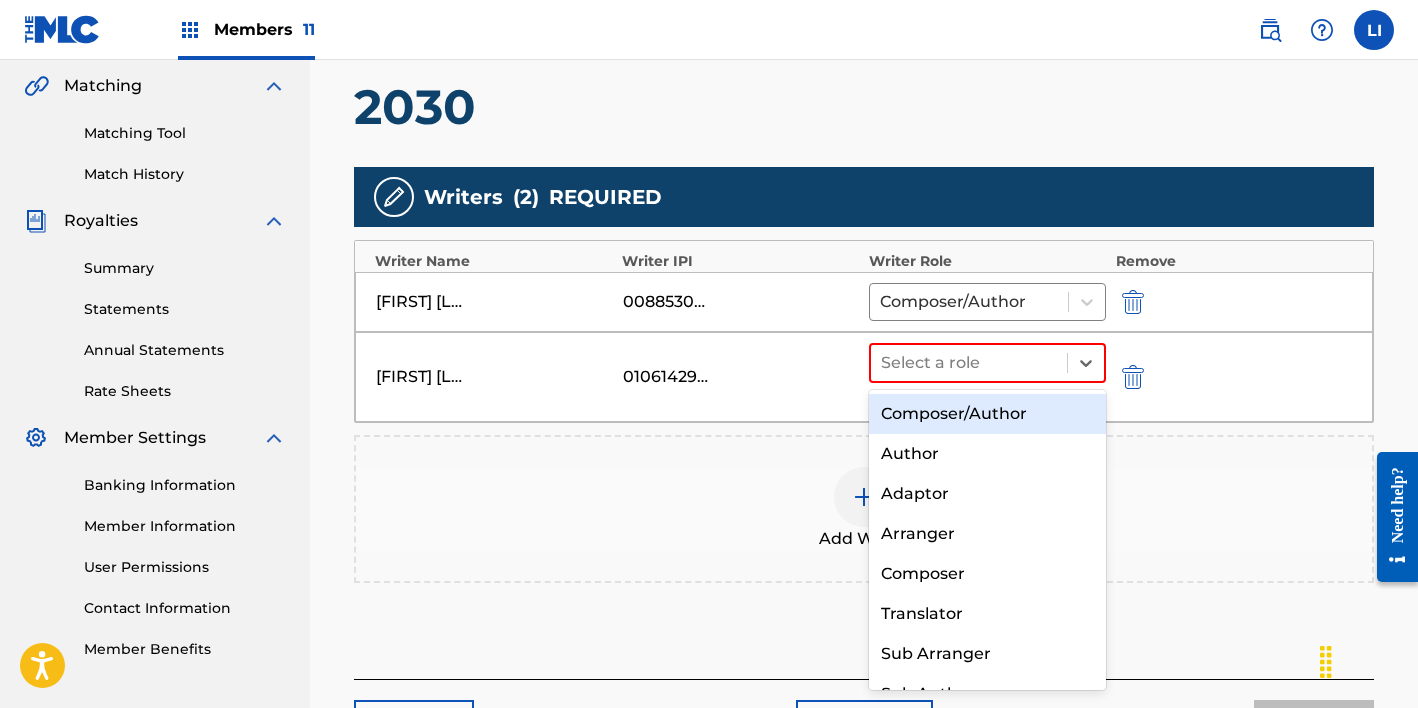 click on "Composer/Author" at bounding box center [987, 414] 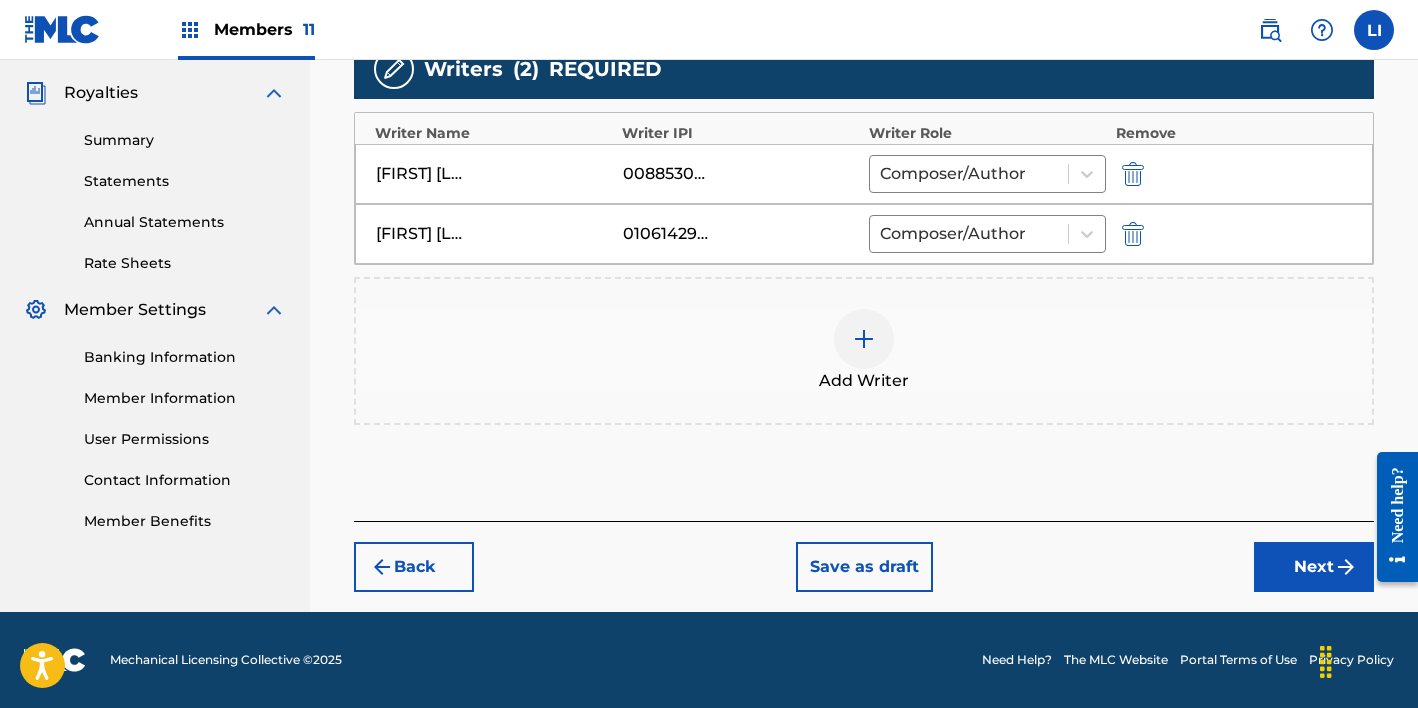 click on "Next" at bounding box center [1314, 567] 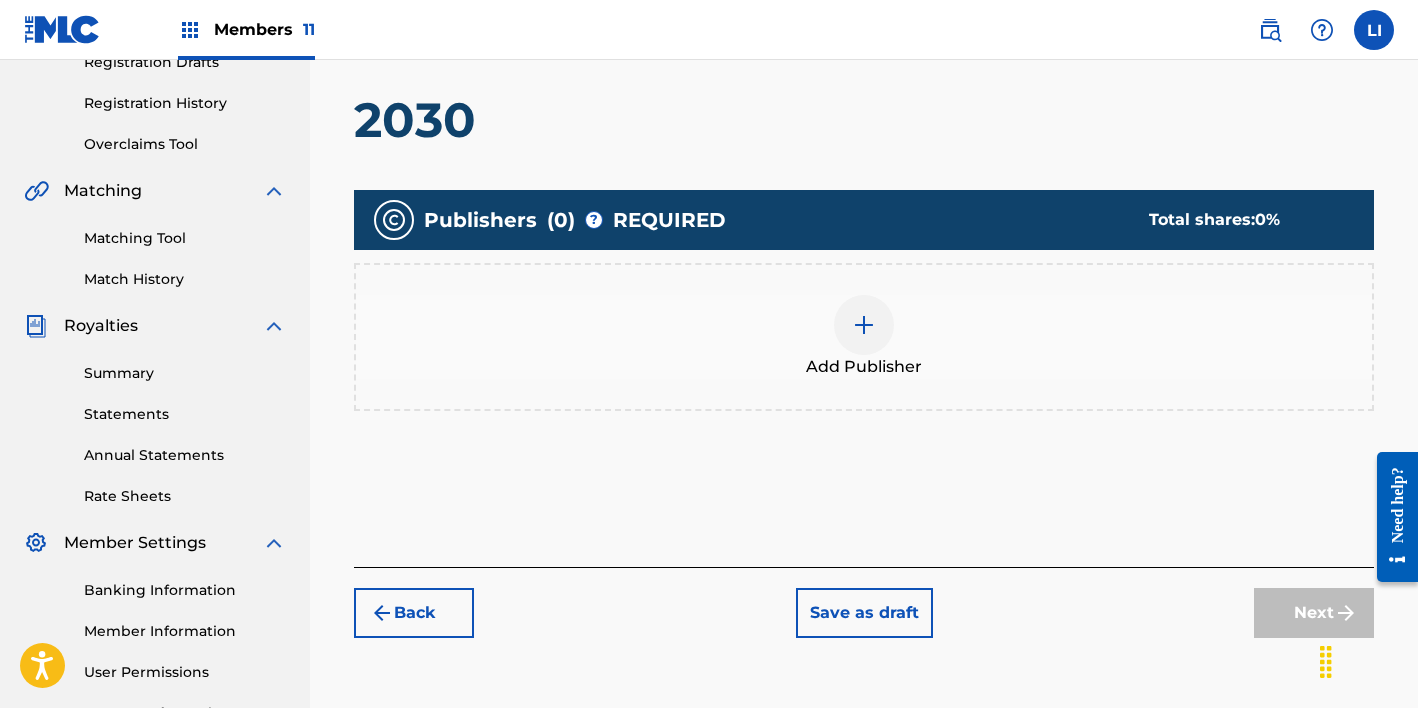 scroll, scrollTop: 357, scrollLeft: 0, axis: vertical 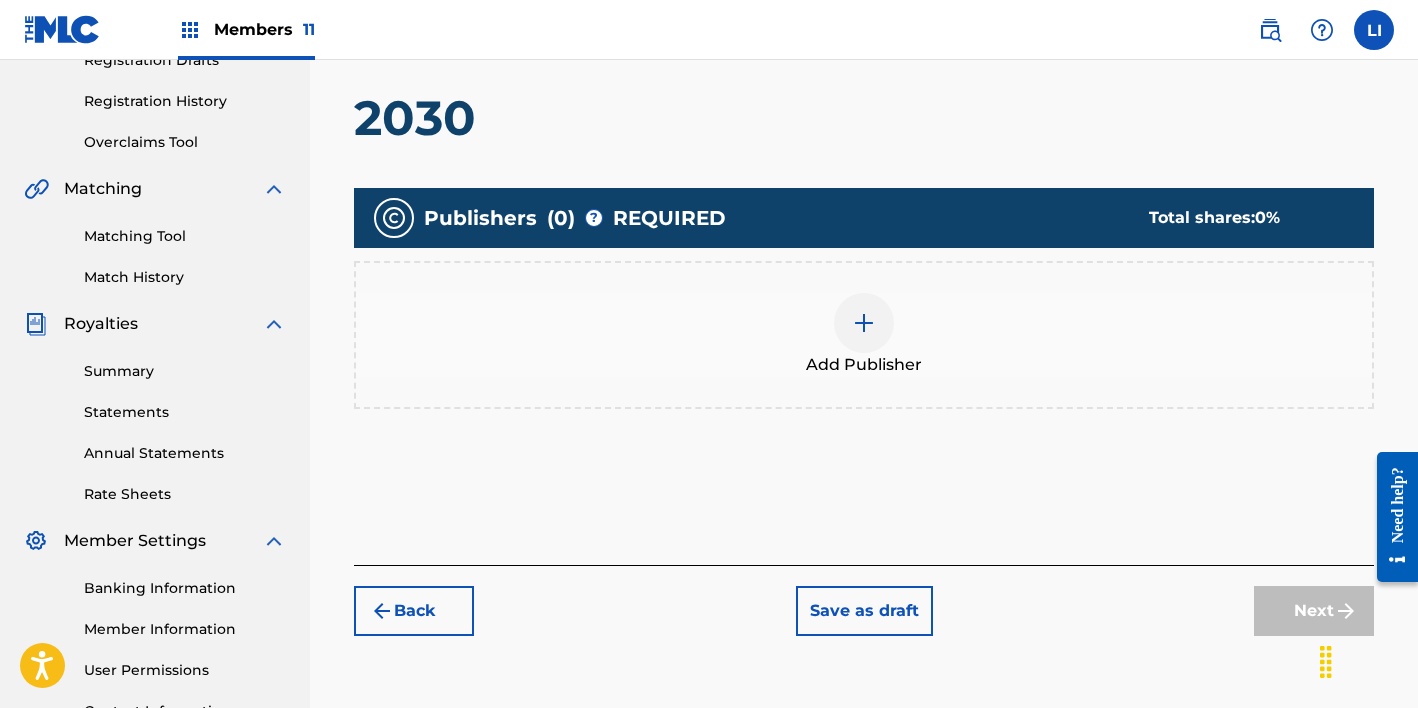 click on "Add Publisher" at bounding box center [864, 365] 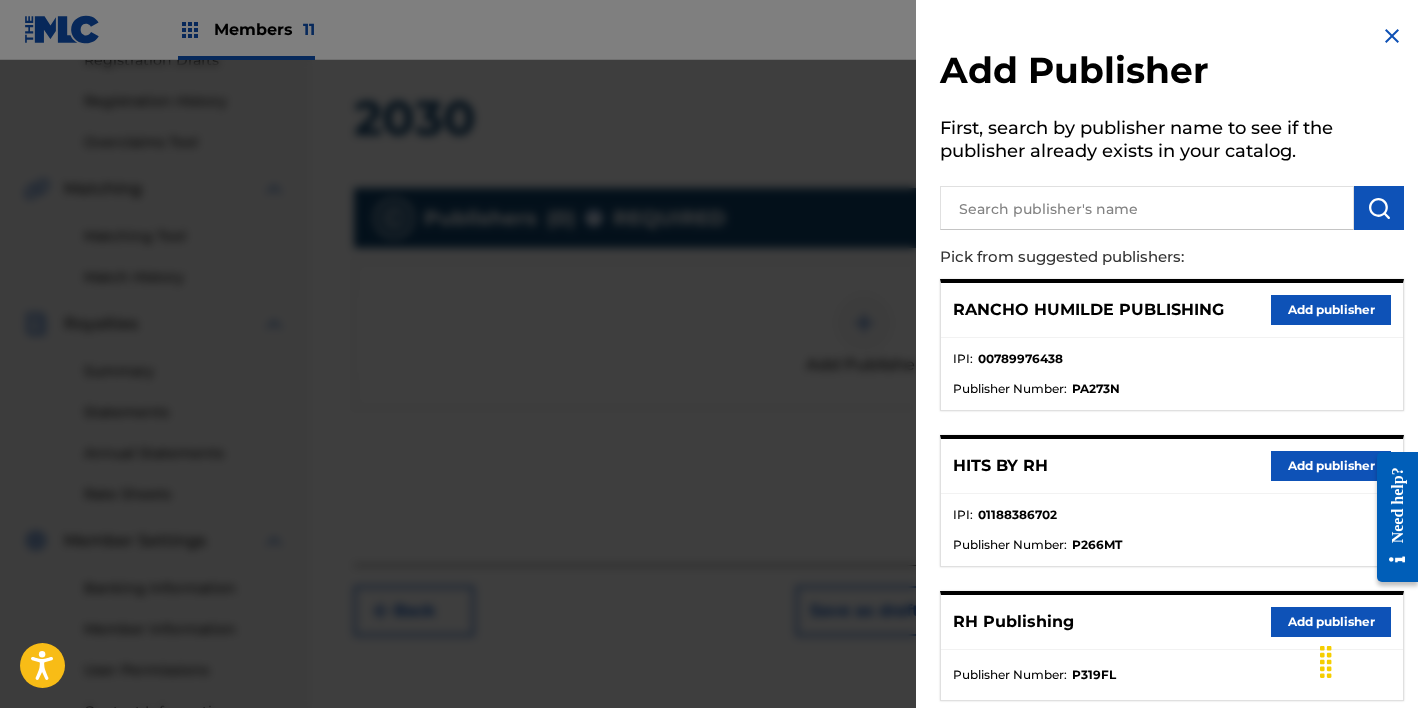 click at bounding box center (1147, 208) 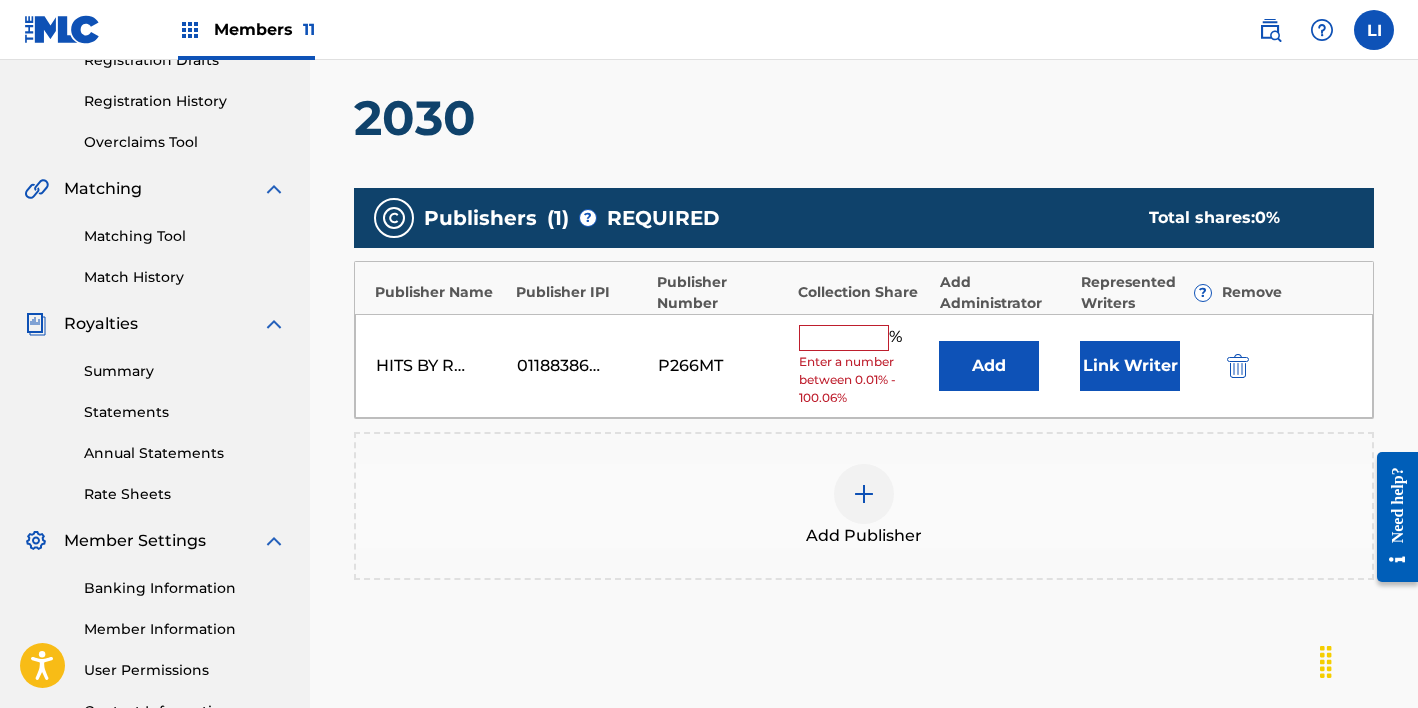 click on "Add" at bounding box center [989, 366] 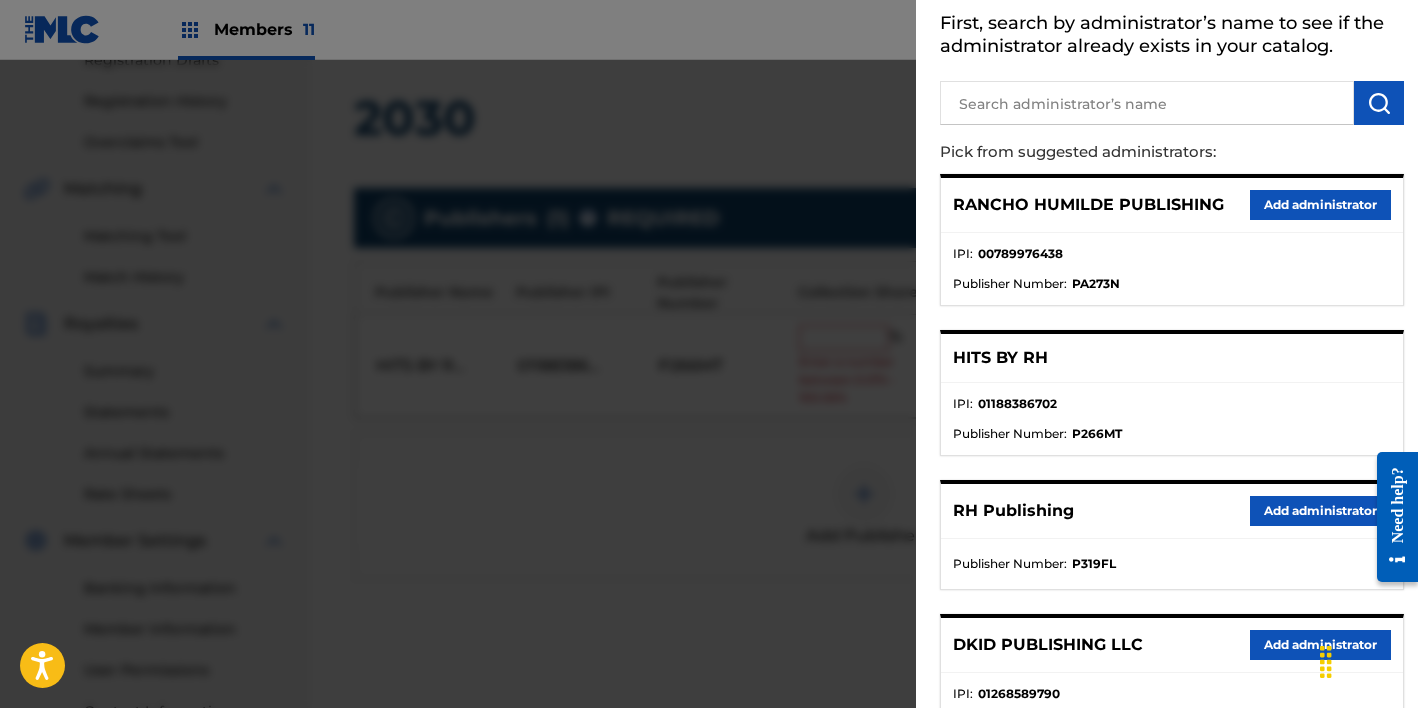 scroll, scrollTop: 186, scrollLeft: 0, axis: vertical 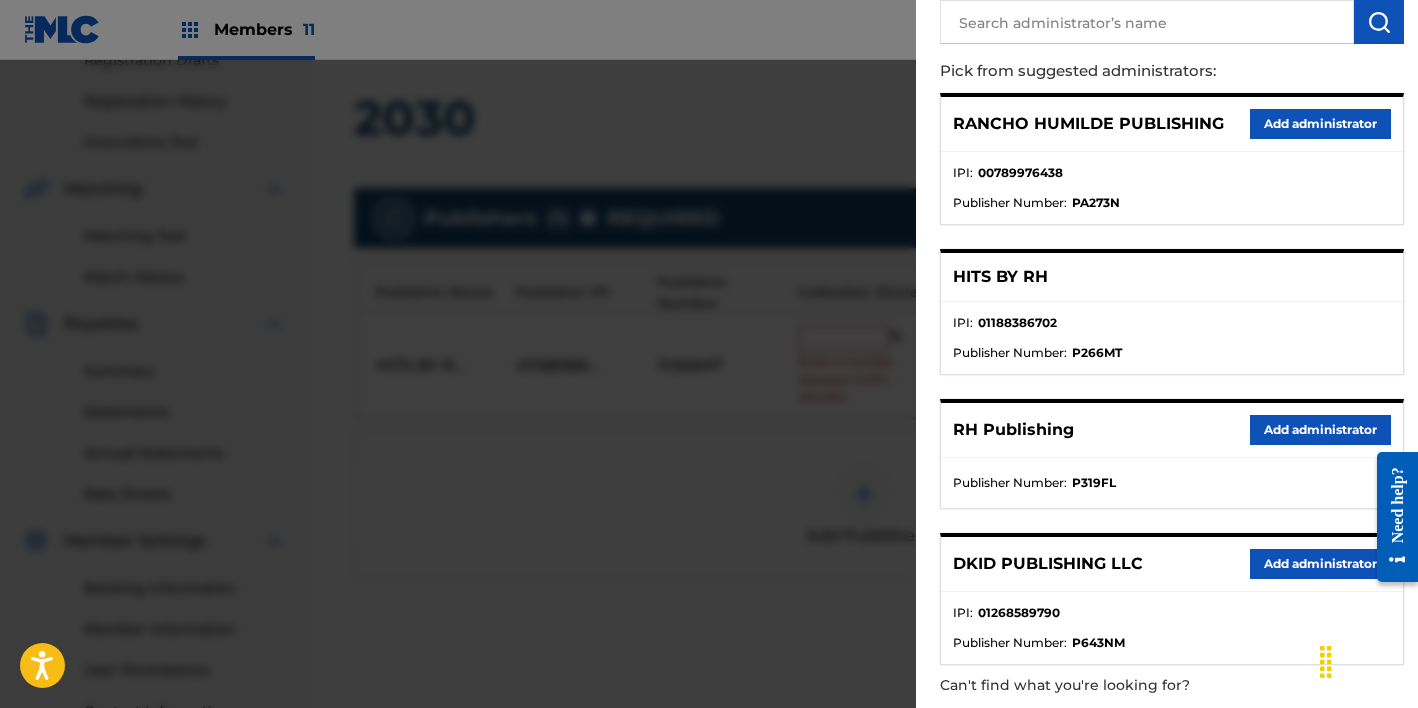 click on "Add administrator" at bounding box center [1320, 430] 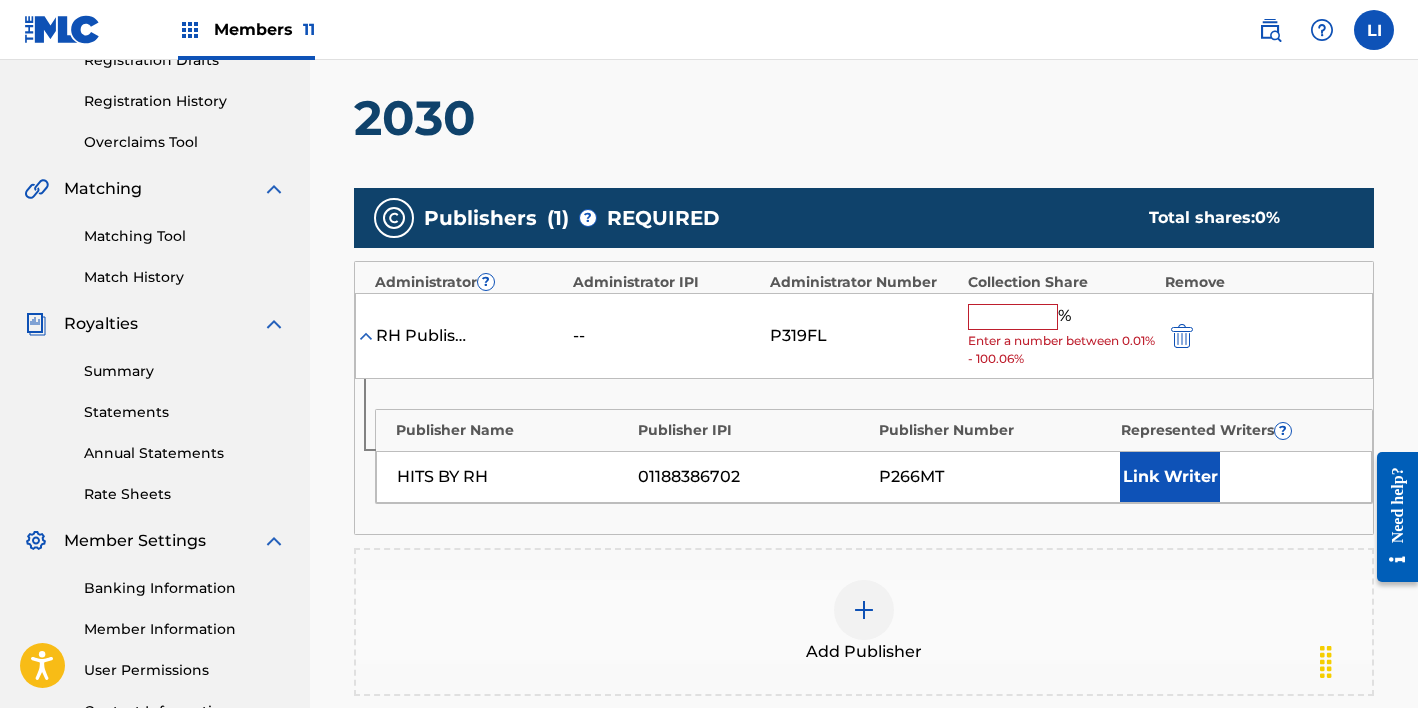 click at bounding box center [1013, 317] 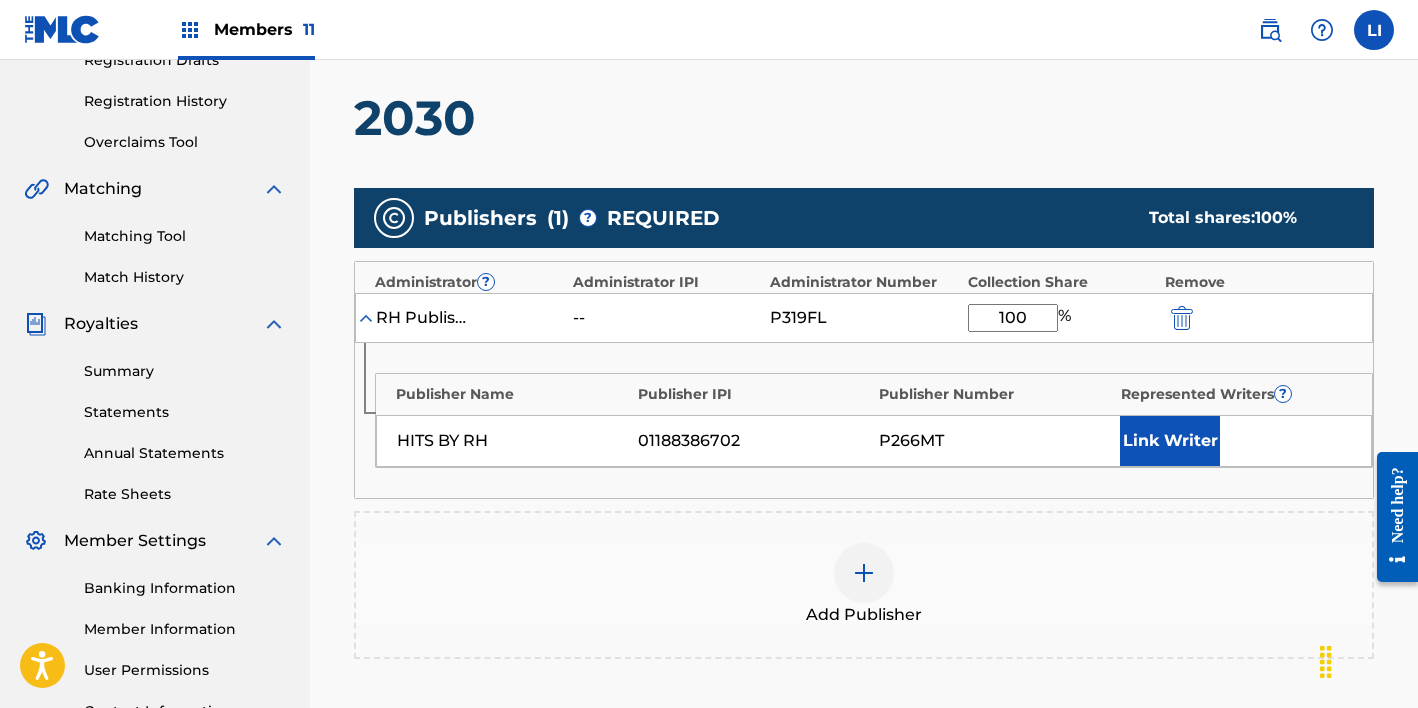 type on "100" 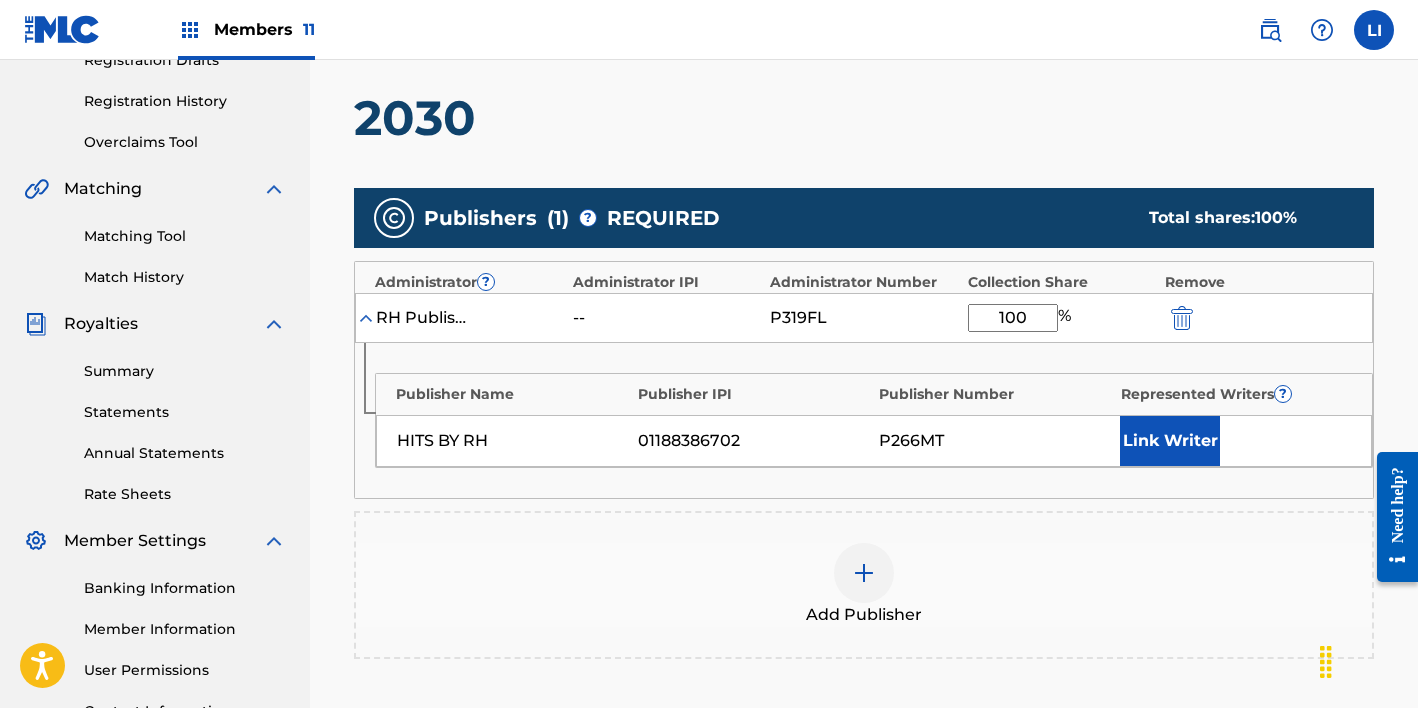 click on "Link Writer" at bounding box center (1170, 441) 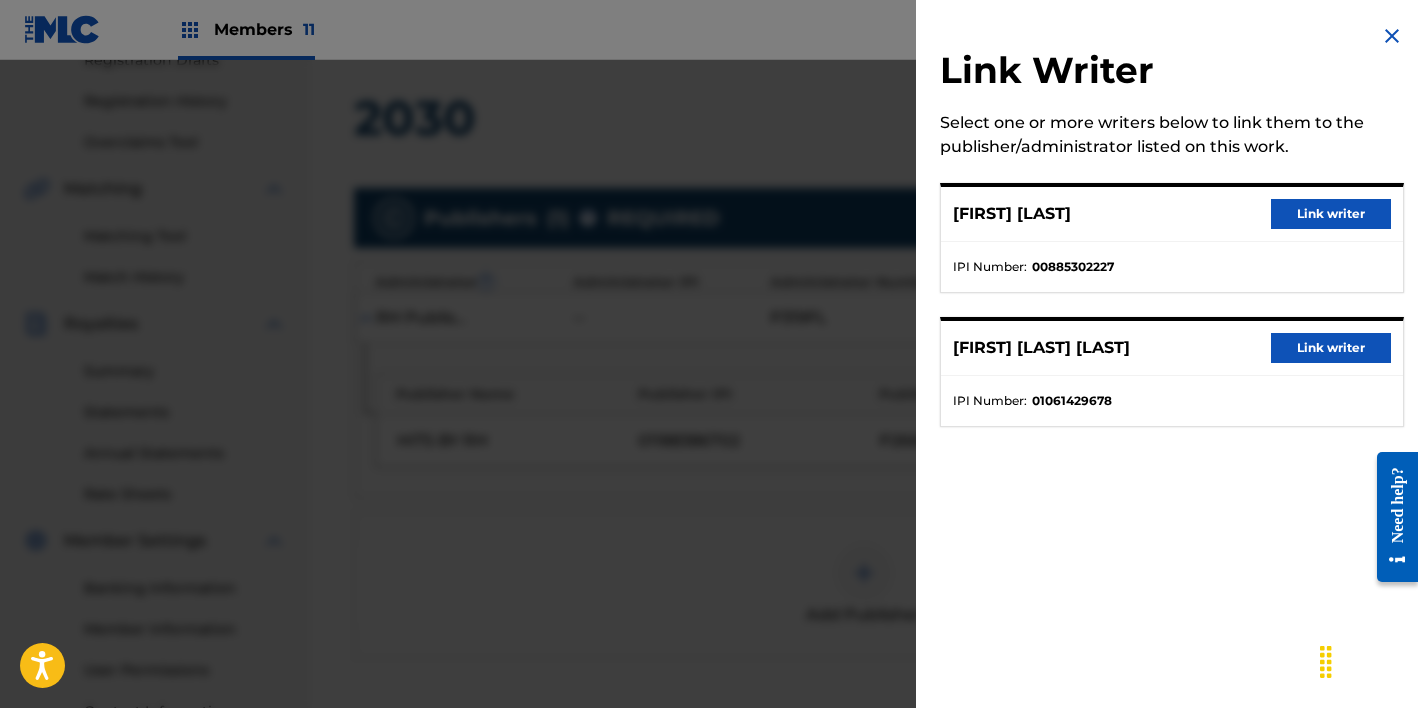 click on "Link writer" at bounding box center [1331, 214] 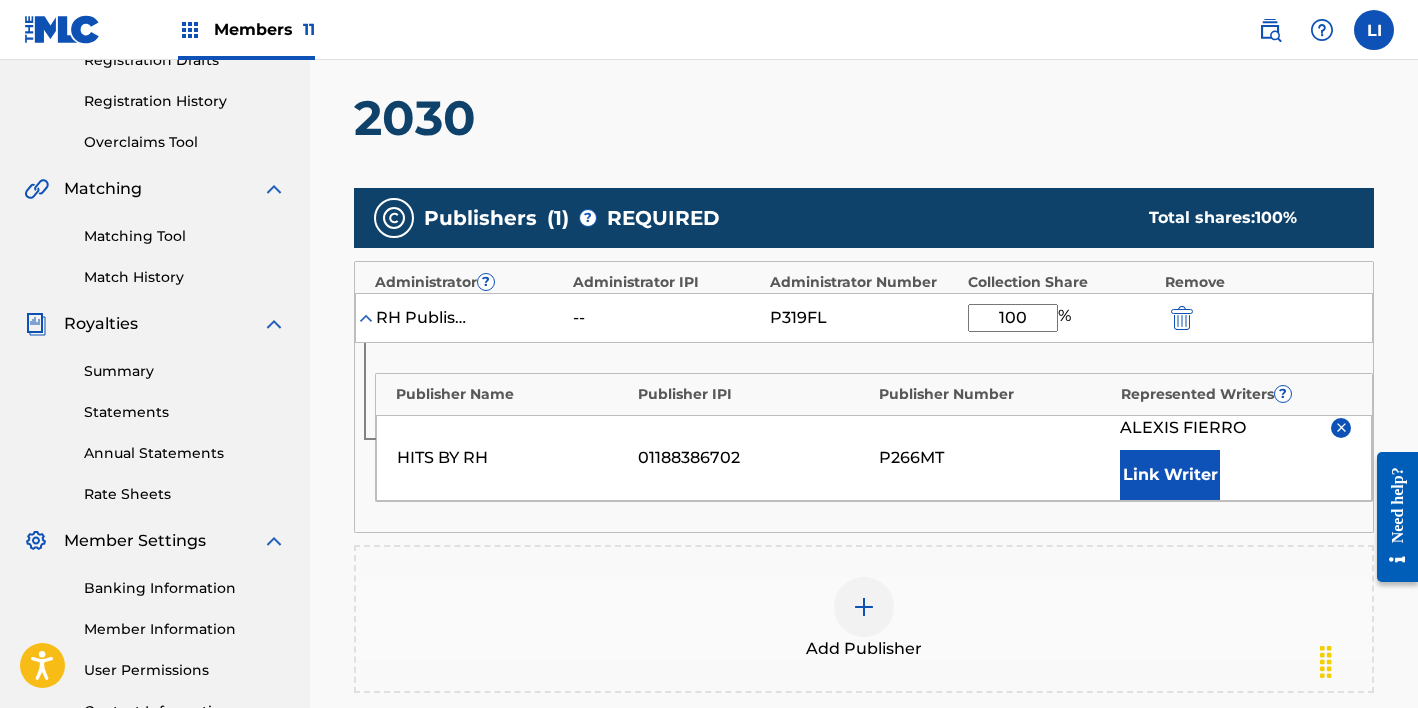 click on "Link Writer" at bounding box center [1170, 475] 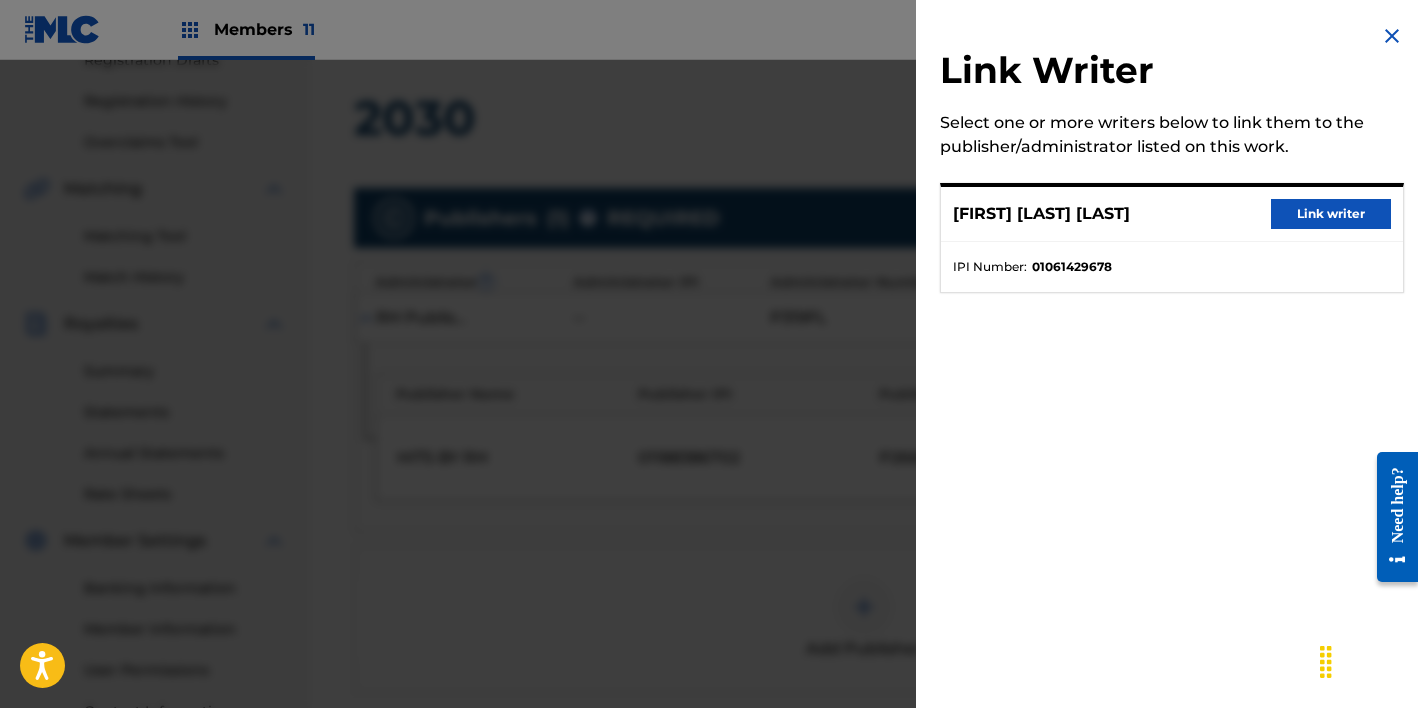 click on "Link writer" at bounding box center (1331, 214) 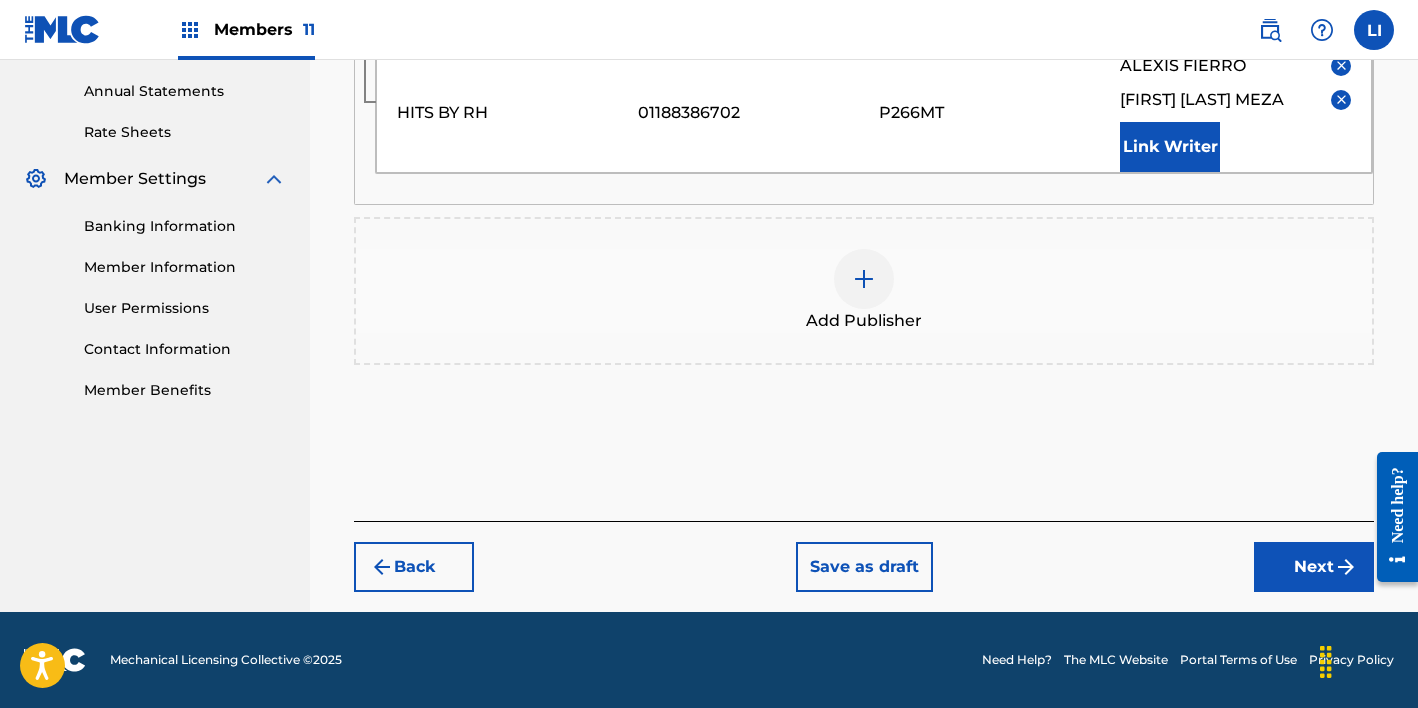 click on "Next" at bounding box center [1314, 567] 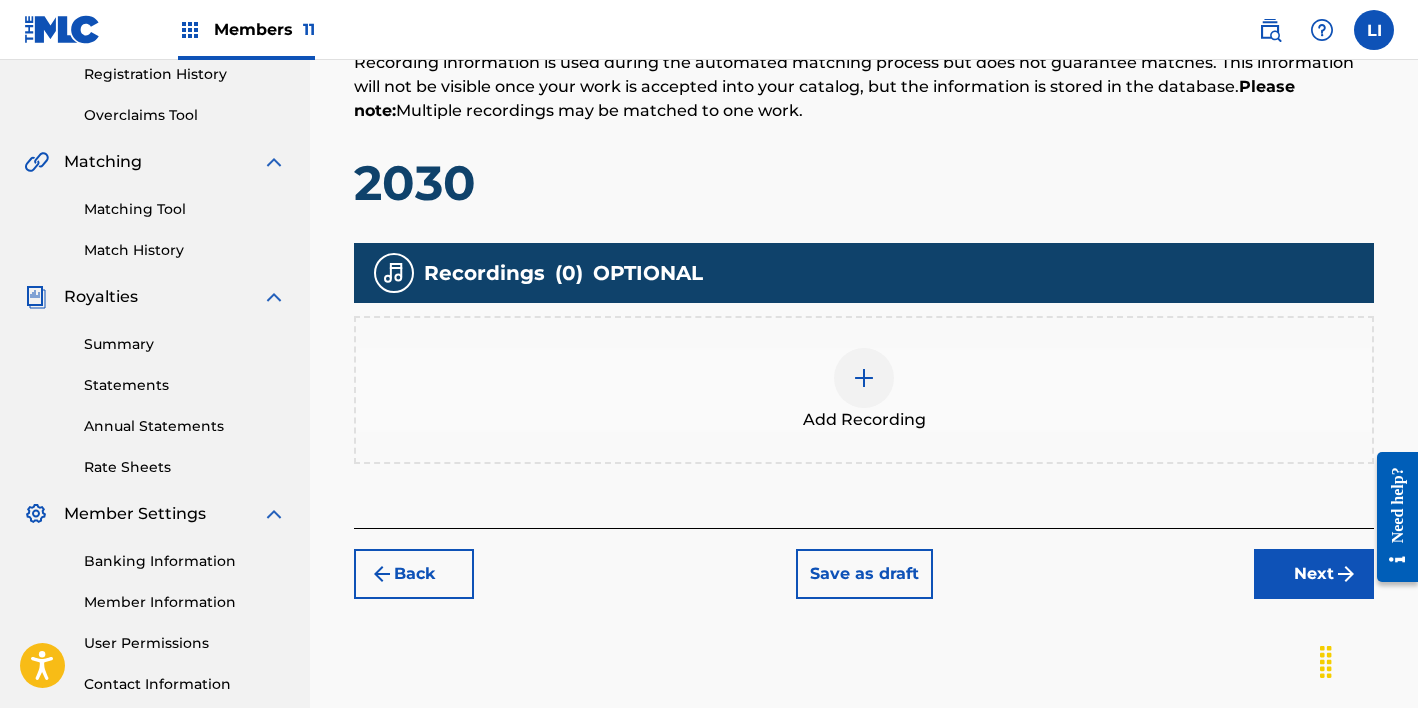 scroll, scrollTop: 500, scrollLeft: 0, axis: vertical 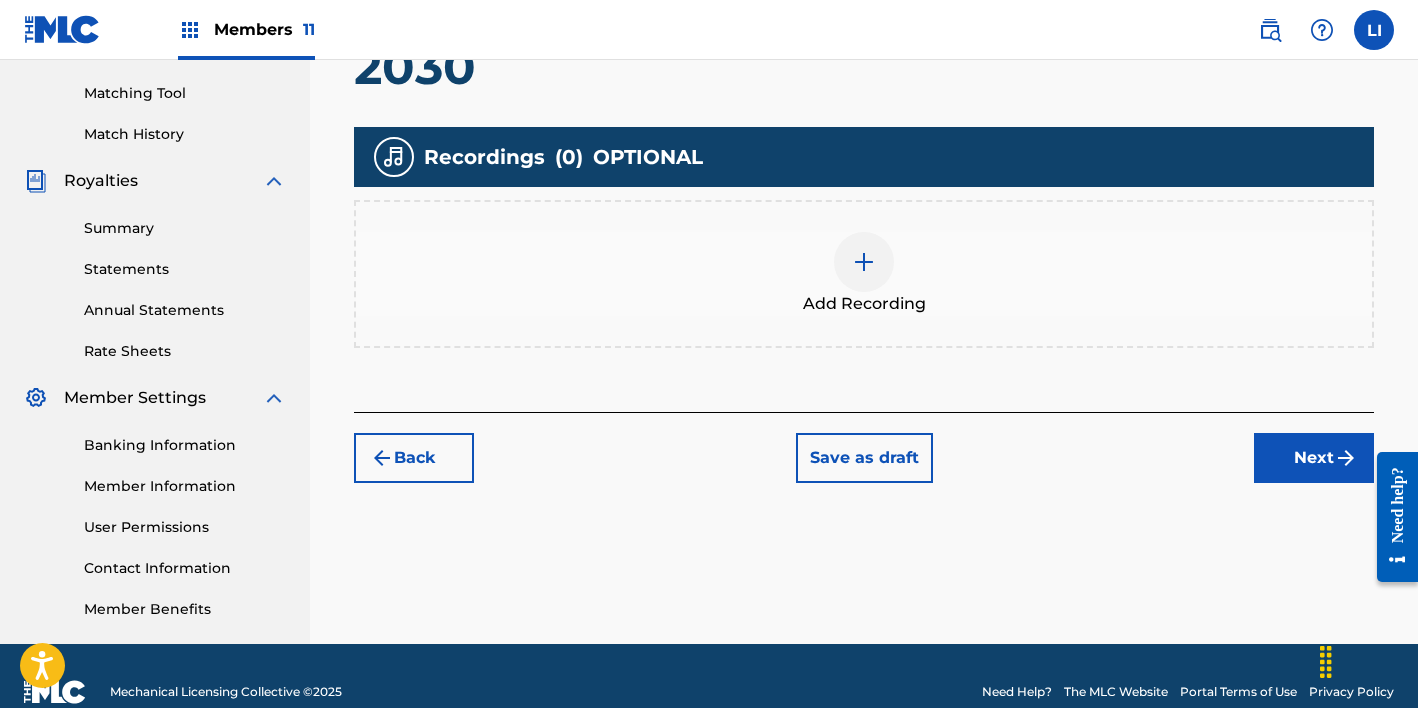 click on "Add Recording" at bounding box center [864, 304] 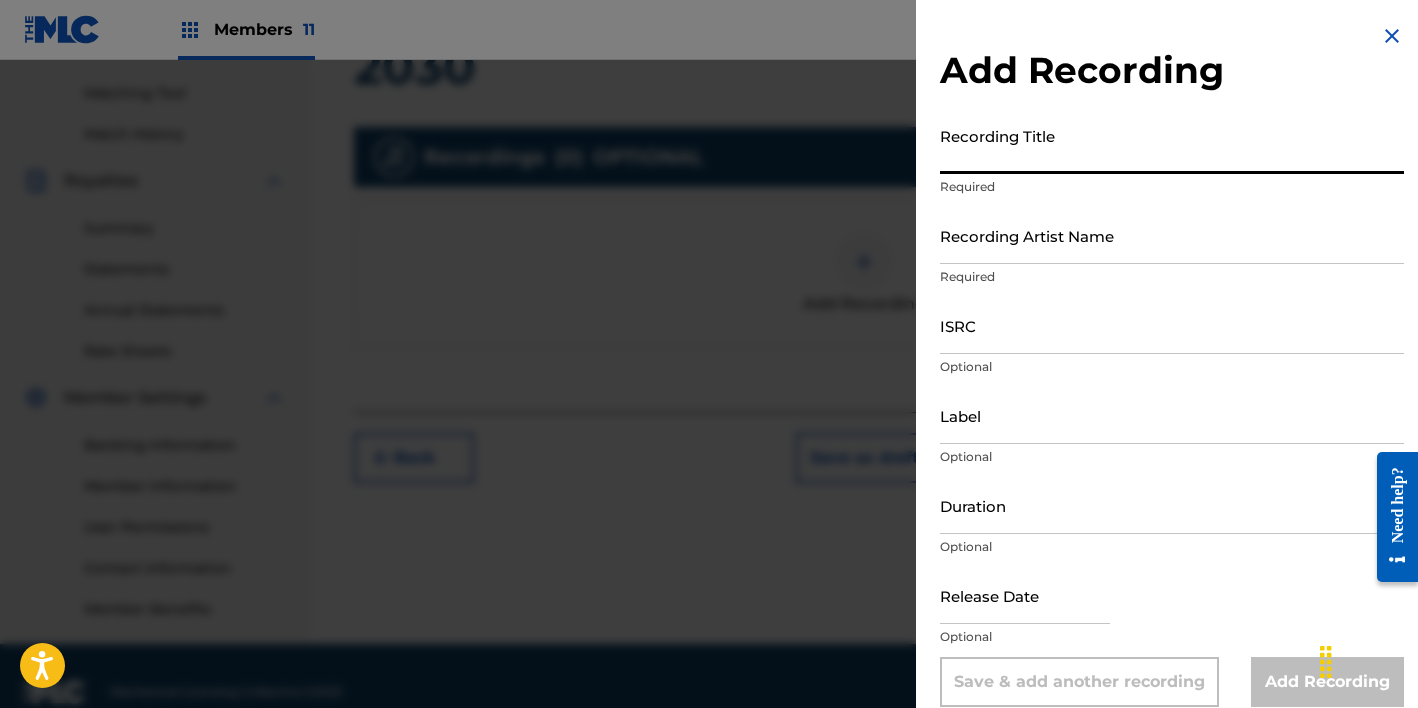 click on "Recording Title" at bounding box center (1172, 145) 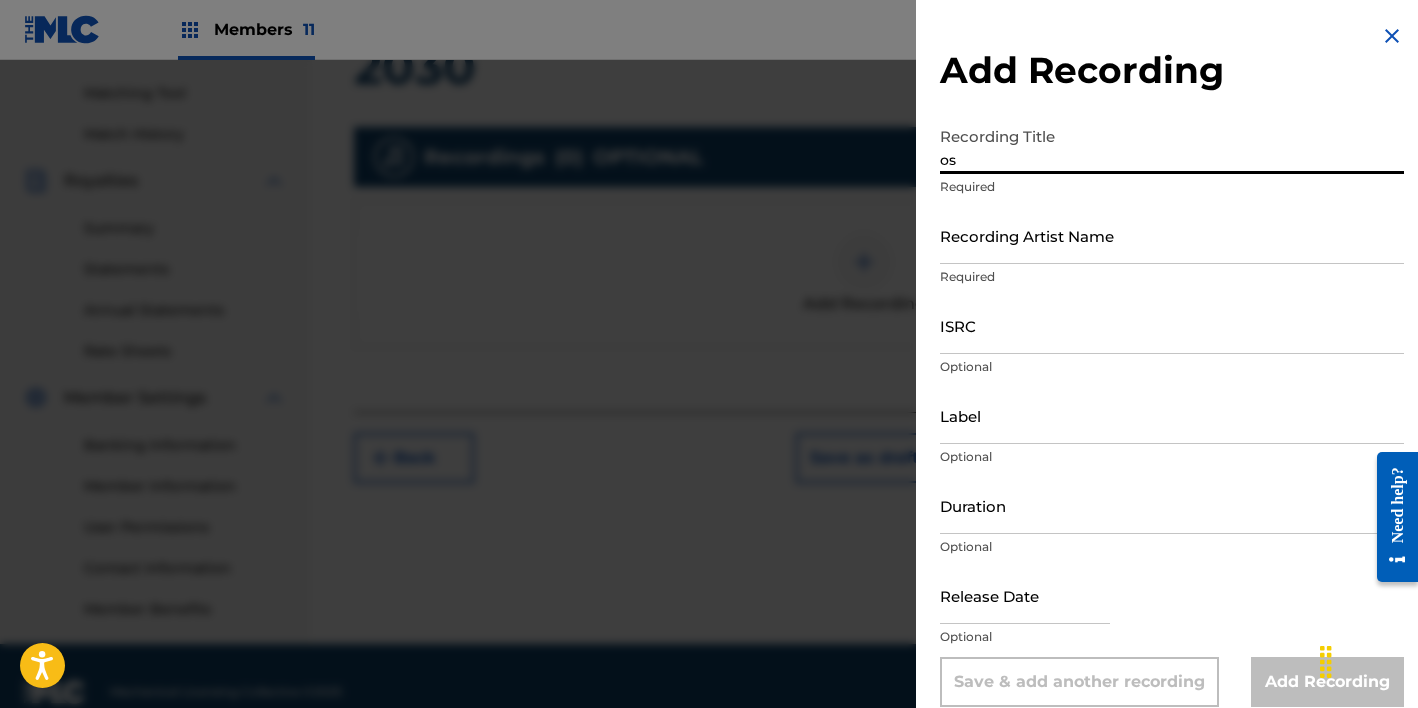 type on "o" 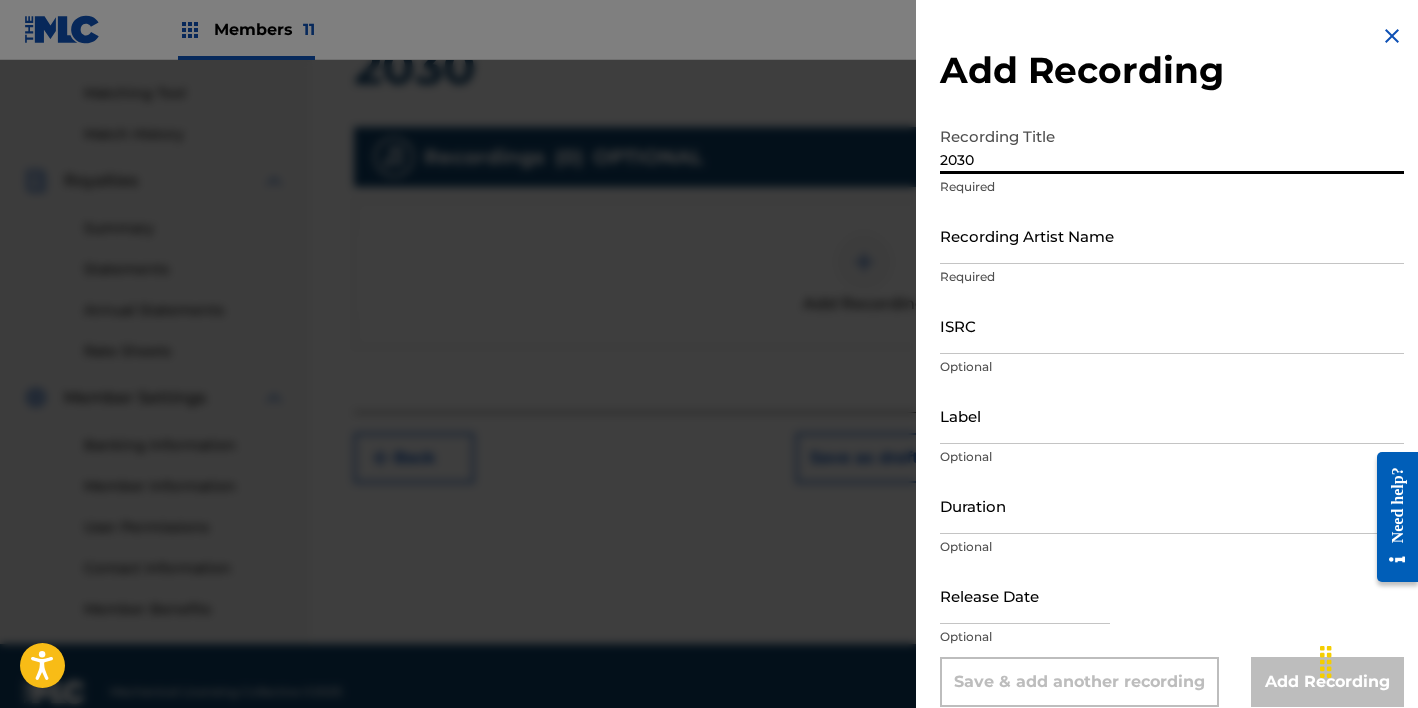 type on "2030" 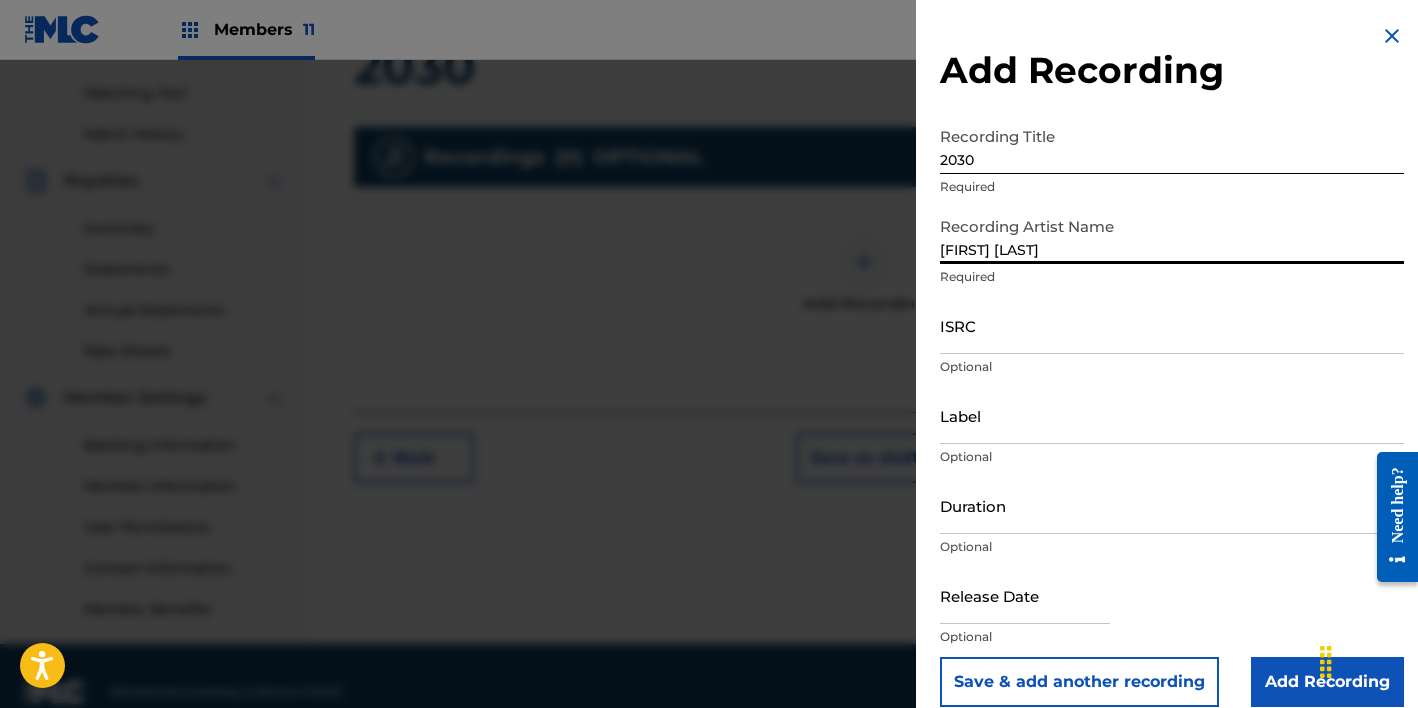 type on "[FIRST] [LAST]" 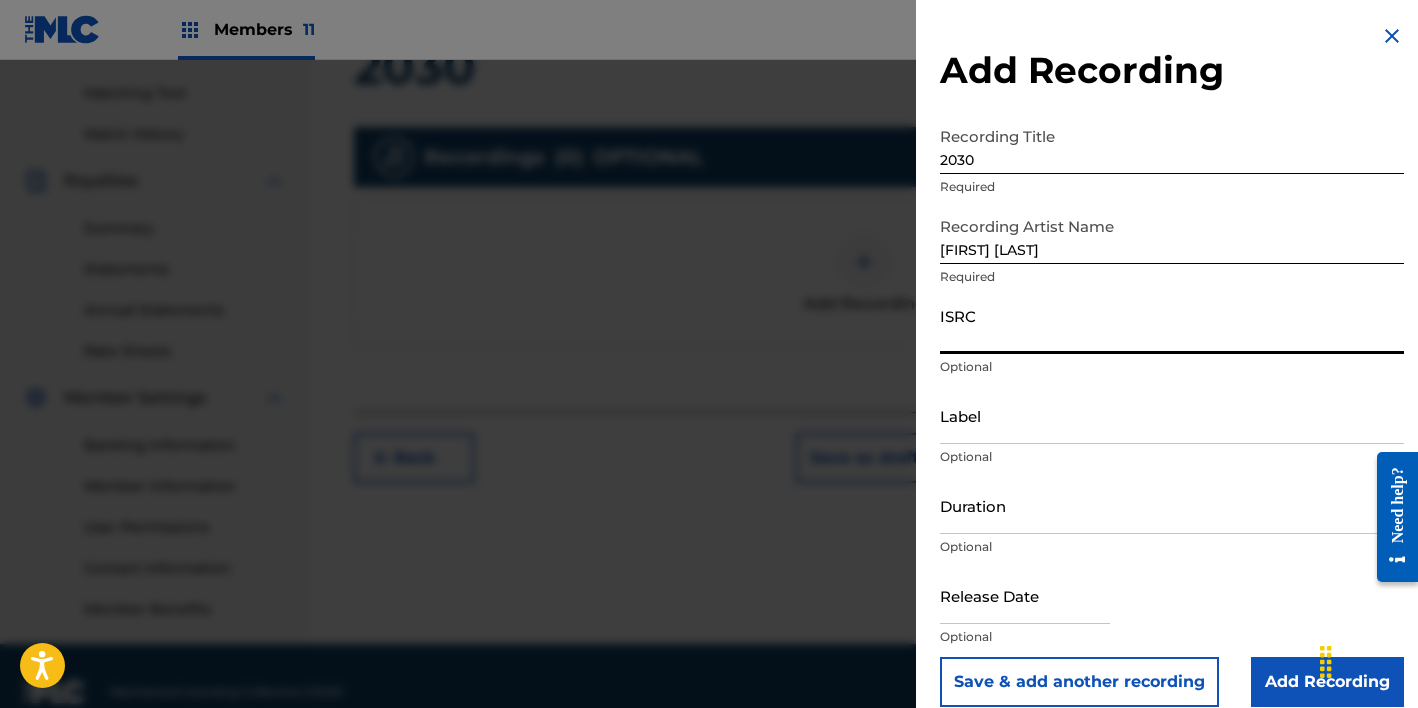 paste on "QZ9QQ2500293" 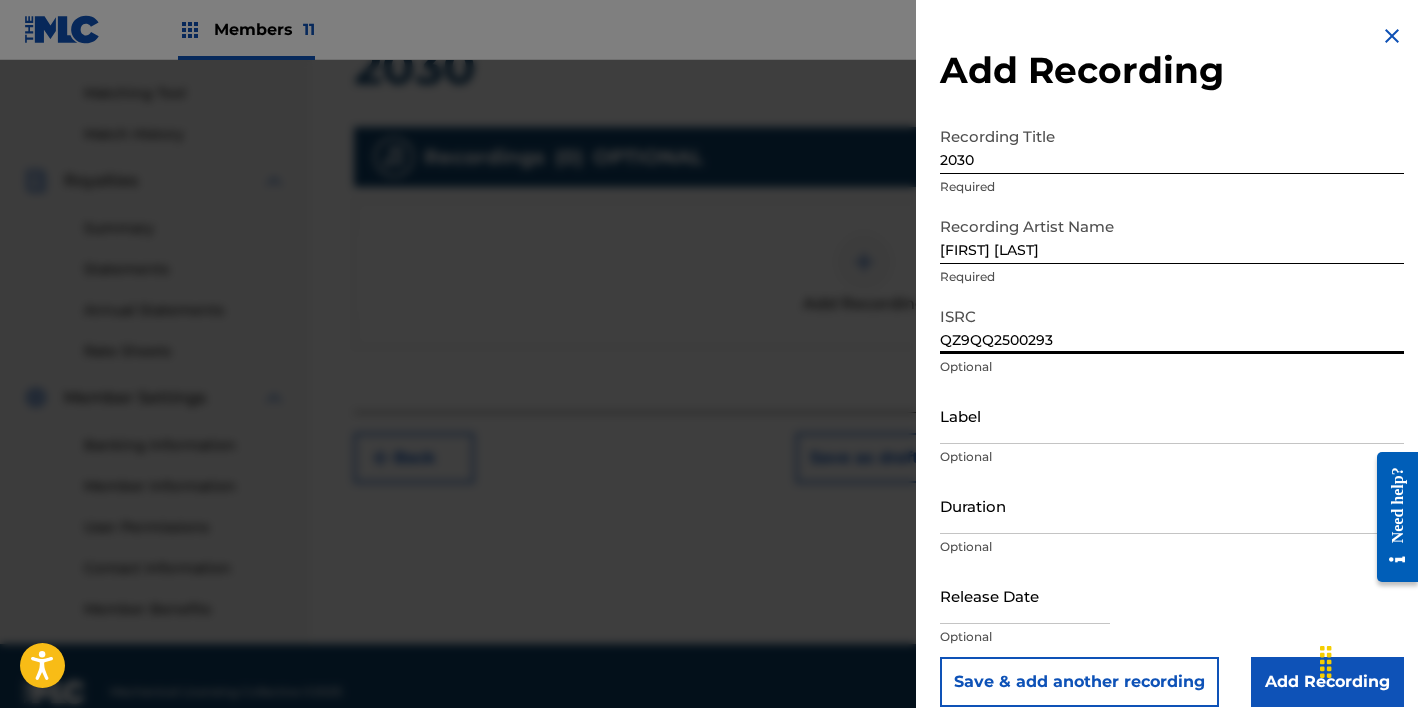 type on "QZ9QQ2500293" 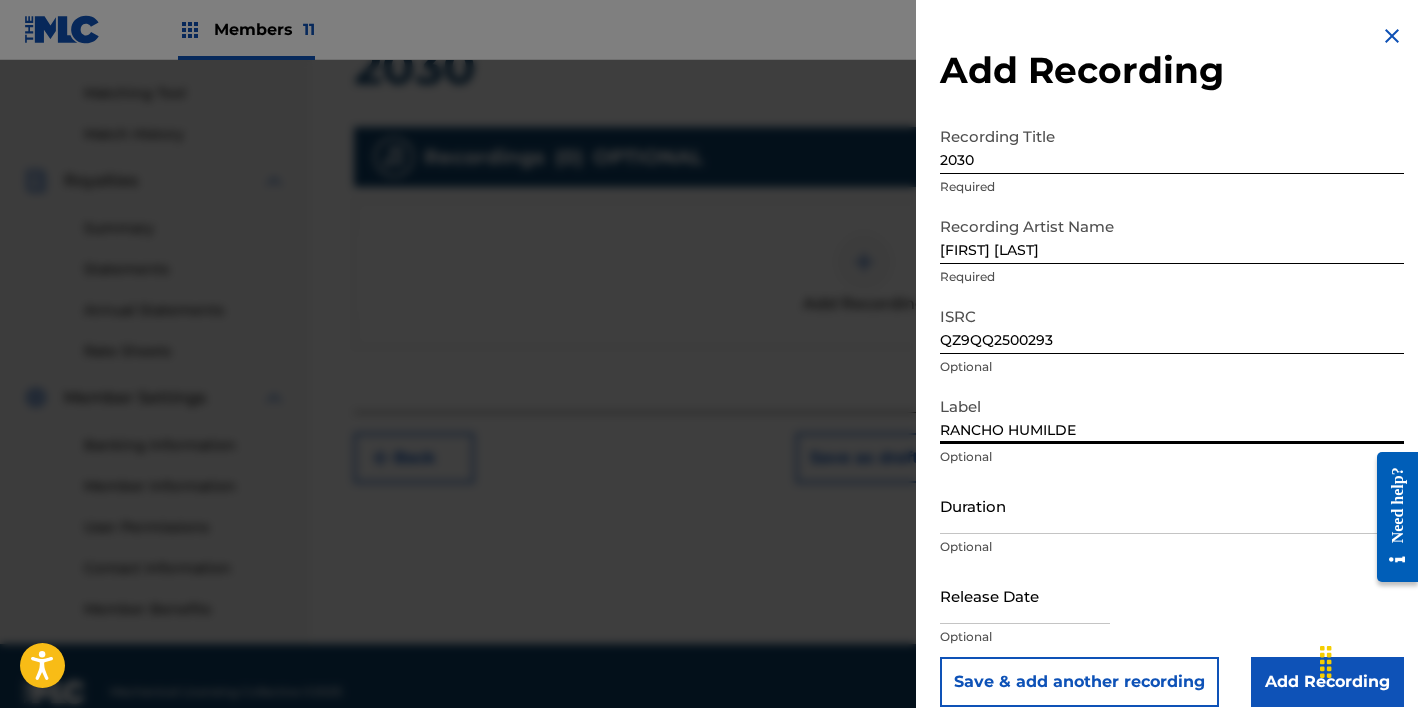 type on "RANCHO HUMILDE" 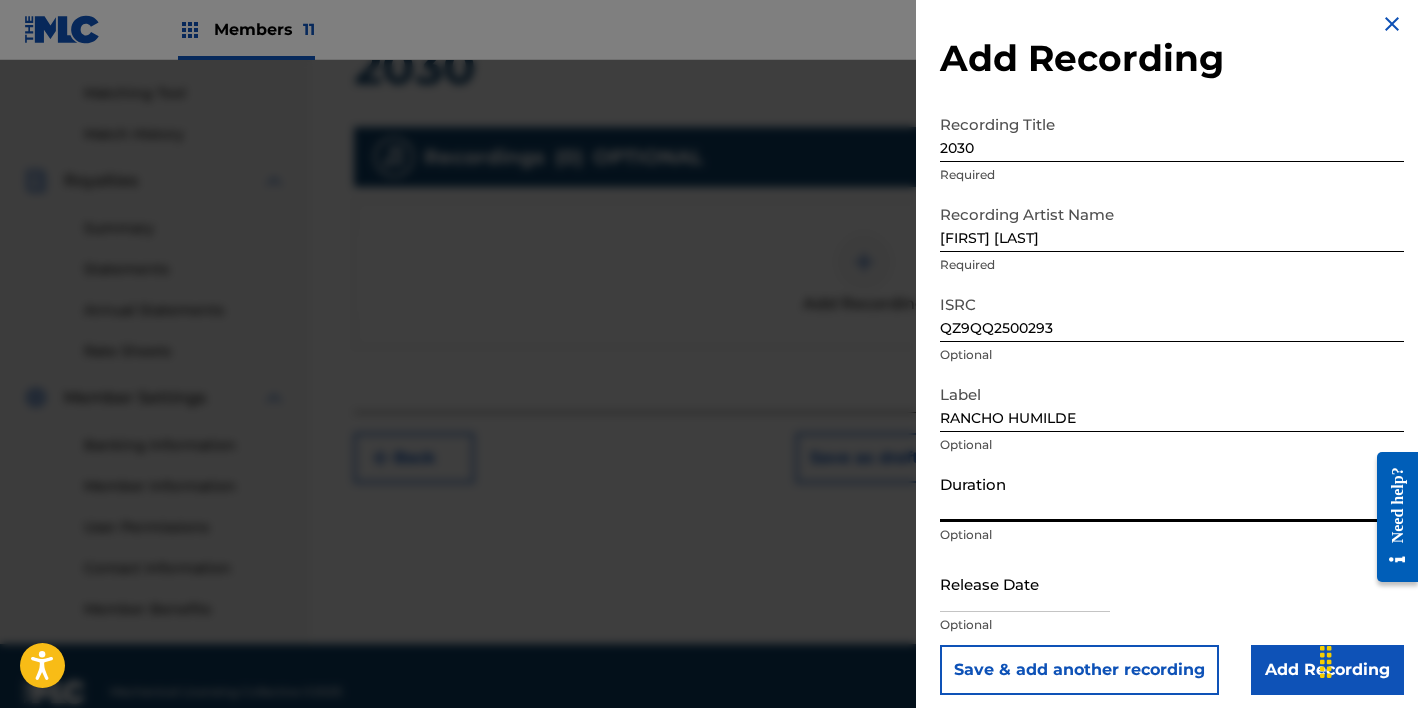 scroll, scrollTop: 23, scrollLeft: 0, axis: vertical 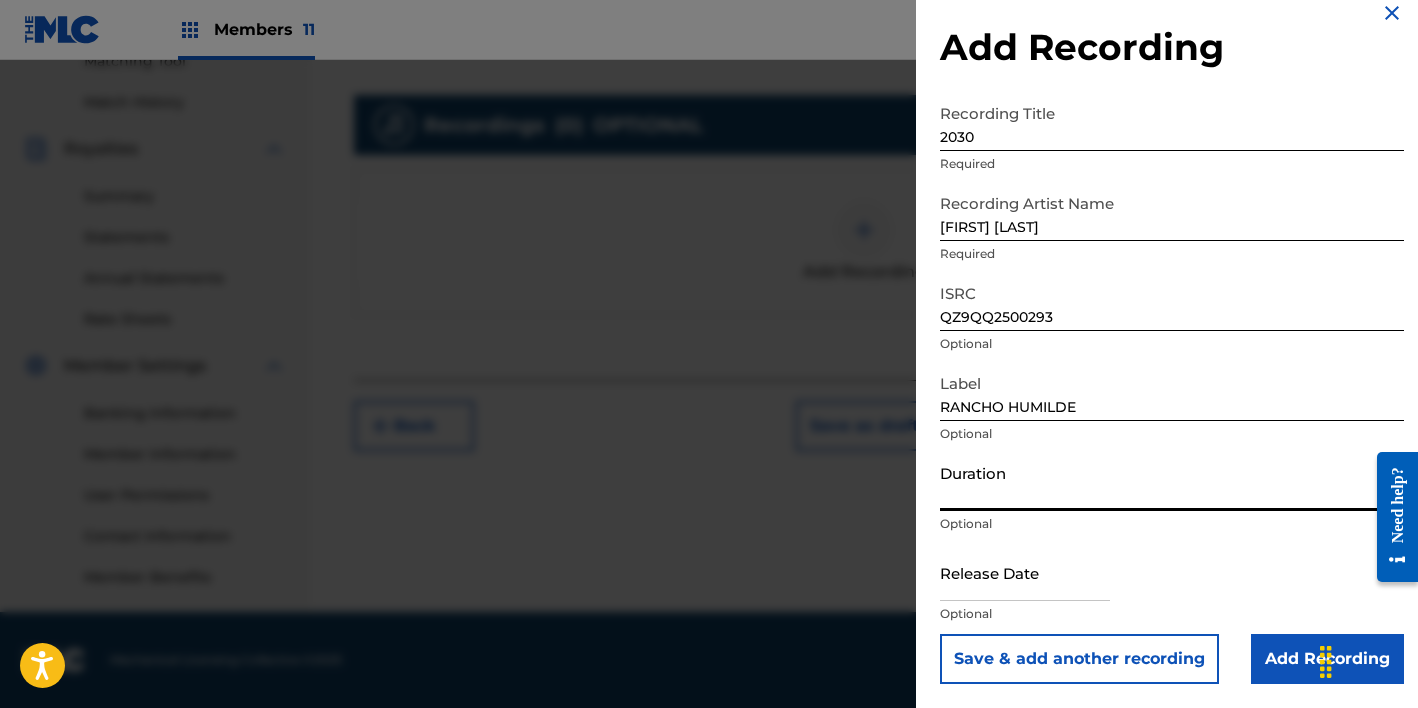 click on "Duration" at bounding box center [1172, 482] 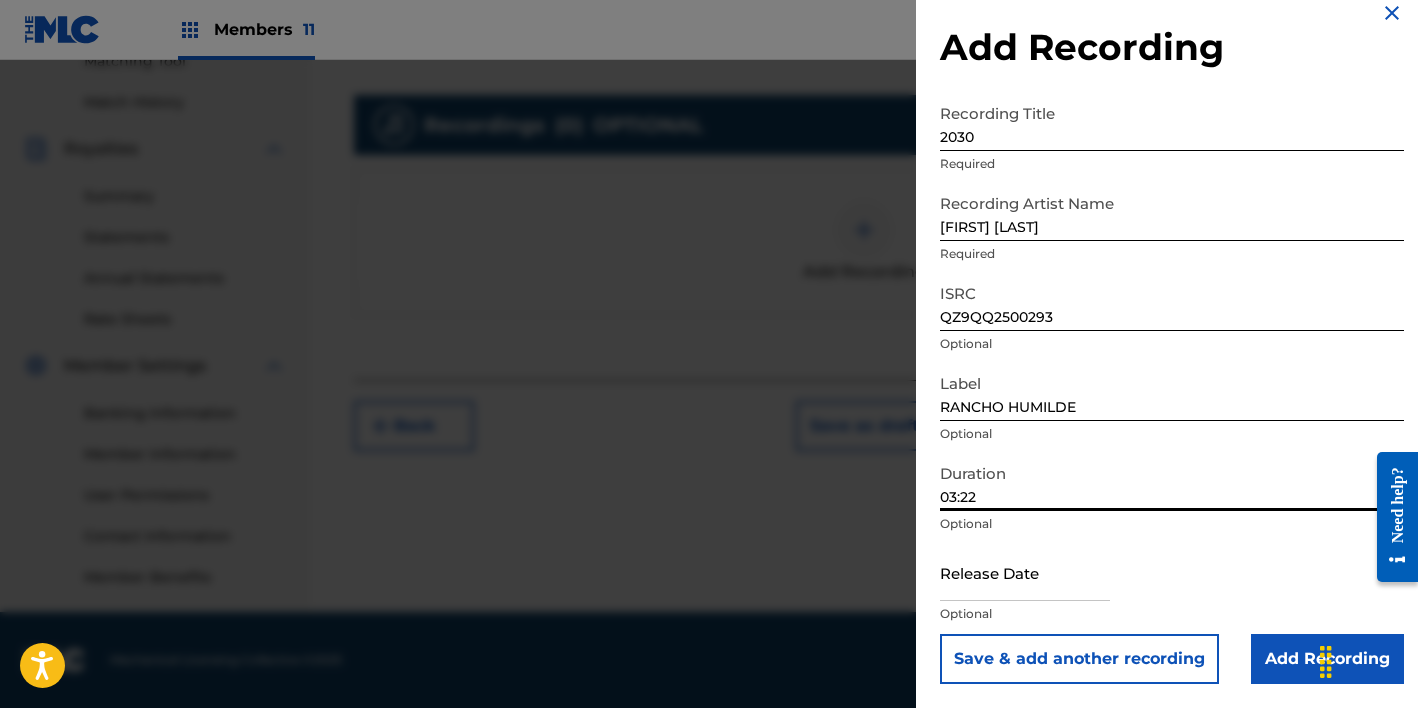type on "03:22" 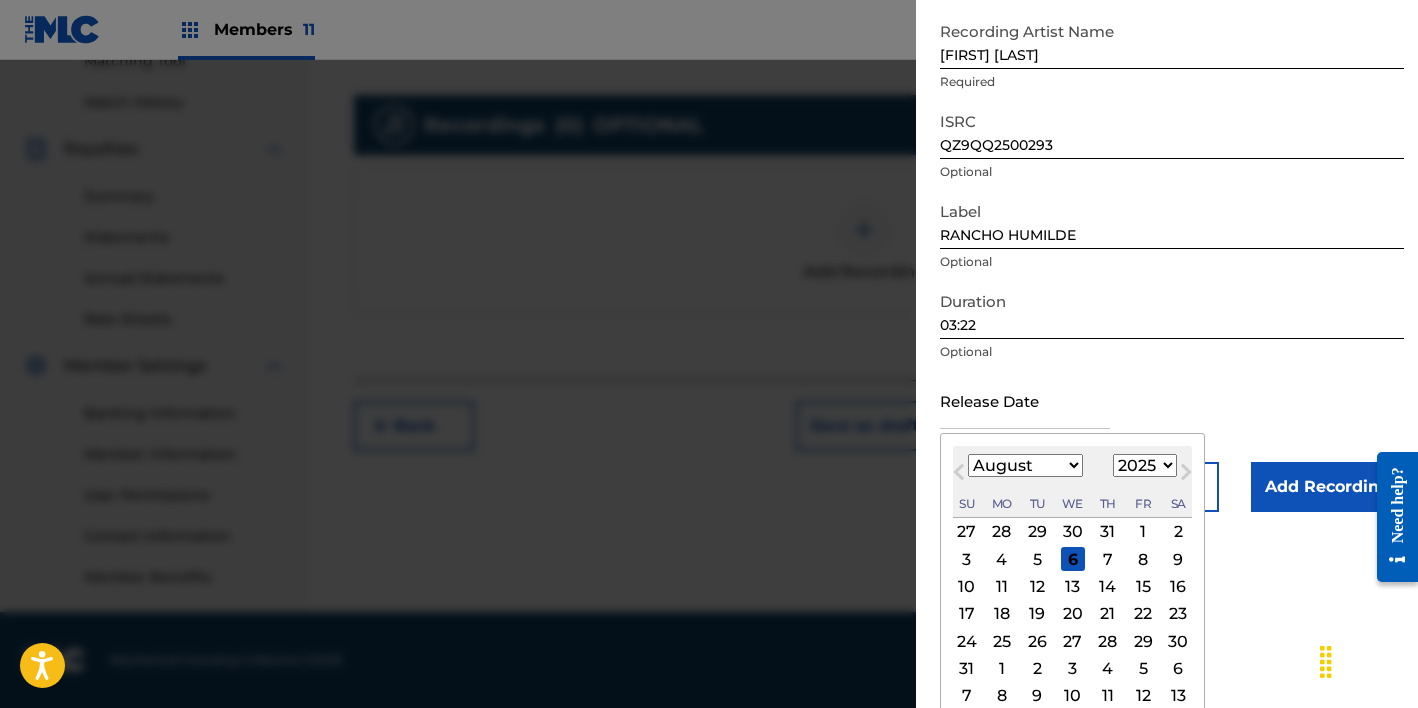 scroll, scrollTop: 209, scrollLeft: 0, axis: vertical 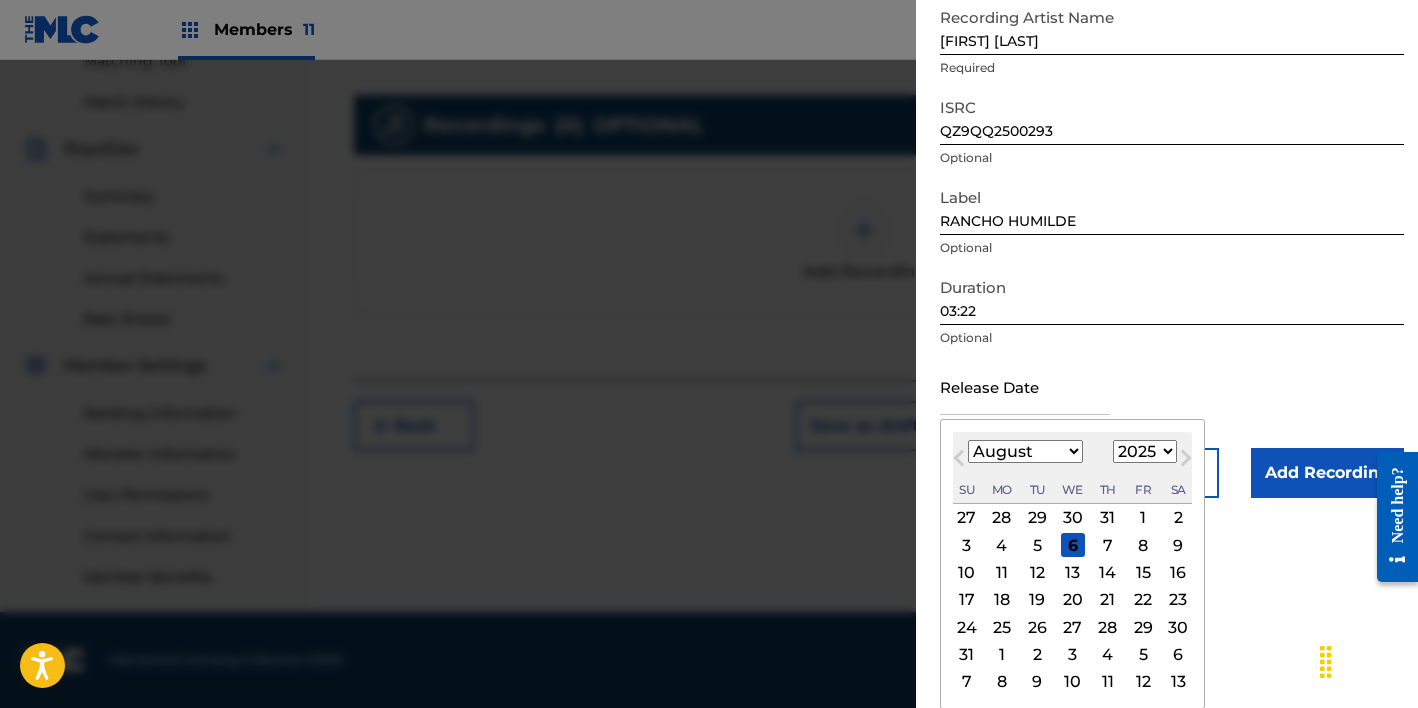 click on "January February March April May June July August September October November December" at bounding box center (1025, 451) 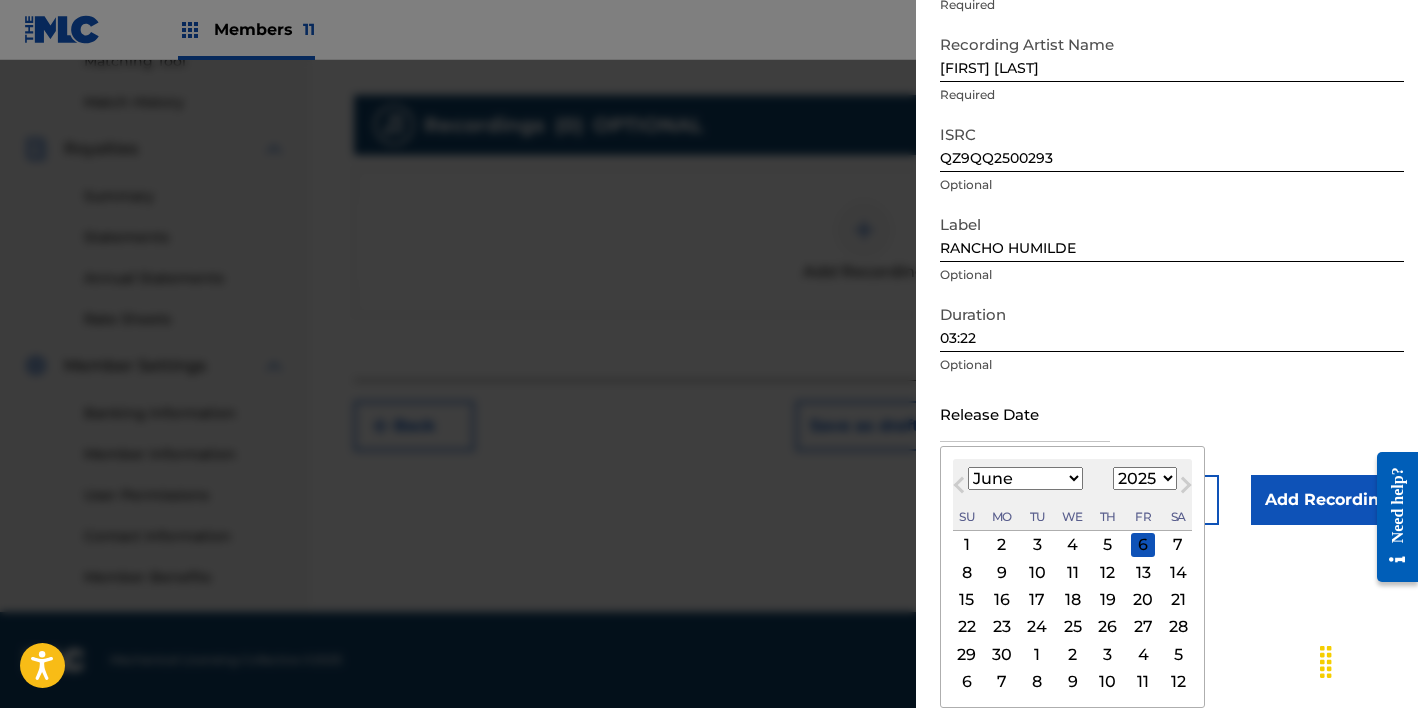click on "5" at bounding box center (1108, 545) 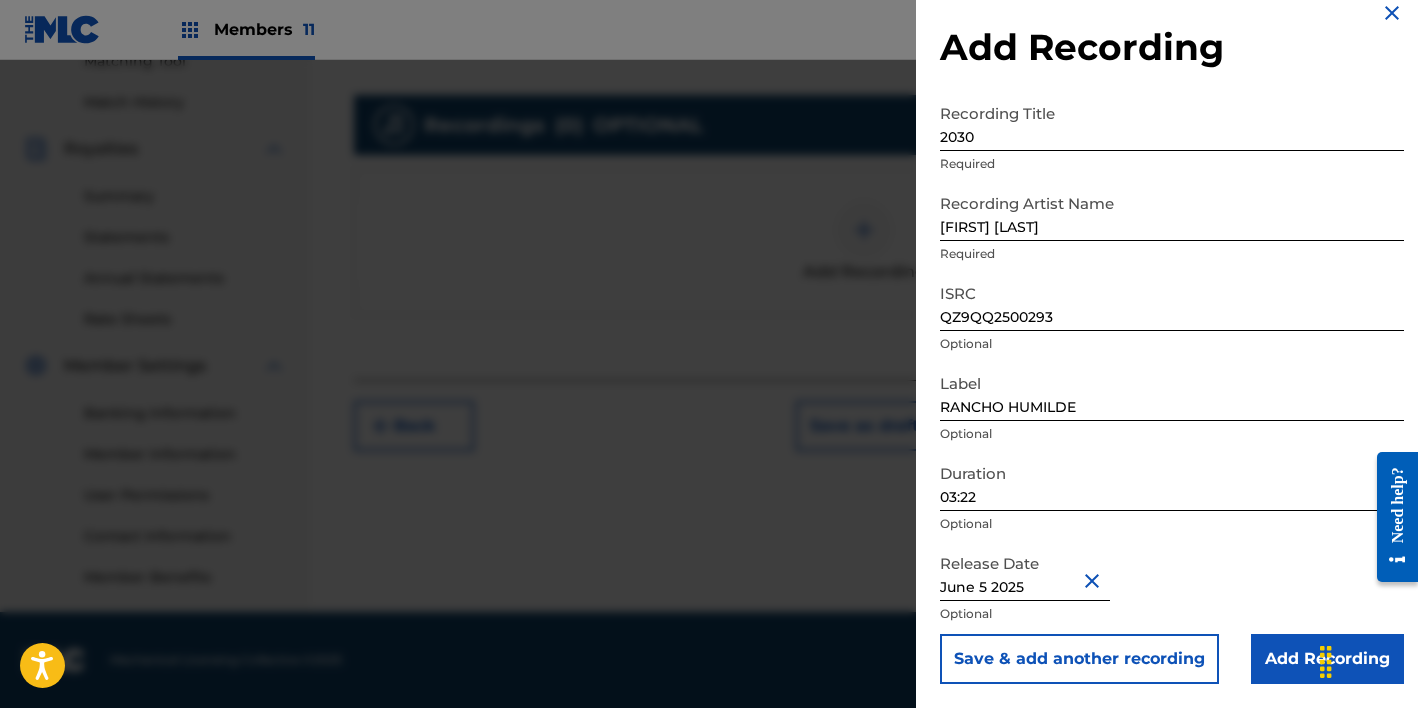 scroll, scrollTop: 23, scrollLeft: 0, axis: vertical 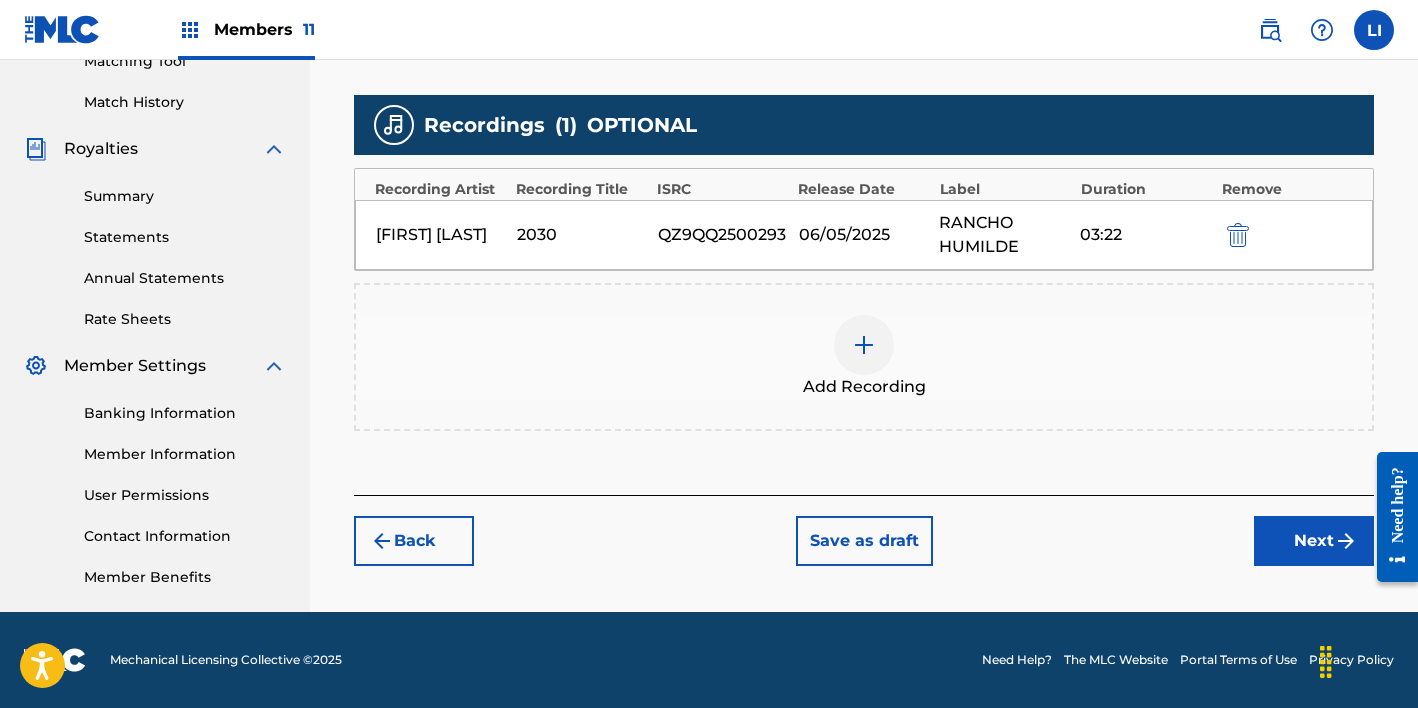click on "Next" at bounding box center [1314, 541] 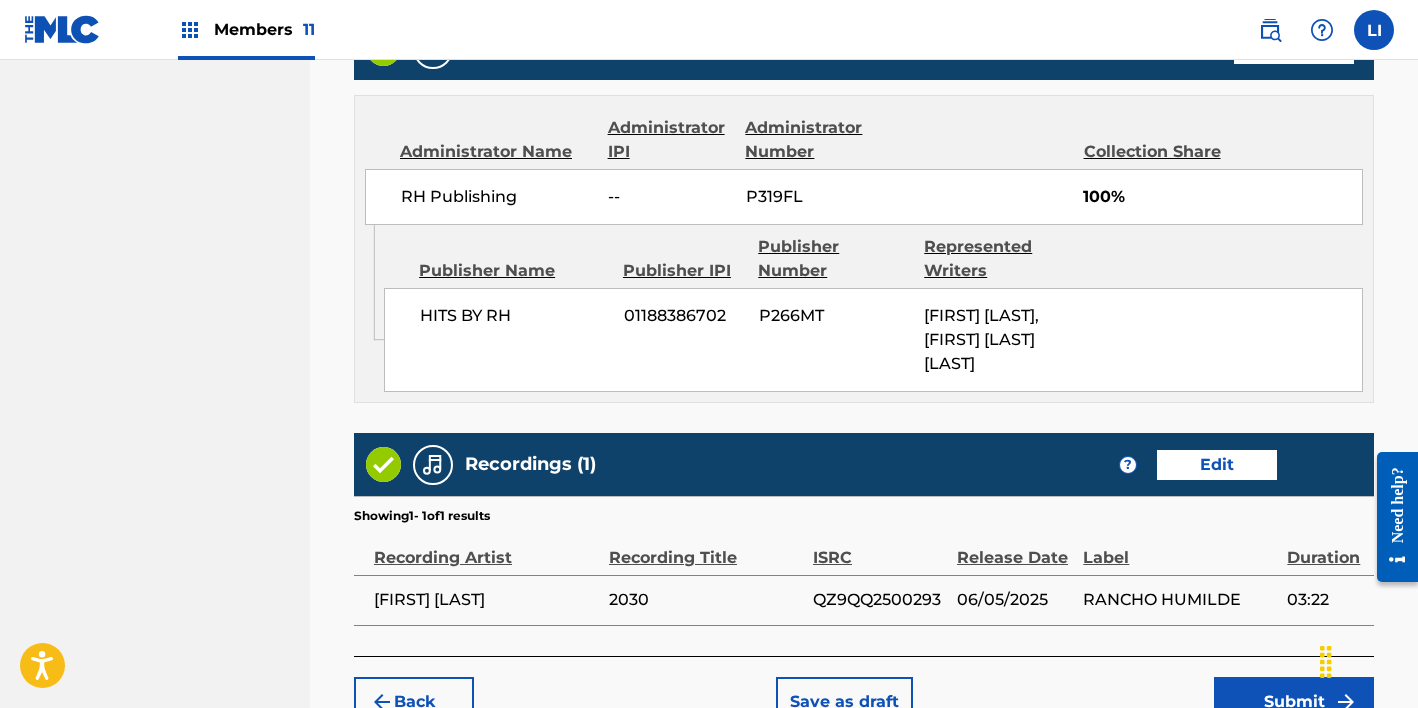 scroll, scrollTop: 1215, scrollLeft: 0, axis: vertical 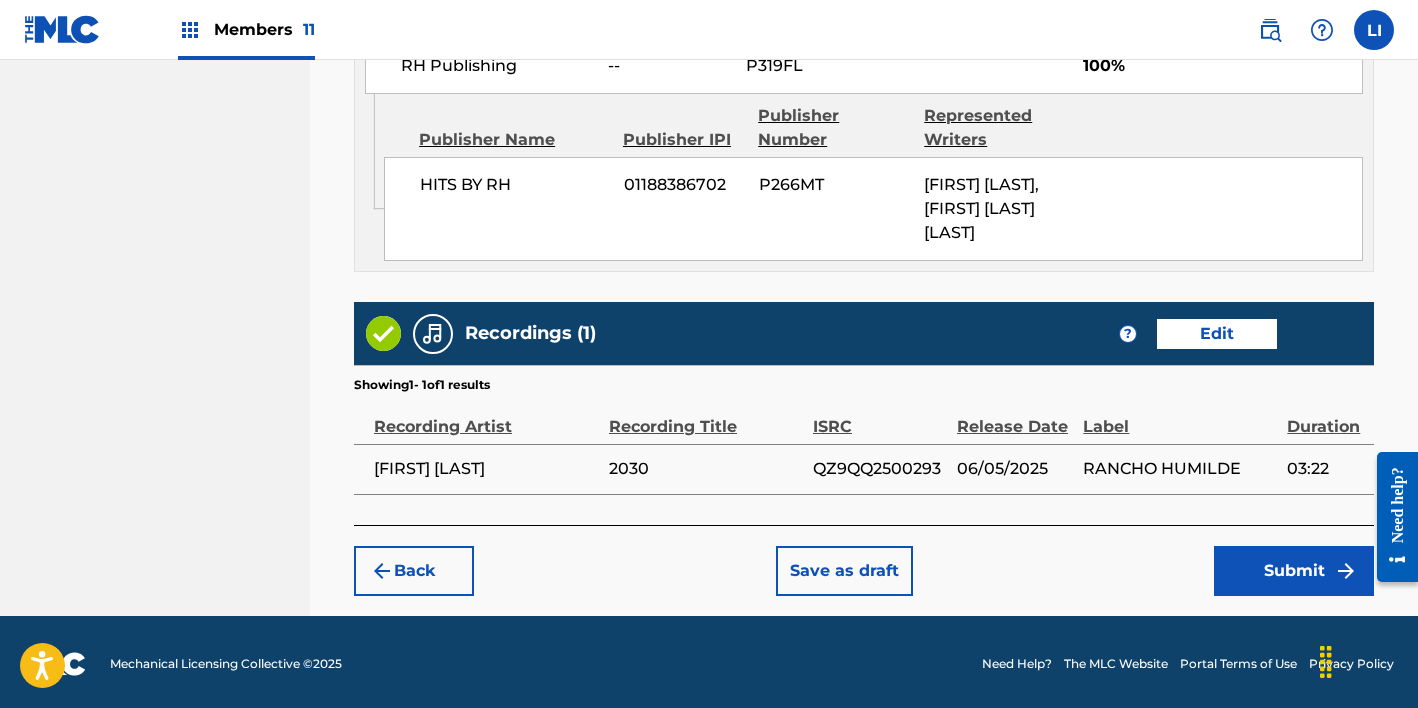 click on "Submit" at bounding box center (1294, 571) 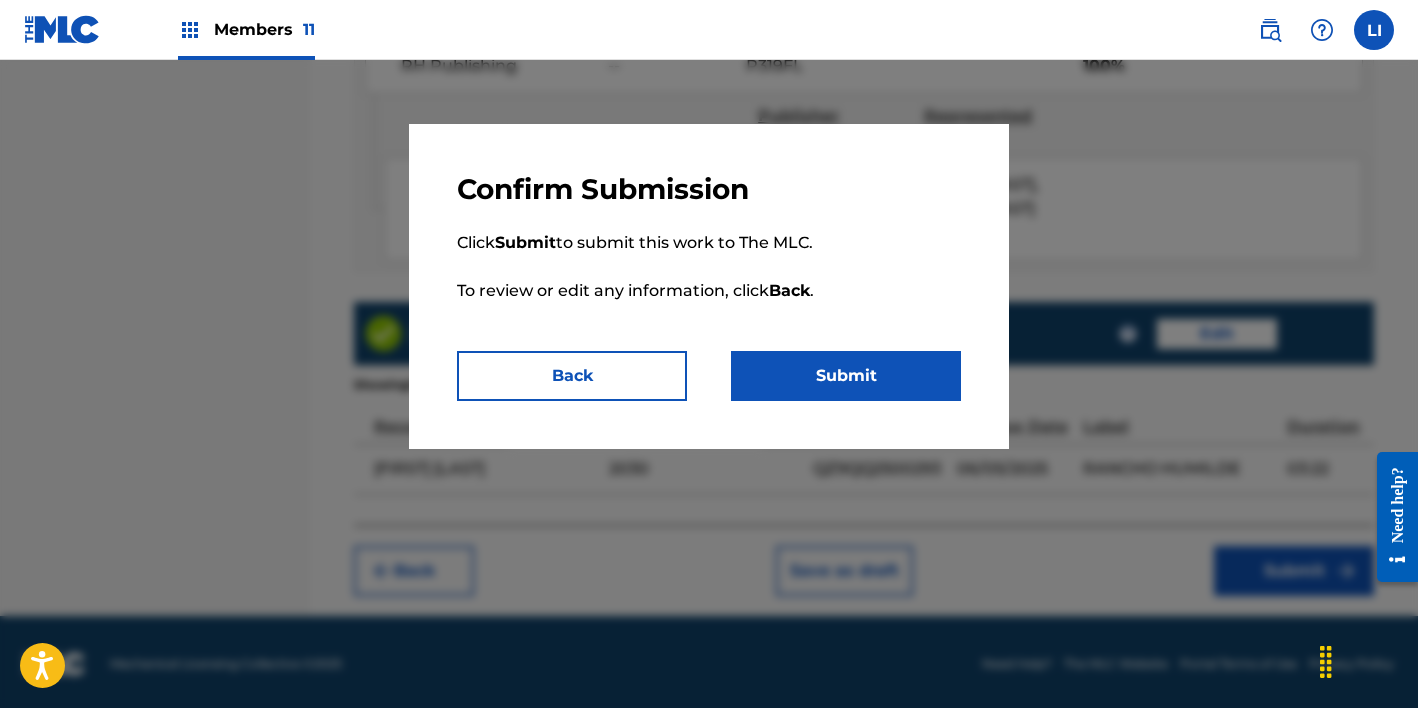 click on "Submit" at bounding box center [846, 376] 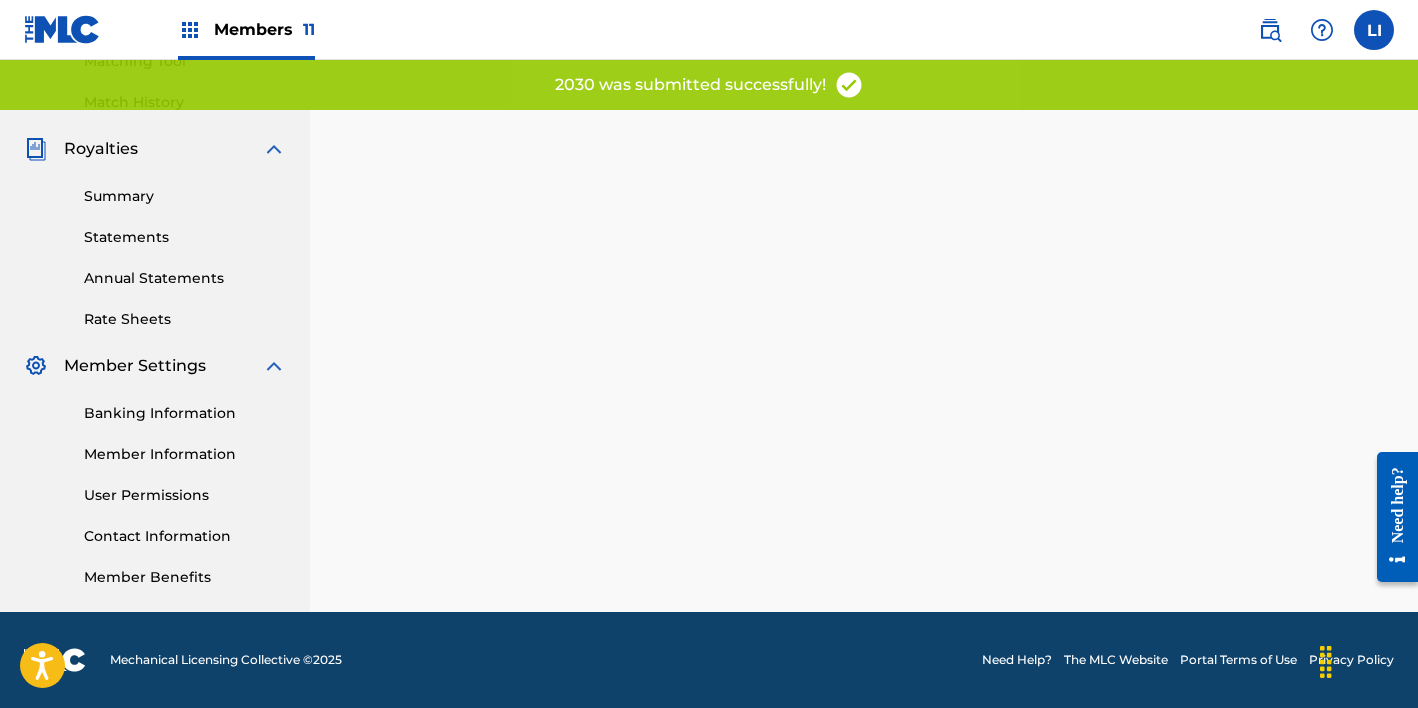 scroll, scrollTop: 0, scrollLeft: 0, axis: both 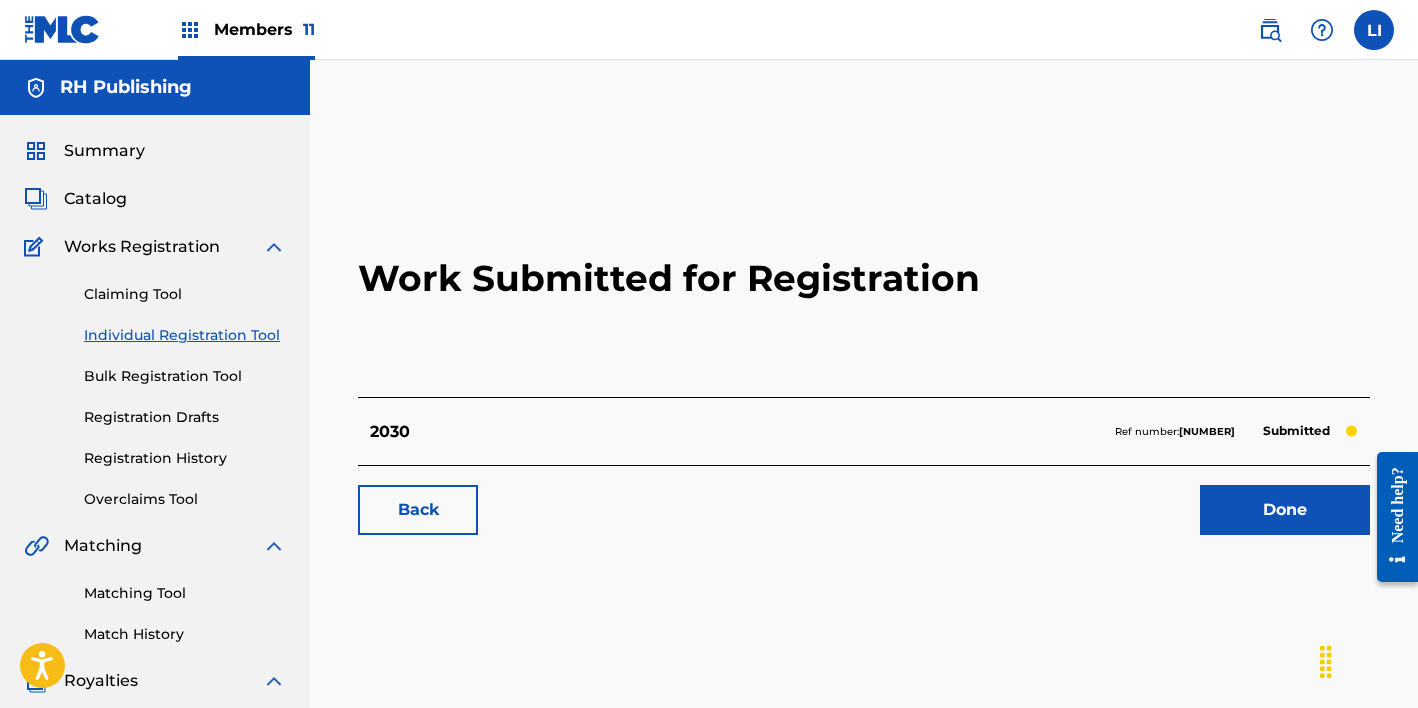 click on "Done" at bounding box center (1285, 510) 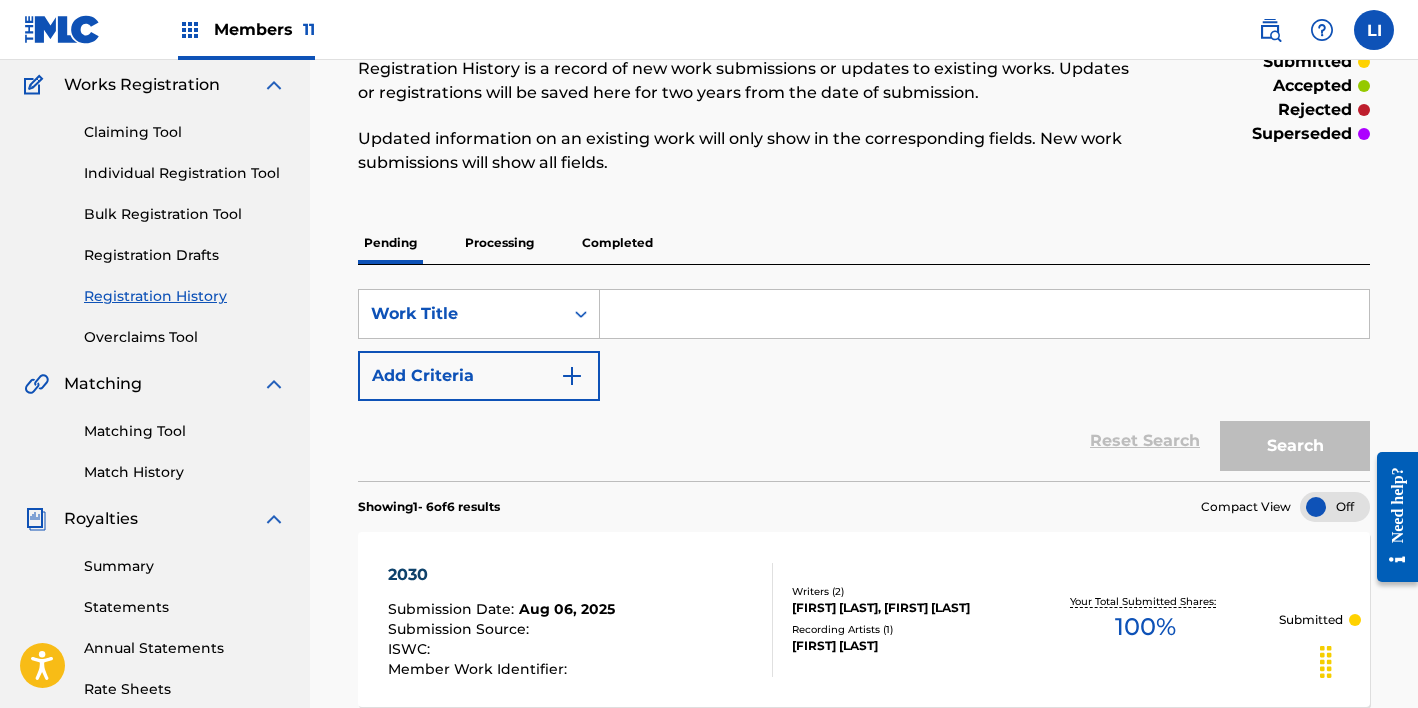 scroll, scrollTop: 143, scrollLeft: 0, axis: vertical 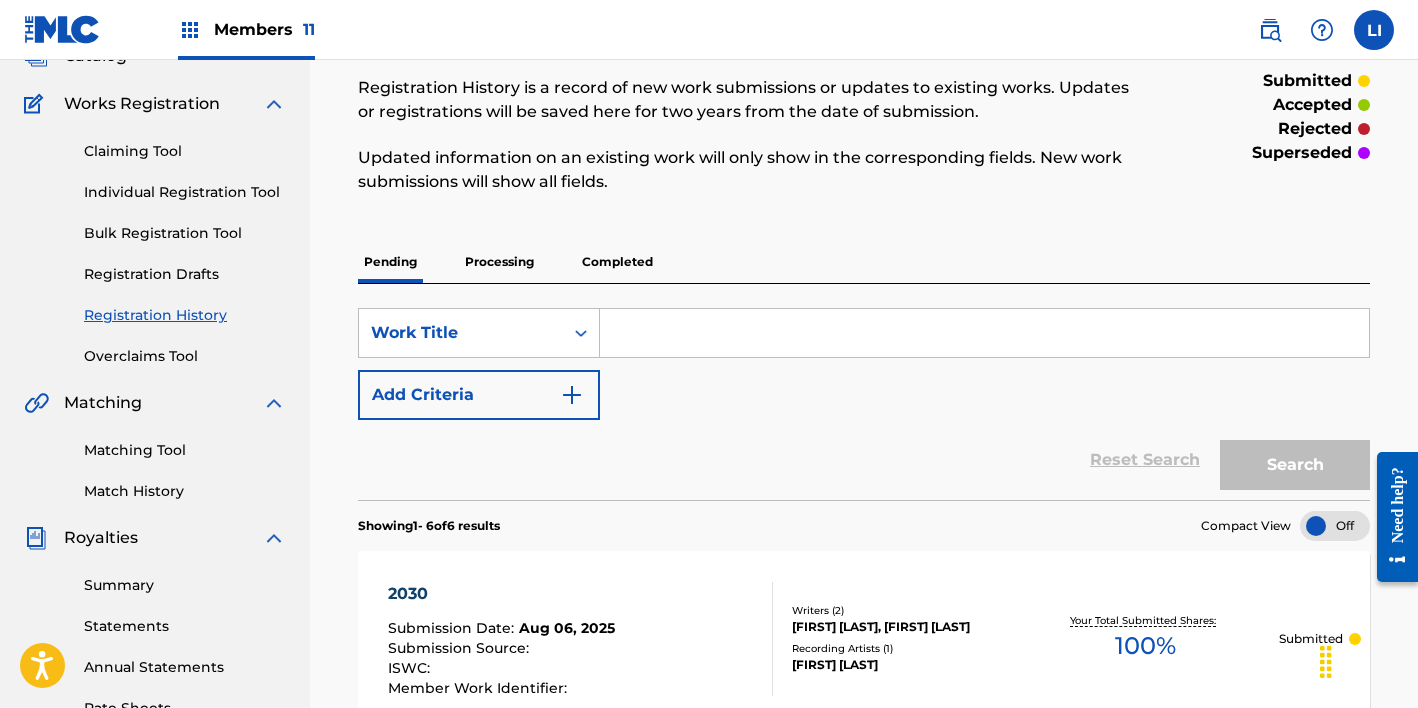 click on "Claiming Tool Individual Registration Tool Bulk Registration Tool Registration Drafts Registration History Overclaims Tool" at bounding box center [155, 241] 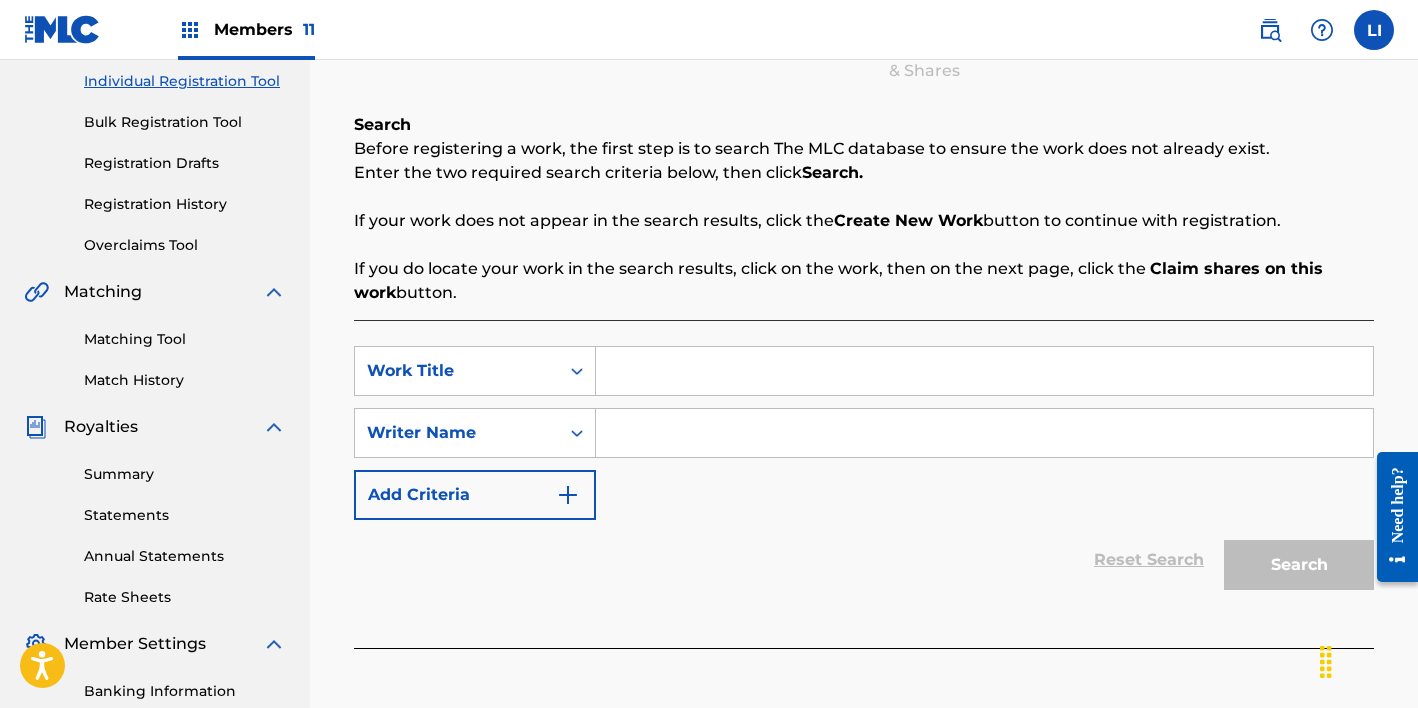 scroll, scrollTop: 284, scrollLeft: 0, axis: vertical 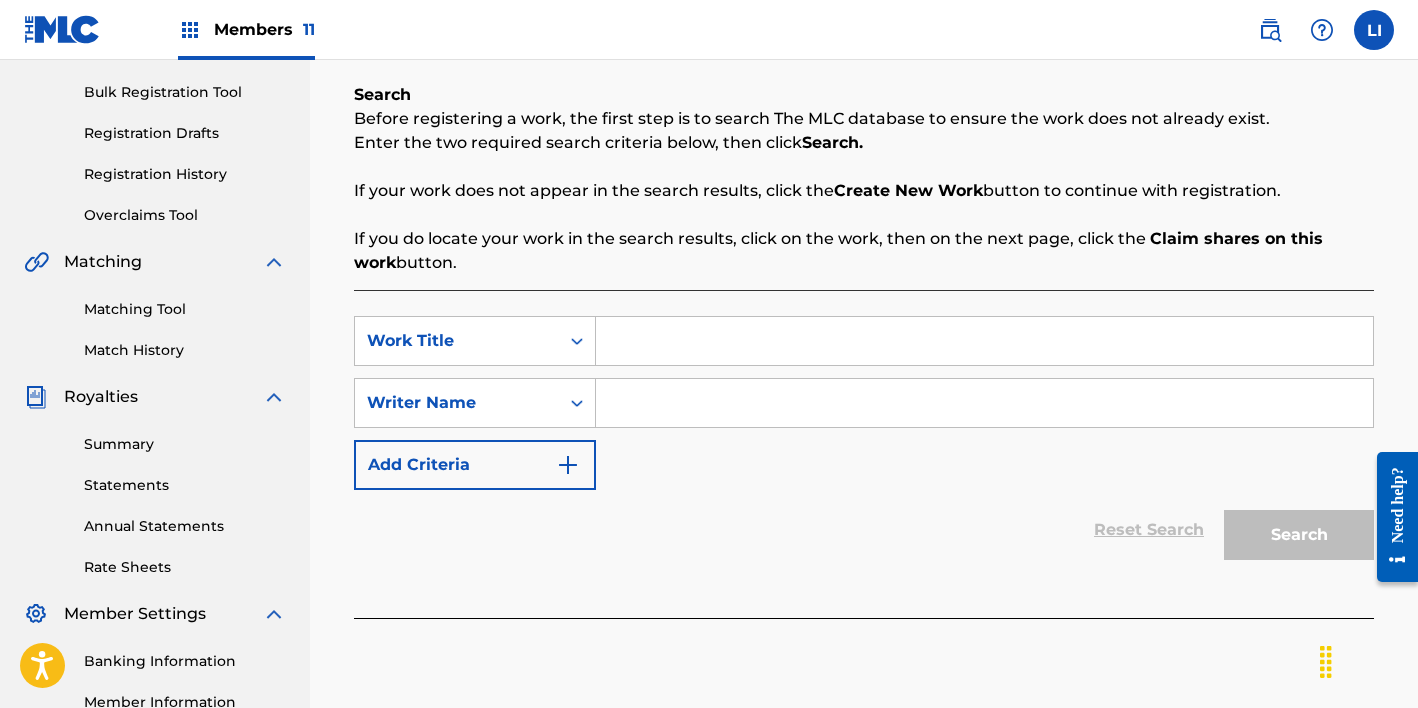 click at bounding box center (984, 341) 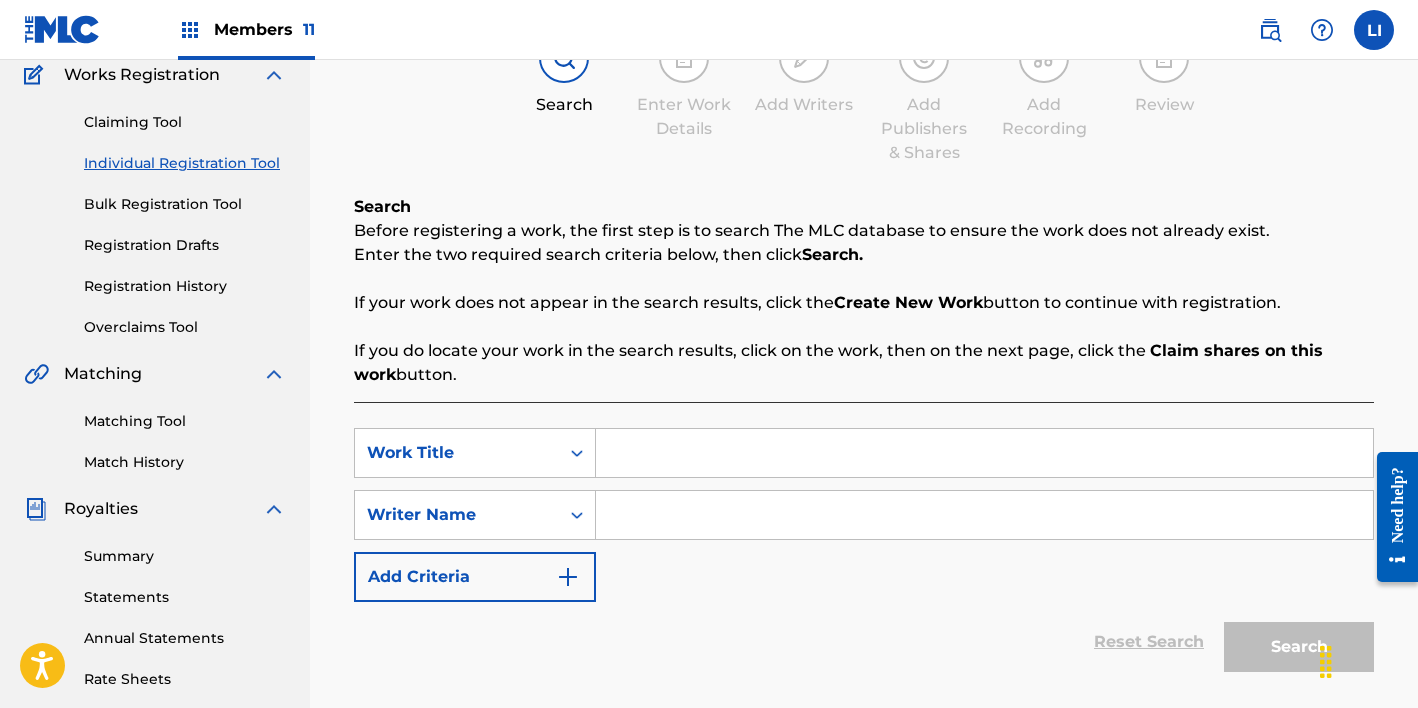 scroll, scrollTop: 284, scrollLeft: 0, axis: vertical 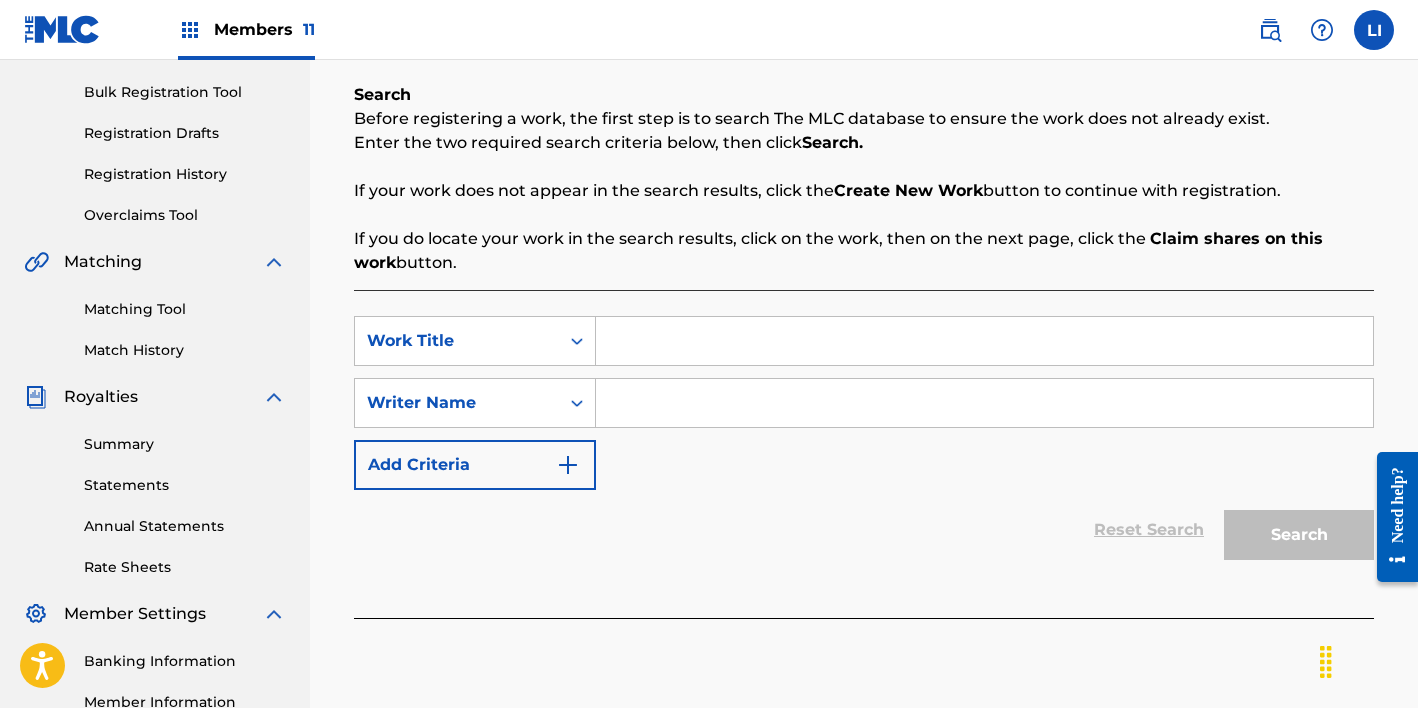 click at bounding box center [984, 341] 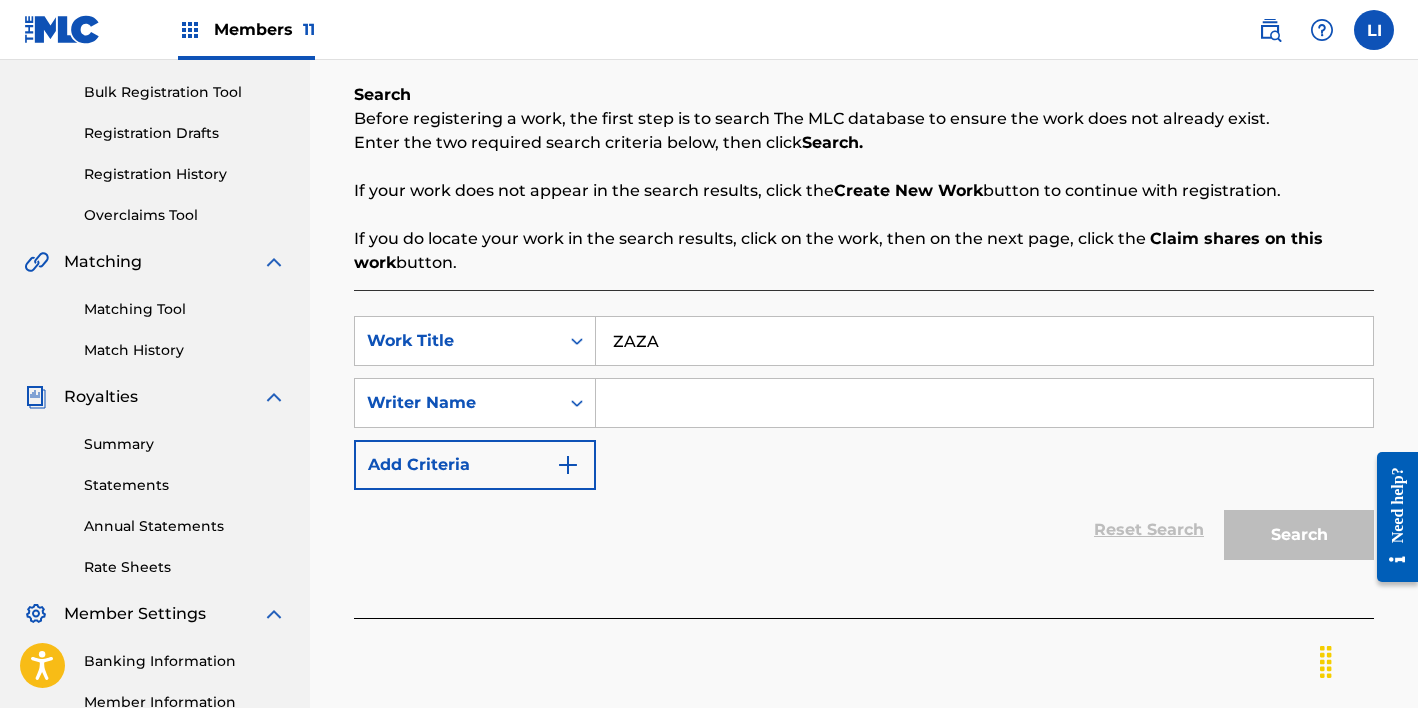 type on "ZAZA" 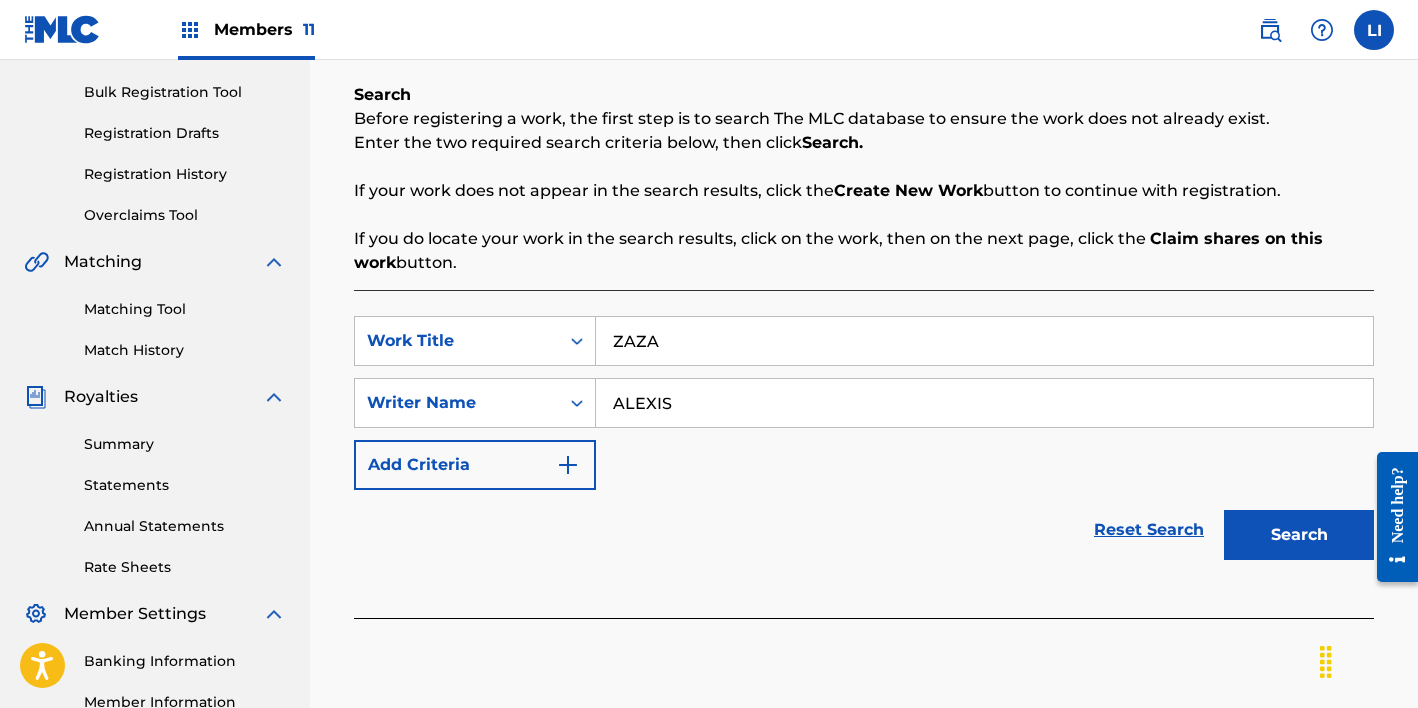 type on "ALEXIS" 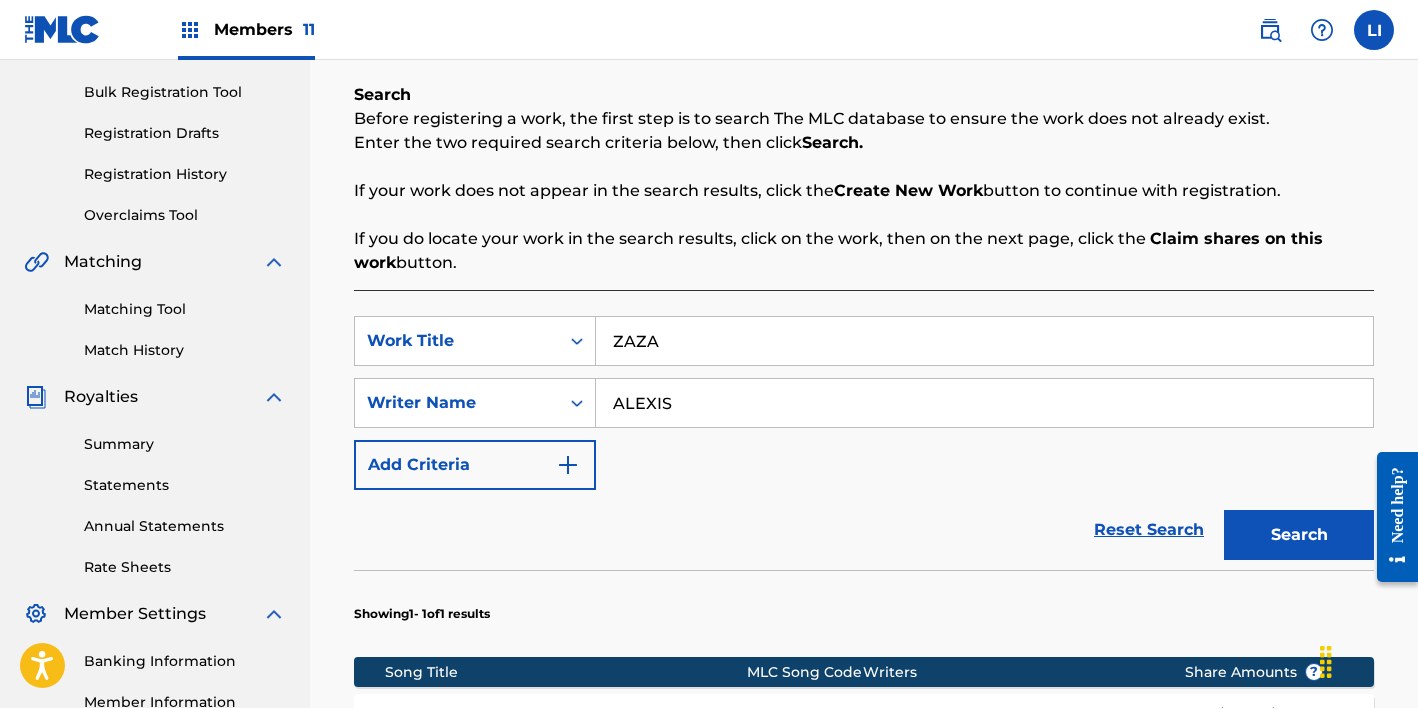 scroll, scrollTop: 701, scrollLeft: 0, axis: vertical 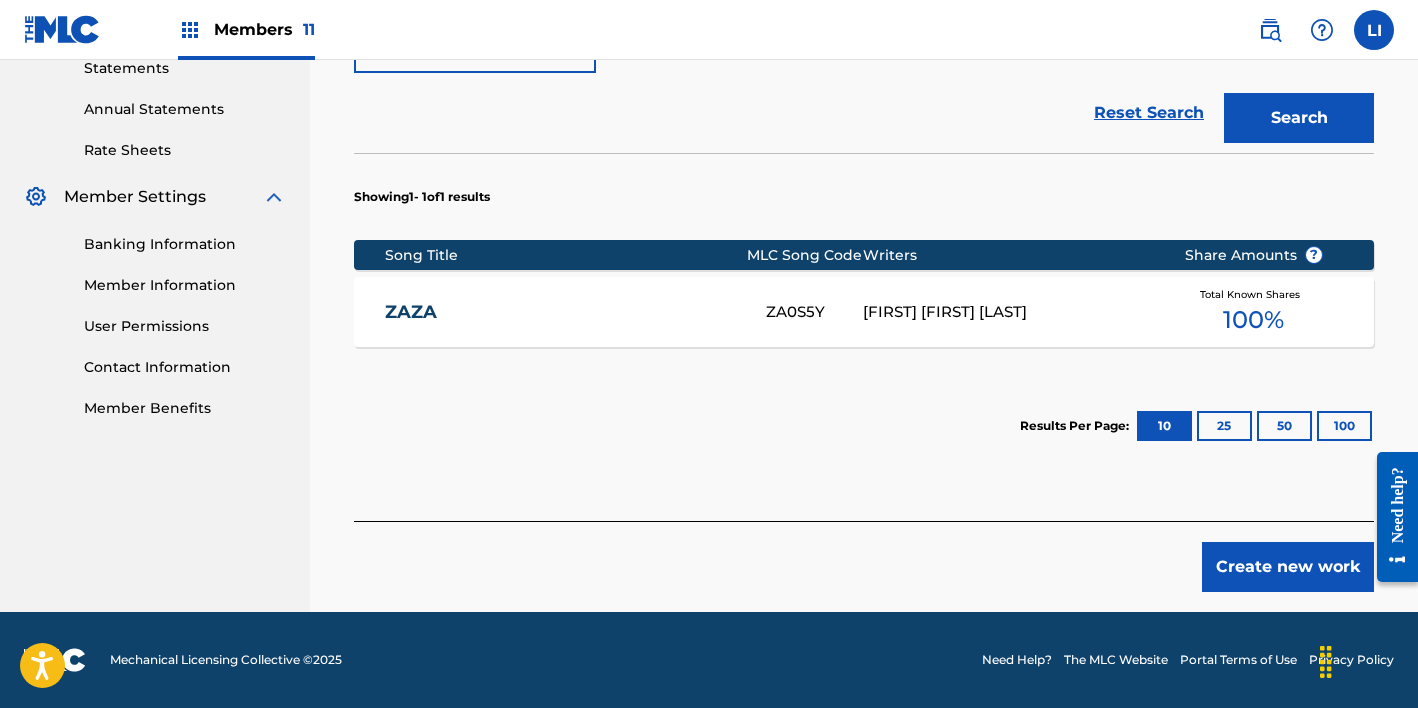 click on "Create new work" at bounding box center (1288, 567) 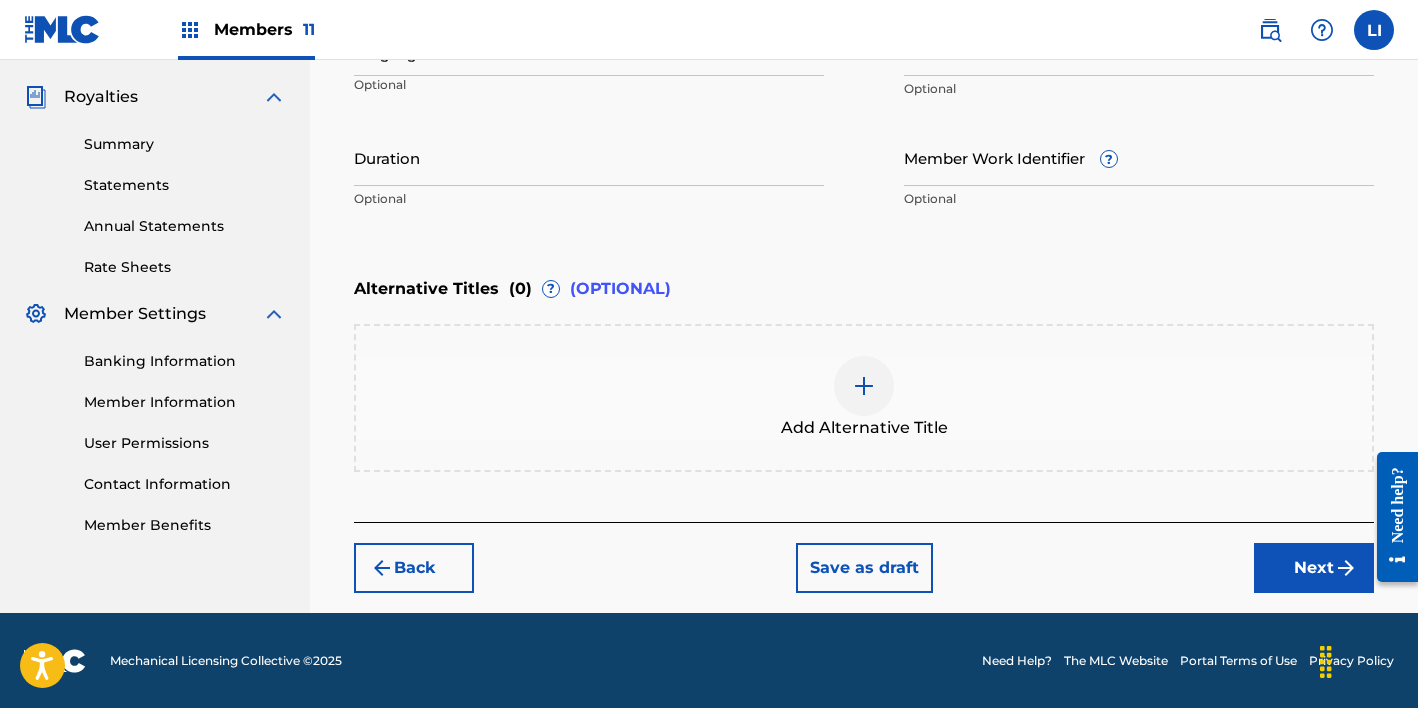 scroll, scrollTop: 243, scrollLeft: 0, axis: vertical 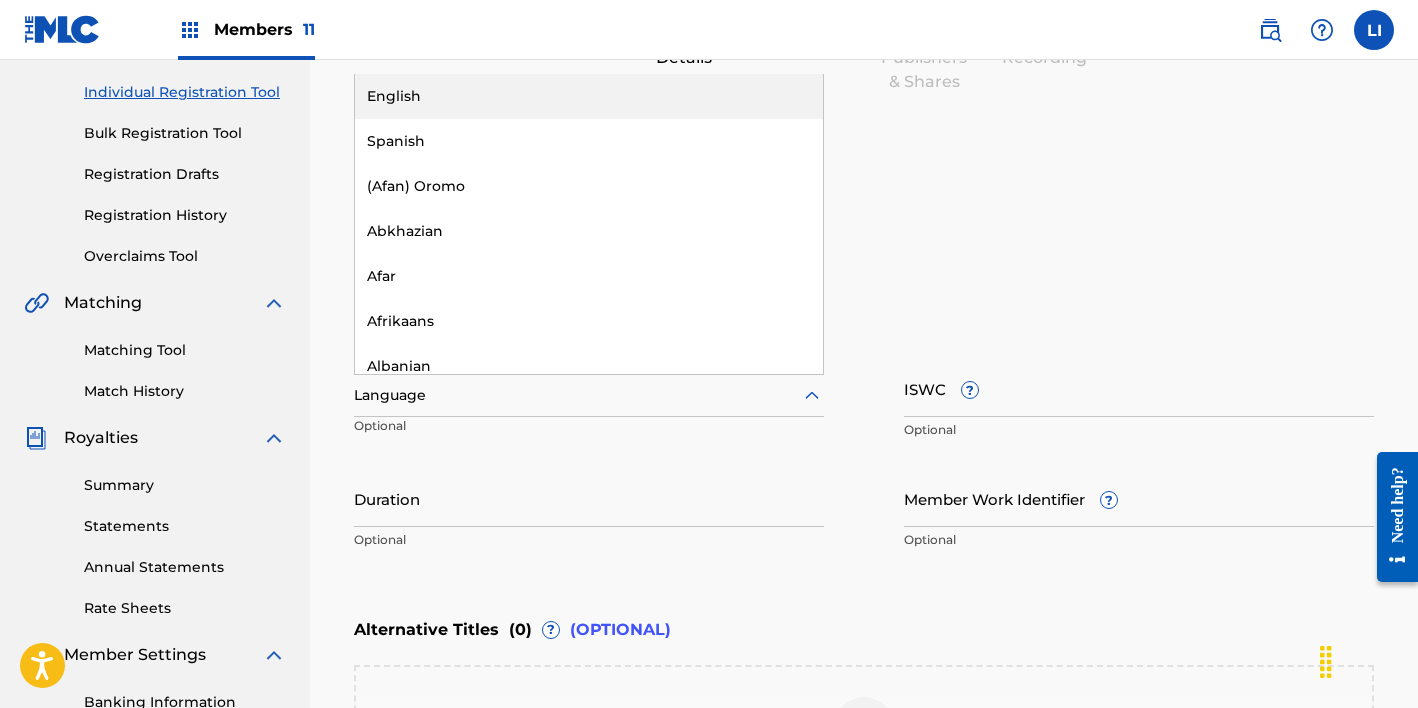 click at bounding box center [589, 395] 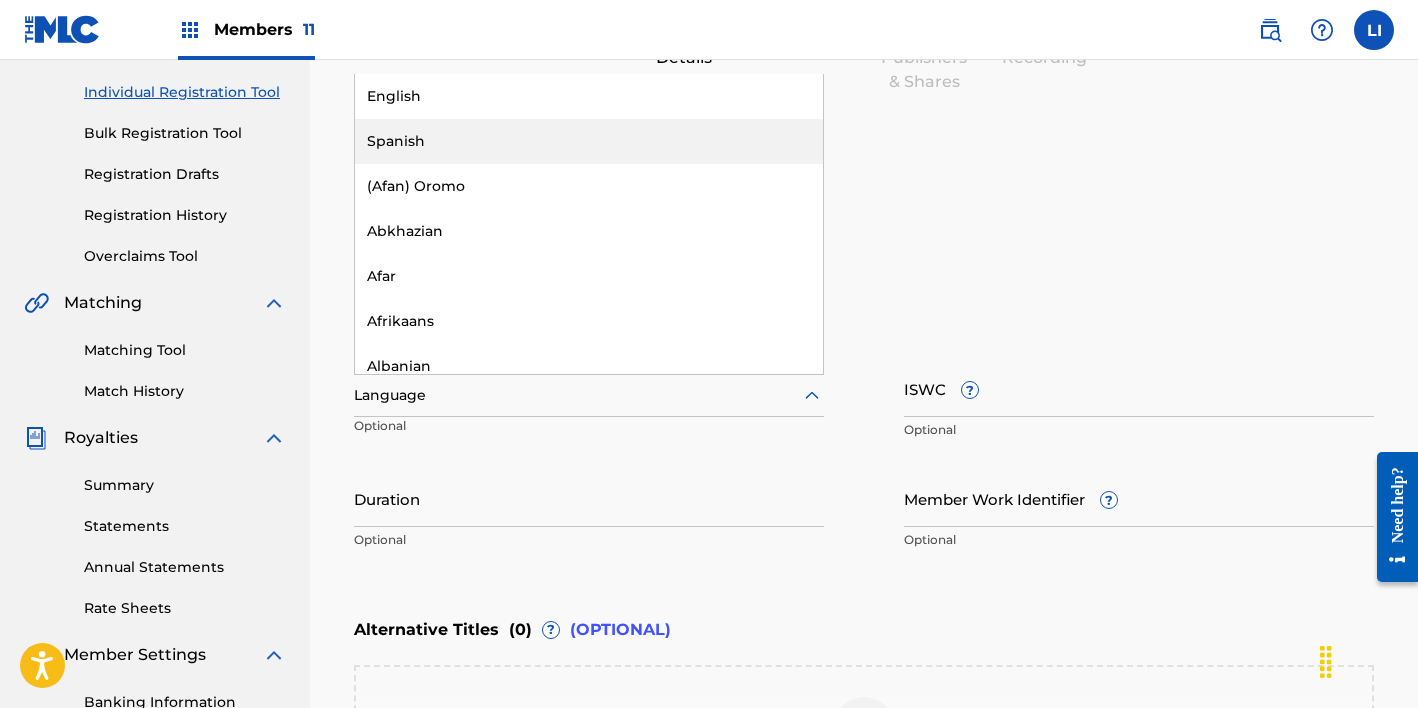 click on "Spanish" at bounding box center [589, 141] 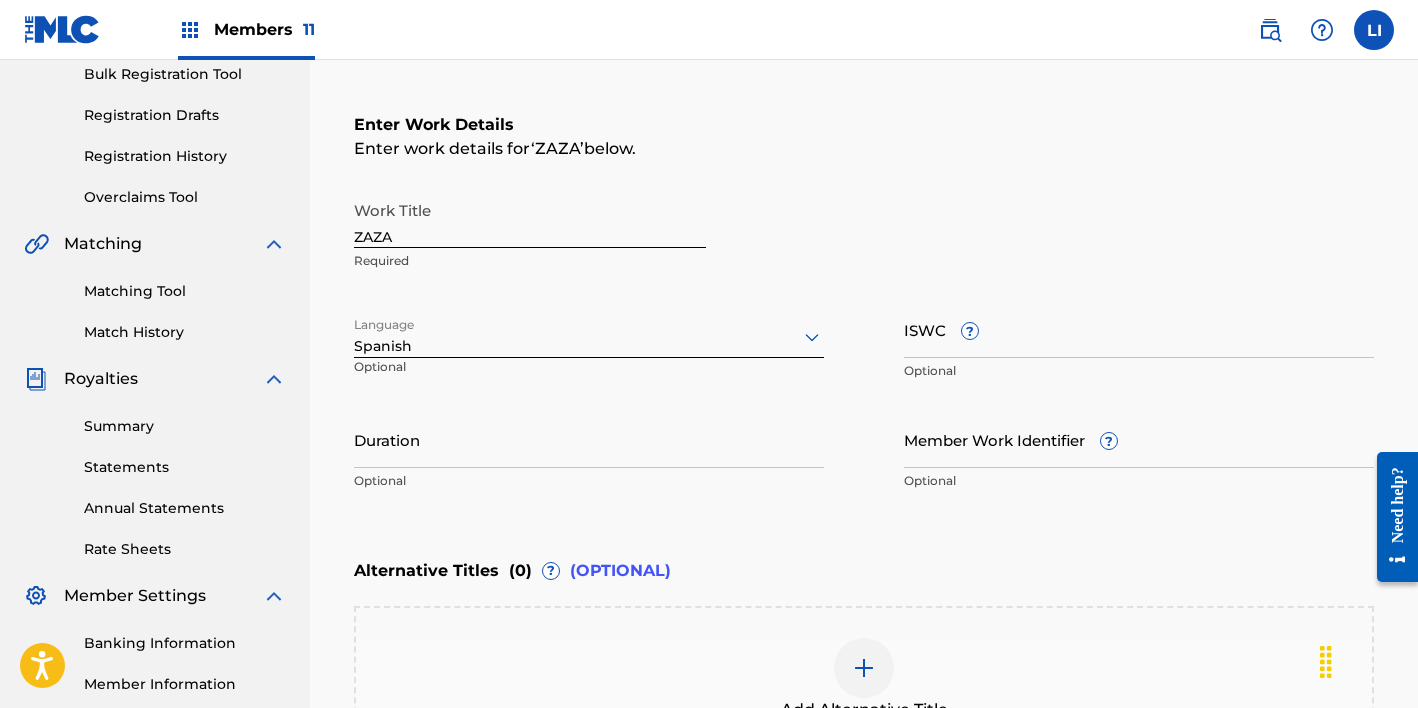 scroll, scrollTop: 392, scrollLeft: 0, axis: vertical 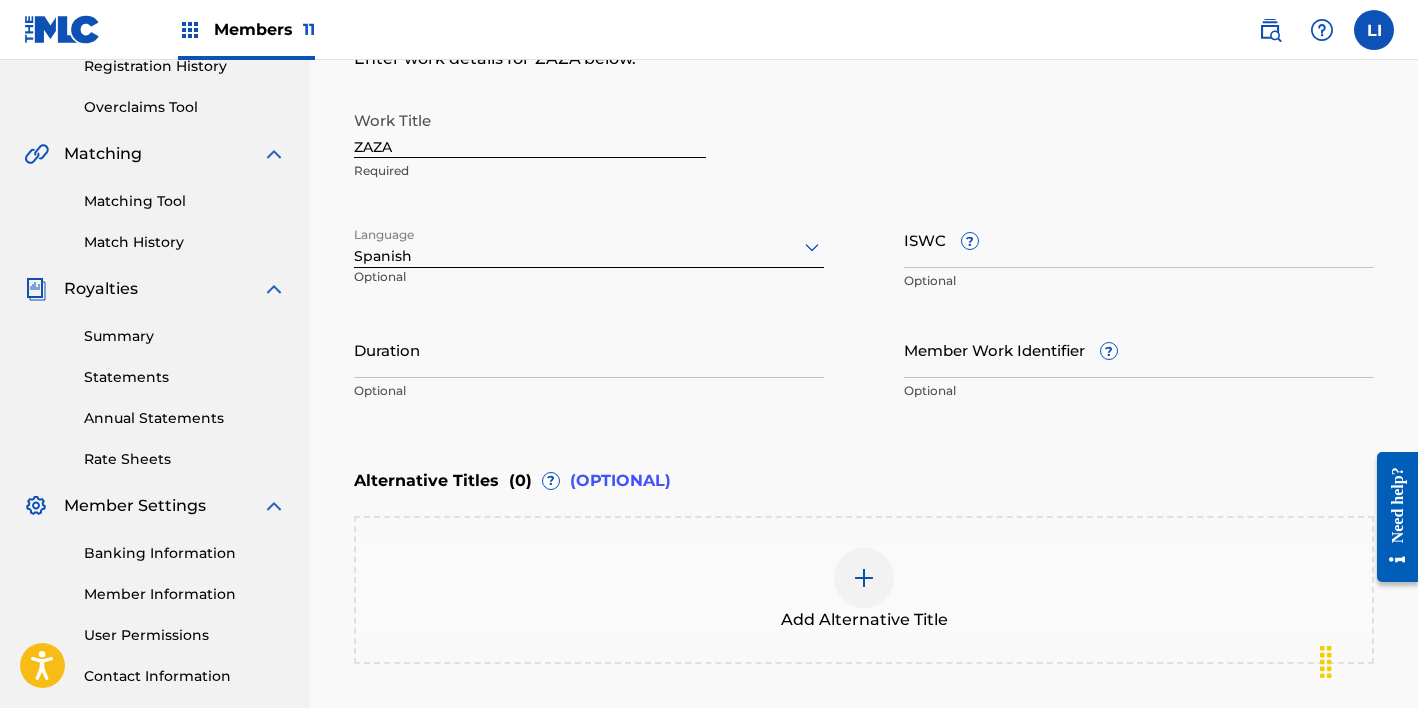 click on "Duration" at bounding box center (589, 349) 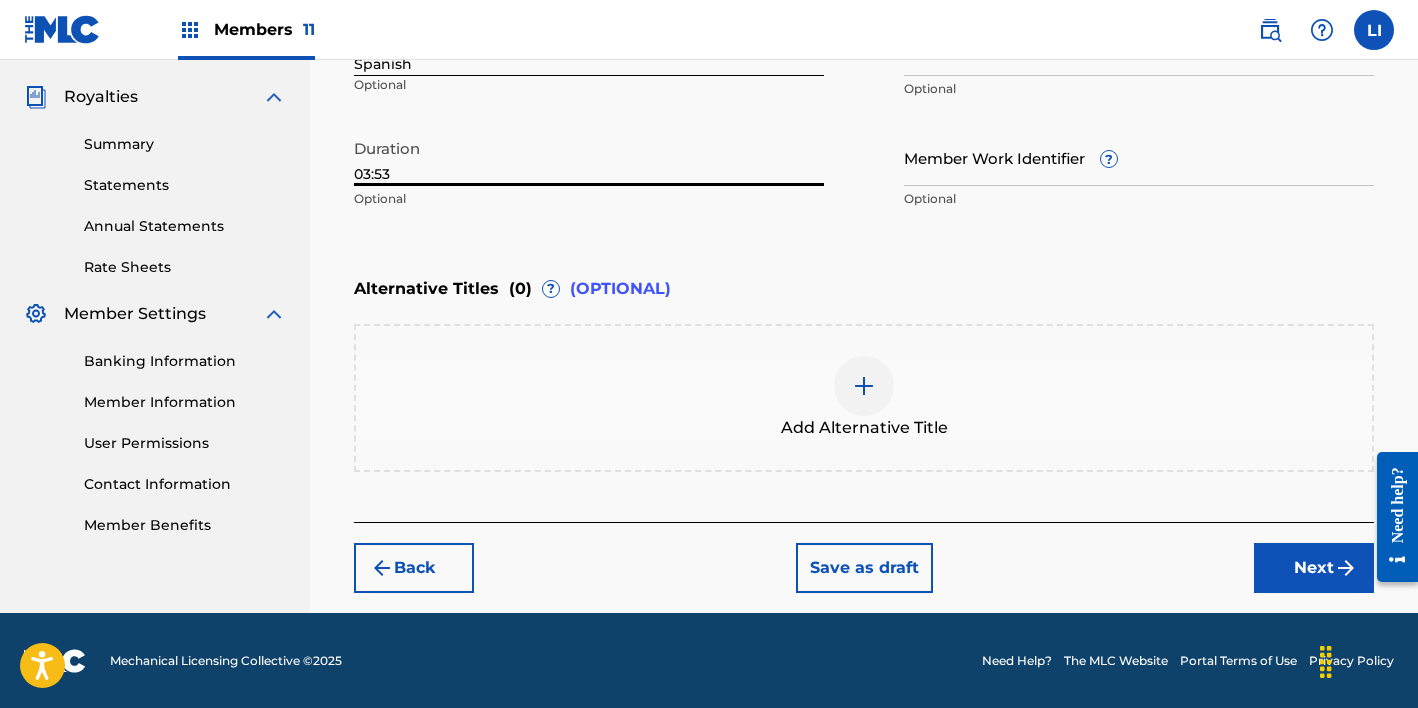 type on "03:53" 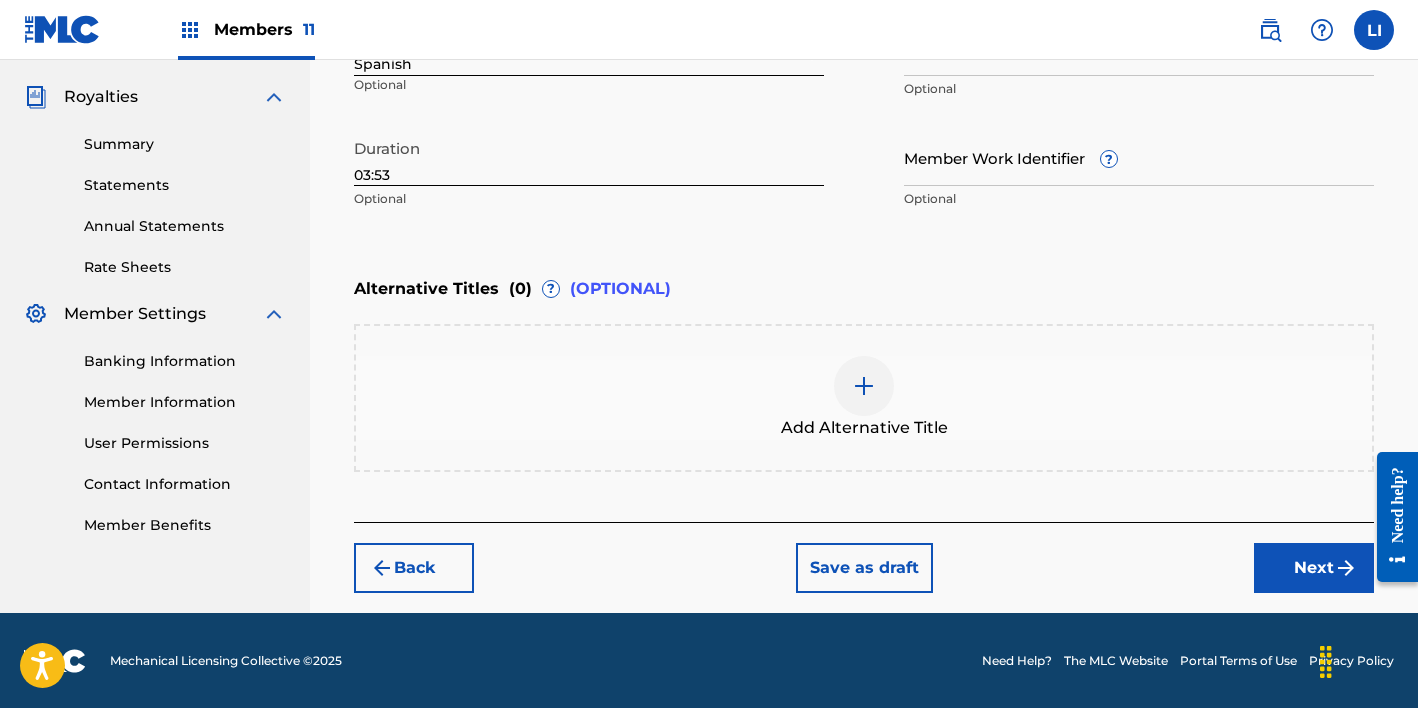 click on "Next" at bounding box center [1314, 568] 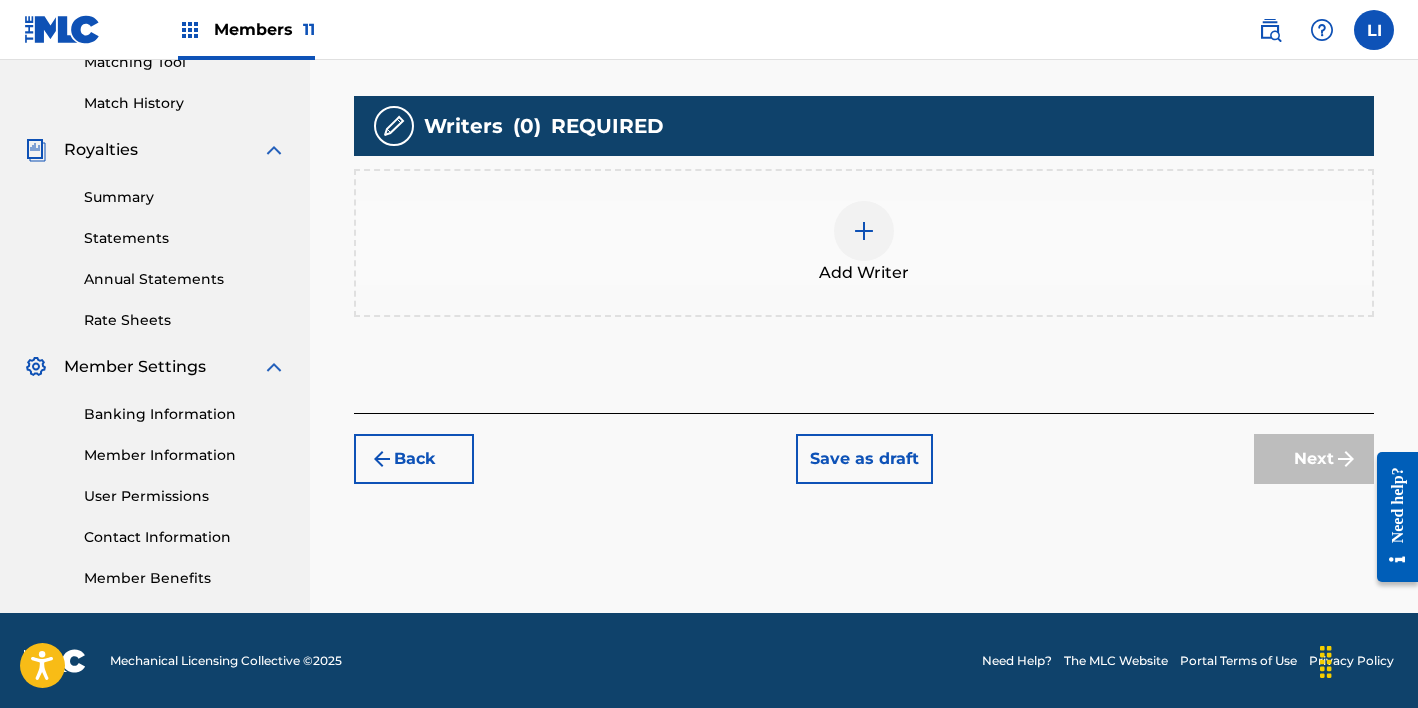 scroll, scrollTop: 532, scrollLeft: 0, axis: vertical 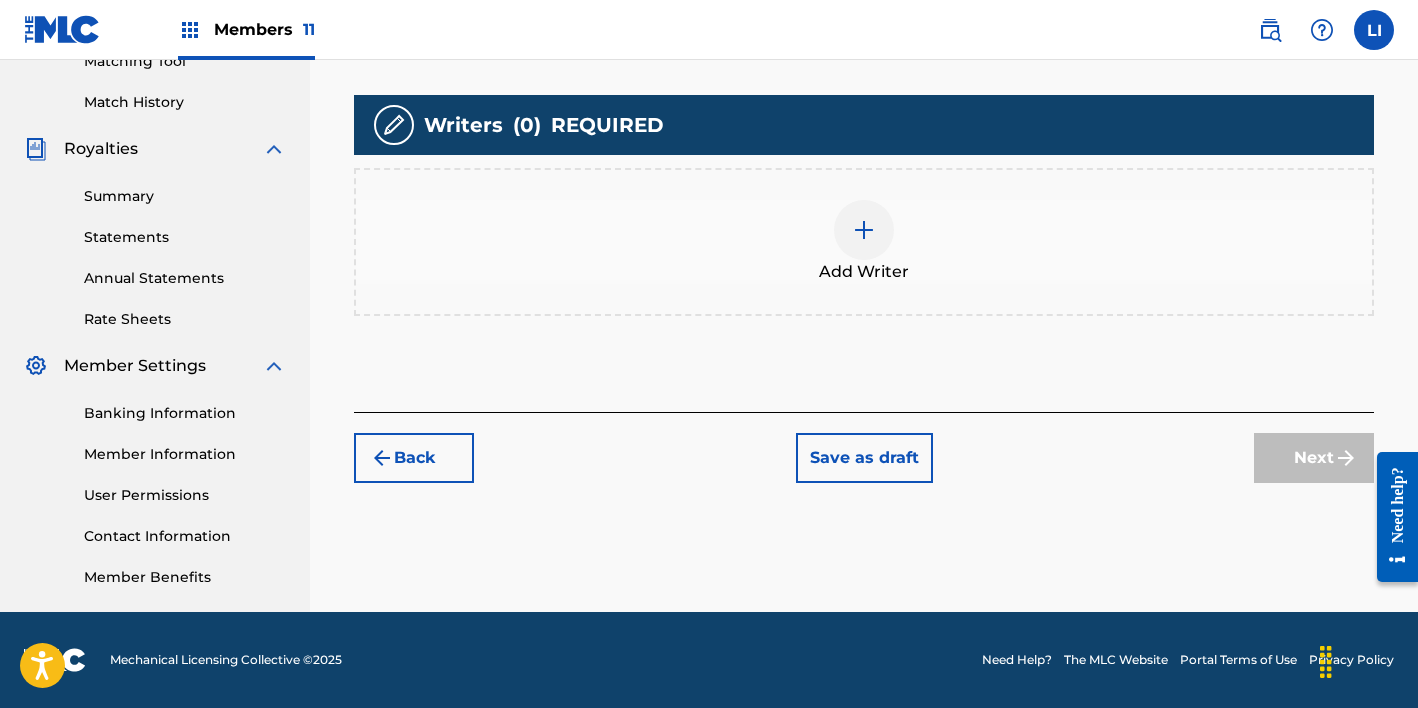 click on "Add Writer" at bounding box center (864, 242) 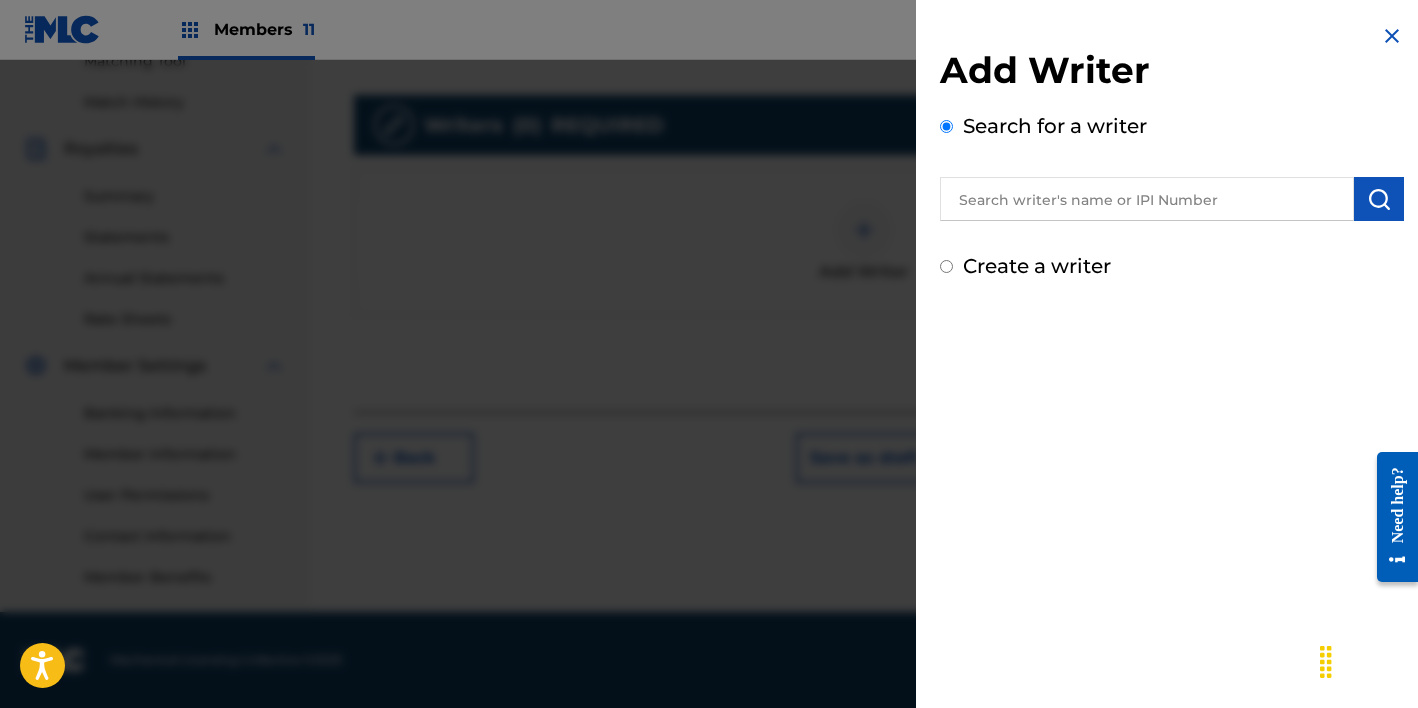 click at bounding box center [1147, 199] 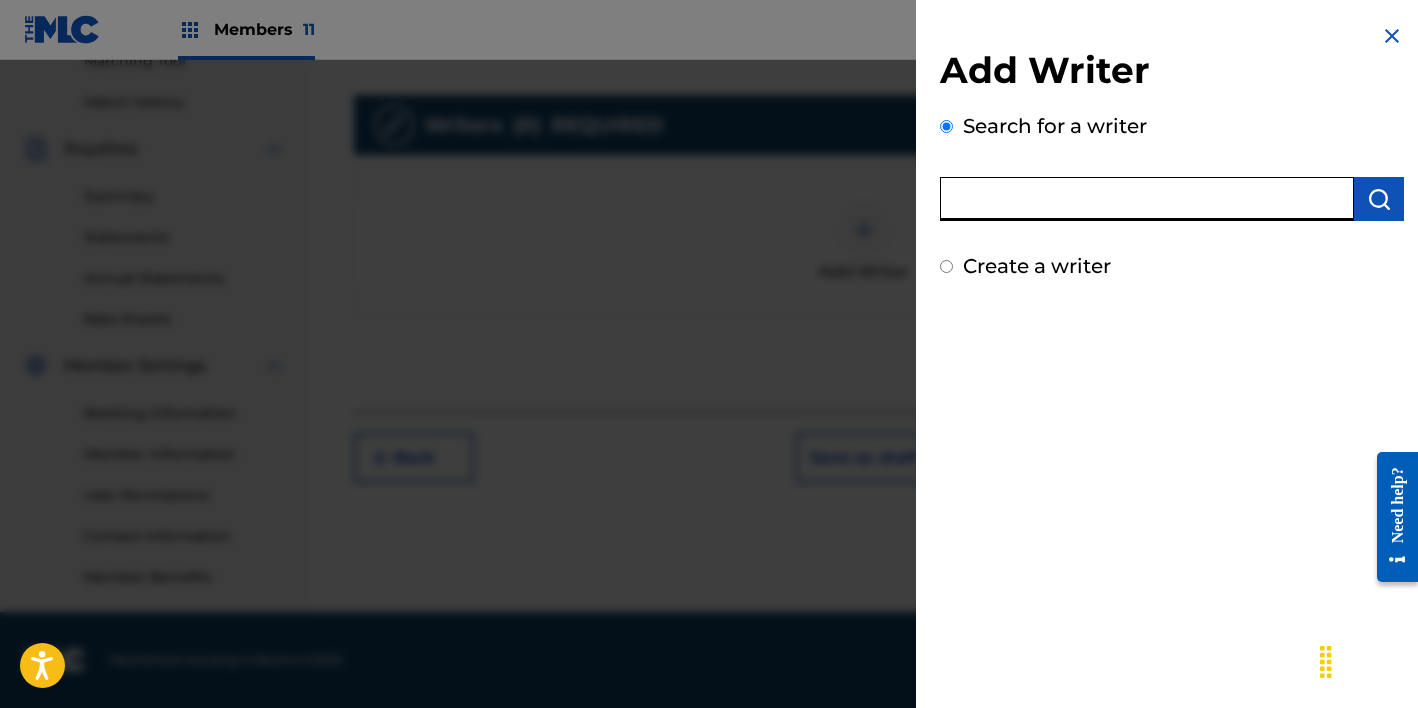paste on "[FIRST] [MIDDLE] [LAST] [LAST]" 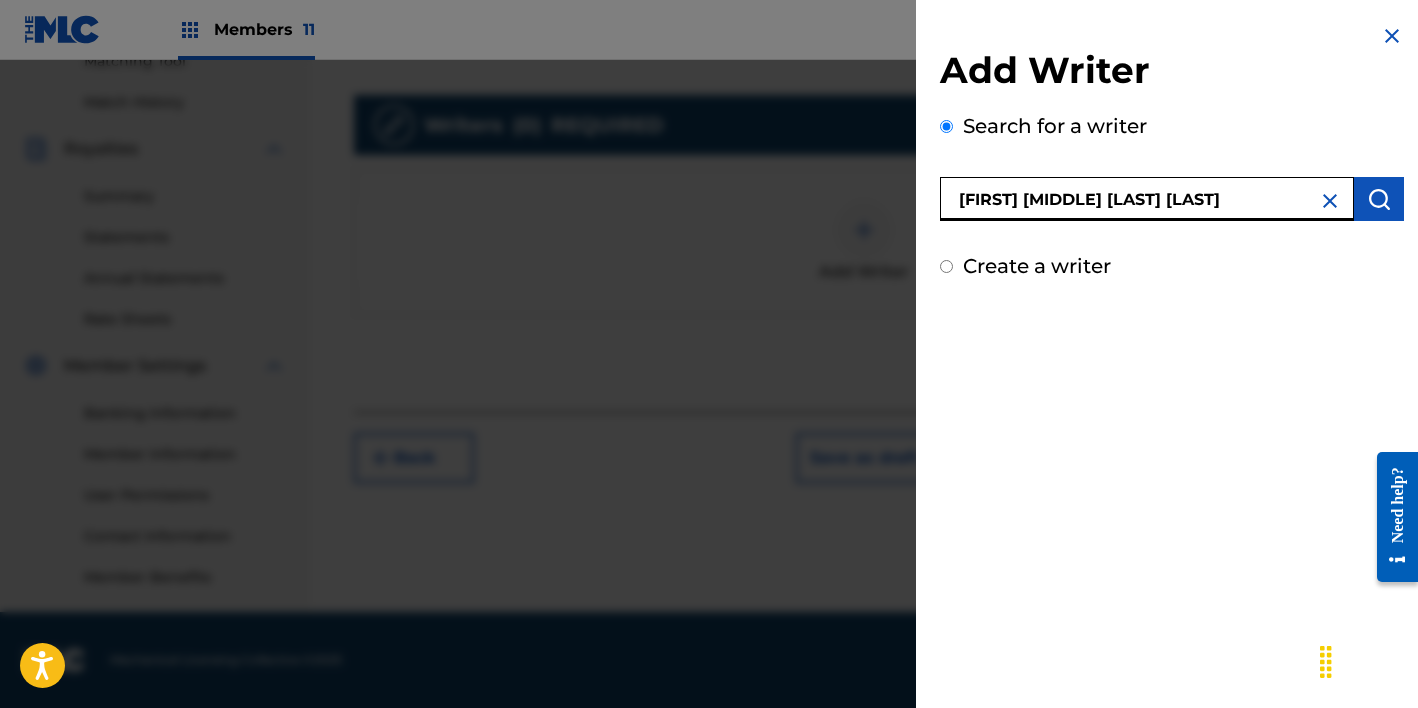 type on "[FIRST] [MIDDLE] [LAST] [LAST]" 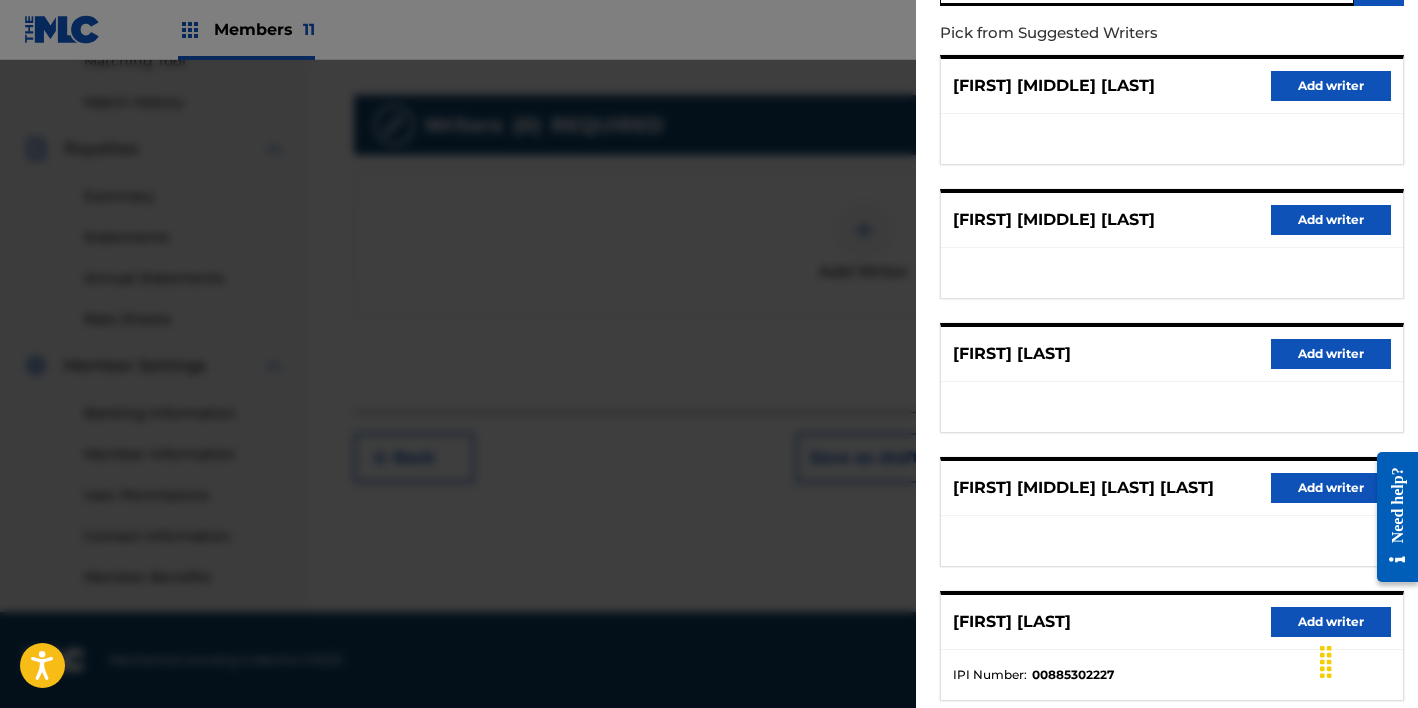 scroll, scrollTop: 334, scrollLeft: 0, axis: vertical 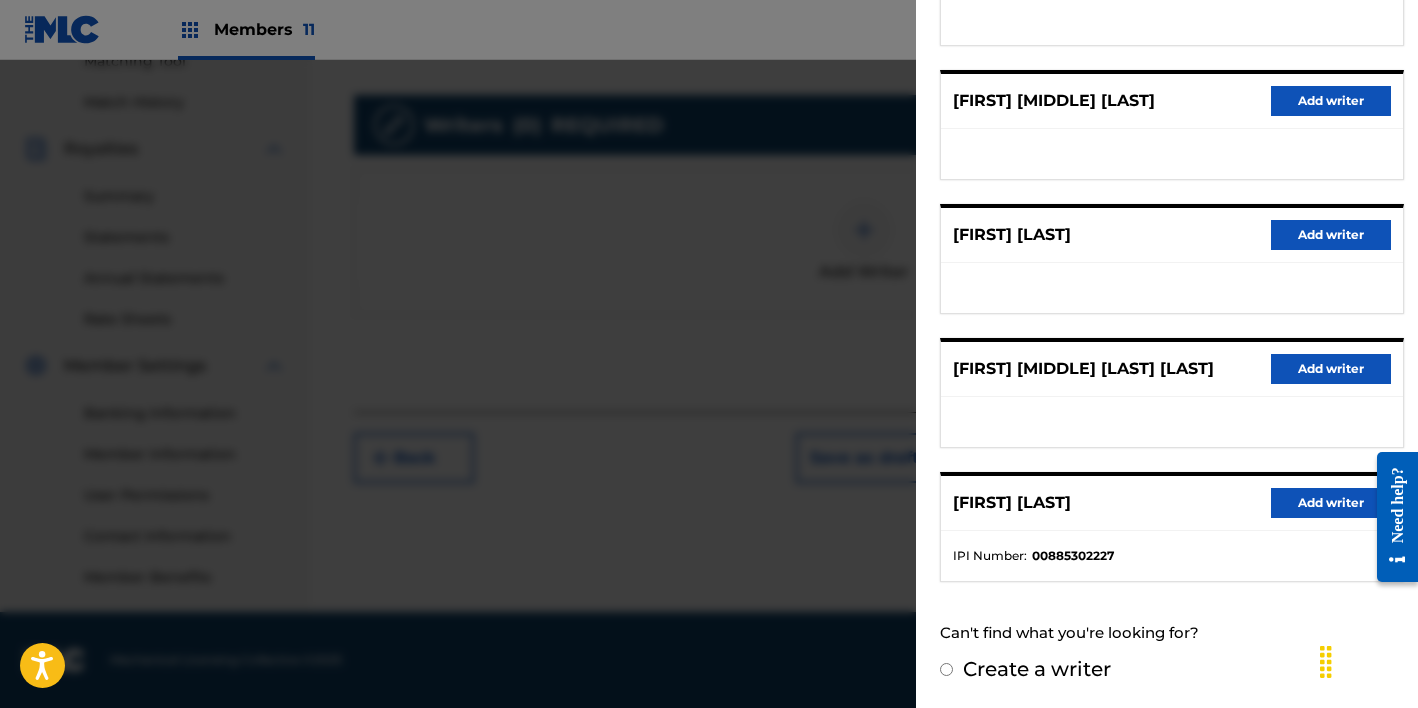 click on "Add writer" at bounding box center (1331, 503) 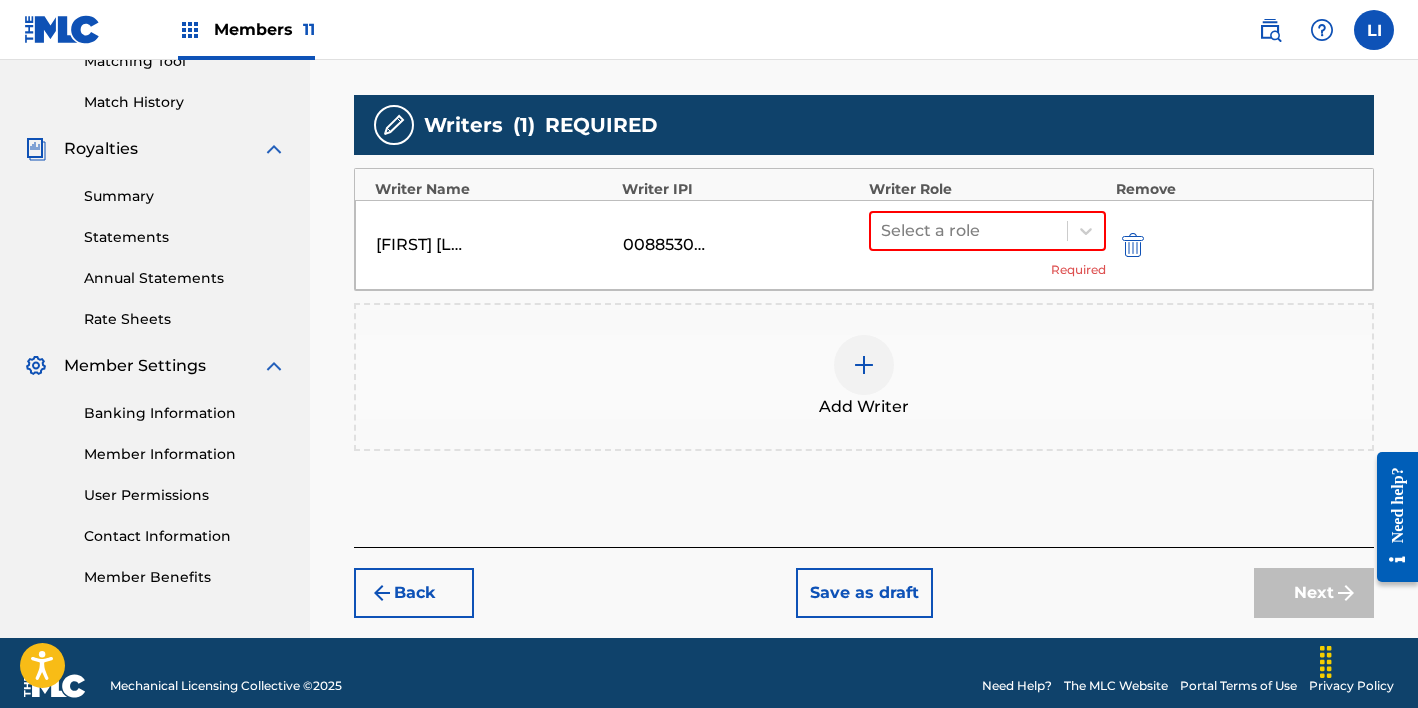 click on "Add Writer" at bounding box center (864, 377) 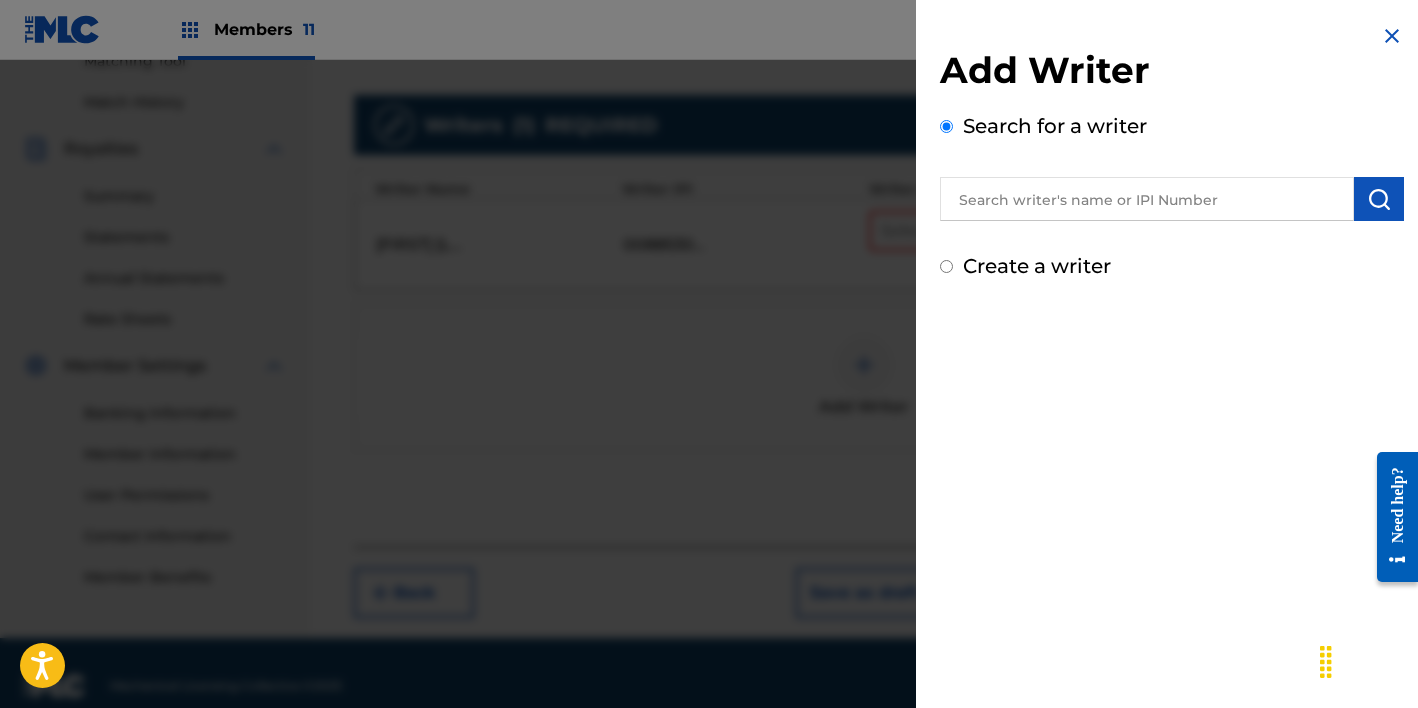 click at bounding box center (1147, 199) 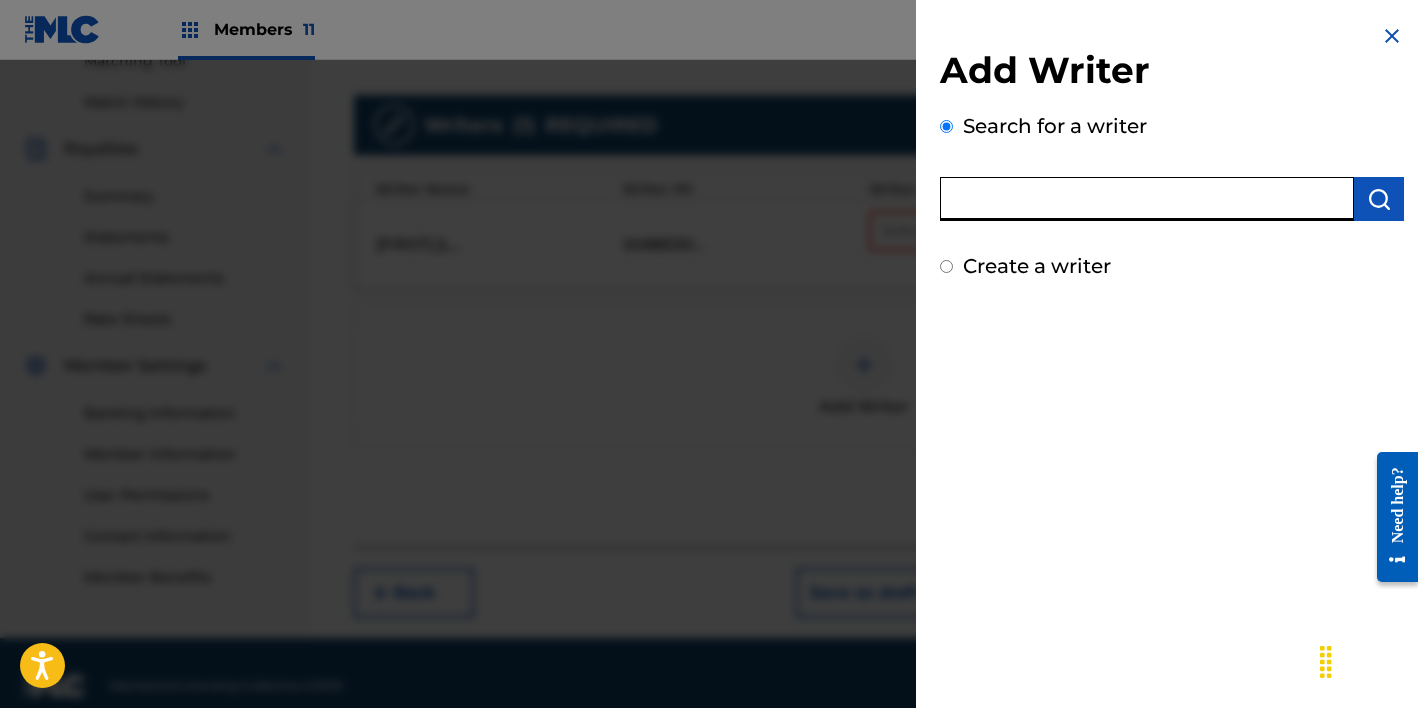 paste on "[FIRST] [LAST] [LAST]" 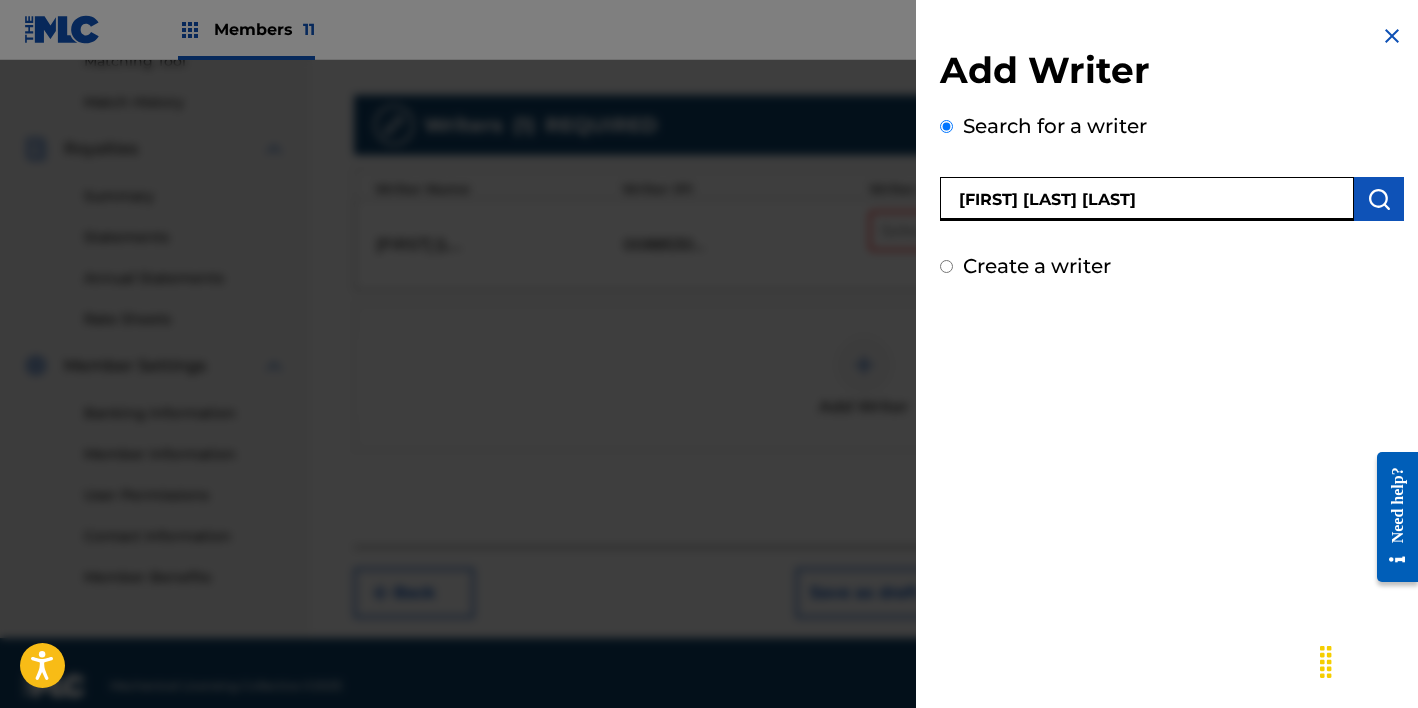 type on "[FIRST] [LAST] [LAST]" 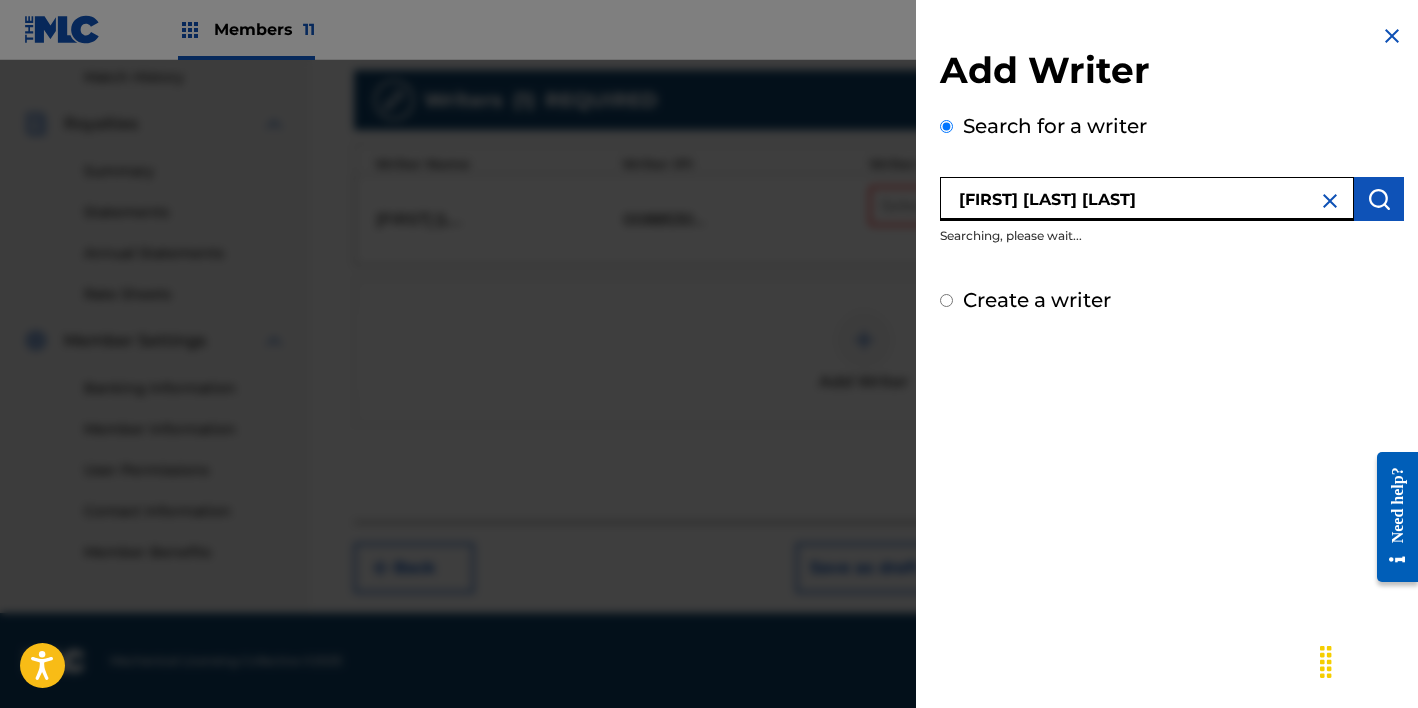 scroll, scrollTop: 558, scrollLeft: 0, axis: vertical 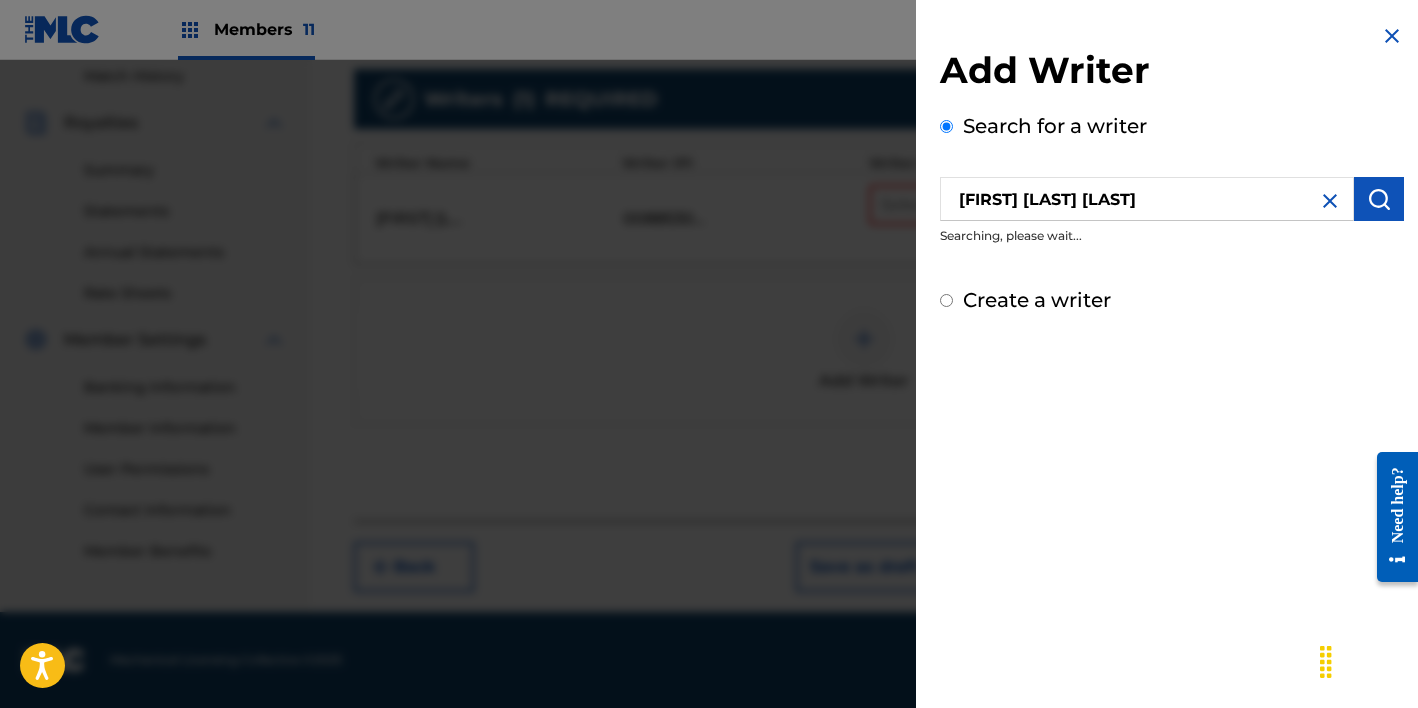 click at bounding box center (1379, 199) 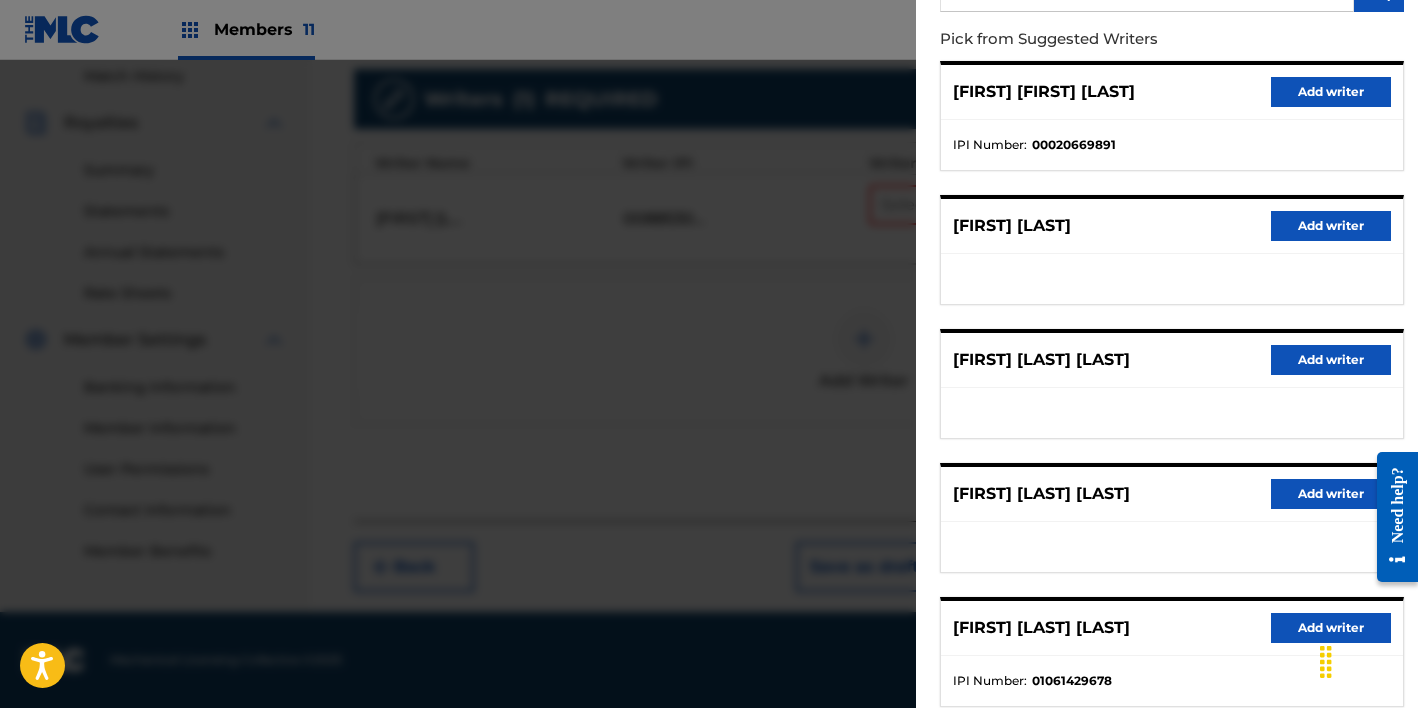 scroll, scrollTop: 334, scrollLeft: 0, axis: vertical 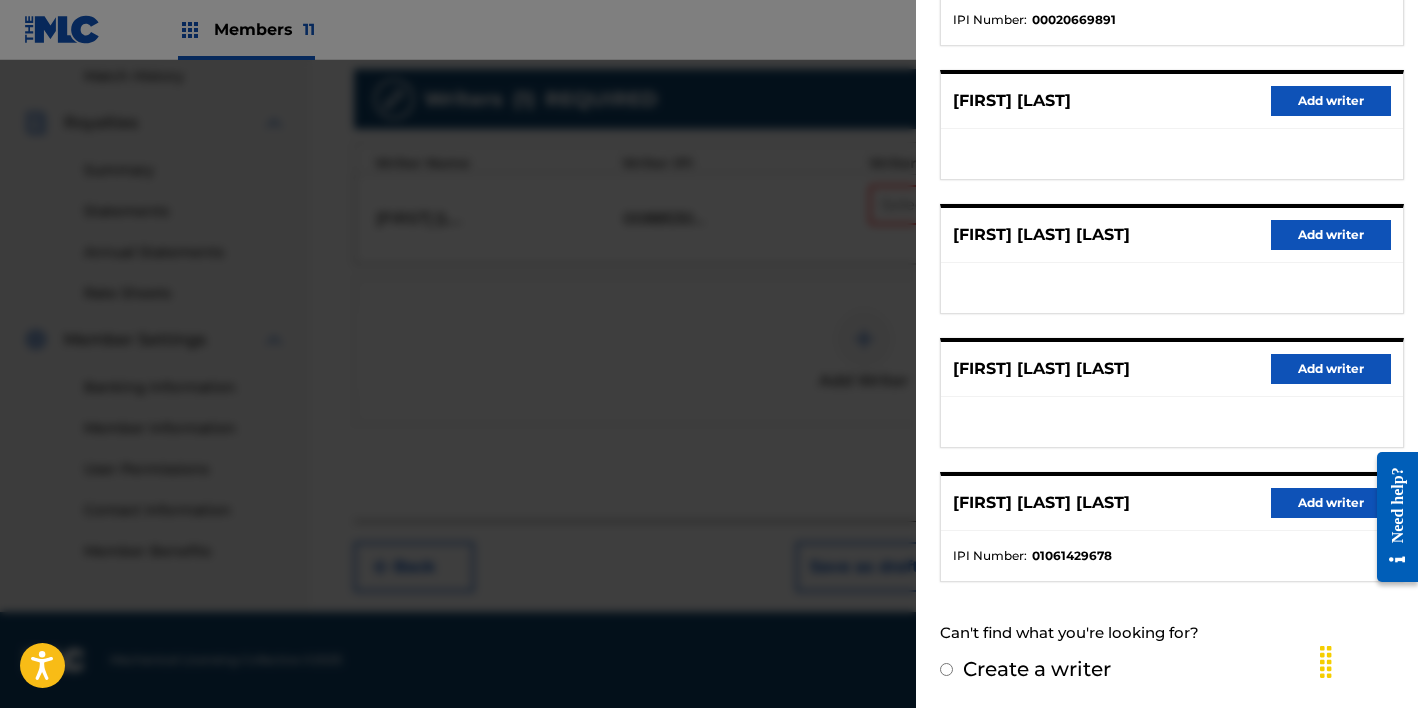click on "Add writer" at bounding box center [1331, 503] 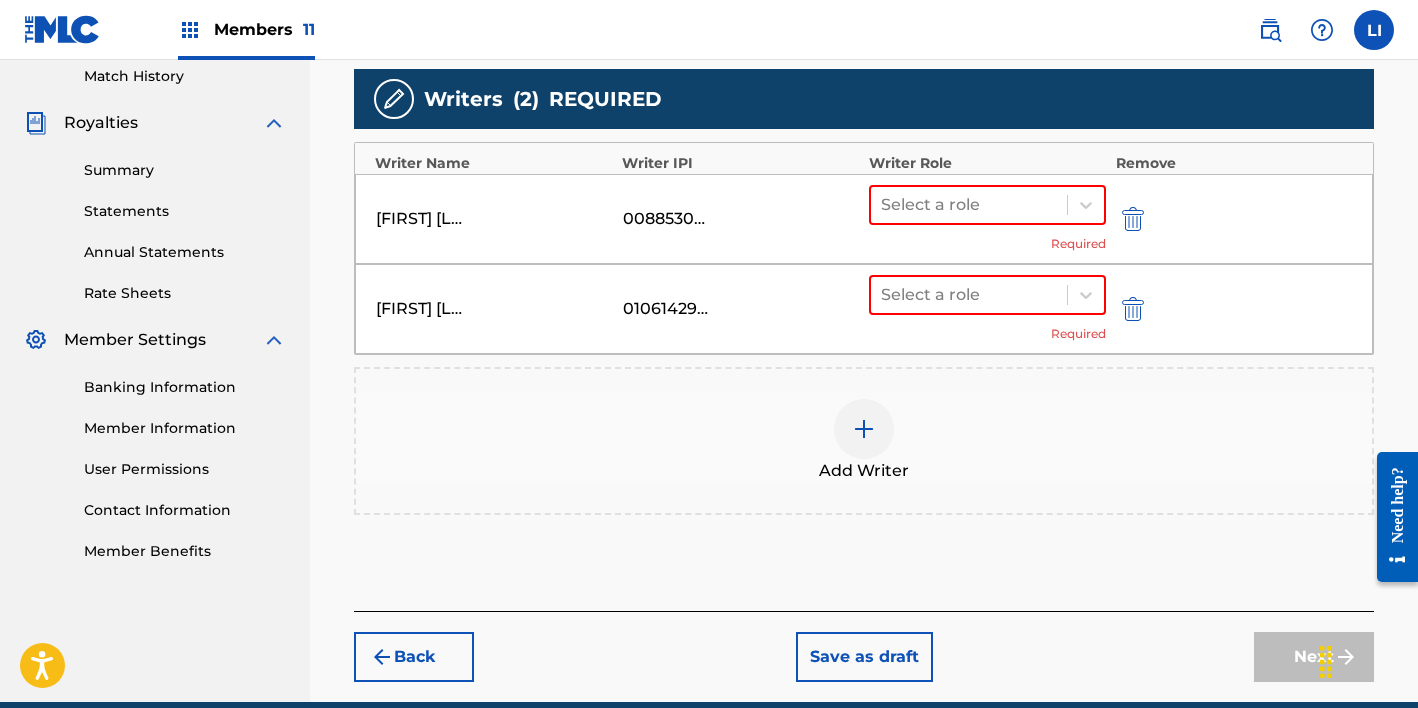 click on "Add Writer" at bounding box center [864, 441] 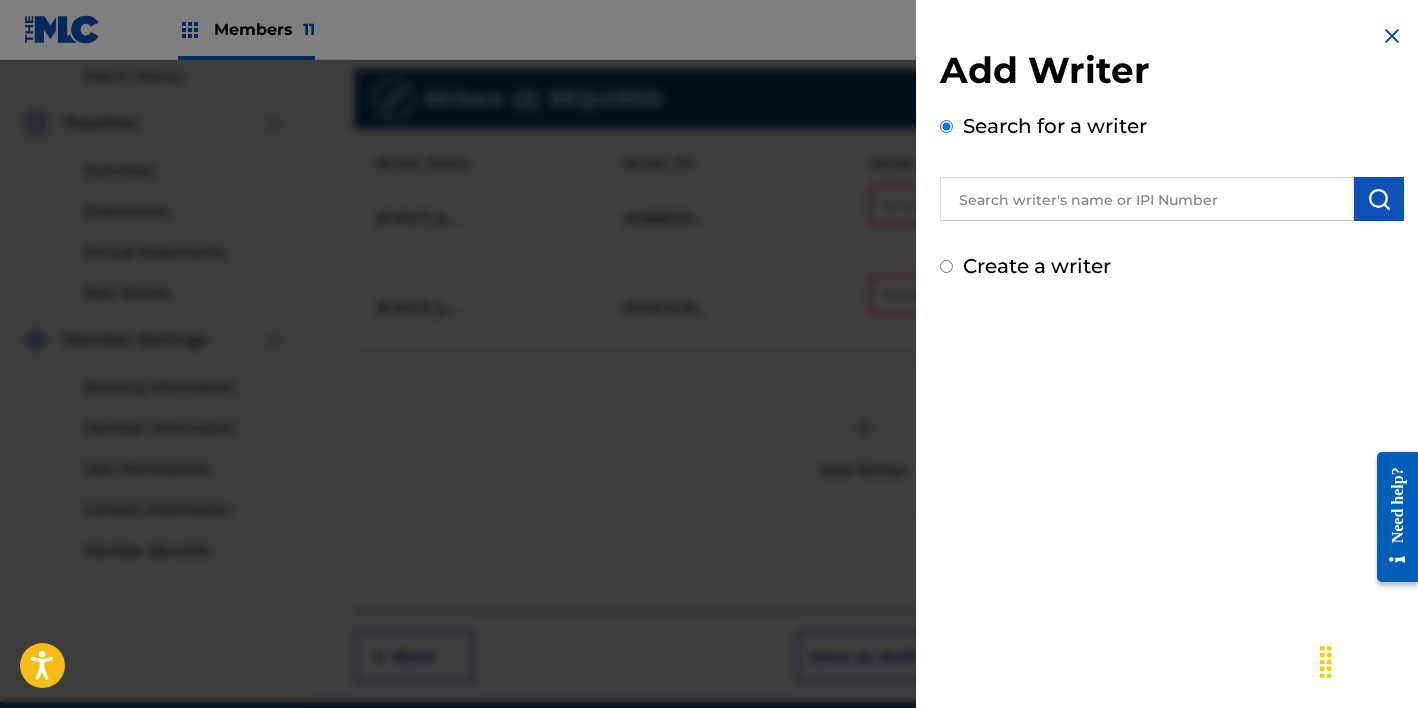 click on "Search for a writer" at bounding box center (1172, 166) 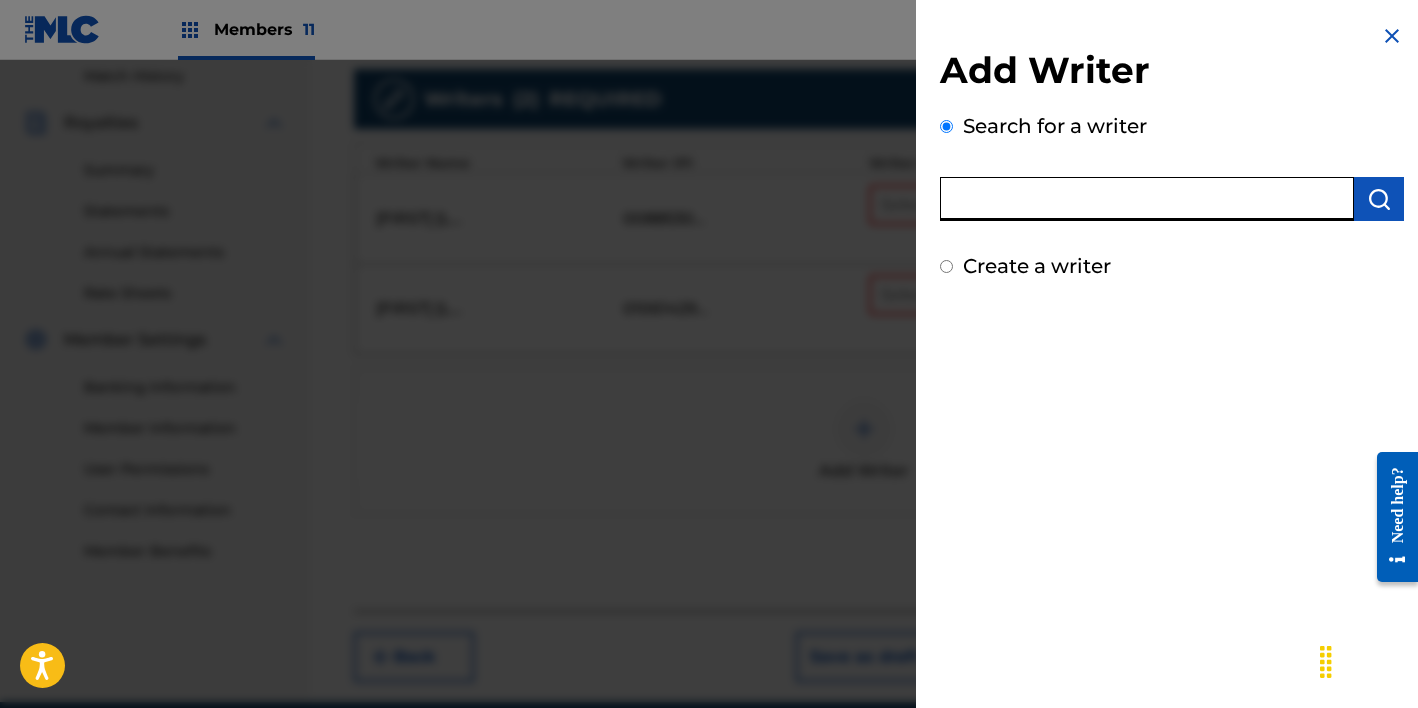 paste on "[FIRST] [LAST]" 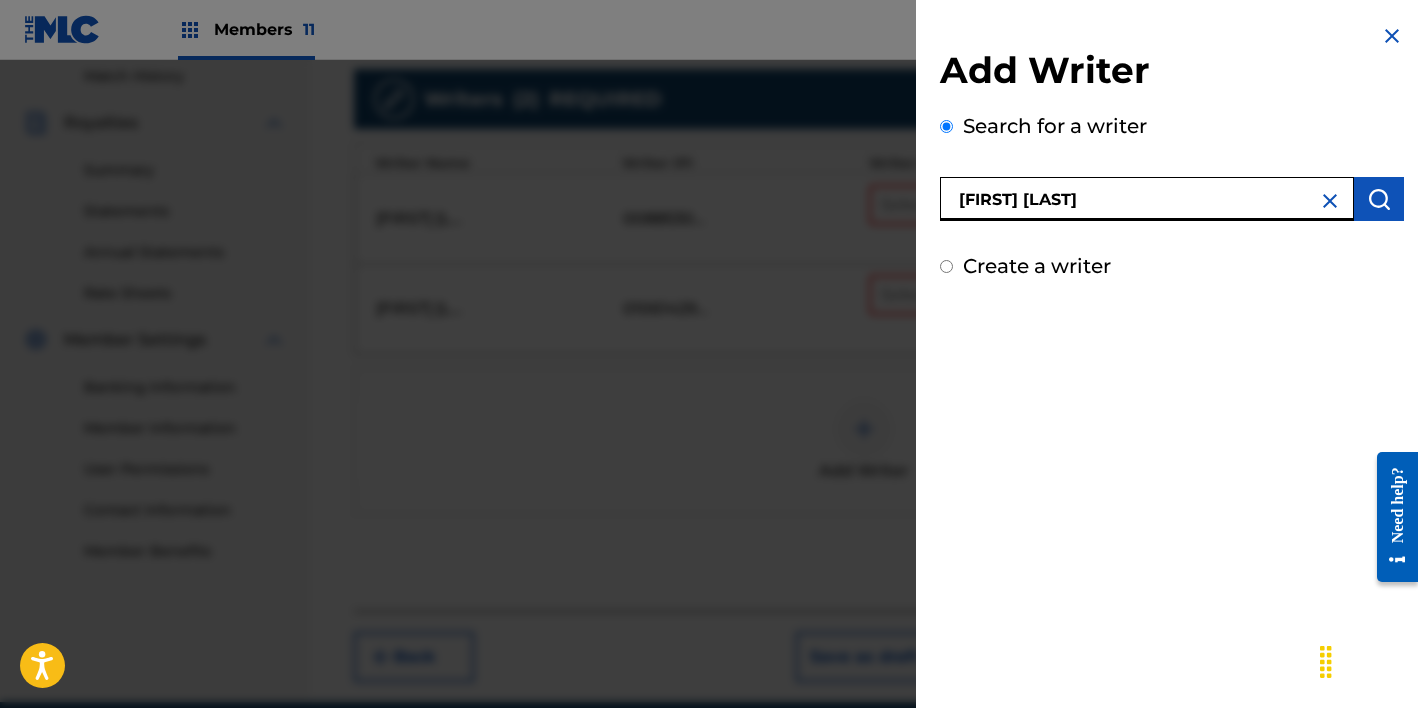 type on "[FIRST] [LAST]" 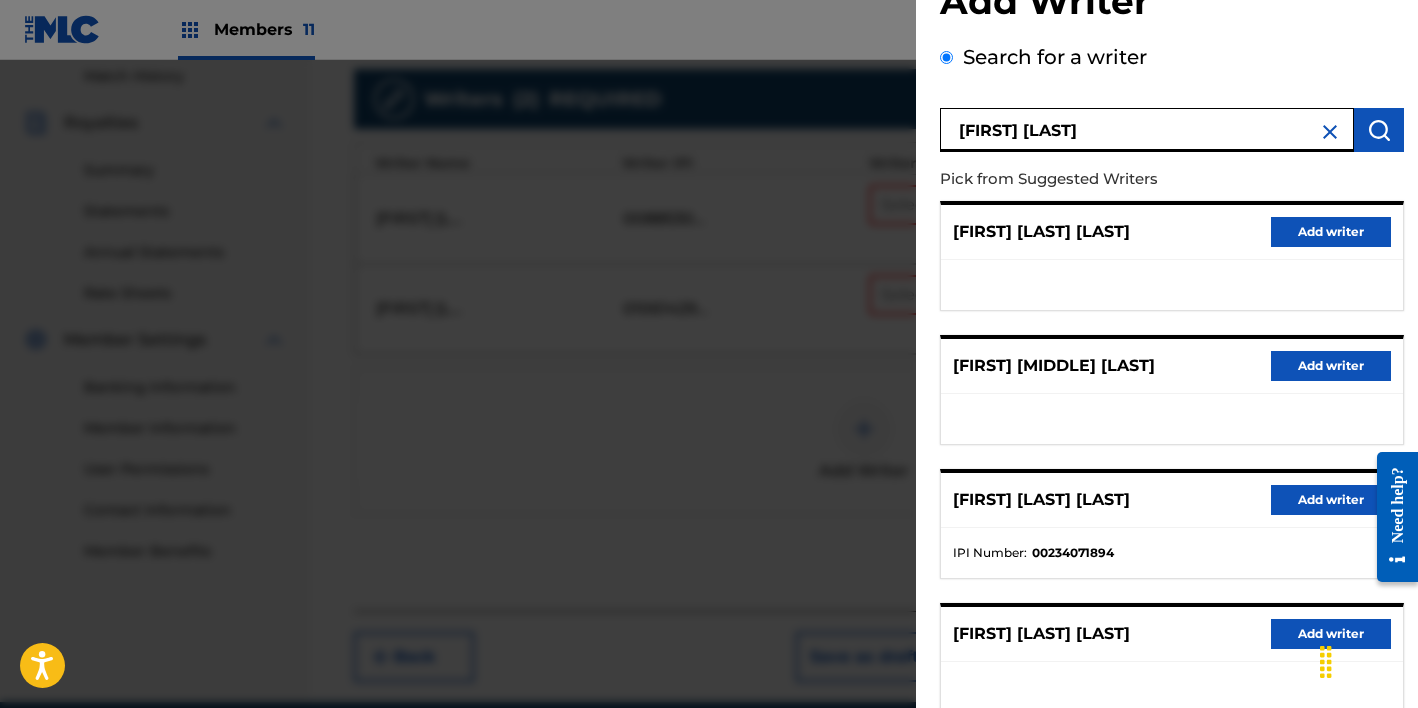scroll, scrollTop: 334, scrollLeft: 0, axis: vertical 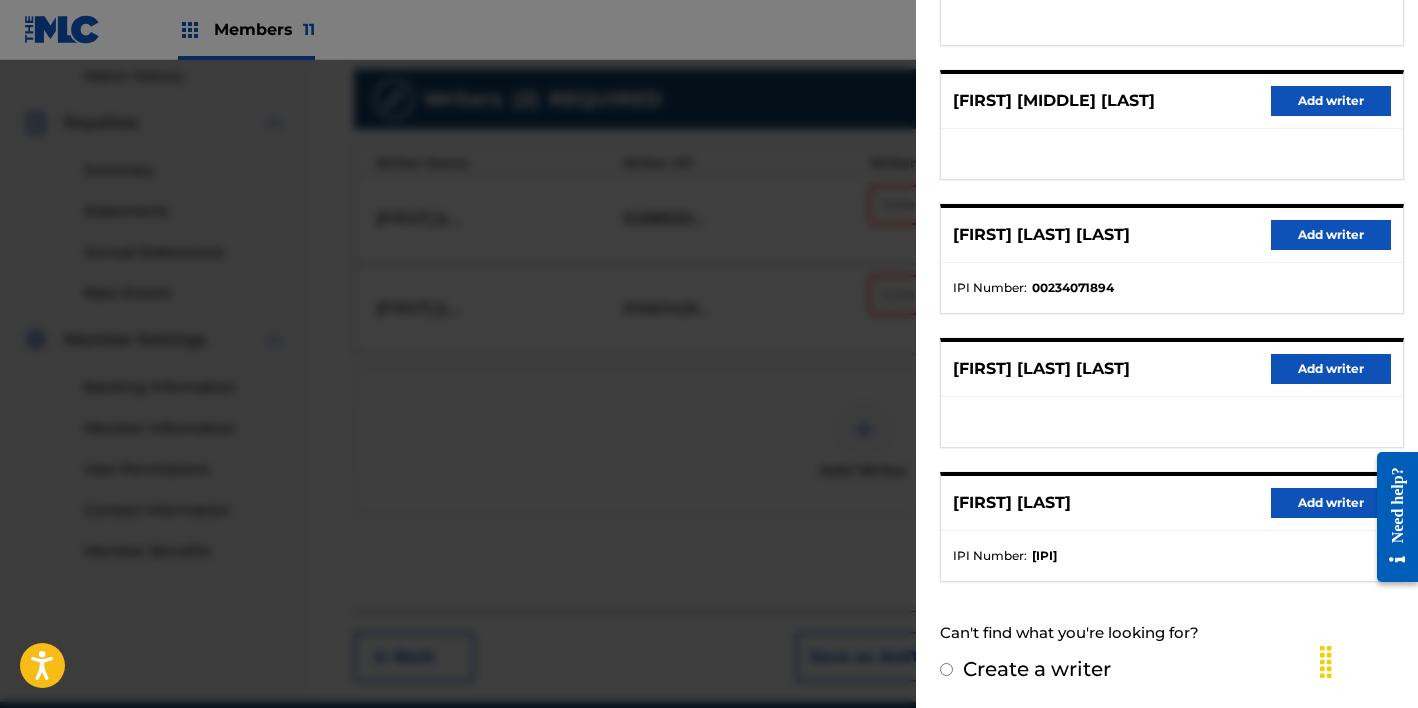 drag, startPoint x: 1289, startPoint y: 503, endPoint x: 1331, endPoint y: 497, distance: 42.426407 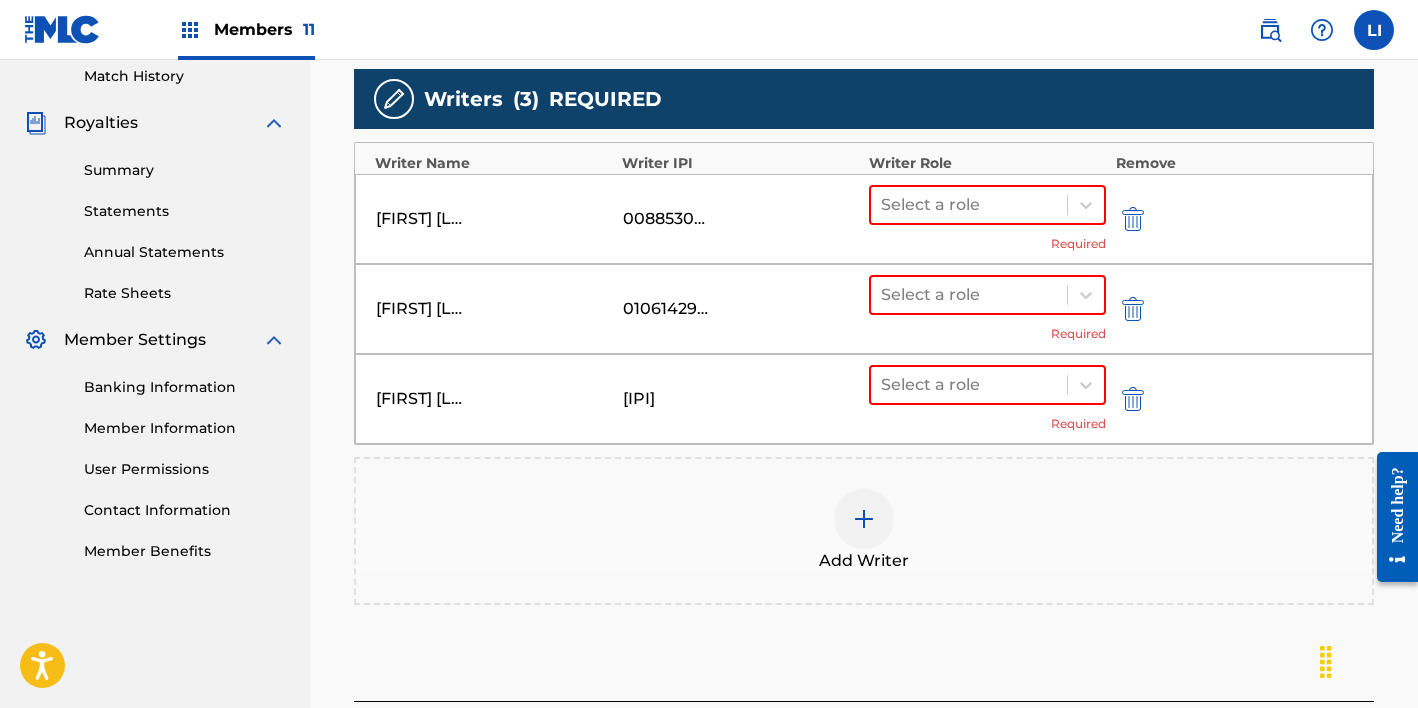 click on "Writers ( 3 ) REQUIRED Writer Name Writer IPI Writer Role Remove [FIRST] [LAST] [LAST] Select a role Required [FIRST] [LAST] [LAST] Select a role Required [FIRST] [LAST] Select a role Required Add Writer" at bounding box center [864, 337] 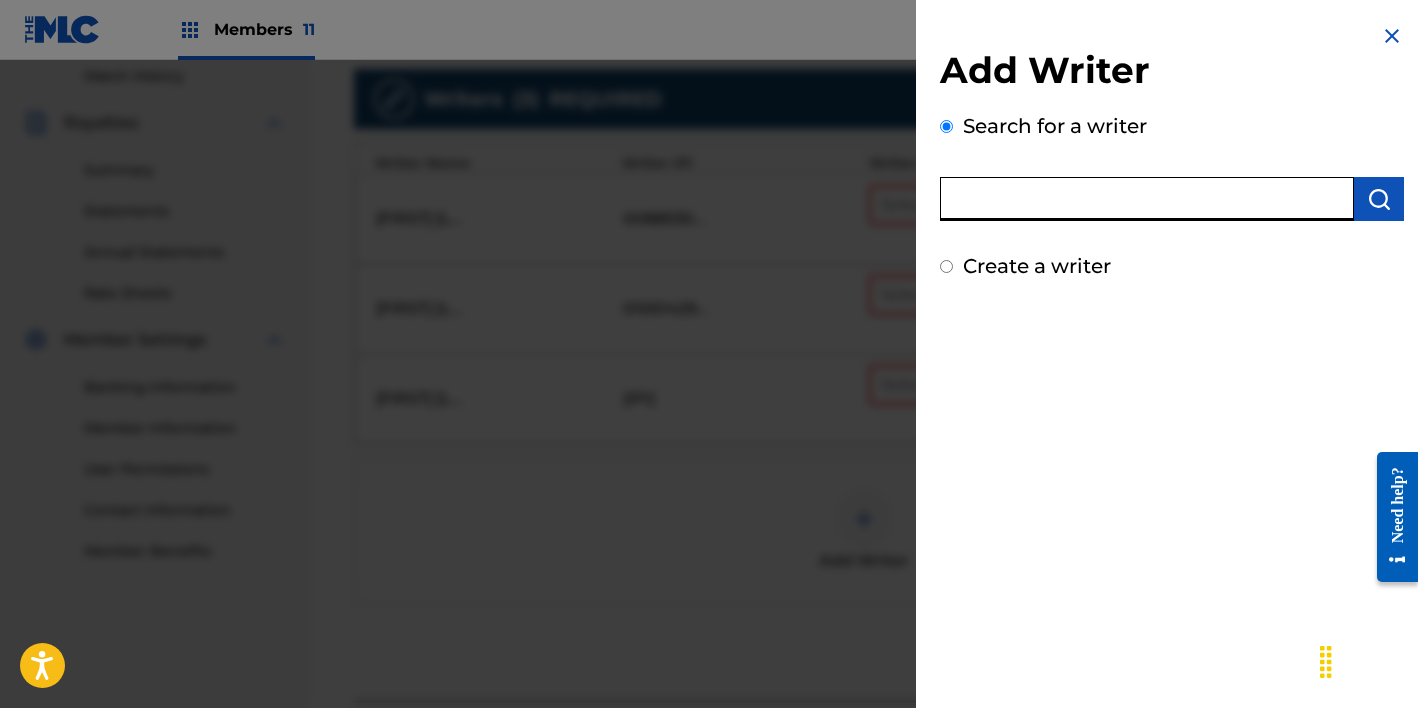 click at bounding box center [1147, 199] 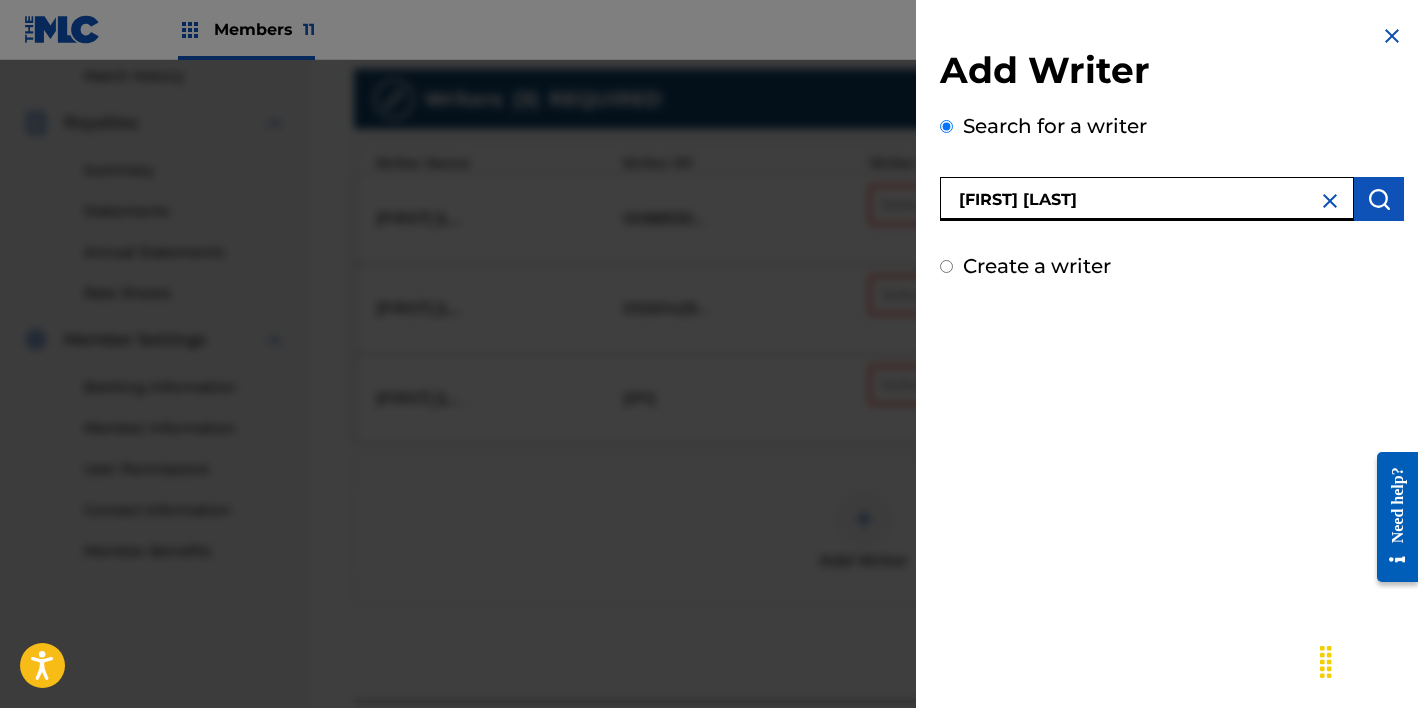 type on "[FIRST] [LAST]" 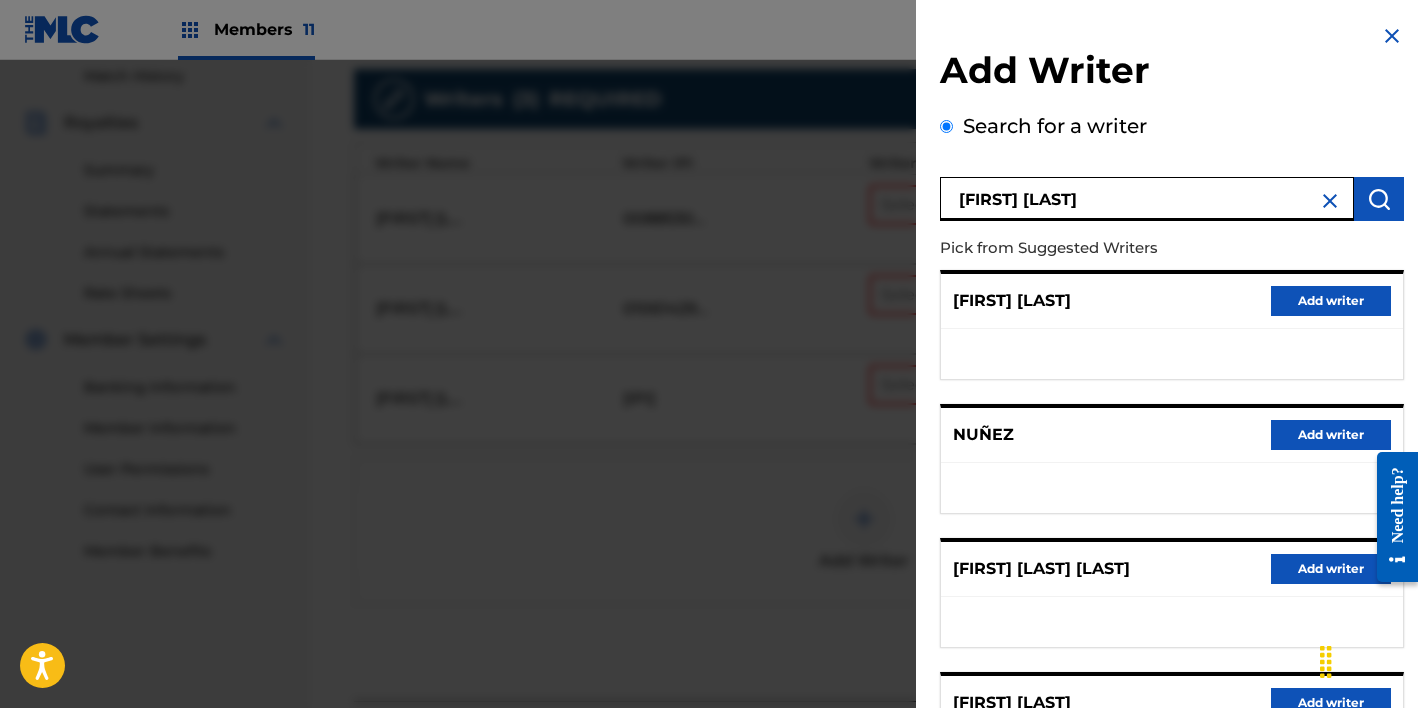 drag, startPoint x: 1318, startPoint y: 292, endPoint x: 1413, endPoint y: 337, distance: 105.11898 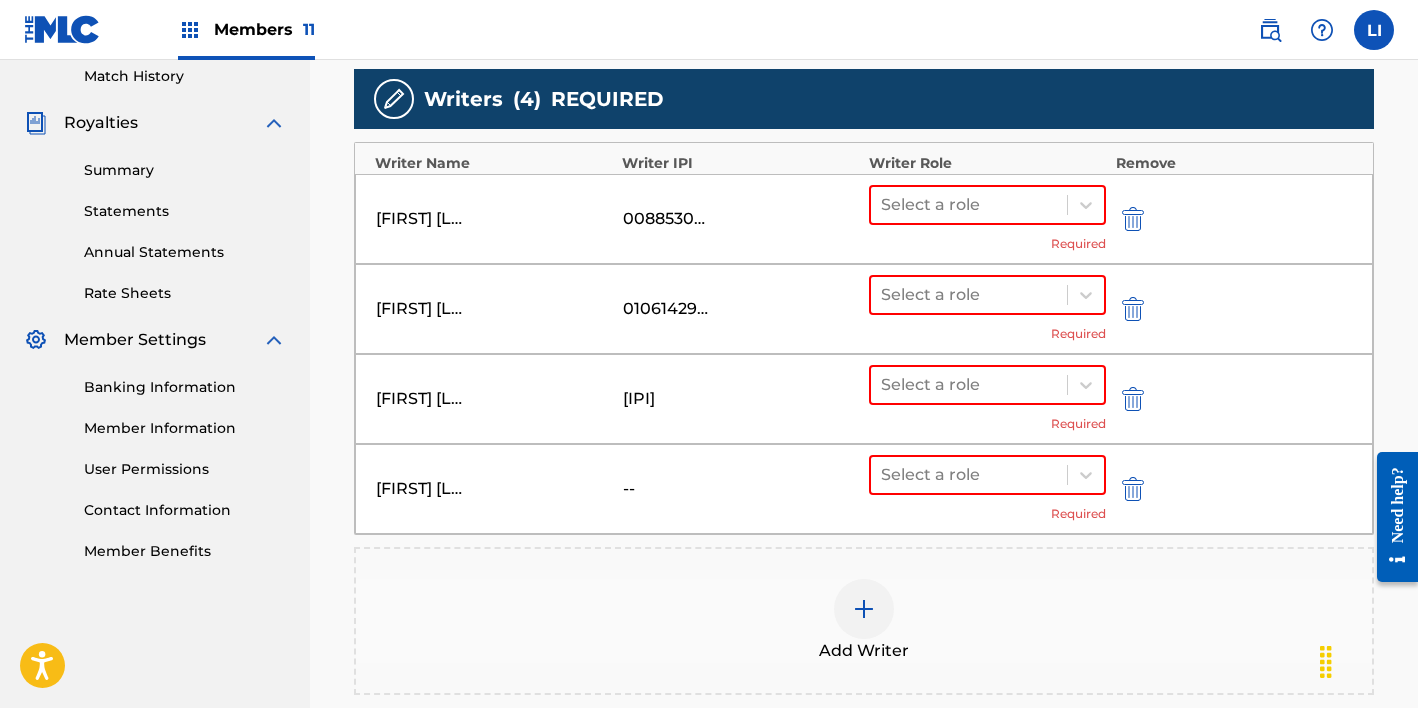 click on "Add Writer" at bounding box center [864, 621] 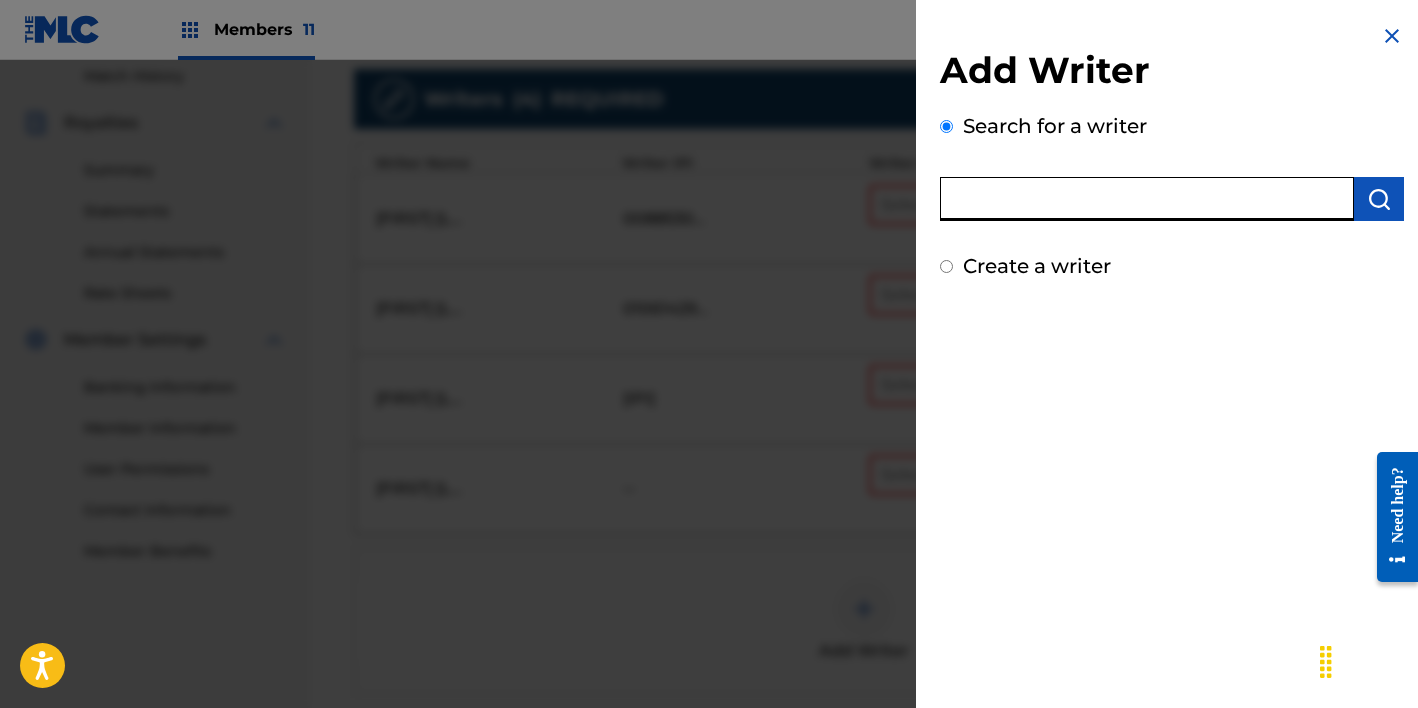 click at bounding box center [1147, 199] 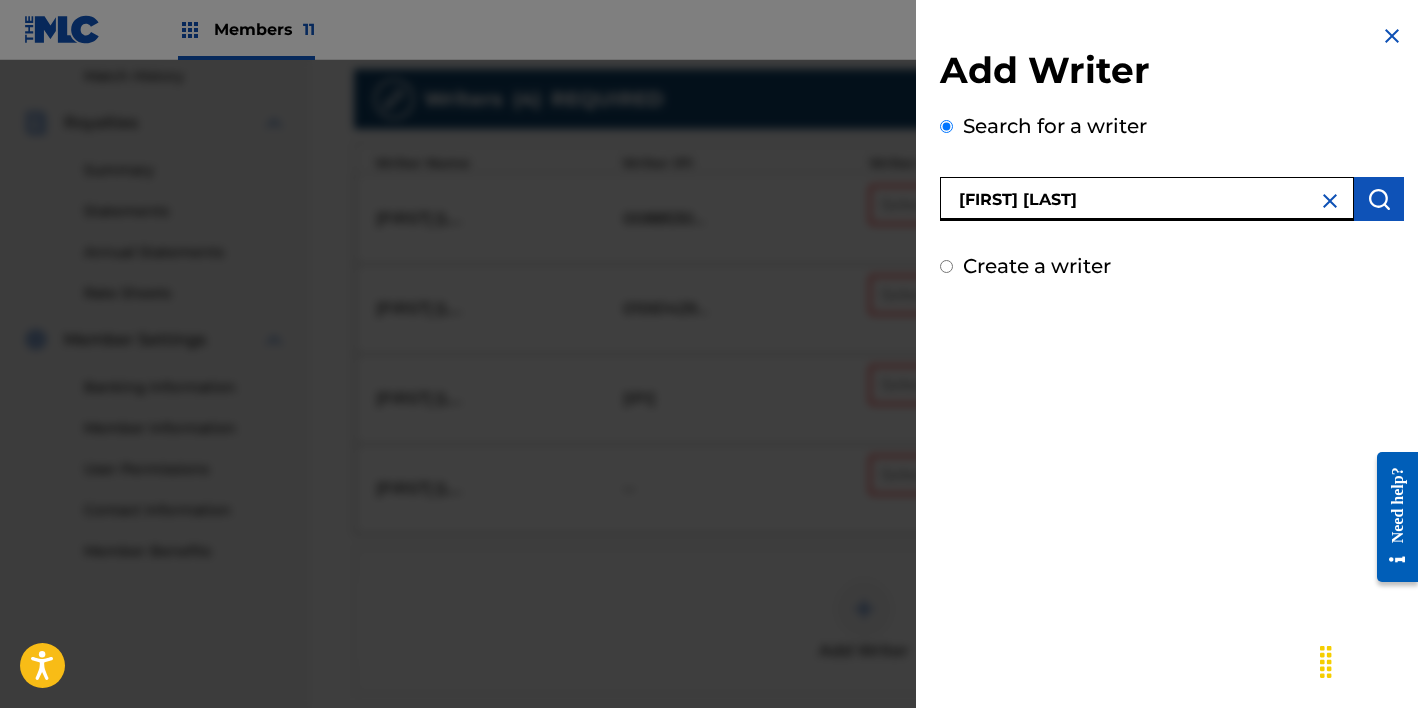 type on "[FIRST] [LAST]" 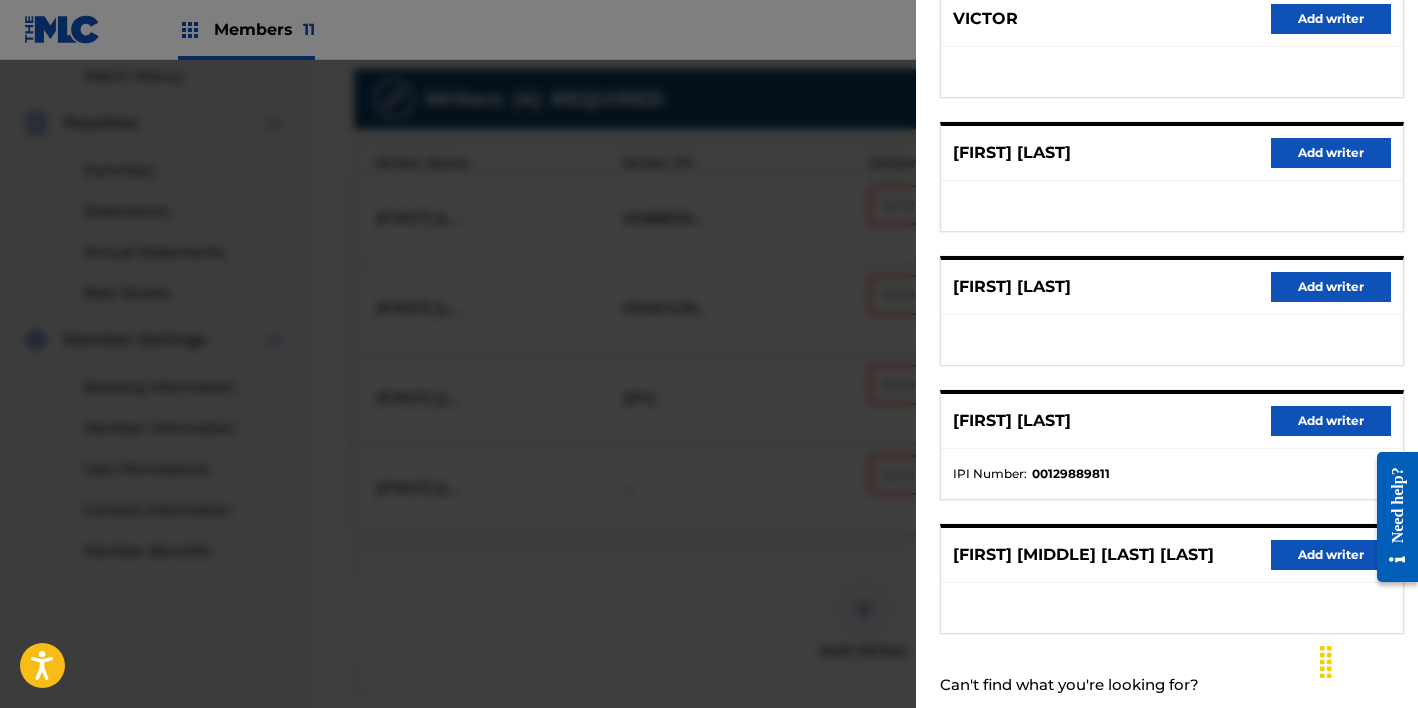 scroll, scrollTop: 334, scrollLeft: 0, axis: vertical 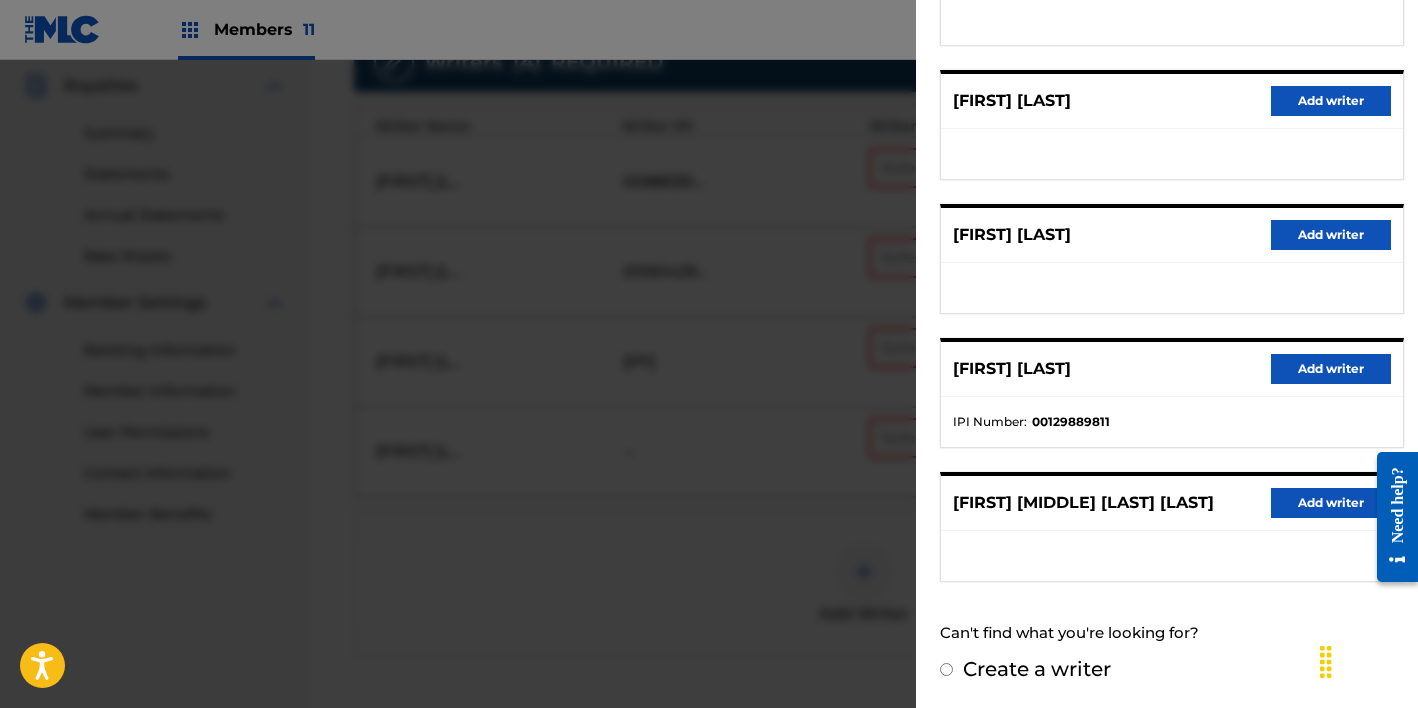 click on "Create a writer" at bounding box center [1172, 669] 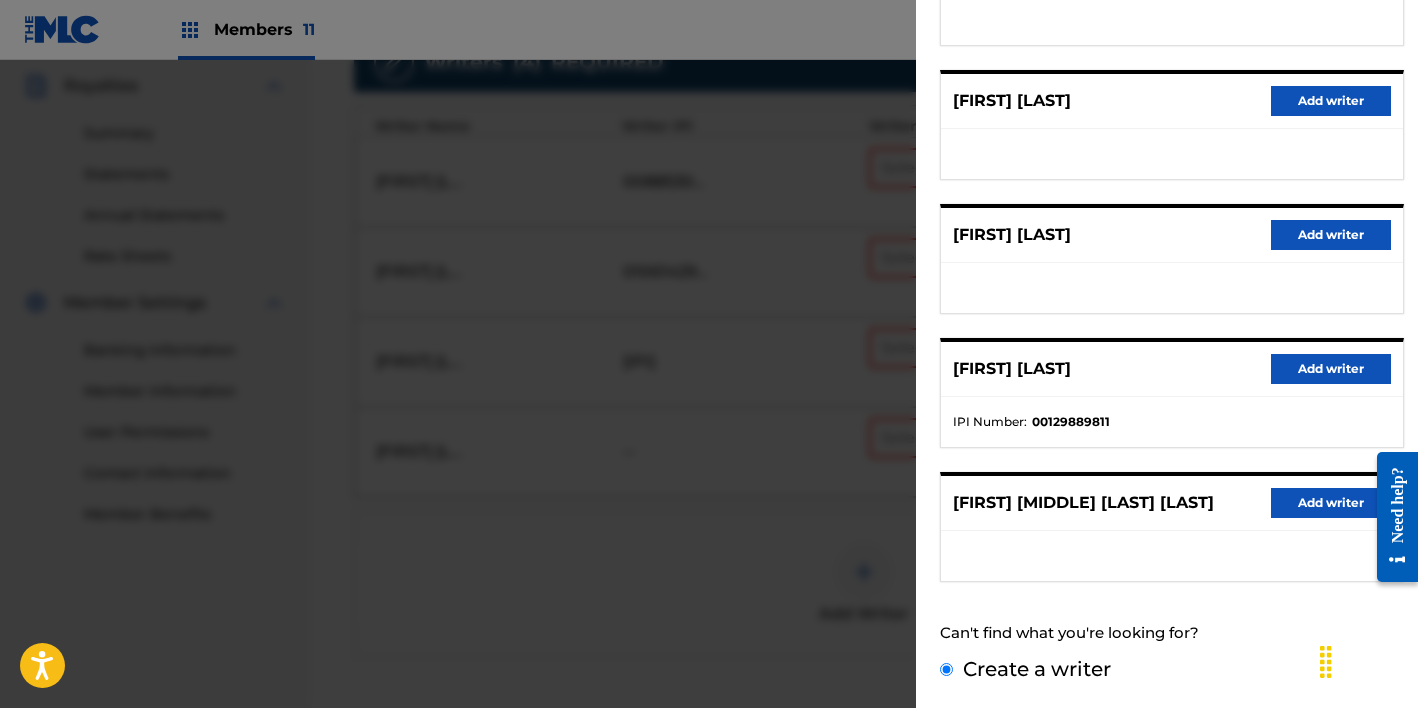 click on "Create a writer" at bounding box center (946, 669) 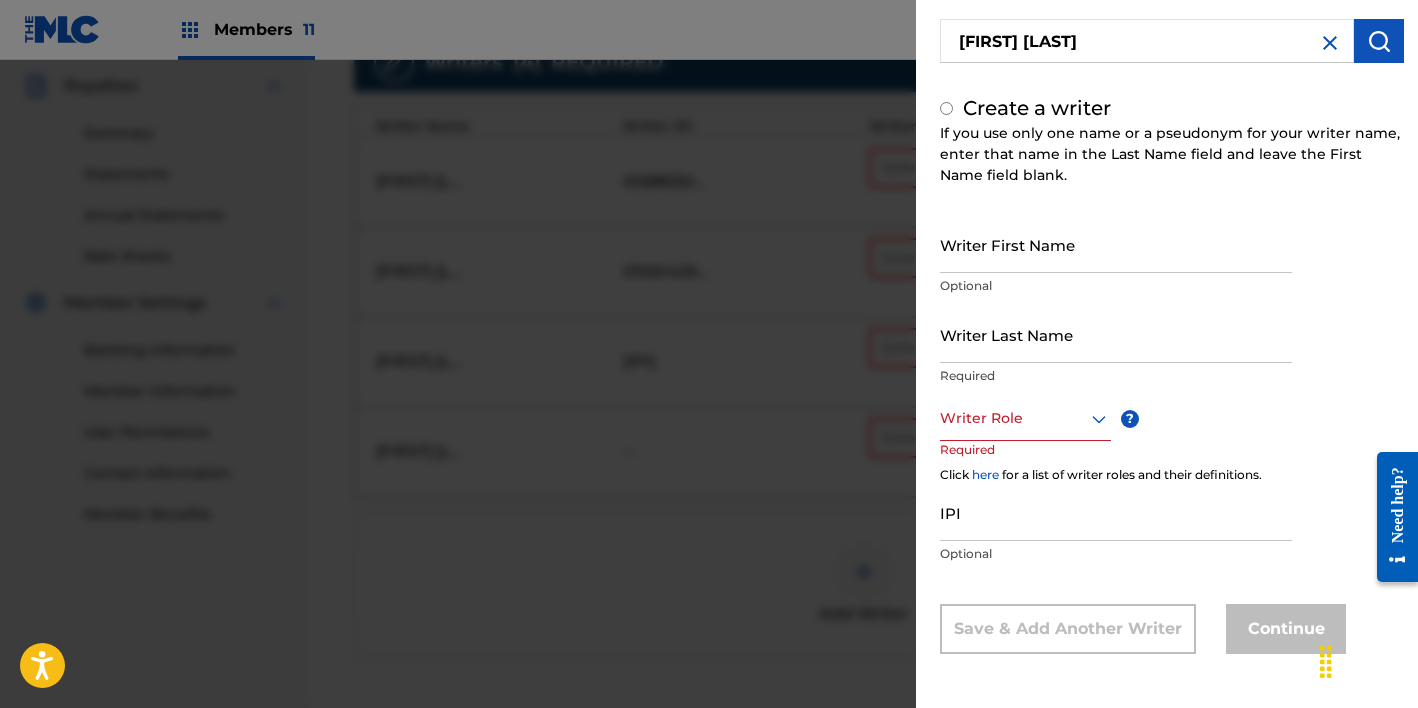 radio on "false" 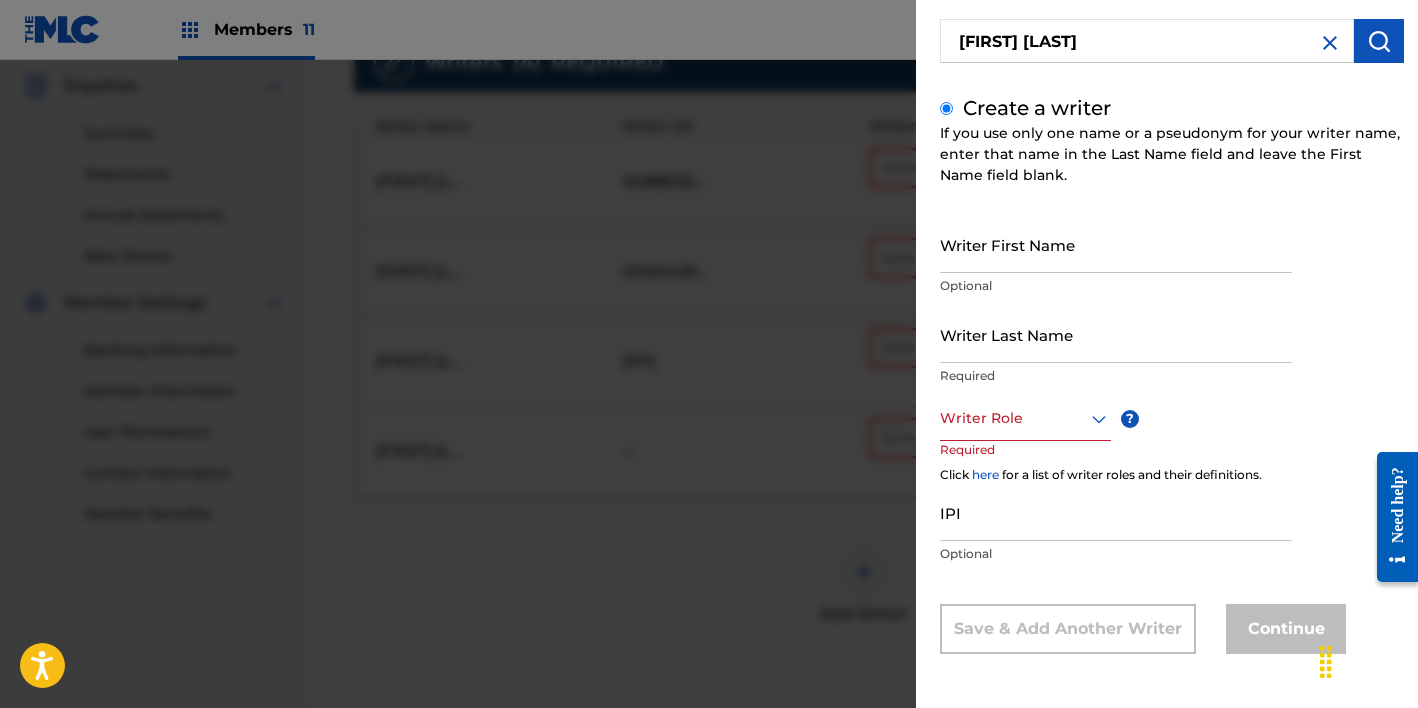 scroll, scrollTop: 95, scrollLeft: 0, axis: vertical 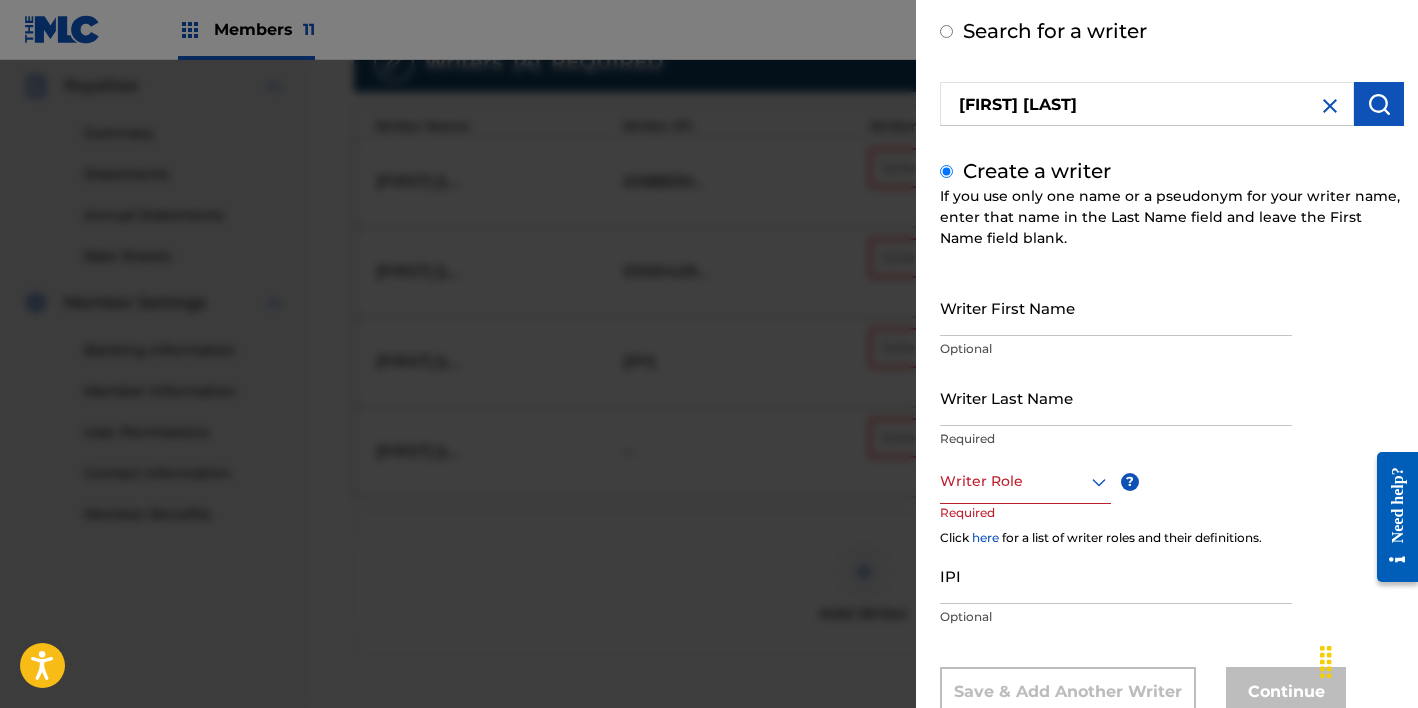 click on "Accessibility Screen-Reader Guide, Feedback, and Issue Reporting | New window Members    11 LI LI Lilia   Iza [EMAIL] Profile Log out RH Publishing Summary Catalog Works Registration Claiming Tool Individual Registration Tool Bulk Registration Tool Registration Drafts Registration History Overclaims Tool Matching Matching Tool Match History Royalties Summary Statements Annual Statements Rate Sheets Member Settings Banking Information Member Information User Permissions Contact Information Member Benefits Register Work Search Enter Work Details Add Writers Add Publishers & Shares Add Recording Review Add Writers & Roles Enter all writer(s) and their roles. A full list of writer roles and their definitions can be found in our Help Center article   here. Please note: At least one Composer/Author or Composer writer role is required for all new registrations. ZAZA Writers ( 4 ) REQUIRED Writer Name Writer IPI Writer Role Remove [FIRST] [LAST] 00885302227 Select a role Required [FIRST] [LAST] MEZA --" at bounding box center [709, -241] 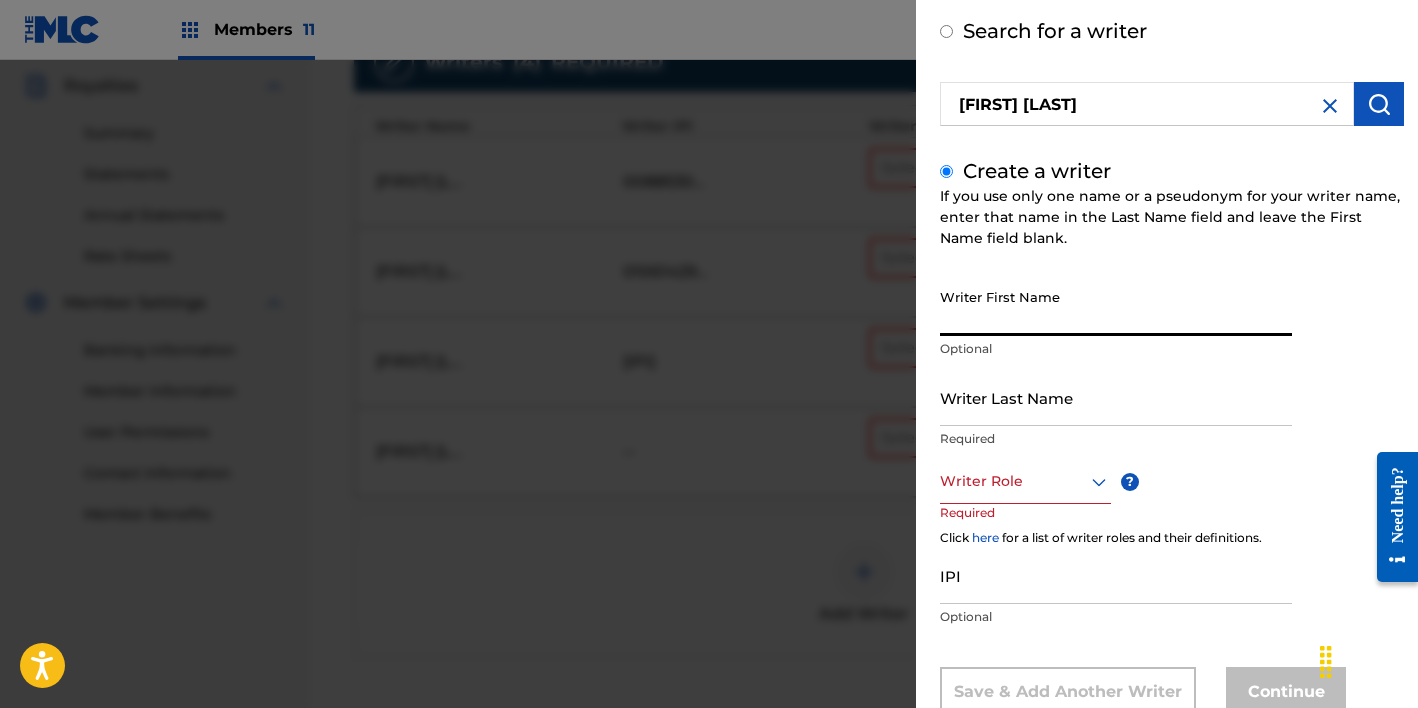 paste on "[FIRST] [LAST]" 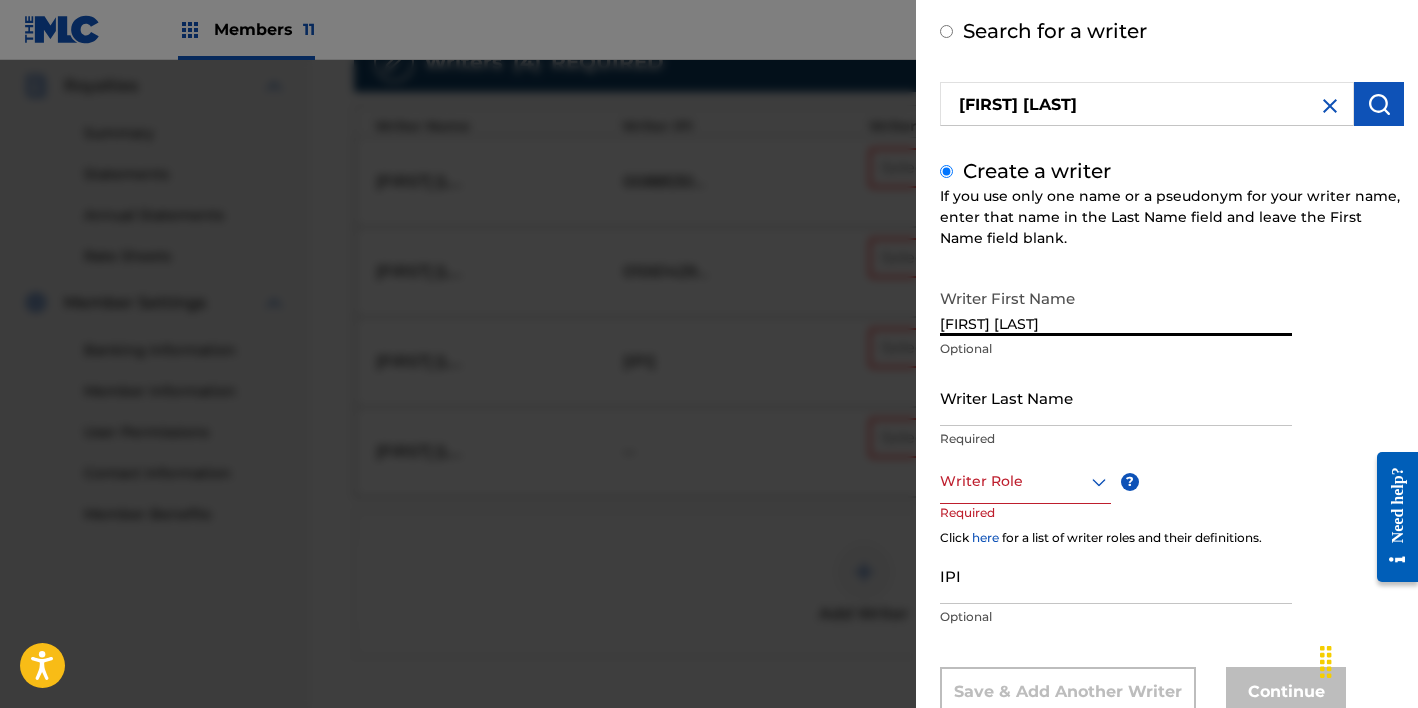 drag, startPoint x: 999, startPoint y: 322, endPoint x: 1135, endPoint y: 339, distance: 137.05838 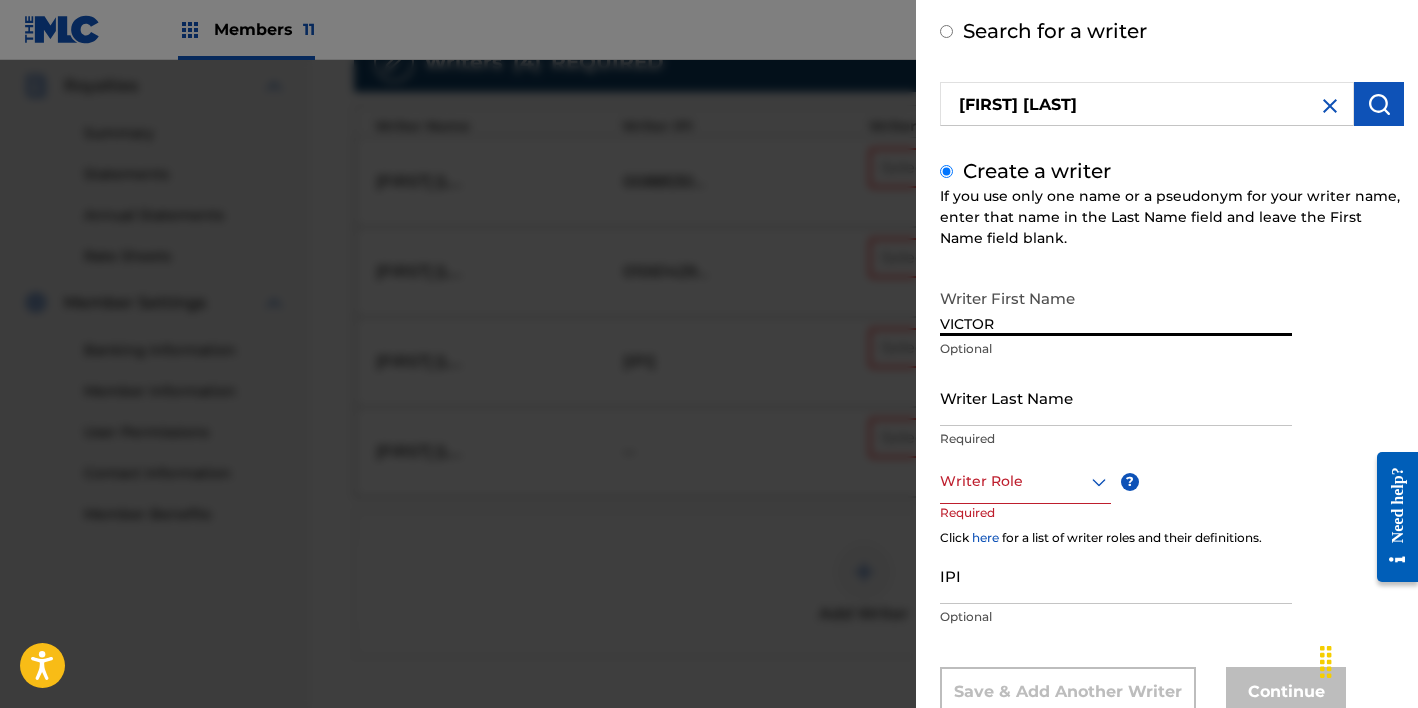 type on "VICTOR" 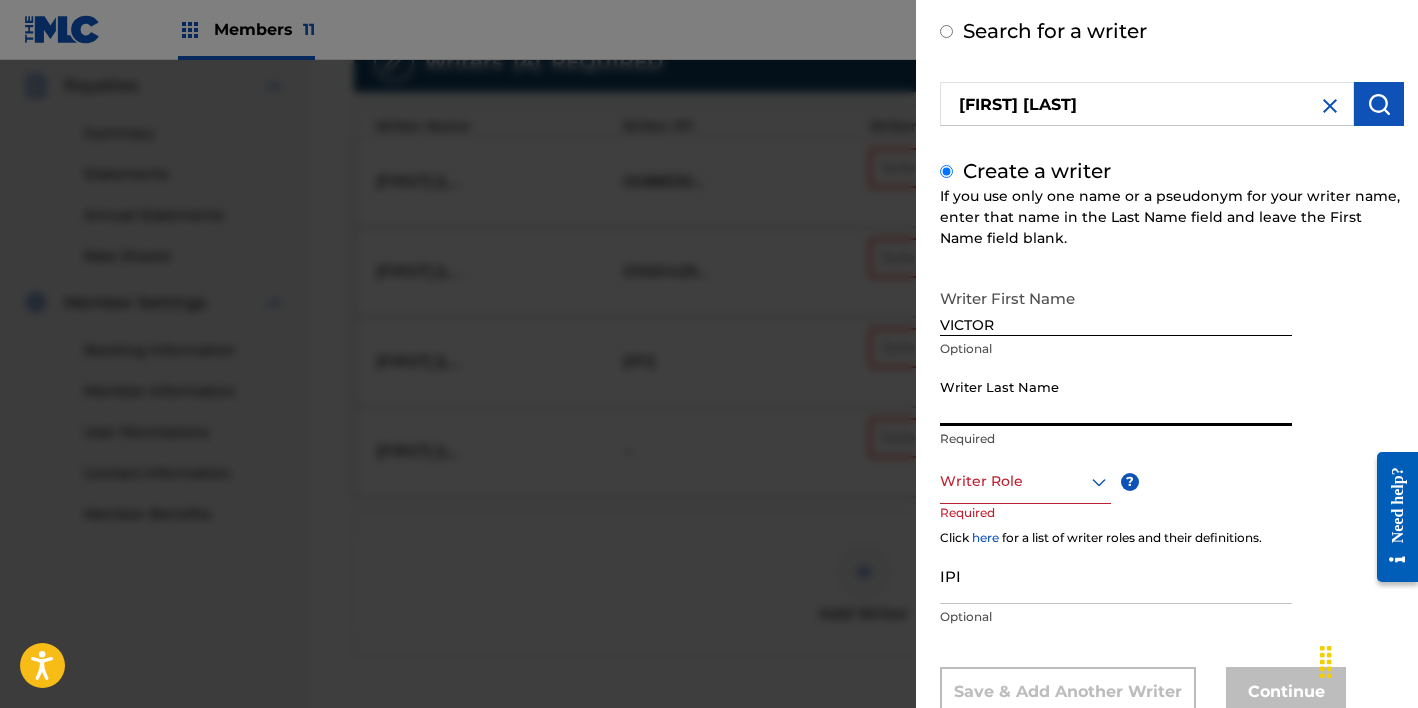 paste on "[LAST]" 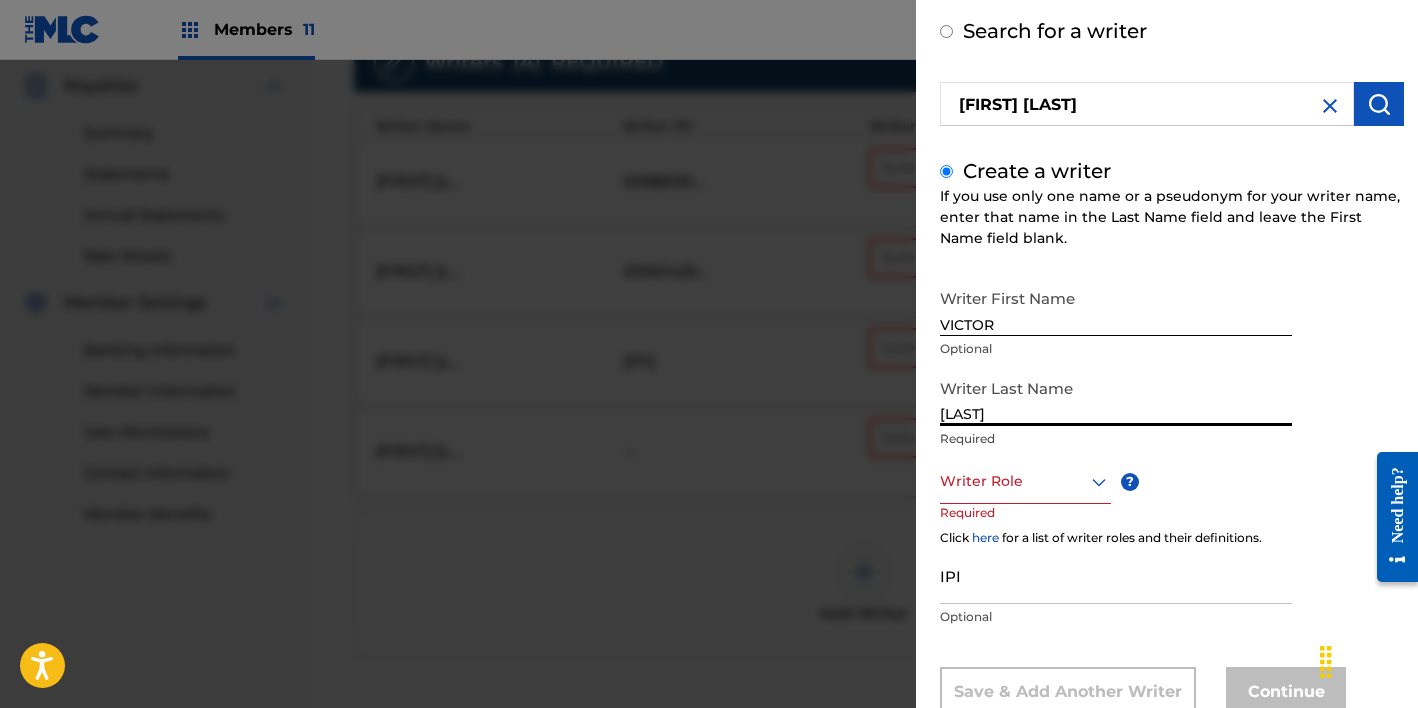 type on "[LAST]" 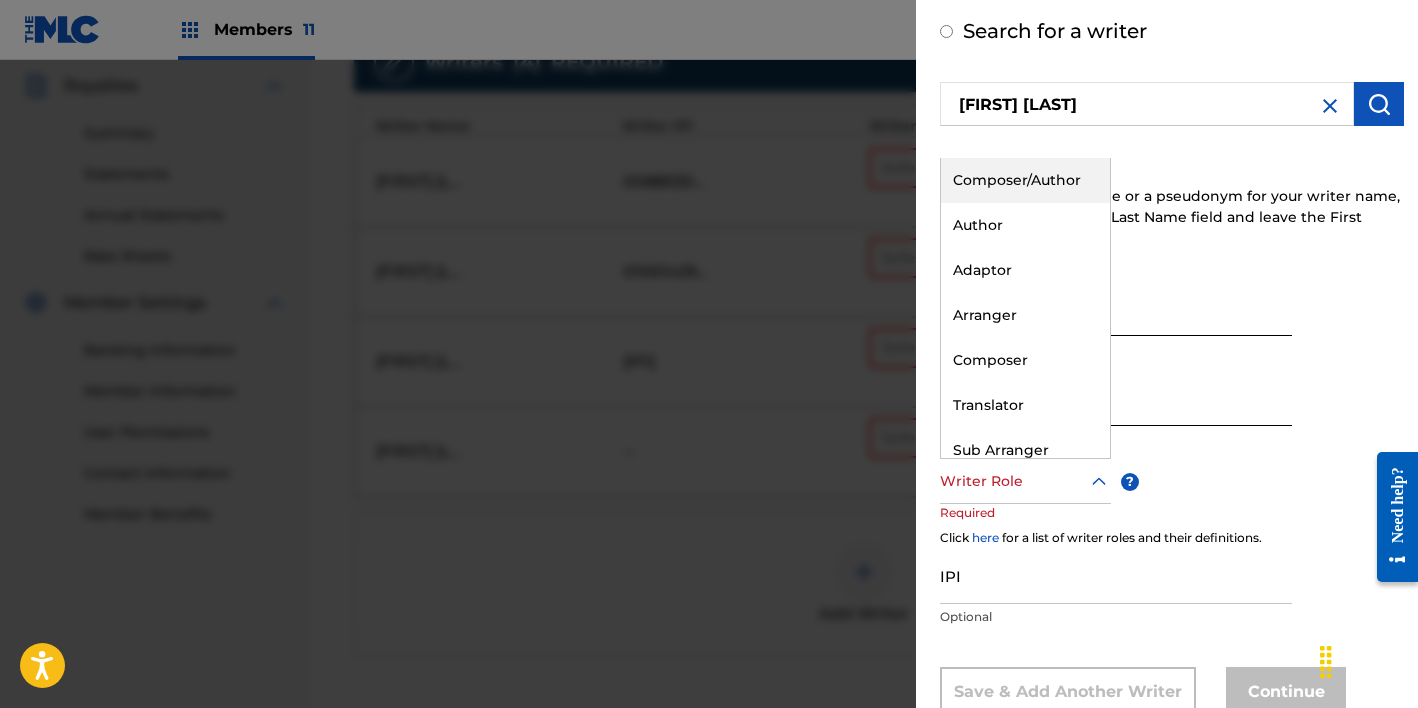 click on "Composer/Author" at bounding box center (1025, 180) 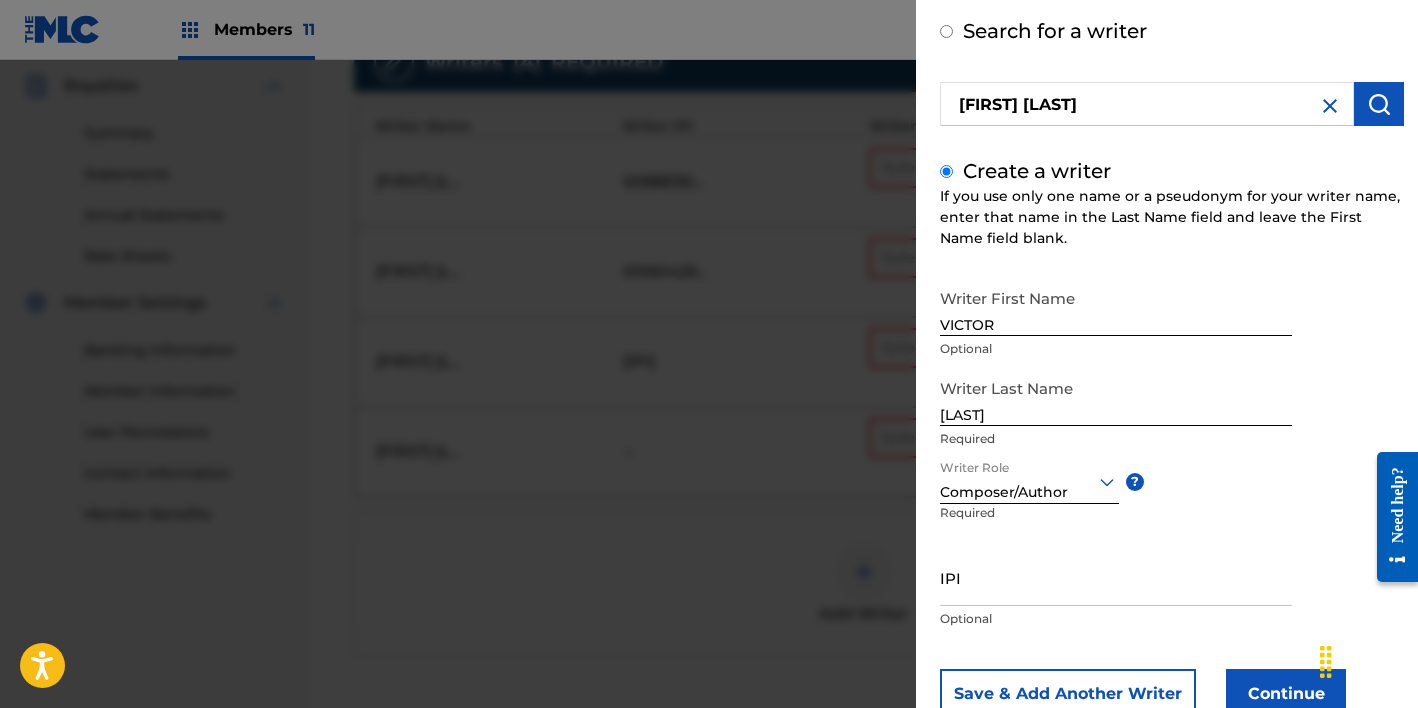 click on "Continue" at bounding box center (1286, 694) 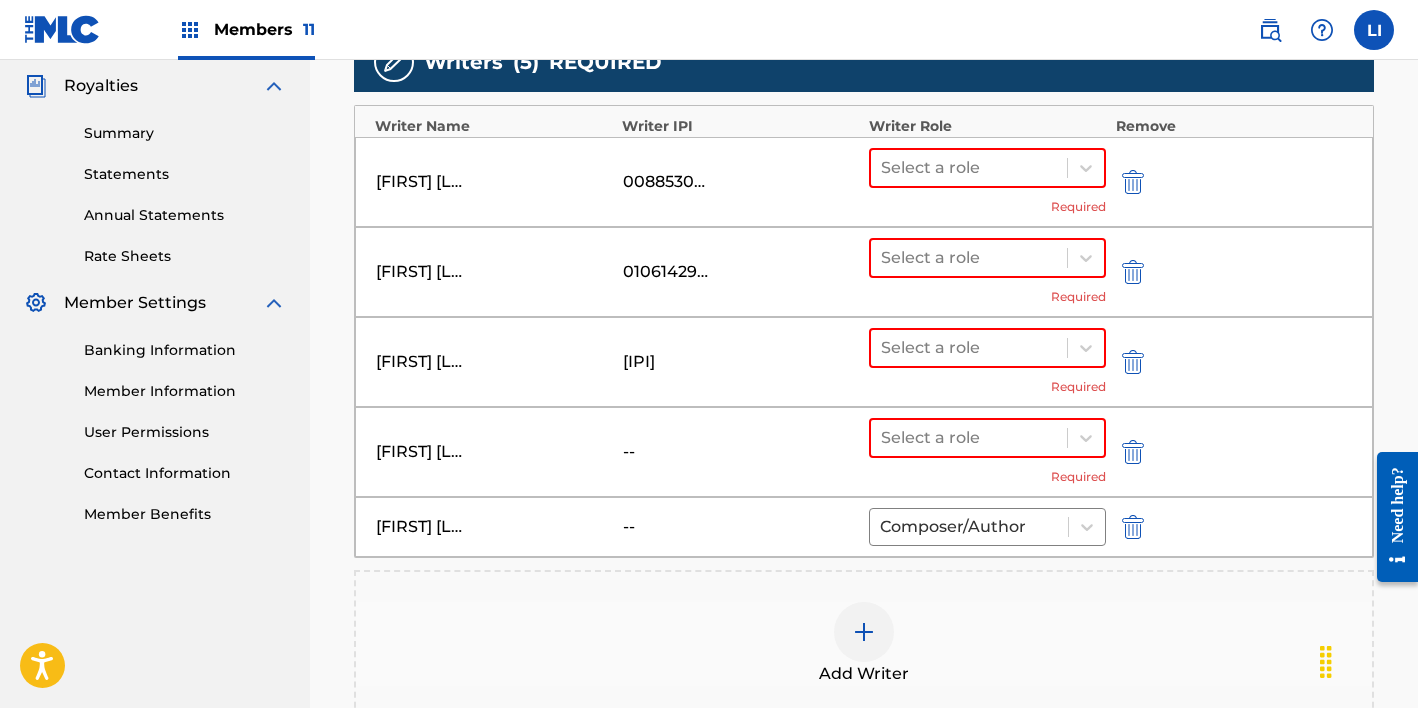 drag, startPoint x: 1006, startPoint y: 170, endPoint x: 997, endPoint y: 189, distance: 21.023796 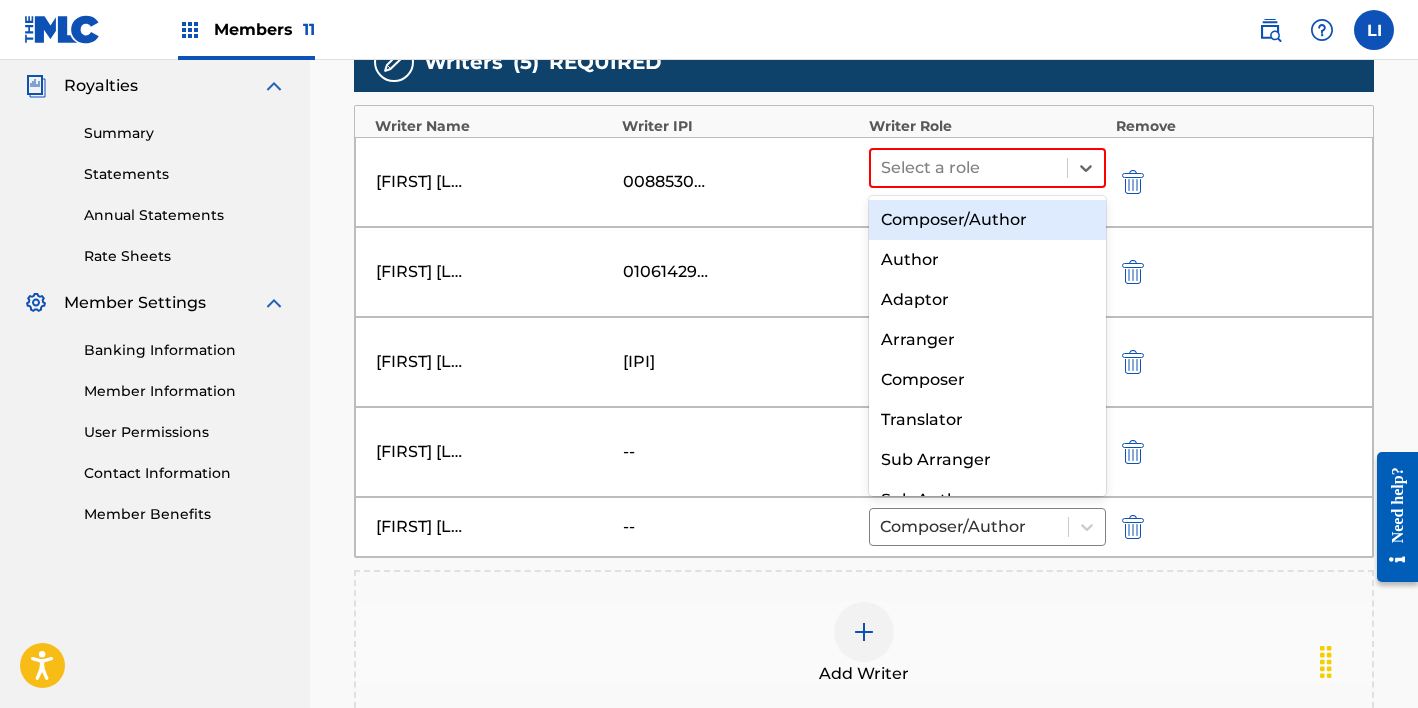 click on "Composer/Author" at bounding box center (987, 220) 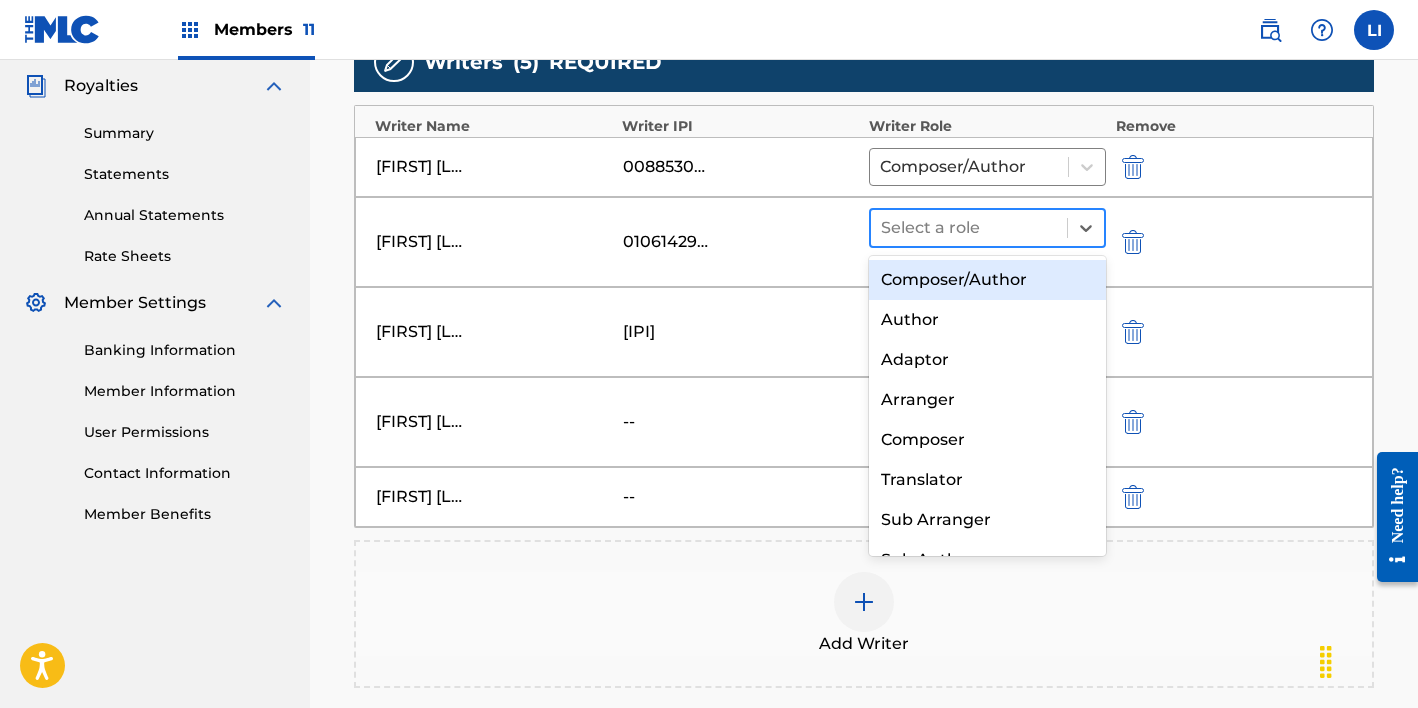 click at bounding box center (969, 228) 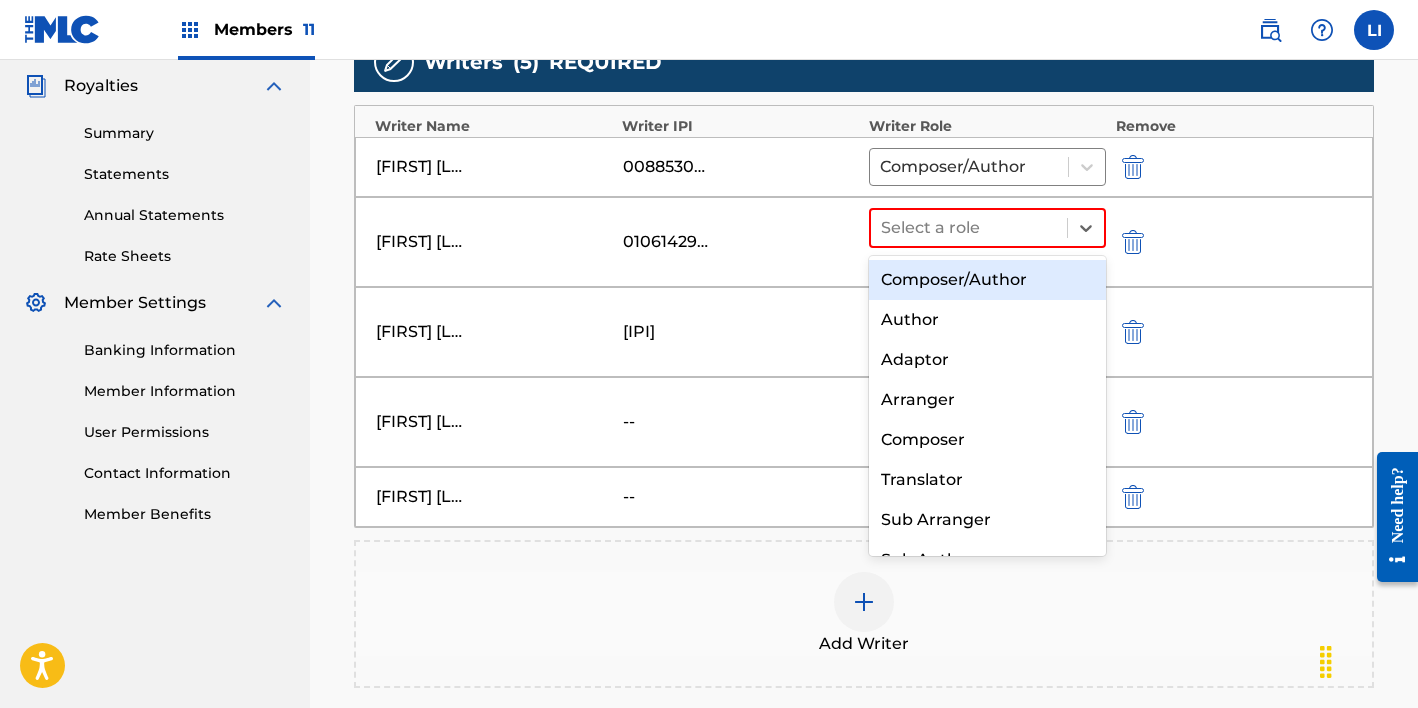 click on "Composer/Author" at bounding box center (987, 280) 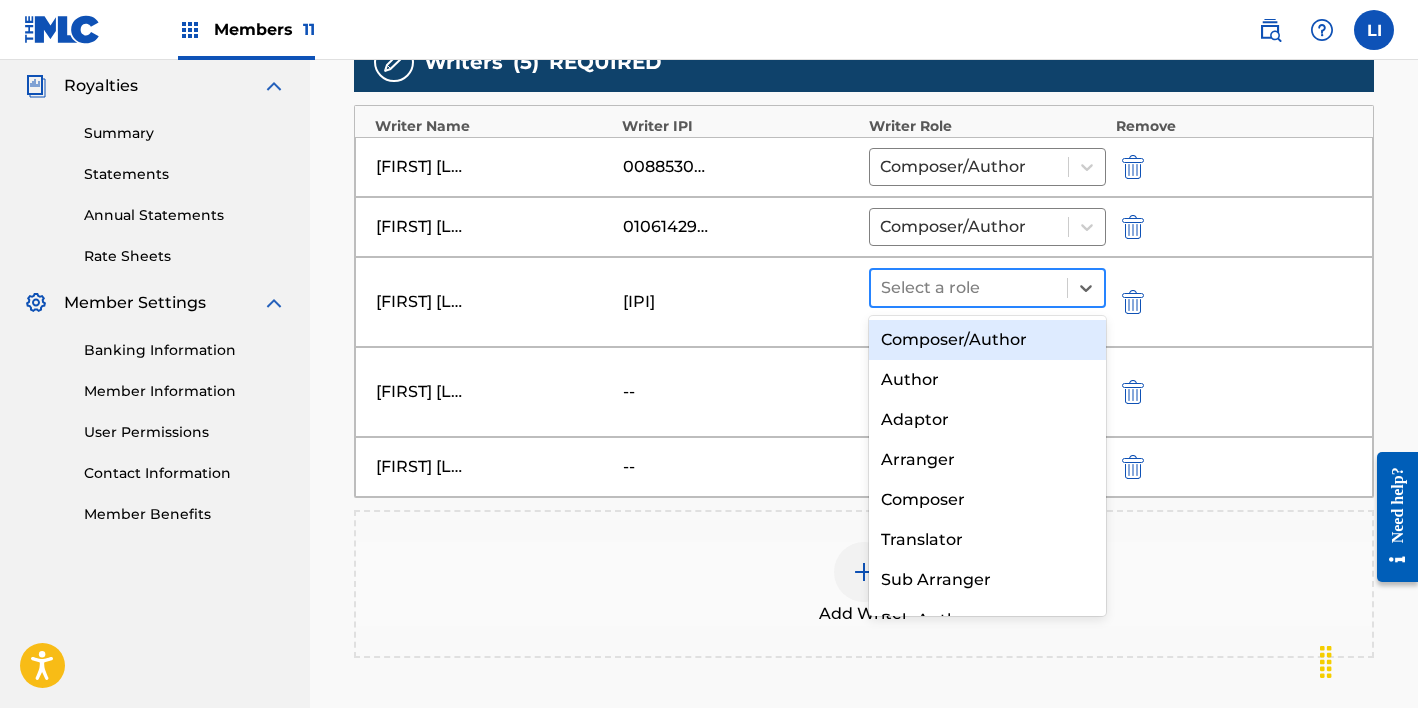 click at bounding box center (969, 288) 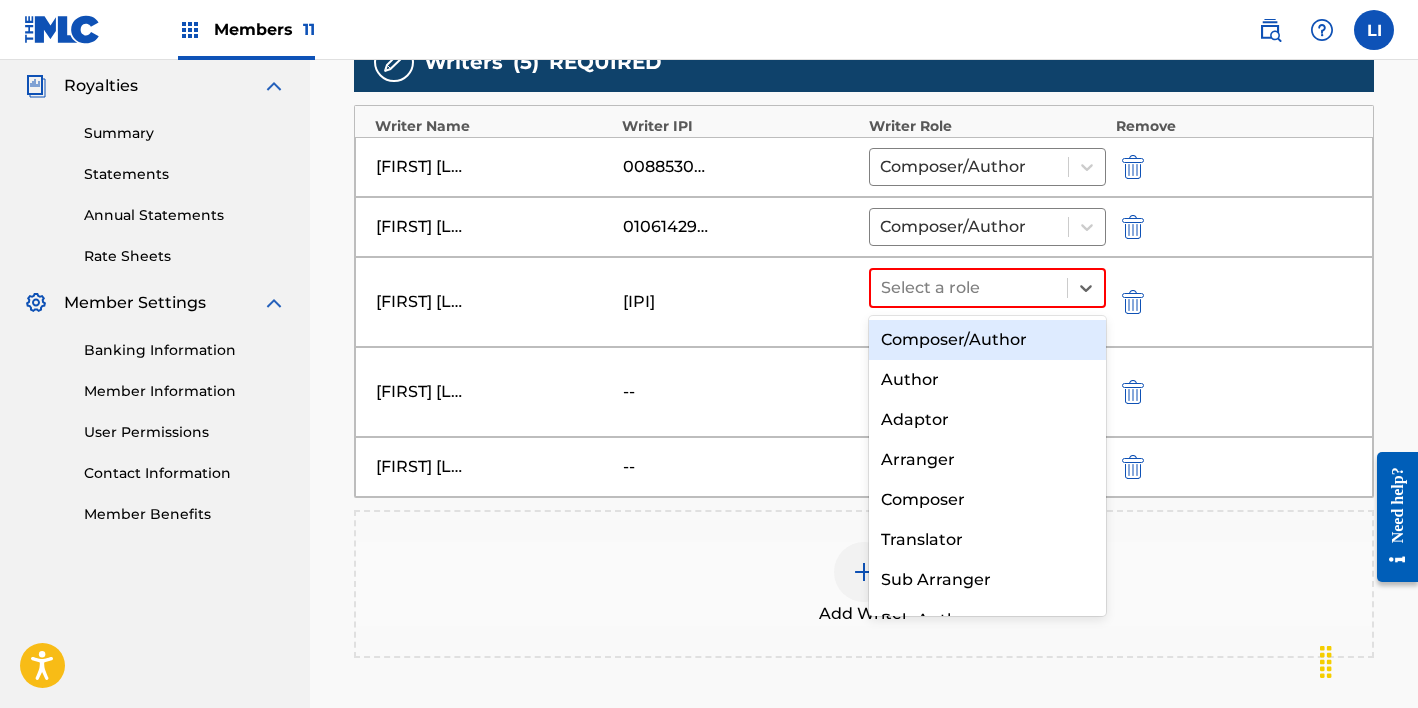 click on "Composer/Author" at bounding box center [987, 340] 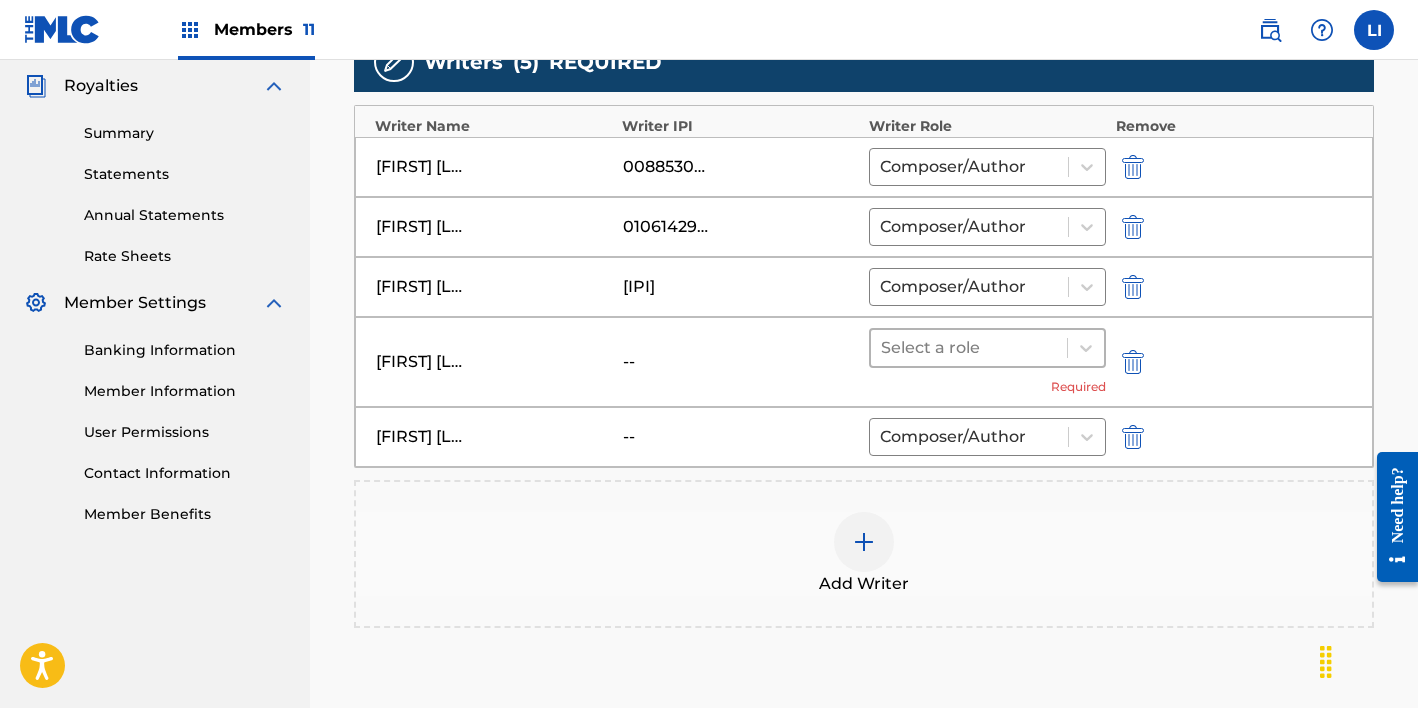 click on "Select a role" at bounding box center [969, 348] 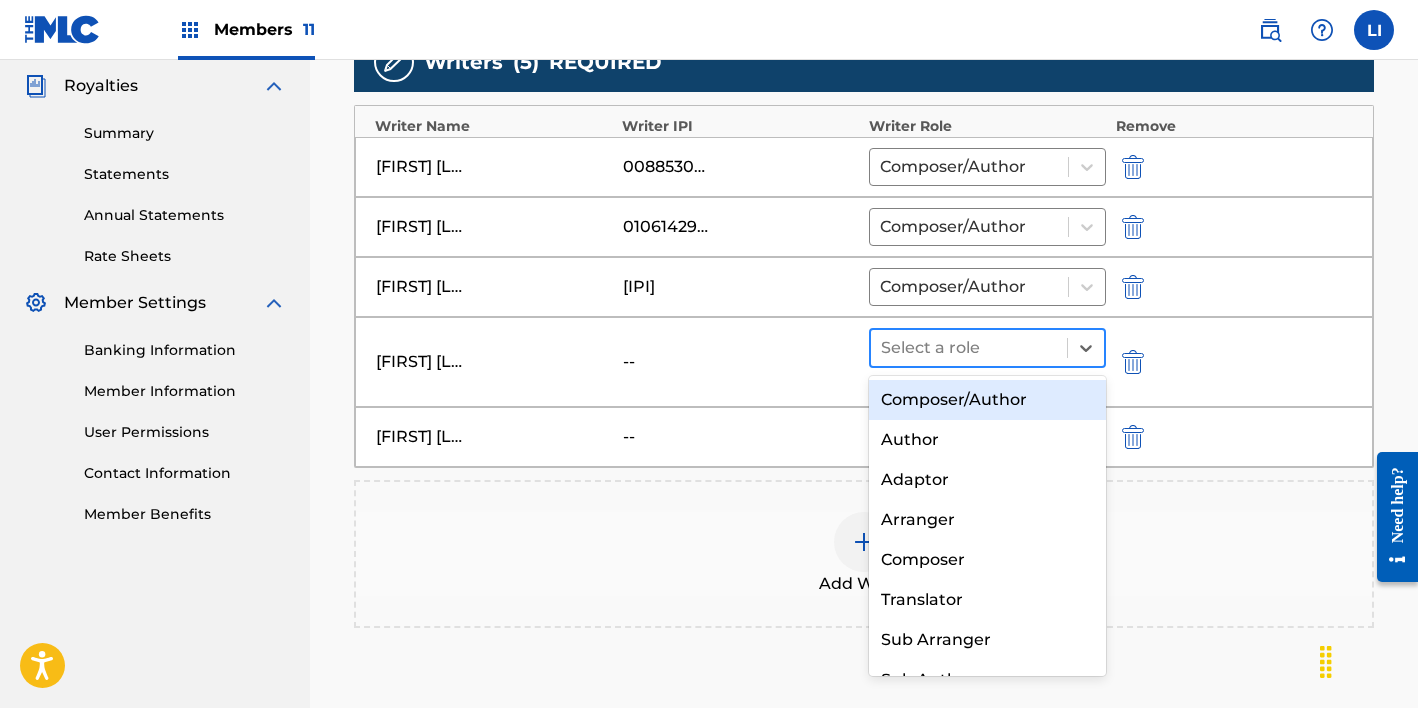 click on "Composer/Author" at bounding box center (987, 400) 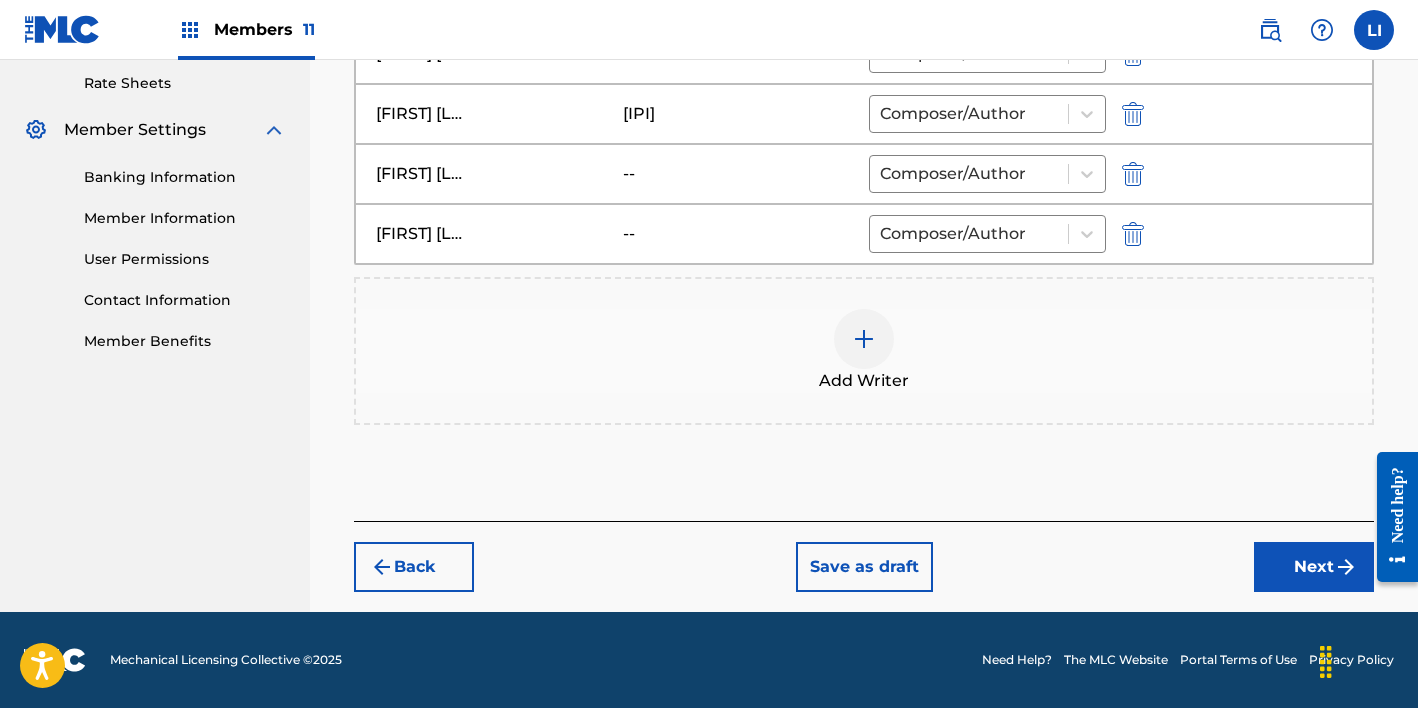 click on "Next" at bounding box center (1314, 567) 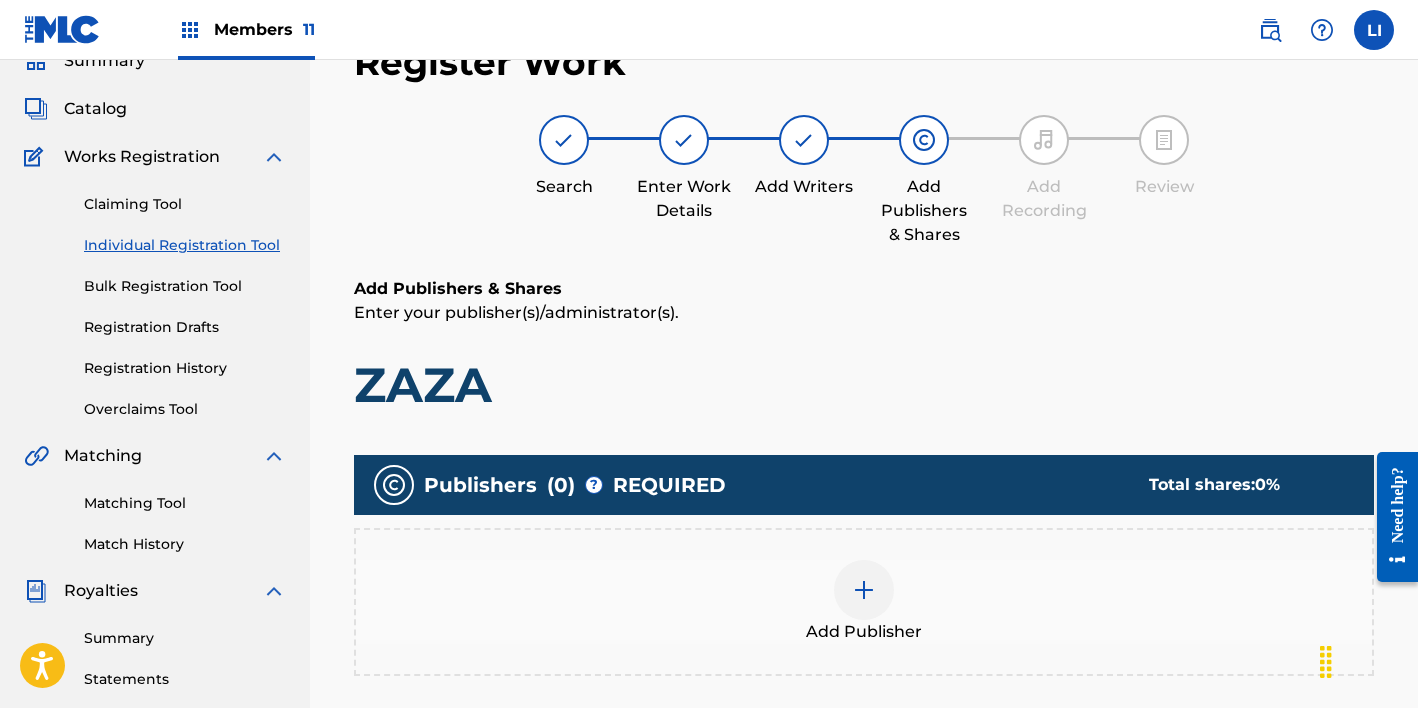 scroll, scrollTop: 401, scrollLeft: 0, axis: vertical 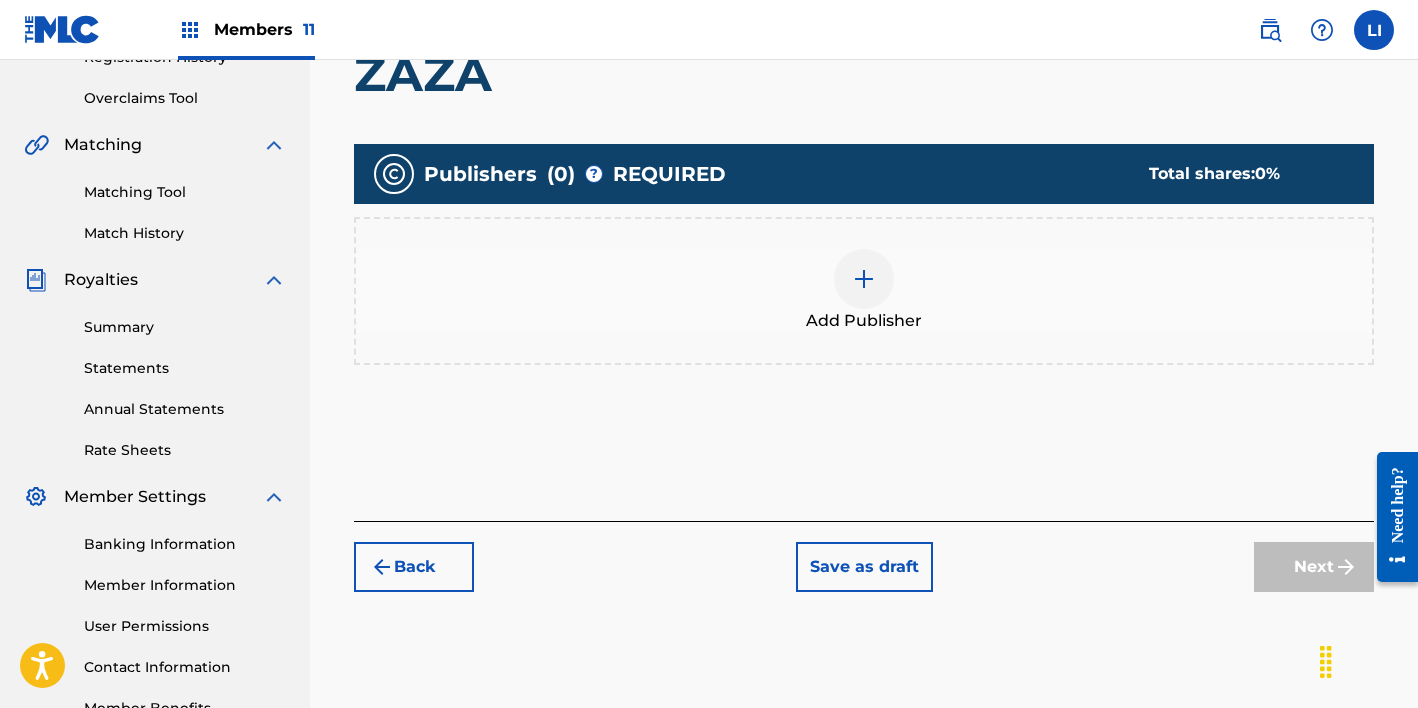 click on "Add Publisher" at bounding box center (864, 321) 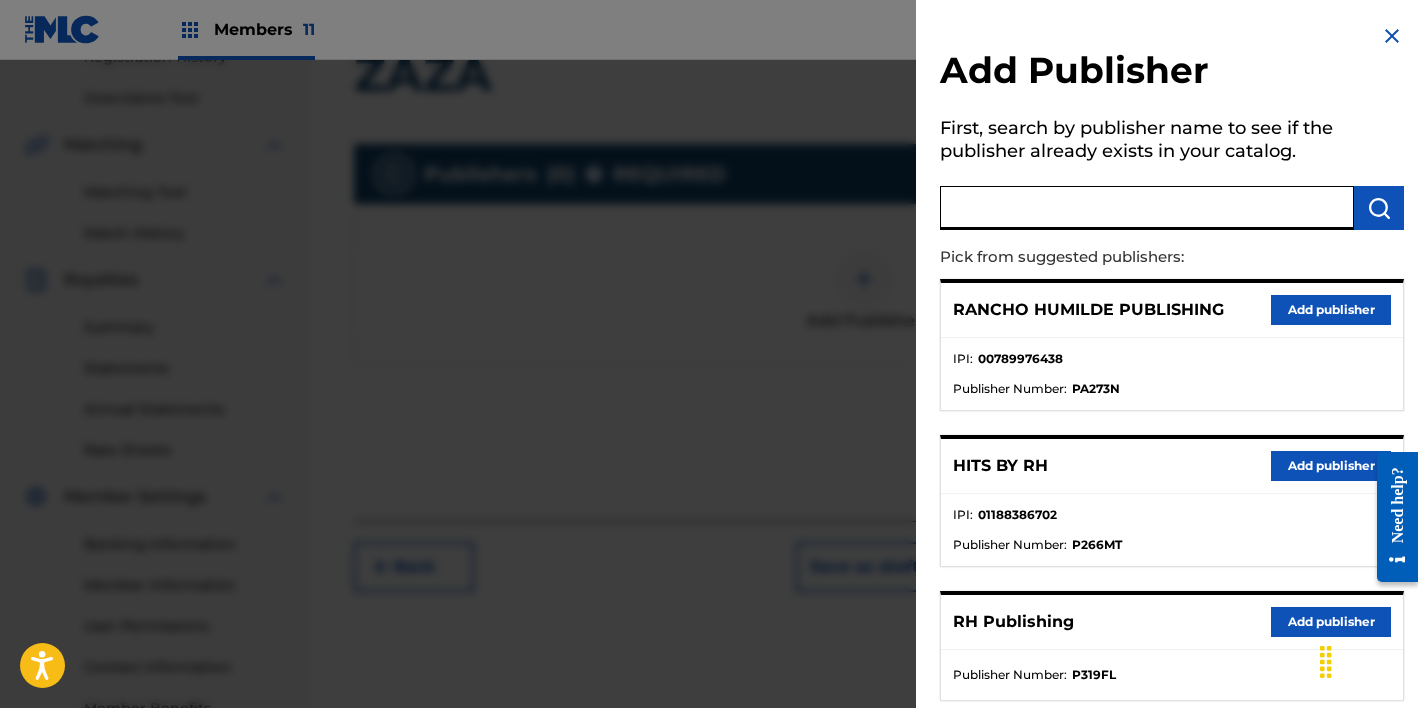 click at bounding box center [1147, 208] 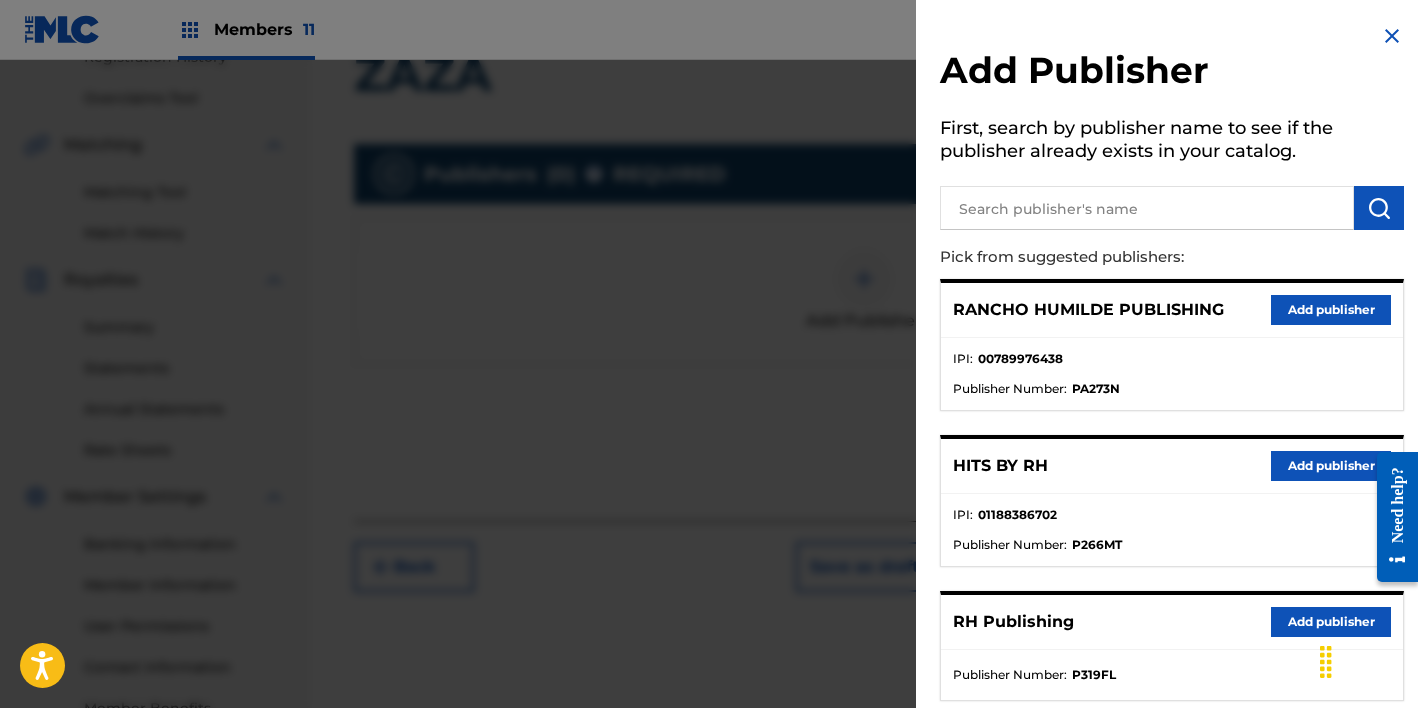 click on "Add publisher" at bounding box center (1331, 466) 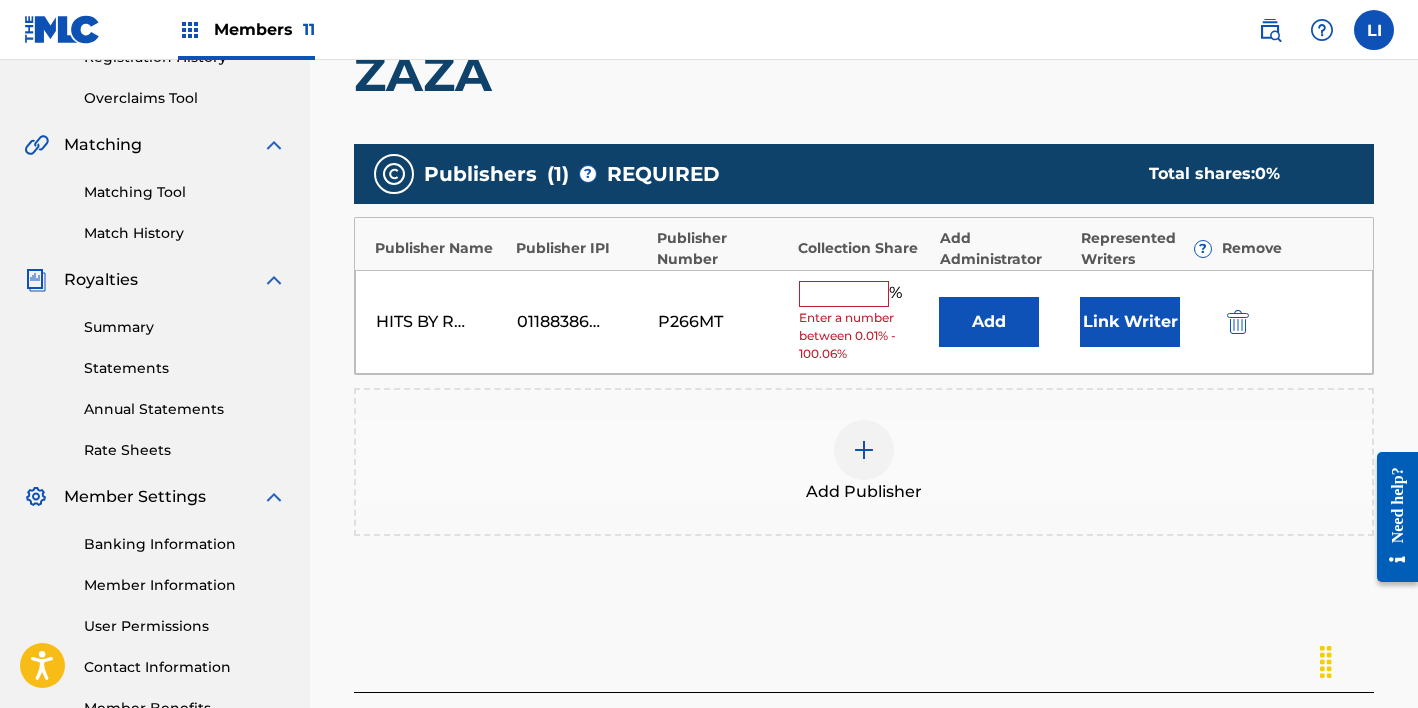 click on "HITS BY RH 01188386702 P266MT % Enter a number between 0.01% - 100.06% Add Link Writer" at bounding box center (864, 322) 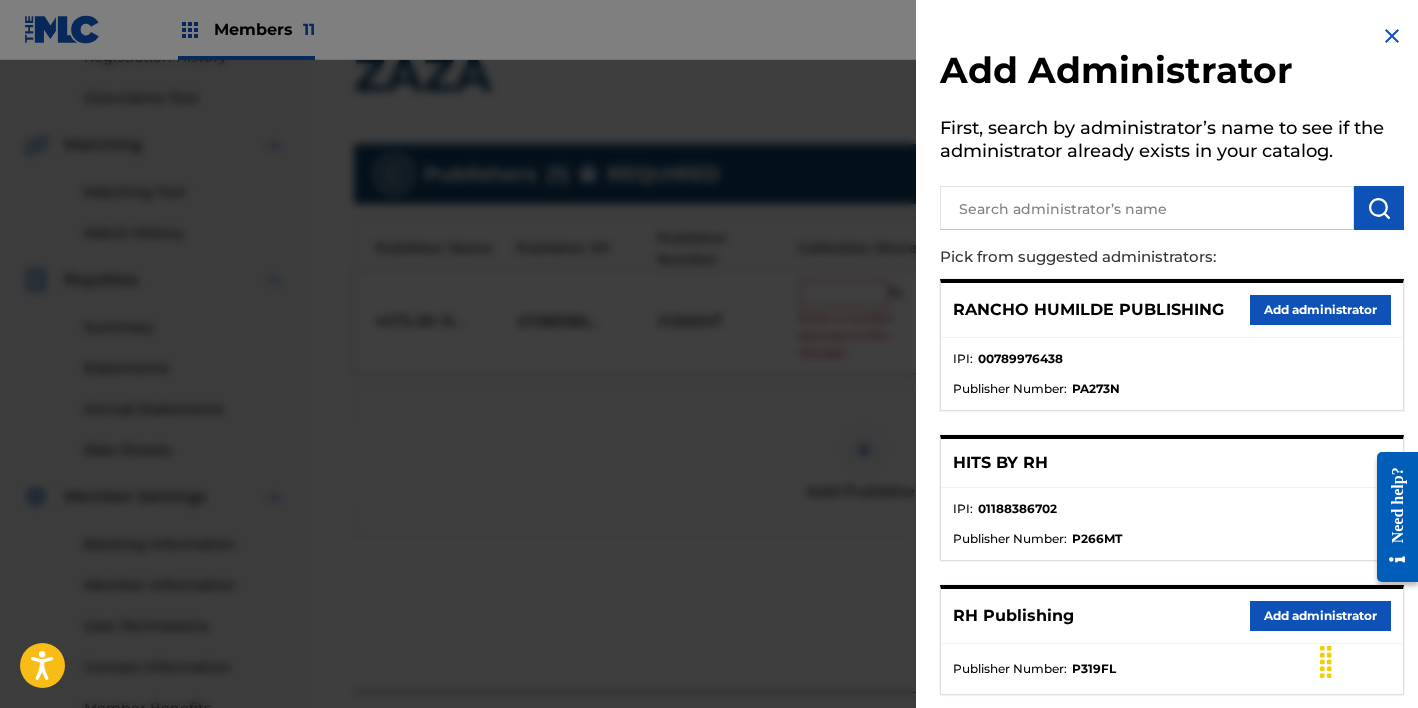 click on "RH Publishing Add administrator" at bounding box center [1172, 616] 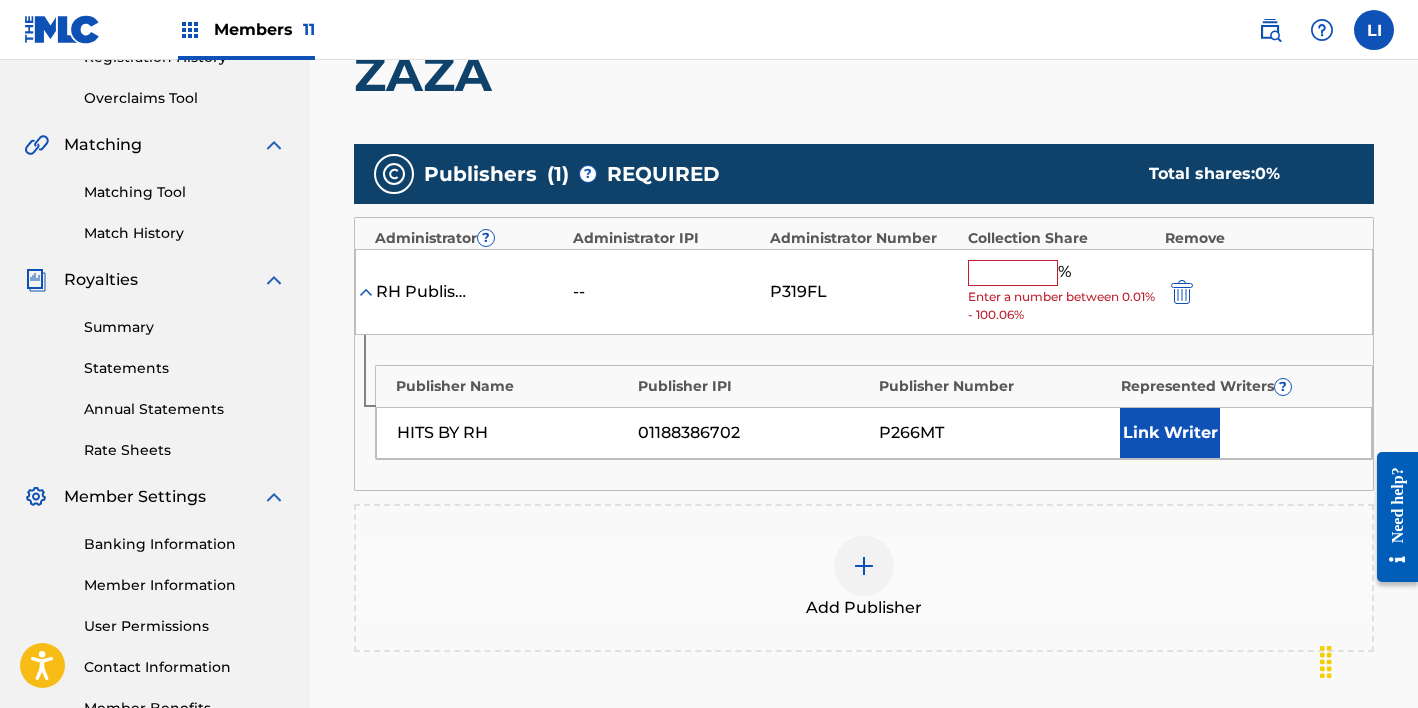 click at bounding box center (1013, 273) 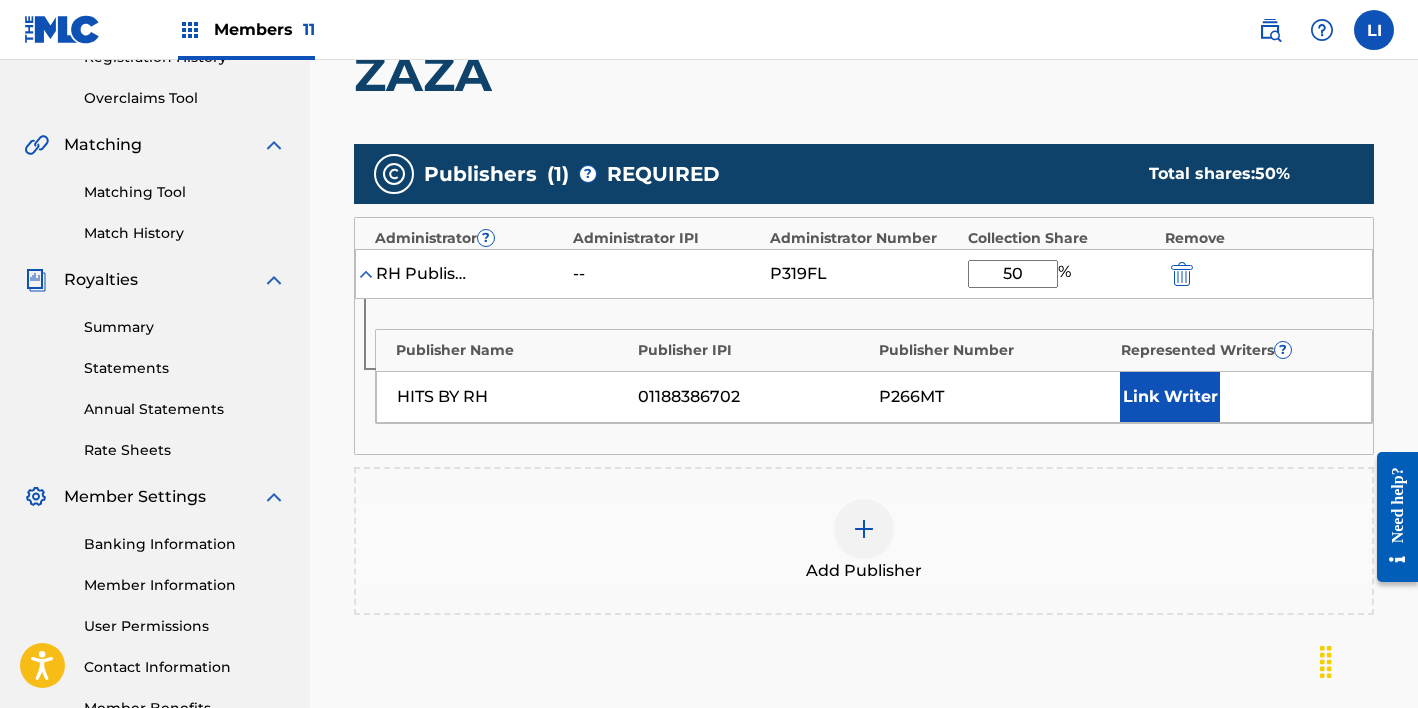 type on "50" 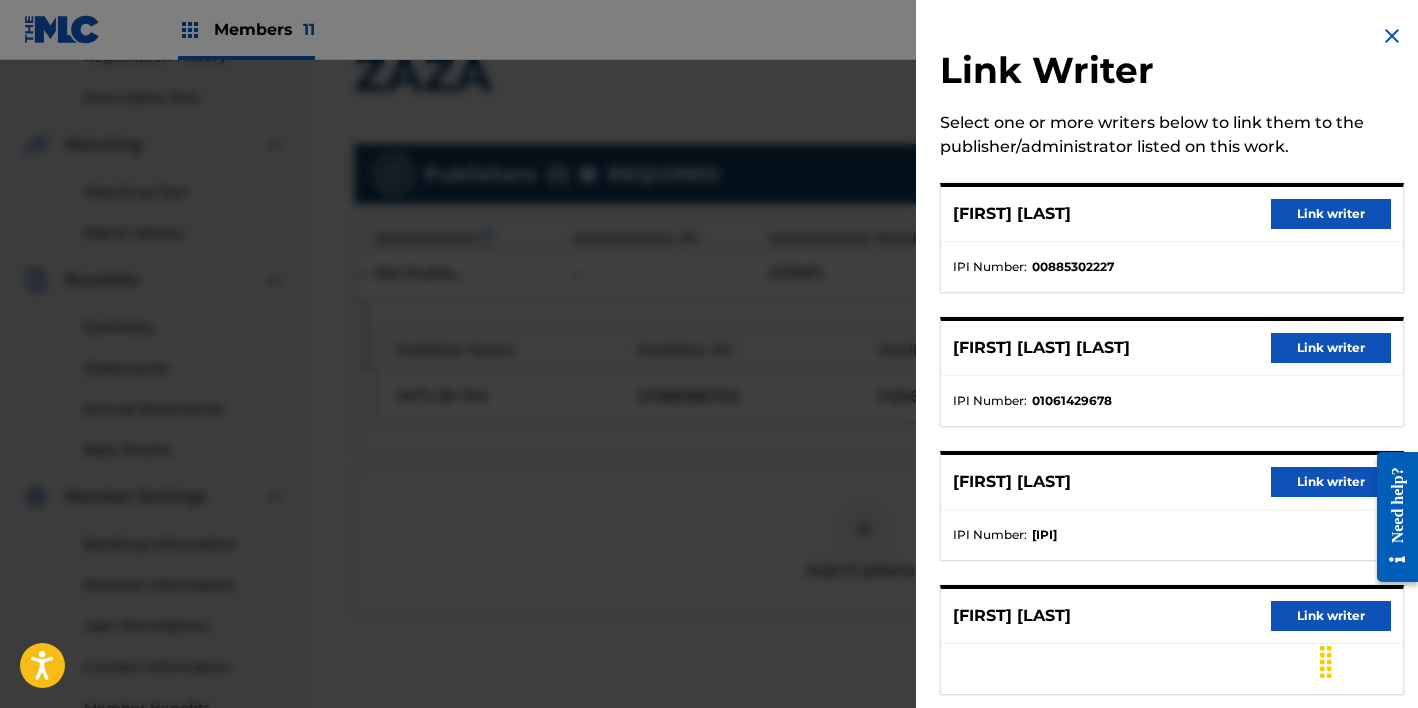 drag, startPoint x: 1353, startPoint y: 213, endPoint x: 1275, endPoint y: 334, distance: 143.9618 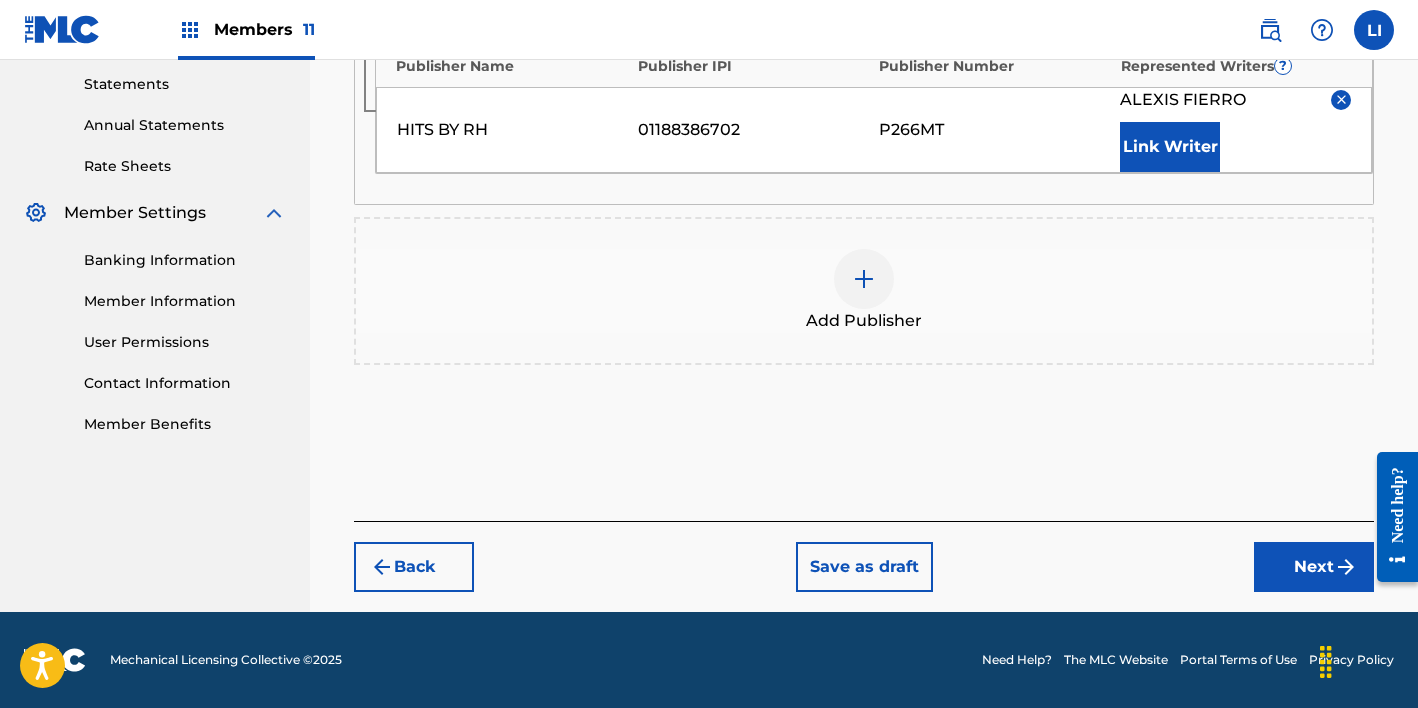 click on "Next" at bounding box center (1314, 567) 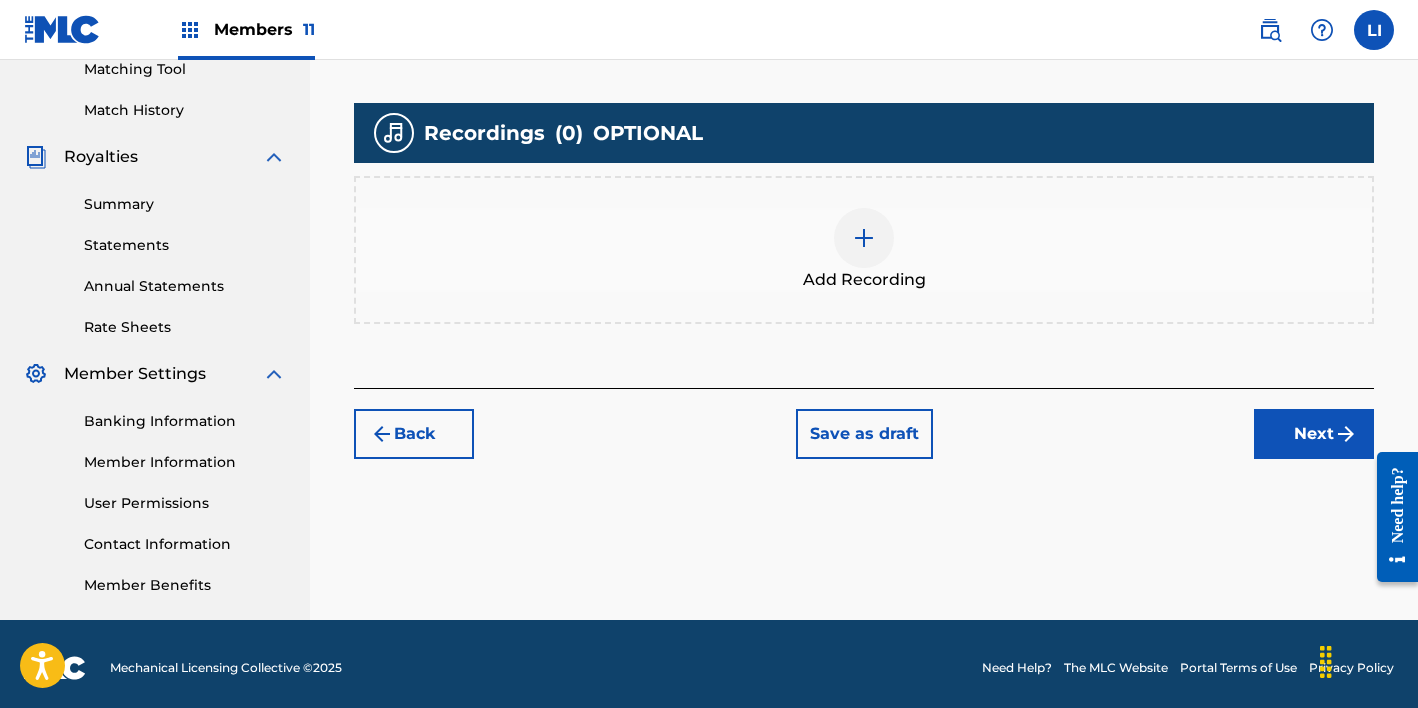 scroll, scrollTop: 532, scrollLeft: 0, axis: vertical 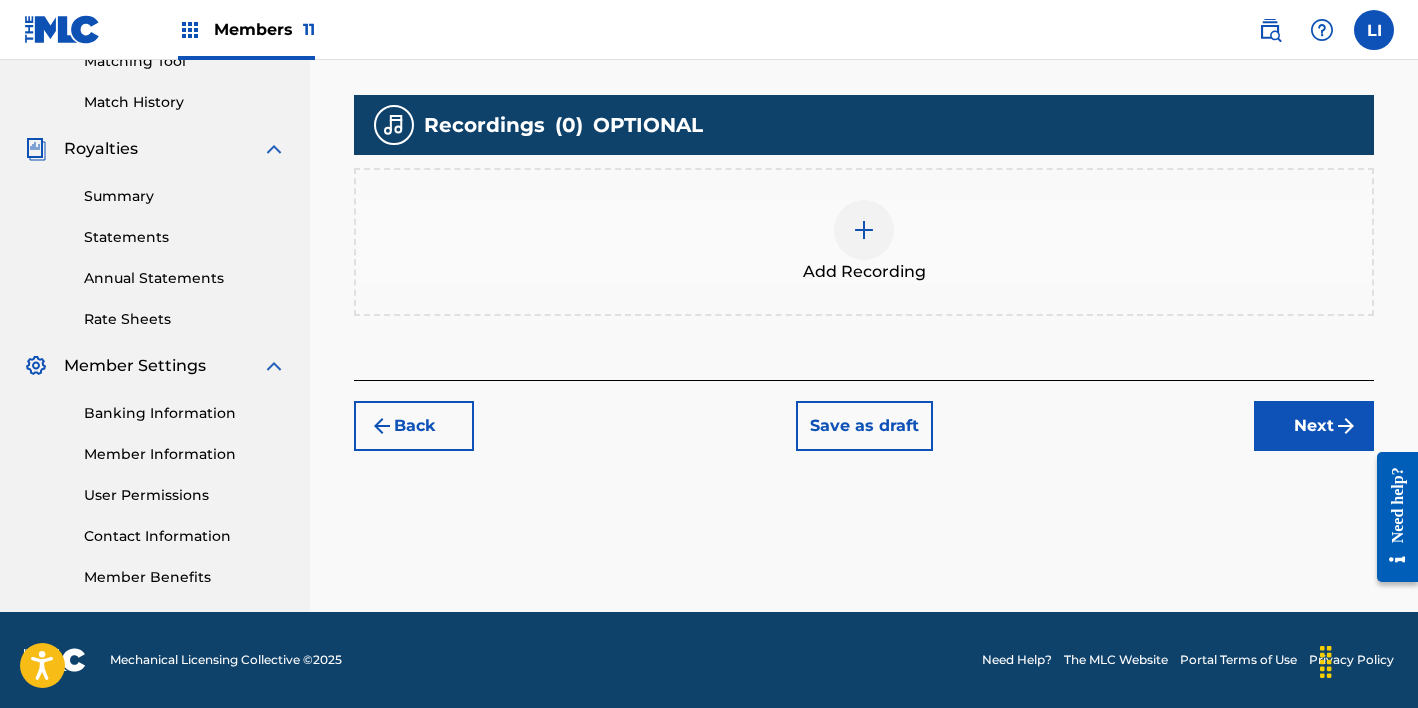 drag, startPoint x: 901, startPoint y: 337, endPoint x: 906, endPoint y: 327, distance: 11.18034 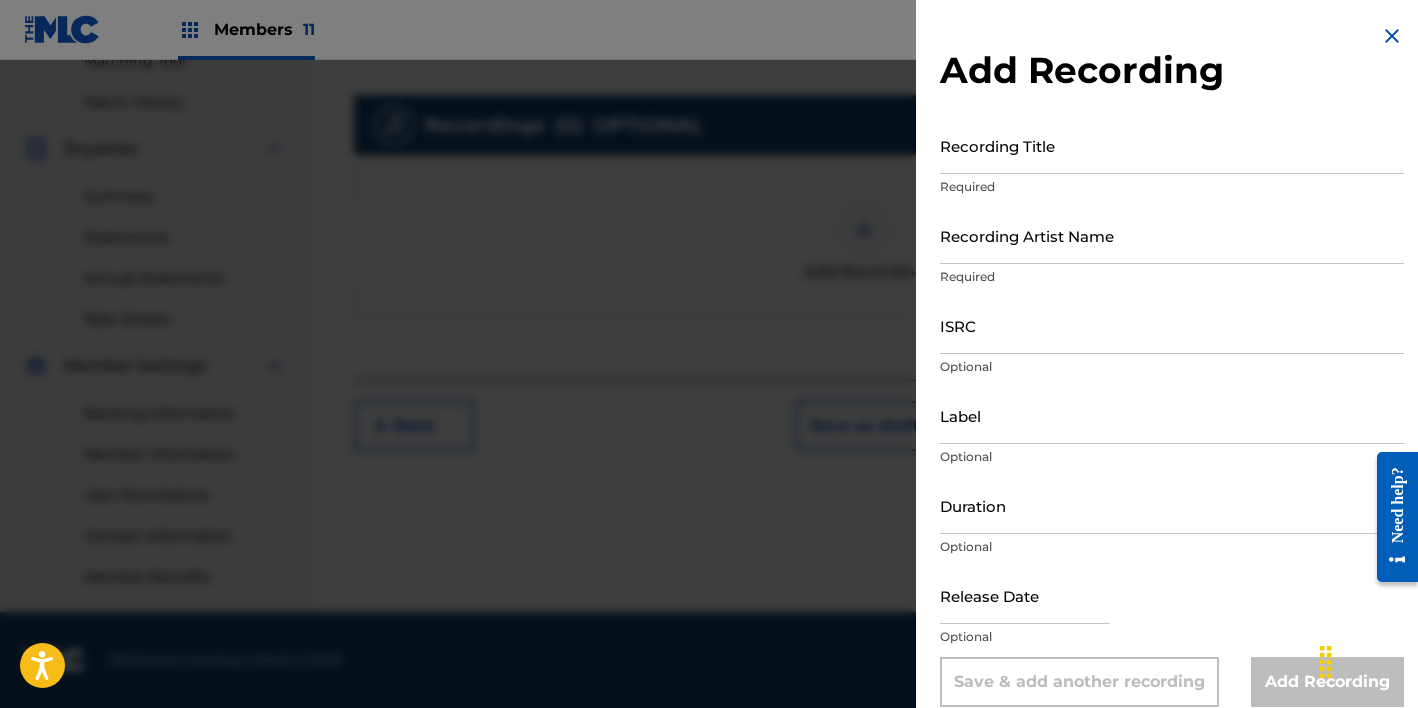 click on "Recording Title" at bounding box center [1172, 145] 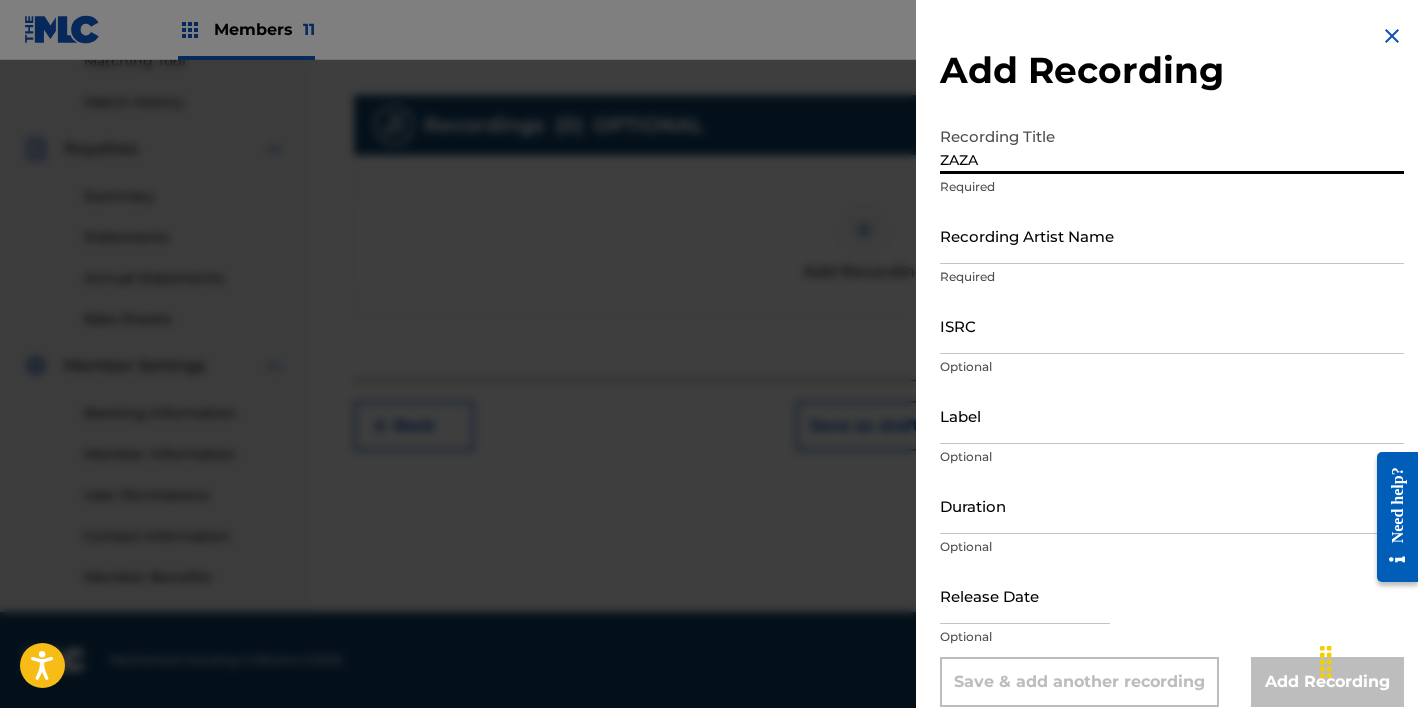 type on "ZAZA" 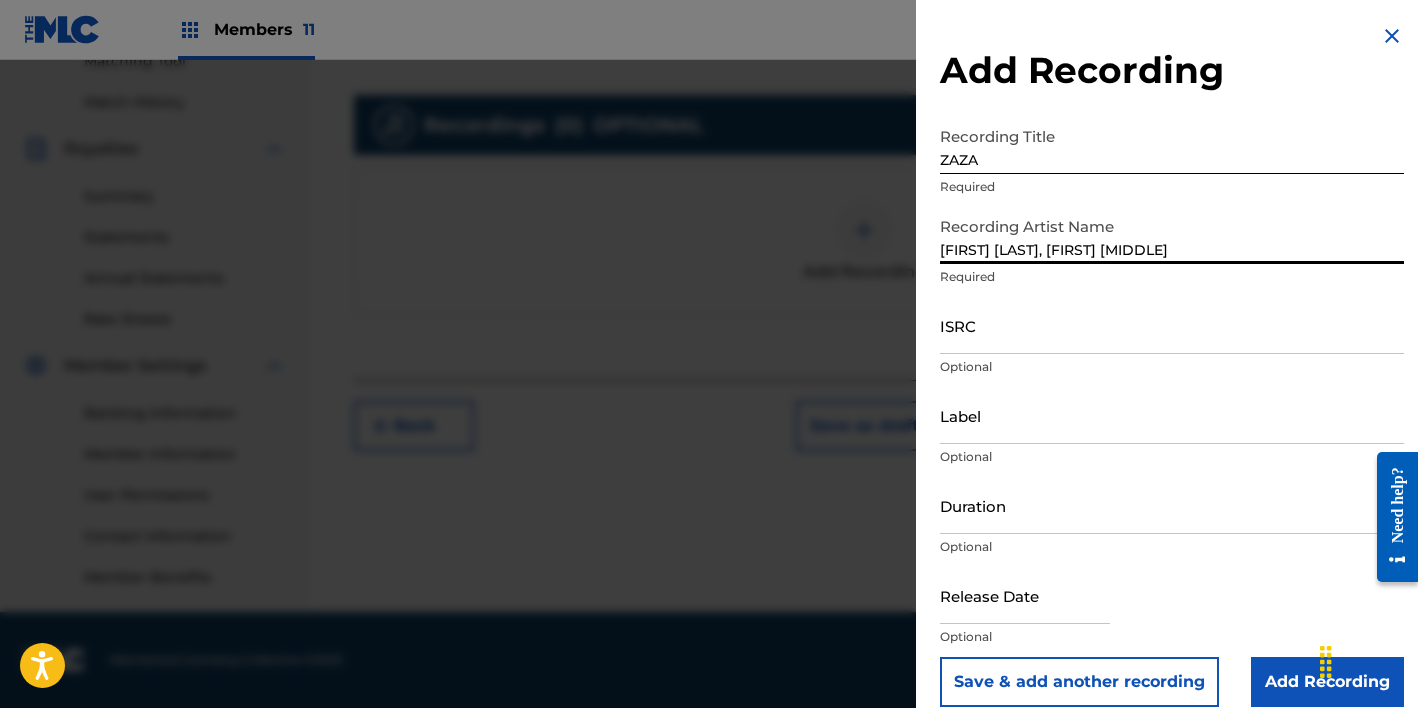 type on "[FIRST] [LAST], [FIRST] [MIDDLE]" 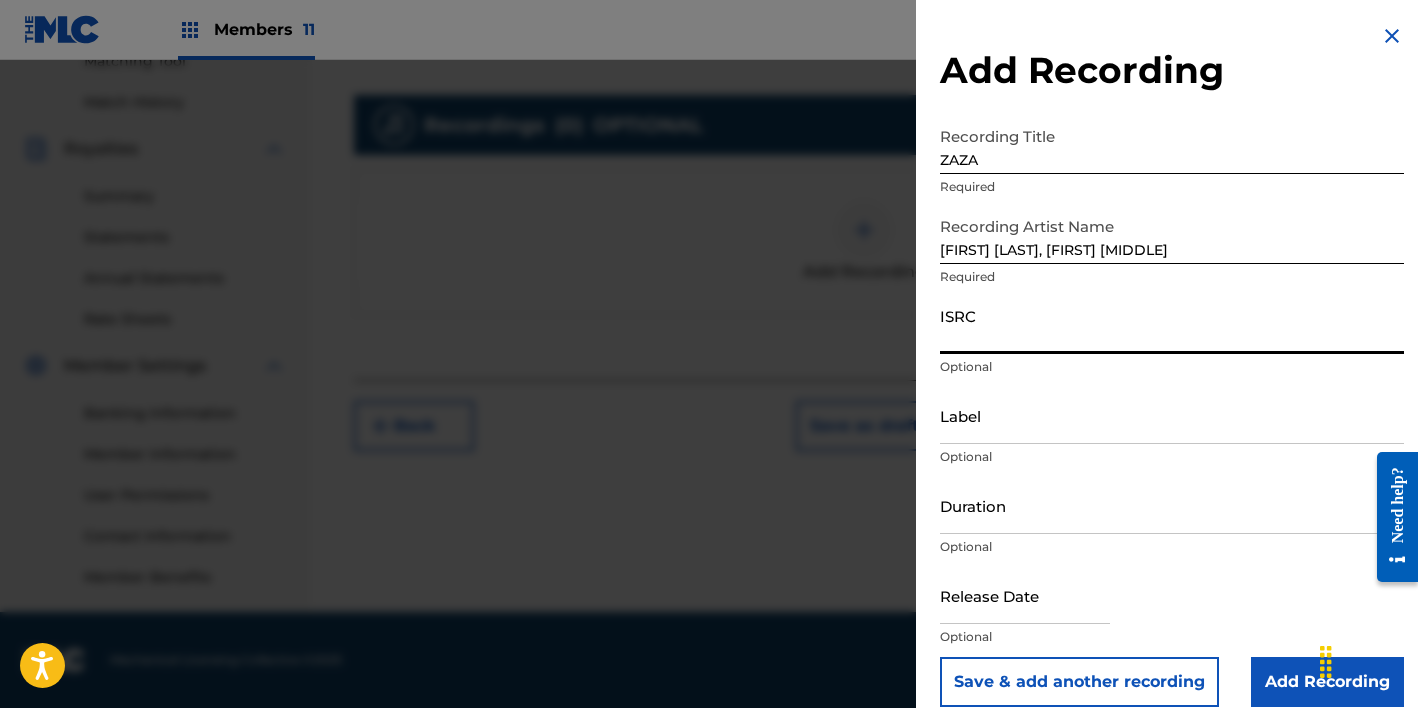 paste on "QZ9QQ2500286" 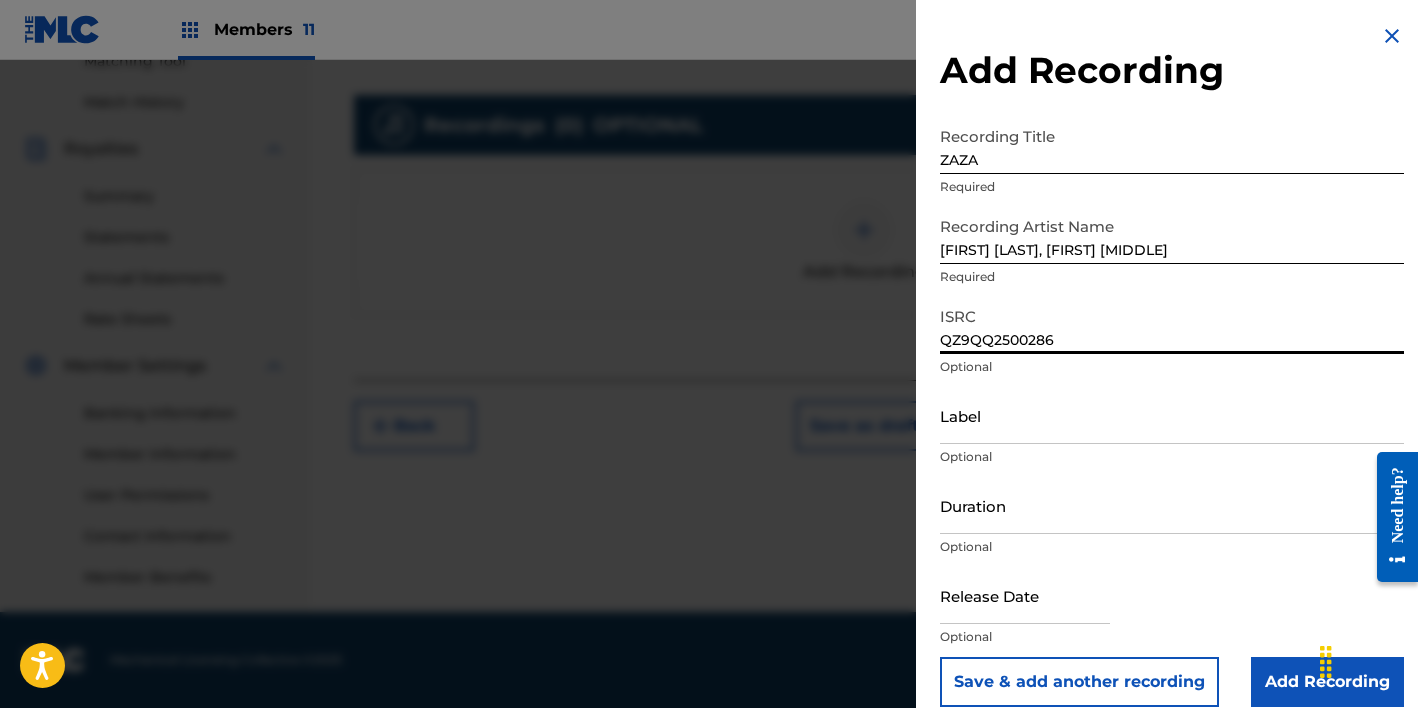 type on "QZ9QQ2500286" 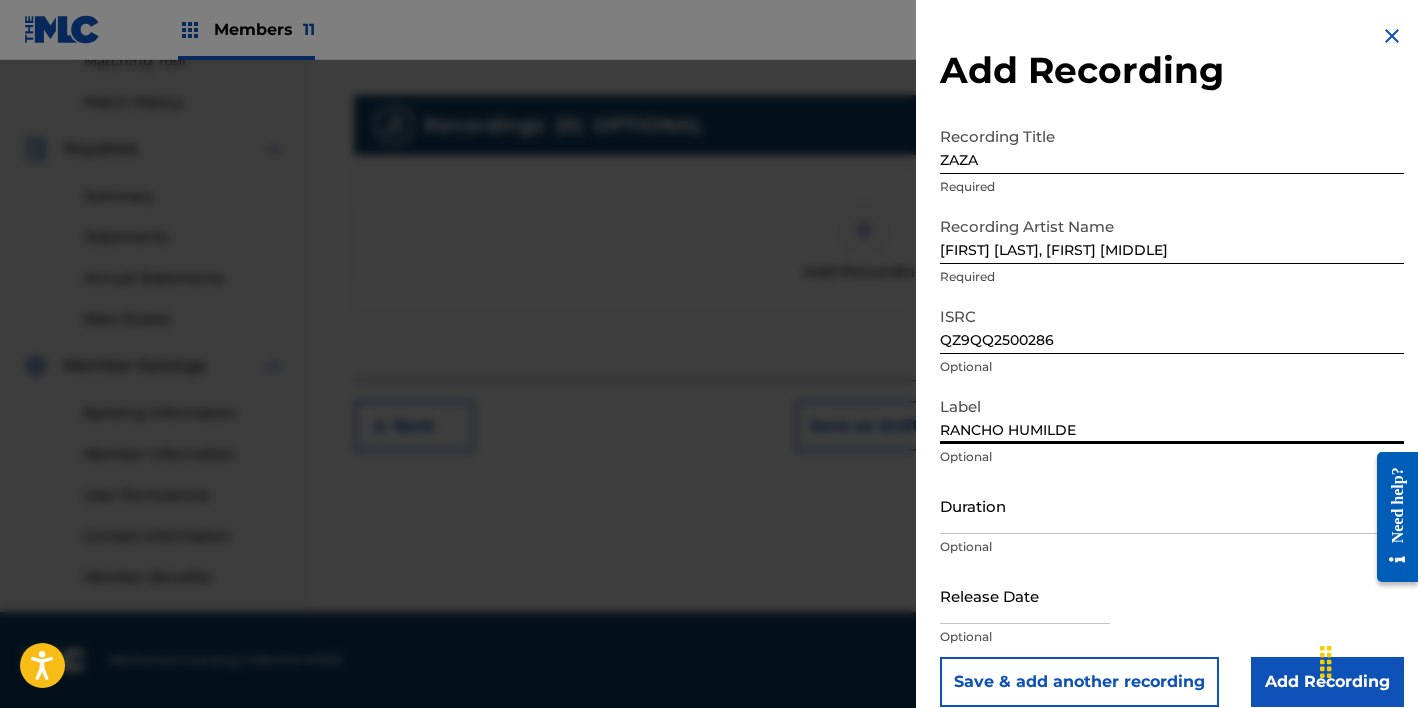 type on "RANCHO HUMILDE" 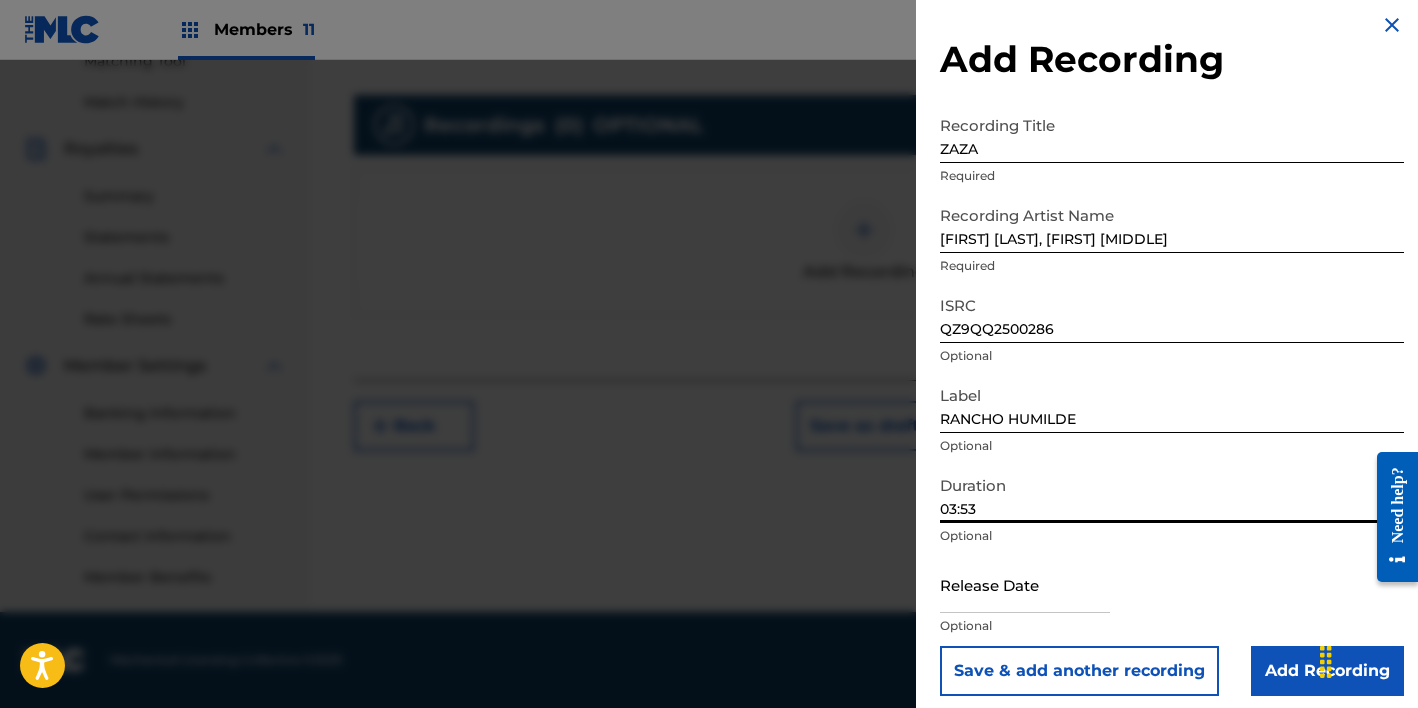 scroll, scrollTop: 23, scrollLeft: 0, axis: vertical 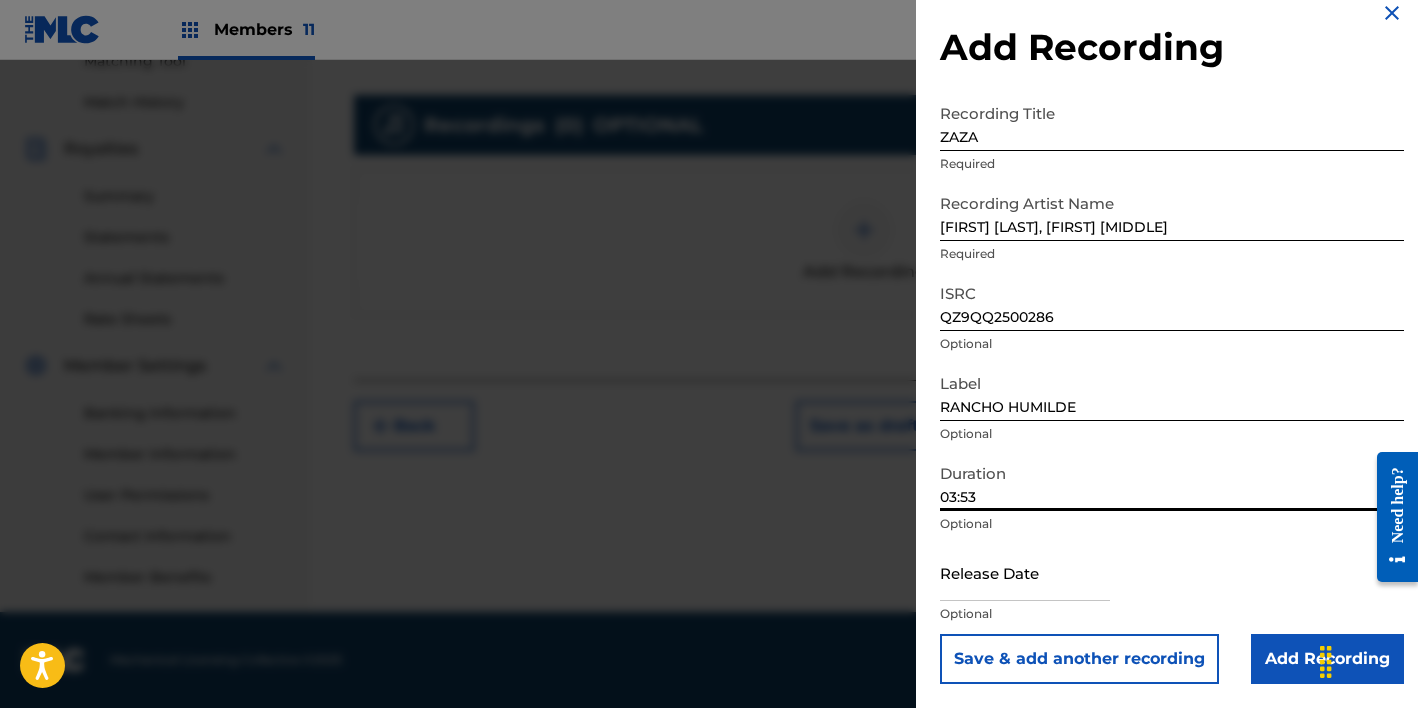 type on "03:53" 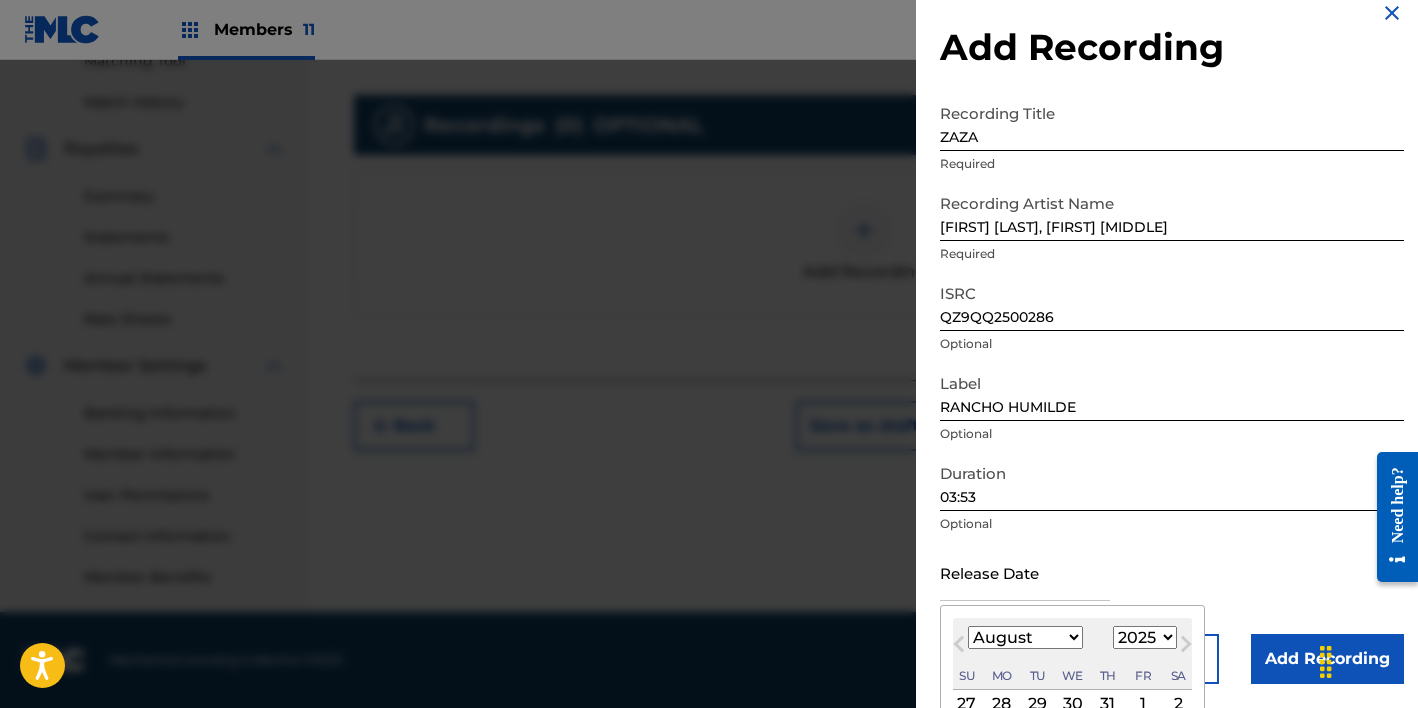 click on "January February March April May June July August September October November December" at bounding box center [1025, 637] 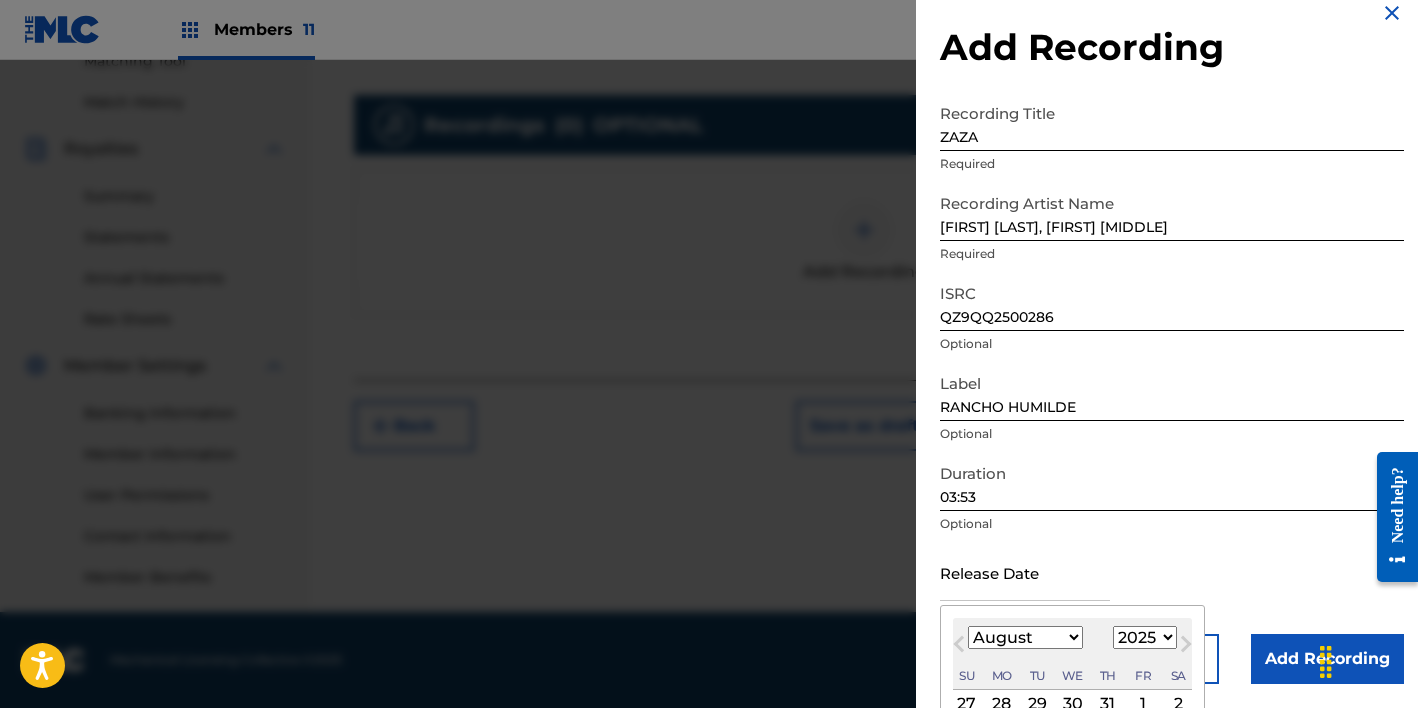 select on "5" 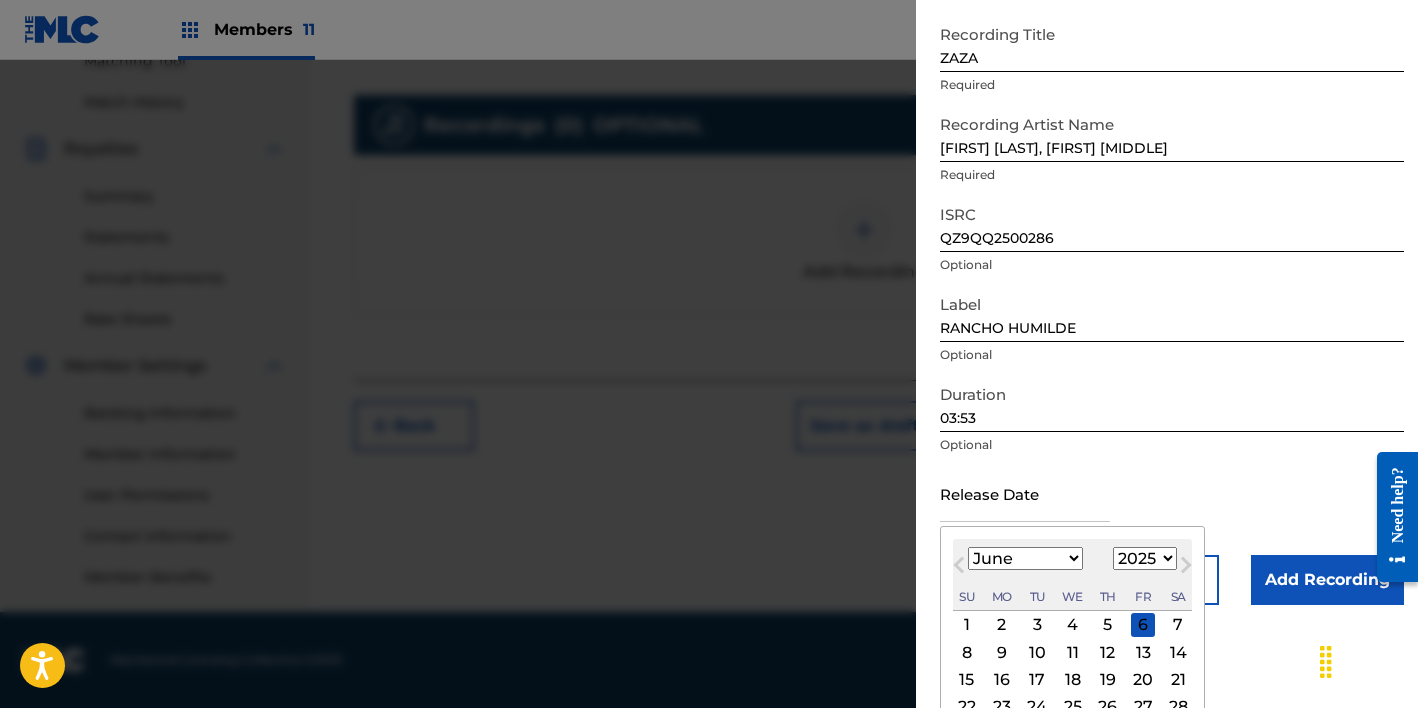 scroll, scrollTop: 182, scrollLeft: 0, axis: vertical 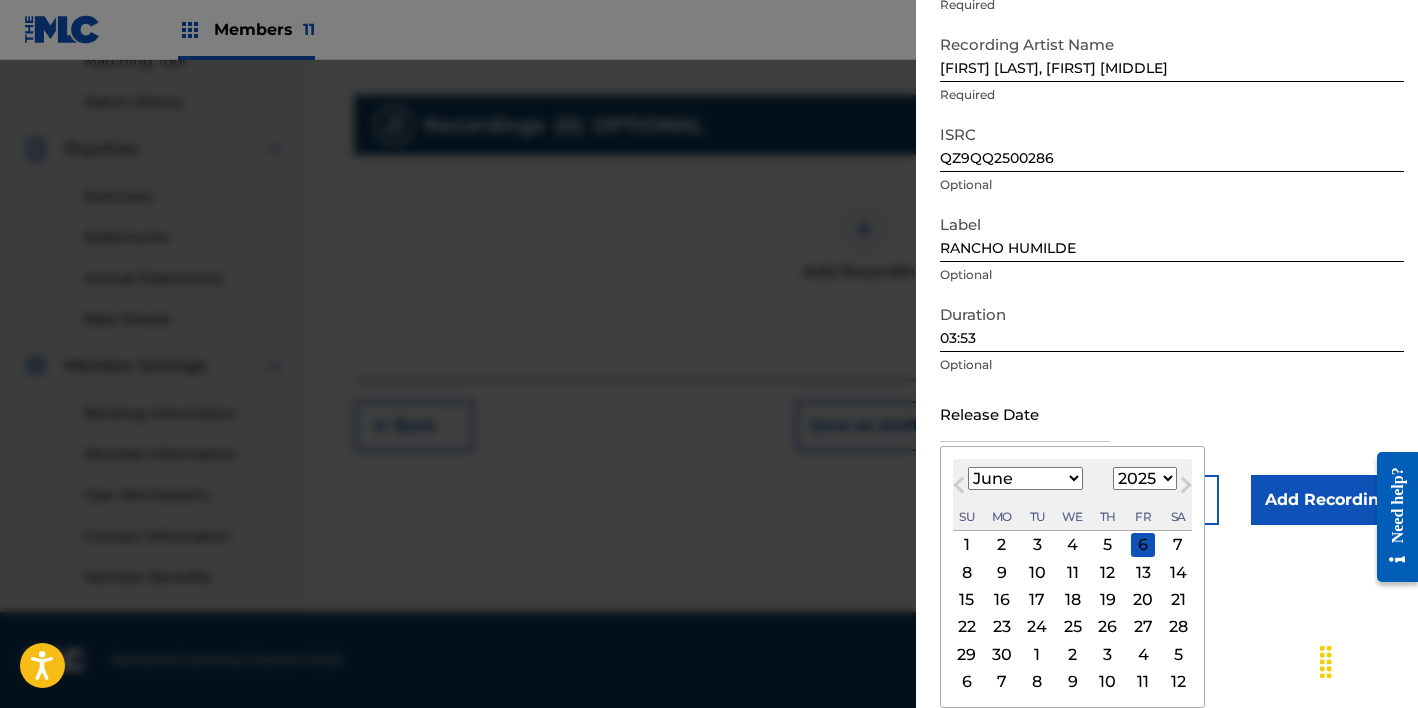 click on "5" at bounding box center (1108, 545) 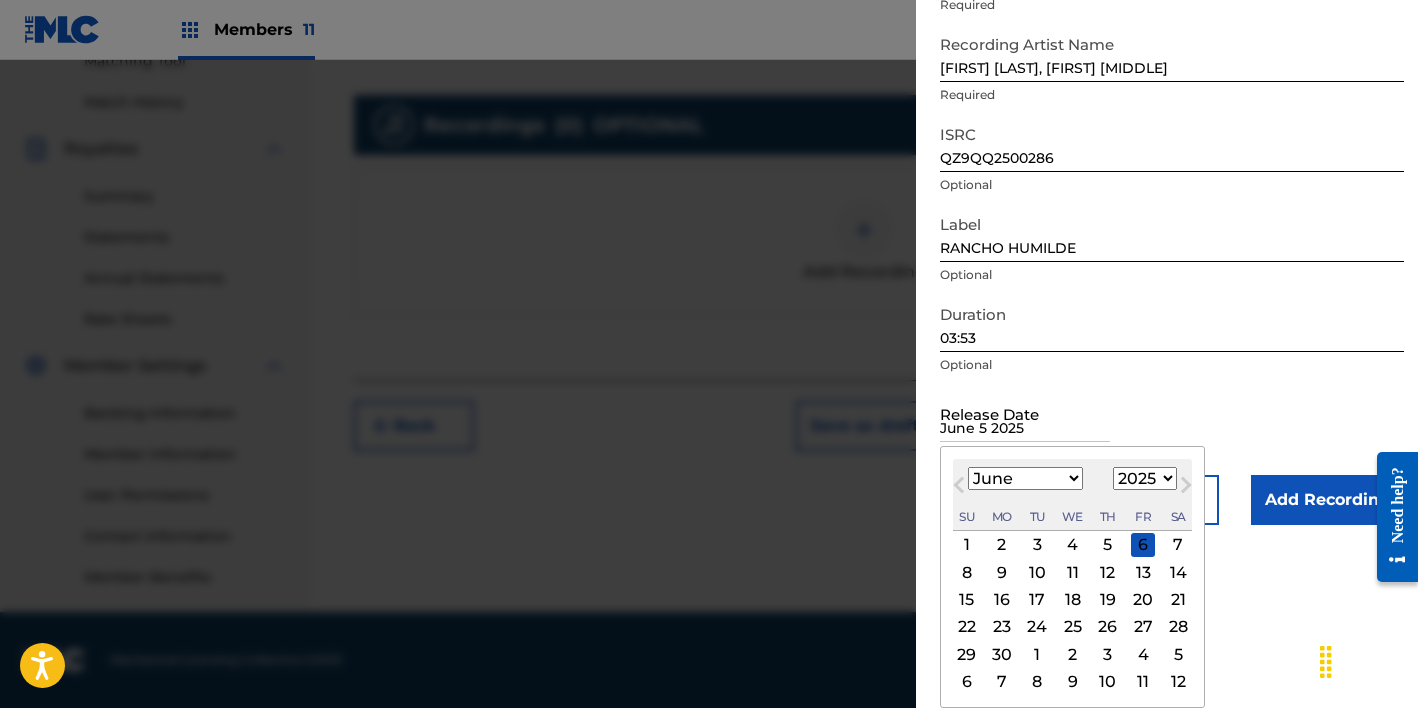 scroll, scrollTop: 23, scrollLeft: 0, axis: vertical 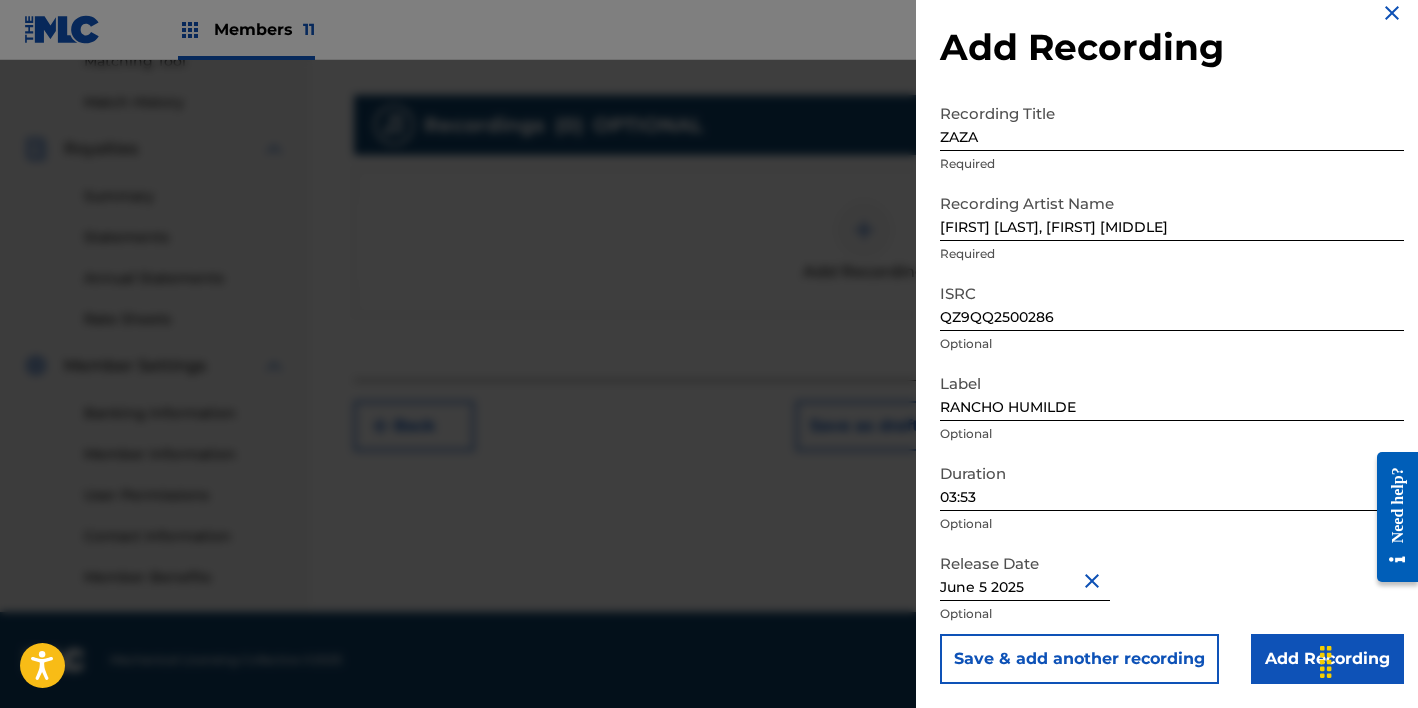 click on "Add Recording" at bounding box center [1327, 659] 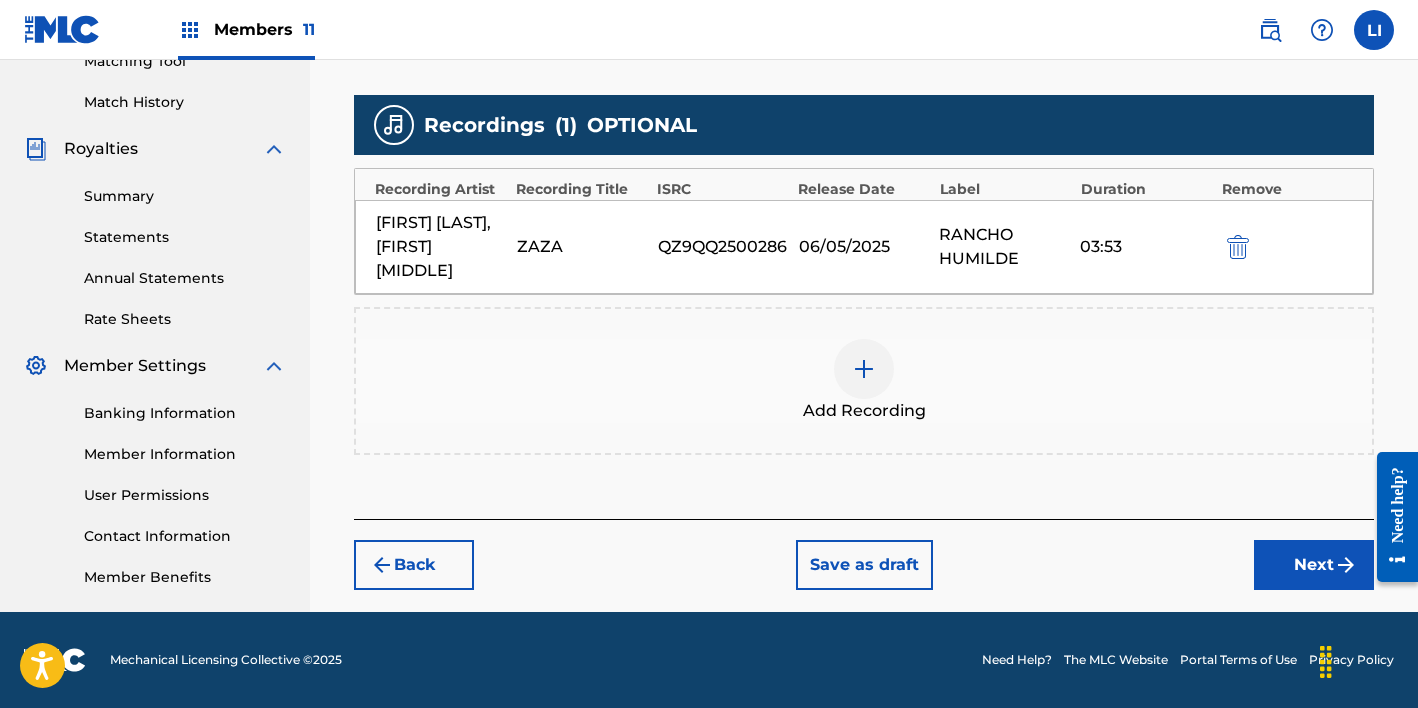 click on "Next" at bounding box center [1314, 565] 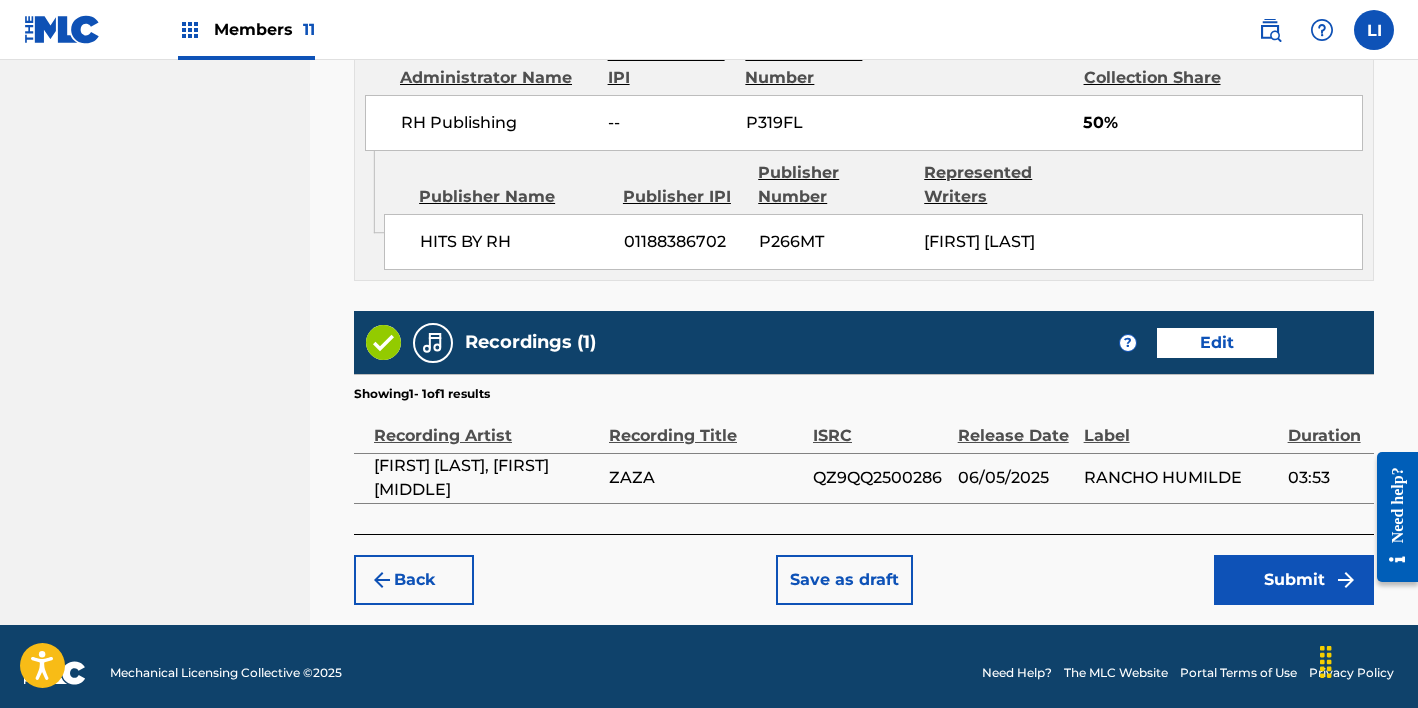 scroll, scrollTop: 1254, scrollLeft: 0, axis: vertical 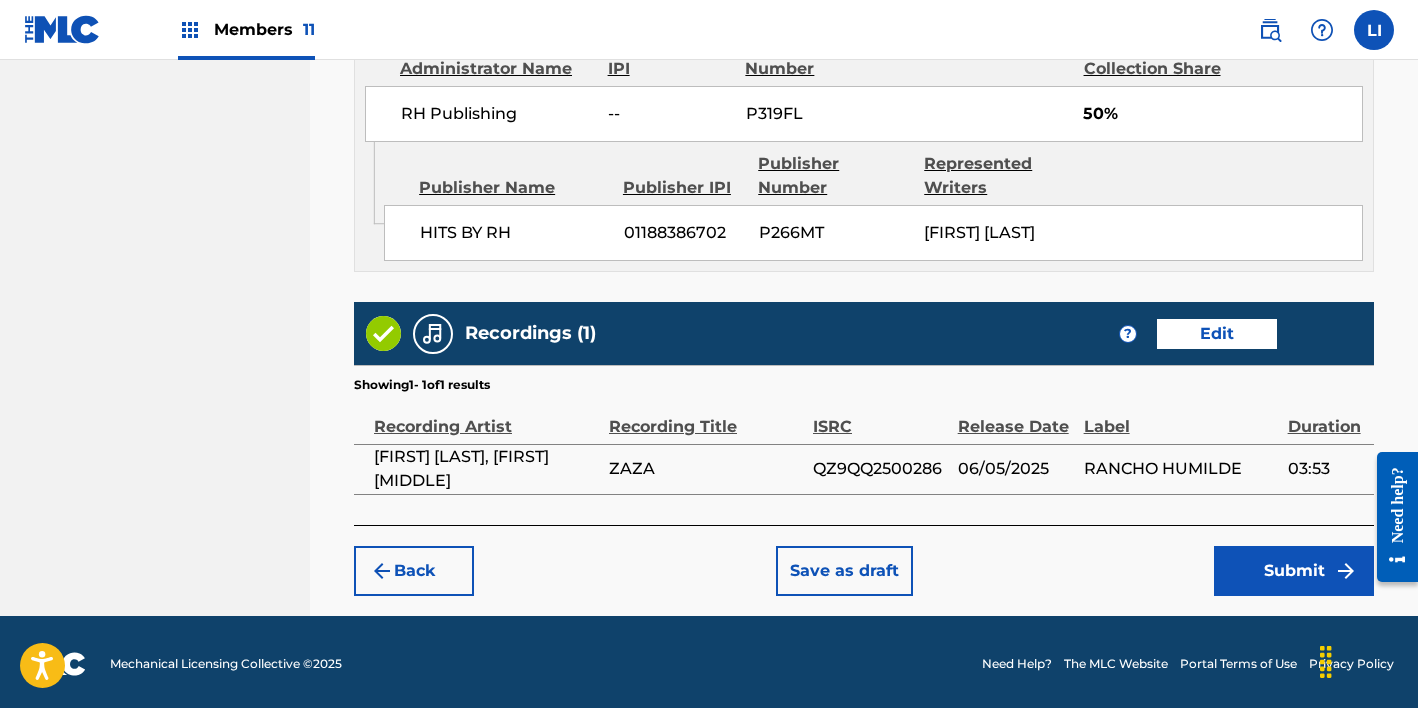 click on "Submit" at bounding box center (1294, 571) 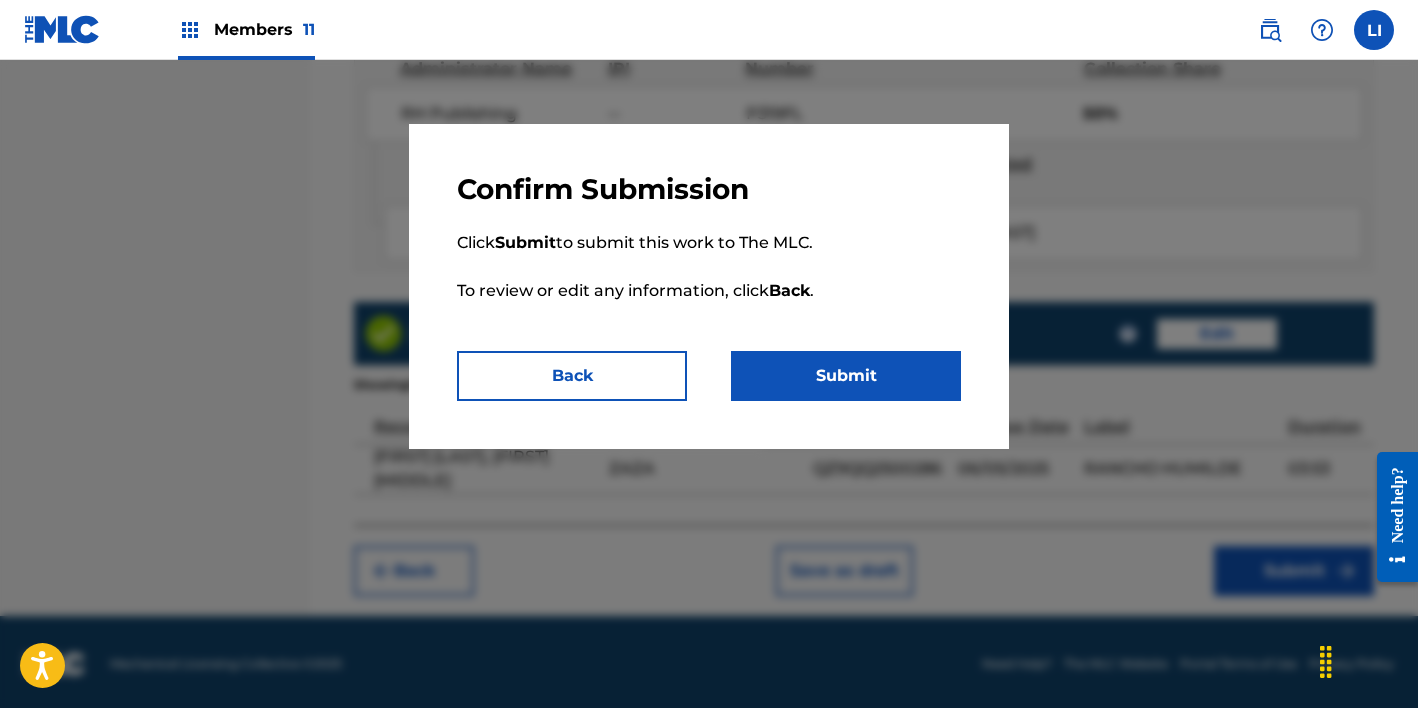 click on "Click  Submit  to submit this work to The MLC. To review or edit any information, click  Back ." at bounding box center (709, 279) 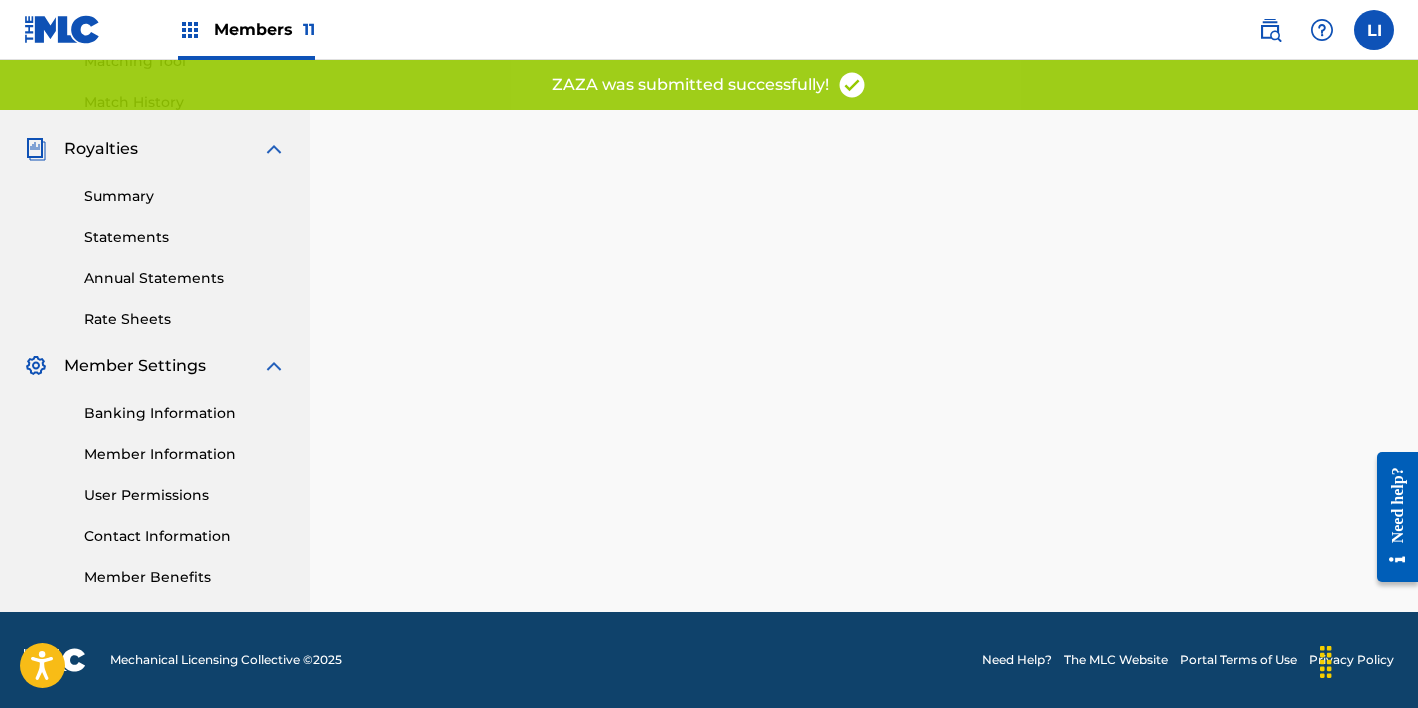 scroll, scrollTop: 0, scrollLeft: 0, axis: both 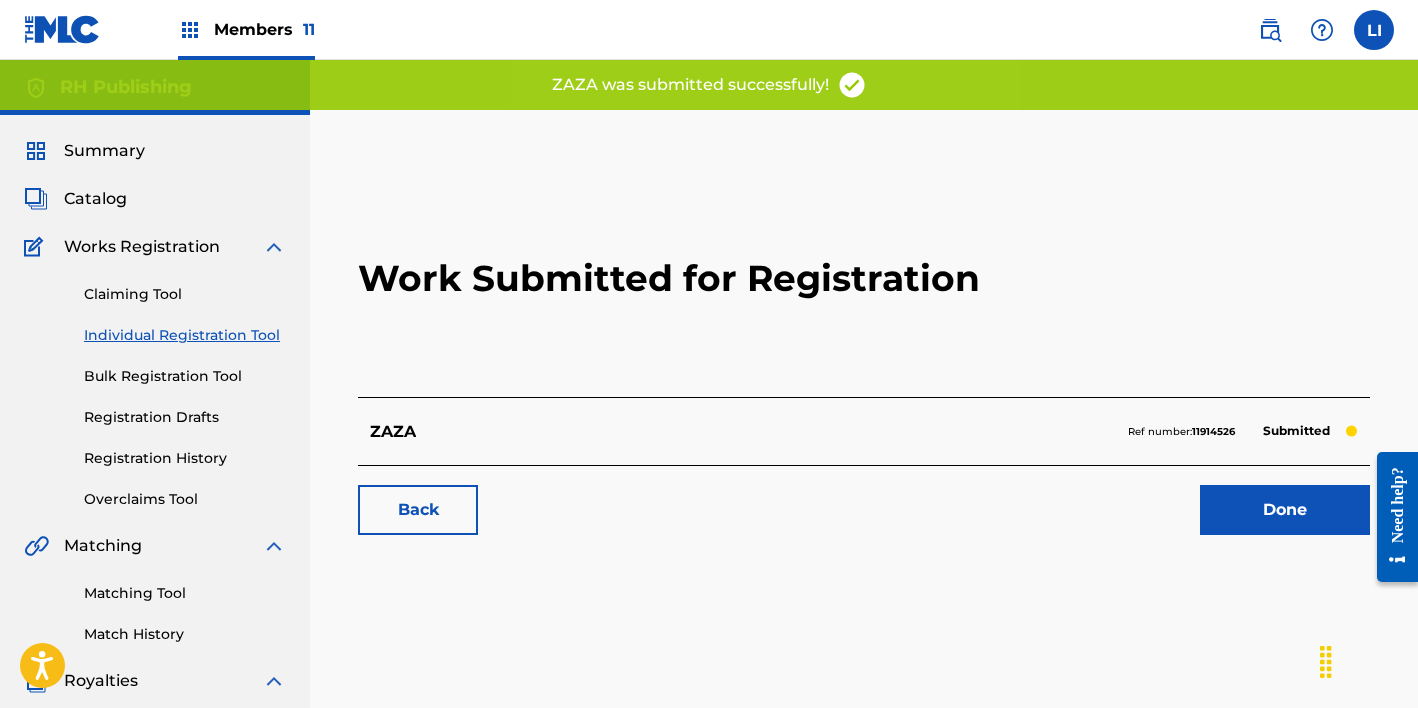 click on "Work Submitted for Registration" at bounding box center [864, 278] 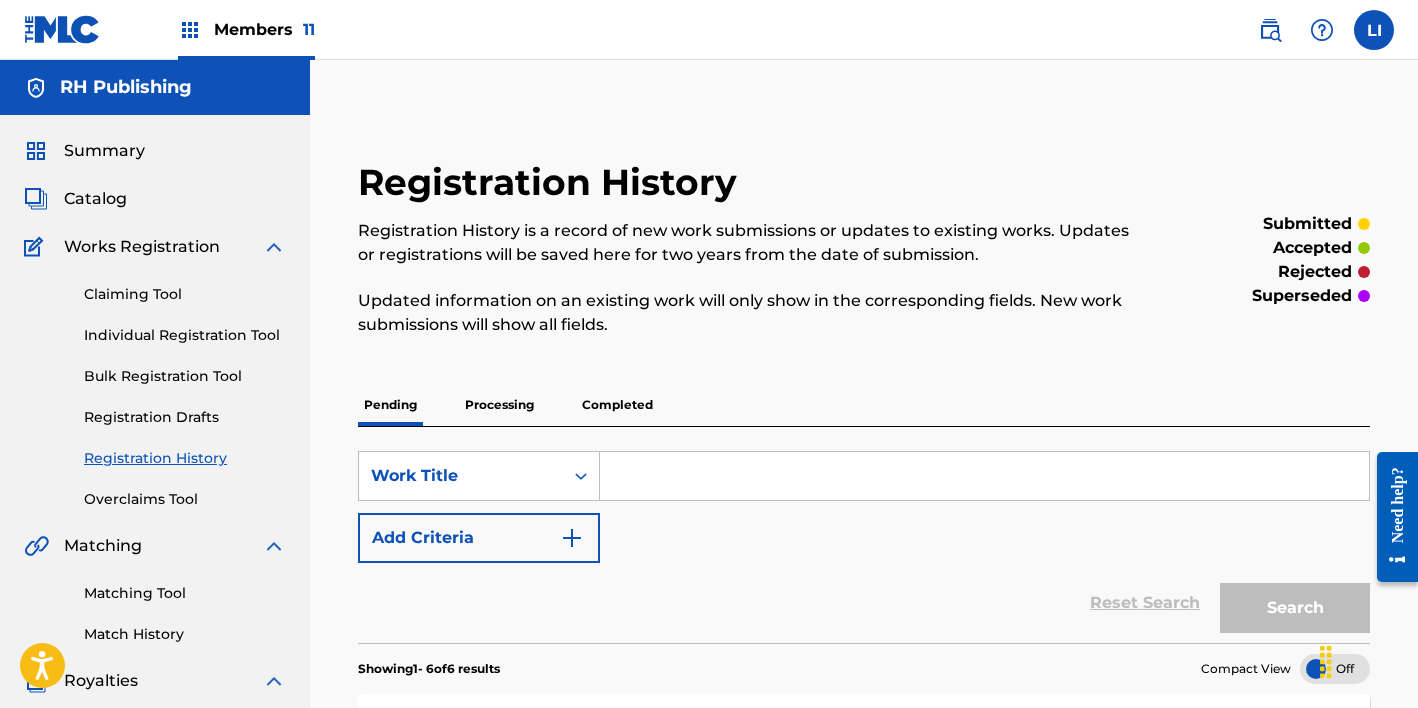 click at bounding box center (984, 476) 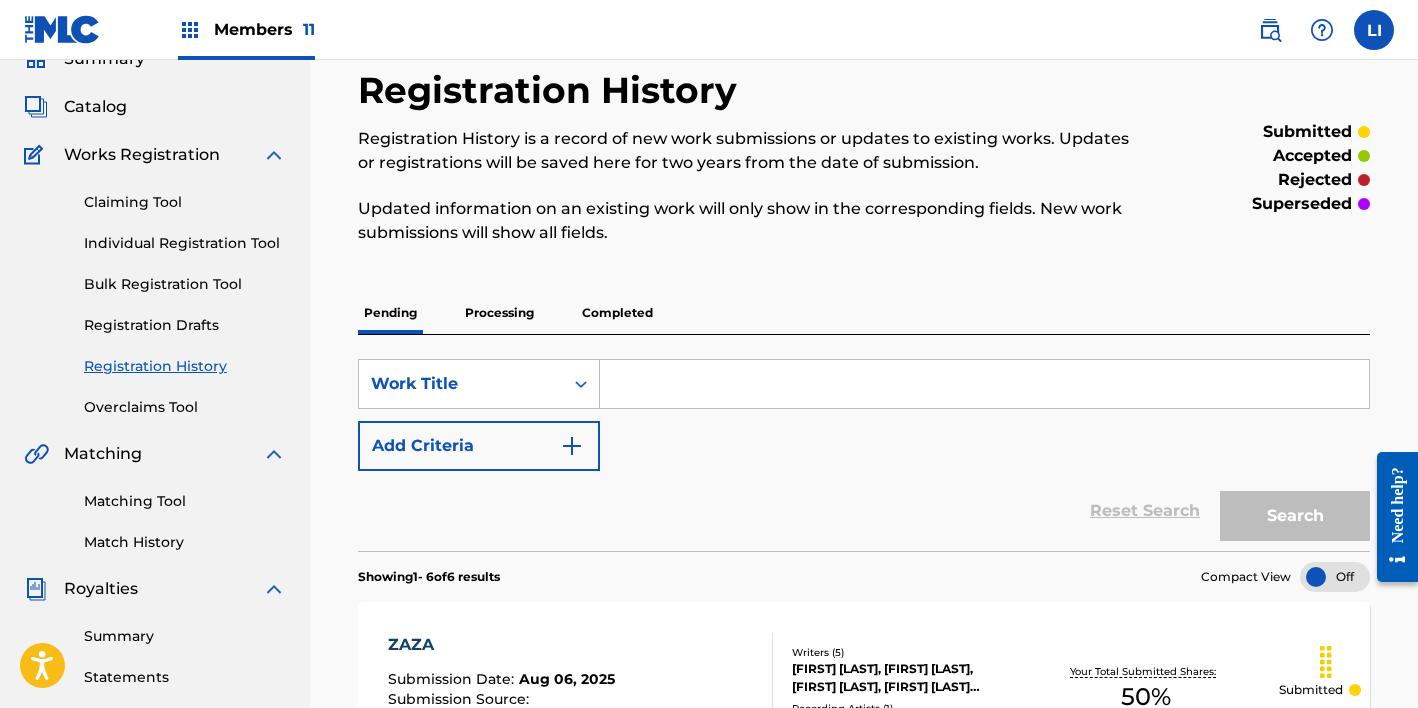 scroll, scrollTop: 80, scrollLeft: 0, axis: vertical 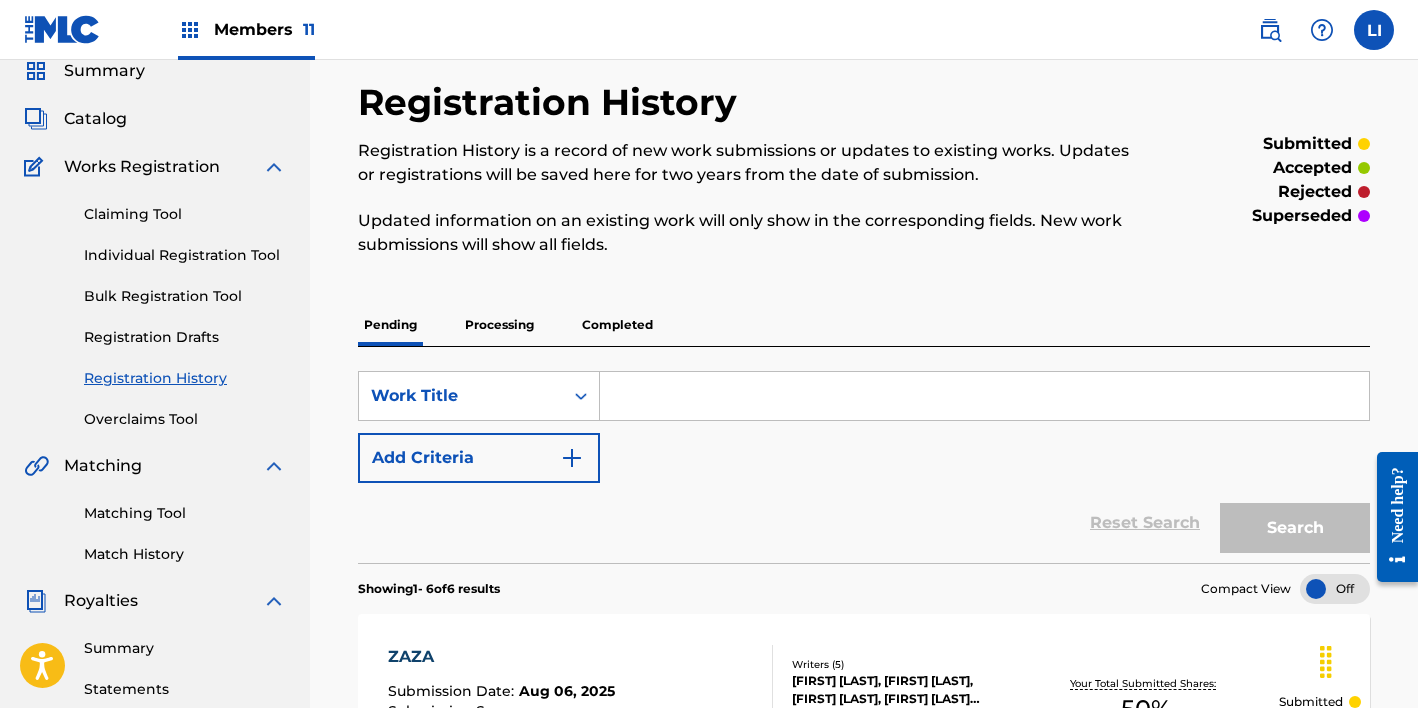 click on "Individual Registration Tool" at bounding box center [185, 255] 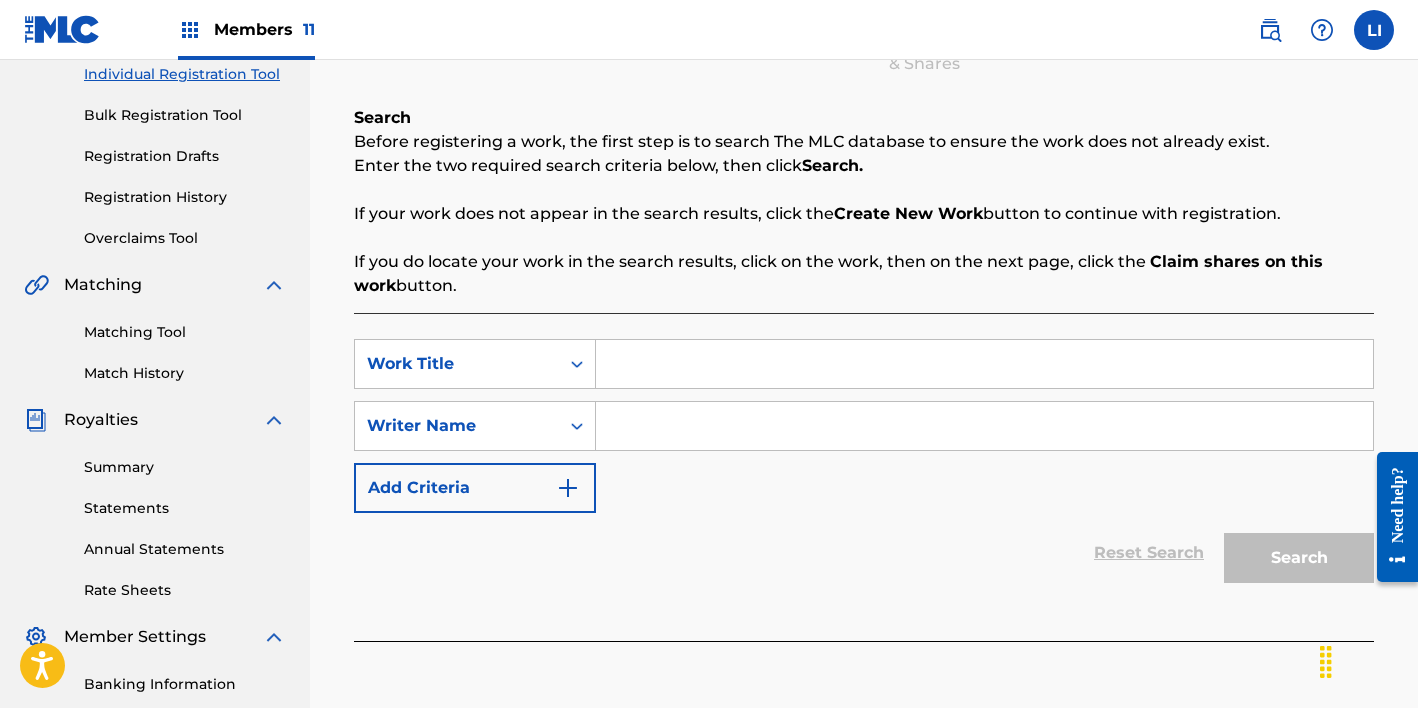 scroll, scrollTop: 303, scrollLeft: 0, axis: vertical 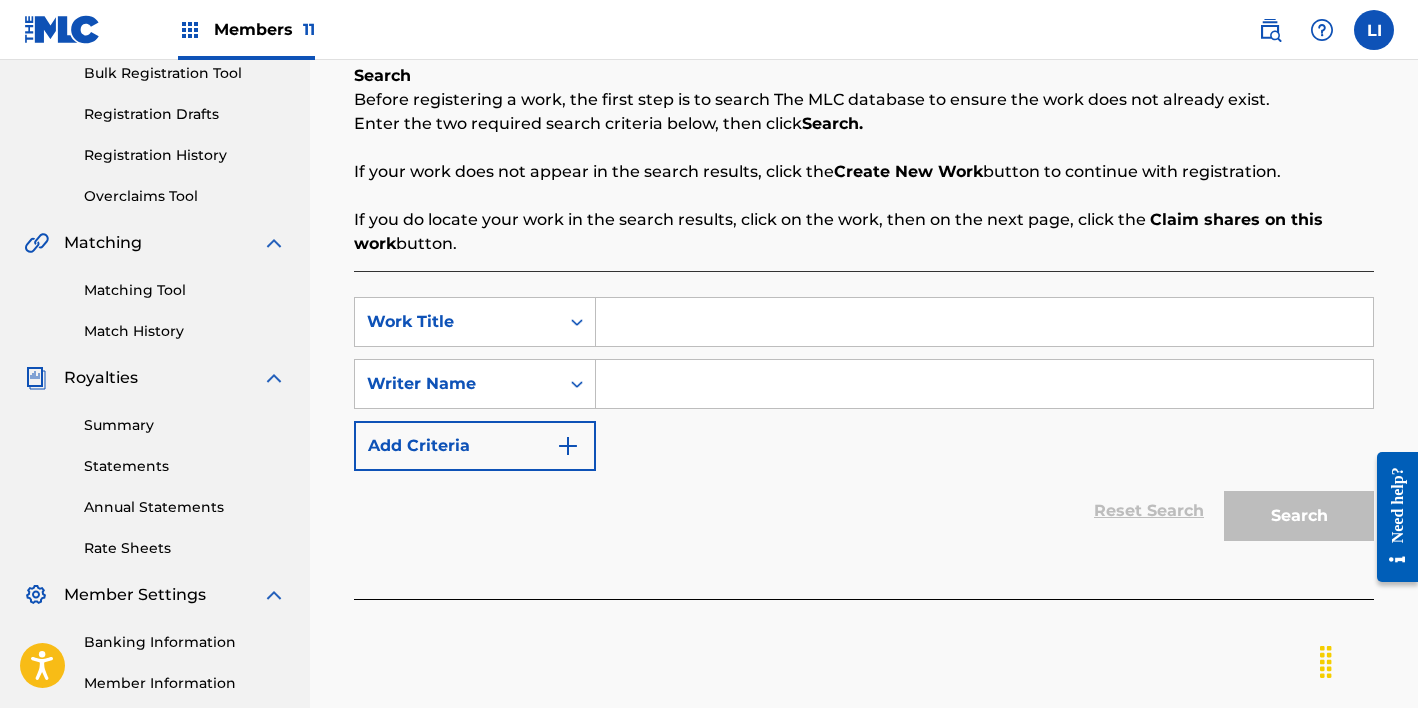 click at bounding box center [984, 322] 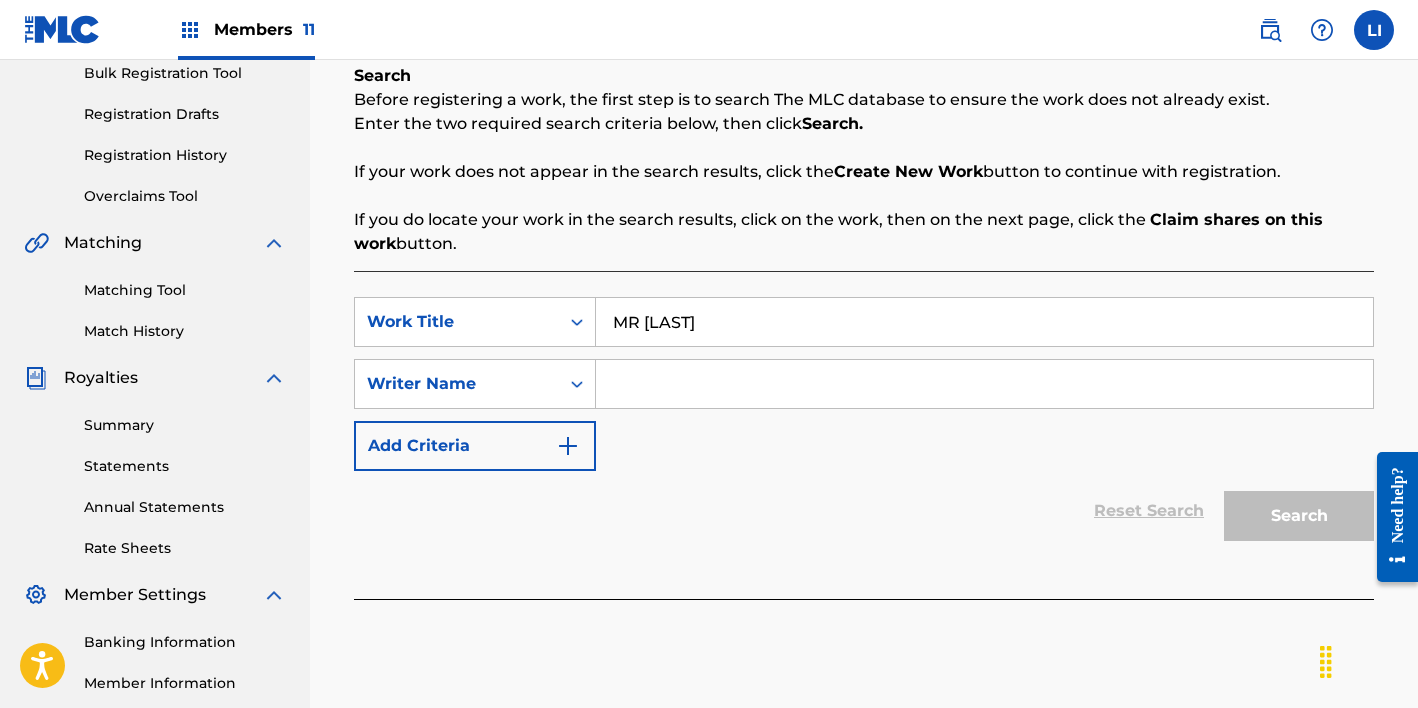 type on "MR [LAST]" 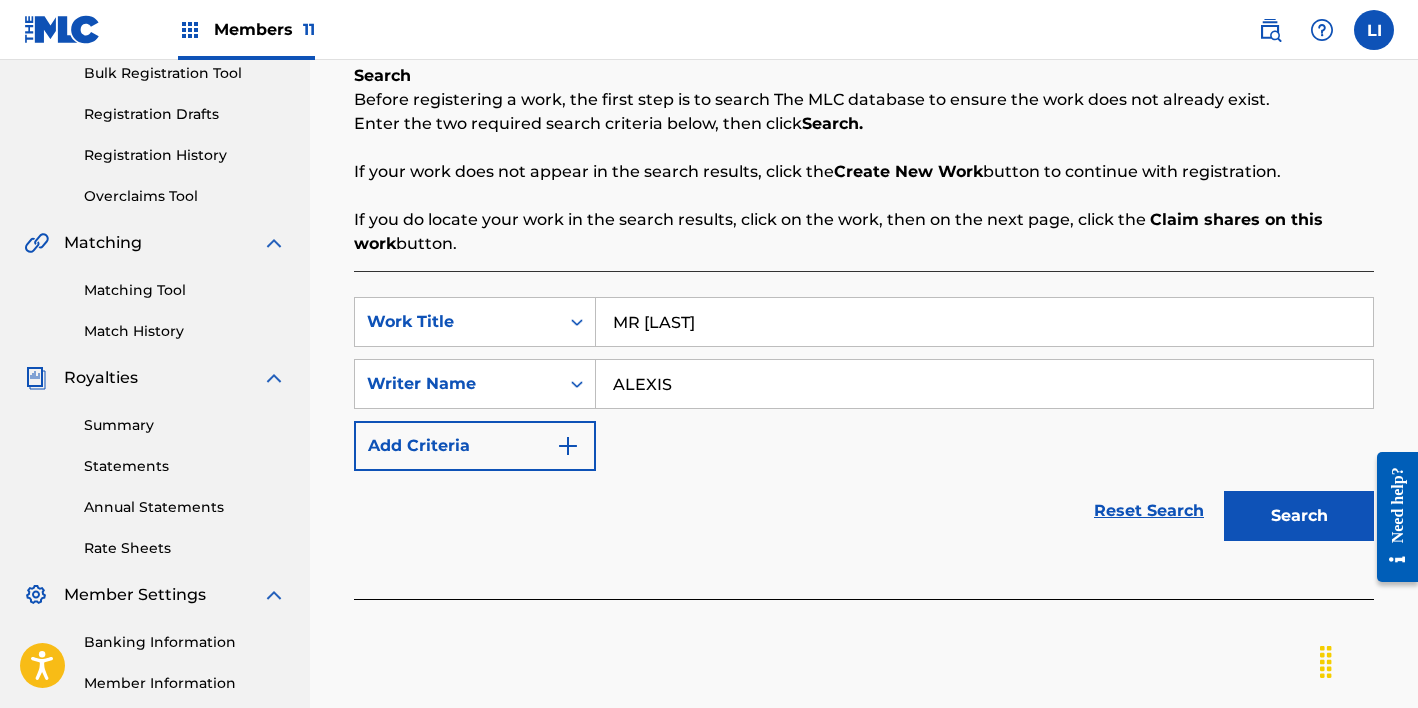 type on "ALEXIS" 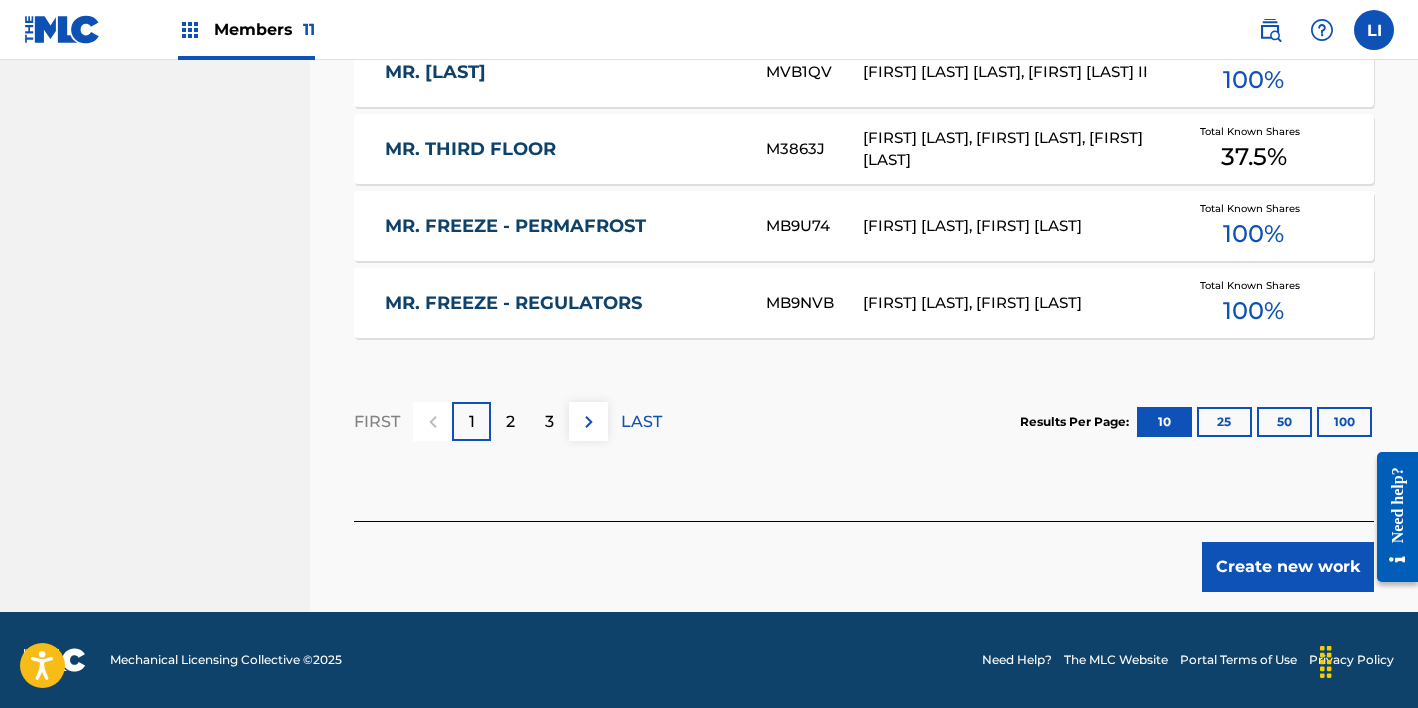 click on "Create new work" at bounding box center [1288, 567] 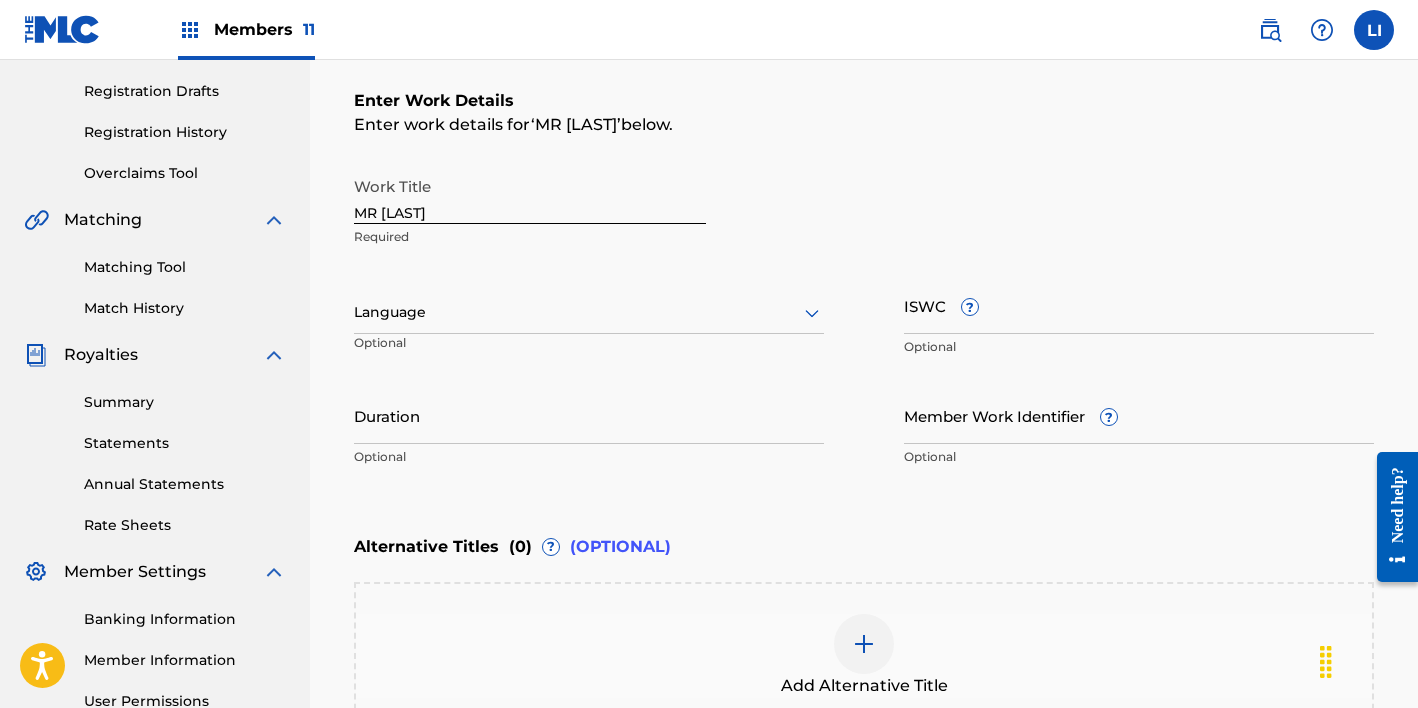 scroll, scrollTop: 351, scrollLeft: 0, axis: vertical 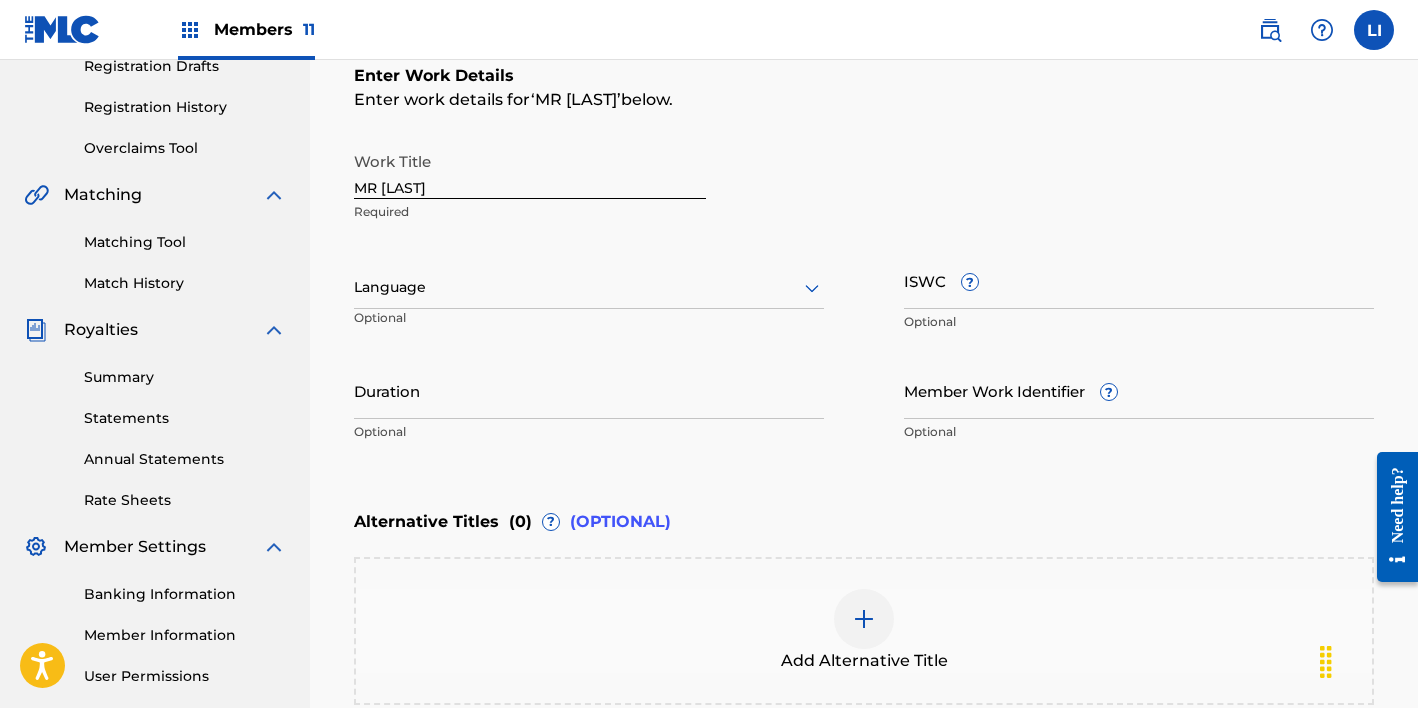 click on "Language" at bounding box center [589, 288] 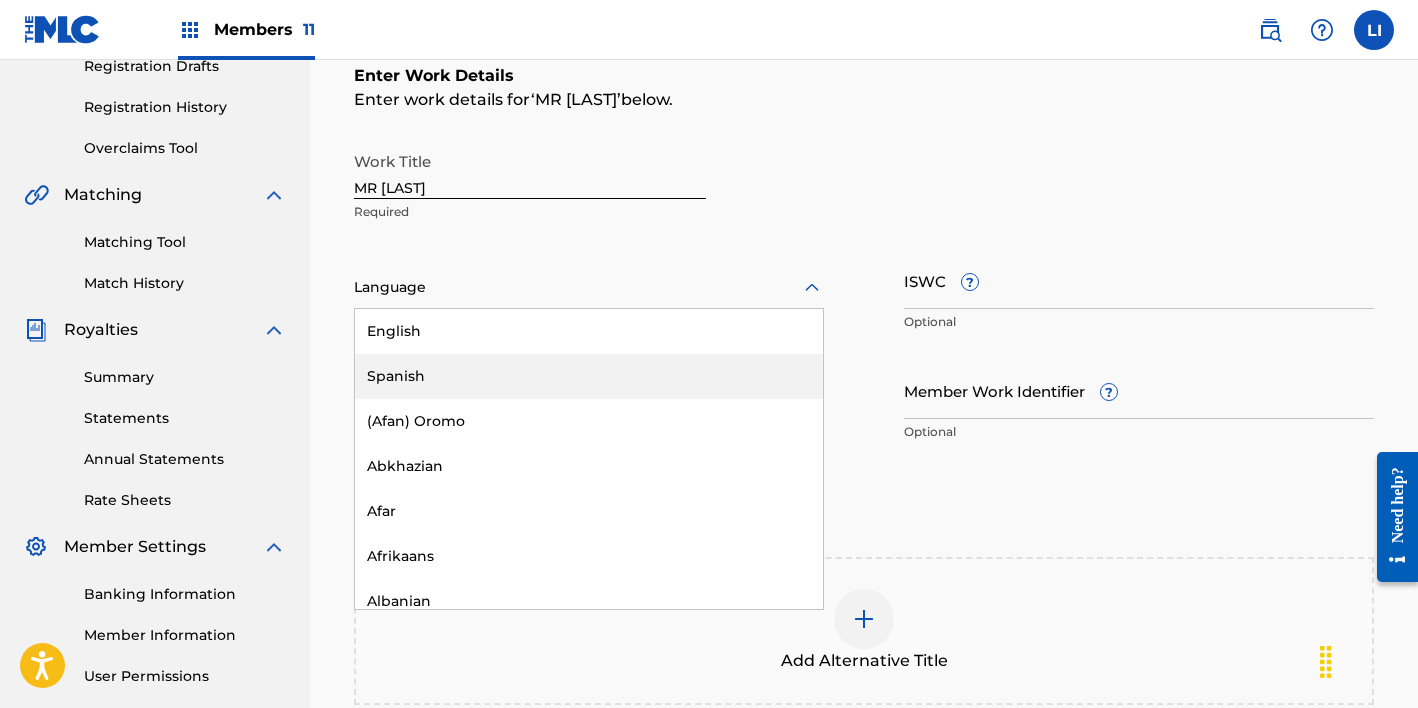 click on "Spanish" at bounding box center [589, 376] 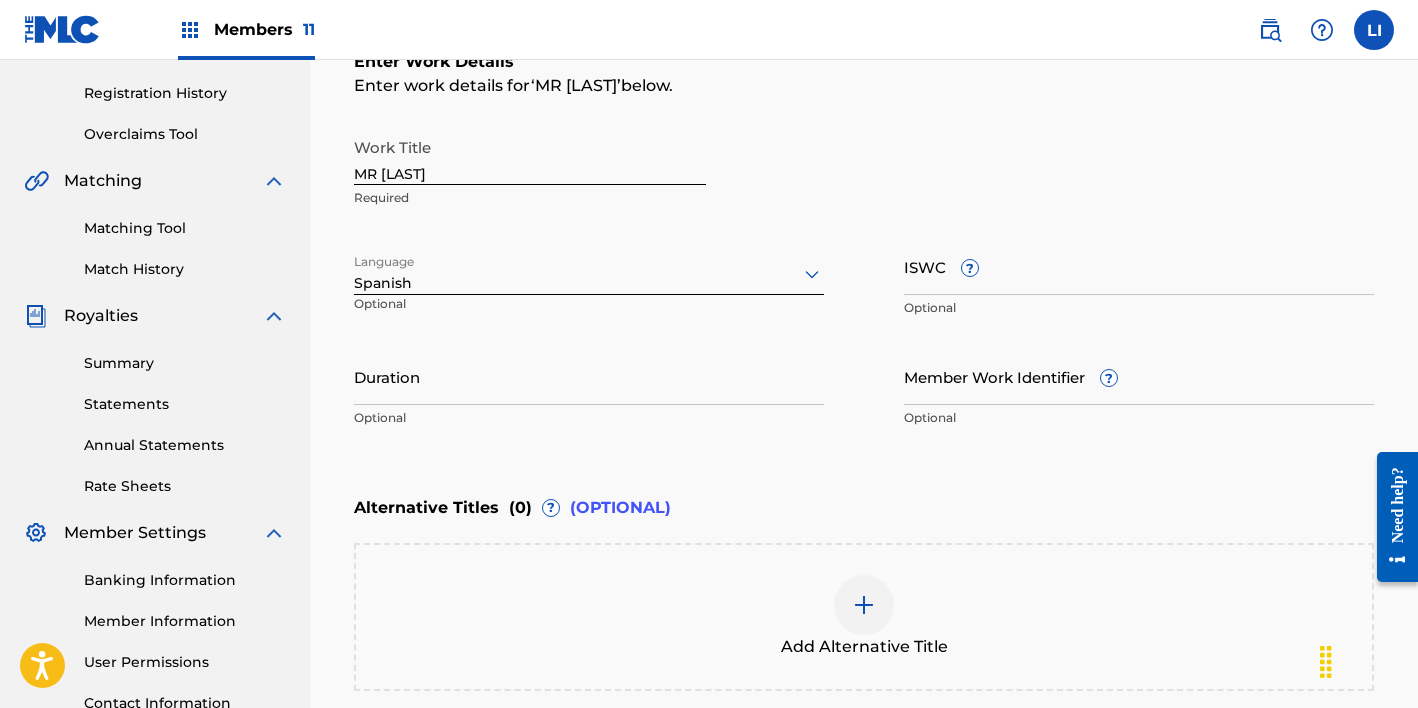 scroll, scrollTop: 385, scrollLeft: 0, axis: vertical 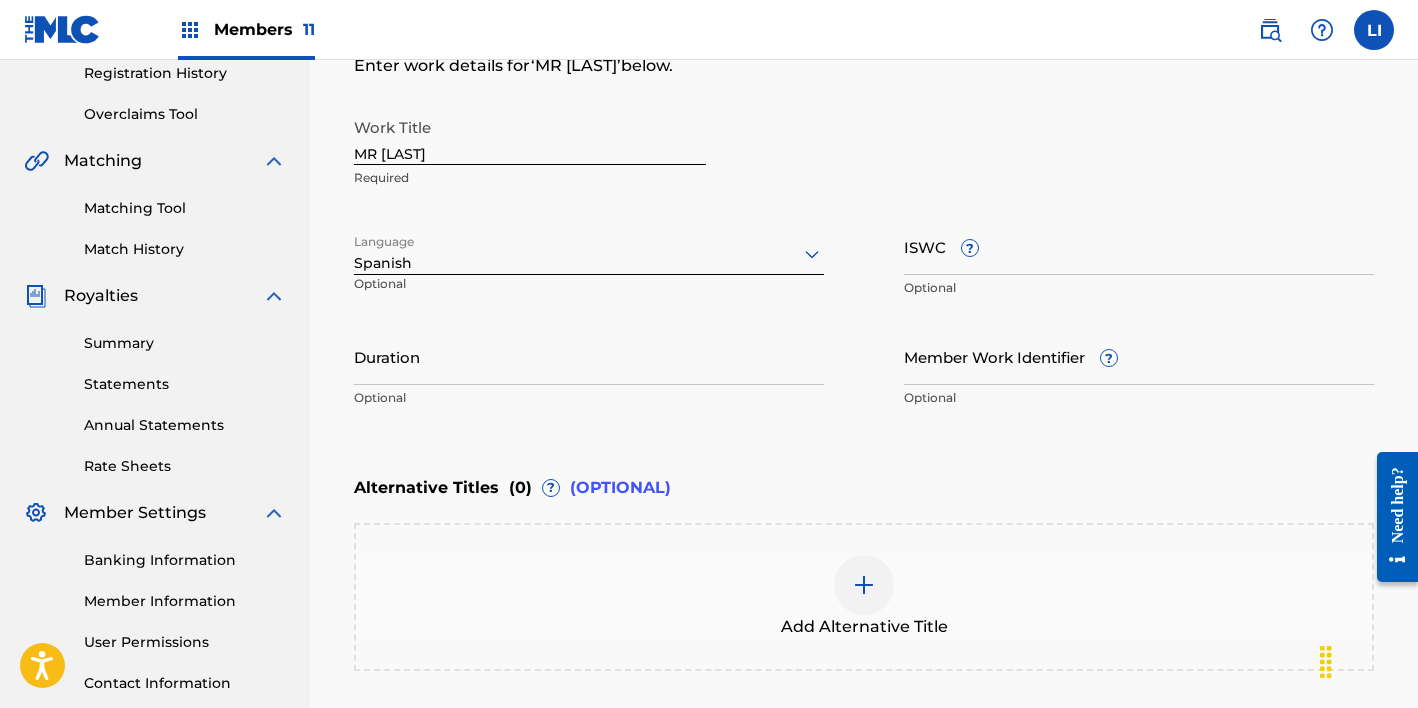click on "Duration" at bounding box center [589, 356] 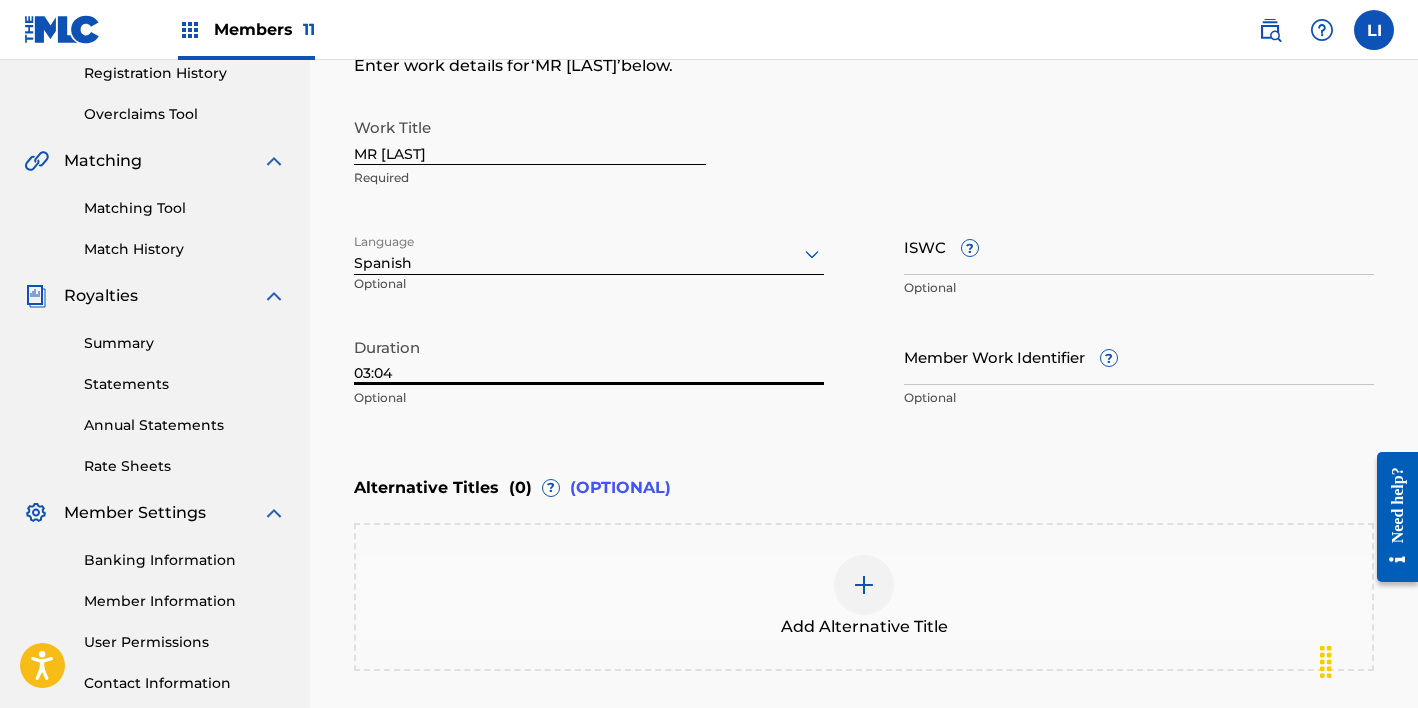 type on "03:04" 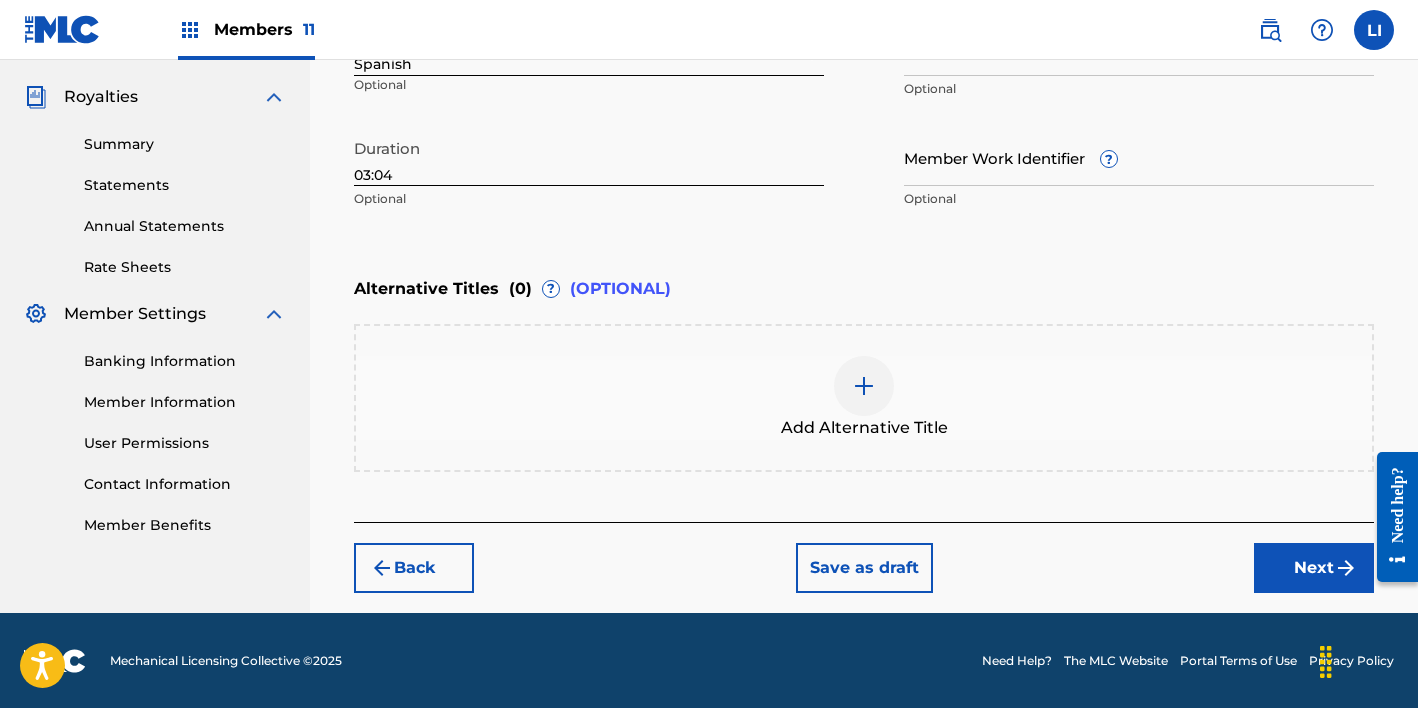 click on "Next" at bounding box center [1314, 568] 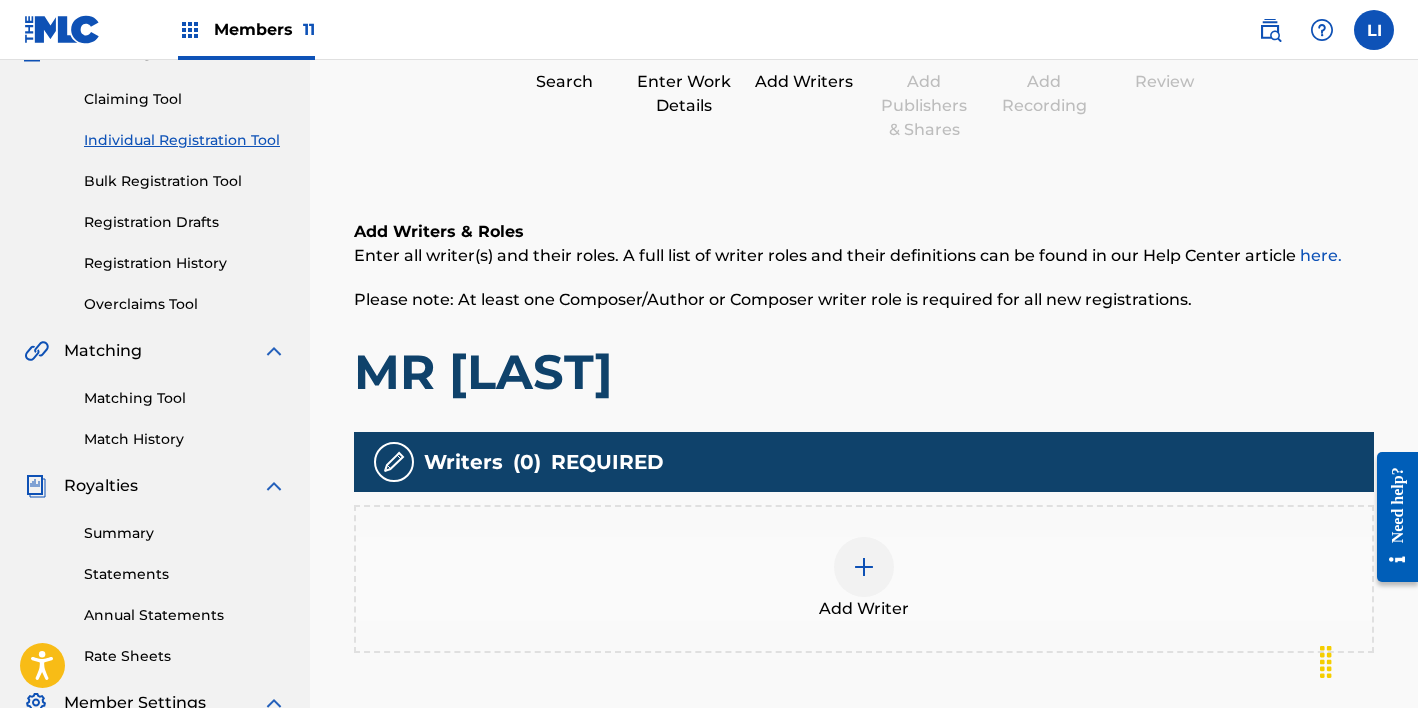 scroll, scrollTop: 532, scrollLeft: 0, axis: vertical 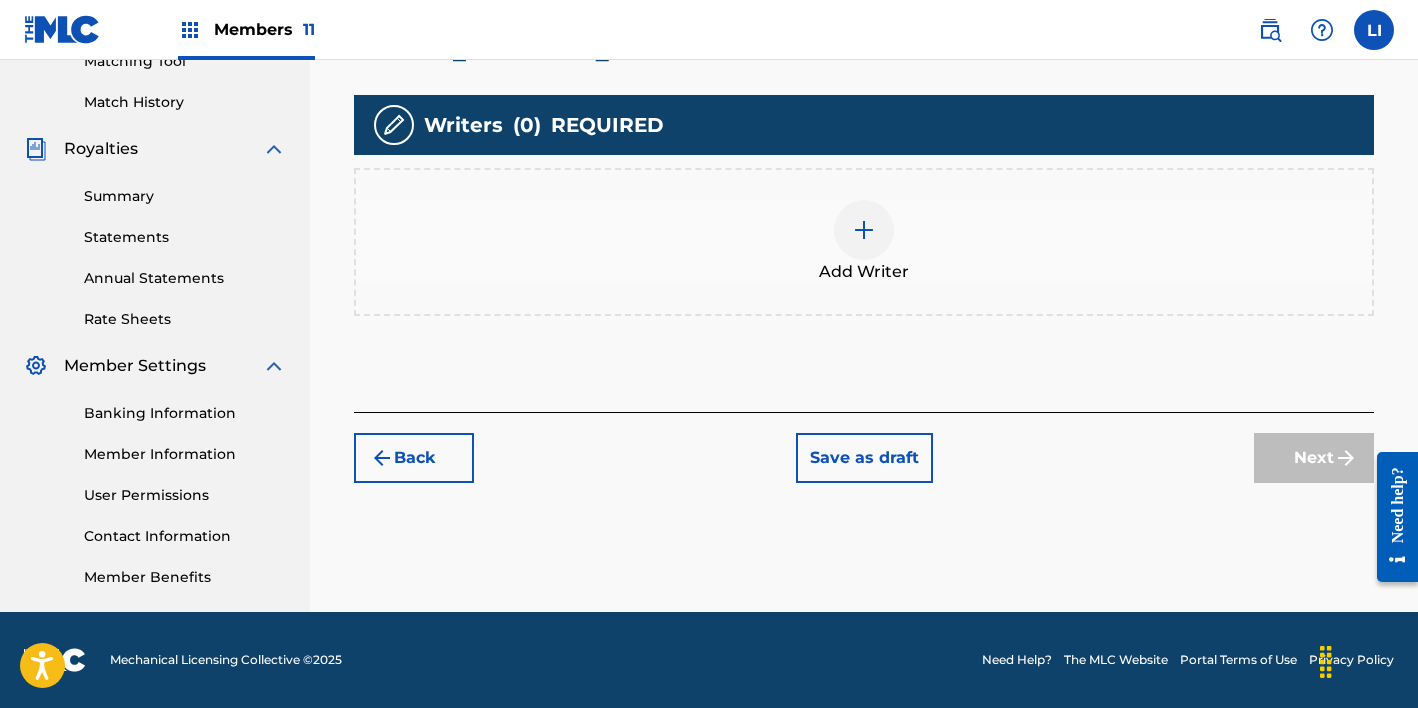 click on "Add Writer" at bounding box center (864, 242) 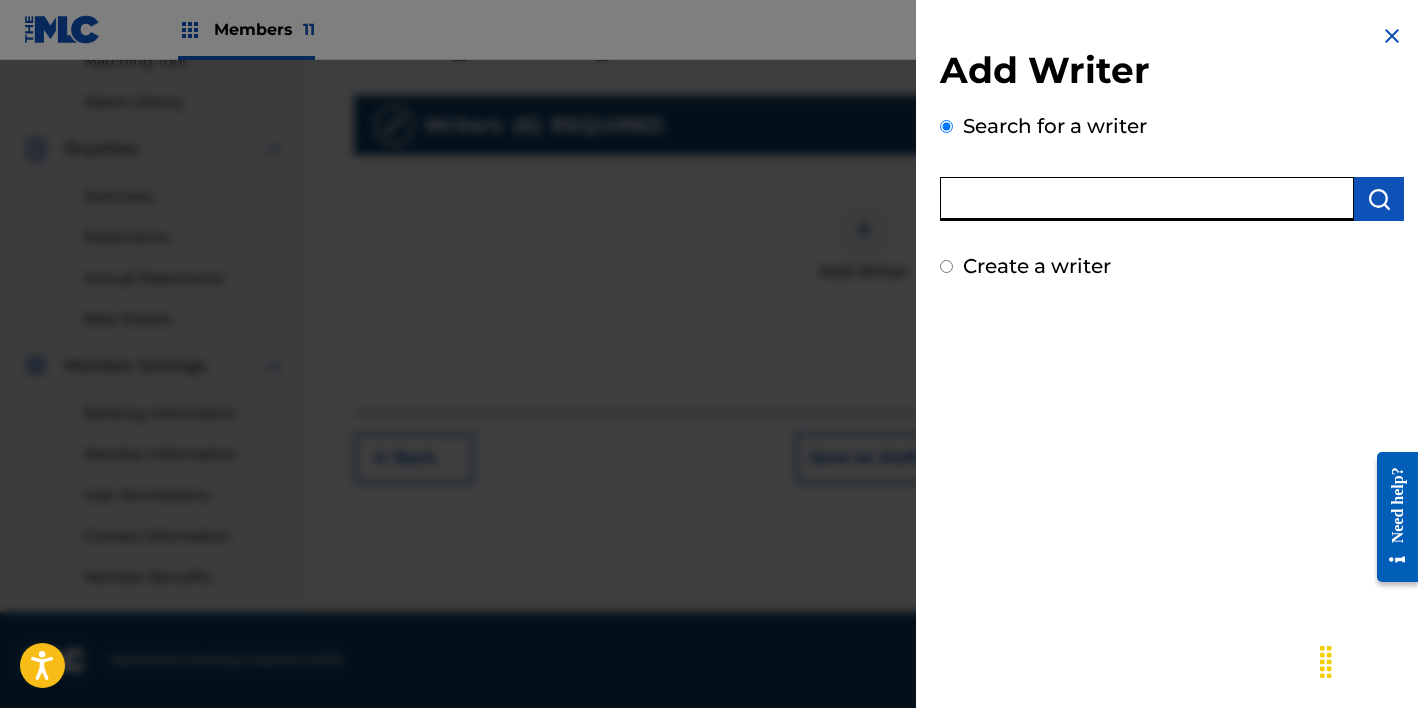 click at bounding box center (1147, 199) 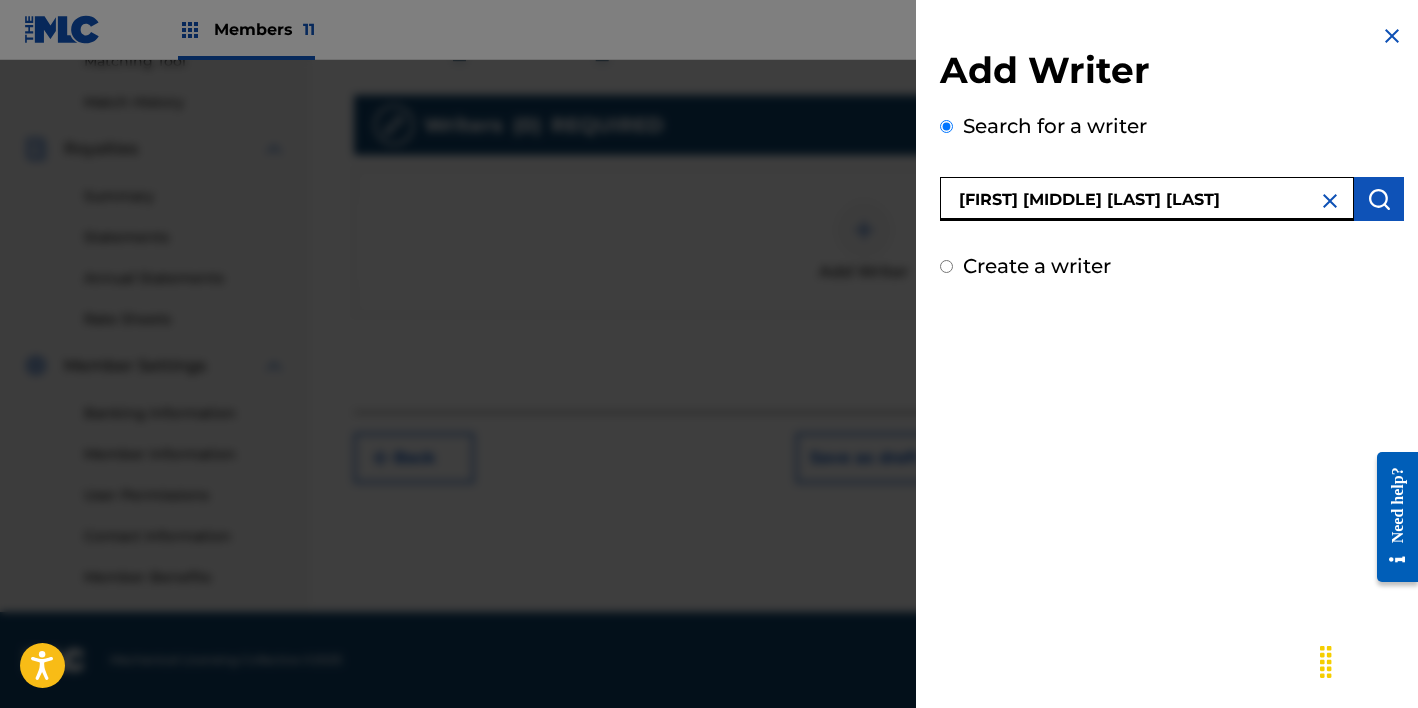 type on "[FIRST] [MIDDLE] [LAST] [LAST]" 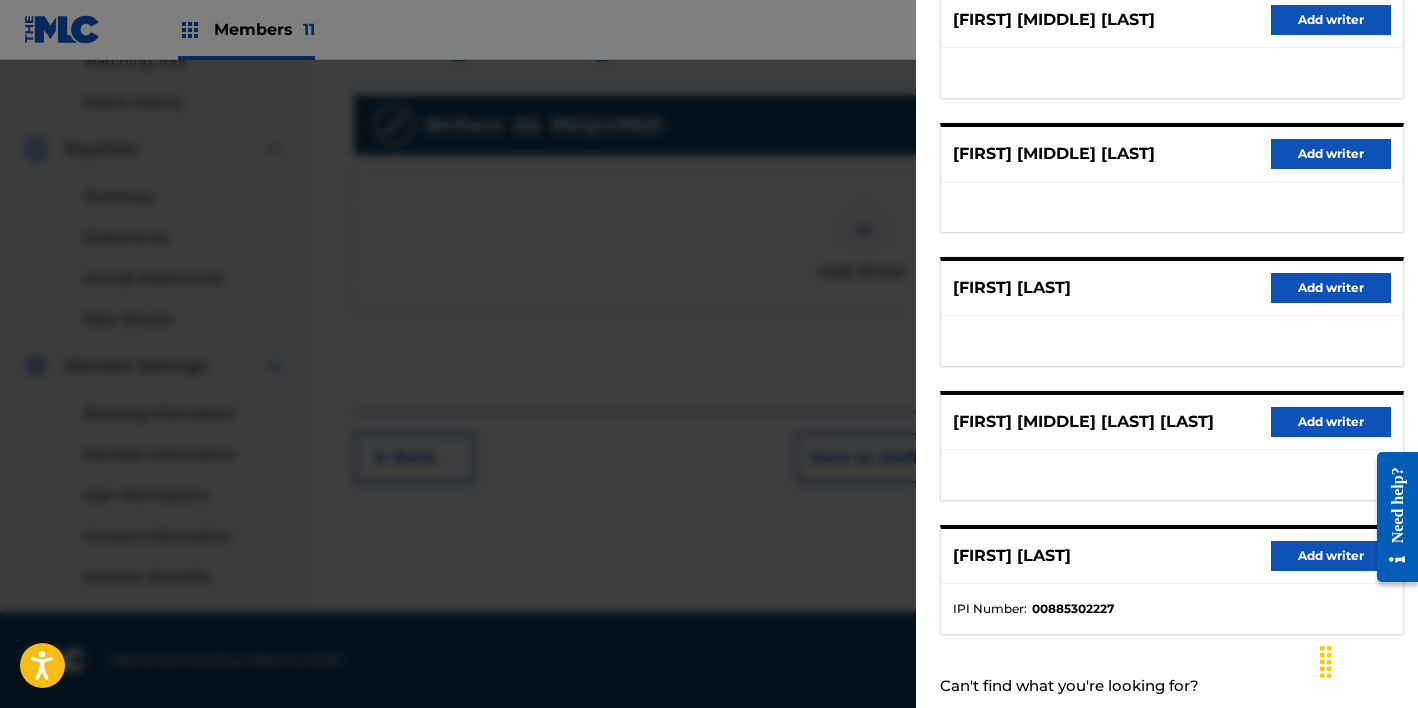 scroll, scrollTop: 334, scrollLeft: 0, axis: vertical 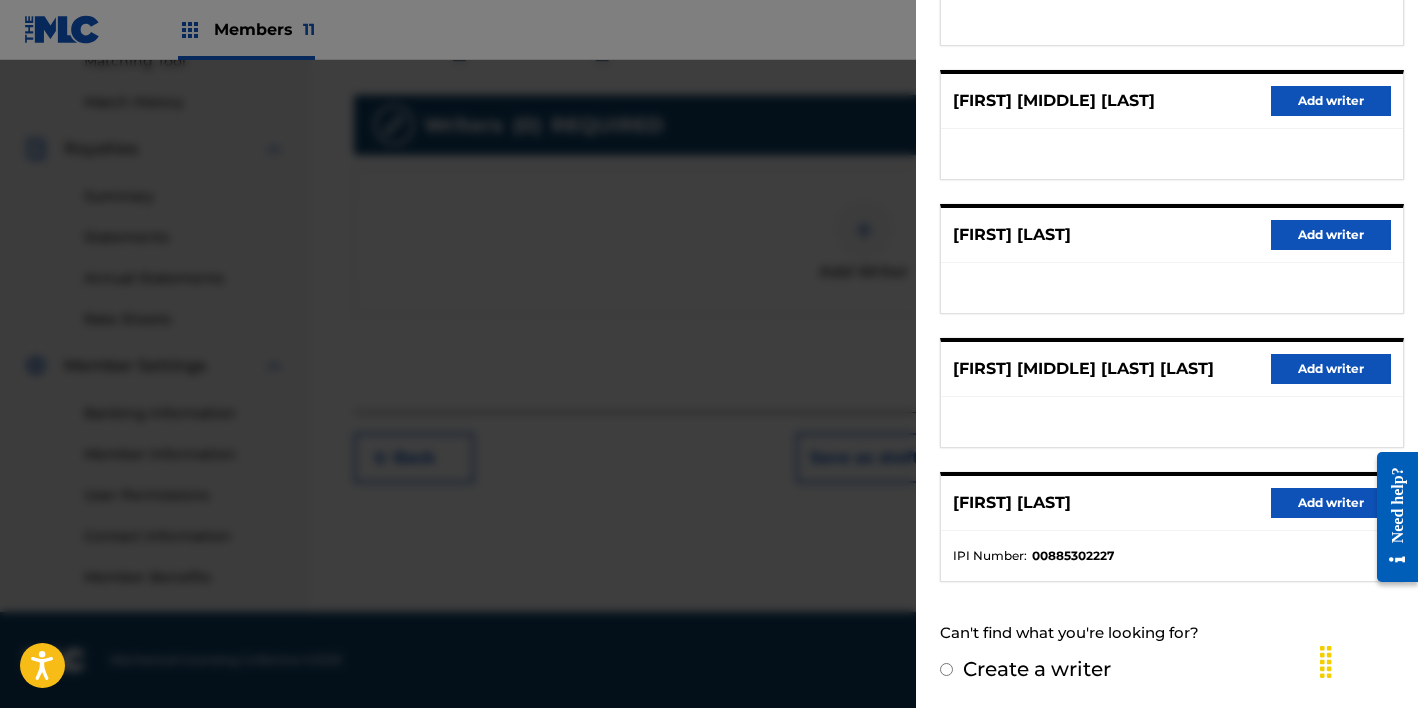 click on "Add writer" at bounding box center (1331, 503) 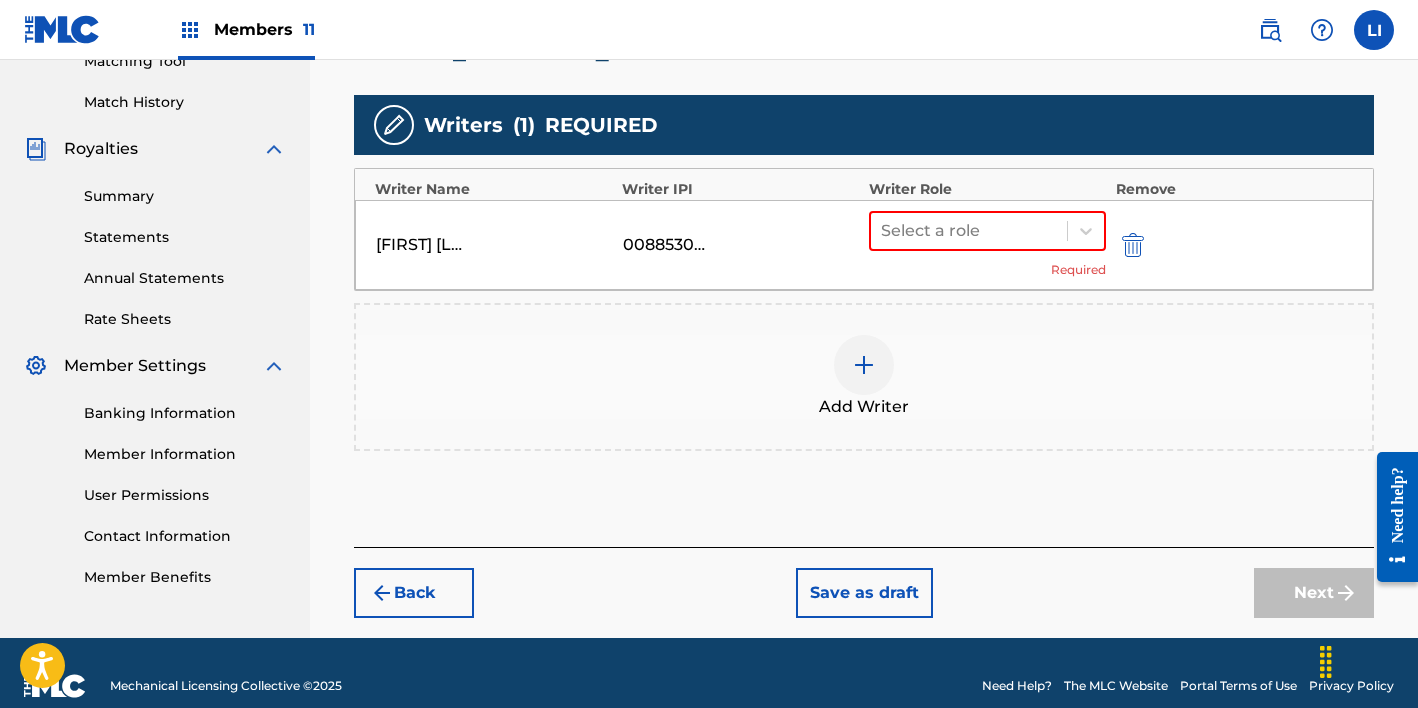click on "Add Writer" at bounding box center [864, 377] 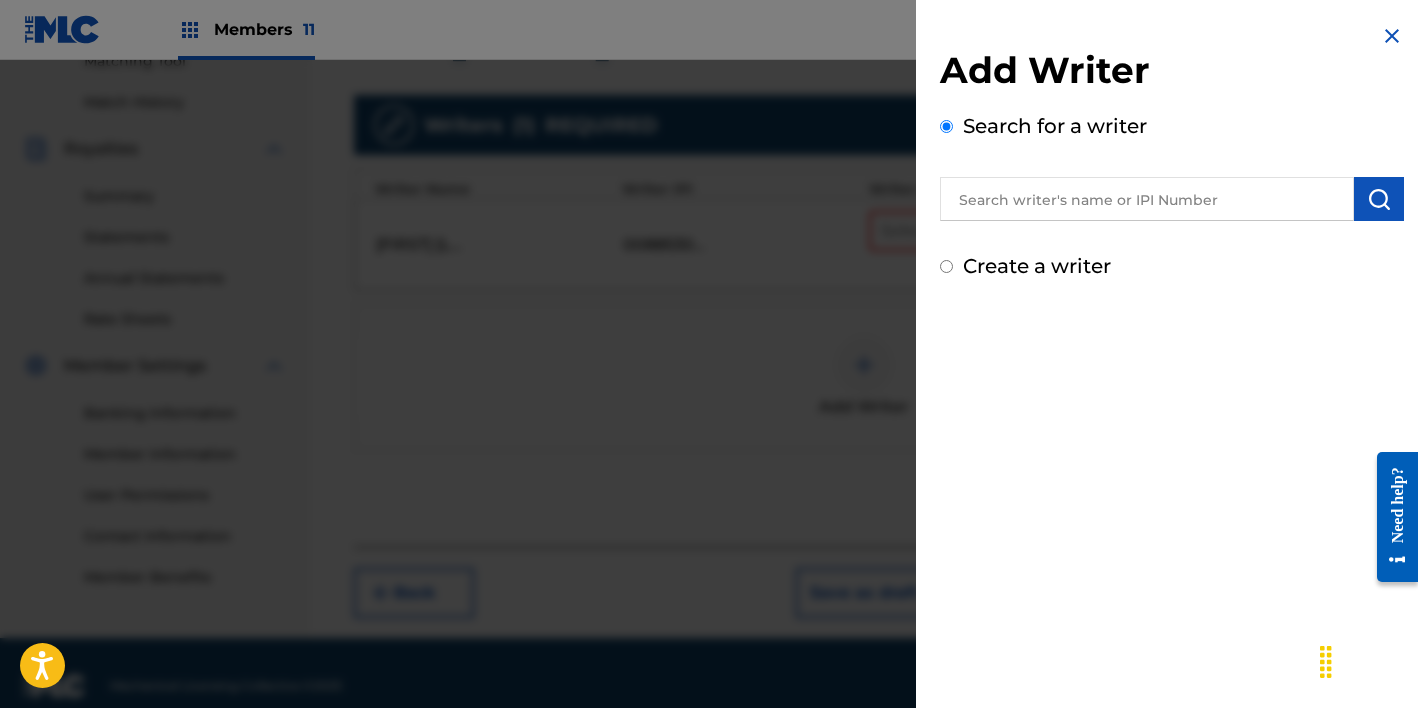 drag, startPoint x: 1095, startPoint y: 172, endPoint x: 1089, endPoint y: 199, distance: 27.658634 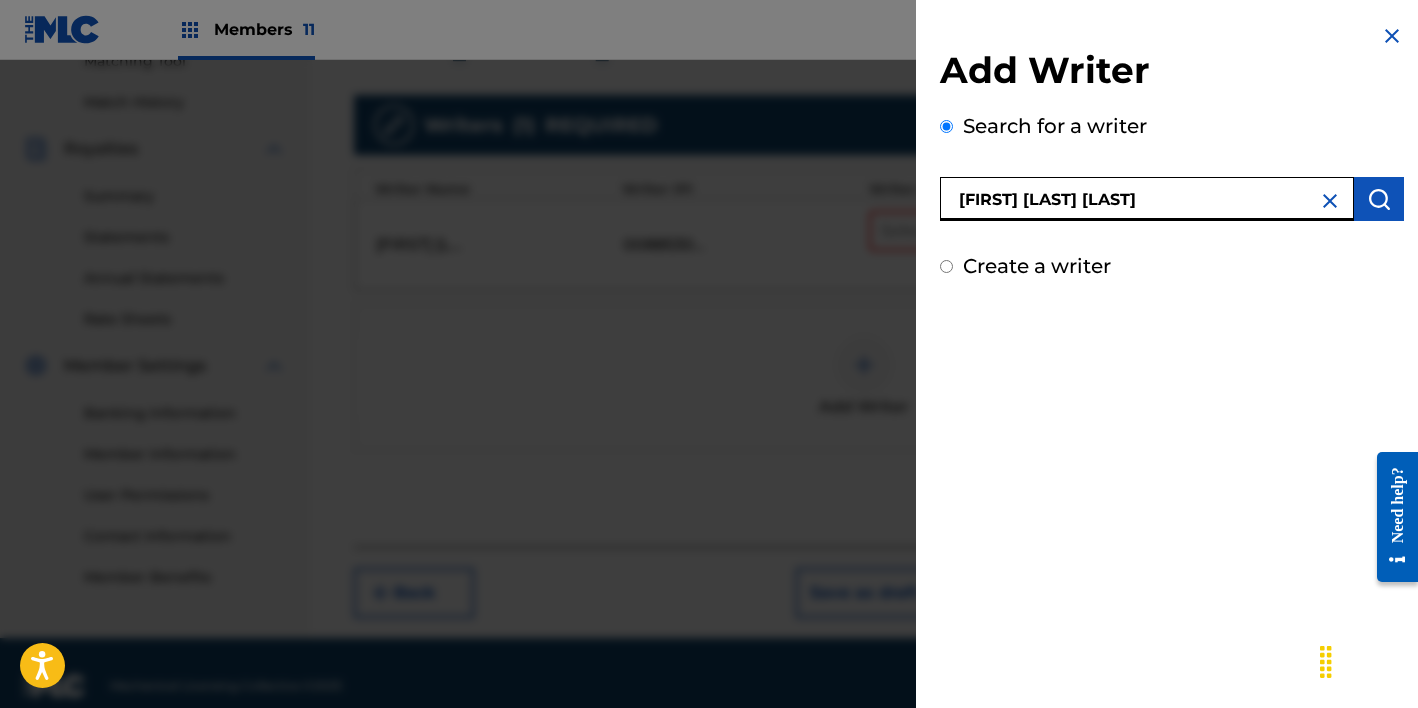 type on "[FIRST] [LAST] [LAST]" 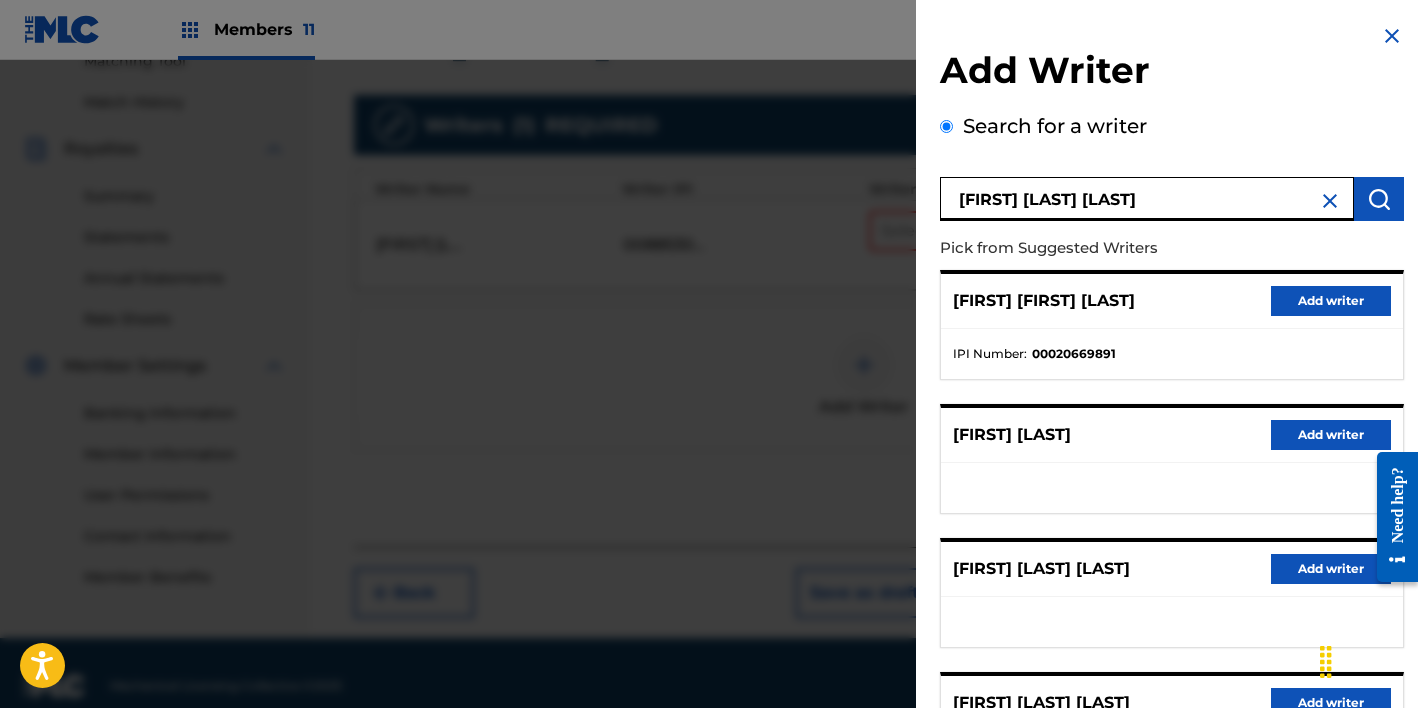 scroll, scrollTop: 334, scrollLeft: 0, axis: vertical 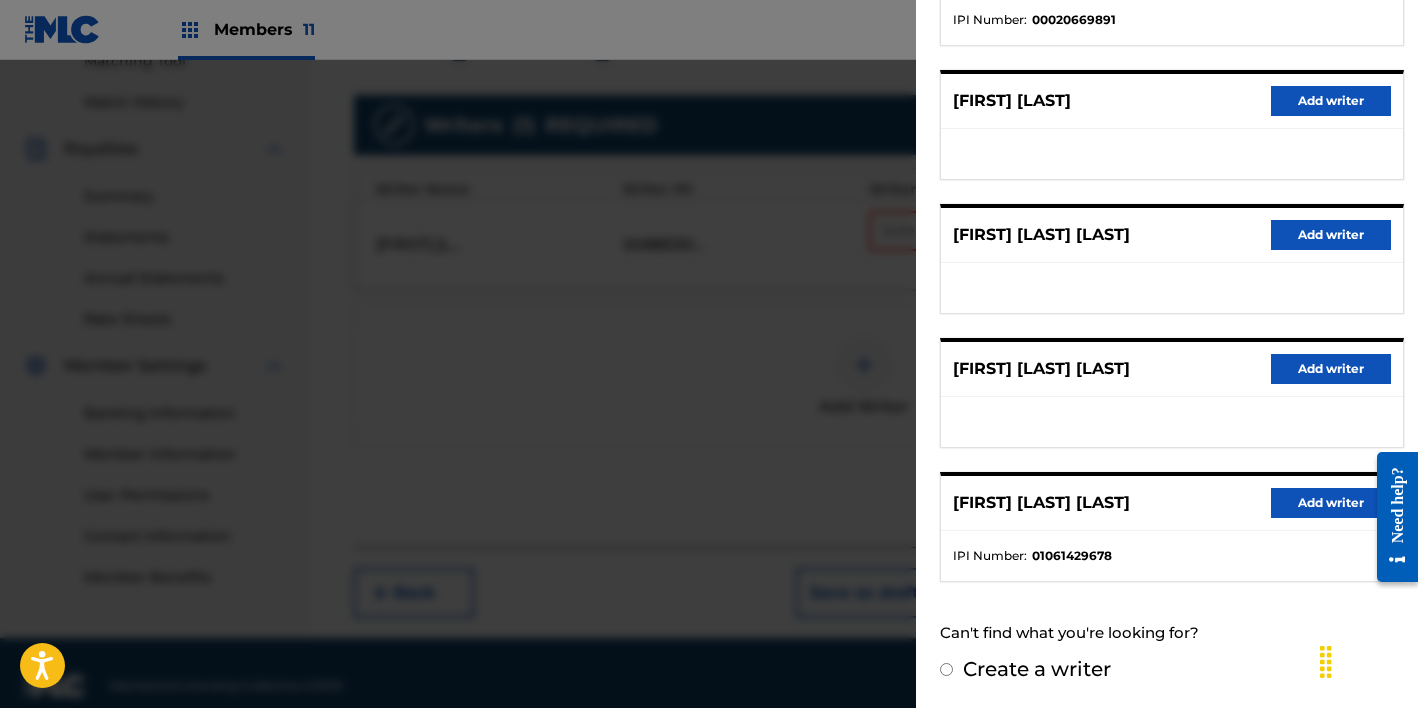 drag, startPoint x: 1294, startPoint y: 497, endPoint x: 1208, endPoint y: 408, distance: 123.76187 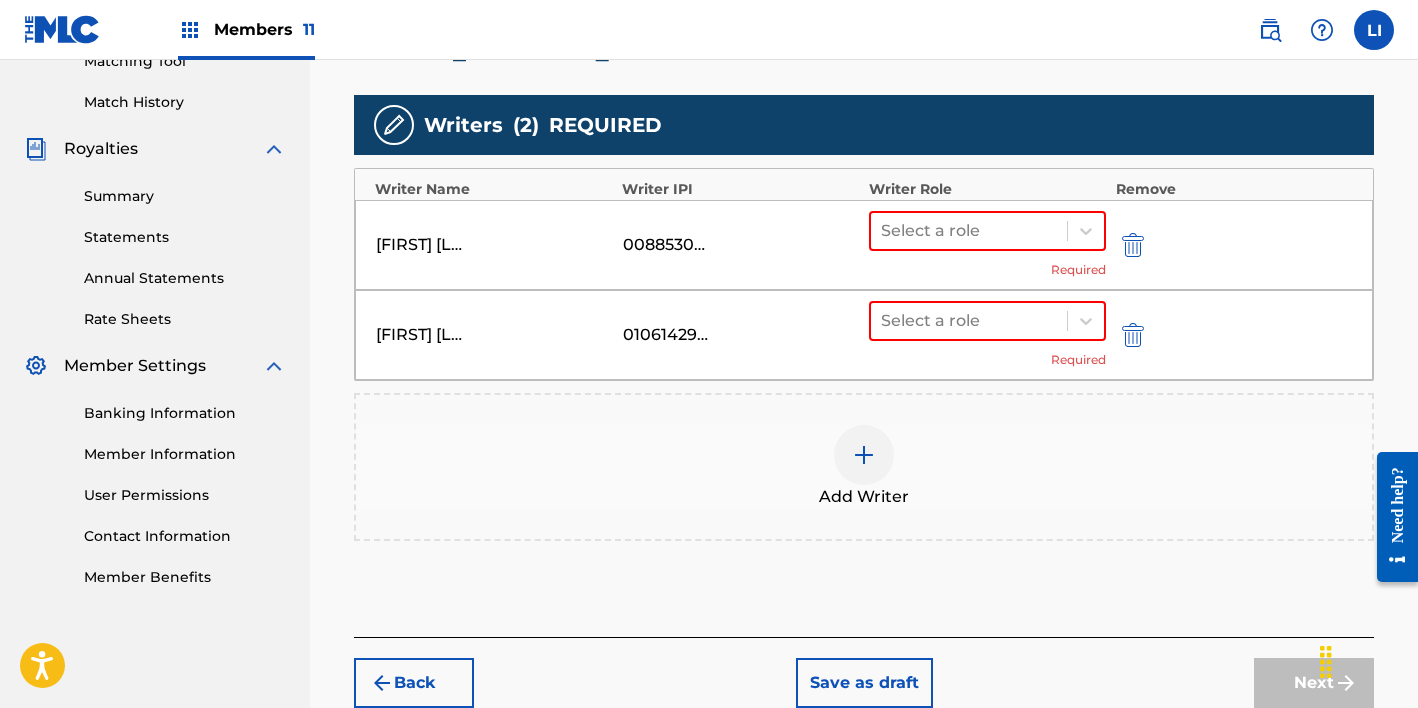 click on "Select a role Required" at bounding box center (987, 245) 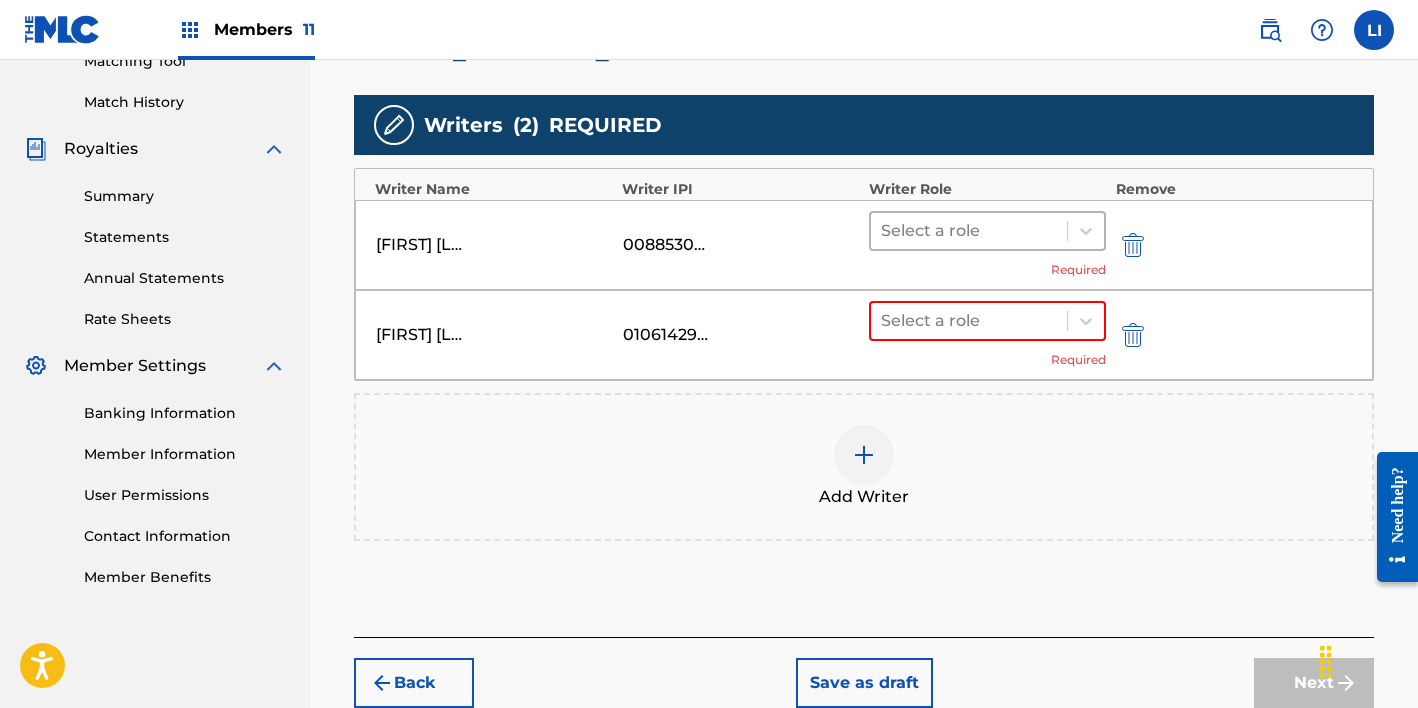 click at bounding box center [969, 231] 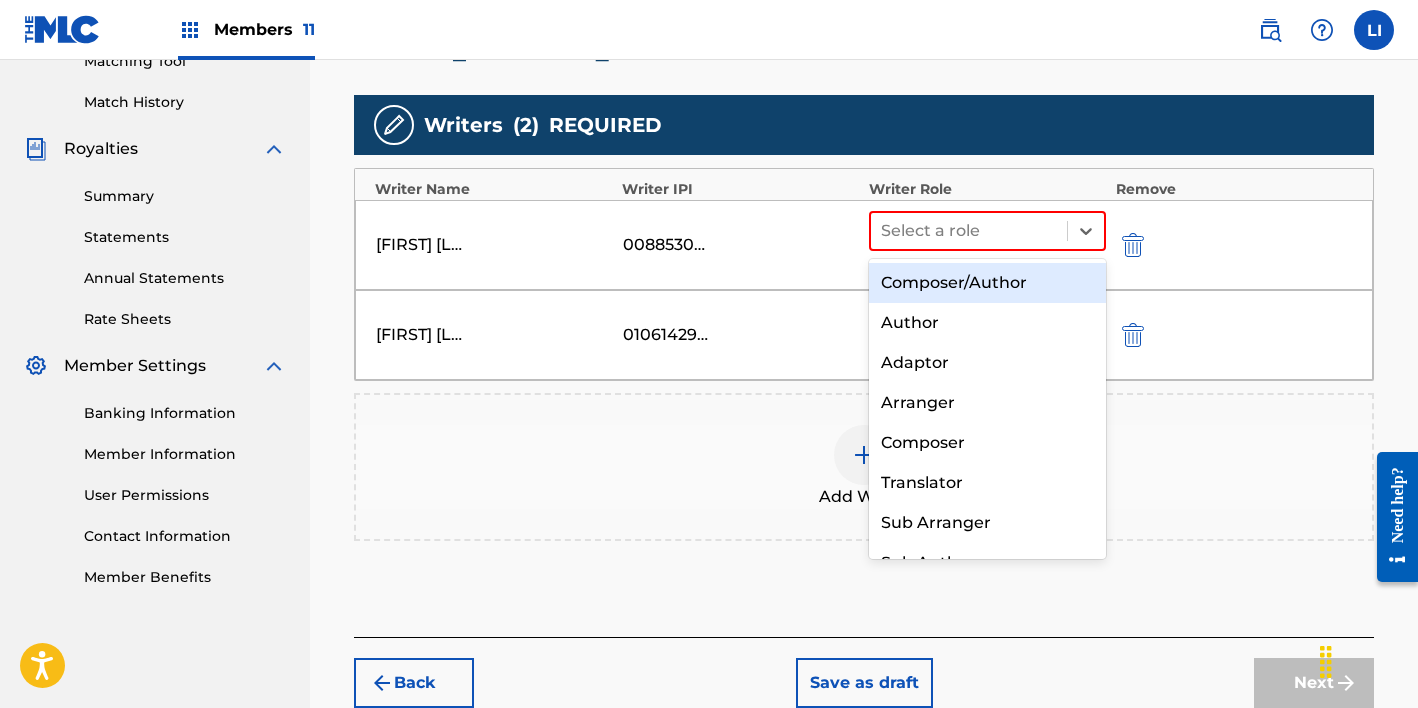 click on "Composer/Author" at bounding box center [987, 283] 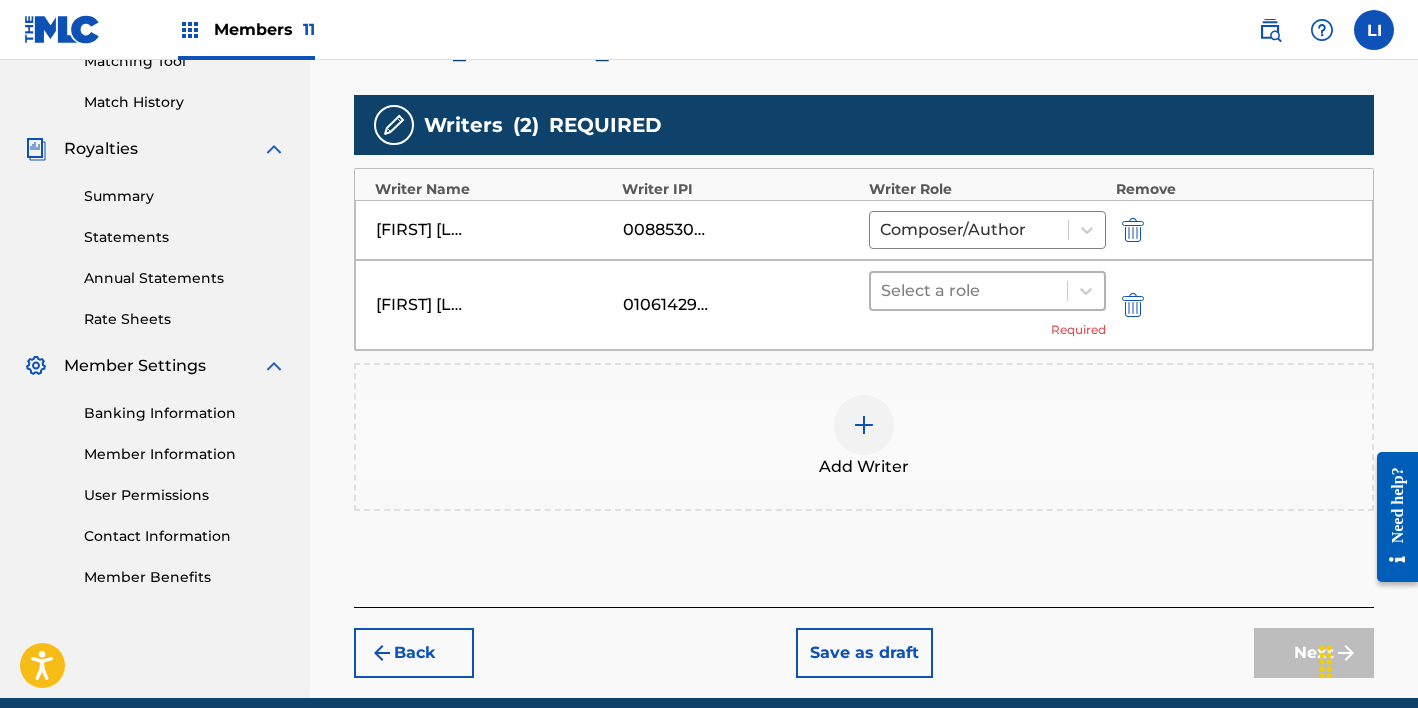 click at bounding box center (969, 291) 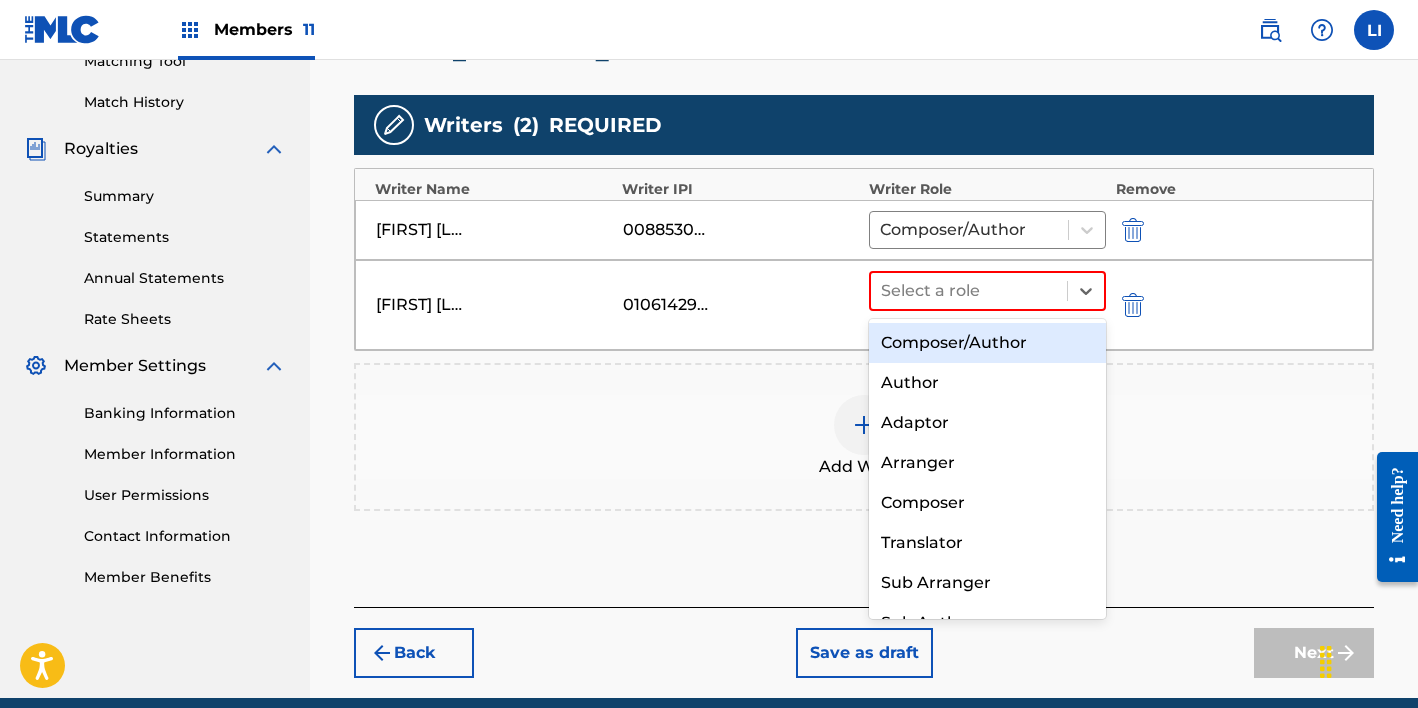 click on "Composer/Author" at bounding box center [987, 343] 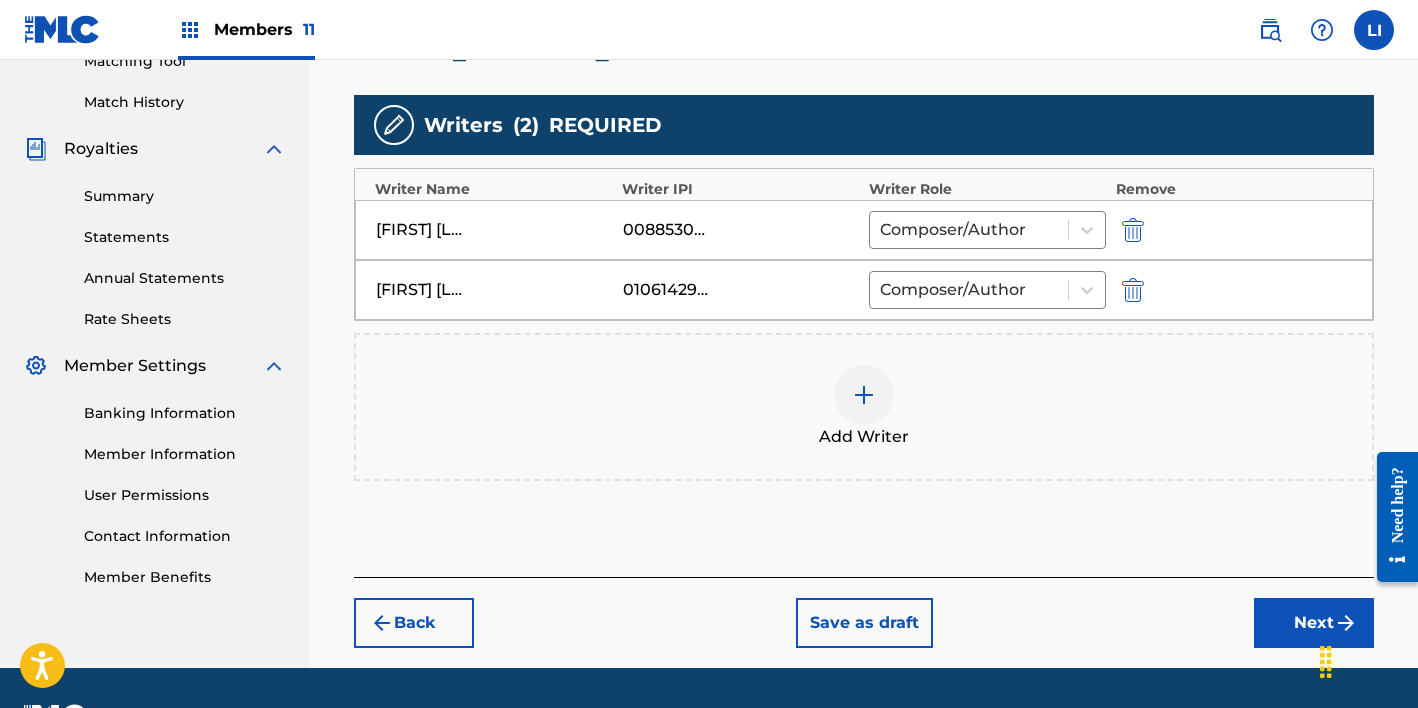 click on "Next" at bounding box center (1314, 623) 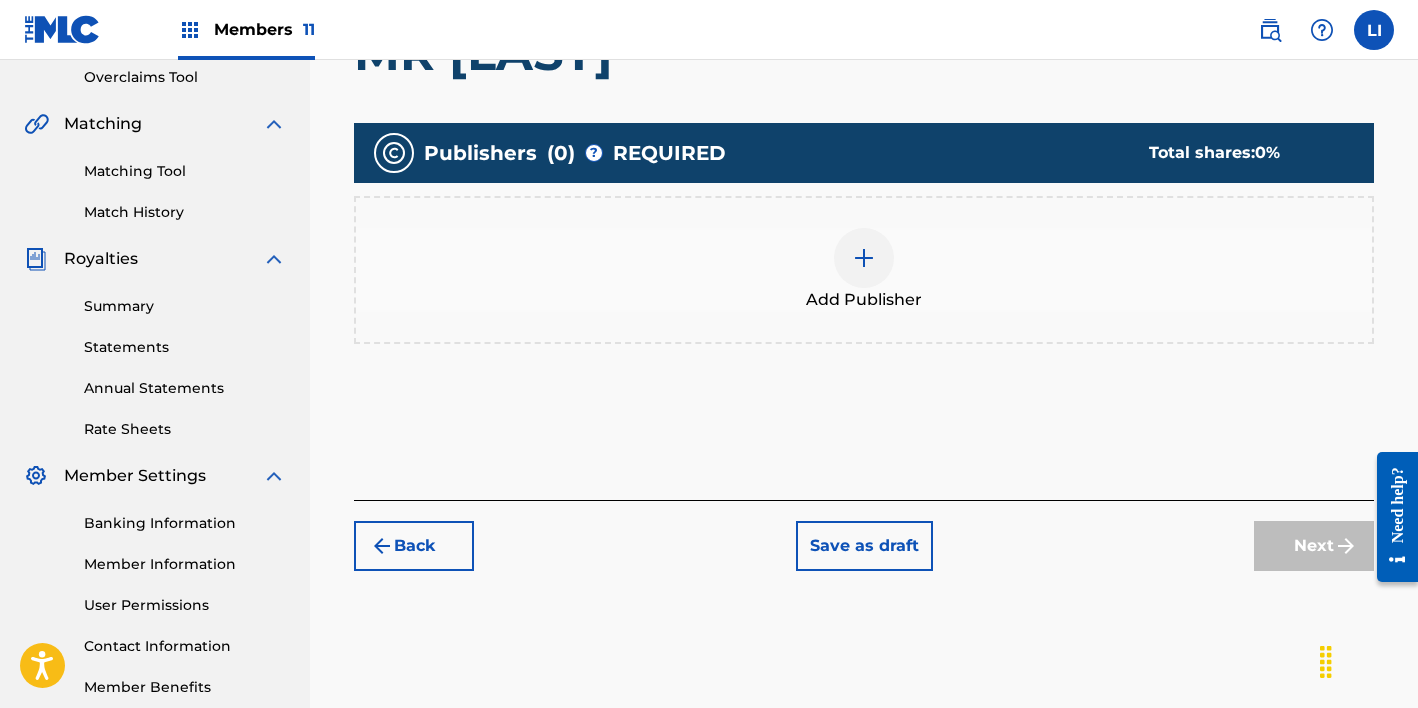 scroll, scrollTop: 433, scrollLeft: 0, axis: vertical 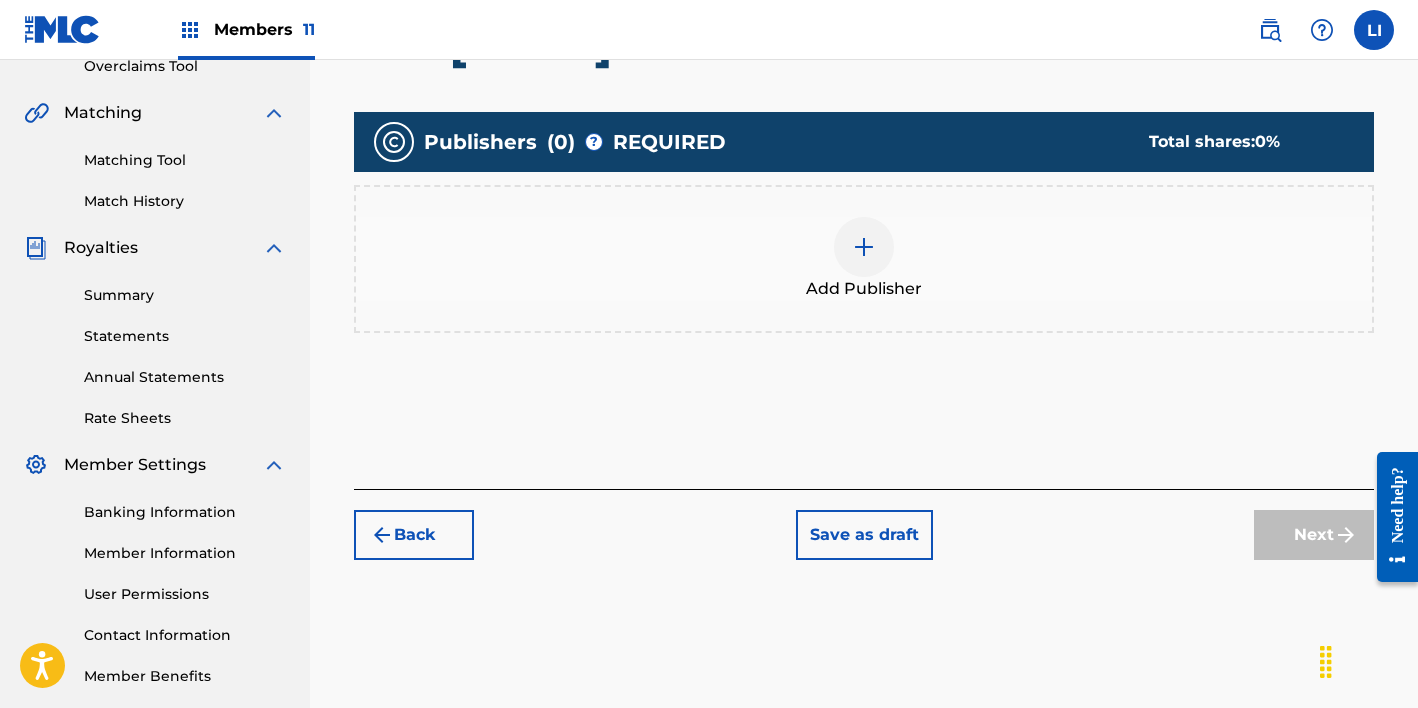 click on "Add Publisher" at bounding box center [864, 289] 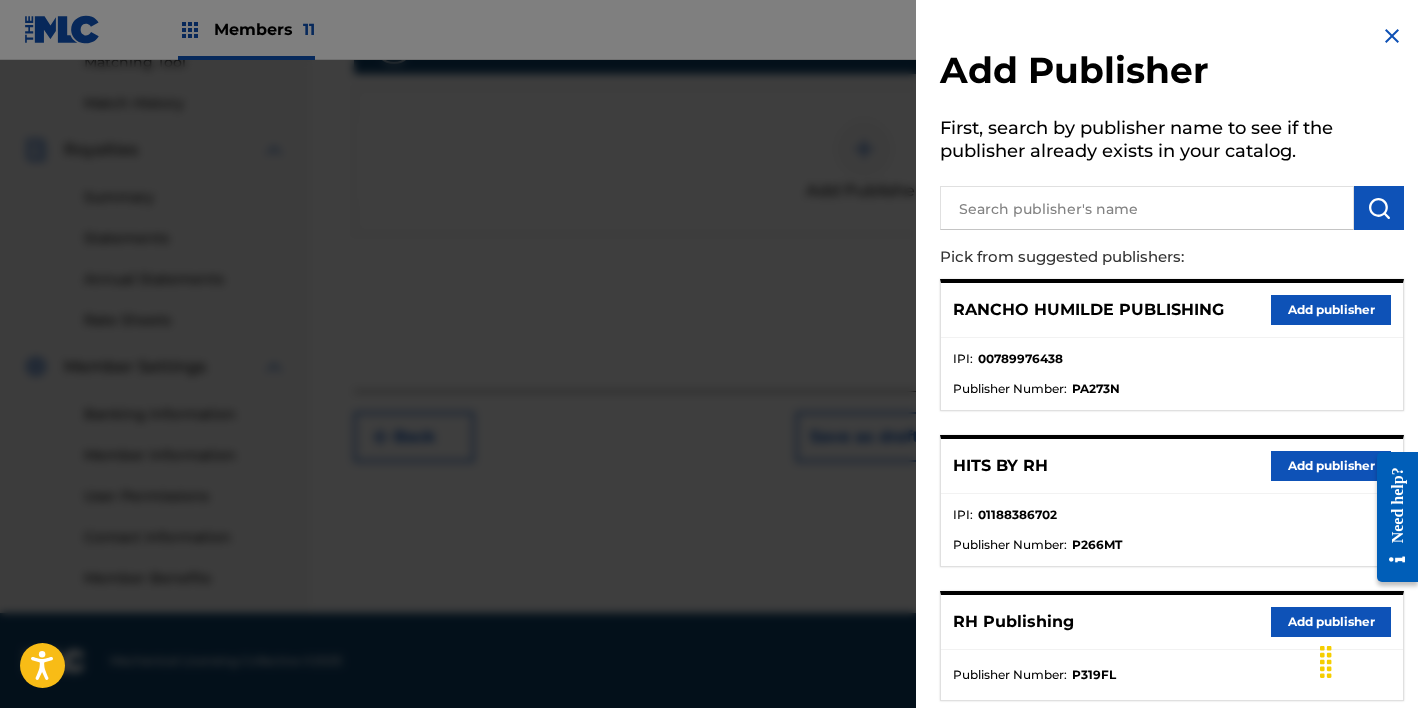 scroll, scrollTop: 532, scrollLeft: 0, axis: vertical 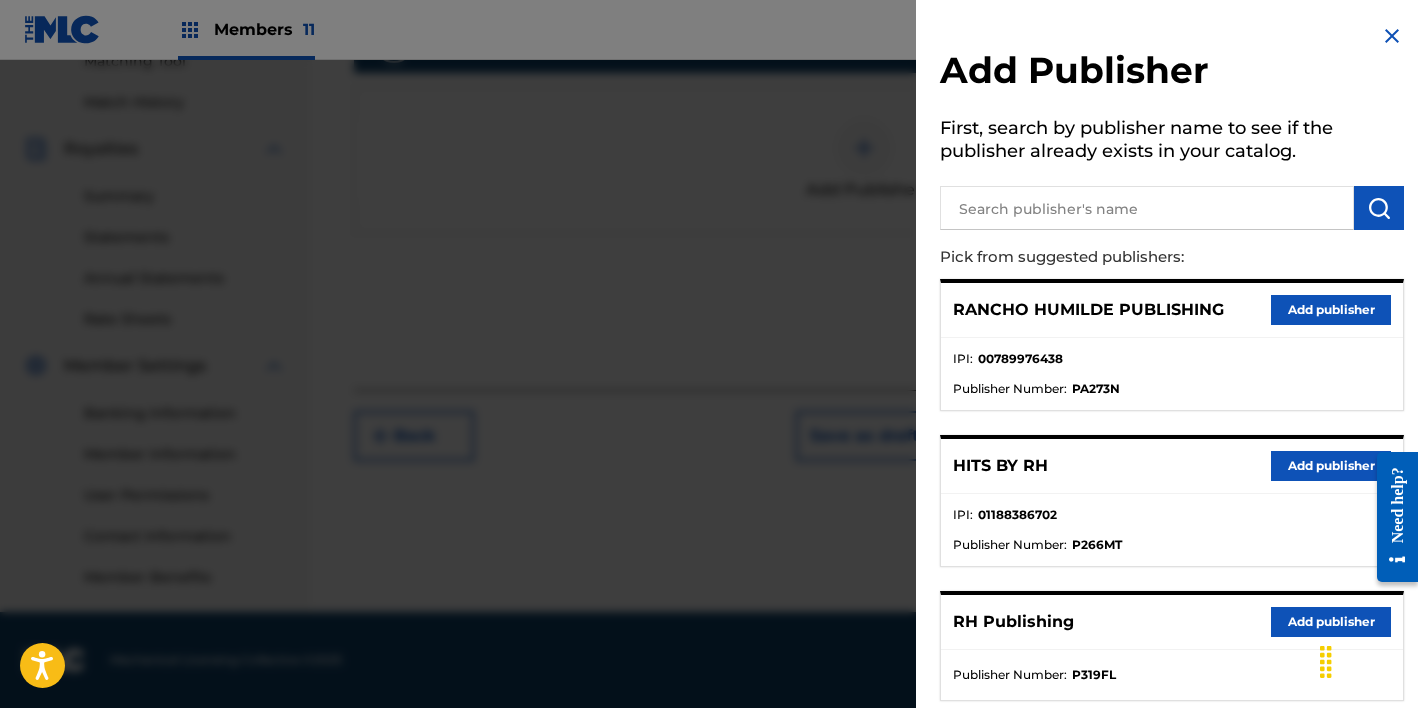 click on "Add publisher" at bounding box center [1331, 466] 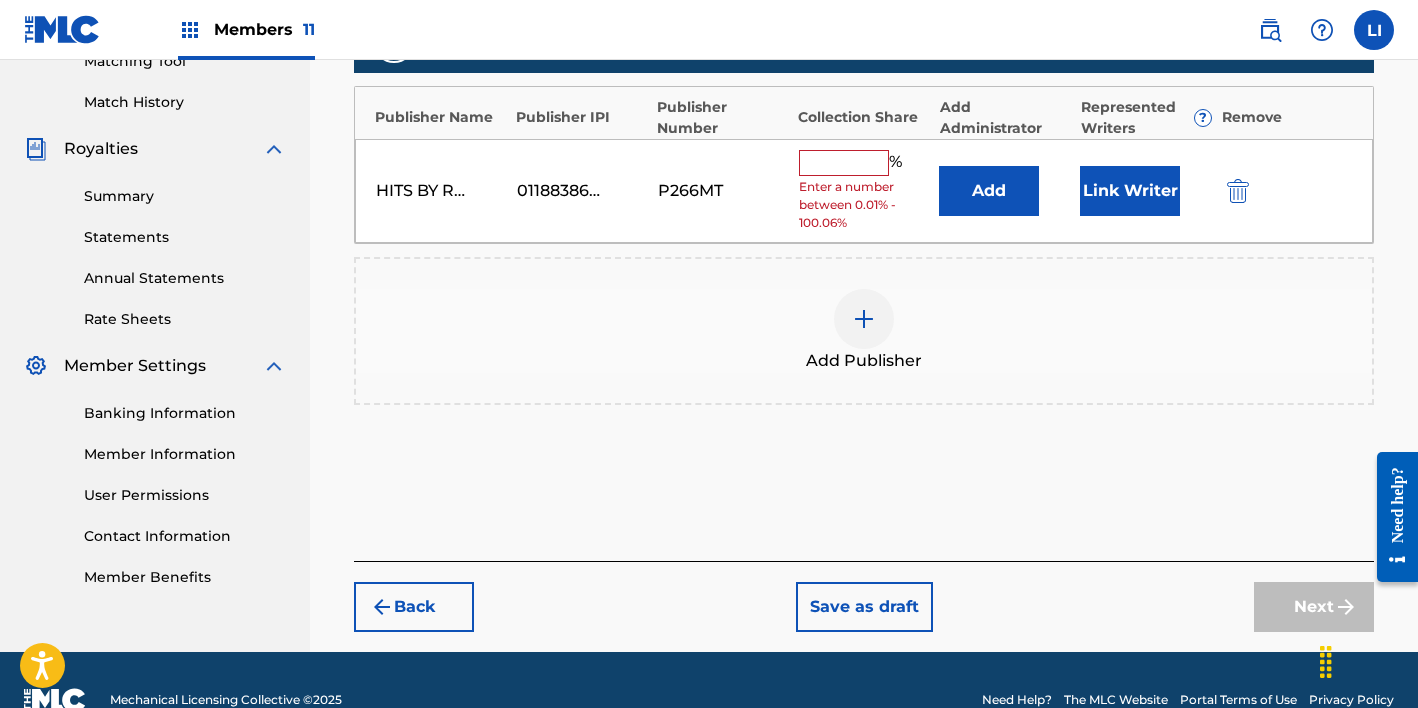 click on "Add" at bounding box center (989, 191) 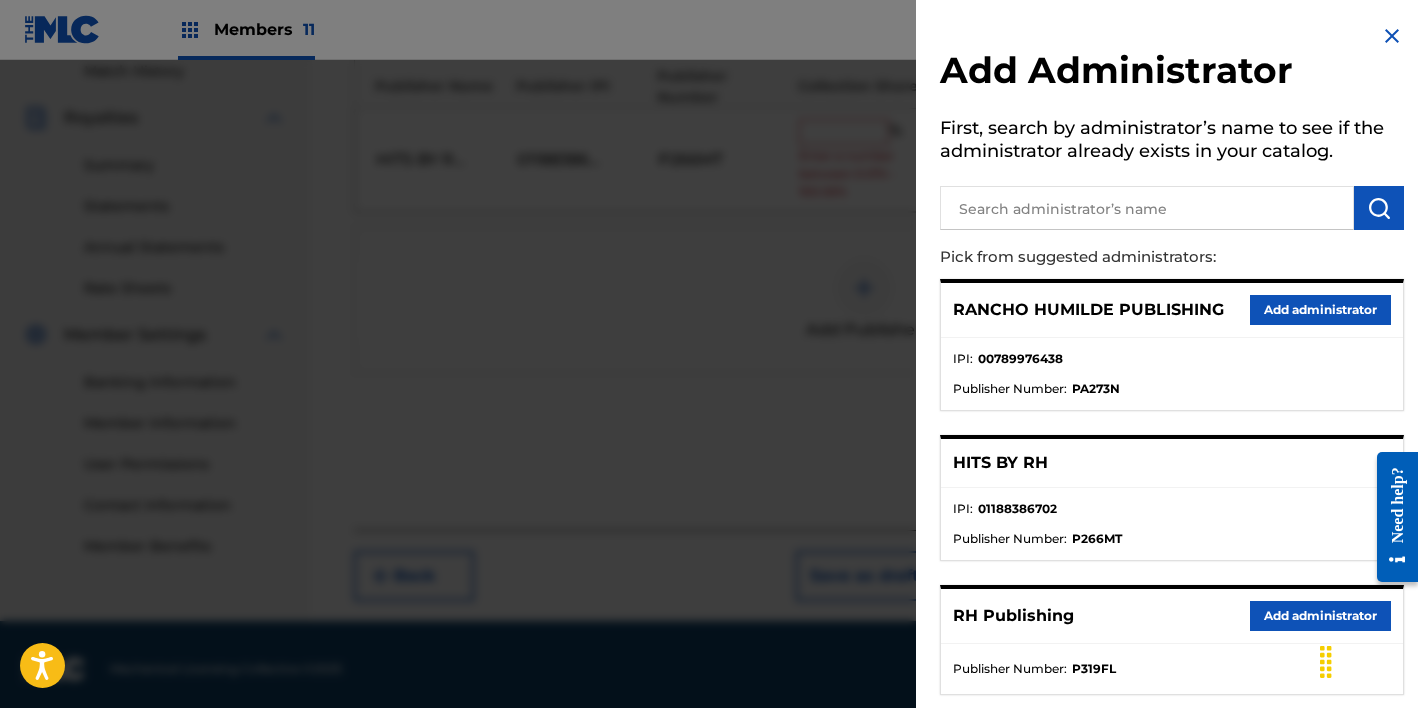 scroll, scrollTop: 566, scrollLeft: 0, axis: vertical 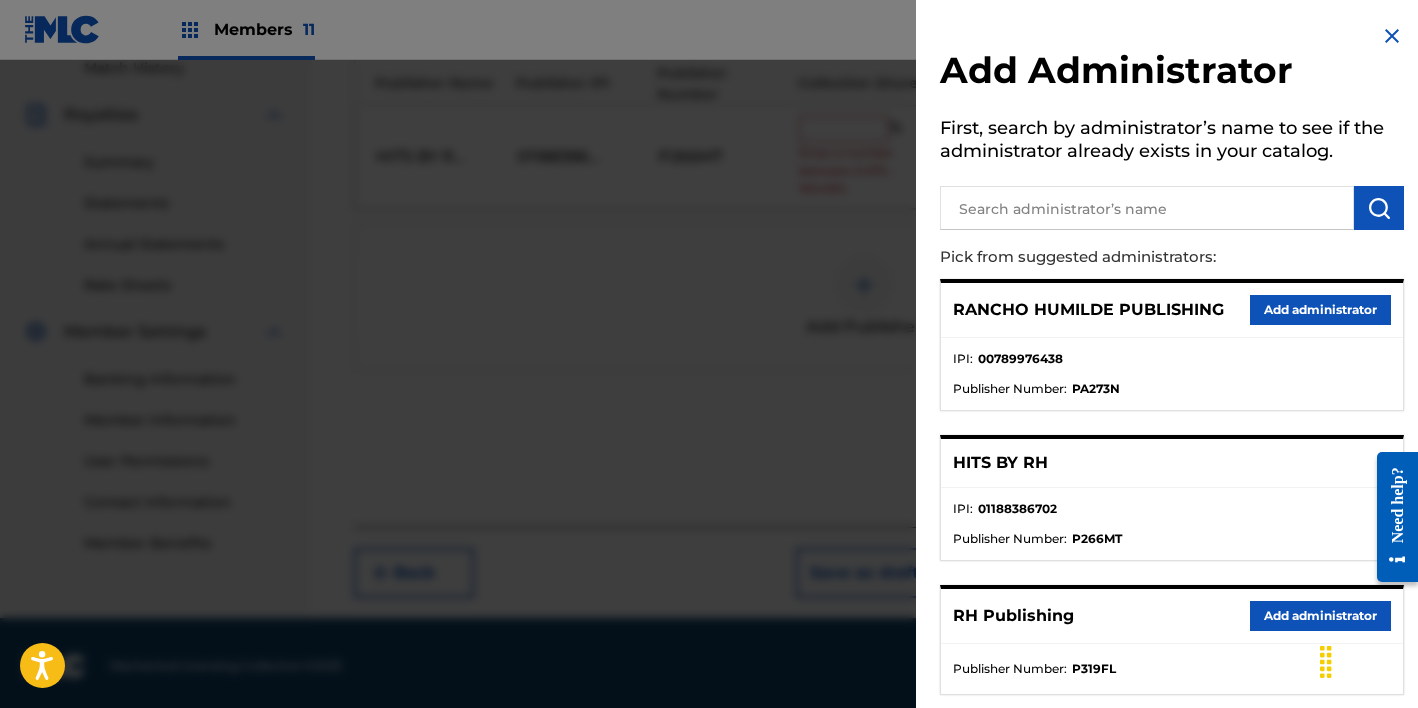 click on "Add administrator" at bounding box center [1320, 616] 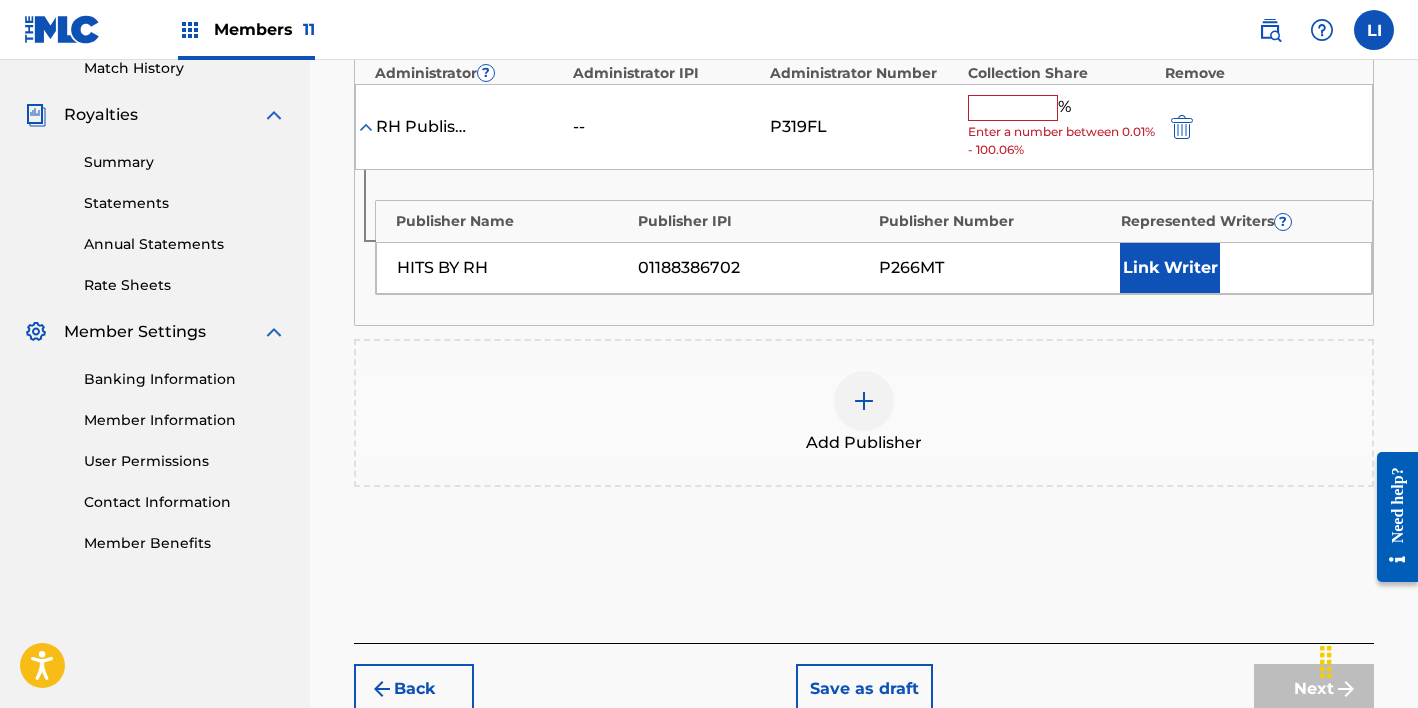 click at bounding box center [1013, 108] 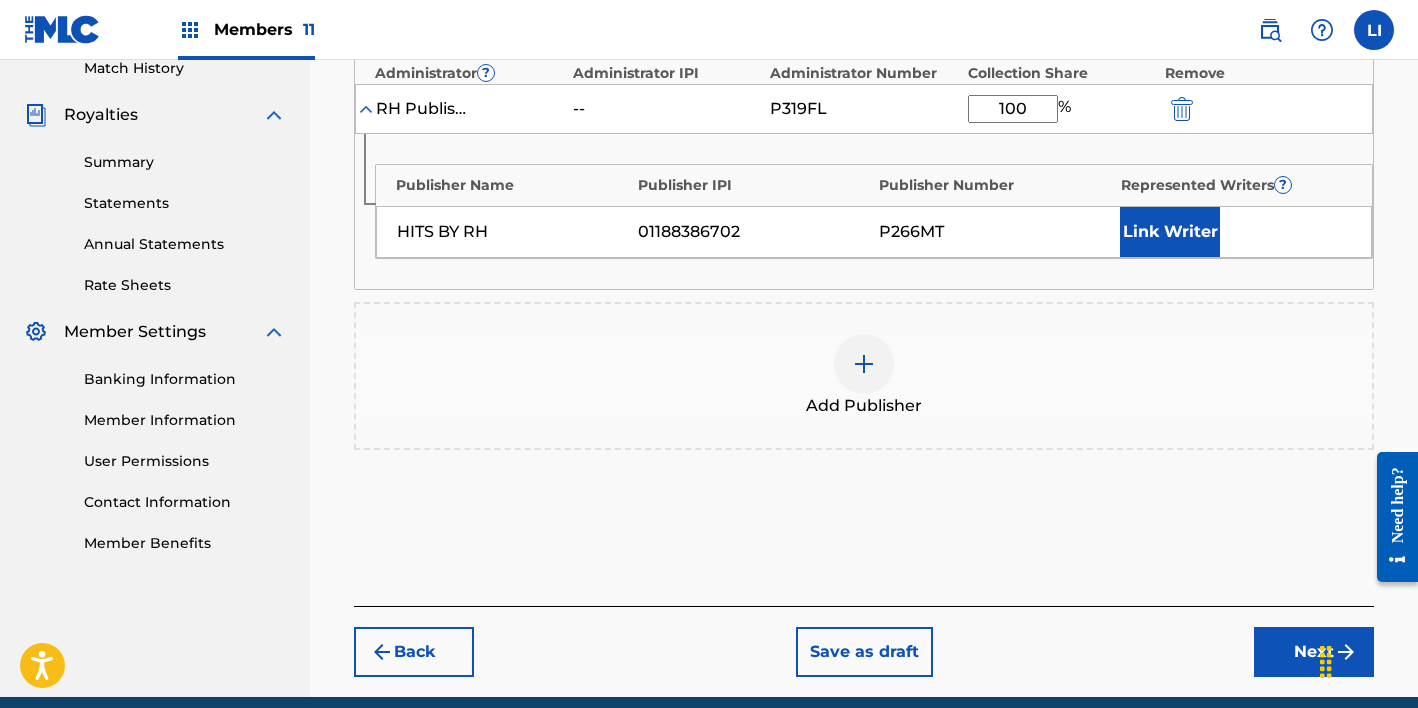 type on "100" 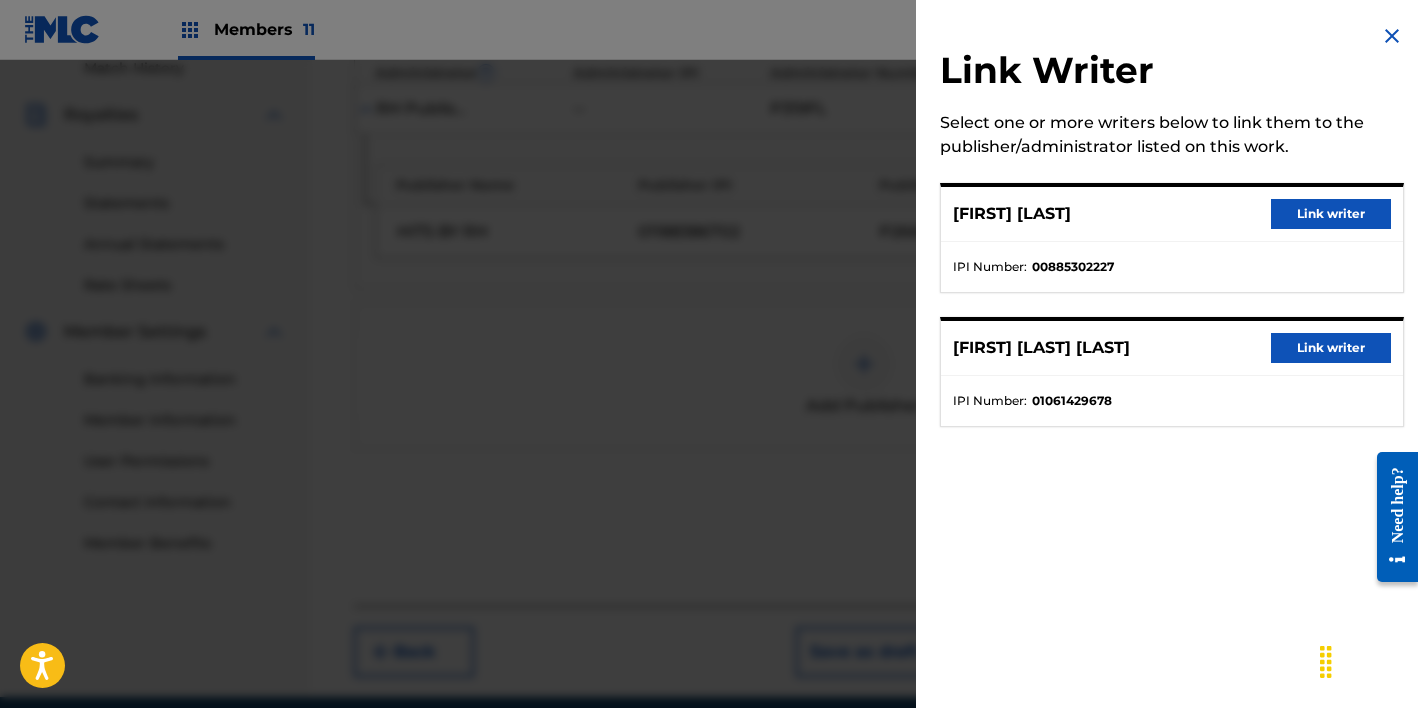 click on "Link writer" at bounding box center [1331, 214] 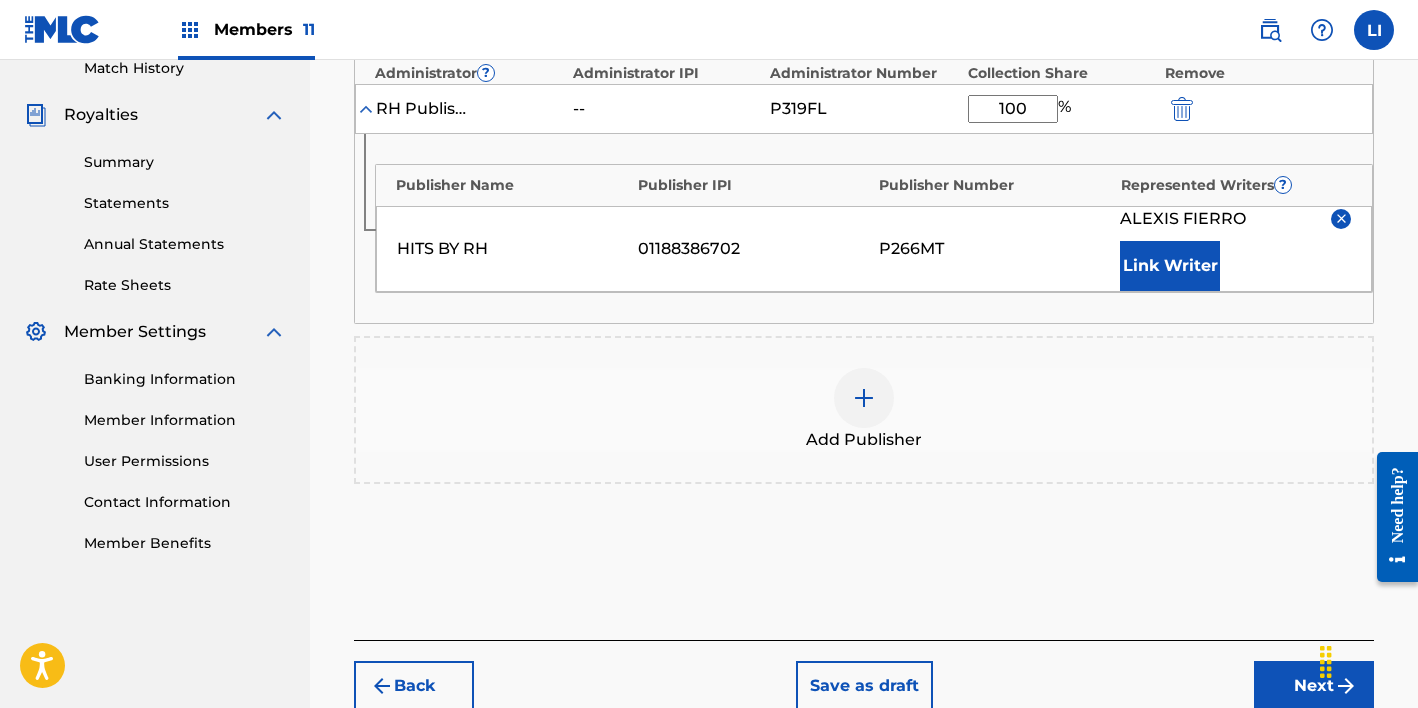 click on "Link Writer" at bounding box center [1170, 266] 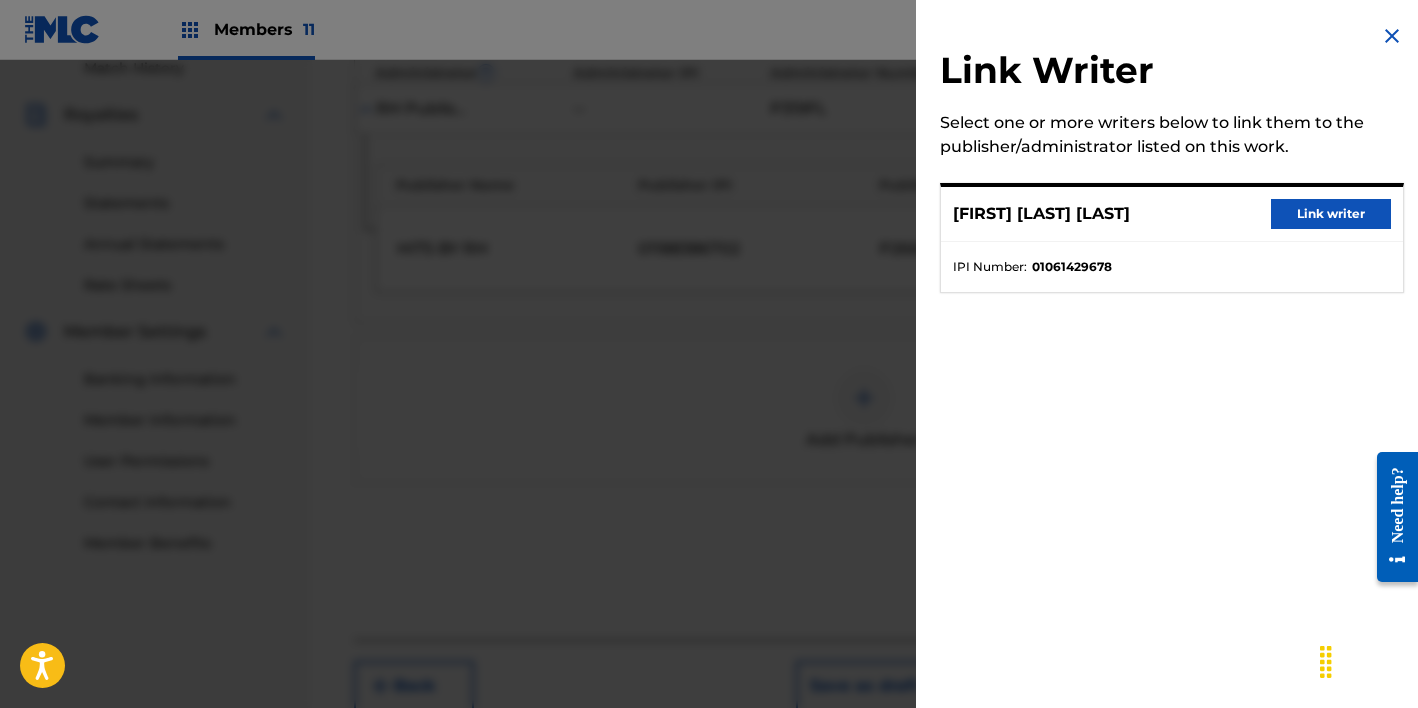 click on "Link writer" at bounding box center (1331, 214) 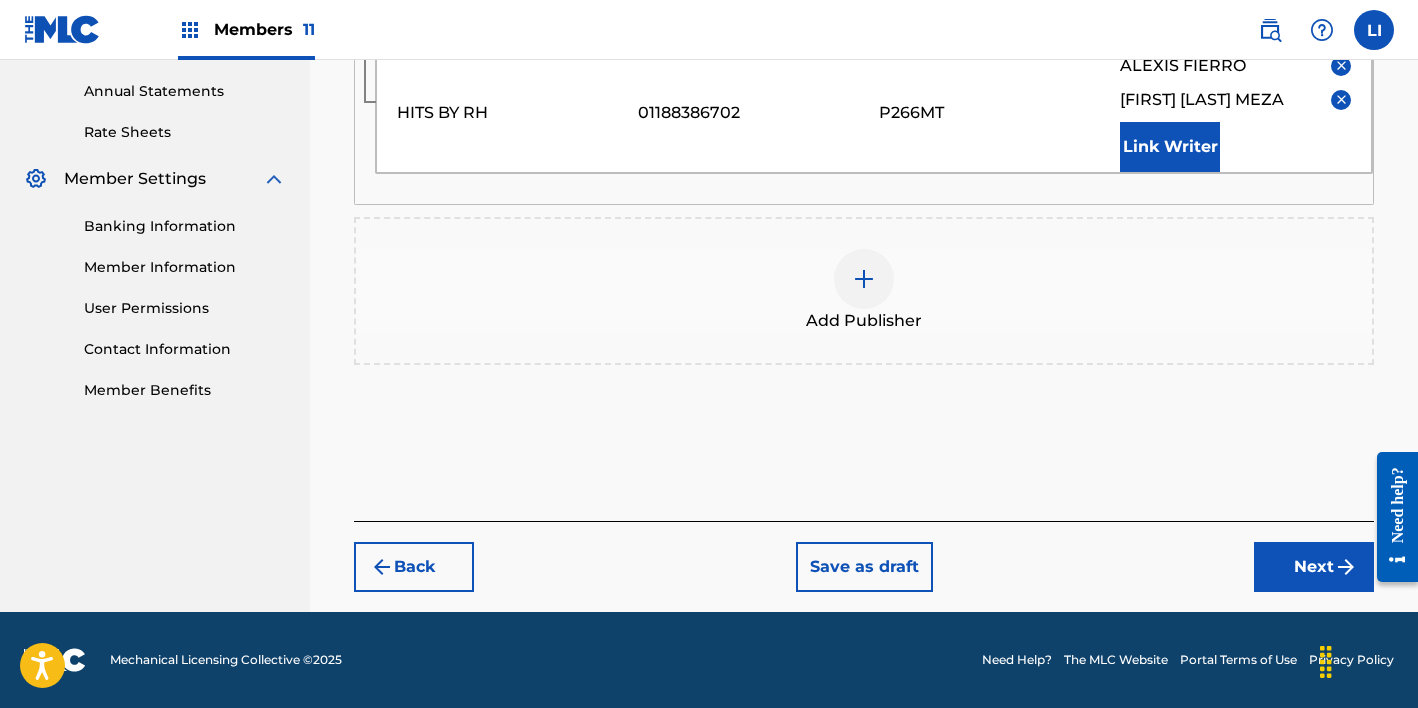 click on "Next" at bounding box center [1314, 567] 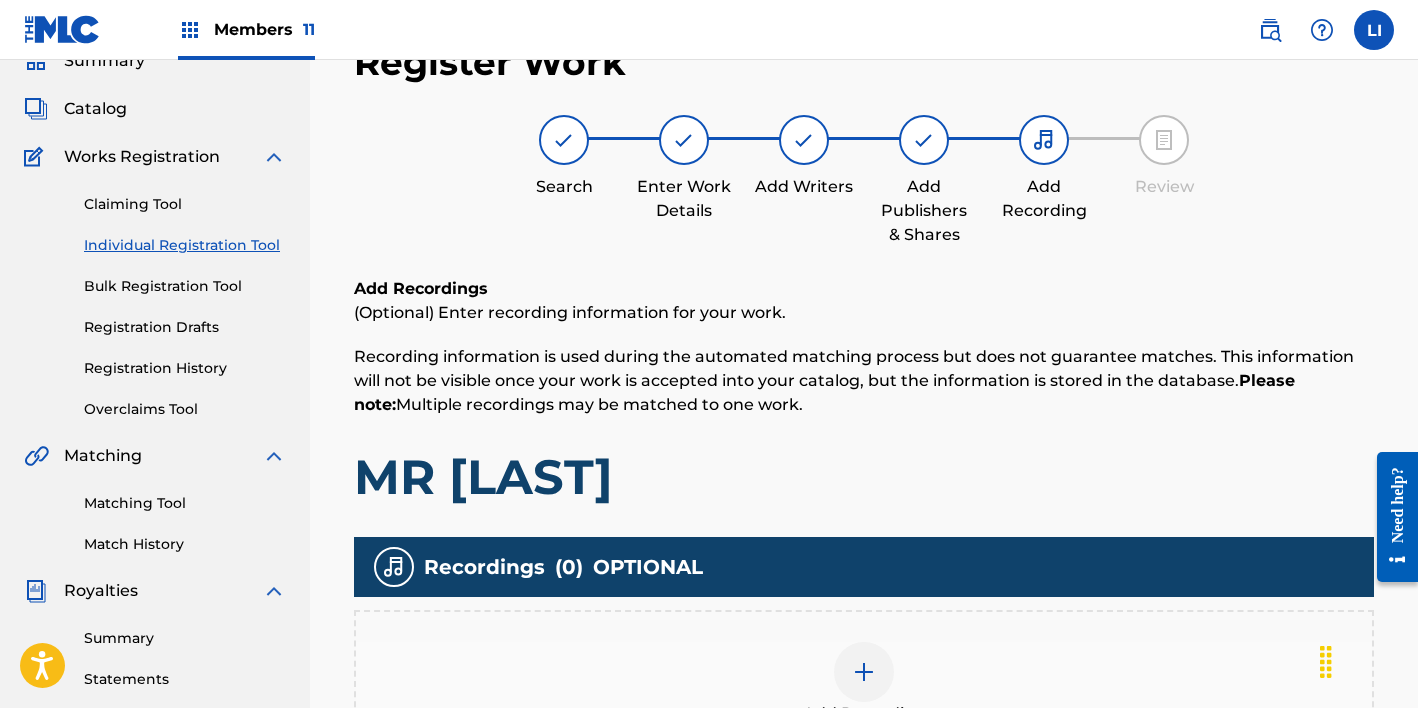 scroll, scrollTop: 483, scrollLeft: 0, axis: vertical 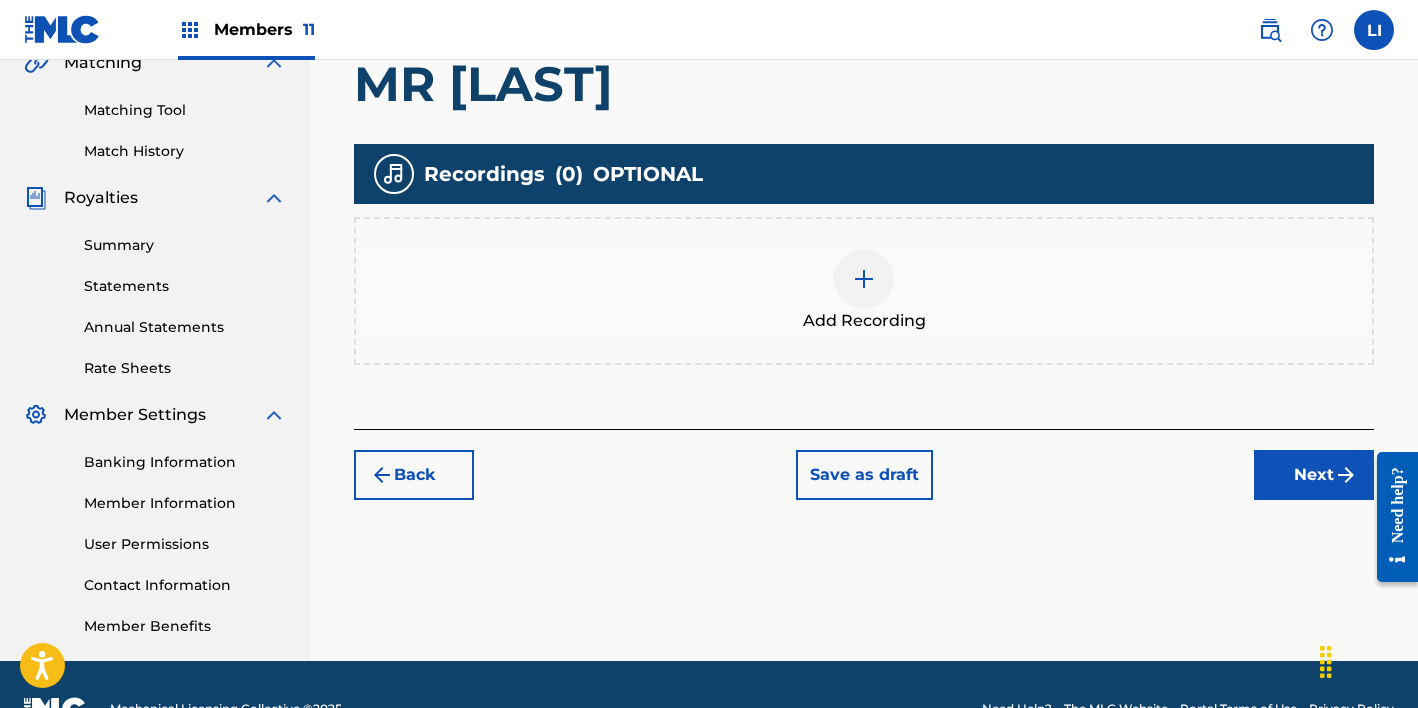click on "Add Recording" at bounding box center (864, 291) 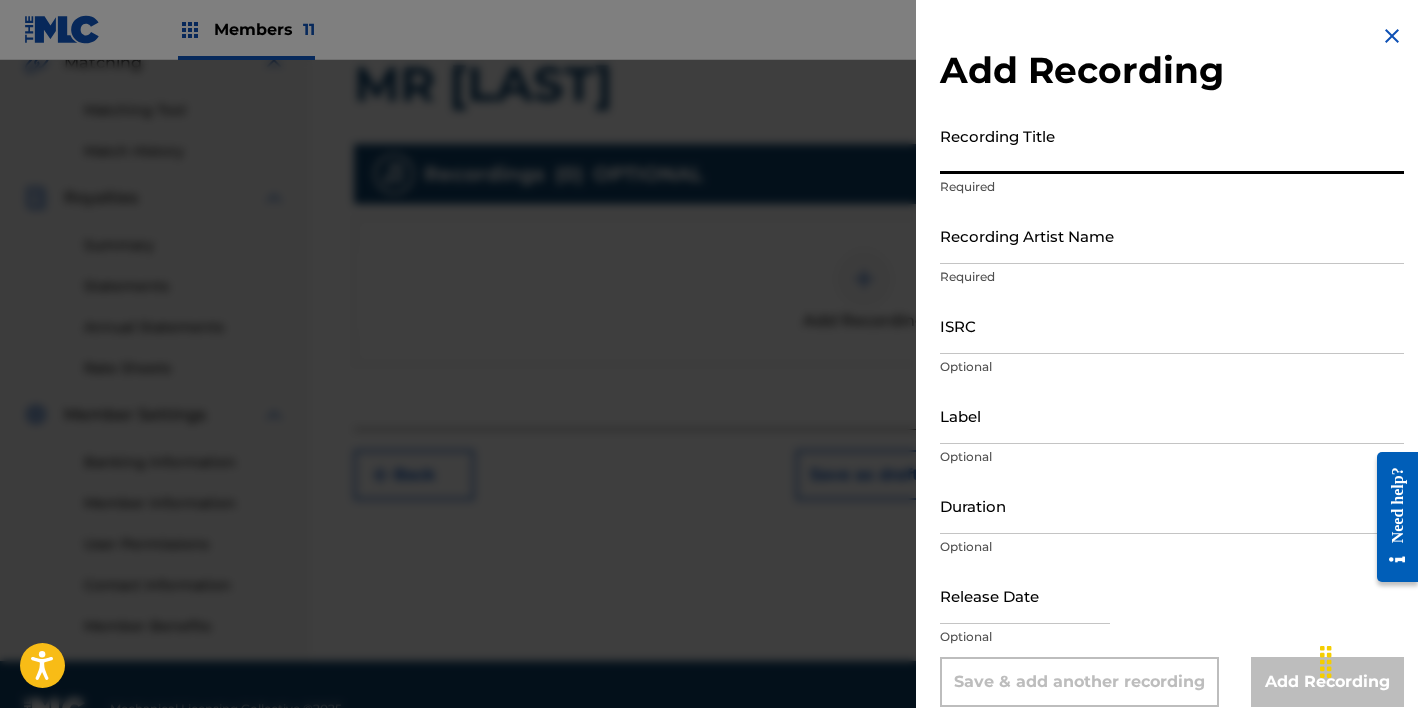 click on "Recording Title" at bounding box center (1172, 145) 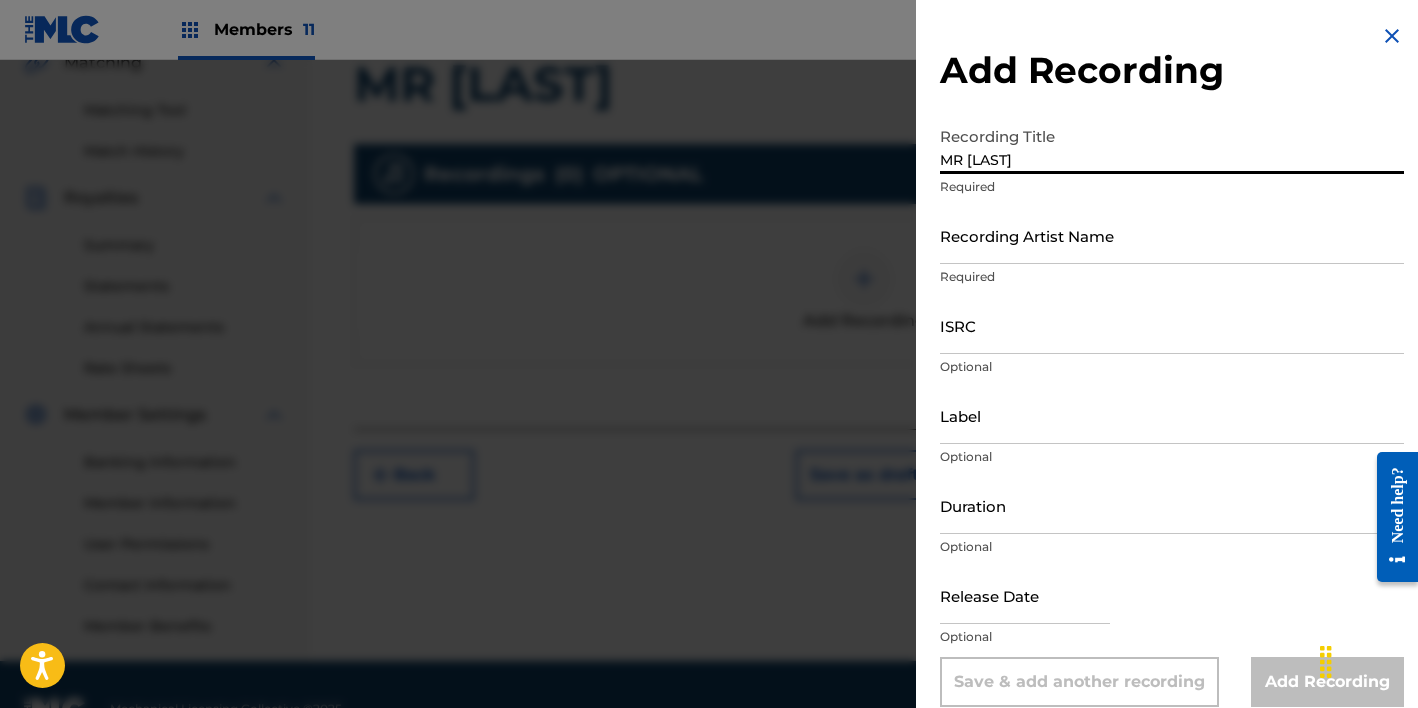 type on "MR [LAST]" 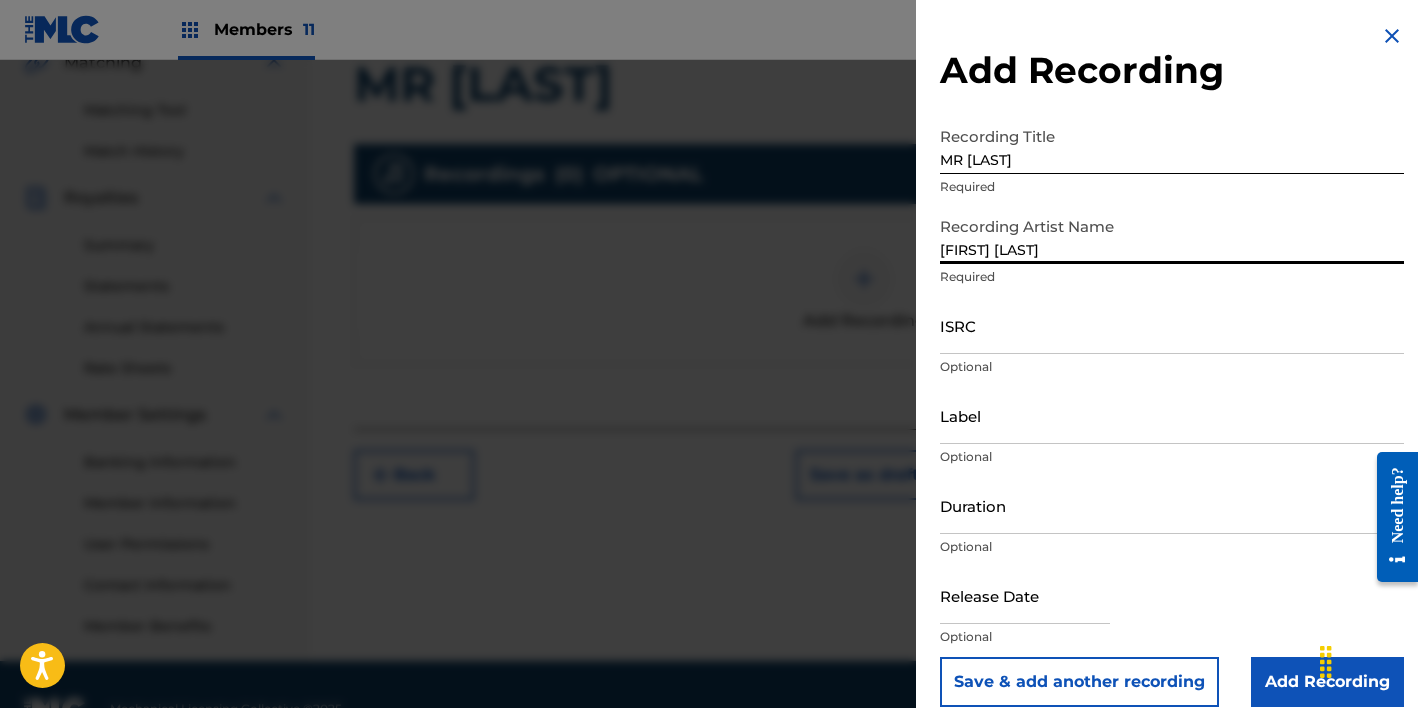 type on "[FIRST] [LAST]" 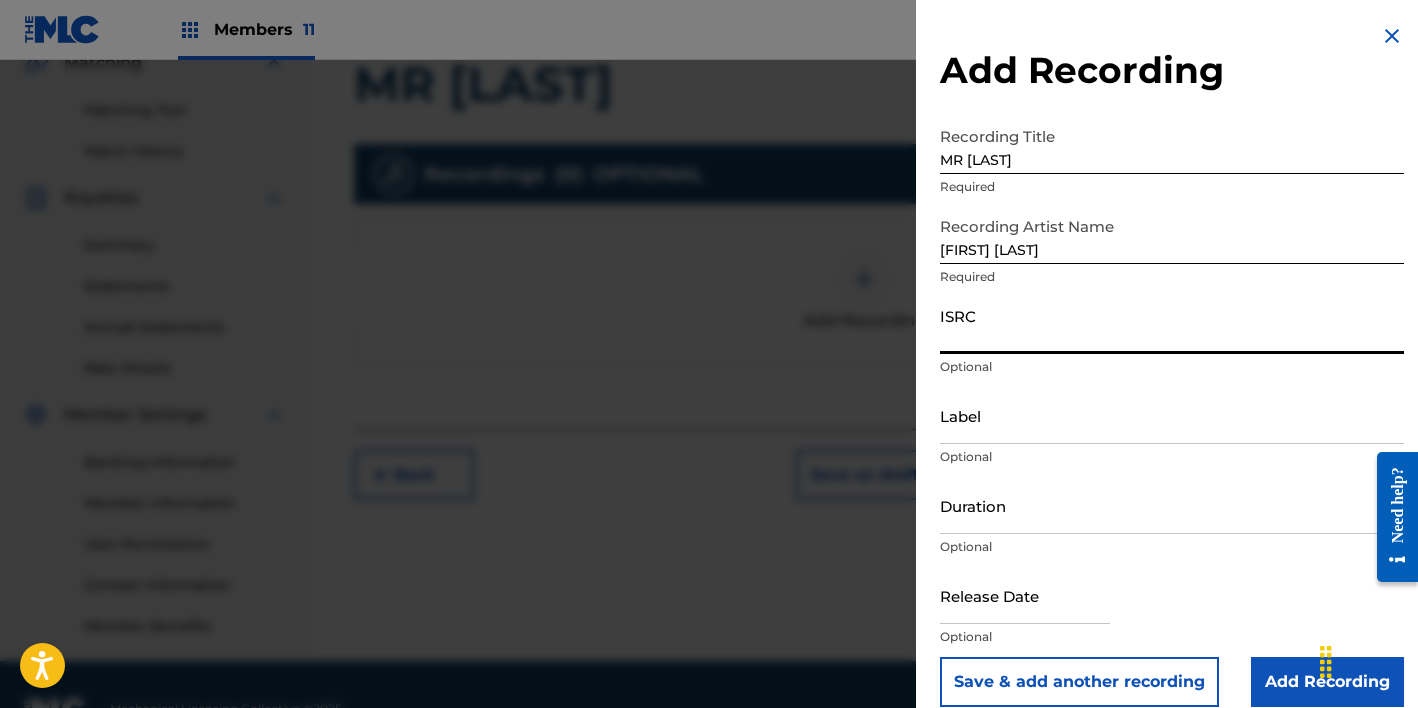 paste on "QZ9QQ2500294" 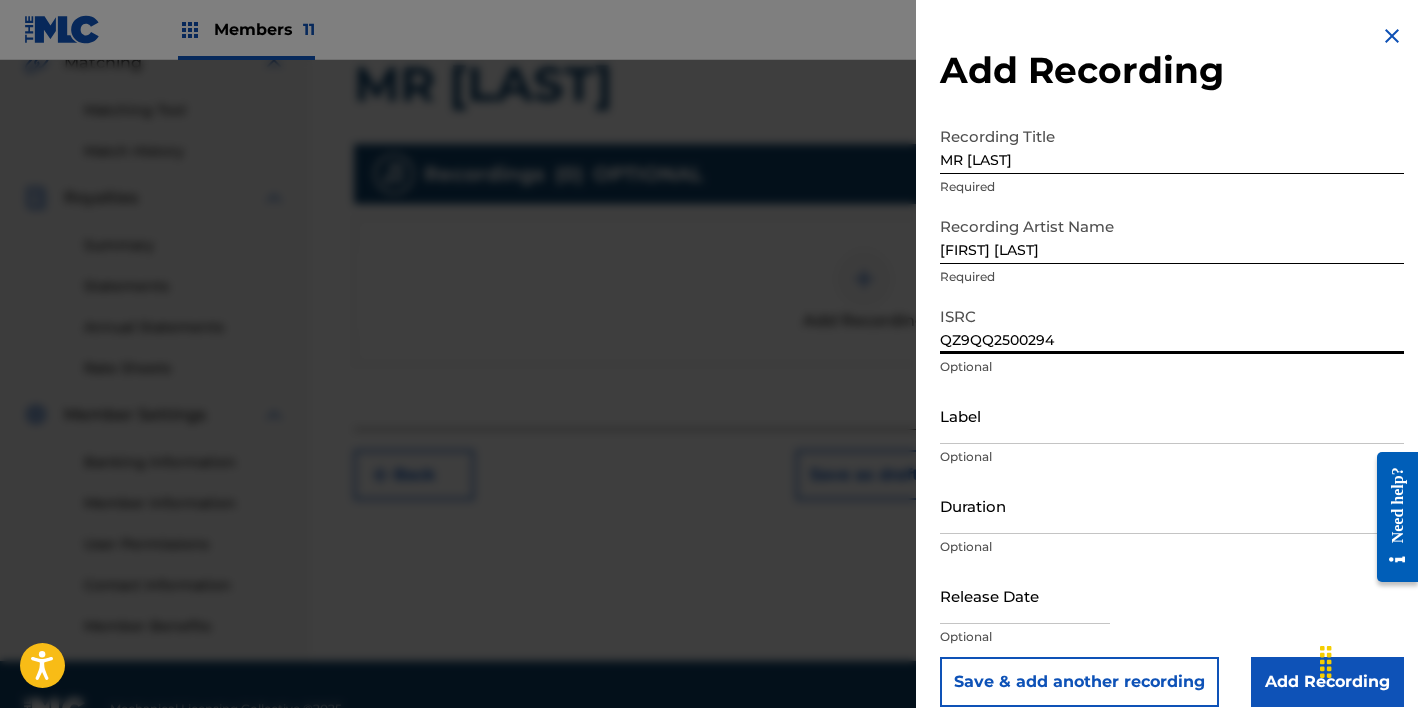 type on "QZ9QQ2500294" 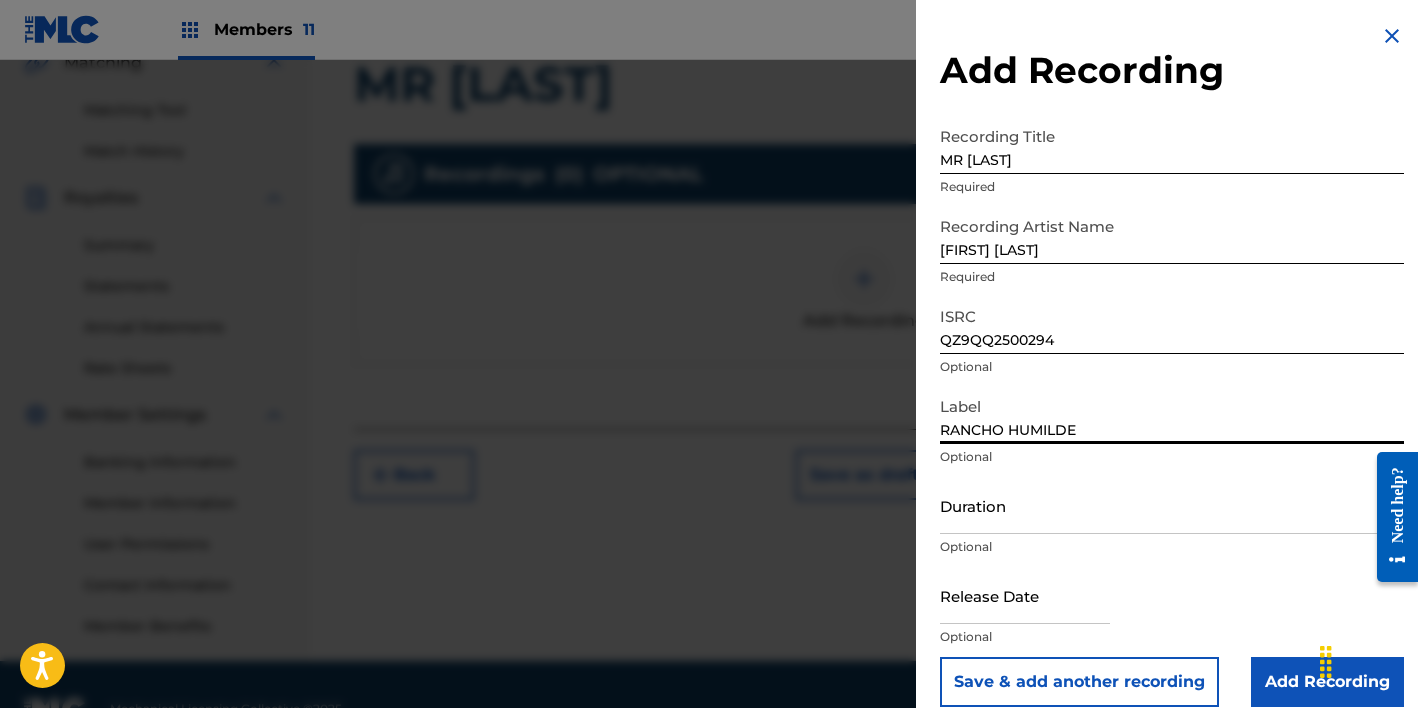 type on "RANCHO HUMILDE" 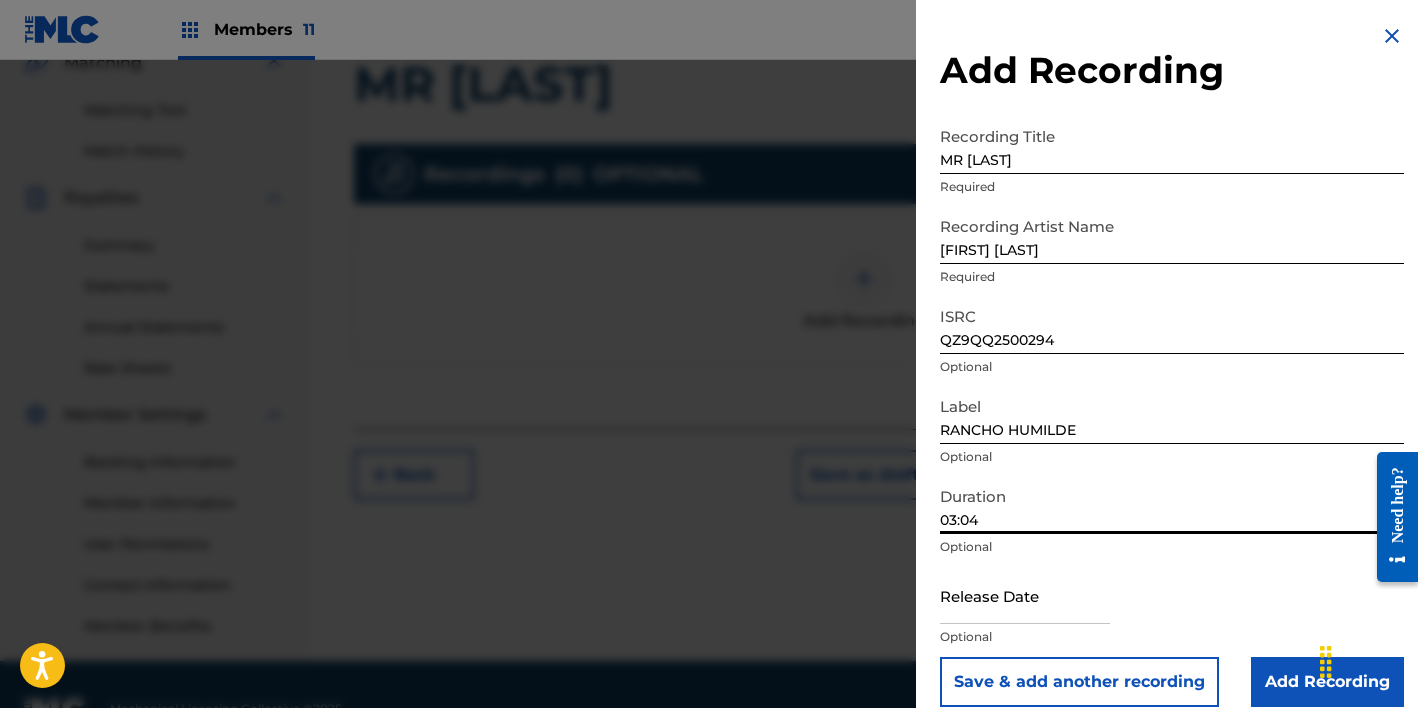 type on "03:04" 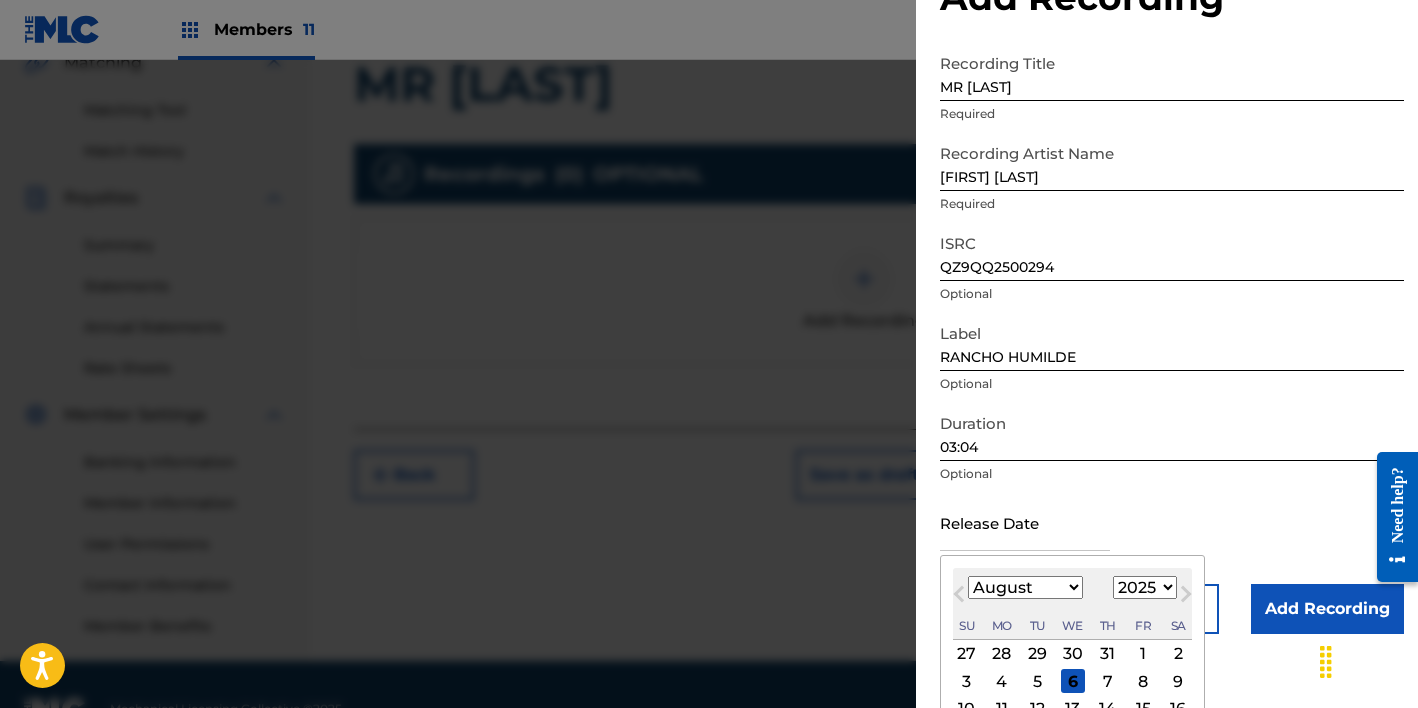 scroll, scrollTop: 89, scrollLeft: 0, axis: vertical 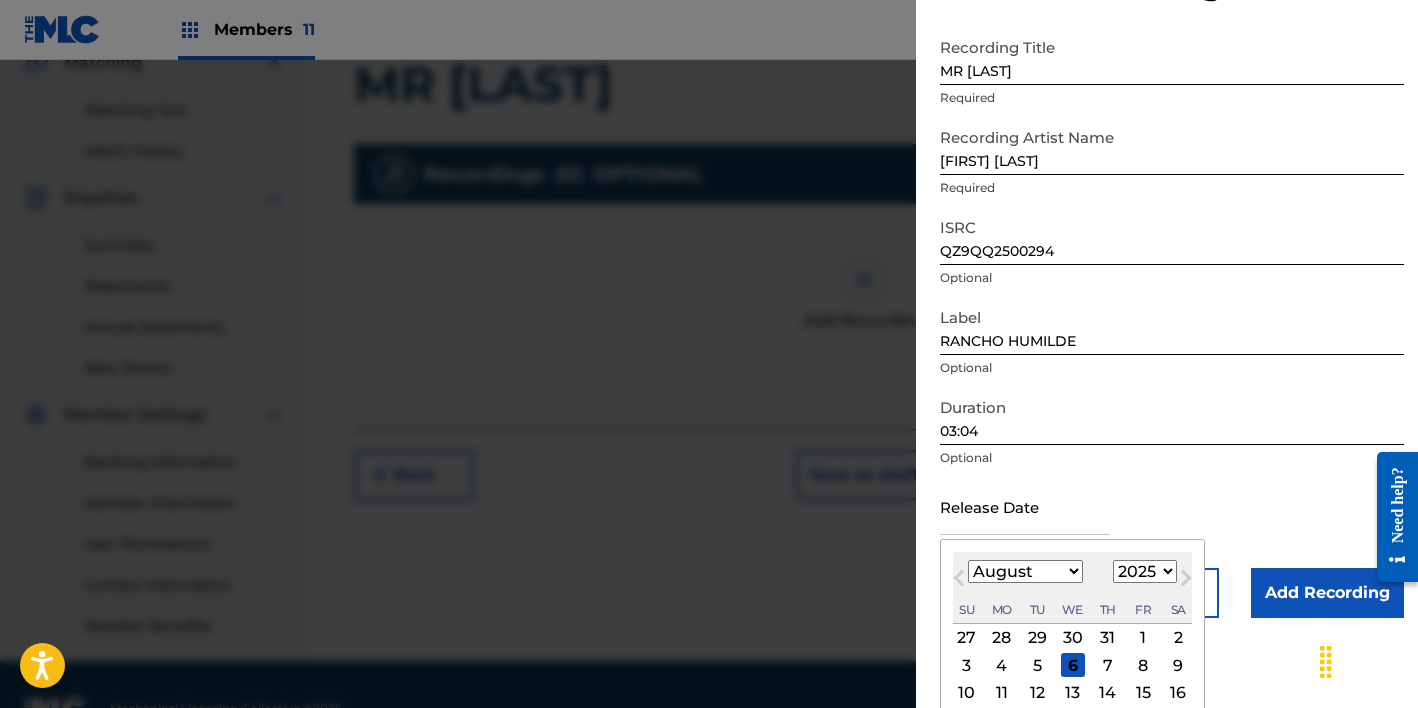 click on "January February March April May June July August September October November December" at bounding box center [1025, 571] 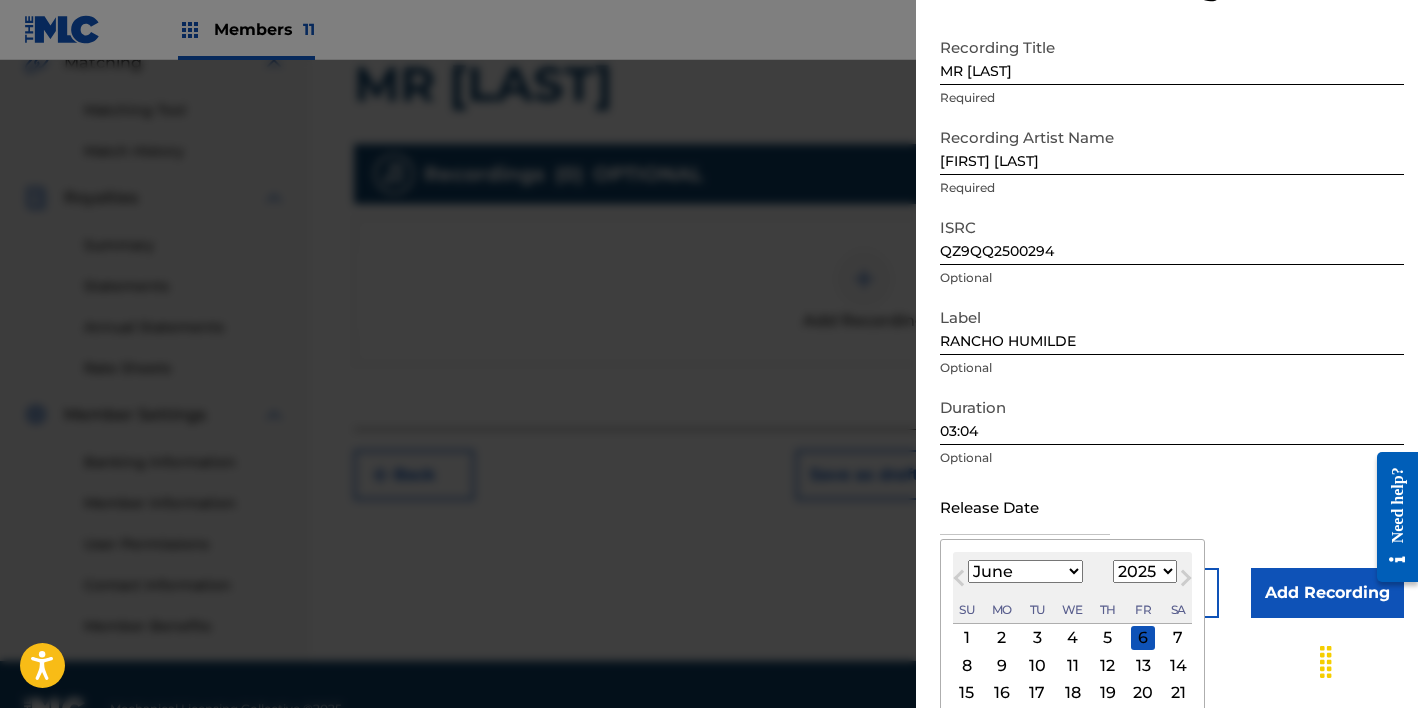 click on "5" at bounding box center (1108, 638) 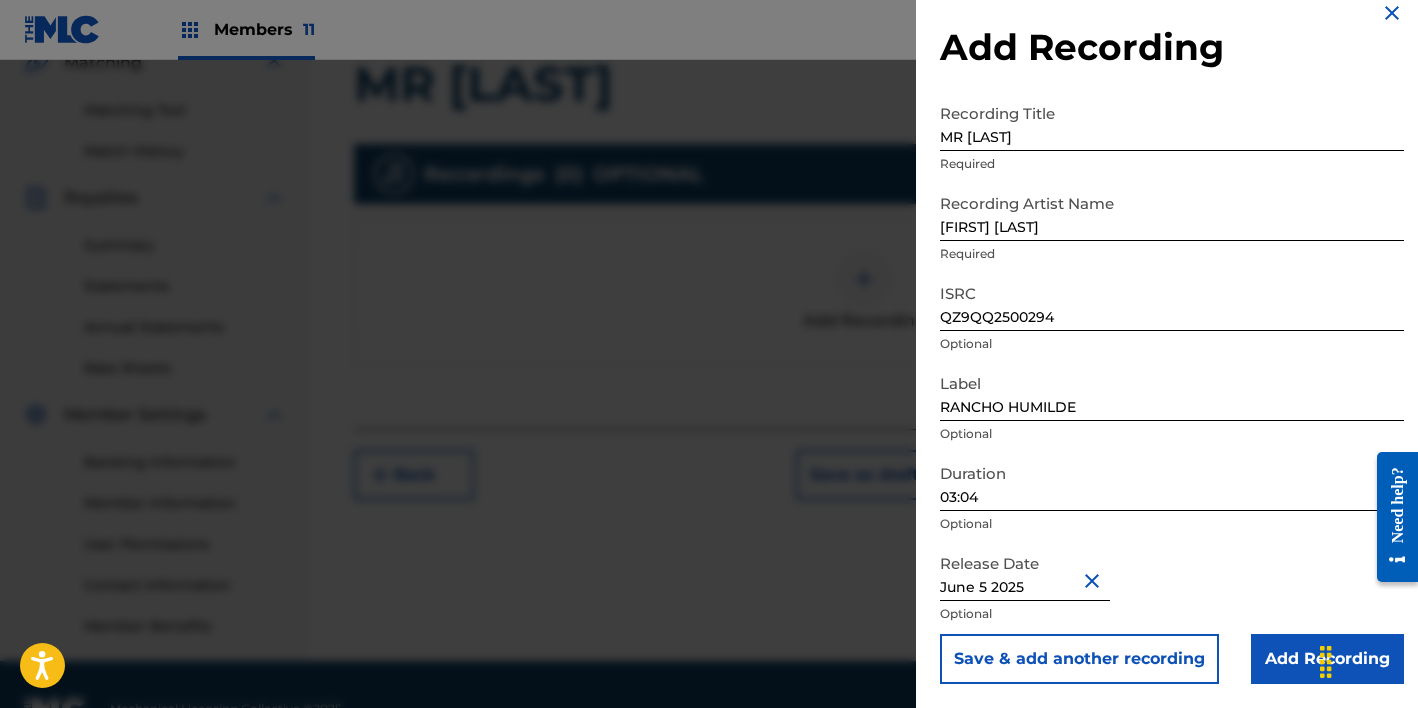scroll, scrollTop: 23, scrollLeft: 0, axis: vertical 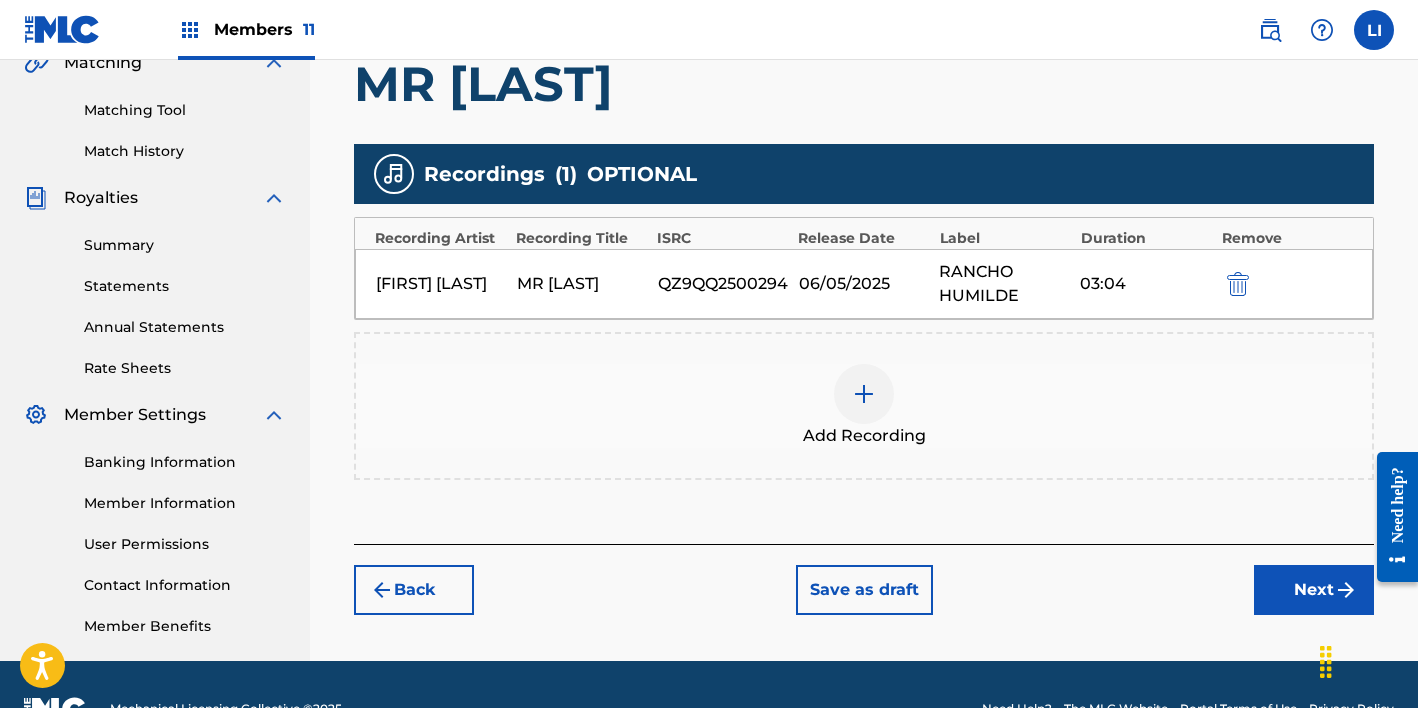 click on "Next" at bounding box center (1314, 590) 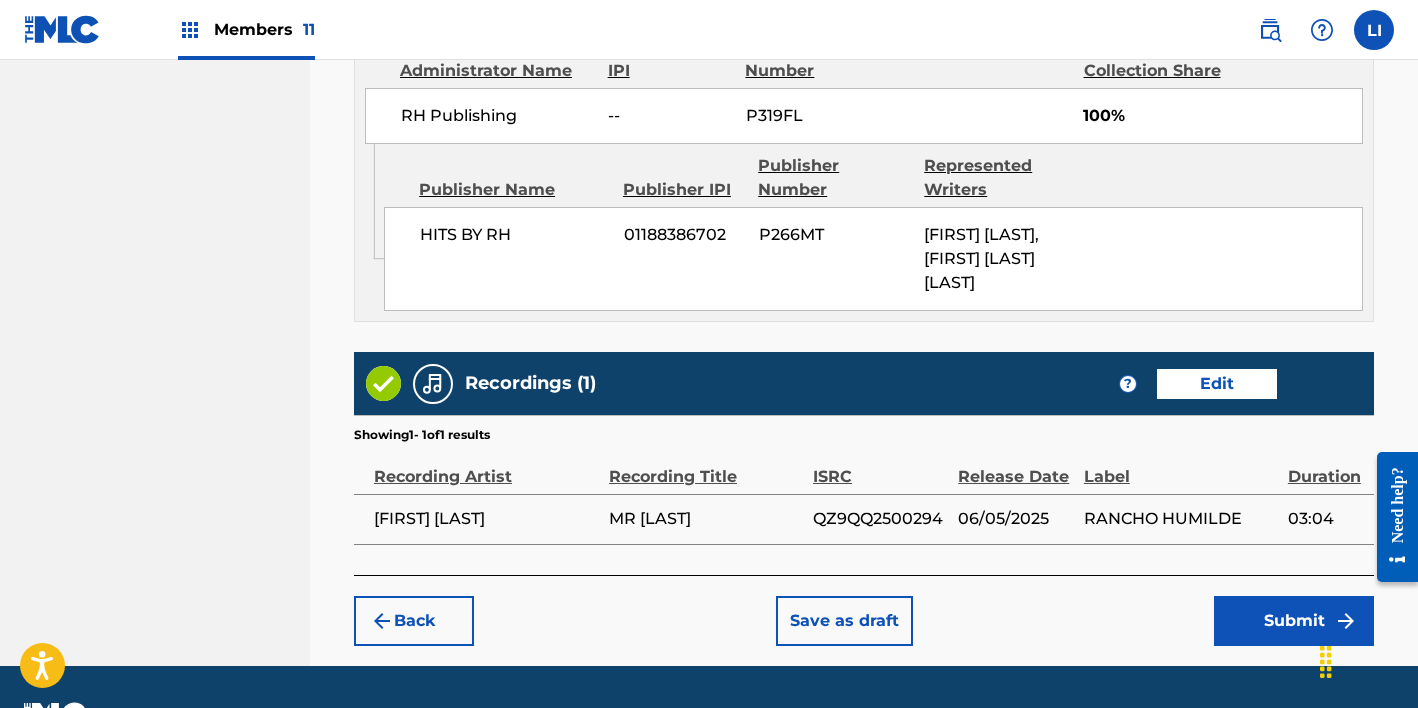 scroll, scrollTop: 1215, scrollLeft: 0, axis: vertical 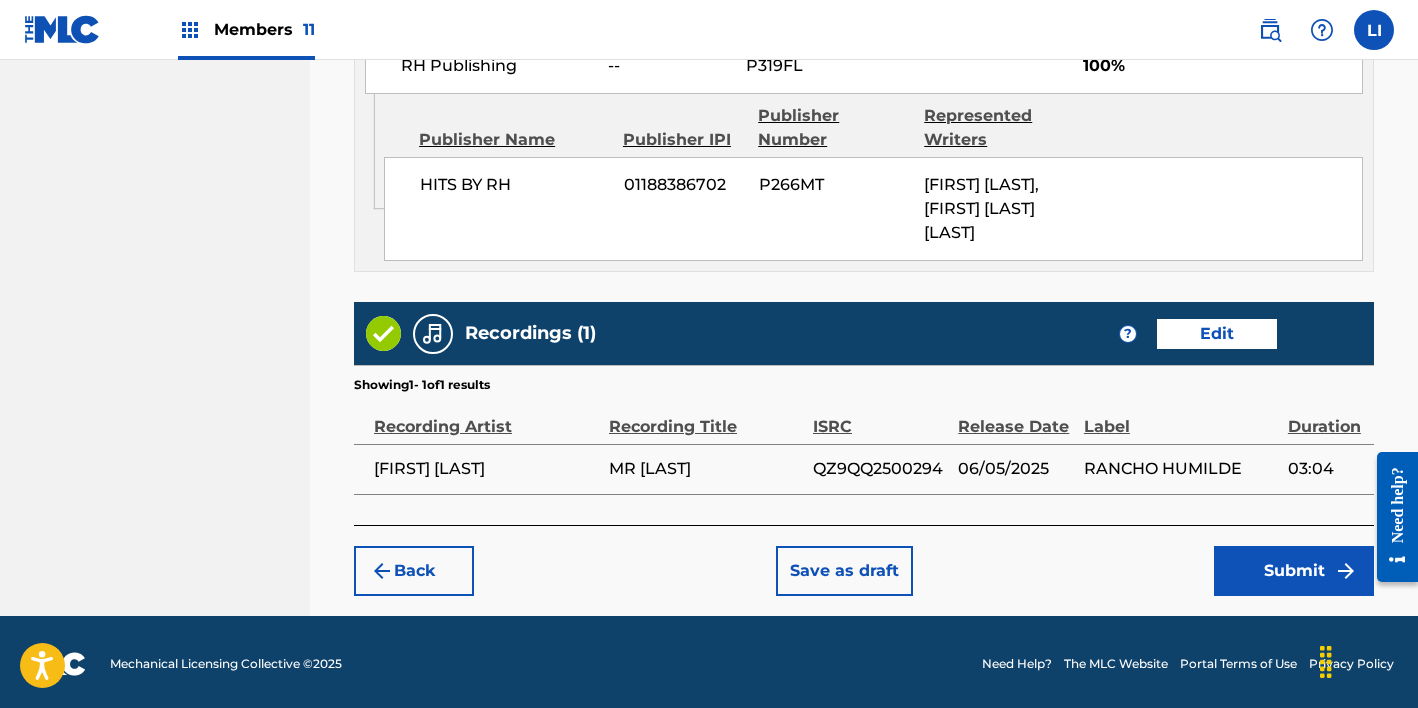 click on "Submit" at bounding box center (1294, 571) 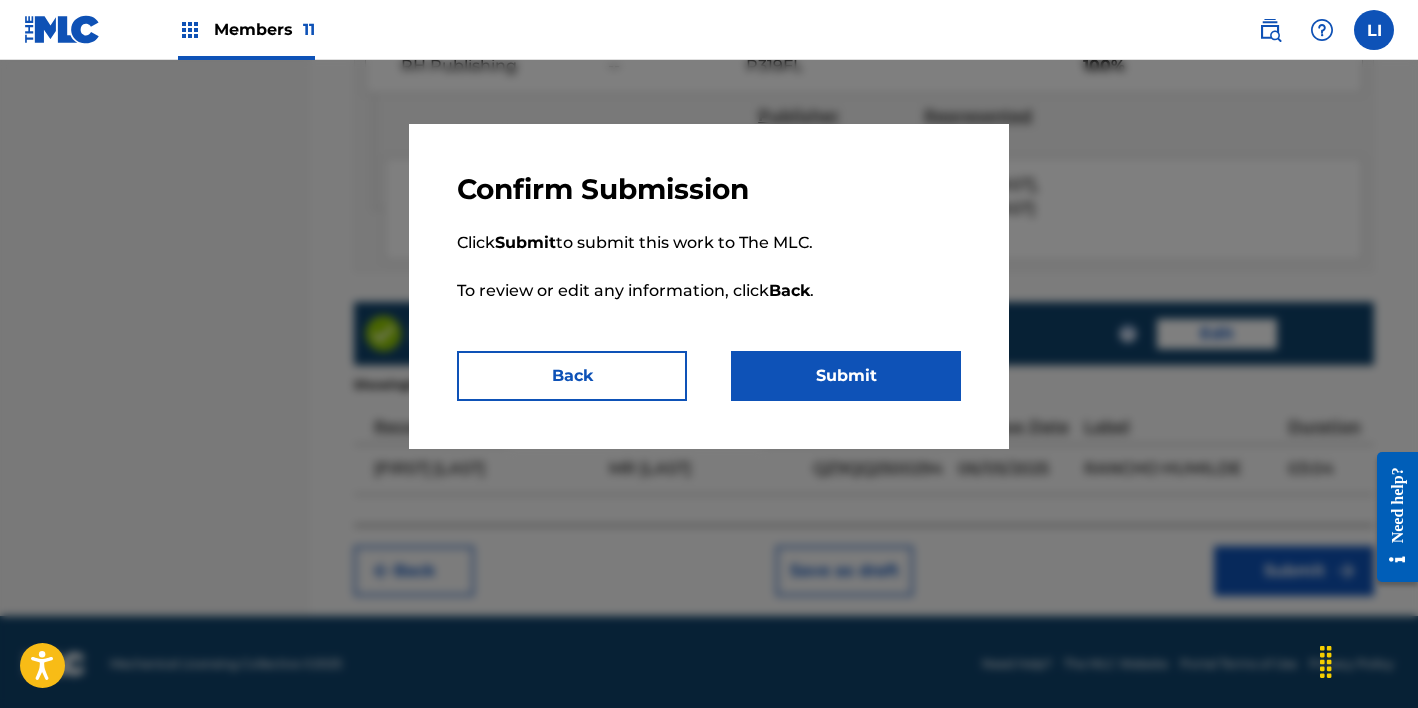 click on "Submit" at bounding box center [846, 376] 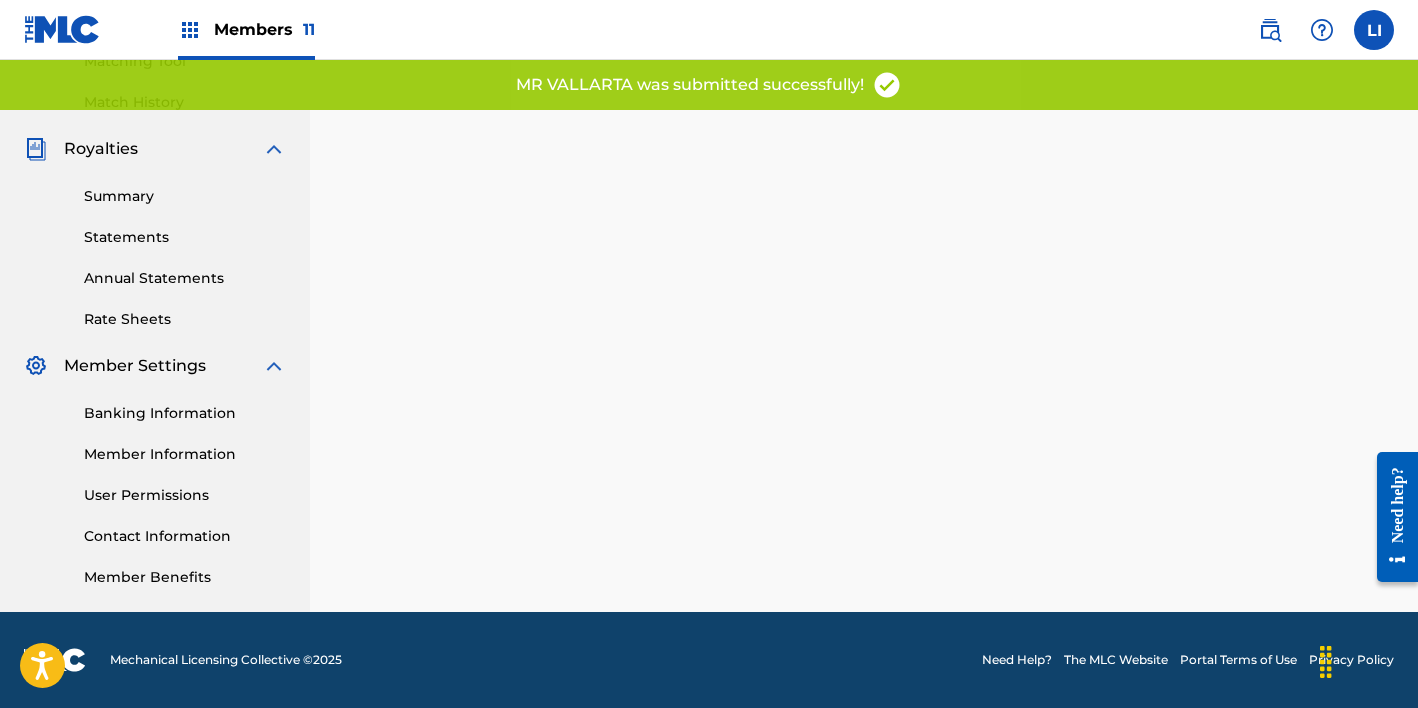 scroll, scrollTop: 0, scrollLeft: 0, axis: both 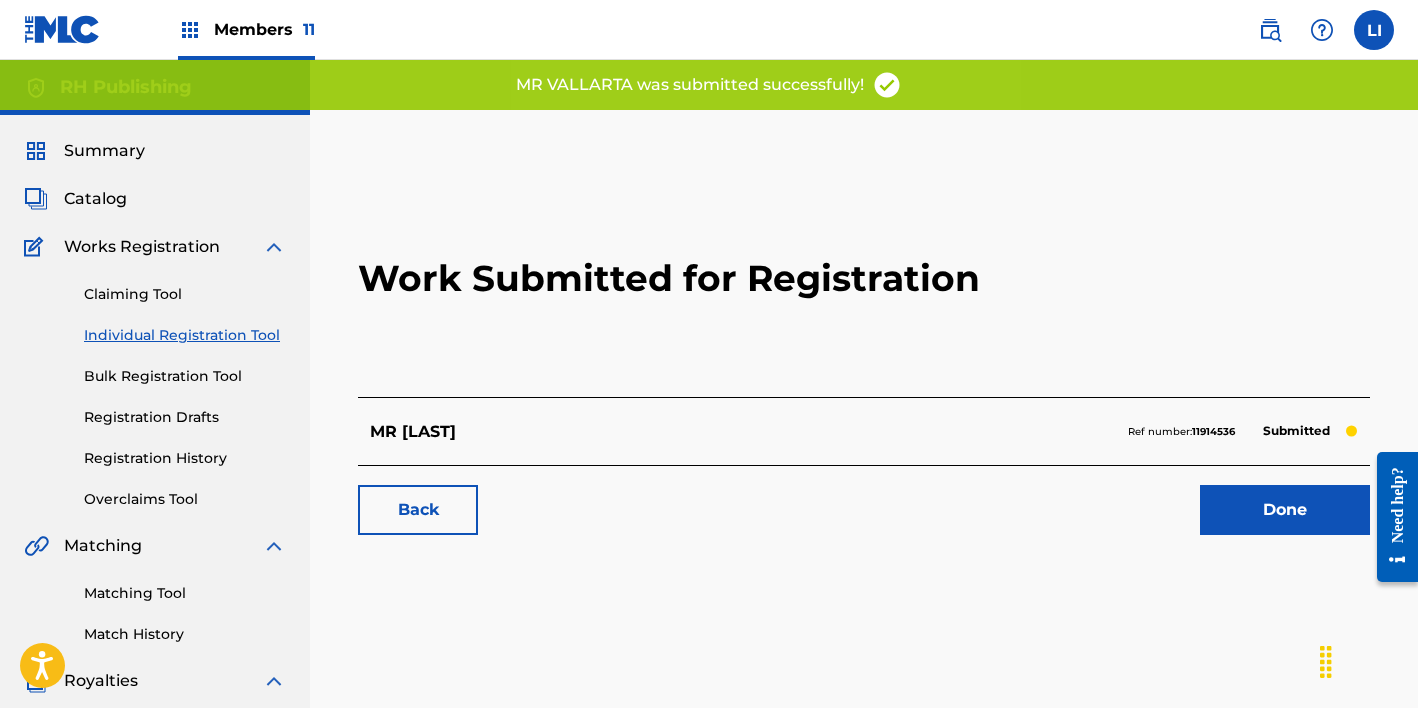 click on "Done" at bounding box center (1285, 510) 